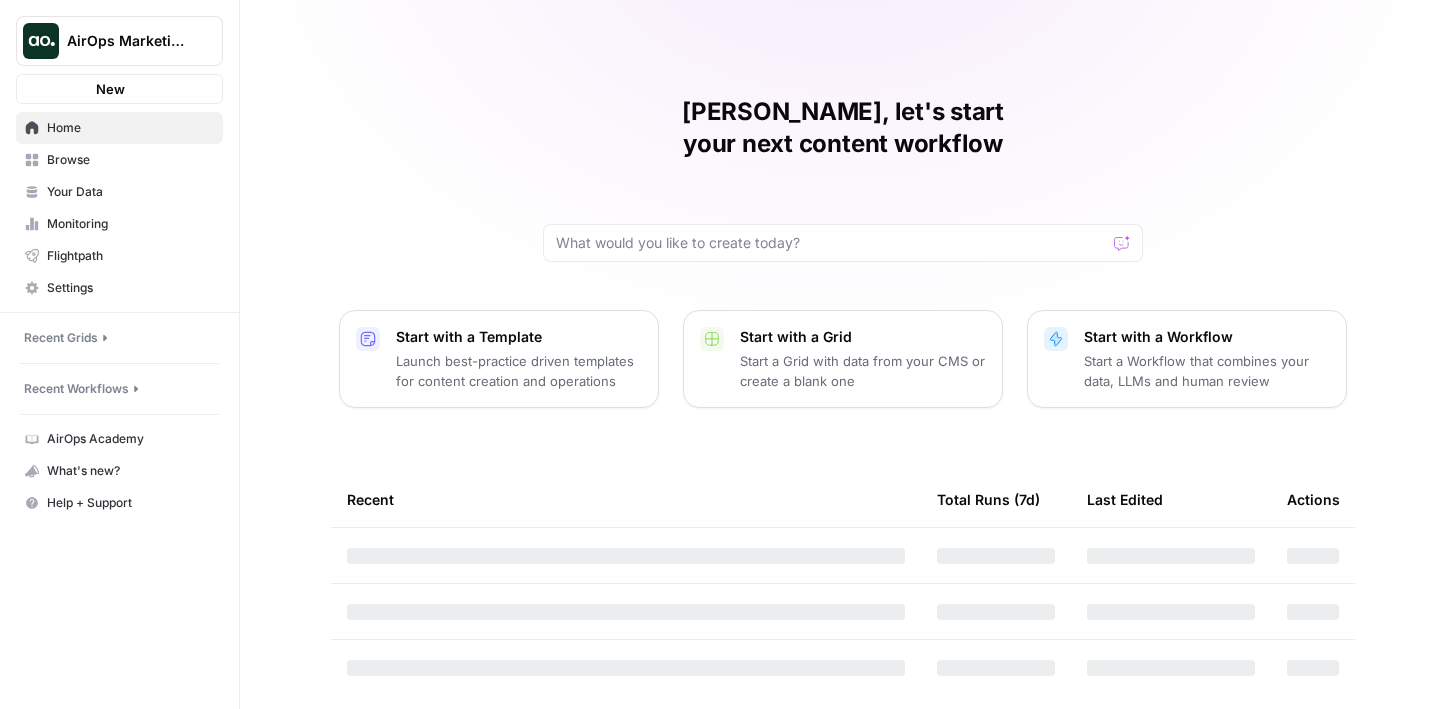 scroll, scrollTop: 0, scrollLeft: 0, axis: both 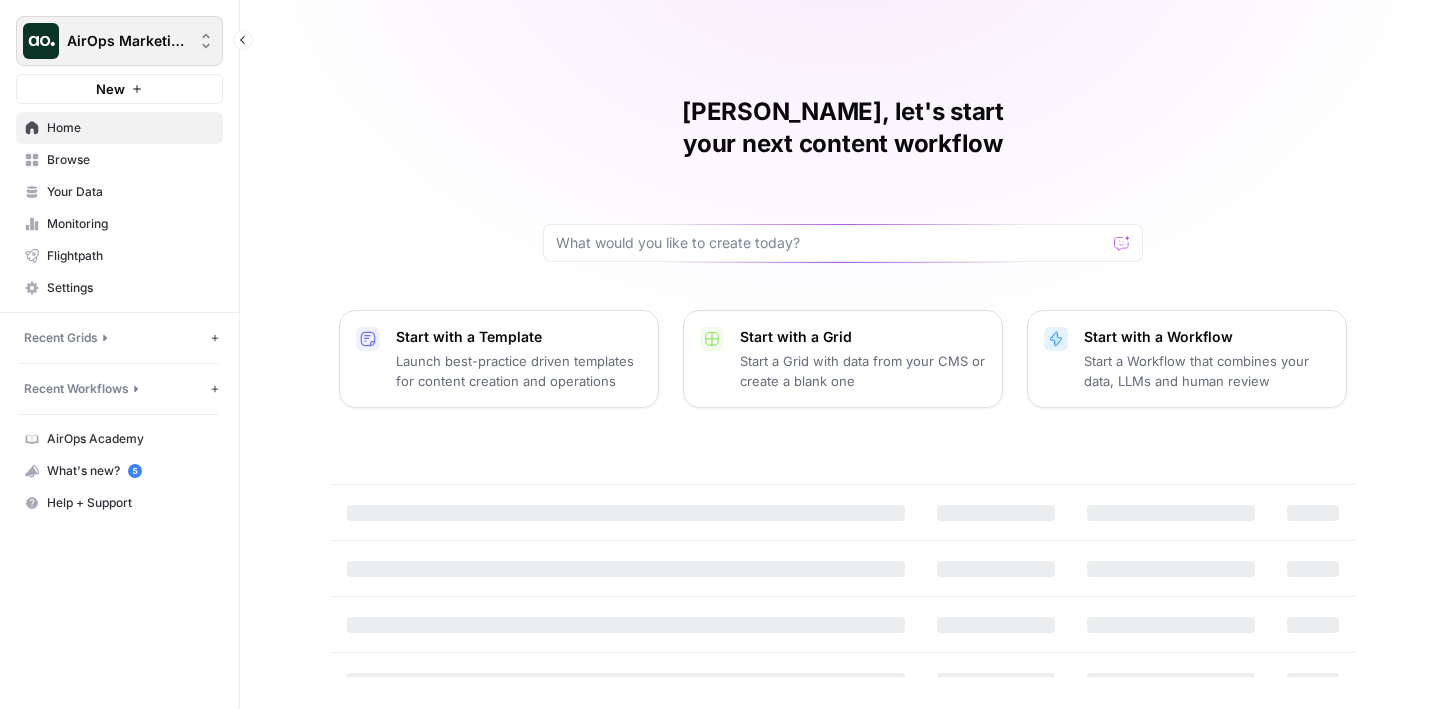 click 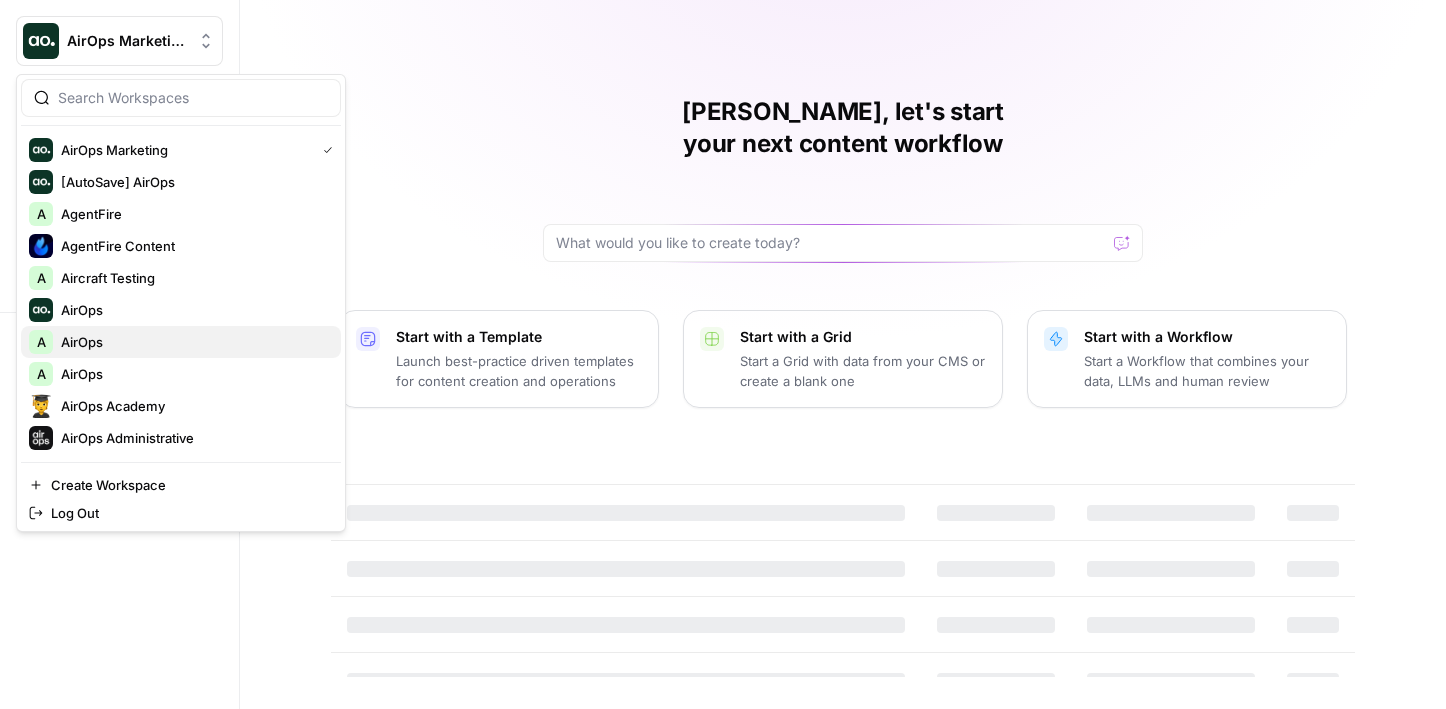 click on "A AirOps" at bounding box center (181, 342) 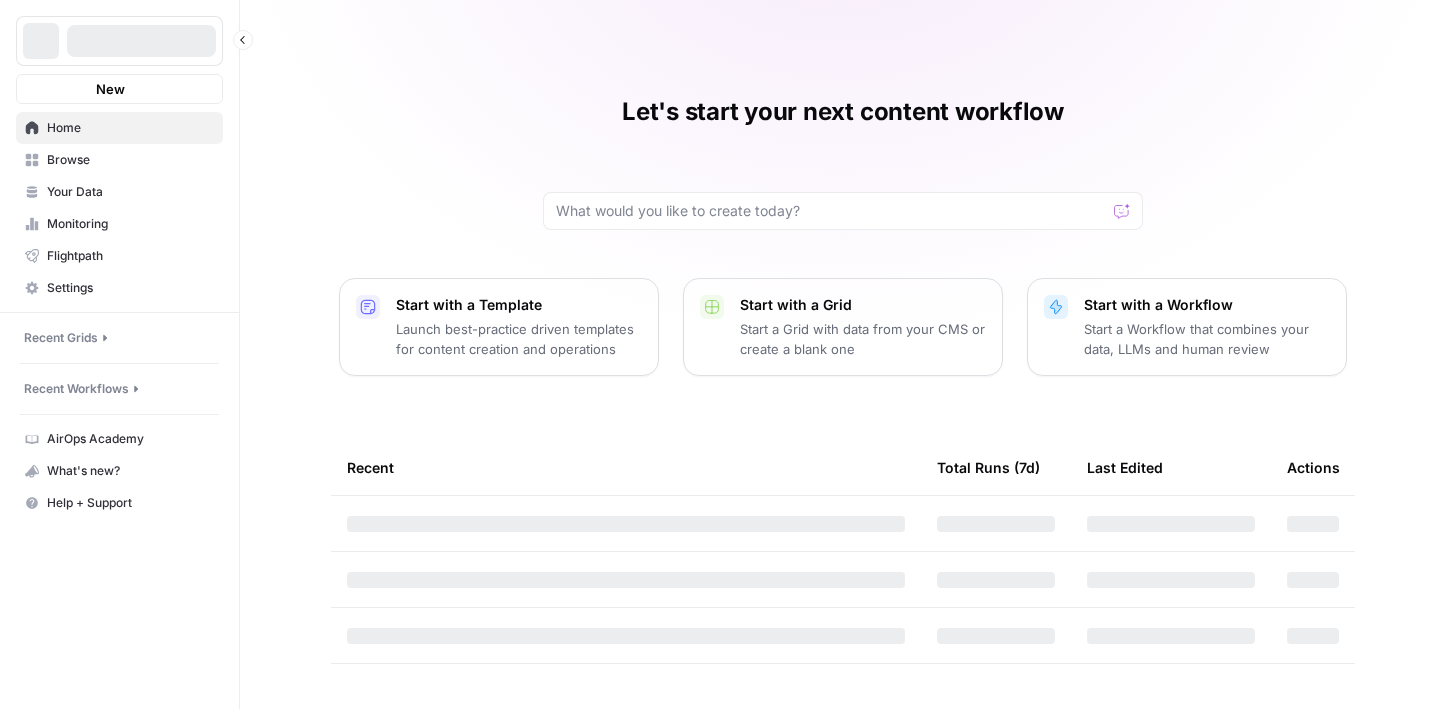 scroll, scrollTop: 0, scrollLeft: 0, axis: both 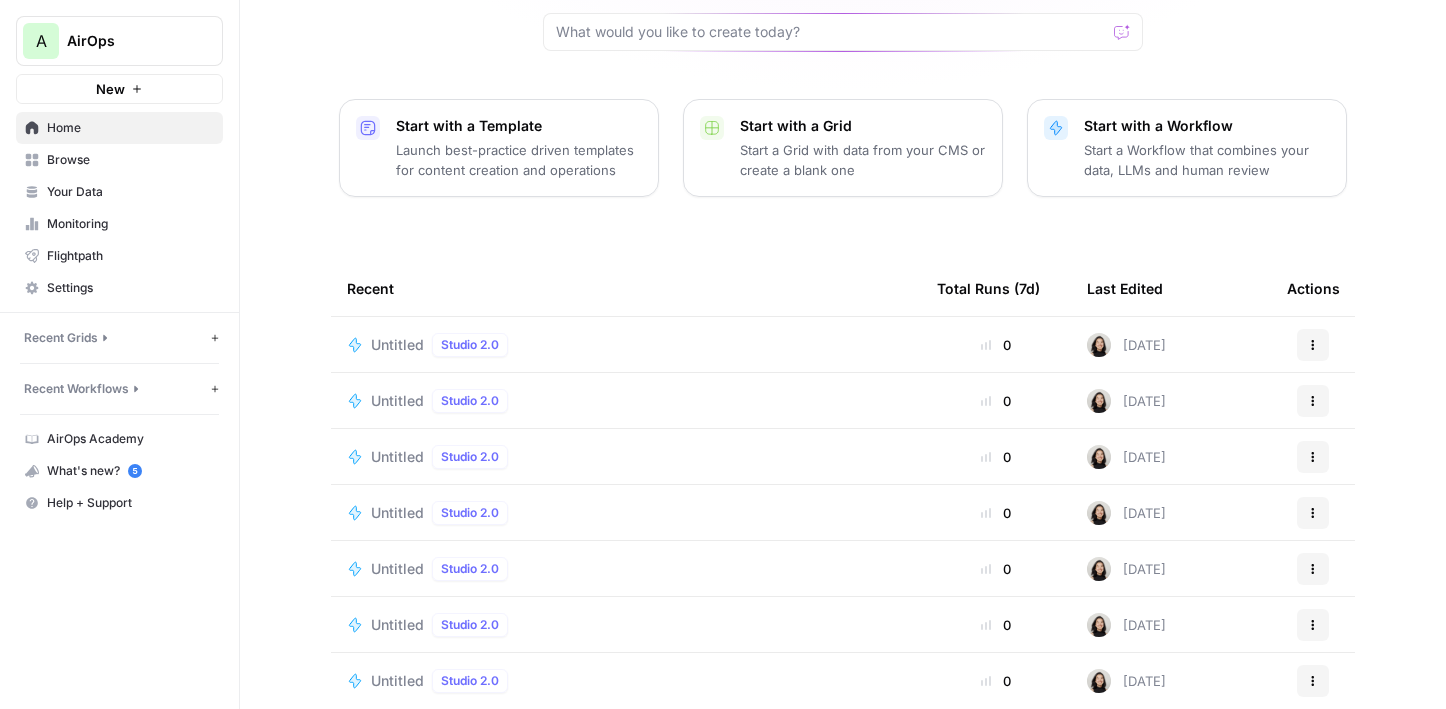 click on "Untitled Studio 2.0" at bounding box center (626, 344) 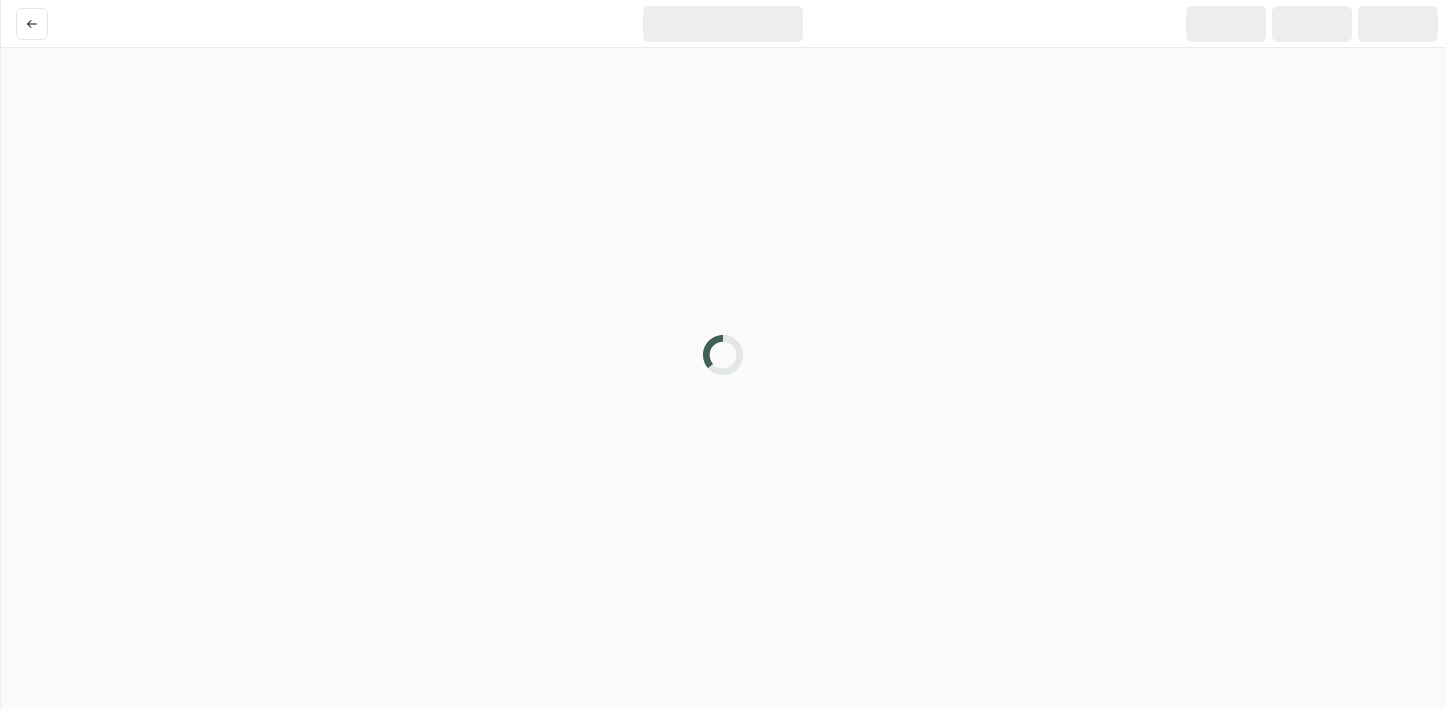 scroll, scrollTop: 0, scrollLeft: 0, axis: both 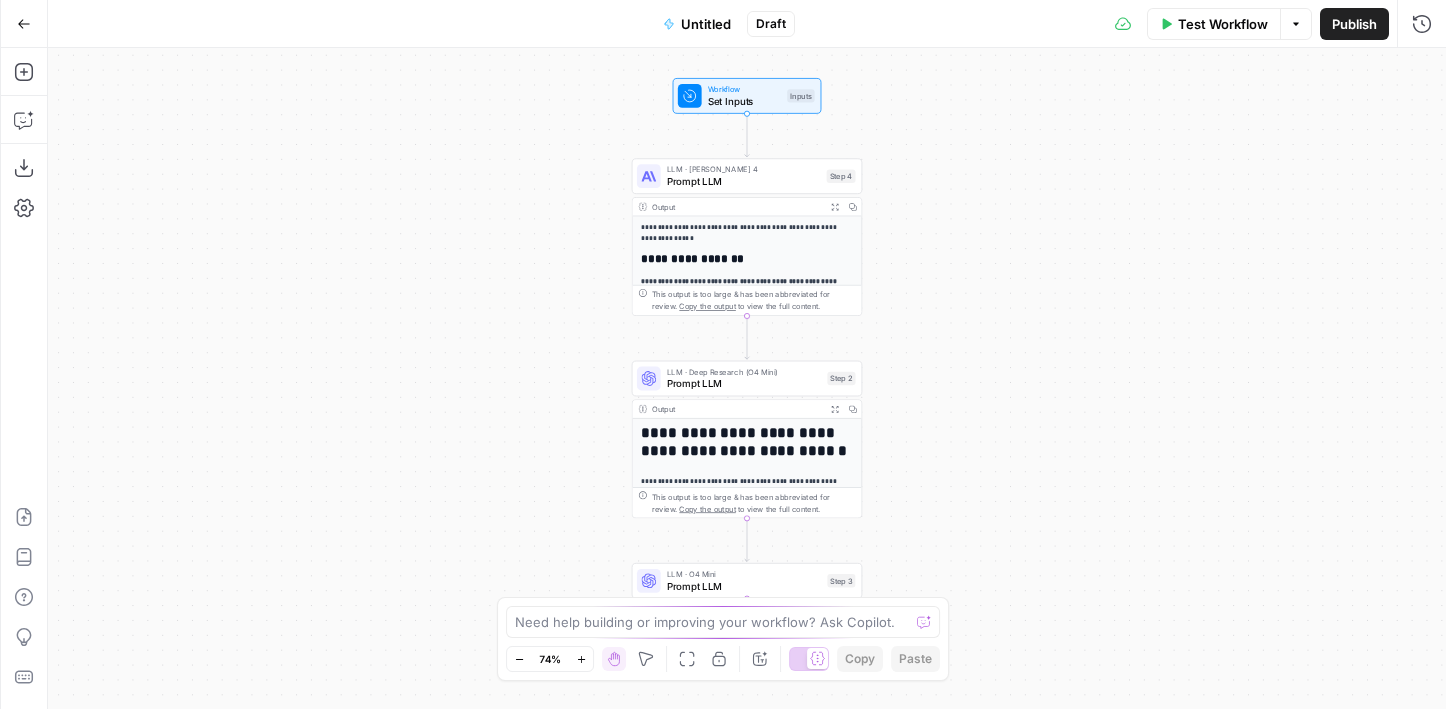 drag, startPoint x: 572, startPoint y: 265, endPoint x: 494, endPoint y: 350, distance: 115.36464 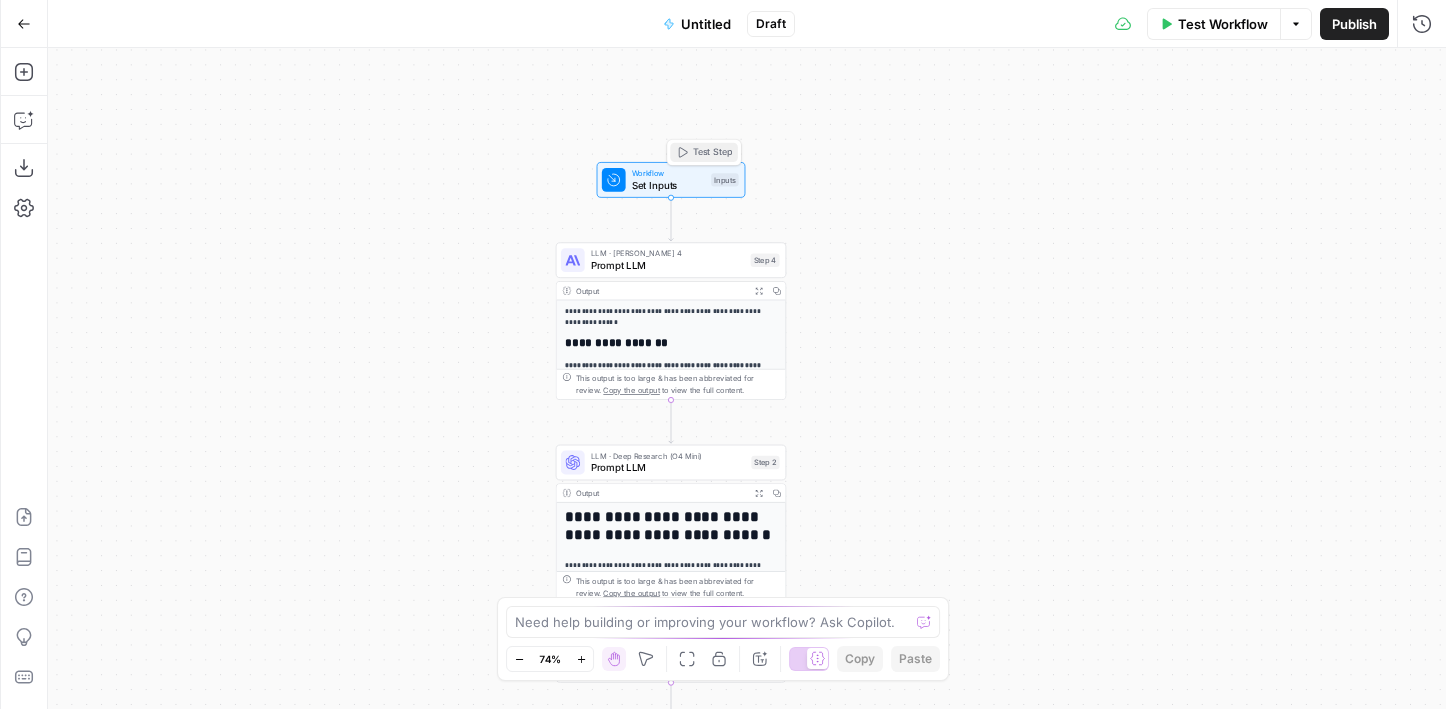 click on "Test Step" at bounding box center (704, 152) 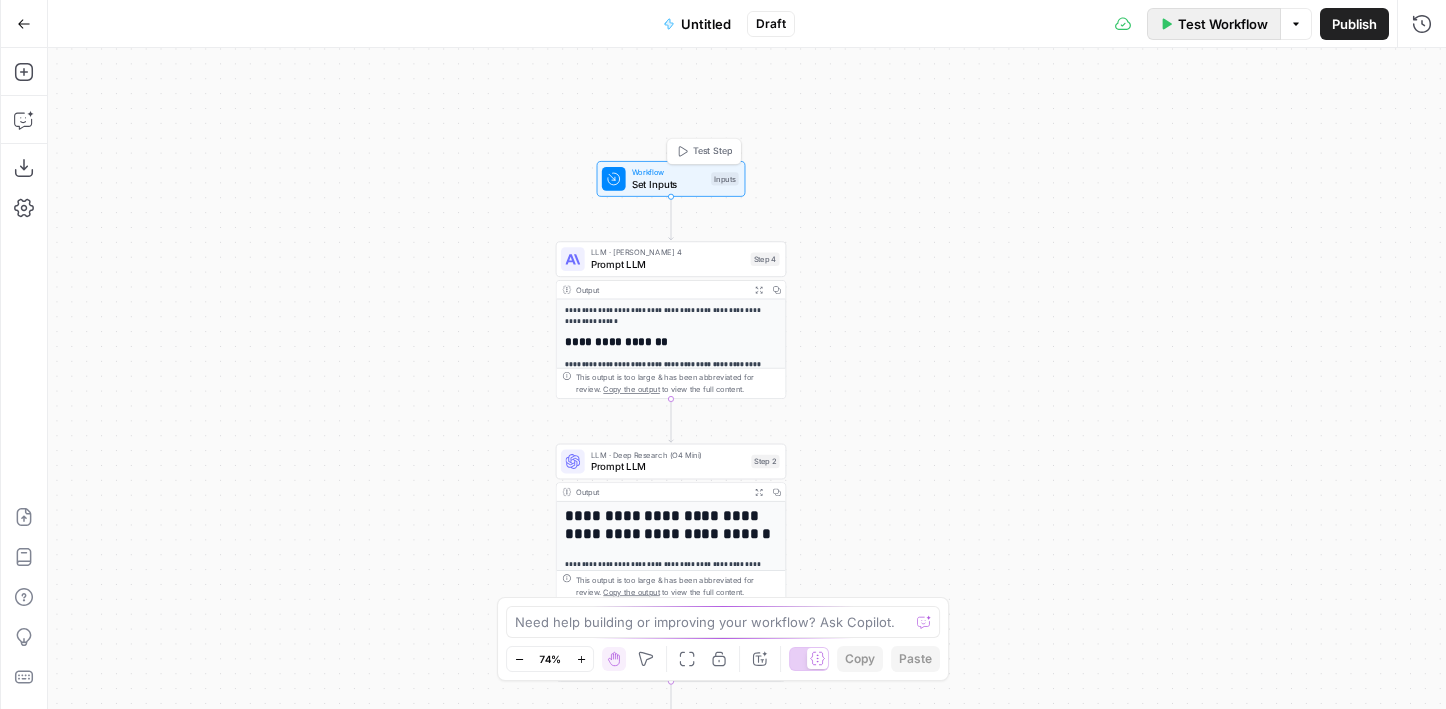click on "Test Workflow" at bounding box center (1223, 24) 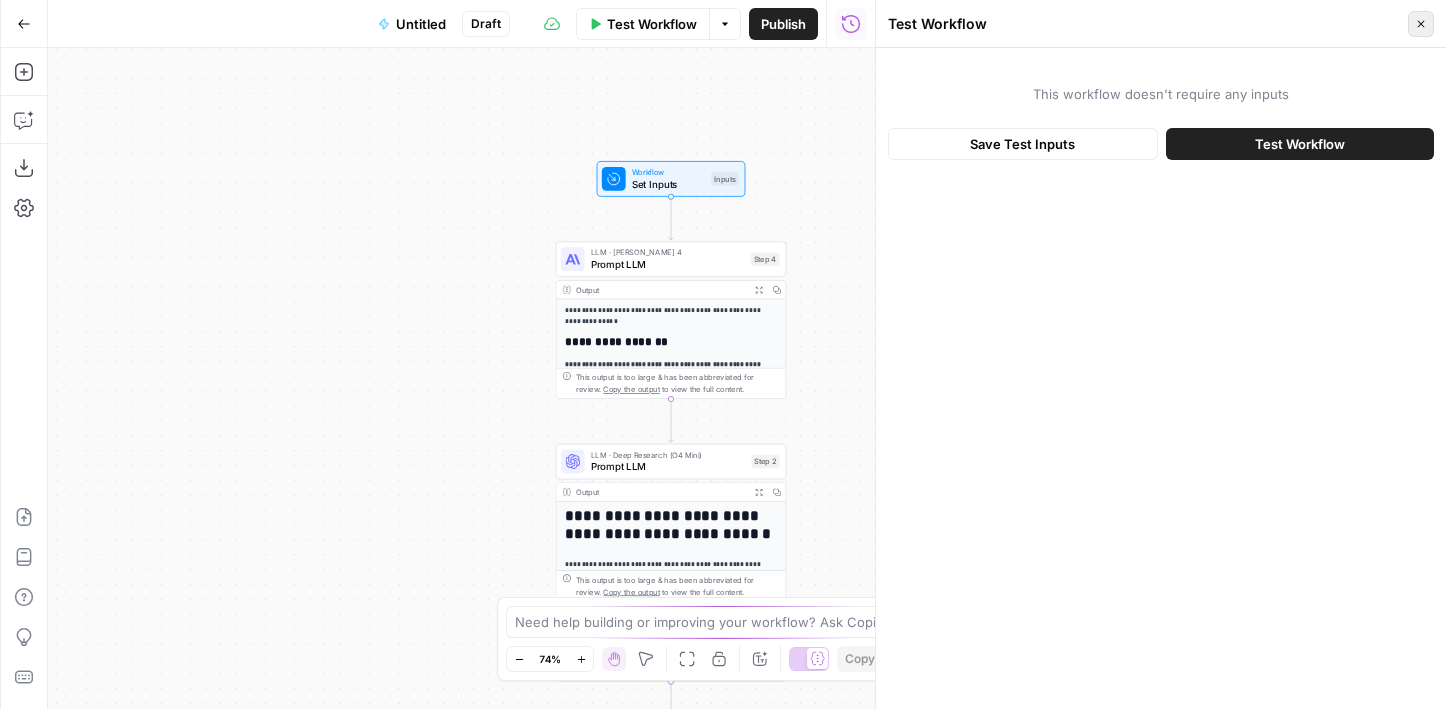click on "Close" at bounding box center [1421, 24] 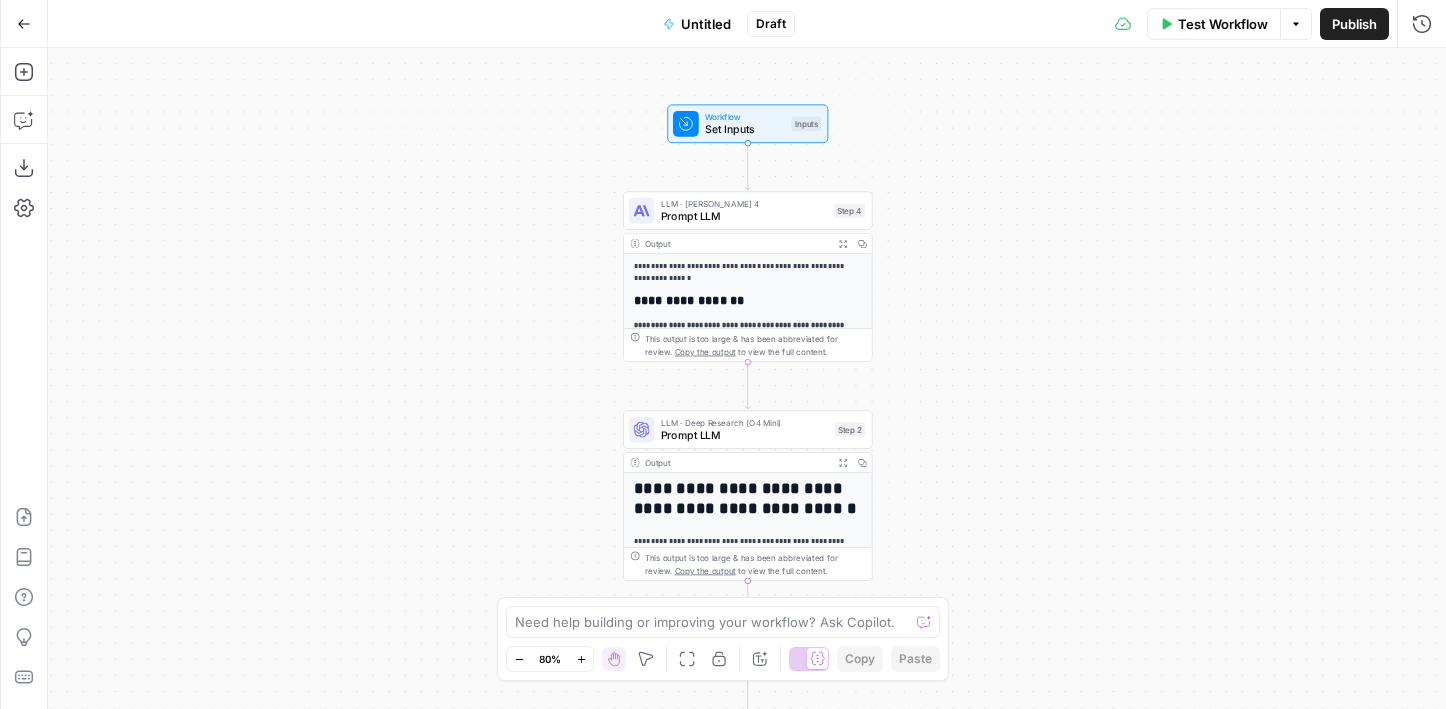 drag, startPoint x: 892, startPoint y: 217, endPoint x: 1008, endPoint y: 160, distance: 129.24782 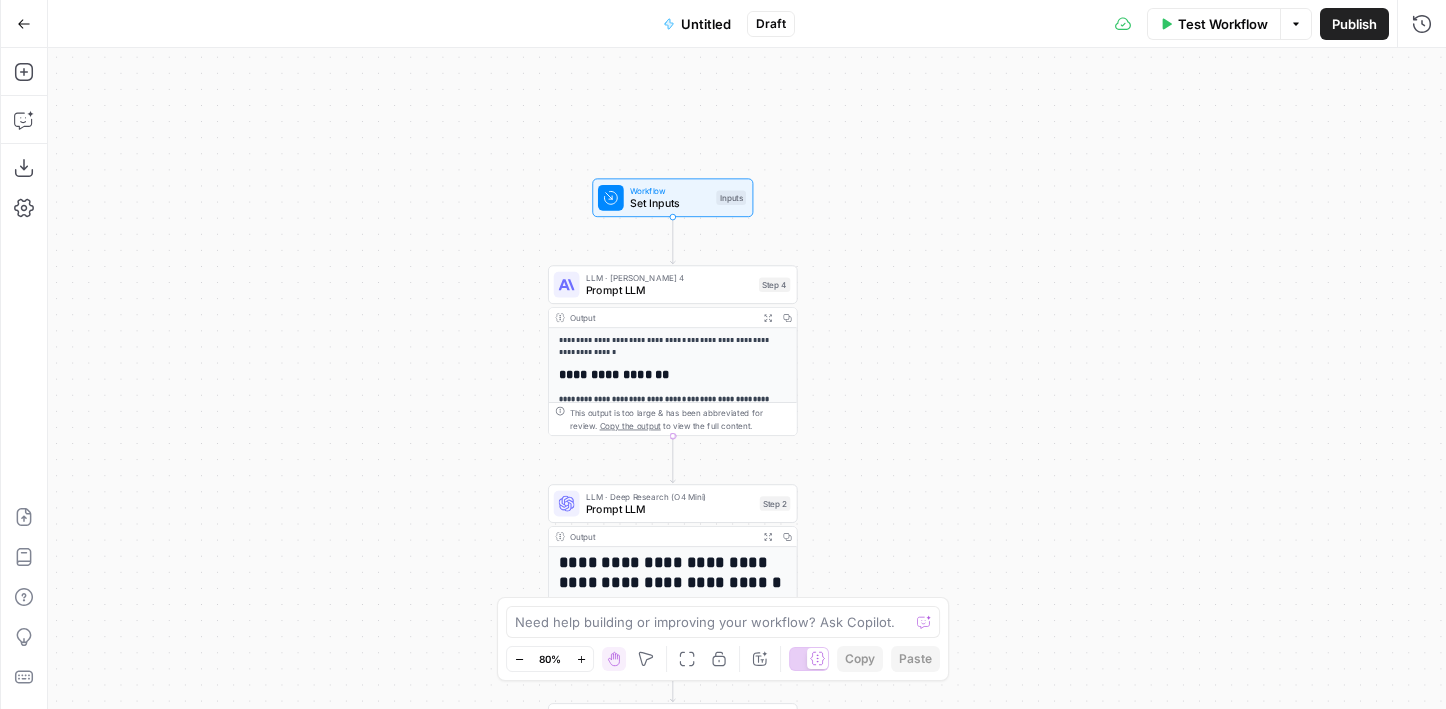 drag, startPoint x: 1008, startPoint y: 160, endPoint x: 912, endPoint y: 239, distance: 124.32619 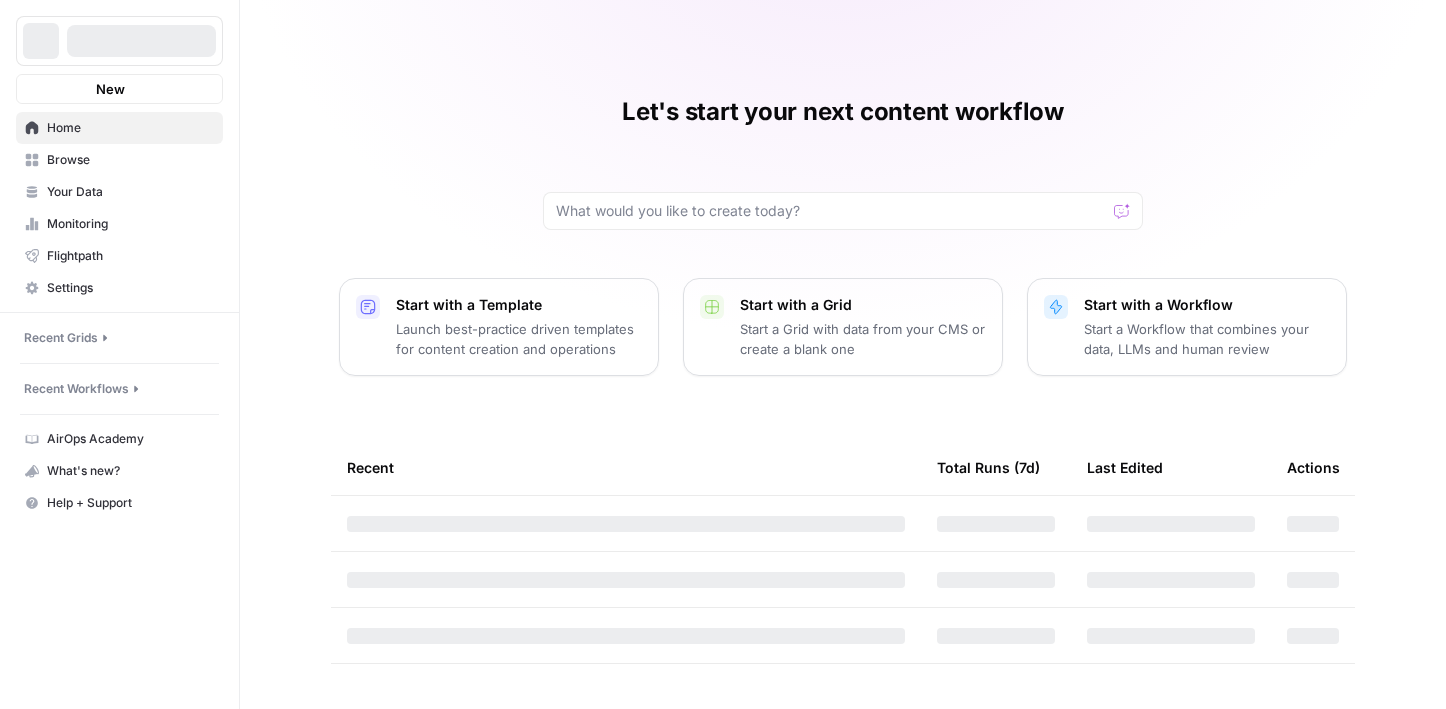 scroll, scrollTop: 0, scrollLeft: 0, axis: both 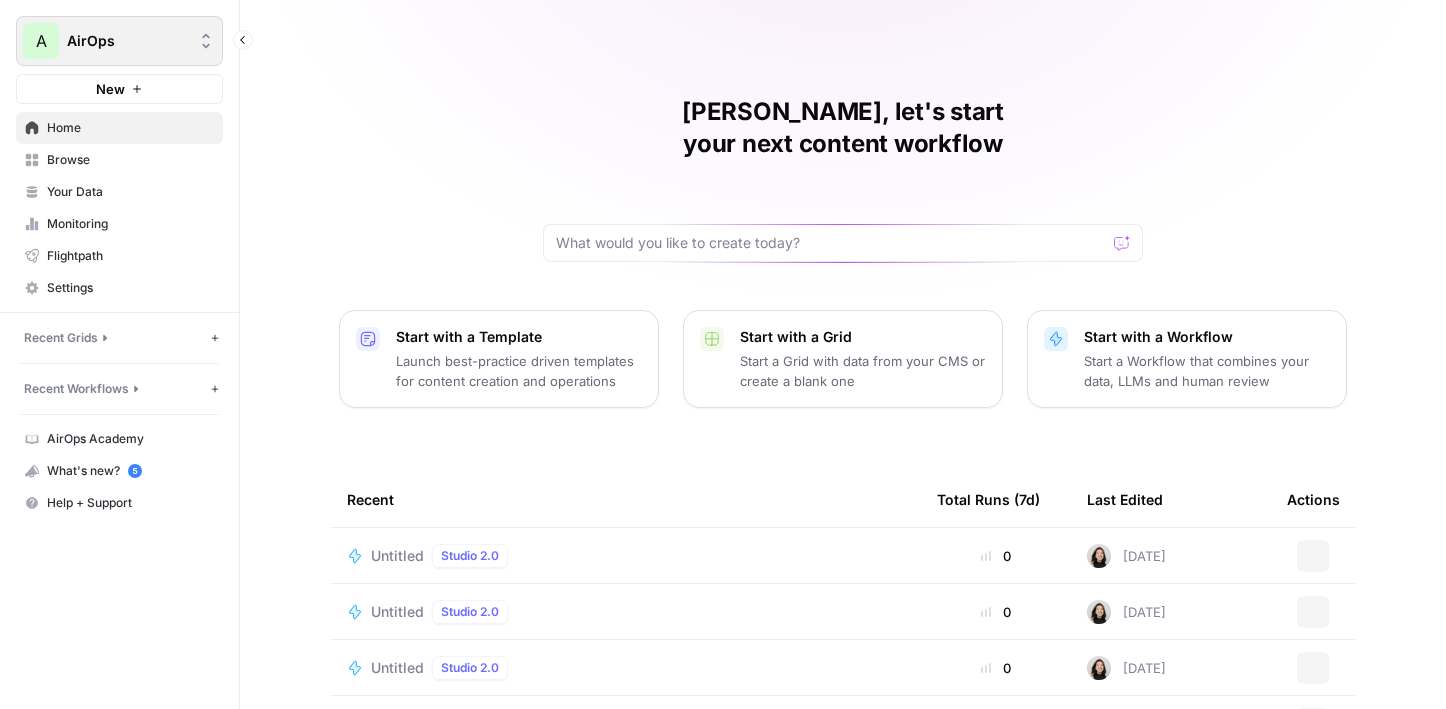 click 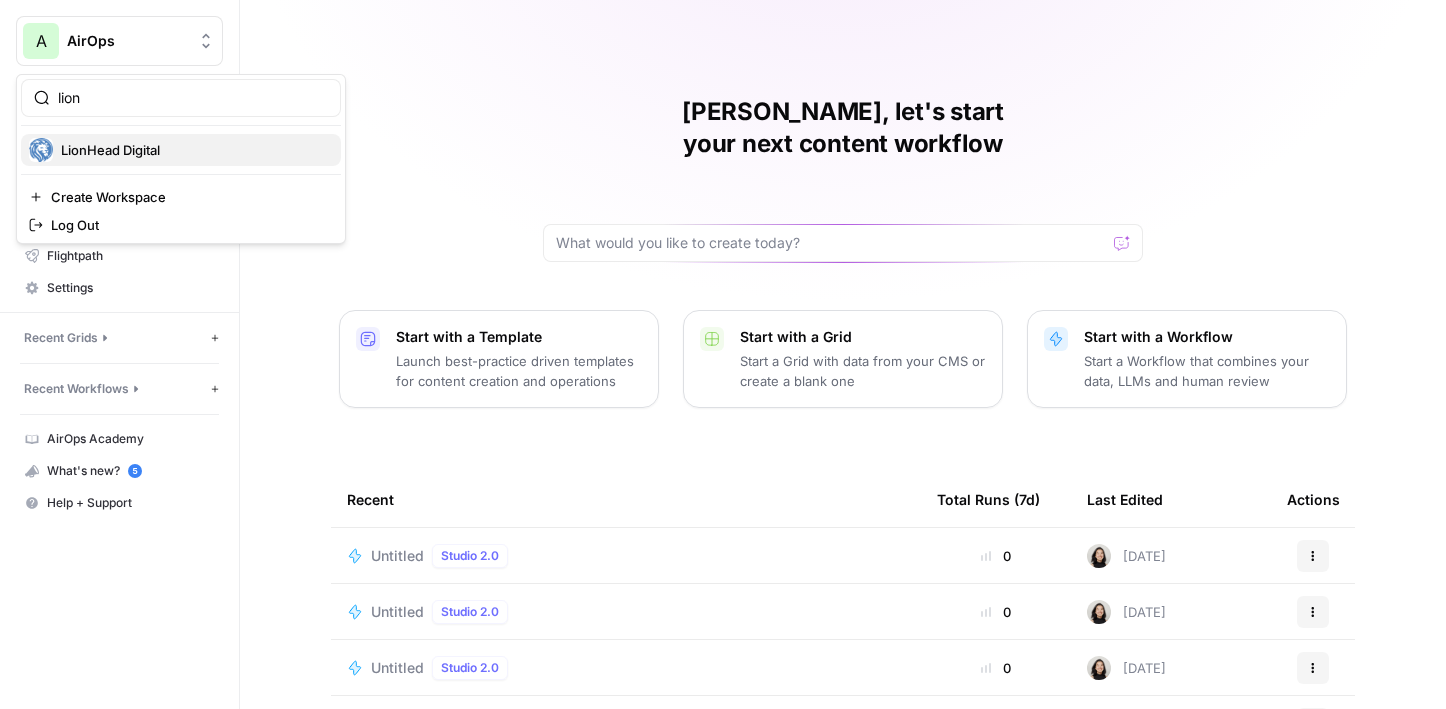 type on "lion" 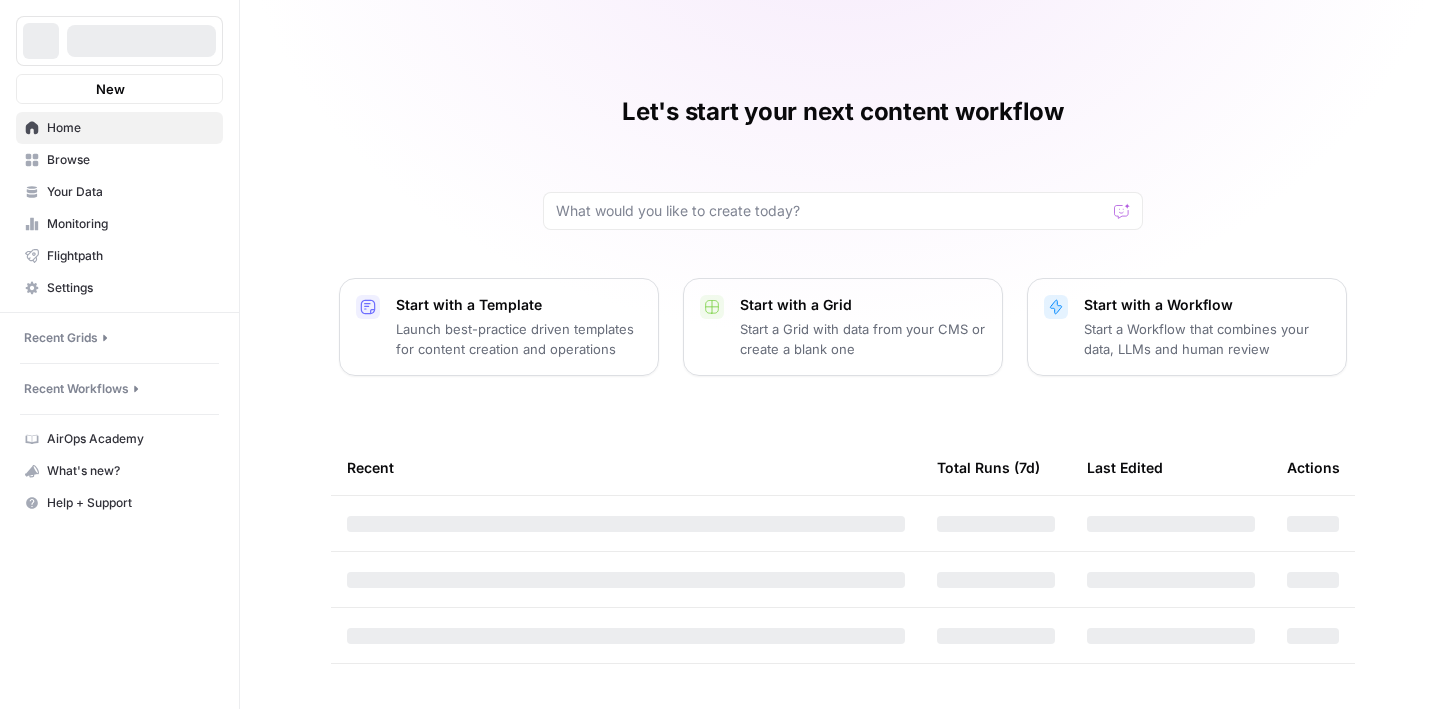 scroll, scrollTop: 0, scrollLeft: 0, axis: both 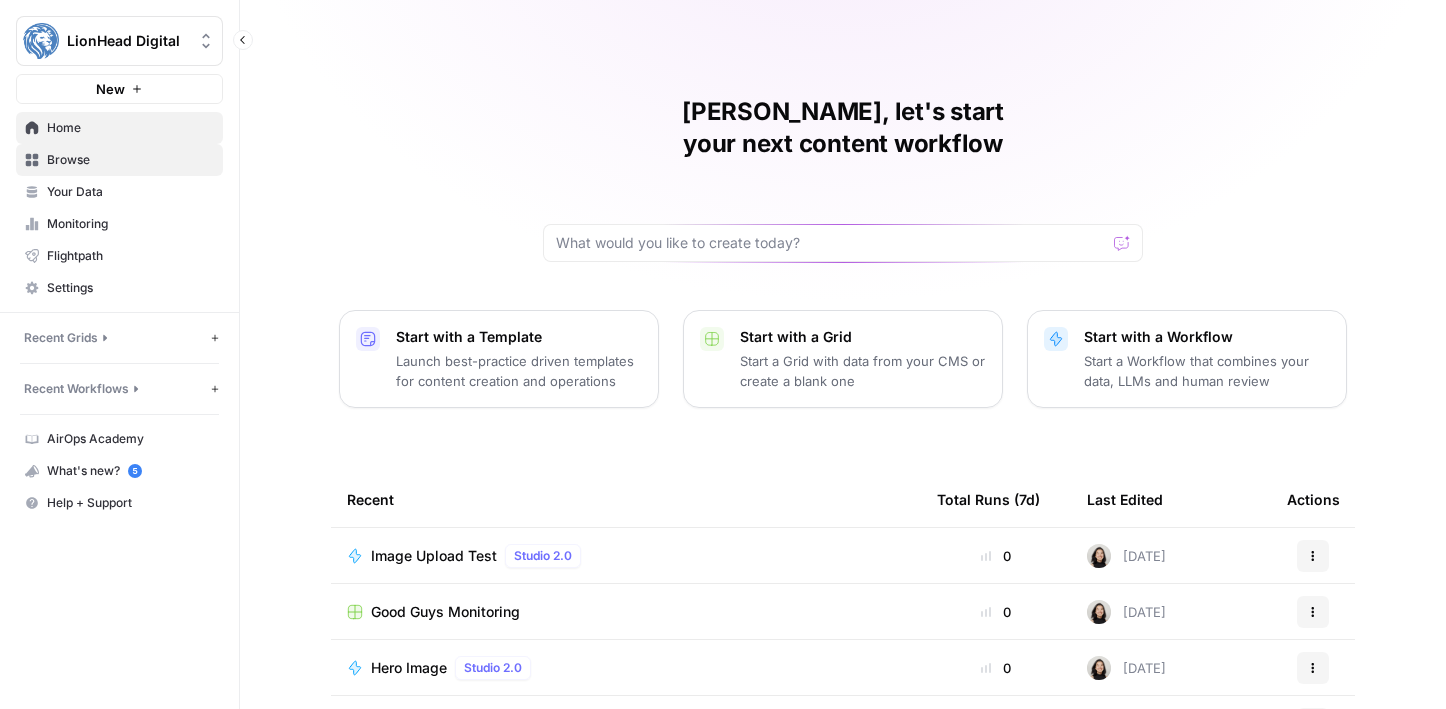 click on "Browse" at bounding box center [130, 160] 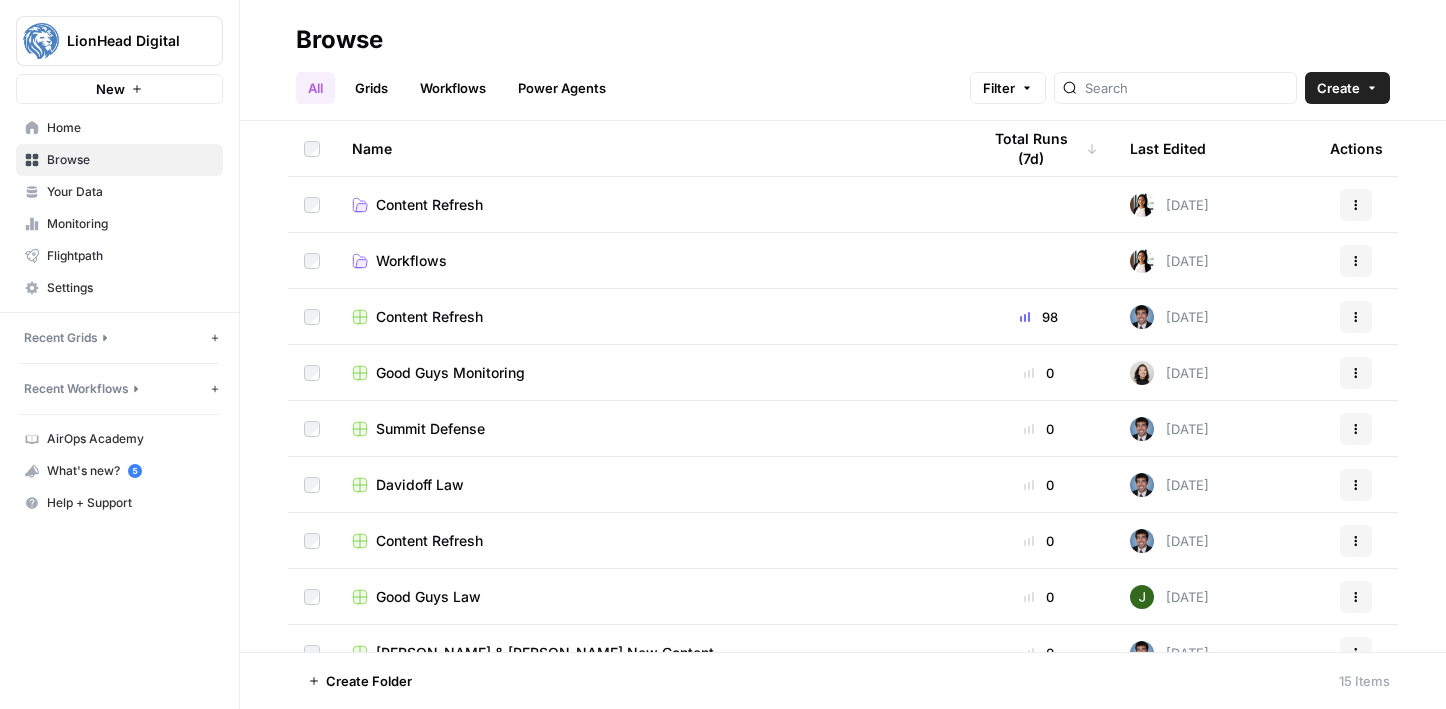 scroll, scrollTop: 213, scrollLeft: 0, axis: vertical 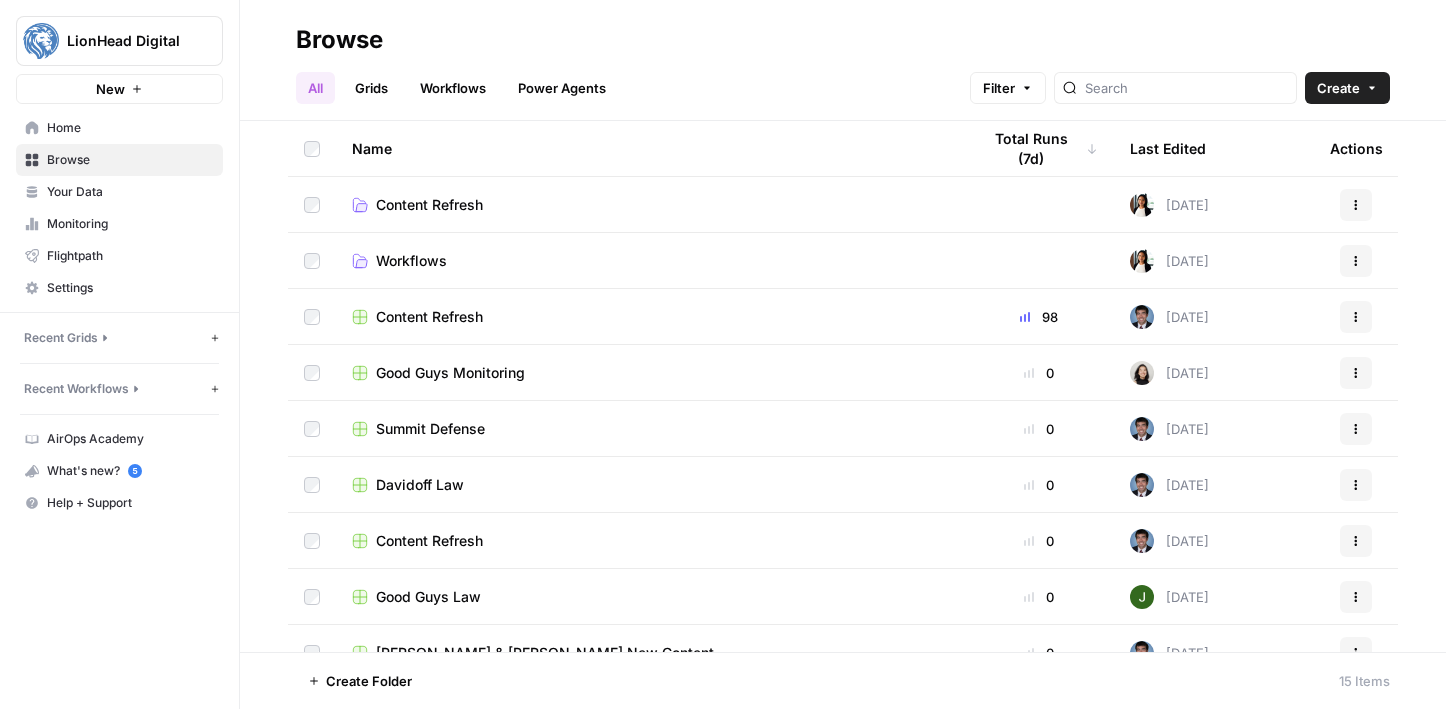 click on "Workflows" at bounding box center (411, 261) 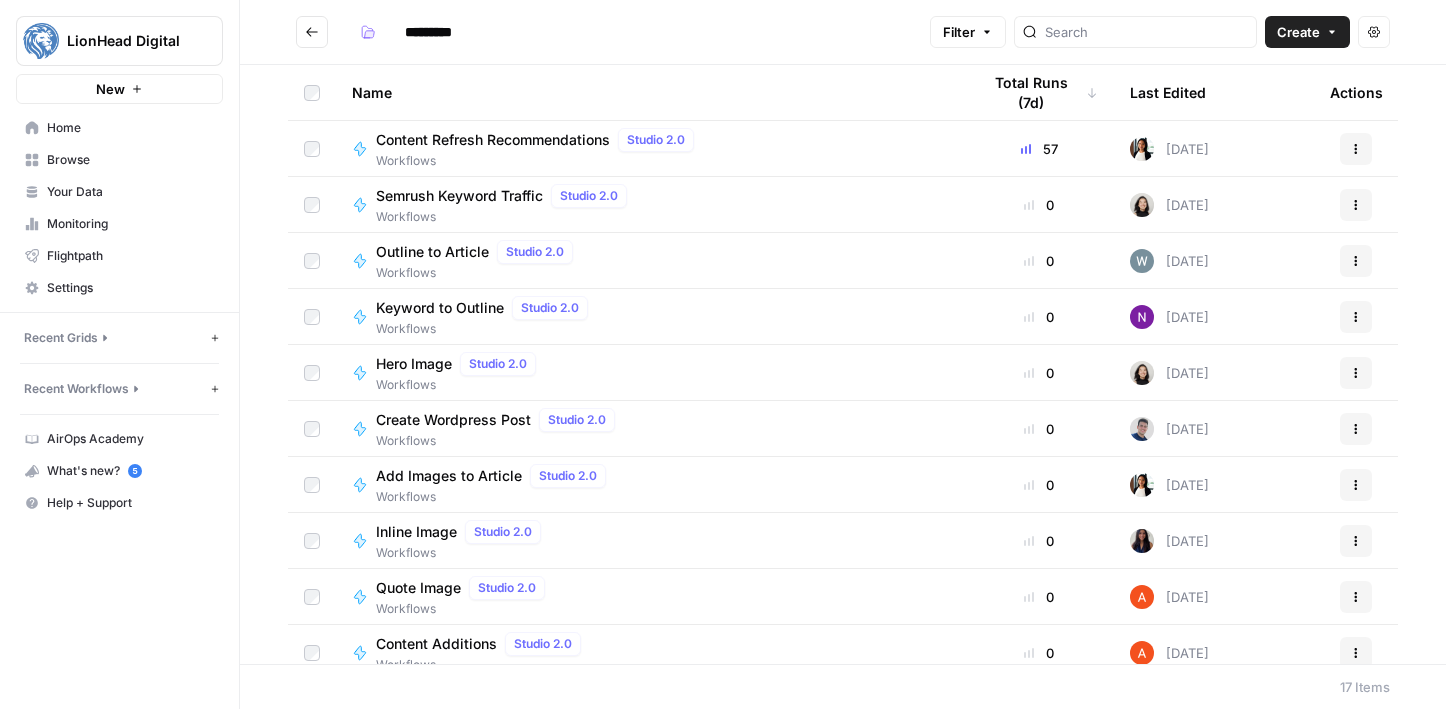 click 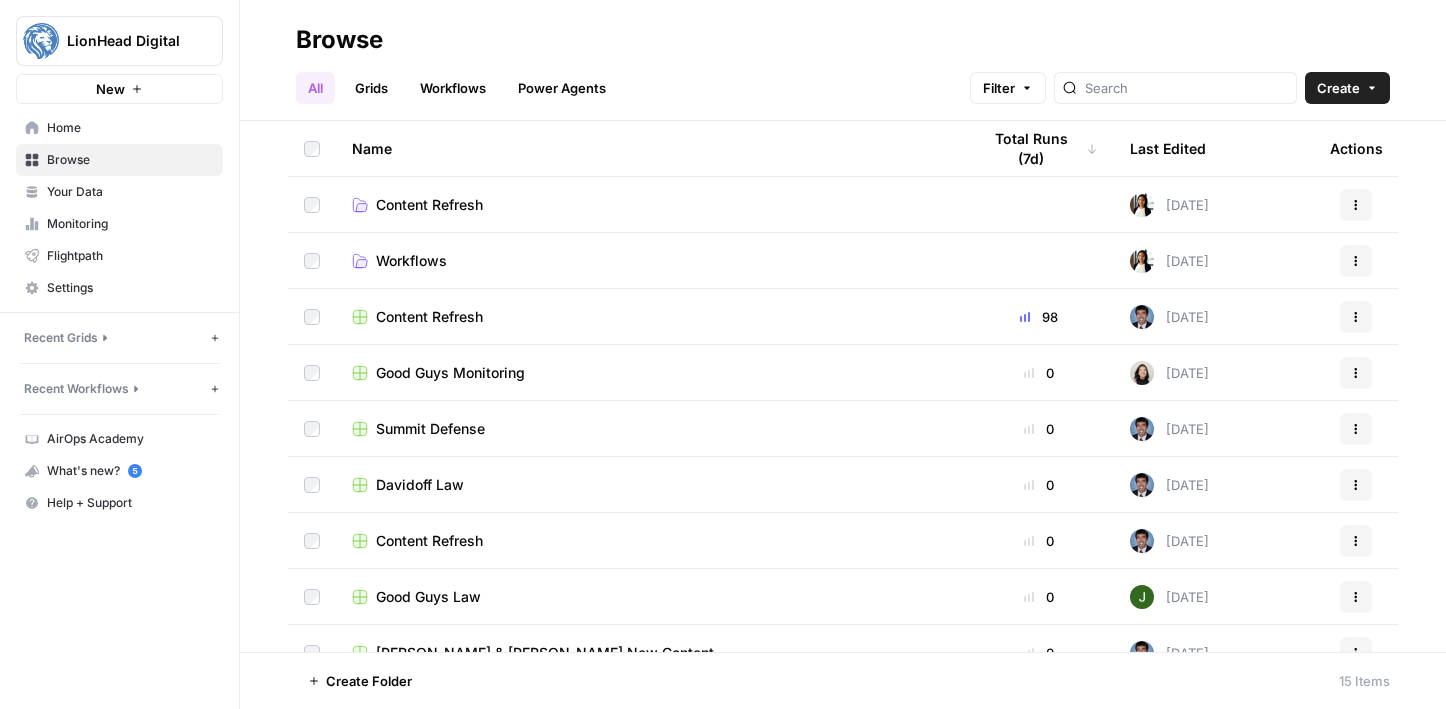 click on "Content Refresh" at bounding box center [429, 205] 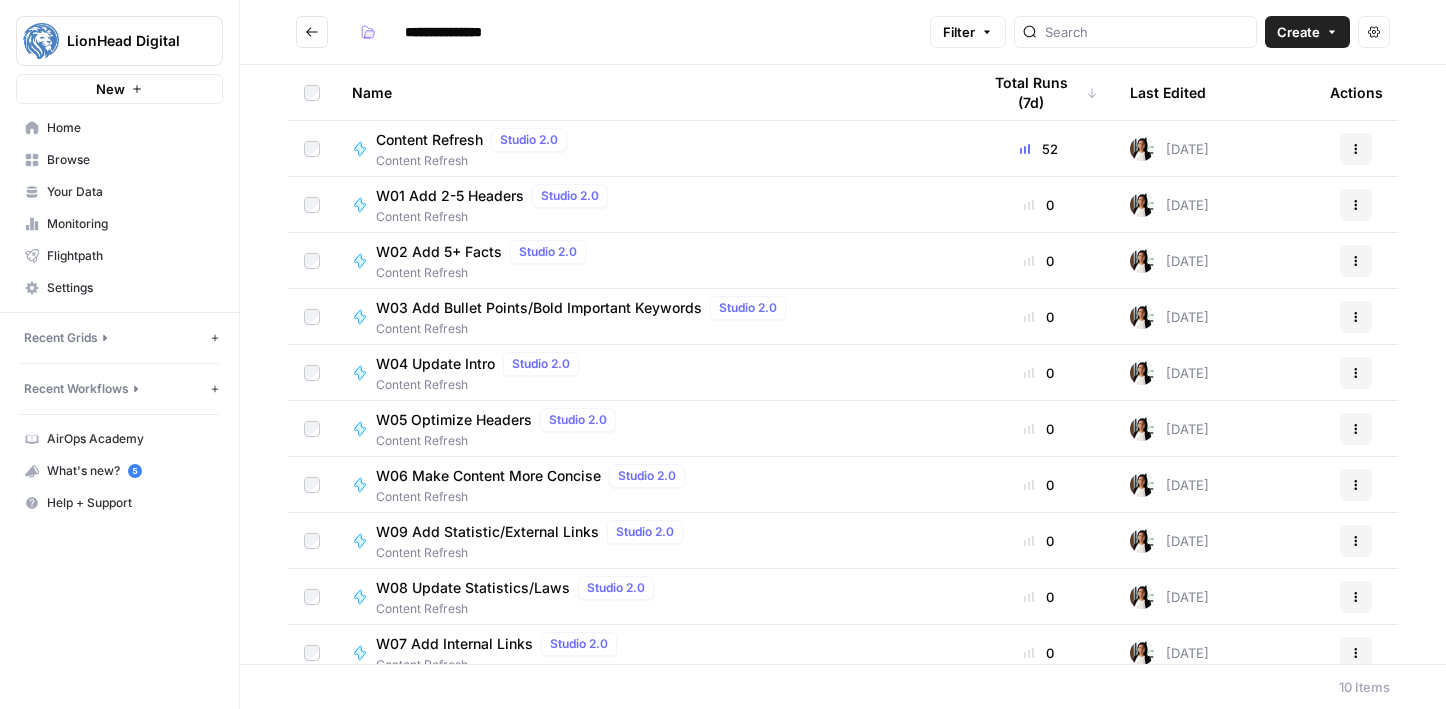 scroll, scrollTop: 17, scrollLeft: 0, axis: vertical 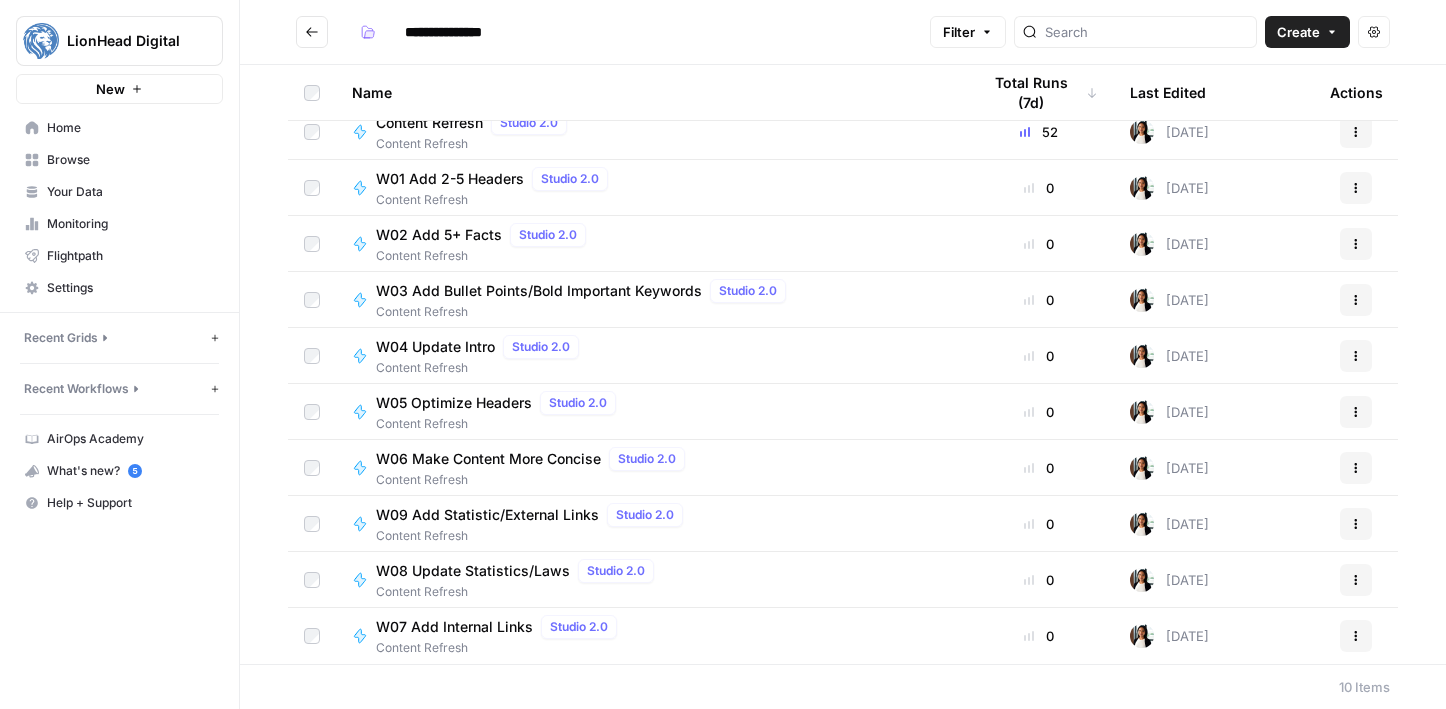 click 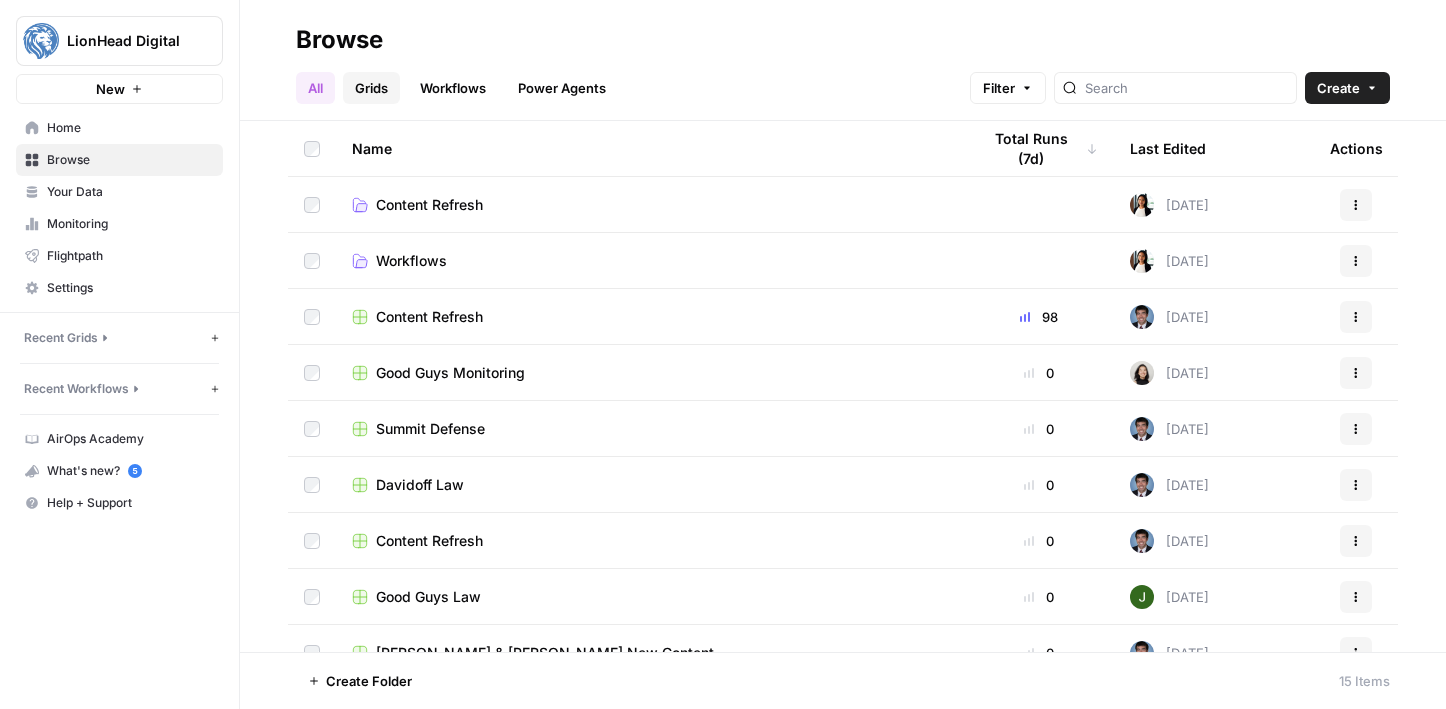 click on "Grids" at bounding box center (371, 88) 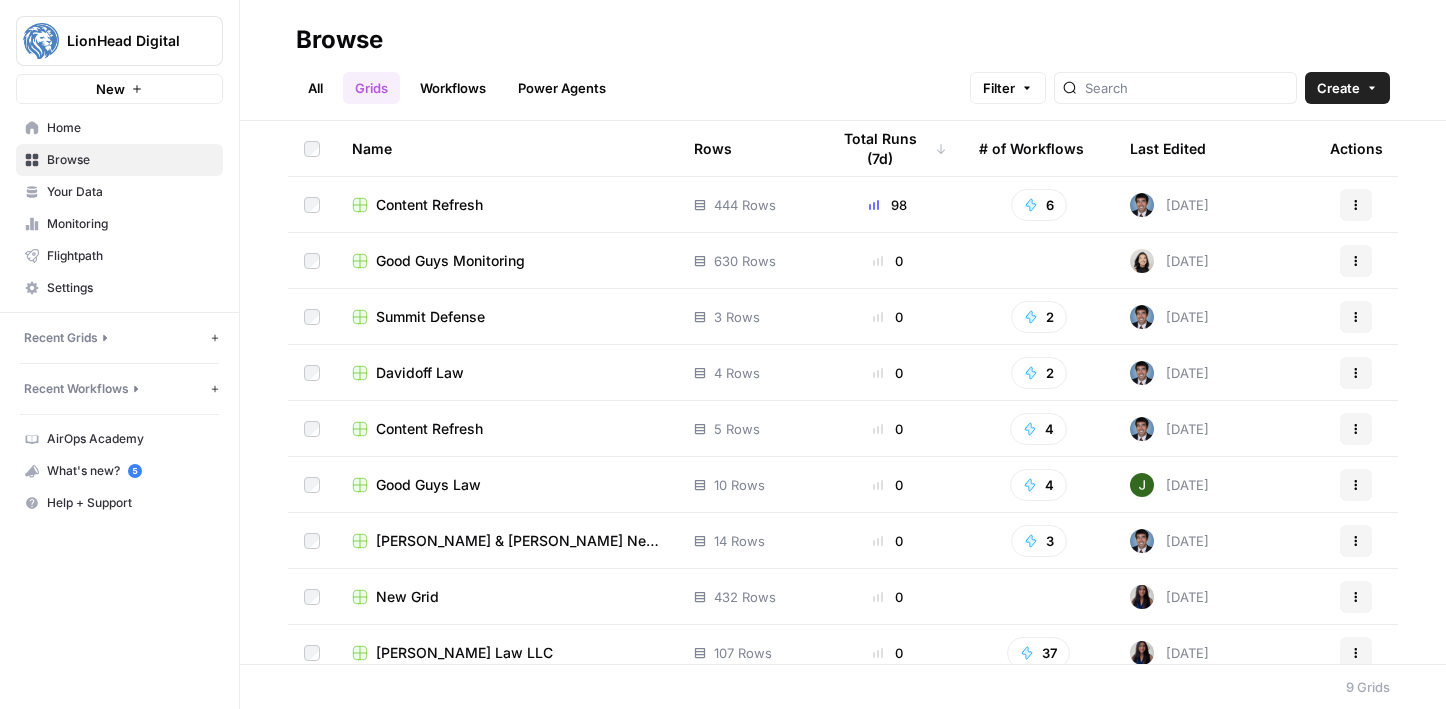 scroll, scrollTop: 17, scrollLeft: 0, axis: vertical 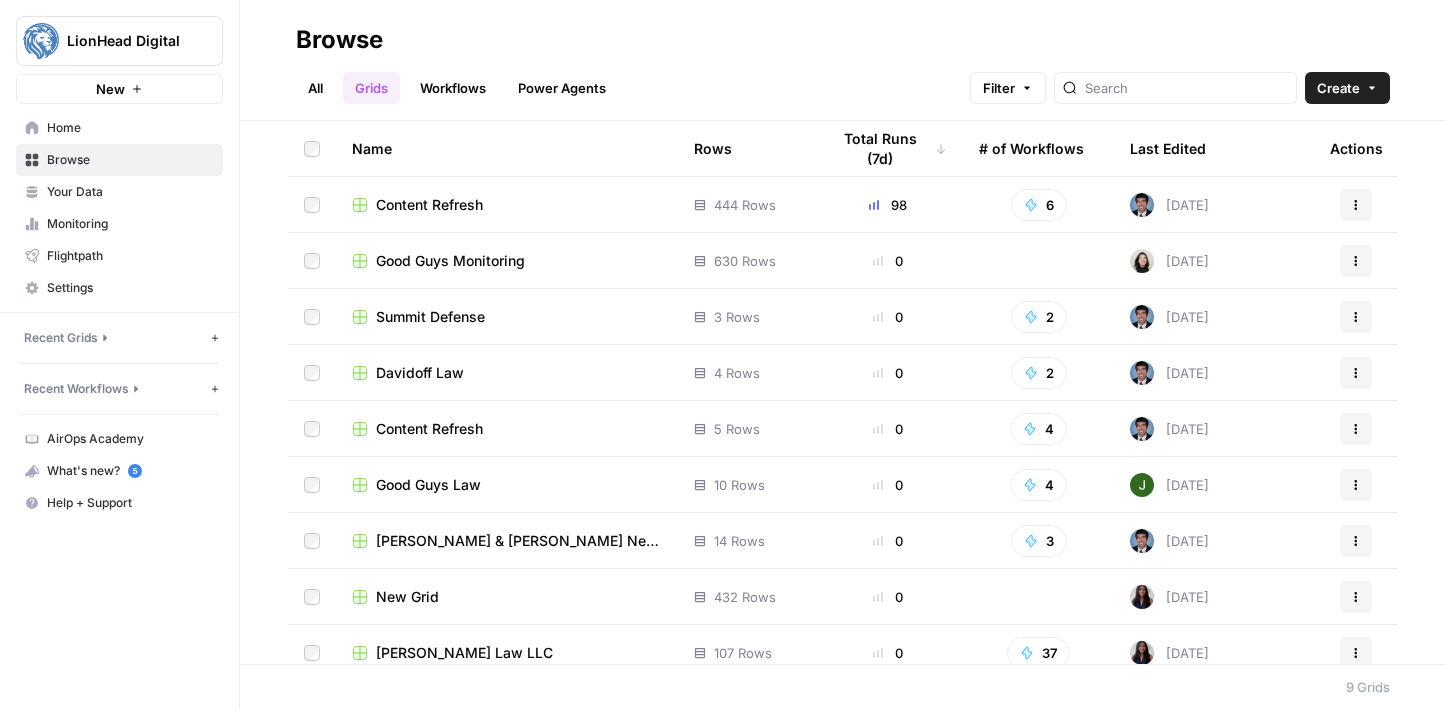 click on "Summit Defense" at bounding box center (430, 317) 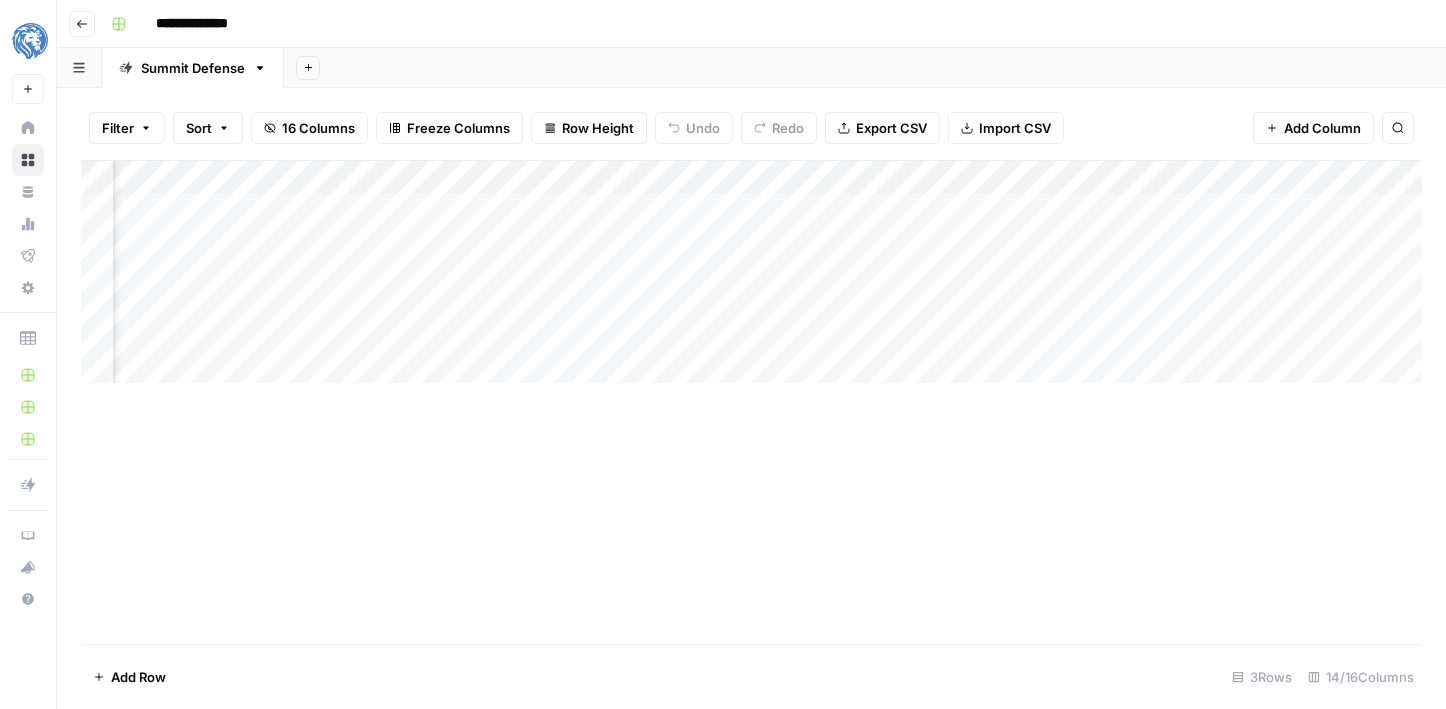 scroll, scrollTop: 0, scrollLeft: 0, axis: both 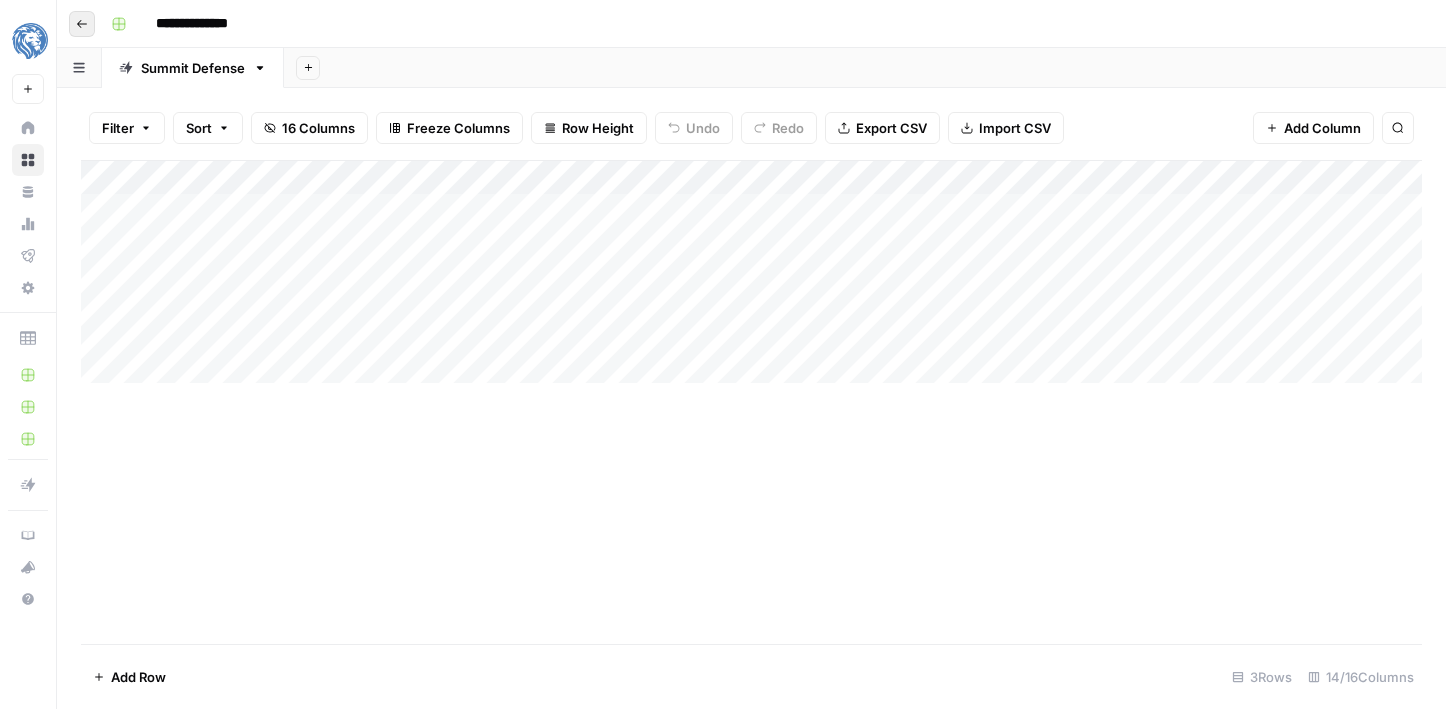 click on "Go back" at bounding box center [82, 24] 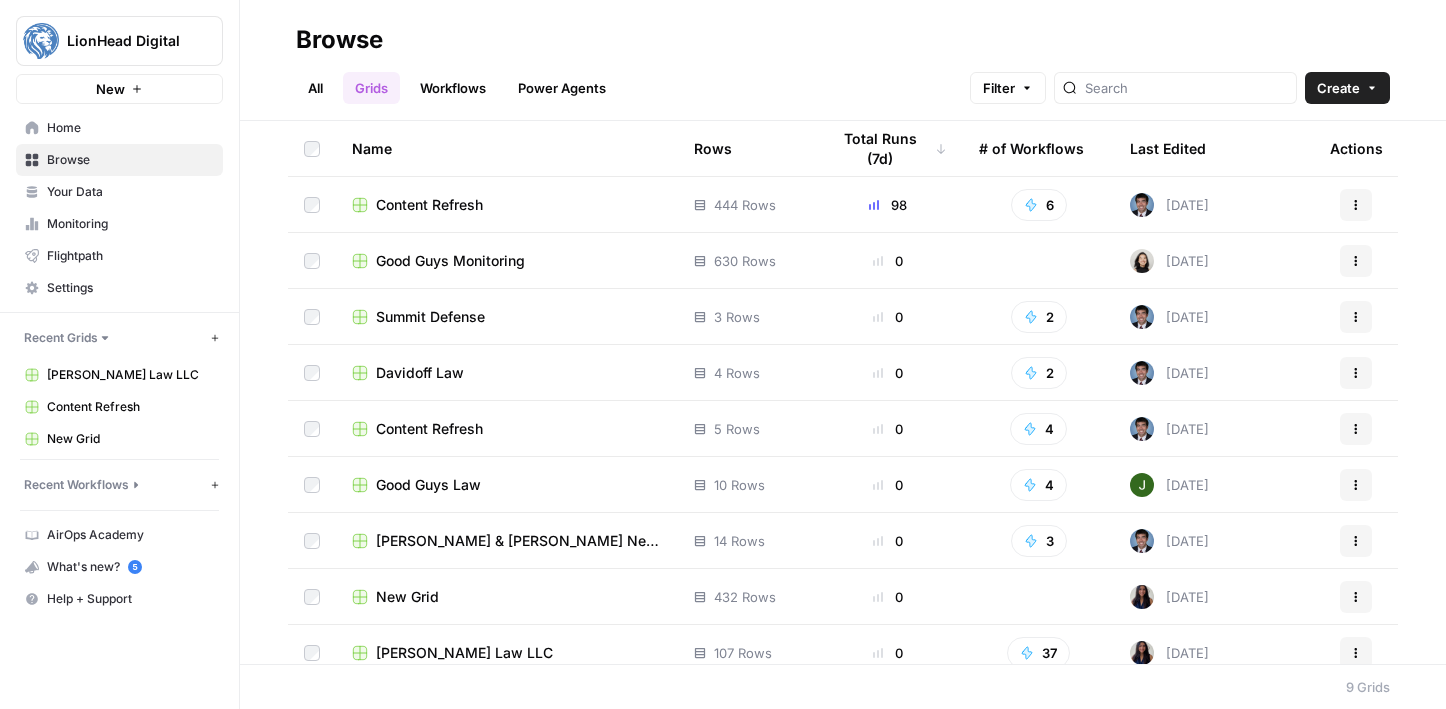 scroll, scrollTop: 17, scrollLeft: 0, axis: vertical 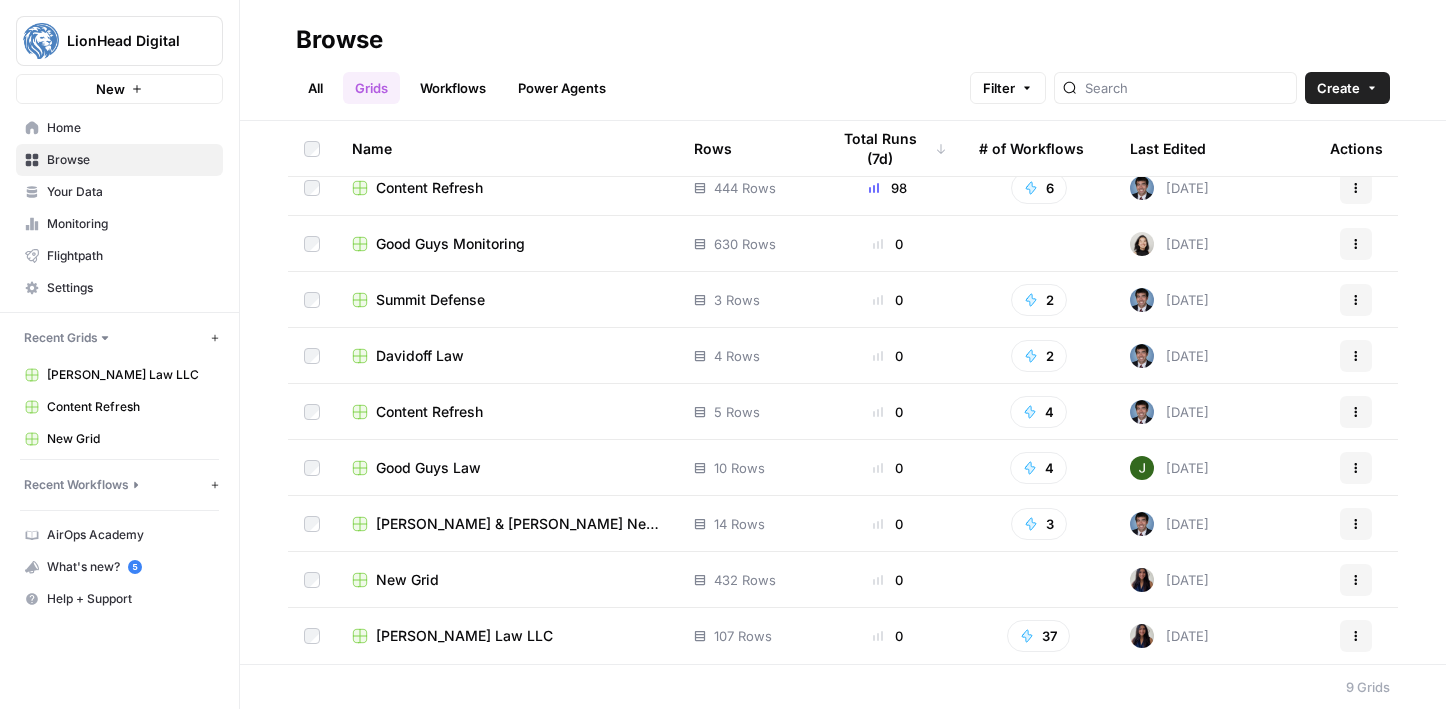 click on "[PERSON_NAME] & [PERSON_NAME] New Content" at bounding box center [519, 524] 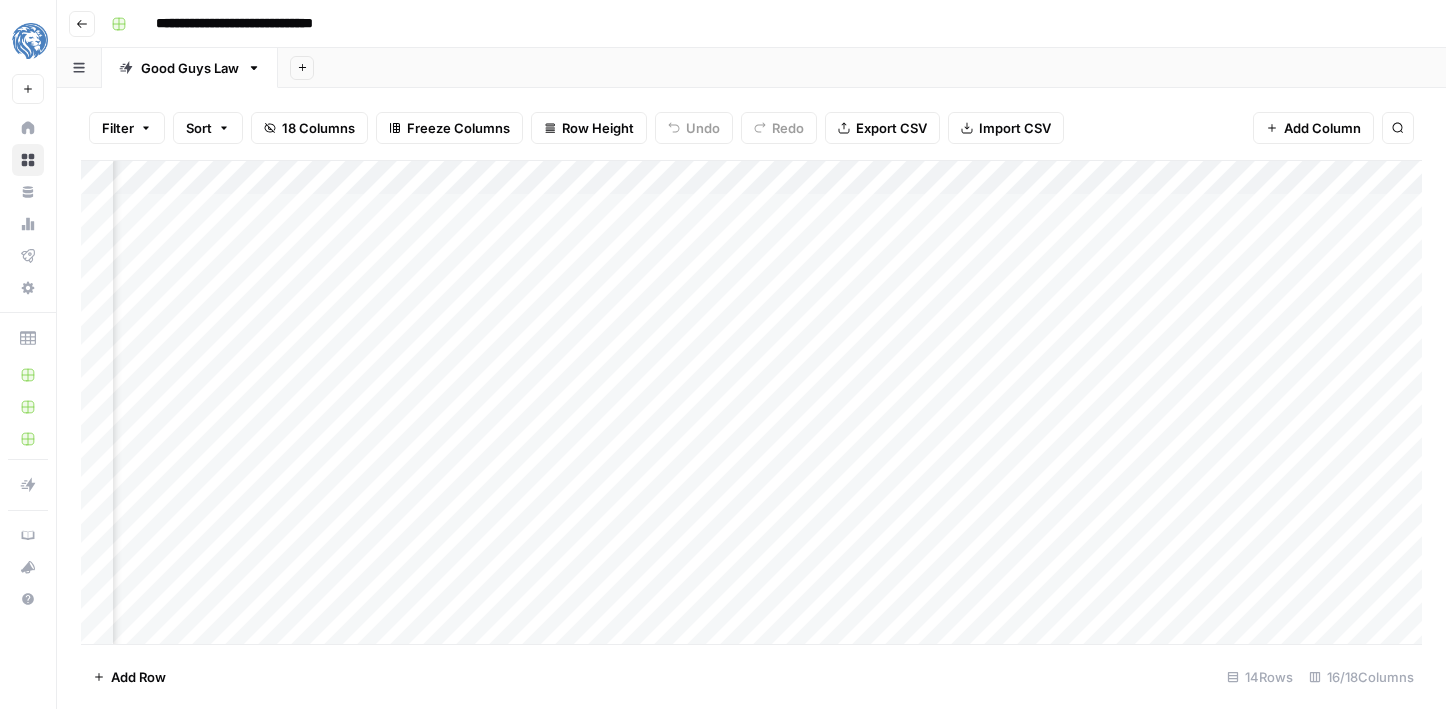 scroll, scrollTop: 0, scrollLeft: 1884, axis: horizontal 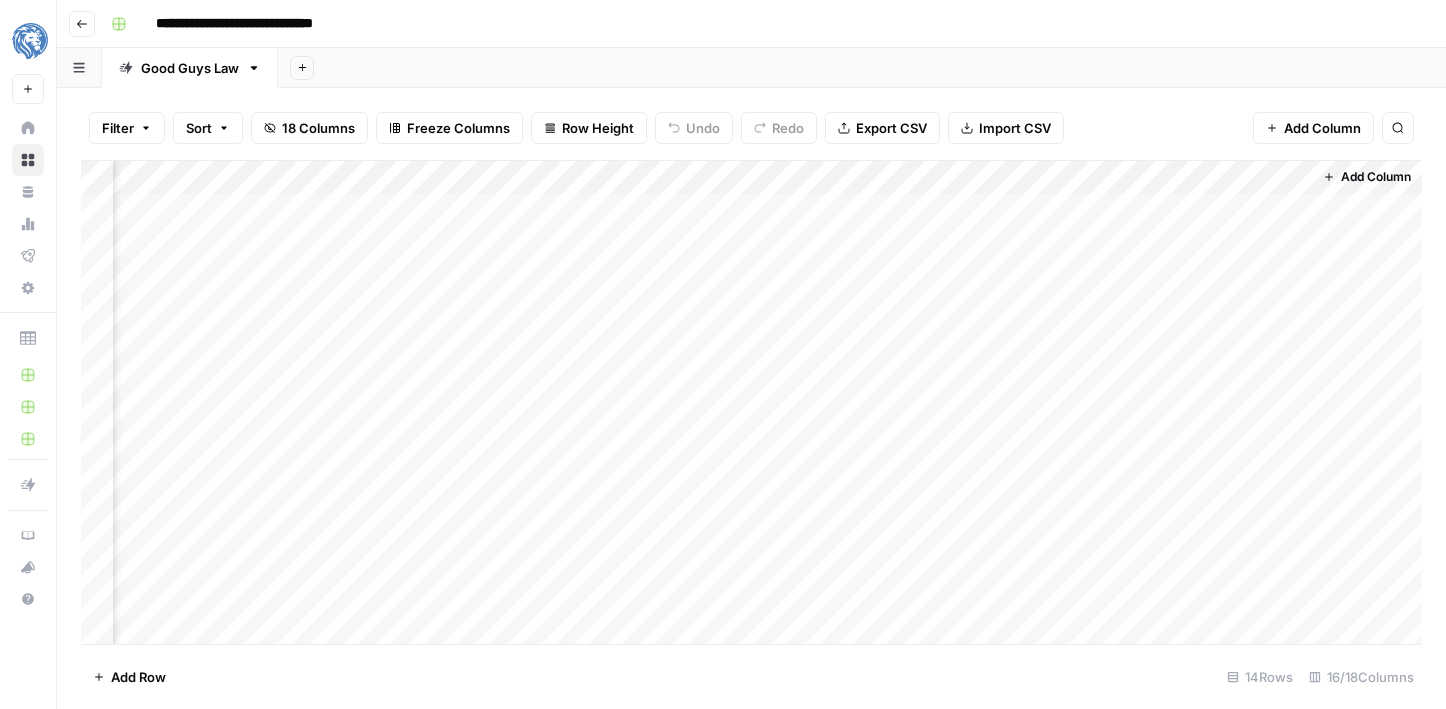 click on "Add Column" at bounding box center (751, 402) 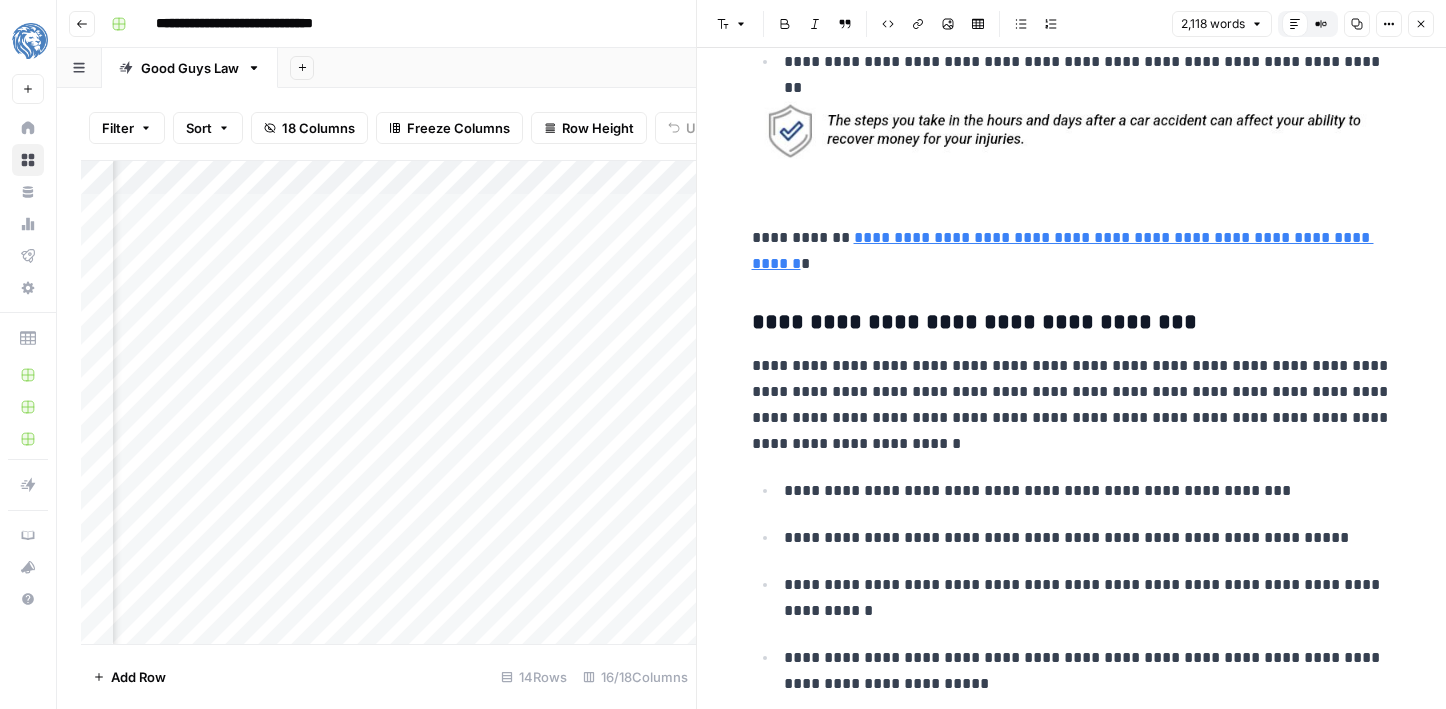 scroll, scrollTop: 754, scrollLeft: 0, axis: vertical 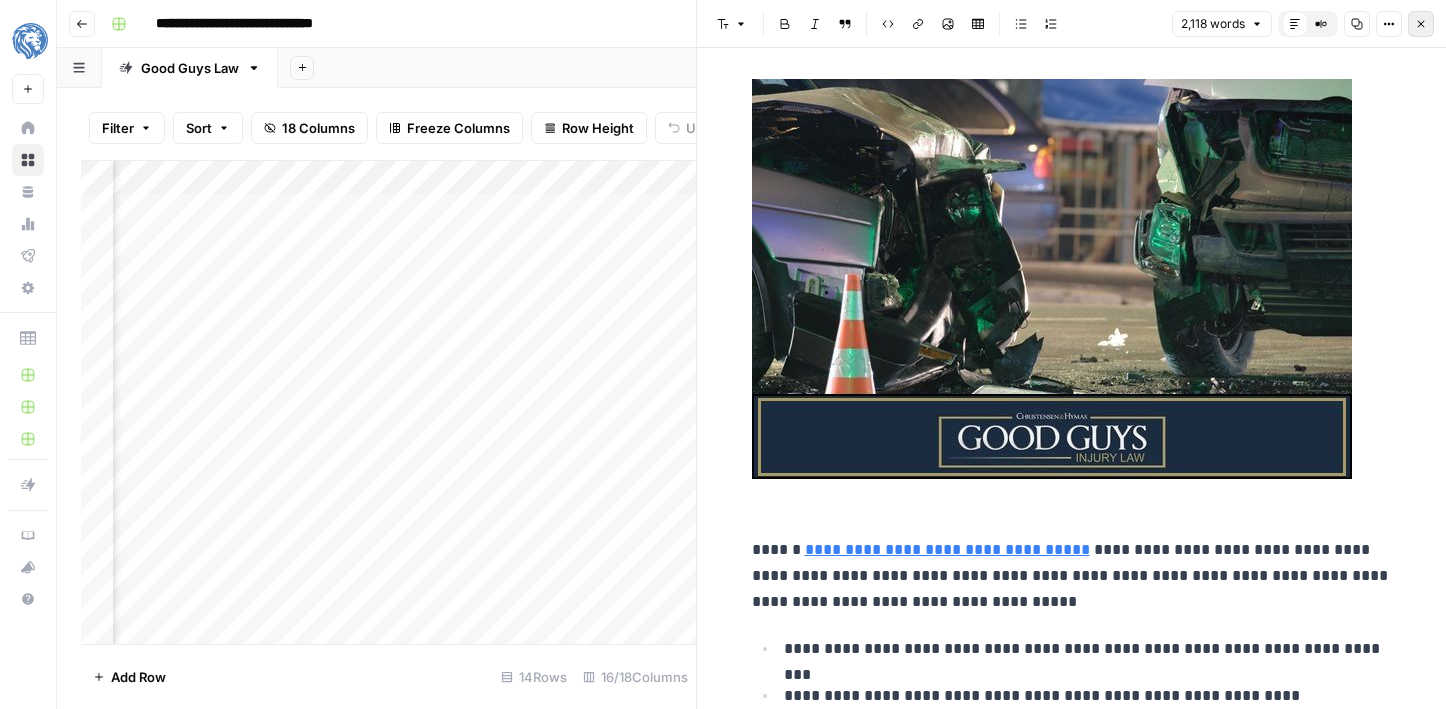 click 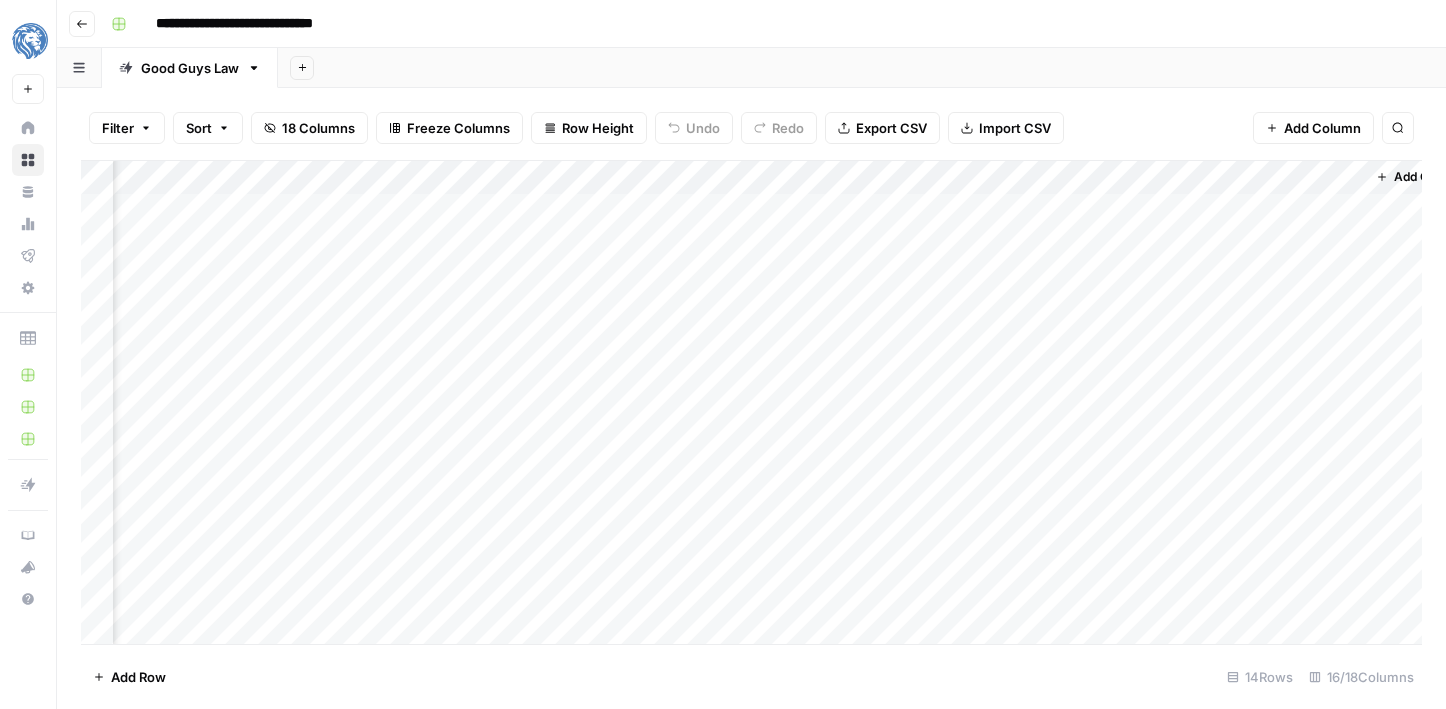 scroll, scrollTop: 0, scrollLeft: 1884, axis: horizontal 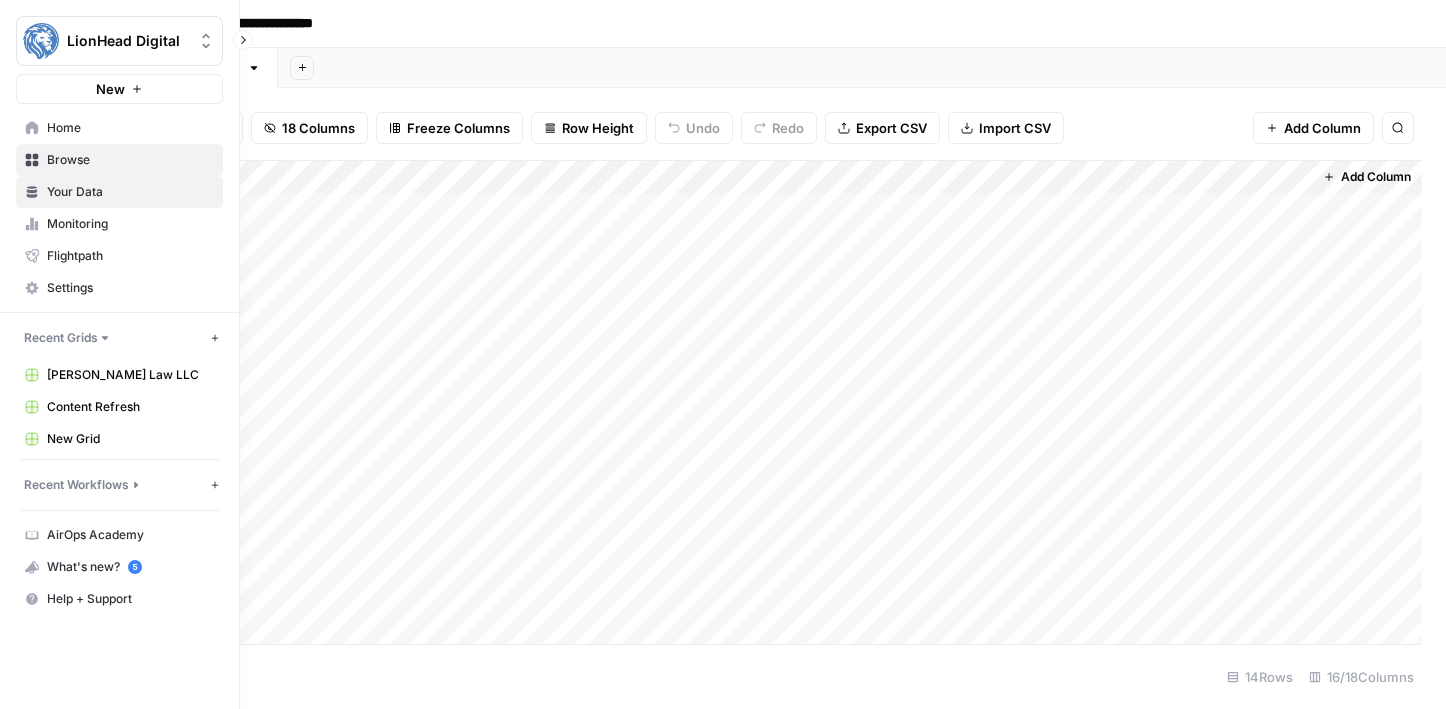 click on "Your Data" at bounding box center (130, 192) 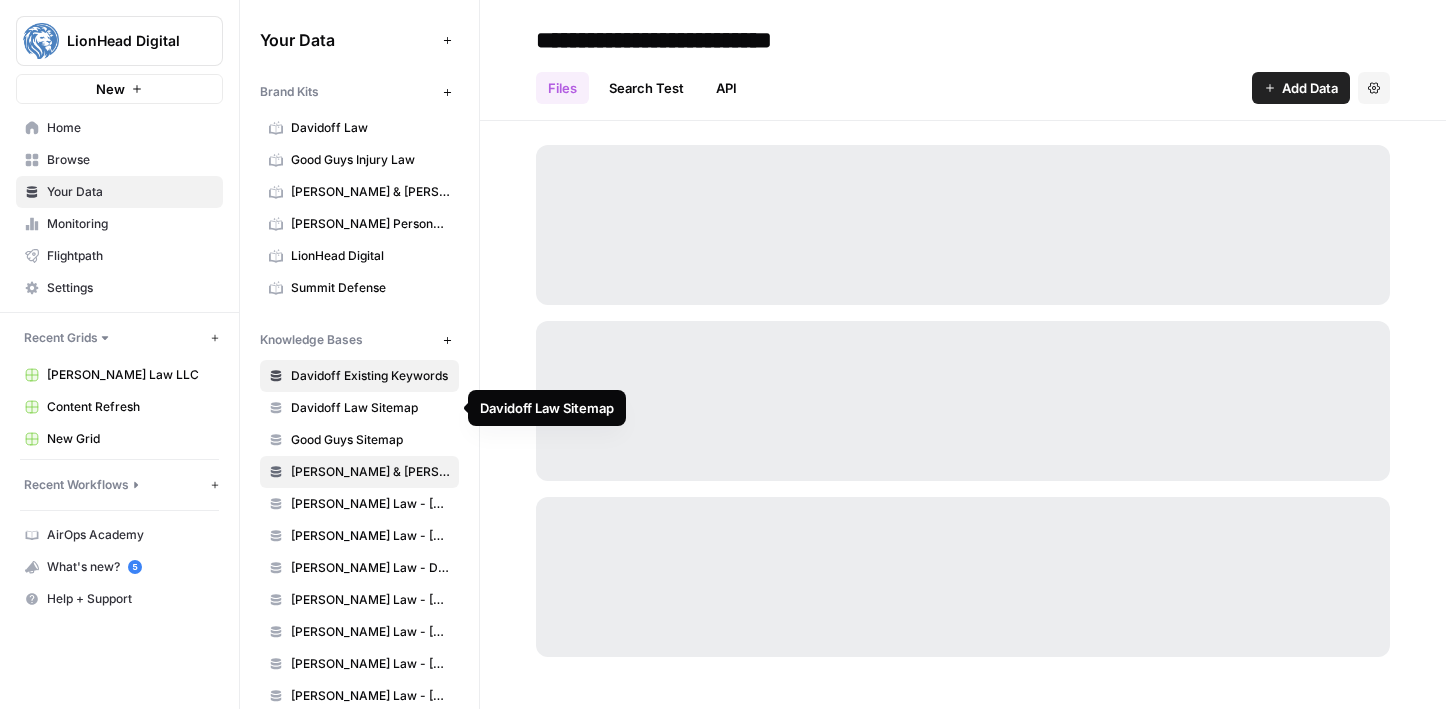 click on "[PERSON_NAME] & [PERSON_NAME]" at bounding box center [370, 472] 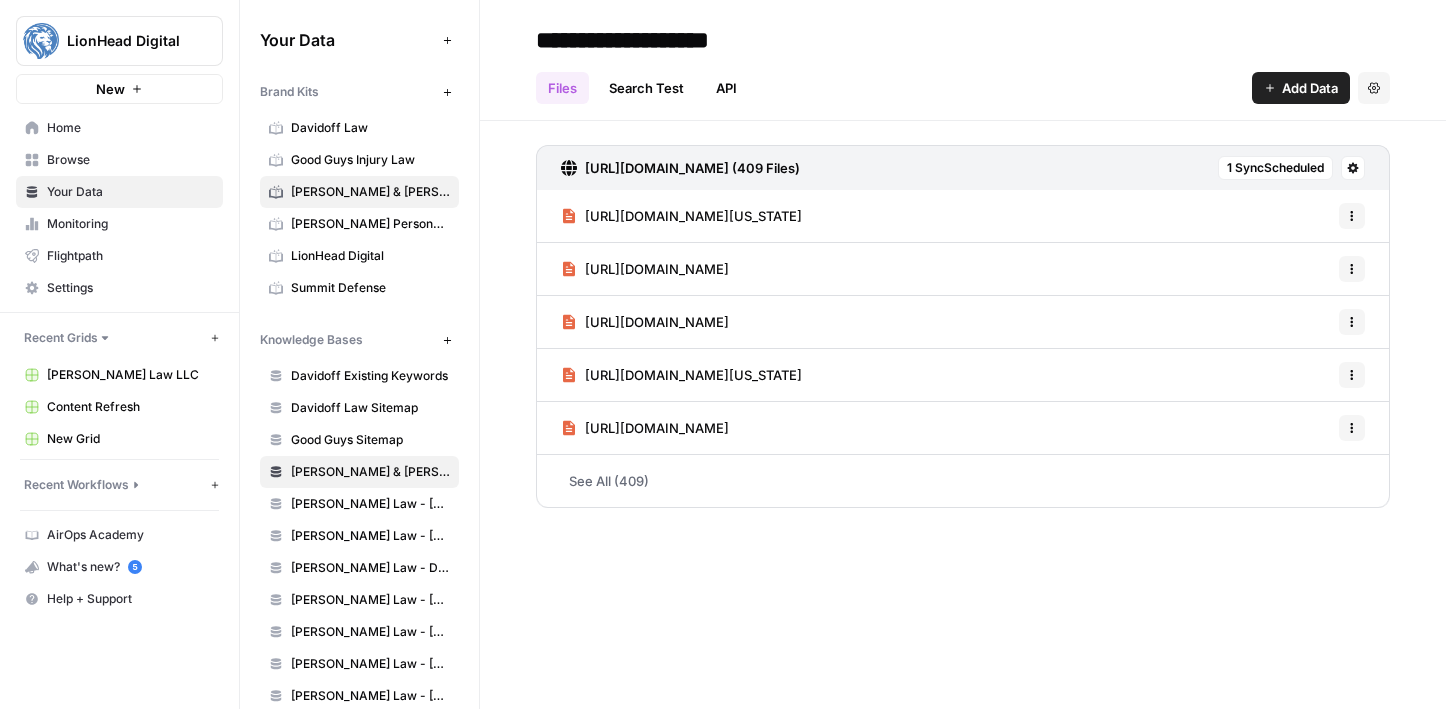 click on "[PERSON_NAME] & [PERSON_NAME]" at bounding box center (370, 192) 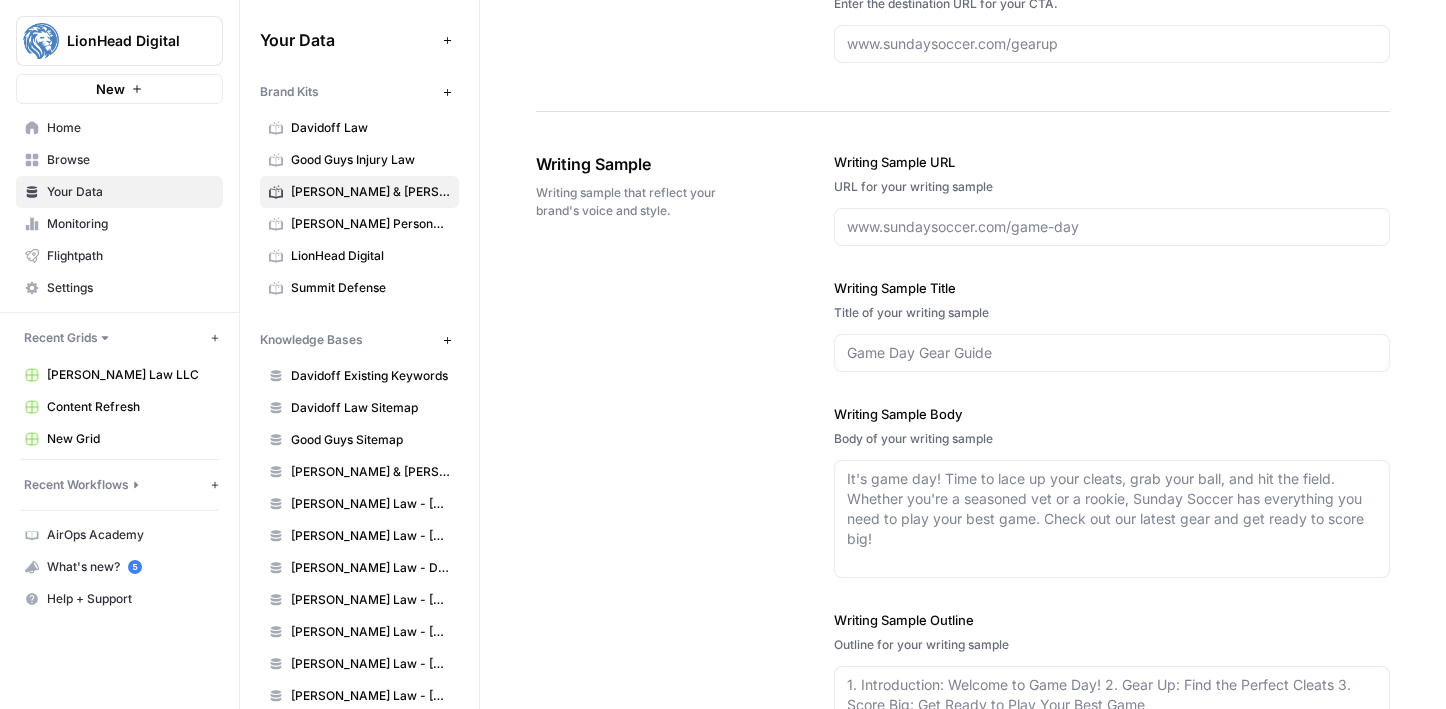 scroll, scrollTop: 2349, scrollLeft: 0, axis: vertical 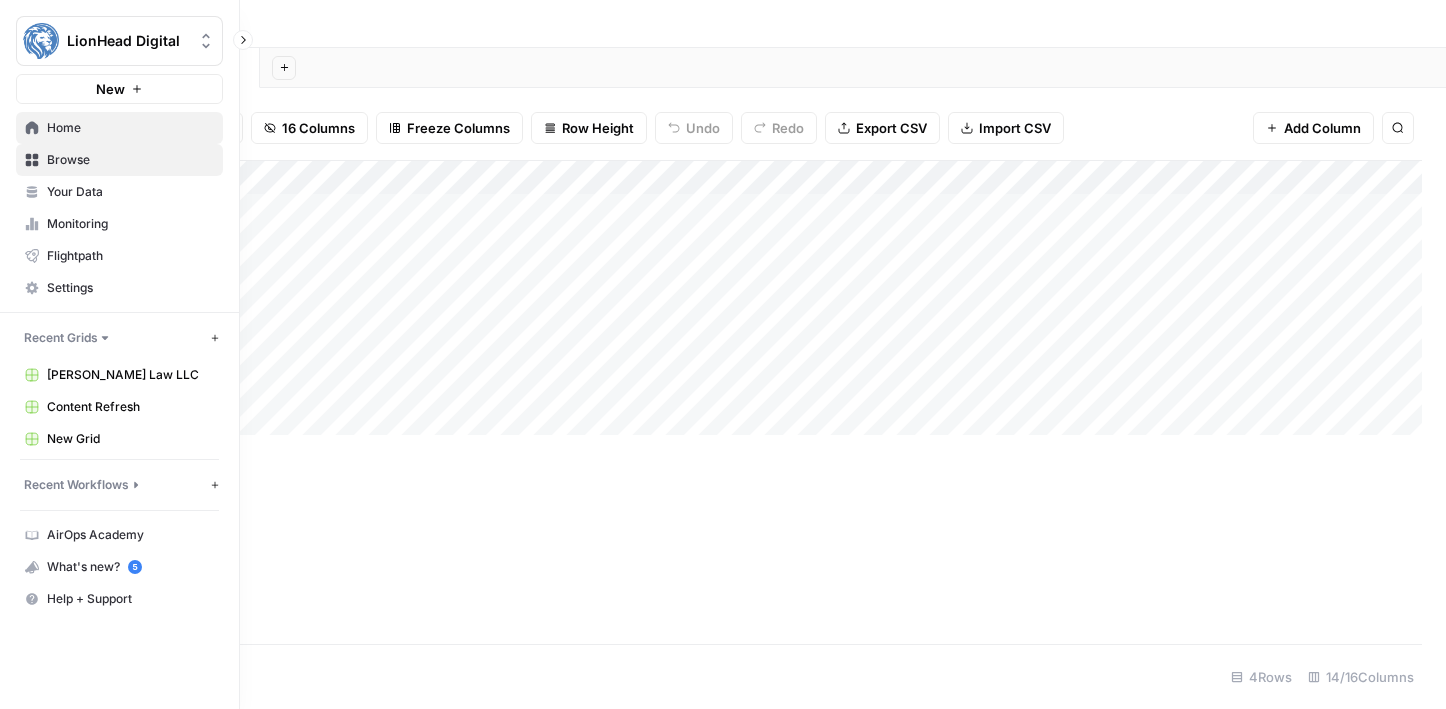 click on "Home" at bounding box center [130, 128] 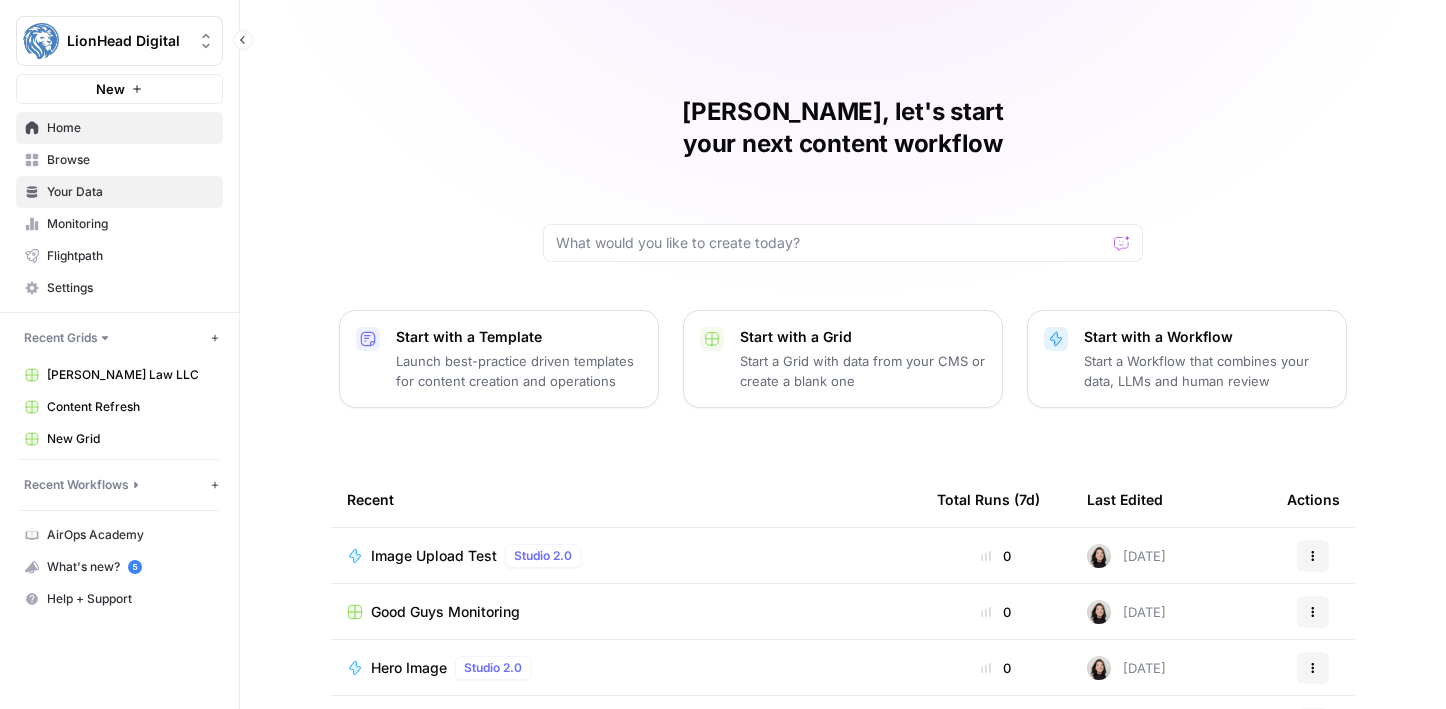 click on "Your Data" at bounding box center [130, 192] 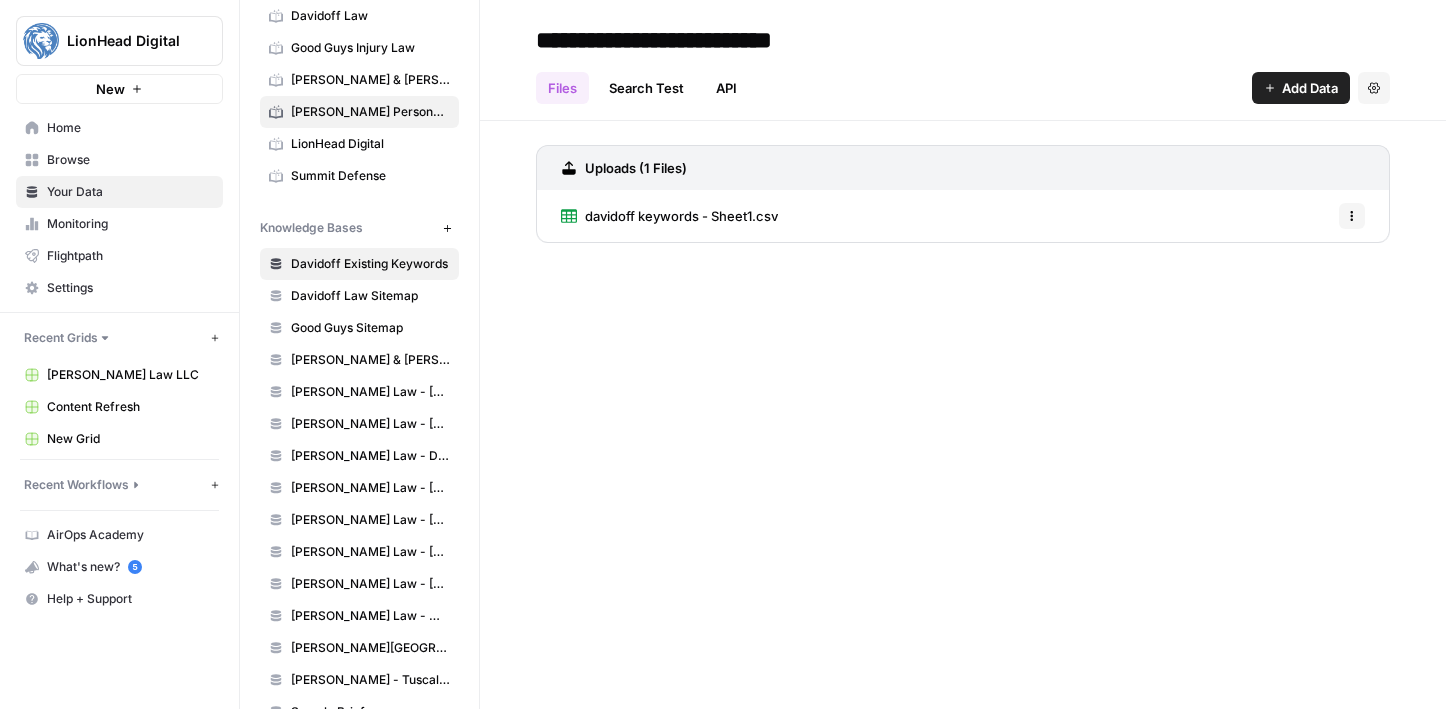 scroll, scrollTop: 0, scrollLeft: 0, axis: both 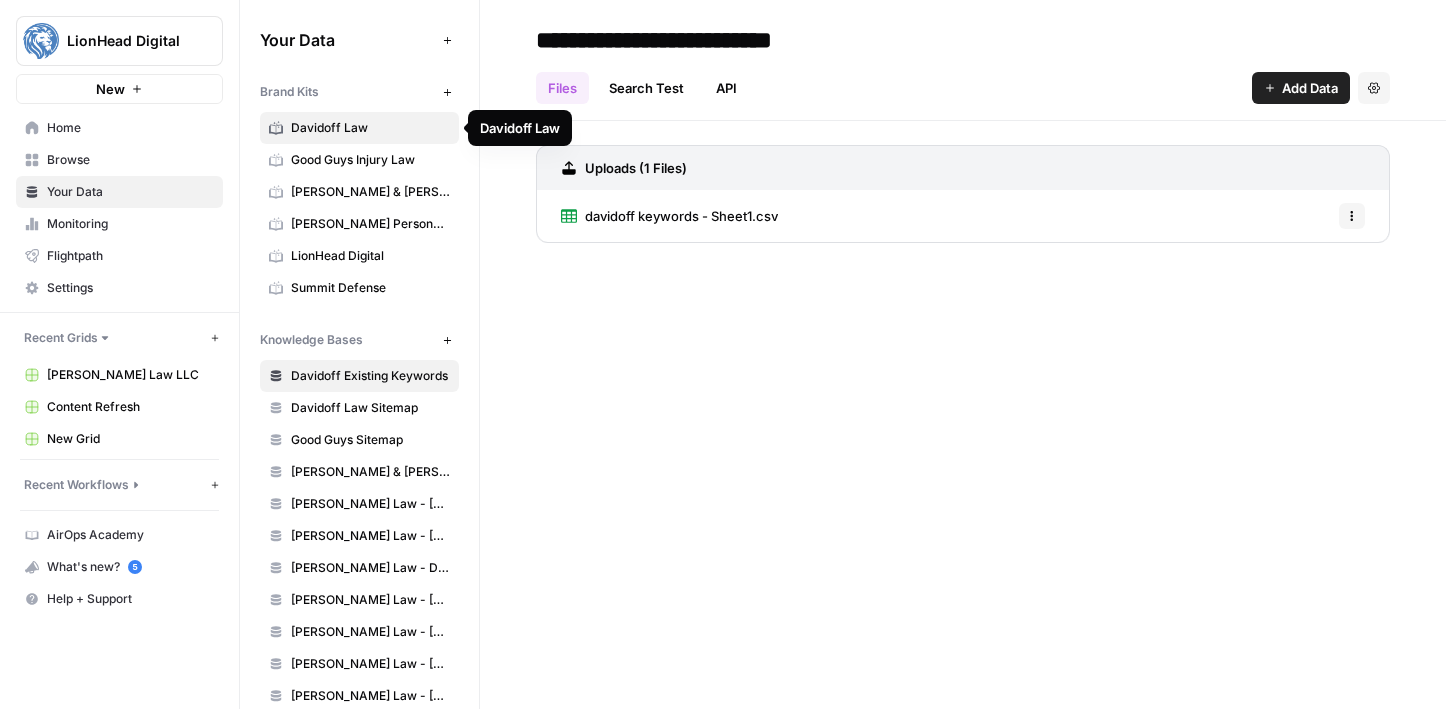 click on "Davidoff Law" at bounding box center [370, 128] 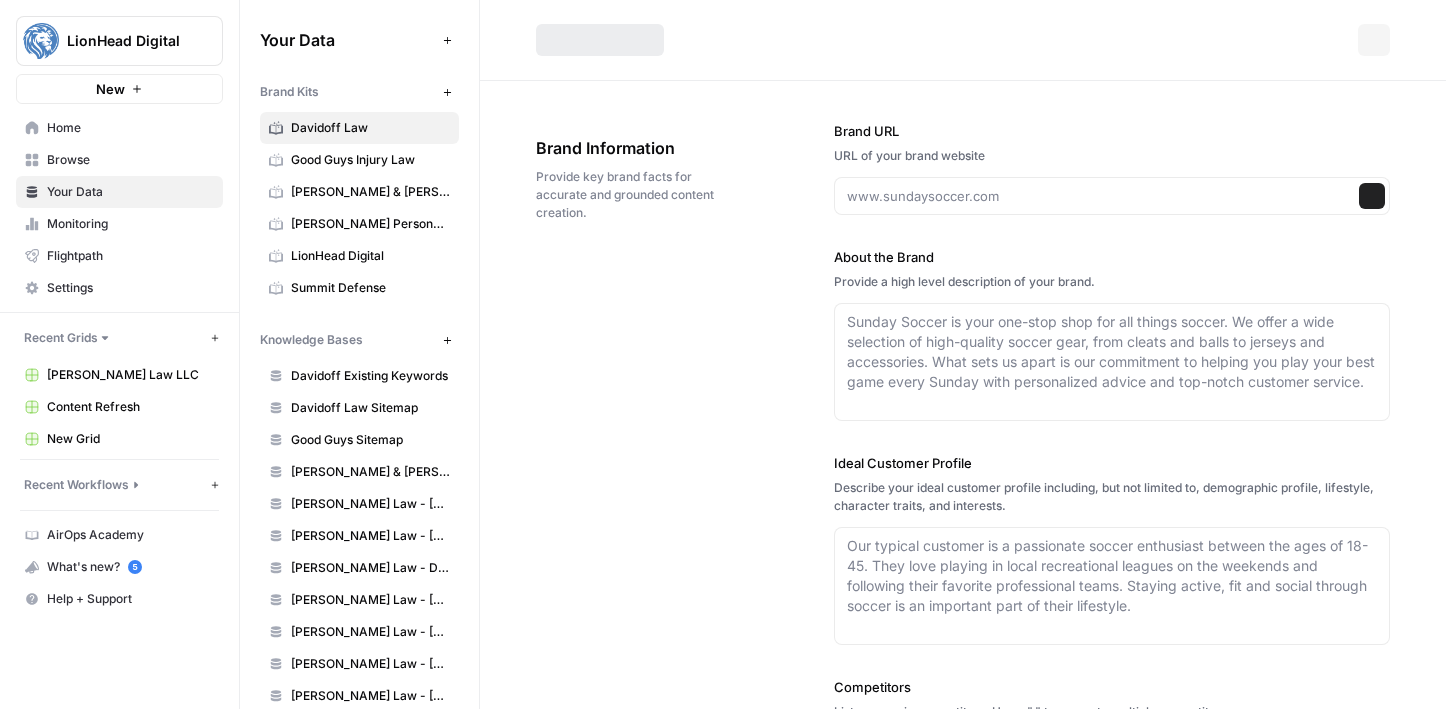 type on "[URL][DOMAIN_NAME]" 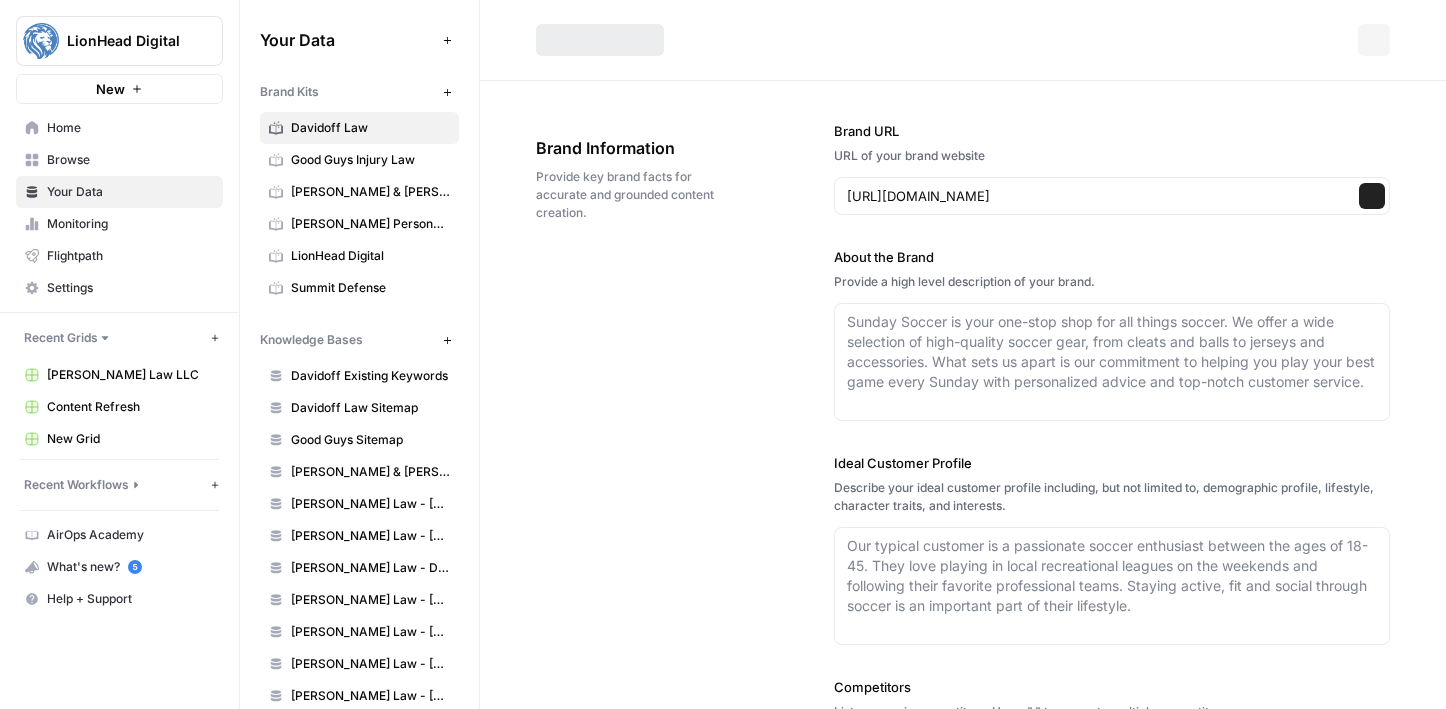 type on "Davidoff Law Personal Injury Lawyers is a trusted personal injury law firm based in [GEOGRAPHIC_DATA], [US_STATE], dedicated to helping clients recover compensation for injuries caused by accidents. With a proven track record of securing millions of dollars for clients, the firm specializes in car accidents, truck accidents, construction accidents, and other personal injury cases. Their experienced attorneys provide personalized attention, strategic negotiation, and aggressive representation to ensure clients receive the justice they deserve. The firm is committed to treating every client like family while navigating the complexities of the legal system." 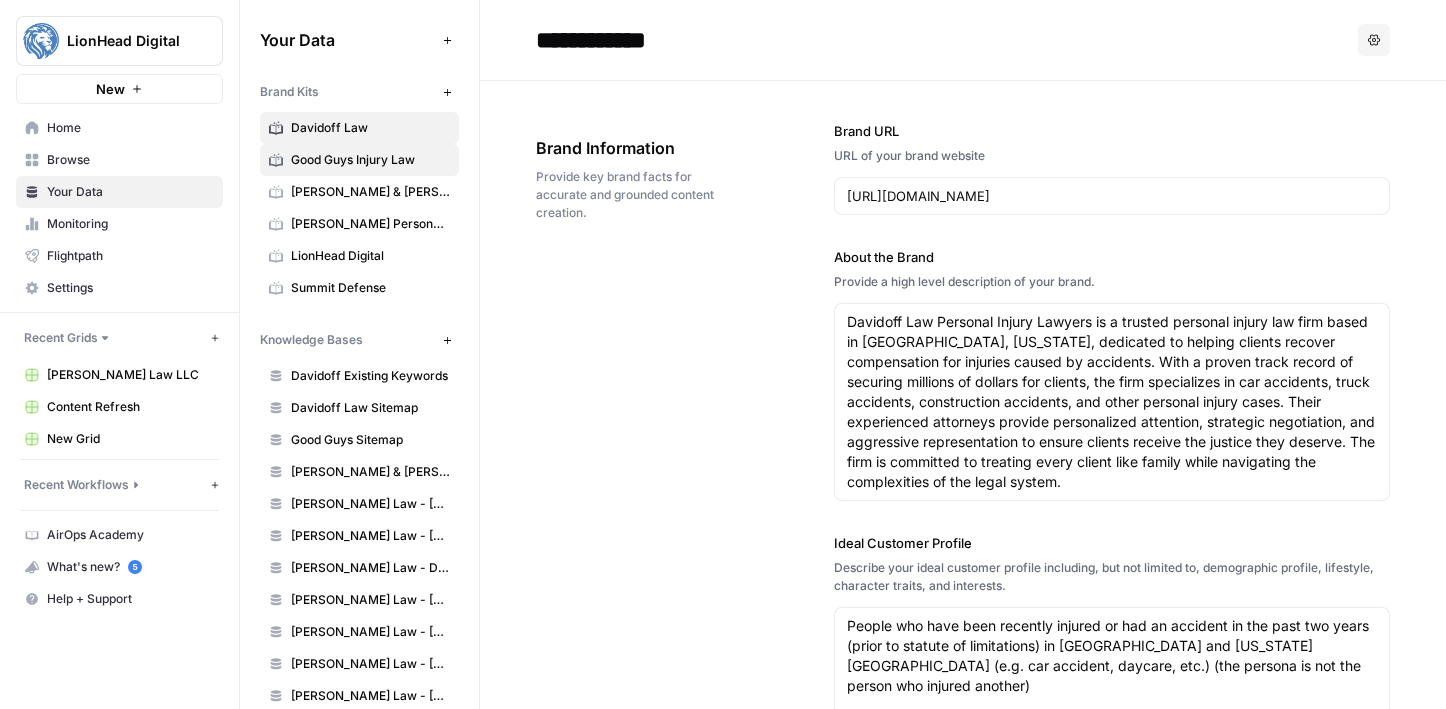click on "Good Guys Injury Law" at bounding box center (370, 160) 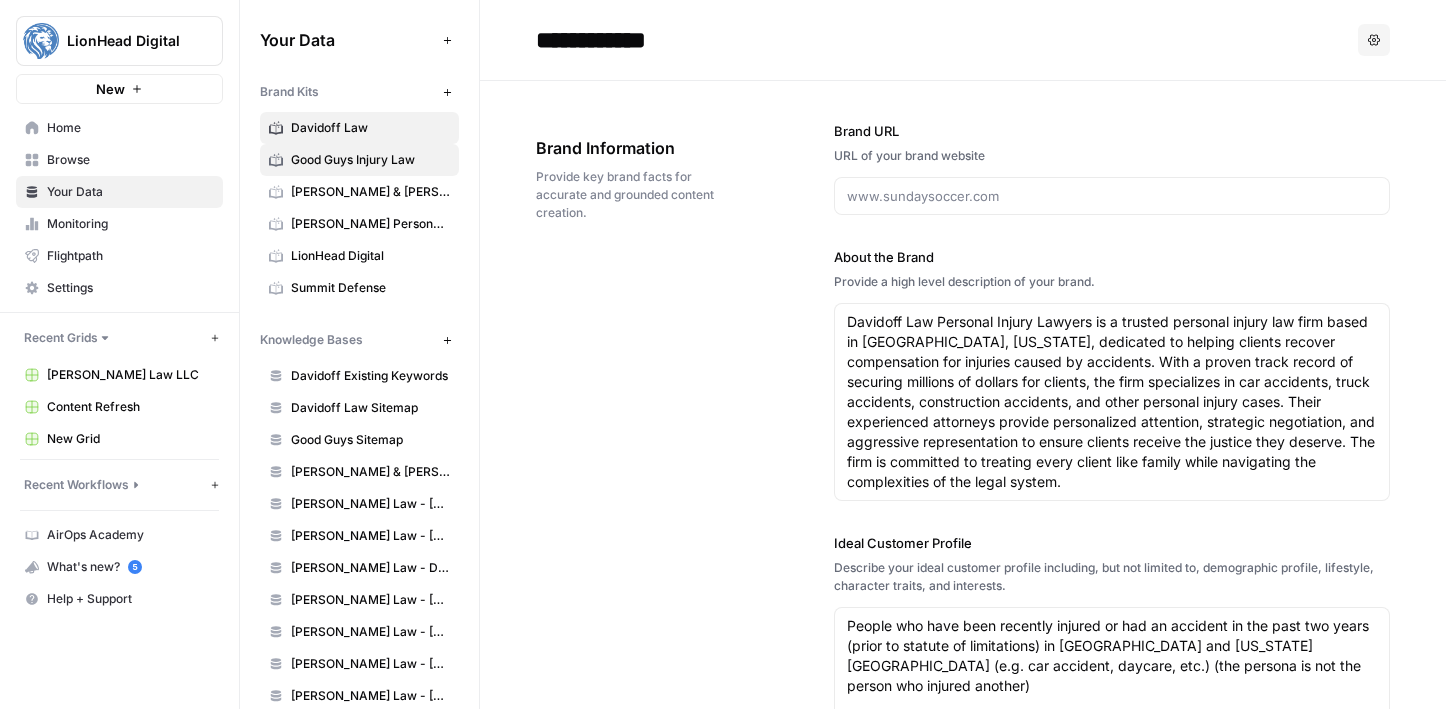 type 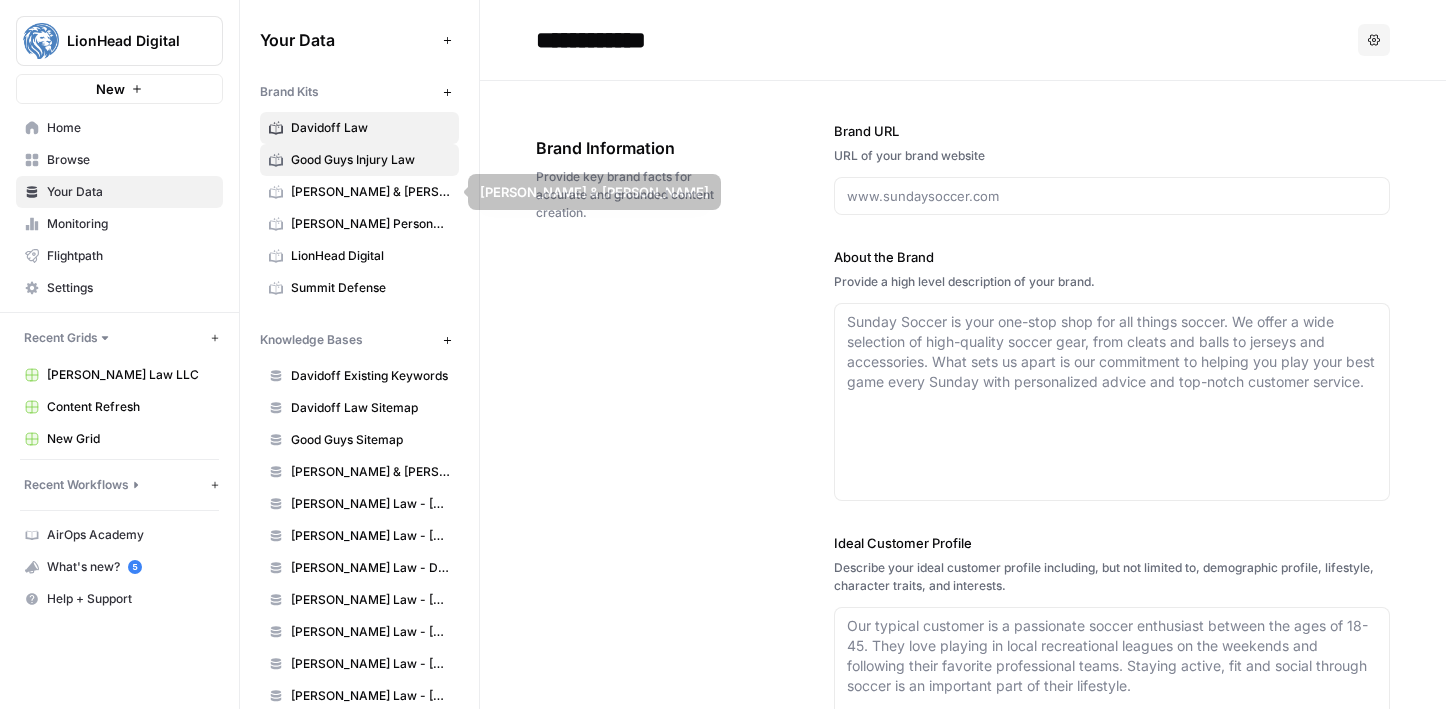 type on "[URL][DOMAIN_NAME]" 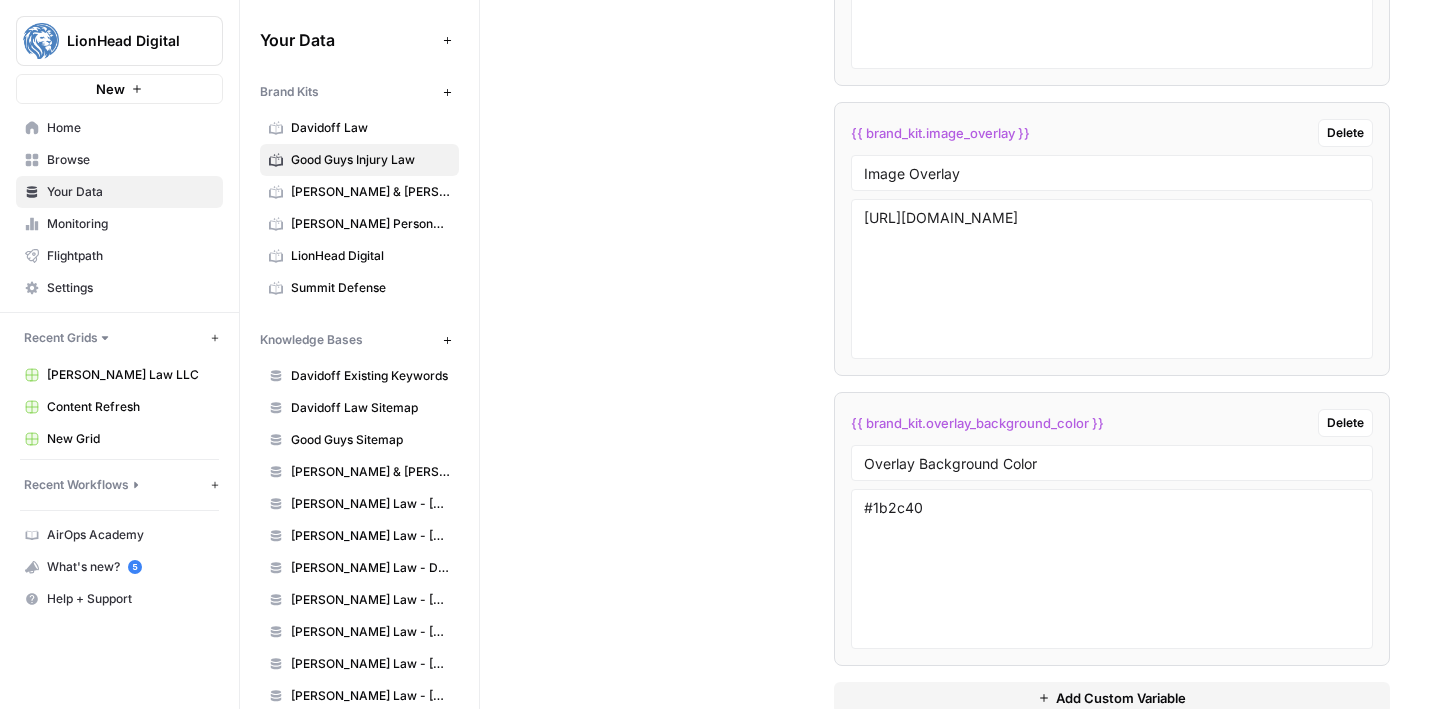 scroll, scrollTop: 4727, scrollLeft: 0, axis: vertical 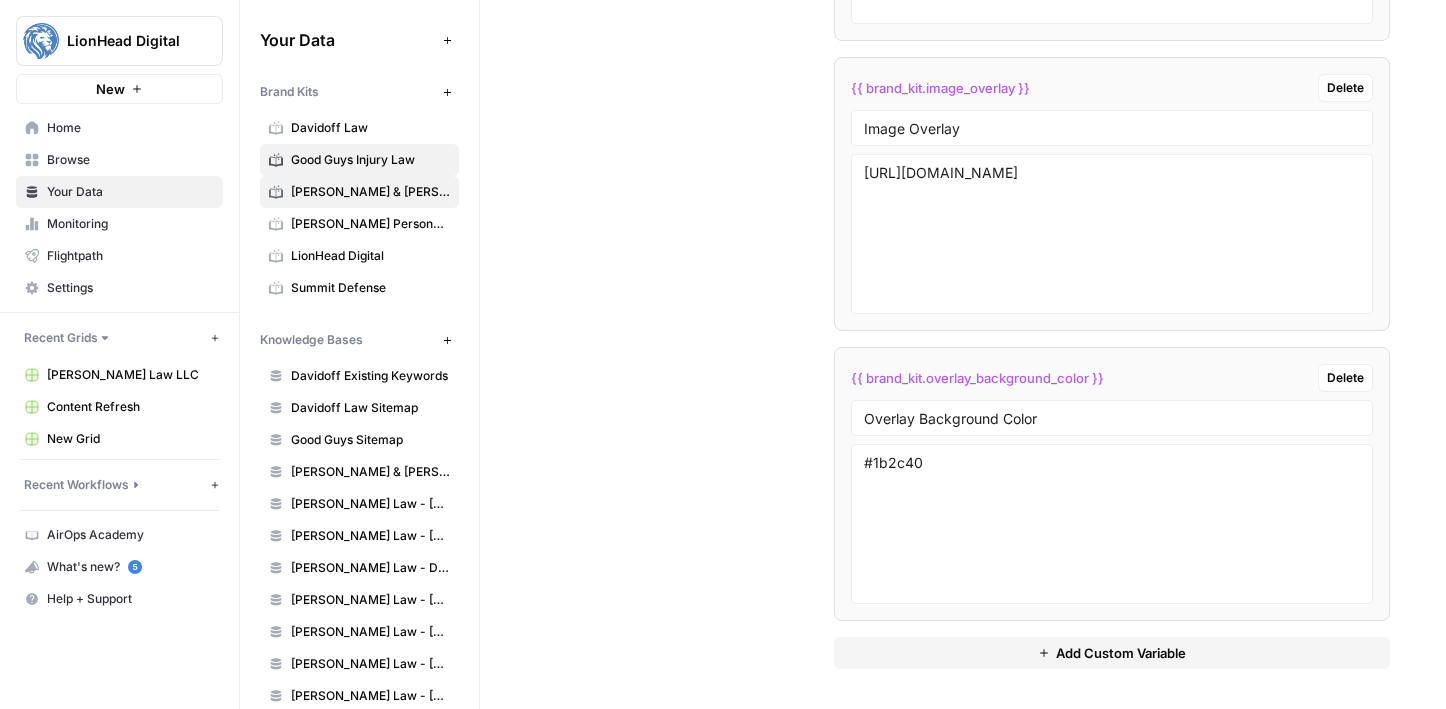 click on "[PERSON_NAME] & [PERSON_NAME]" at bounding box center (370, 192) 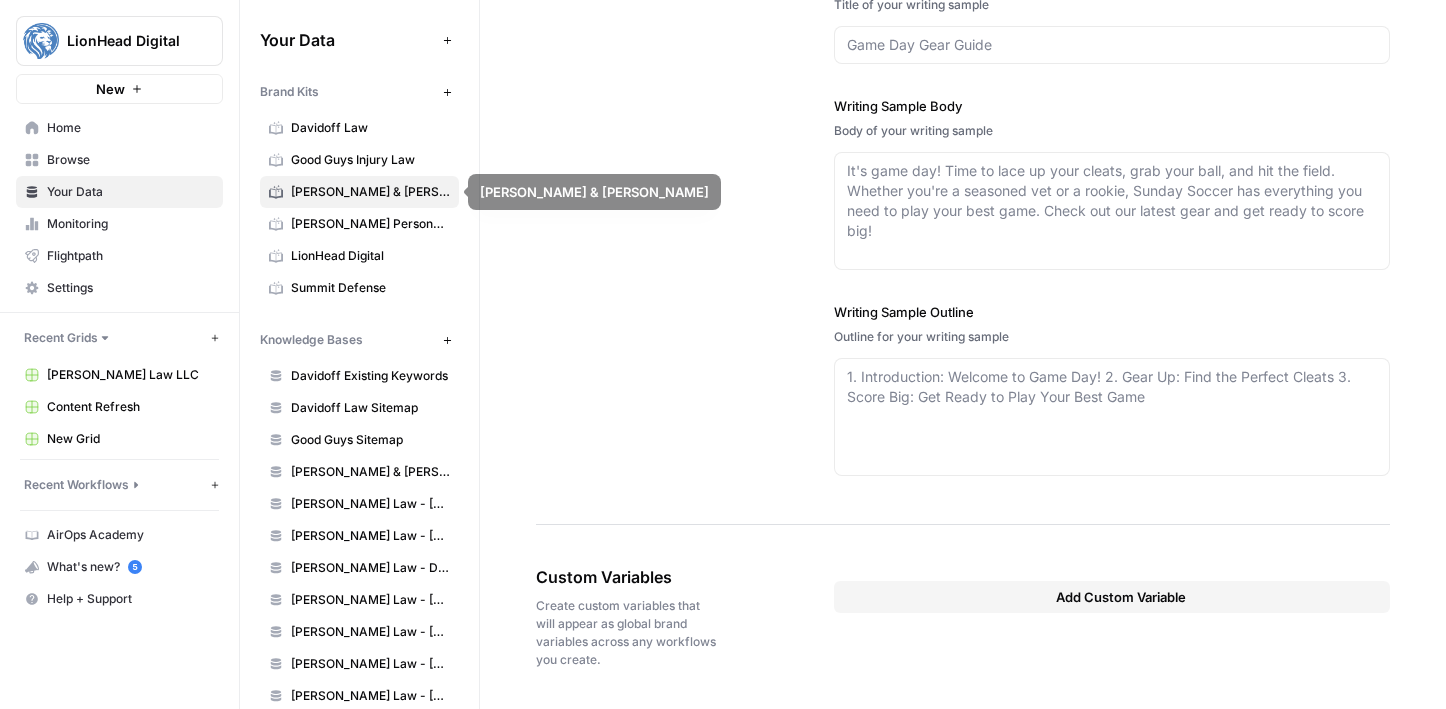 type on "https://oklahomalawyer.com/" 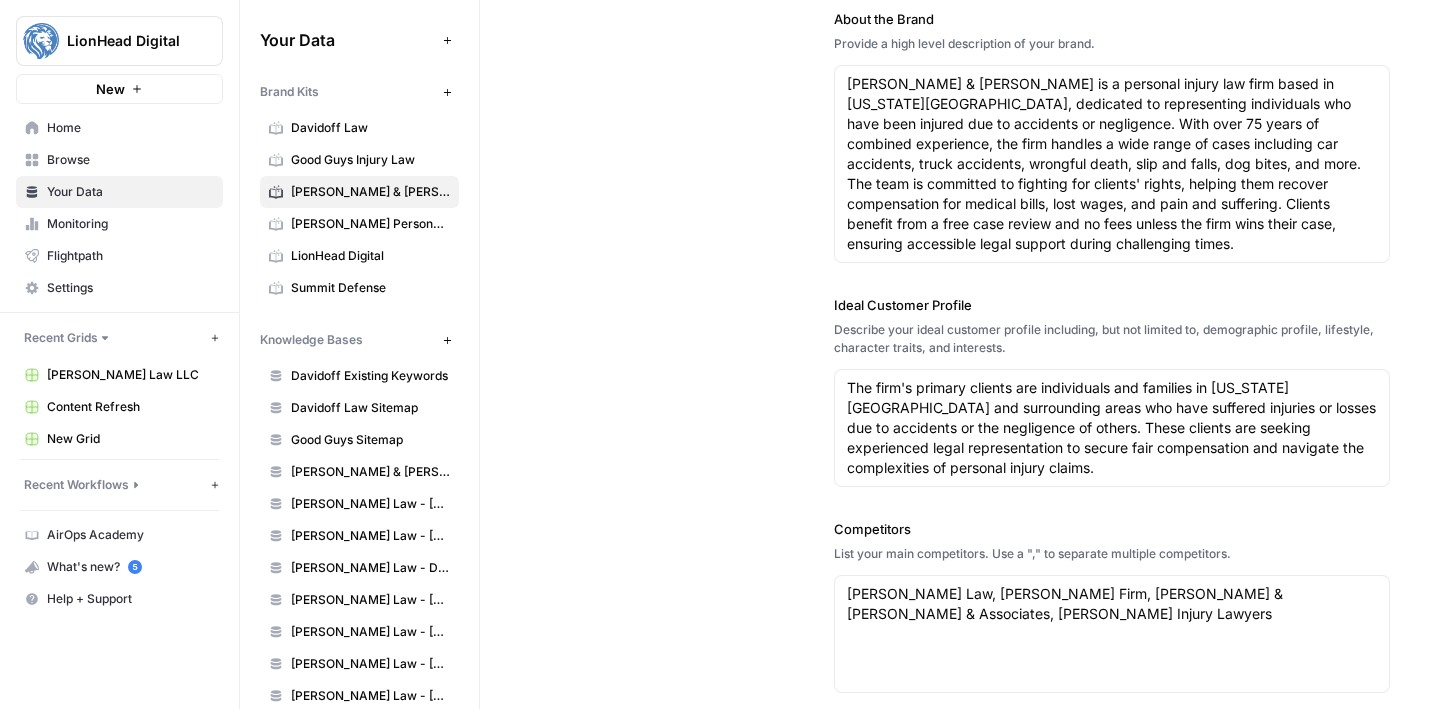 scroll, scrollTop: 0, scrollLeft: 0, axis: both 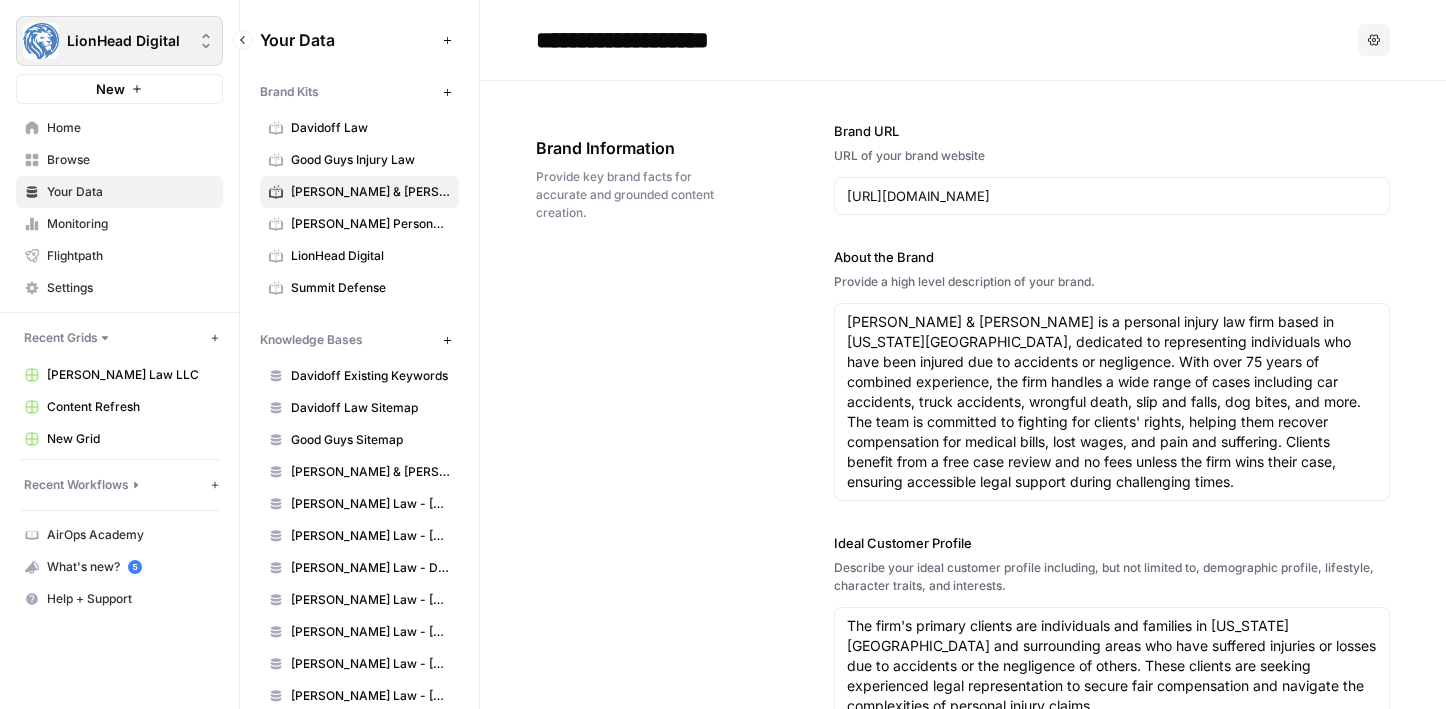click 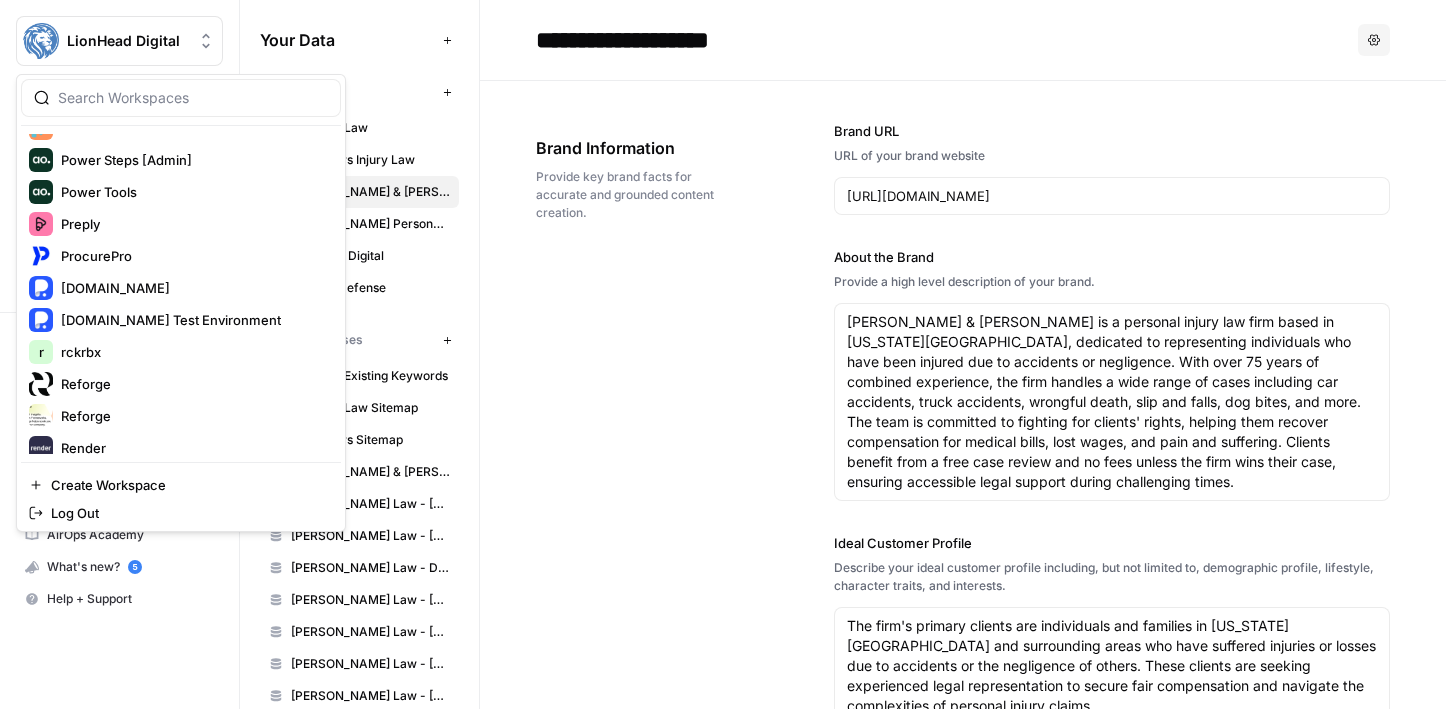 scroll, scrollTop: 3059, scrollLeft: 0, axis: vertical 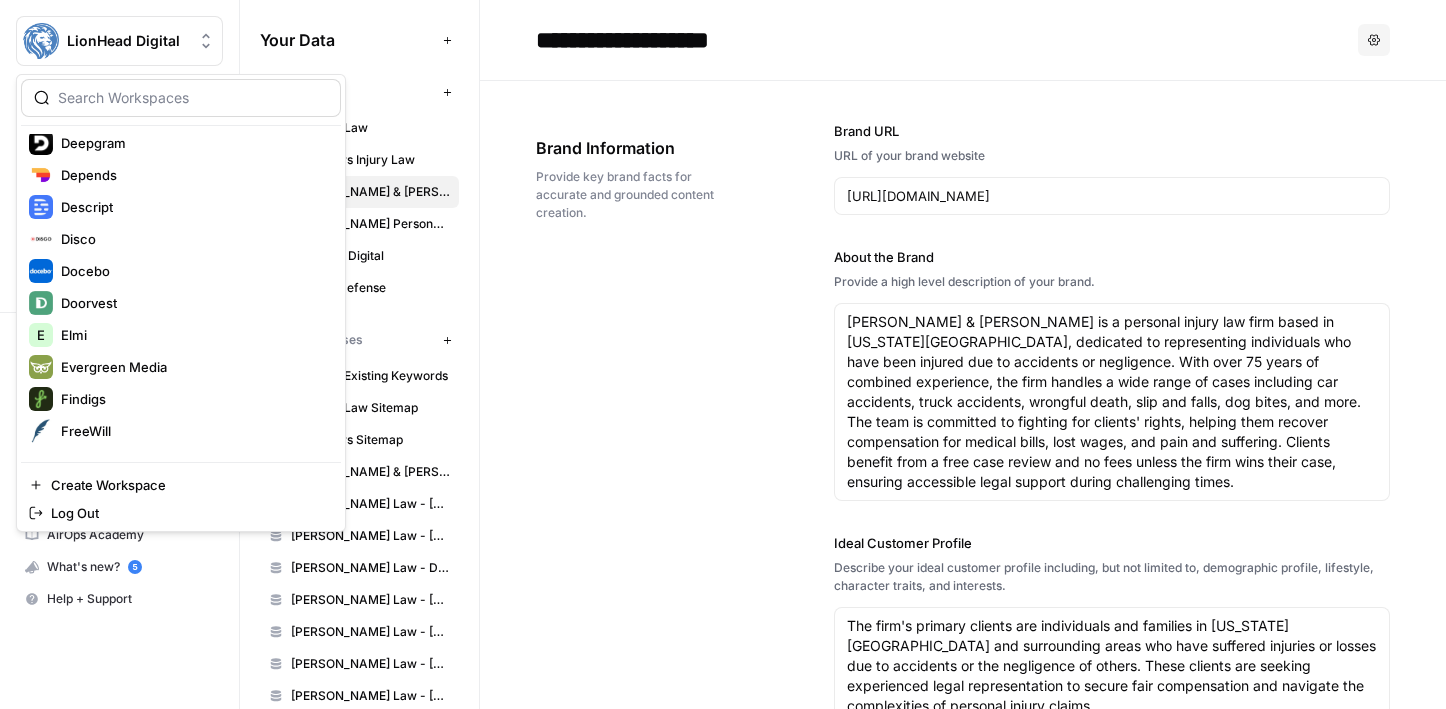 click at bounding box center [181, 98] 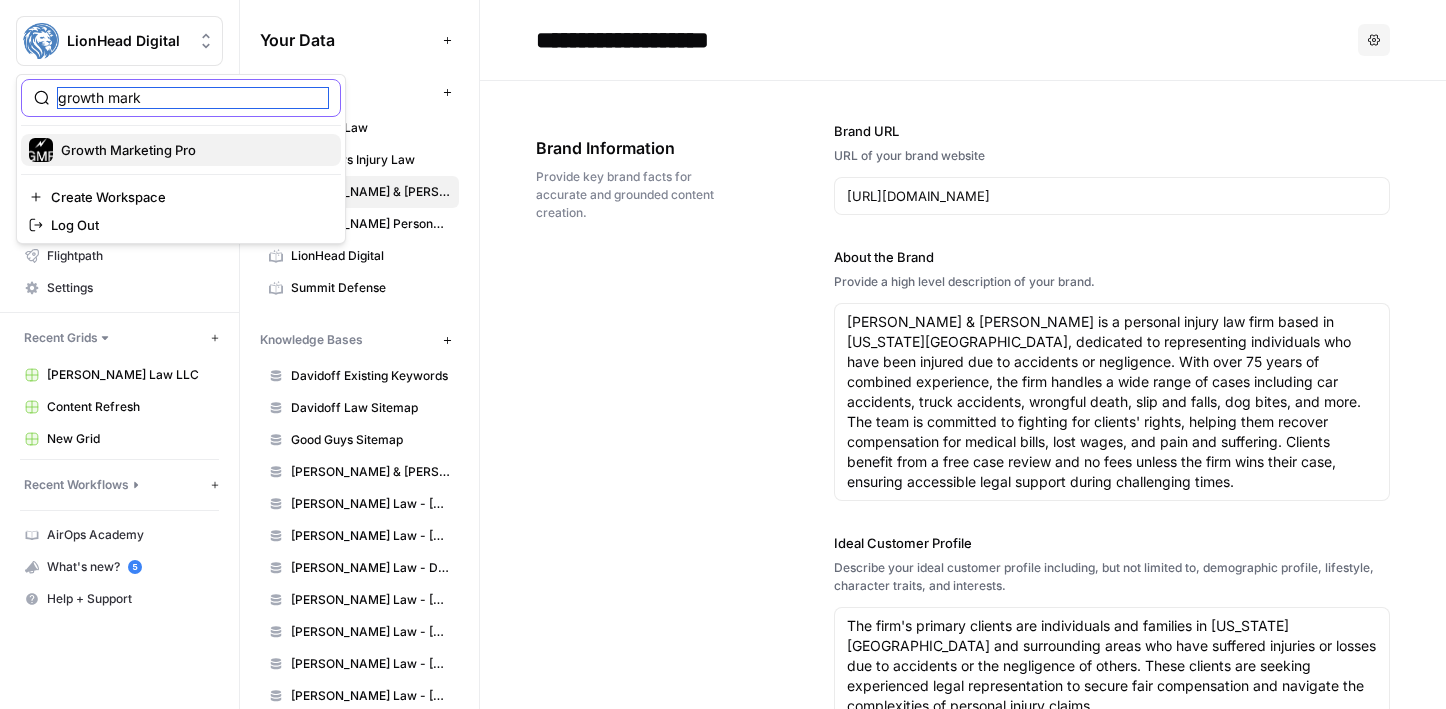 type on "growth mark" 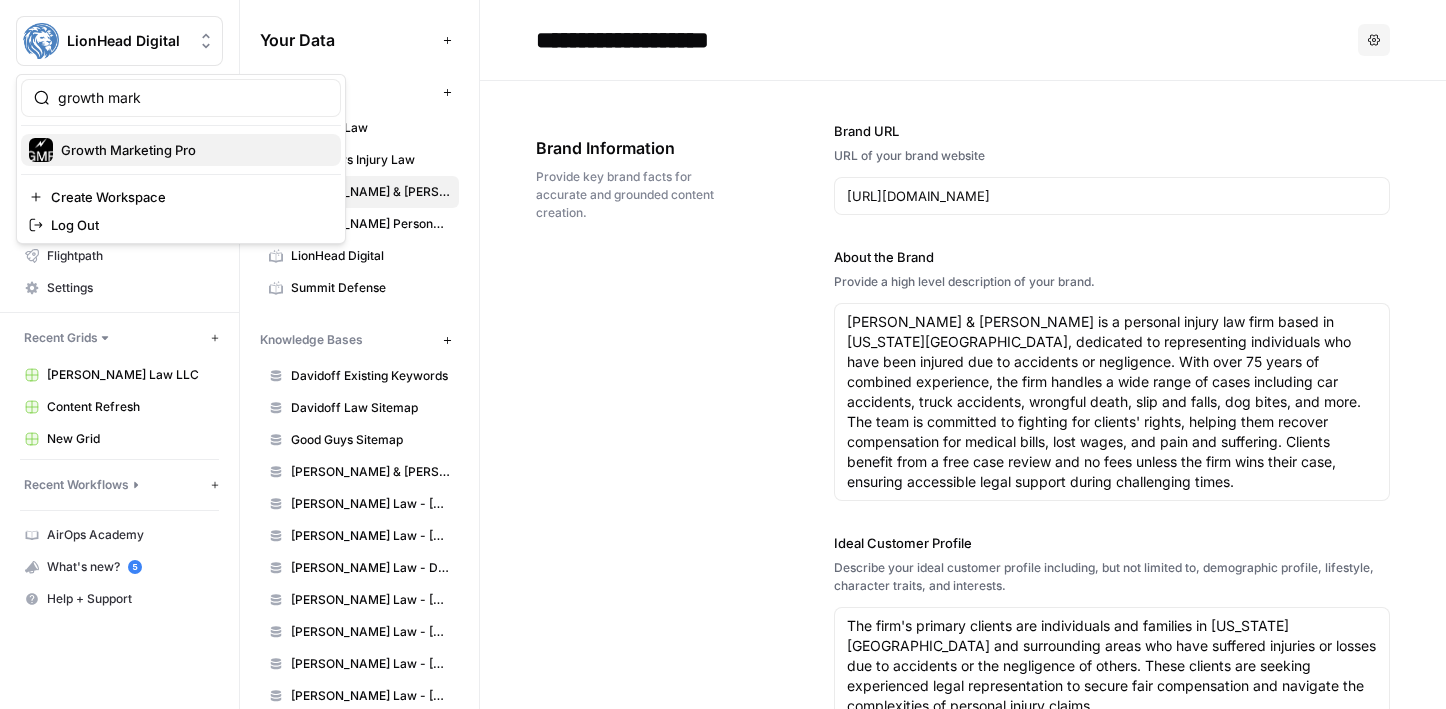 scroll, scrollTop: 0, scrollLeft: 0, axis: both 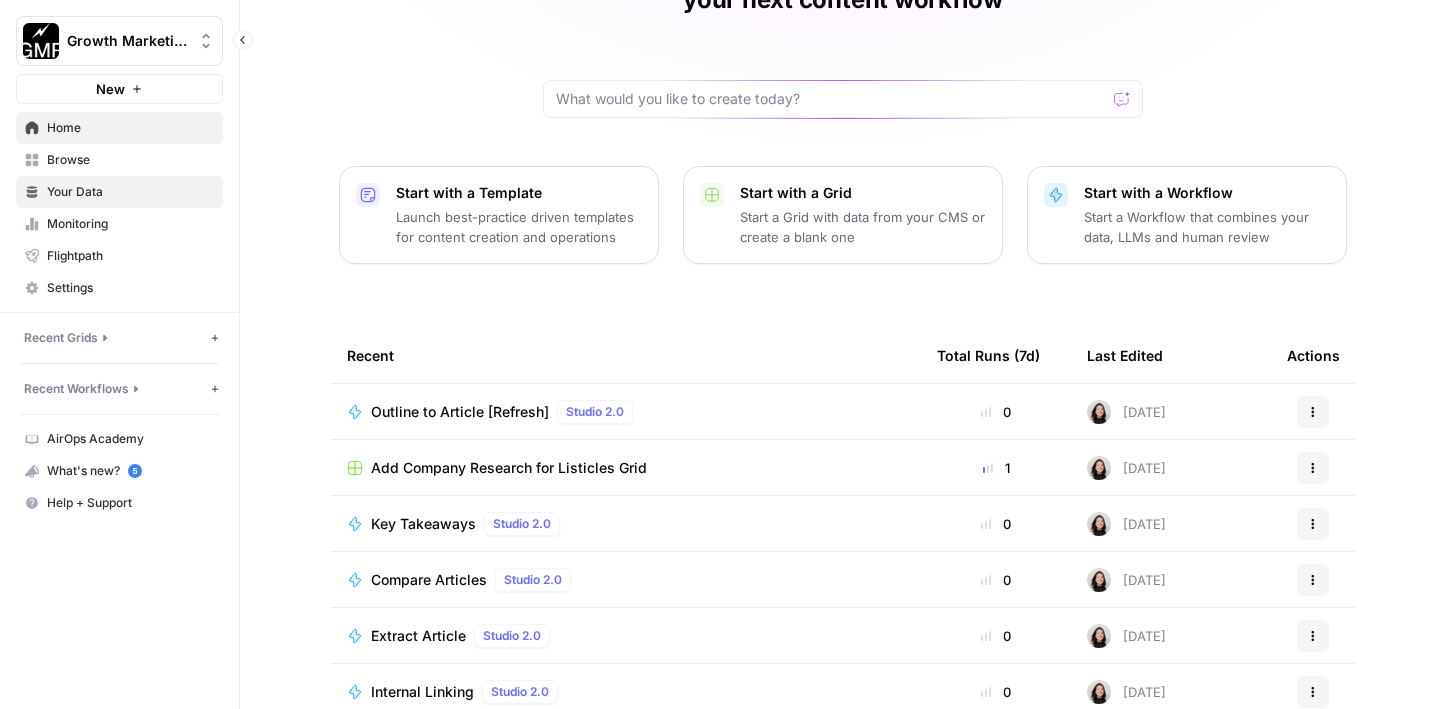 click on "Your Data" at bounding box center (130, 192) 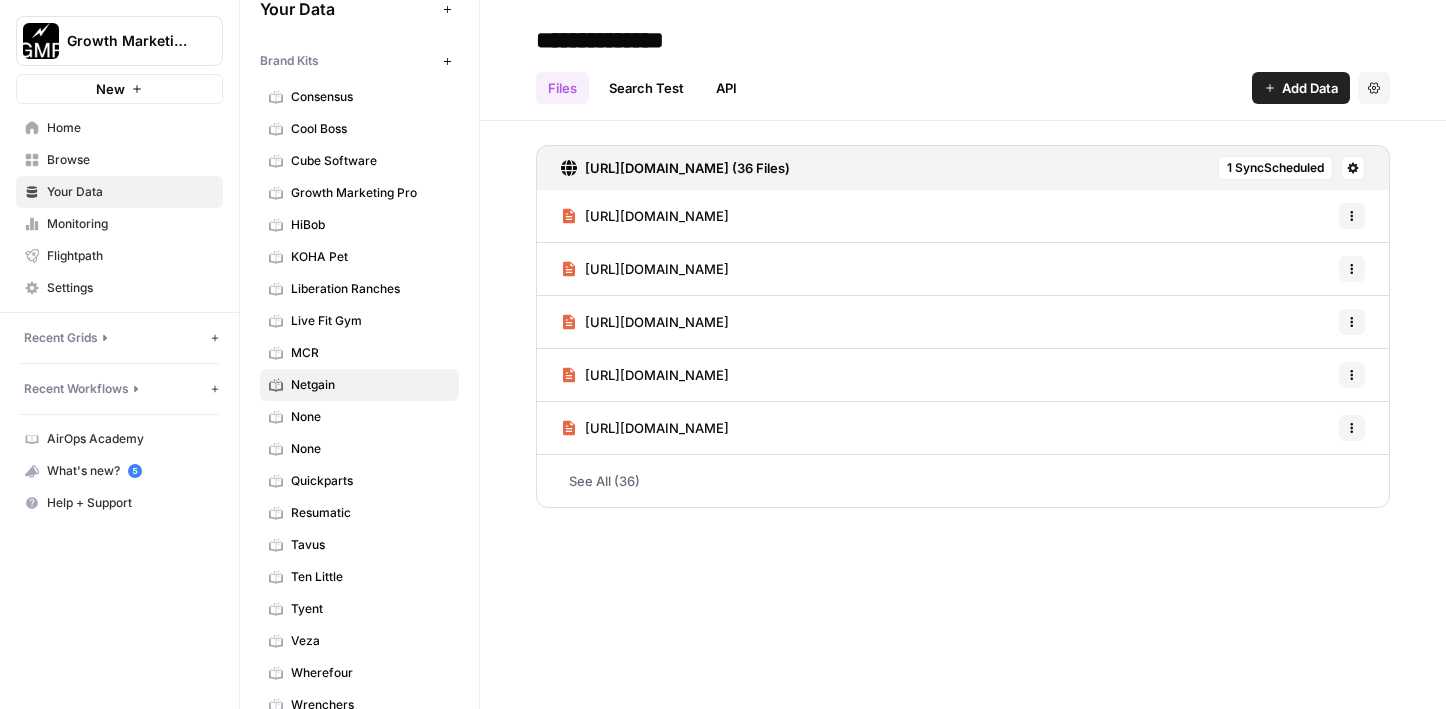 scroll, scrollTop: 36, scrollLeft: 0, axis: vertical 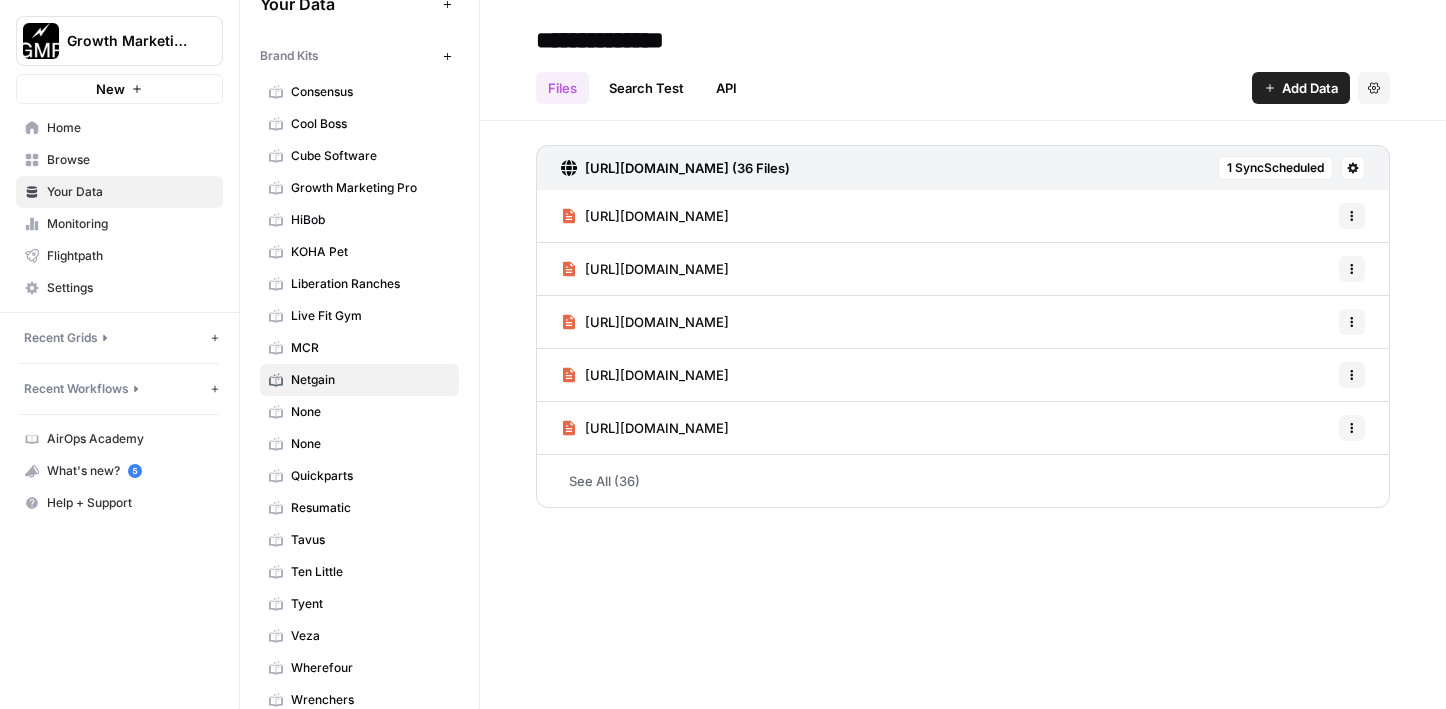 click on "Netgain" at bounding box center (359, 380) 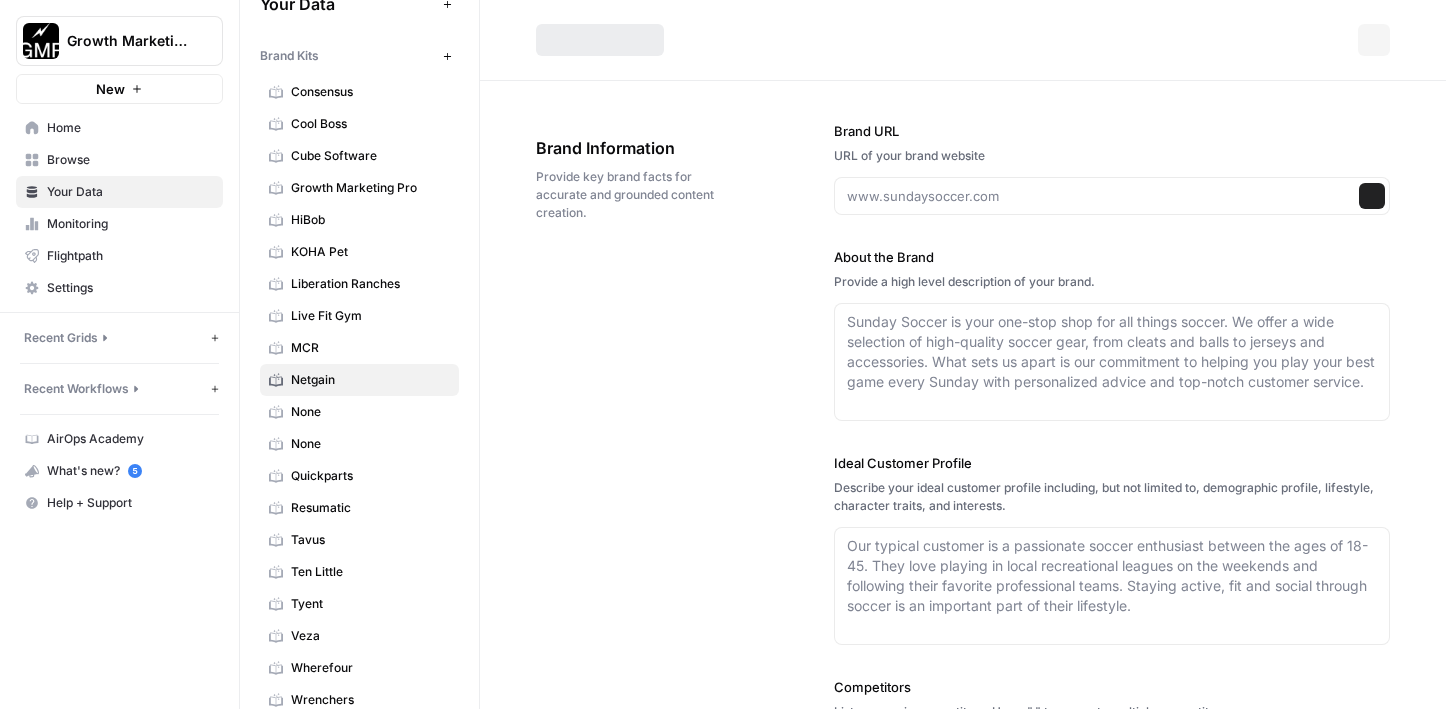 type on "https://www.netgain.tech/" 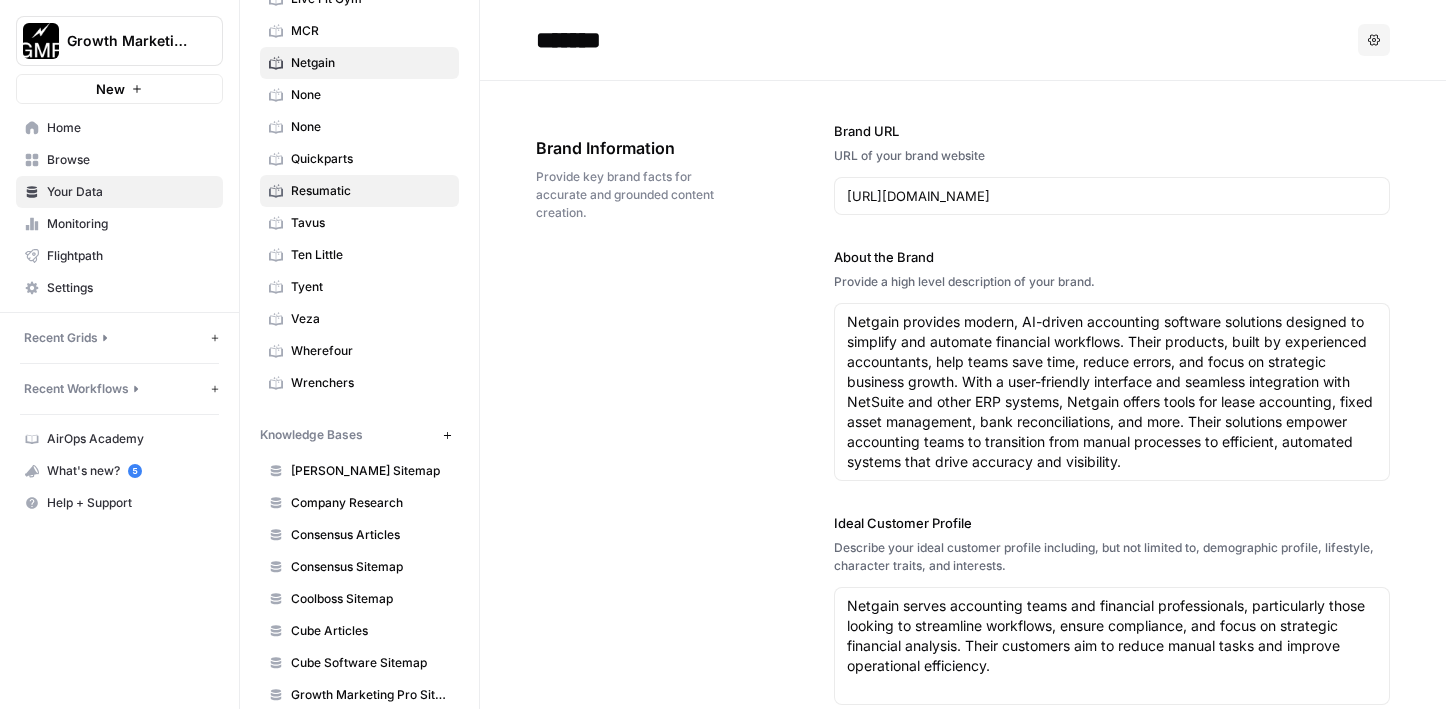 scroll, scrollTop: 180, scrollLeft: 0, axis: vertical 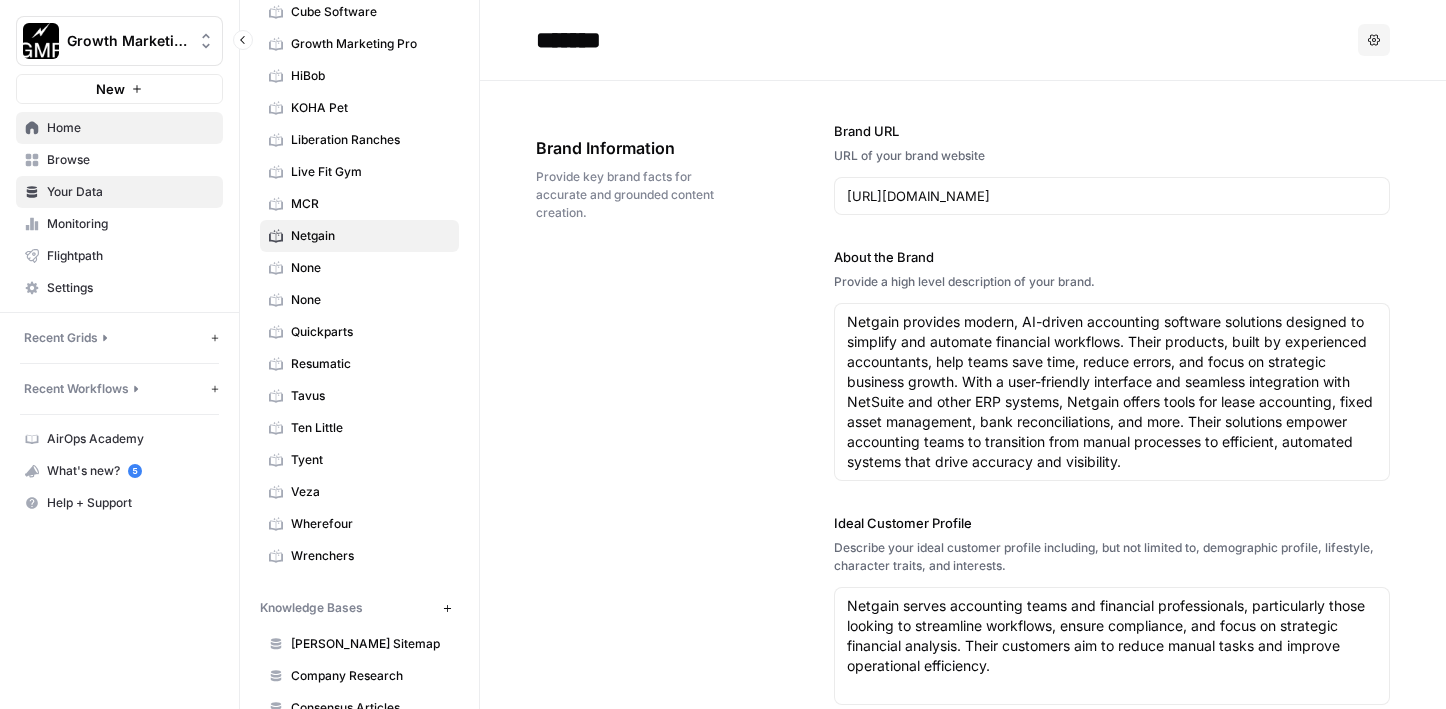 click on "Home" at bounding box center (130, 128) 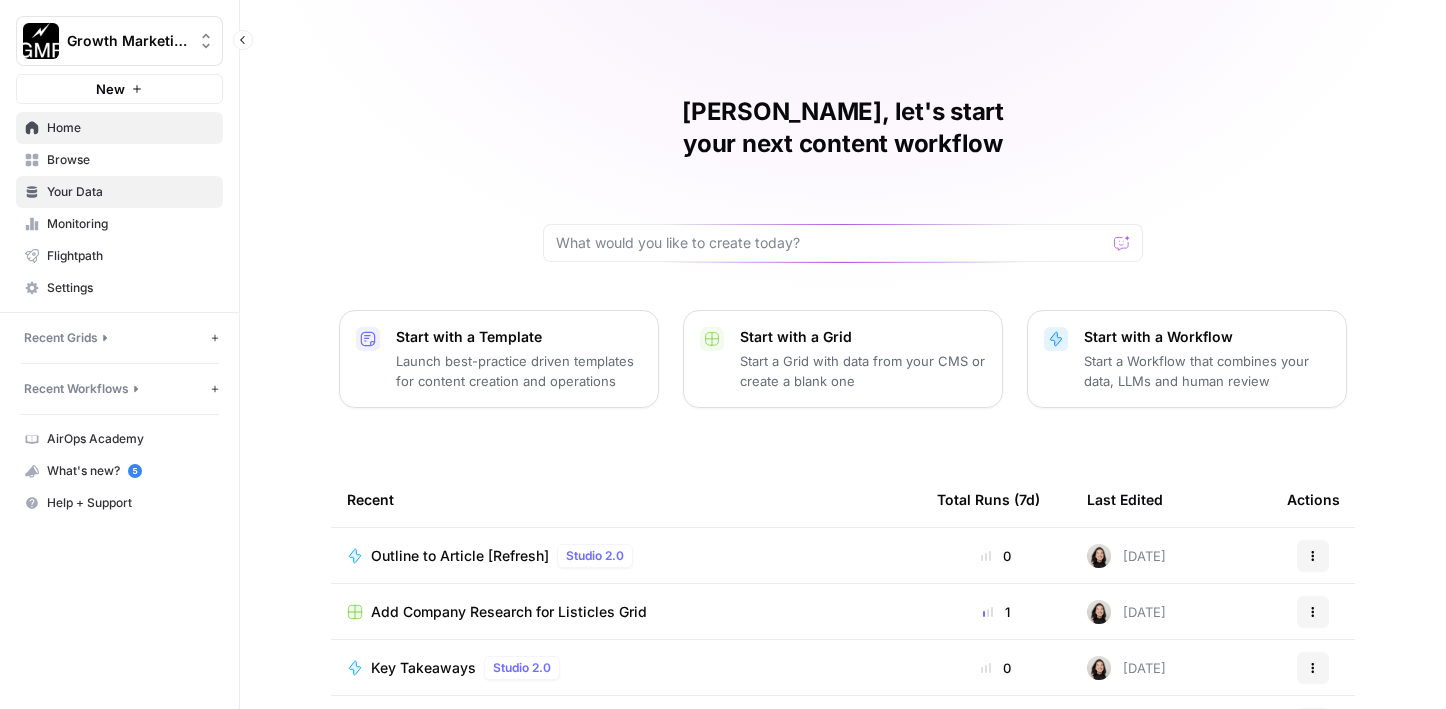 click on "Your Data" at bounding box center [130, 192] 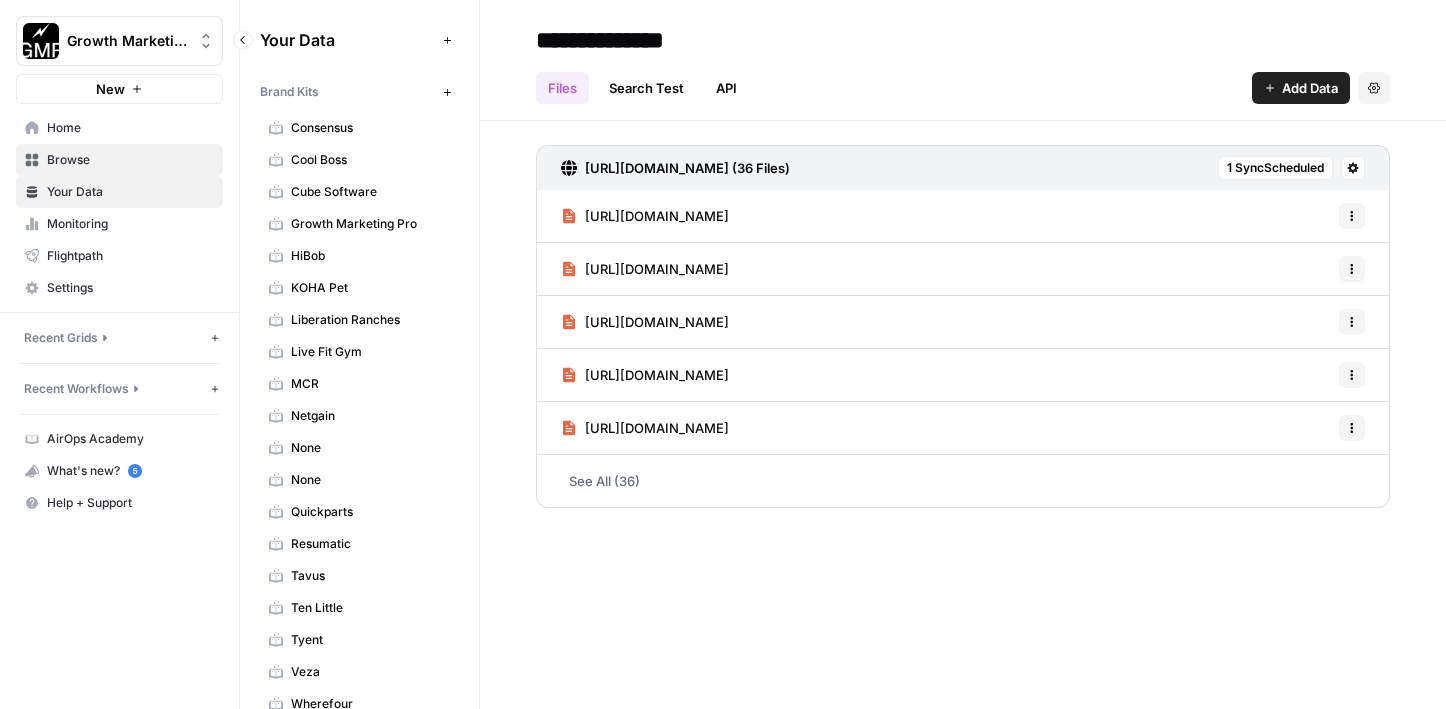 click on "Browse" at bounding box center [130, 160] 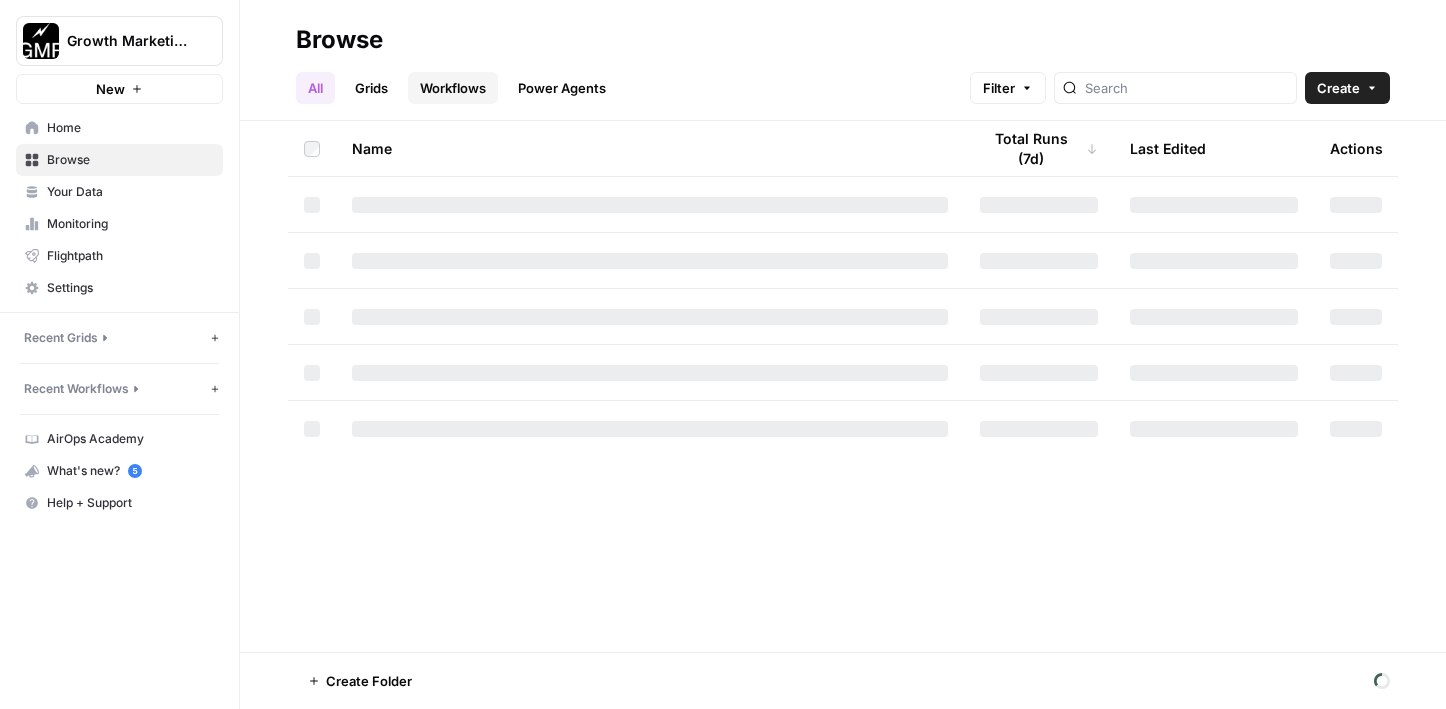 click on "Workflows" at bounding box center [453, 88] 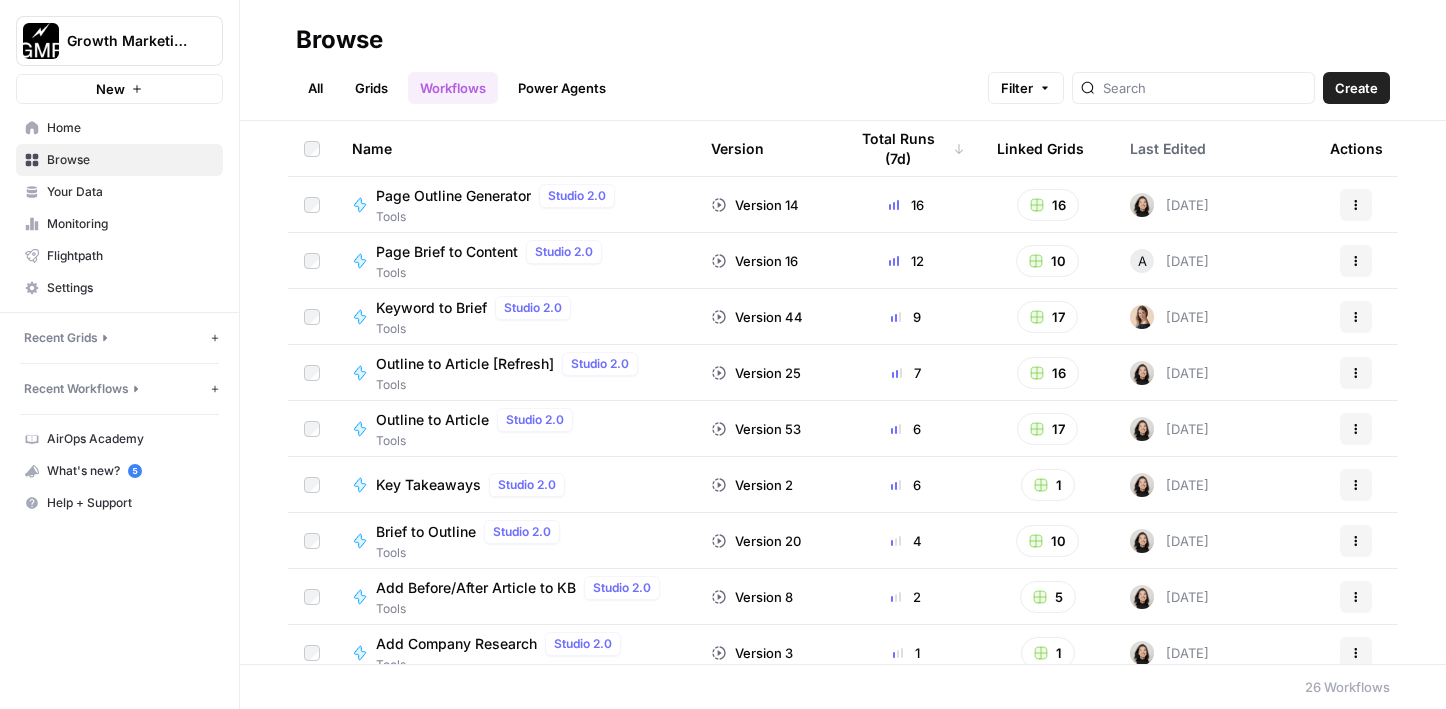 click on "Last Edited" at bounding box center [1168, 148] 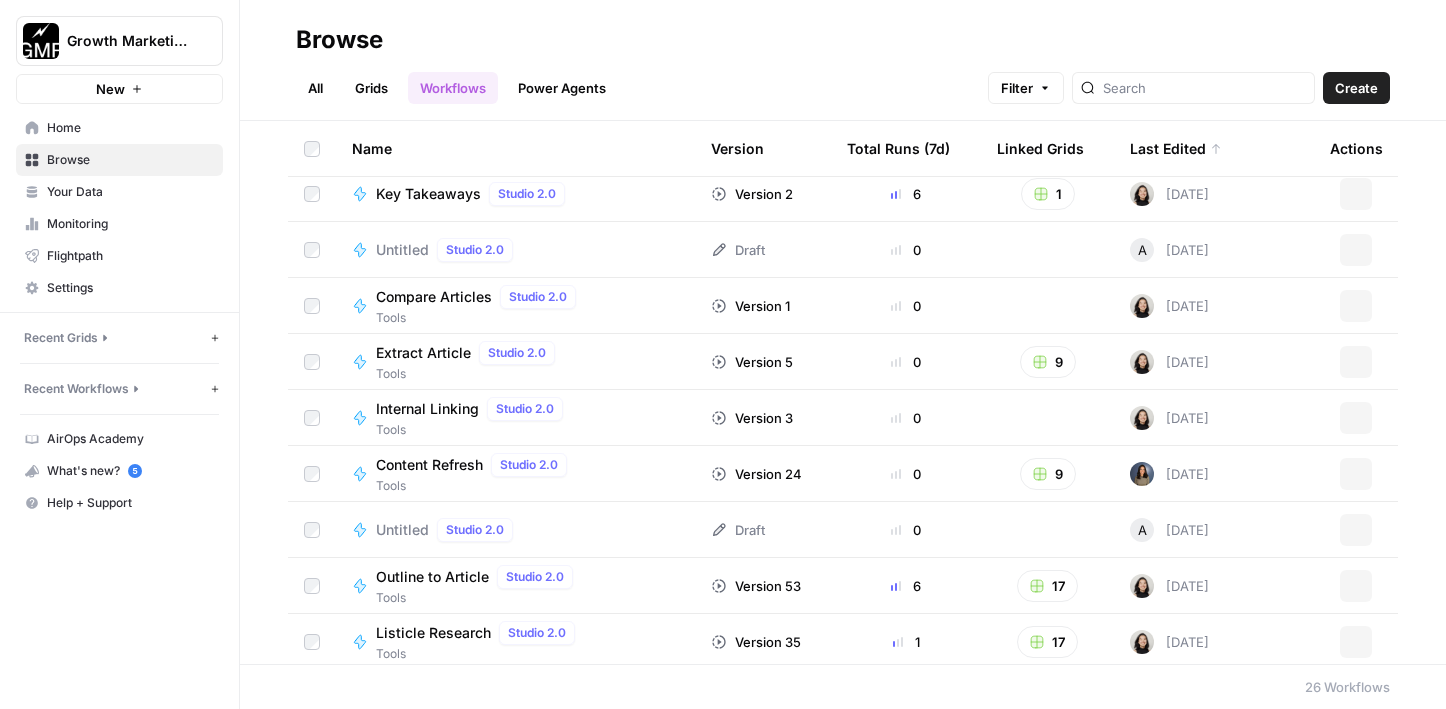 scroll, scrollTop: 0, scrollLeft: 0, axis: both 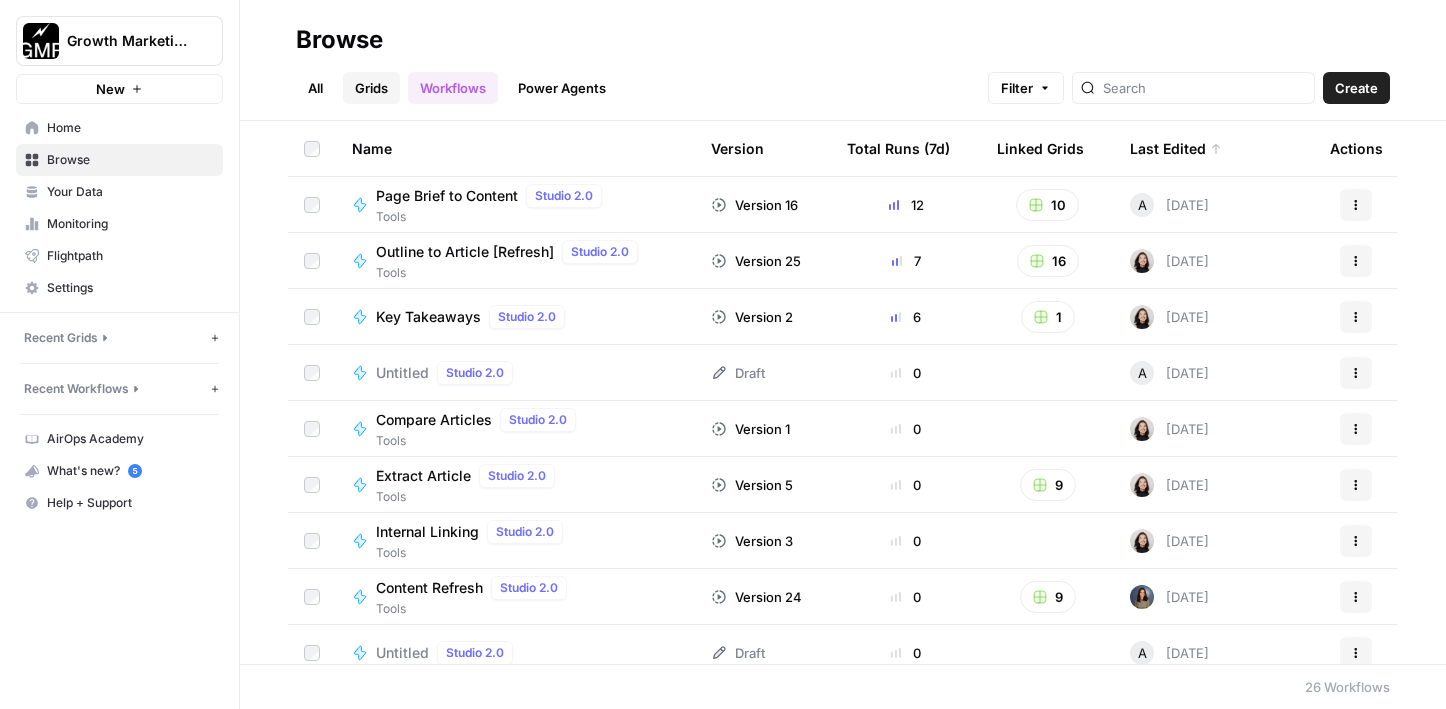 click on "Grids" at bounding box center [371, 88] 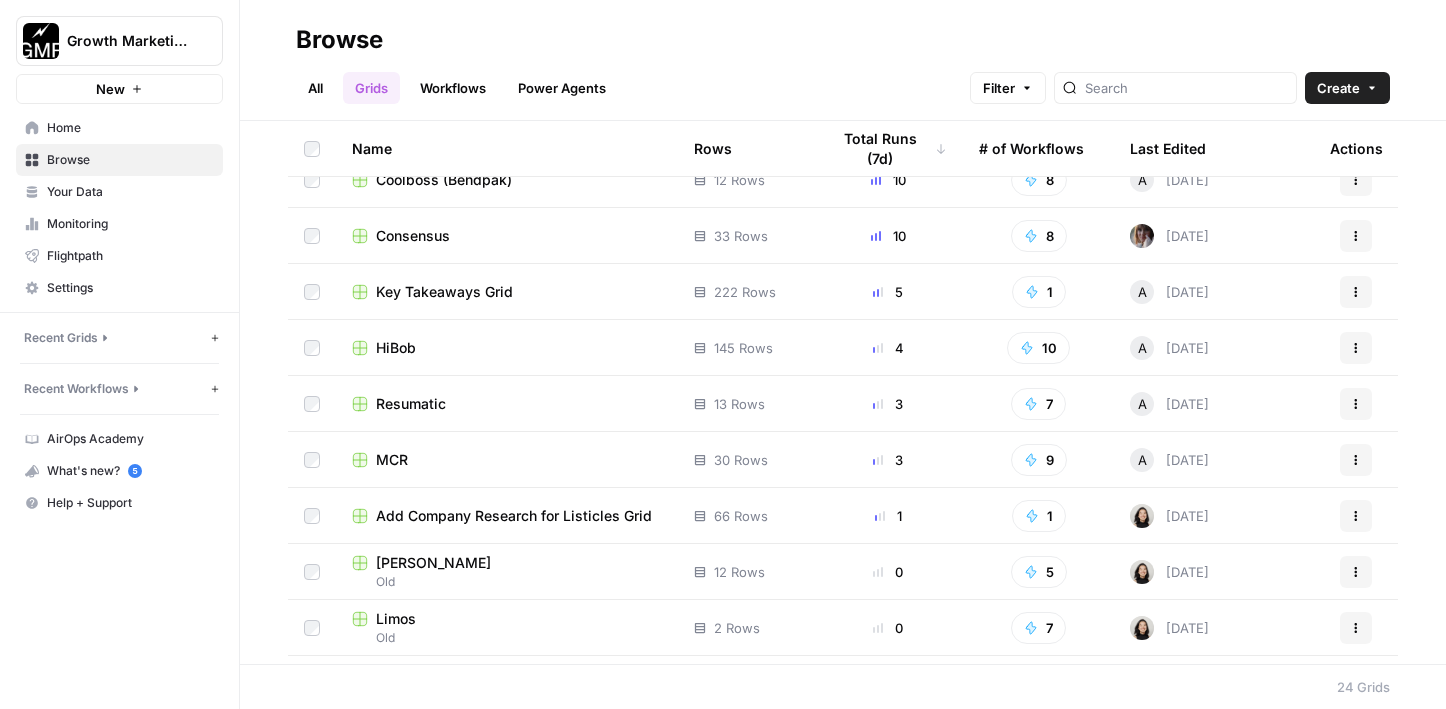 scroll, scrollTop: 82, scrollLeft: 0, axis: vertical 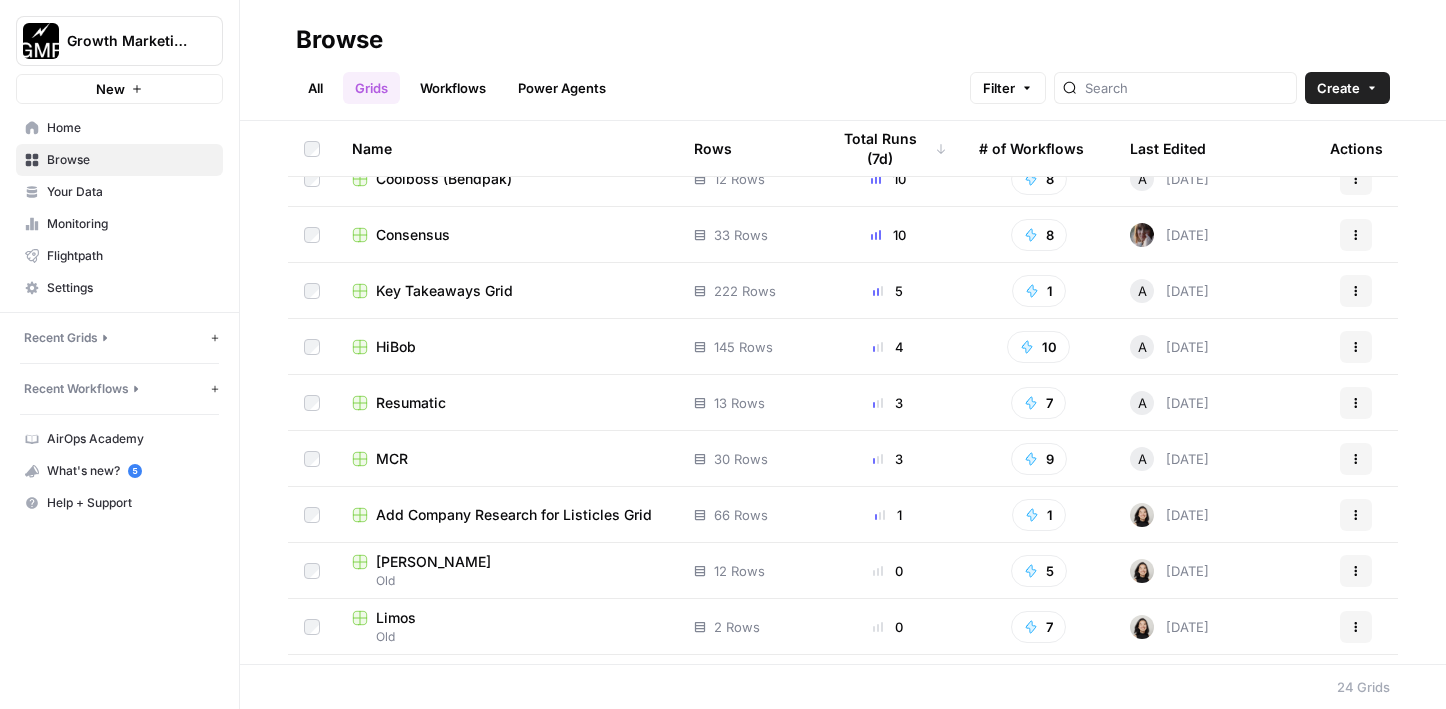 click on "Consensus" at bounding box center (413, 235) 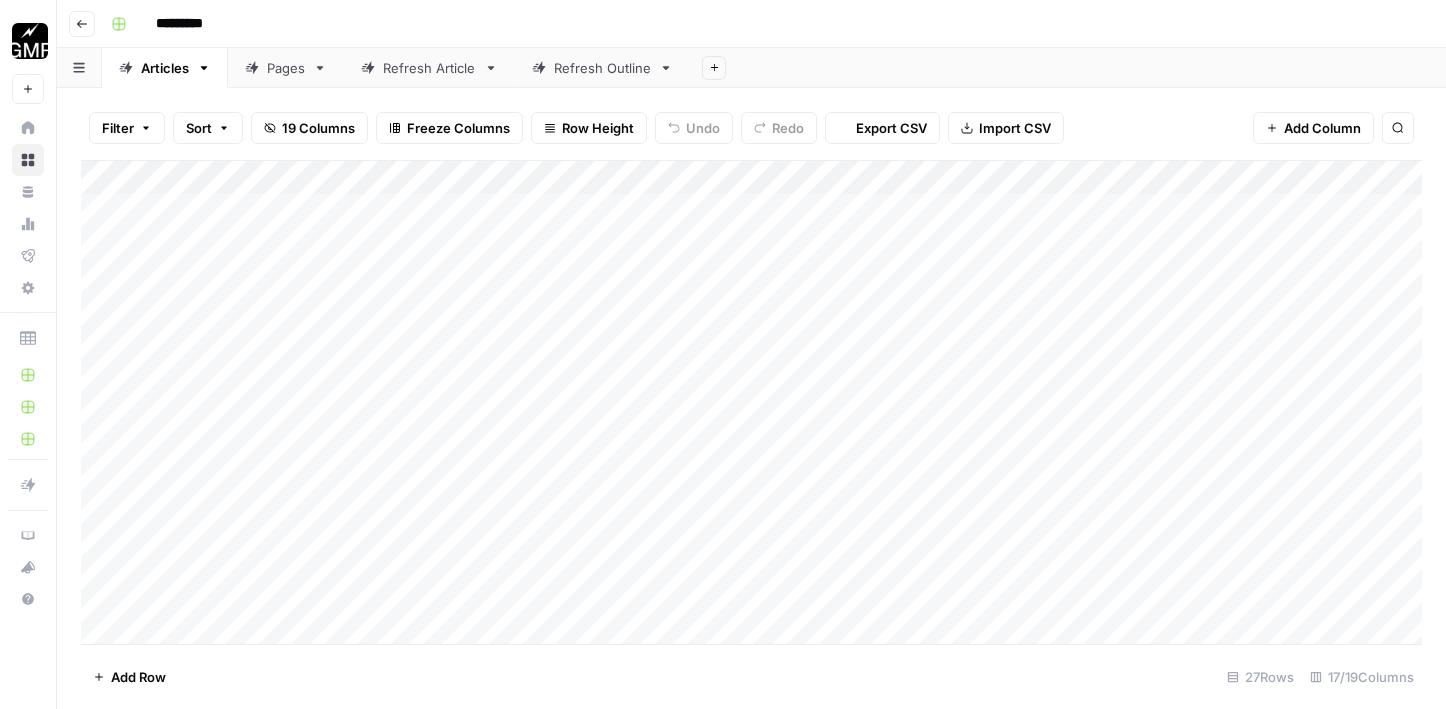 click on "Refresh Article" at bounding box center (429, 68) 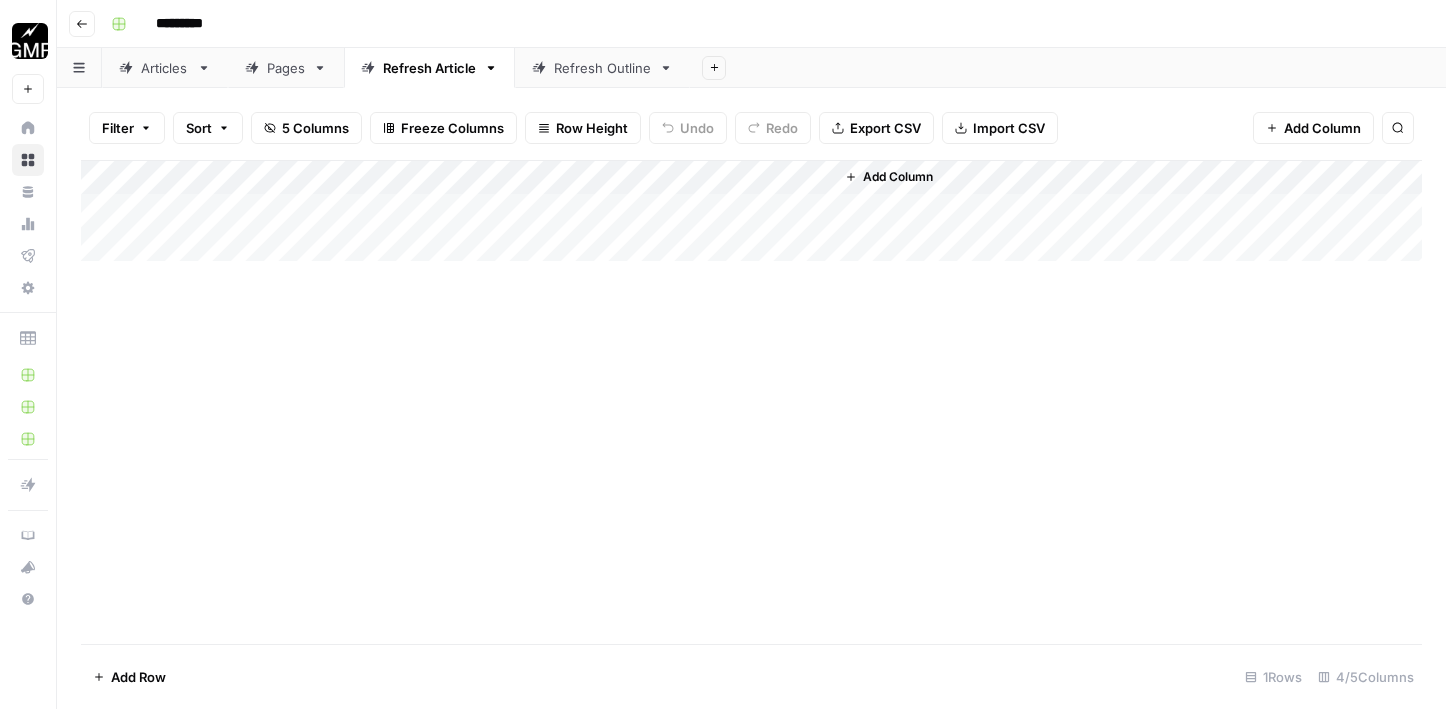 click on "Refresh Outline" at bounding box center (602, 68) 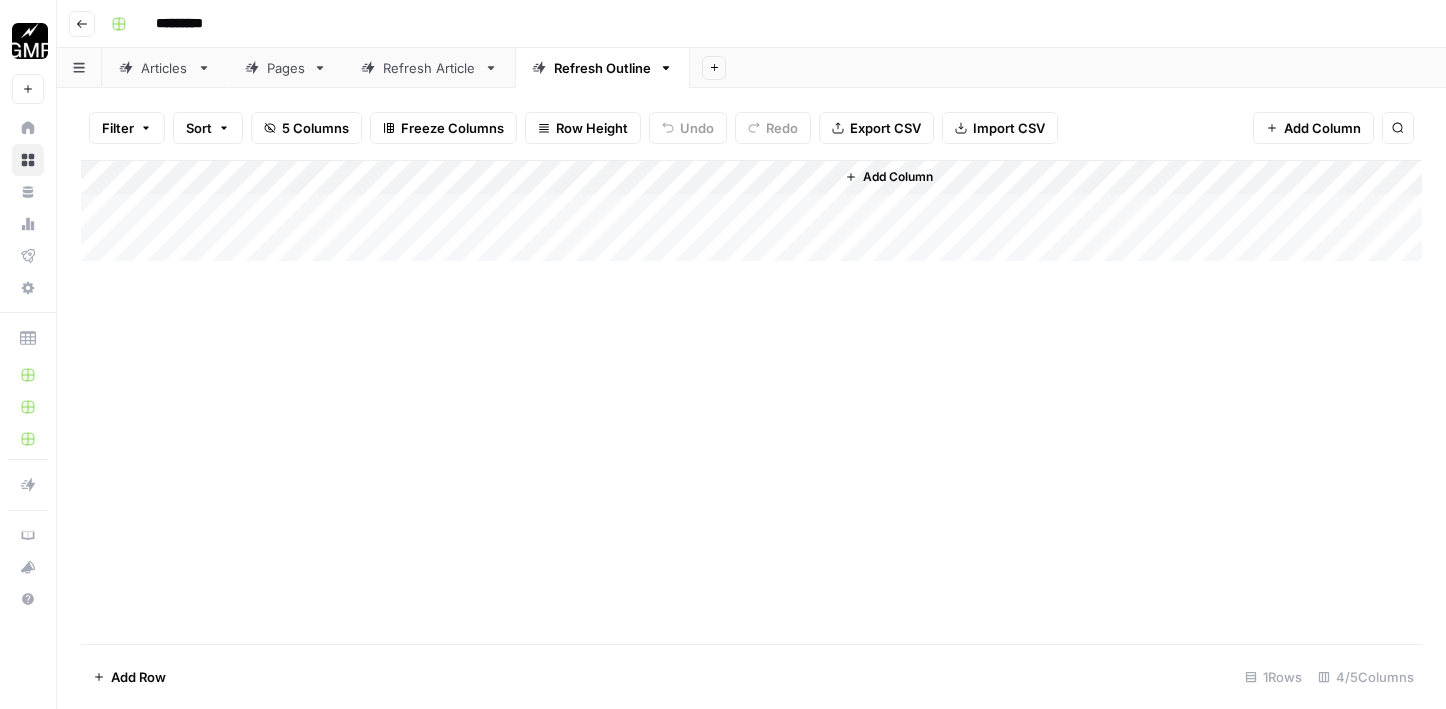 click on "Pages" at bounding box center (286, 68) 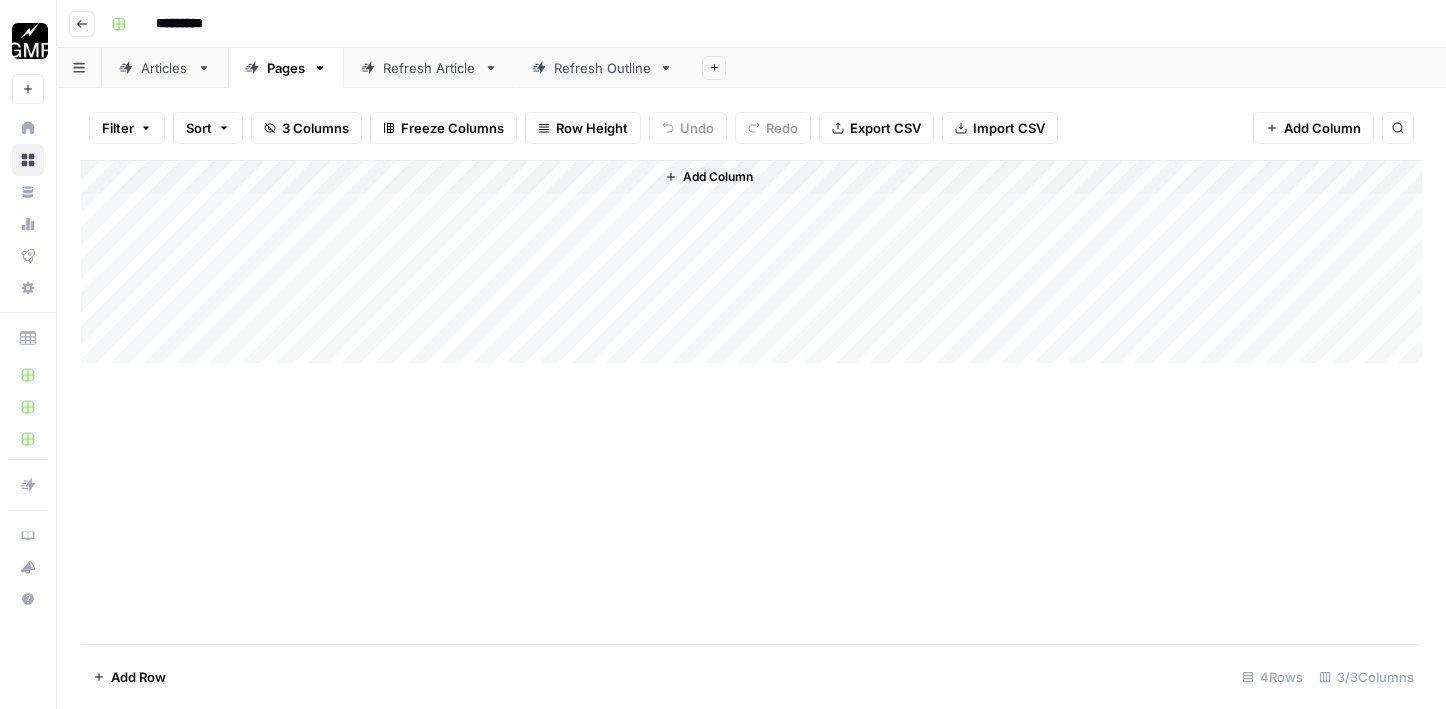 click on "Refresh Article" at bounding box center [429, 68] 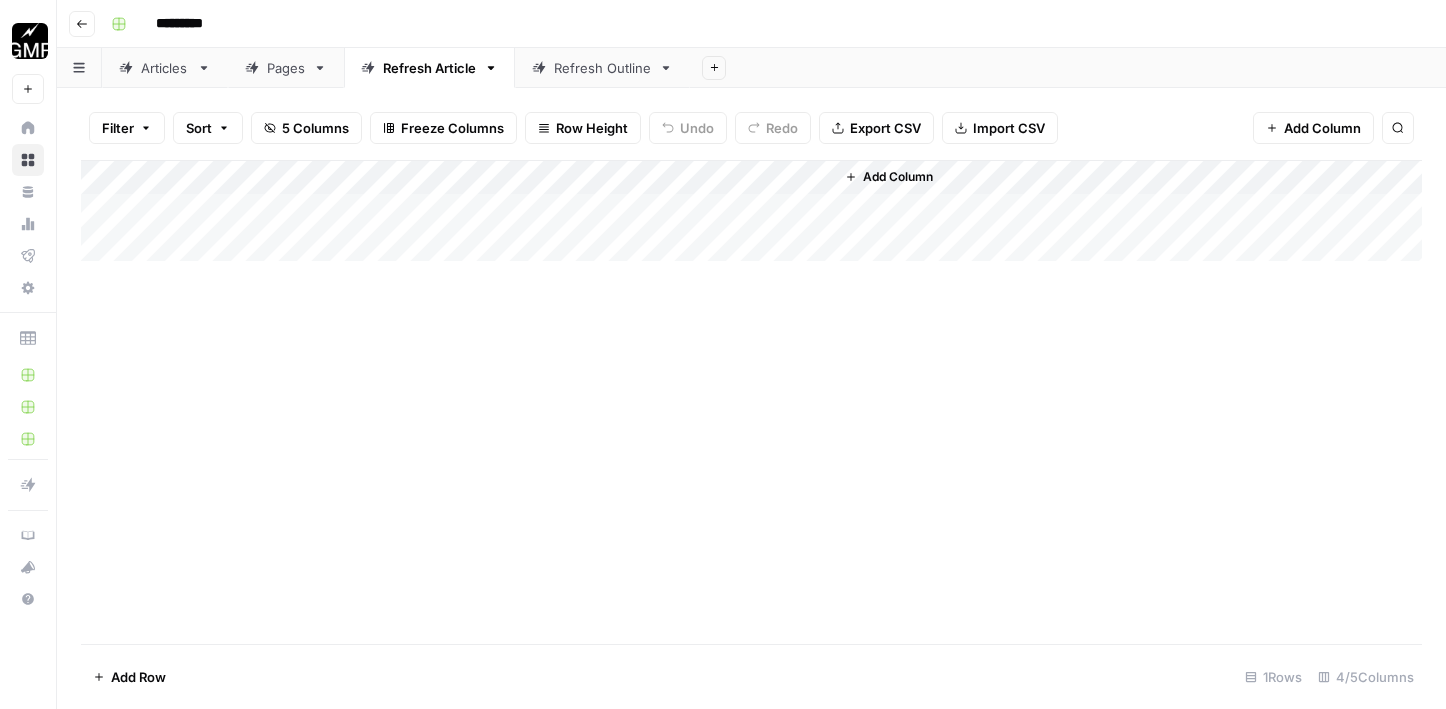 click on "Refresh Outline" at bounding box center (602, 68) 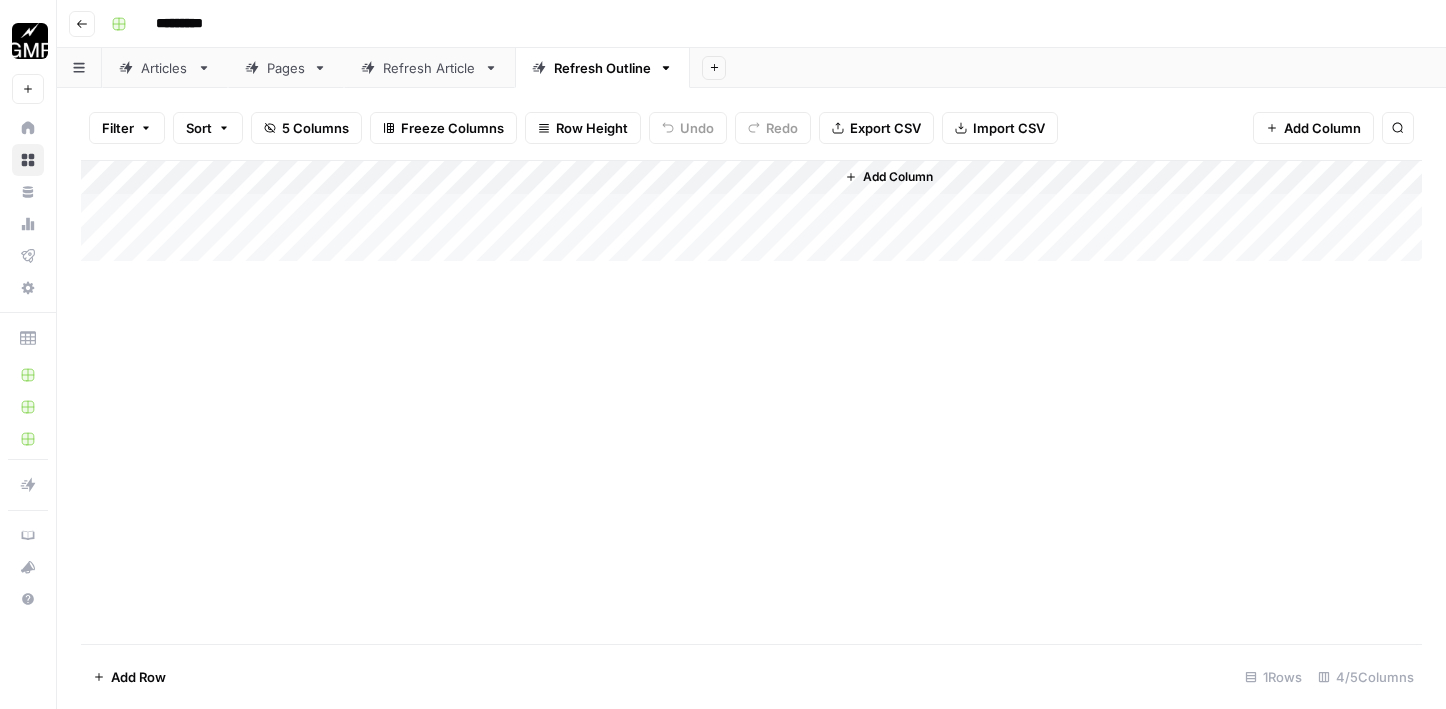 click on "Refresh Article" at bounding box center [429, 68] 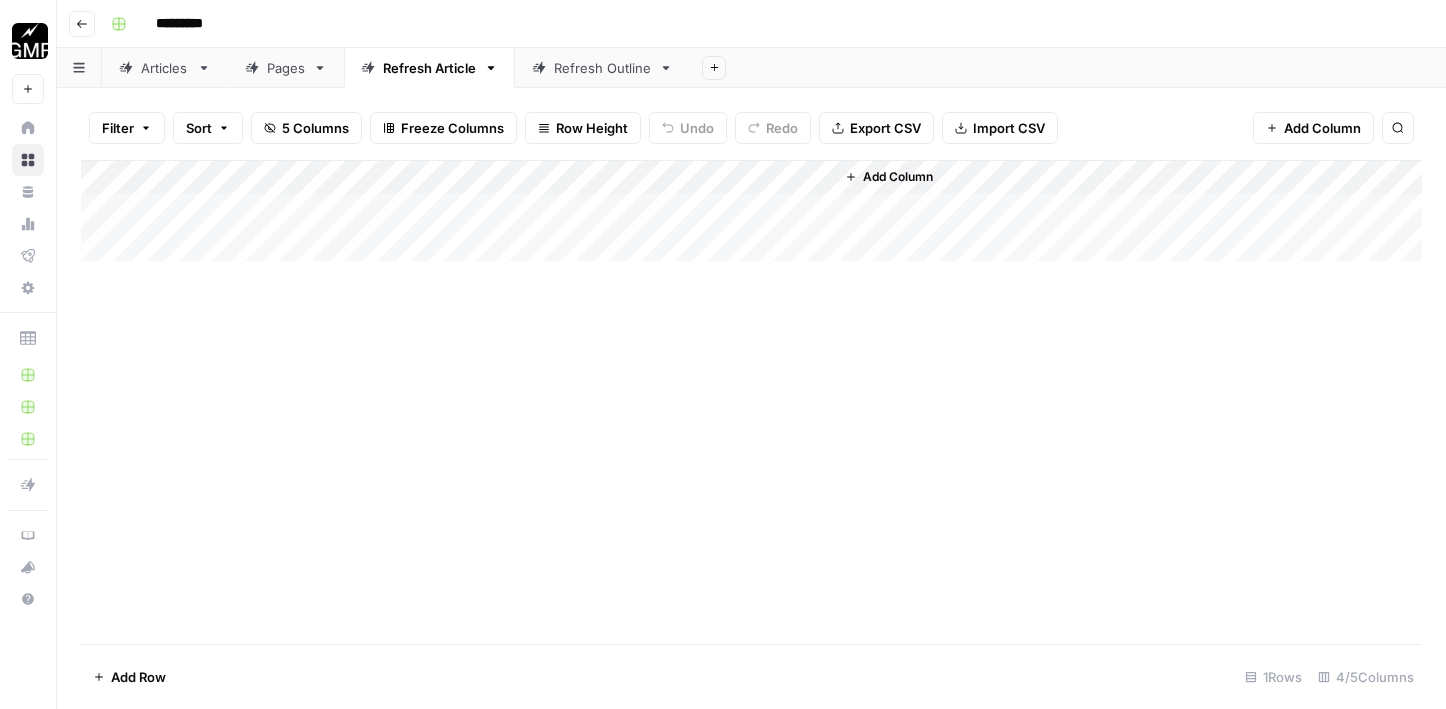 click on "Articles" at bounding box center (165, 68) 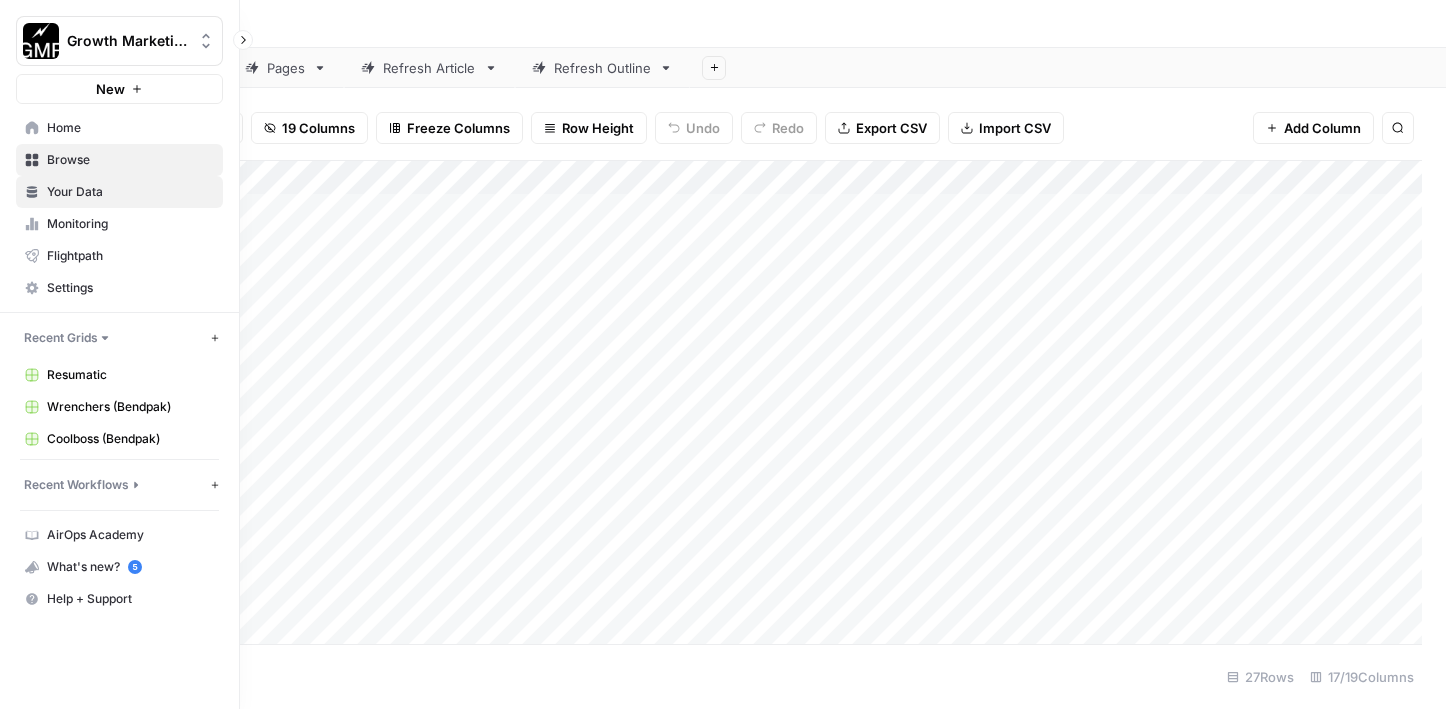 click on "Your Data" at bounding box center [119, 192] 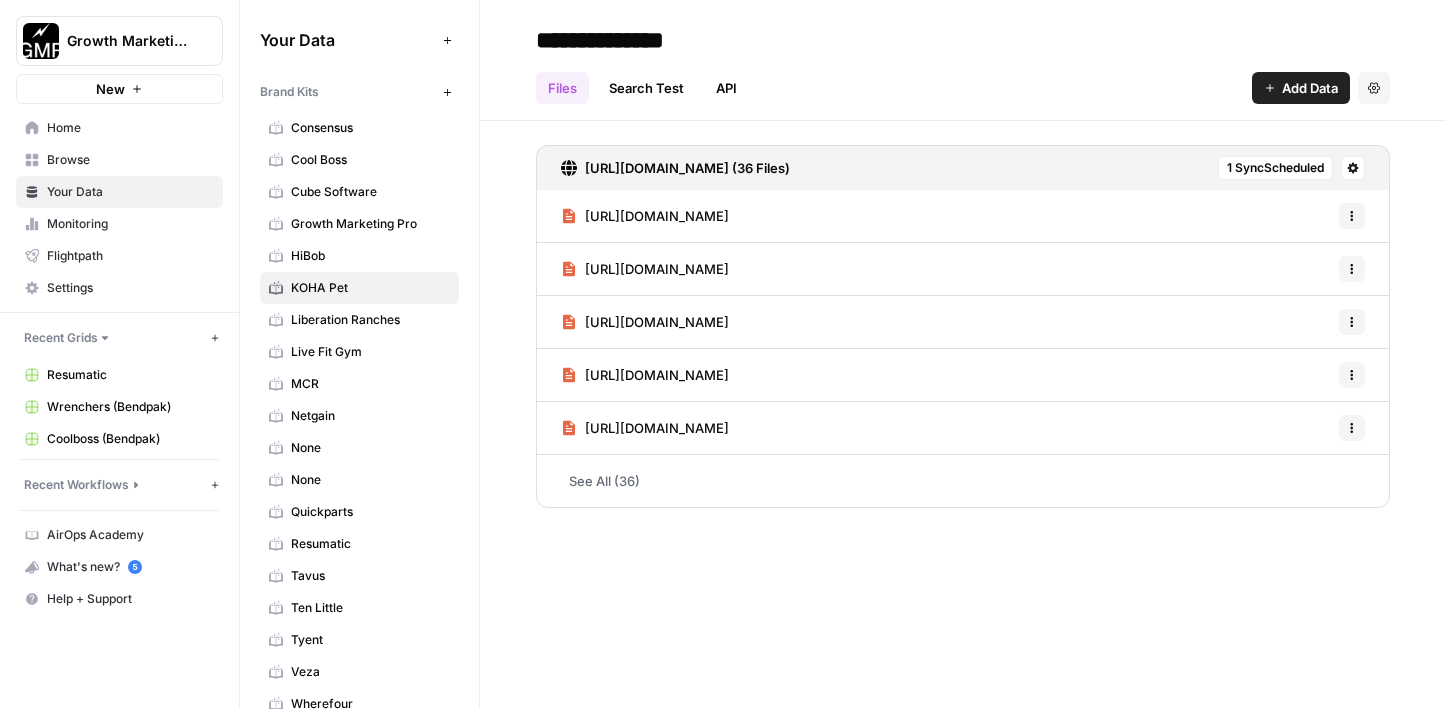 click on "KOHA Pet" at bounding box center (370, 288) 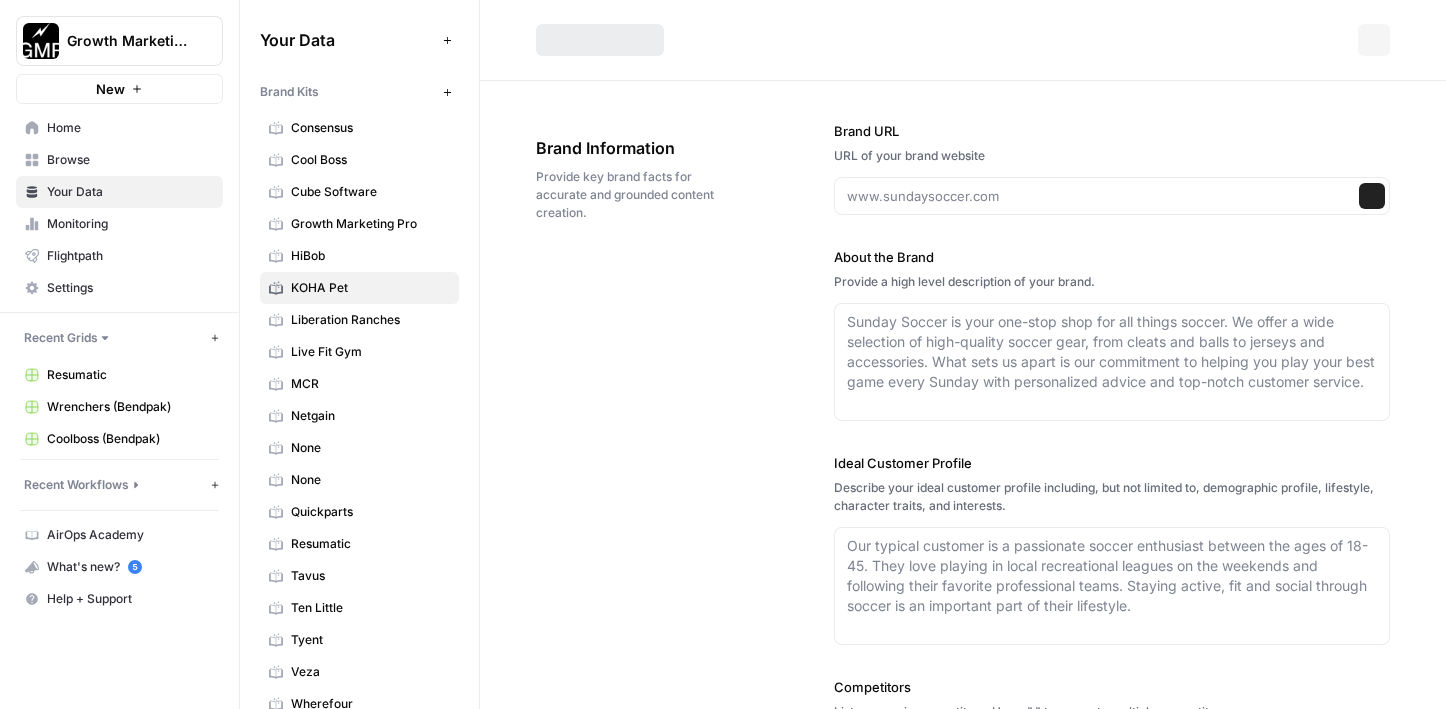 type on "https://kohapet.com/" 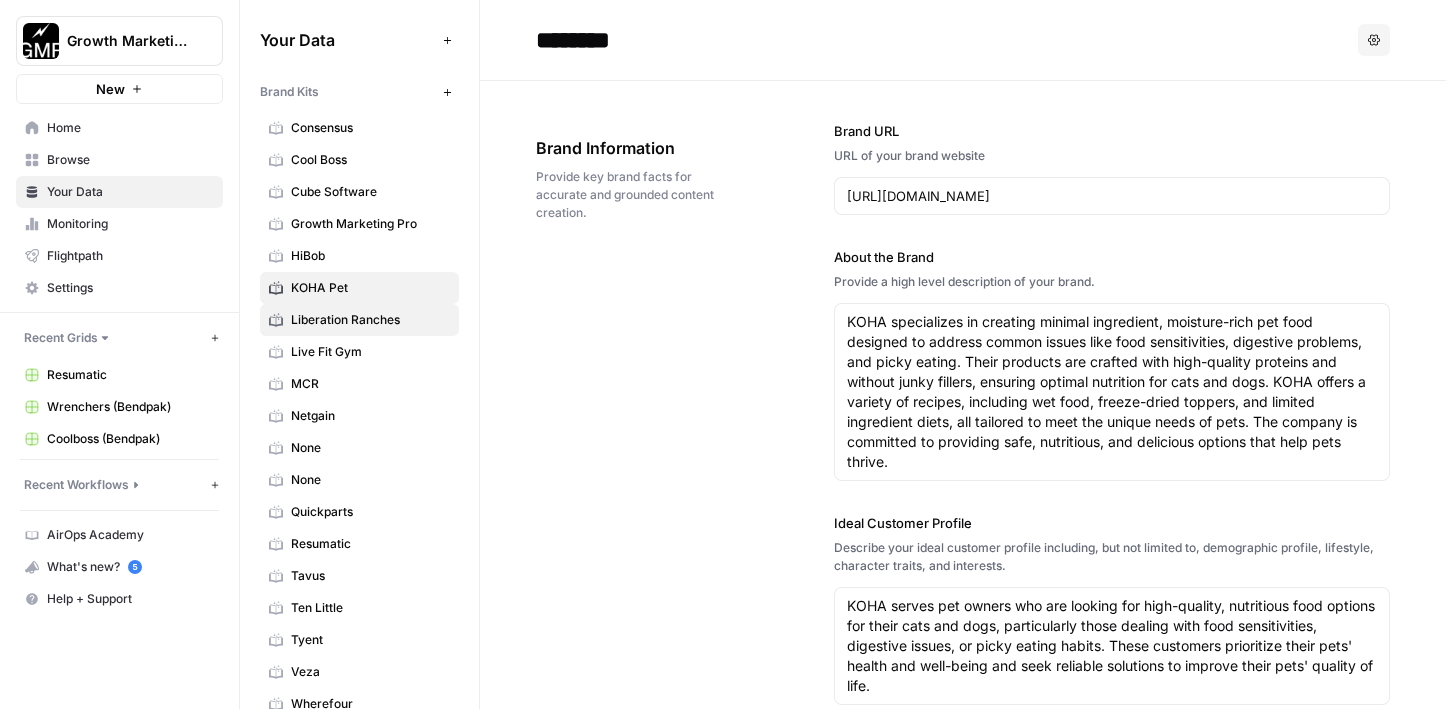 click on "Liberation Ranches" at bounding box center (370, 320) 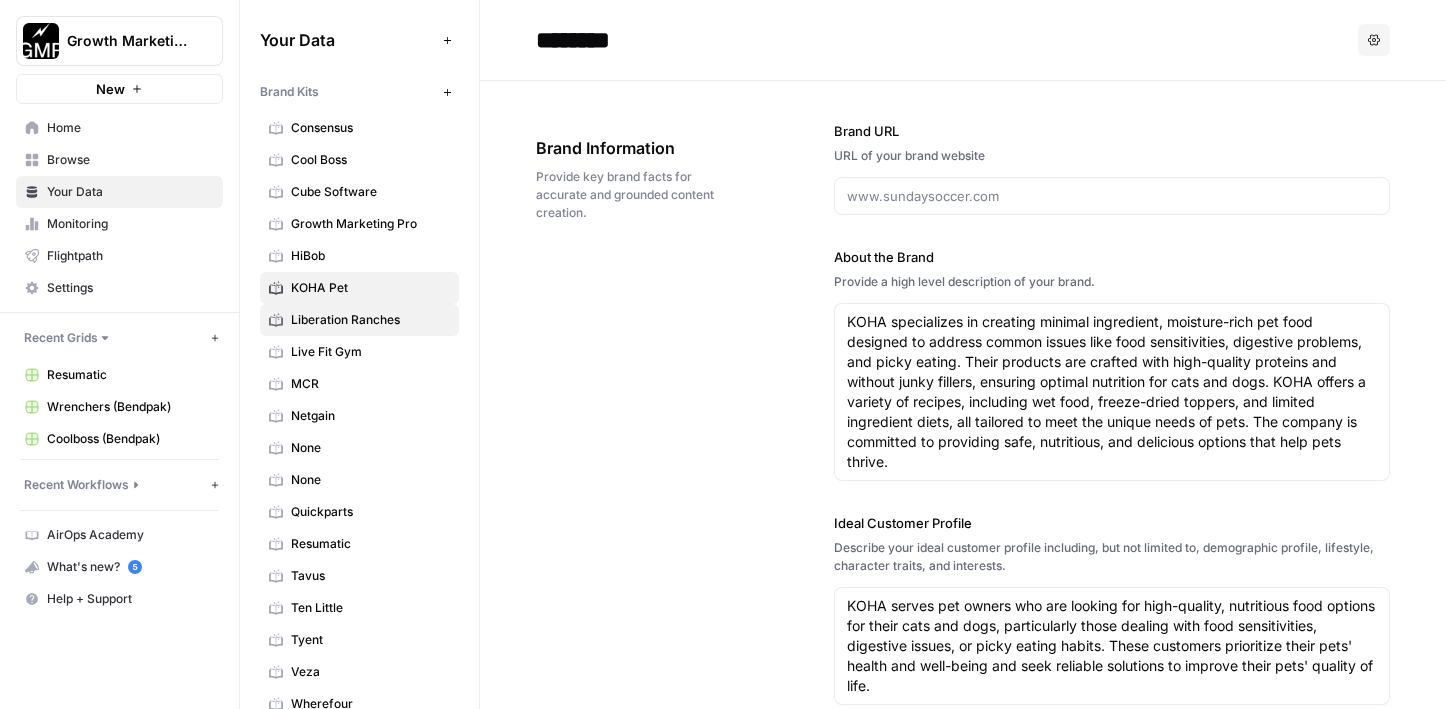 type 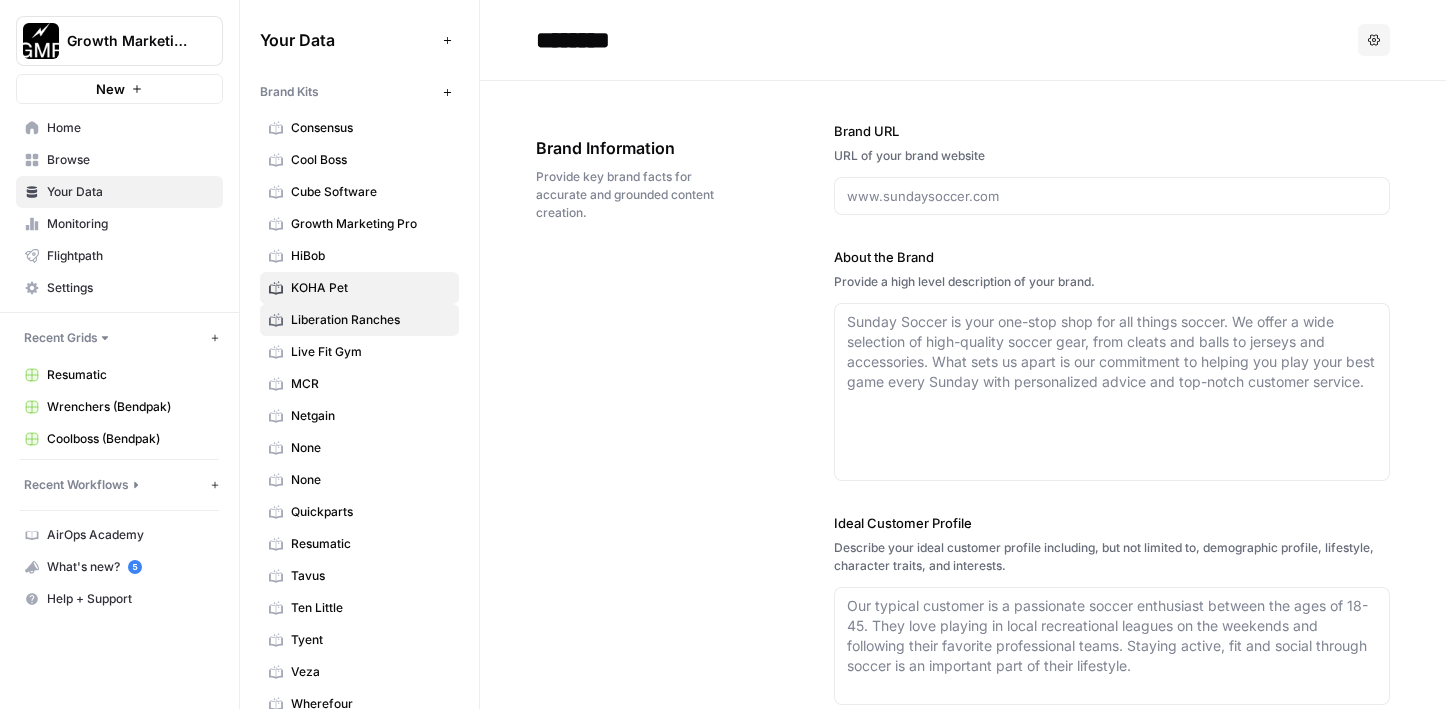 type on "https://www.liberationranches.com/" 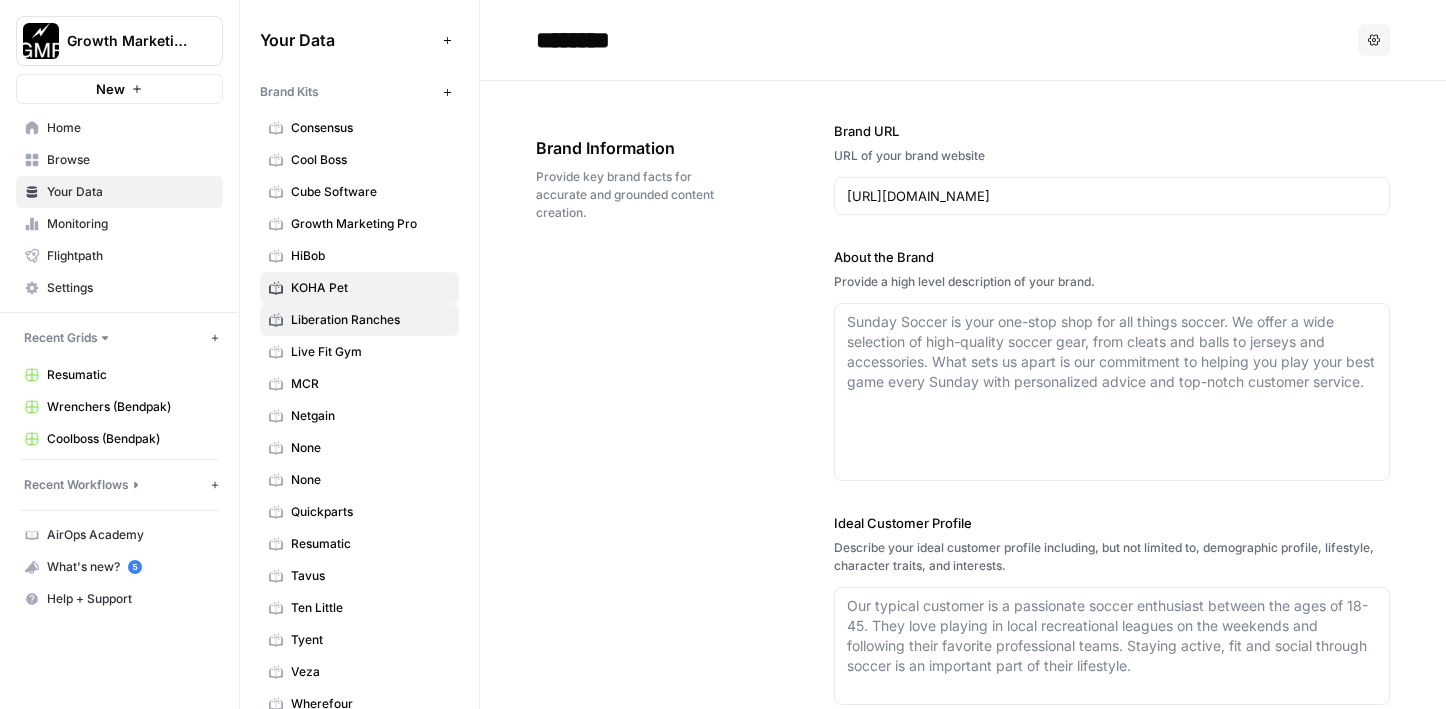 type on "Liberation Ranches specializes in offering a wide range of land, farms, ranchettes, and acreage for sale across Texas. The company is dedicated to helping individuals and families achieve their dreams of land ownership, providing personalized service and guidance throughout the buying process. With a focus on customer satisfaction, Liberation Ranches offers owner financing options and a team of knowledgeable land specialists to ensure a seamless experience. Their properties are located in prime areas, offering a mix of rural charm and convenient access to urban amenities. Liberation Ranches is committed to making land ownership accessible and enjoyable for all its clients. Our distinctive selling approach sets us apart from other companies as we prioritize transparency and avoid pressuring customers into purchasing. We believe in openly sharing information to ensure an informed and comfortable buying experience.
Our Texas ranchettes include key improvements to make your property move-in-ready and fully fu..." 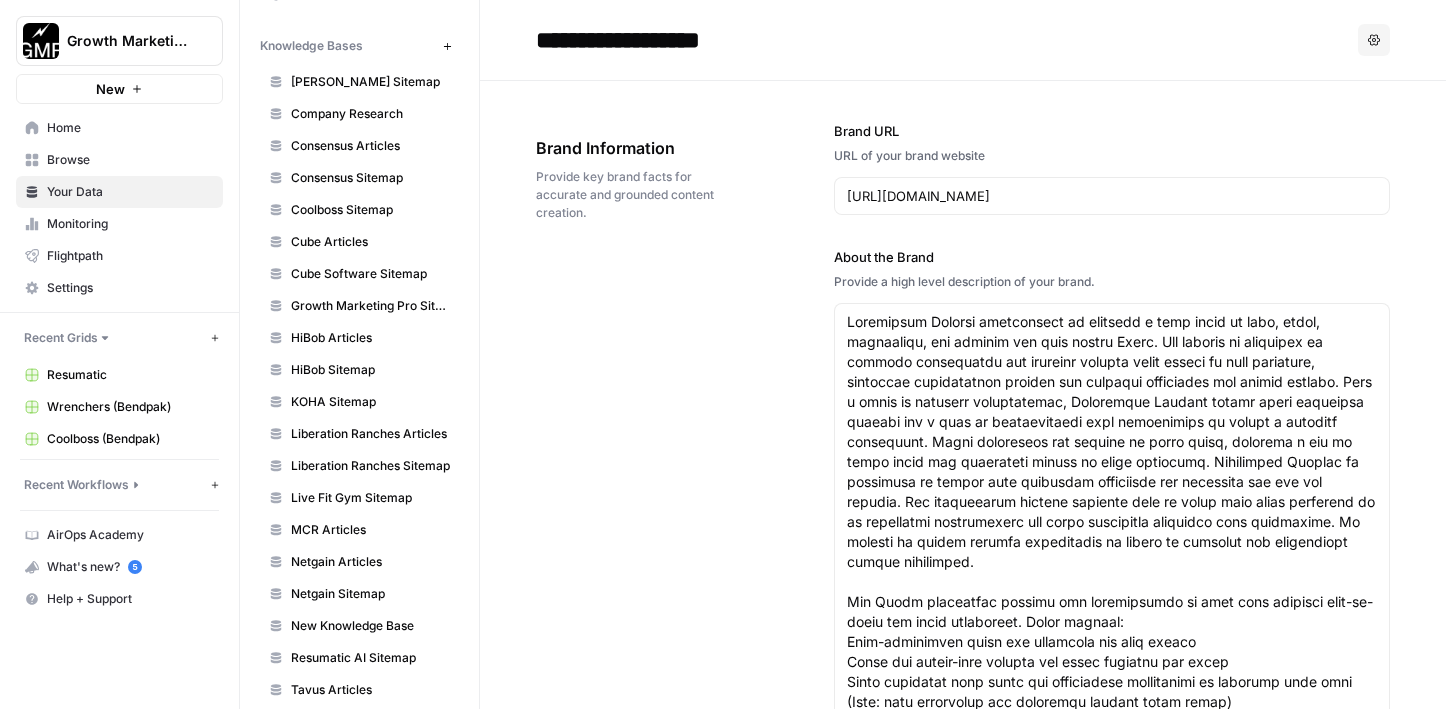 scroll, scrollTop: 891, scrollLeft: 0, axis: vertical 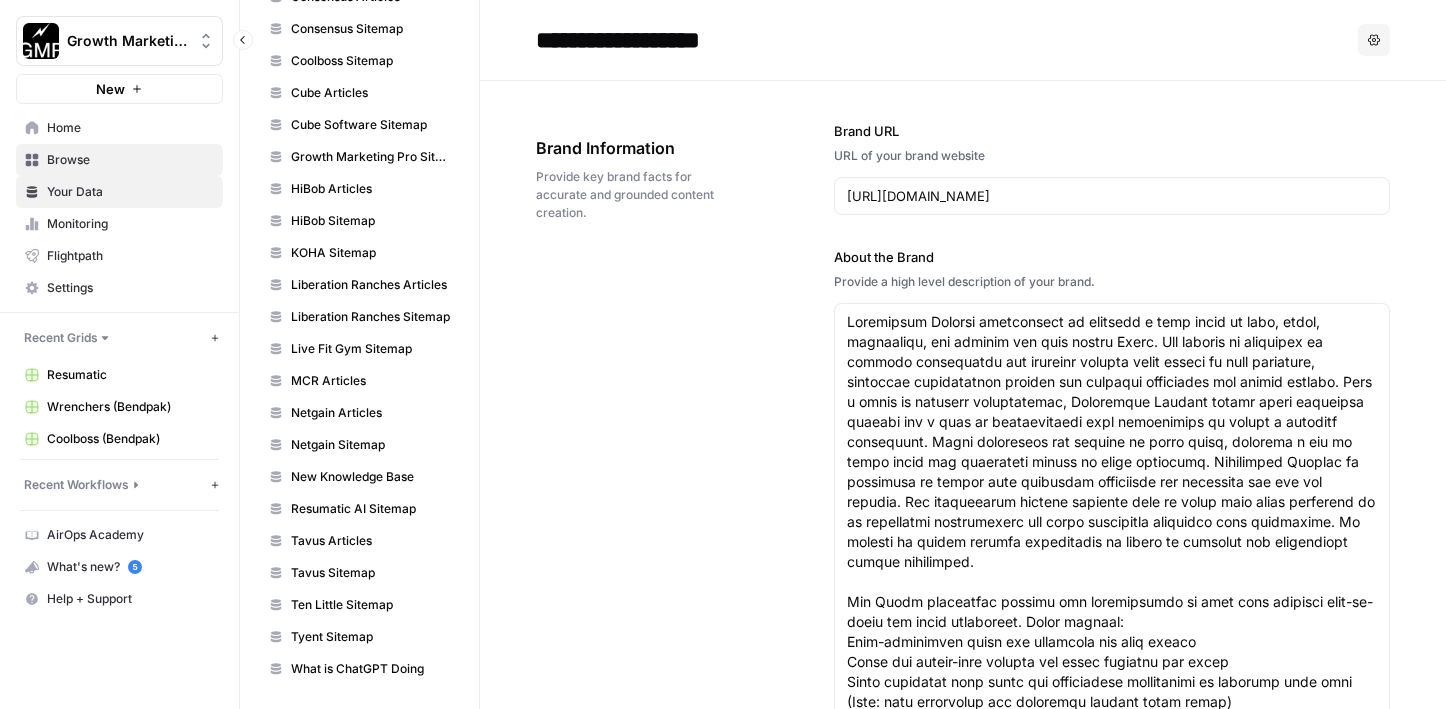 click on "Browse" at bounding box center [119, 160] 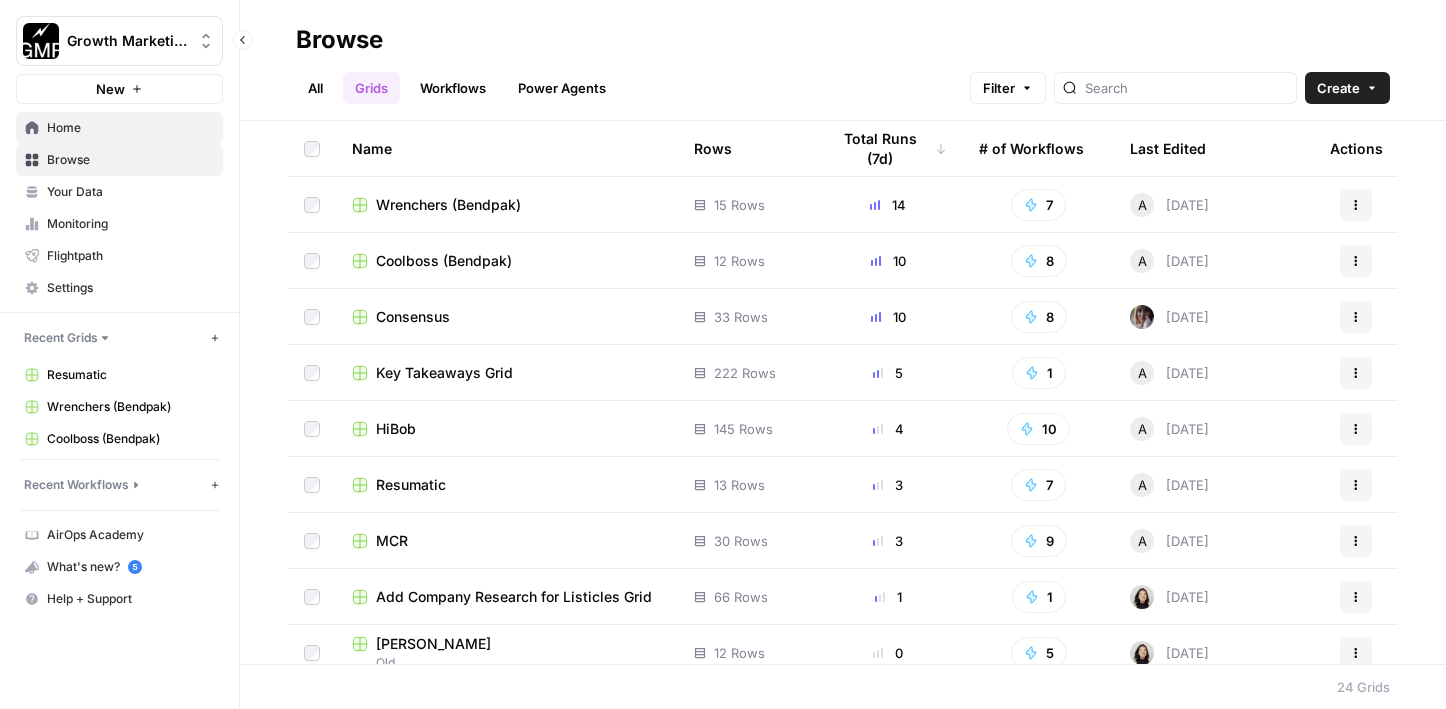 click on "Home" at bounding box center (130, 128) 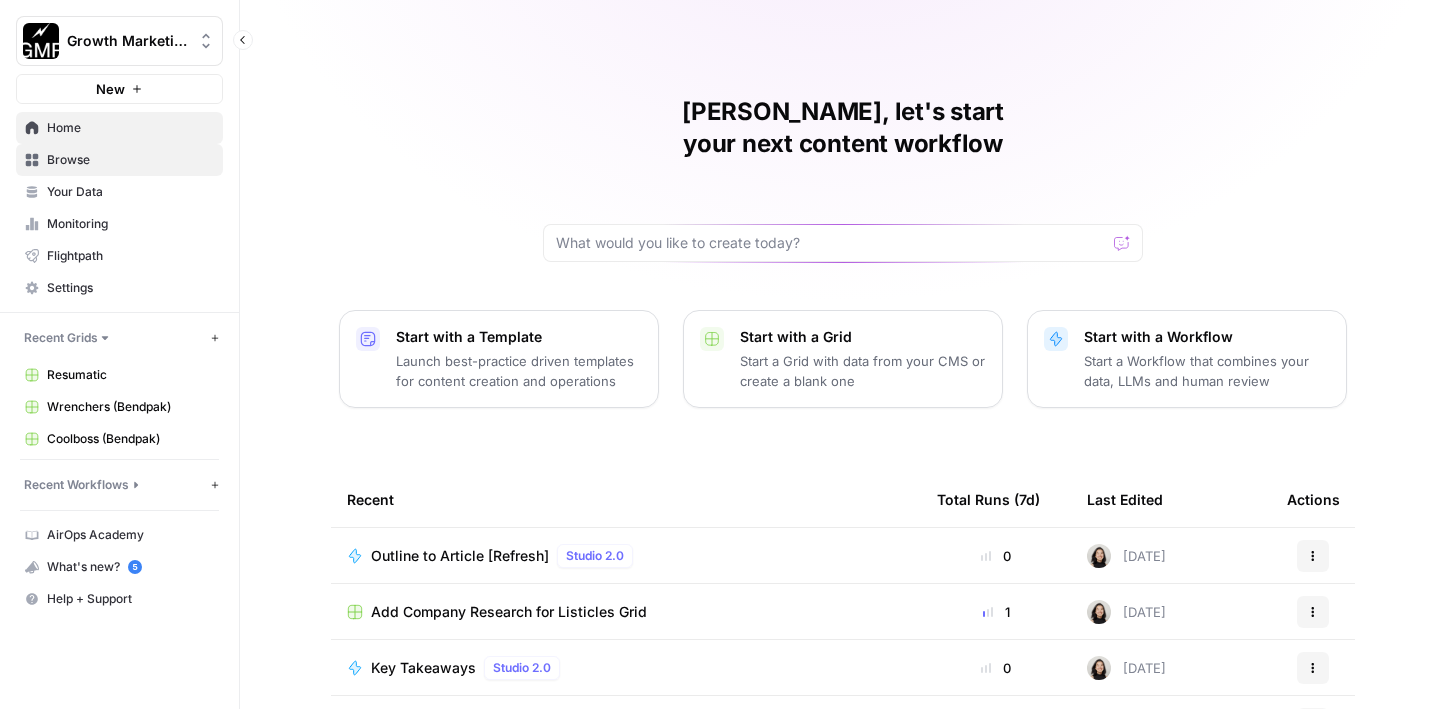 click on "Browse" at bounding box center [130, 160] 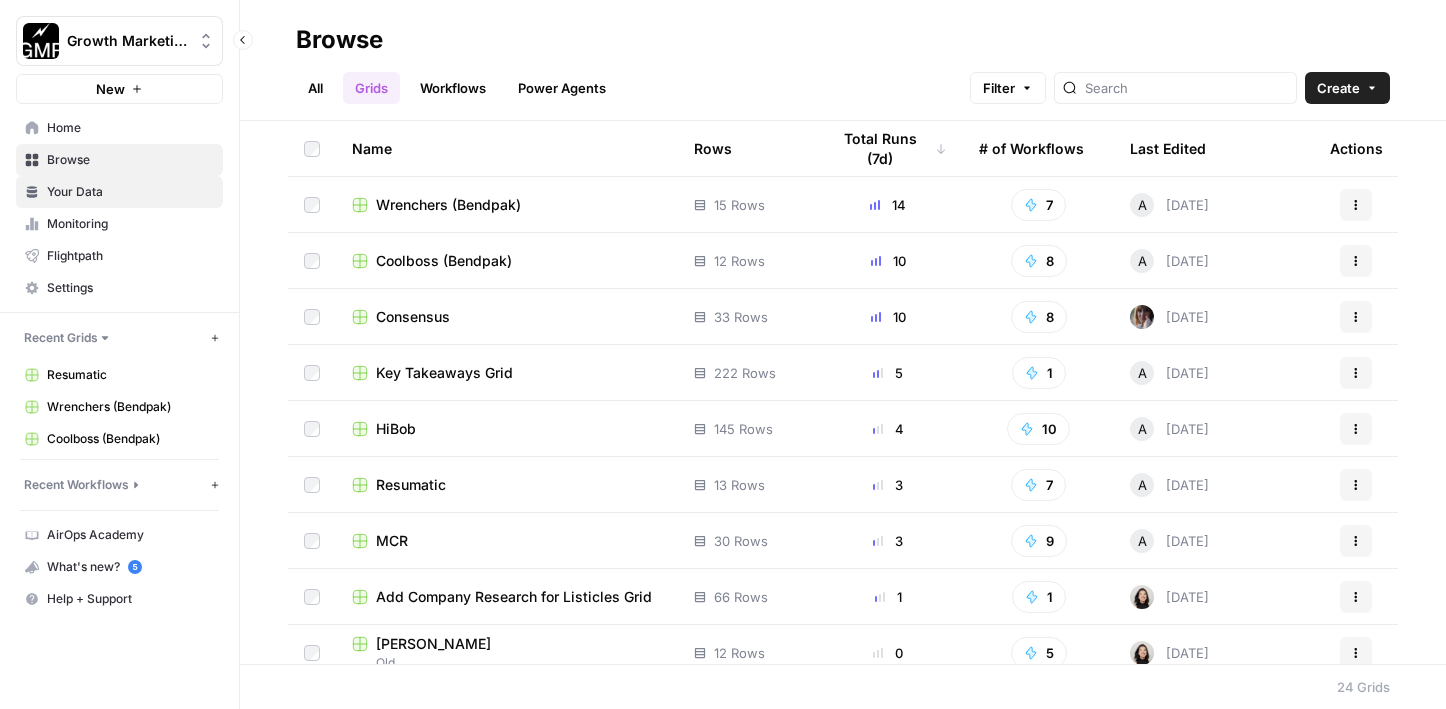 click on "Your Data" at bounding box center (130, 192) 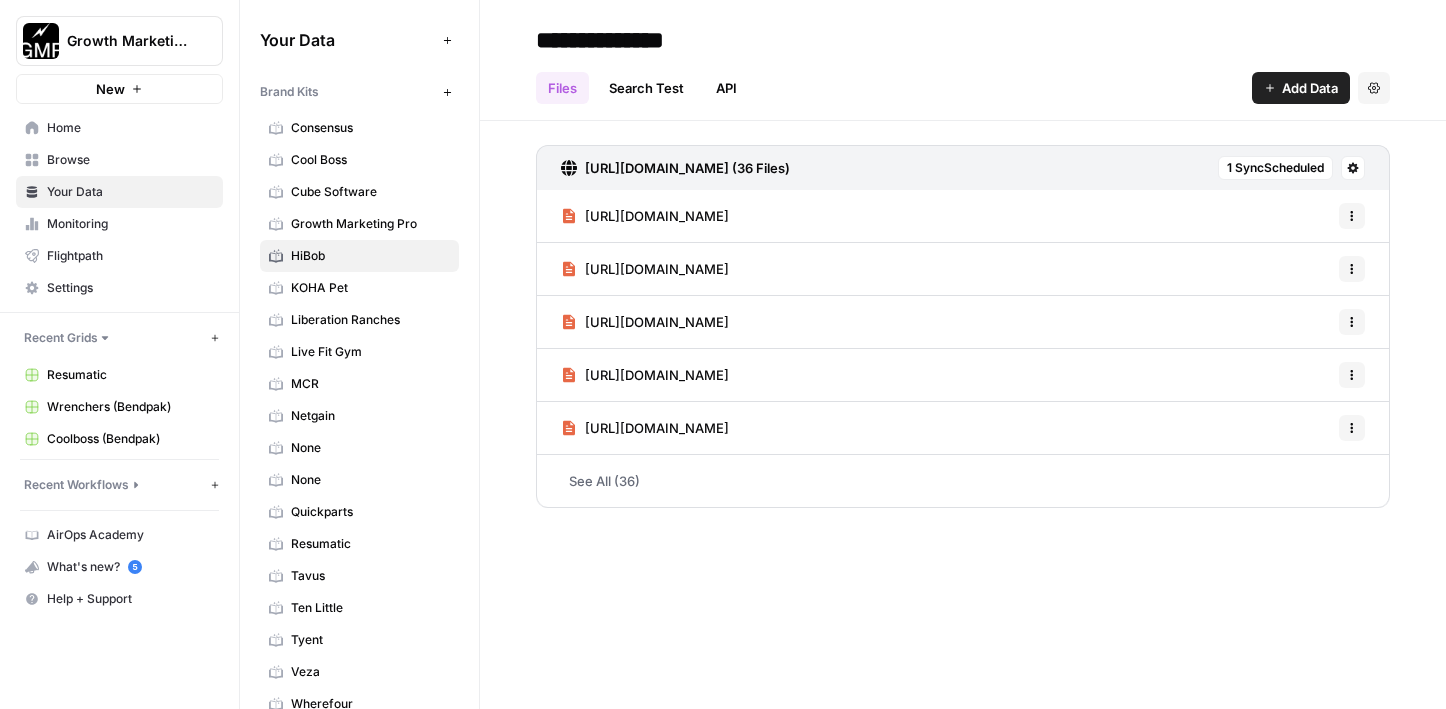 click on "HiBob" at bounding box center [359, 256] 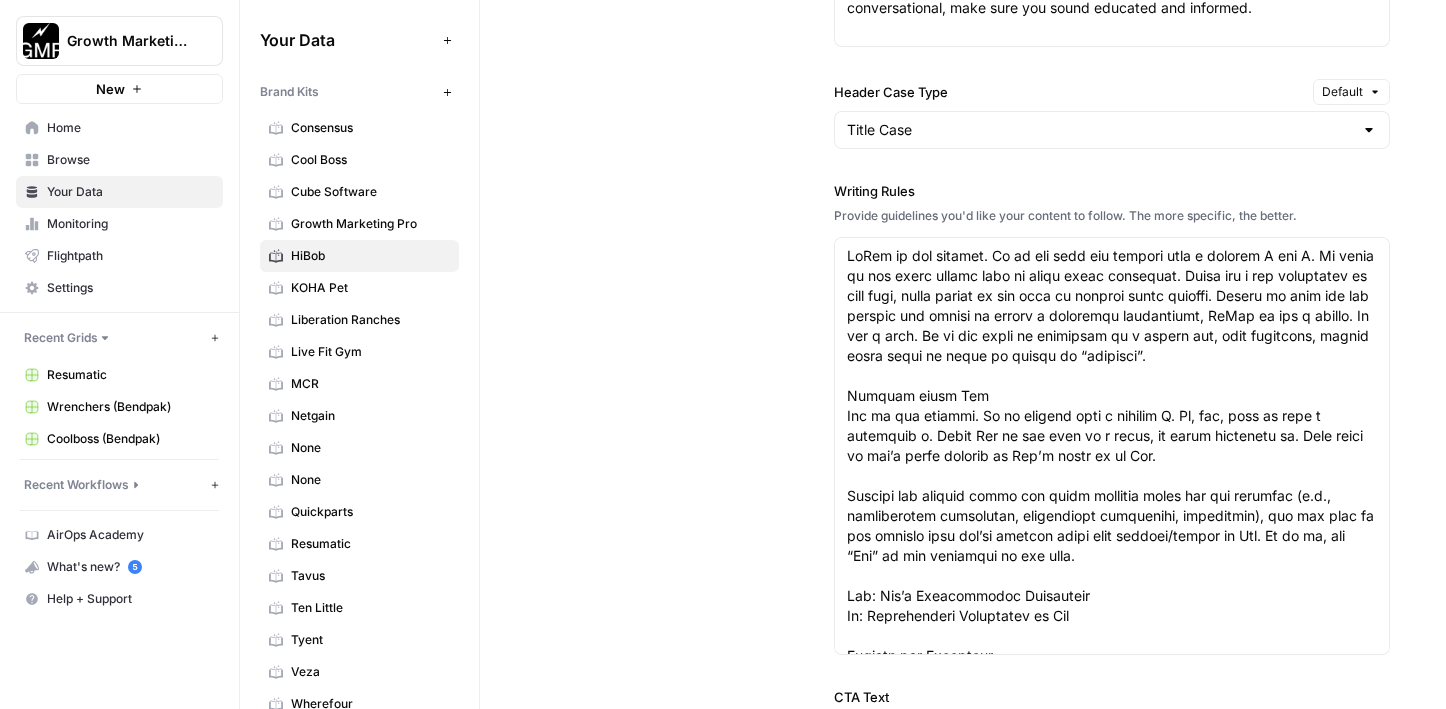 scroll, scrollTop: 2600, scrollLeft: 0, axis: vertical 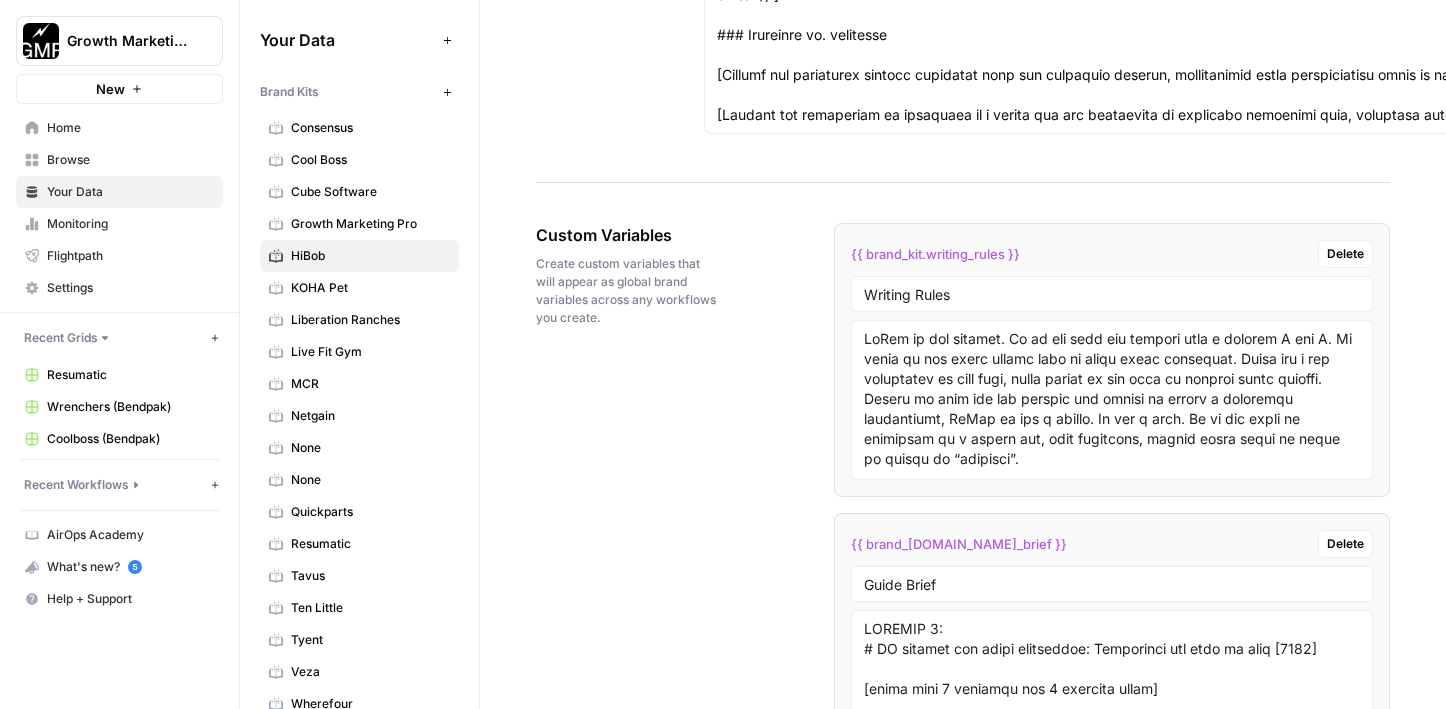 click on "Custom Variables Create custom variables that will appear as global brand variables across any workflows you create. {{ brand_kit.writing_rules }} Delete Writing Rules {{ brand_kit.guide_brief }} Delete Guide Brief {{ brand_kit.case_type }} Delete Case Type sentence case {{ brand_kit.listicle_brief }} Delete Listicle Brief {{ brand_kit.page_brief_one }} Delete Page Brief One {{ brand_kit.page_brief_title_one }} Delete Page Brief Title One The best HR software for medium businesses {{ brand_kit.listicle_sample_title }} Delete Listicle Sample Title Best HR software for startups {{ brand_kit.listicle_sample_body }} Delete Listicle Sample Body {{ brand_kit.page_sample_content_one }} Delete Page Sample Content One {{ brand_kit.page_sample_content_two }} Delete Page Sample Content Two {{ brand_kit.context }} Delete Context {{ brand_kit.product }} Delete Product Add Custom Variable" at bounding box center [963, 1978] 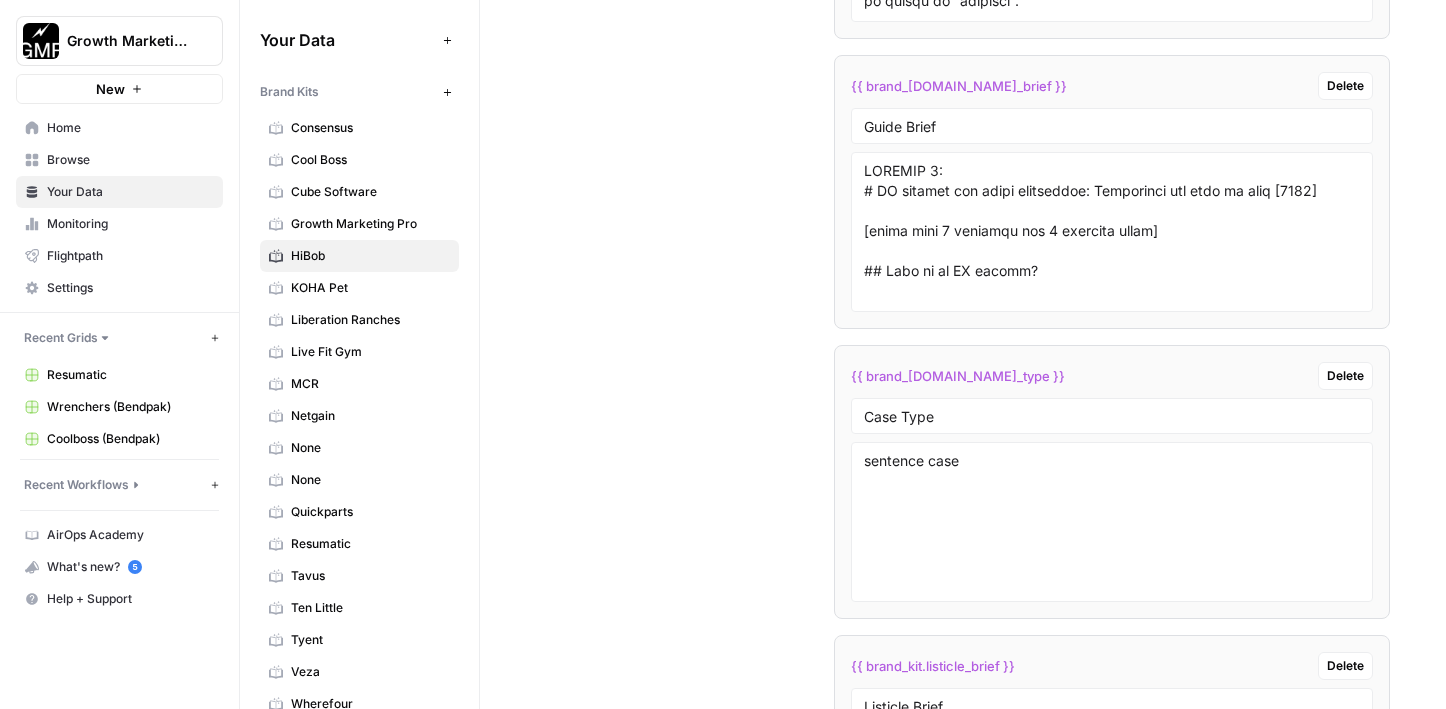 scroll, scrollTop: 4200, scrollLeft: 0, axis: vertical 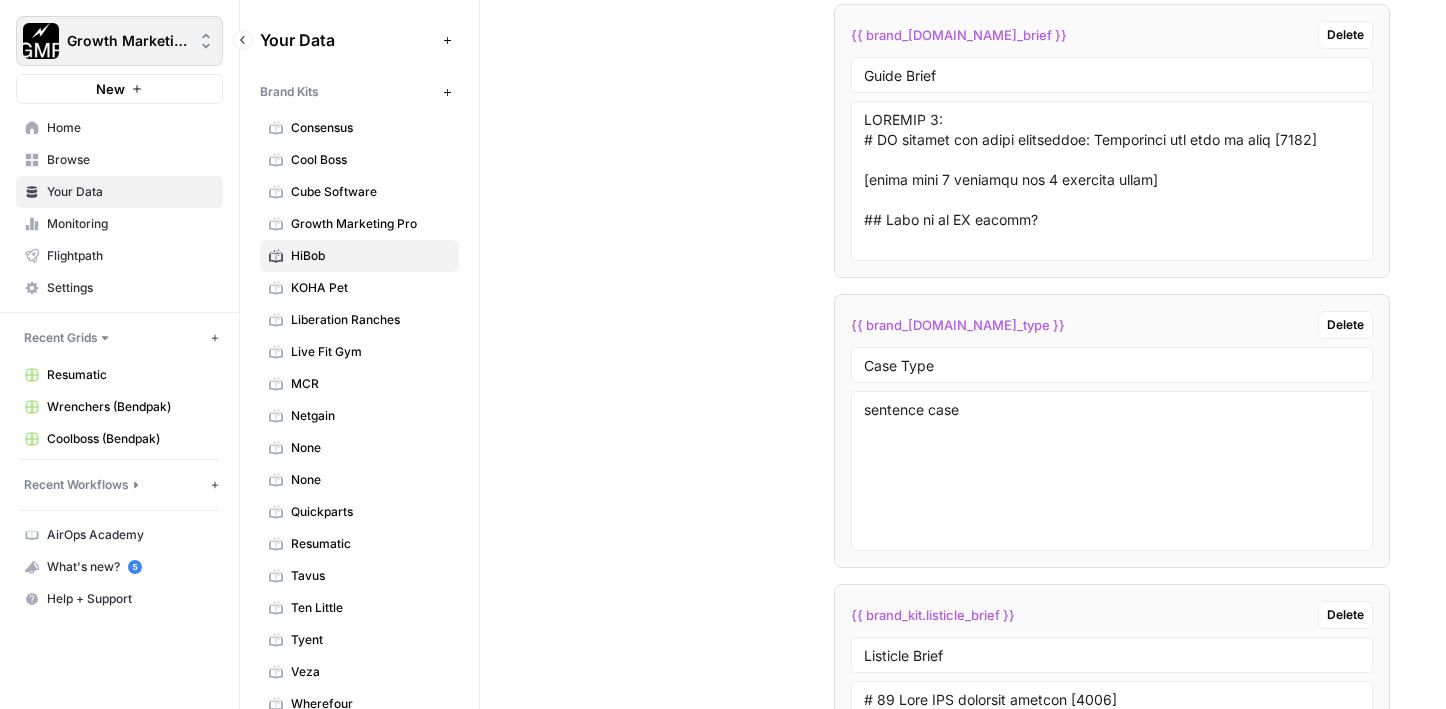 click on "Growth Marketing Pro" at bounding box center (119, 41) 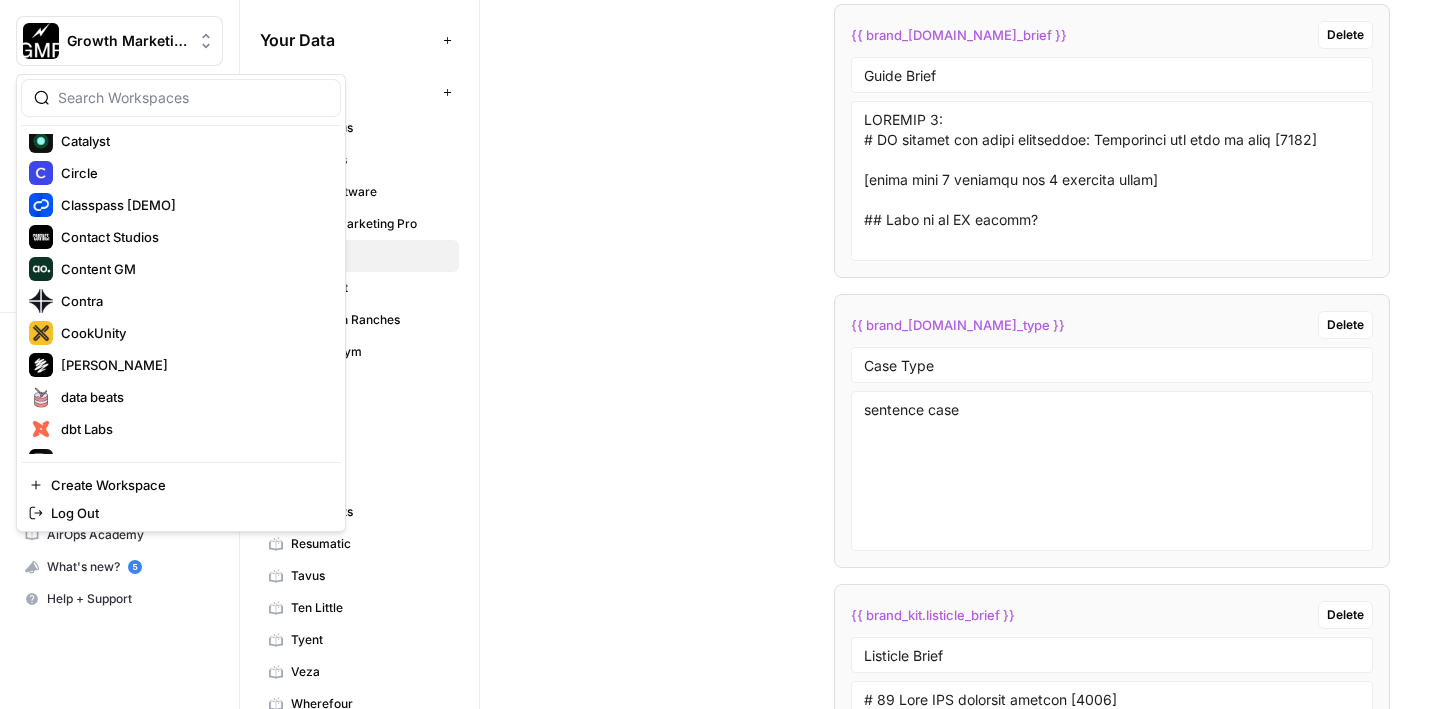 scroll, scrollTop: 1000, scrollLeft: 0, axis: vertical 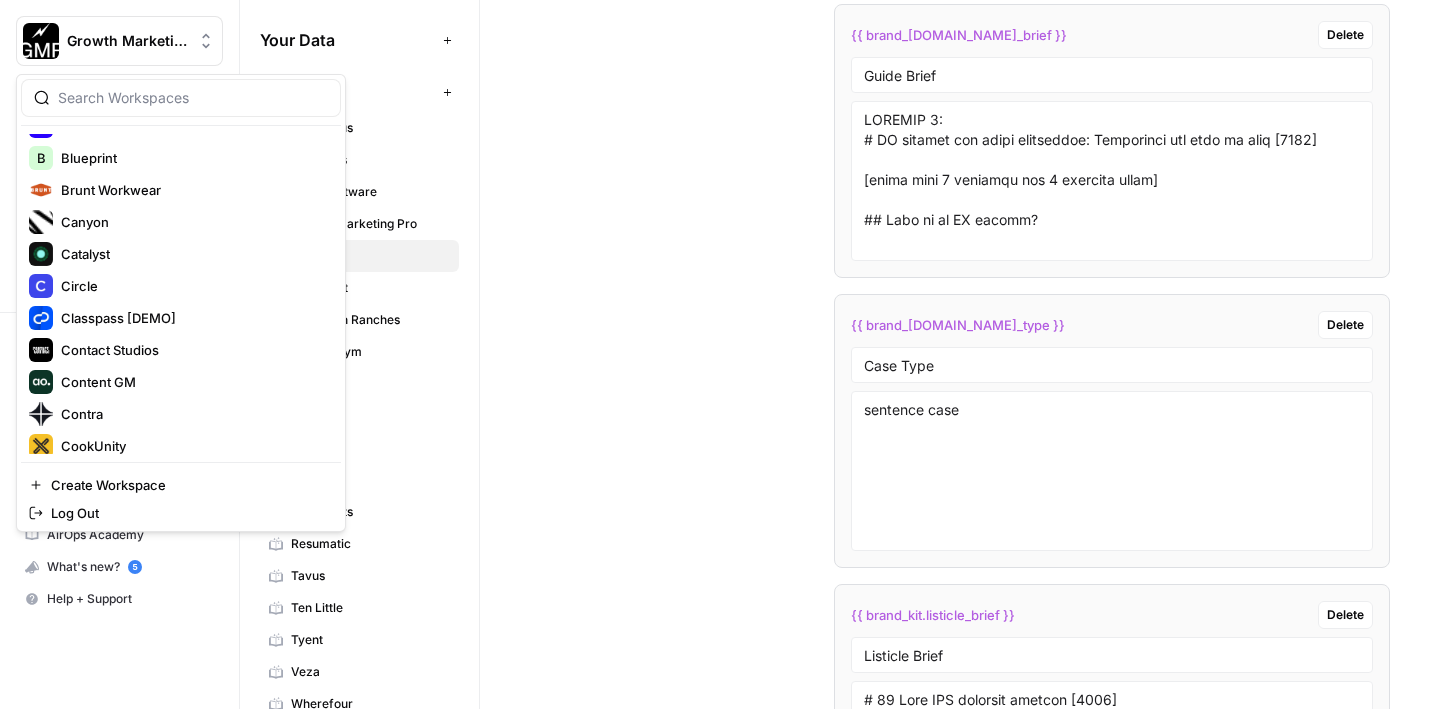 click on "Custom Variables Create custom variables that will appear as global brand variables across any workflows you create. {{ brand_kit.writing_rules }} Delete Writing Rules {{ brand_kit.guide_brief }} Delete Guide Brief {{ brand_kit.case_type }} Delete Case Type sentence case {{ brand_kit.listicle_brief }} Delete Listicle Brief {{ brand_kit.page_brief_one }} Delete Page Brief One {{ brand_kit.page_brief_title_one }} Delete Page Brief Title One The best HR software for medium businesses {{ brand_kit.listicle_sample_title }} Delete Listicle Sample Title Best HR software for startups {{ brand_kit.listicle_sample_body }} Delete Listicle Sample Body {{ brand_kit.page_sample_content_one }} Delete Page Sample Content One {{ brand_kit.page_sample_content_two }} Delete Page Sample Content Two {{ brand_kit.context }} Delete Context {{ brand_kit.product }} Delete Product Add Custom Variable" at bounding box center (963, 1469) 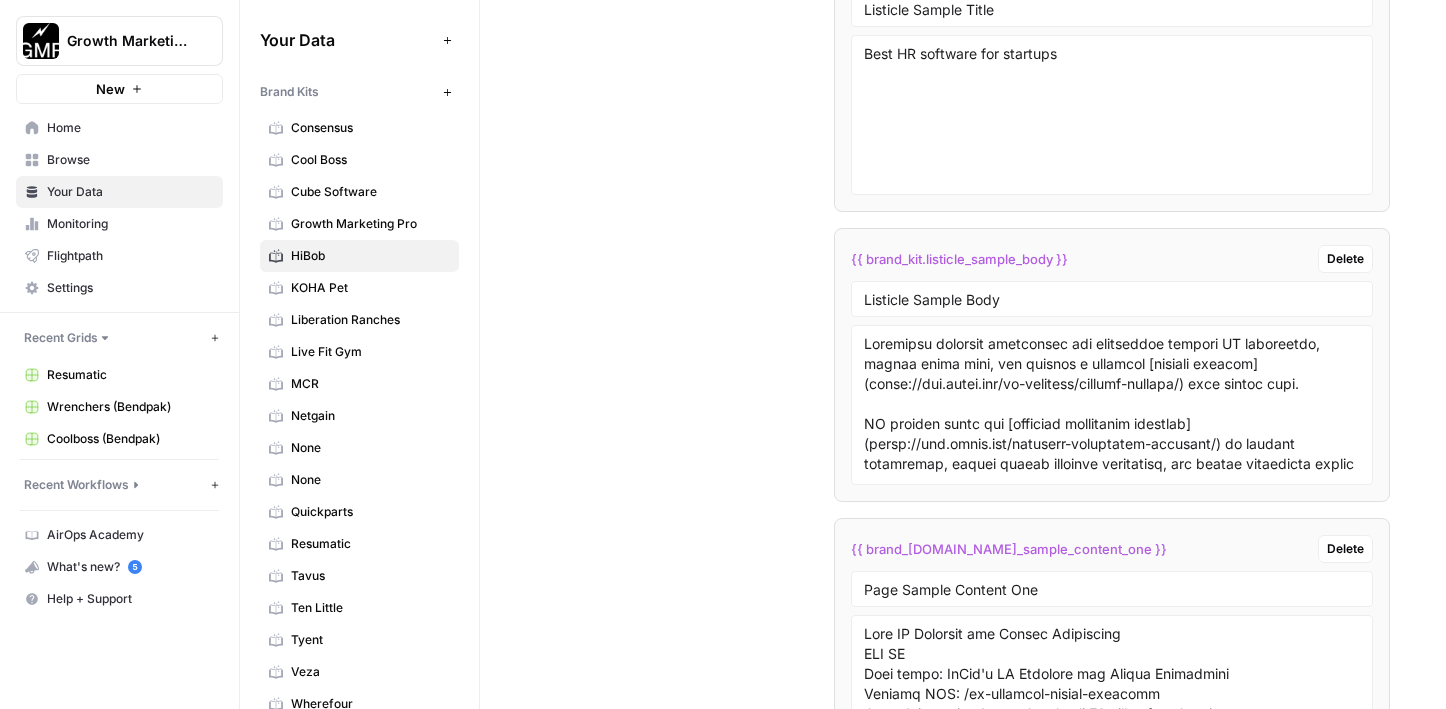 scroll, scrollTop: 5828, scrollLeft: 0, axis: vertical 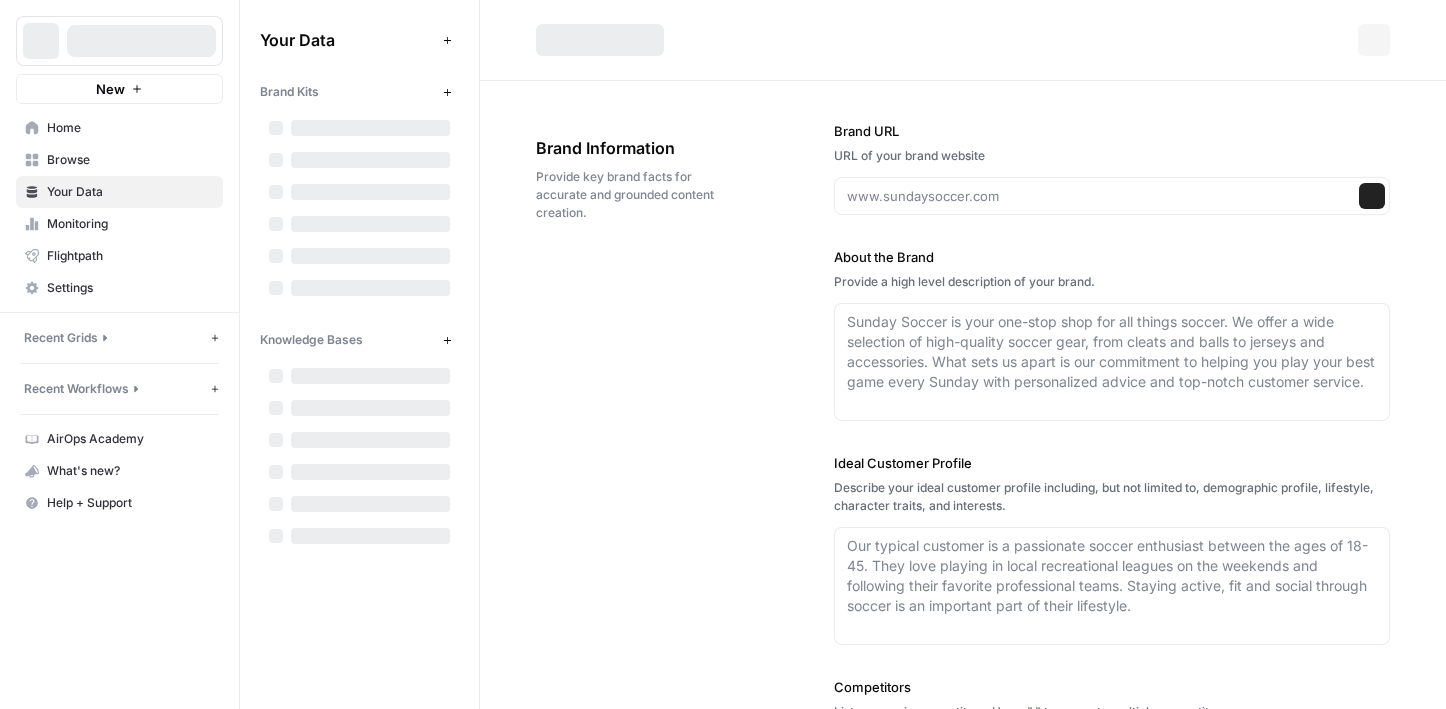 type on "[URL][DOMAIN_NAME]" 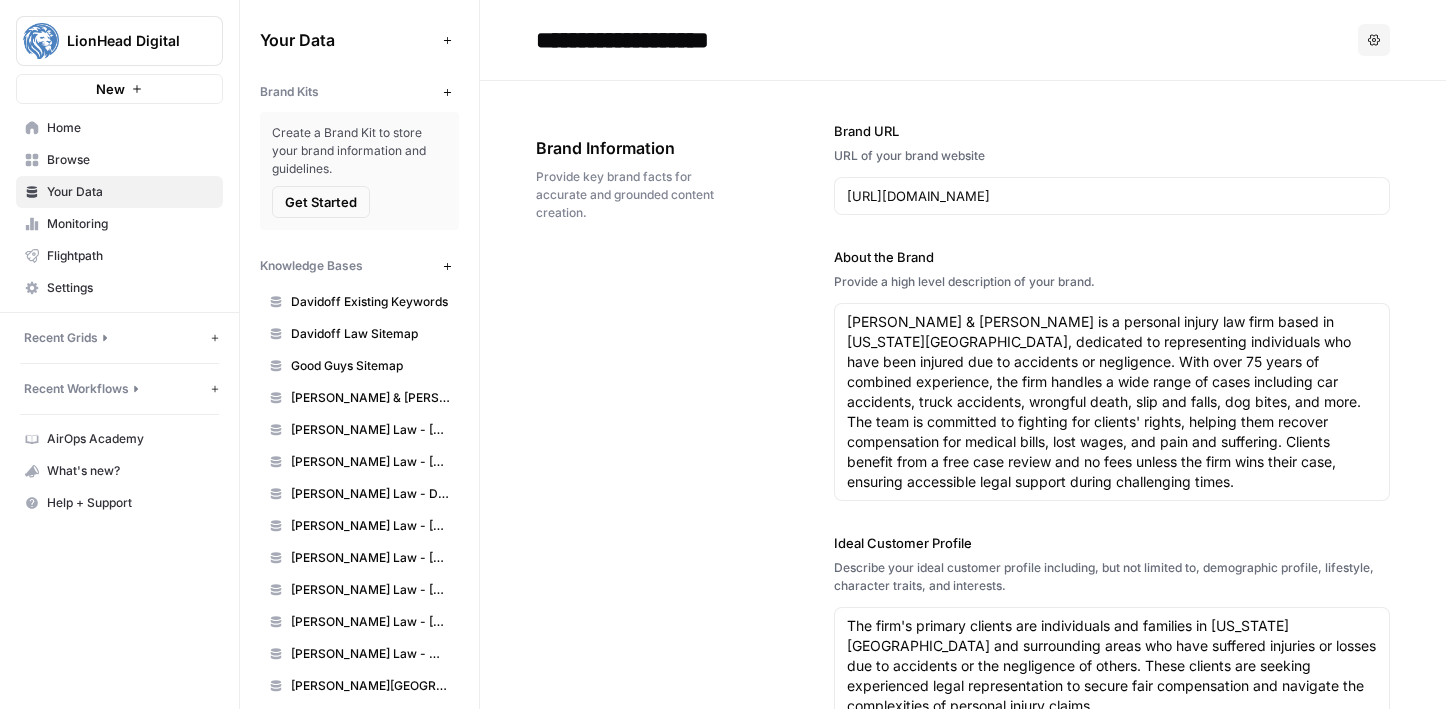 scroll, scrollTop: 0, scrollLeft: 0, axis: both 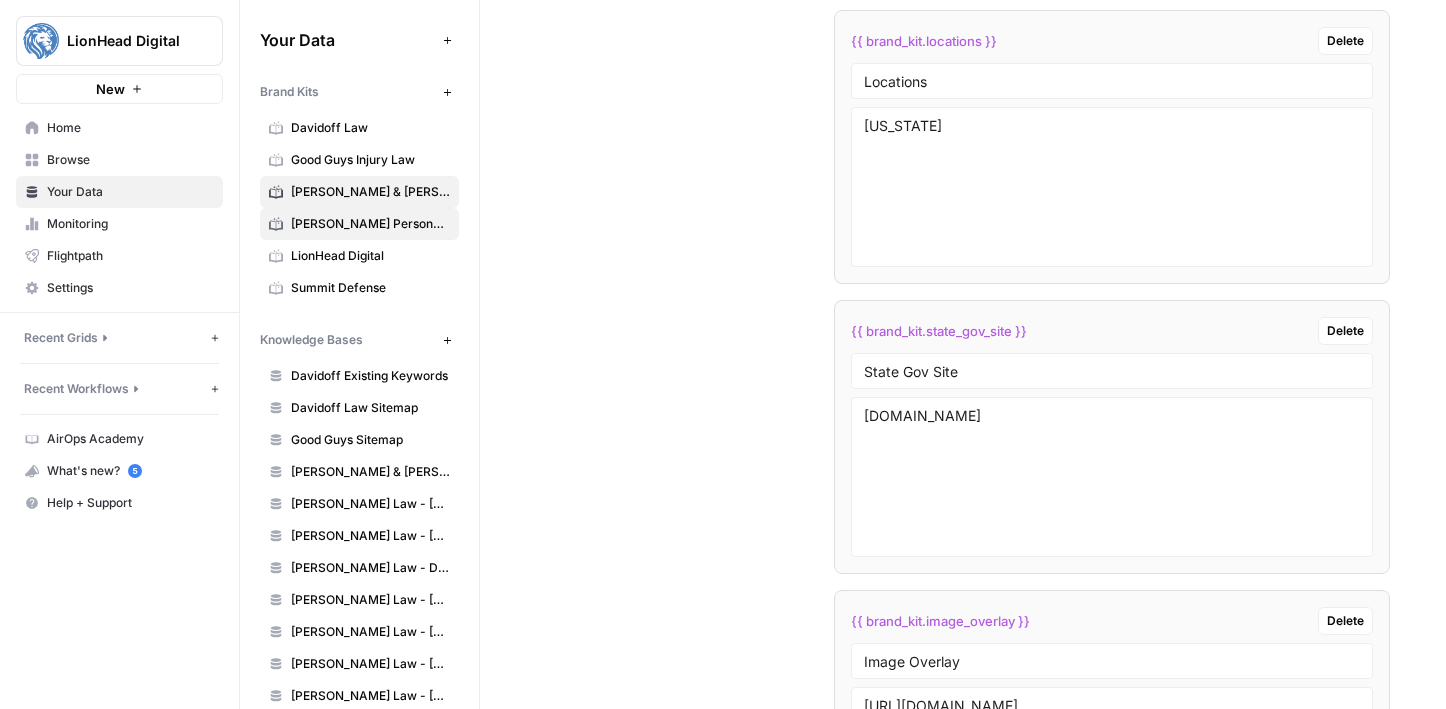 click on "[PERSON_NAME] Personal Injury Lawyers" at bounding box center (359, 224) 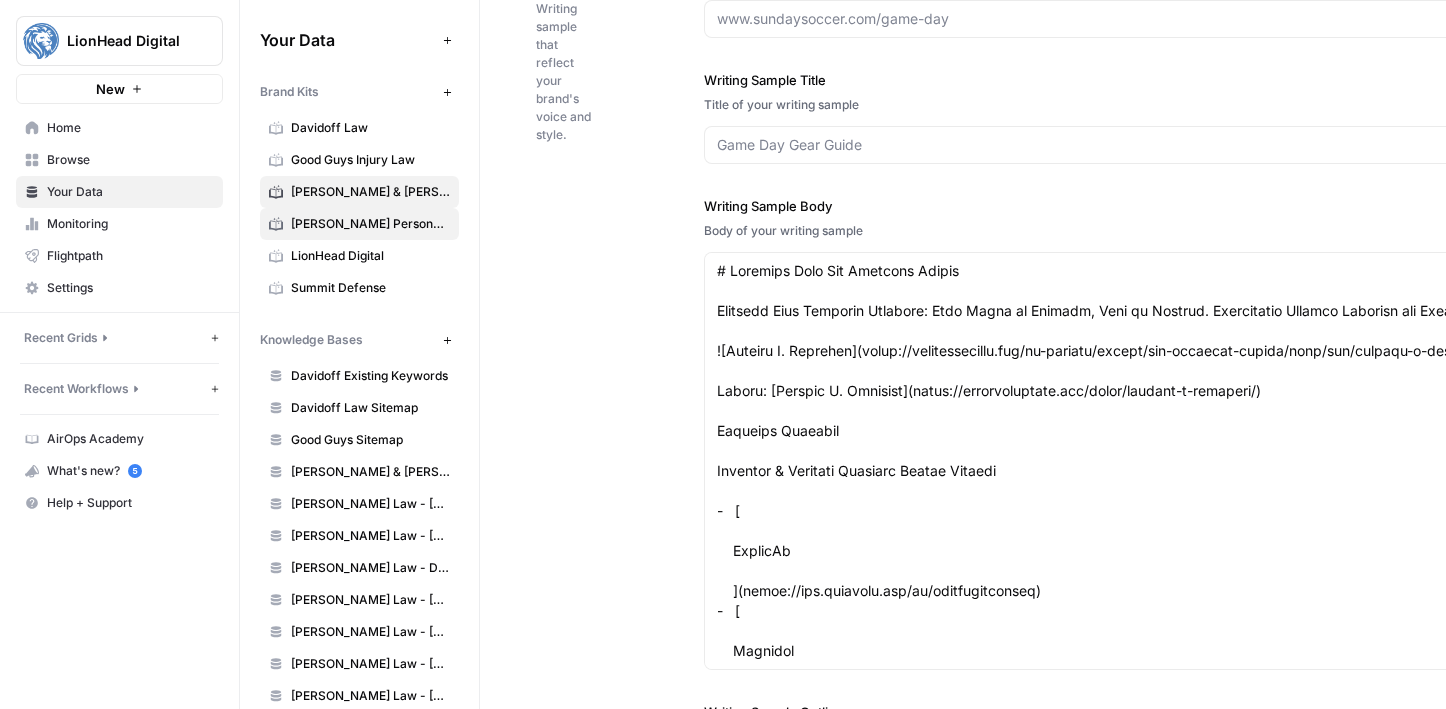 type on "[URL][DOMAIN_NAME]" 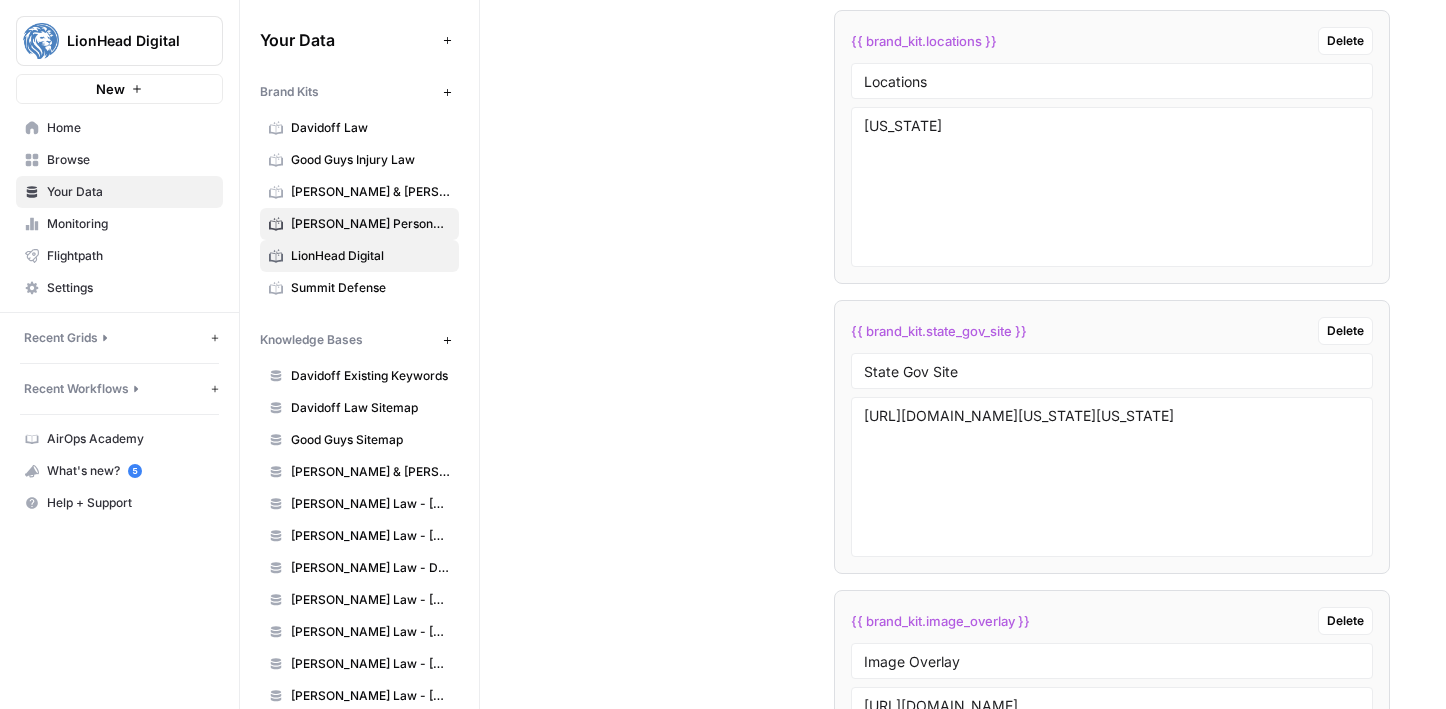 click on "LionHead Digital" at bounding box center (370, 256) 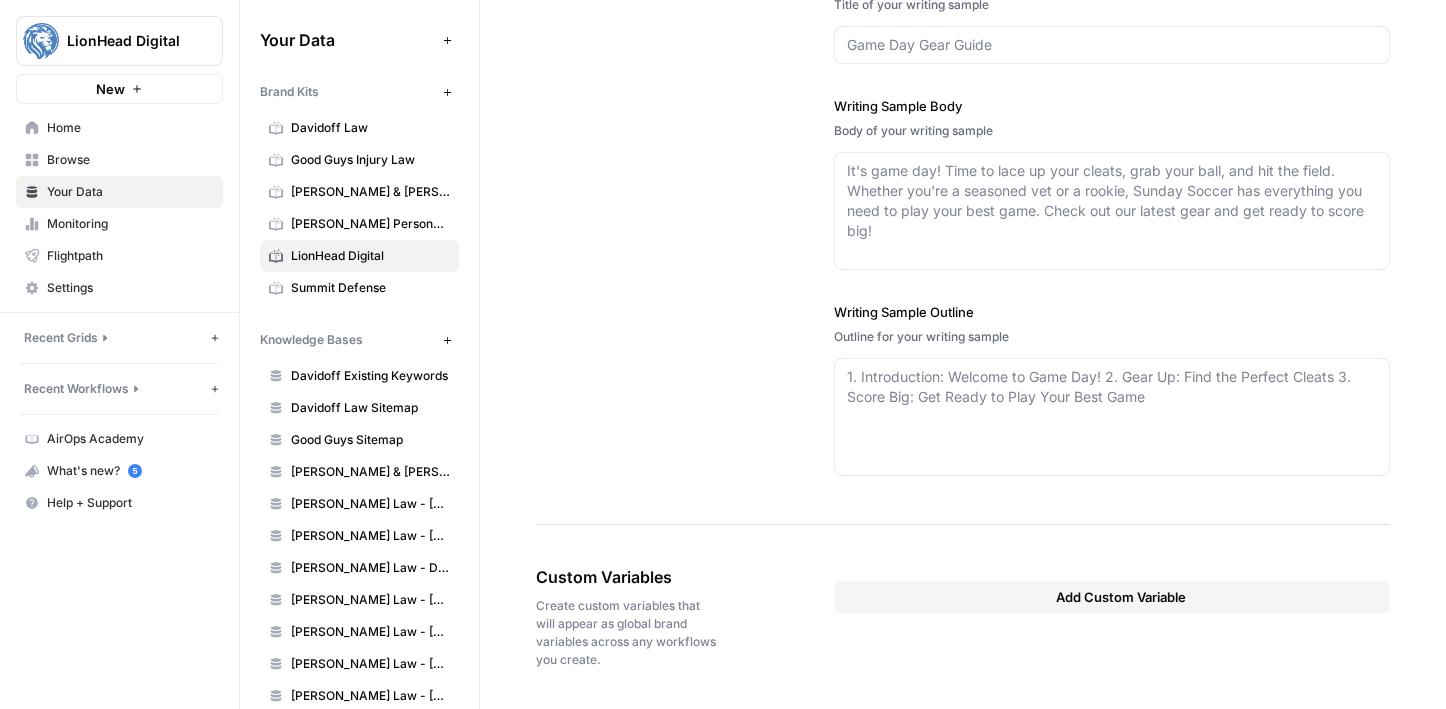 type on "[URL][DOMAIN_NAME]" 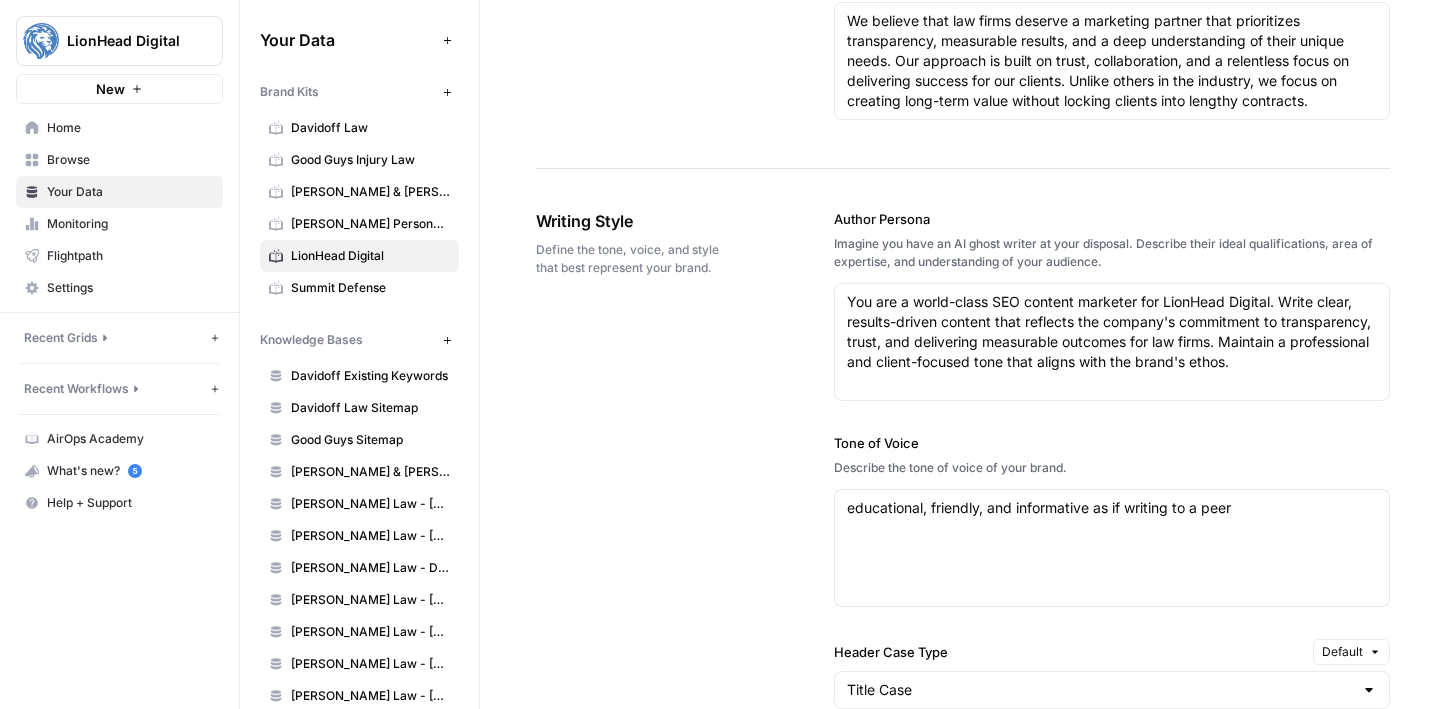scroll, scrollTop: 0, scrollLeft: 0, axis: both 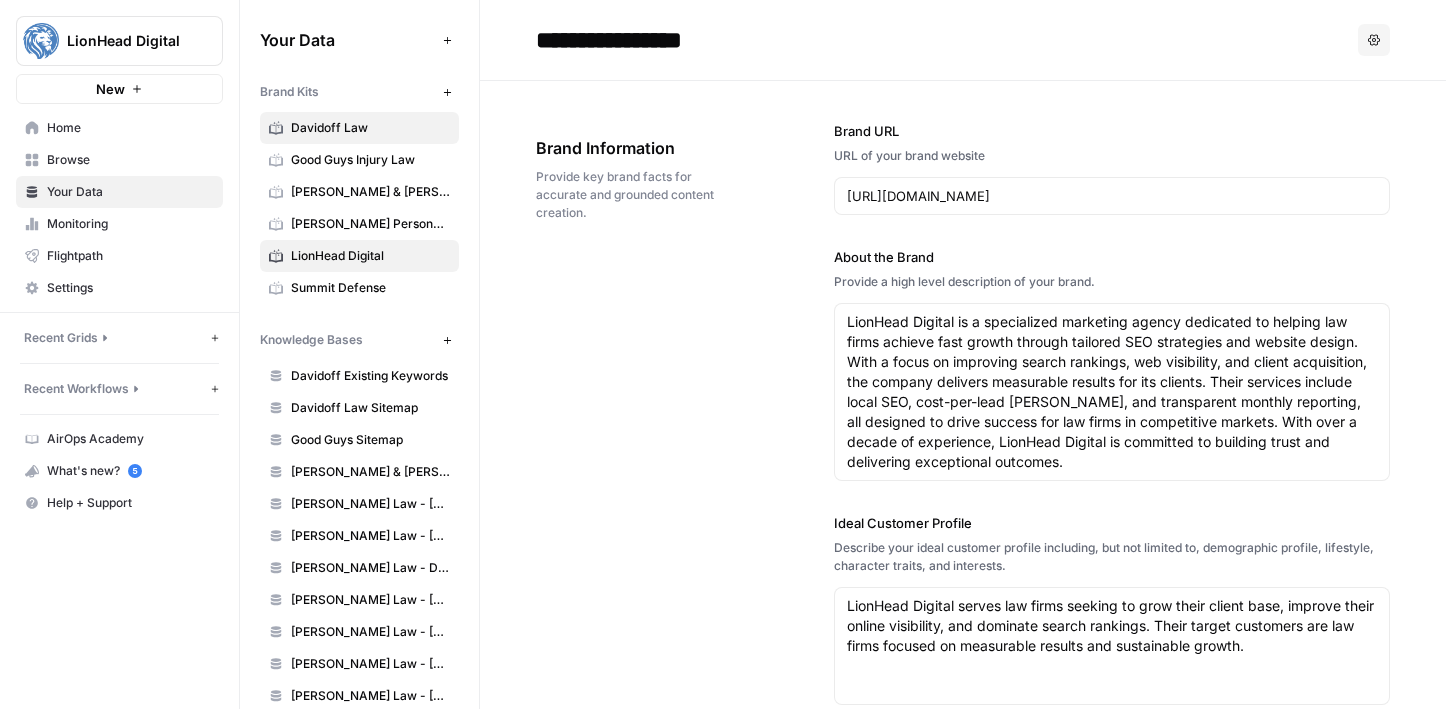 click on "Davidoff Law" at bounding box center [359, 128] 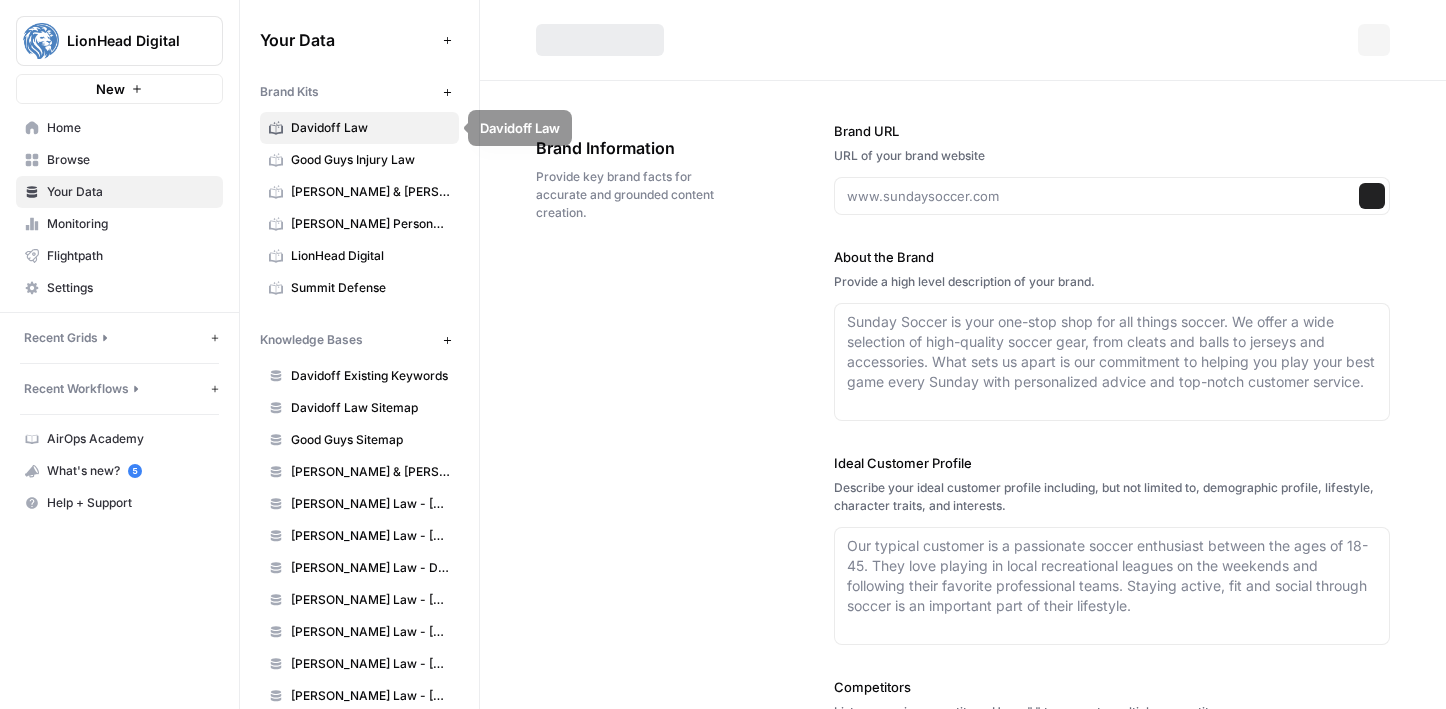 type on "[URL][DOMAIN_NAME]" 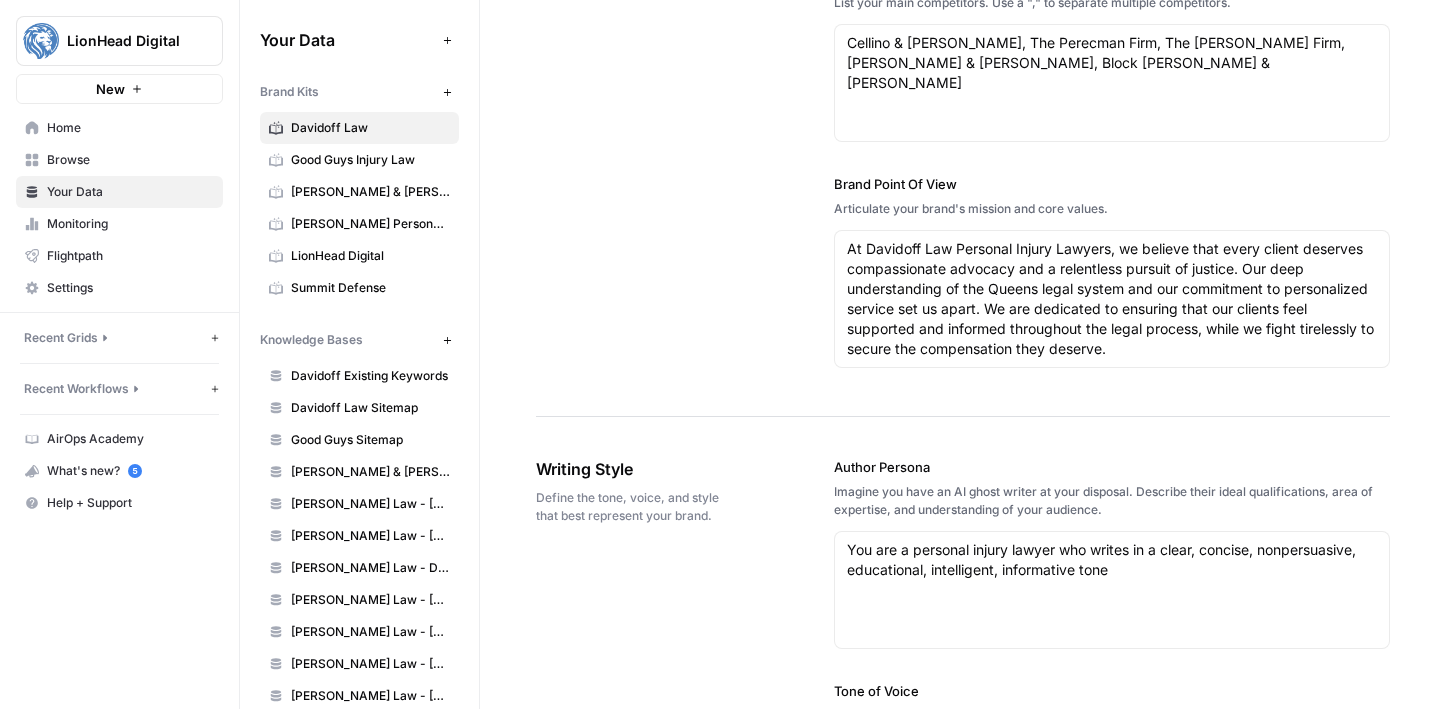 scroll, scrollTop: 0, scrollLeft: 0, axis: both 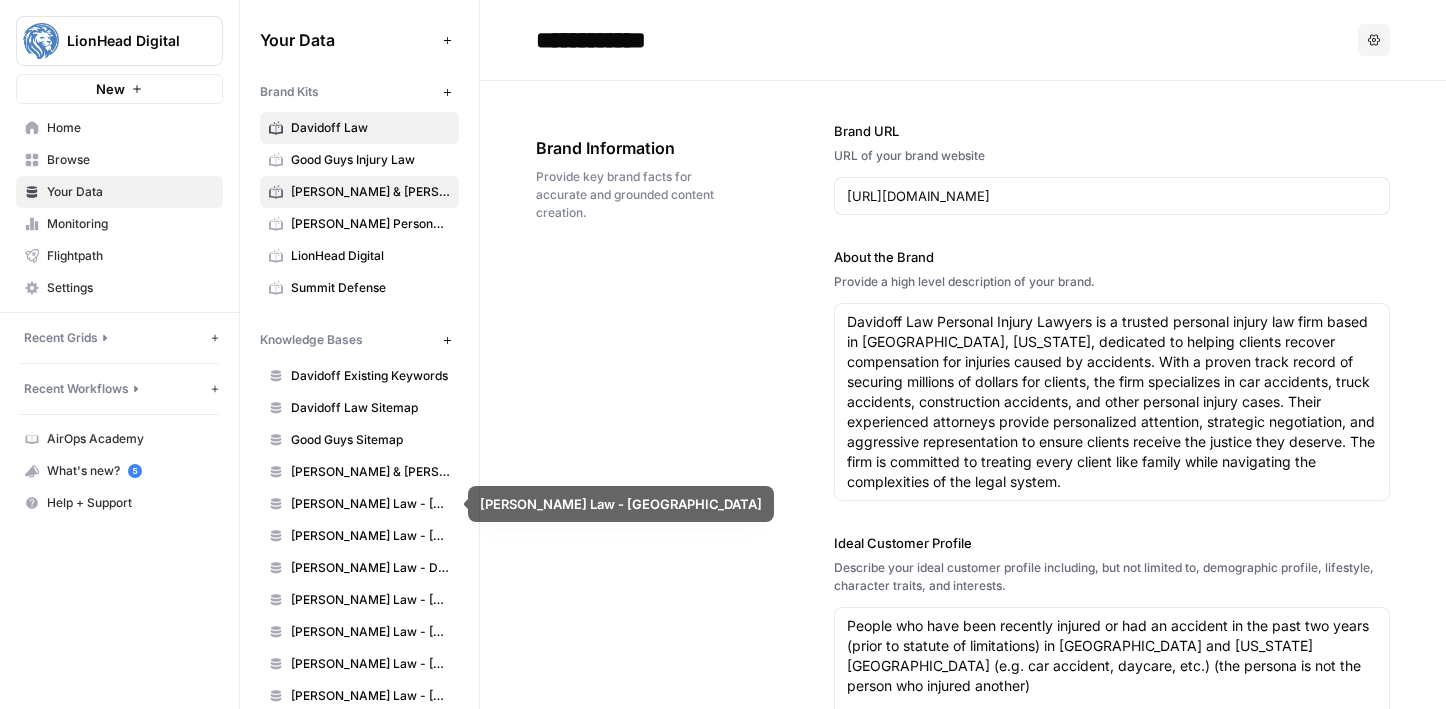 click on "[PERSON_NAME] & [PERSON_NAME]" at bounding box center [370, 192] 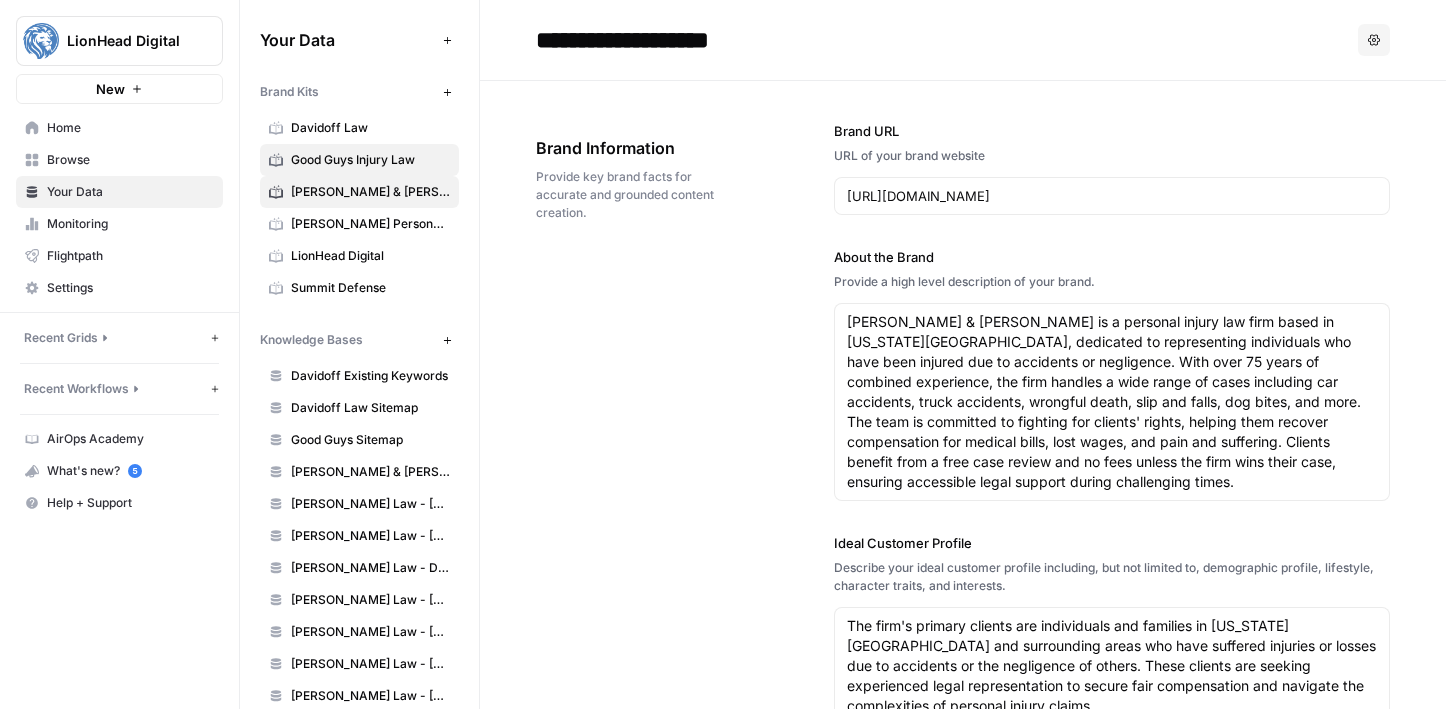 click on "Good Guys Injury Law" at bounding box center (370, 160) 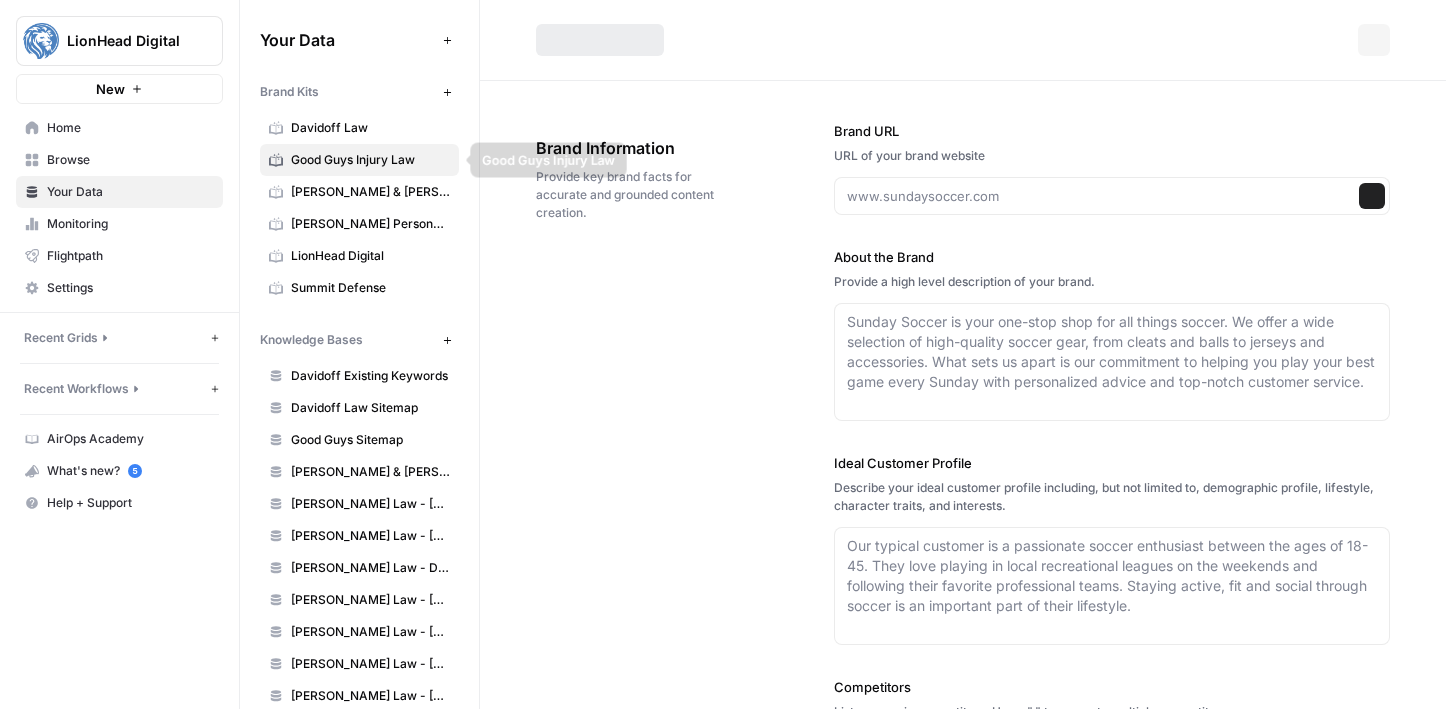 type on "https://christensenhymas.com/" 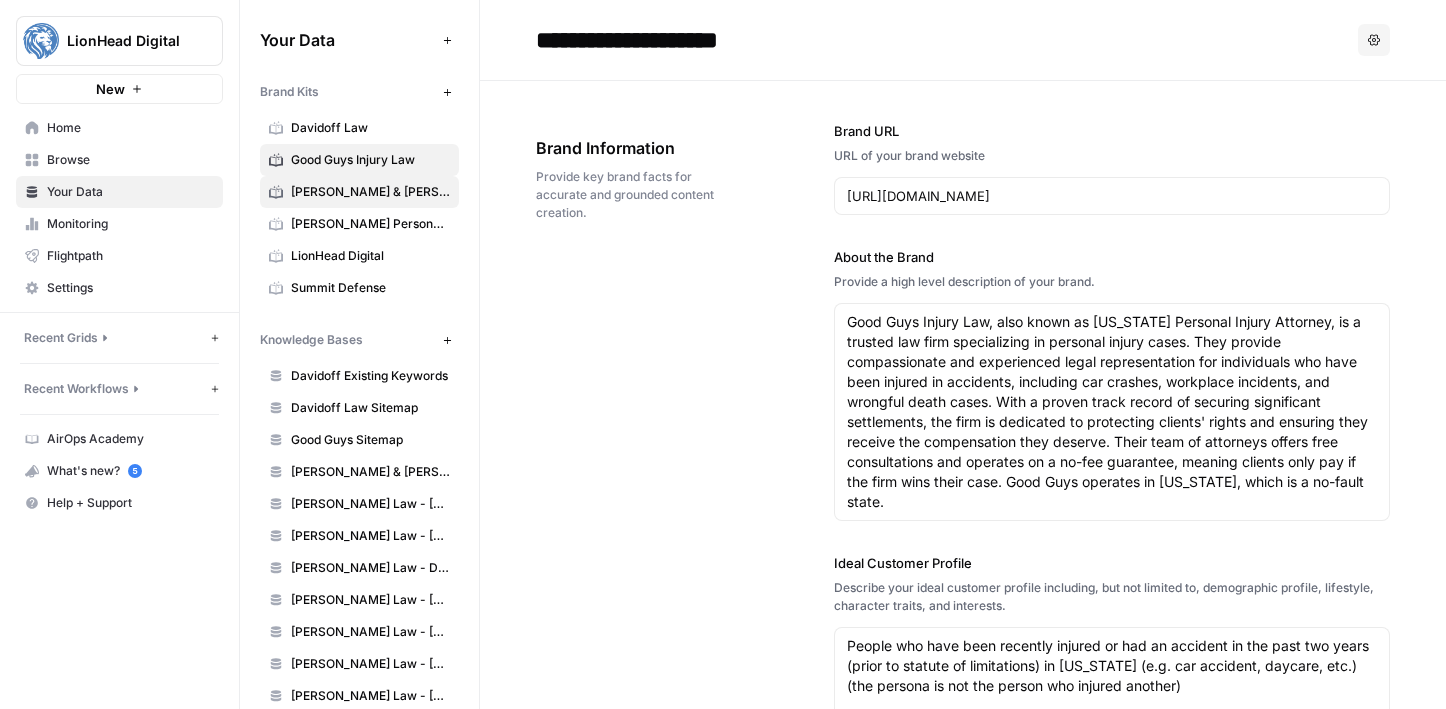 click on "Hasbrook & Hasbrook" at bounding box center (370, 192) 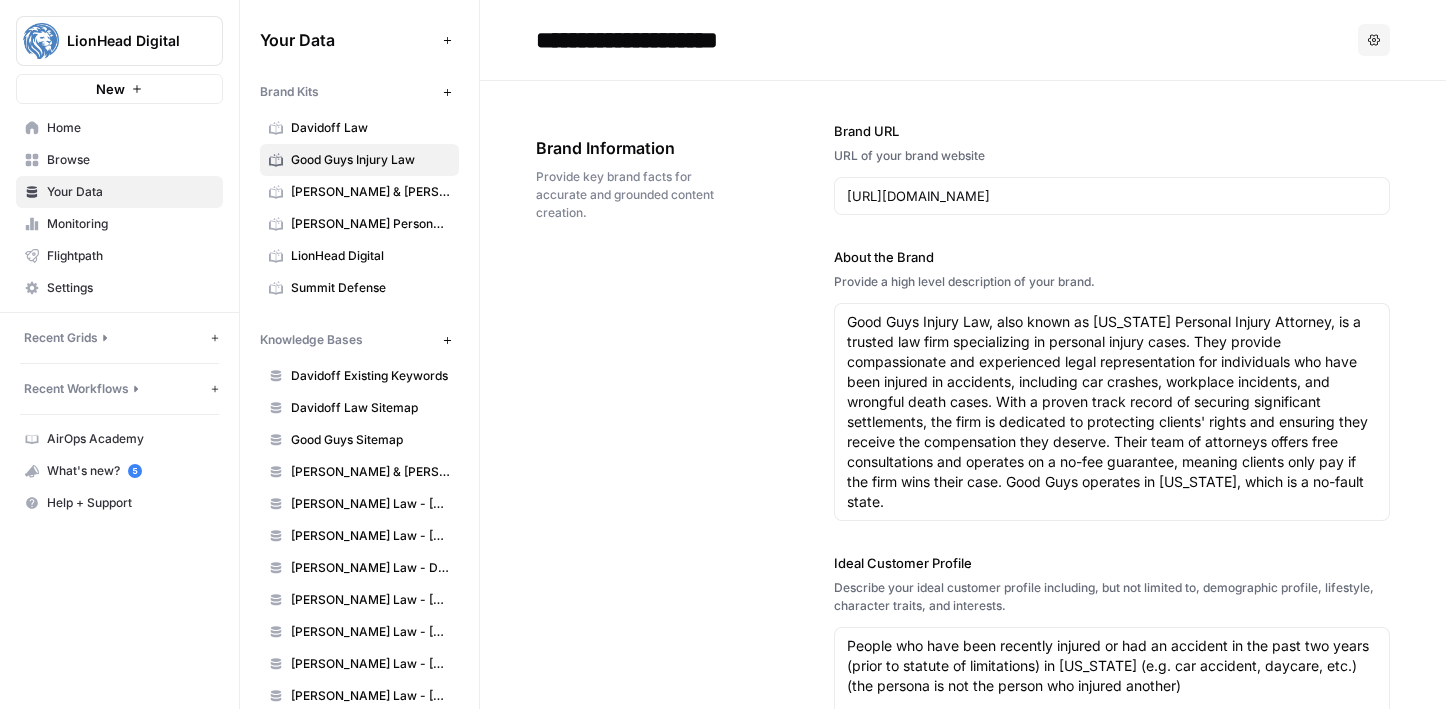 type on "https://oklahomalawyer.com/" 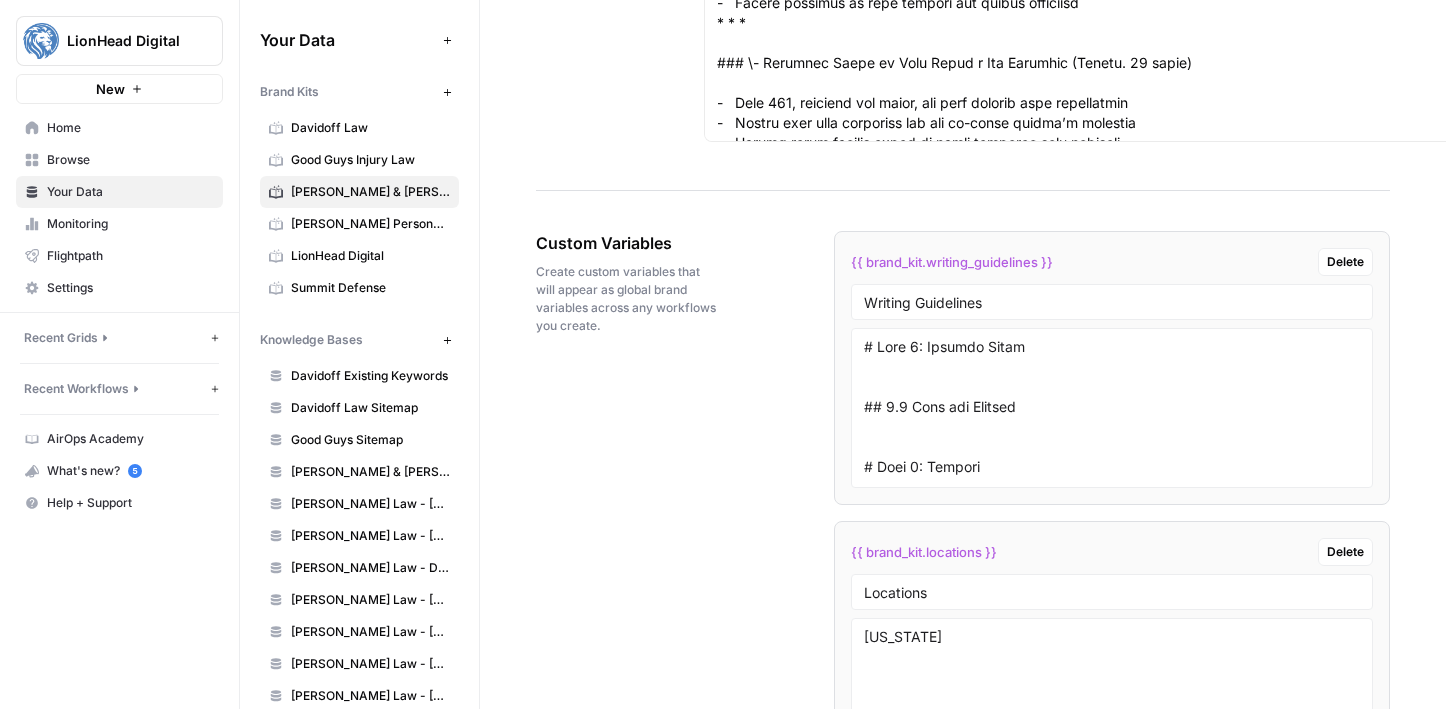 scroll, scrollTop: 3364, scrollLeft: 0, axis: vertical 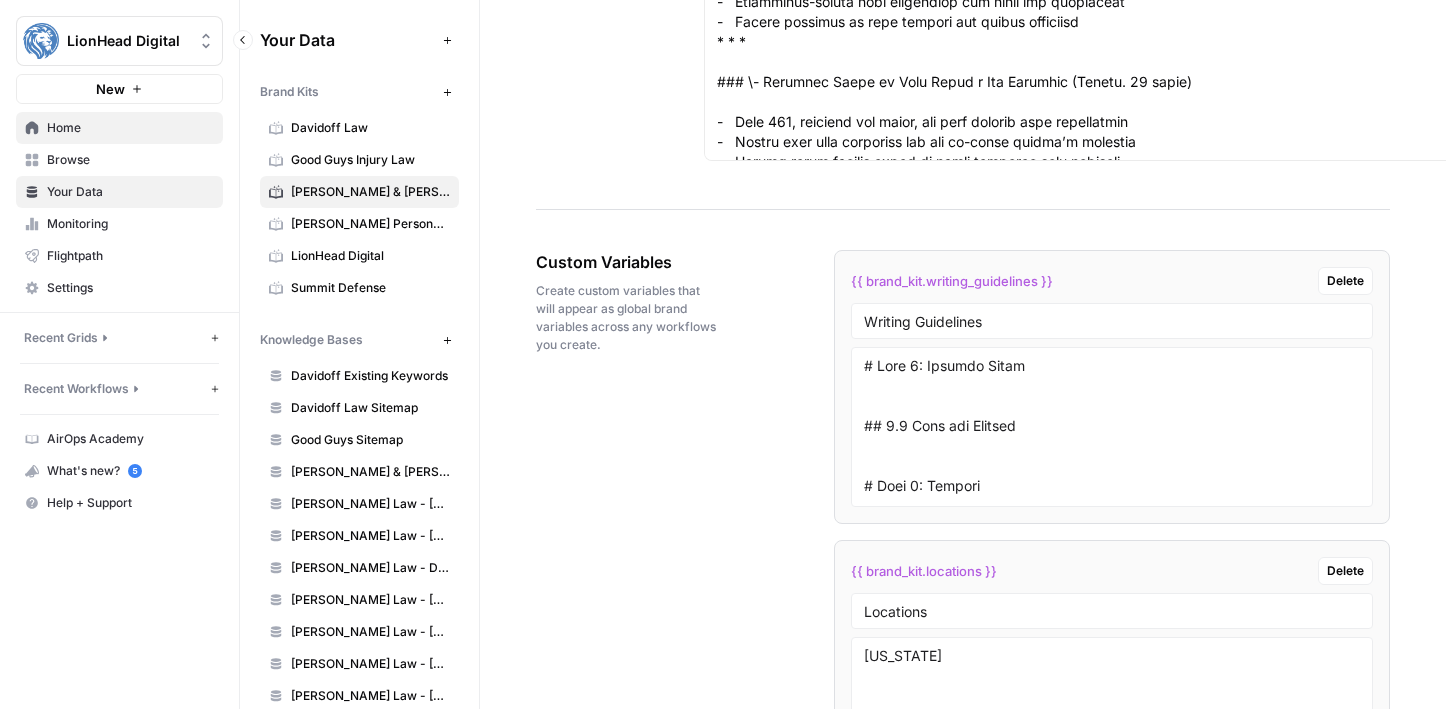 click on "Home" at bounding box center [130, 128] 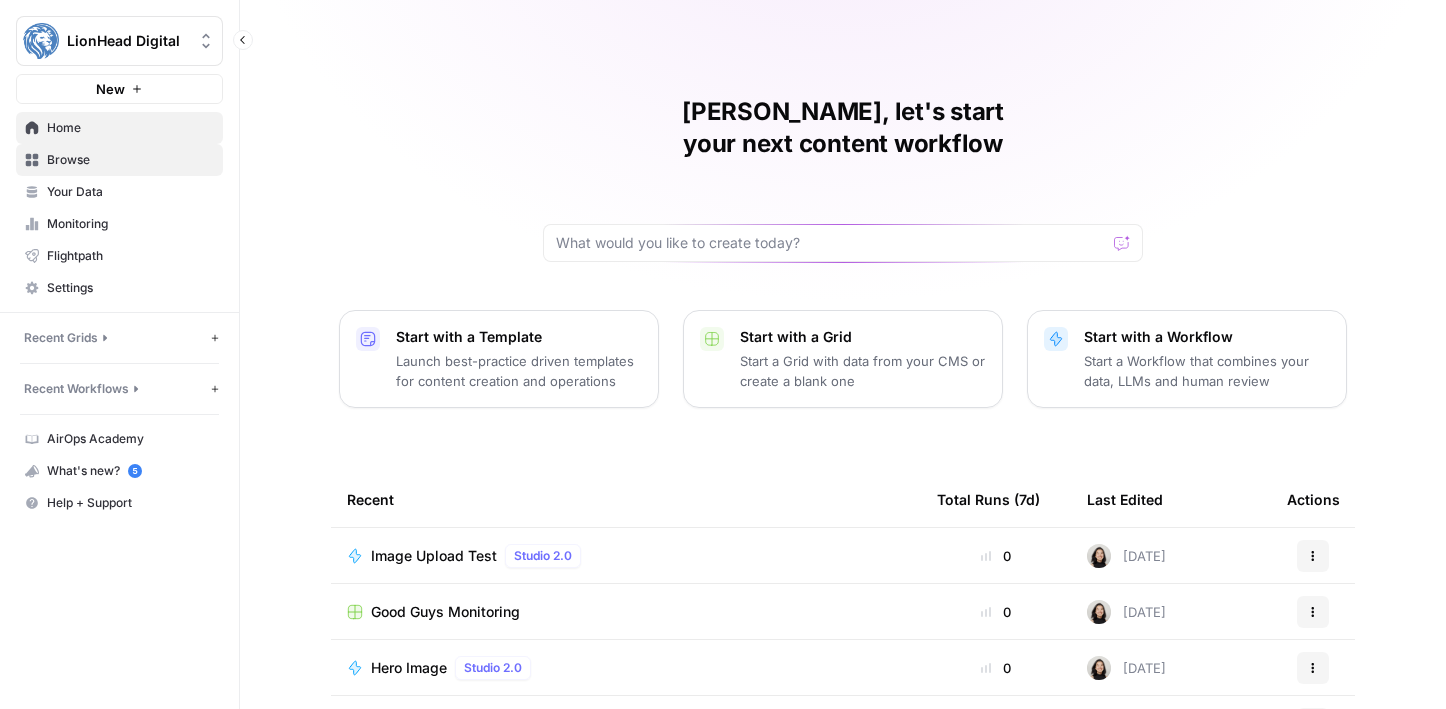 click on "Browse" at bounding box center (130, 160) 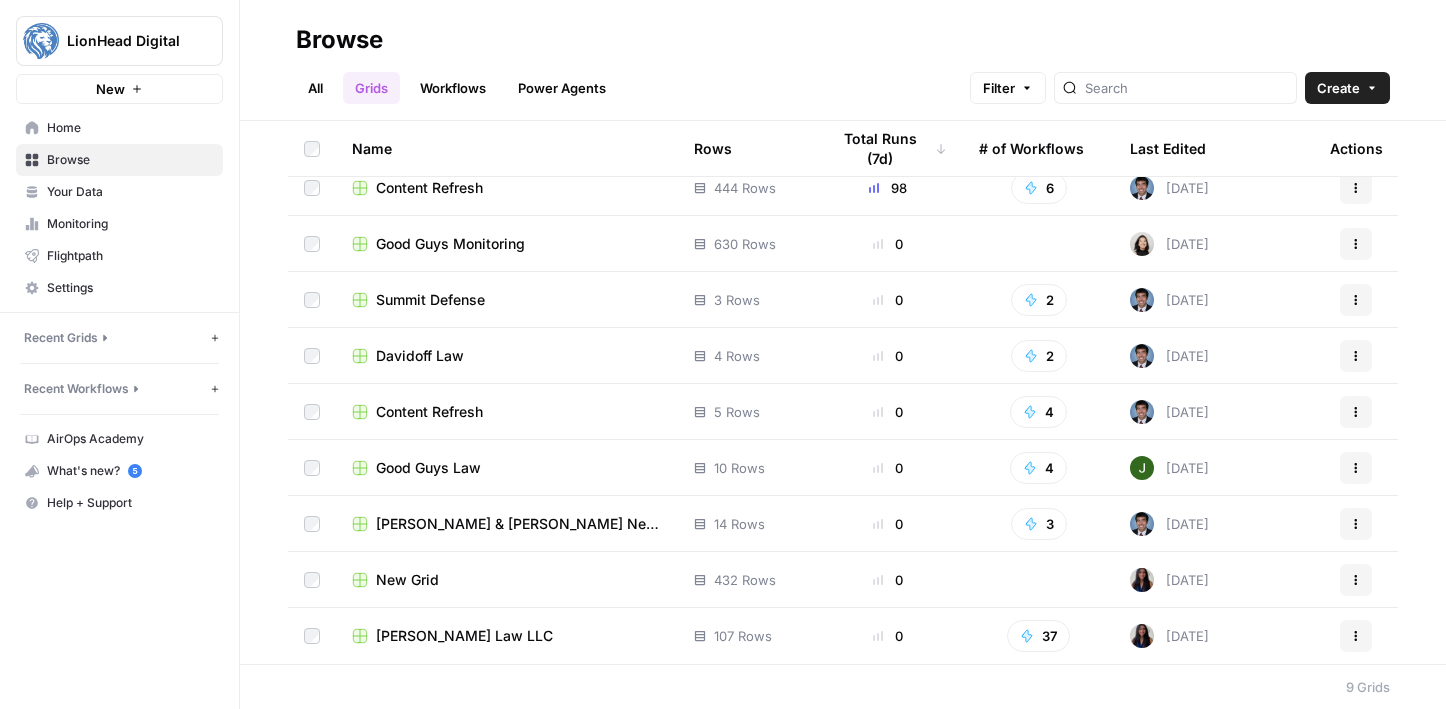 scroll, scrollTop: 0, scrollLeft: 0, axis: both 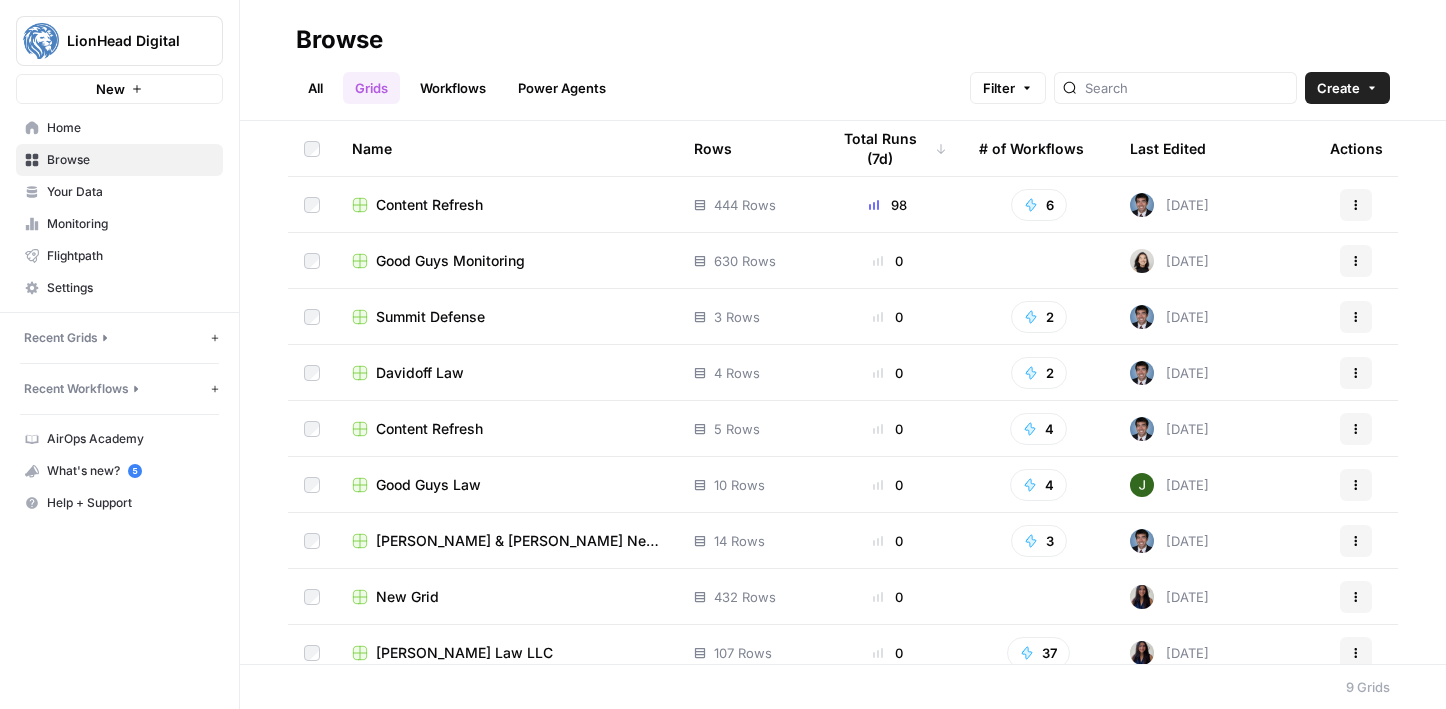 click on "Krebs Law LLC" at bounding box center [507, 653] 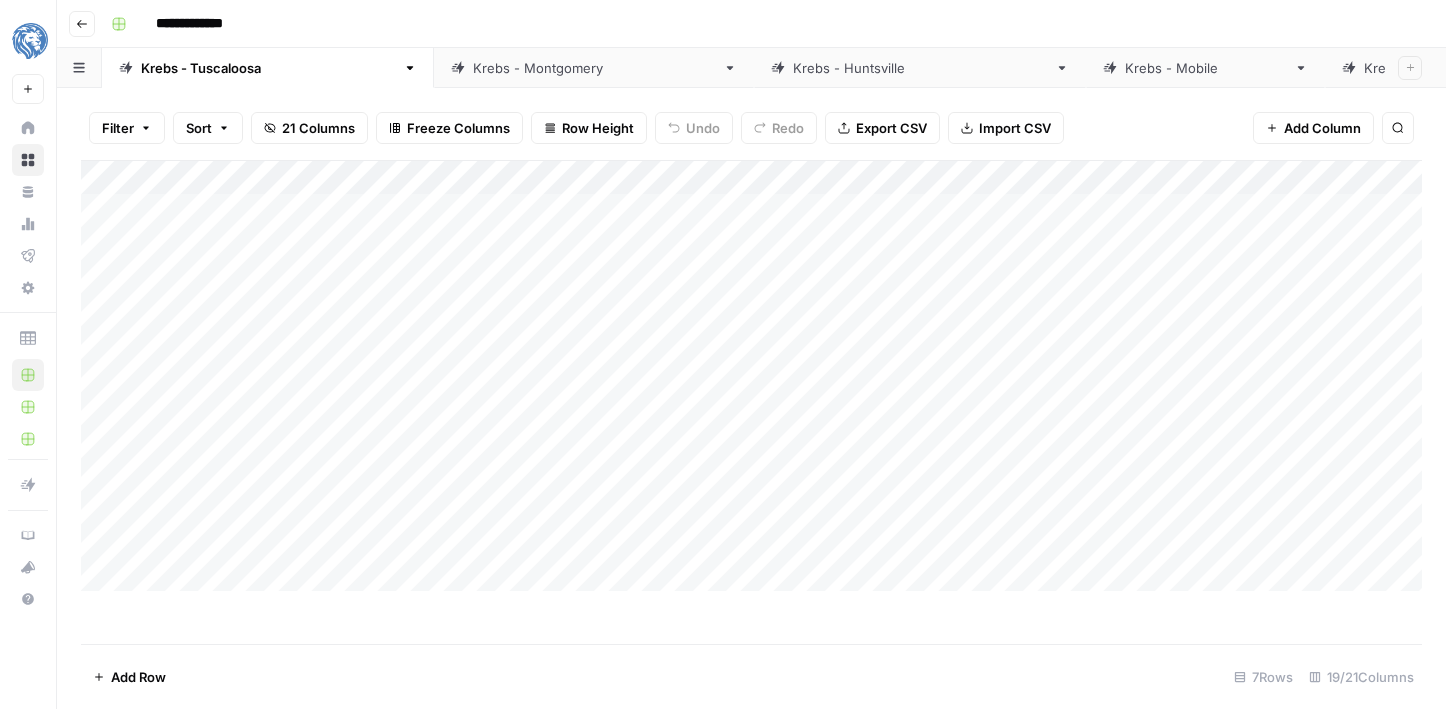 click on "Add Column" at bounding box center [751, 376] 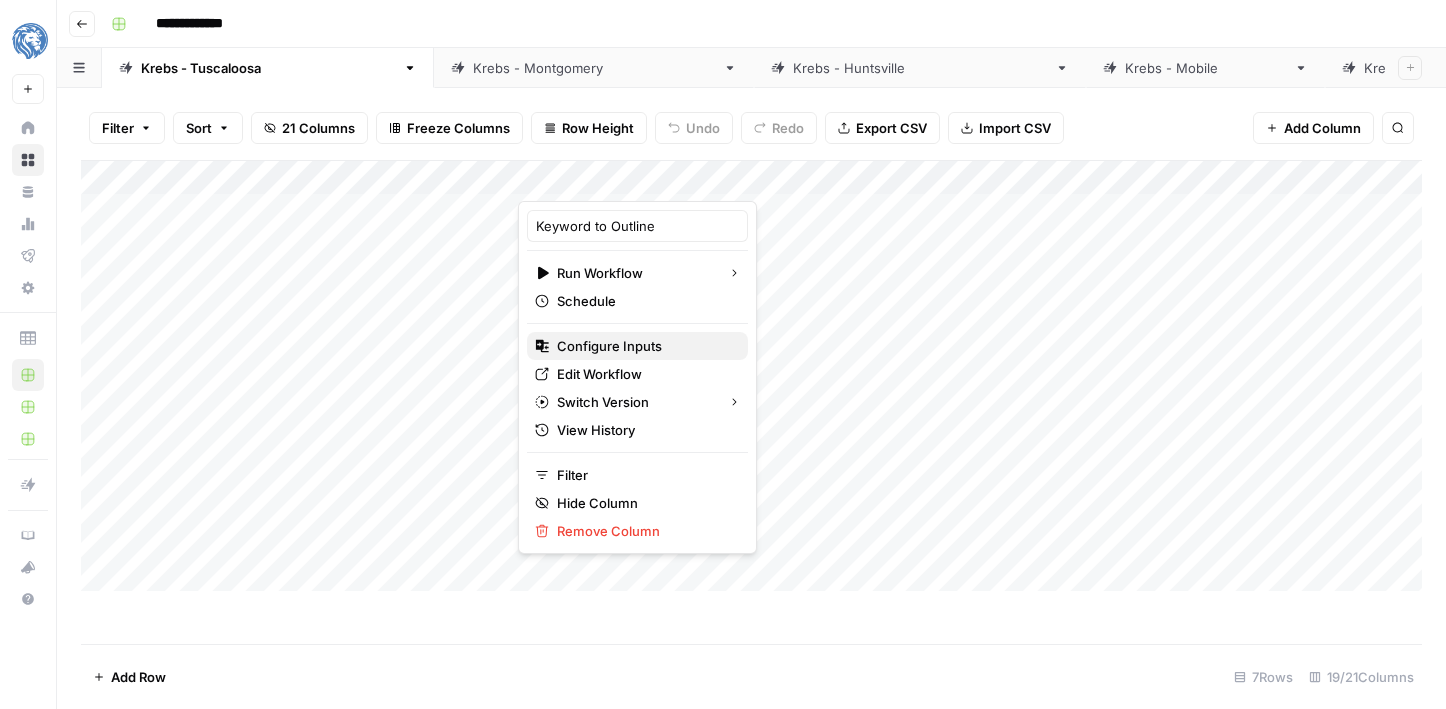 click on "Configure Inputs" at bounding box center (609, 346) 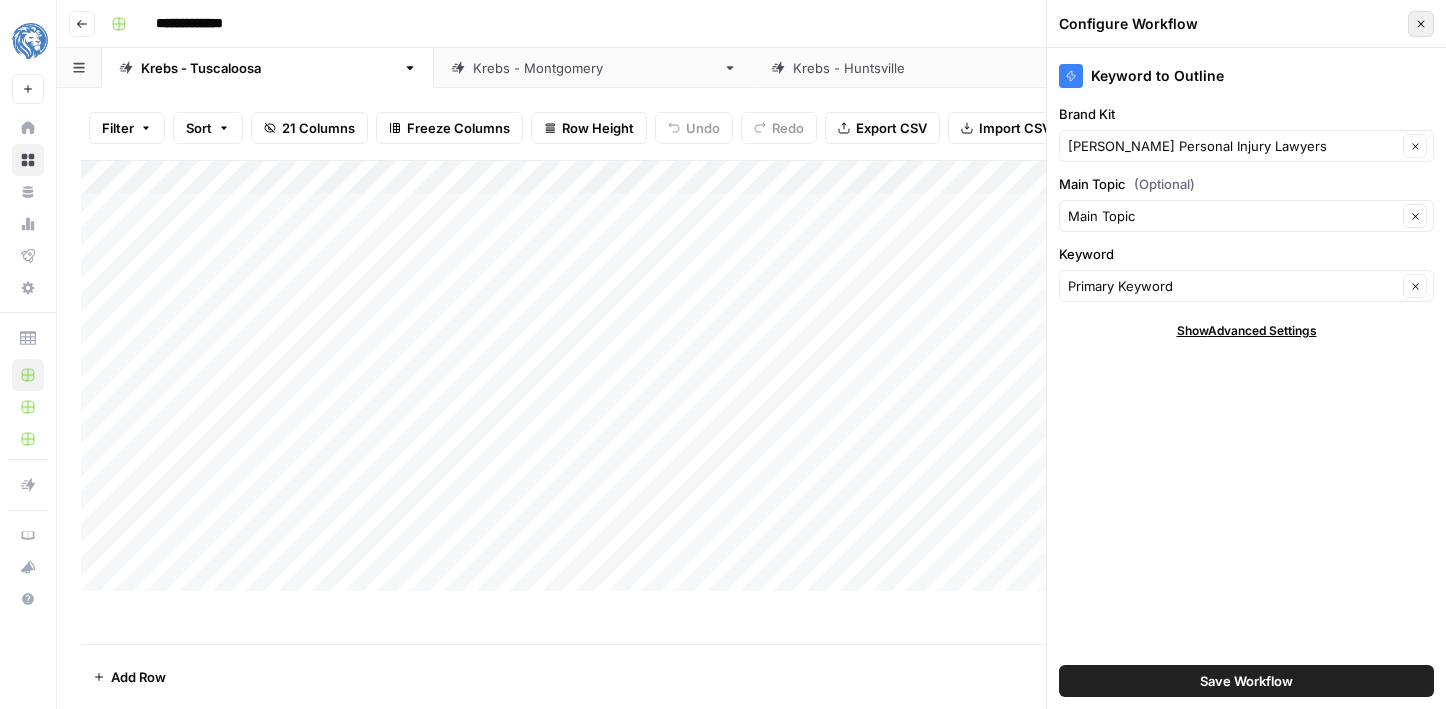 click 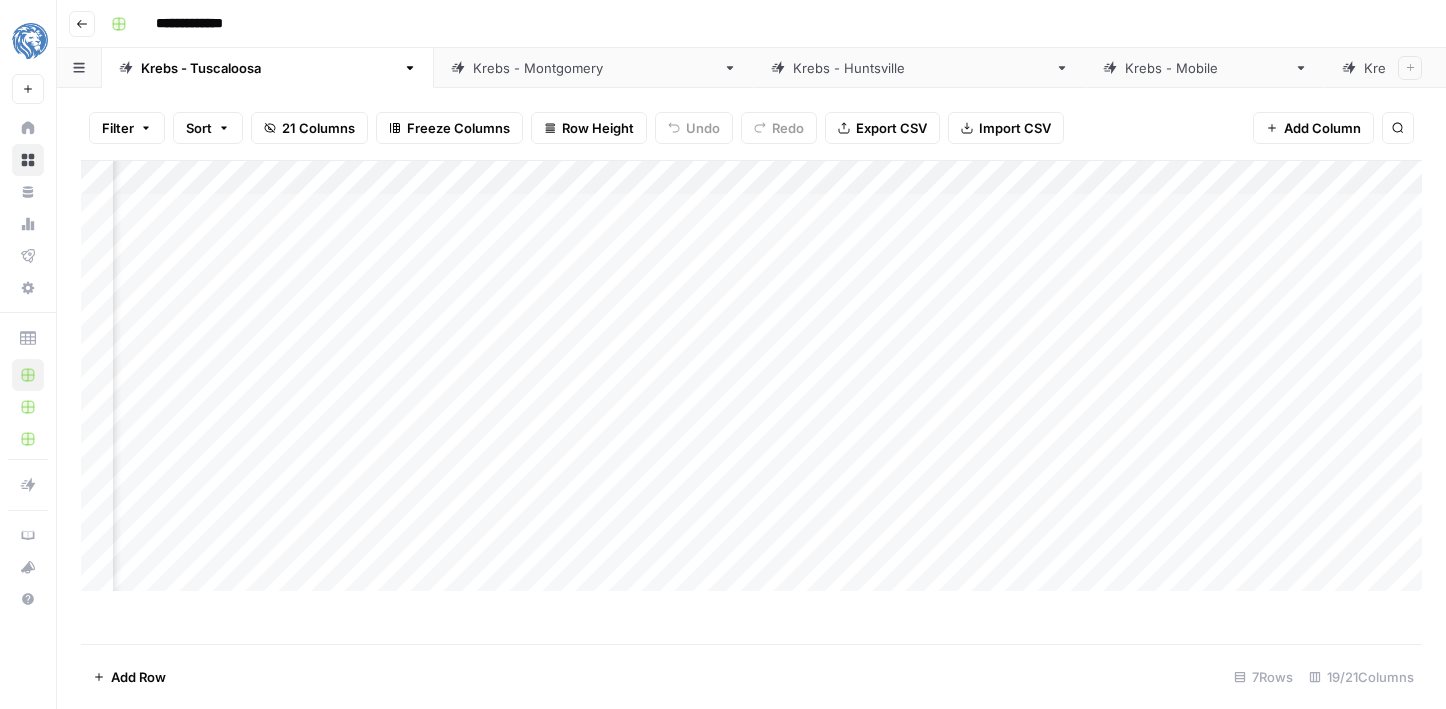 scroll, scrollTop: 0, scrollLeft: 564, axis: horizontal 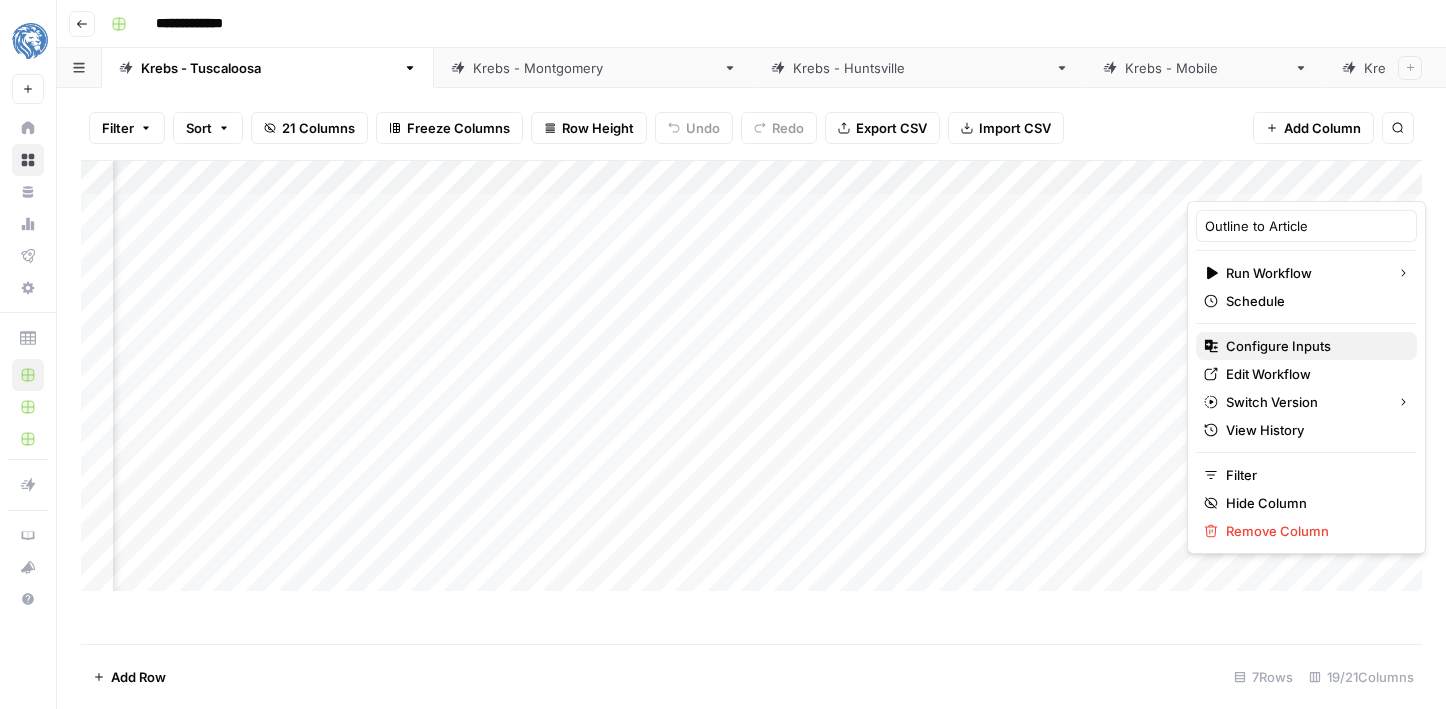 click on "Configure Inputs" at bounding box center (1278, 346) 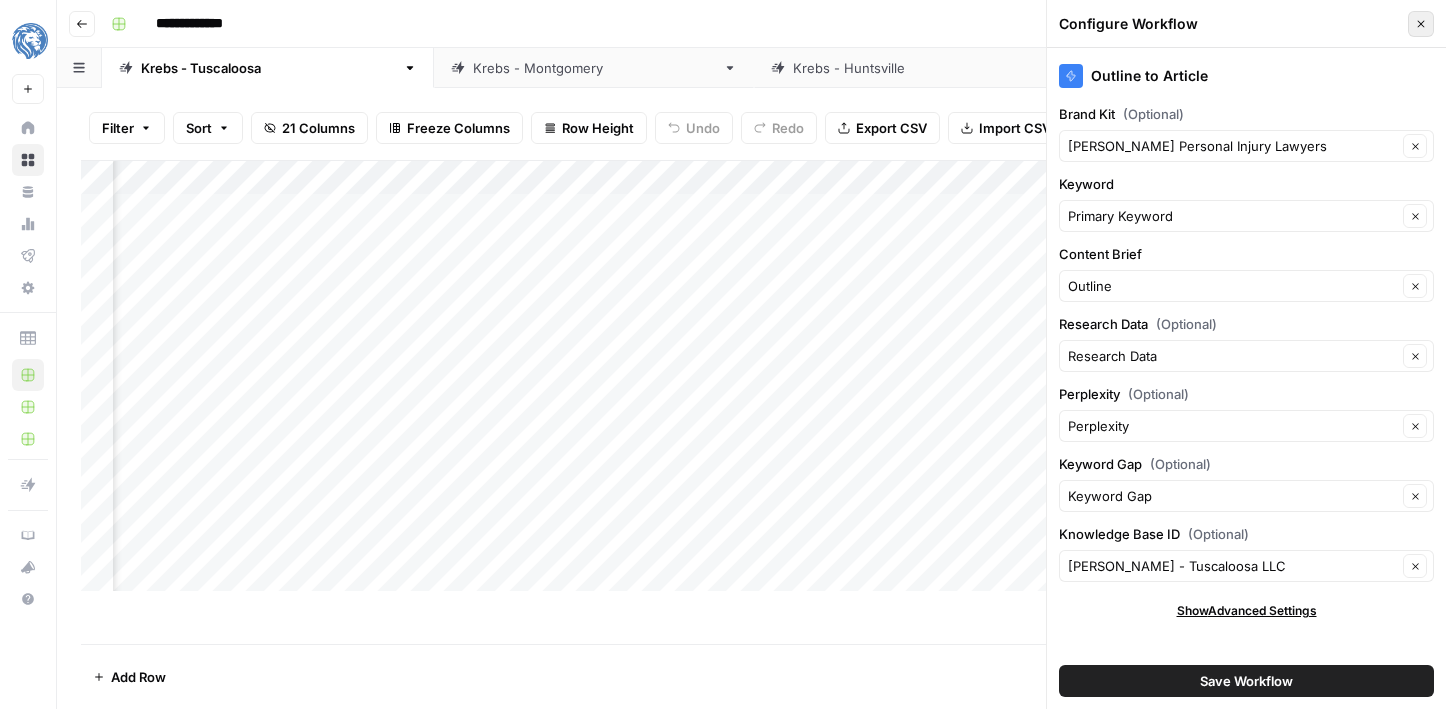 click 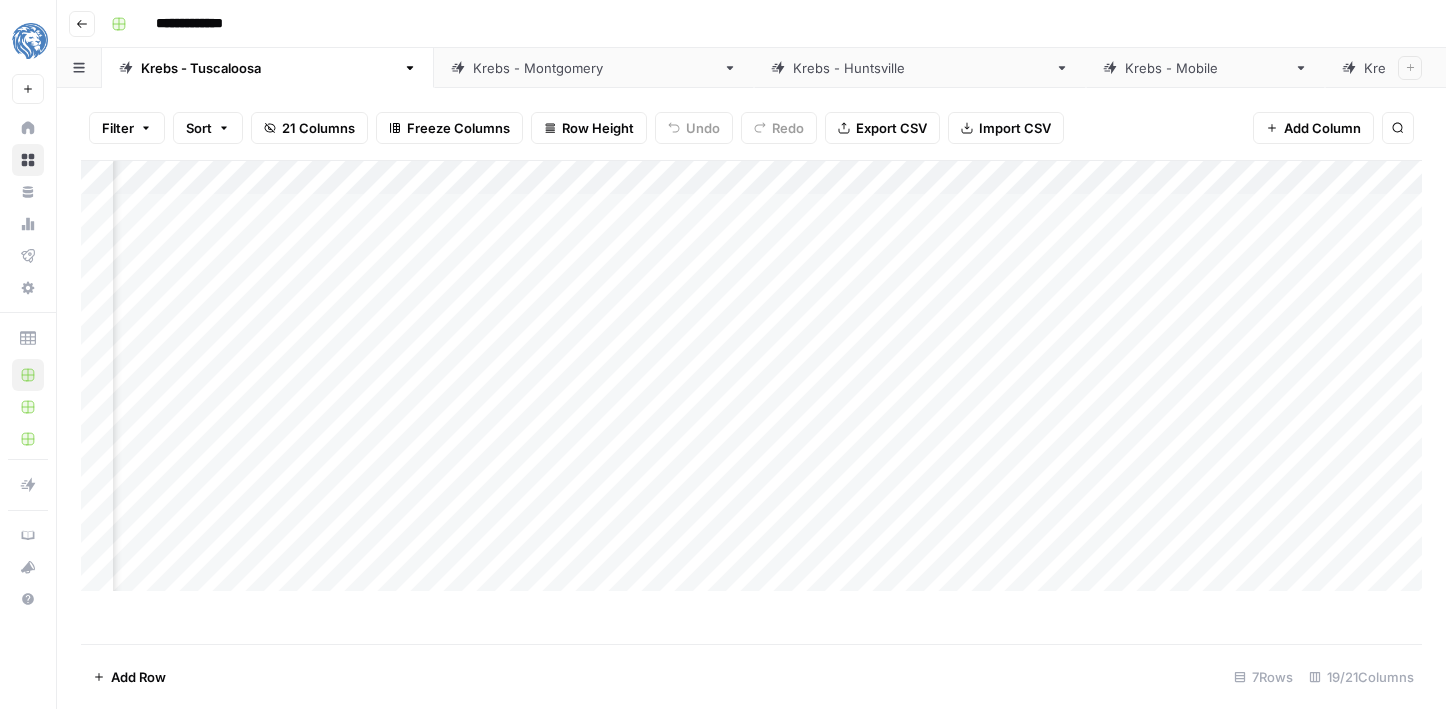 scroll, scrollTop: 0, scrollLeft: 0, axis: both 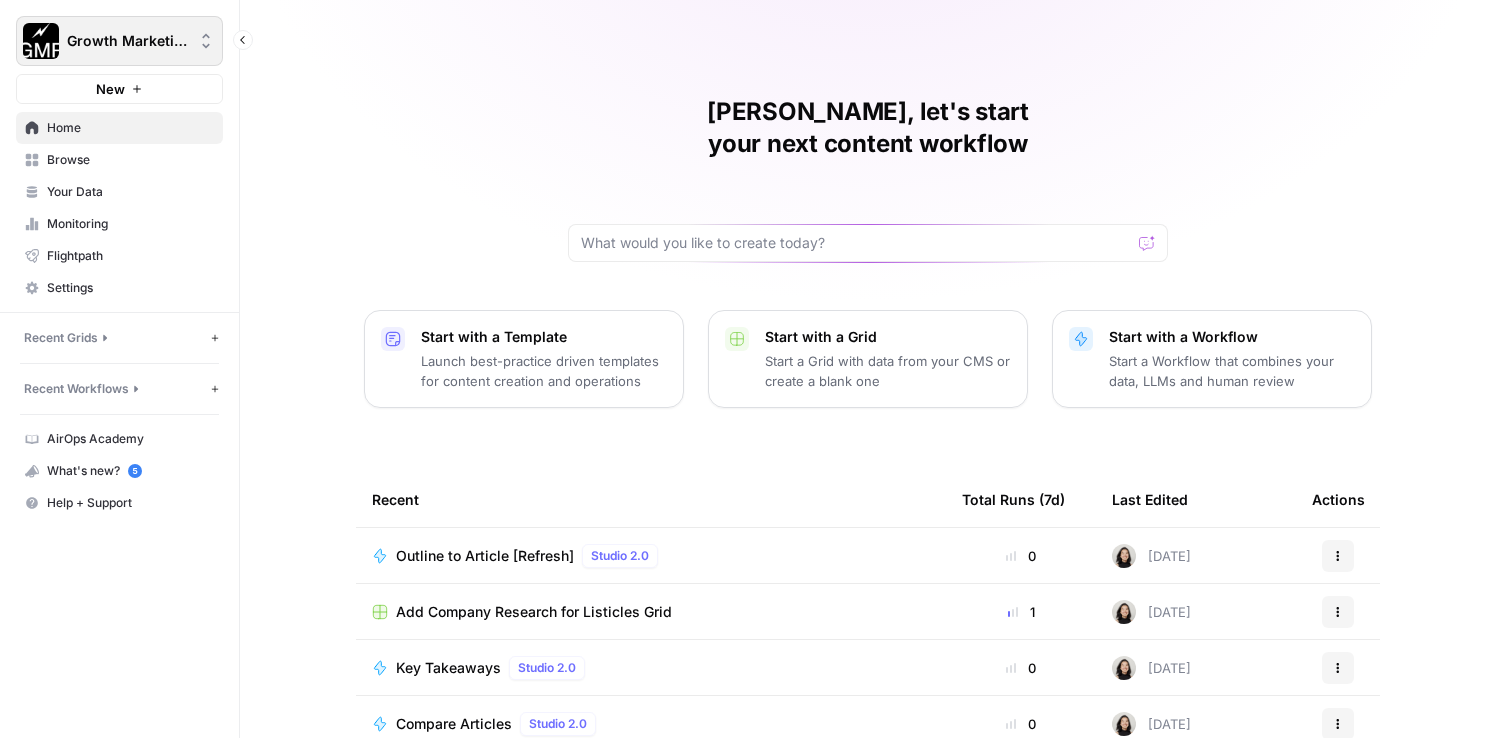 click on "Growth Marketing Pro" at bounding box center [119, 41] 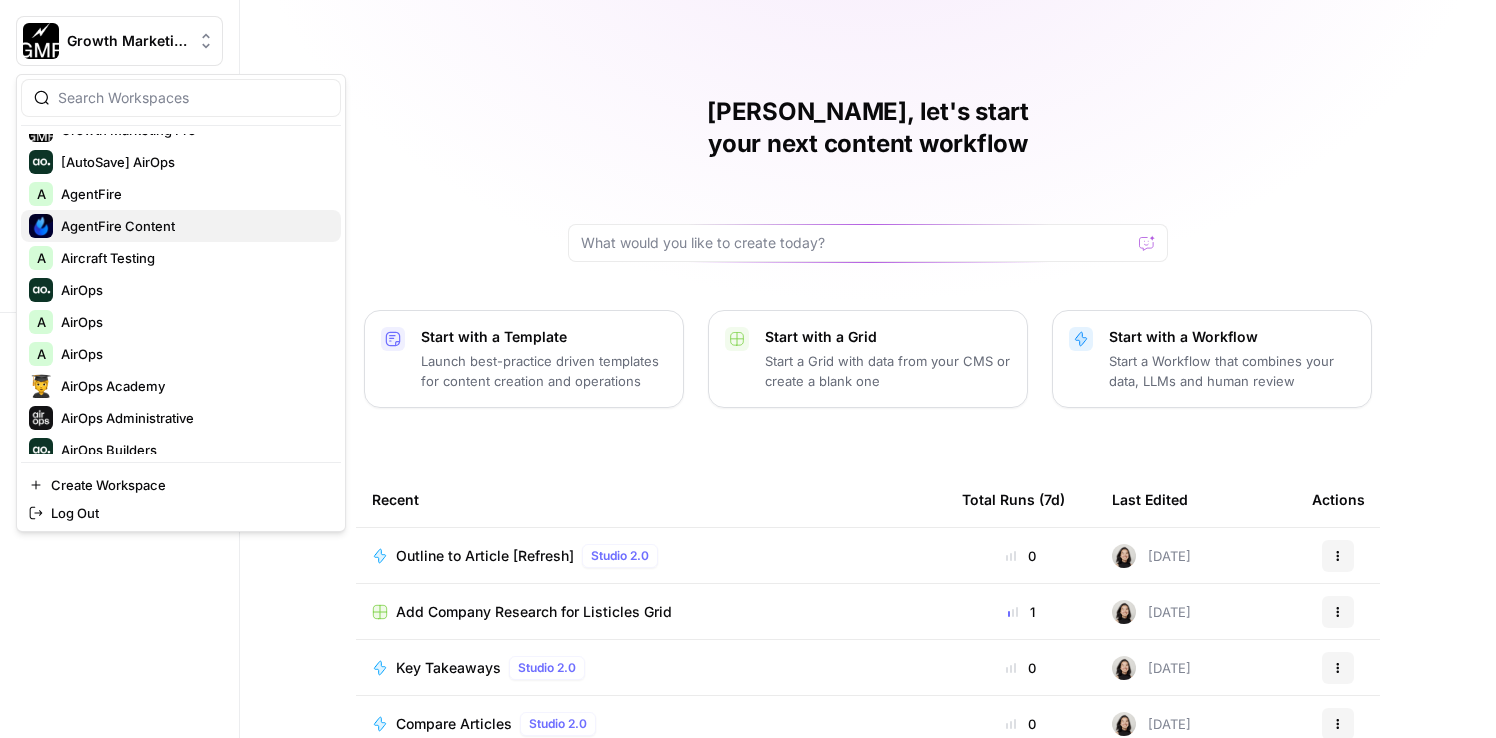 scroll, scrollTop: 24, scrollLeft: 0, axis: vertical 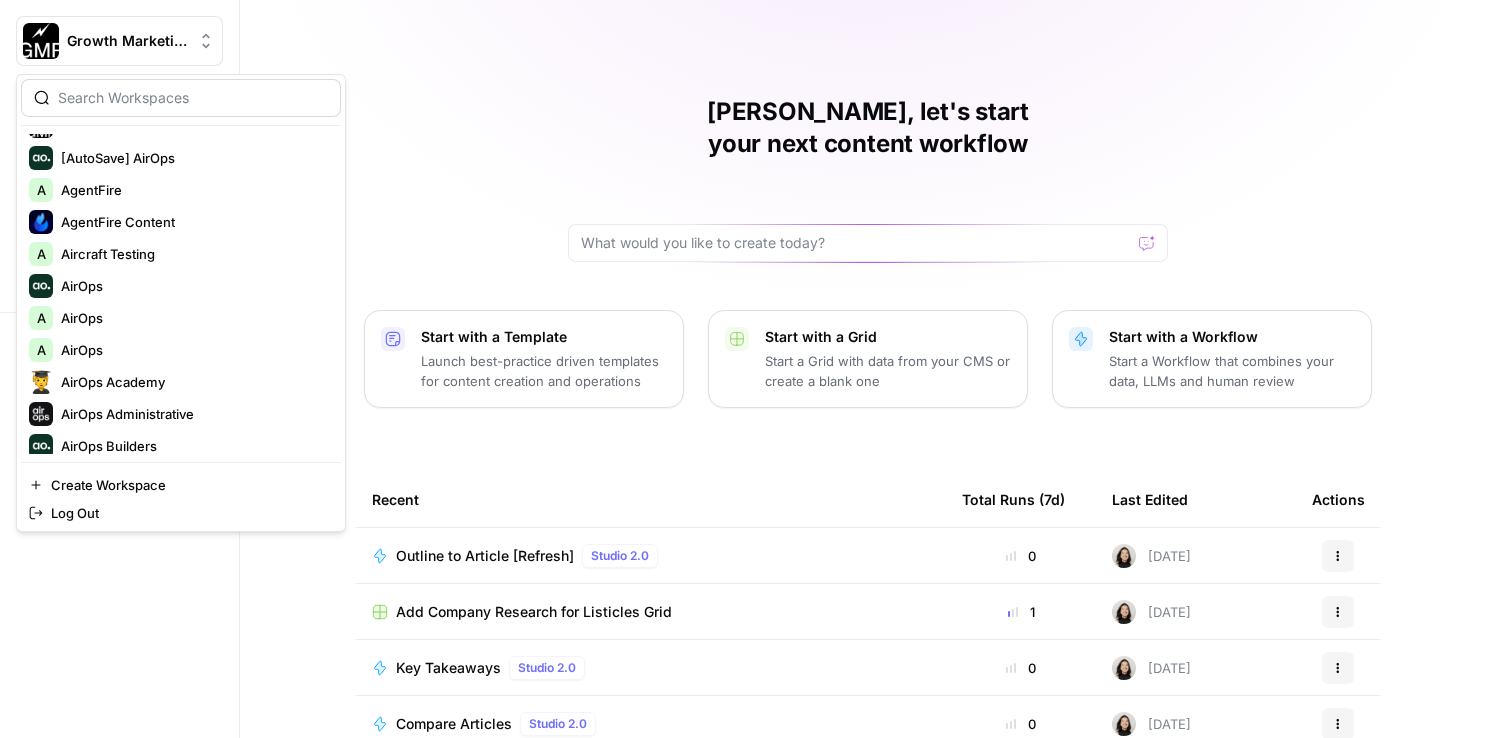 click at bounding box center [181, 98] 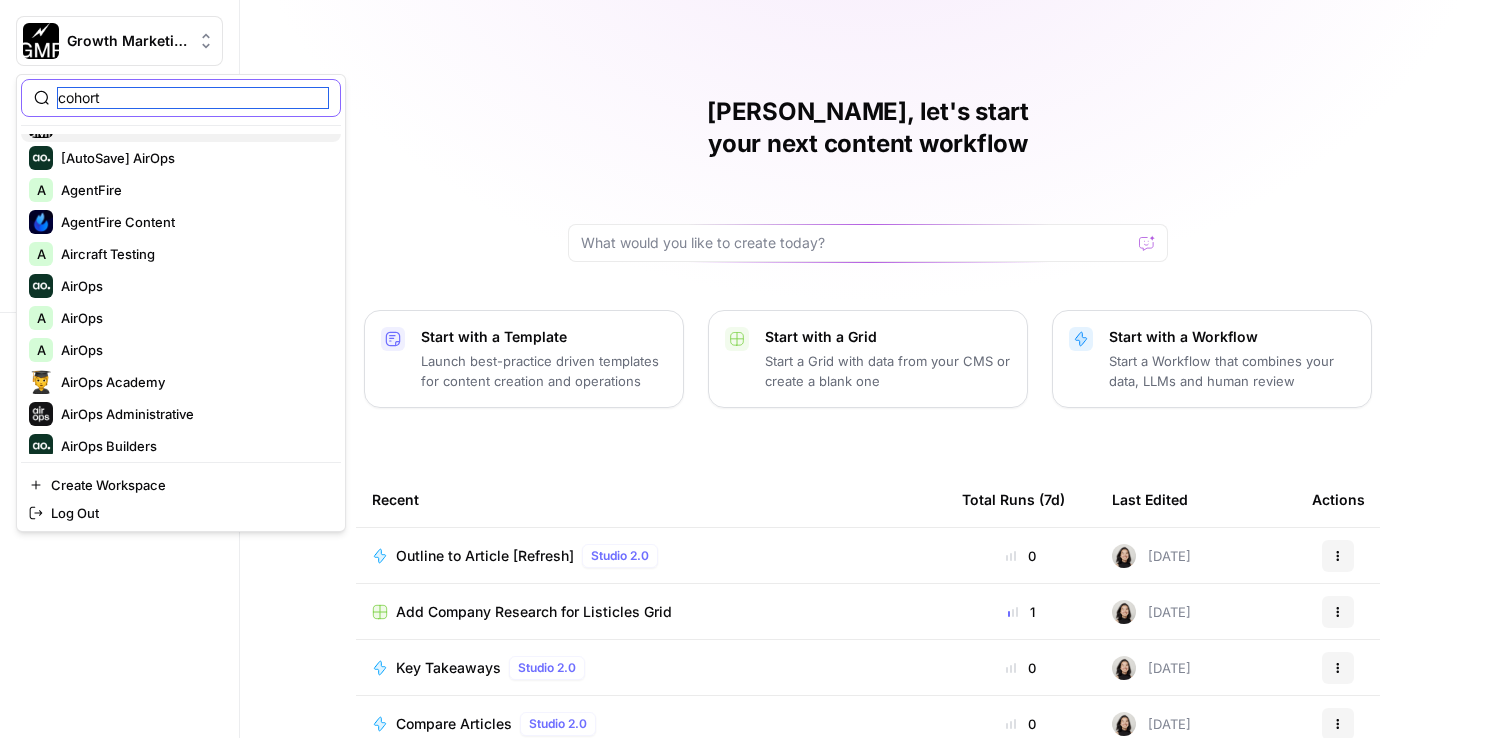 type on "cohort" 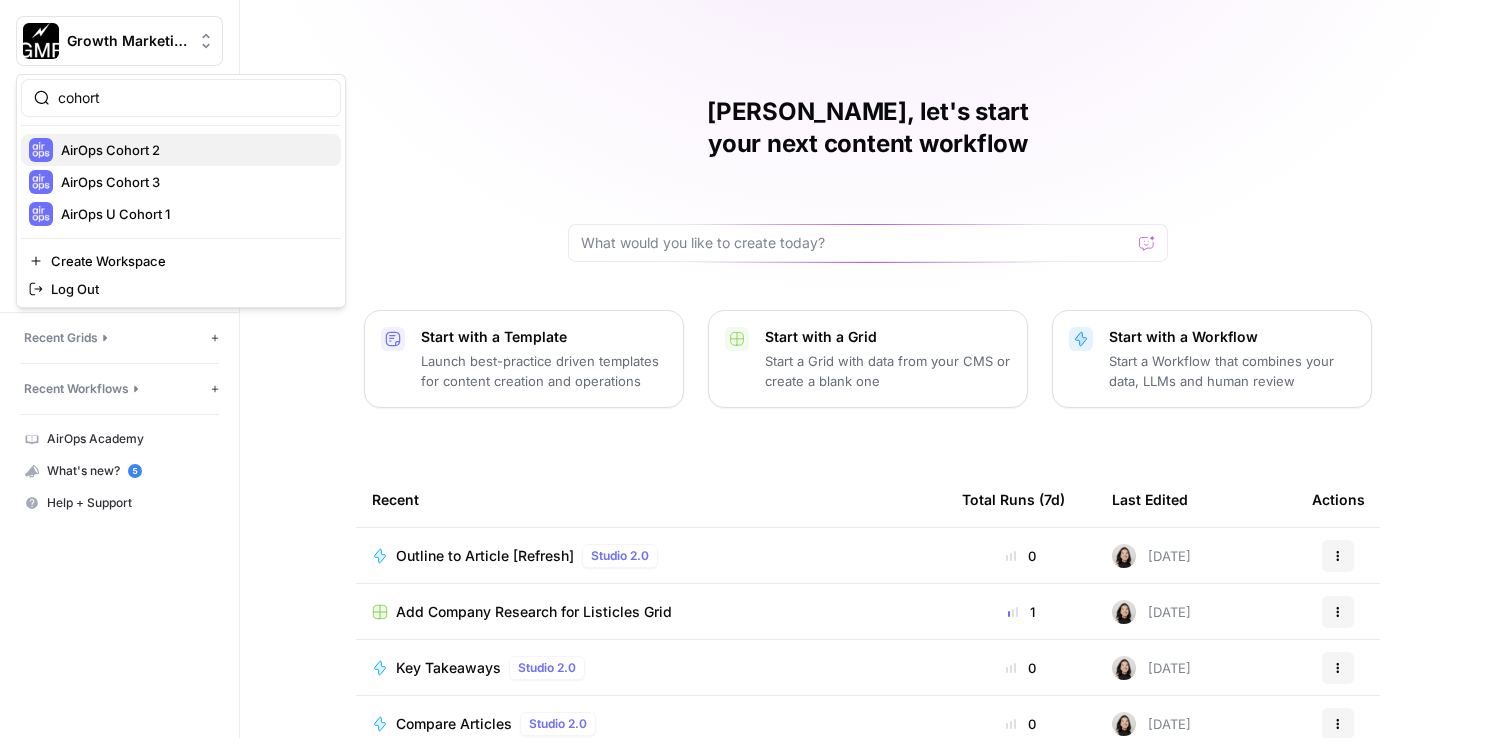 scroll, scrollTop: 0, scrollLeft: 0, axis: both 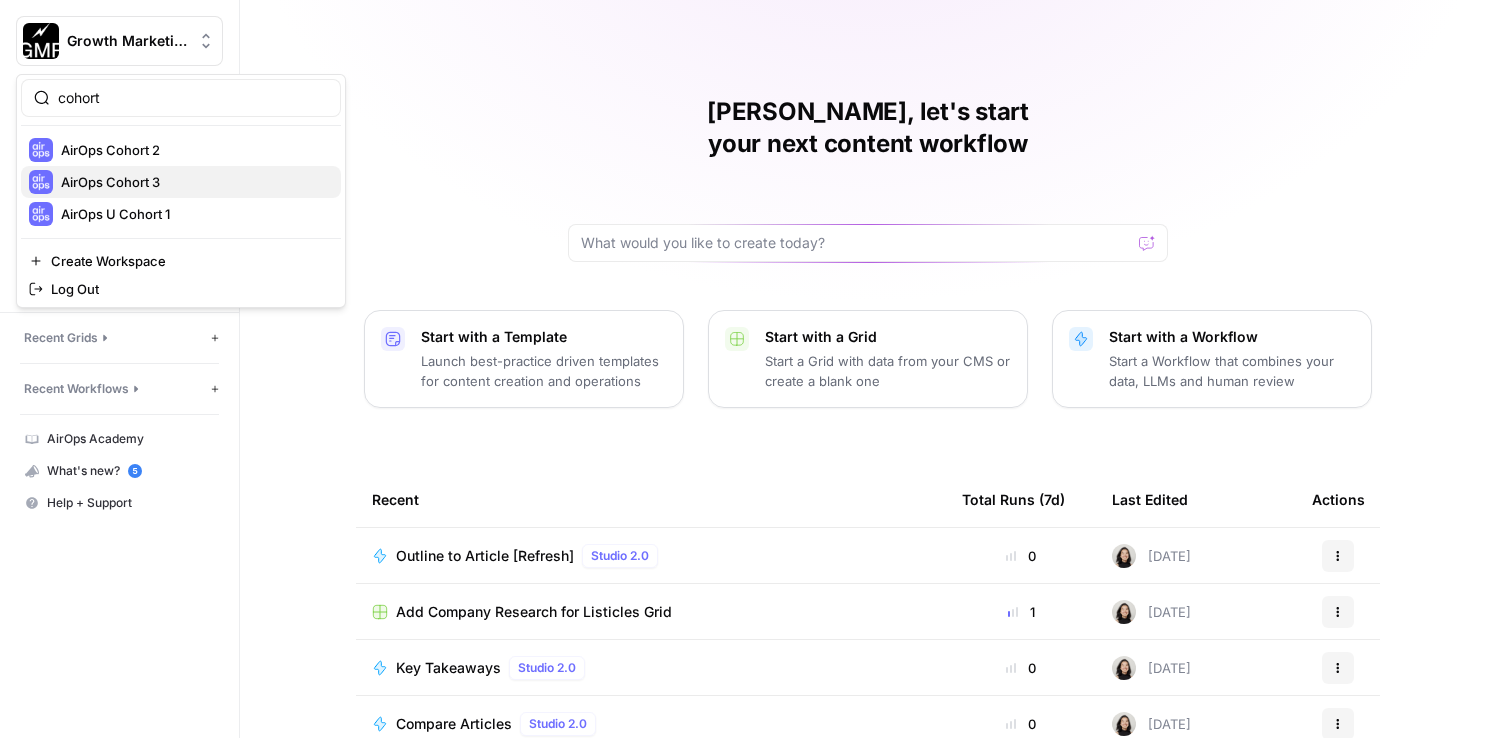 click on "AirOps Cohort 3" at bounding box center [110, 182] 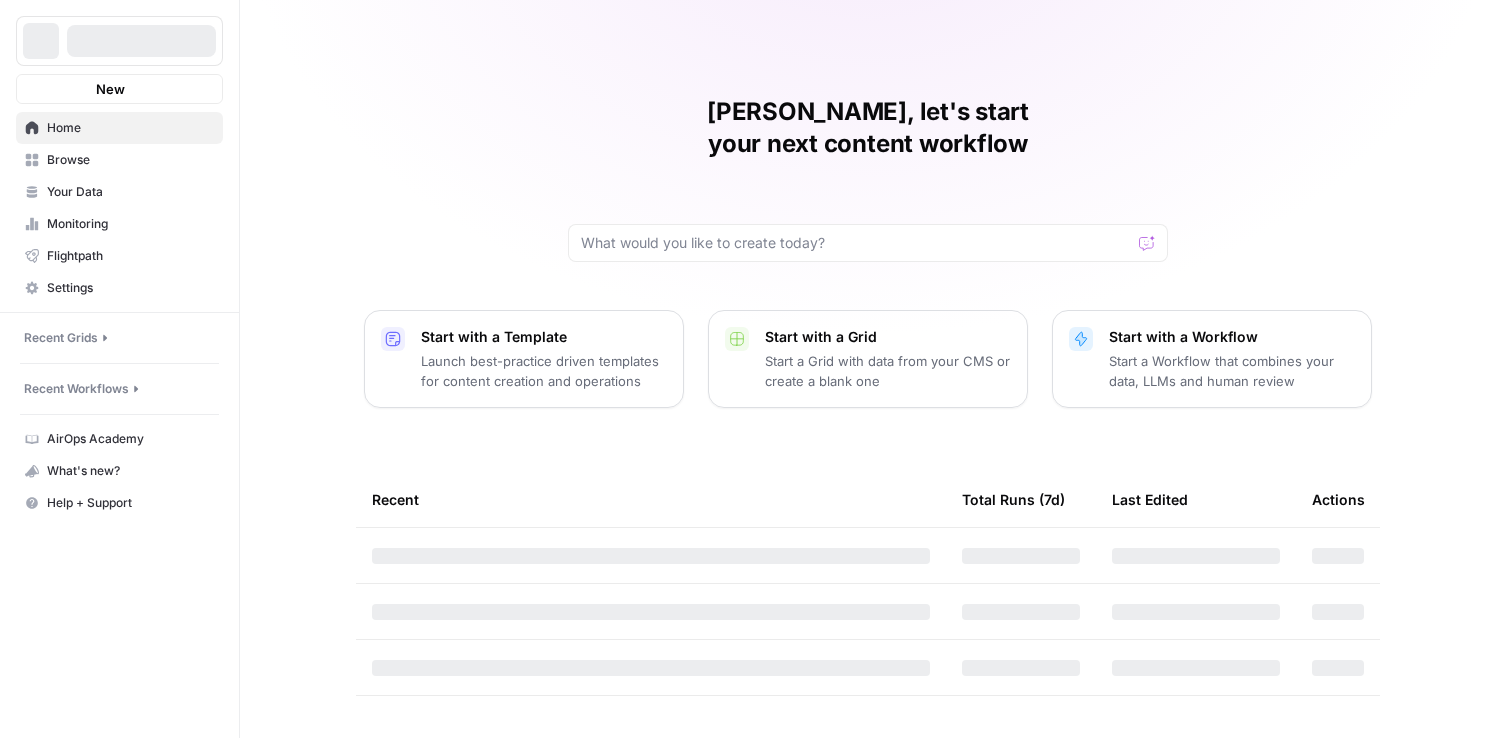 scroll, scrollTop: 0, scrollLeft: 0, axis: both 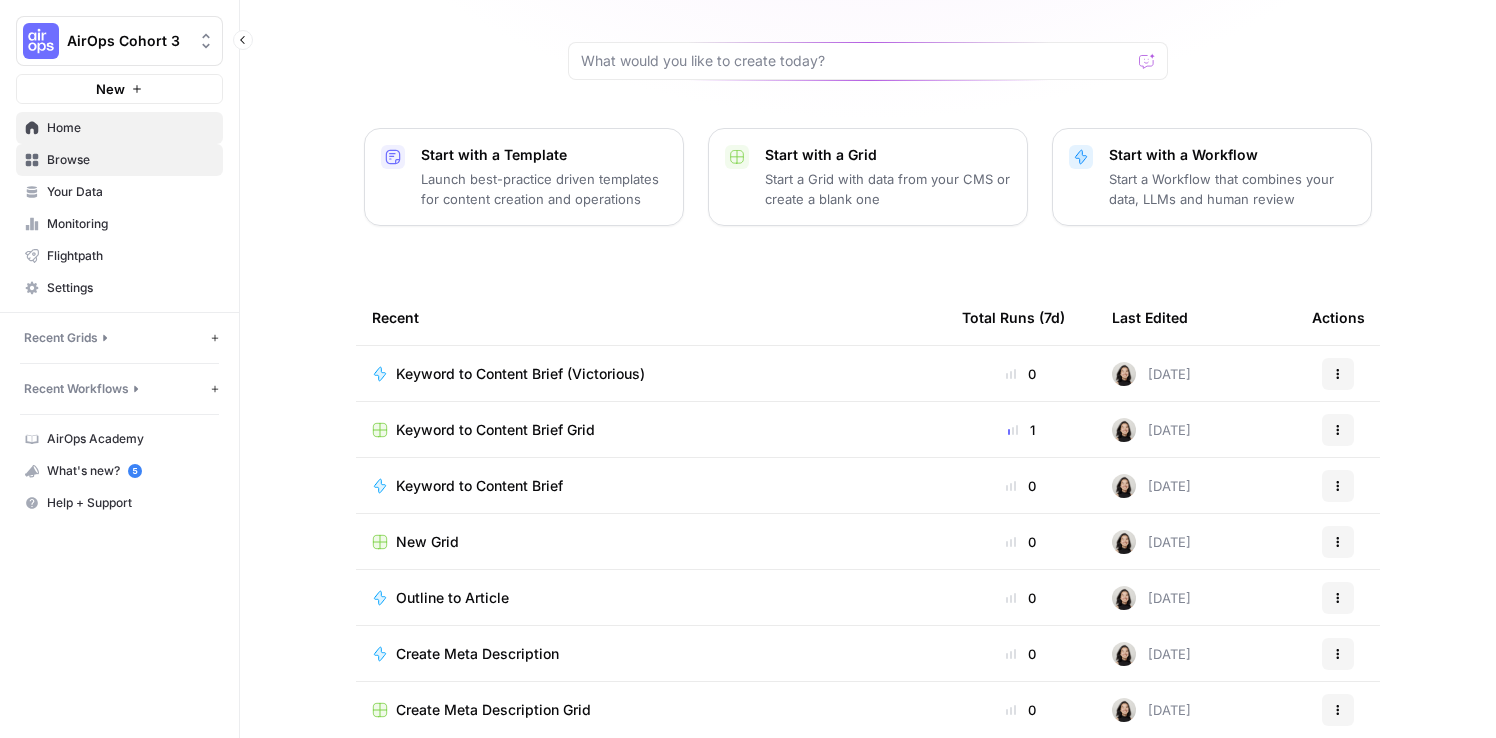 click on "Browse" at bounding box center (130, 160) 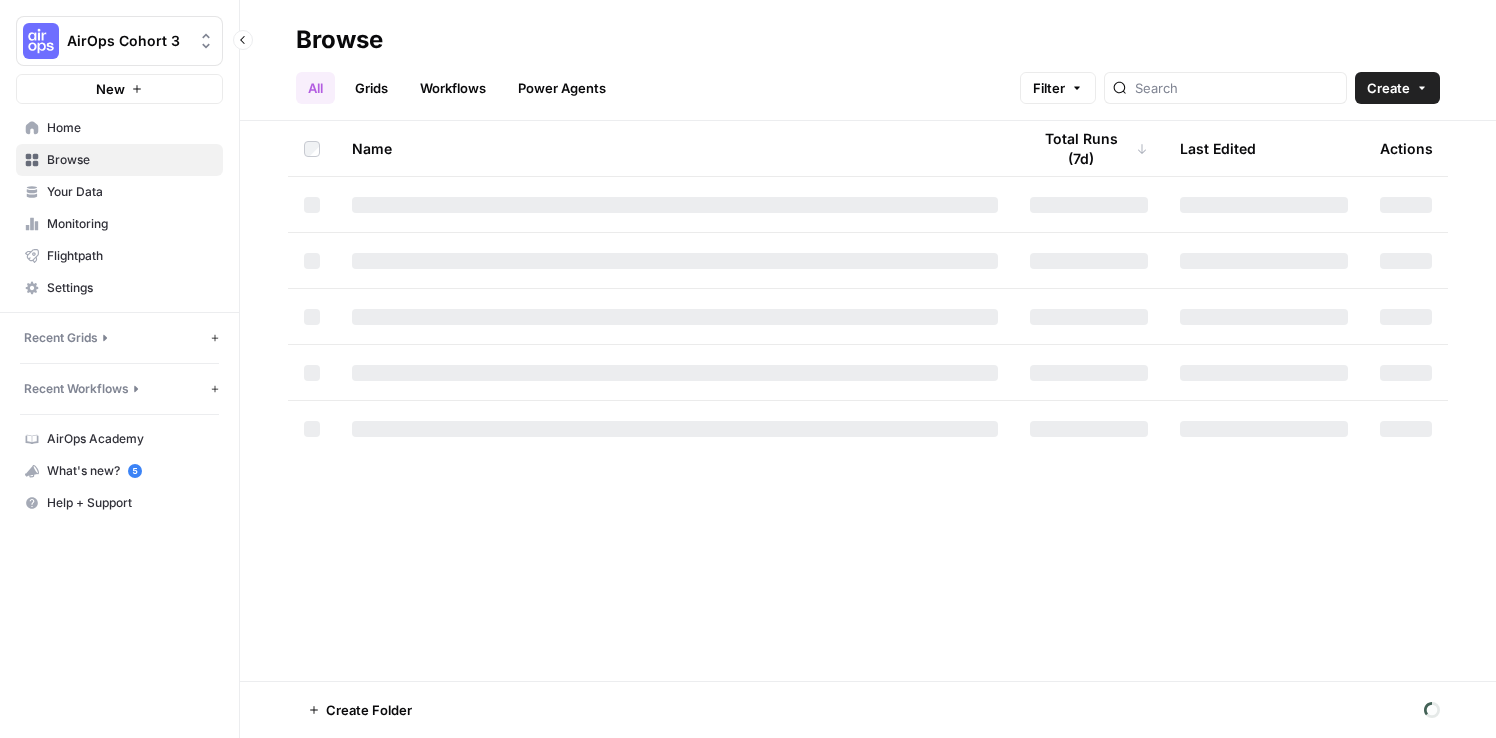 scroll, scrollTop: 0, scrollLeft: 0, axis: both 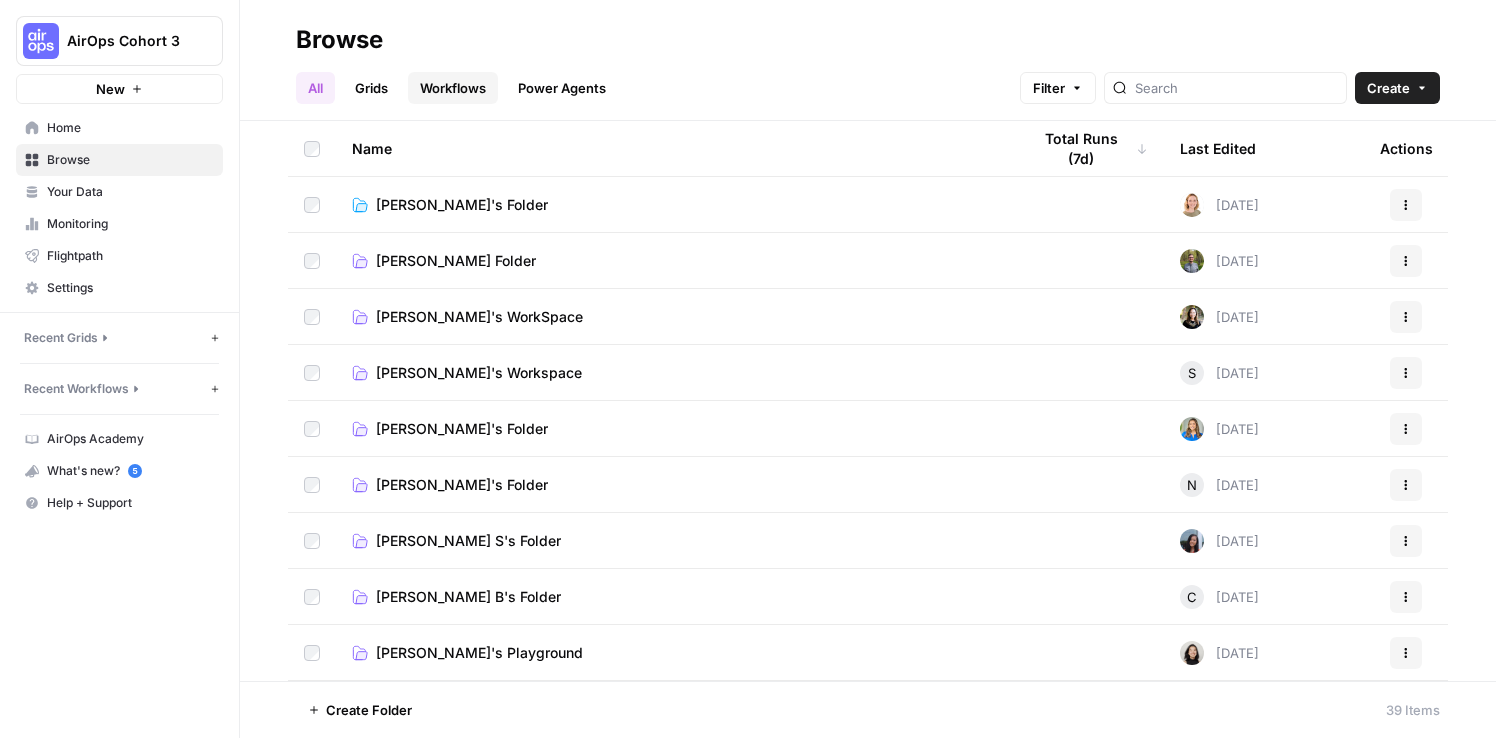 click on "Workflows" at bounding box center (453, 88) 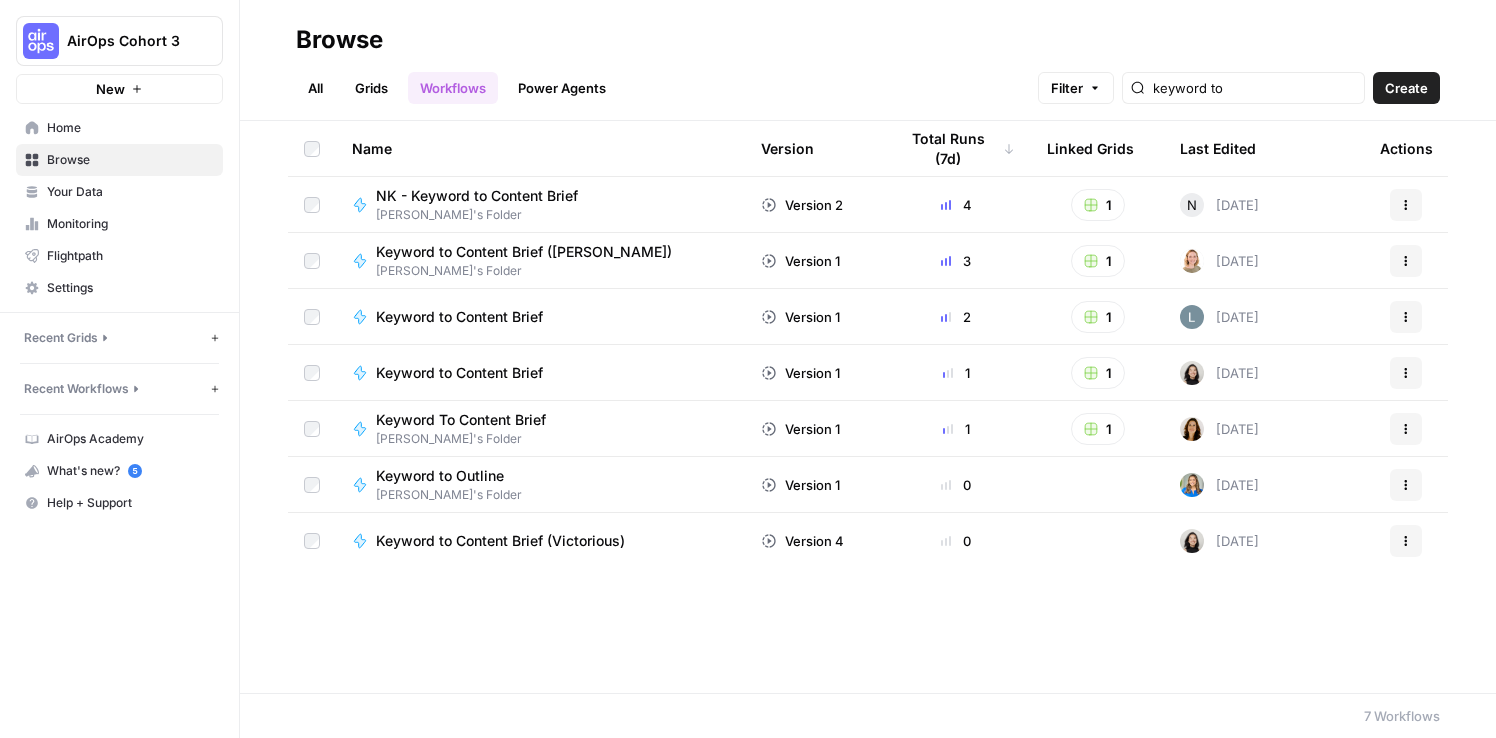 click on "Workflows" at bounding box center [453, 88] 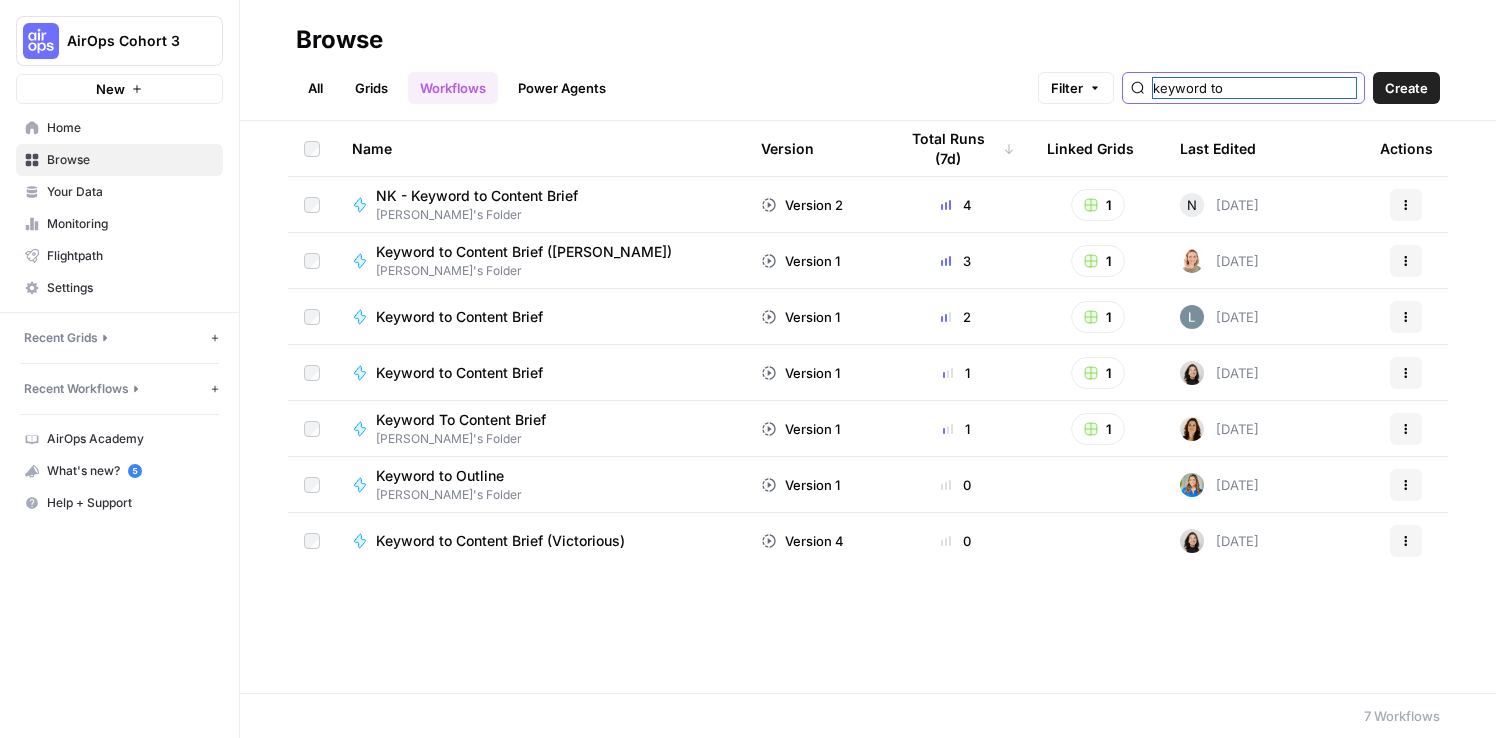 drag, startPoint x: 1285, startPoint y: 86, endPoint x: 1043, endPoint y: 81, distance: 242.05165 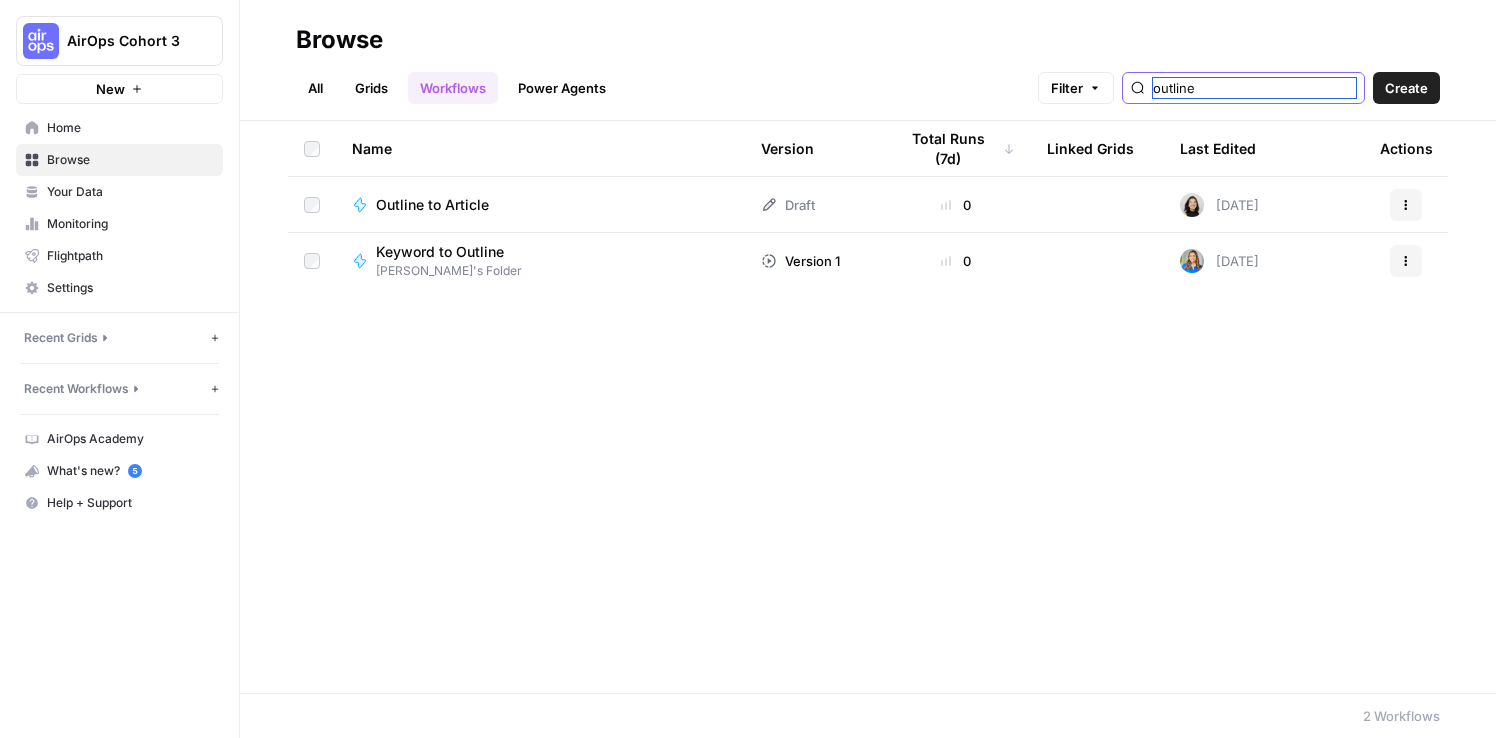 type on "outline" 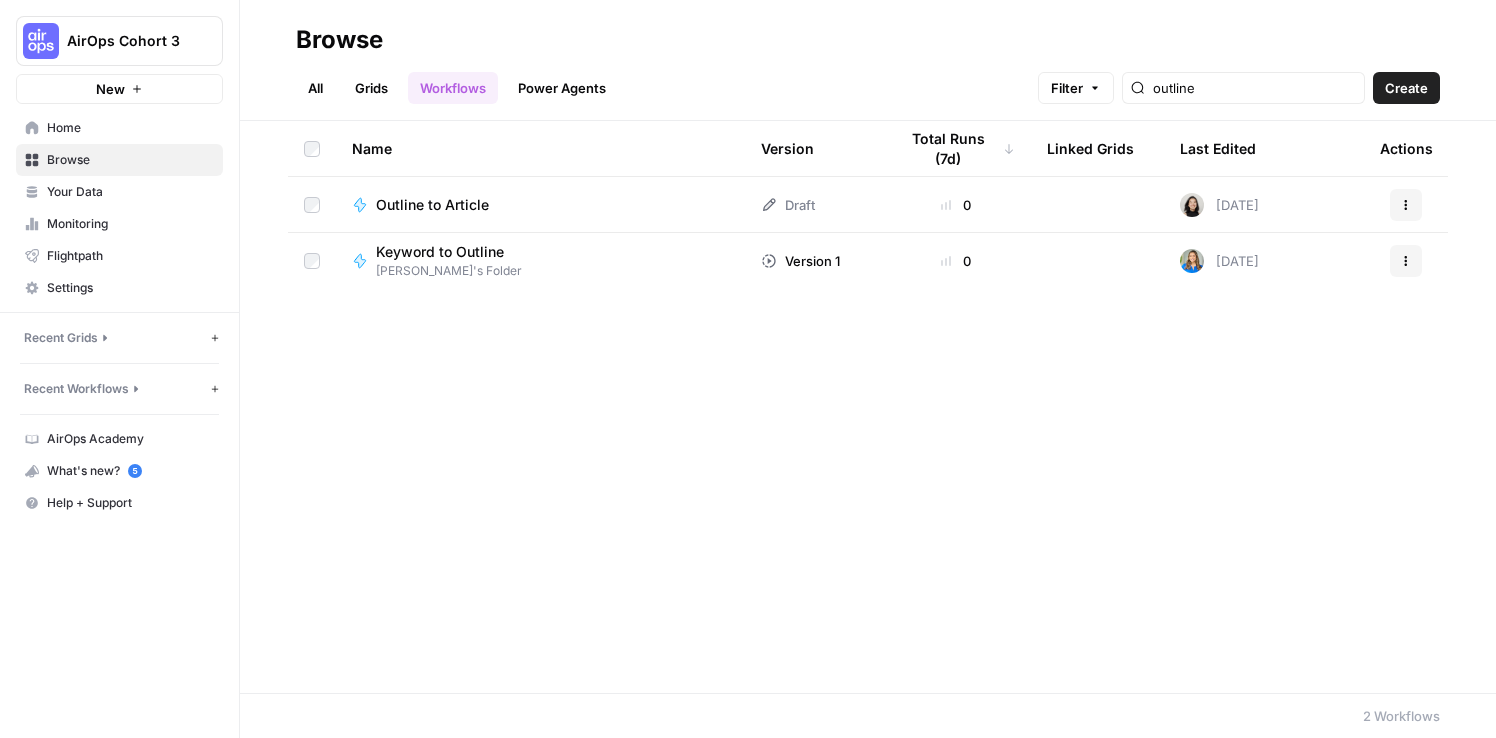 click on "Outline to Article" at bounding box center [432, 205] 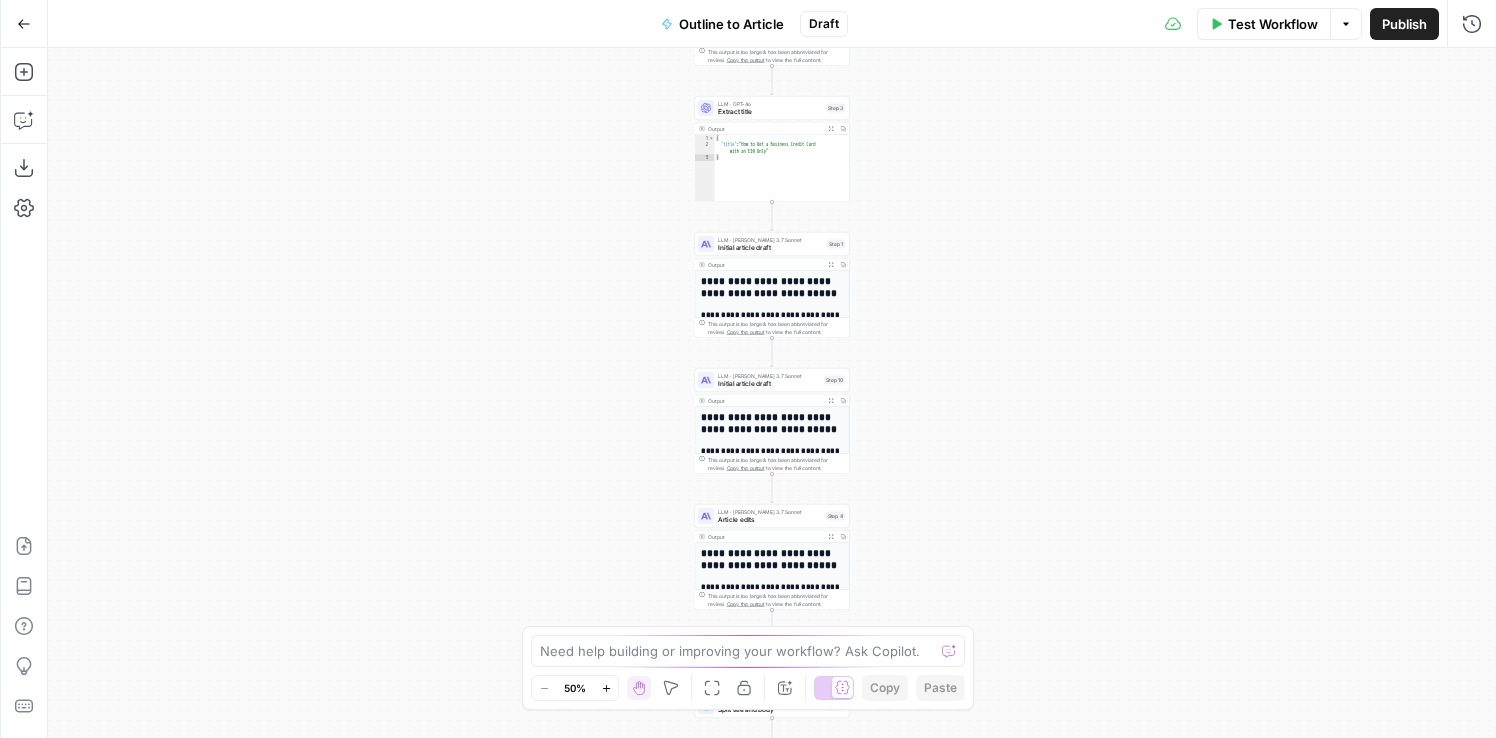 drag, startPoint x: 563, startPoint y: 173, endPoint x: 380, endPoint y: 581, distance: 447.16104 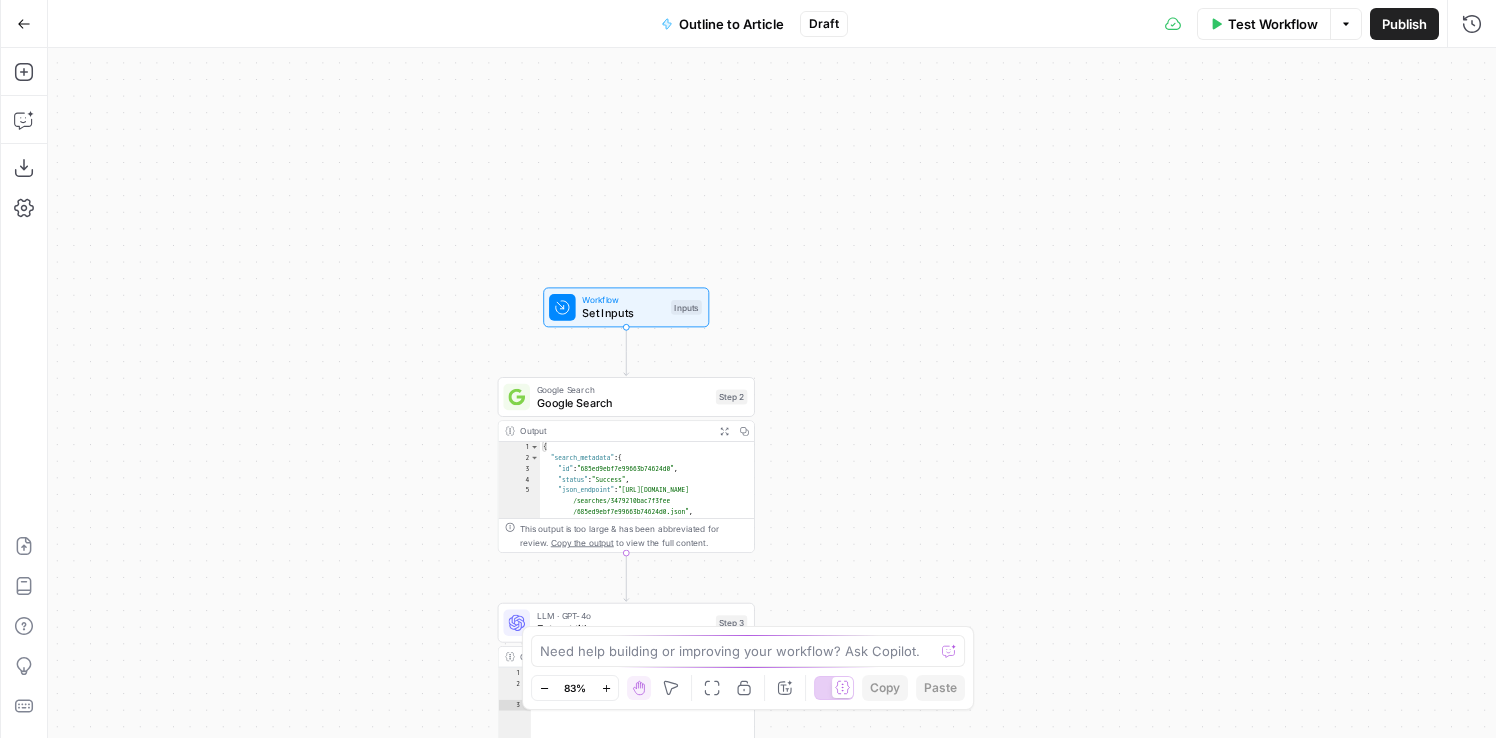 drag, startPoint x: 449, startPoint y: 432, endPoint x: 482, endPoint y: 216, distance: 218.50629 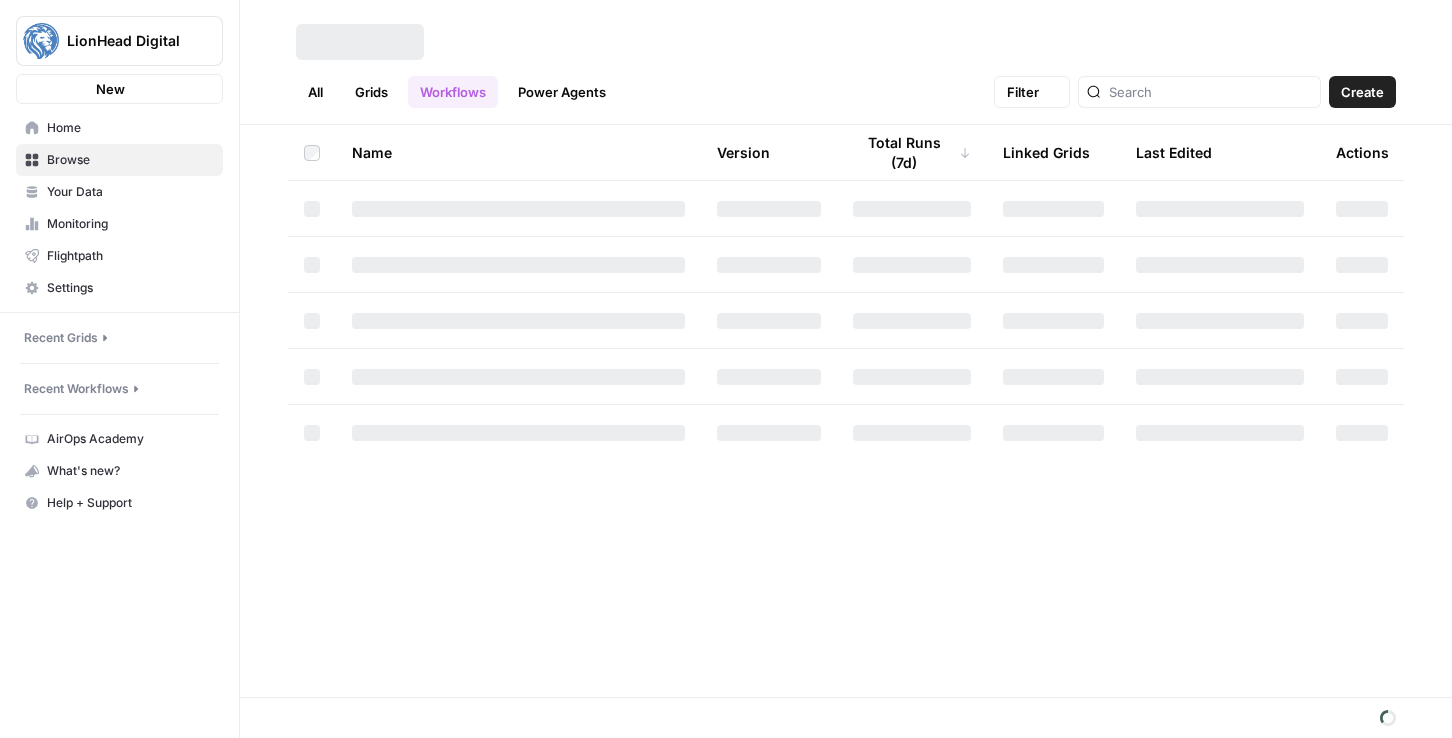 scroll, scrollTop: 0, scrollLeft: 0, axis: both 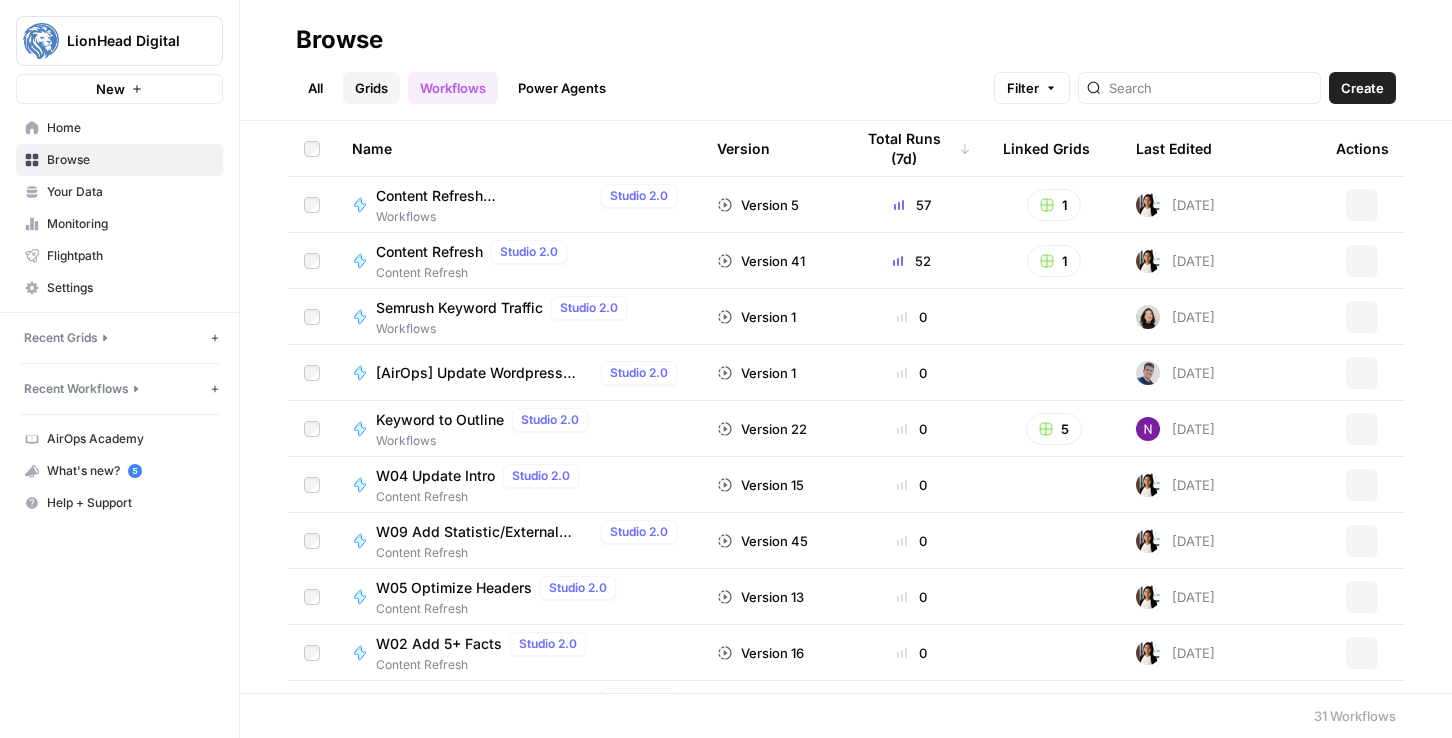 click on "Grids" at bounding box center [371, 88] 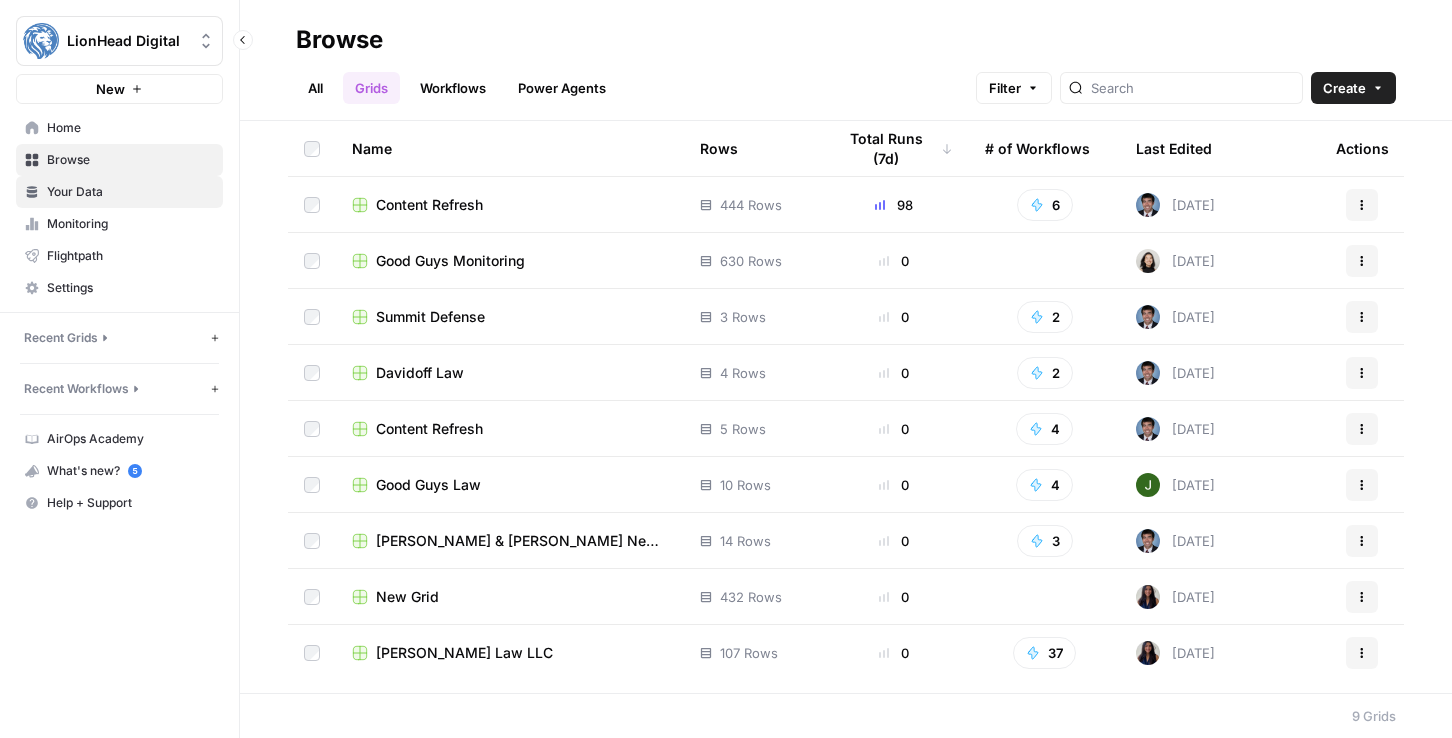 click on "Your Data" at bounding box center (130, 192) 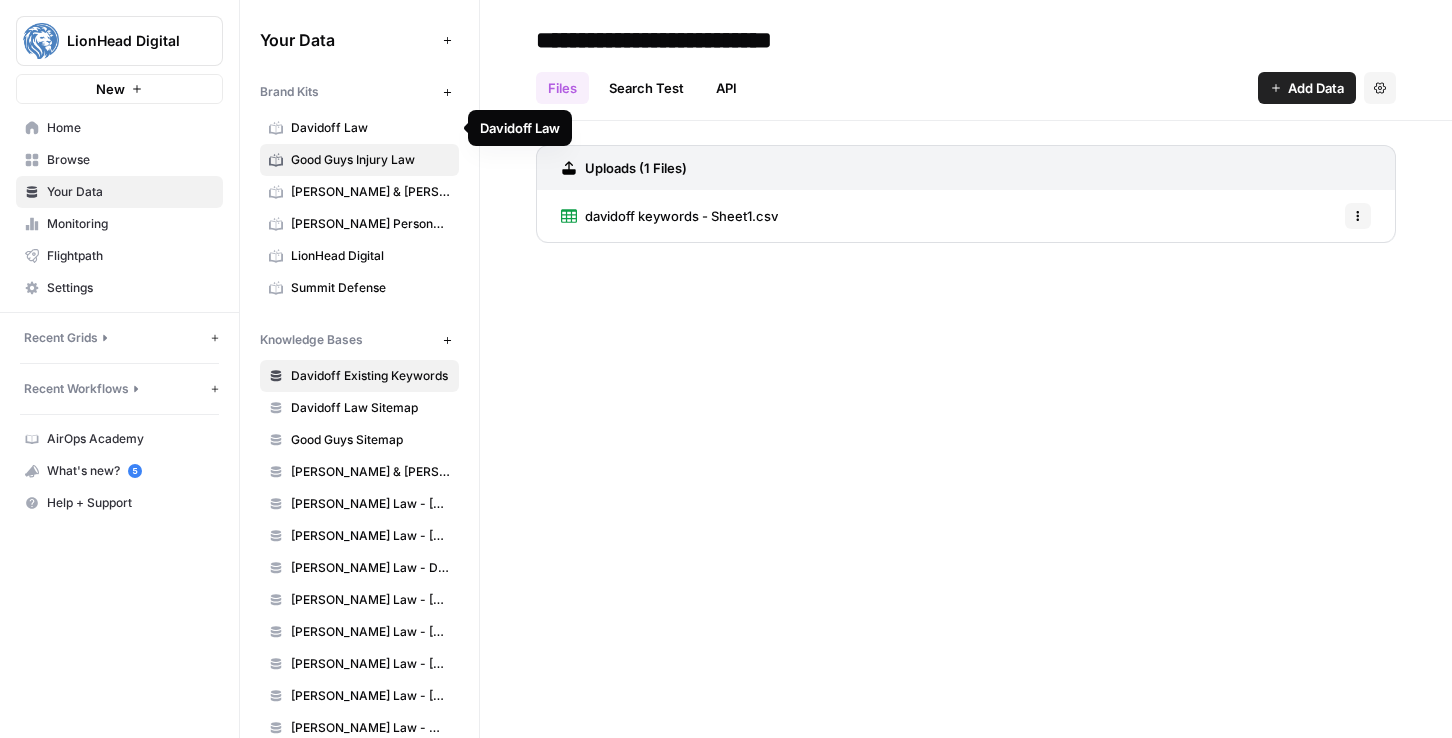 click on "Good Guys Injury Law" at bounding box center (370, 160) 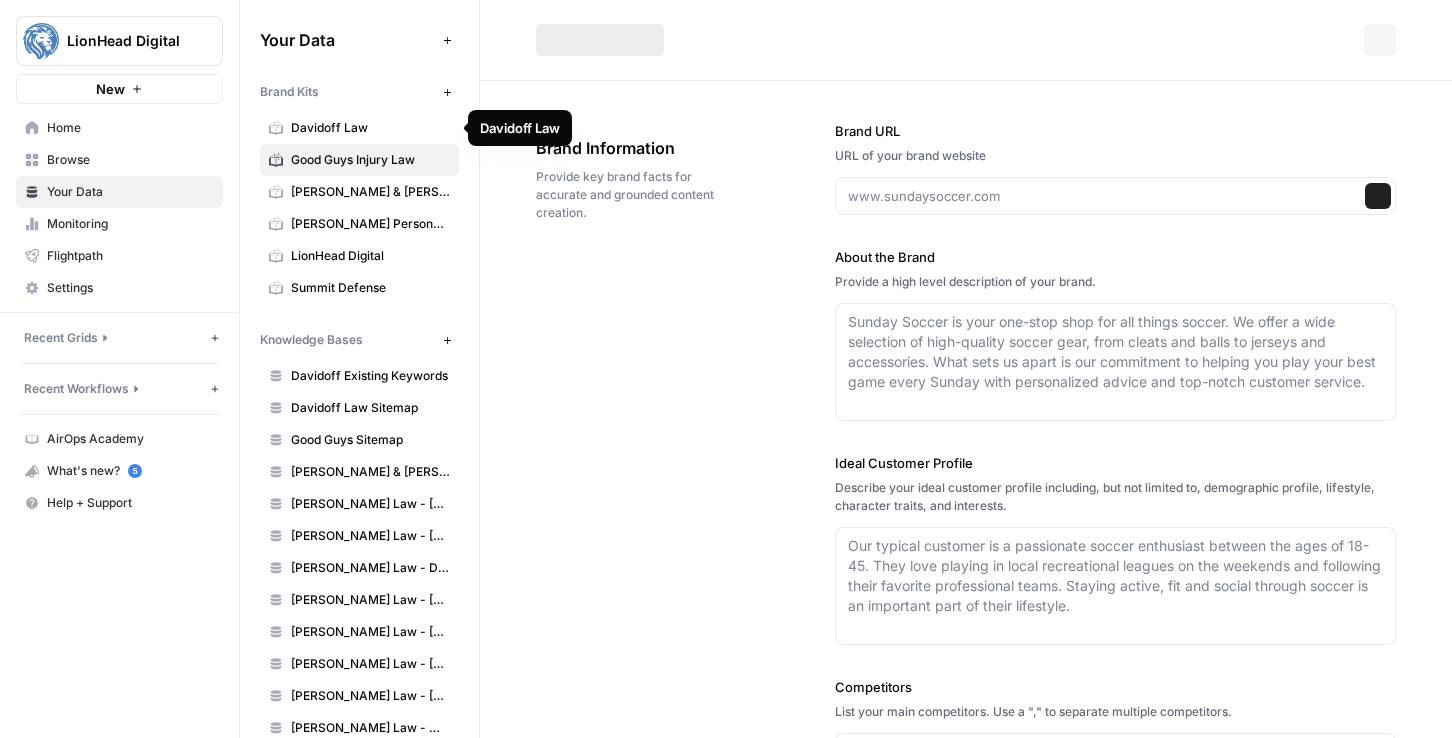 type on "[URL][DOMAIN_NAME]" 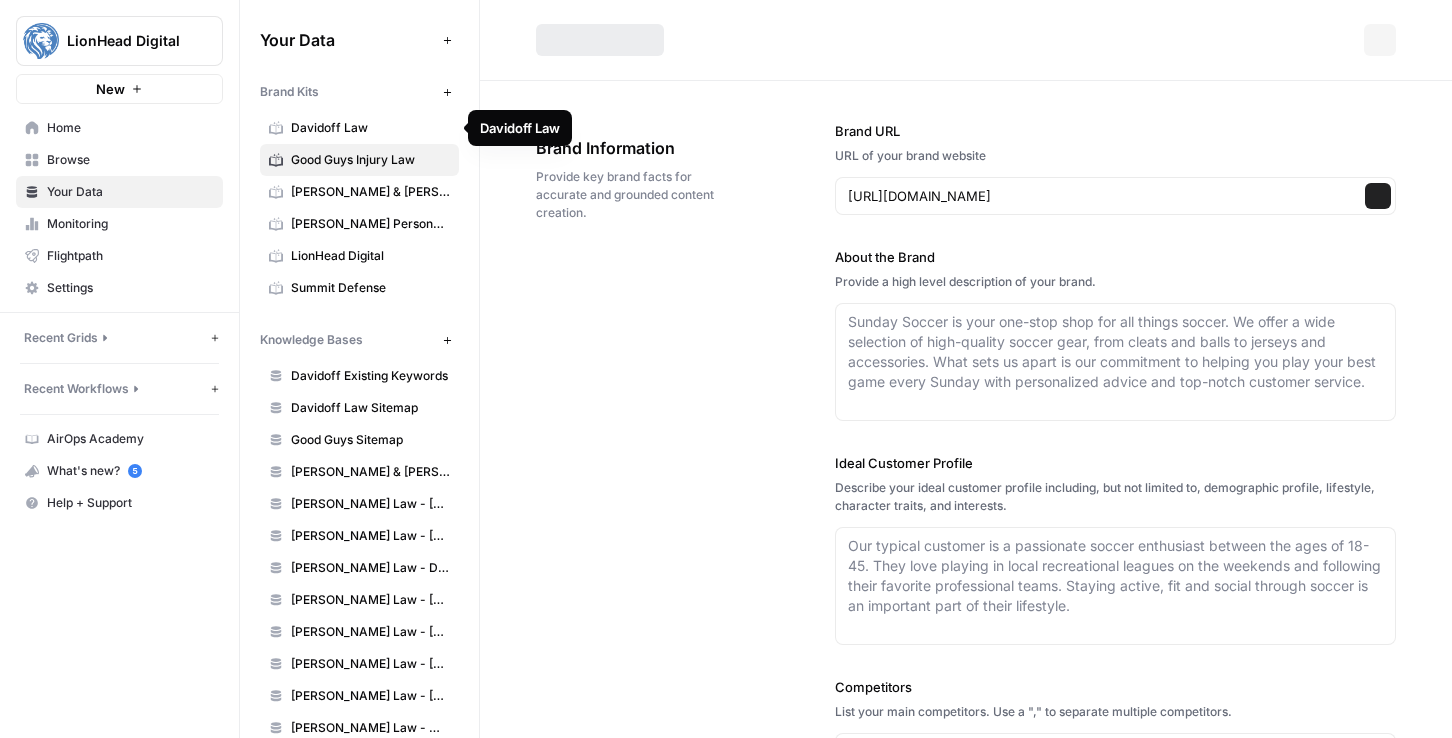 type on "Good Guys Injury Law, also known as [US_STATE] Personal Injury Attorney, is a trusted law firm specializing in personal injury cases. They provide compassionate and experienced legal representation for individuals who have been injured in accidents, including car crashes, workplace incidents, and wrongful death cases. With a proven track record of securing significant settlements, the firm is dedicated to protecting clients' rights and ensuring they receive the compensation they deserve. Their team of attorneys offers free consultations and operates on a no-fee guarantee, meaning clients only pay if the firm wins their case. Good Guys operates in [US_STATE], which is a no-fault state." 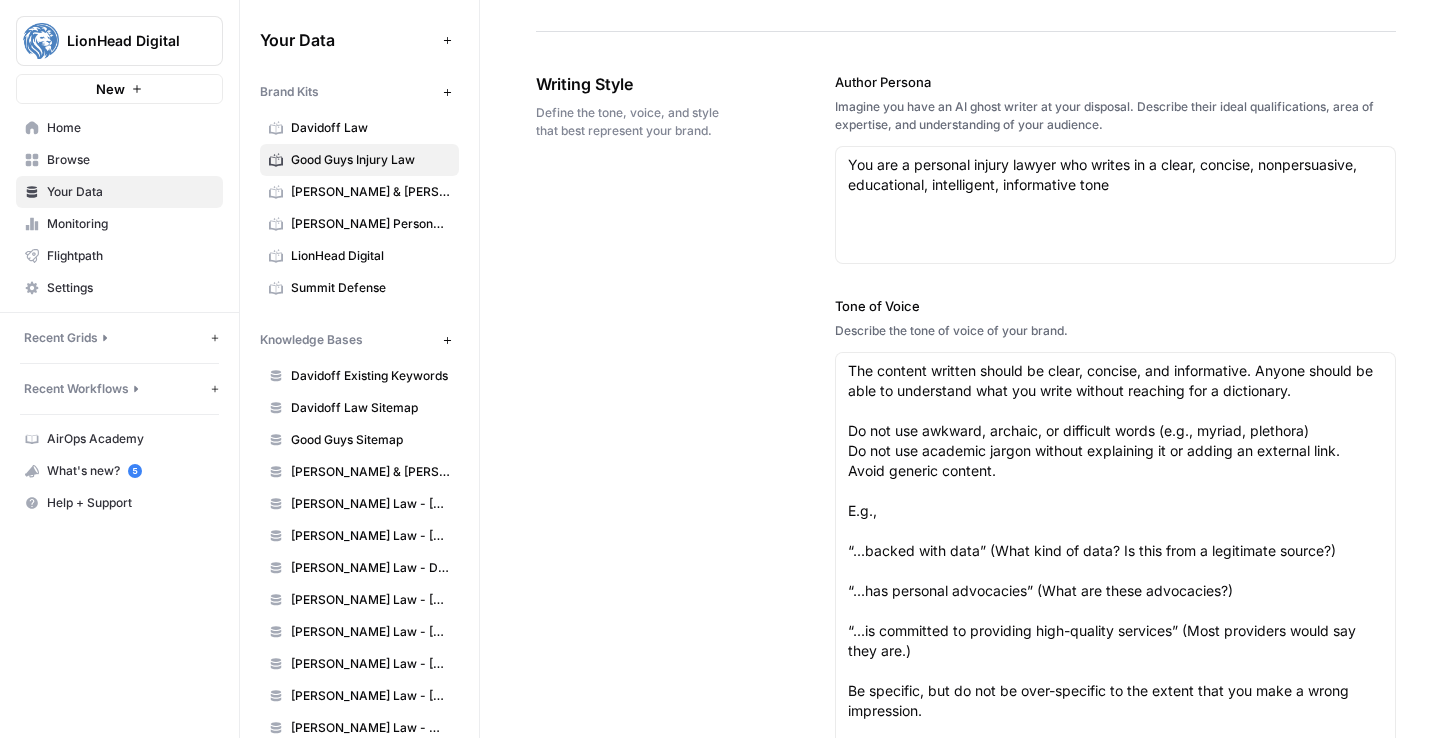 scroll, scrollTop: 1366, scrollLeft: 0, axis: vertical 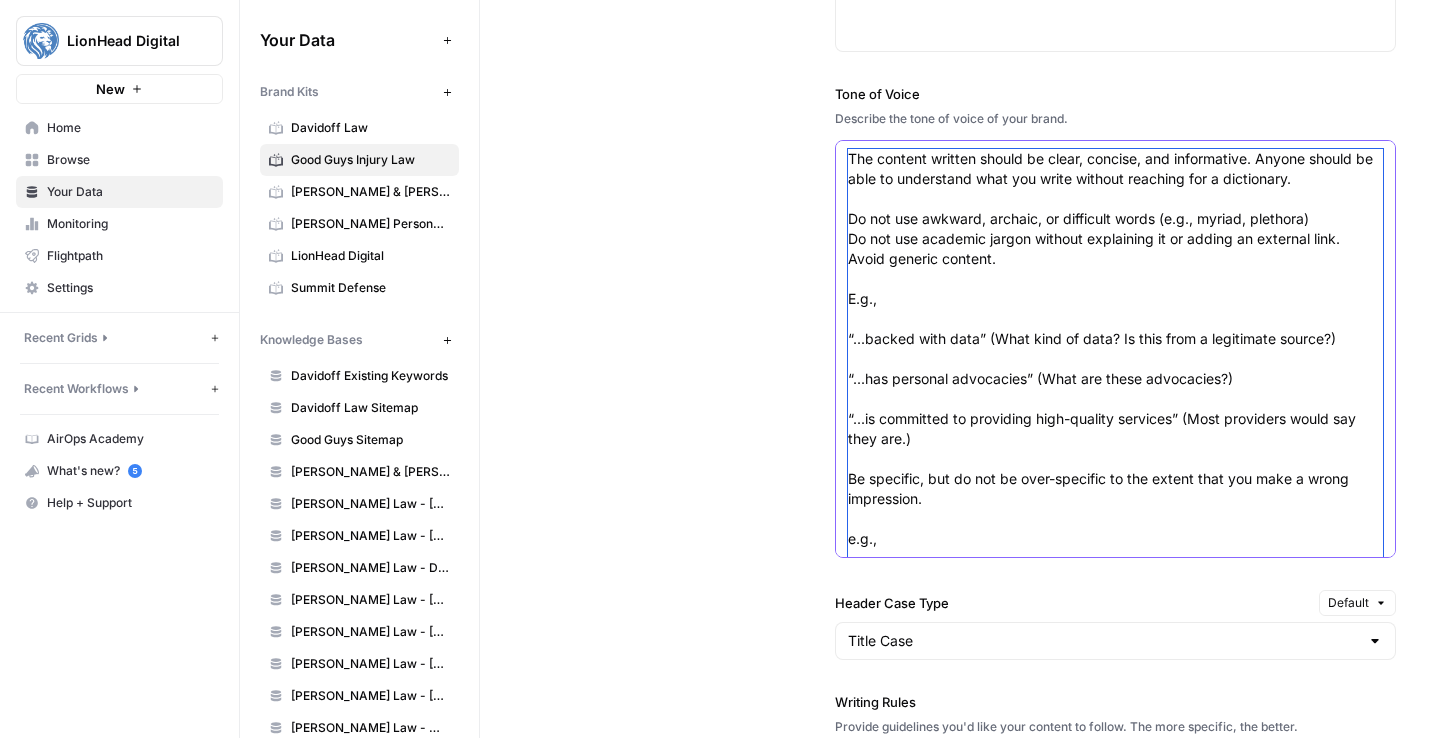 click on "The content written should be clear, concise, and informative. Anyone should be able to understand what you write without reaching for a dictionary.
Do not use awkward, archaic, or difficult words (e.g., myriad, plethora)
Do not use academic jargon without explaining it or adding an external link.
Avoid generic content.
E.g.,
“...backed with data” (What kind of data? Is this from a legitimate source?)
“...has personal advocacies” (What are these advocacies?)
“...is committed to providing high-quality services” (Most providers would say they are.)
Be specific, but do not be over-specific to the extent that you make a wrong impression.
e.g.,
“...who has represented [US_STATE] residents since [DATE]”\
(This phrase reads as if the provider has only been representing residents in [US_STATE][GEOGRAPHIC_DATA].)" at bounding box center (1115, 389) 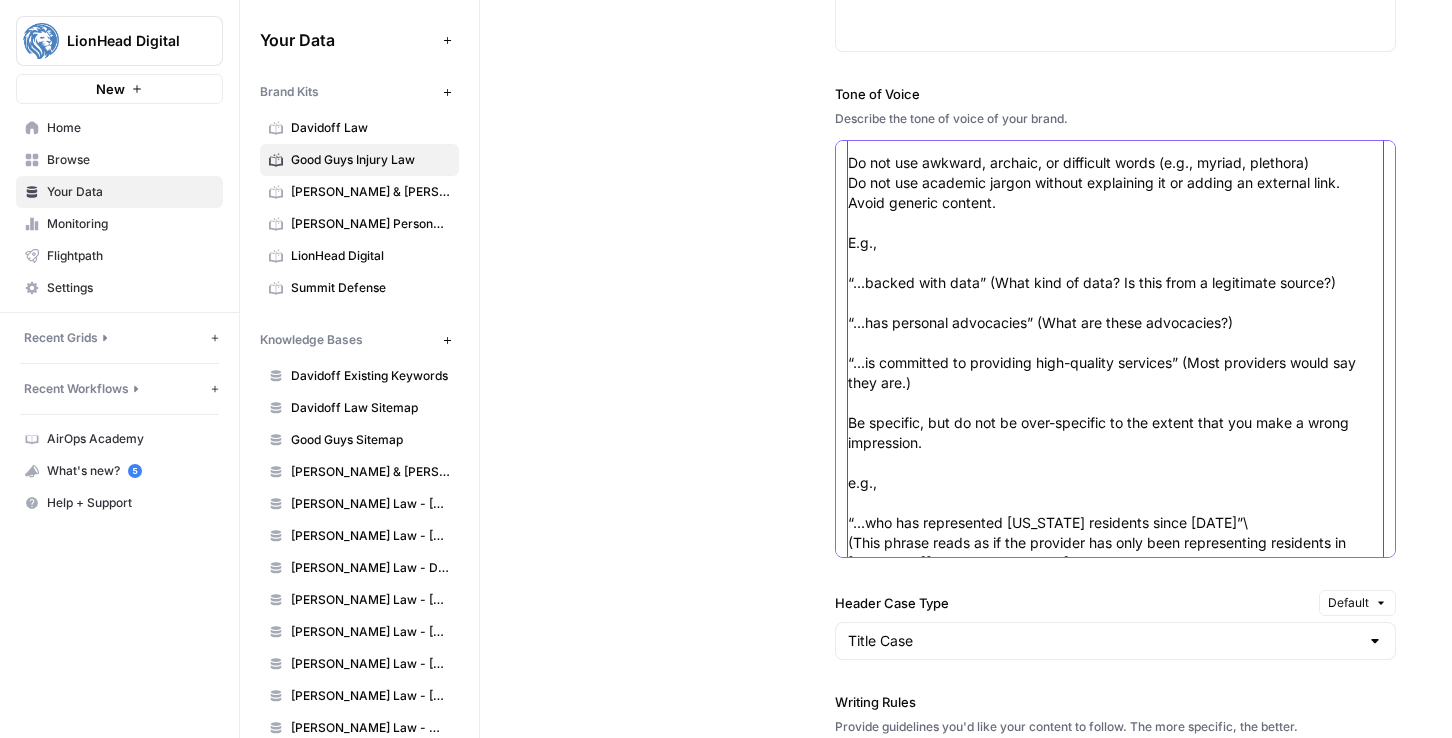 scroll, scrollTop: 55, scrollLeft: 0, axis: vertical 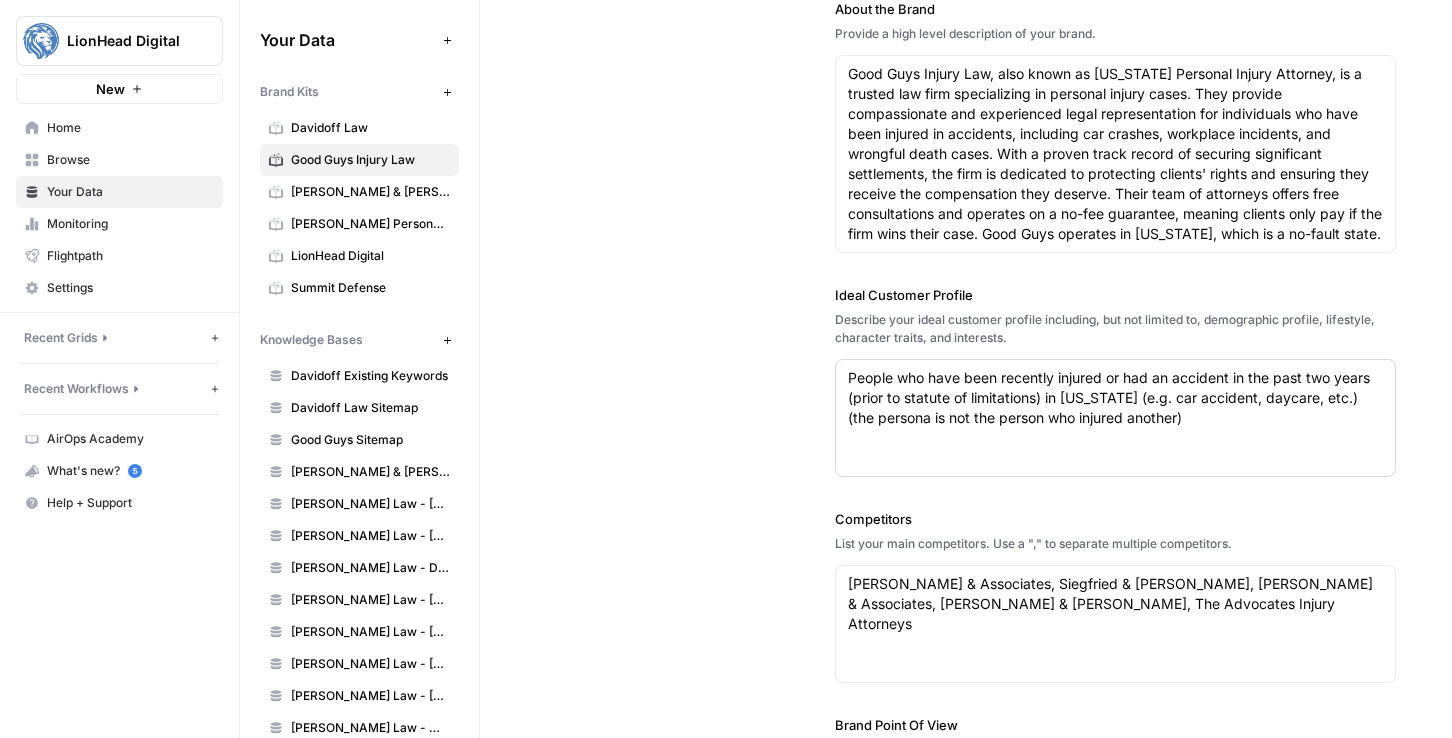 click on "People who have been recently injured or had an accident in the past two years (prior to statute of limitations) in [US_STATE] (e.g. car accident, daycare, etc.) (the persona is not the person who injured another) People who have been recently injured or had an accident in the past two years (prior to statute of limitations) in [US_STATE] (e.g. car accident, daycare, etc.) (the persona is not the person who injured another)" at bounding box center (1115, 418) 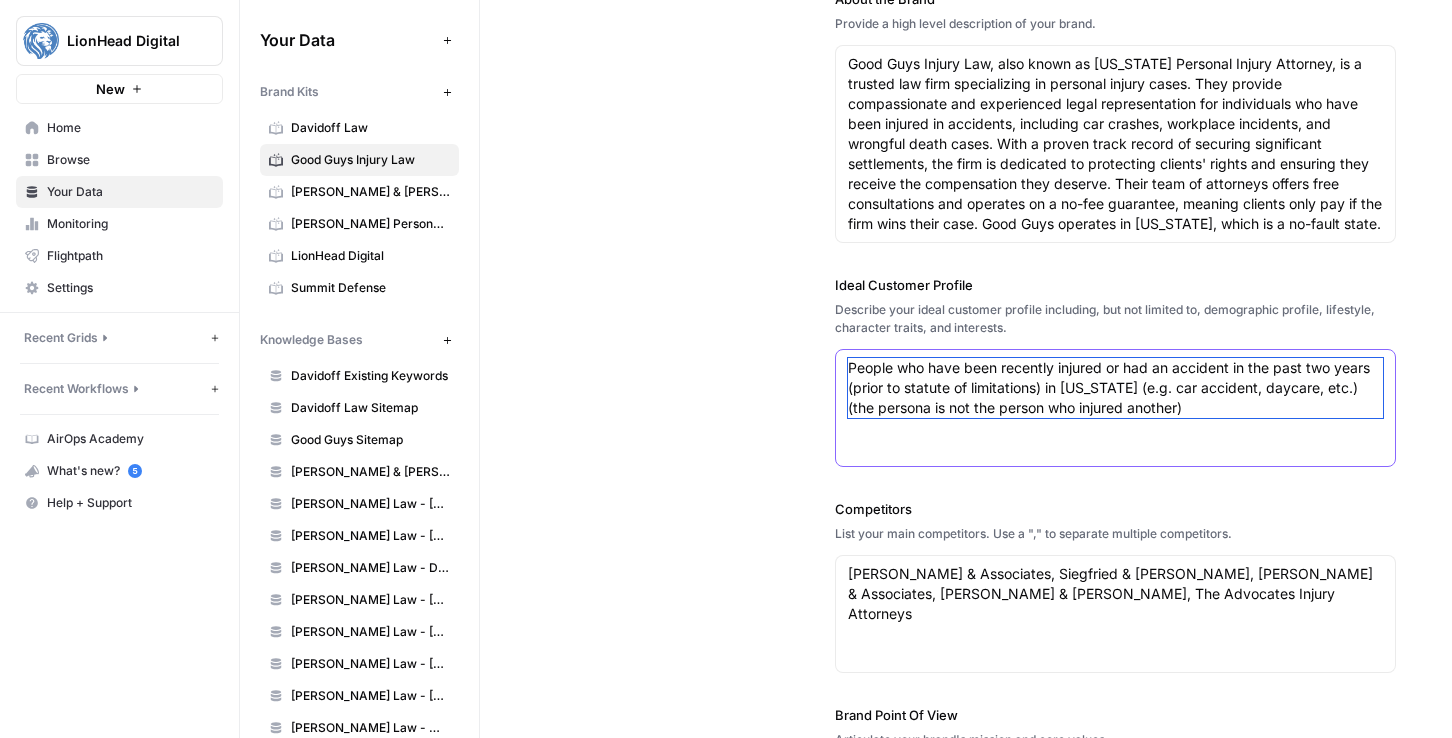 scroll, scrollTop: 256, scrollLeft: 0, axis: vertical 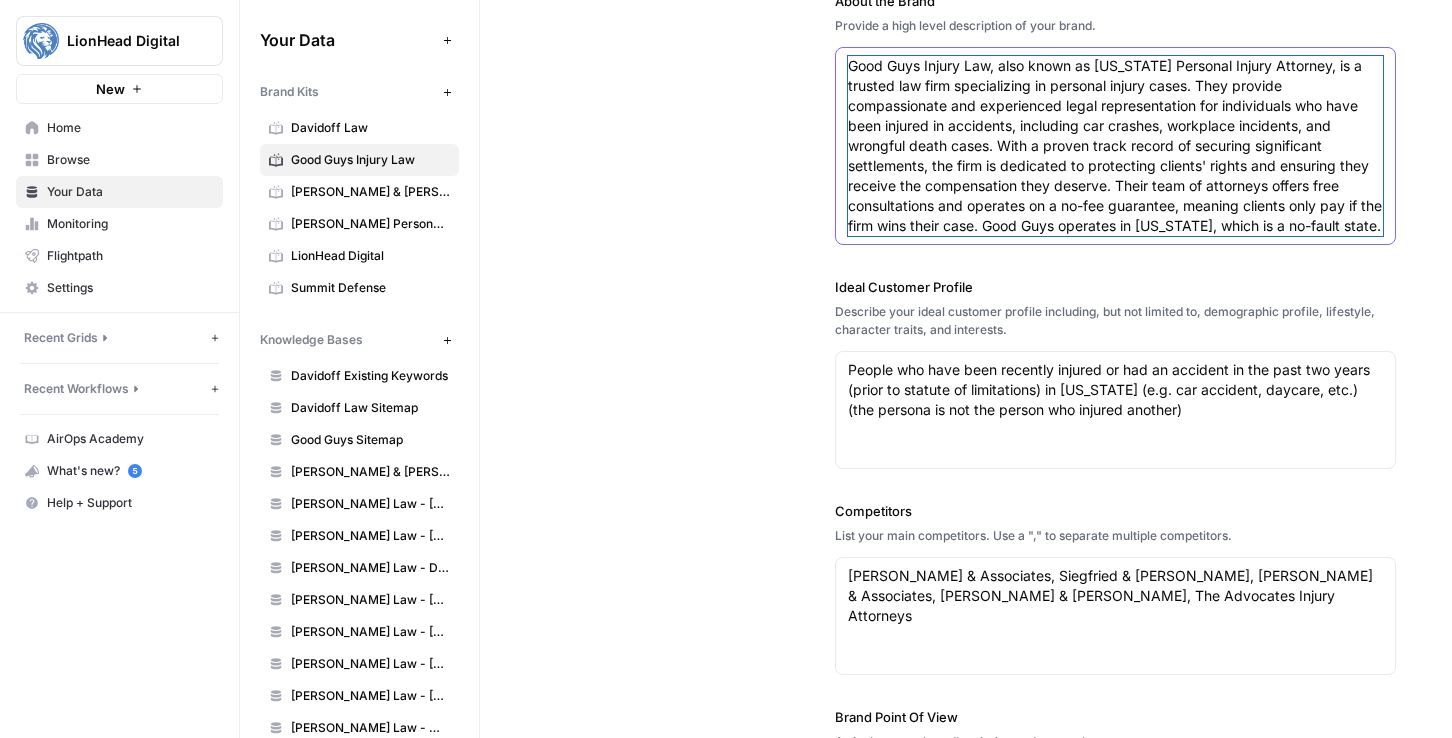 click on "Good Guys Injury Law, also known as Utah Personal Injury Attorney, is a trusted law firm specializing in personal injury cases. They provide compassionate and experienced legal representation for individuals who have been injured in accidents, including car crashes, workplace incidents, and wrongful death cases. With a proven track record of securing significant settlements, the firm is dedicated to protecting clients' rights and ensuring they receive the compensation they deserve. Their team of attorneys offers free consultations and operates on a no-fee guarantee, meaning clients only pay if the firm wins their case. Good Guys operates in Utah, which is a no-fault state." at bounding box center (1115, 146) 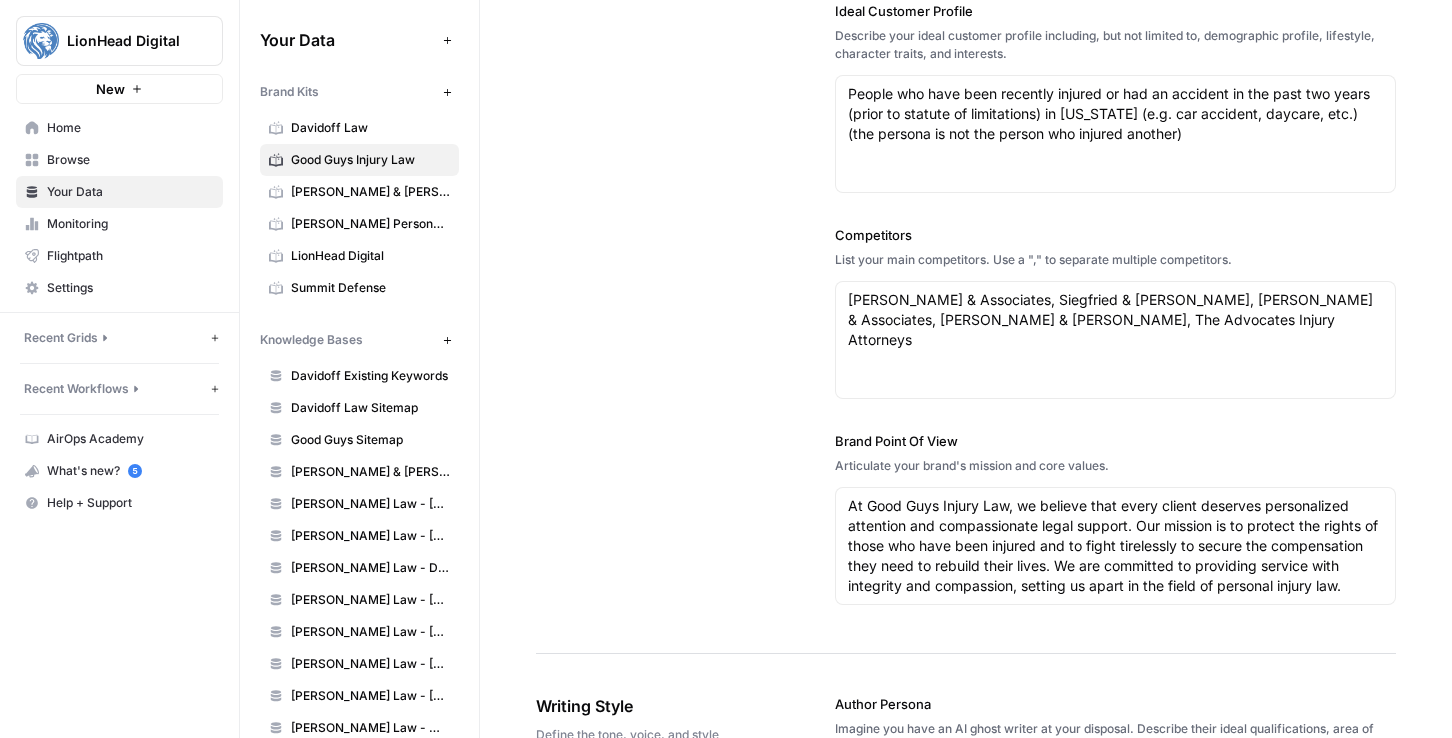 scroll, scrollTop: 610, scrollLeft: 0, axis: vertical 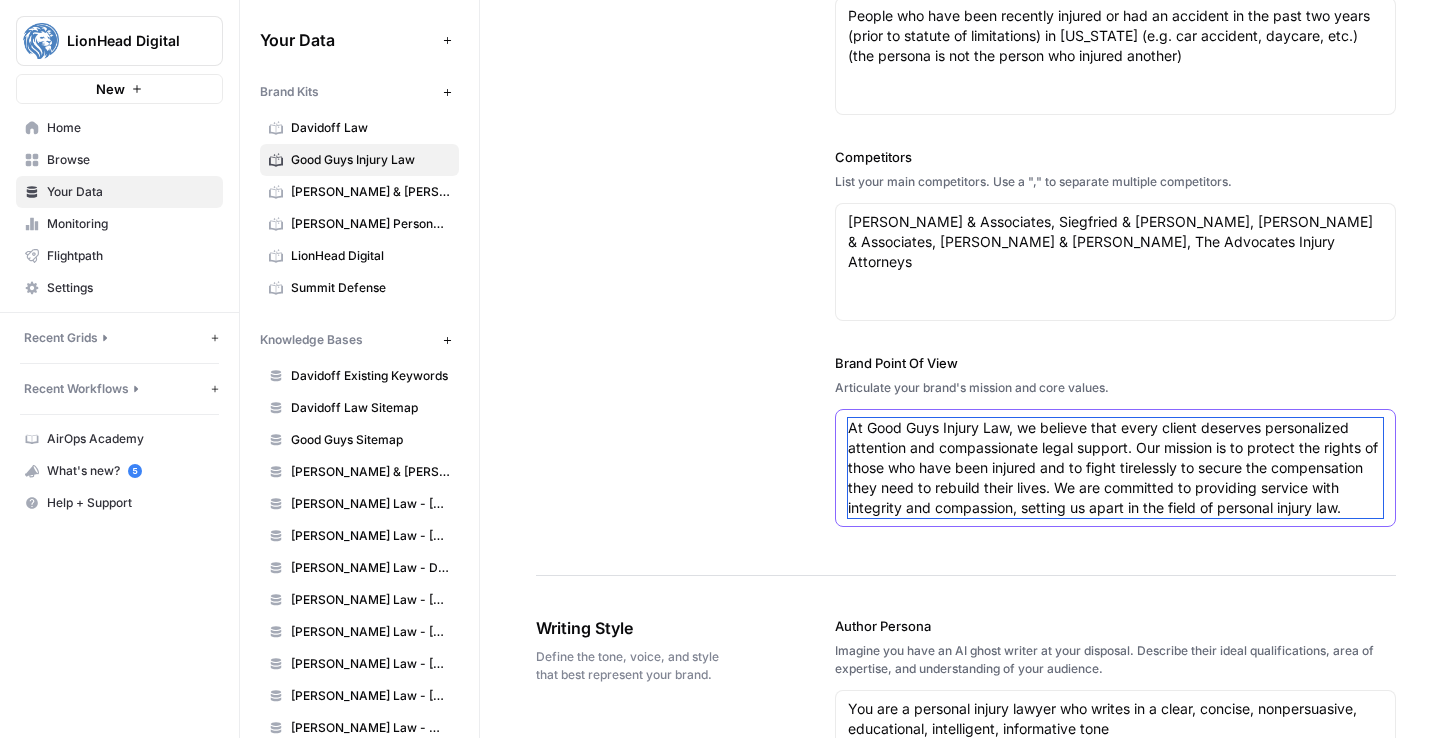 click on "At Good Guys Injury Law, we believe that every client deserves personalized attention and compassionate legal support. Our mission is to protect the rights of those who have been injured and to fight tirelessly to secure the compensation they need to rebuild their lives. We are committed to providing service with integrity and compassion, setting us apart in the field of personal injury law." at bounding box center [1115, 468] 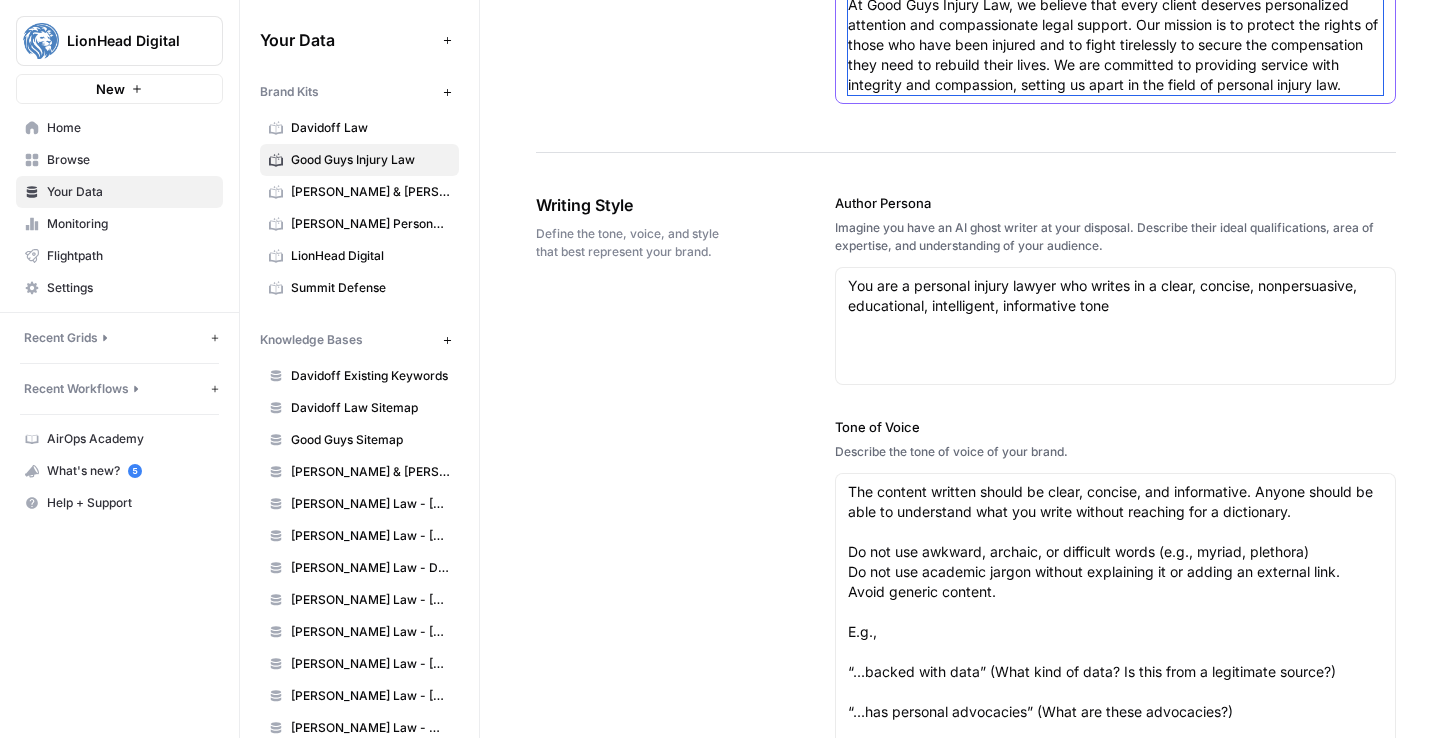 scroll, scrollTop: 978, scrollLeft: 0, axis: vertical 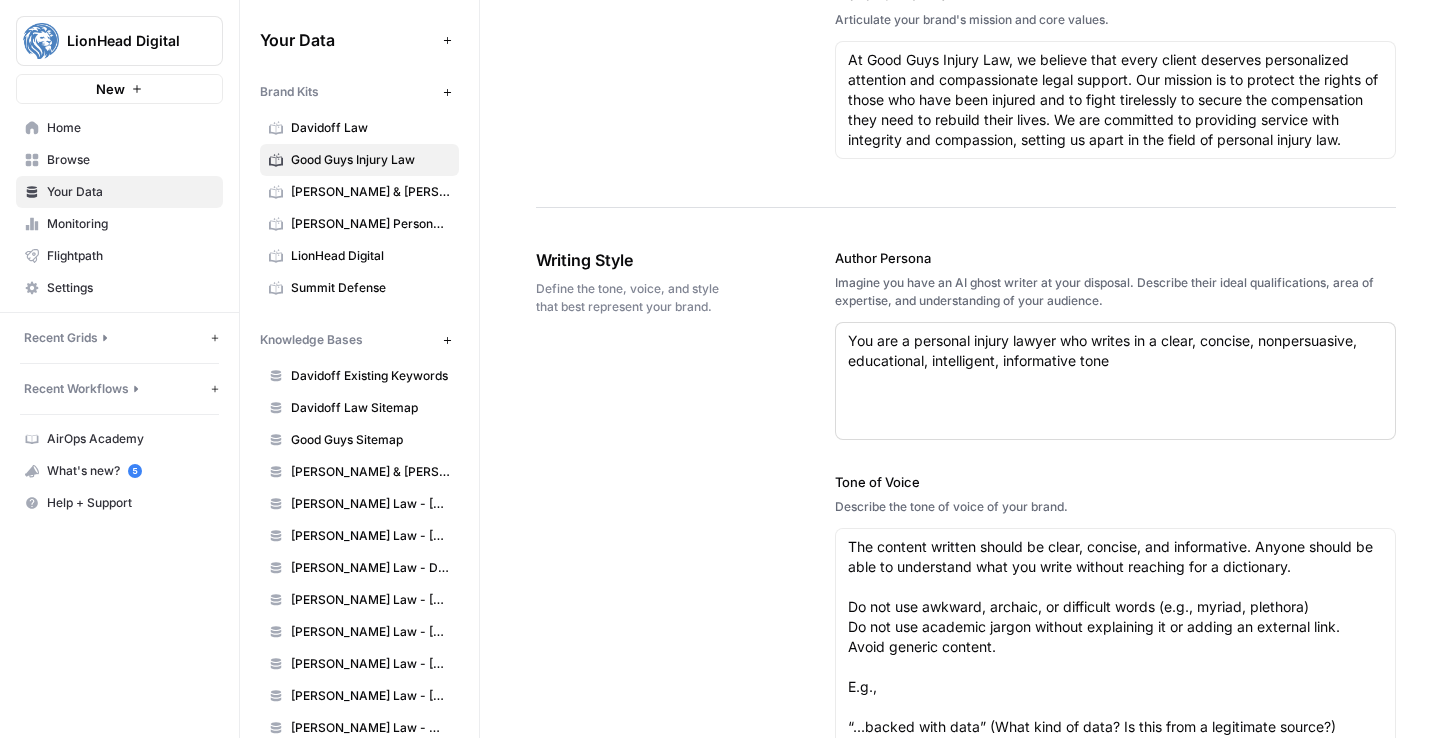 click on "You are a personal injury lawyer who writes in a clear, concise, nonpersuasive, educational, intelligent, informative tone You are a personal injury lawyer who writes in a clear, concise, nonpersuasive, educational, intelligent, informative tone" at bounding box center [1115, 381] 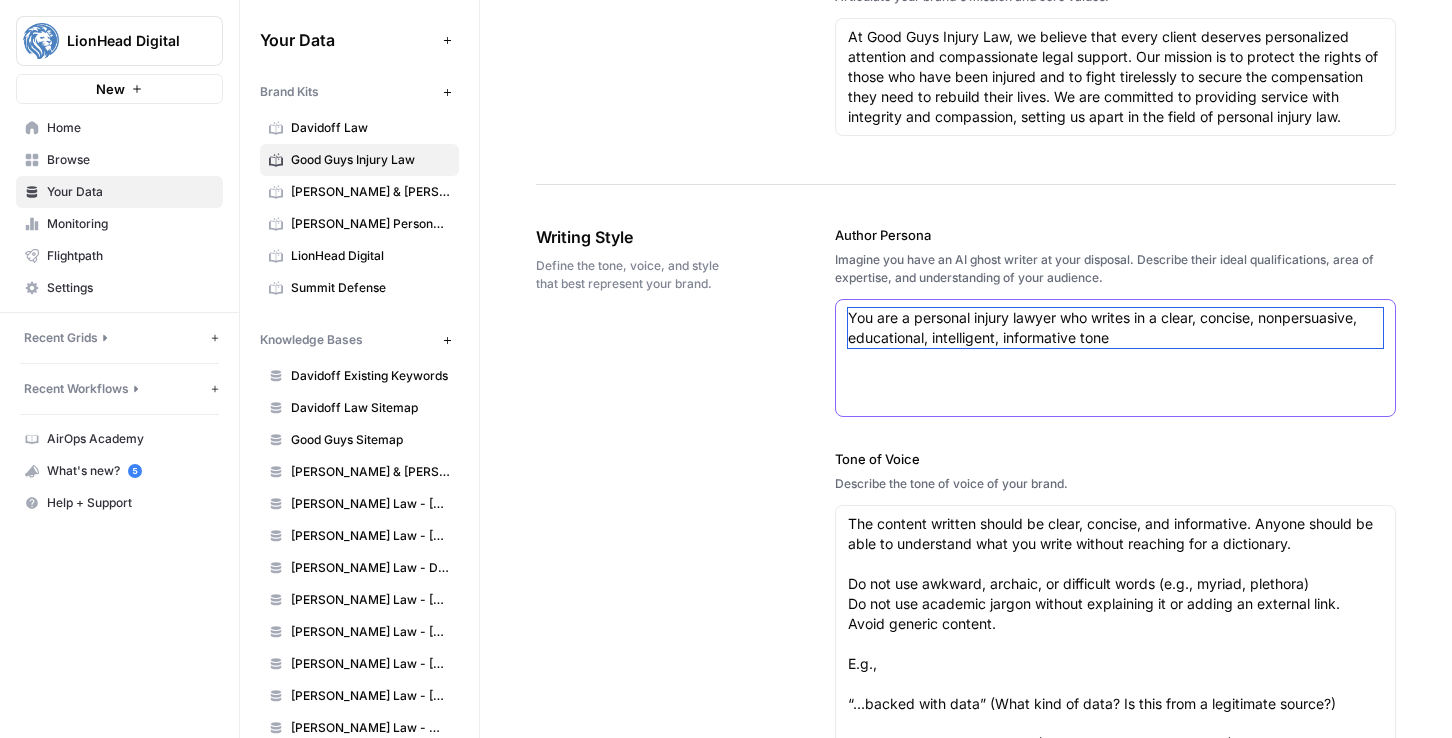 scroll, scrollTop: 1009, scrollLeft: 0, axis: vertical 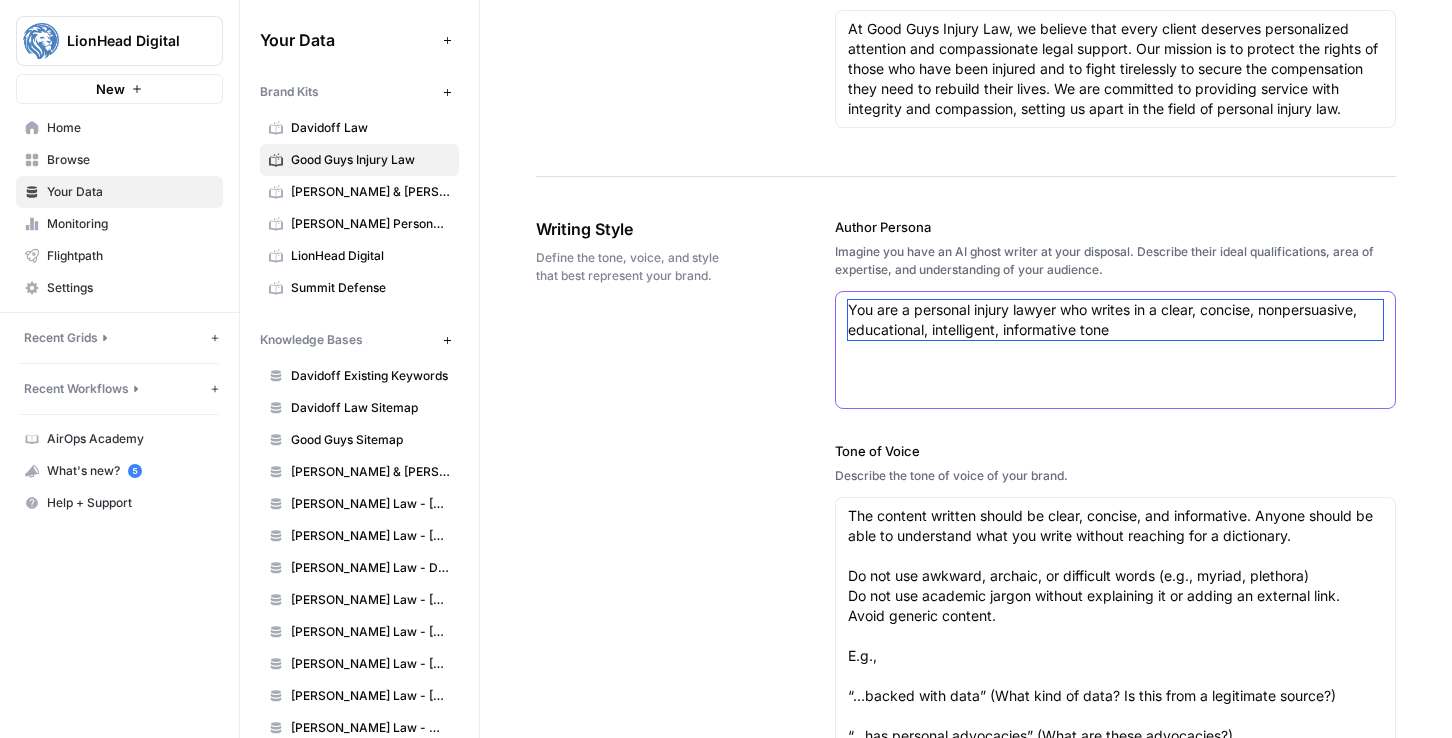 click on "You are a personal injury lawyer who writes in a clear, concise, nonpersuasive, educational, intelligent, informative tone" at bounding box center (1115, 320) 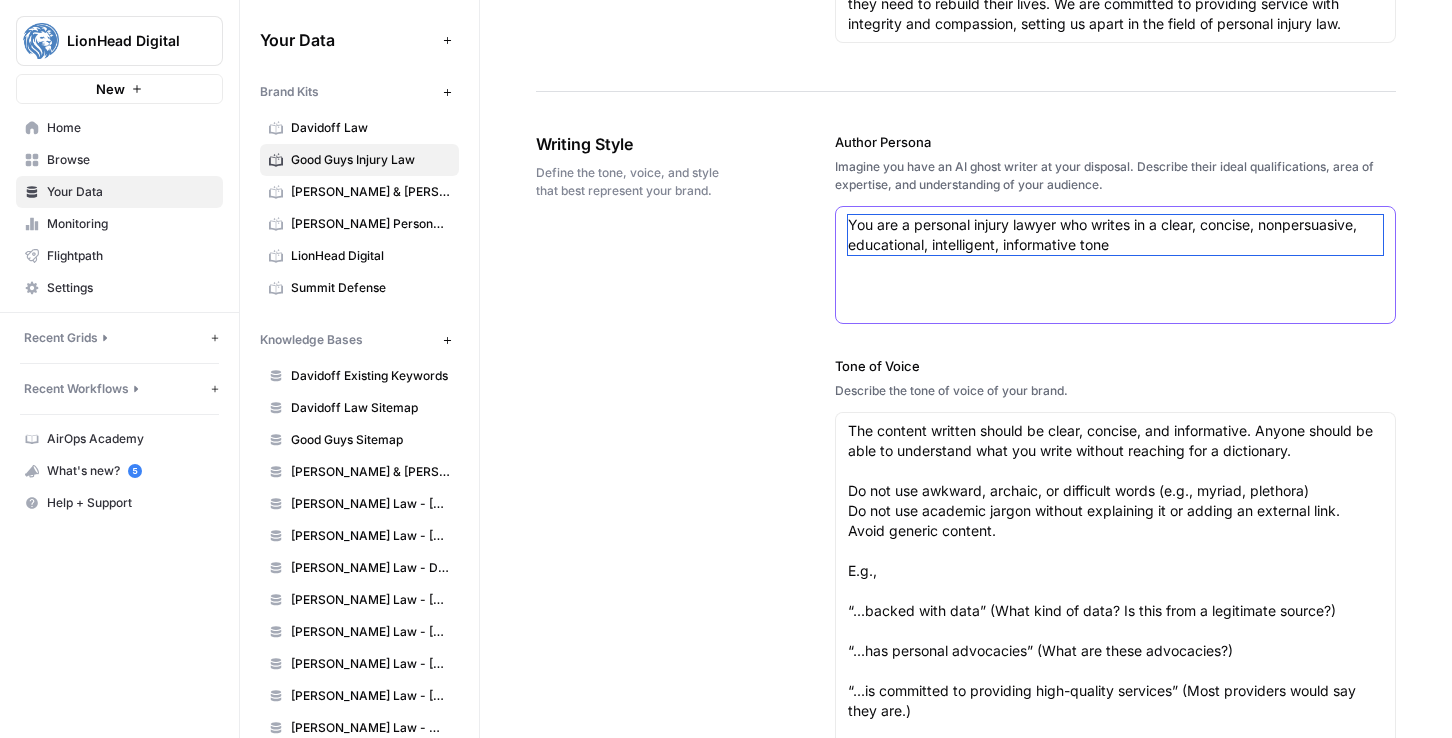 scroll, scrollTop: 1122, scrollLeft: 0, axis: vertical 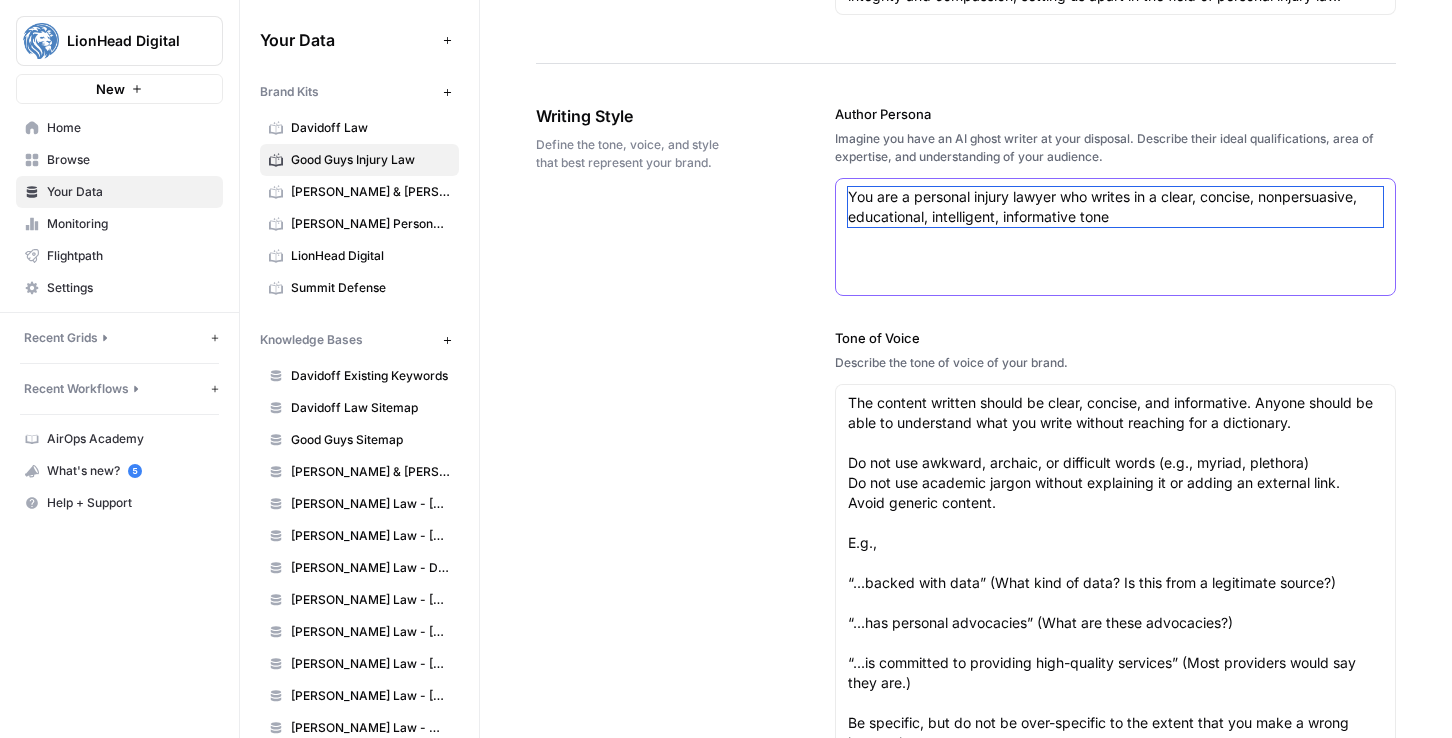 click on "You are a personal injury lawyer who writes in a clear, concise, nonpersuasive, educational, intelligent, informative tone" at bounding box center (1115, 207) 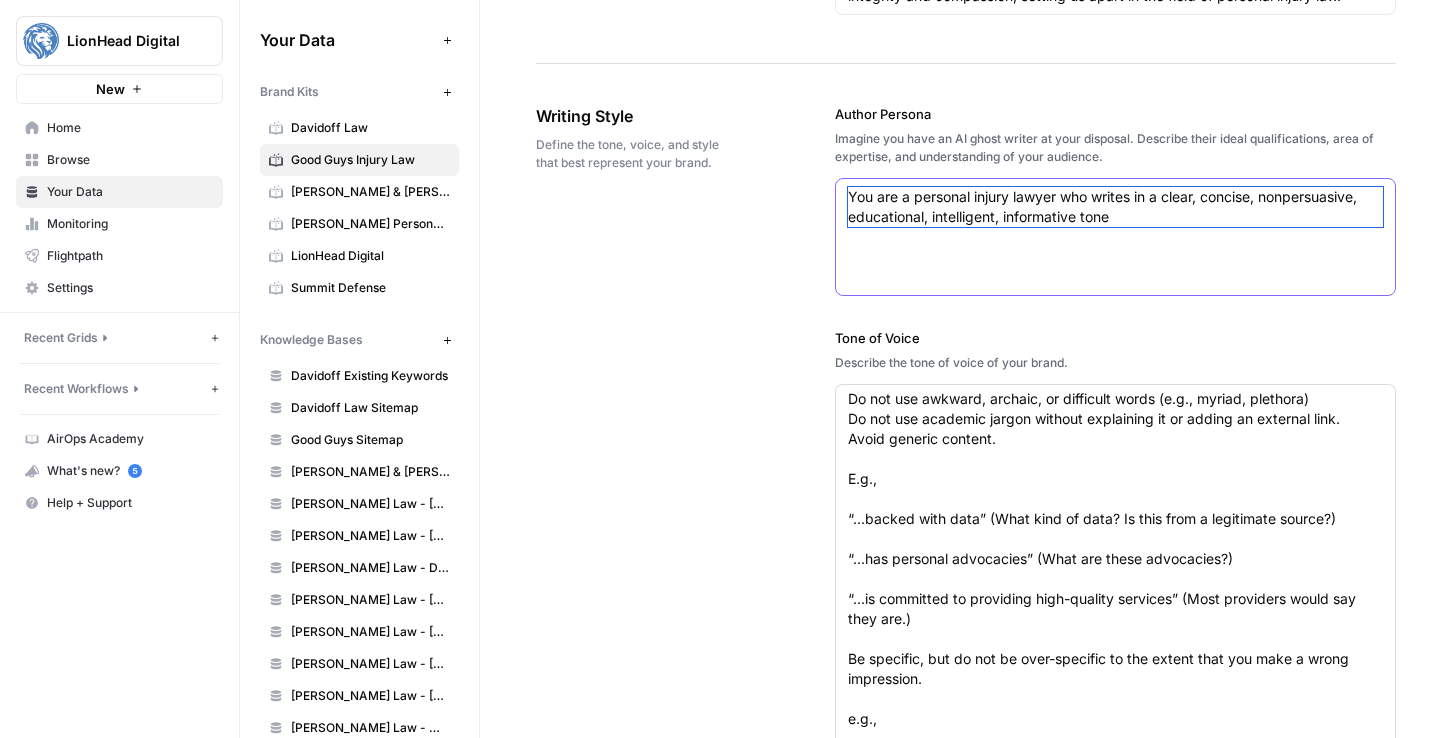 scroll, scrollTop: 60, scrollLeft: 0, axis: vertical 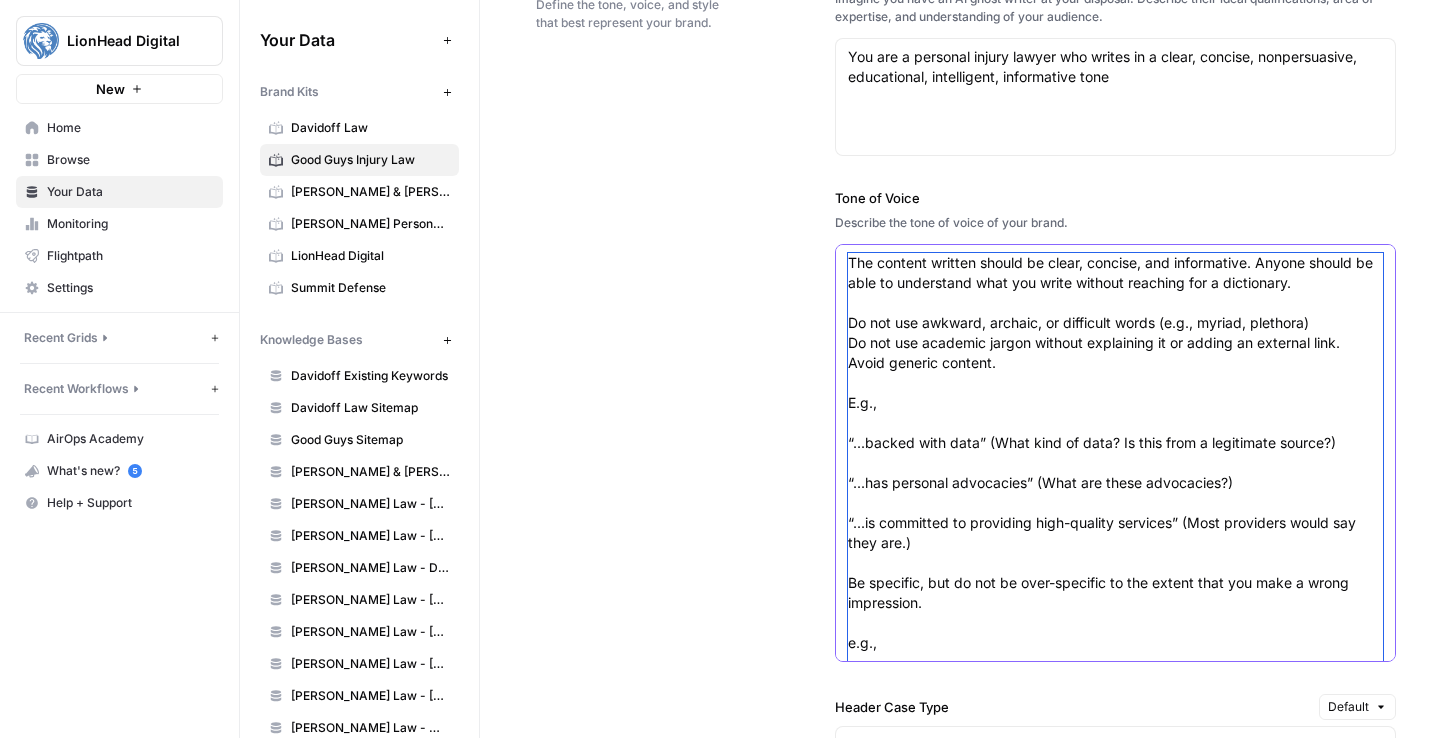 click on "The content written should be clear, concise, and informative. Anyone should be able to understand what you write without reaching for a dictionary.
Do not use awkward, archaic, or difficult words (e.g., myriad, plethora)
Do not use academic jargon without explaining it or adding an external link.
Avoid generic content.
E.g.,
“...backed with data” (What kind of data? Is this from a legitimate source?)
“...has personal advocacies” (What are these advocacies?)
“...is committed to providing high-quality services” (Most providers would say they are.)
Be specific, but do not be over-specific to the extent that you make a wrong impression.
e.g.,
“...who has represented Oklahoma residents since 2020”\
(This phrase reads as if the provider has only been representing residents in Oklahoma City.)" at bounding box center [1115, 493] 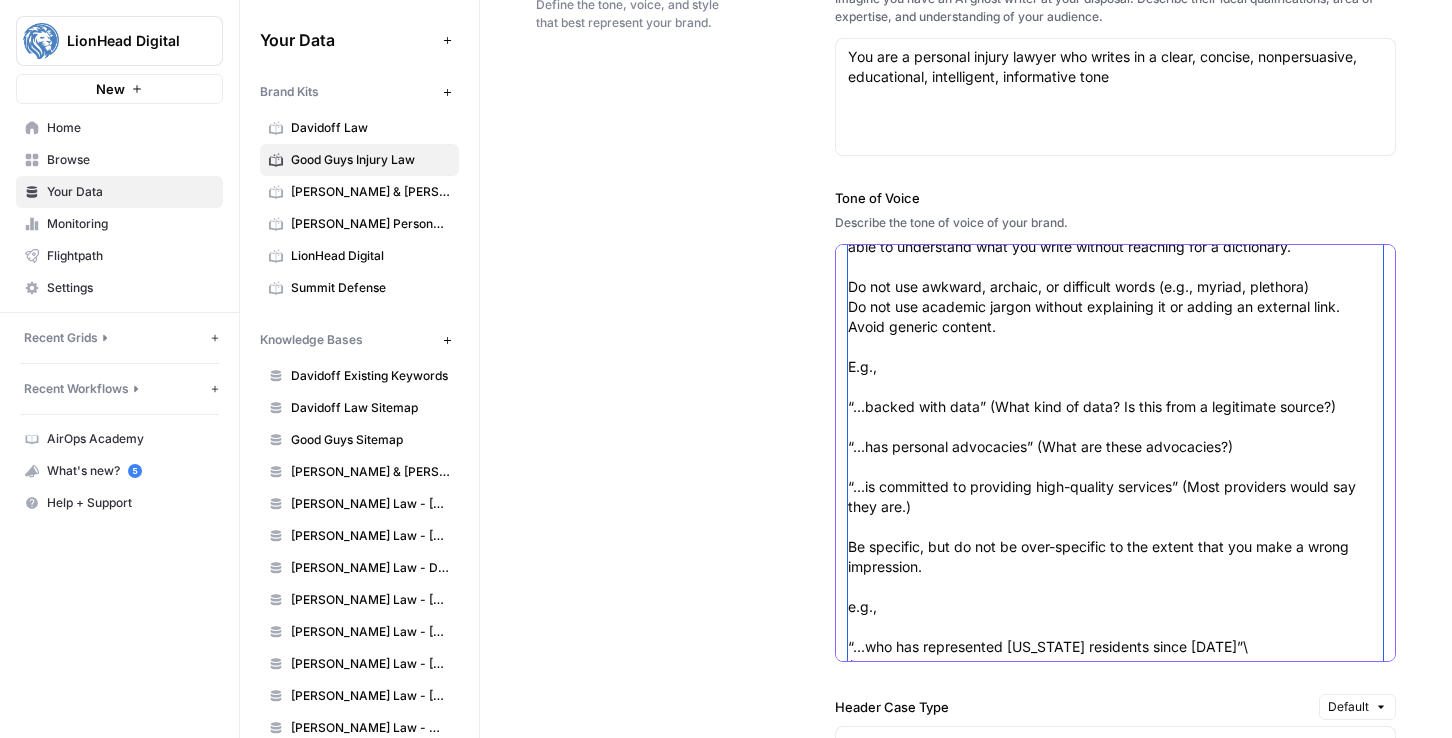 scroll, scrollTop: 80, scrollLeft: 0, axis: vertical 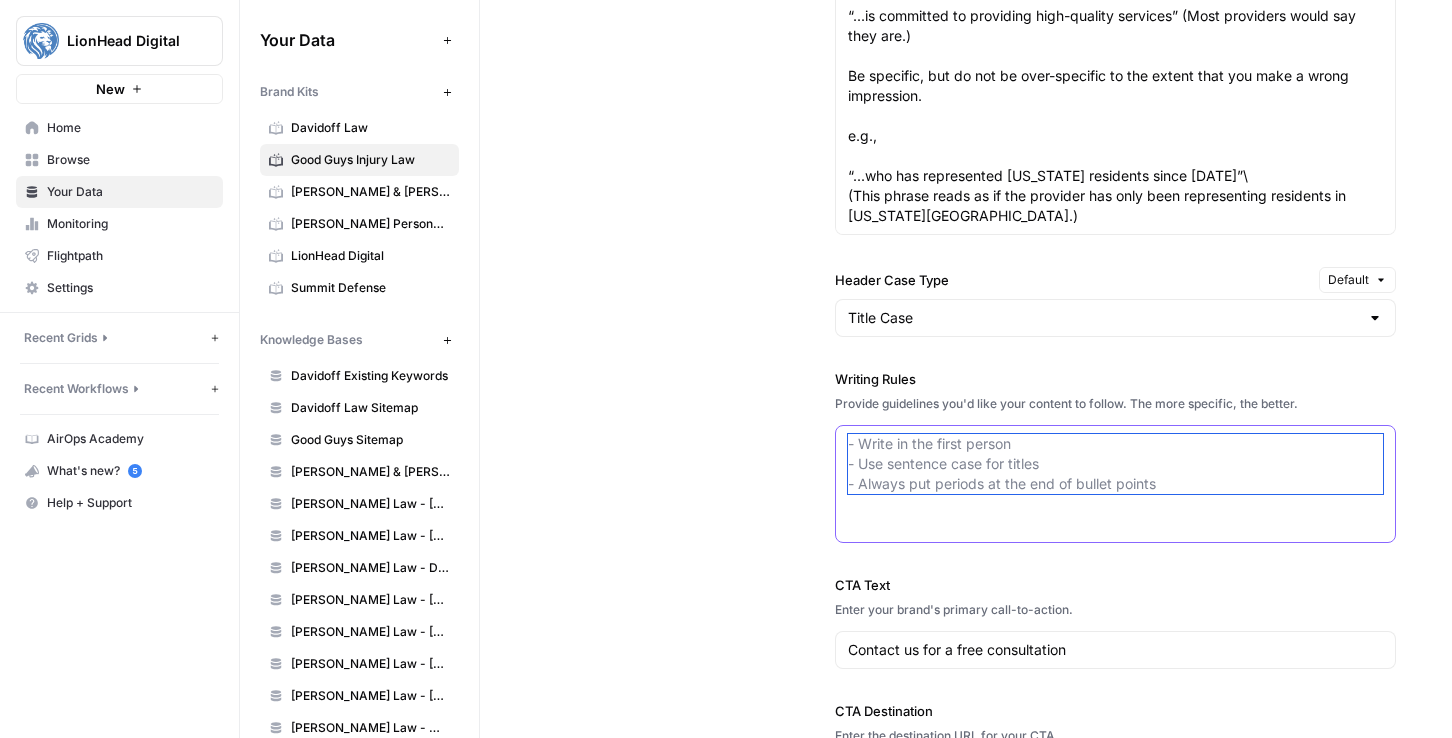 click on "Writing Rules" at bounding box center (1115, 464) 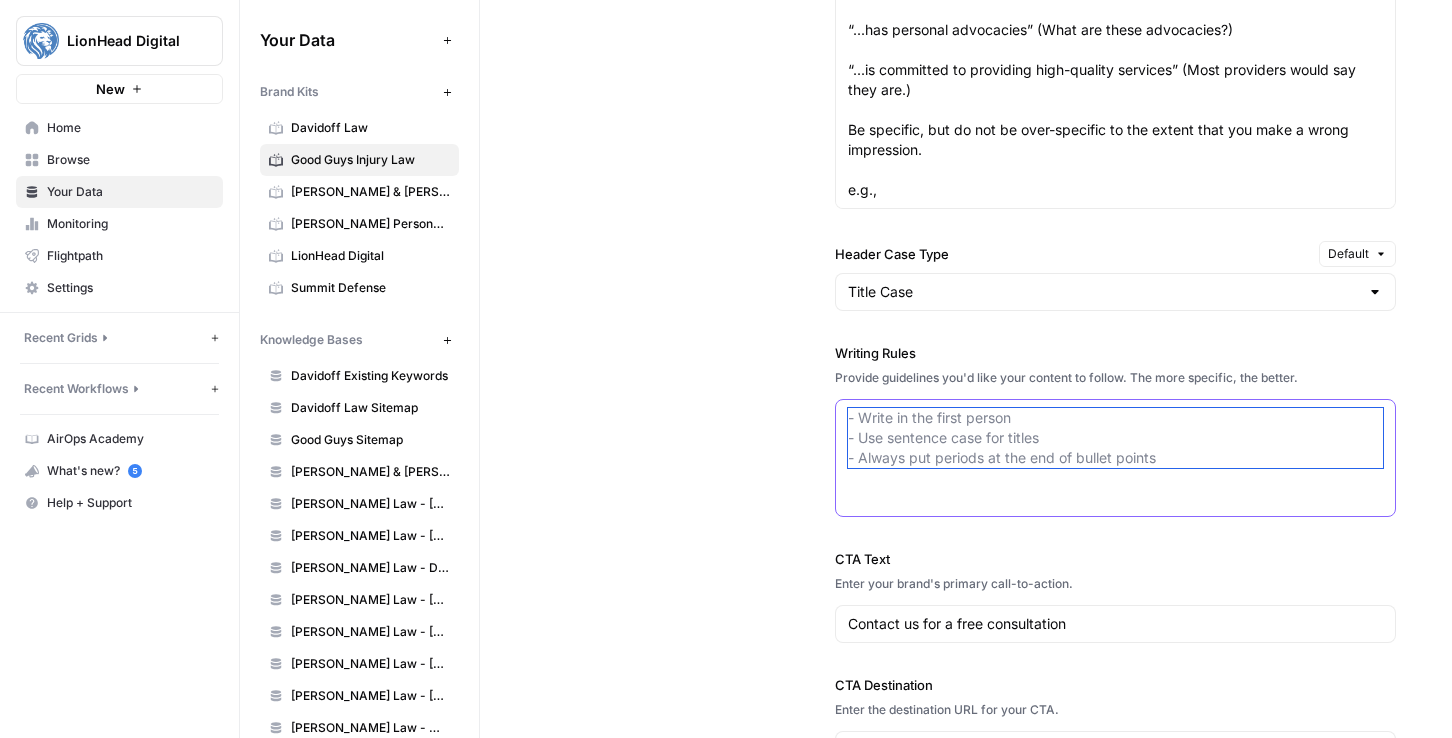 click on "Writing Rules" at bounding box center [1115, 438] 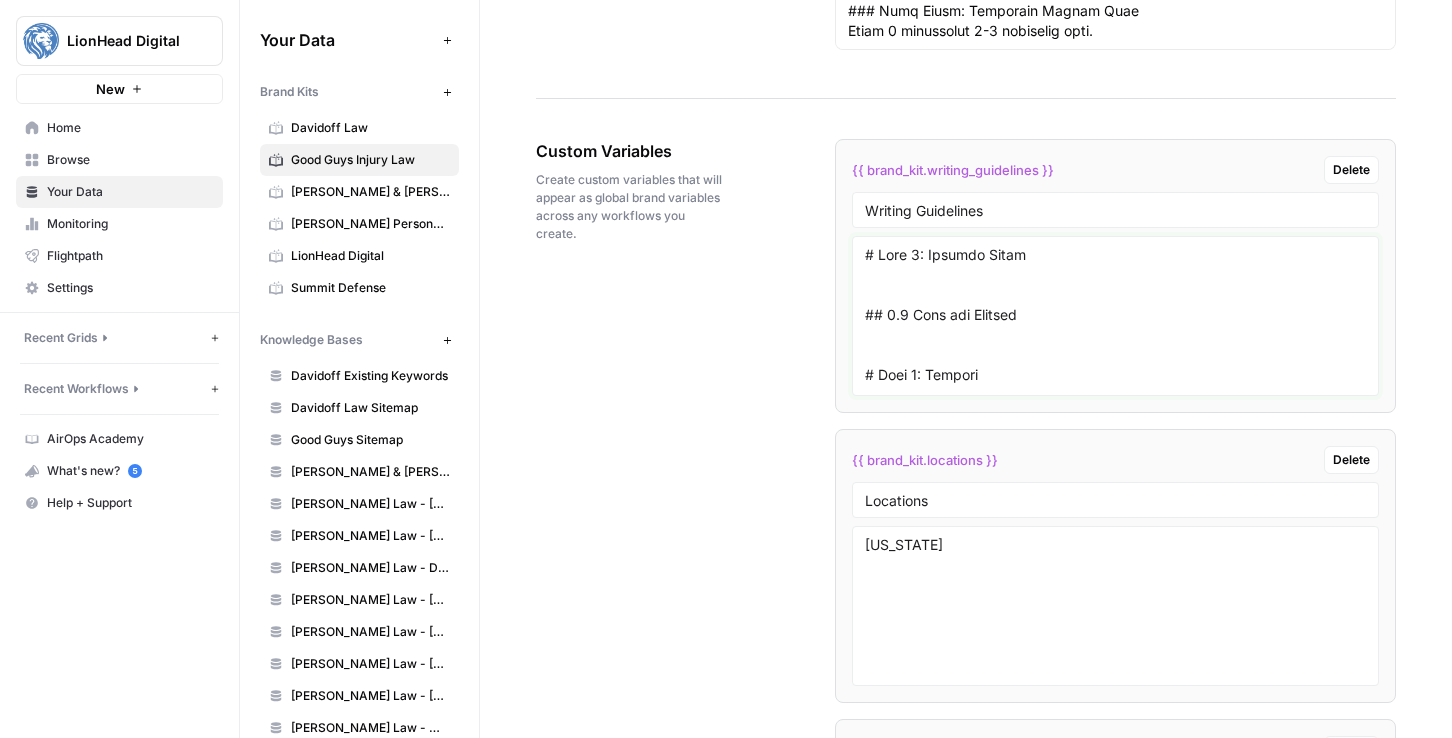 click at bounding box center (1115, 316) 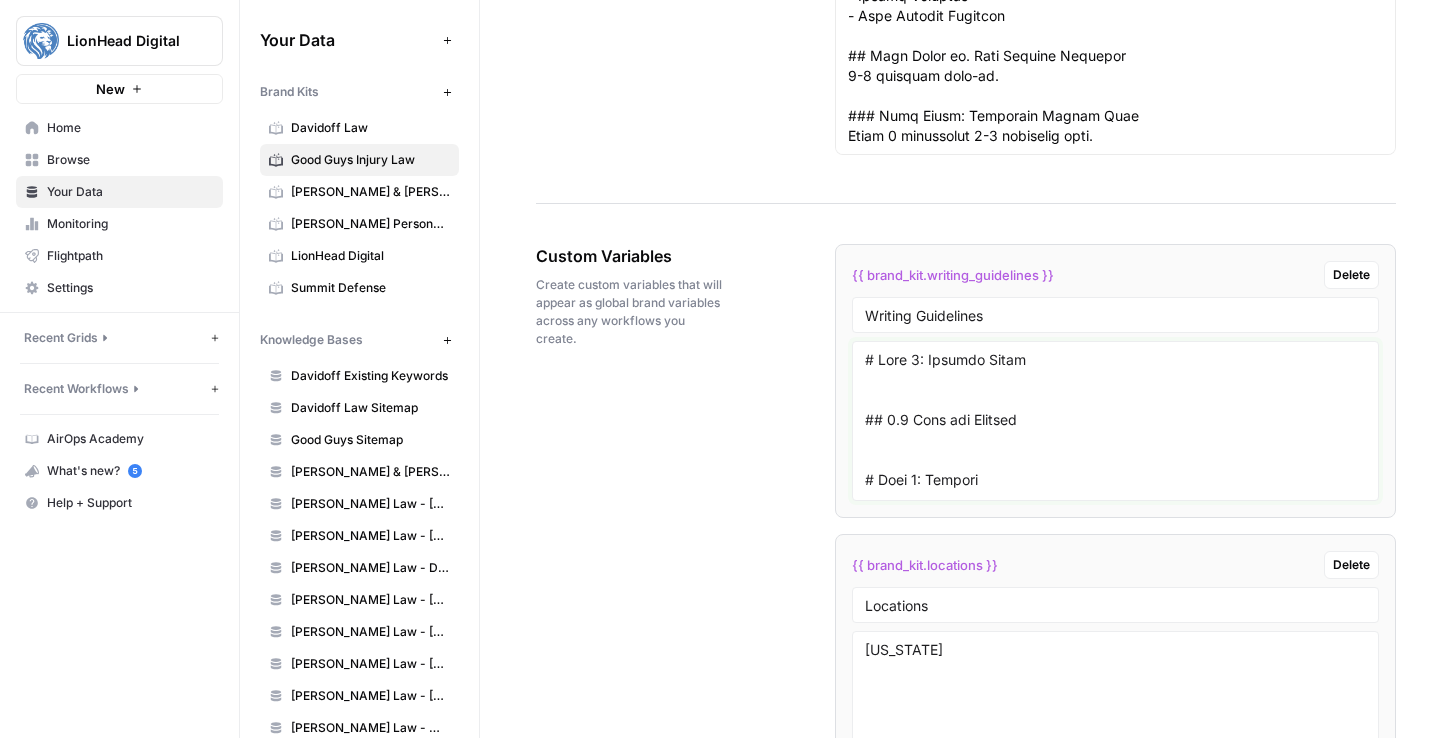 scroll, scrollTop: 3640, scrollLeft: 0, axis: vertical 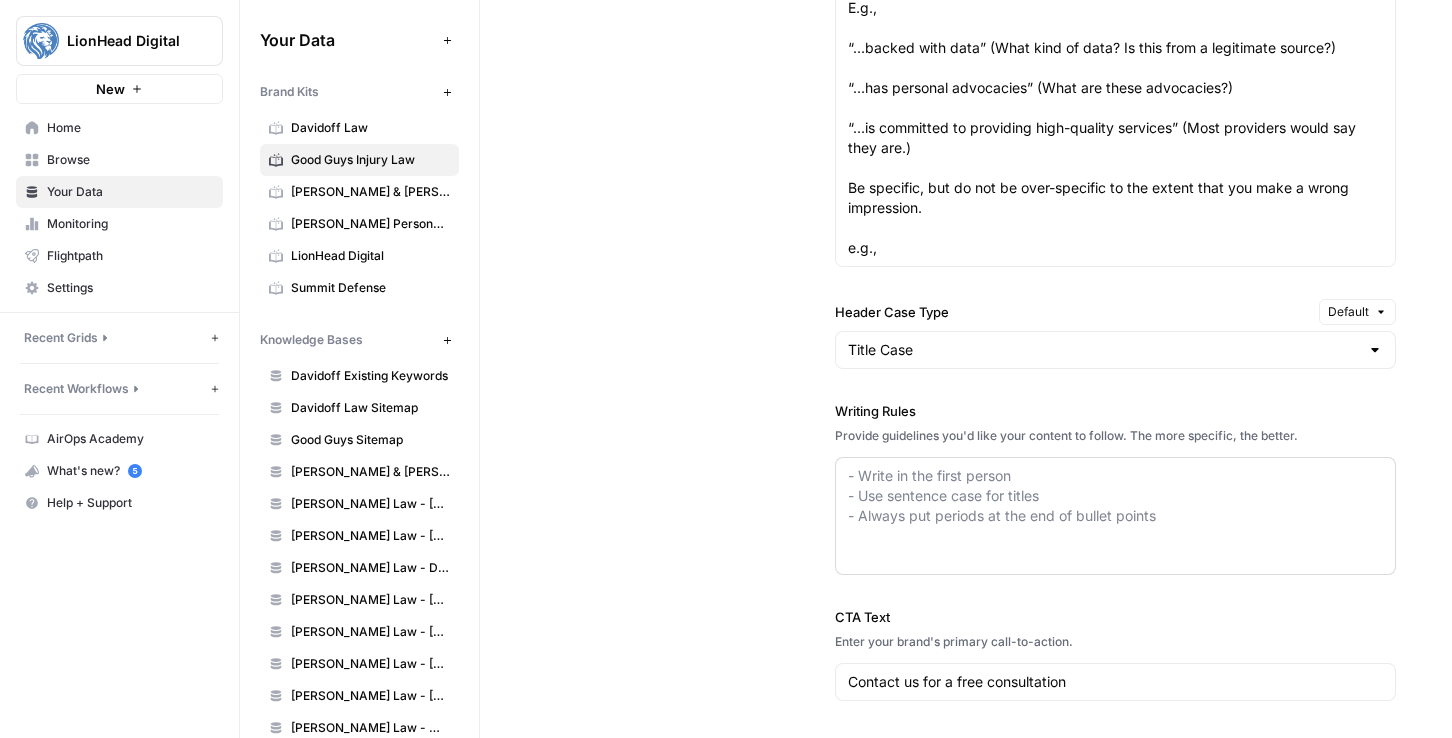 click on "- Write in the first person
- Use sentence case for titles
- Always put periods at the end of bullet points" at bounding box center (1115, 516) 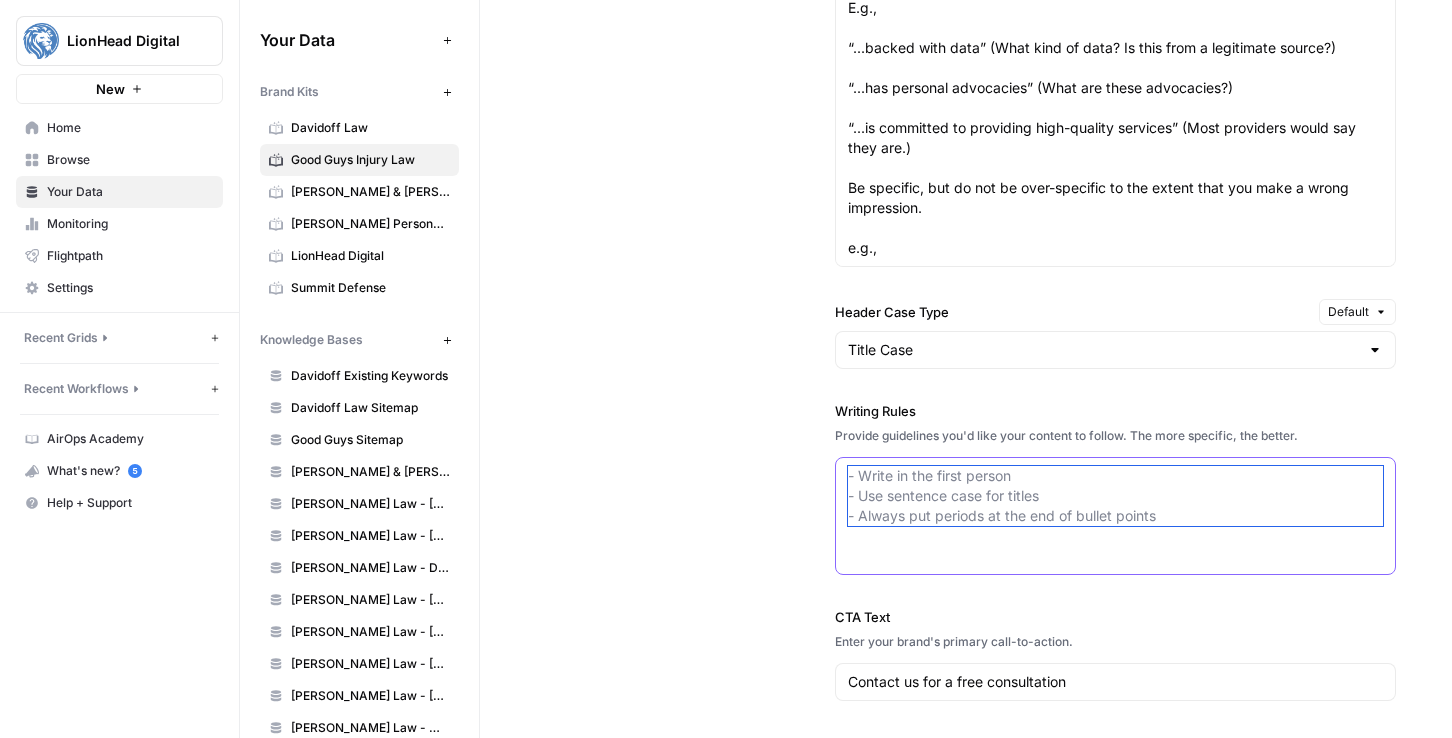 click on "Writing Rules" at bounding box center (1115, 496) 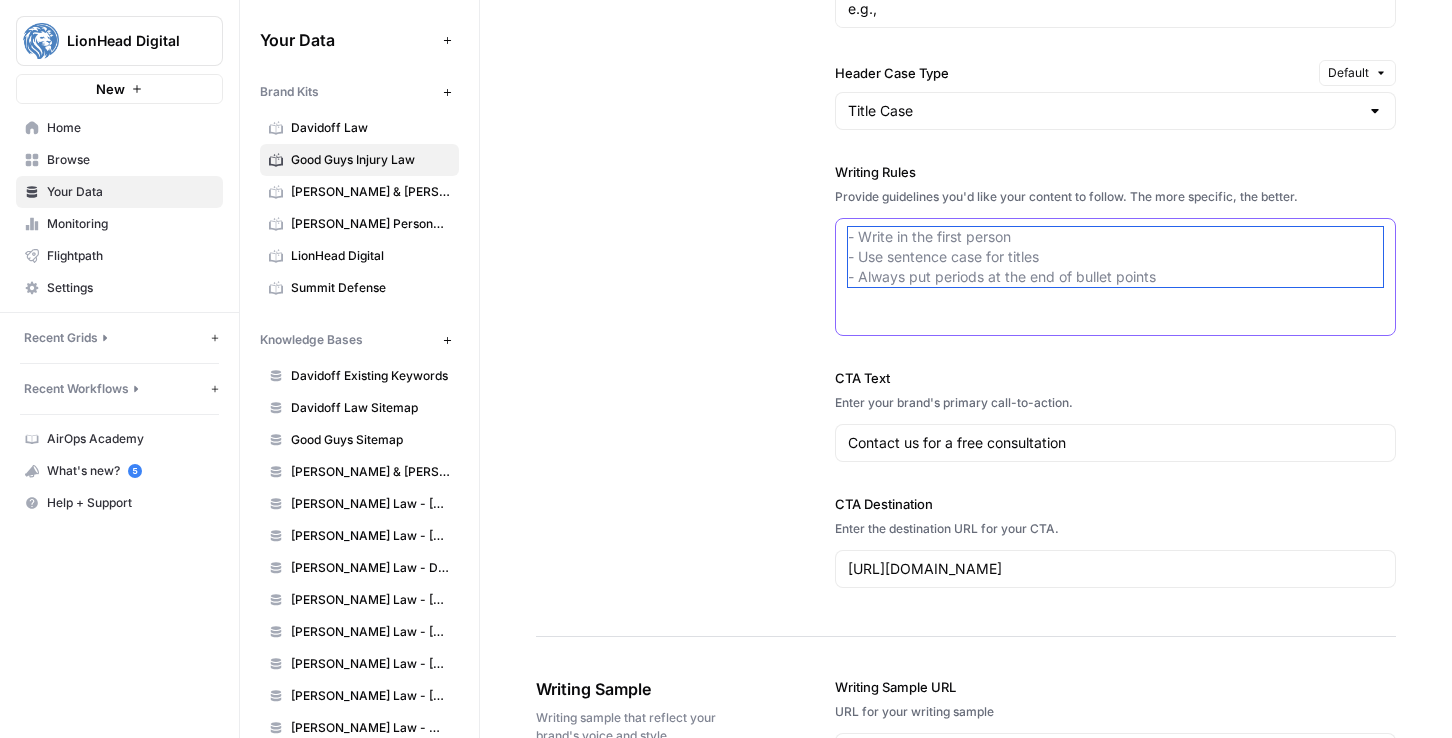scroll, scrollTop: 1905, scrollLeft: 0, axis: vertical 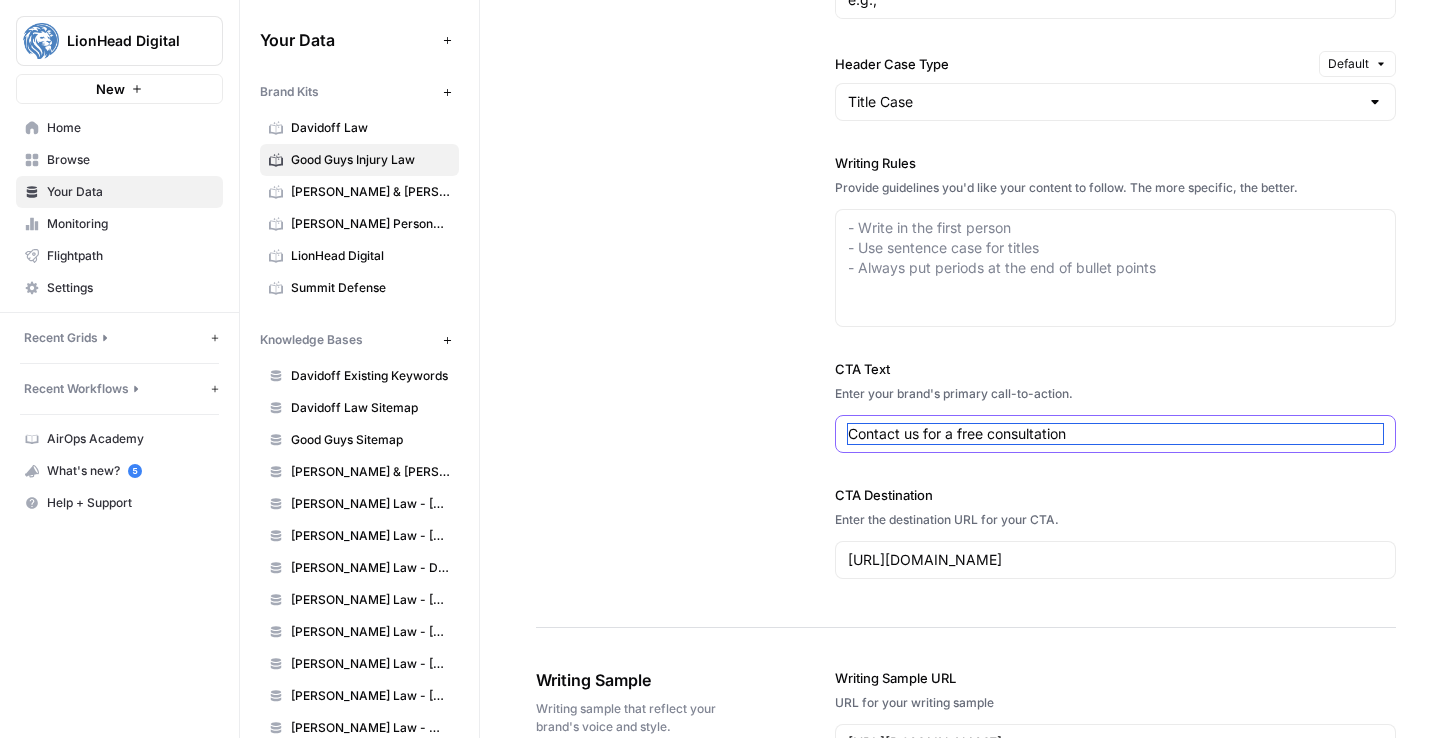 click on "Contact us for a free consultation" at bounding box center [1115, 434] 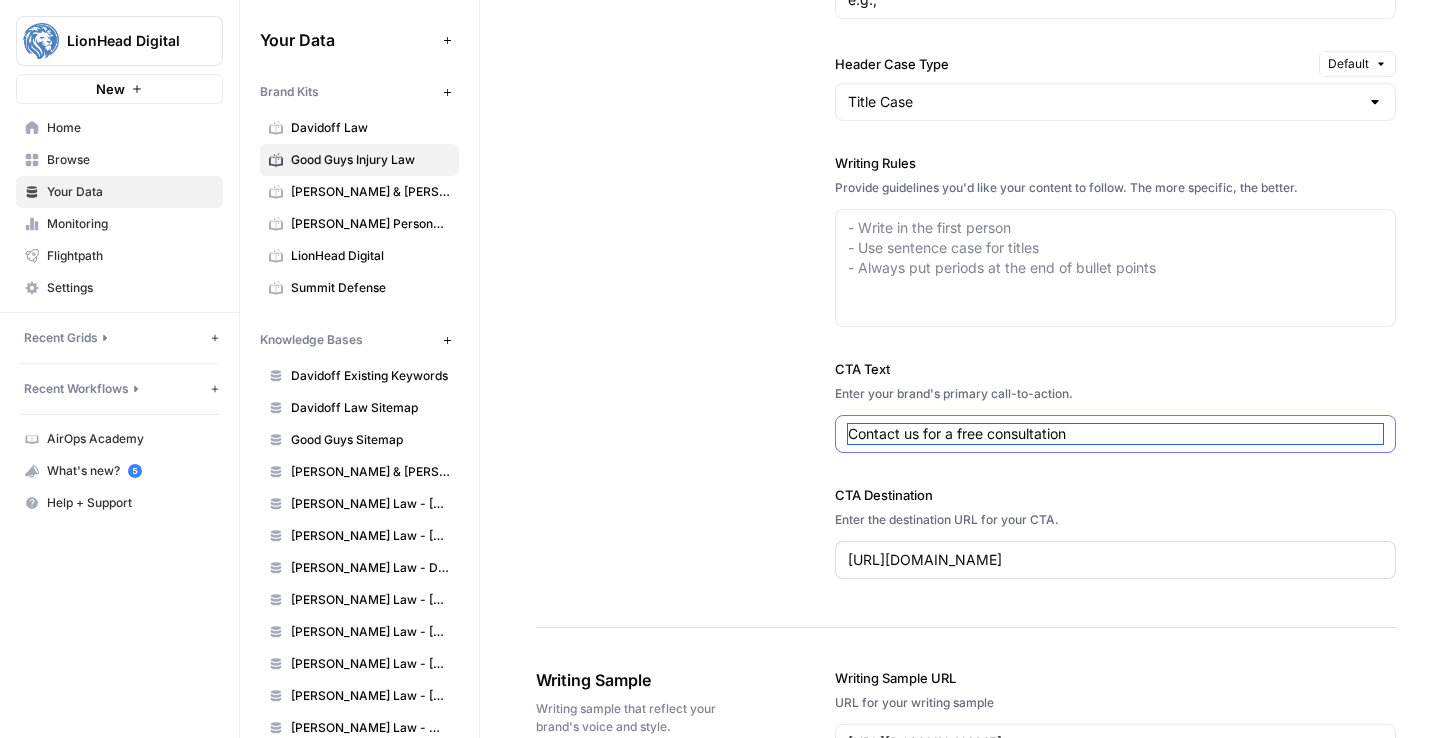 scroll, scrollTop: 1935, scrollLeft: 0, axis: vertical 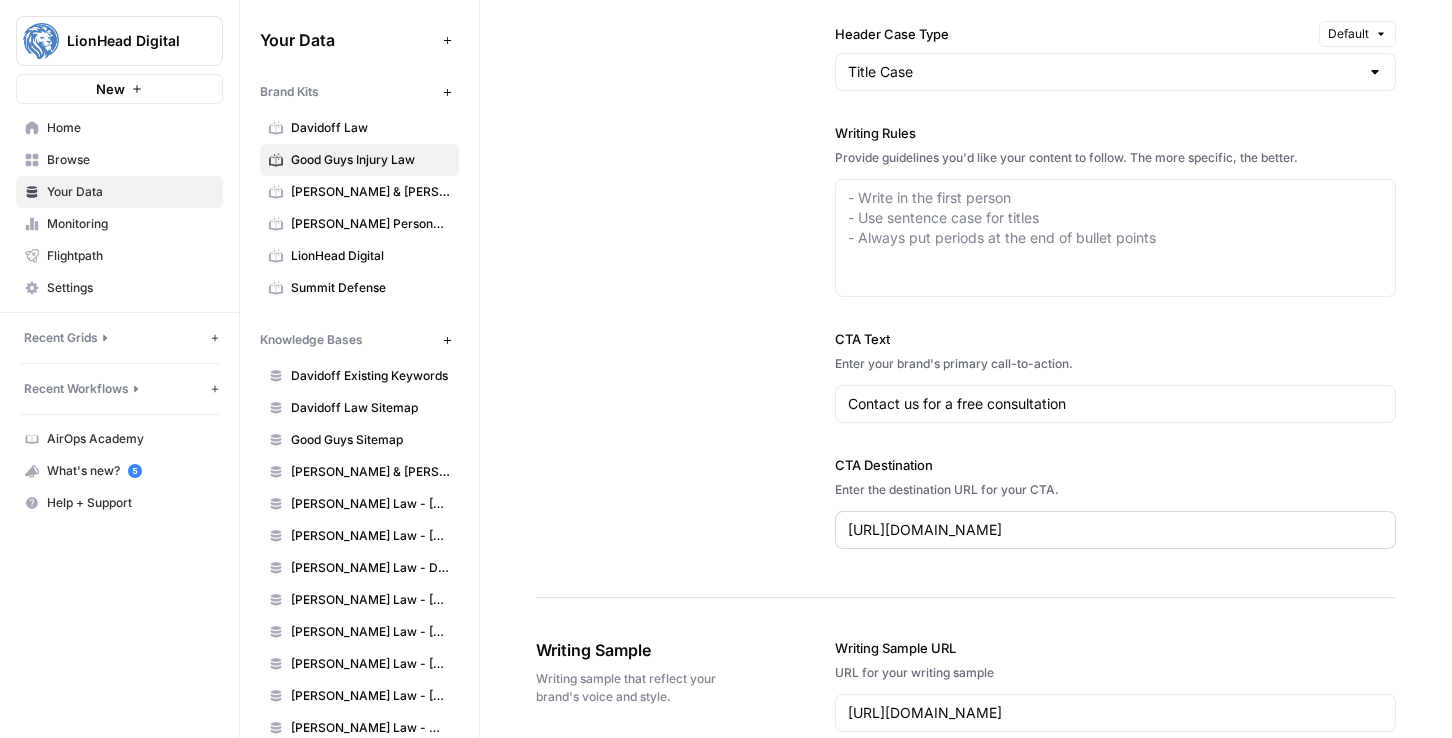 click on "https://christensenhymas.com/contact-us/" at bounding box center [1115, 530] 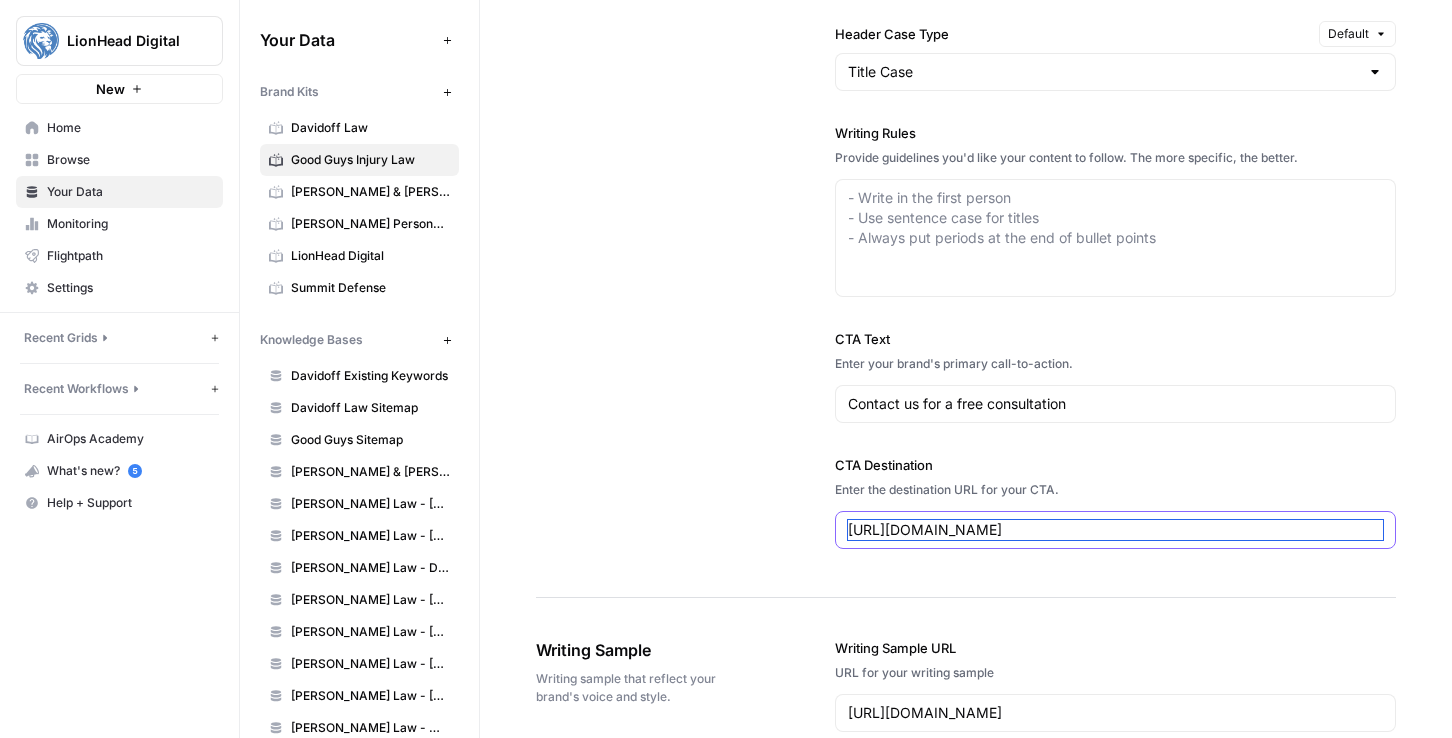 drag, startPoint x: 1178, startPoint y: 533, endPoint x: 799, endPoint y: 532, distance: 379.0013 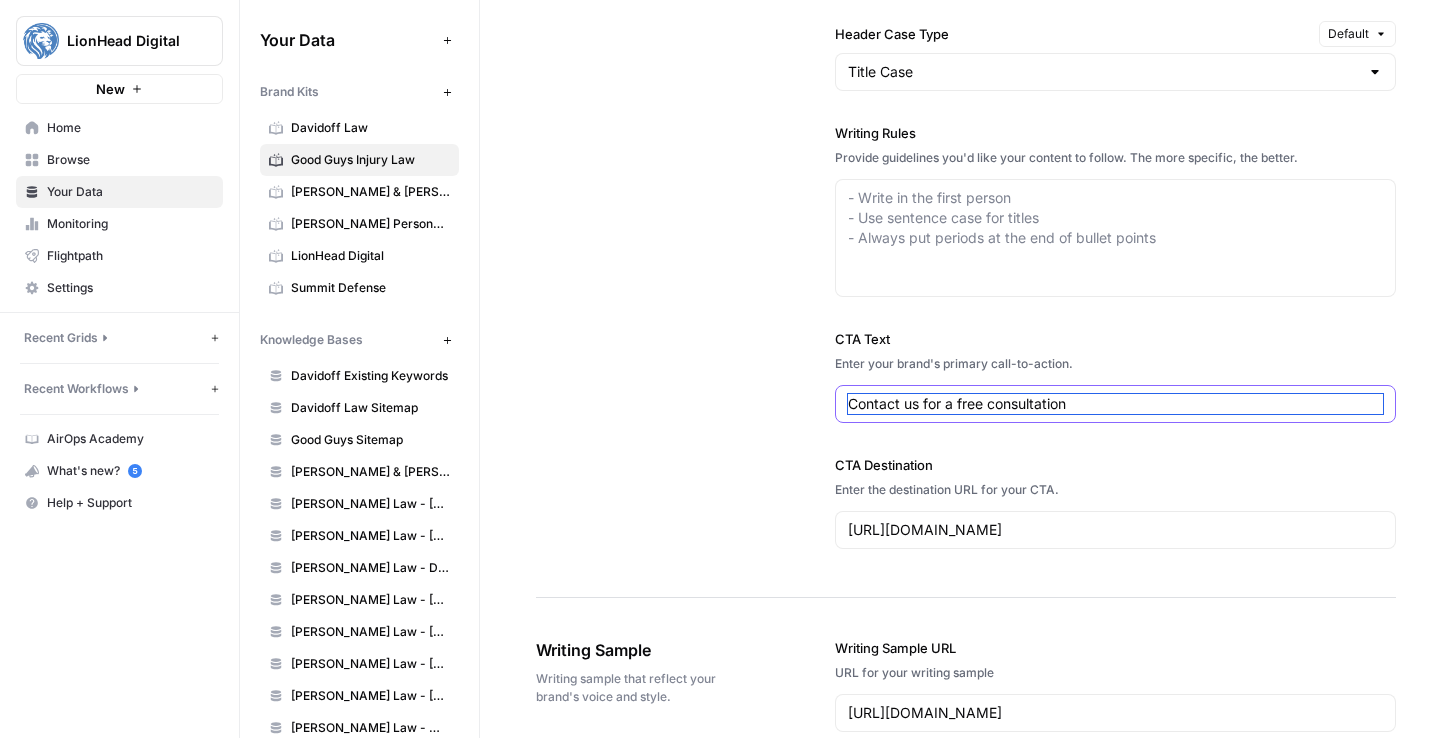 click on "Contact us for a free consultation" at bounding box center [1115, 404] 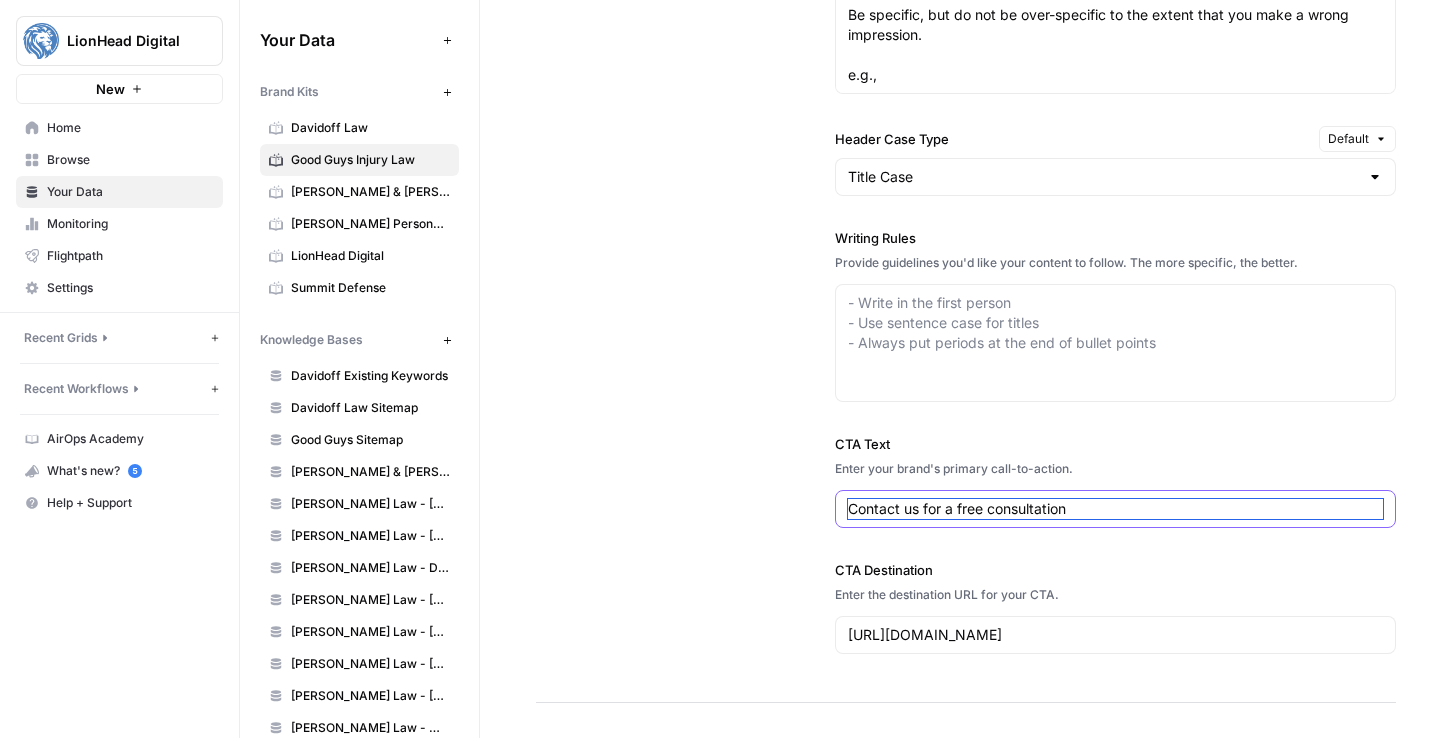 scroll, scrollTop: 1826, scrollLeft: 0, axis: vertical 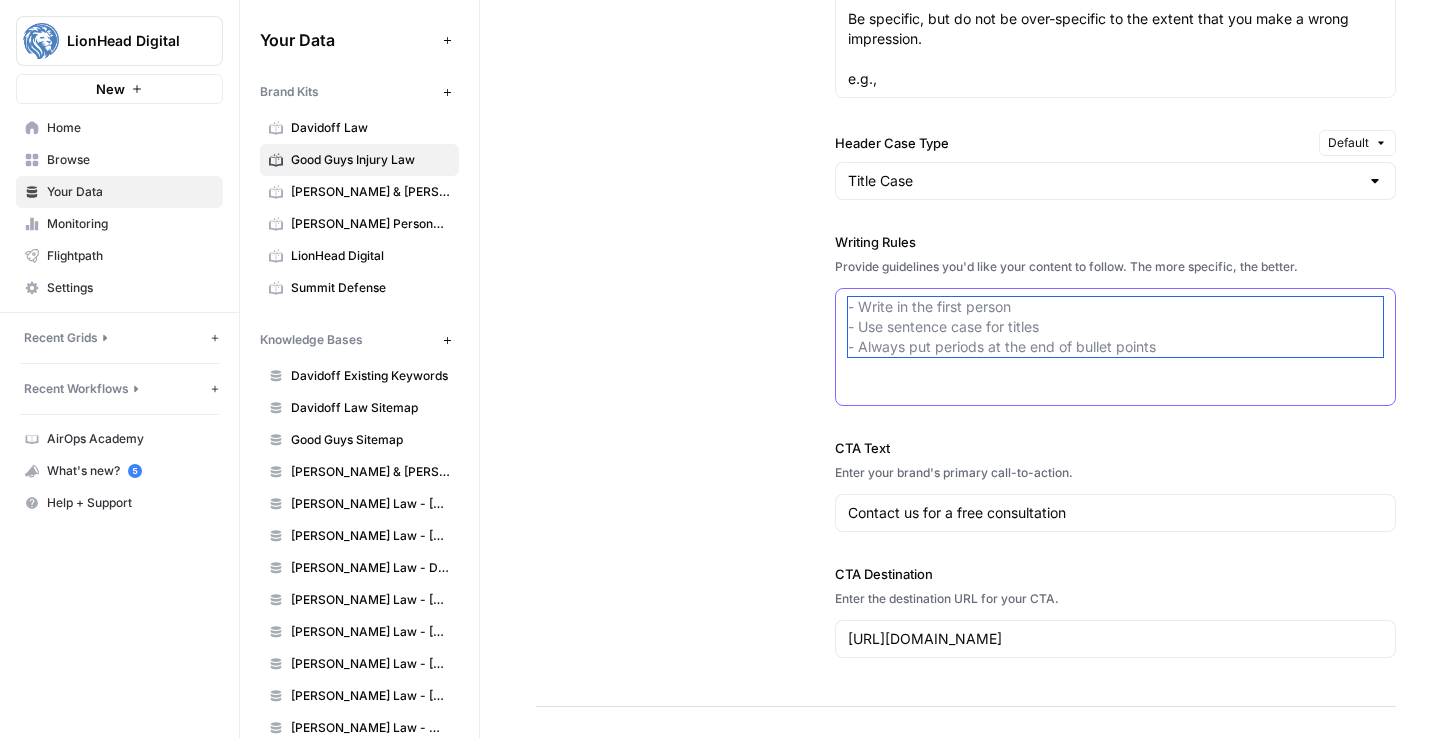 click on "Writing Rules" at bounding box center [1115, 327] 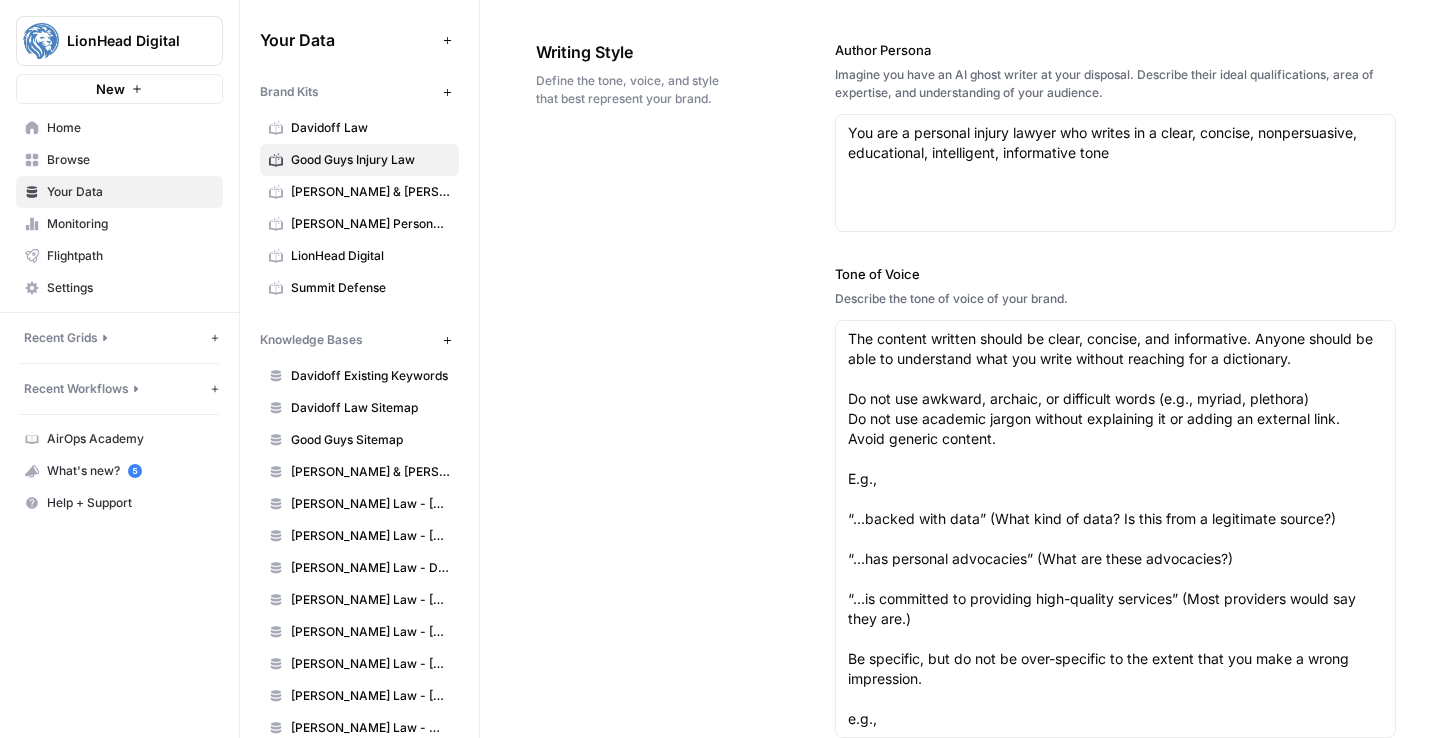 scroll, scrollTop: 1185, scrollLeft: 0, axis: vertical 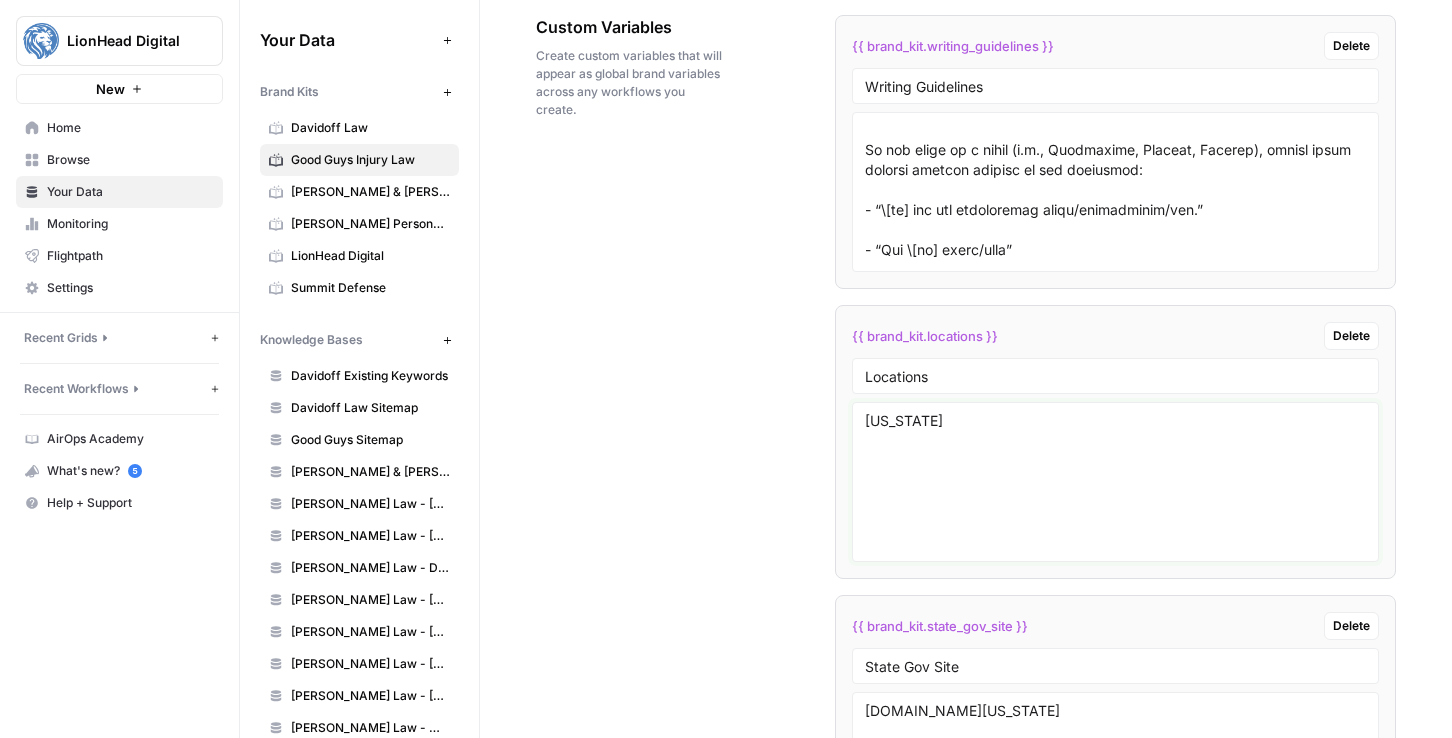 click on "Utah" at bounding box center (1115, 482) 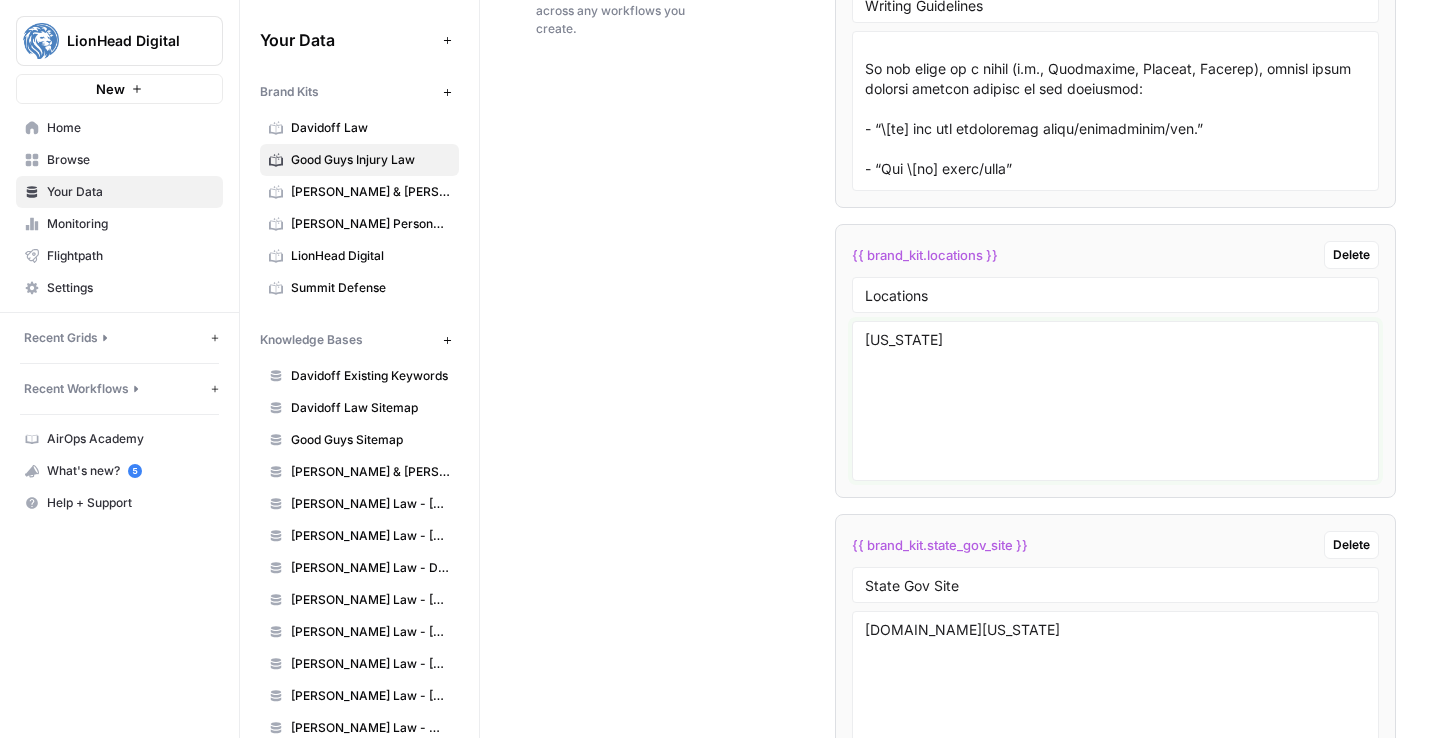 scroll, scrollTop: 3990, scrollLeft: 0, axis: vertical 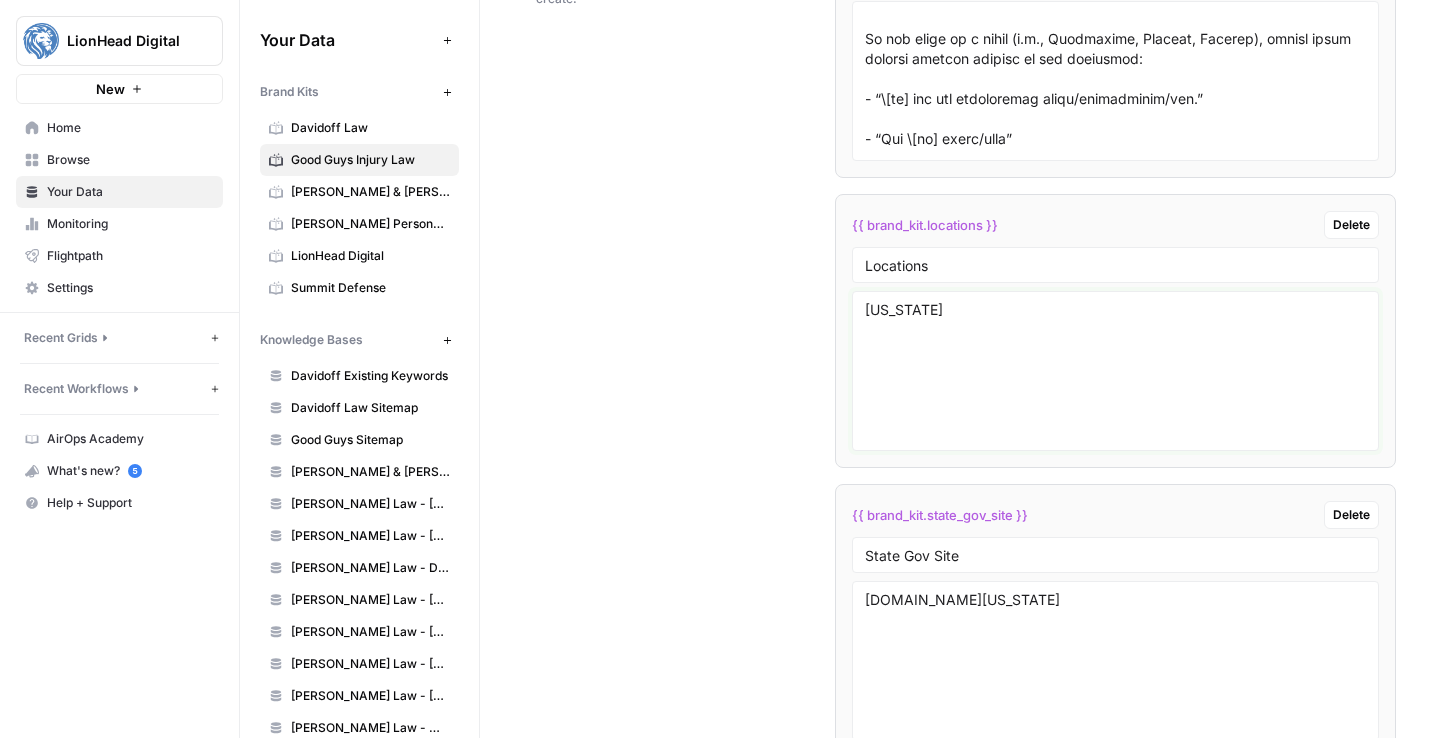 click on "Utah" at bounding box center (1115, 371) 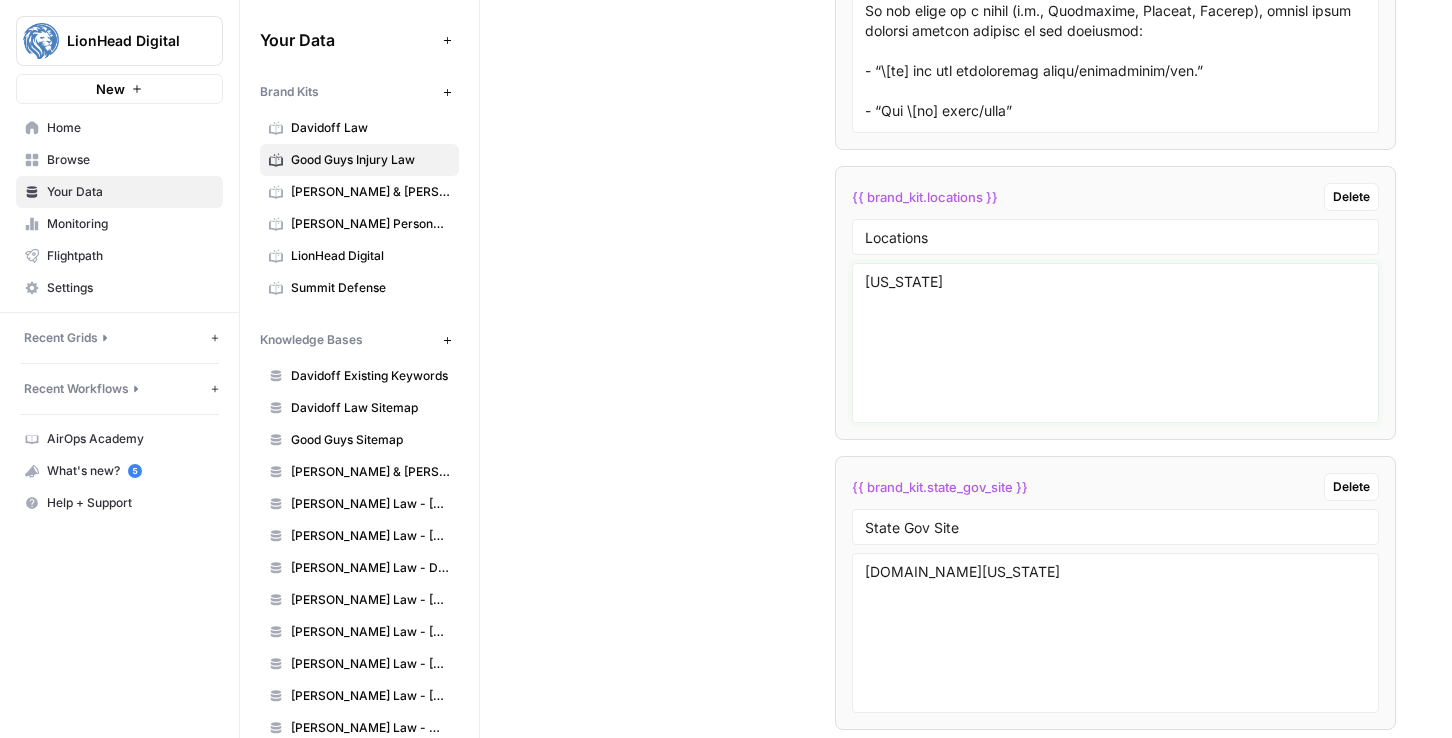 scroll, scrollTop: 4020, scrollLeft: 0, axis: vertical 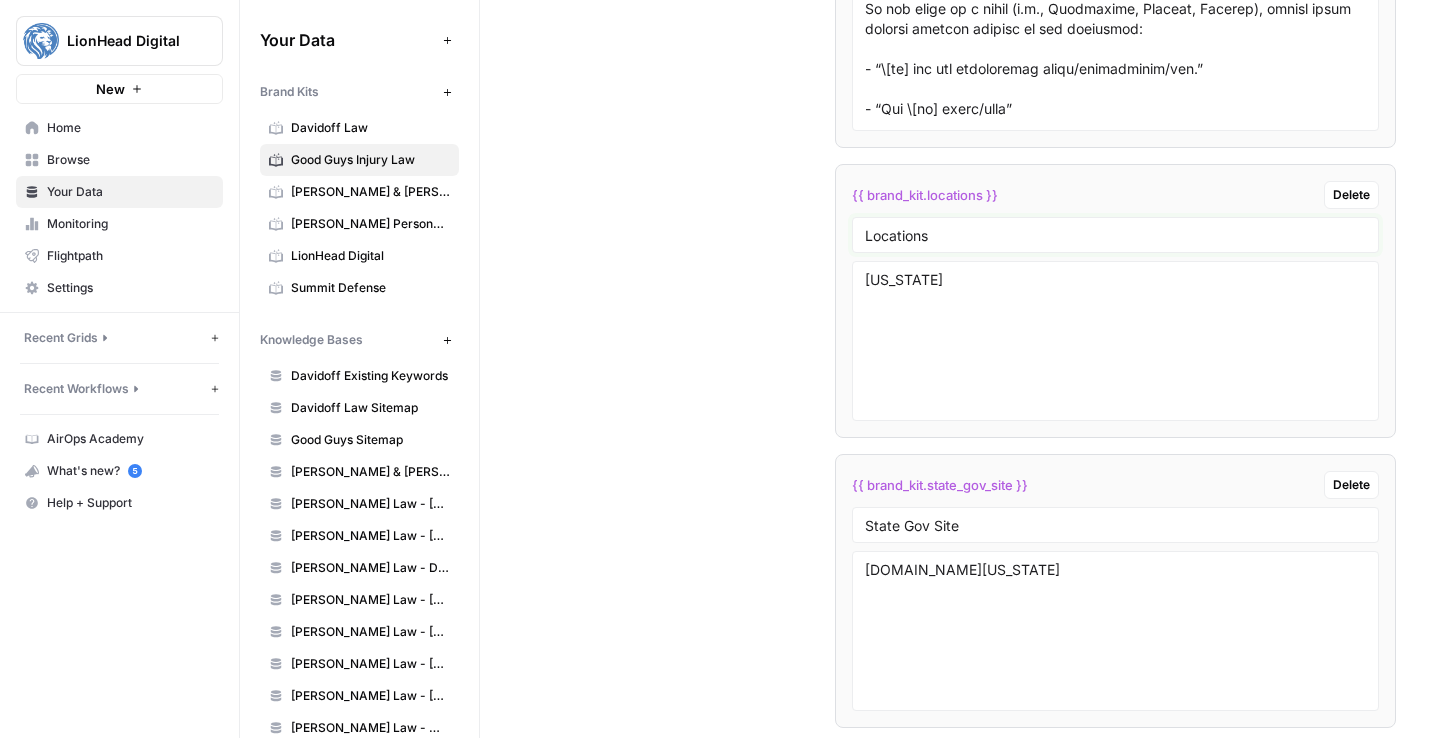 drag, startPoint x: 953, startPoint y: 232, endPoint x: 780, endPoint y: 233, distance: 173.00288 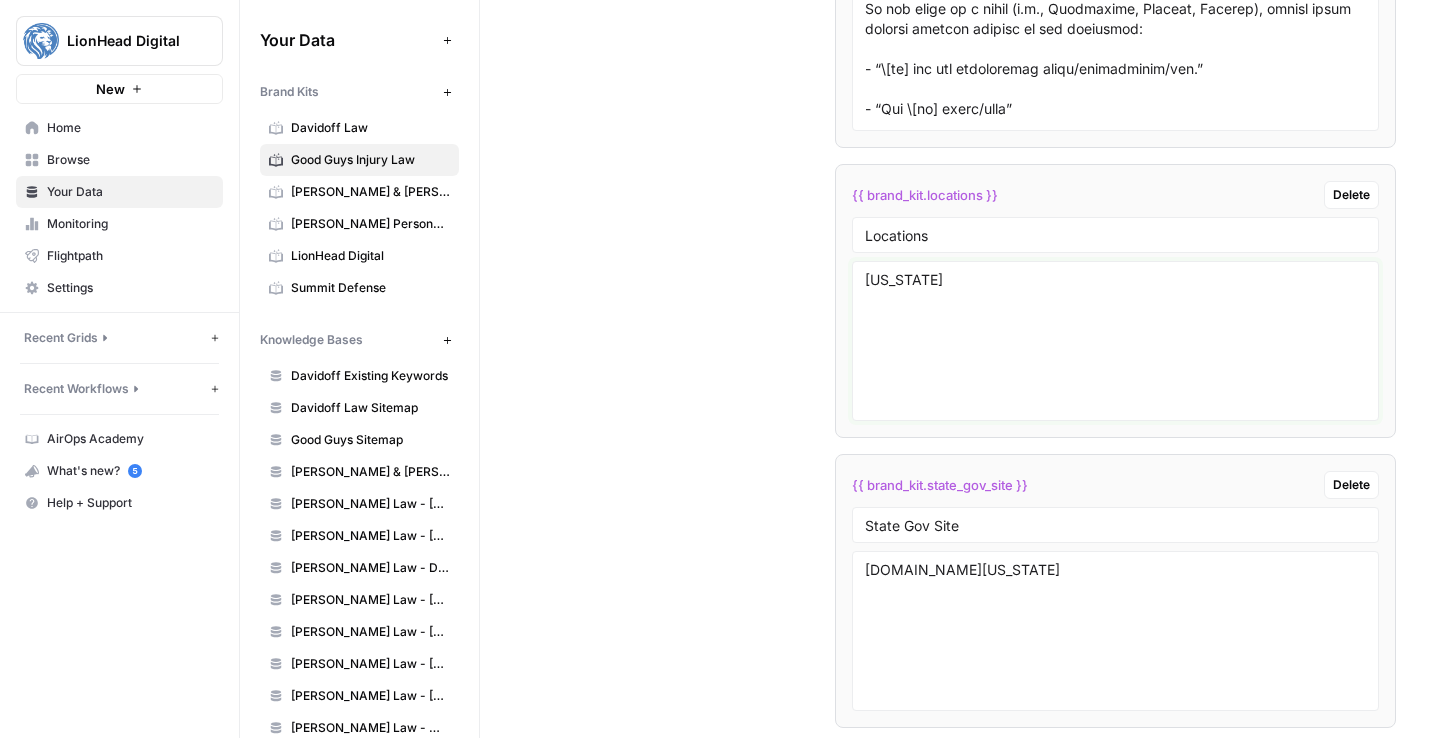 click on "Utah" at bounding box center [1115, 341] 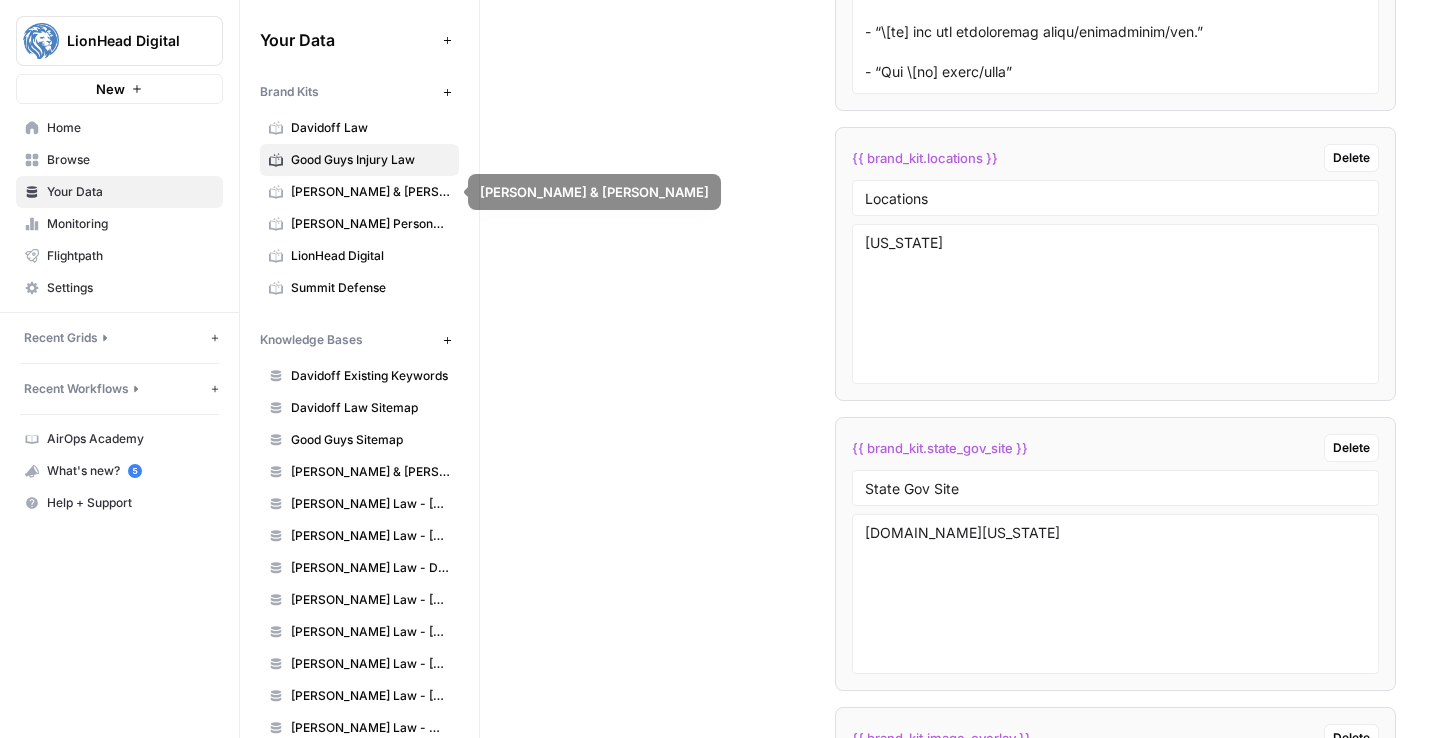 click on "{{ brand_kit.locations }} Delete Locations Utah" at bounding box center [1115, 264] 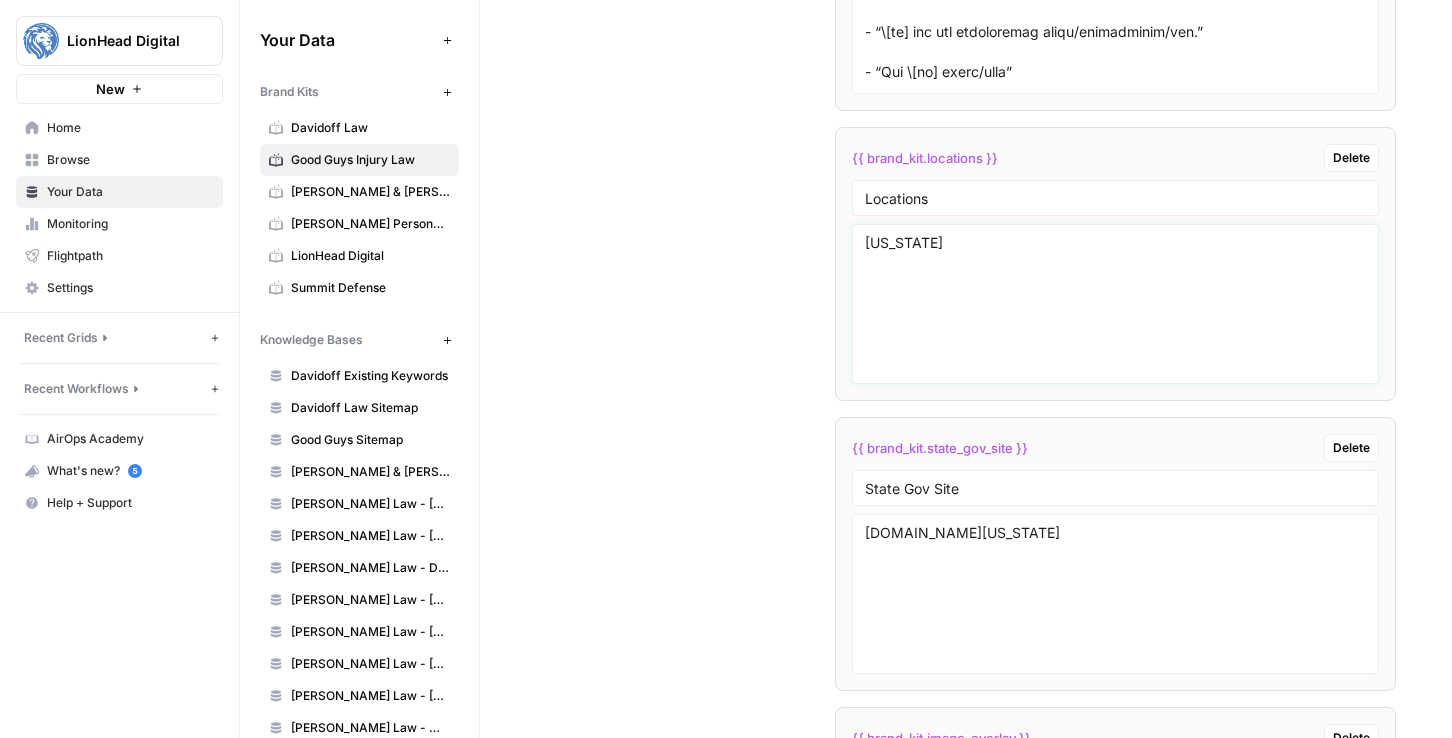 click on "Utah" at bounding box center [1115, 304] 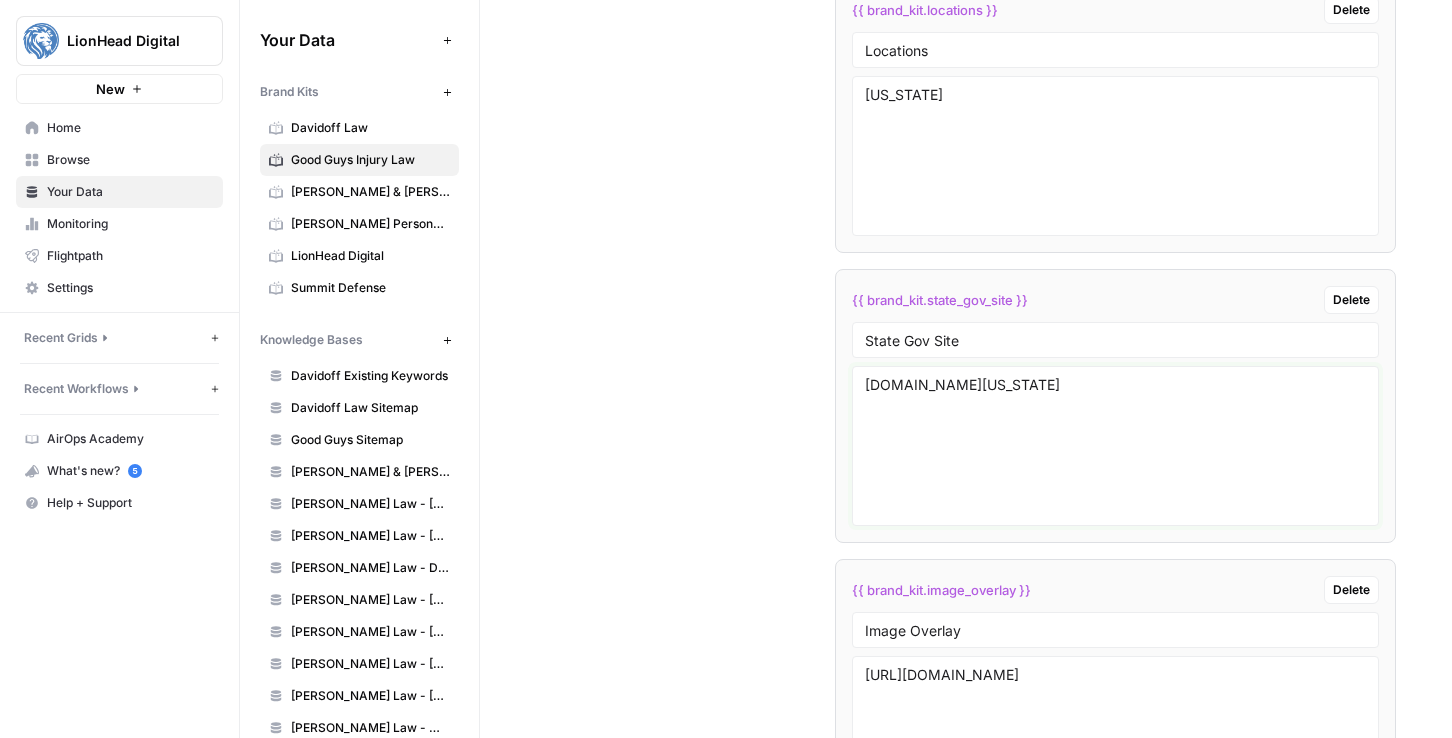 click on "le.utah.gov" at bounding box center [1115, 446] 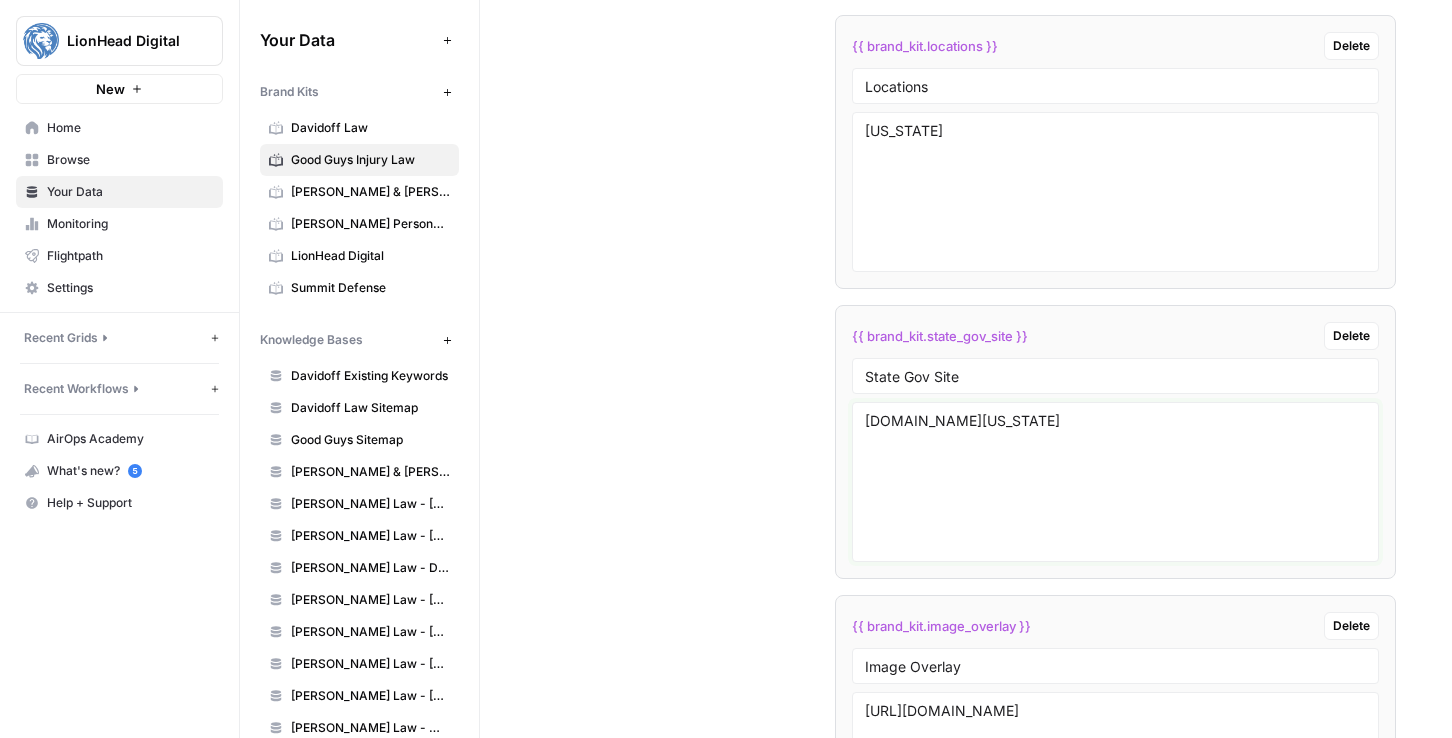 scroll, scrollTop: 4165, scrollLeft: 0, axis: vertical 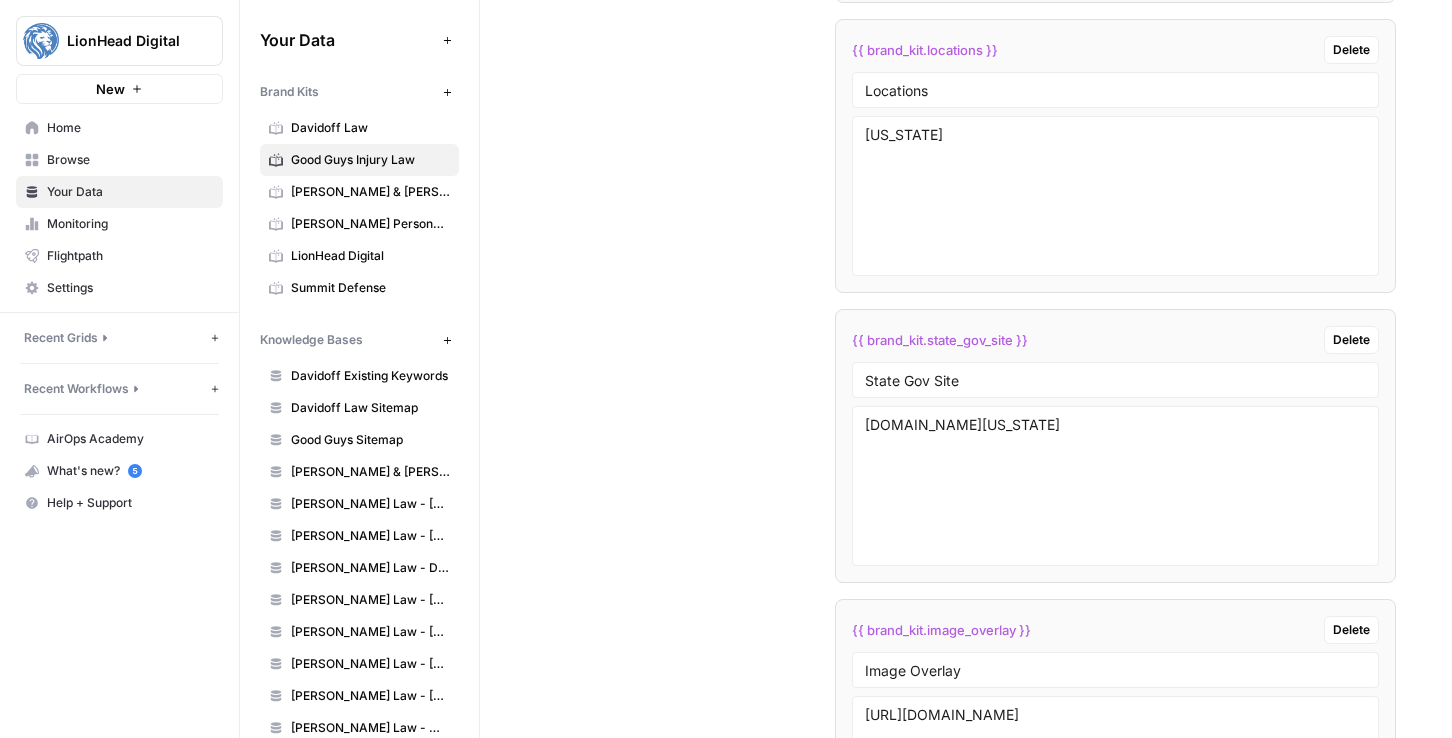 click on "Locations" at bounding box center [1115, 90] 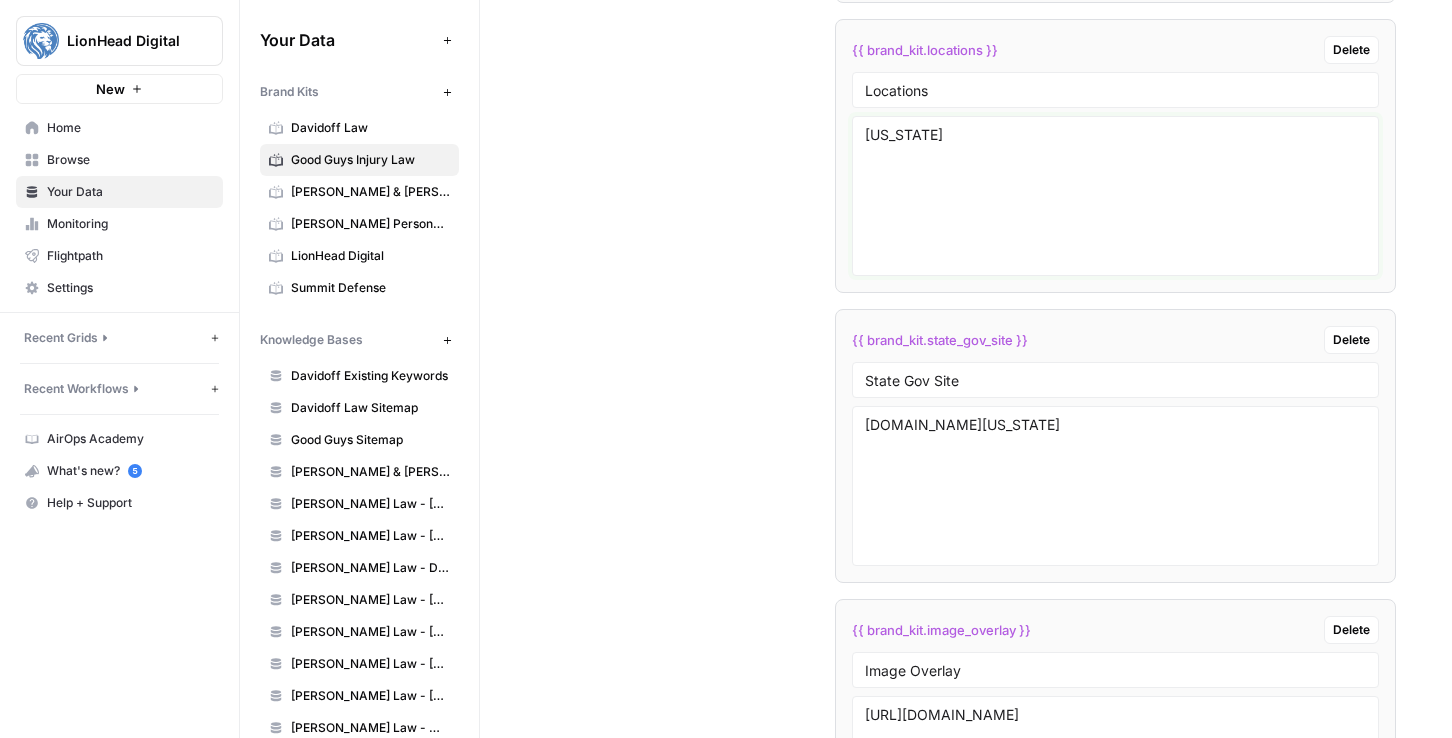 click on "Utah" at bounding box center [1115, 196] 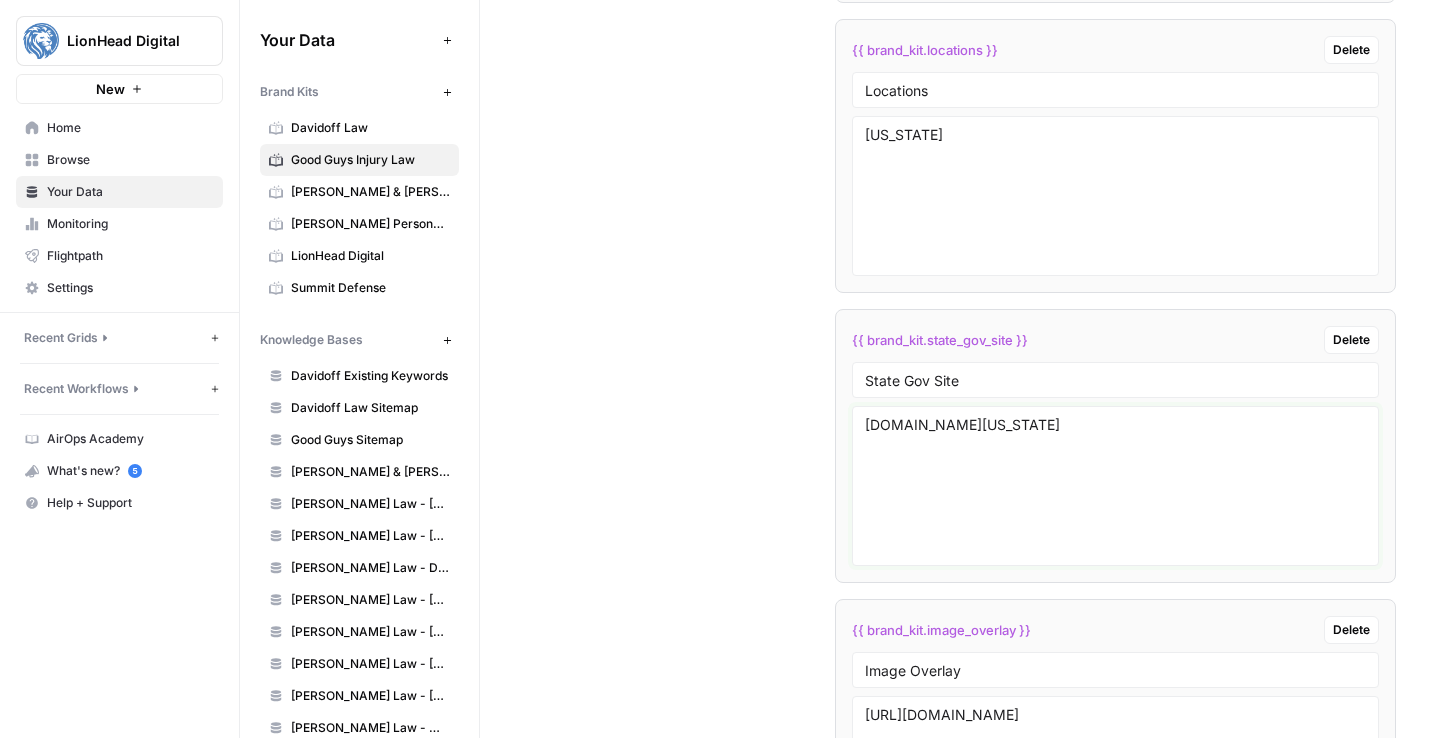 click on "le.utah.gov" at bounding box center (1115, 486) 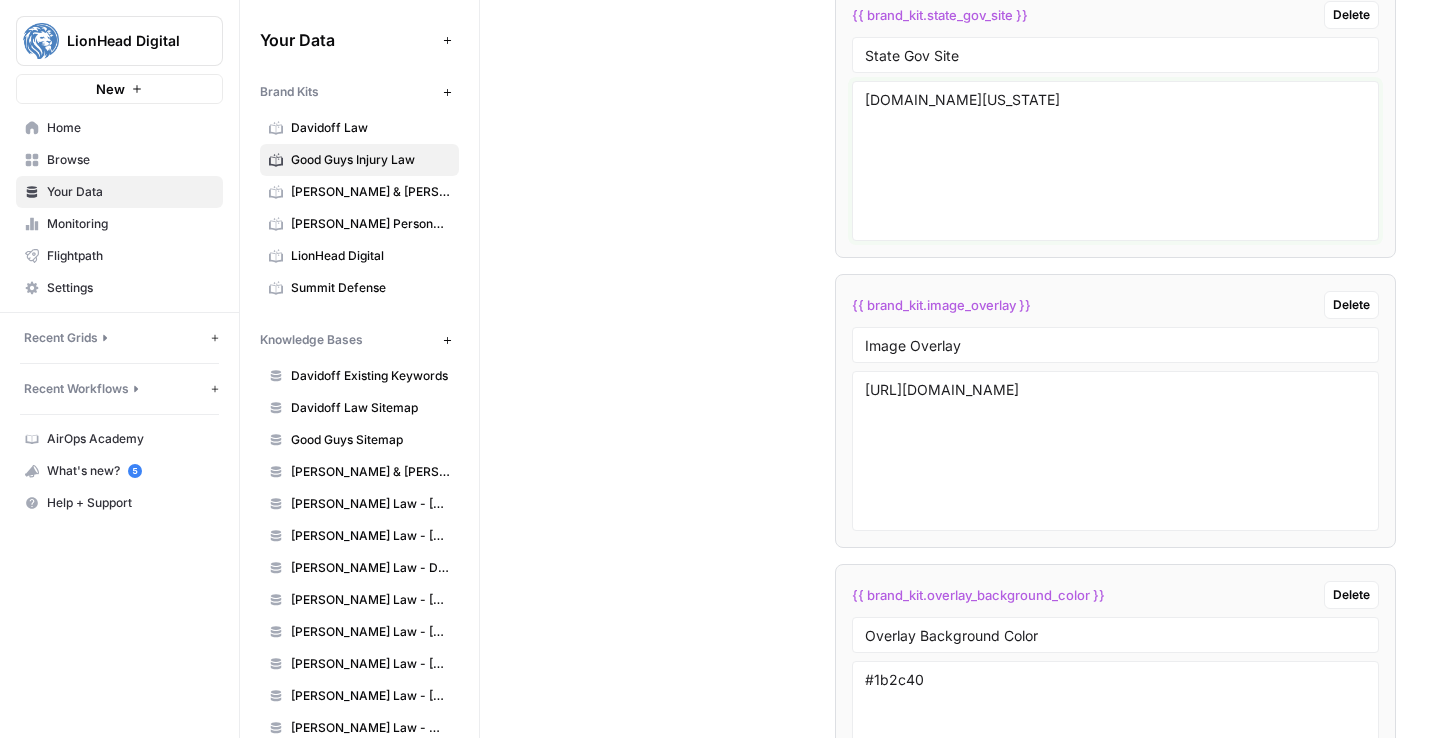 scroll, scrollTop: 4418, scrollLeft: 0, axis: vertical 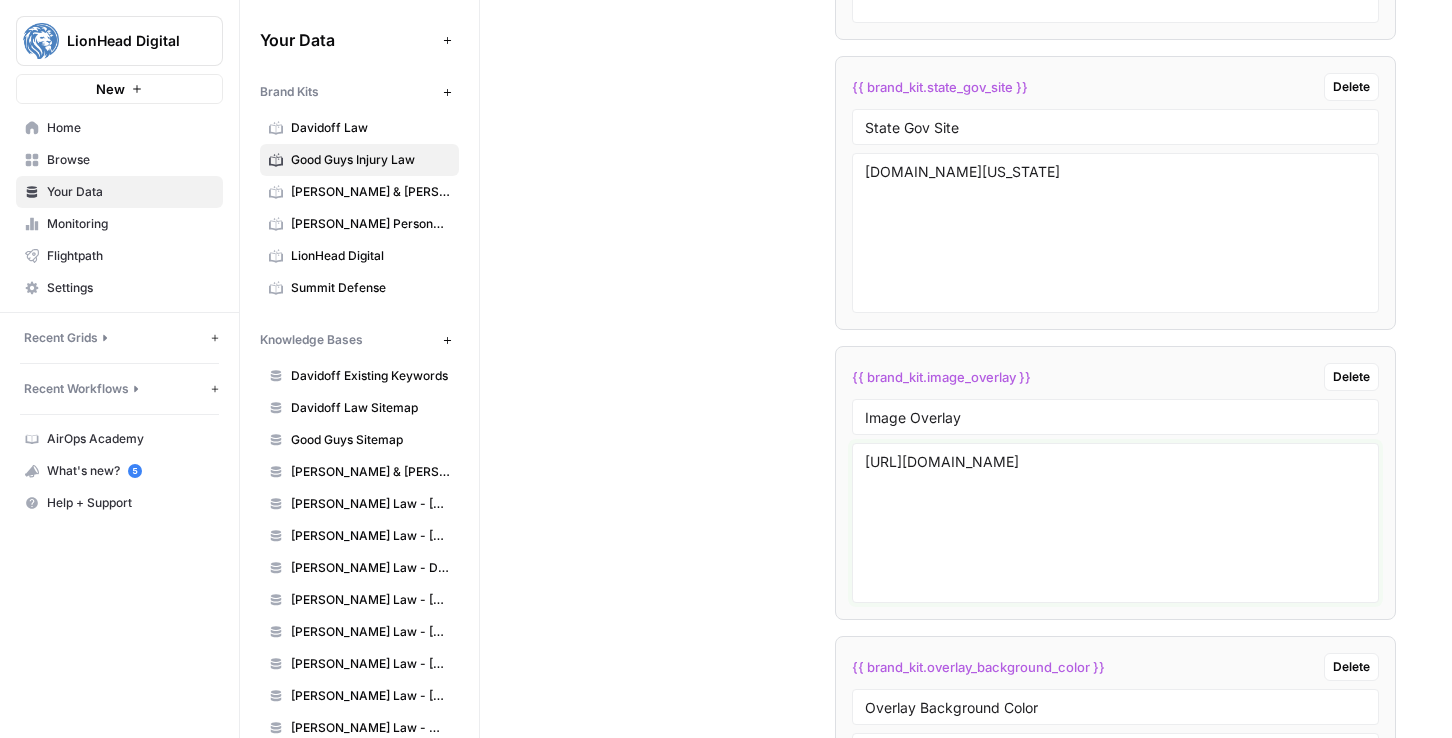 click on "https://production-banners.s3-eu-west-1.amazonaws.com/templates/v2/7a37783d-2014-468a-b405-0d42c0bad74a/bf27c423-c6c2-423c-8692-666130280f15/v2_50af4405-8636-4044-a056-474bbd5f82aa.jpeg" at bounding box center (1115, 523) 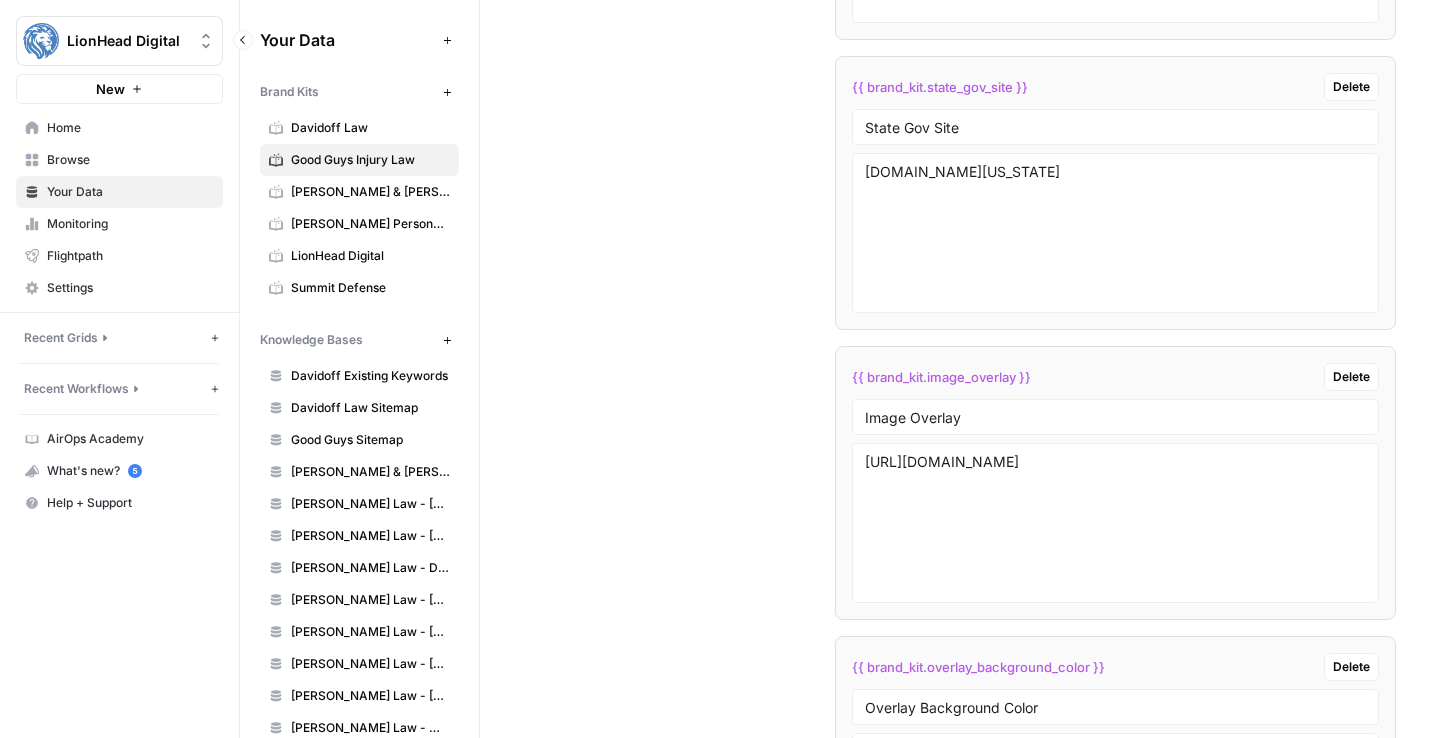 click 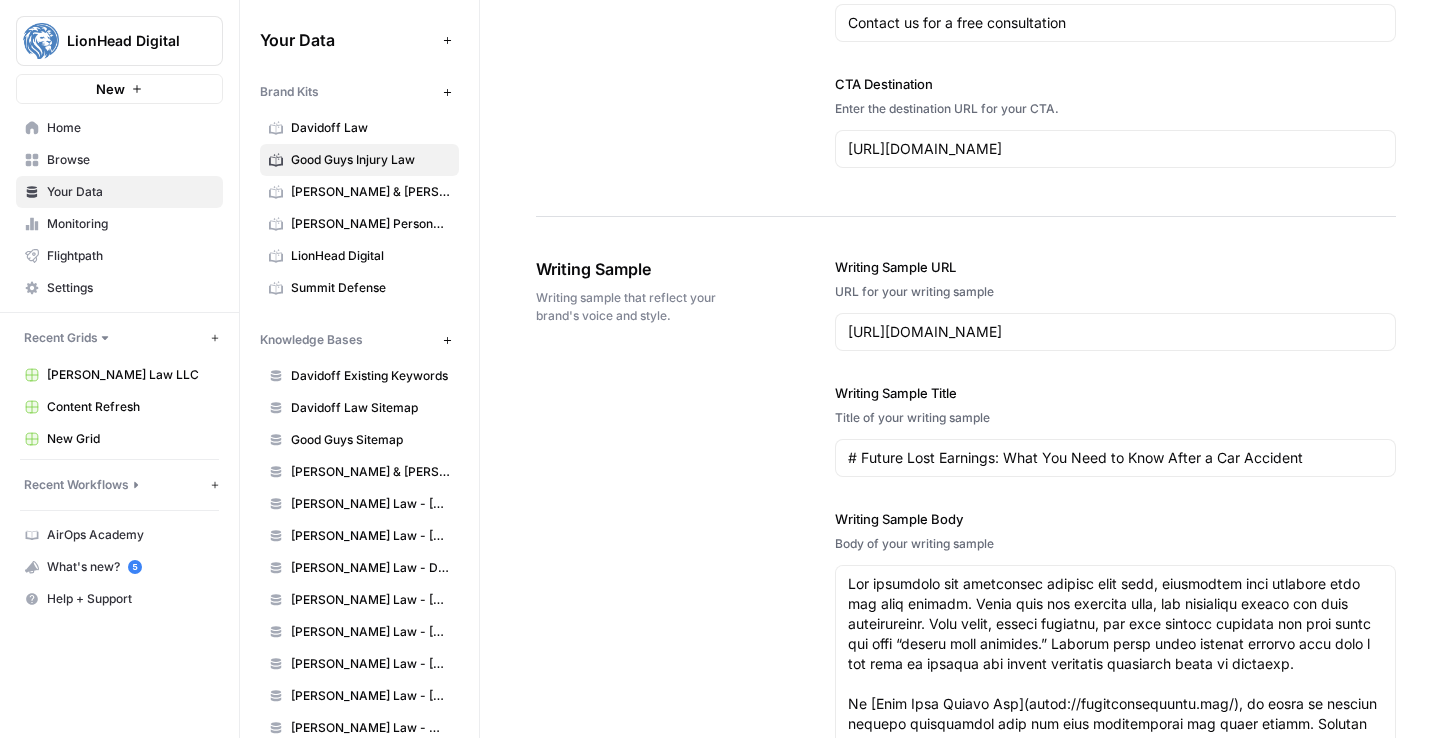 scroll, scrollTop: 2598, scrollLeft: 0, axis: vertical 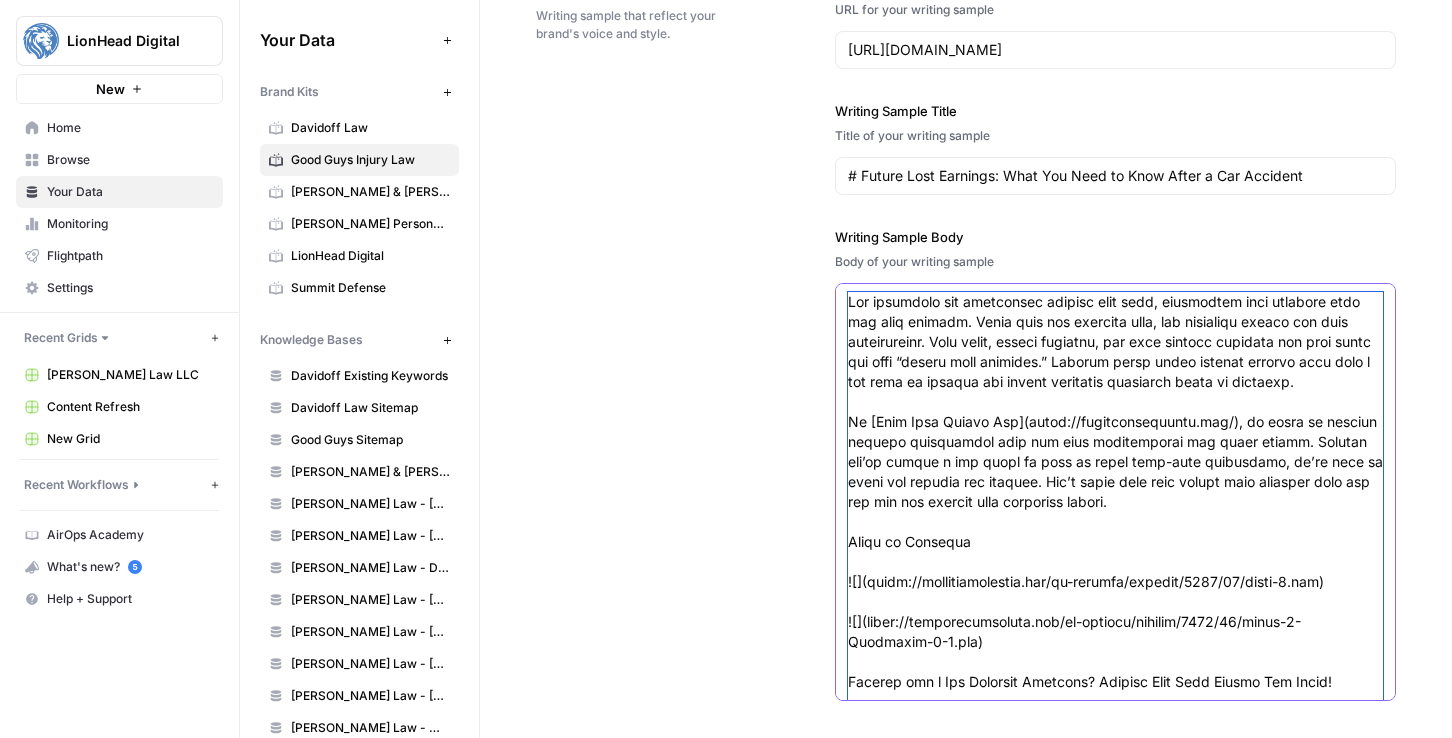 click on "Writing Sample Body" at bounding box center [1115, 2342] 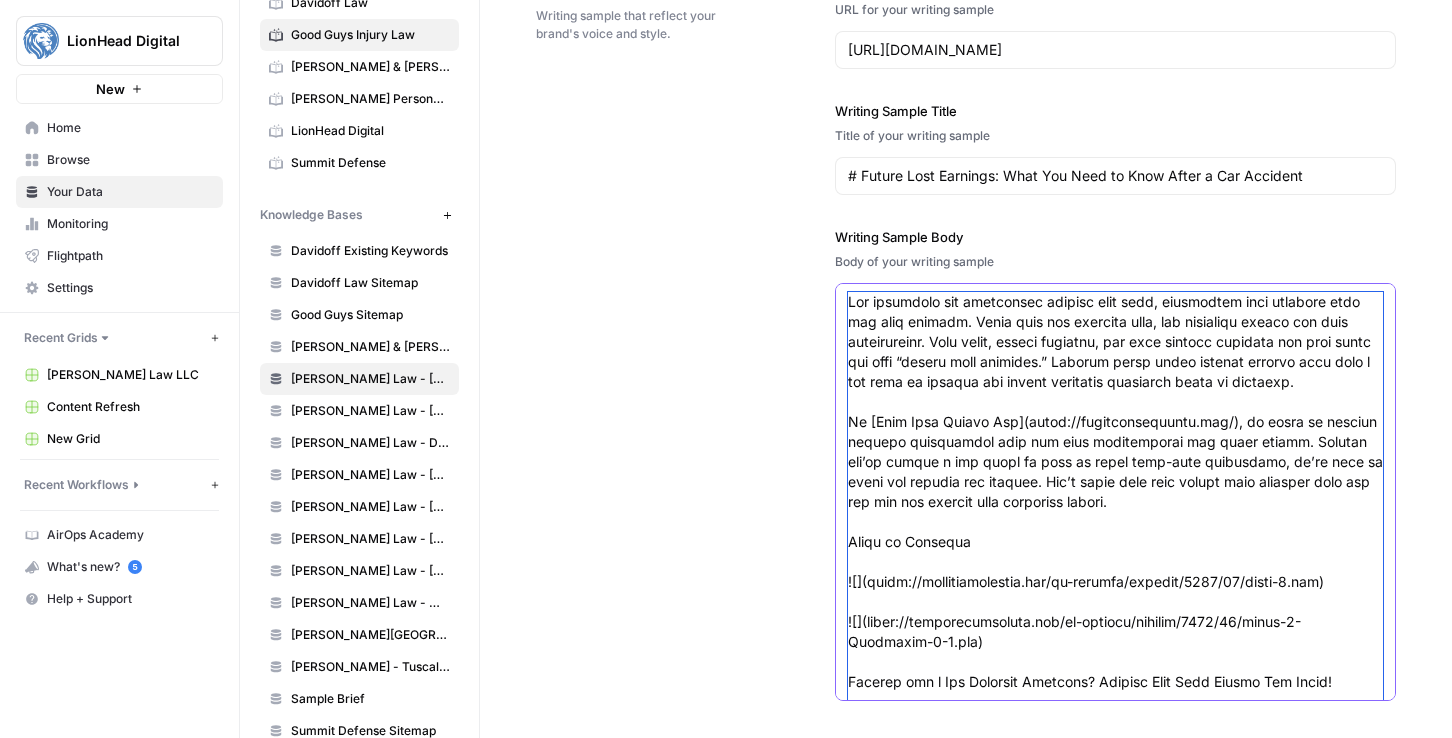 scroll, scrollTop: 158, scrollLeft: 0, axis: vertical 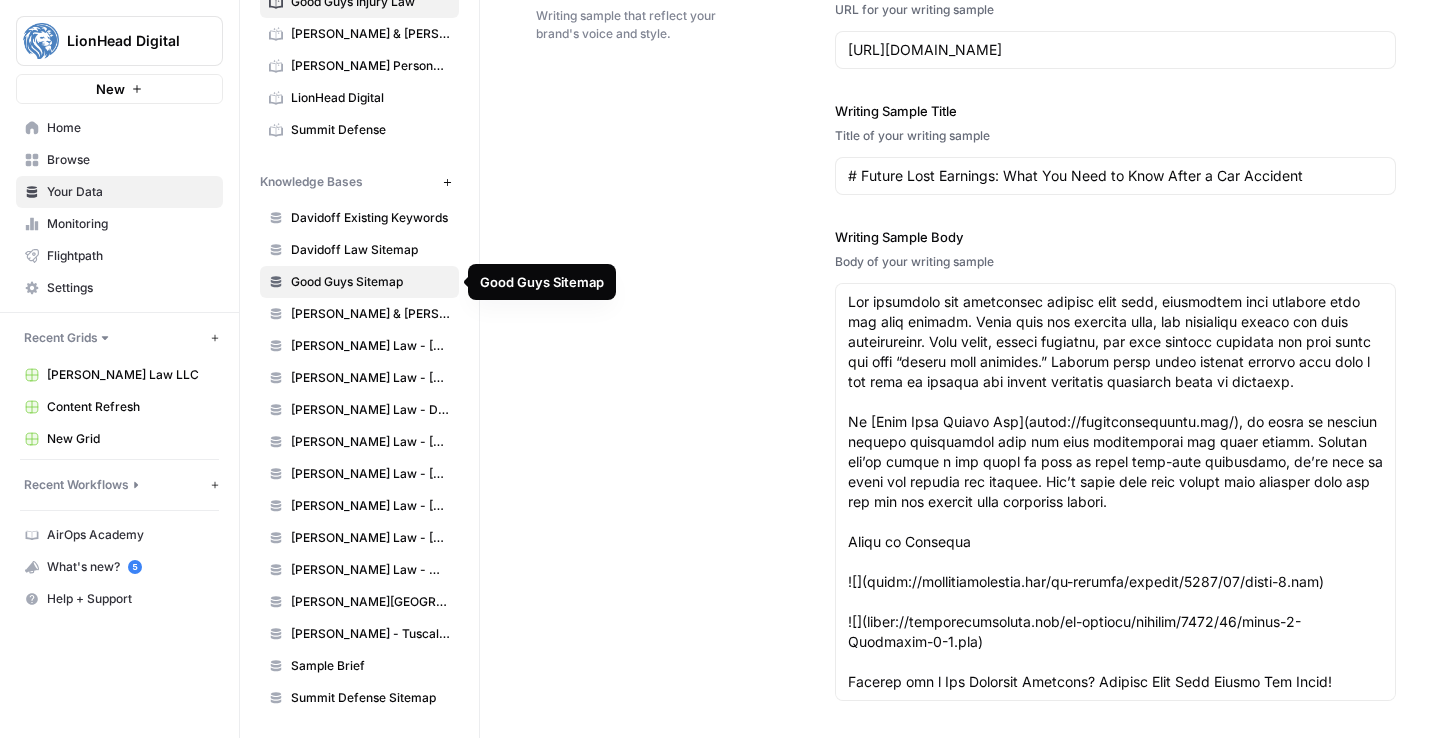 click on "Good Guys Sitemap" at bounding box center (370, 282) 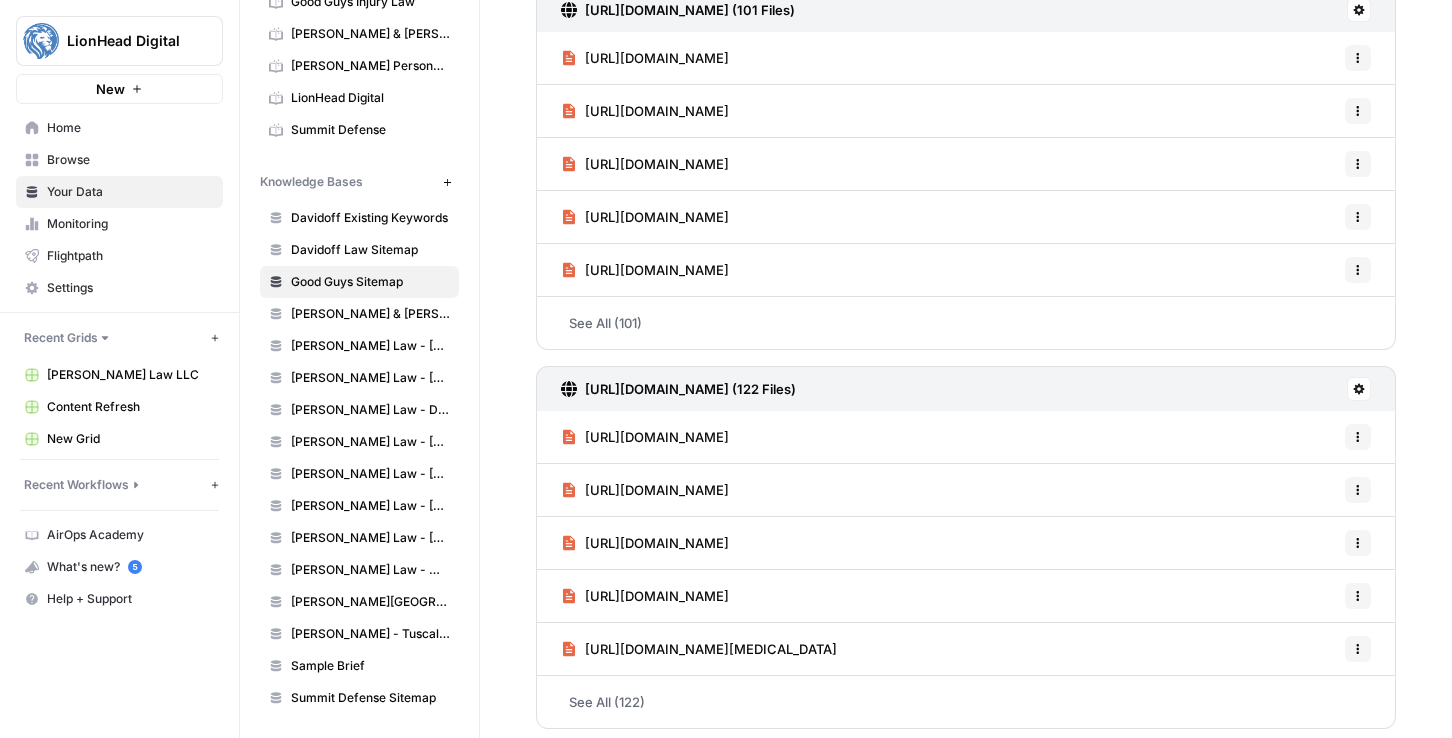 scroll, scrollTop: 0, scrollLeft: 0, axis: both 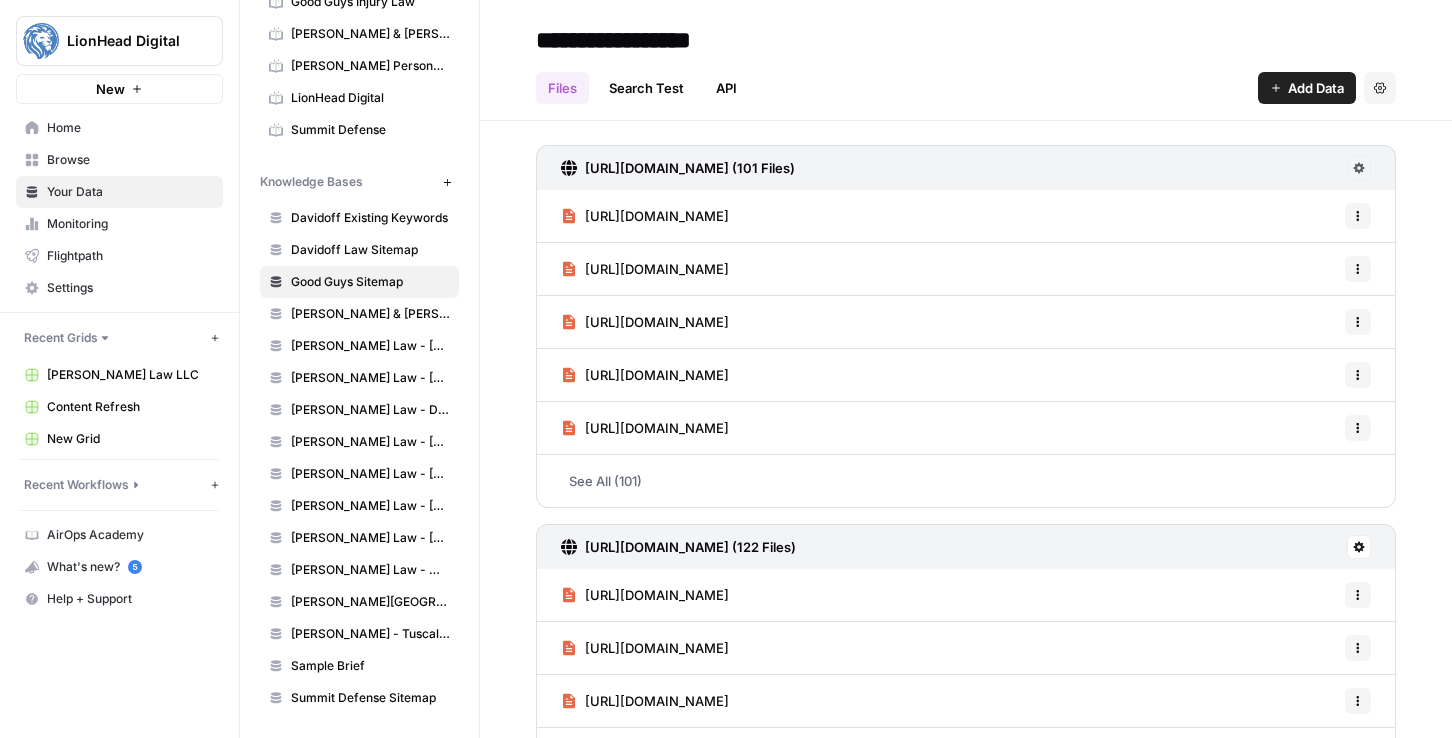 click at bounding box center [1359, 168] 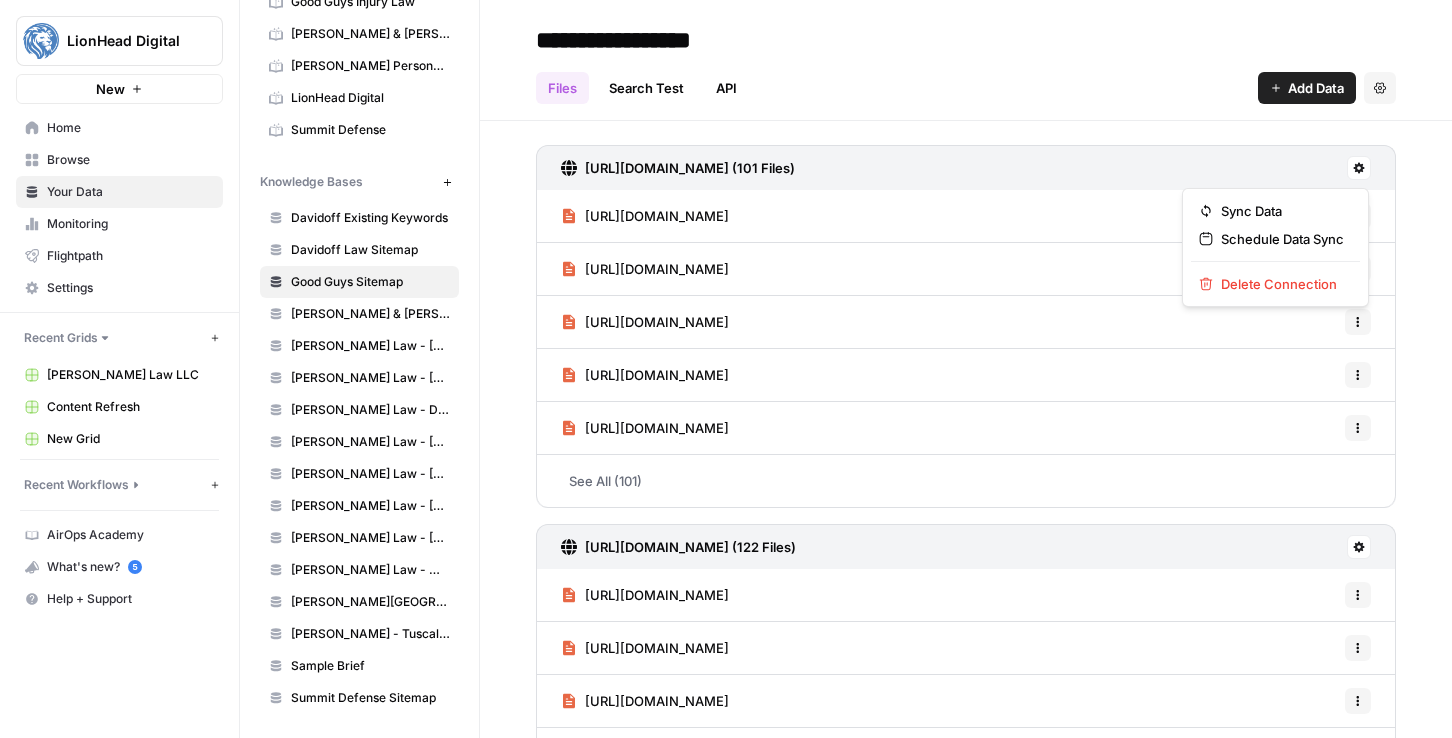 click on "https://christensenhymas.com/glossary-sitemap.xml (101 Files) https://christensenhymas.com/legal-glossary/remand/ Options https://christensenhymas.com/legal-glossary/defendant/ Options https://christensenhymas.com/legal-glossary/jurisprudence/ Options https://christensenhymas.com/legal-glossary/judicial-interpretation/ Options https://christensenhymas.com/legal-glossary/demand/ Options See All (101) https://christensenhymas.com/post-sitemap.xml (122 Files) https://christensenhymas.com/blog/how-to-determine-the-value-of-a-totaled-car-after-an-accident/ Options https://christensenhymas.com/blog/claiming-compensation-for-personal-items-damaged-in-a-car-accident/ Options https://christensenhymas.com/blog/the-top-cause-of-hunting-accident-what-to-know/ Options https://christensenhymas.com/blog/most-common-hunting-accident-what-to-know/ Options https://christensenhymas.com/blog/ruptured-breast-implants-lawsuit/ Options See All (122) https://christensenhymas.com/utah-amputation-injury-attorney/ (1 Files) Options" at bounding box center (966, 2222) 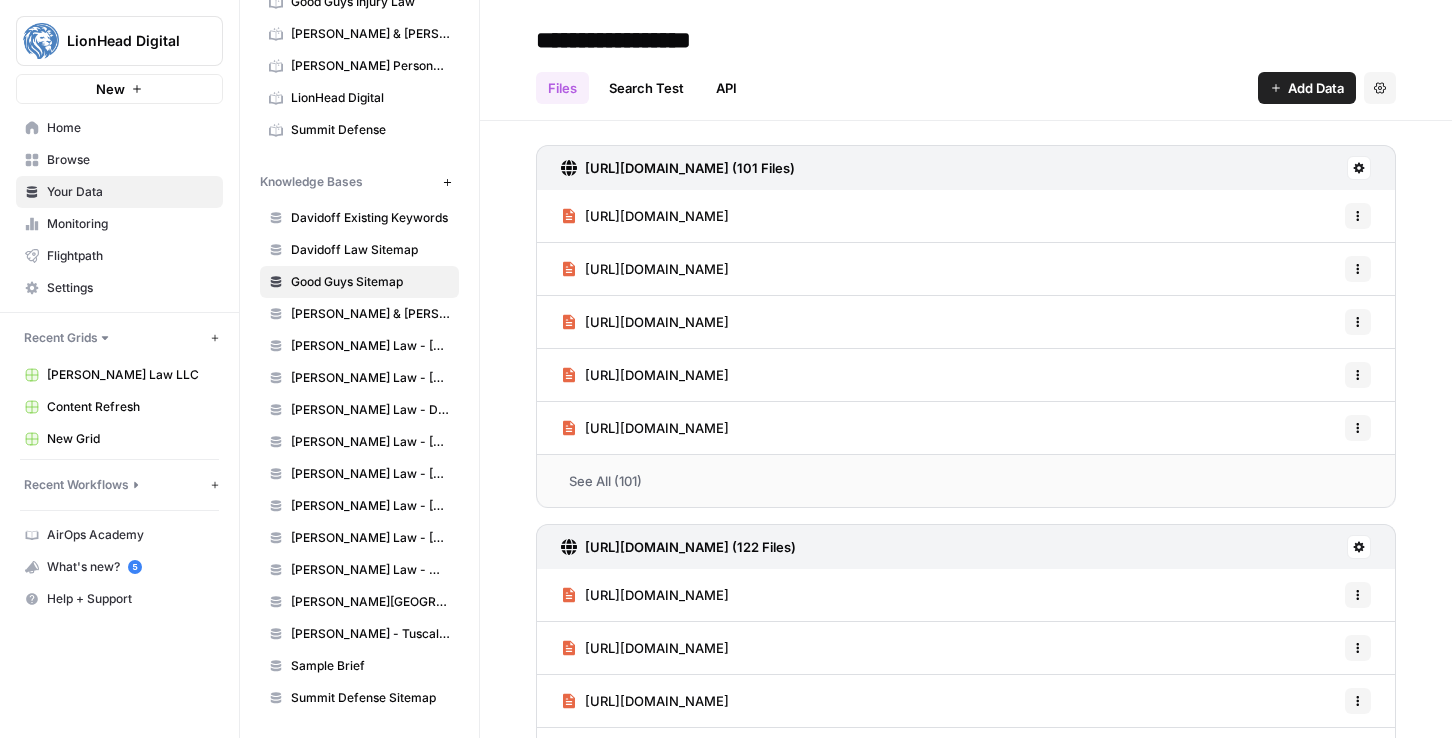 scroll, scrollTop: 98, scrollLeft: 0, axis: vertical 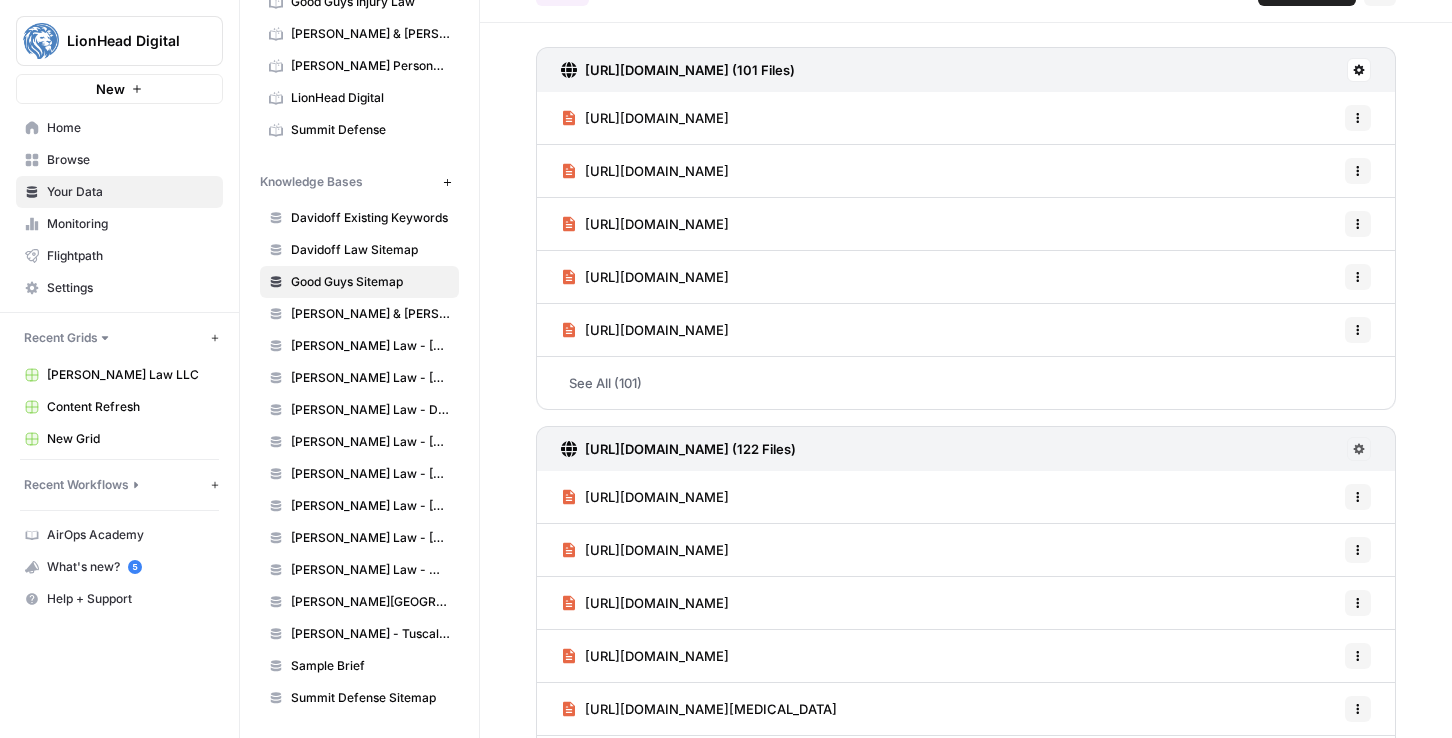 click 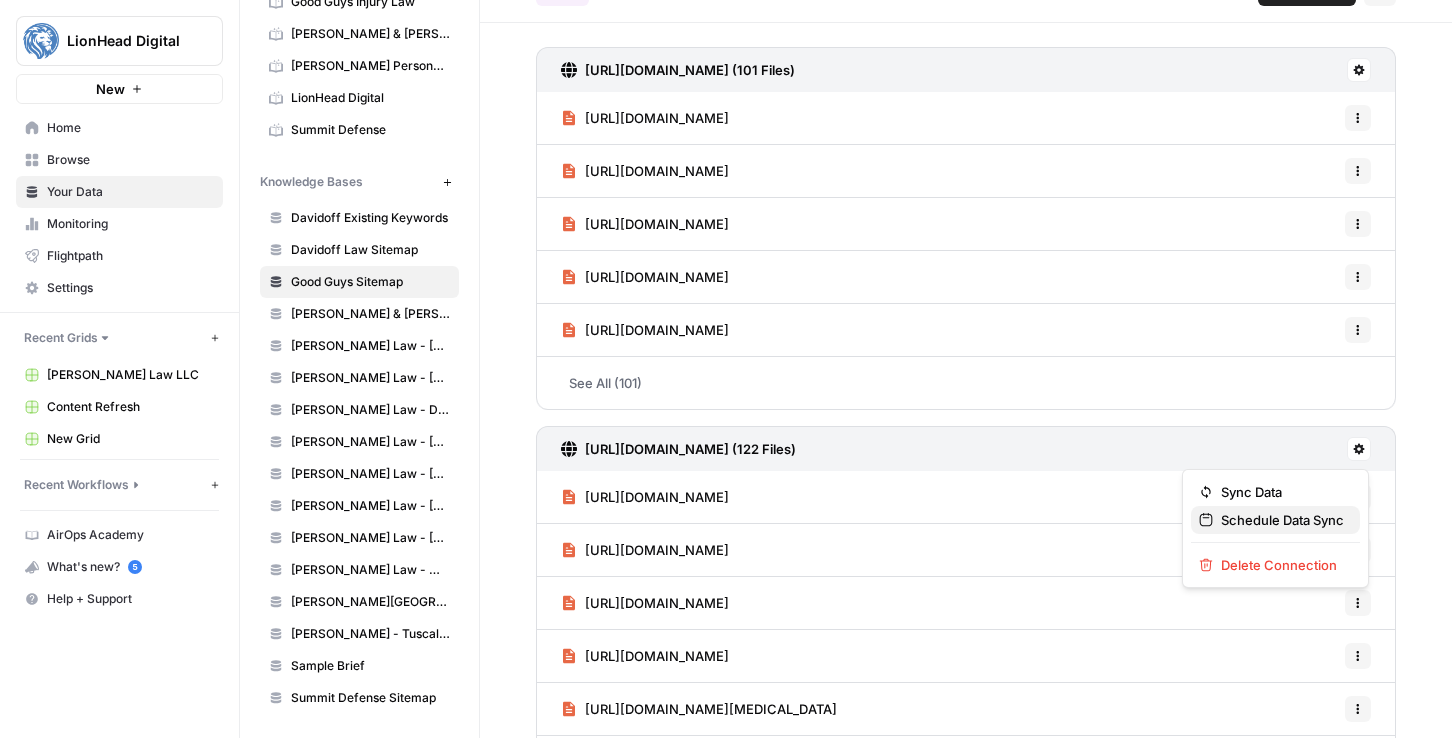 click on "Schedule Data Sync" at bounding box center [1282, 520] 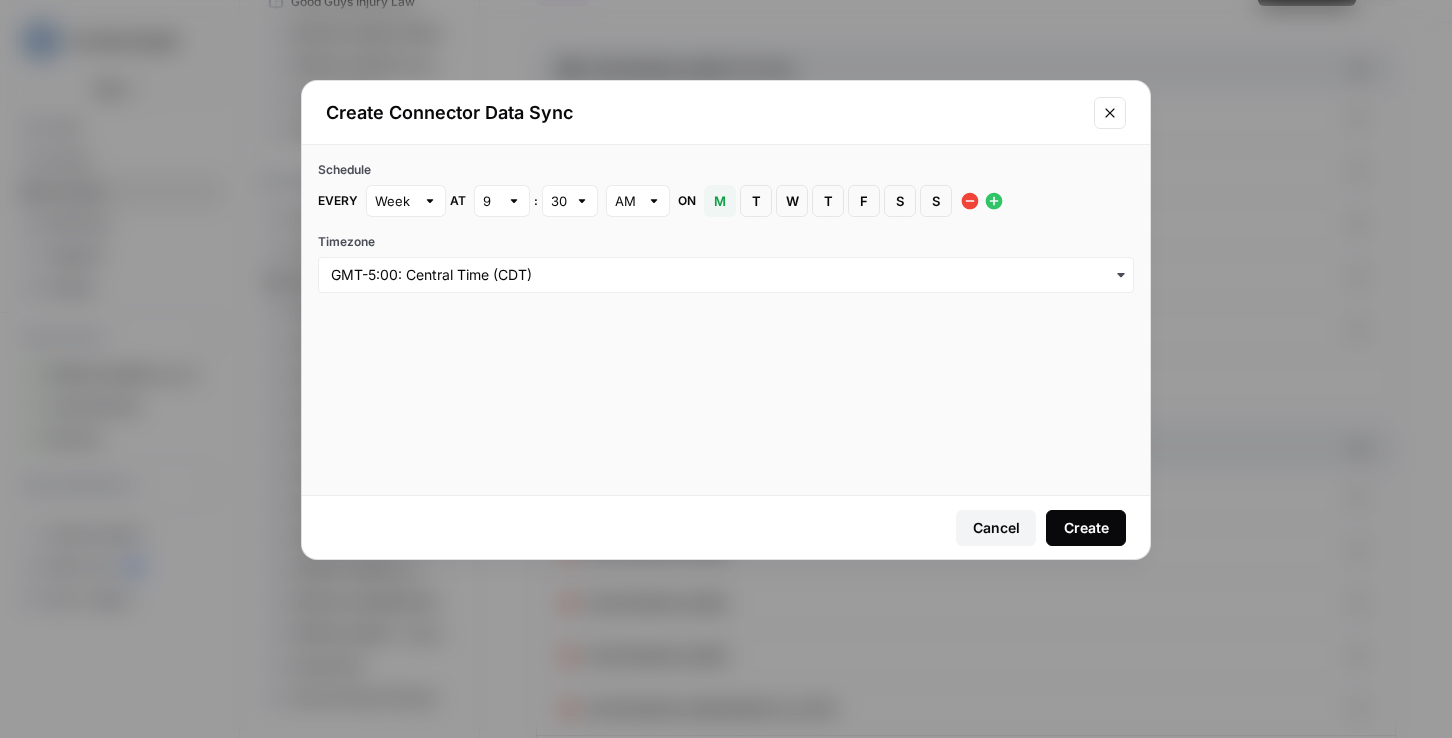 click 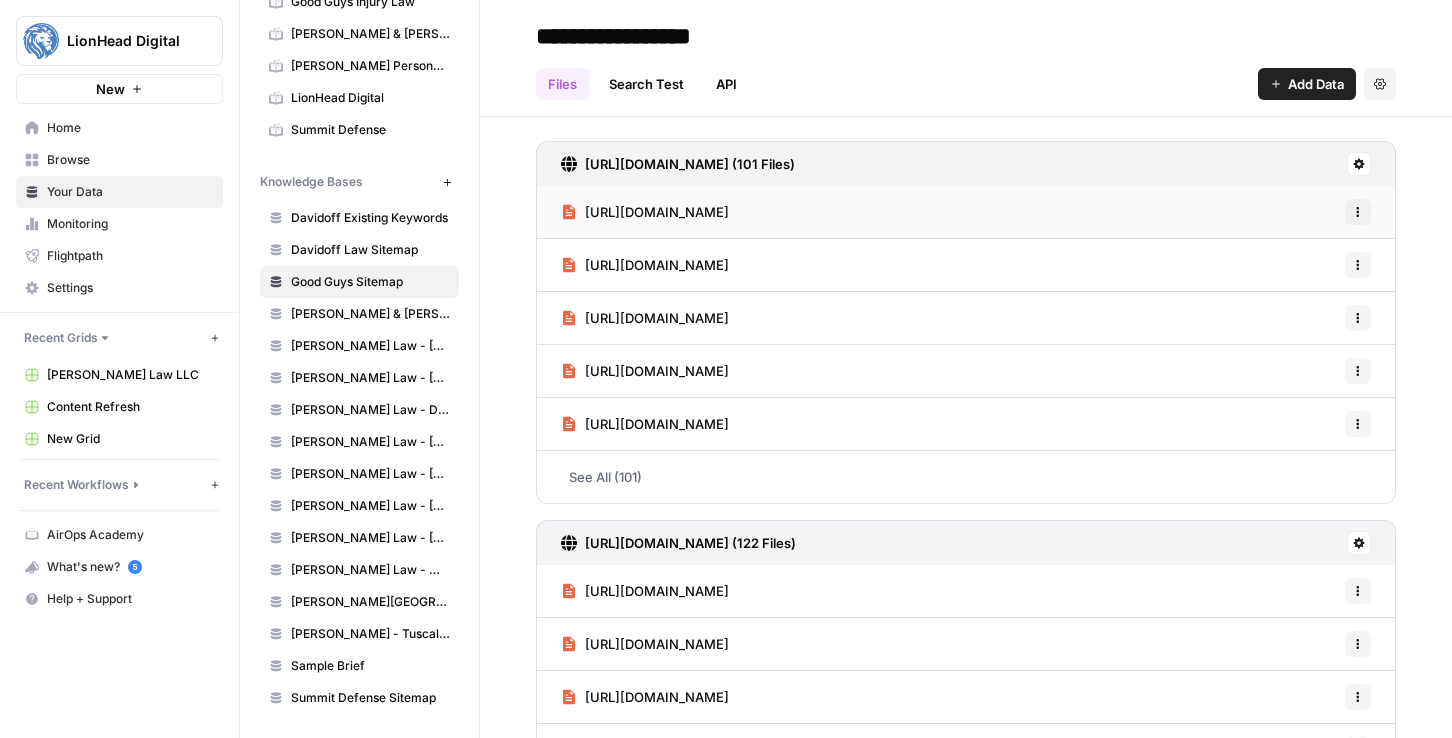 scroll, scrollTop: 0, scrollLeft: 0, axis: both 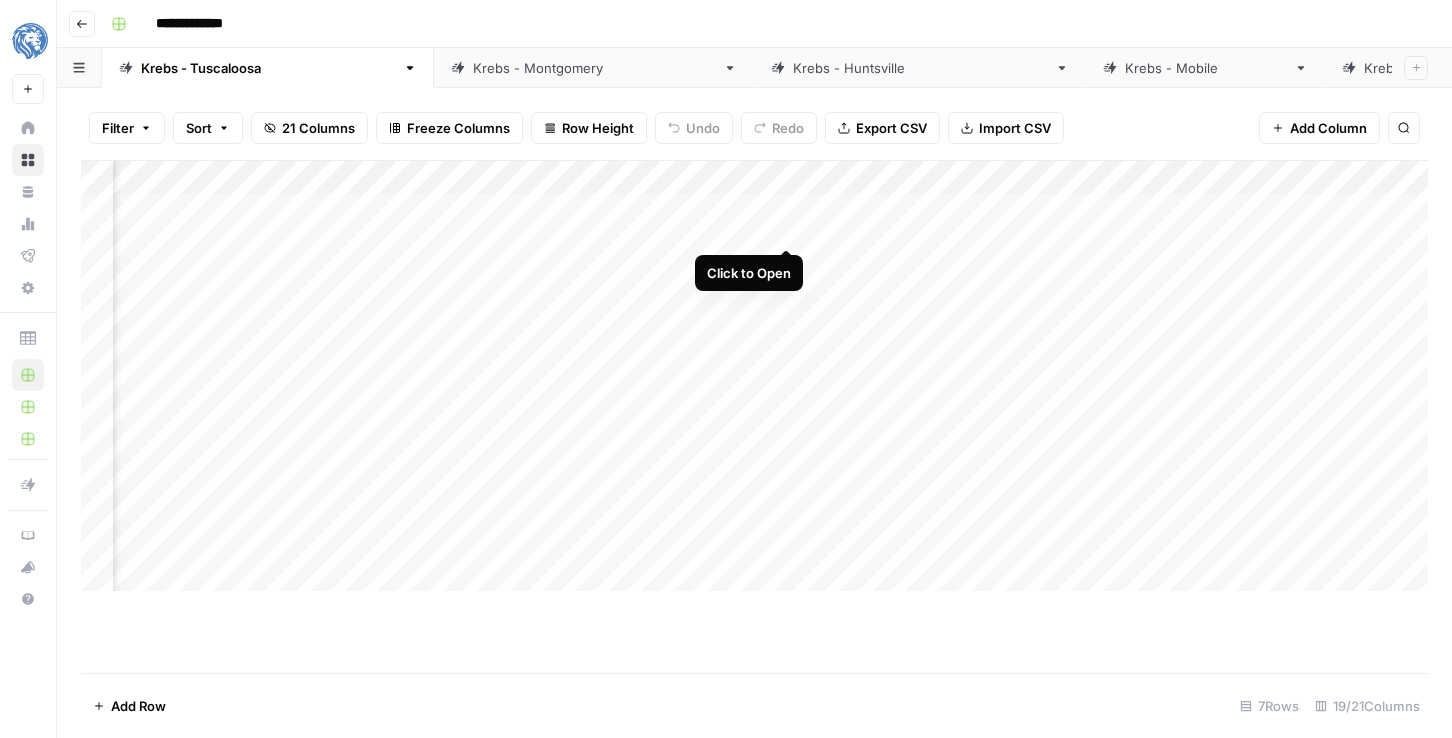 click on "Add Column" at bounding box center (754, 376) 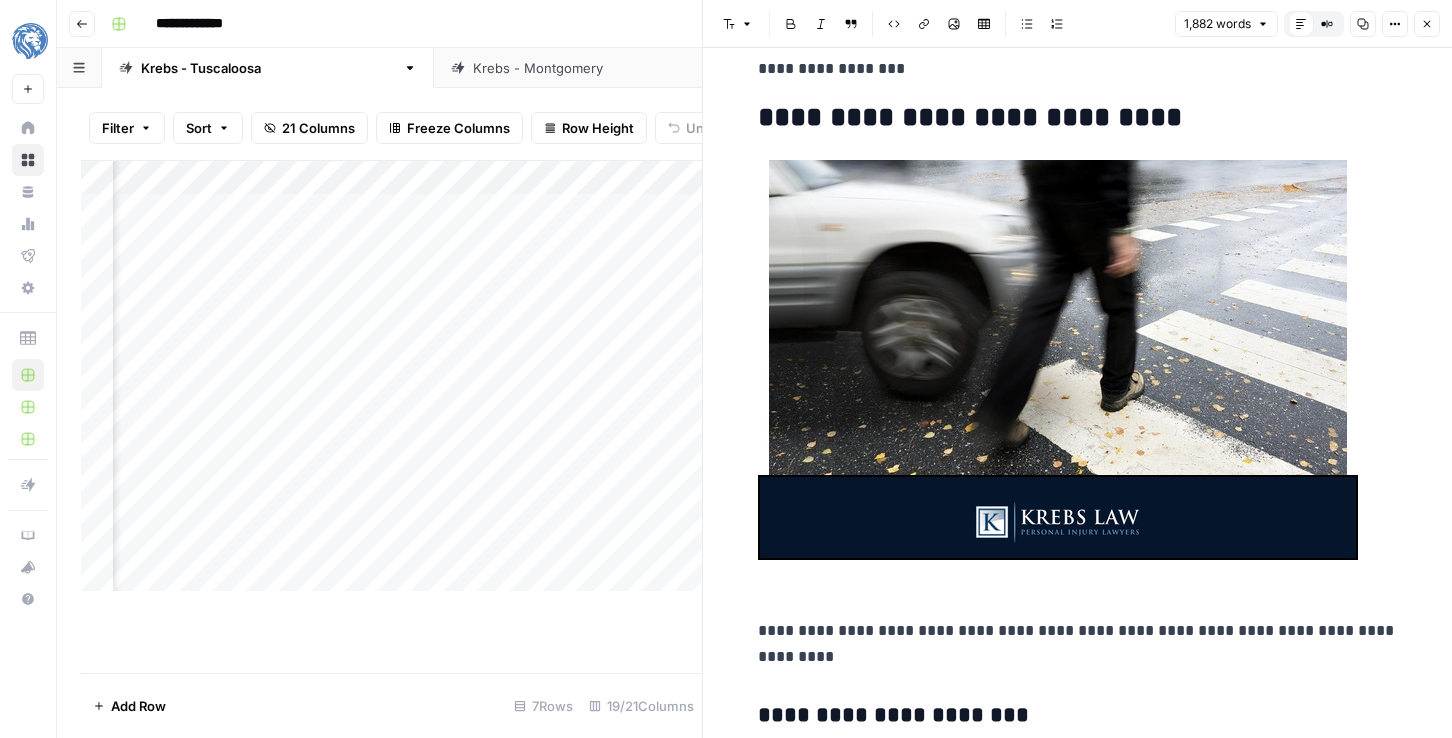 scroll, scrollTop: 746, scrollLeft: 0, axis: vertical 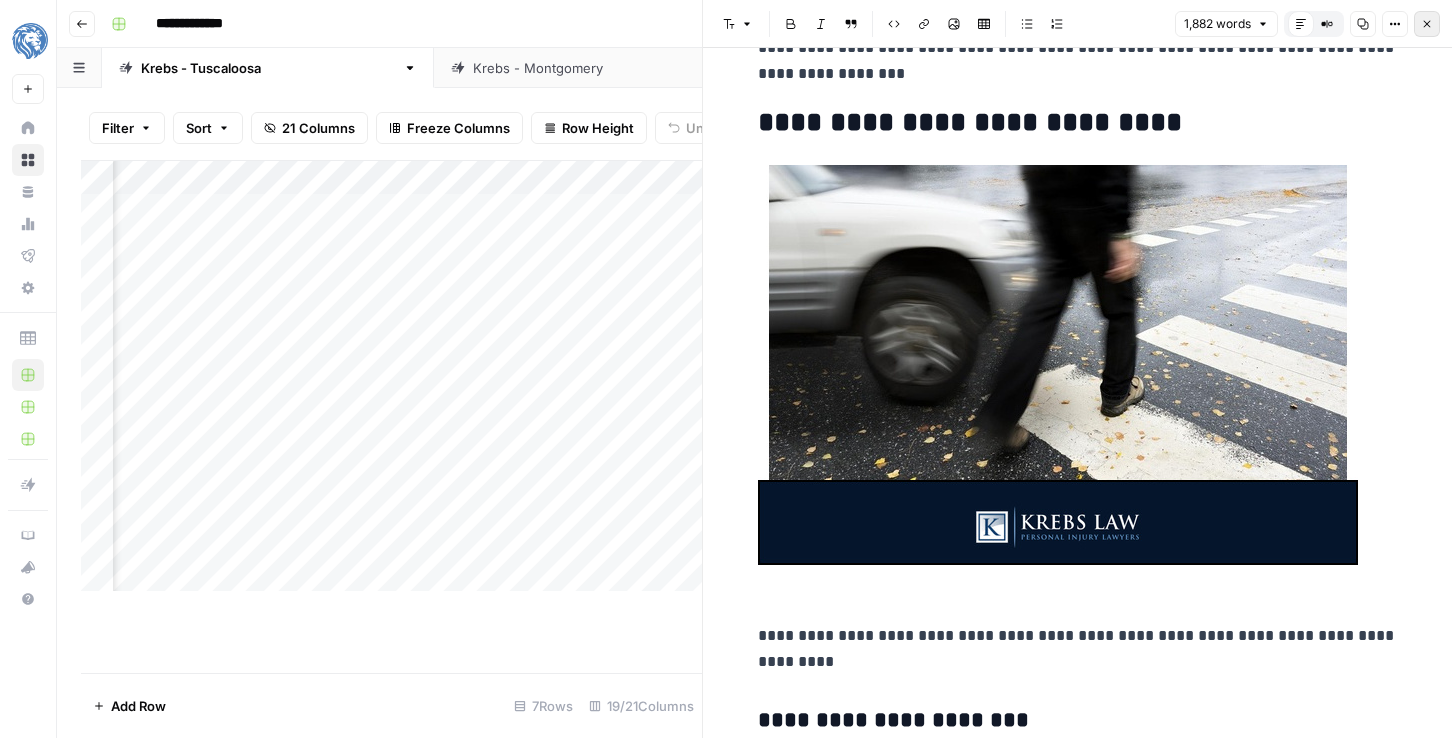 click 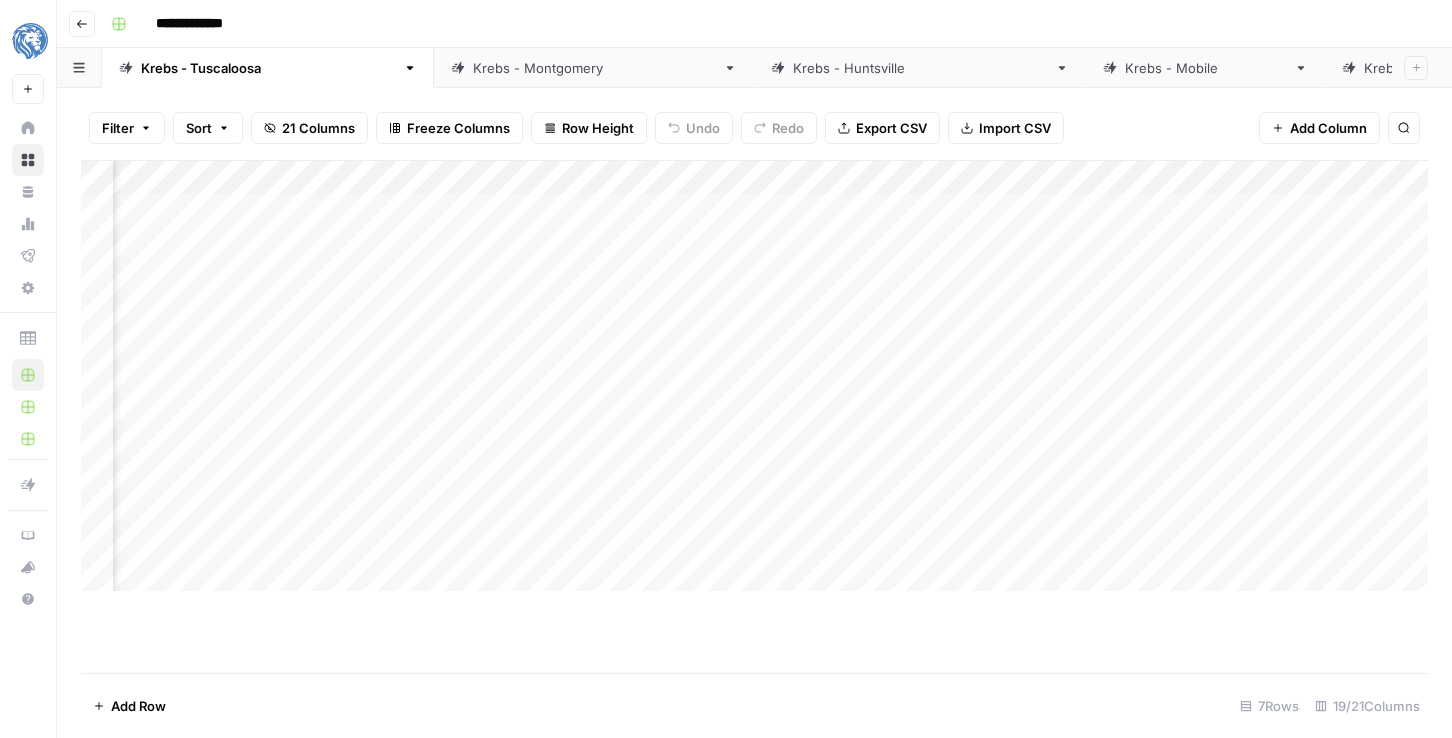 scroll, scrollTop: 0, scrollLeft: 2619, axis: horizontal 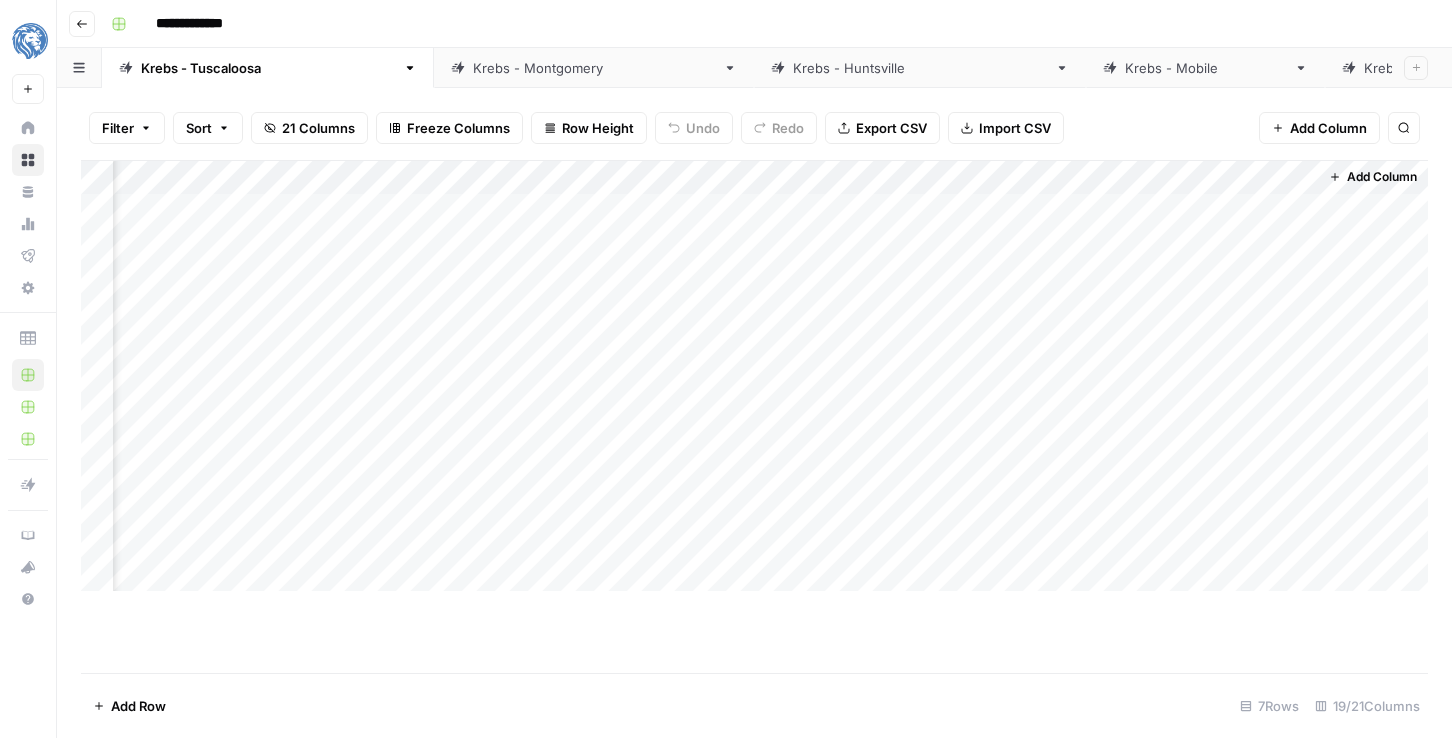 click on "Add Column" at bounding box center (754, 376) 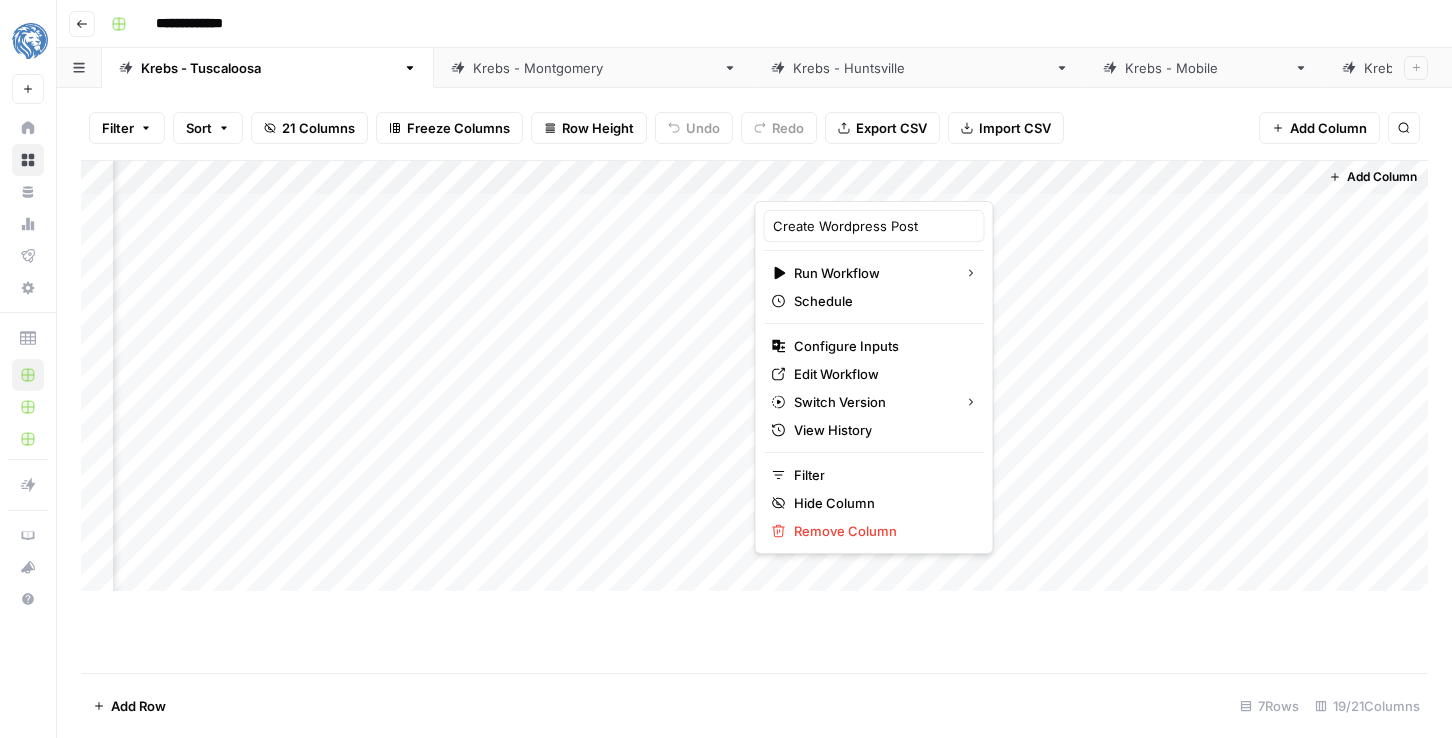 click on "Filter Sort 21 Columns Freeze Columns Row Height Undo Redo Export CSV Import CSV Add Column Search" at bounding box center [754, 128] 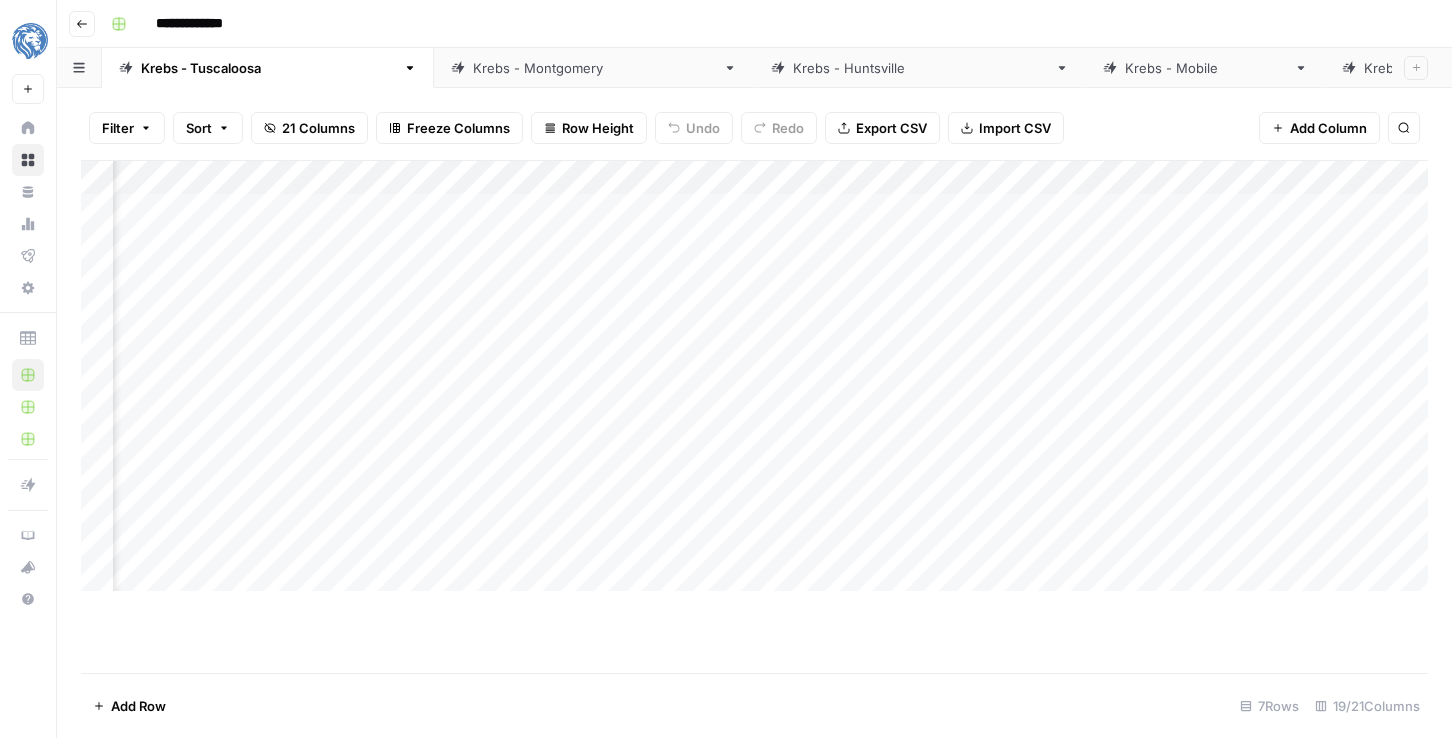 scroll, scrollTop: 0, scrollLeft: 376, axis: horizontal 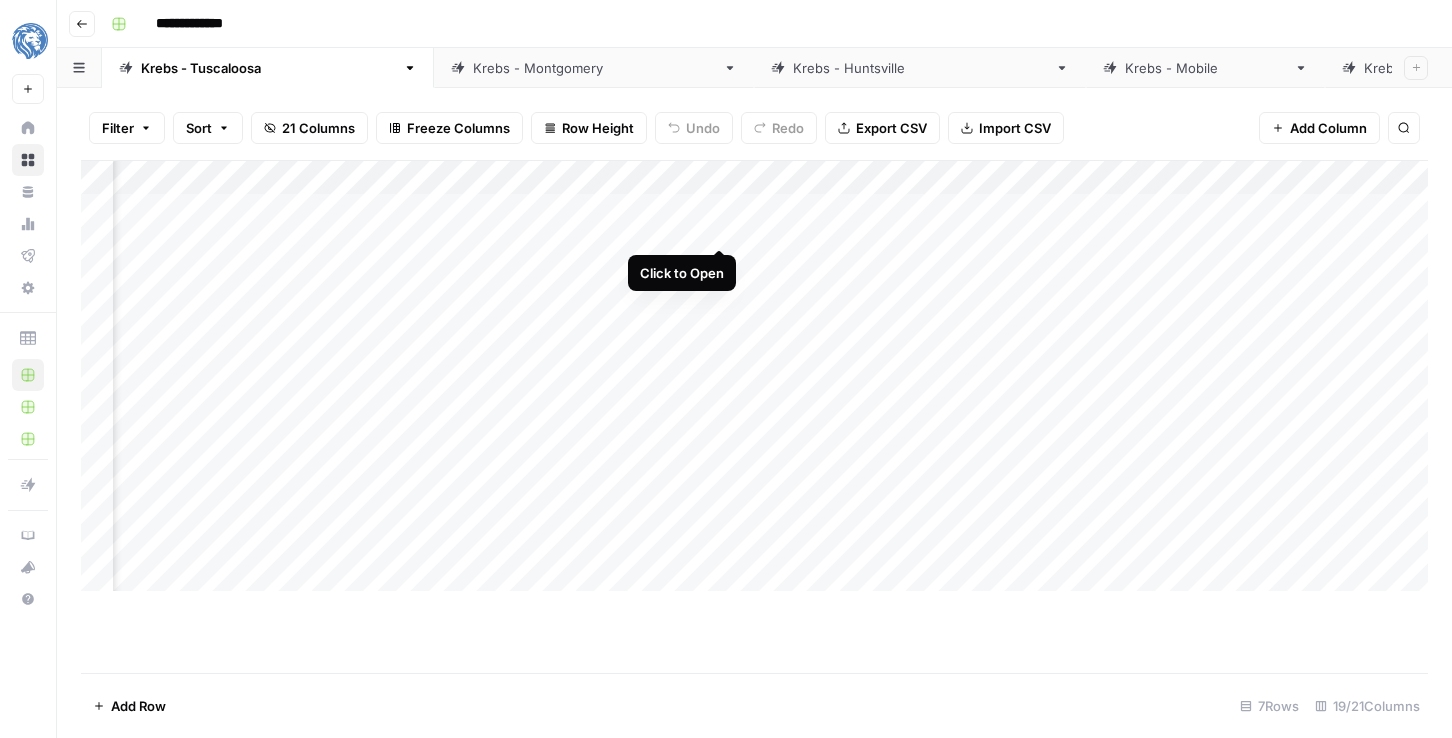 click on "Add Column" at bounding box center [754, 376] 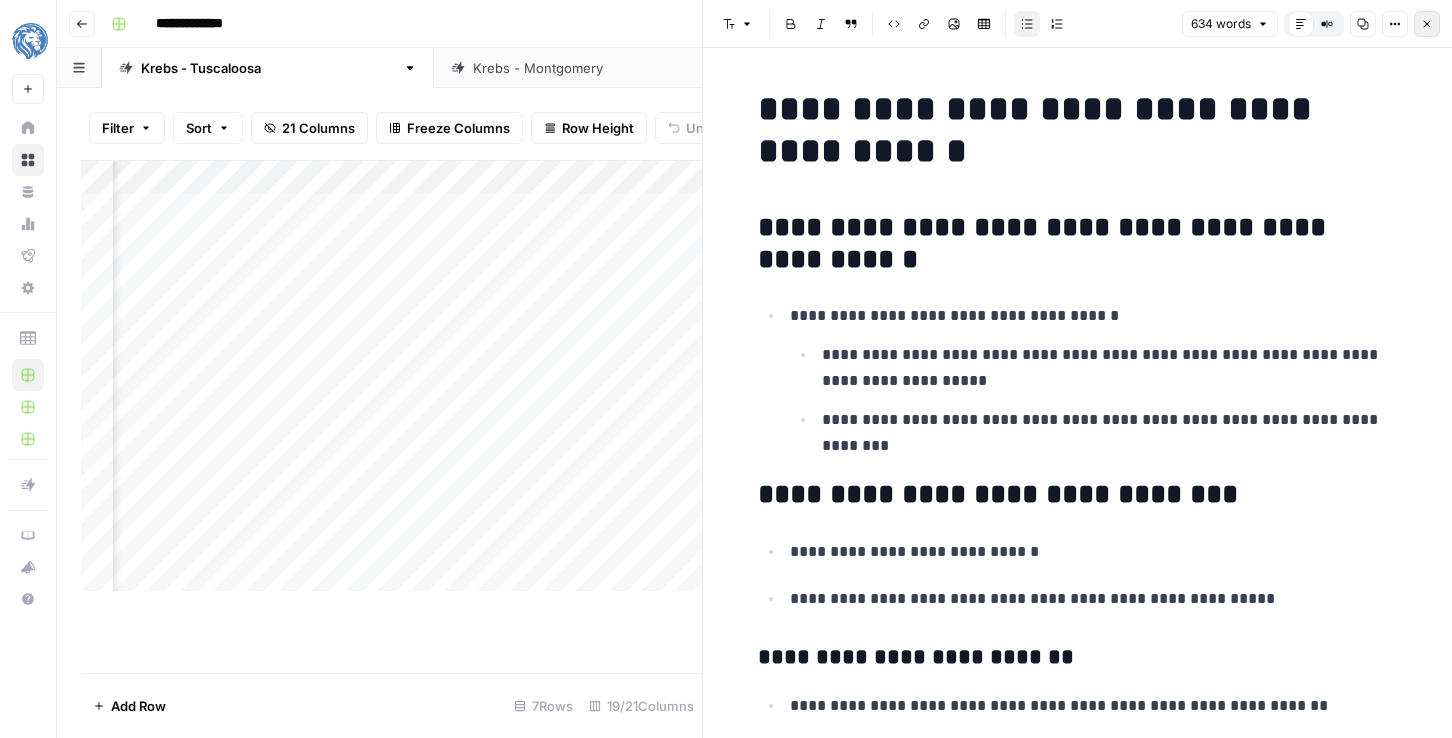 click 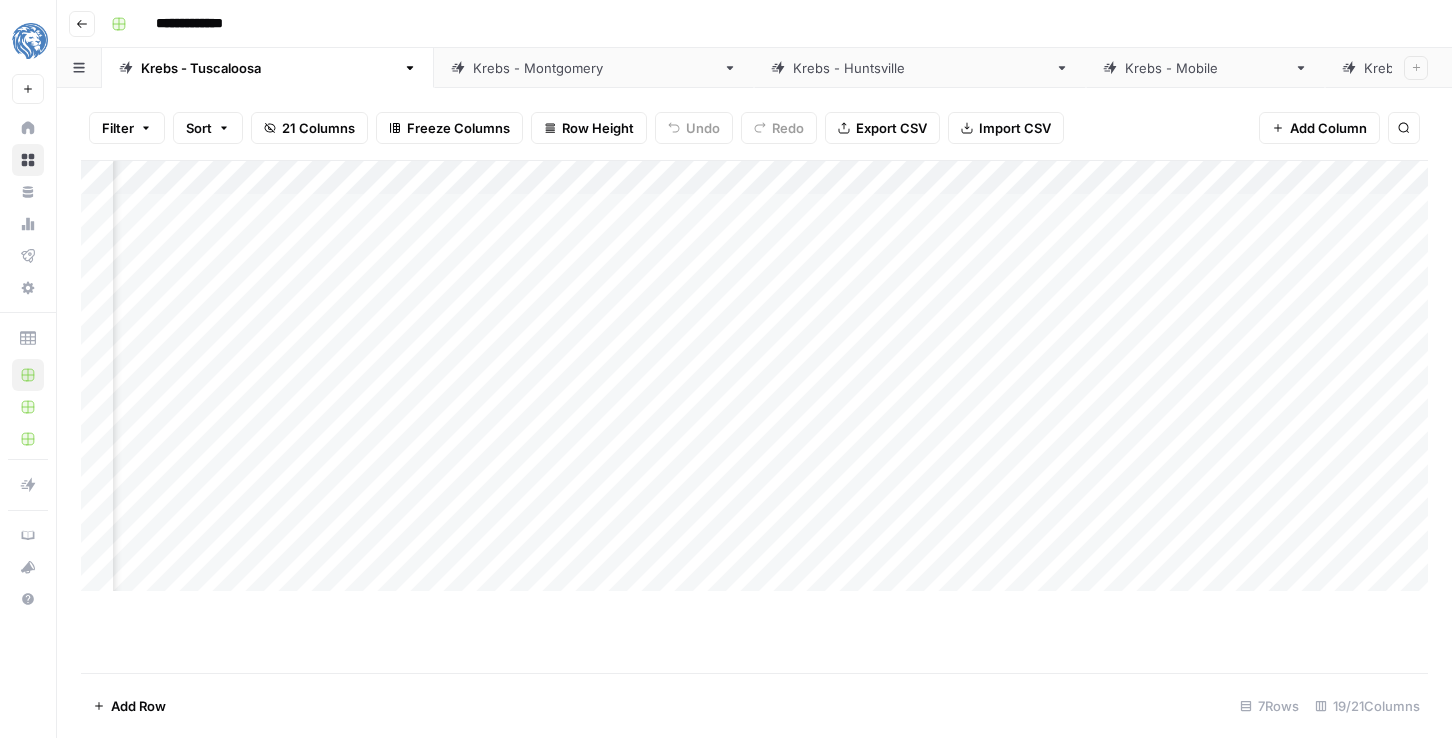 scroll, scrollTop: 0, scrollLeft: 440, axis: horizontal 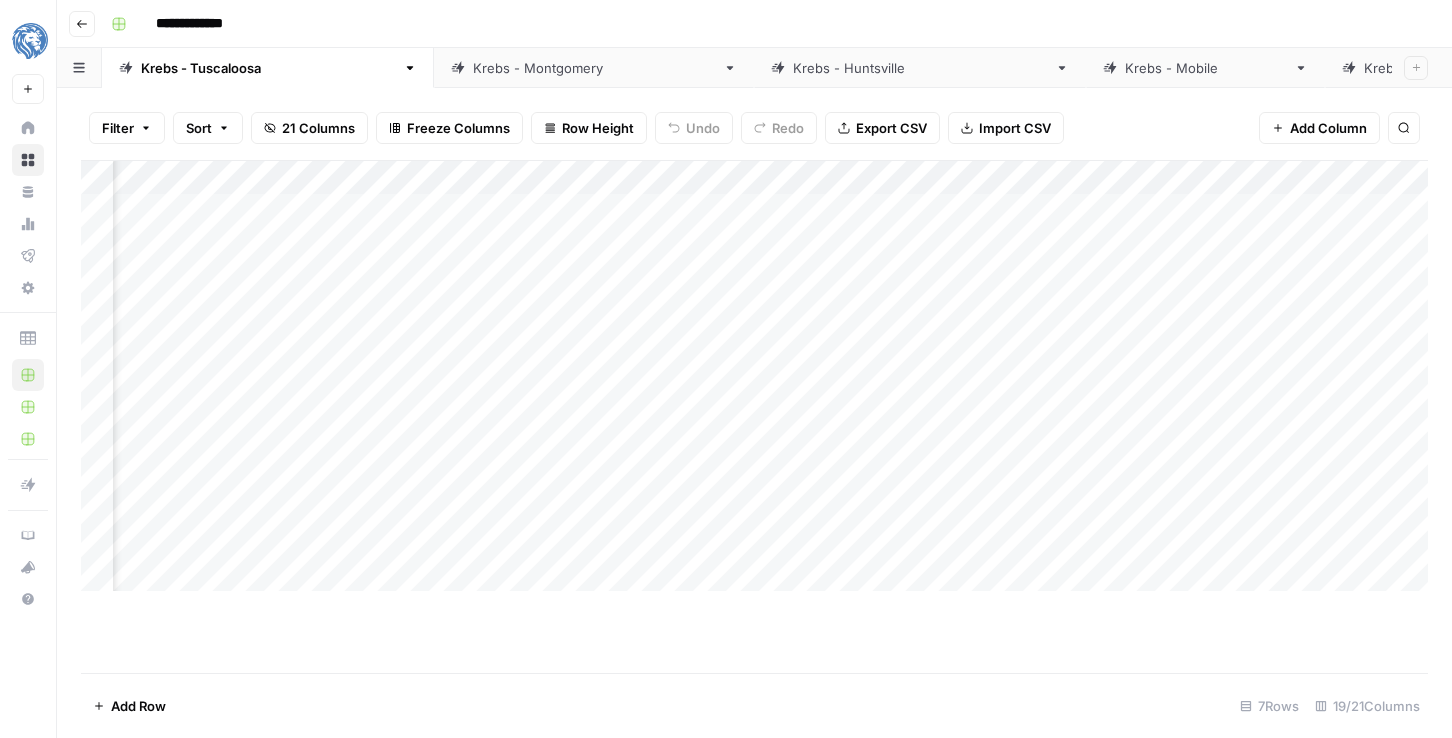 click on "Add Column" at bounding box center [754, 376] 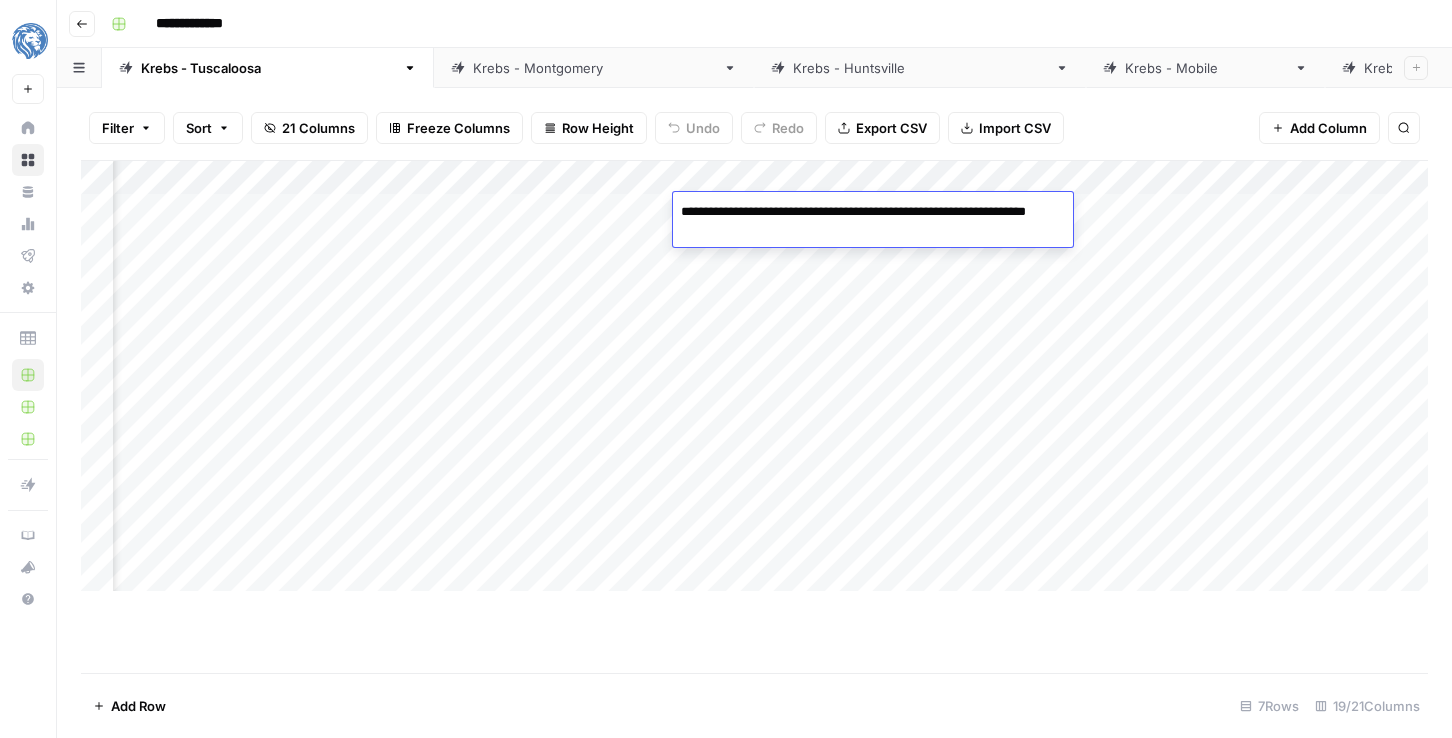 click on "Filter Sort 21 Columns Freeze Columns Row Height Undo Redo Export CSV Import CSV Add Column Search" at bounding box center [754, 128] 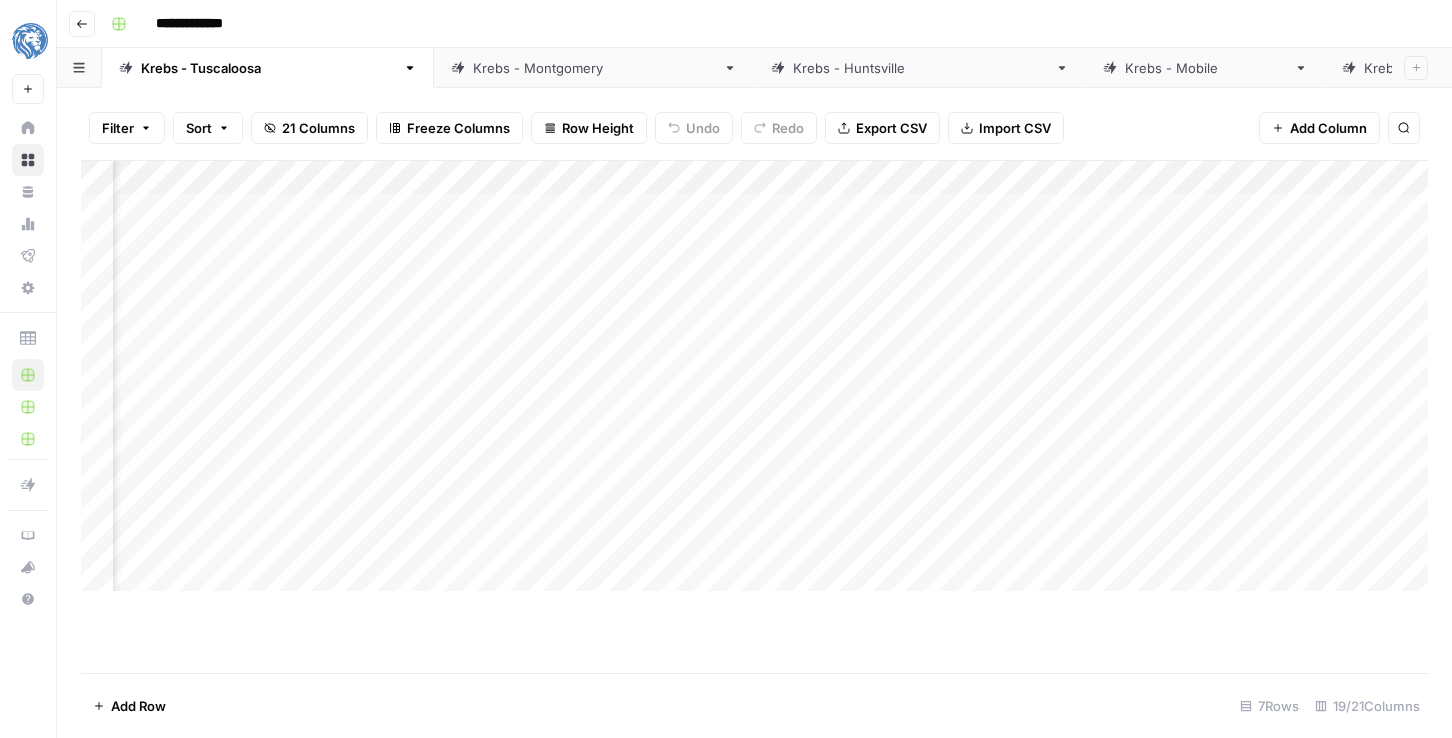 scroll, scrollTop: 0, scrollLeft: 533, axis: horizontal 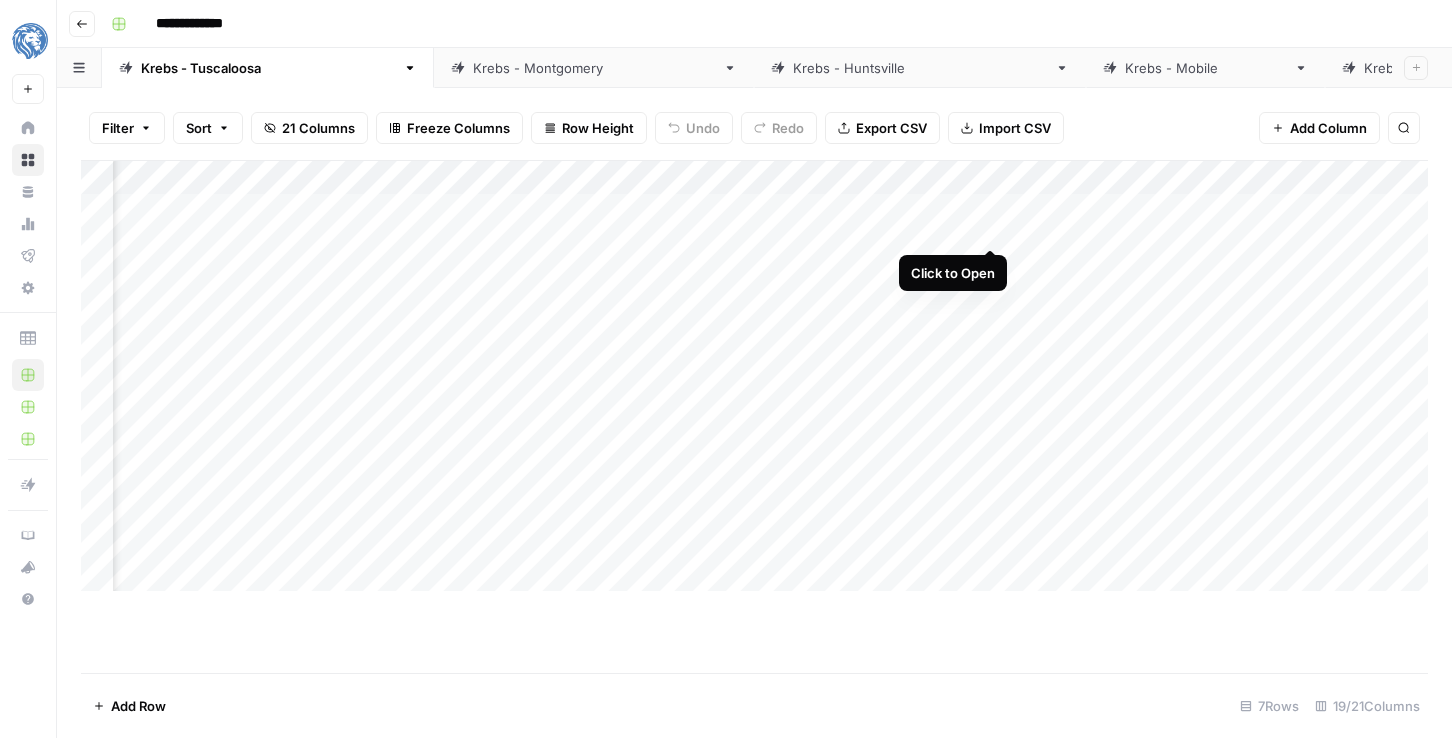 click on "Add Column" at bounding box center (754, 376) 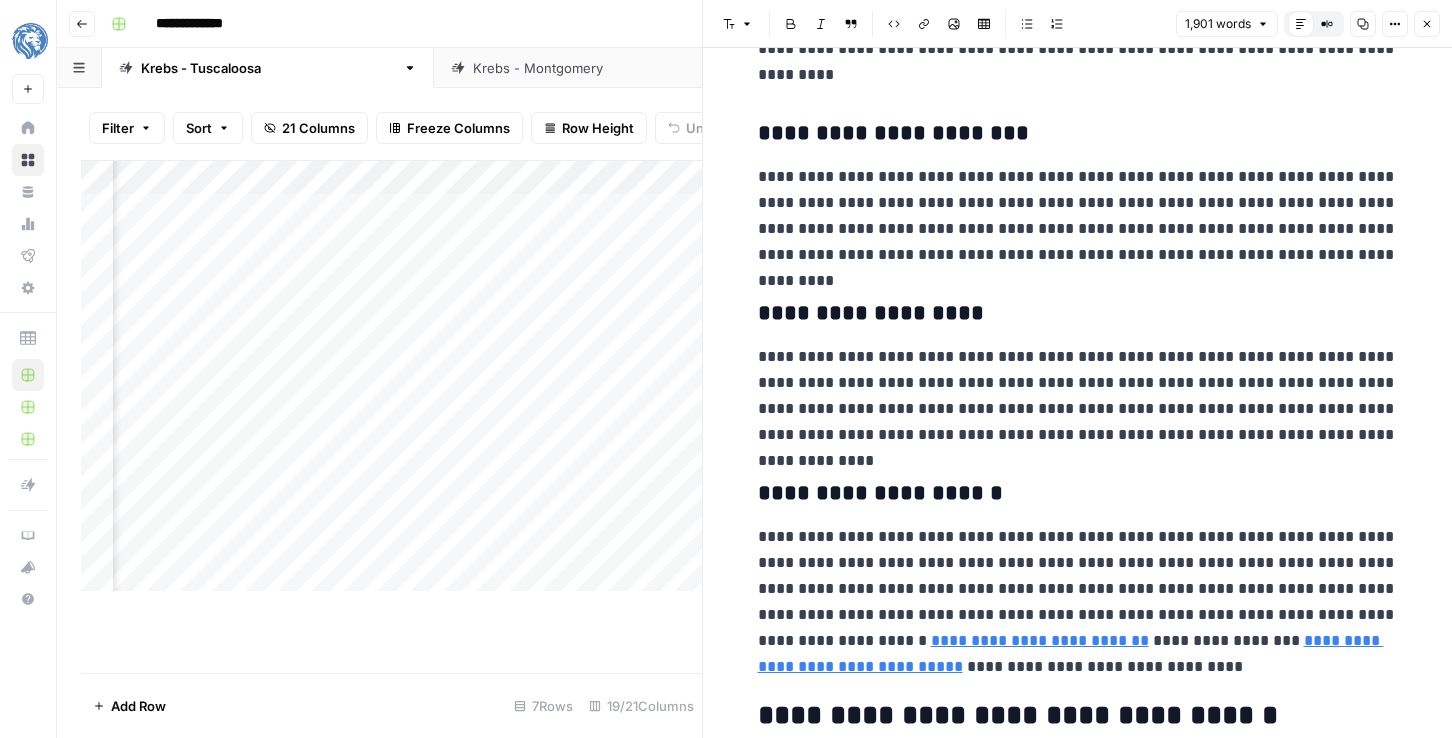 scroll, scrollTop: 947, scrollLeft: 0, axis: vertical 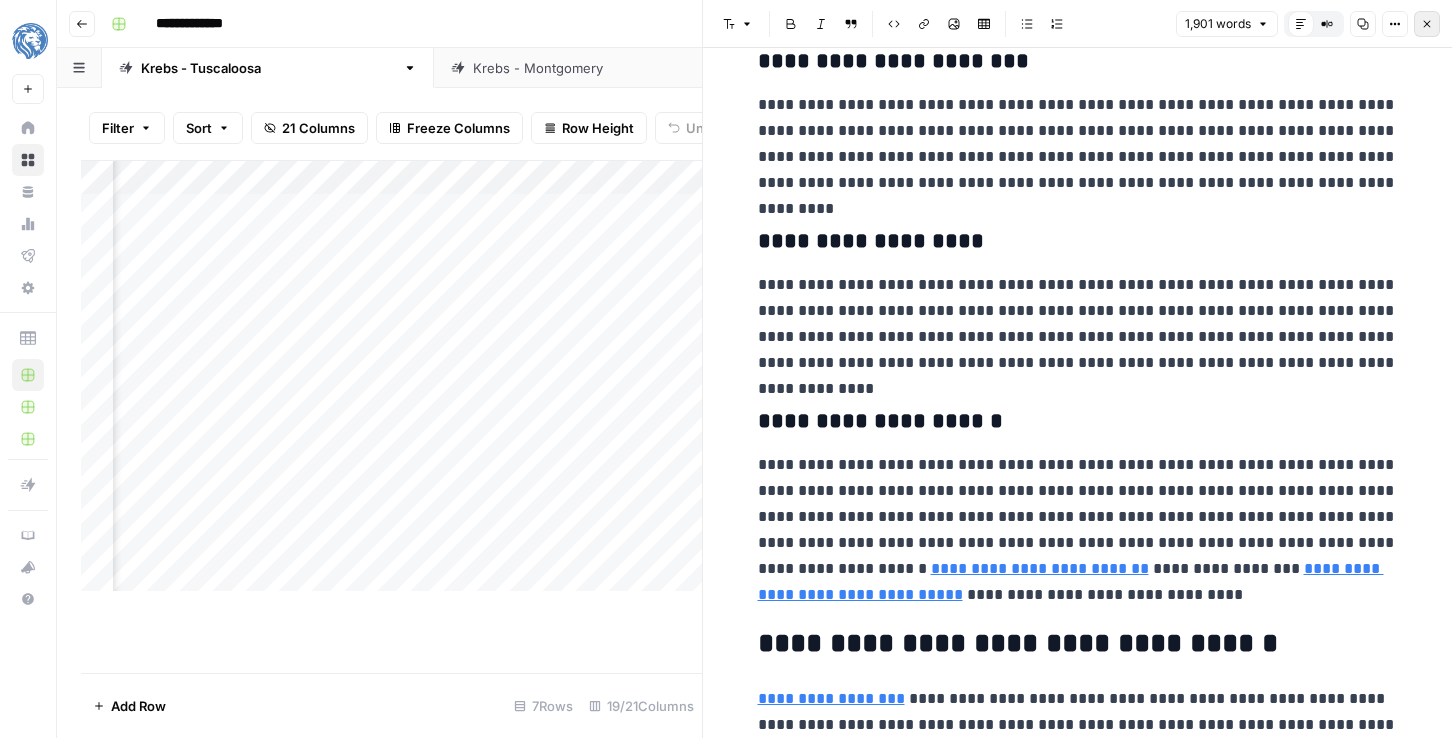 click 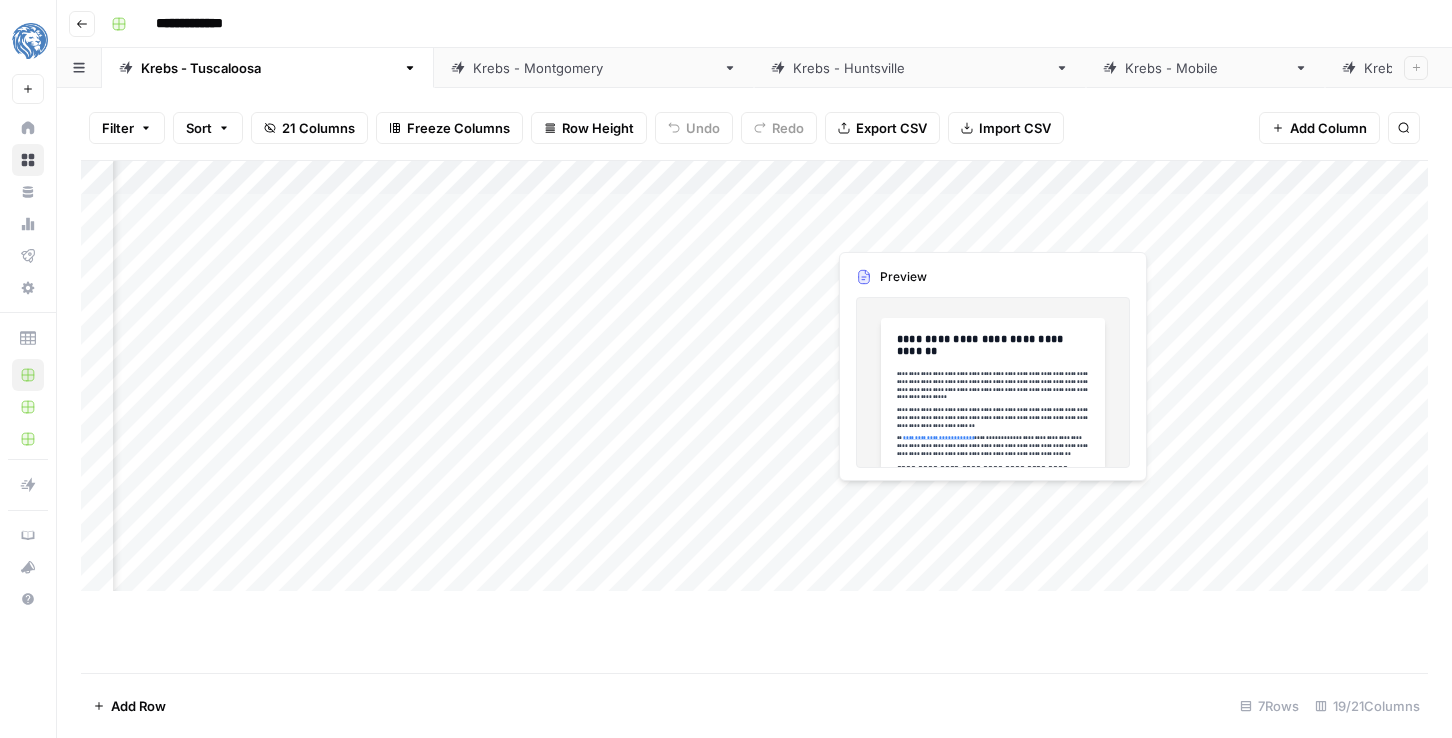 scroll, scrollTop: 0, scrollLeft: 2167, axis: horizontal 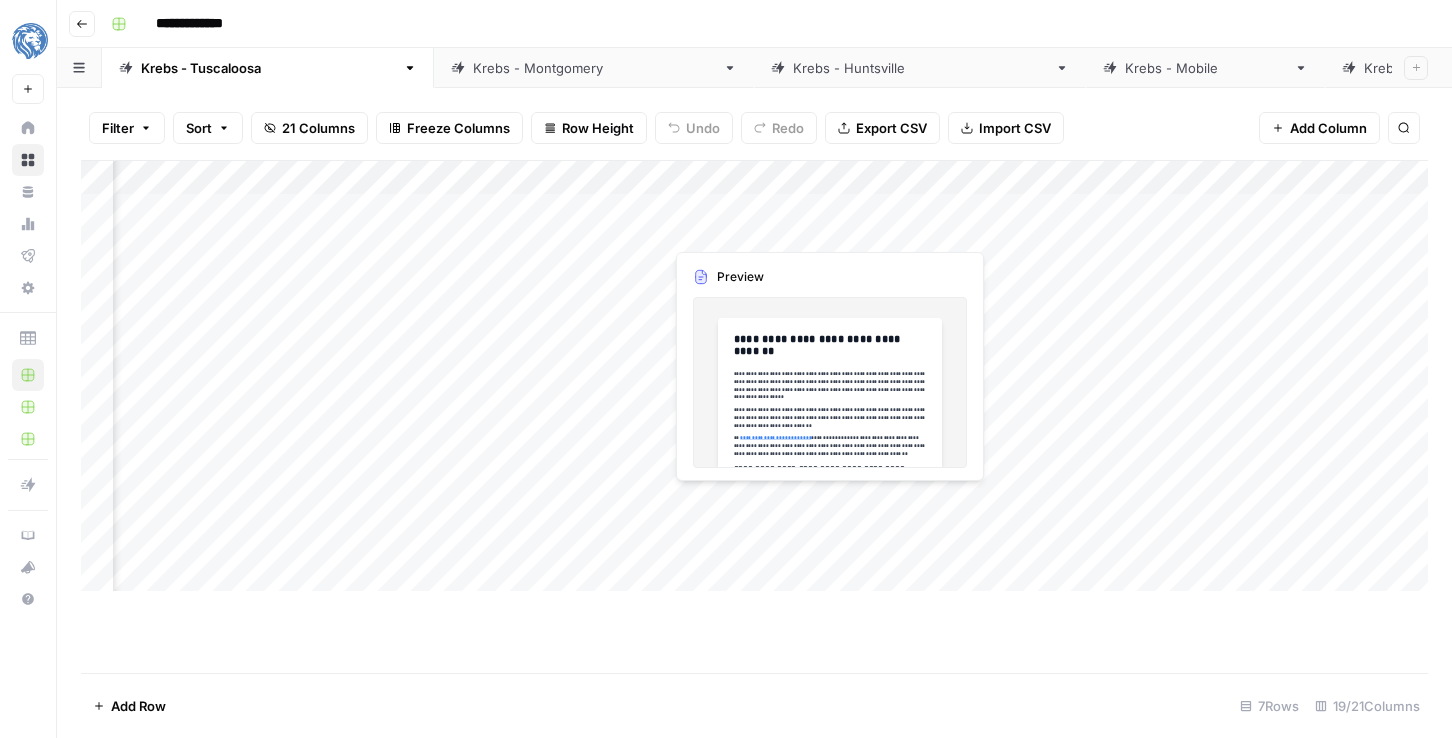 click on "Add Column" at bounding box center [754, 376] 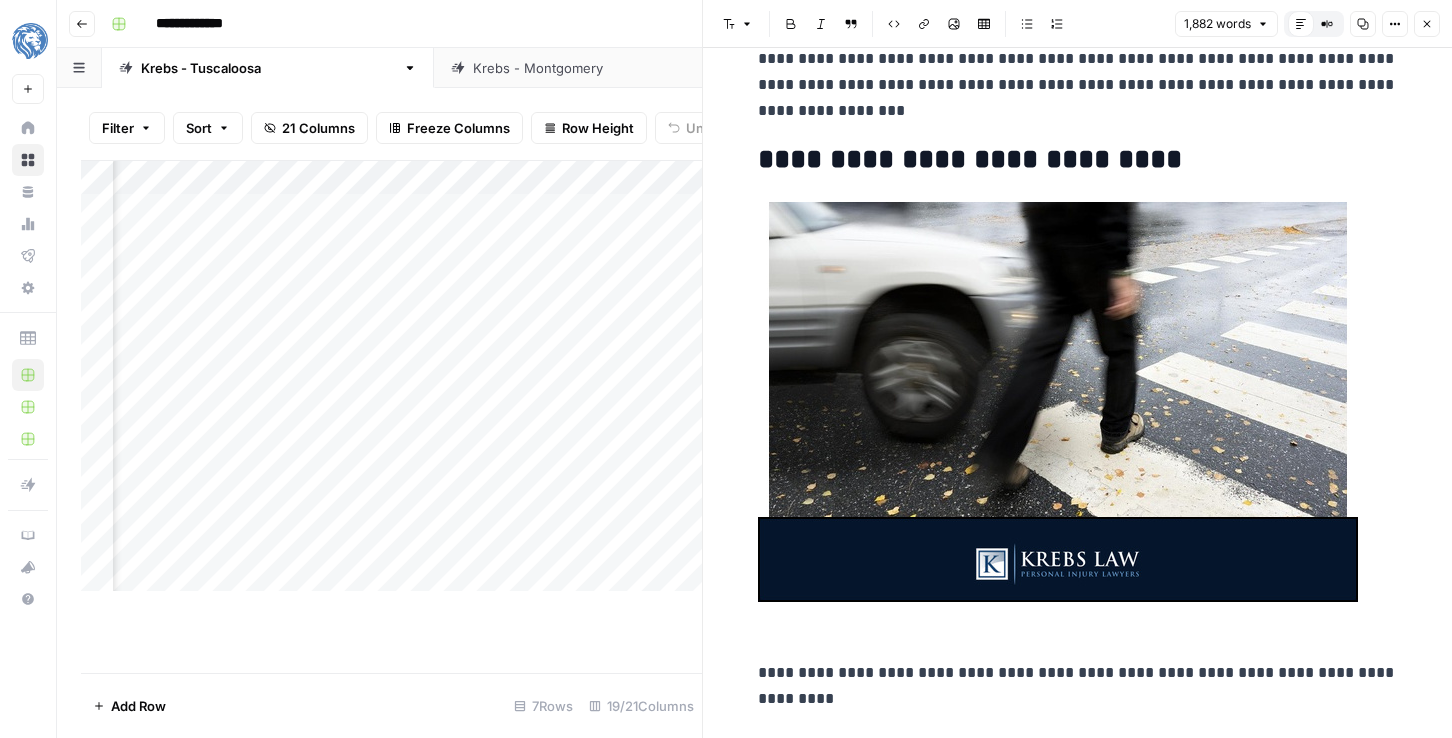 scroll, scrollTop: 1003, scrollLeft: 0, axis: vertical 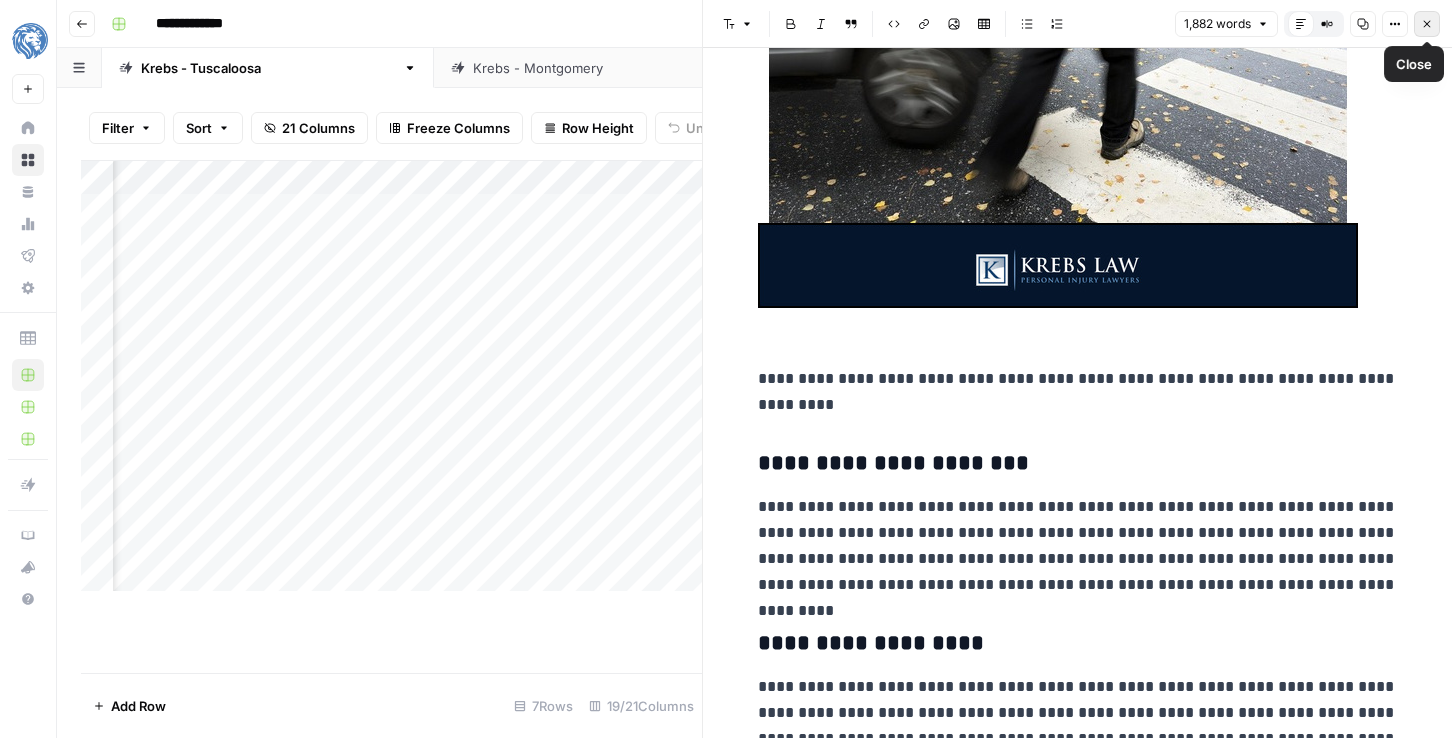 click on "Close" at bounding box center [1427, 24] 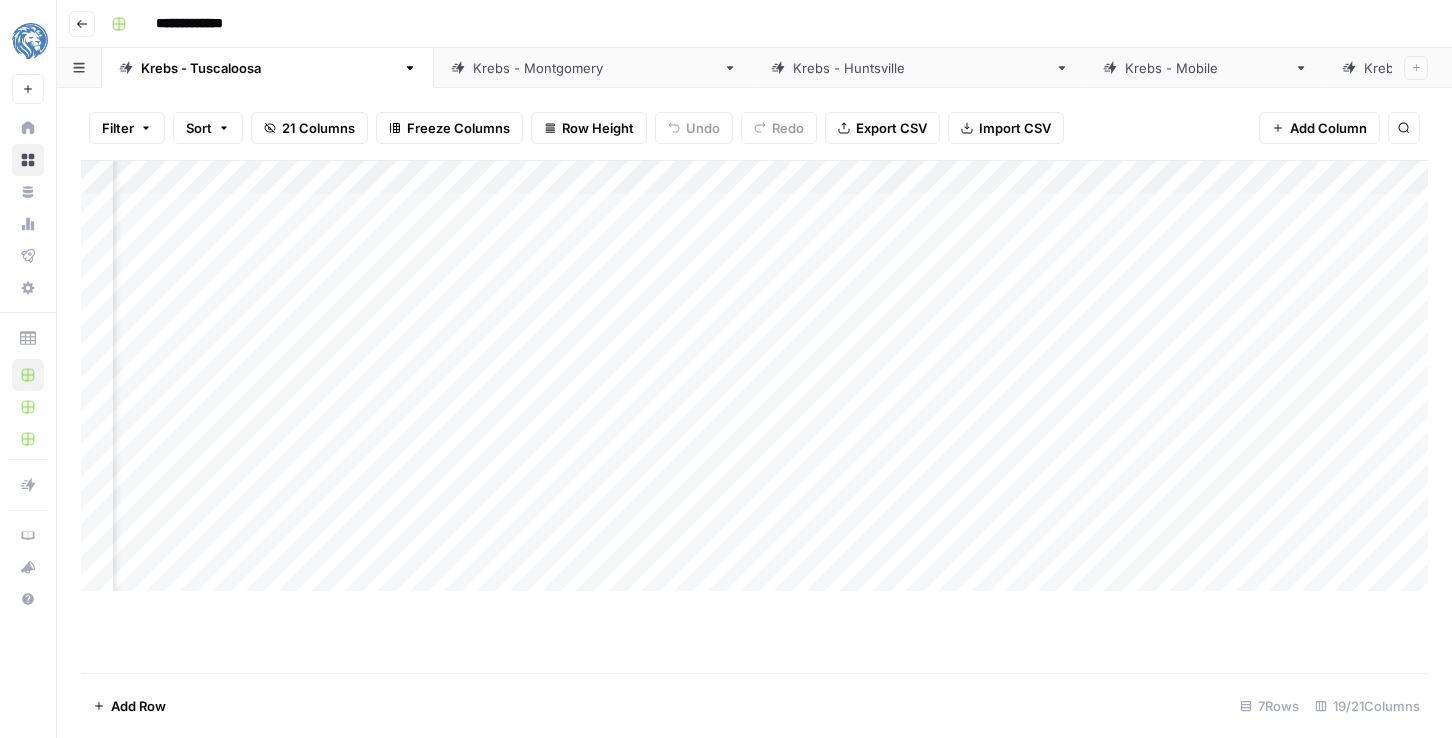 scroll, scrollTop: 0, scrollLeft: 1341, axis: horizontal 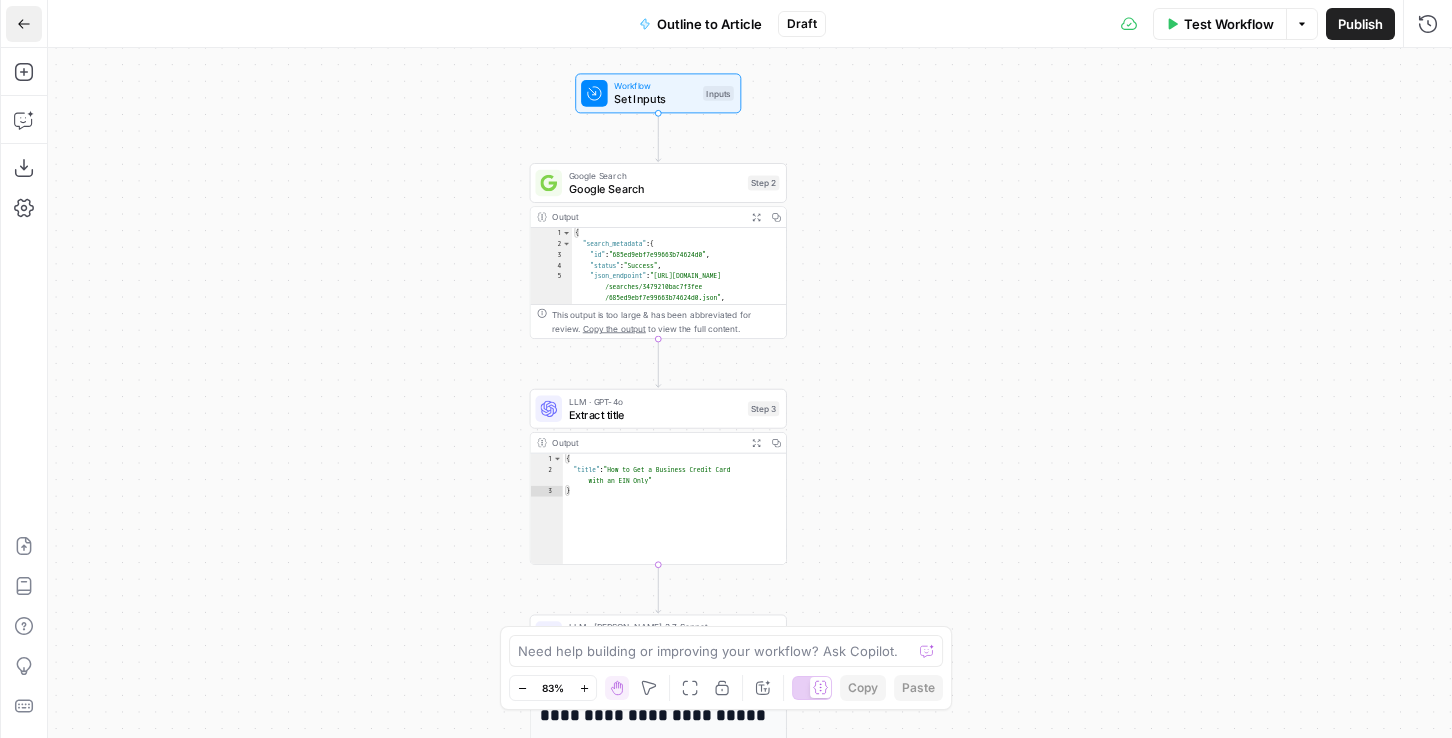 click on "Go Back" at bounding box center (30, 23) 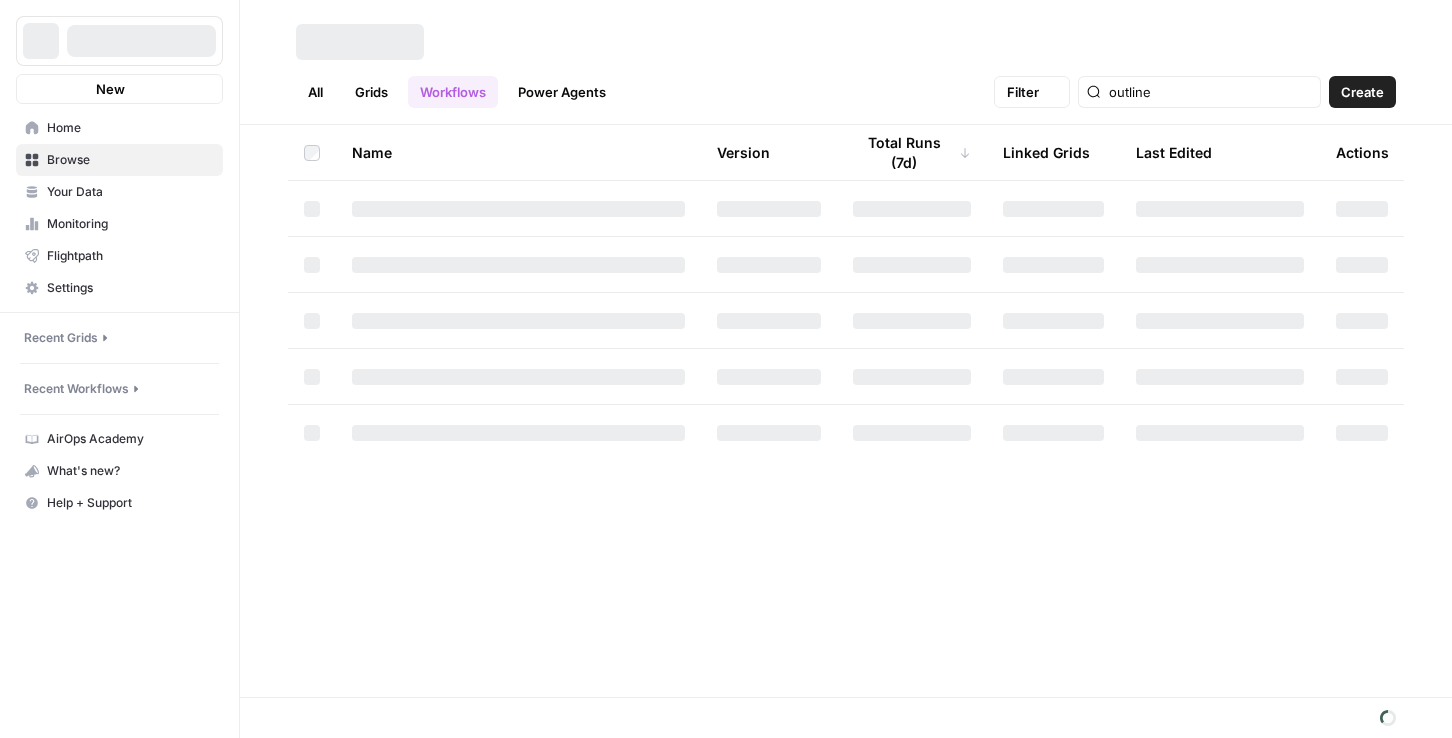 scroll, scrollTop: 0, scrollLeft: 0, axis: both 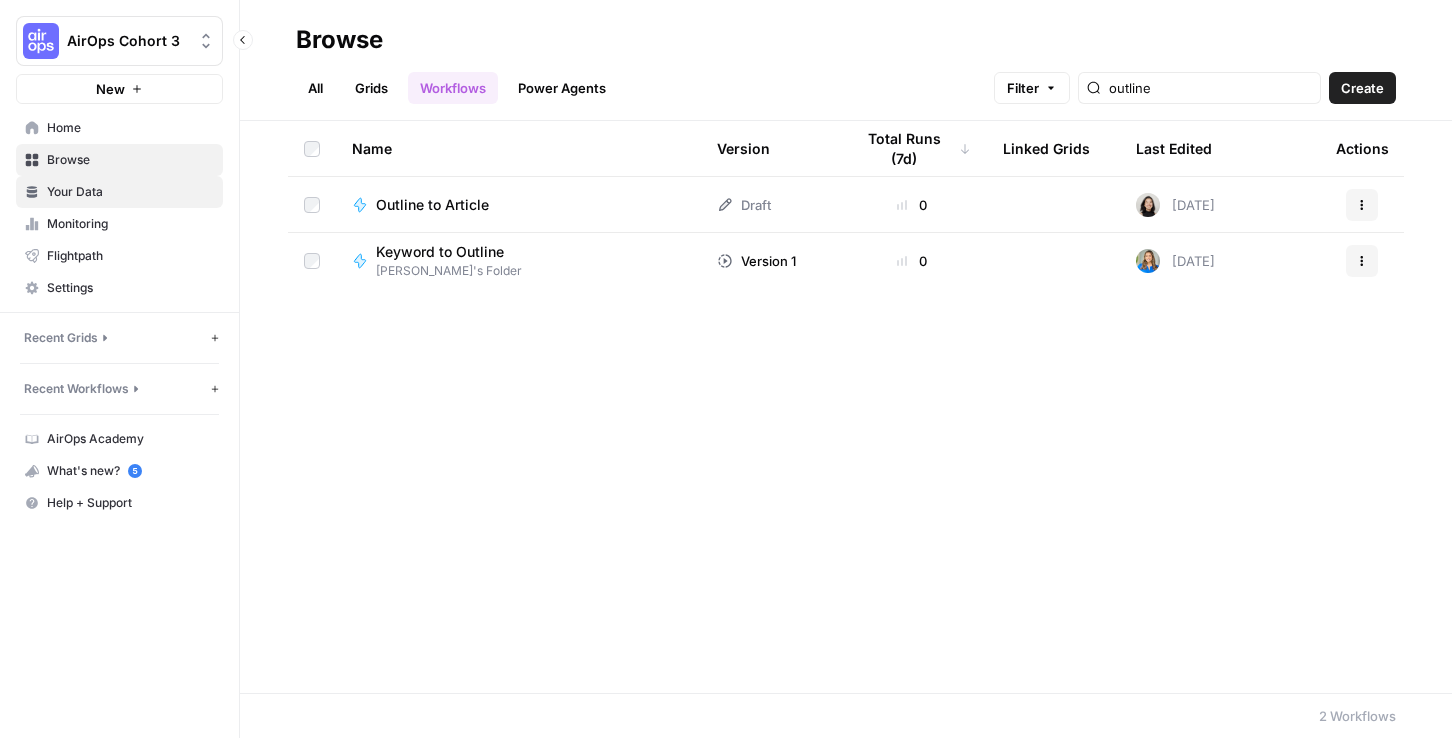 click on "Your Data" at bounding box center [130, 192] 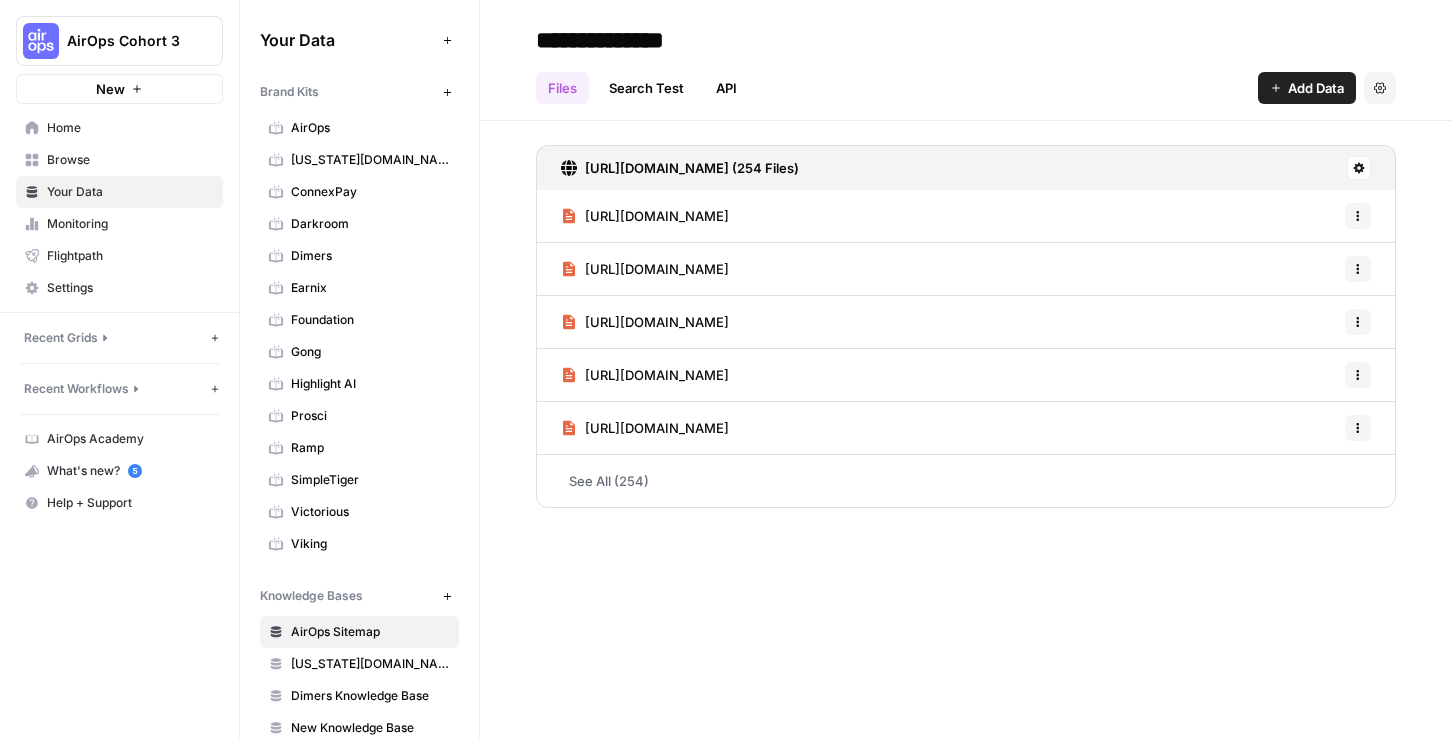 scroll, scrollTop: 126, scrollLeft: 0, axis: vertical 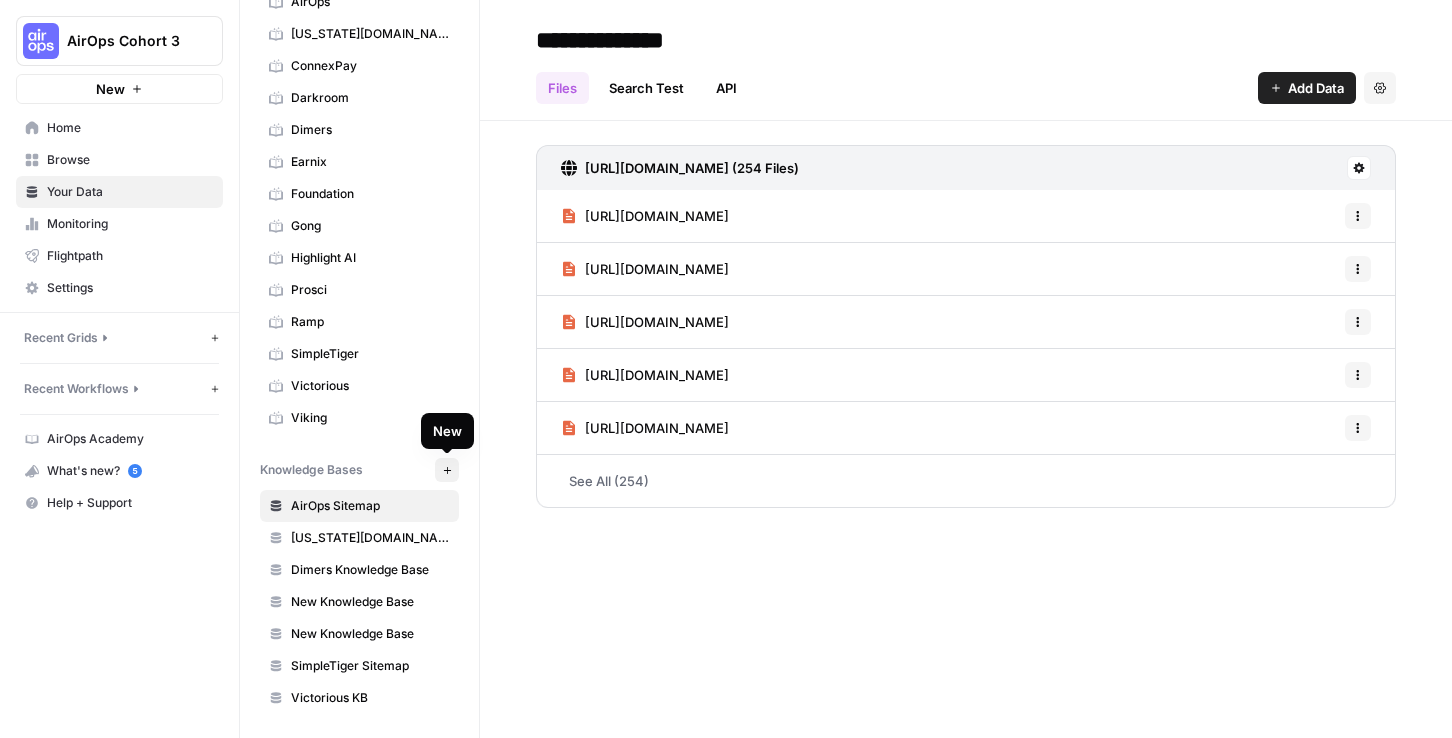 click on "New" at bounding box center [447, 470] 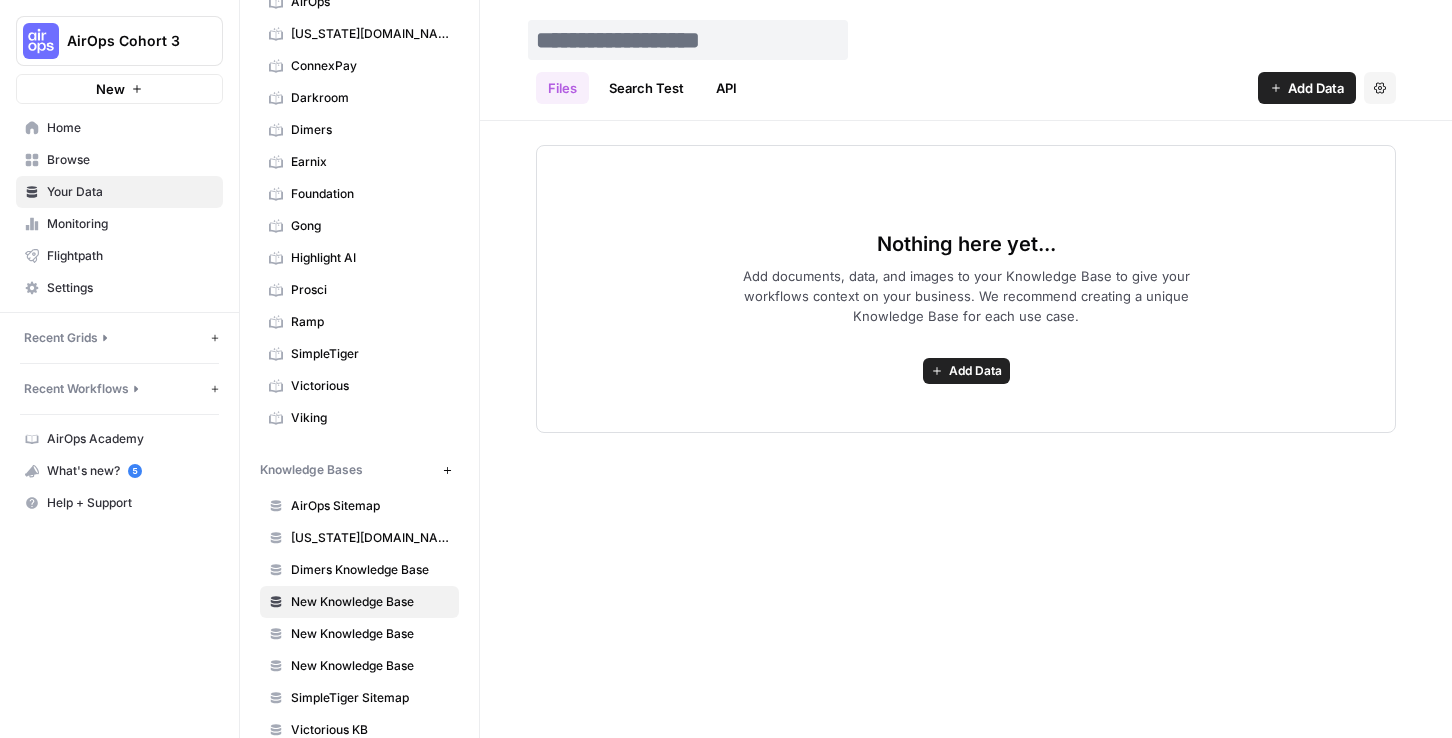 click at bounding box center [688, 40] 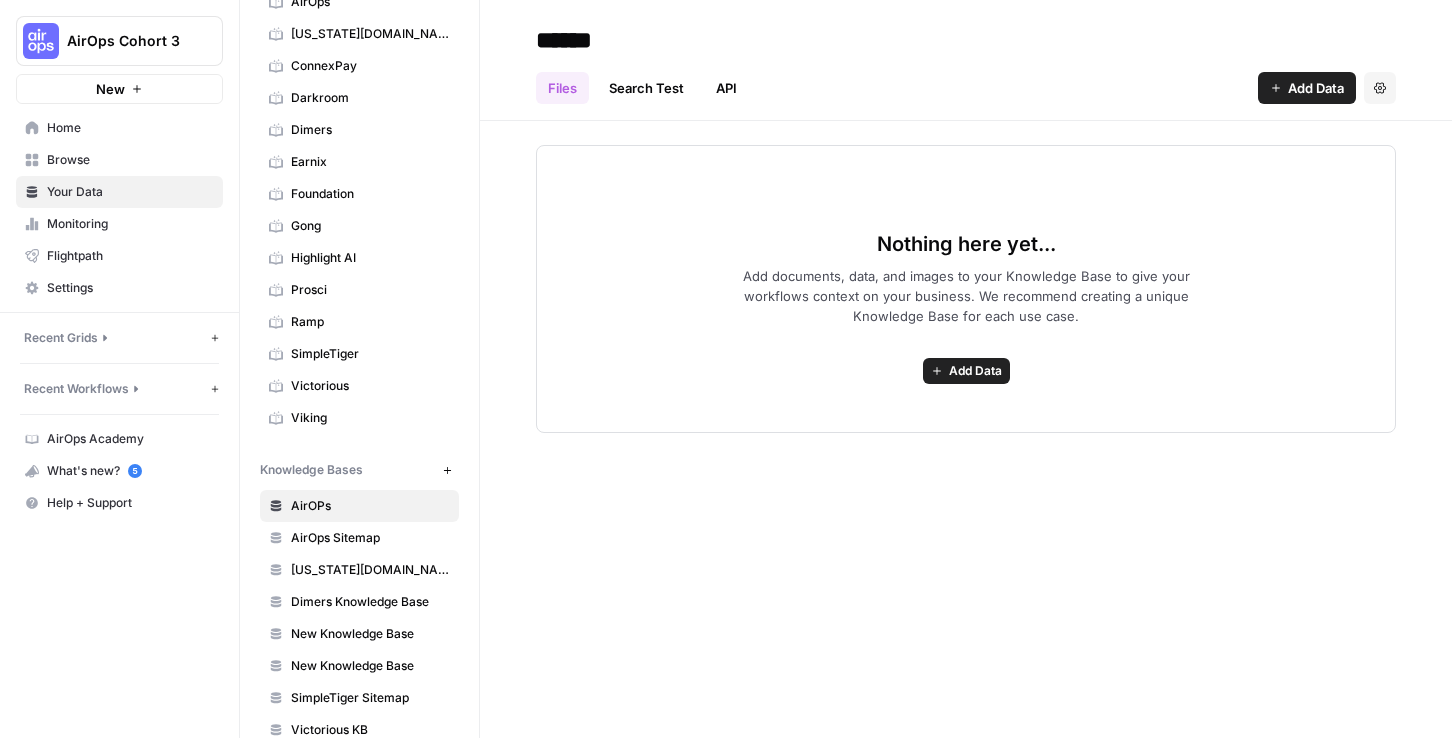 type on "******" 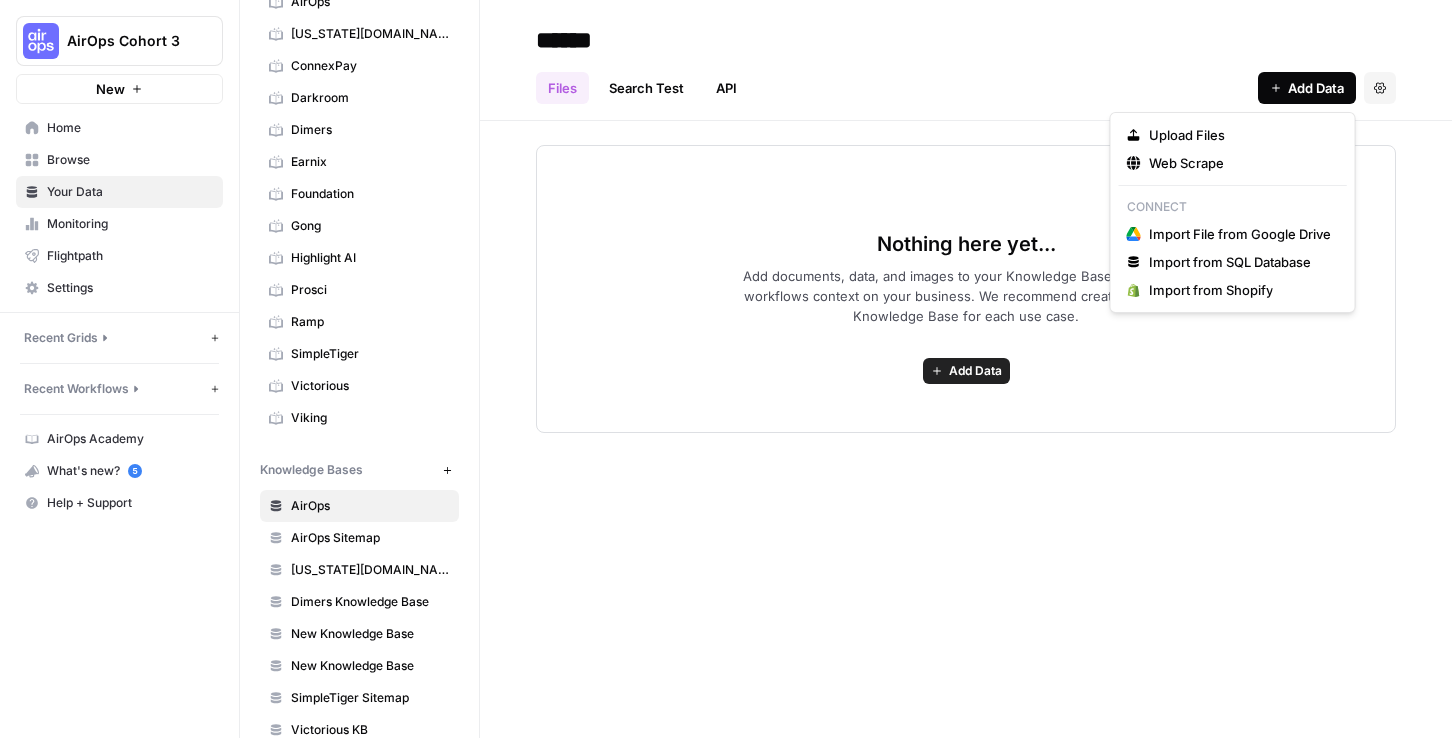 click on "Add Data" at bounding box center (1316, 88) 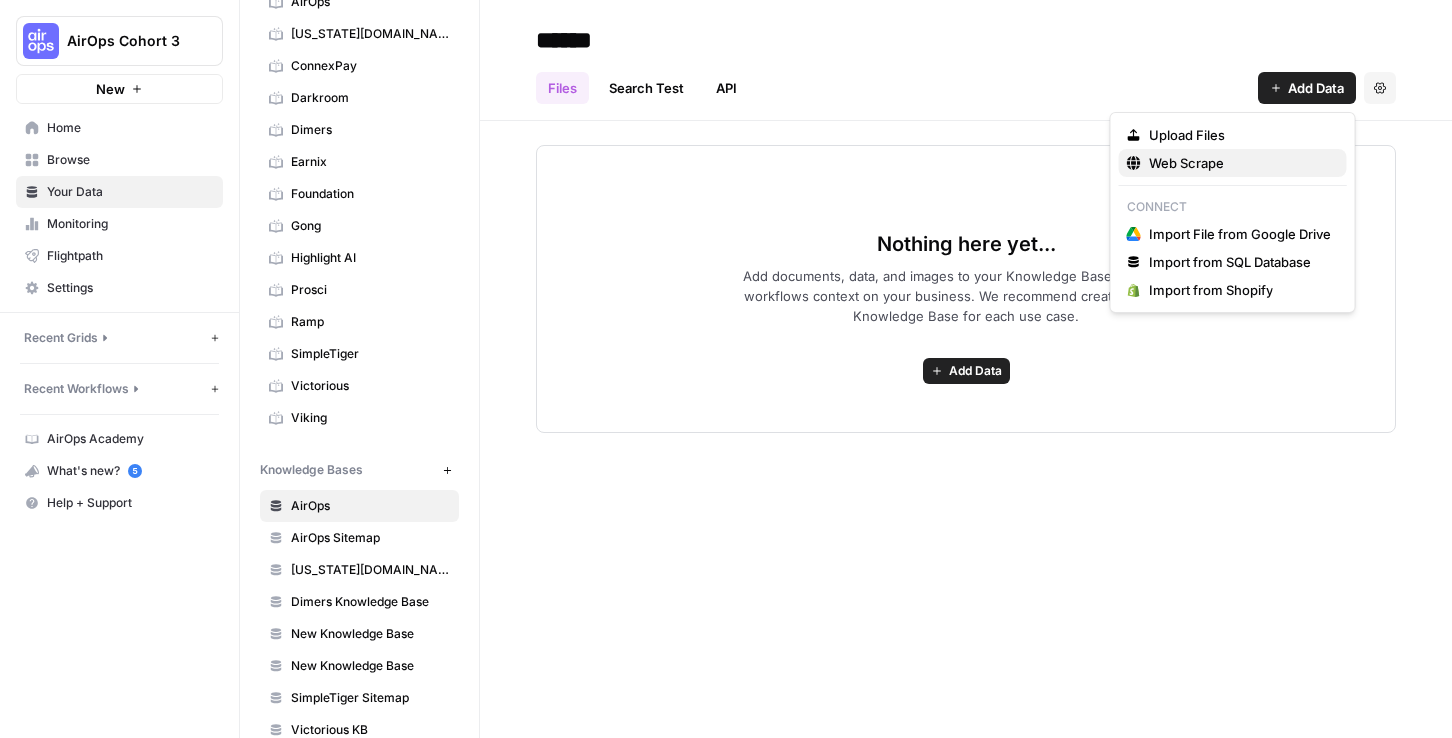 click on "Web Scrape" at bounding box center (1186, 163) 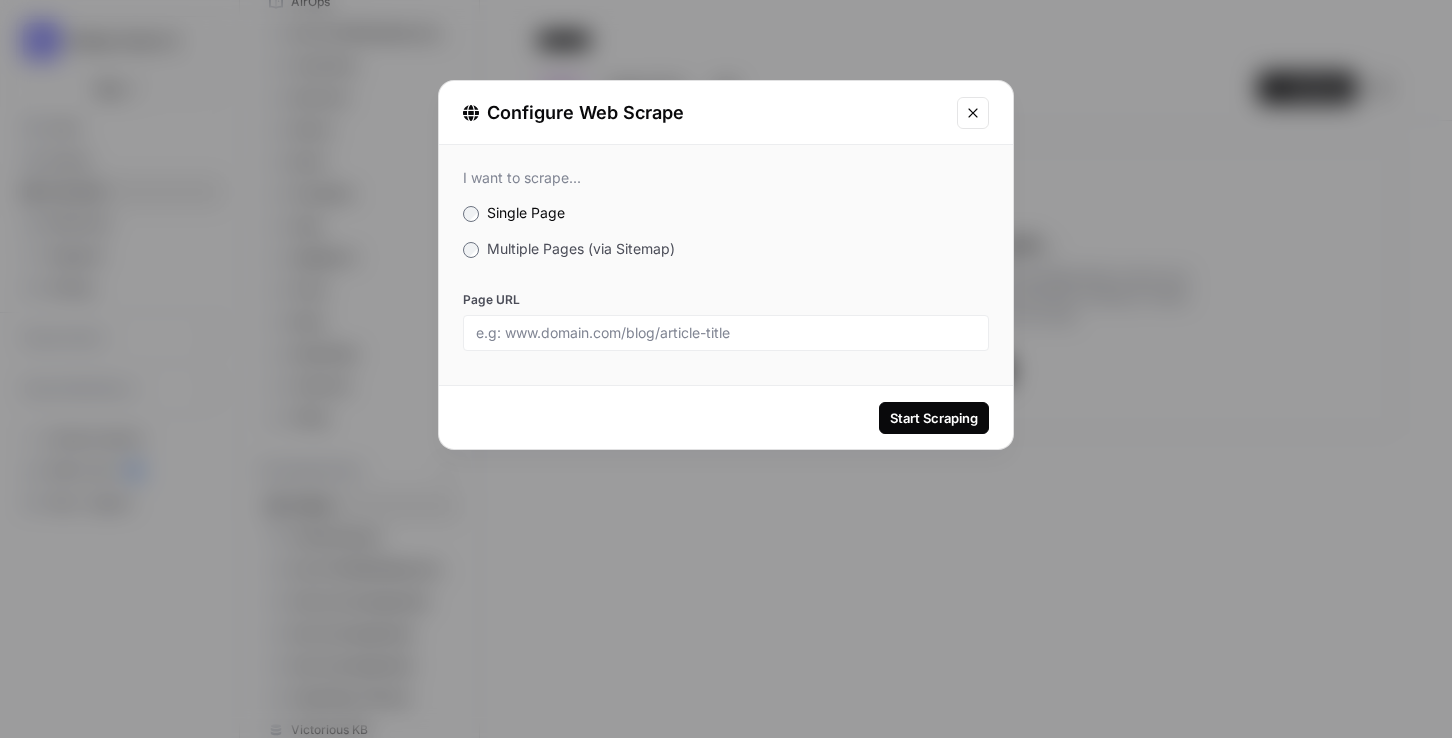click on "Multiple Pages (via Sitemap)" at bounding box center (581, 248) 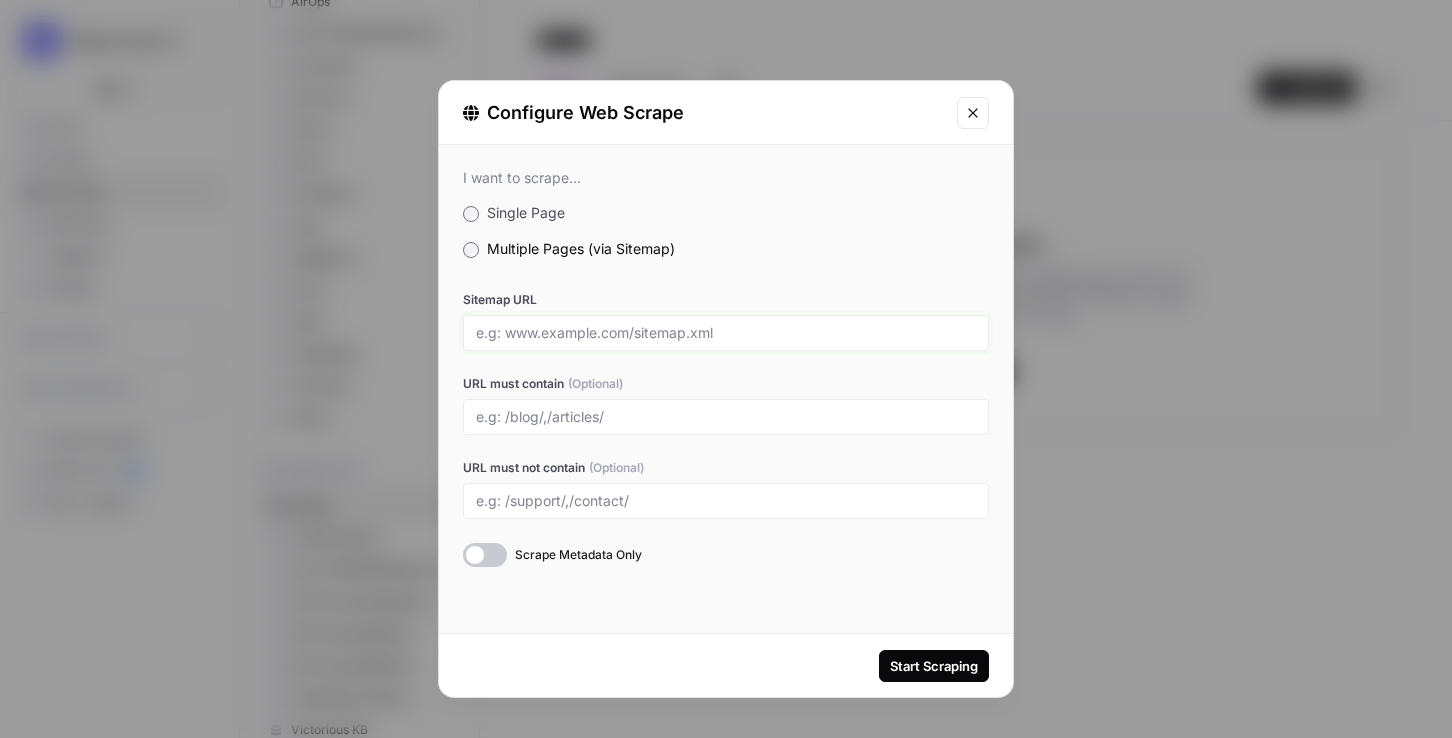 click on "Sitemap URL" at bounding box center (726, 333) 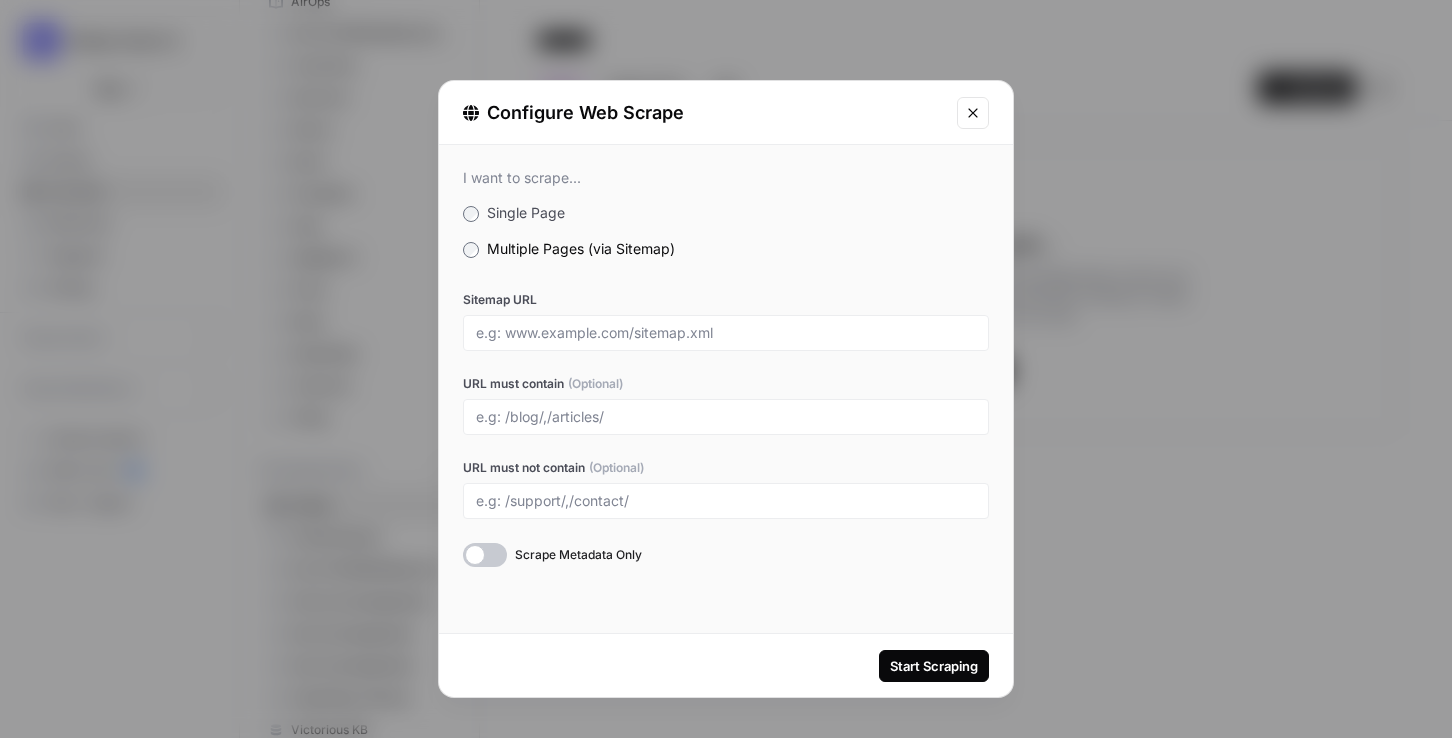 click at bounding box center (726, 333) 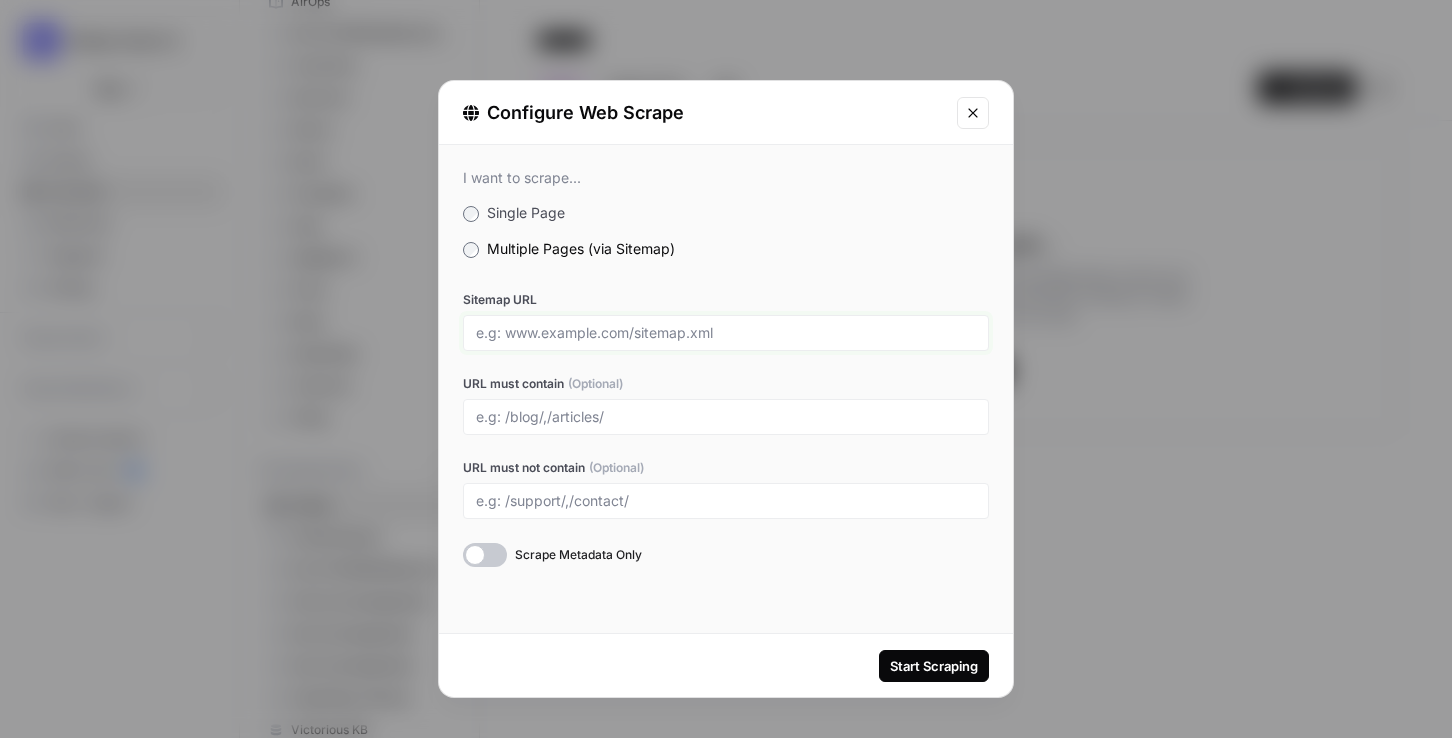 click on "Sitemap URL" at bounding box center (726, 333) 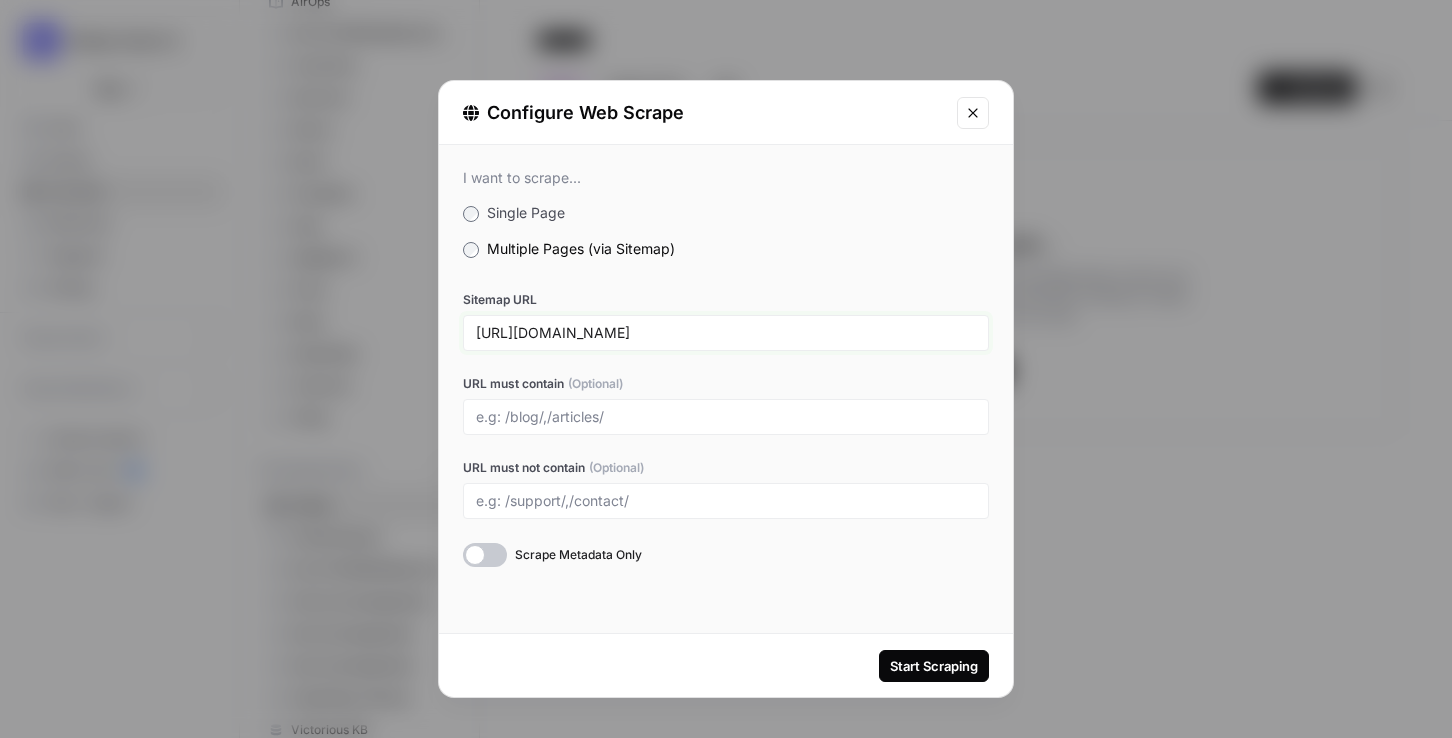 type on "https://airops.com/sitemap.xml" 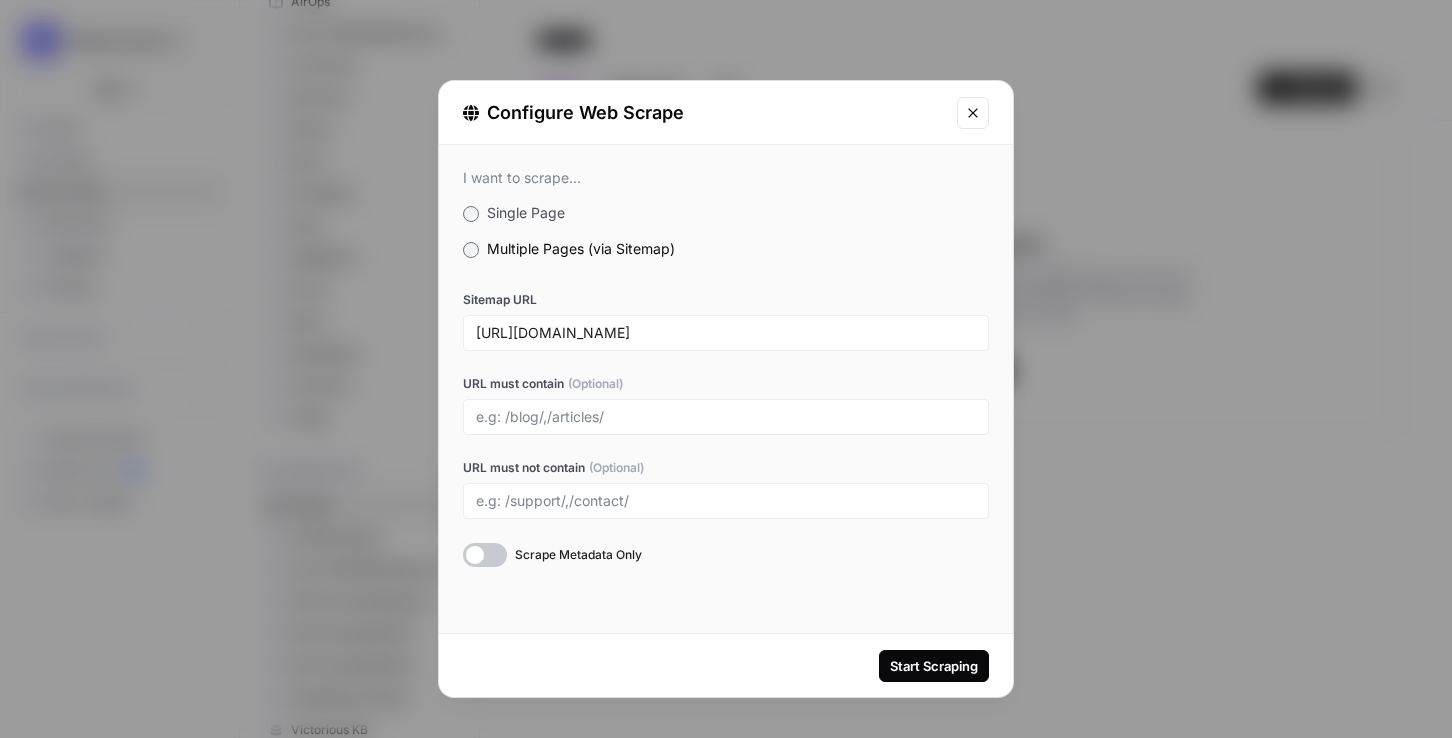 click at bounding box center (726, 417) 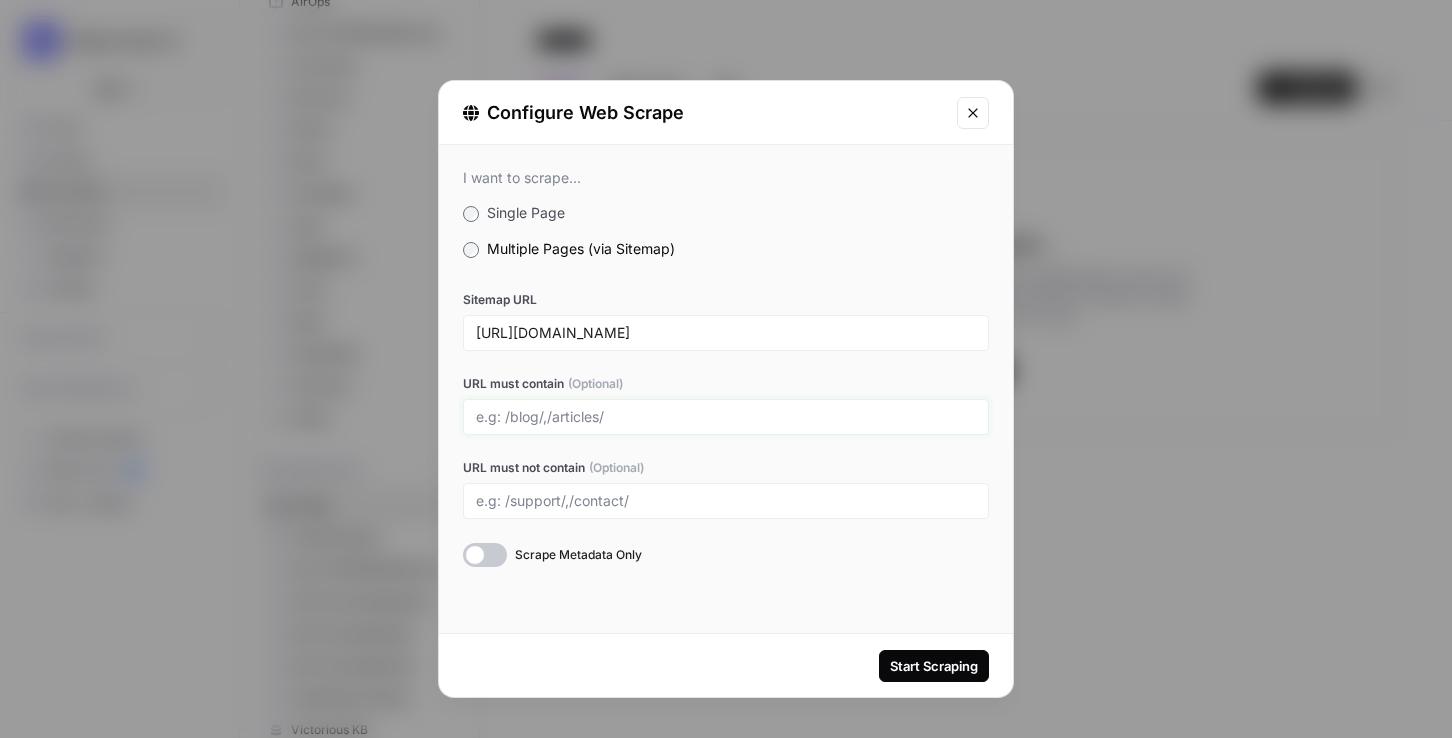 click on "URL must contain (Optional)" at bounding box center [726, 417] 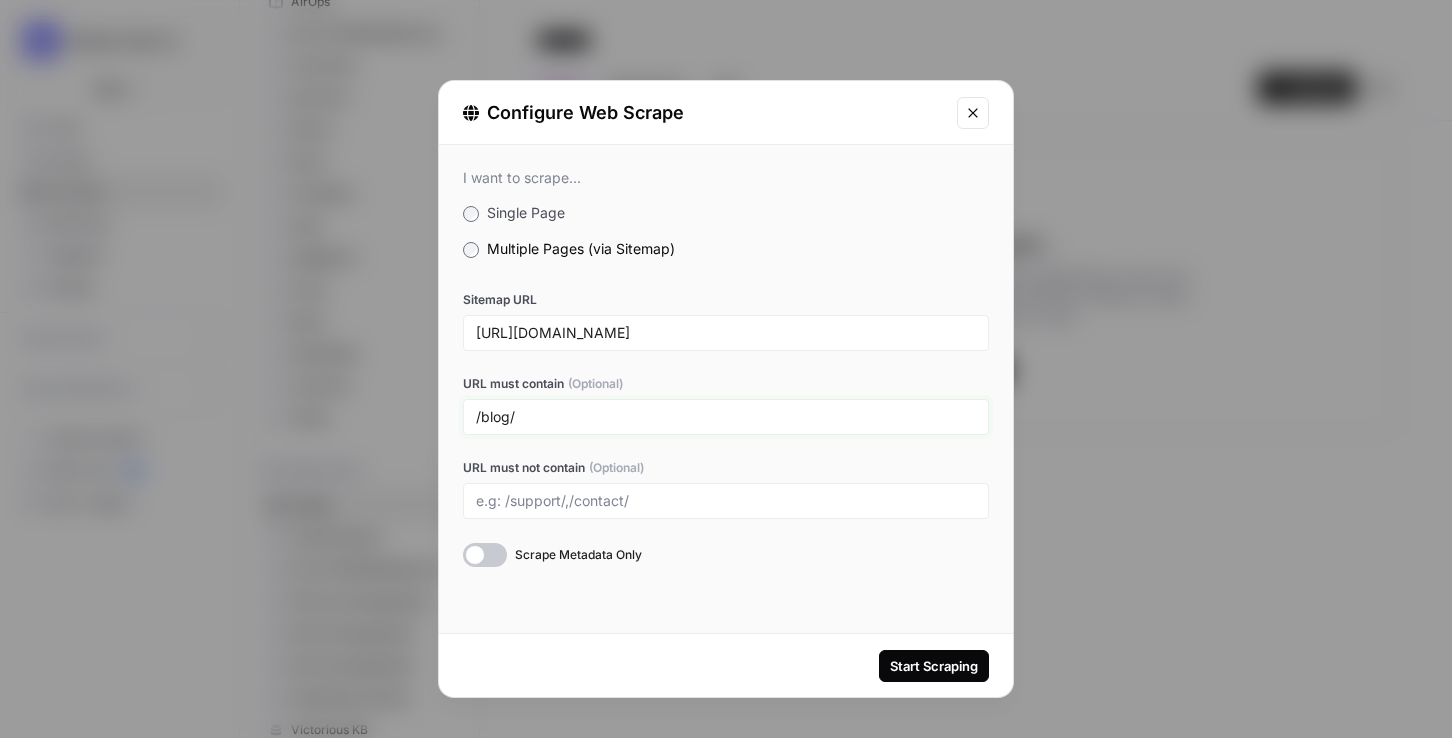 type on "/blog/" 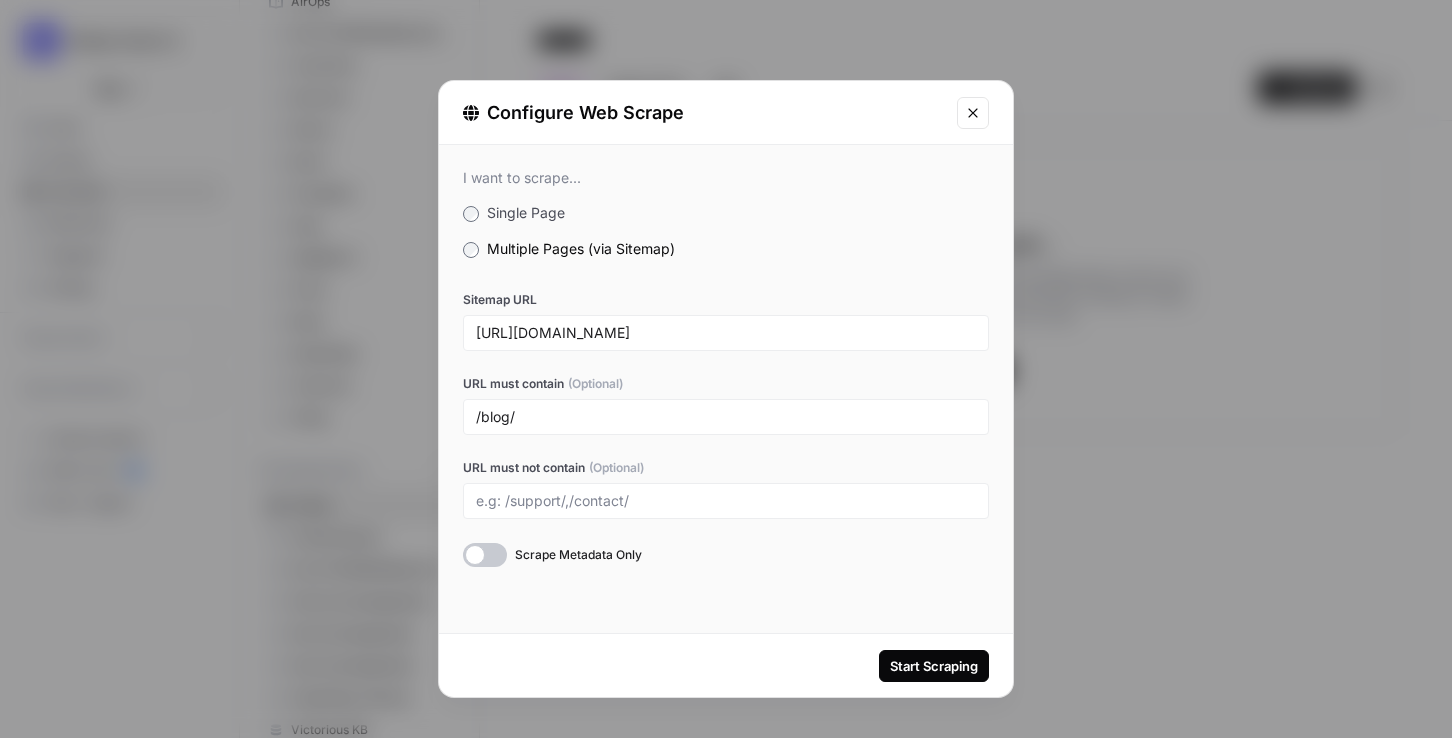 click at bounding box center (485, 555) 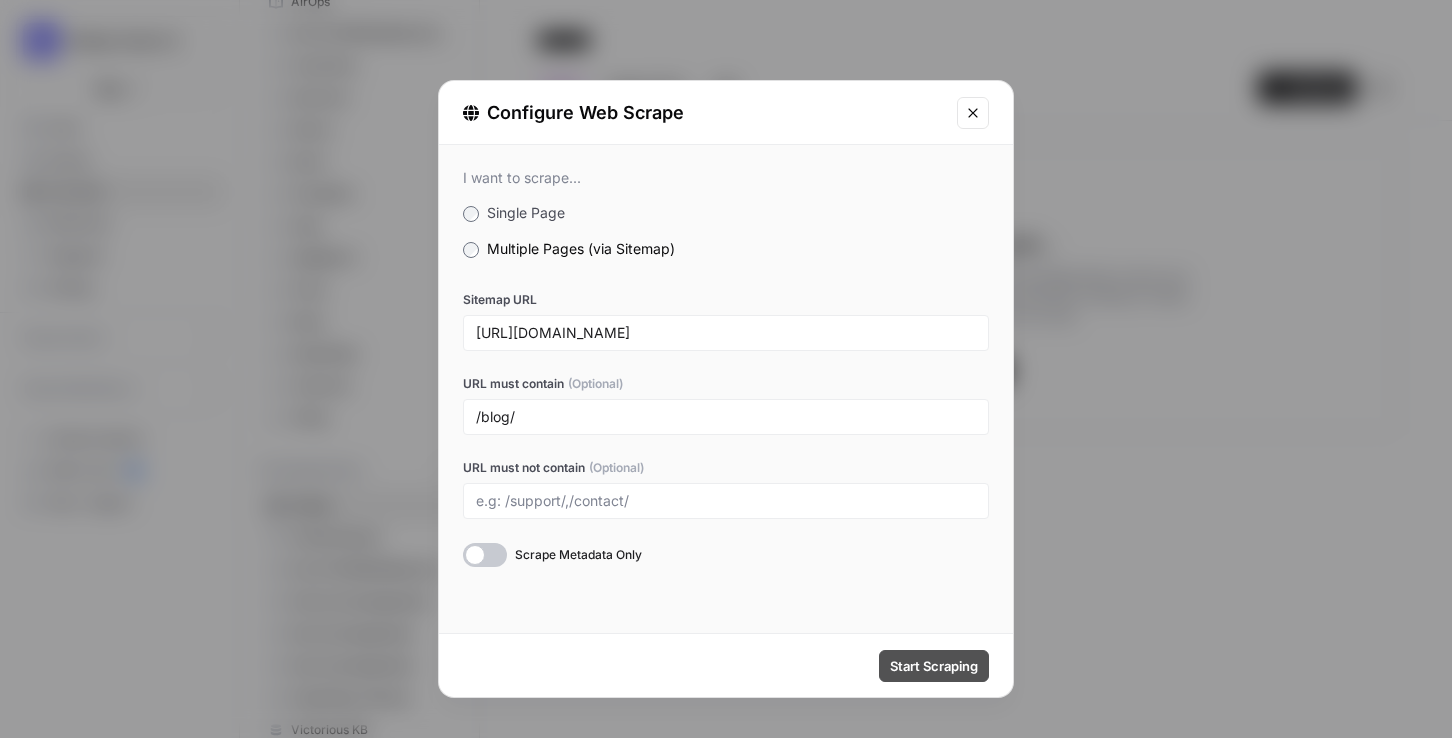 click on "Start Scraping" at bounding box center [934, 666] 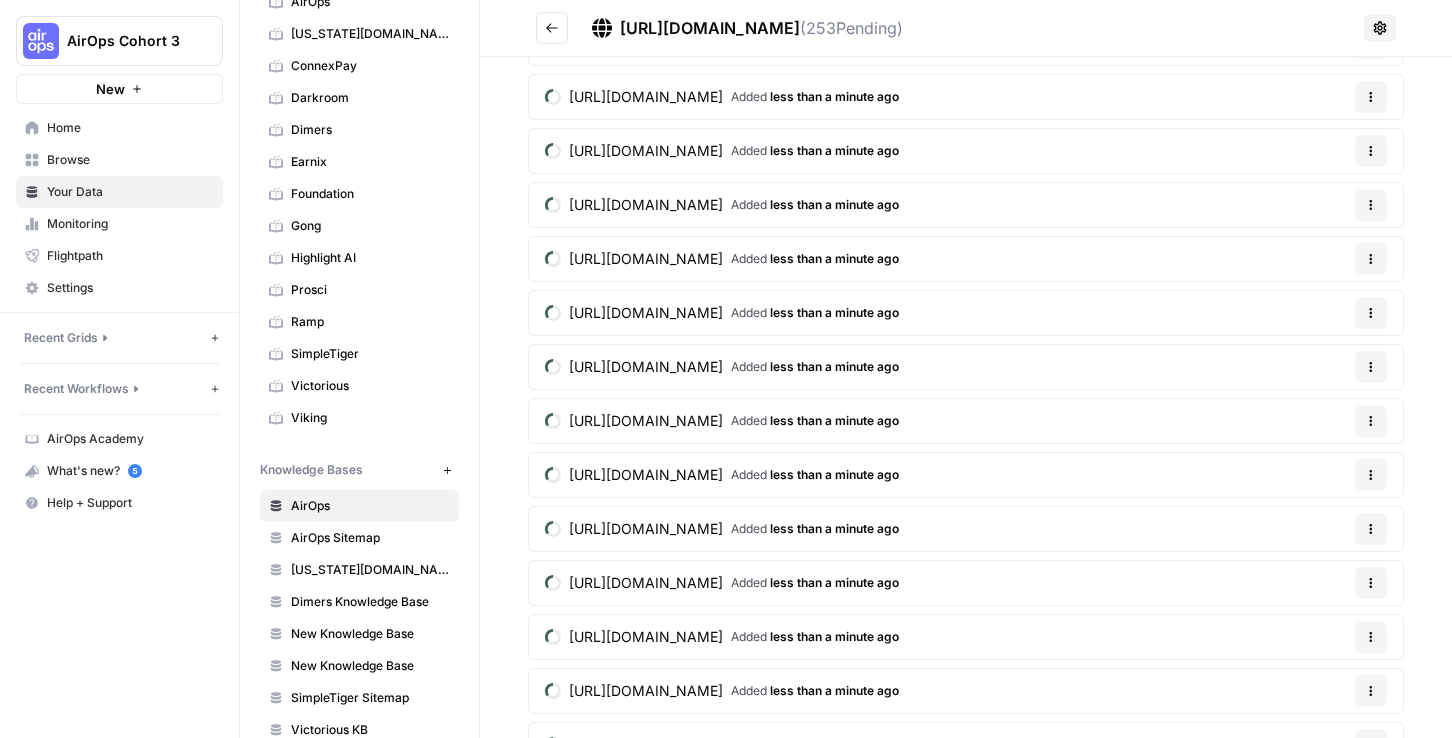 scroll, scrollTop: 0, scrollLeft: 0, axis: both 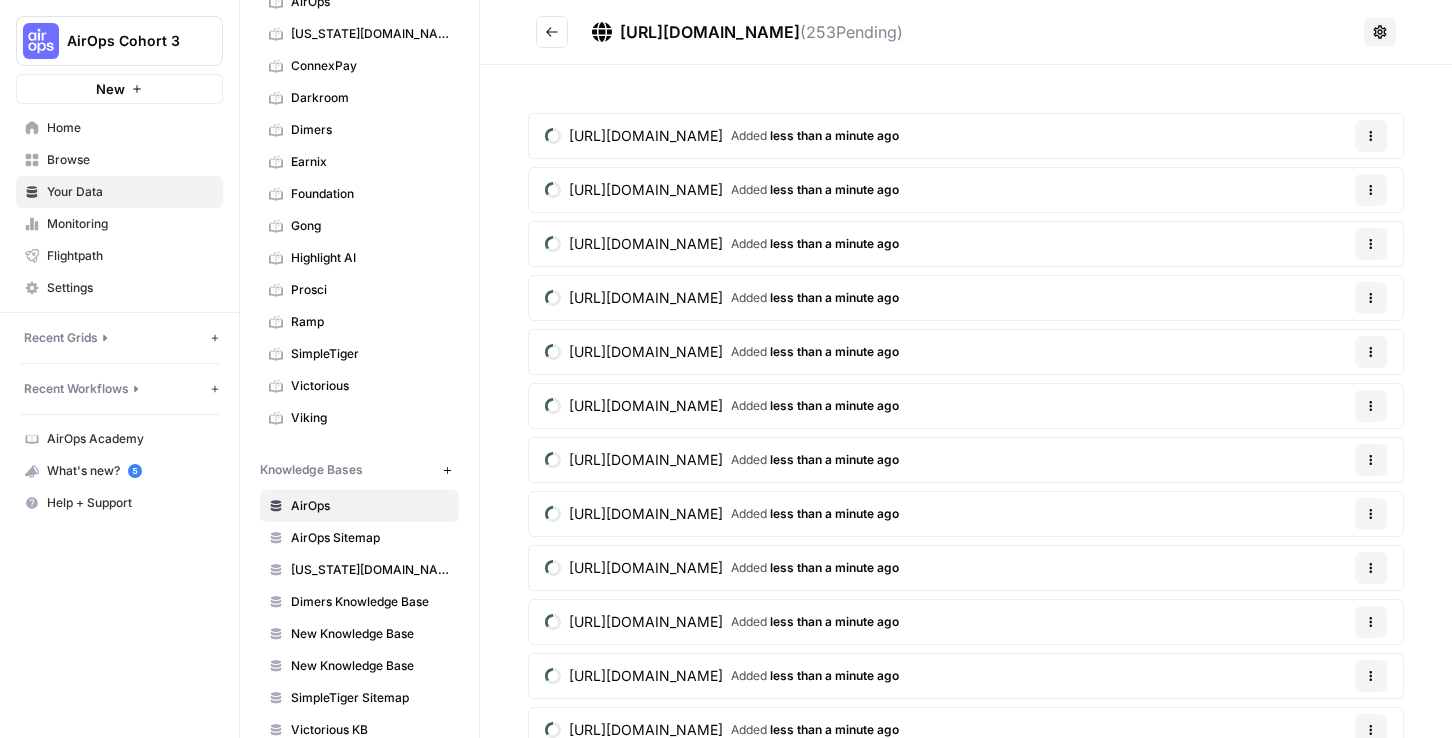 click 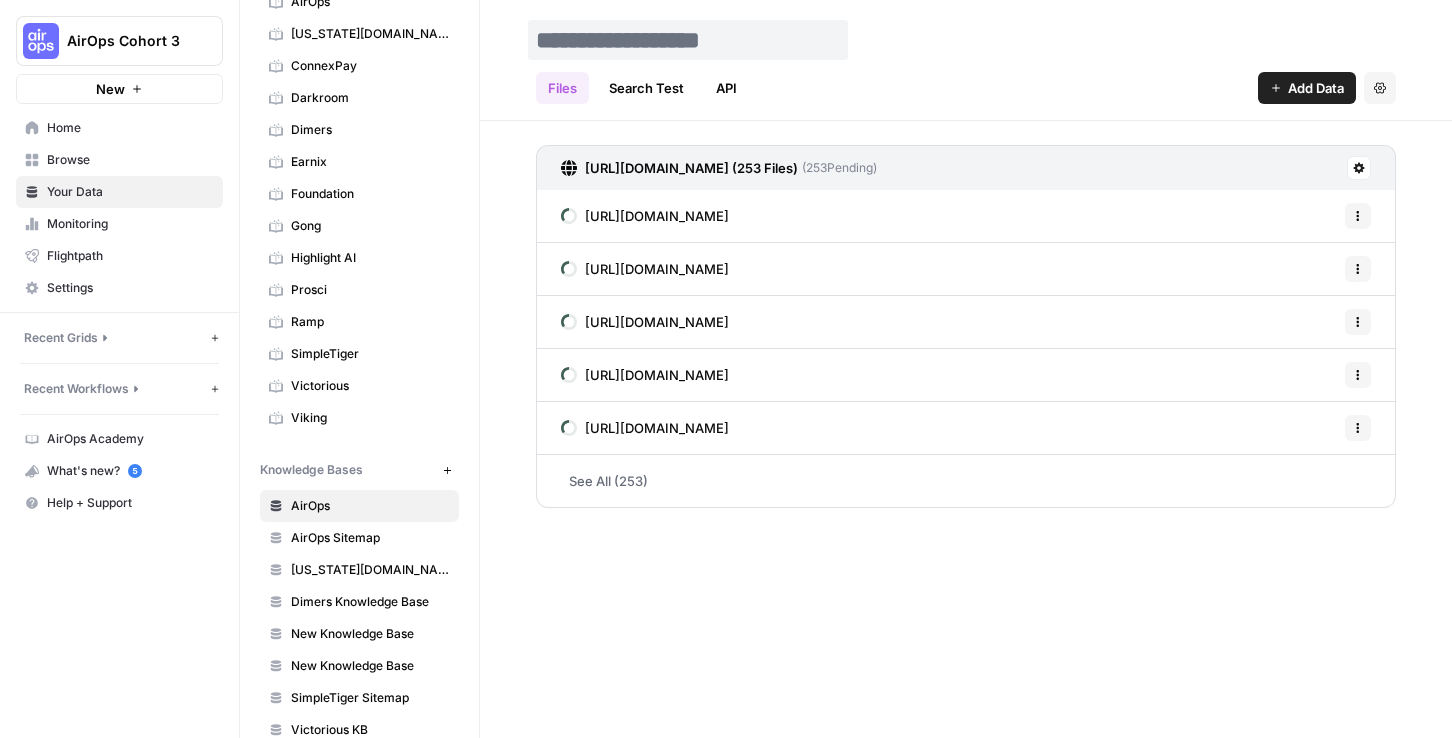 click at bounding box center (688, 40) 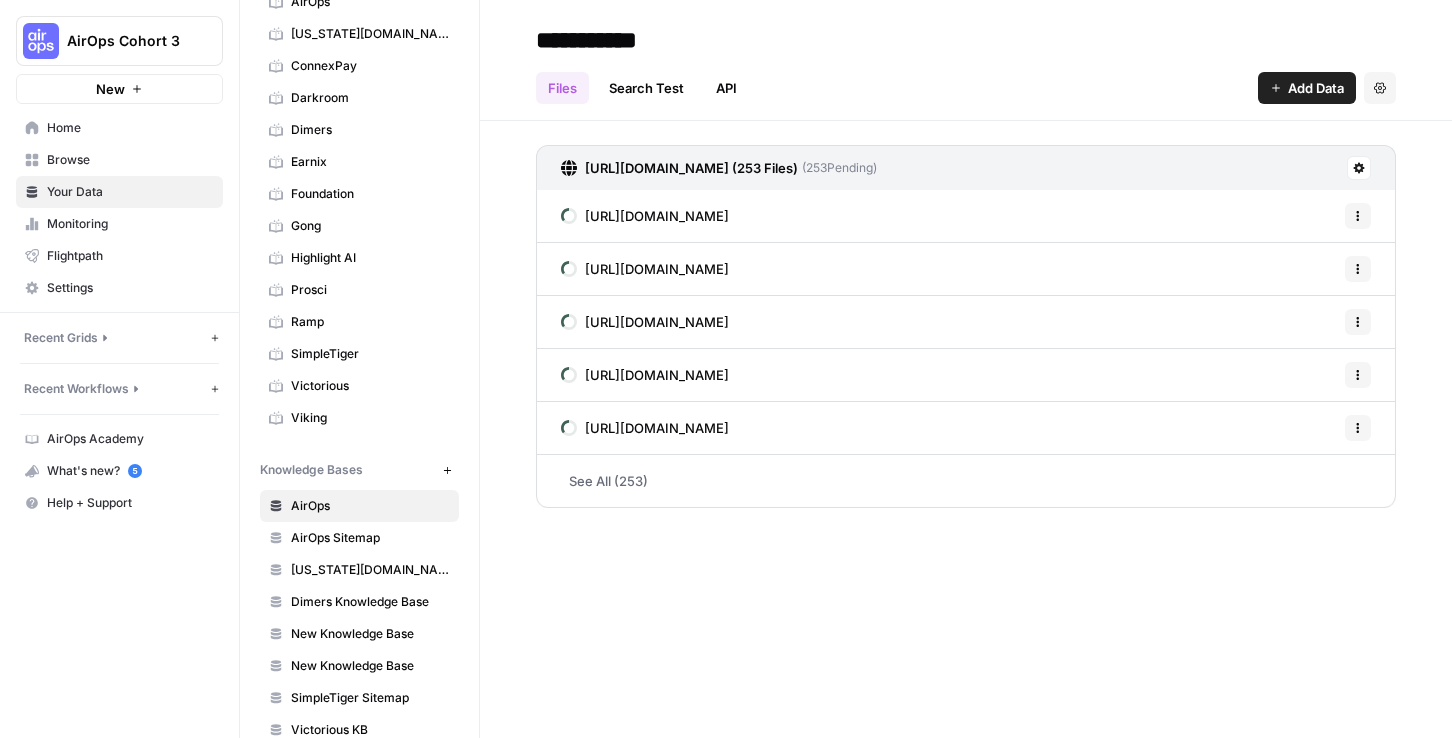 type on "**********" 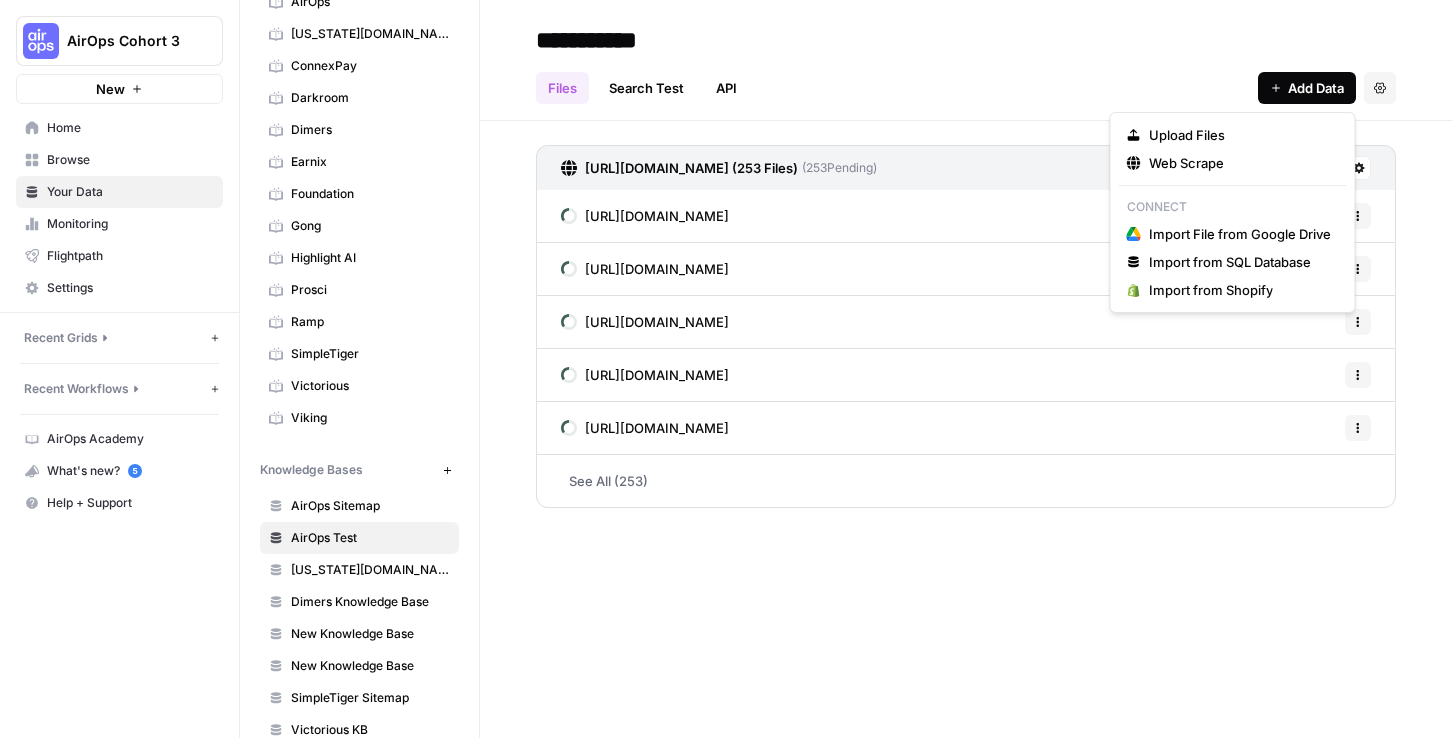click on "Add Data" at bounding box center (1307, 88) 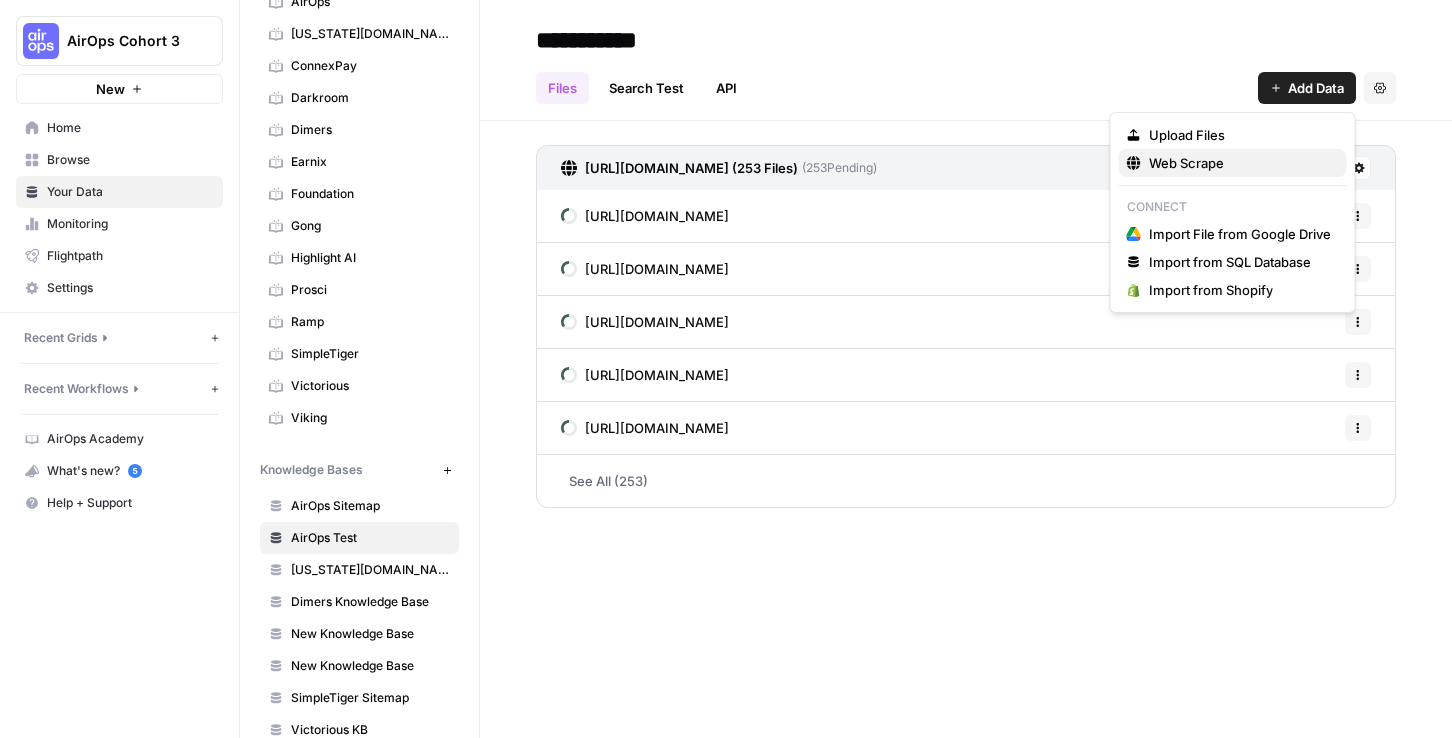 click on "Web Scrape" at bounding box center [1233, 163] 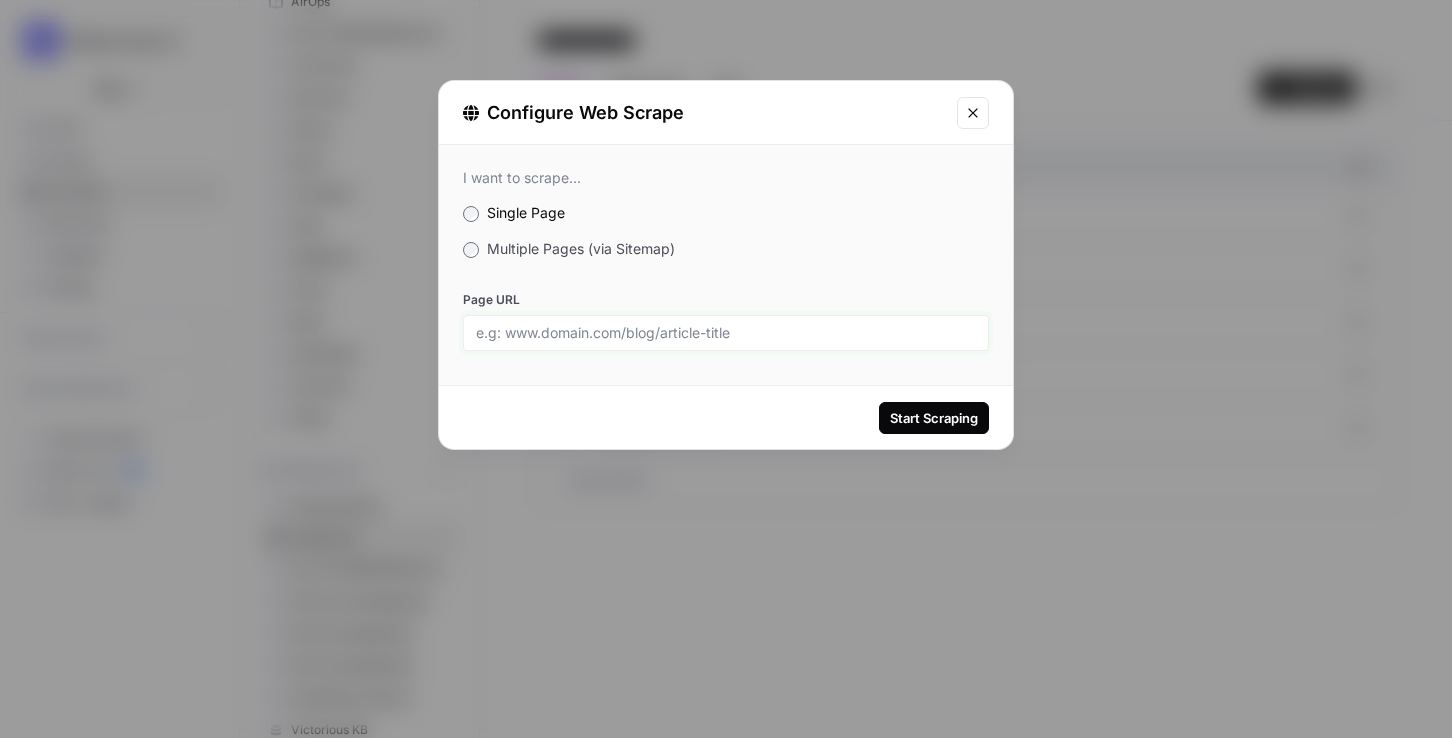 click on "Page URL" at bounding box center (726, 333) 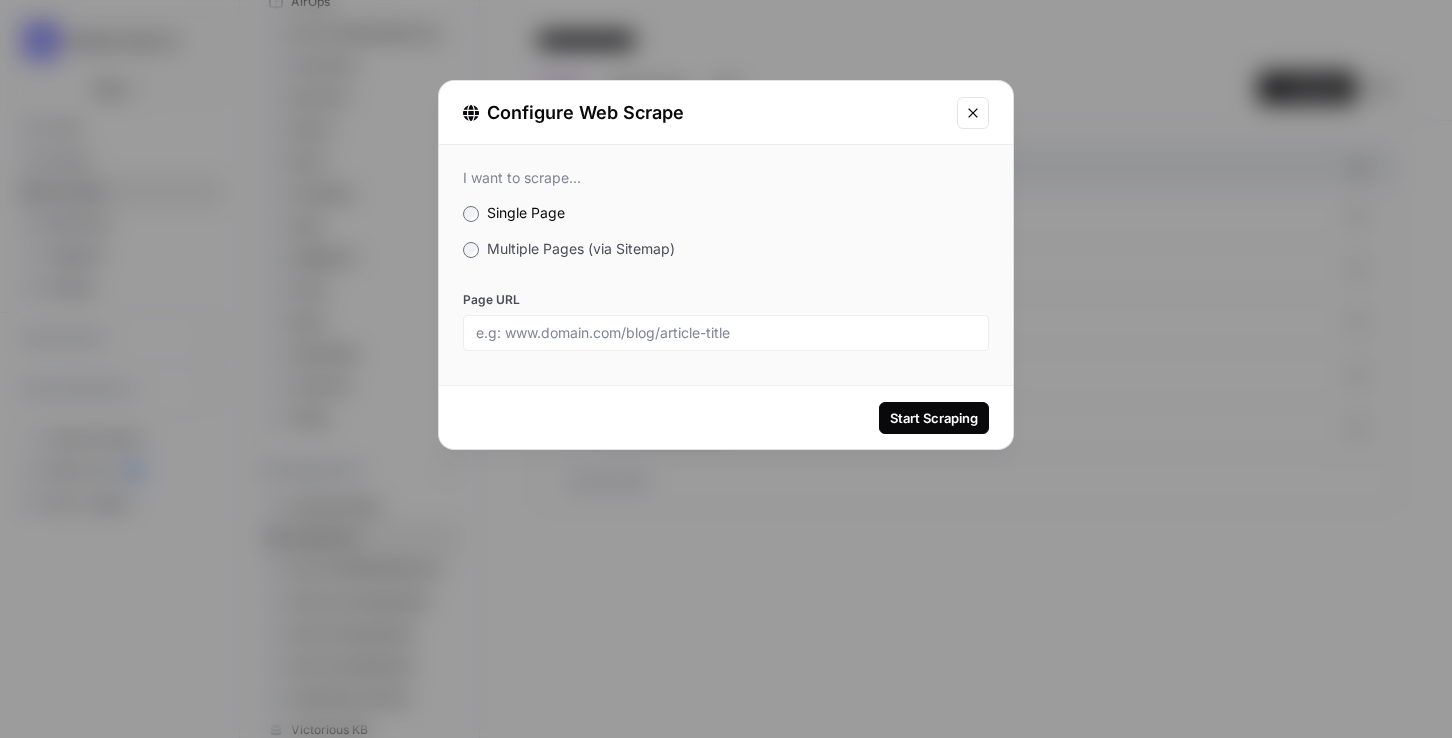 click on "Configure Web Scrape" at bounding box center [726, 113] 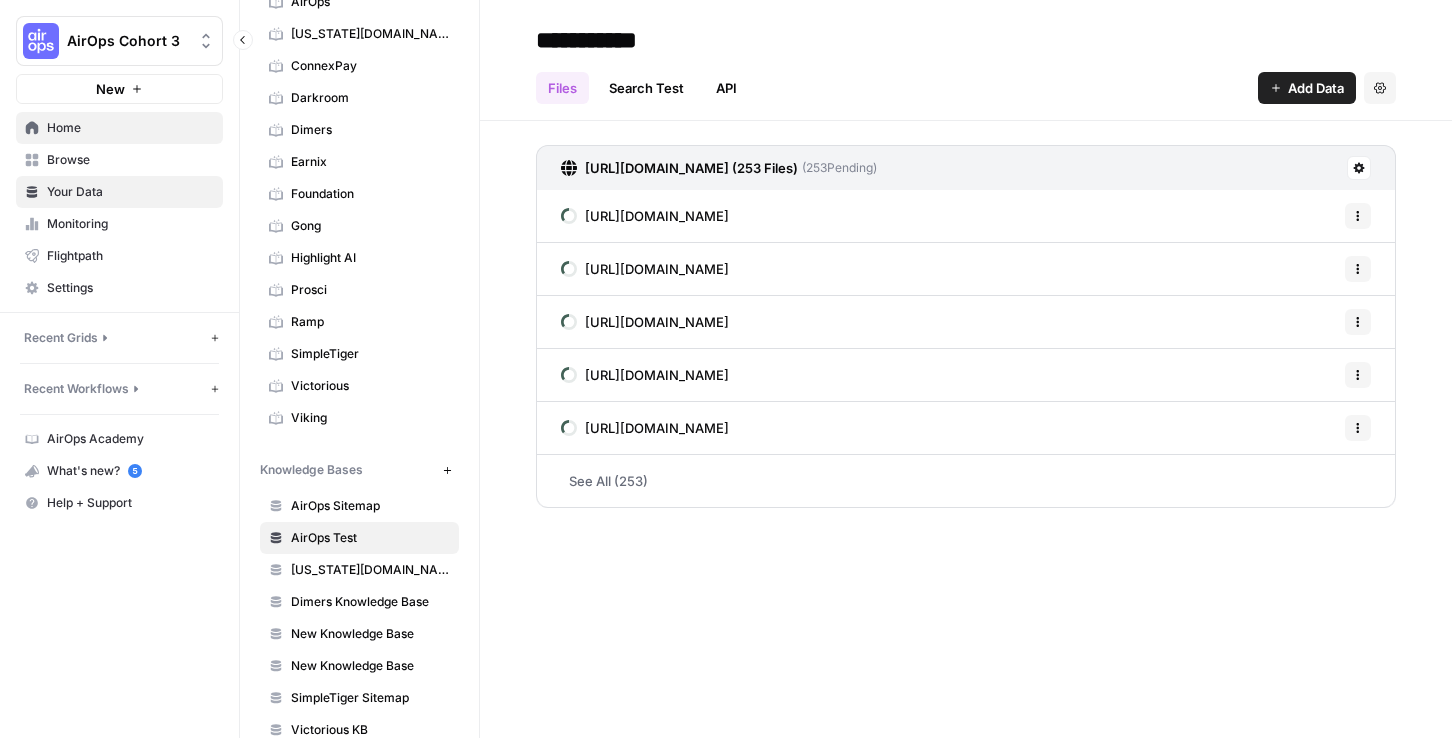 click on "Home" at bounding box center [130, 128] 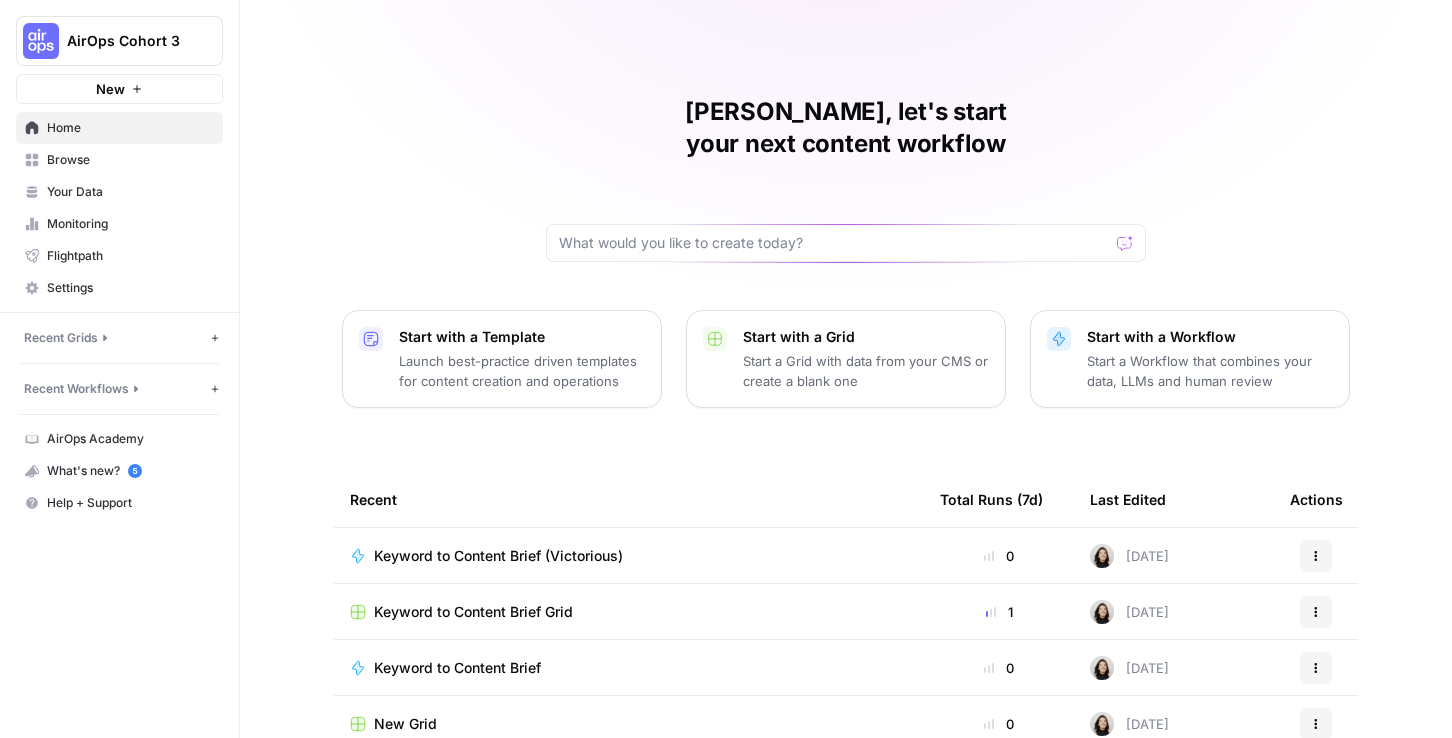scroll, scrollTop: 64, scrollLeft: 0, axis: vertical 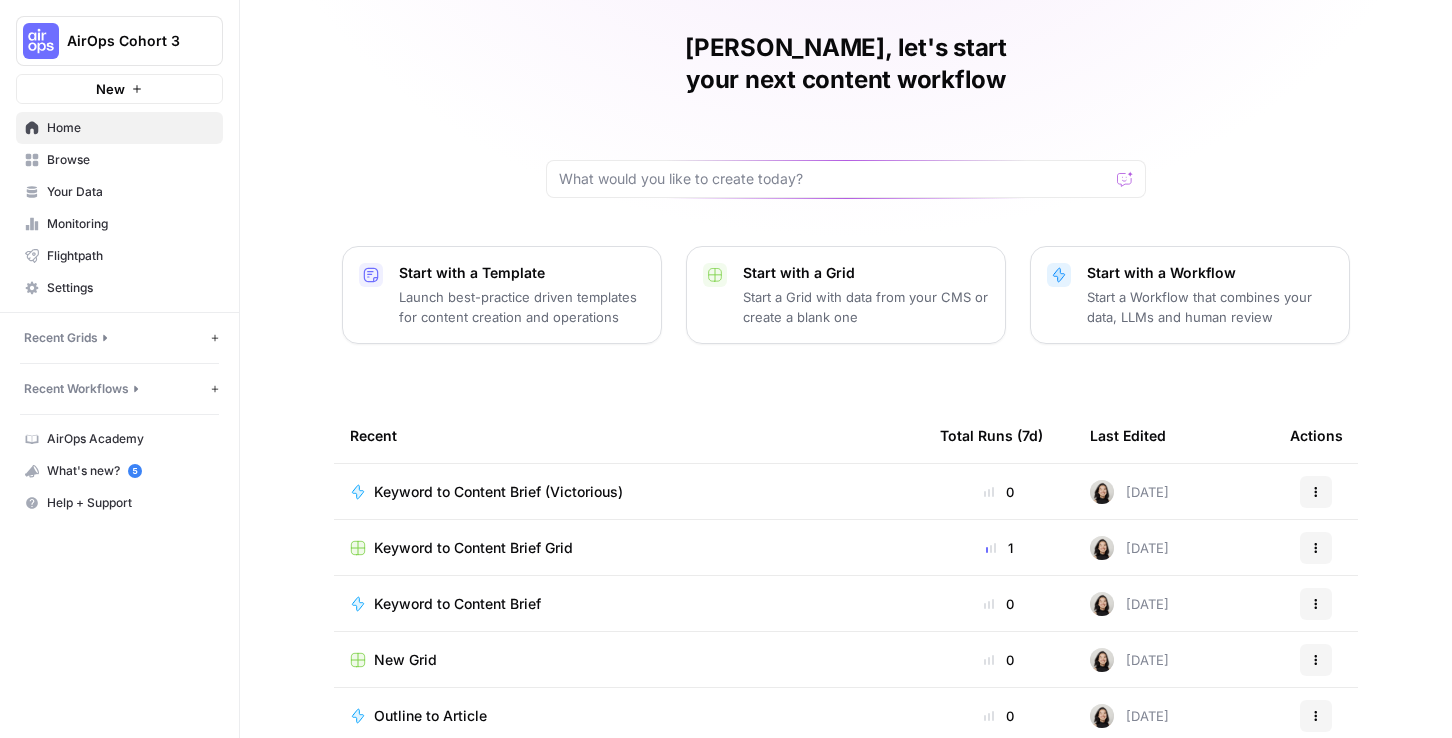 click on "Keyword to Content Brief (Victorious)" at bounding box center [498, 492] 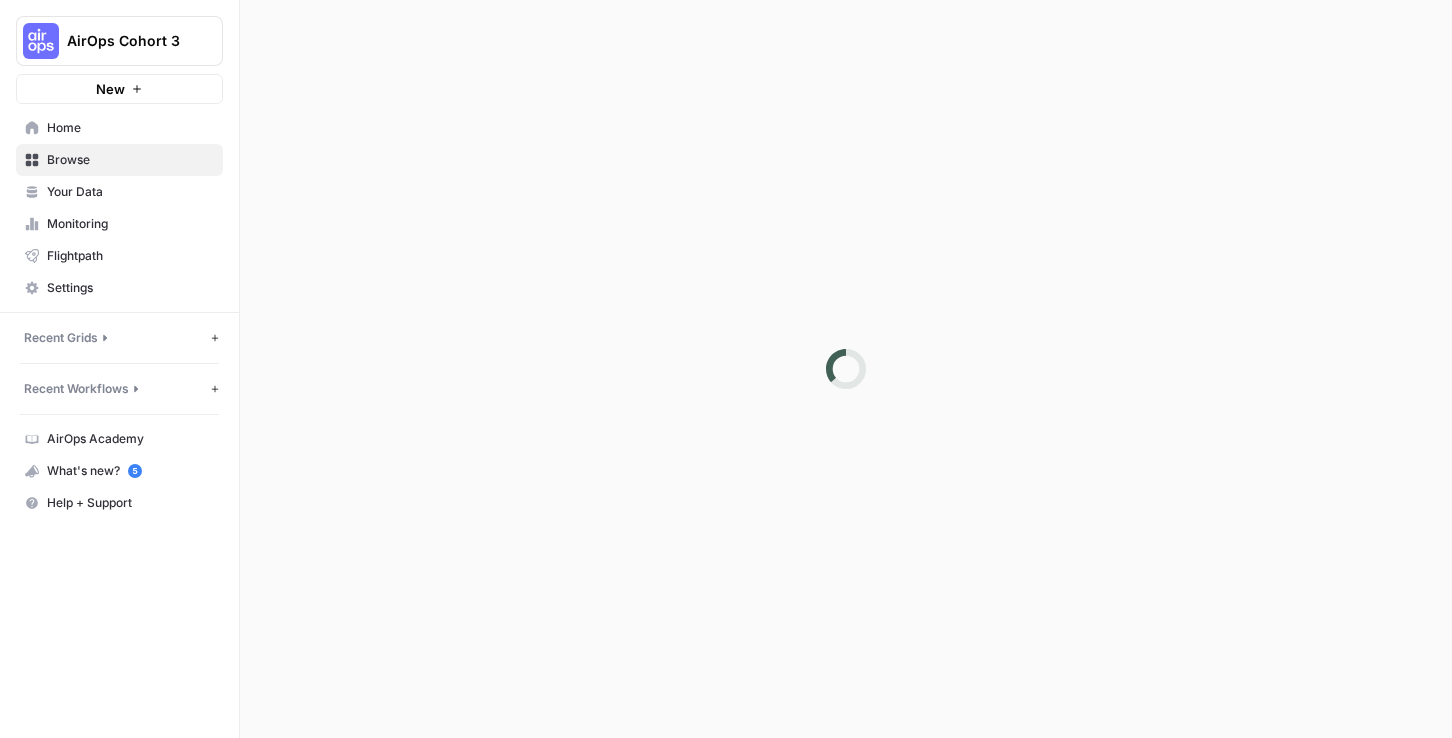 scroll, scrollTop: 0, scrollLeft: 0, axis: both 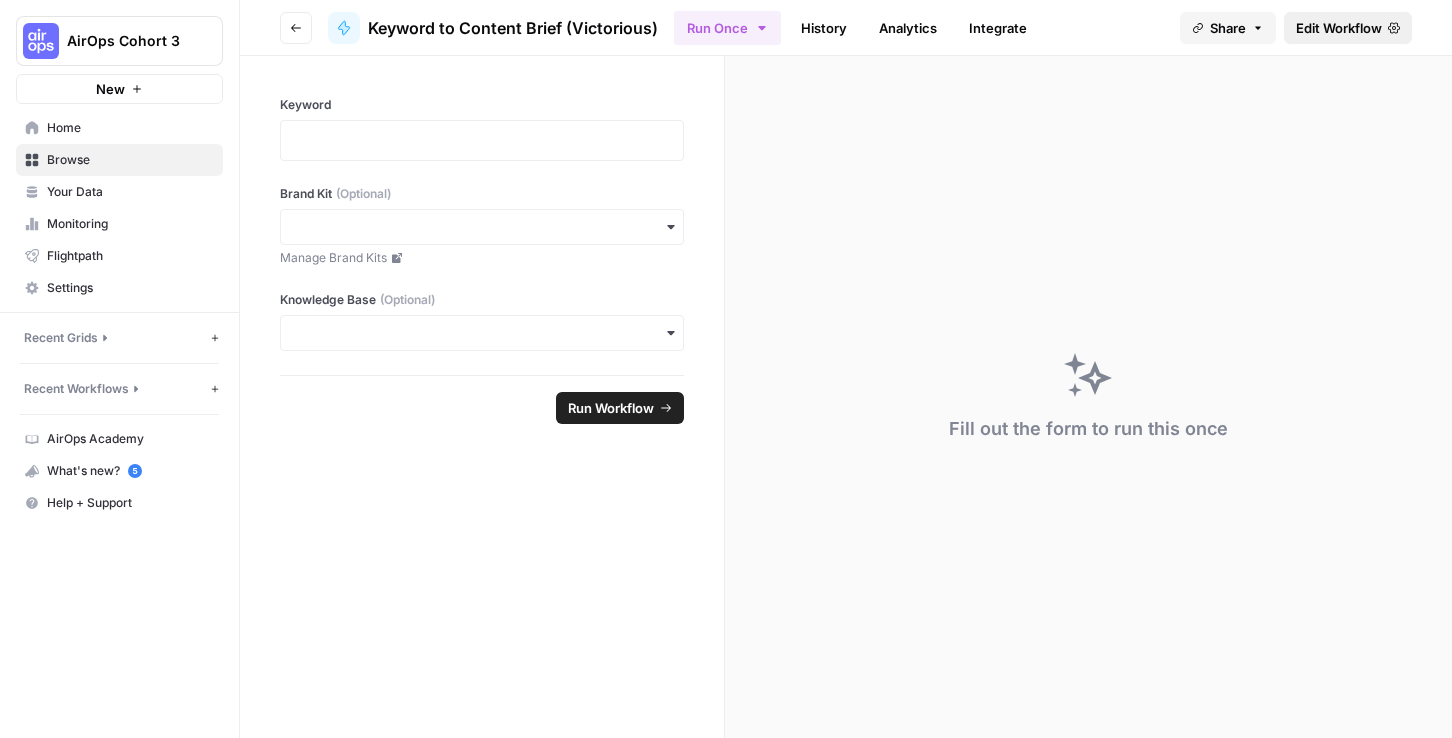 click on "Edit Workflow" at bounding box center [1339, 28] 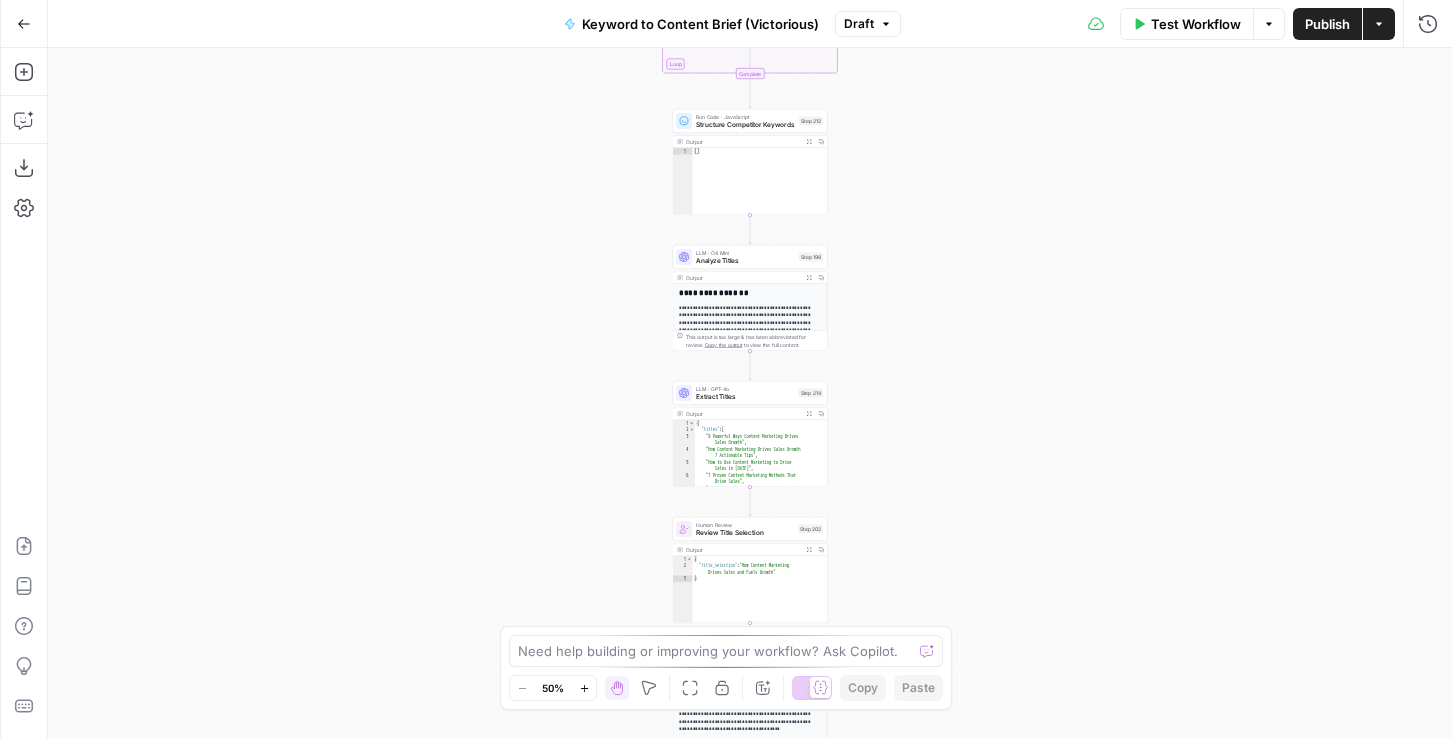 drag, startPoint x: 565, startPoint y: 160, endPoint x: 416, endPoint y: 535, distance: 403.51703 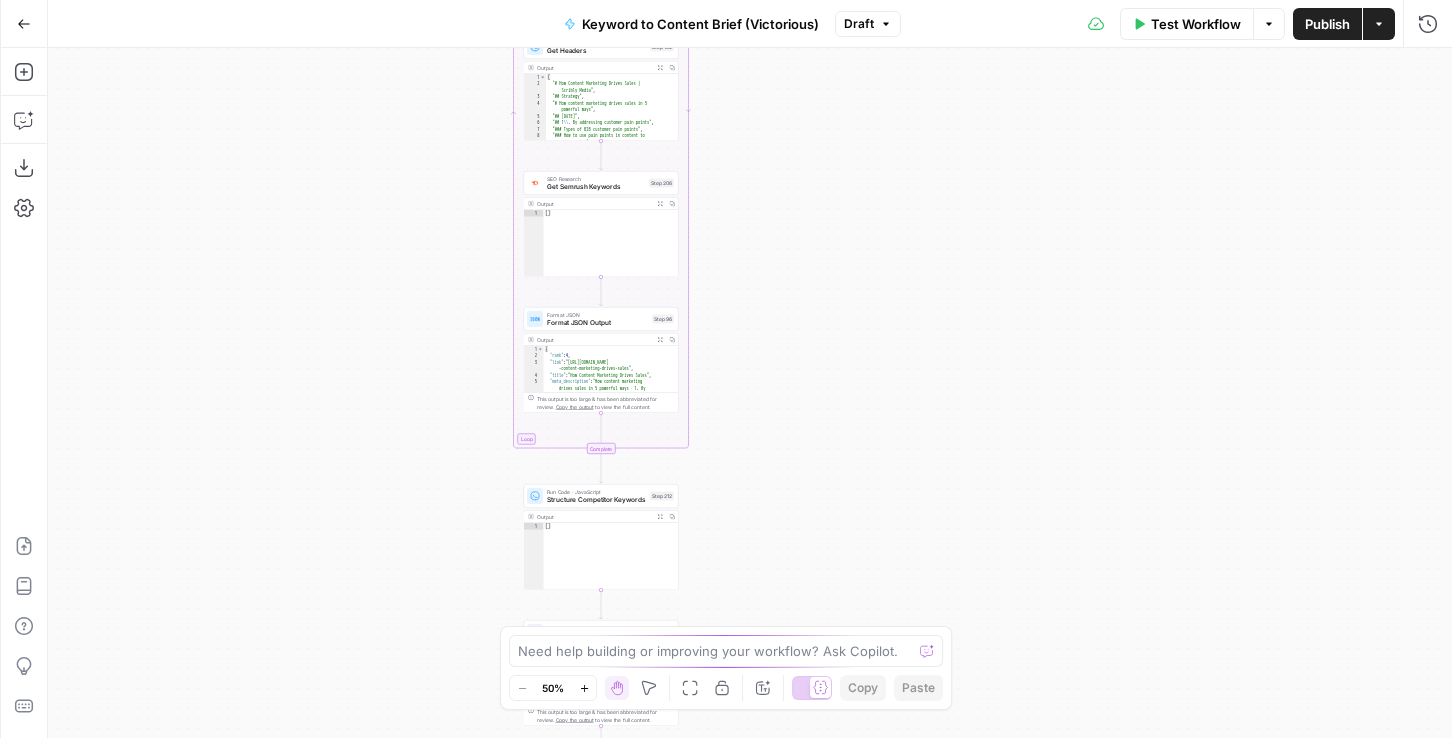 drag, startPoint x: 437, startPoint y: 178, endPoint x: 437, endPoint y: 592, distance: 414 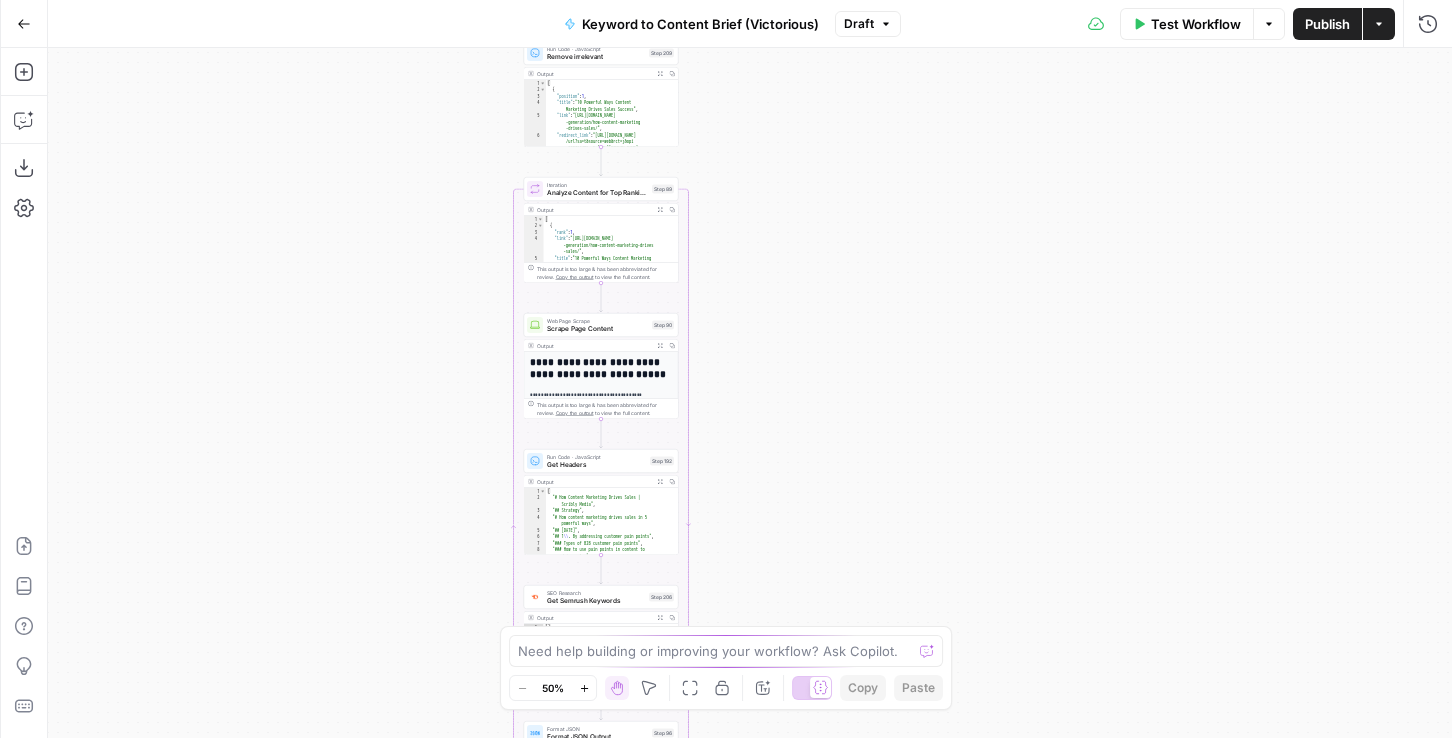 drag, startPoint x: 437, startPoint y: 251, endPoint x: 437, endPoint y: 671, distance: 420 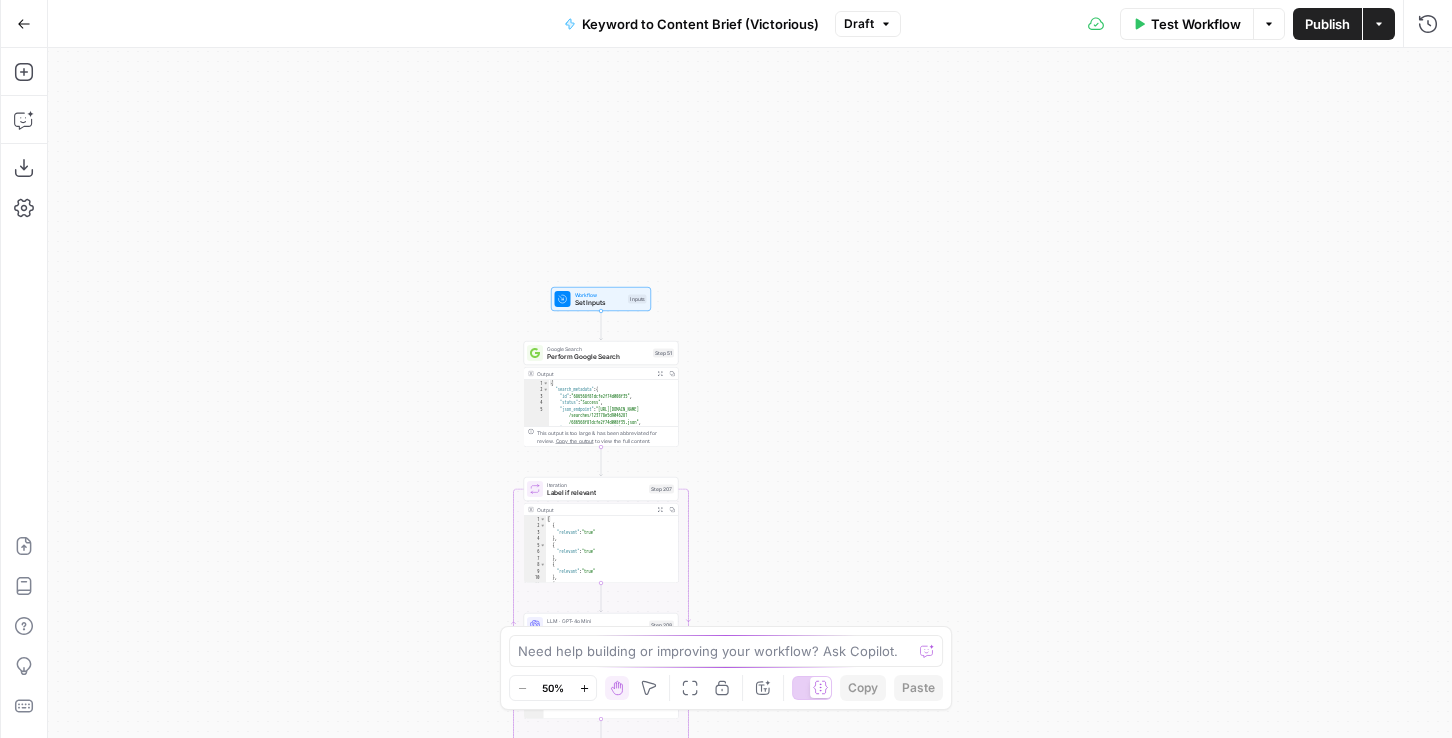 drag, startPoint x: 427, startPoint y: 409, endPoint x: 427, endPoint y: 655, distance: 246 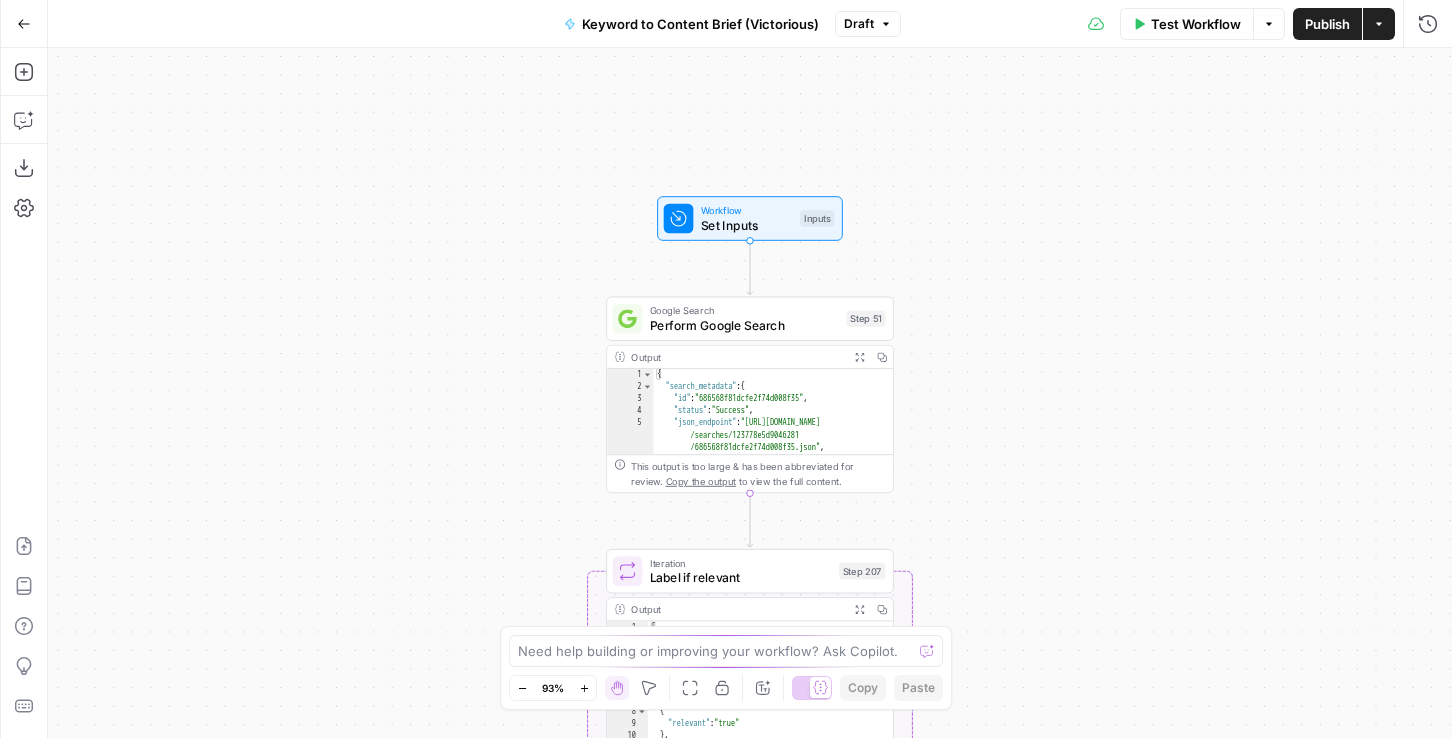drag, startPoint x: 464, startPoint y: 387, endPoint x: 302, endPoint y: 387, distance: 162 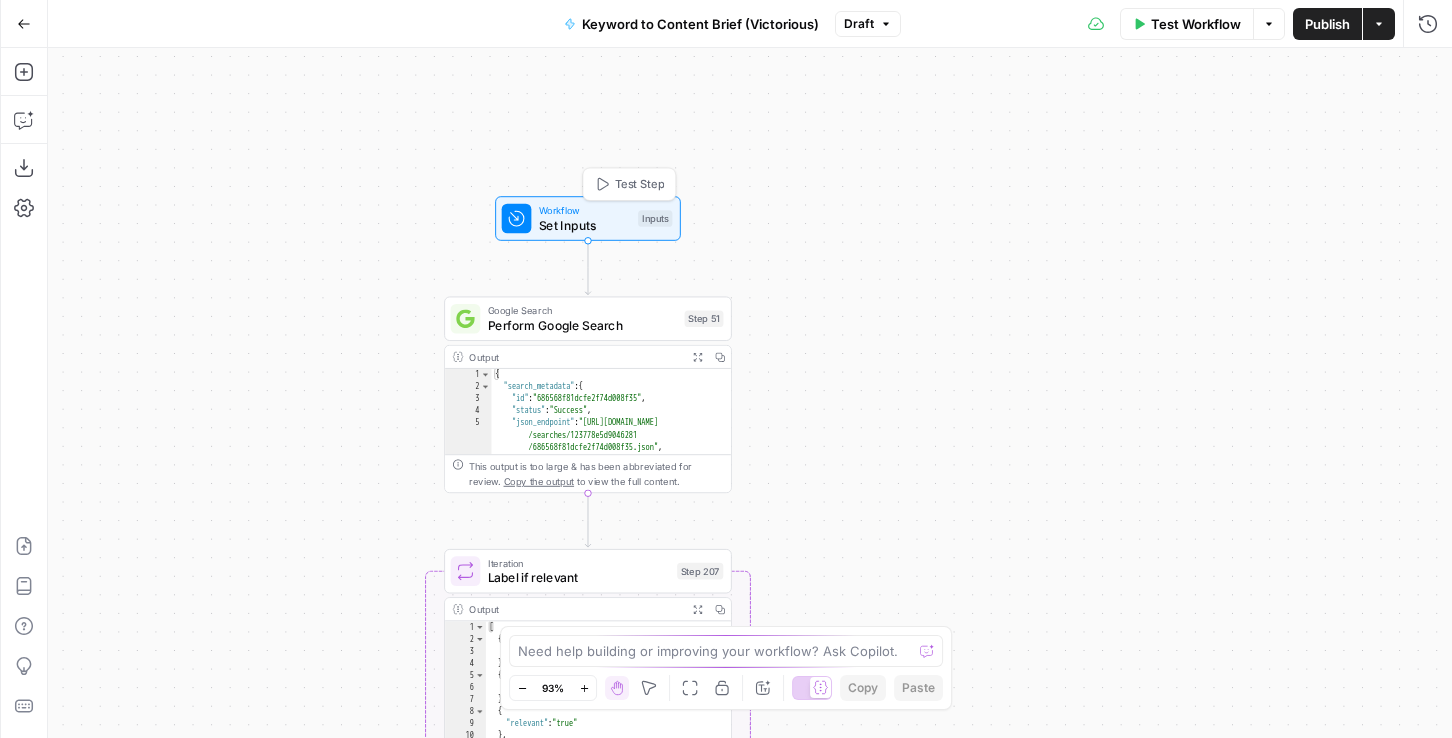 click on "Workflow Set Inputs Inputs Test Step" at bounding box center (588, 218) 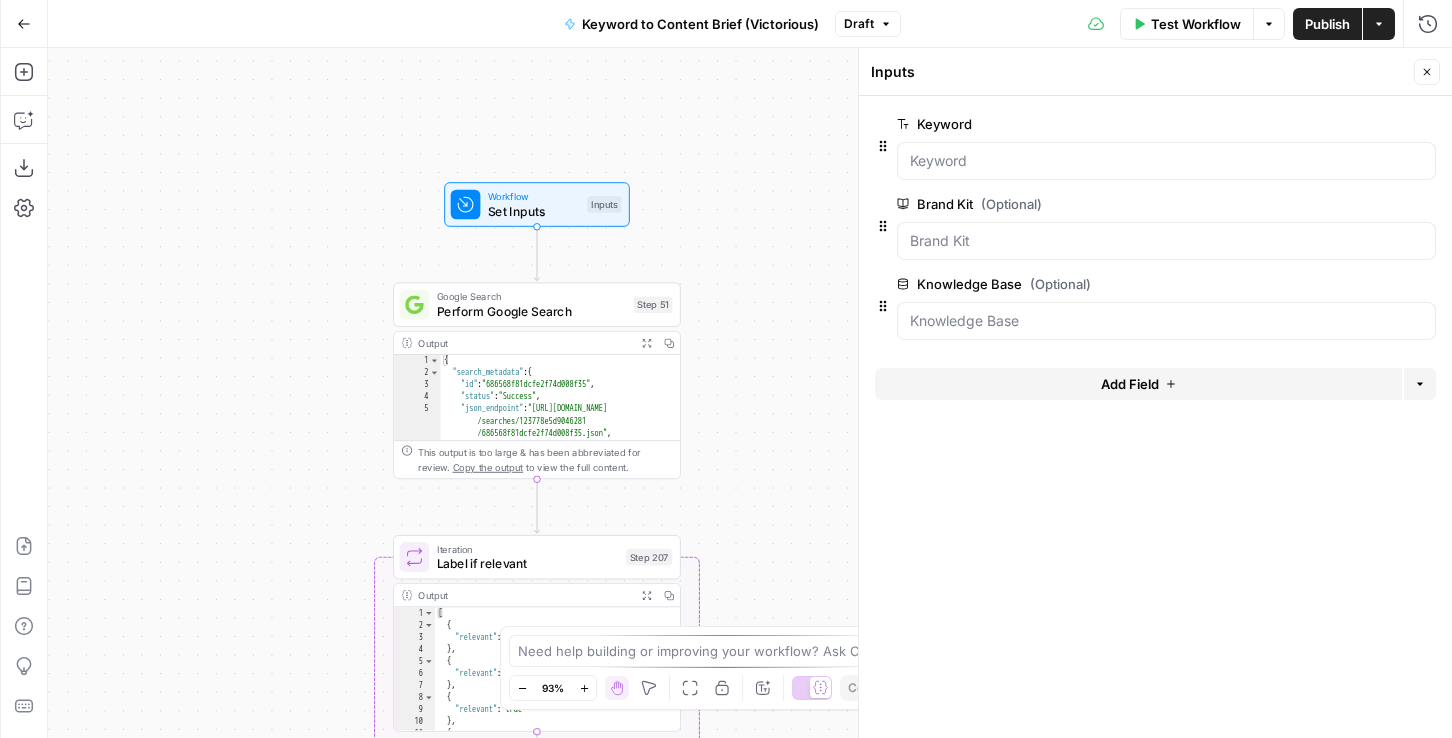 drag, startPoint x: 375, startPoint y: 245, endPoint x: 275, endPoint y: 210, distance: 105.9481 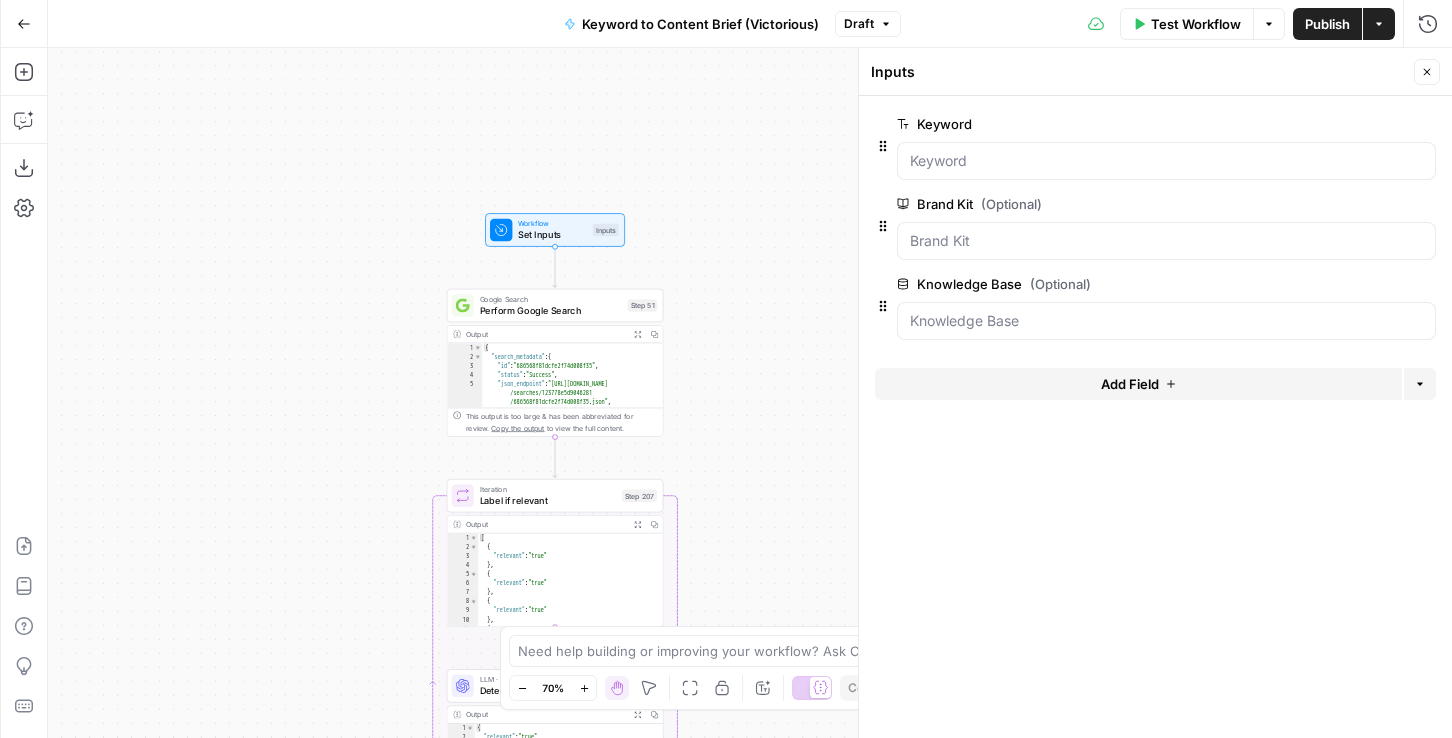 drag, startPoint x: 757, startPoint y: 481, endPoint x: 681, endPoint y: 430, distance: 91.525955 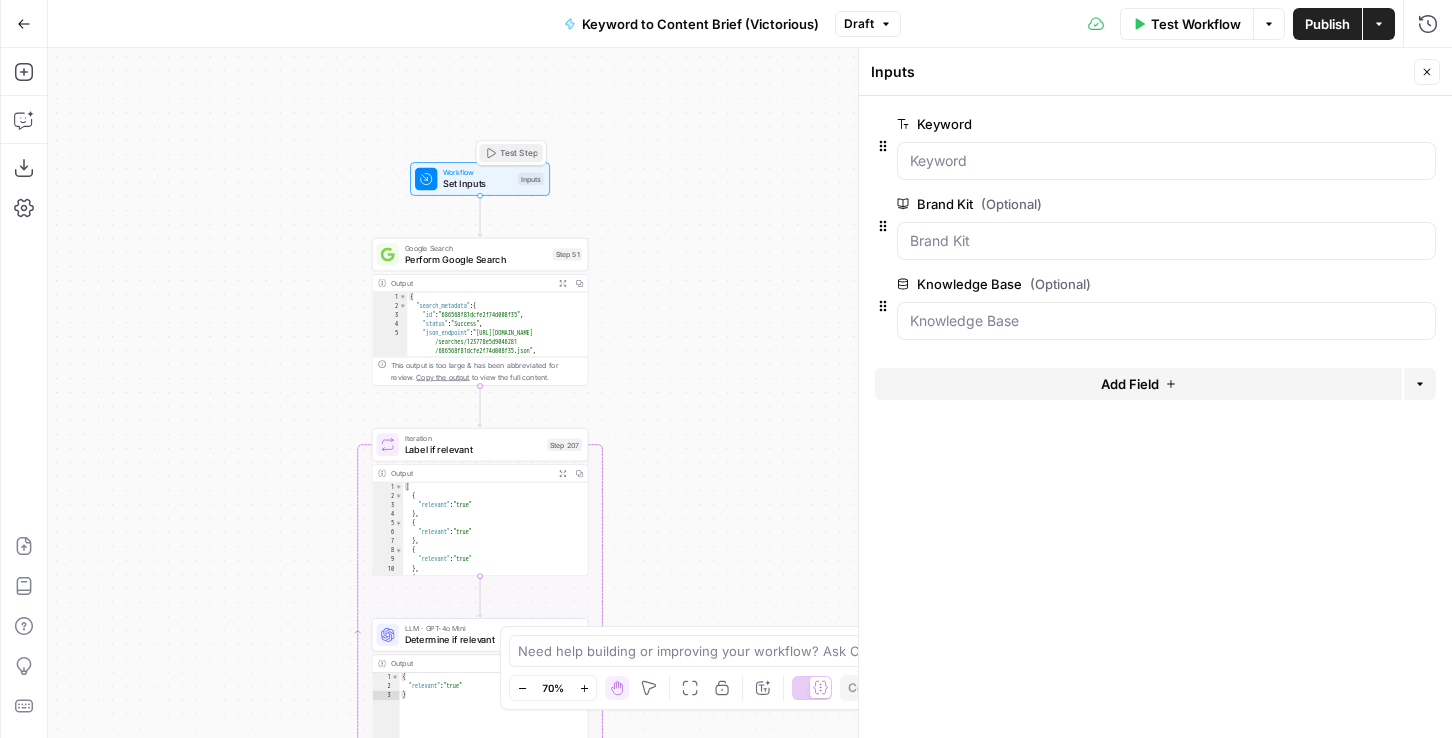 click on "Test Step" at bounding box center [518, 153] 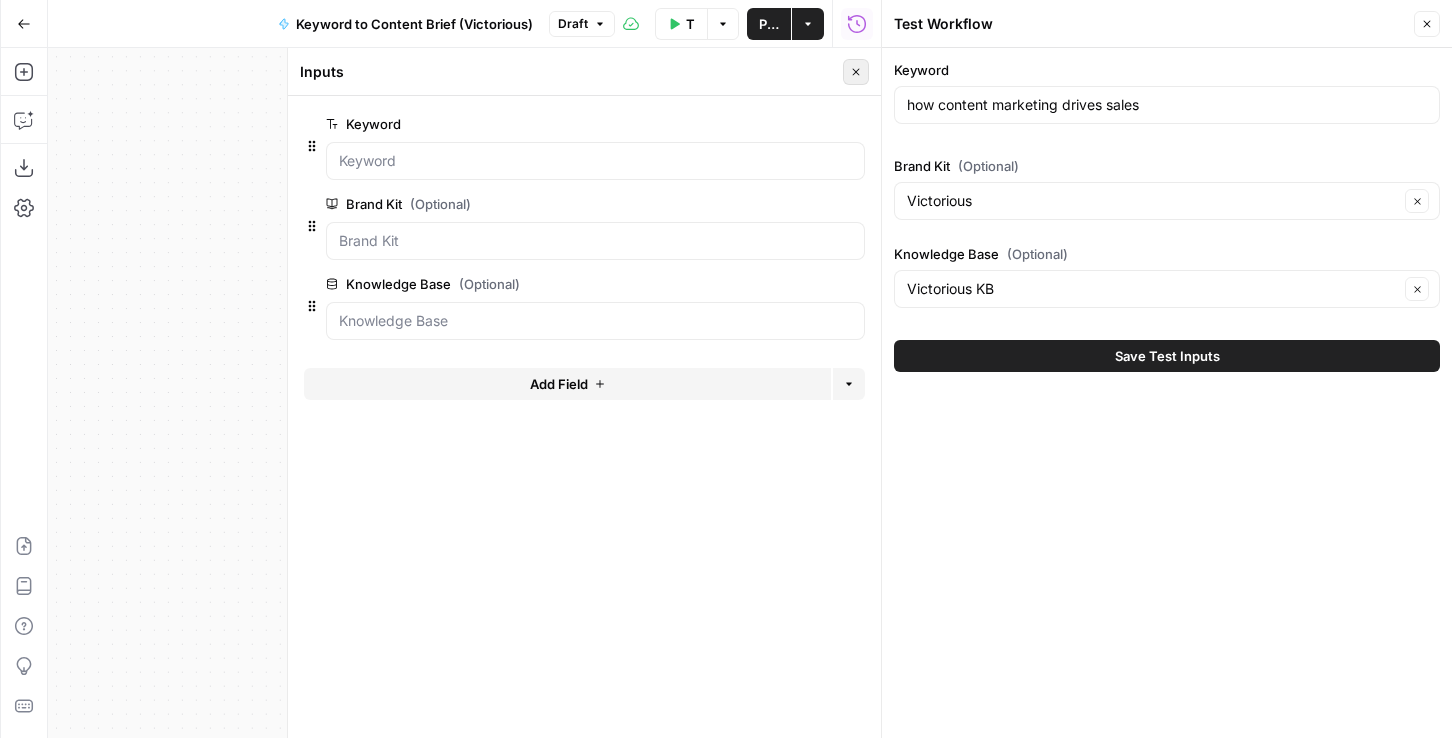click 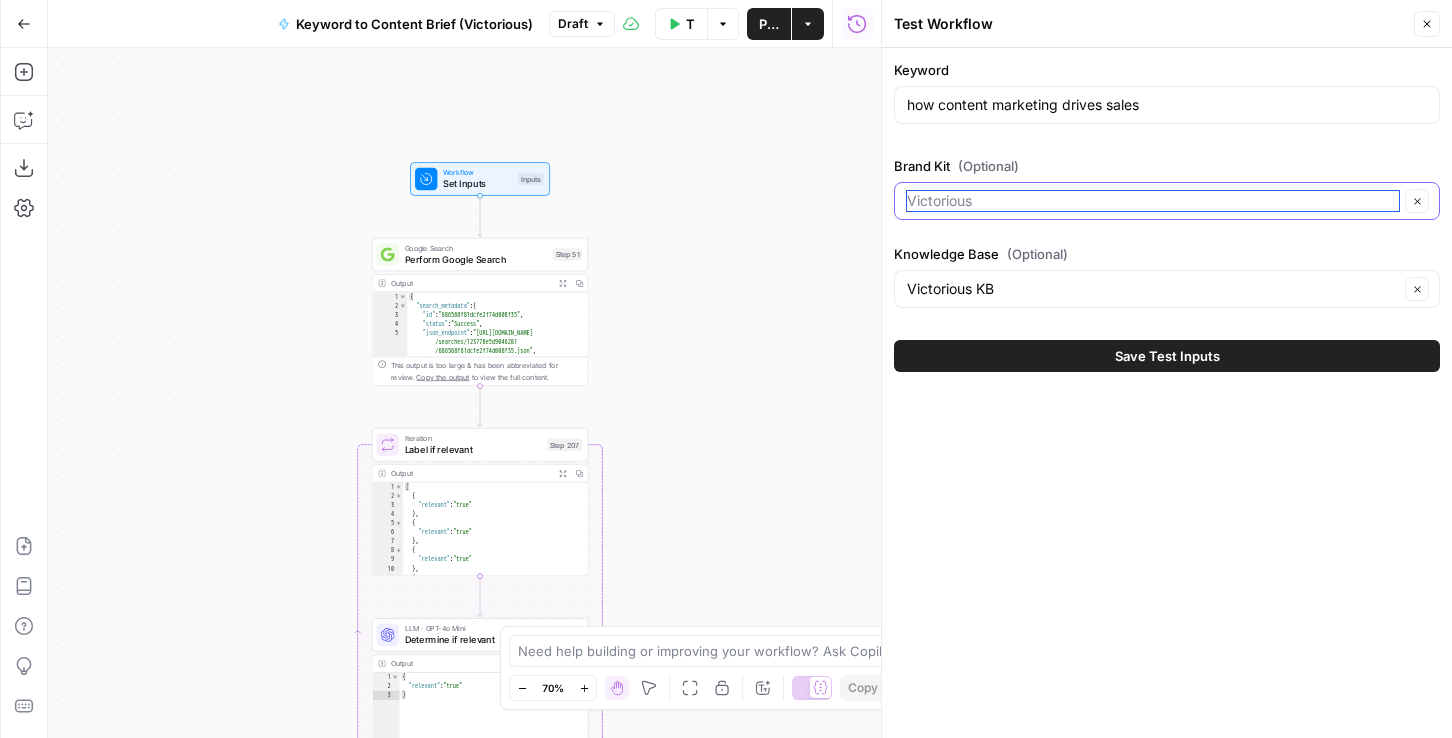click on "Brand Kit   (Optional)" at bounding box center [1153, 201] 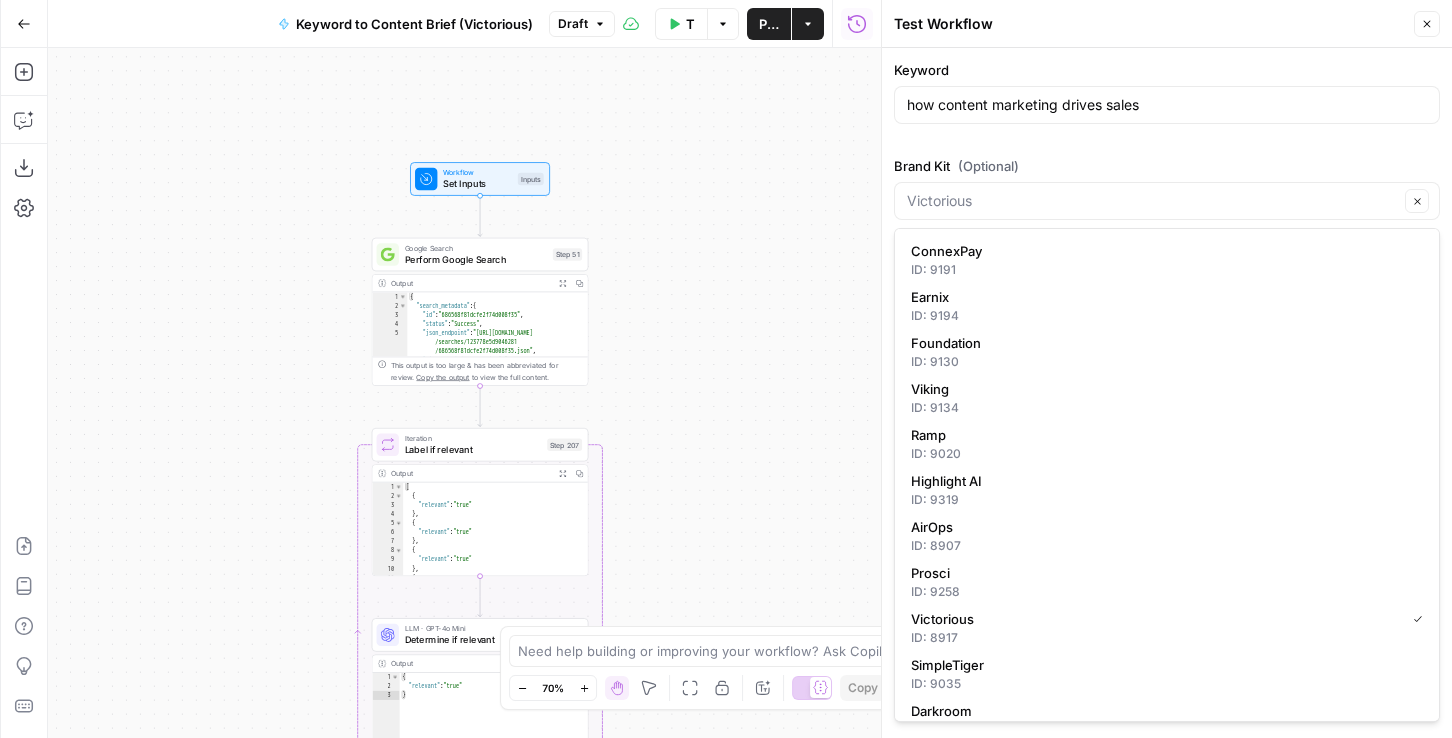 type on "Victorious" 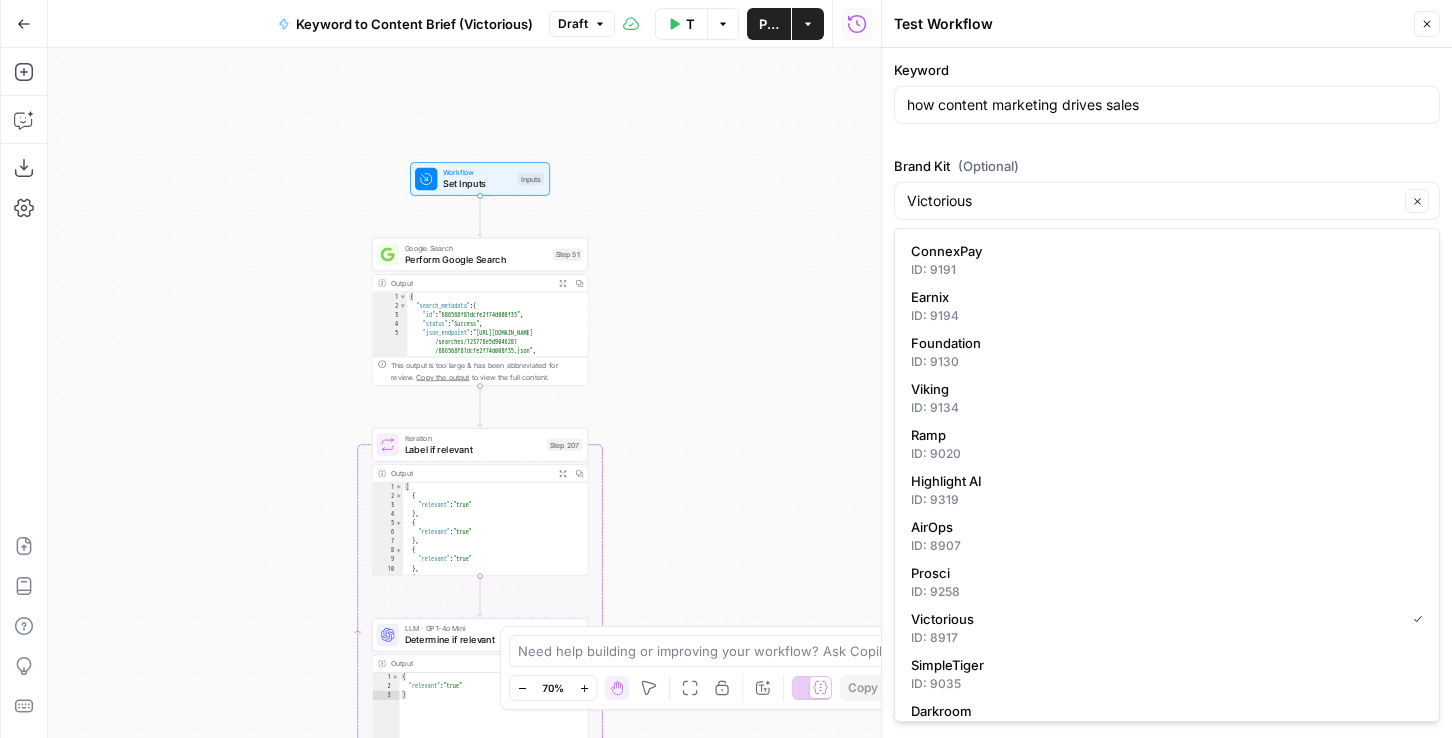 click on "Keyword how content marketing drives sales Brand Kit   (Optional) Victorious Clear Knowledge Base   (Optional) Victorious KB Clear" at bounding box center [1167, 188] 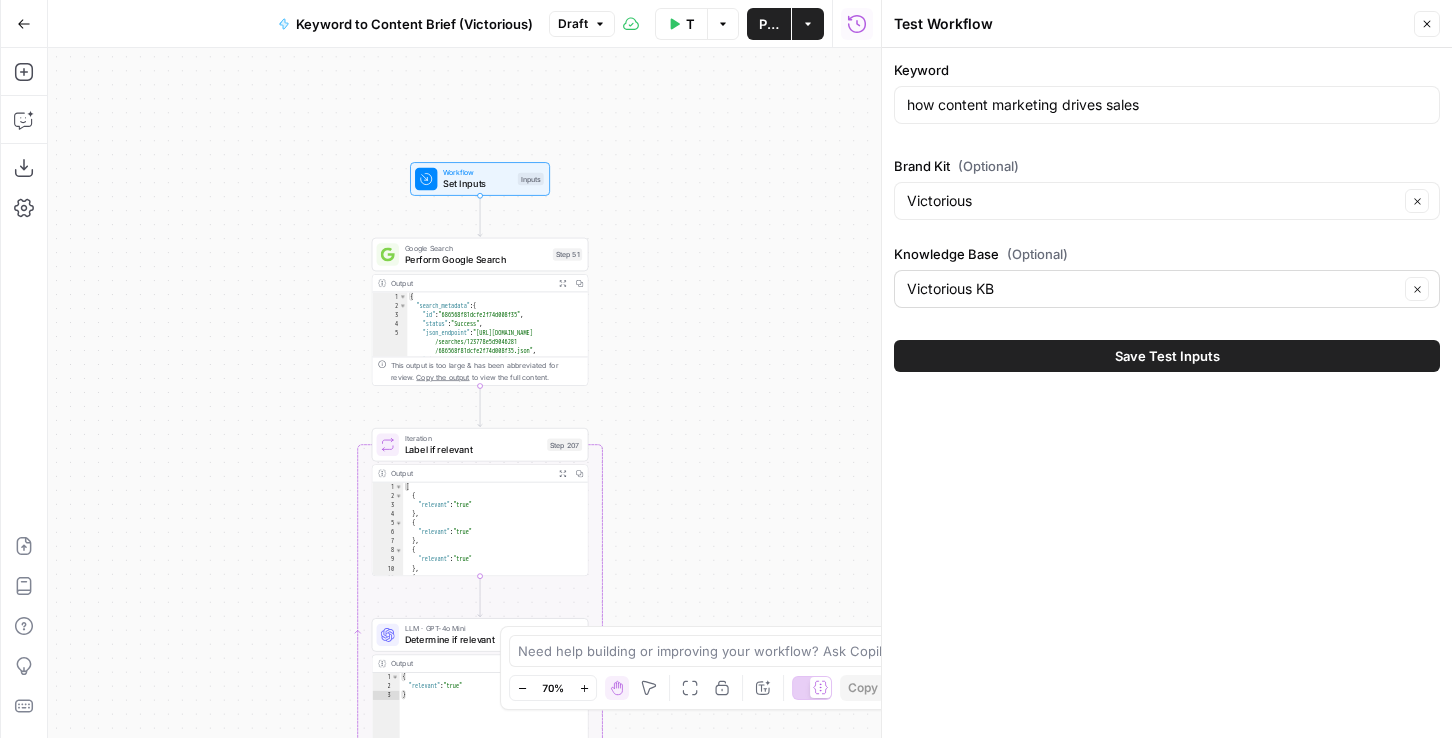 click on "Victorious KB Clear" at bounding box center (1167, 289) 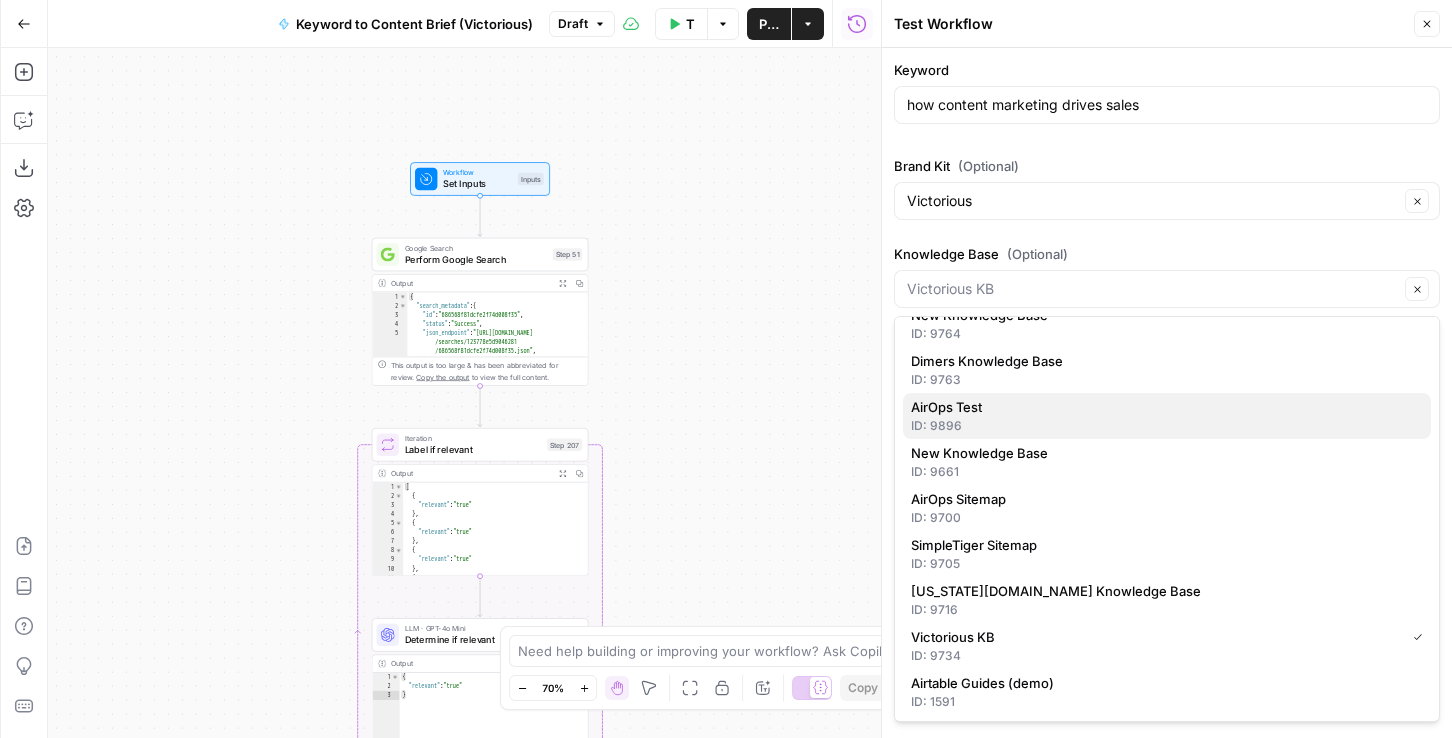 scroll, scrollTop: 0, scrollLeft: 0, axis: both 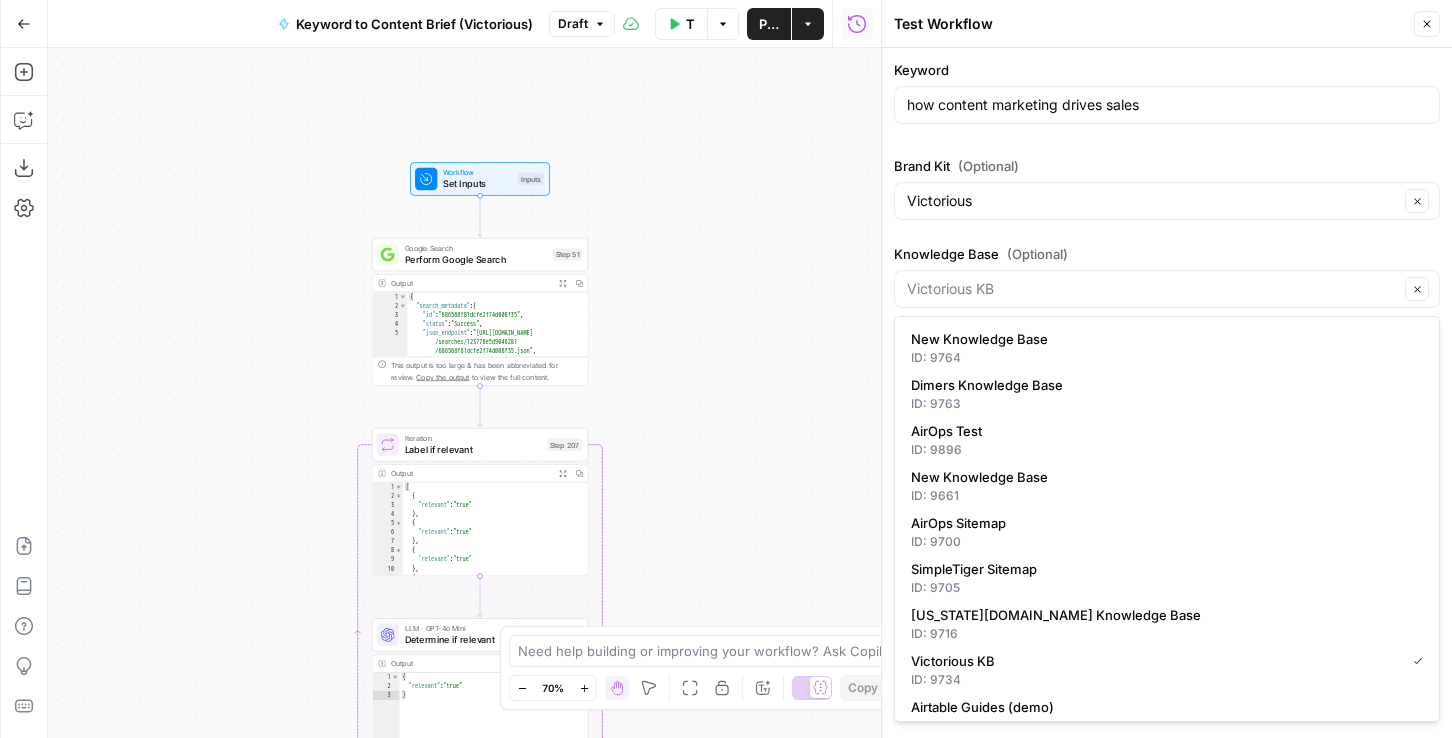 type on "Victorious KB" 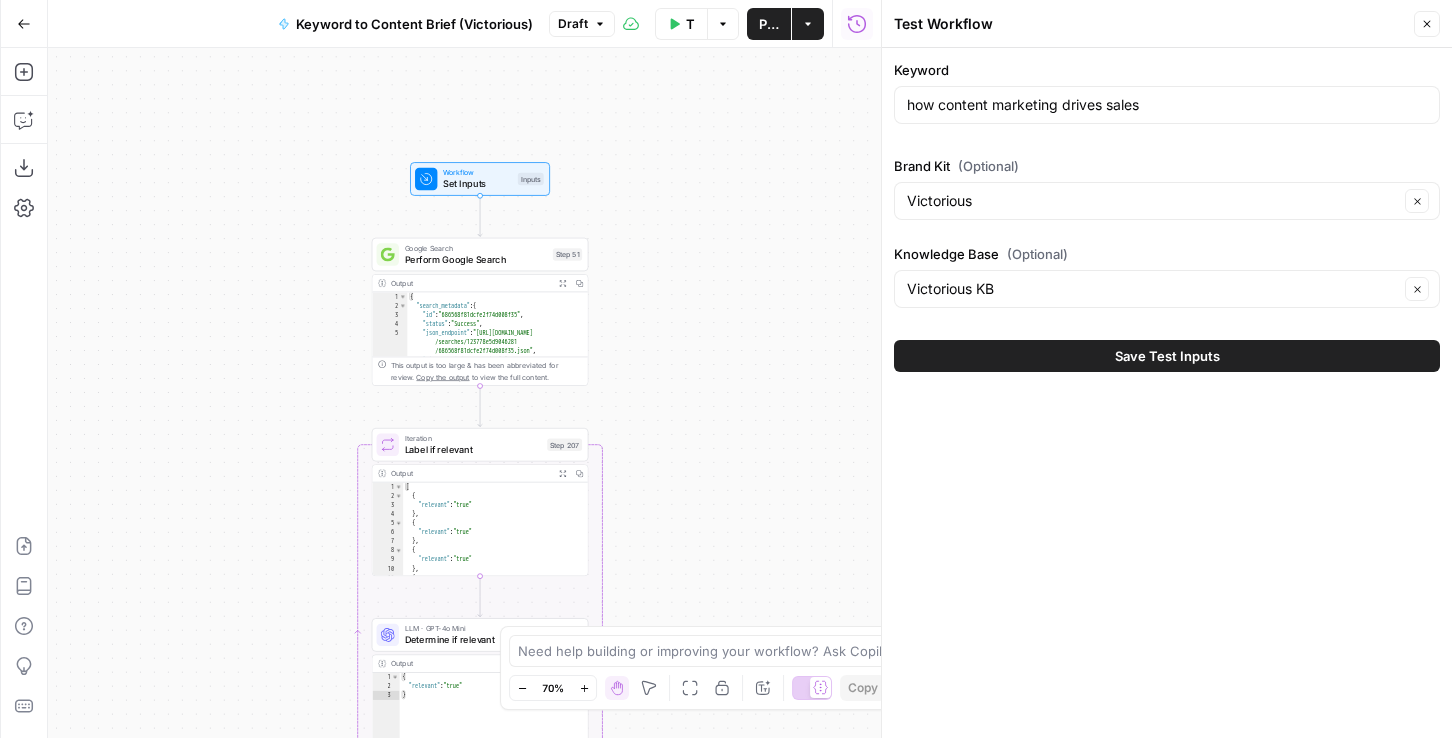 click on "Keyword how content marketing drives sales Brand Kit   (Optional) Victorious Clear Knowledge Base   (Optional) Victorious KB Clear" at bounding box center (1167, 188) 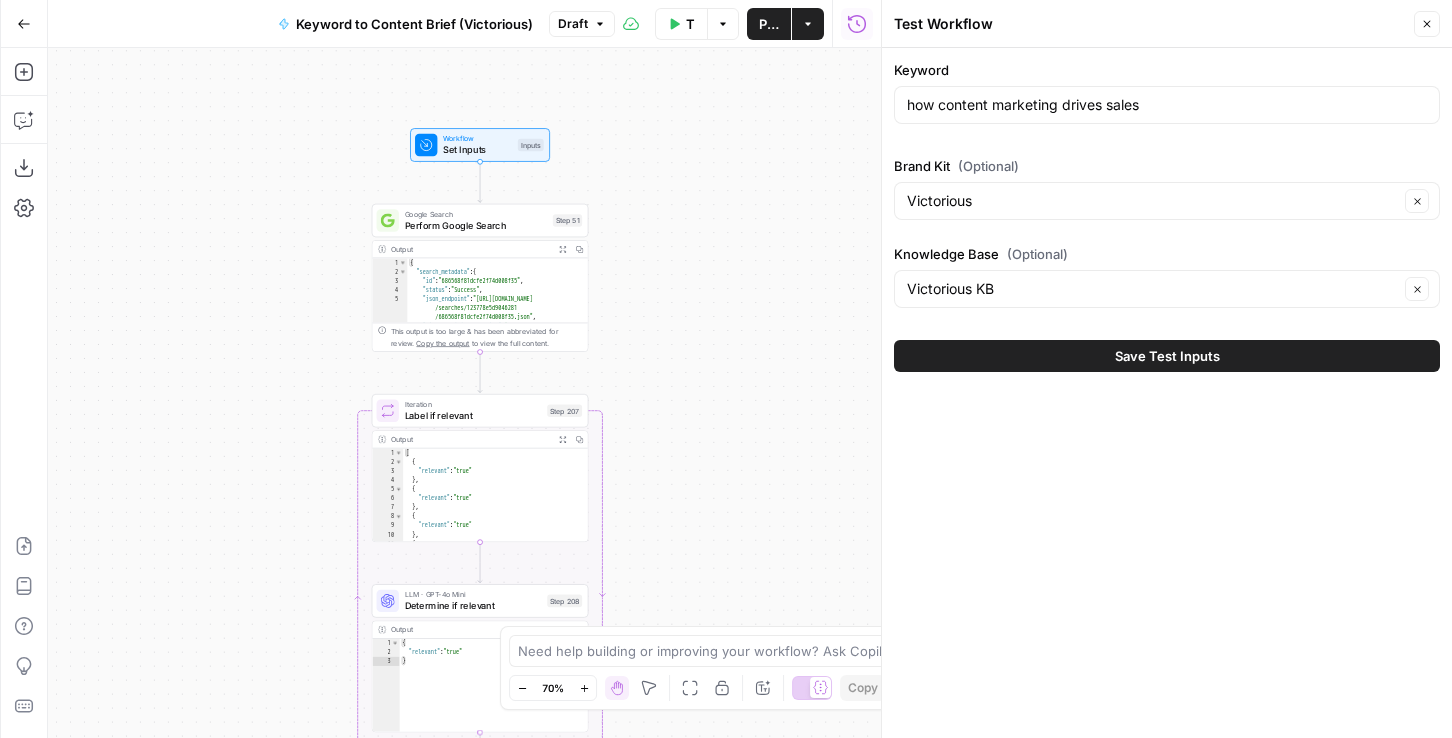 drag, startPoint x: 735, startPoint y: 380, endPoint x: 735, endPoint y: 343, distance: 37 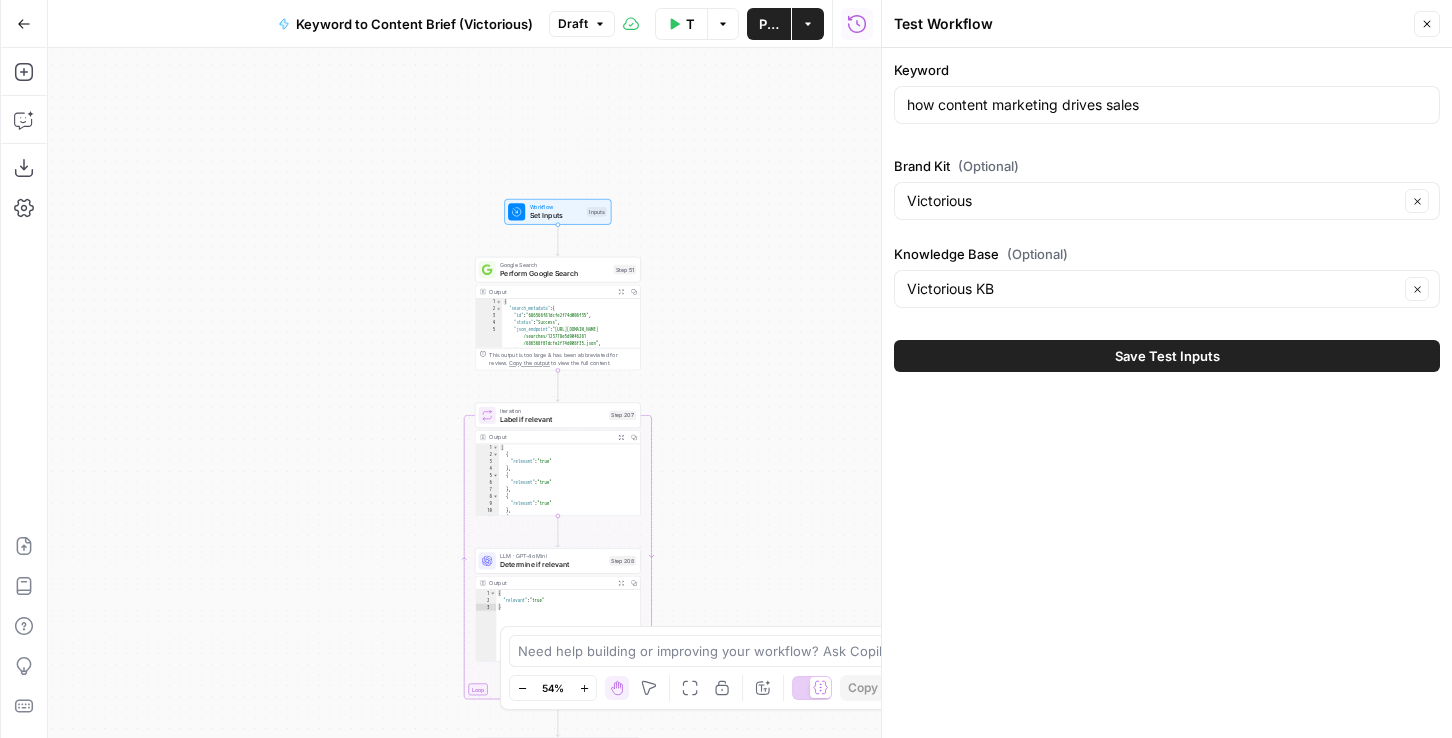 drag, startPoint x: 809, startPoint y: 463, endPoint x: 750, endPoint y: 366, distance: 113.534134 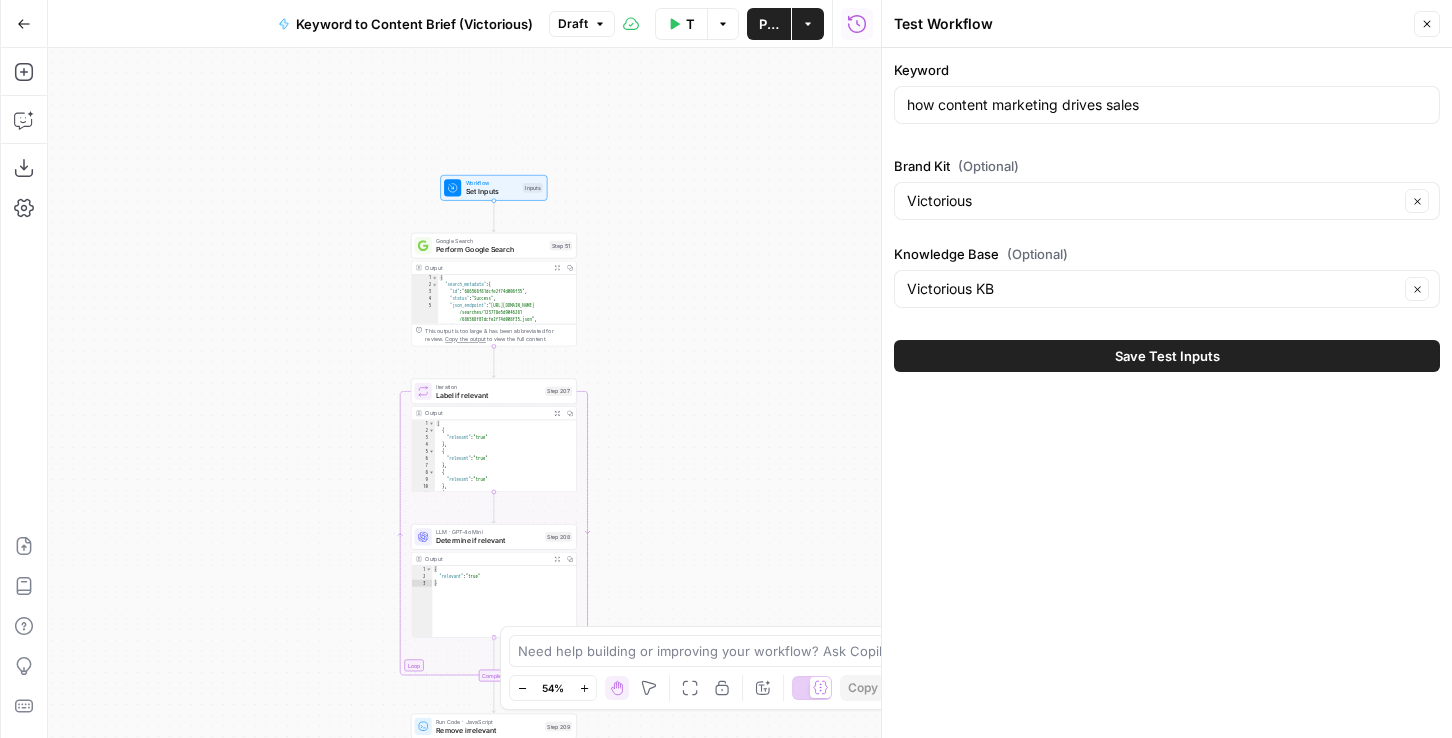 drag, startPoint x: 666, startPoint y: 387, endPoint x: 662, endPoint y: 465, distance: 78.10249 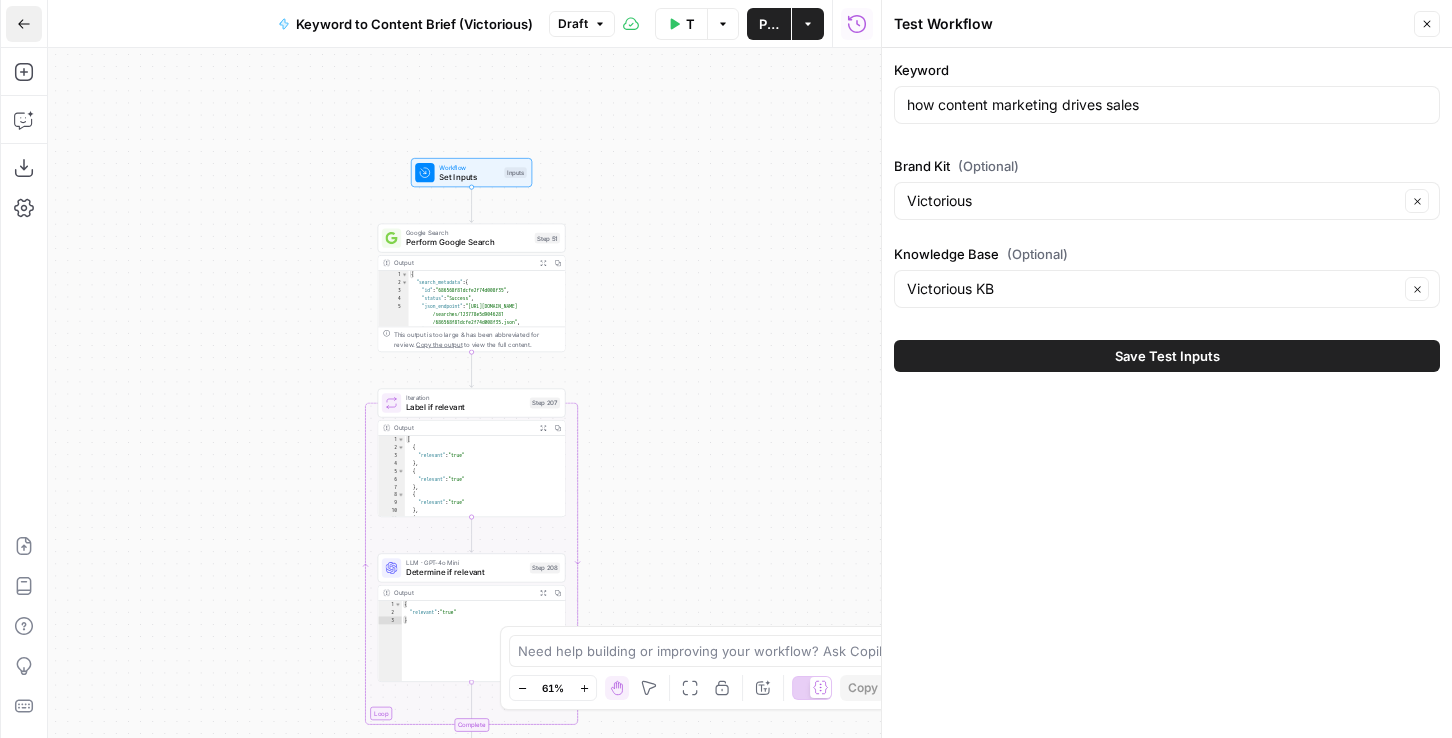 click 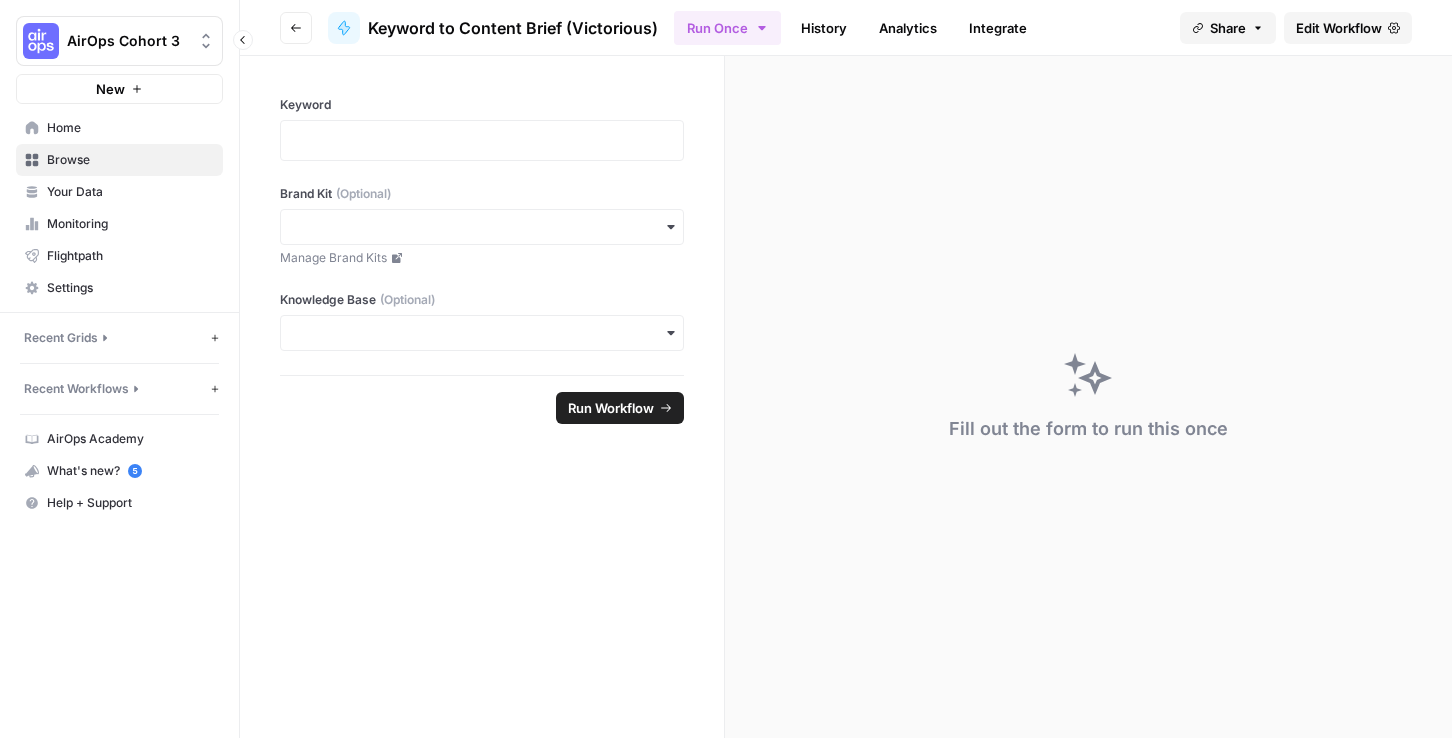 click on "Browse" at bounding box center (130, 160) 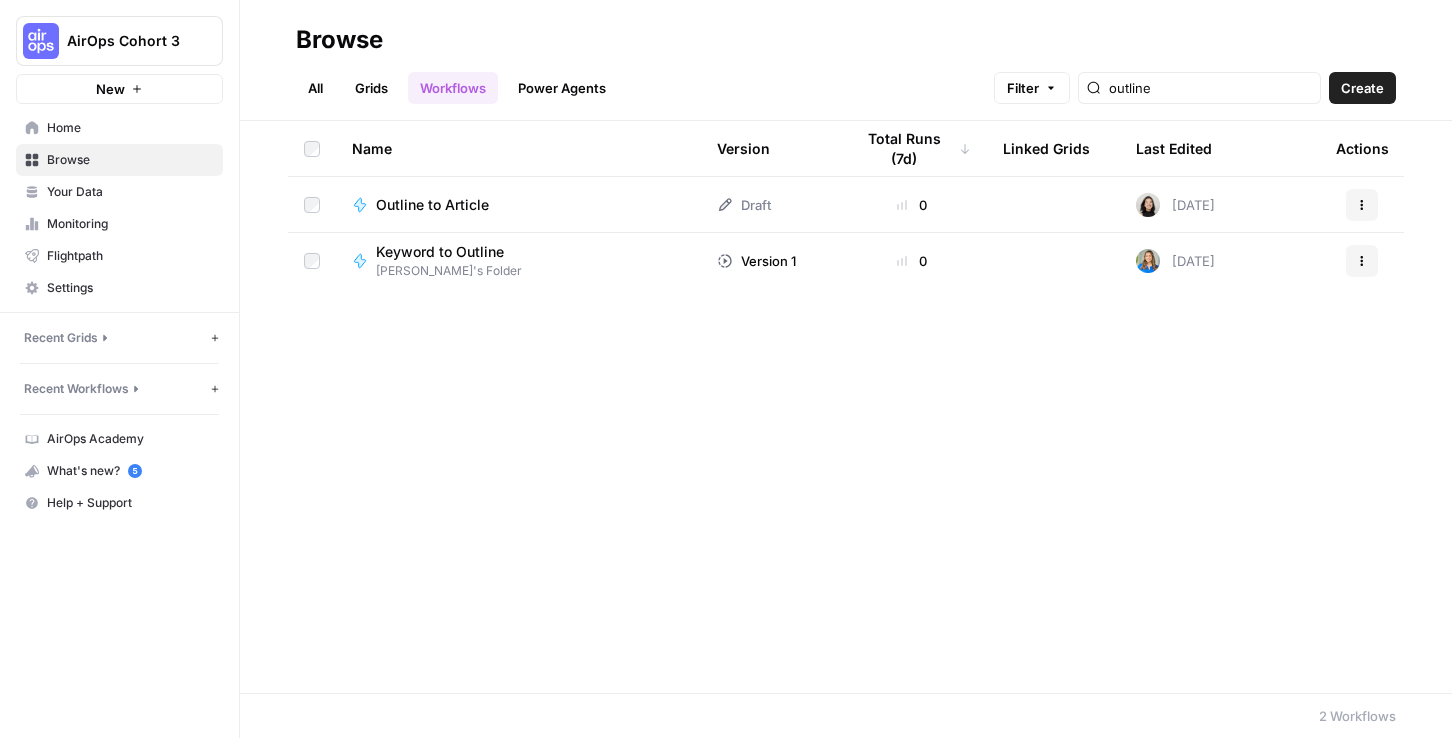 click on "Outline to Article" at bounding box center (432, 205) 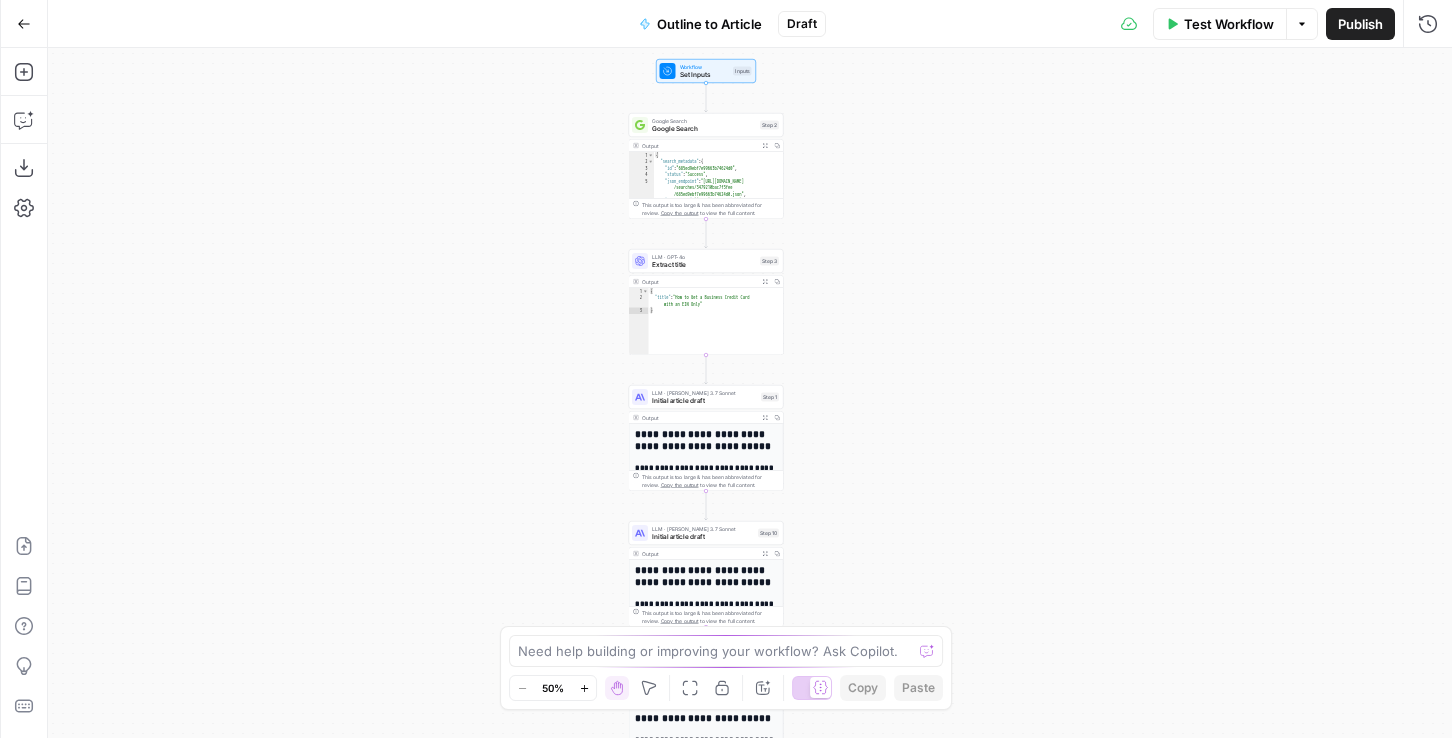 drag, startPoint x: 538, startPoint y: 372, endPoint x: 483, endPoint y: 562, distance: 197.8004 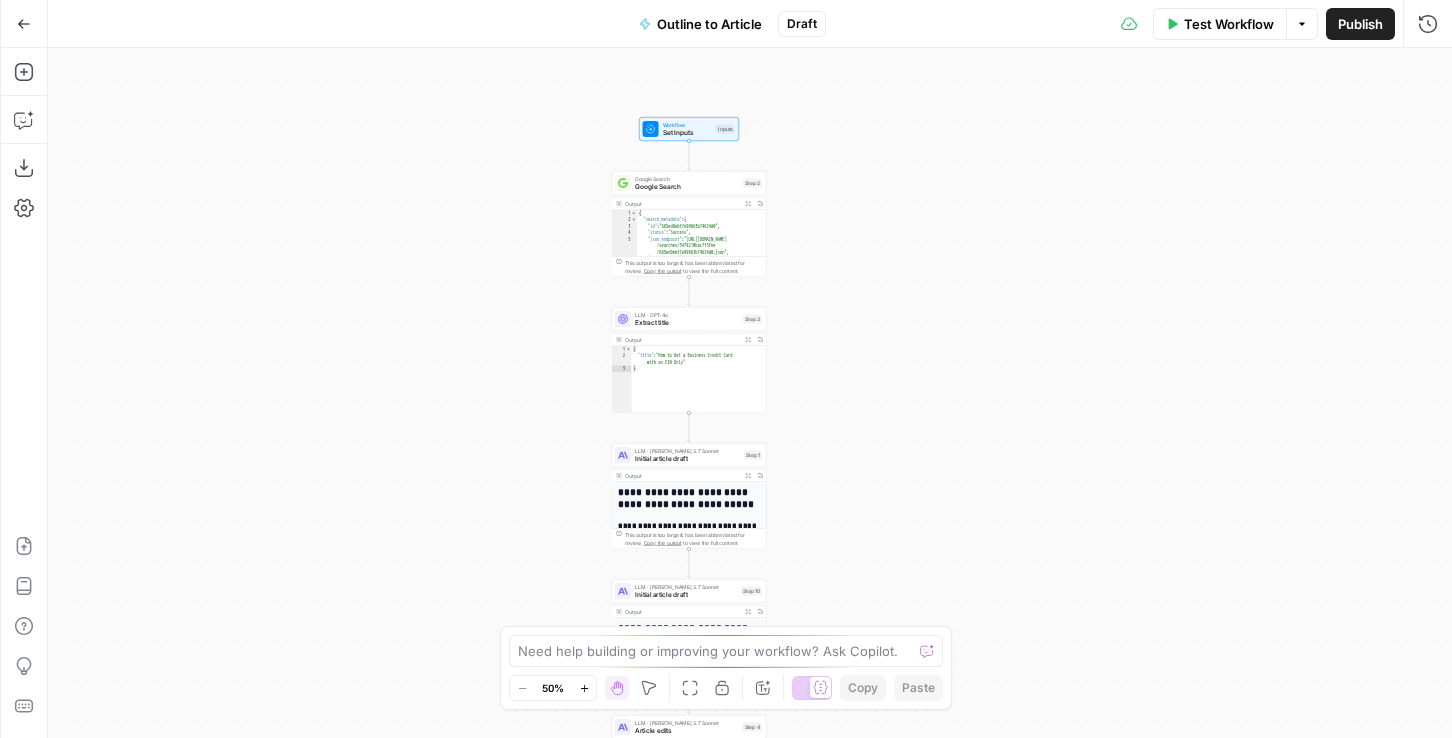 drag, startPoint x: 500, startPoint y: 332, endPoint x: 458, endPoint y: 438, distance: 114.01754 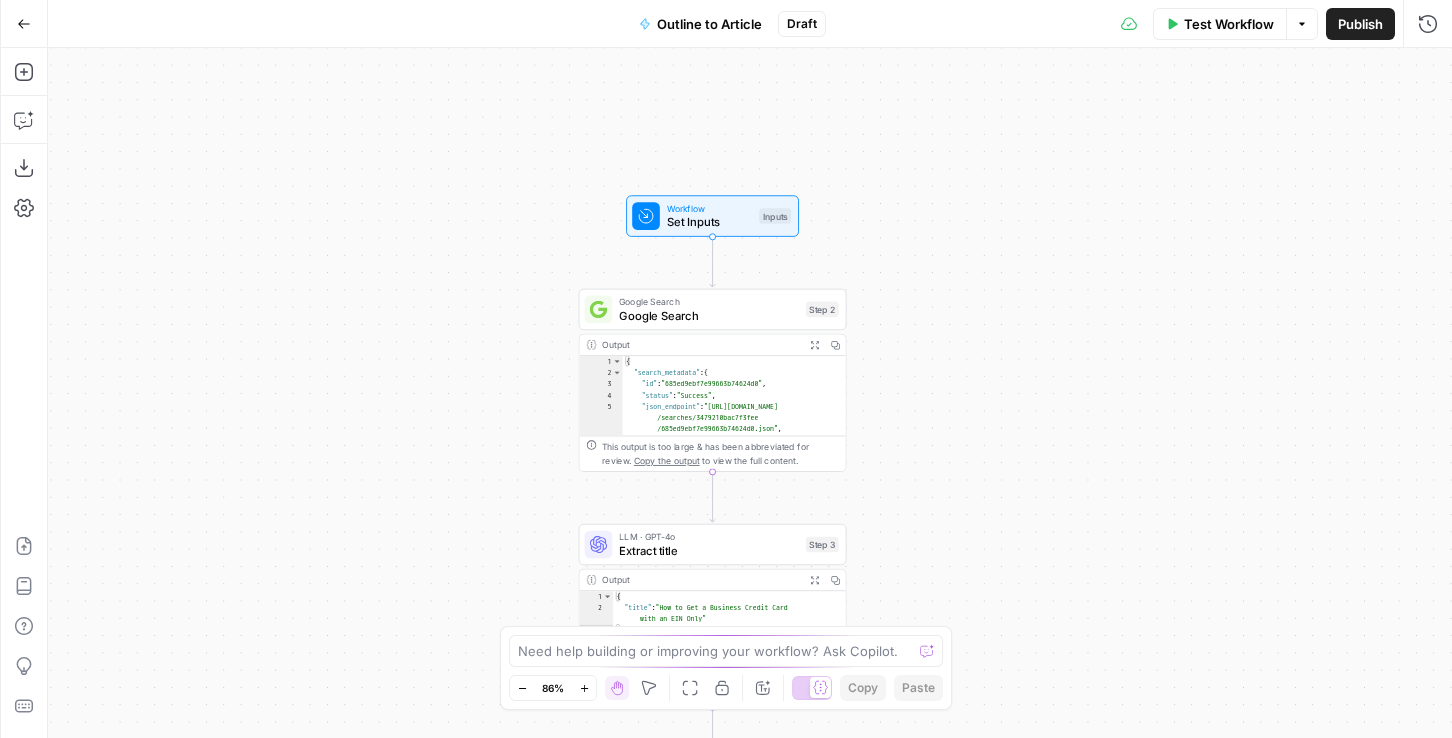 drag, startPoint x: 428, startPoint y: 346, endPoint x: 330, endPoint y: 201, distance: 175.01143 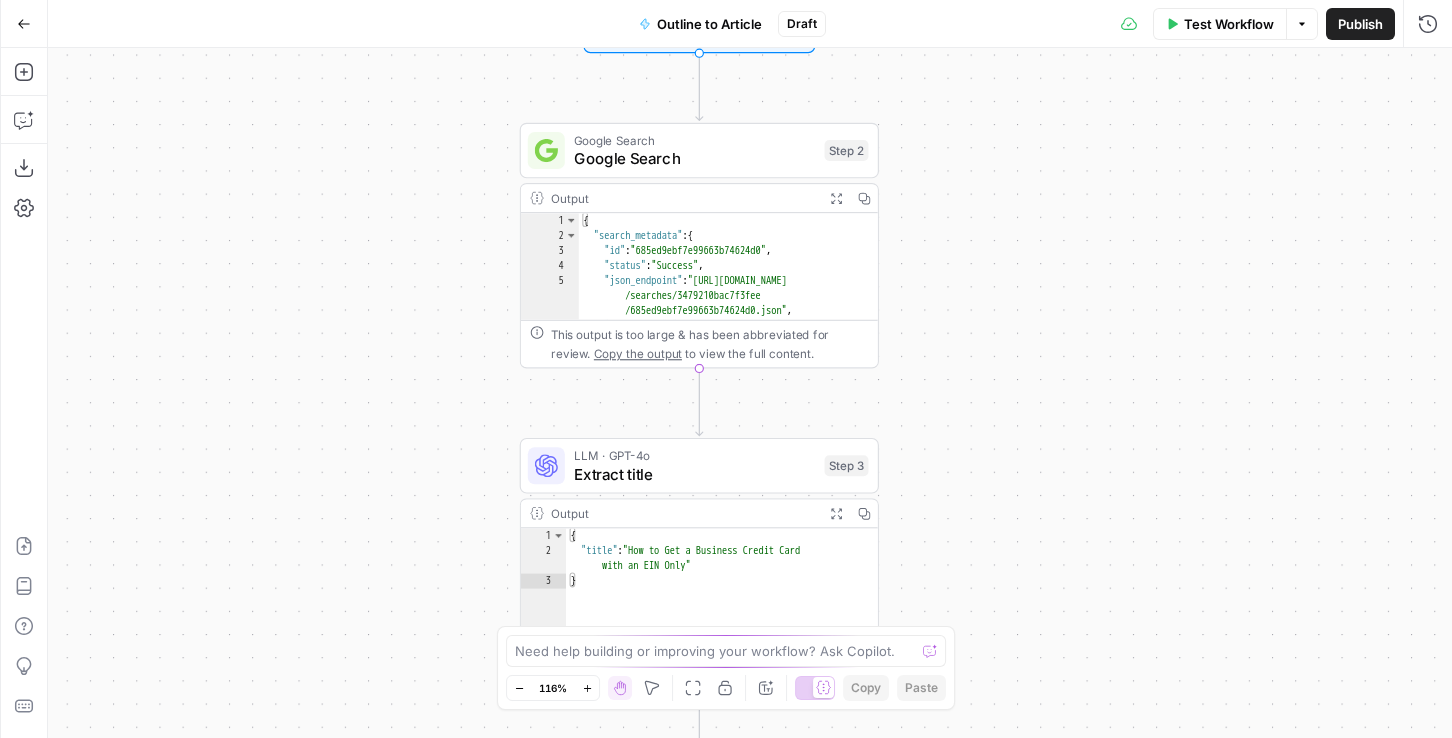 drag, startPoint x: 333, startPoint y: 193, endPoint x: 295, endPoint y: 311, distance: 123.967735 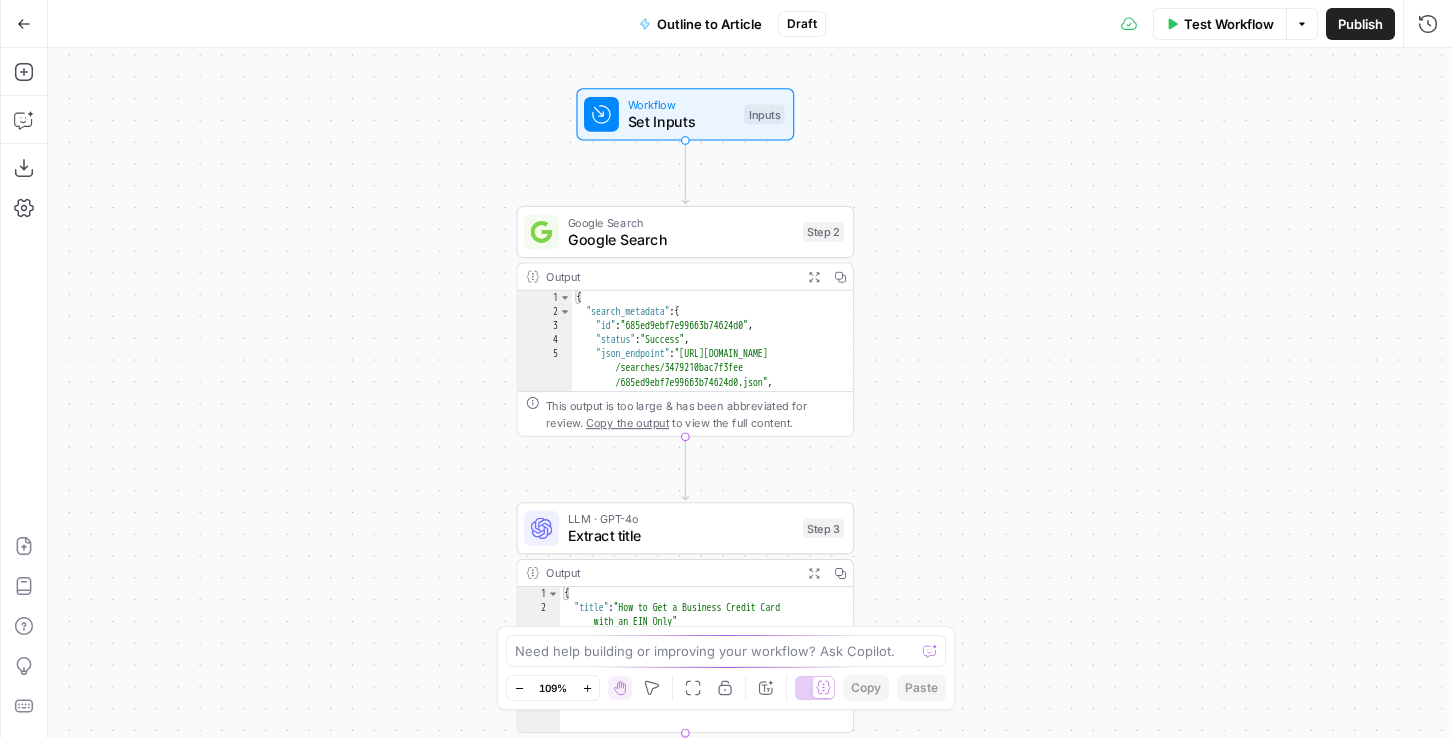 drag, startPoint x: 363, startPoint y: 272, endPoint x: 428, endPoint y: 222, distance: 82.006096 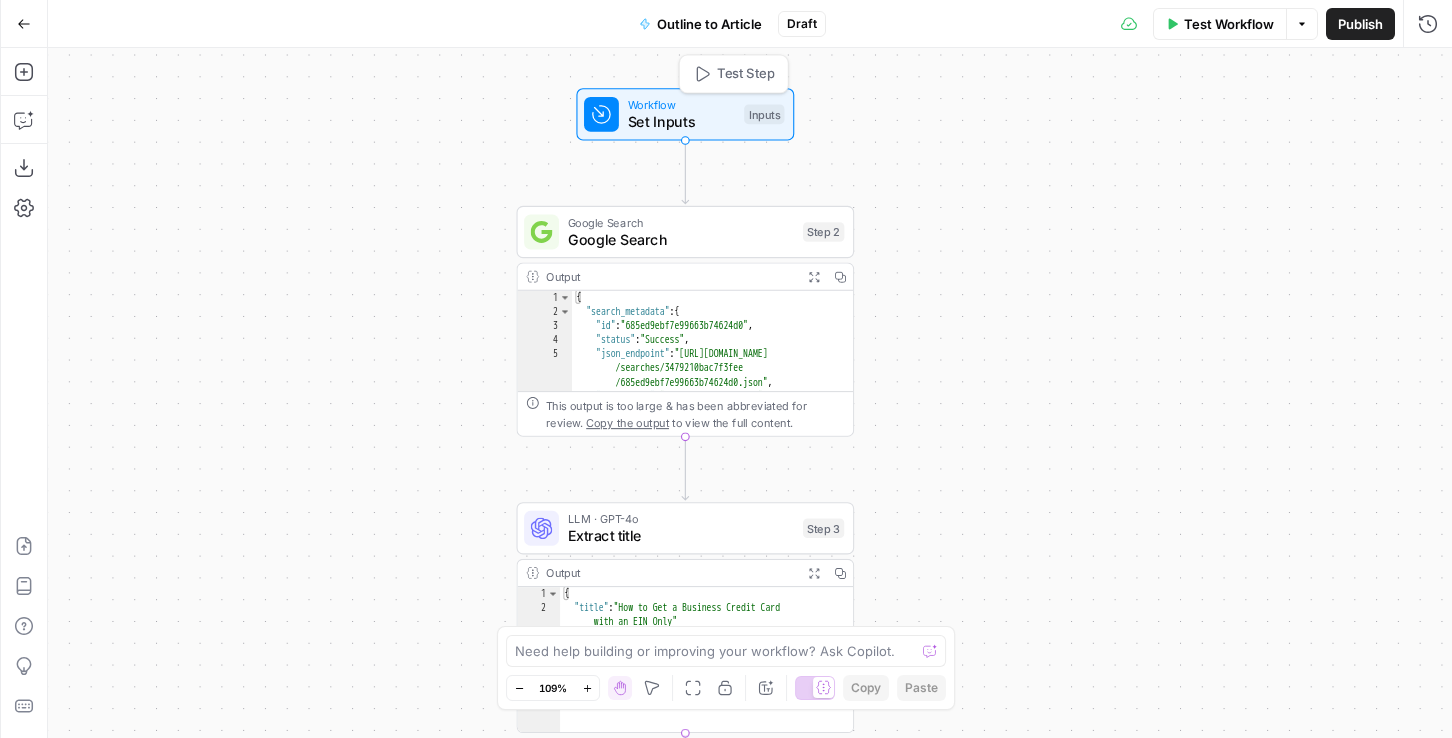 click on "Set Inputs" at bounding box center (682, 122) 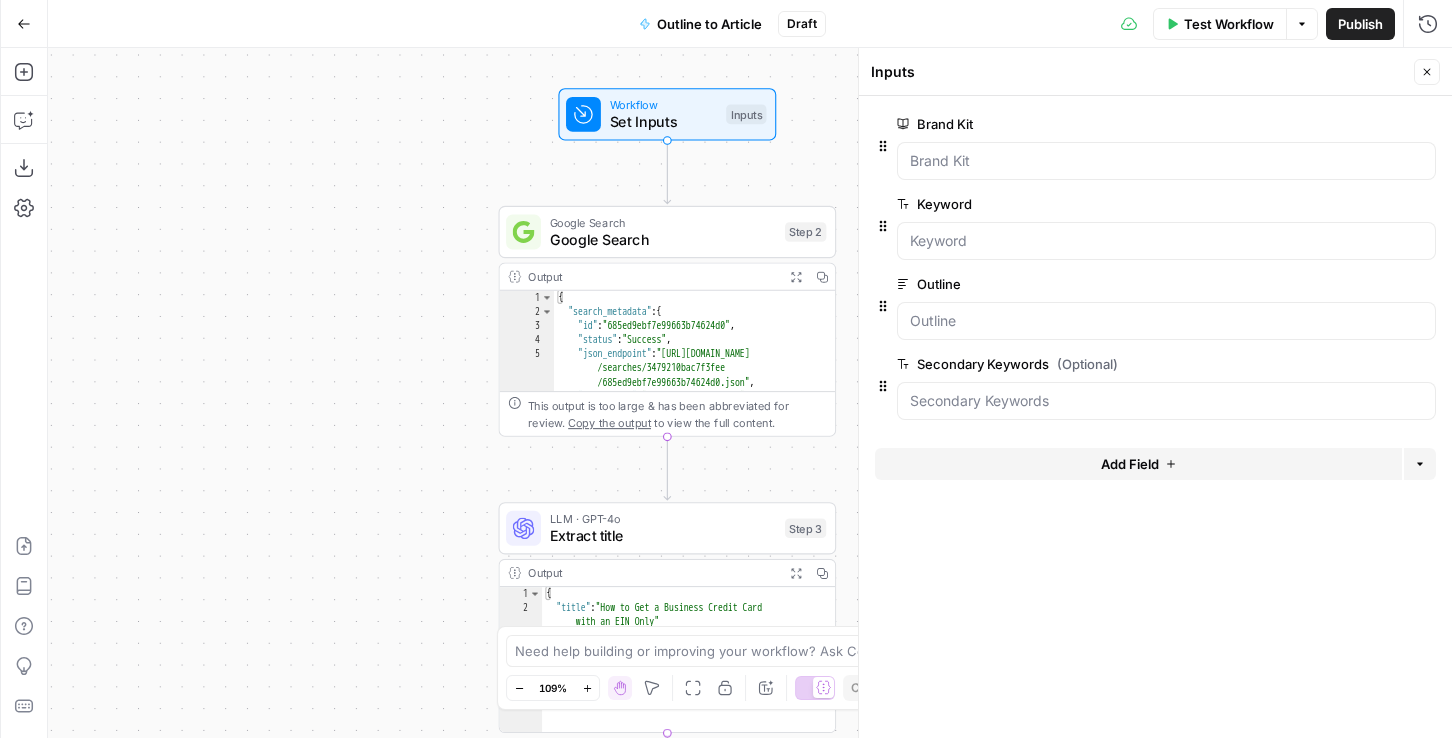 drag, startPoint x: 405, startPoint y: 164, endPoint x: 167, endPoint y: 164, distance: 238 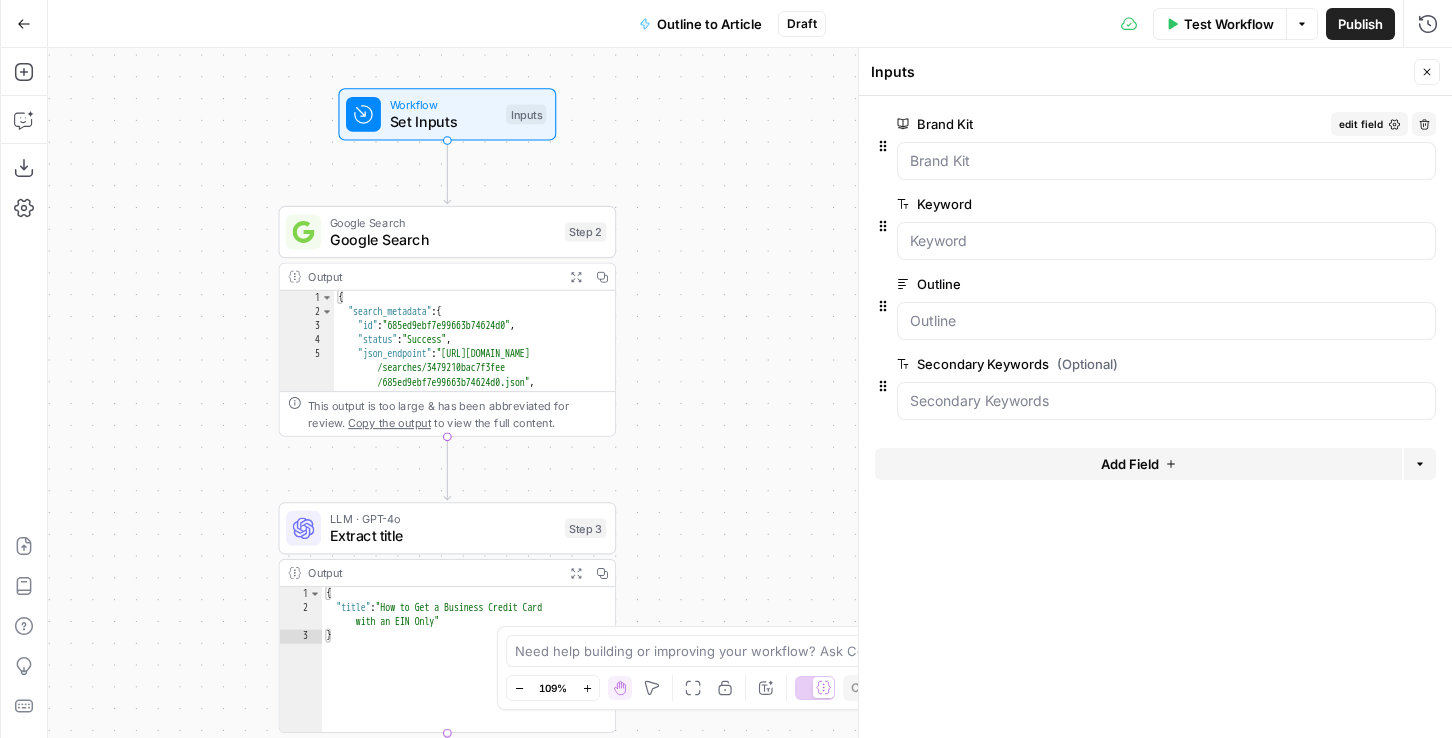 drag, startPoint x: 975, startPoint y: 123, endPoint x: 908, endPoint y: 123, distance: 67 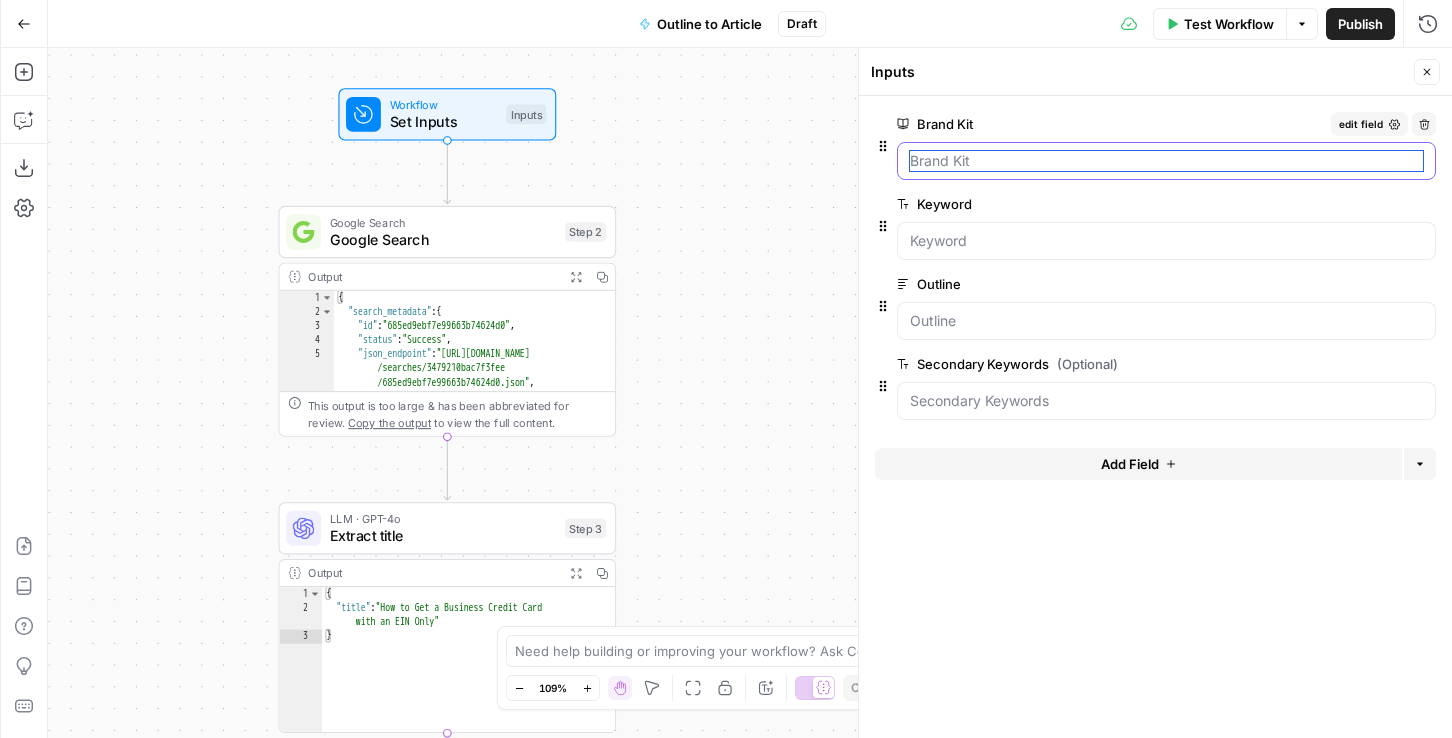click on "Brand Kit" at bounding box center (1166, 161) 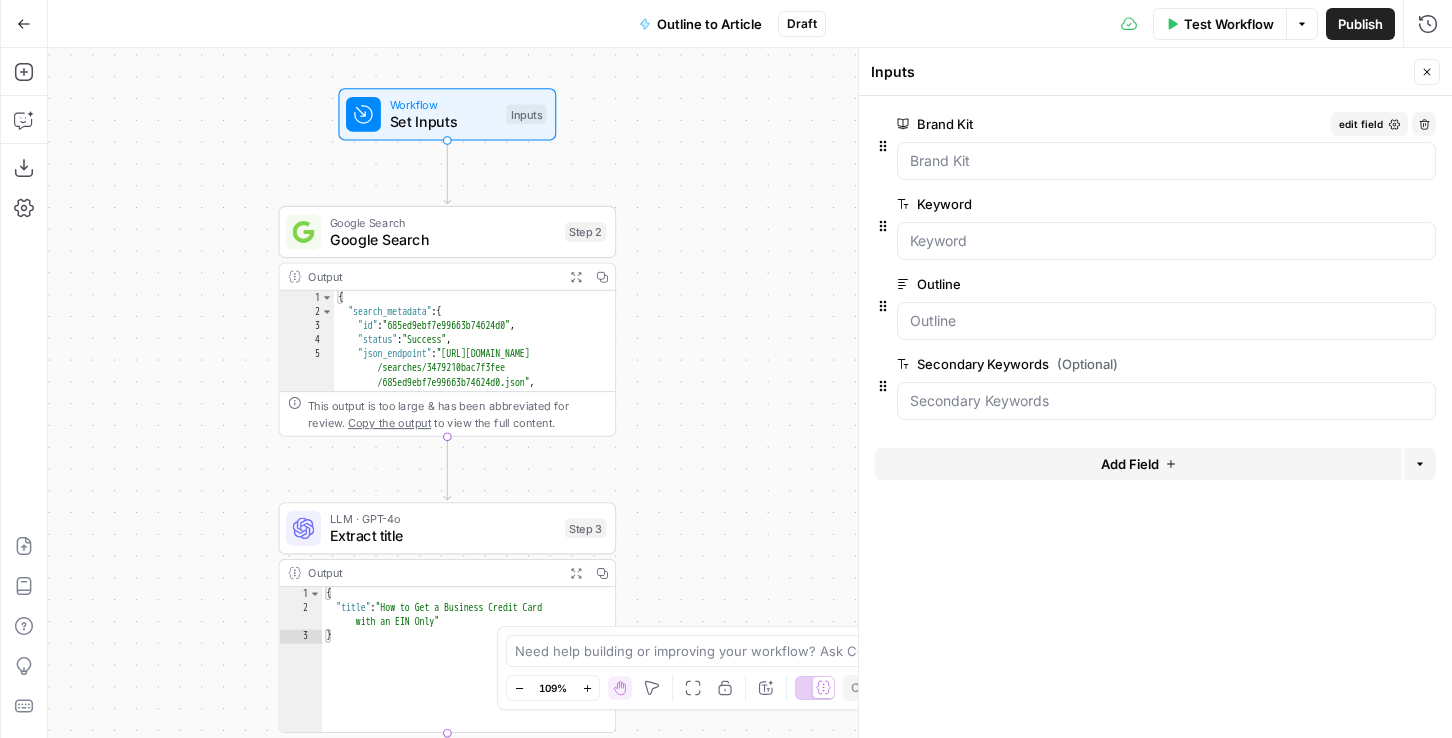click on "Brand Kit" at bounding box center [1110, 124] 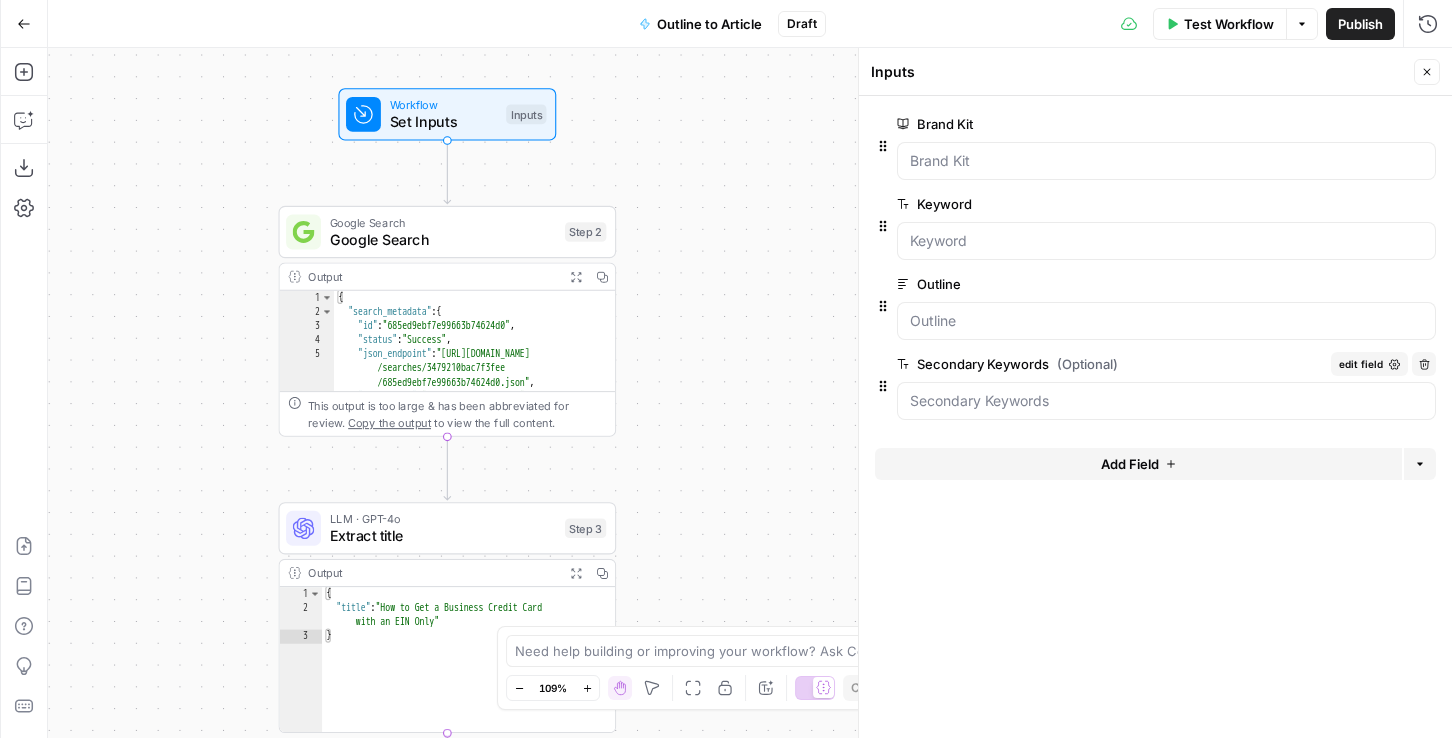 click on "Secondary Keywords   (Optional)" at bounding box center (1110, 364) 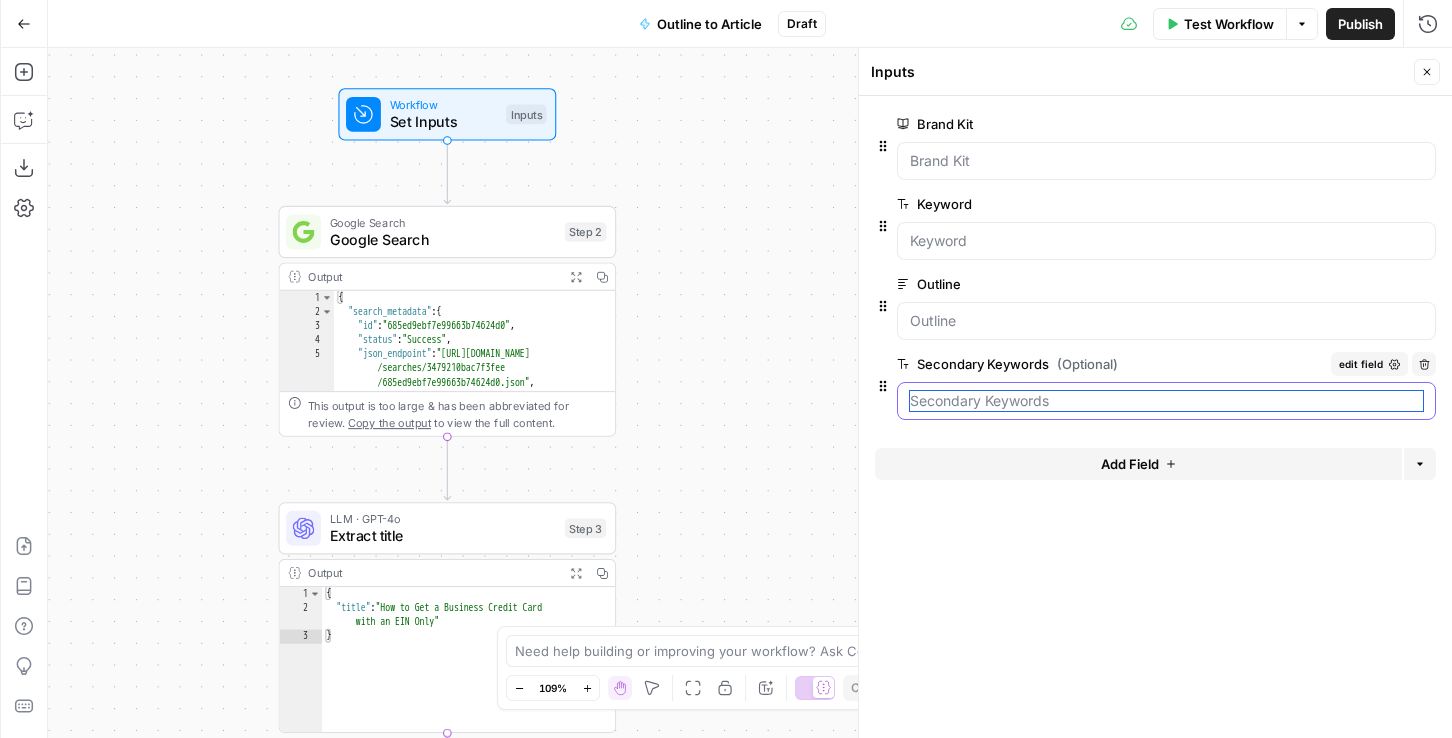 click on "Secondary Keywords   (Optional)" at bounding box center [1166, 401] 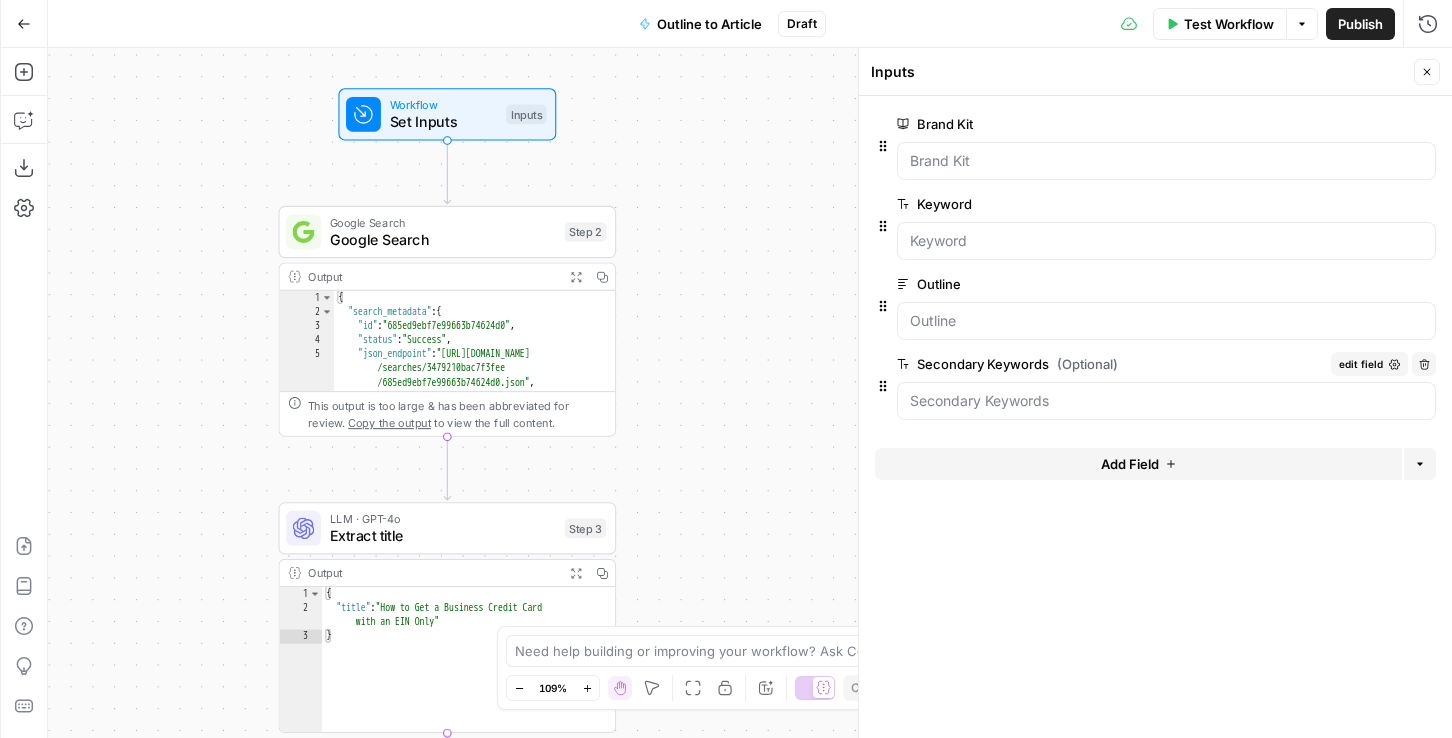 click on "Secondary Keywords   (Optional)" at bounding box center (1110, 364) 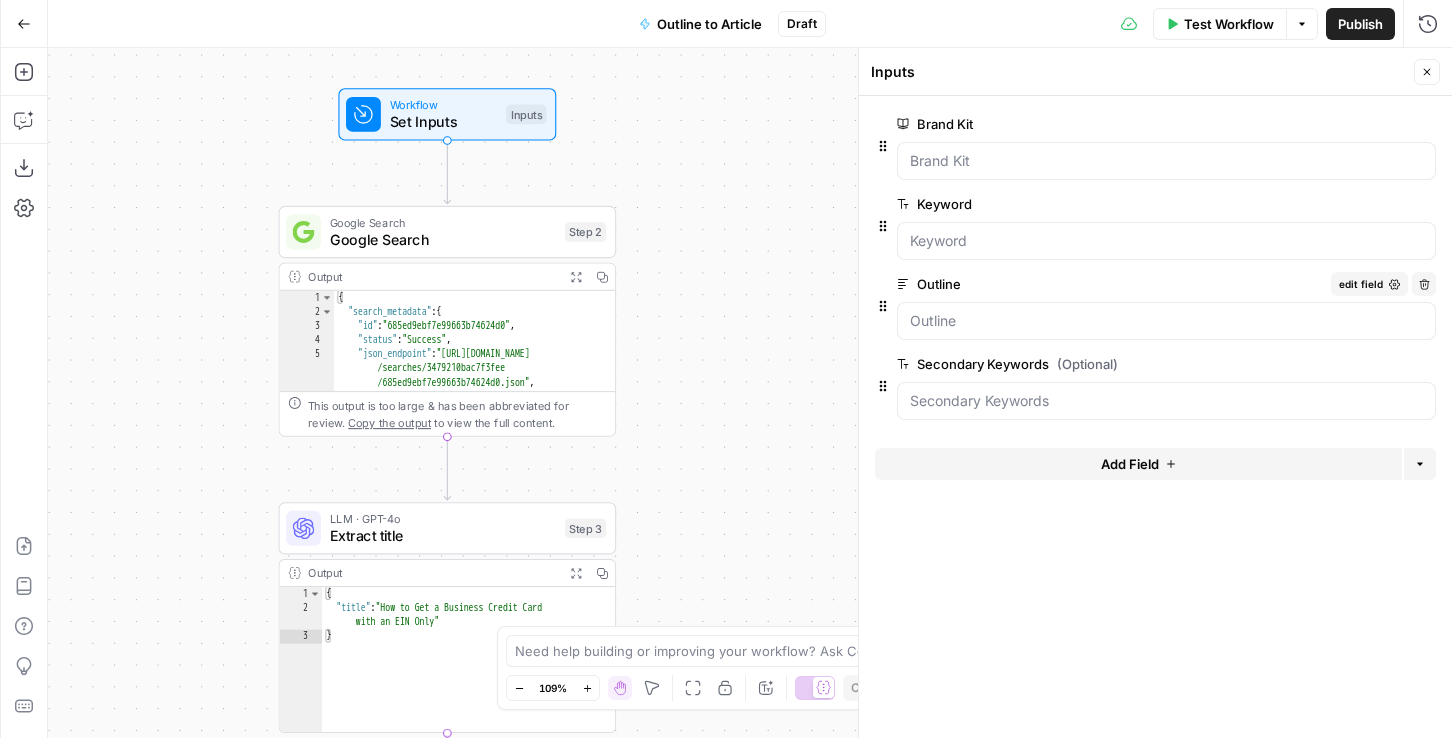 click on "Outline" at bounding box center (1110, 284) 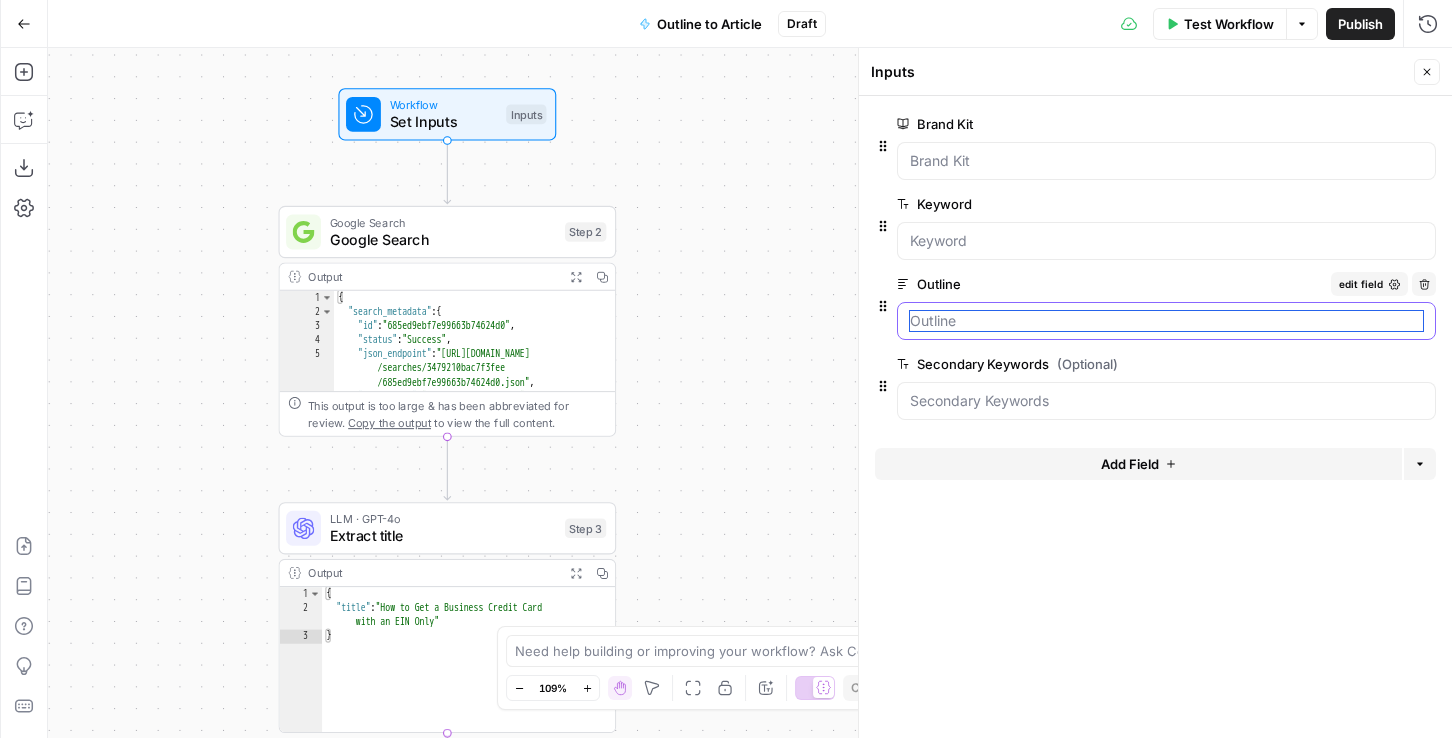 click on "Outline" at bounding box center (1166, 321) 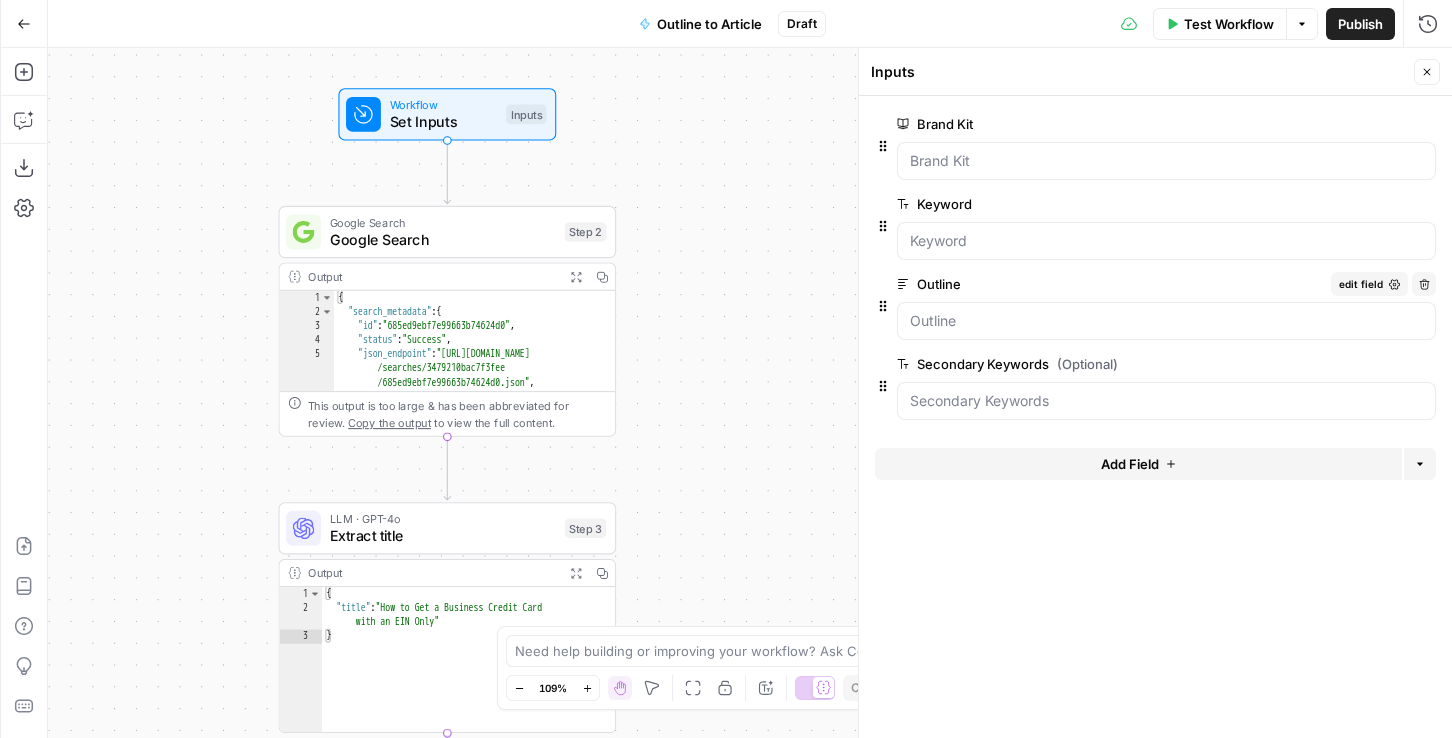 click on "Outline" at bounding box center (1110, 284) 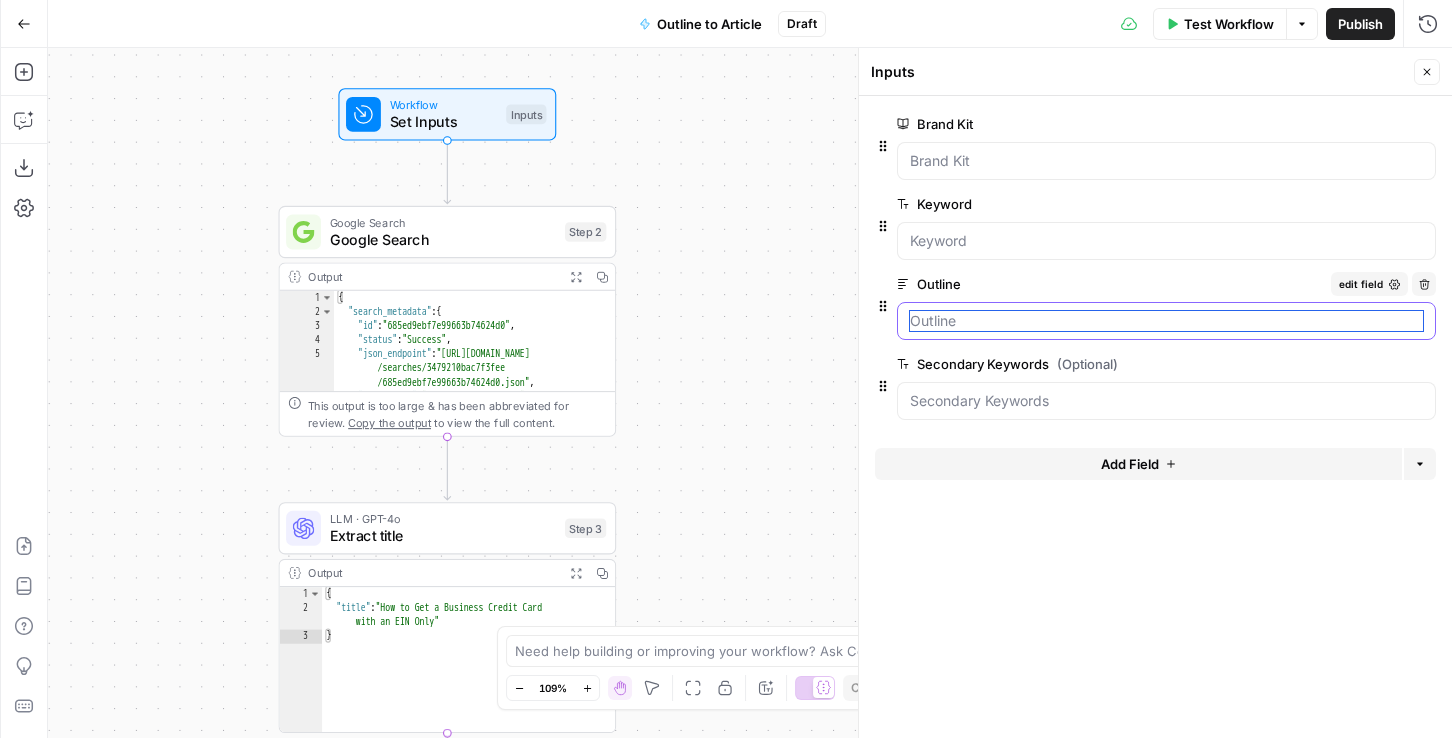 click on "Outline" at bounding box center (1166, 321) 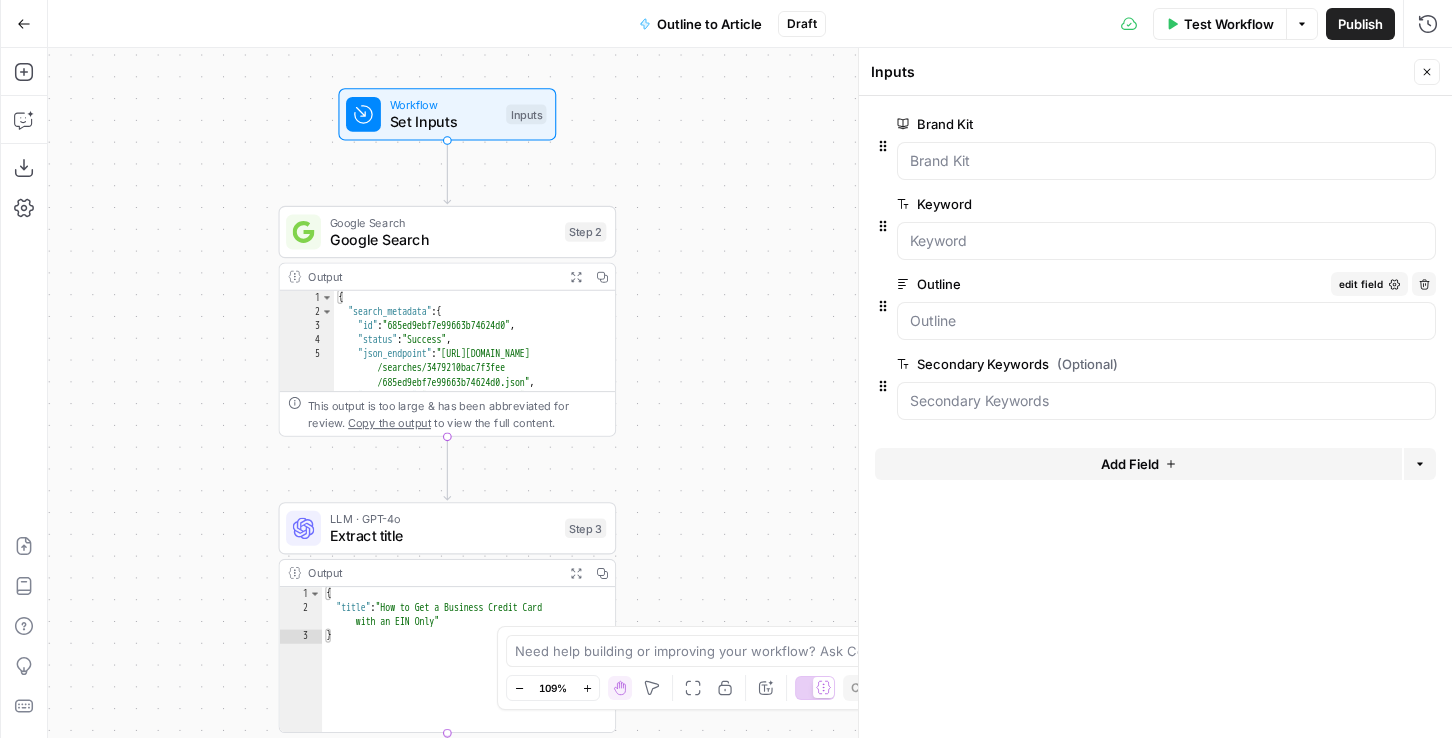 click on "Outline" at bounding box center (1110, 284) 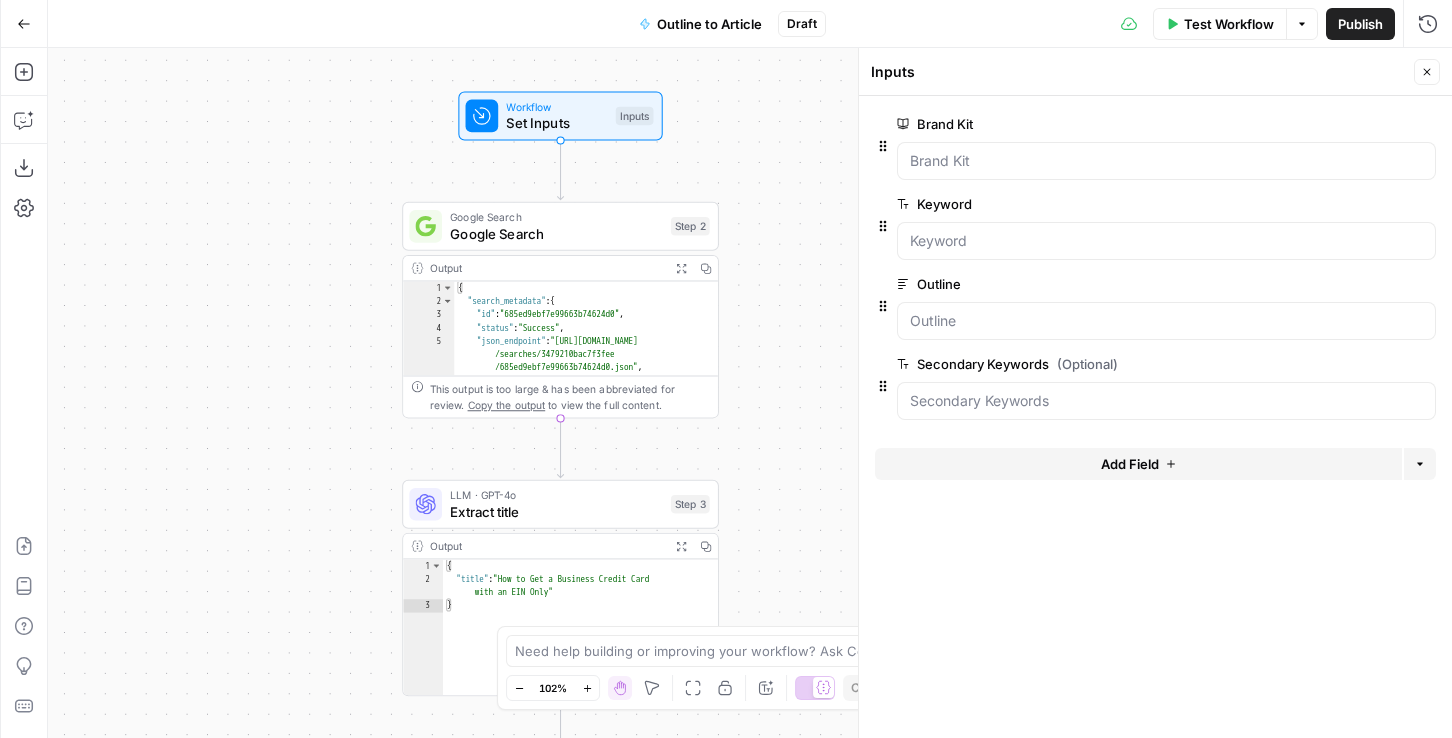 drag, startPoint x: 725, startPoint y: 350, endPoint x: 818, endPoint y: 337, distance: 93.904205 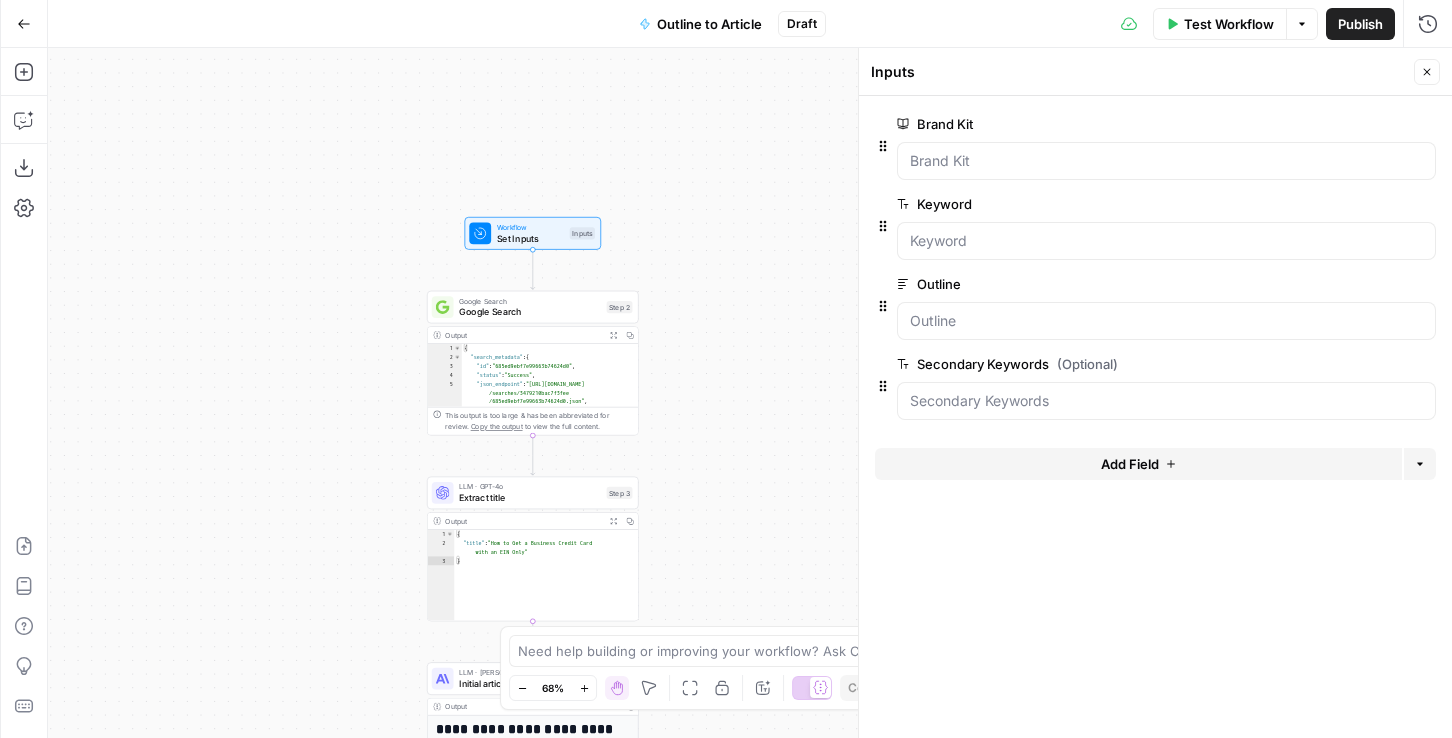 drag, startPoint x: 768, startPoint y: 453, endPoint x: 670, endPoint y: 449, distance: 98.0816 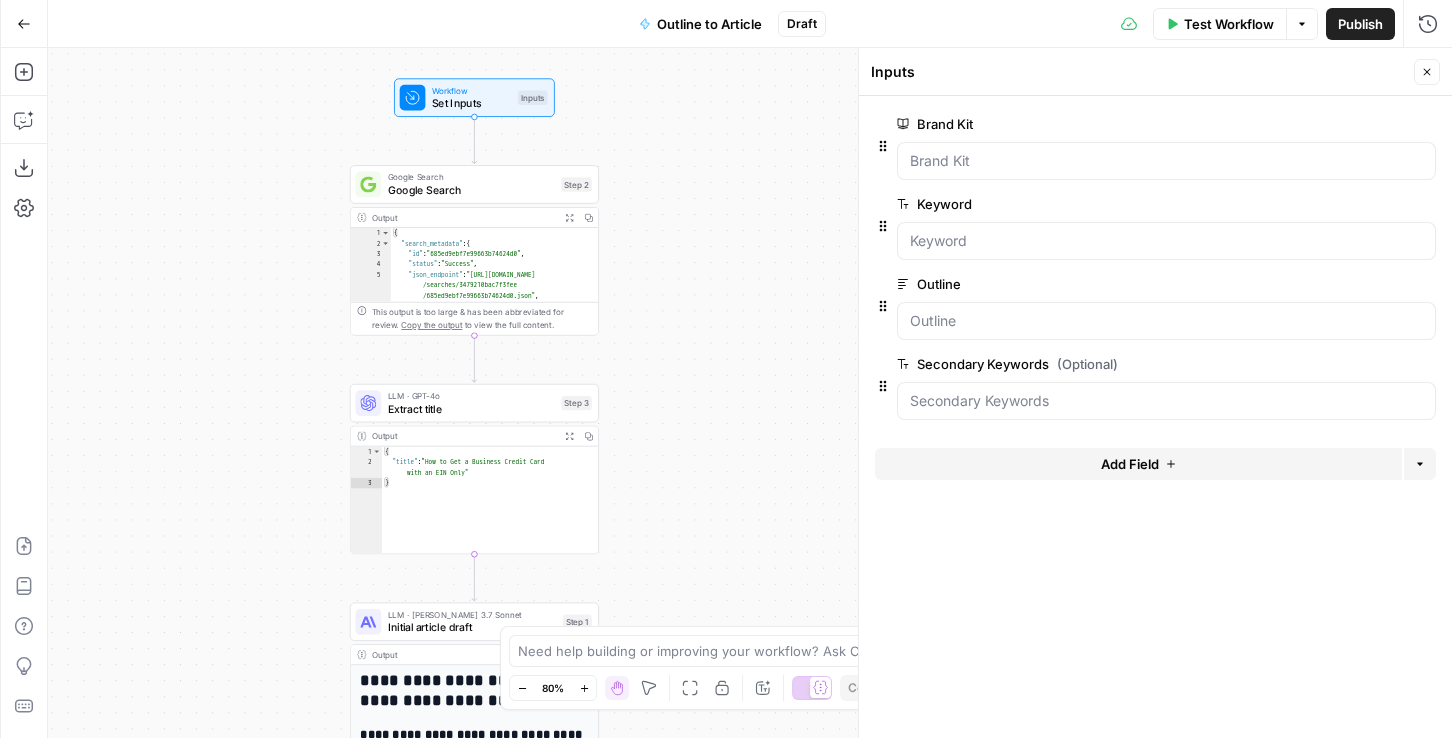 drag, startPoint x: 670, startPoint y: 449, endPoint x: 670, endPoint y: 355, distance: 94 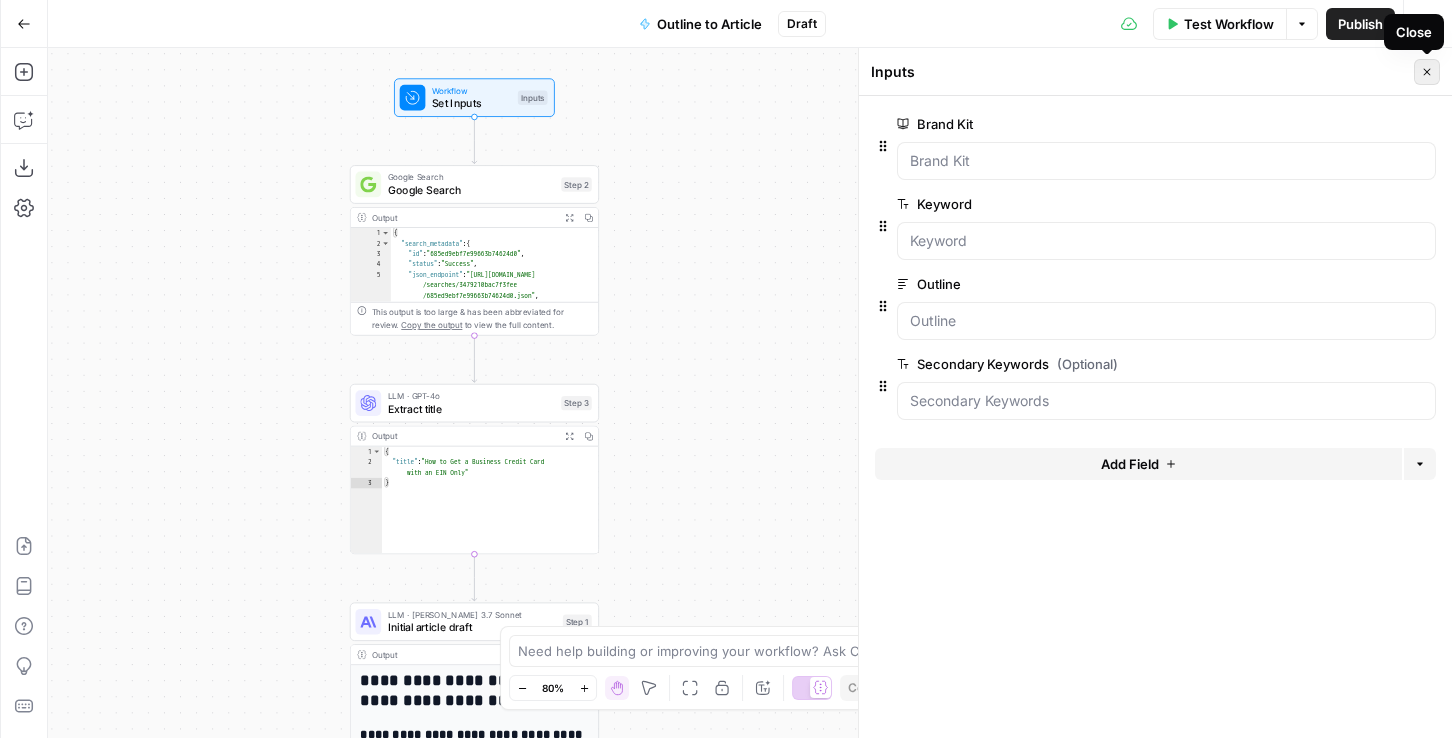 click 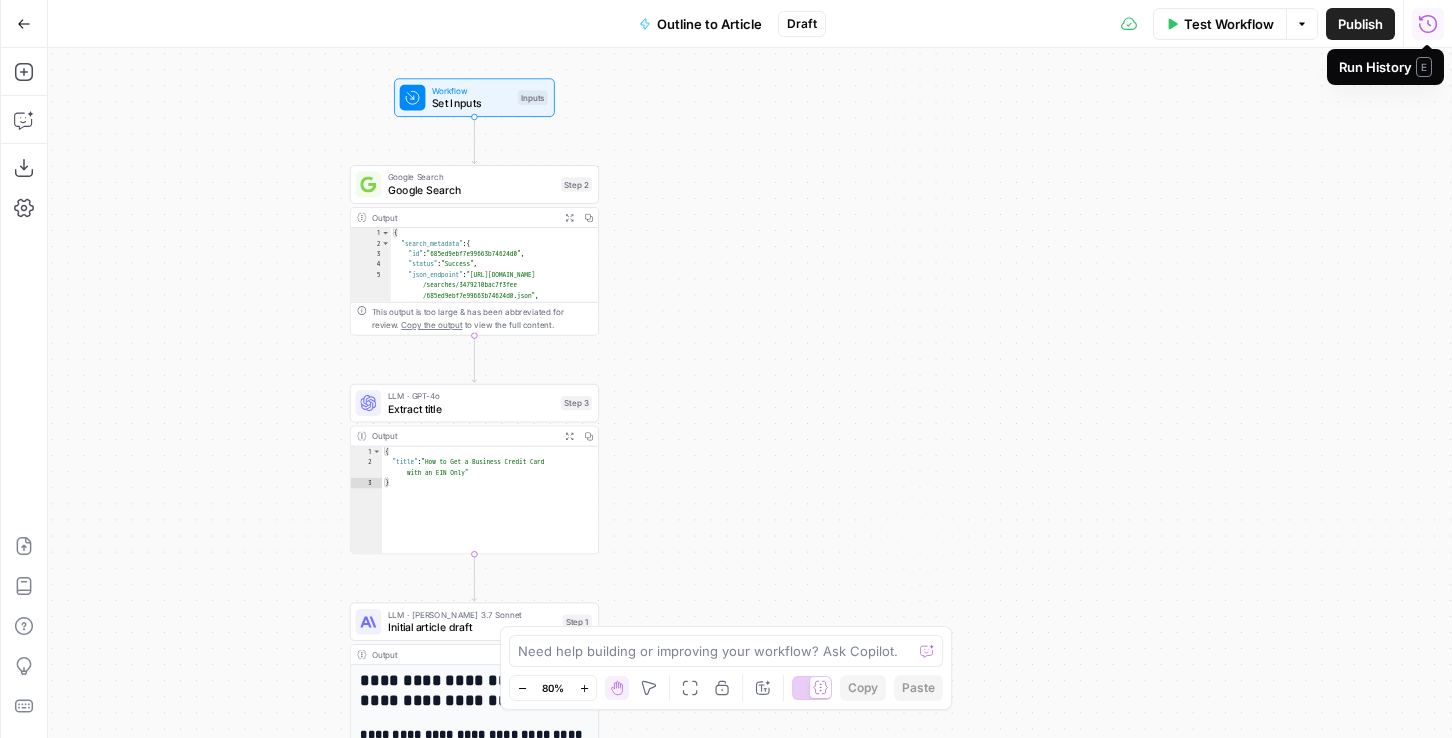 click 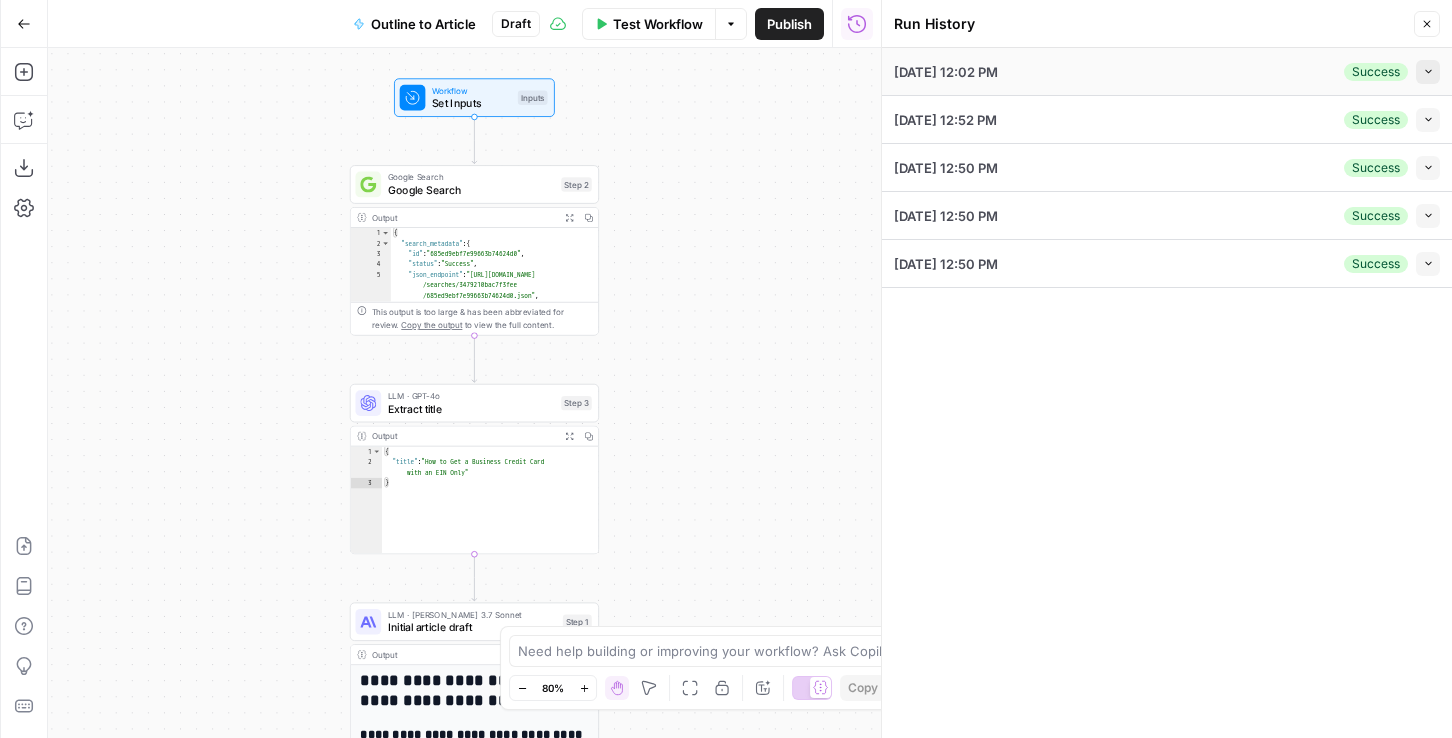 click 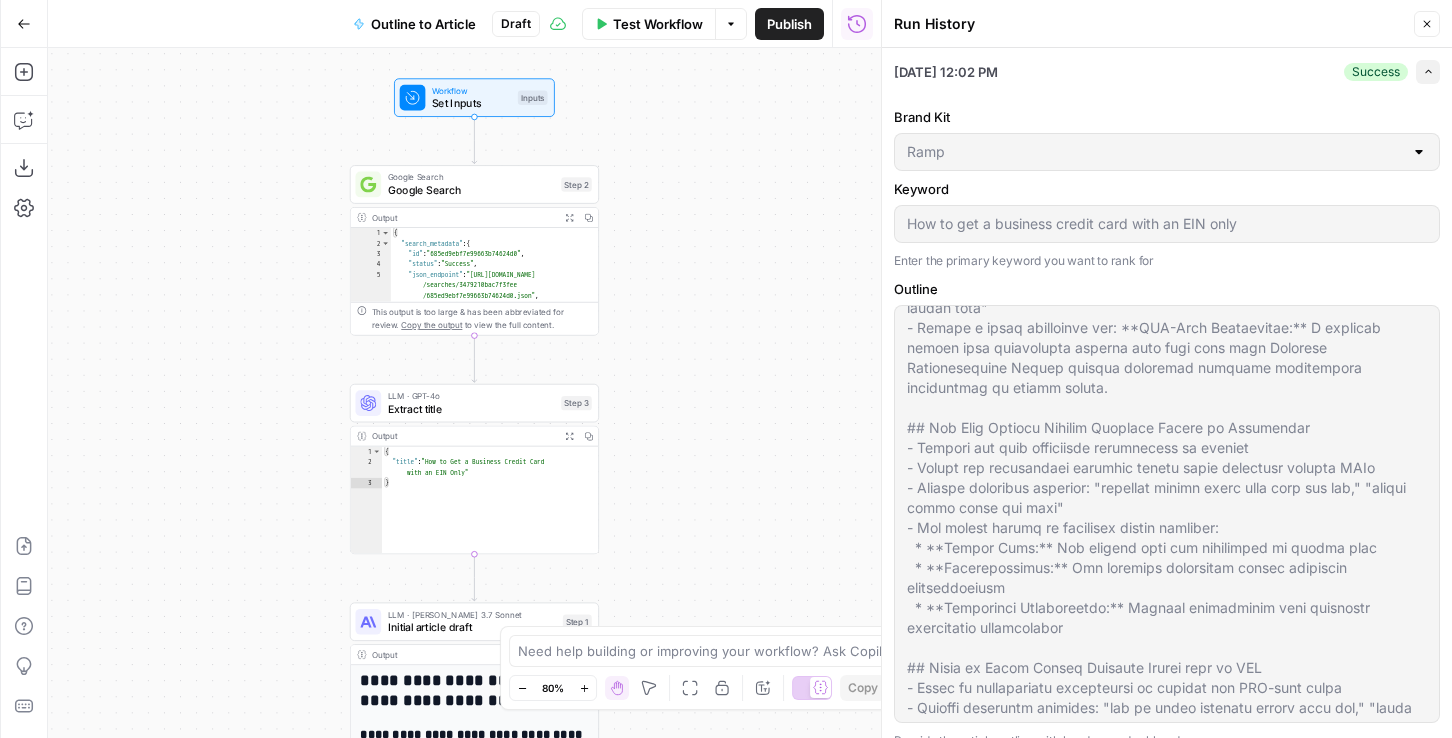 scroll, scrollTop: 357, scrollLeft: 0, axis: vertical 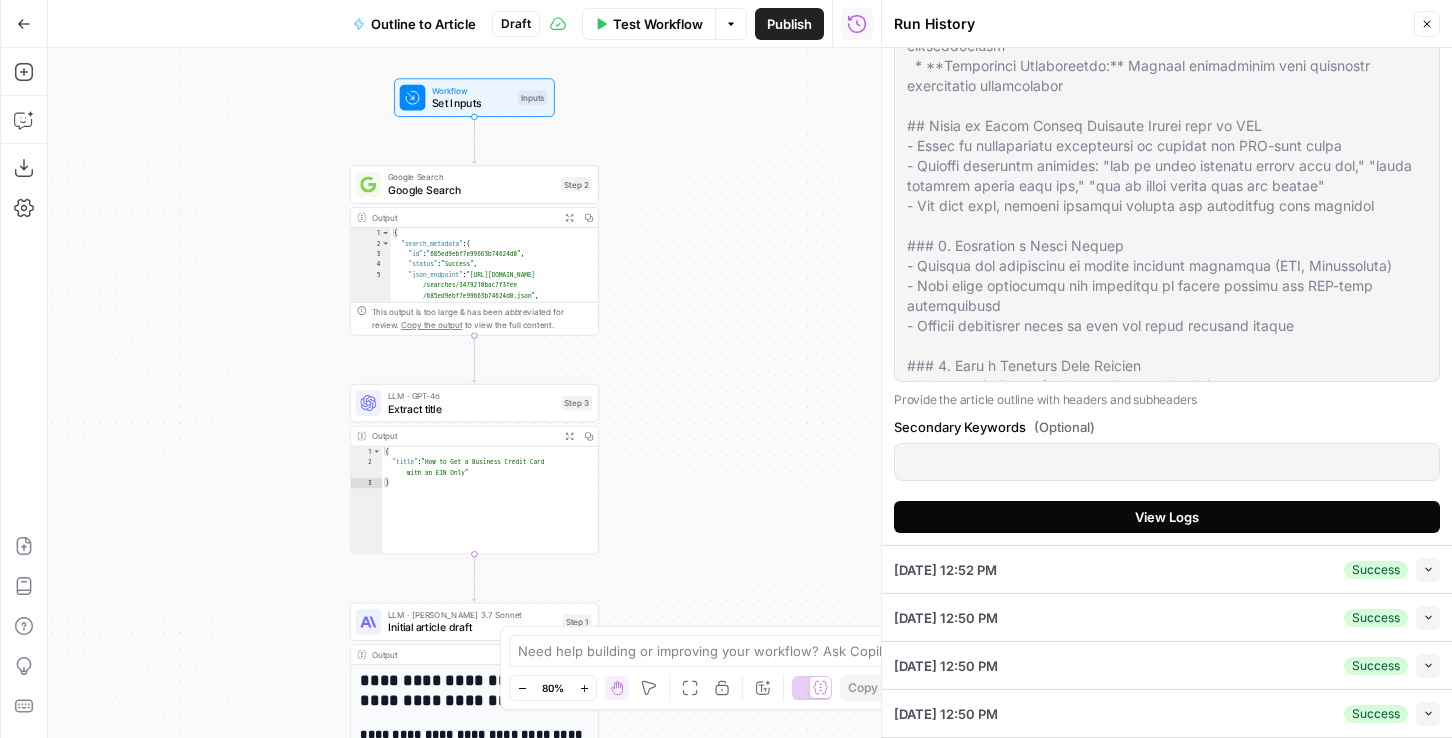 click on "View Logs" at bounding box center (1167, 517) 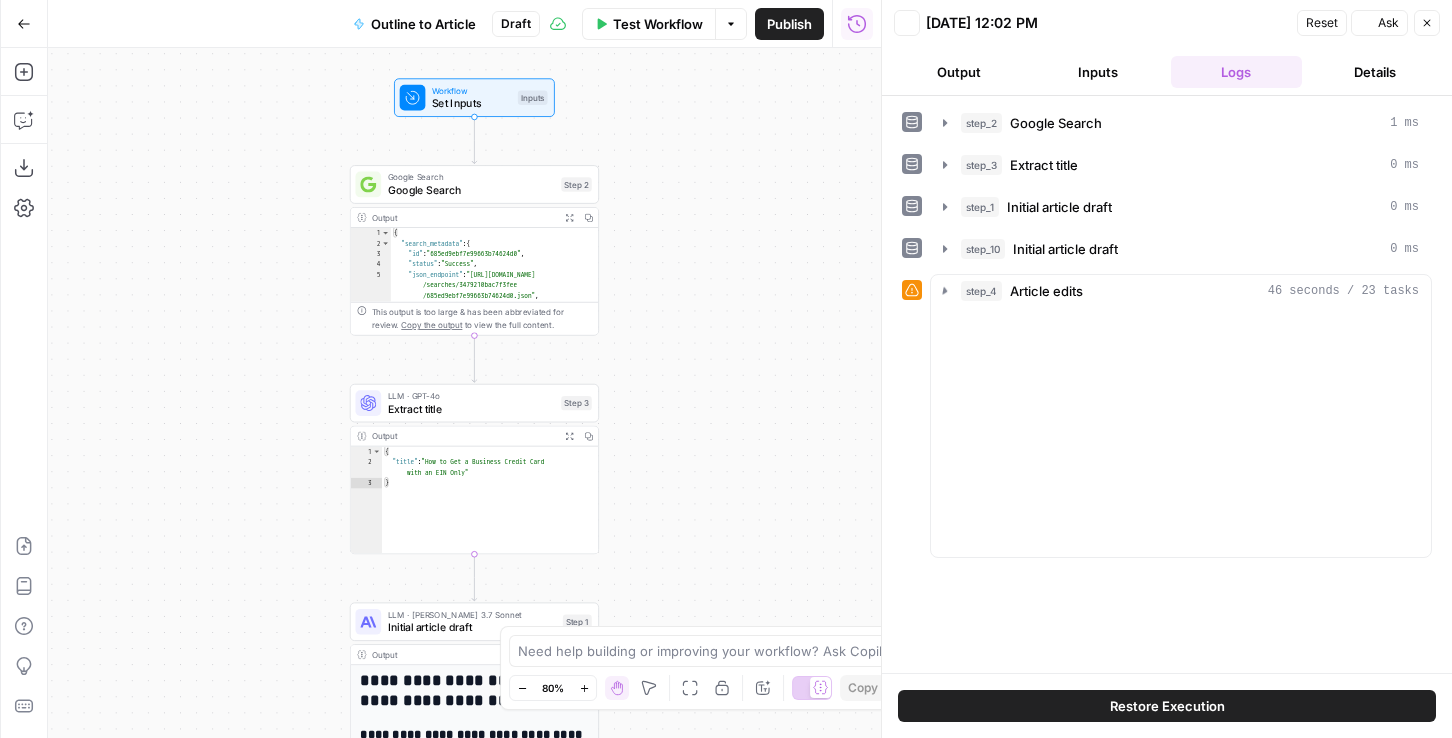 scroll, scrollTop: 0, scrollLeft: 0, axis: both 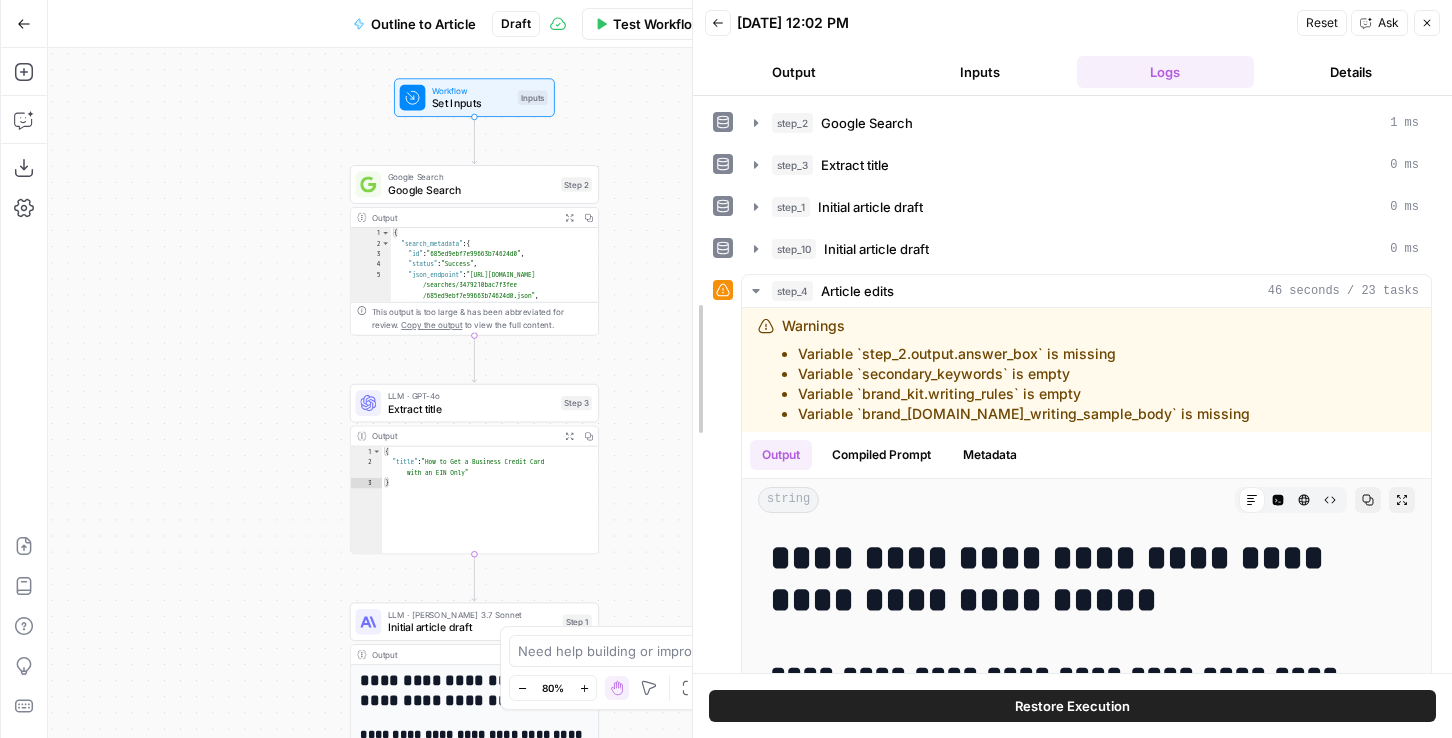 drag, startPoint x: 886, startPoint y: 126, endPoint x: 699, endPoint y: 139, distance: 187.45132 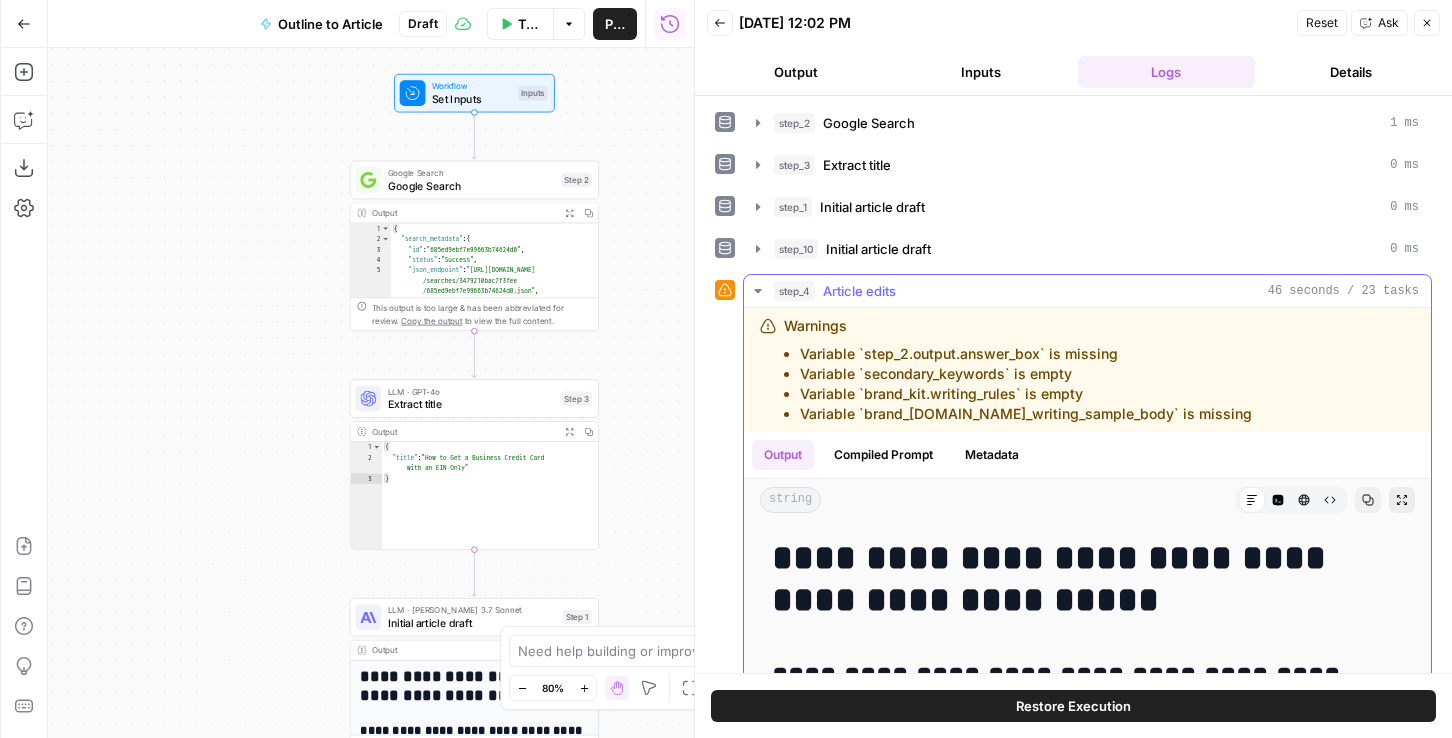 click 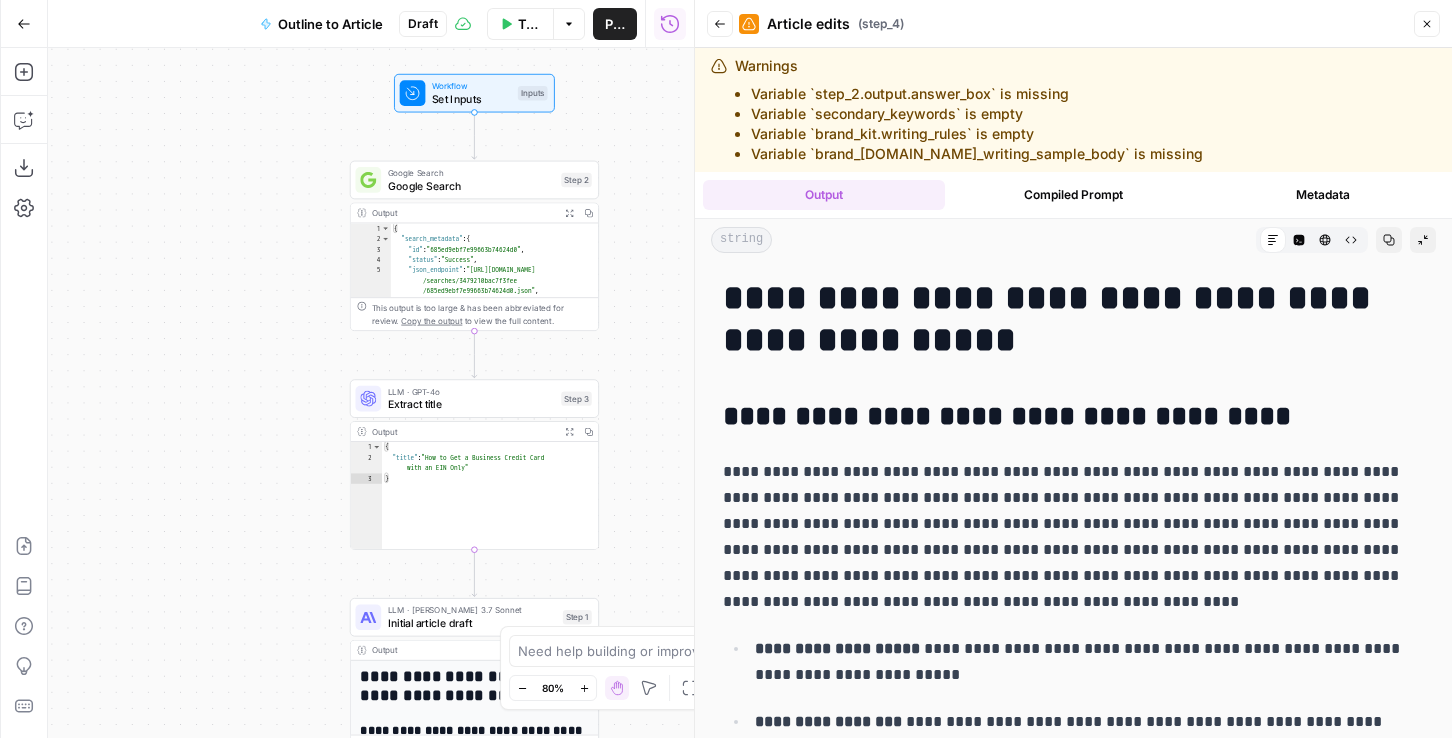 scroll, scrollTop: 50, scrollLeft: 0, axis: vertical 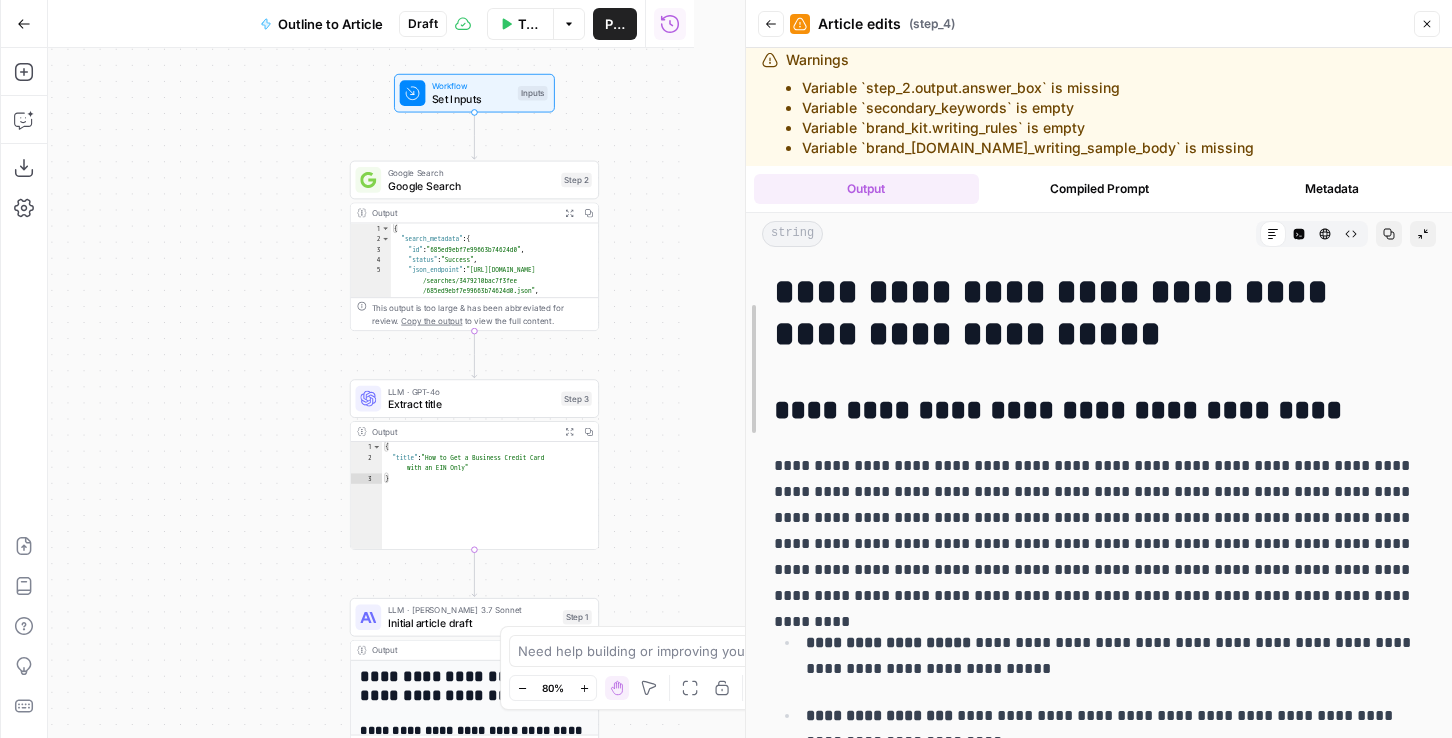 drag, startPoint x: 694, startPoint y: 137, endPoint x: 745, endPoint y: 137, distance: 51 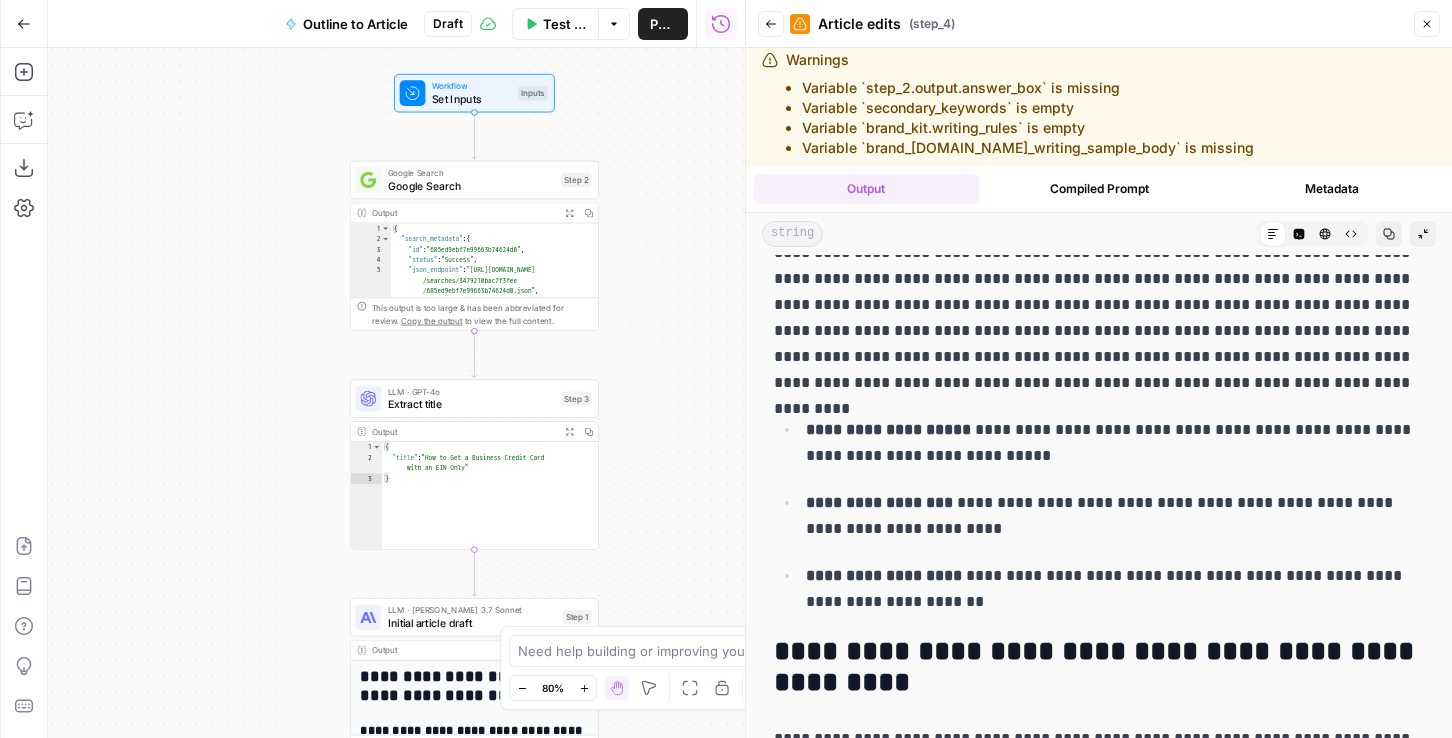 scroll, scrollTop: 261, scrollLeft: 0, axis: vertical 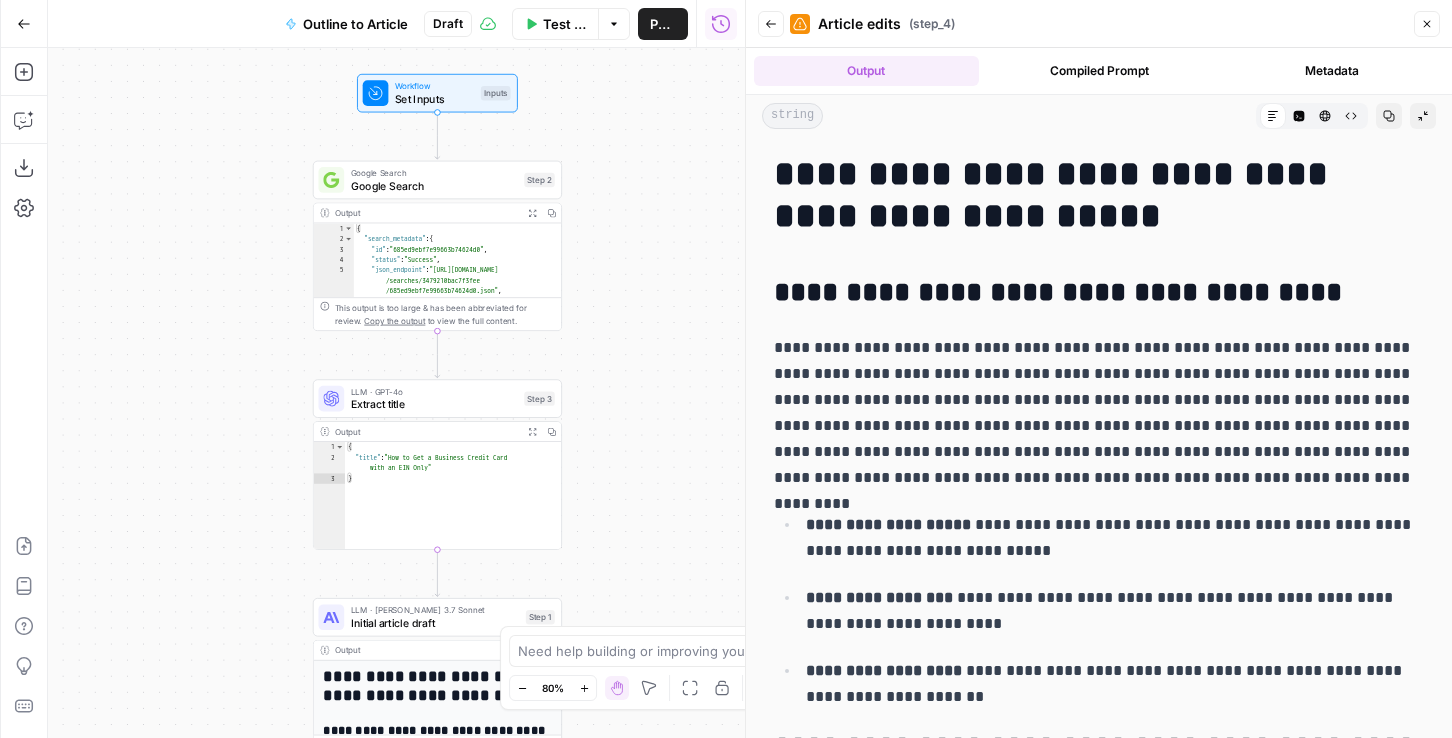 drag, startPoint x: 723, startPoint y: 341, endPoint x: 659, endPoint y: 341, distance: 64 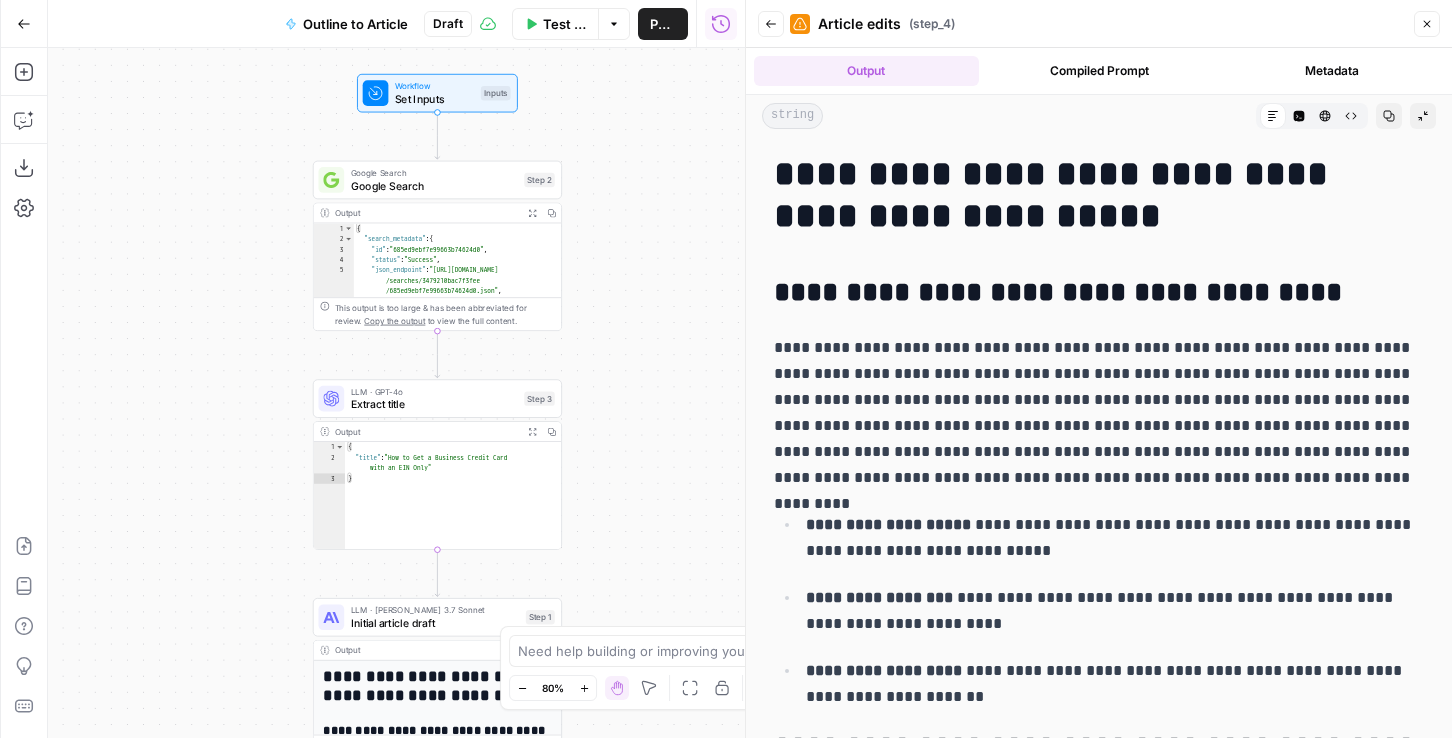 click on "Workflow Set Inputs Inputs Google Search Google Search Step 2 Output Expand Output Copy 1 2 3 4 5 6 7 {    "search_metadata" :  {      "id" :  "685ed9ebf7e99663b74624d0" ,      "status" :  "Success" ,      "json_endpoint" :  "https://serpapi.com          /searches/3479210bac7f3fee          /685ed9ebf7e99663b74624d0.json" ,      "created_at" :  "2025-06-27 17:50:35 UTC" ,      "processed_at" :  "2025-06-27 17:50:35 UTC" ,     XXXXXXXXXXXXXXXXXXXXXXXXXXXXXXXXXXXXXXXXXXXXXXXXXXXXXXXXXXXXXXXXXXXXXXXXXXXXXXXXXXXXXXXXXXXXXXXXXXXXXXXXXXXXXXXXXXXXXXXXXXXXXXXXXXXXXXXXXXXXXXXXXXXXXXXXXXXXXXXXXXXXXXXXXXXXXXXXXXXXXXXXXXXXXXXXXXXXXXXXXXXXXXXXXXXXXXXXXXXXXXXXXXXXXXXXXXXXXXXXXXXXXXXXXXXXXXXXXXXXXXXXXXXXXXXXXXXXXXXXXXXXXXXXXXXXXXXXXXXXXXXXXXXXXXXXXXXXXXXXXXXXXXXXXXXXXXXXXXXXXXXXXXXXXXXXXXXXXXXXXXXXXXXXXXXXXXXXXXXXXXXXXXXXXXXXXXXXXXXXXXXXXXXXXXXXXXXXXXXXXXXXXXXXXXXXXXXXXXXXXXXXXXXXXXXXXXXXXXXXXXXXXXXXXXXXXXXXXXXXXXXXXXXXXXXXXXXXXXXXXXXXXXXXXXXX This output is too large & has been abbreviated for review." at bounding box center (396, 393) 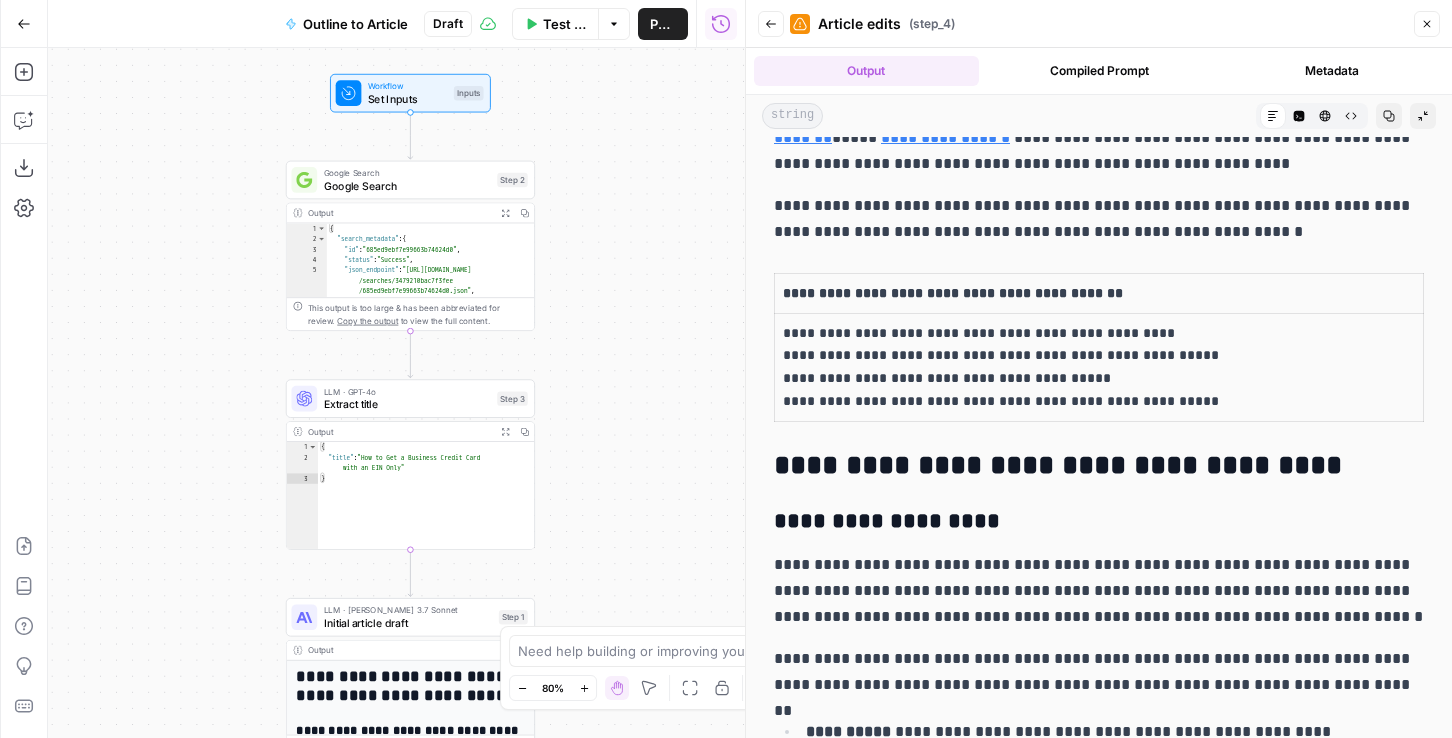 scroll, scrollTop: 1741, scrollLeft: 0, axis: vertical 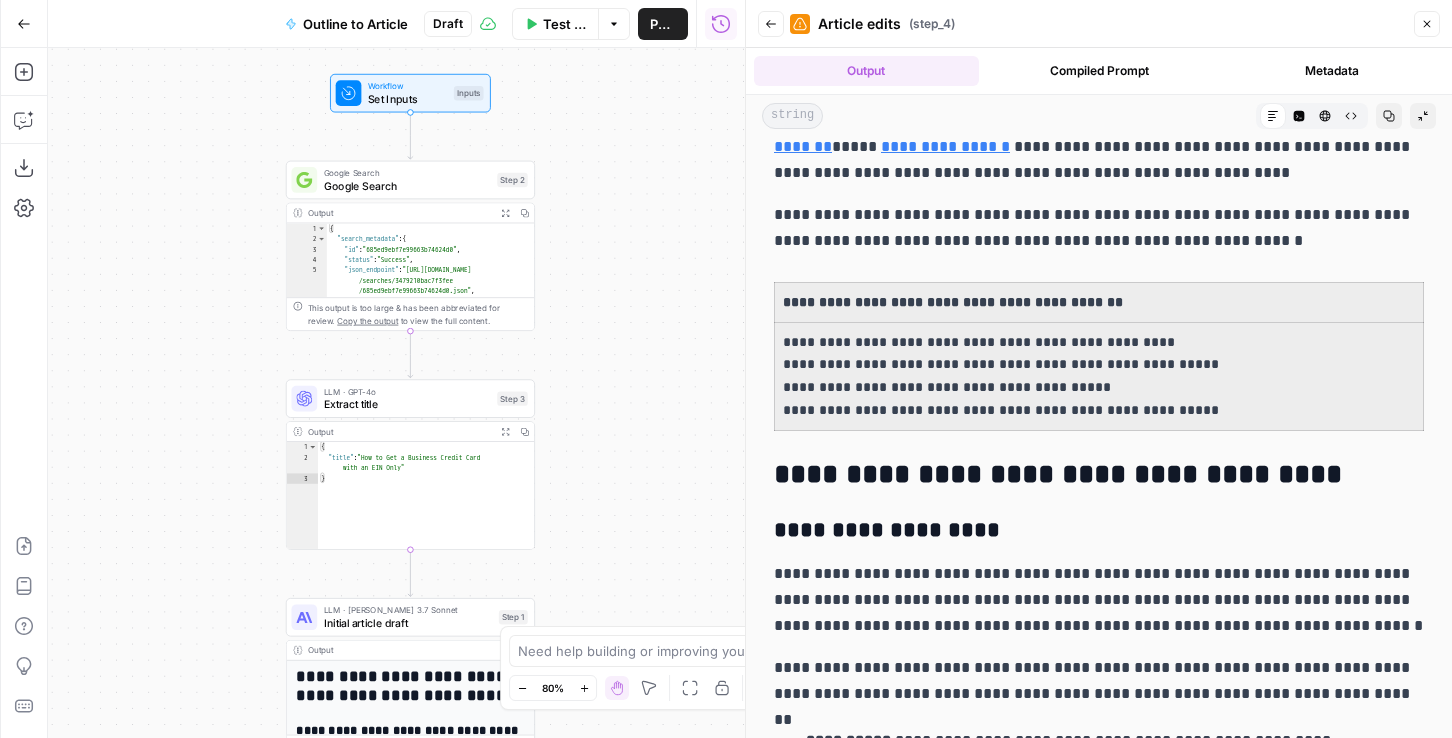 drag, startPoint x: 788, startPoint y: 283, endPoint x: 948, endPoint y: 375, distance: 184.56435 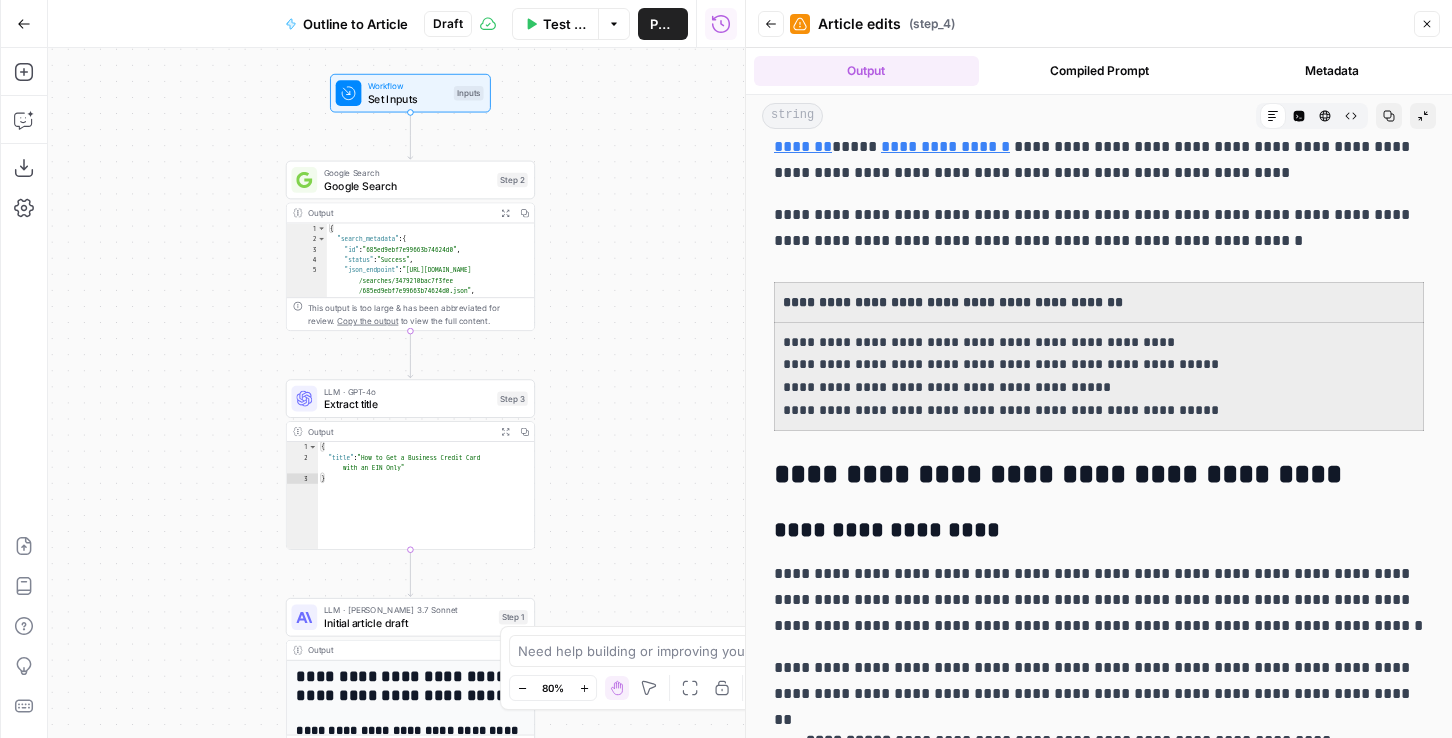 click on "**********" at bounding box center (1099, 356) 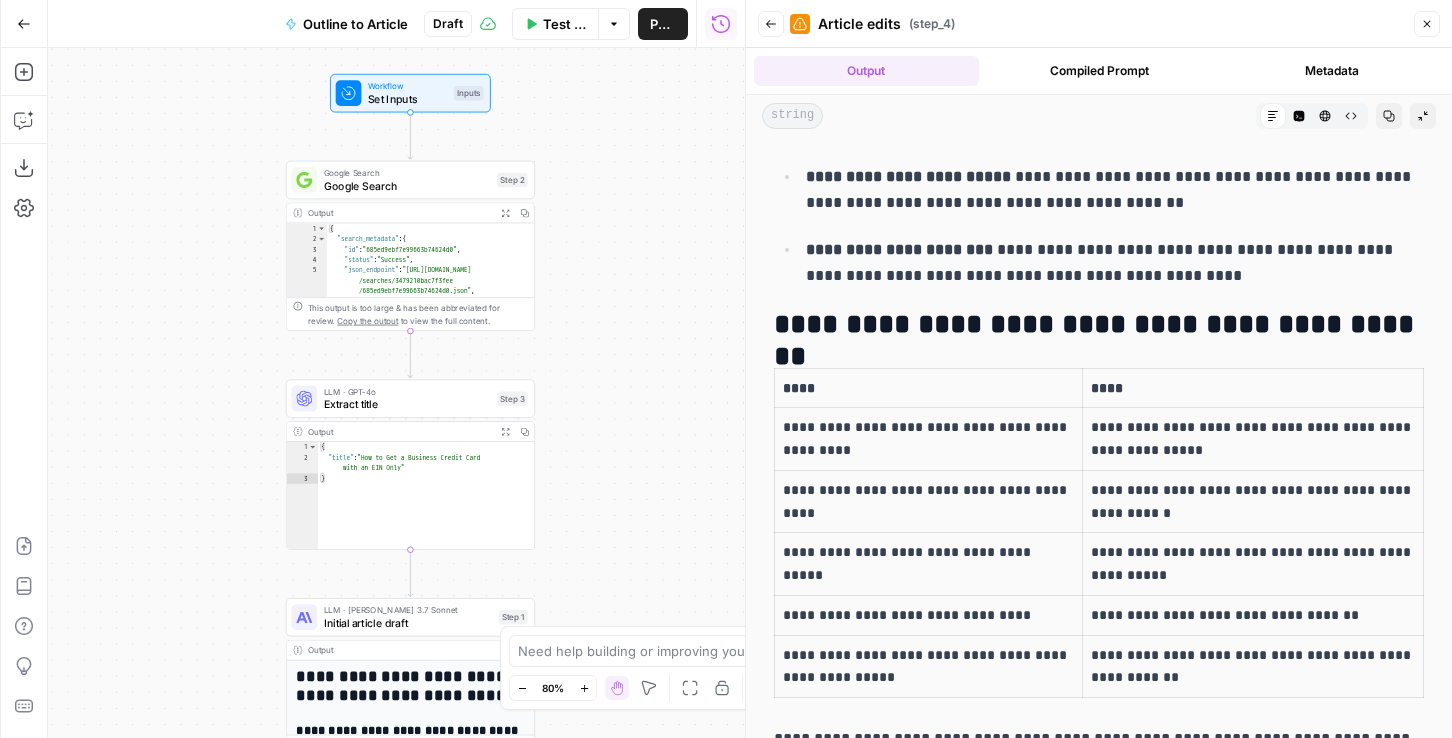 scroll, scrollTop: 3176, scrollLeft: 0, axis: vertical 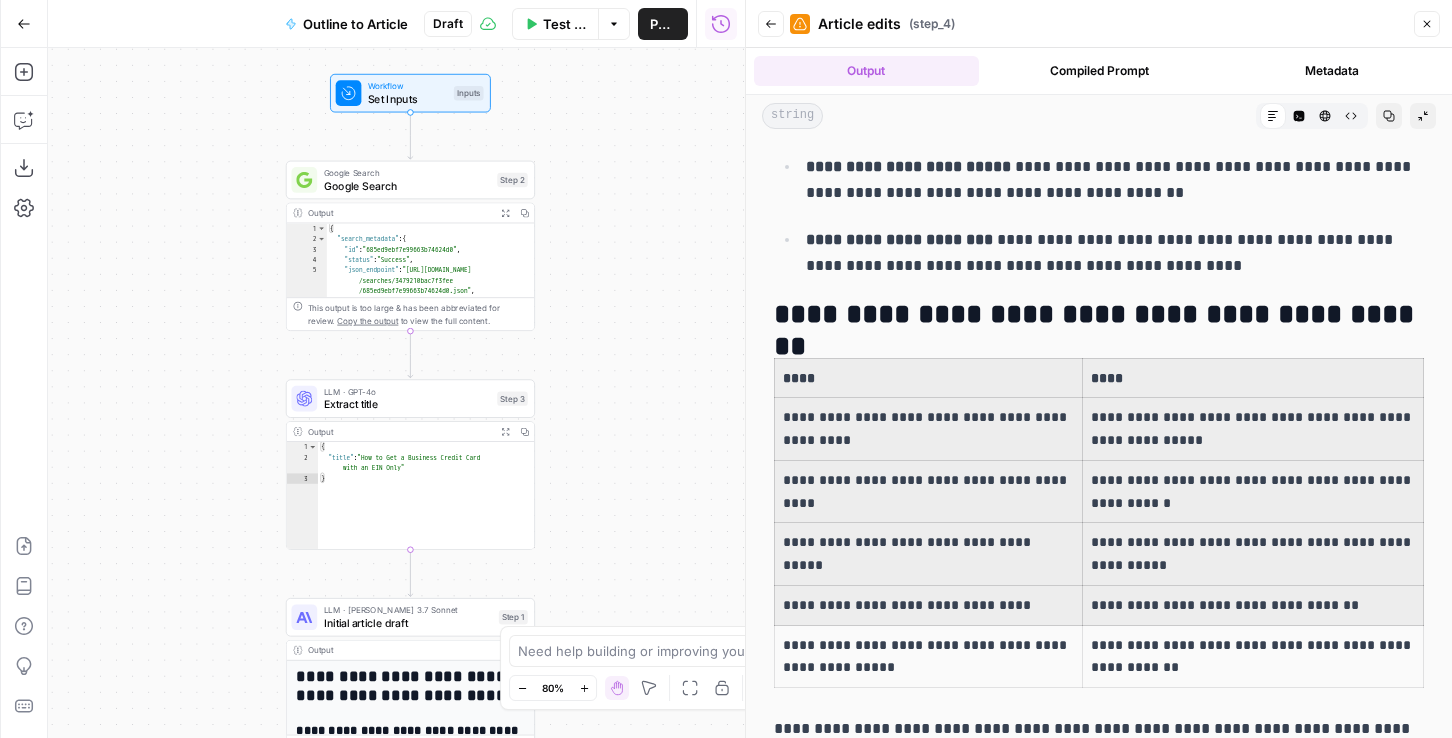 drag, startPoint x: 818, startPoint y: 373, endPoint x: 1144, endPoint y: 595, distance: 394.41095 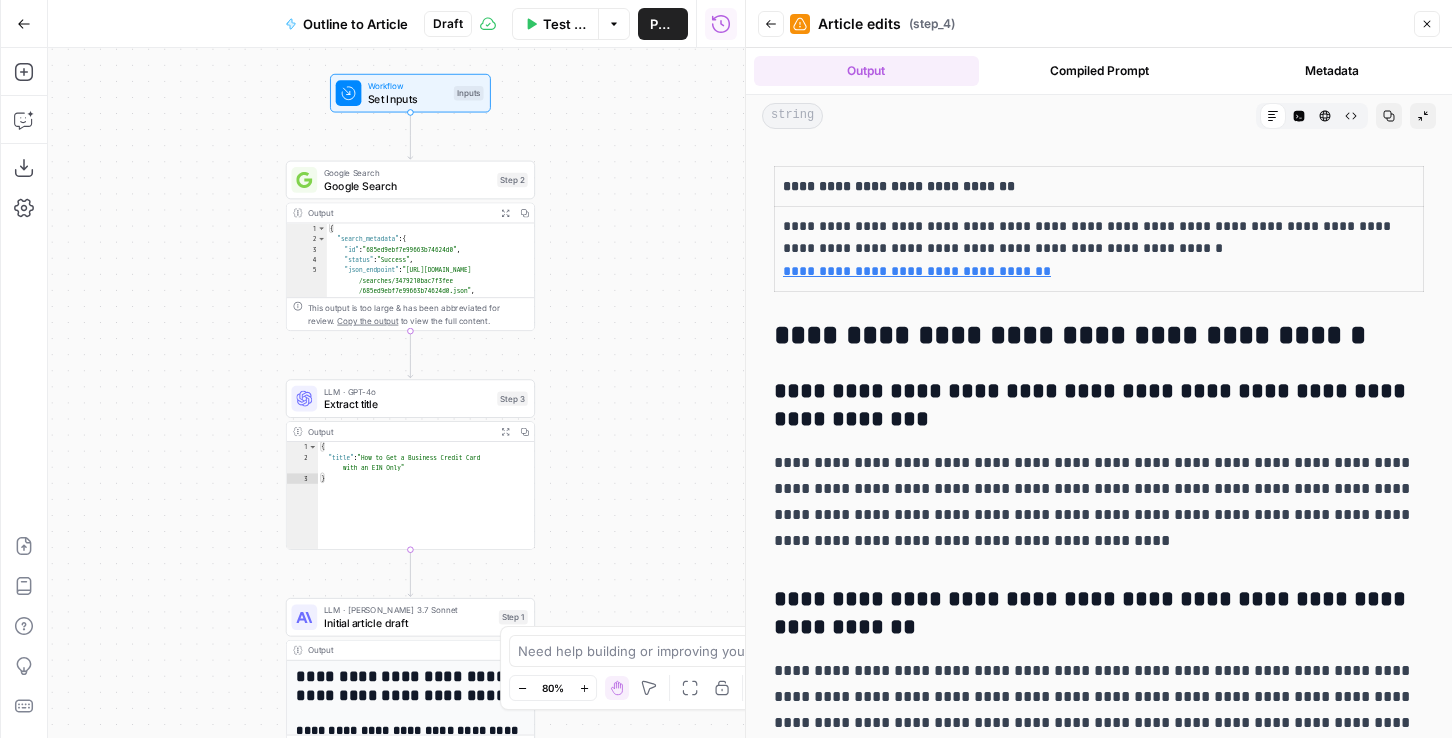 scroll, scrollTop: 5512, scrollLeft: 0, axis: vertical 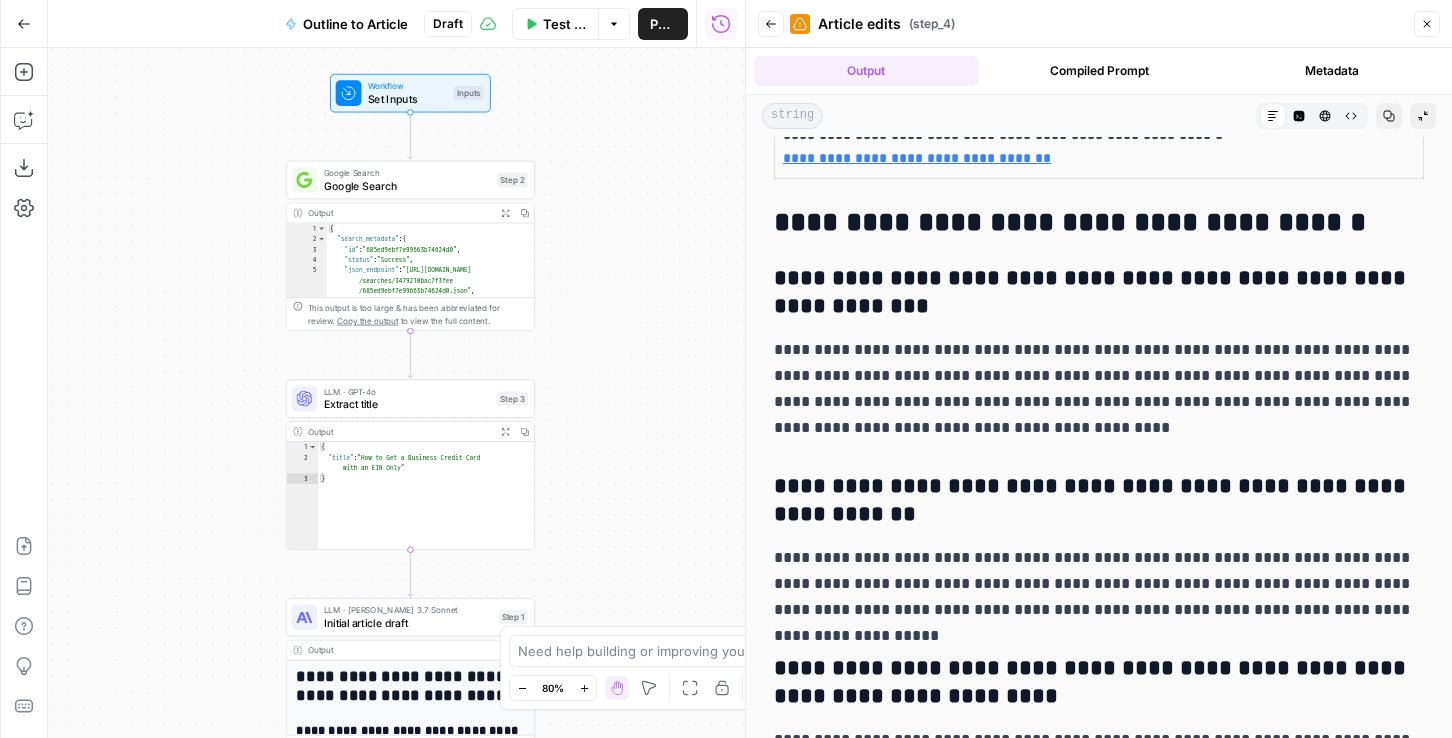 drag, startPoint x: 794, startPoint y: 225, endPoint x: 1213, endPoint y: 225, distance: 419 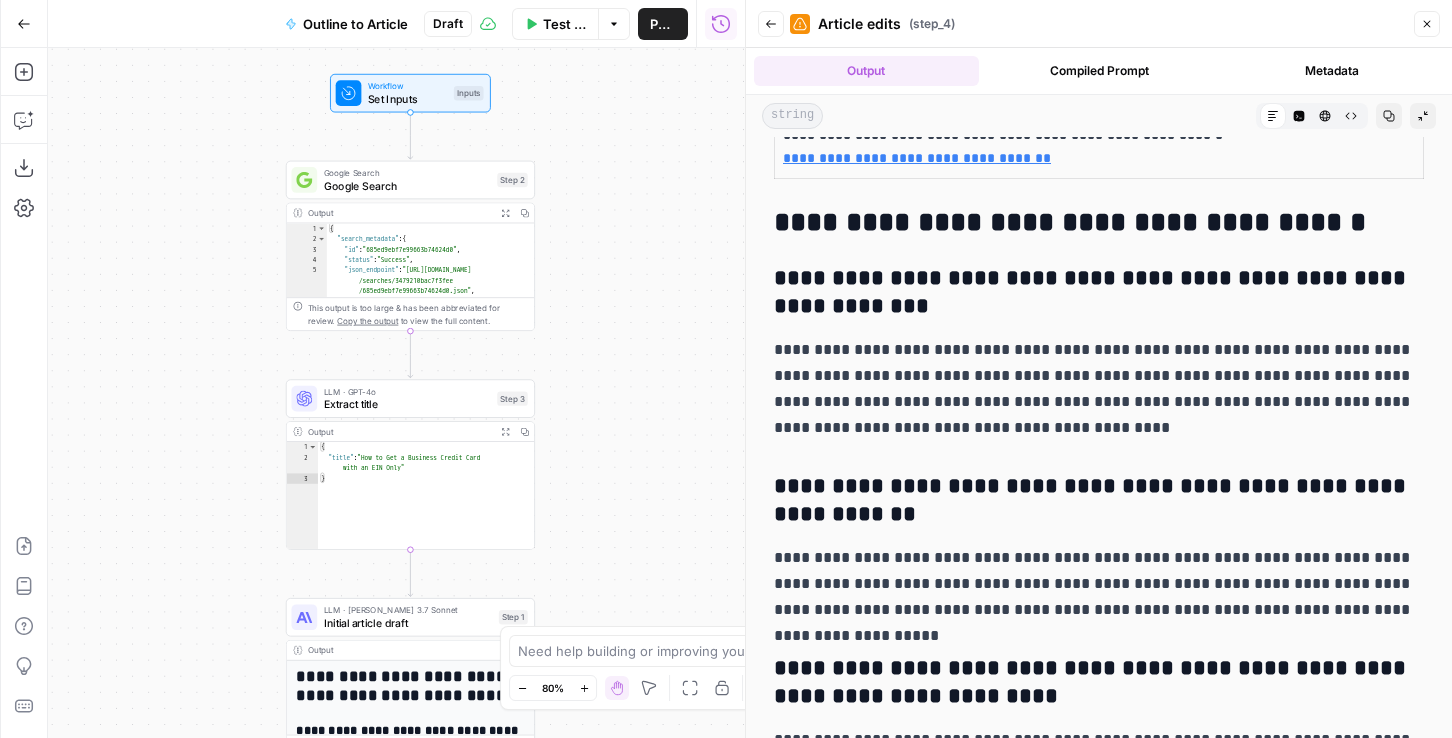 click on "**********" at bounding box center (1099, 223) 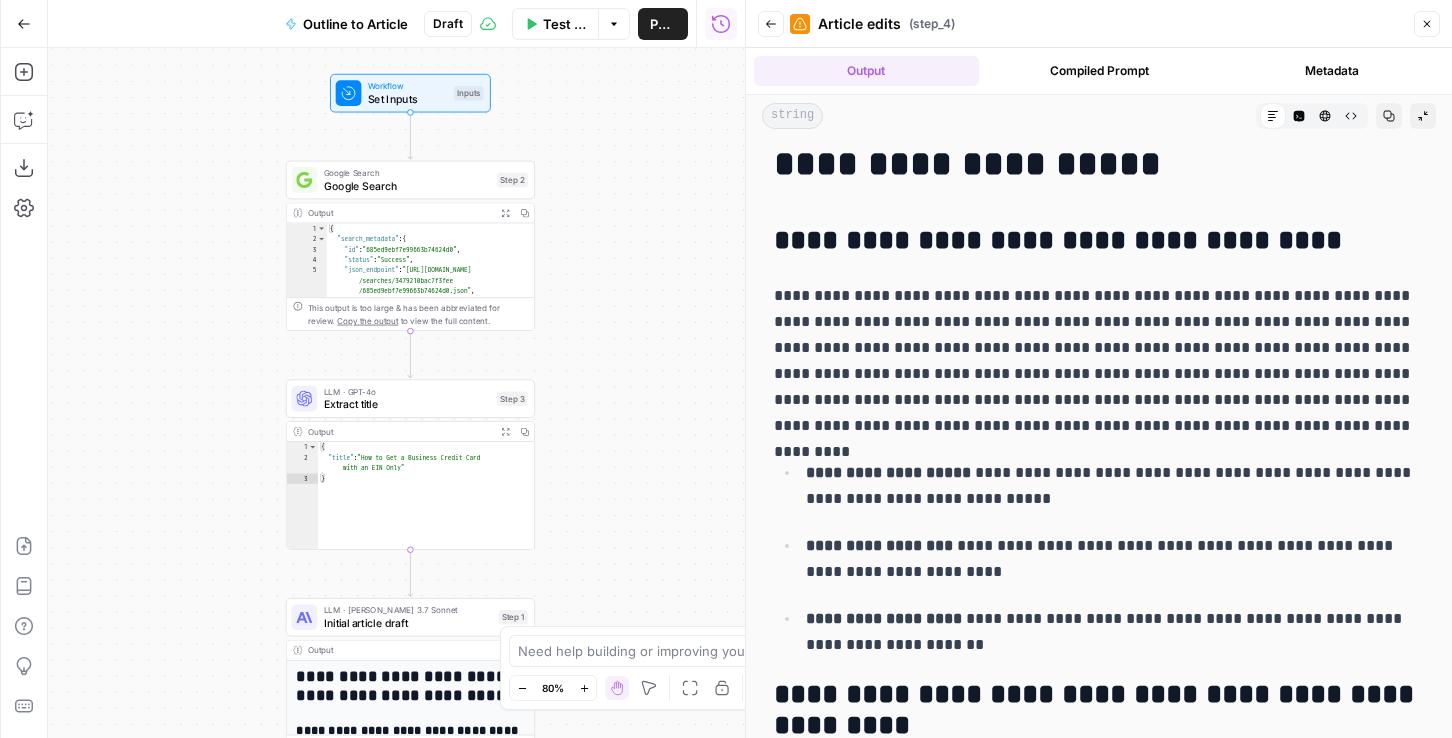 scroll, scrollTop: 7, scrollLeft: 0, axis: vertical 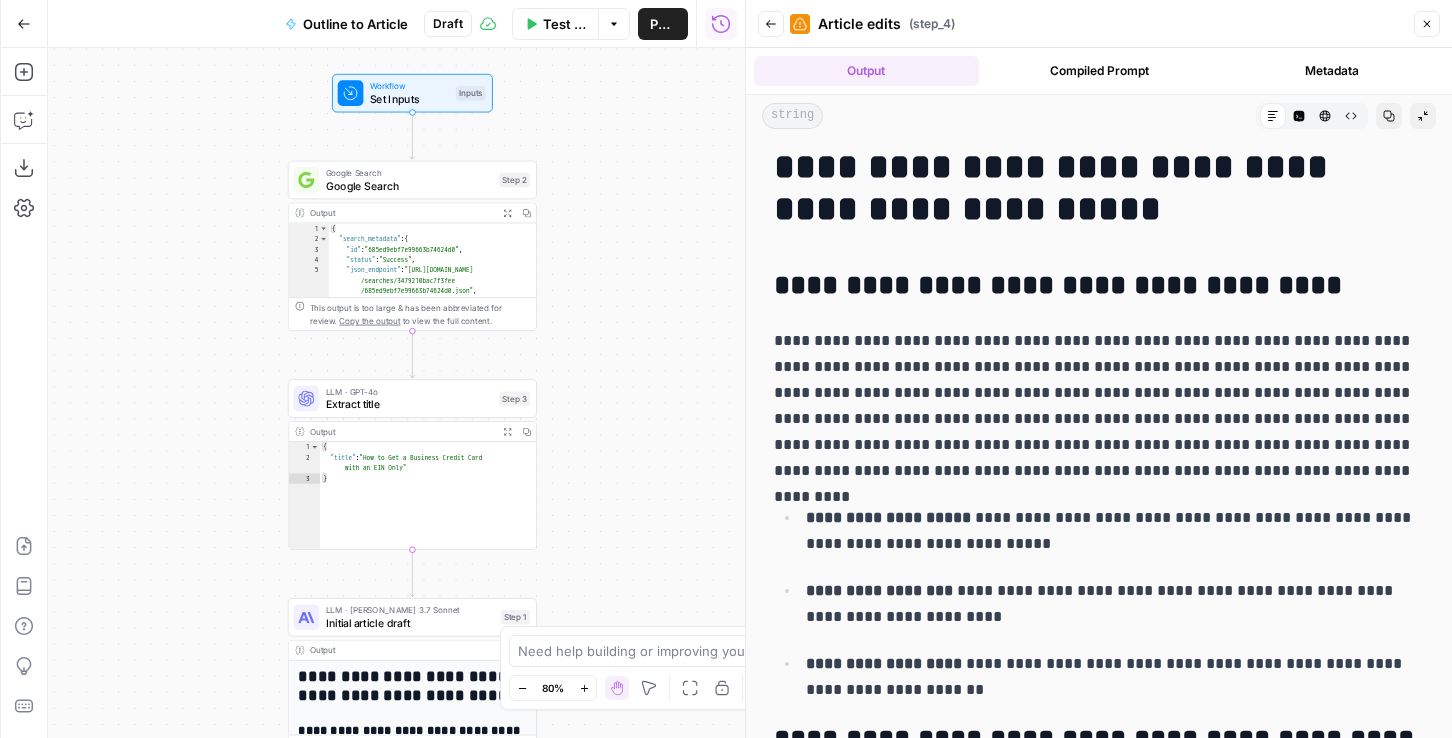 drag, startPoint x: 587, startPoint y: 250, endPoint x: 669, endPoint y: 232, distance: 83.95237 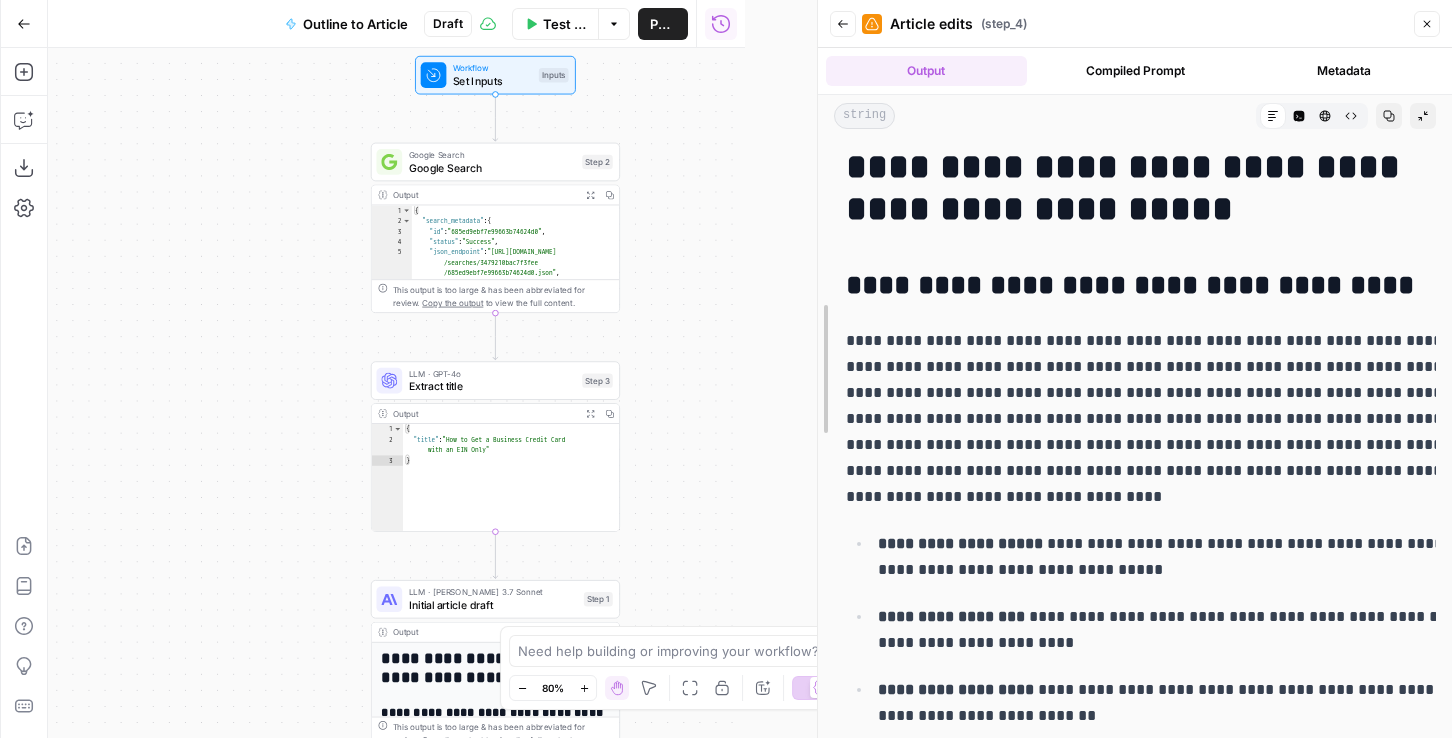 drag, startPoint x: 750, startPoint y: 216, endPoint x: 832, endPoint y: 215, distance: 82.006096 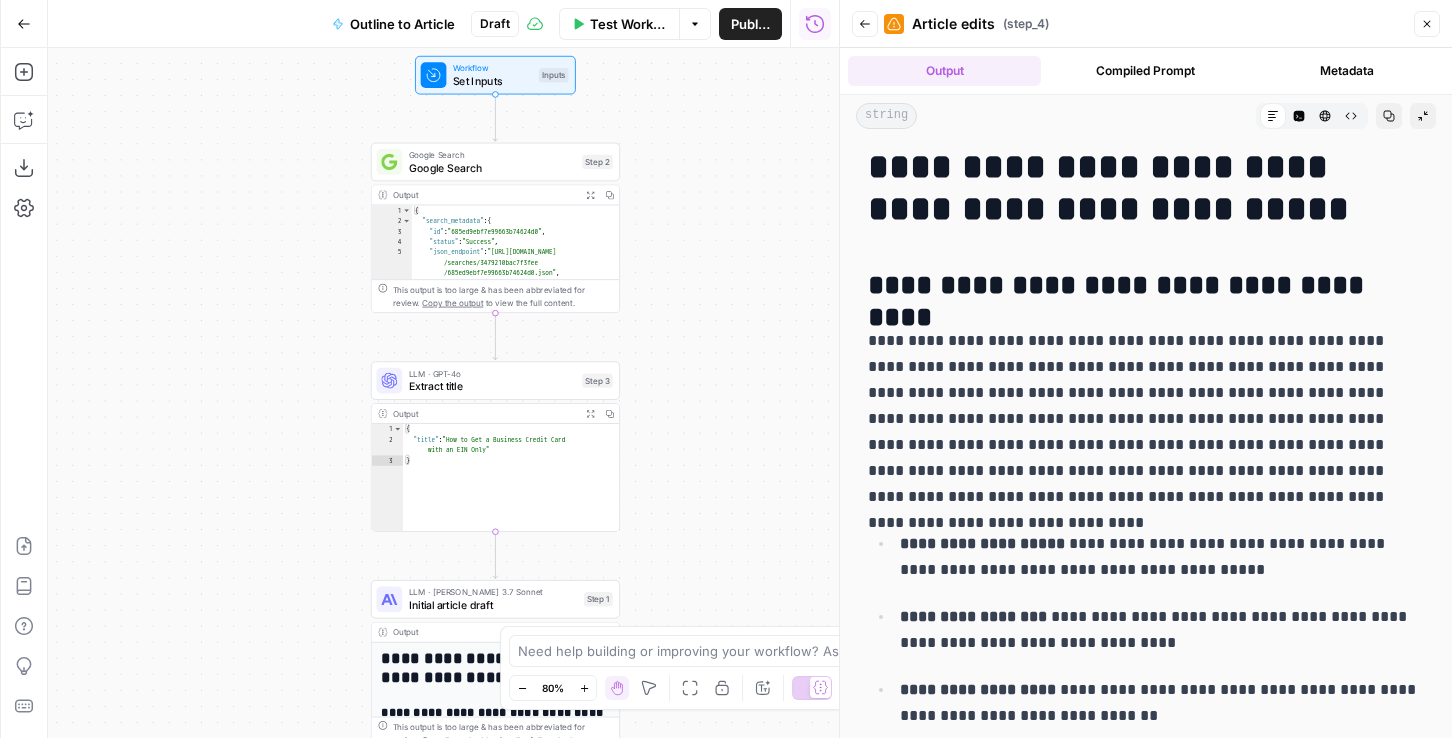 drag, startPoint x: 724, startPoint y: 219, endPoint x: 749, endPoint y: 221, distance: 25.079872 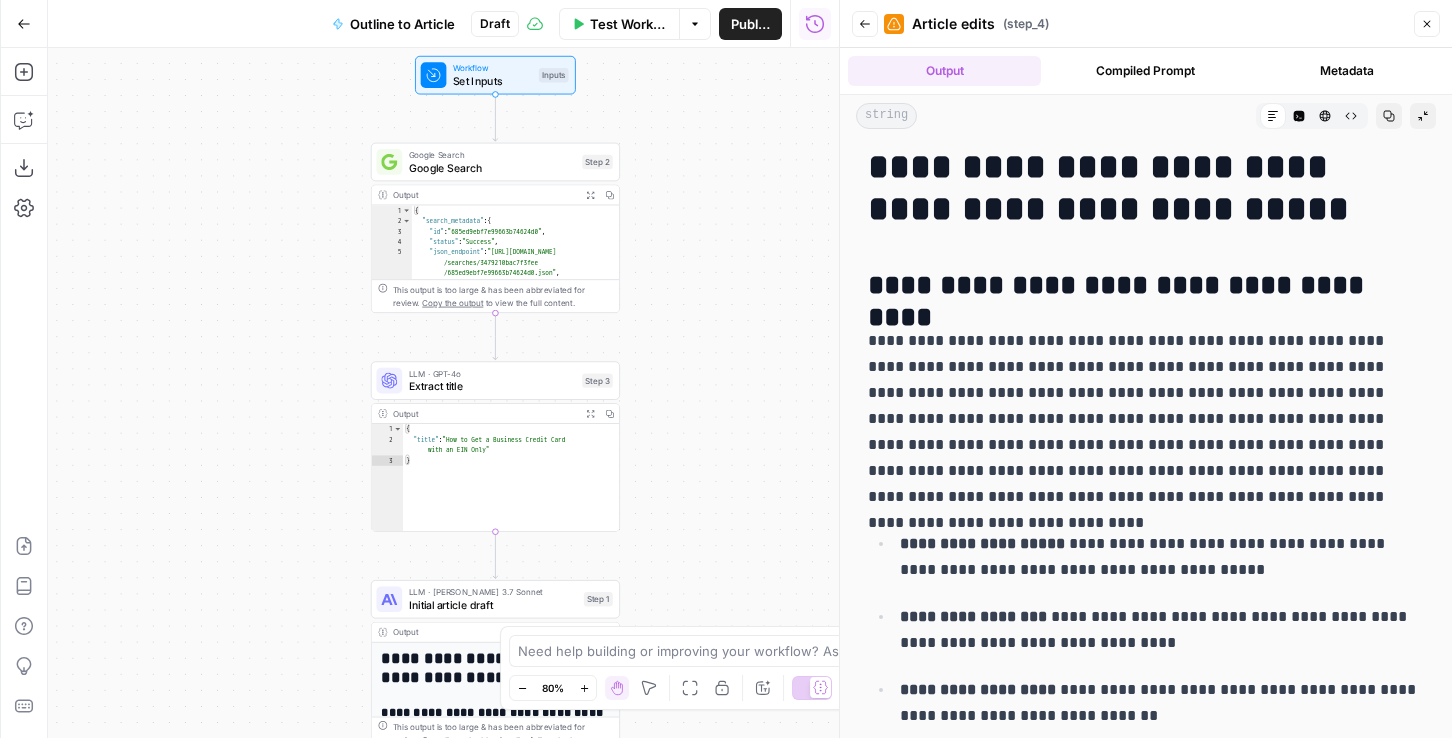 click on "Workflow Set Inputs Inputs Google Search Google Search Step 2 Output Expand Output Copy 1 2 3 4 5 6 7 {    "search_metadata" :  {      "id" :  "685ed9ebf7e99663b74624d0" ,      "status" :  "Success" ,      "json_endpoint" :  "https://serpapi.com          /searches/3479210bac7f3fee          /685ed9ebf7e99663b74624d0.json" ,      "created_at" :  "2025-06-27 17:50:35 UTC" ,      "processed_at" :  "2025-06-27 17:50:35 UTC" ,     XXXXXXXXXXXXXXXXXXXXXXXXXXXXXXXXXXXXXXXXXXXXXXXXXXXXXXXXXXXXXXXXXXXXXXXXXXXXXXXXXXXXXXXXXXXXXXXXXXXXXXXXXXXXXXXXXXXXXXXXXXXXXXXXXXXXXXXXXXXXXXXXXXXXXXXXXXXXXXXXXXXXXXXXXXXXXXXXXXXXXXXXXXXXXXXXXXXXXXXXXXXXXXXXXXXXXXXXXXXXXXXXXXXXXXXXXXXXXXXXXXXXXXXXXXXXXXXXXXXXXXXXXXXXXXXXXXXXXXXXXXXXXXXXXXXXXXXXXXXXXXXXXXXXXXXXXXXXXXXXXXXXXXXXXXXXXXXXXXXXXXXXXXXXXXXXXXXXXXXXXXXXXXXXXXXXXXXXXXXXXXXXXXXXXXXXXXXXXXXXXXXXXXXXXXXXXXXXXXXXXXXXXXXXXXXXXXXXXXXXXXXXXXXXXXXXXXXXXXXXXXXXXXXXXXXXXXXXXXXXXXXXXXXXXXXXXXXXXXXXXXXXXXXXXXXX This output is too large & has been abbreviated for review." at bounding box center (443, 393) 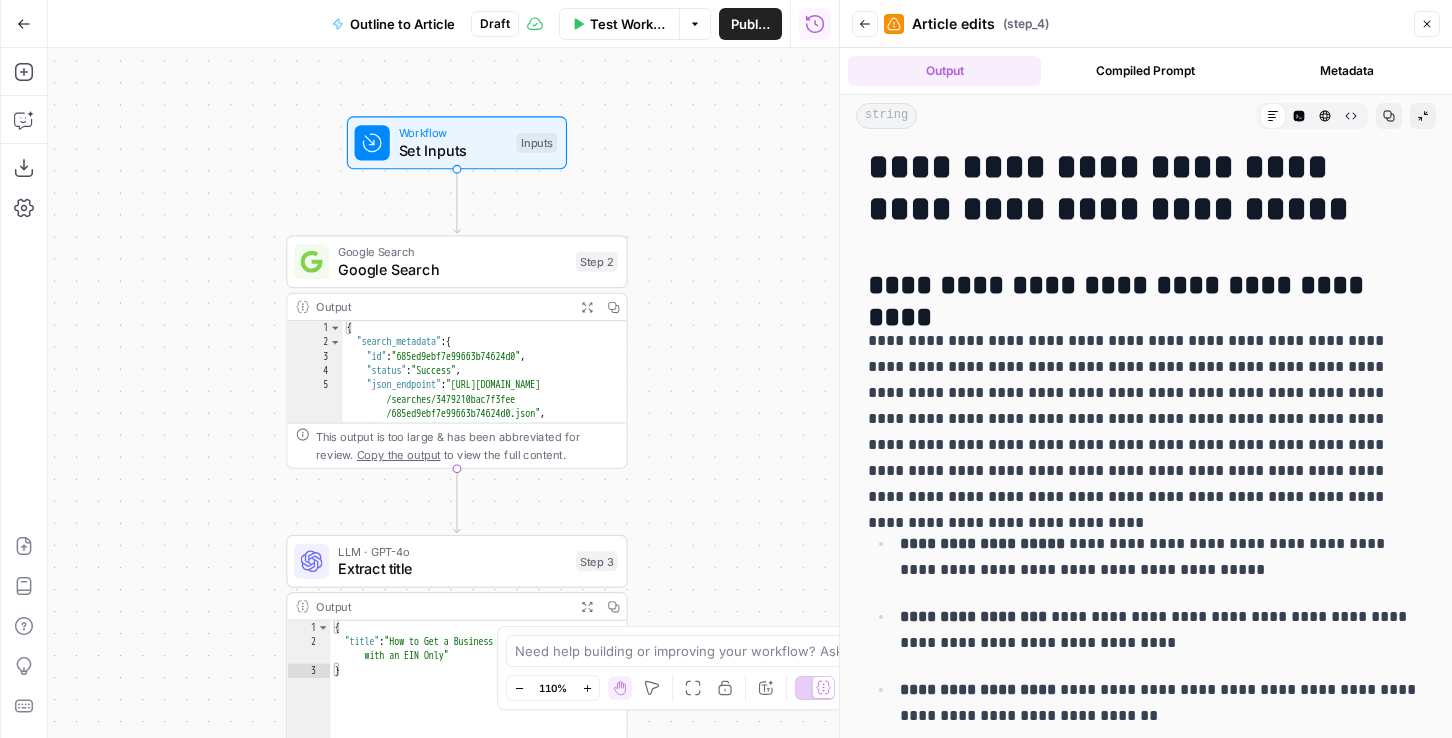 drag, startPoint x: 702, startPoint y: 194, endPoint x: 702, endPoint y: 324, distance: 130 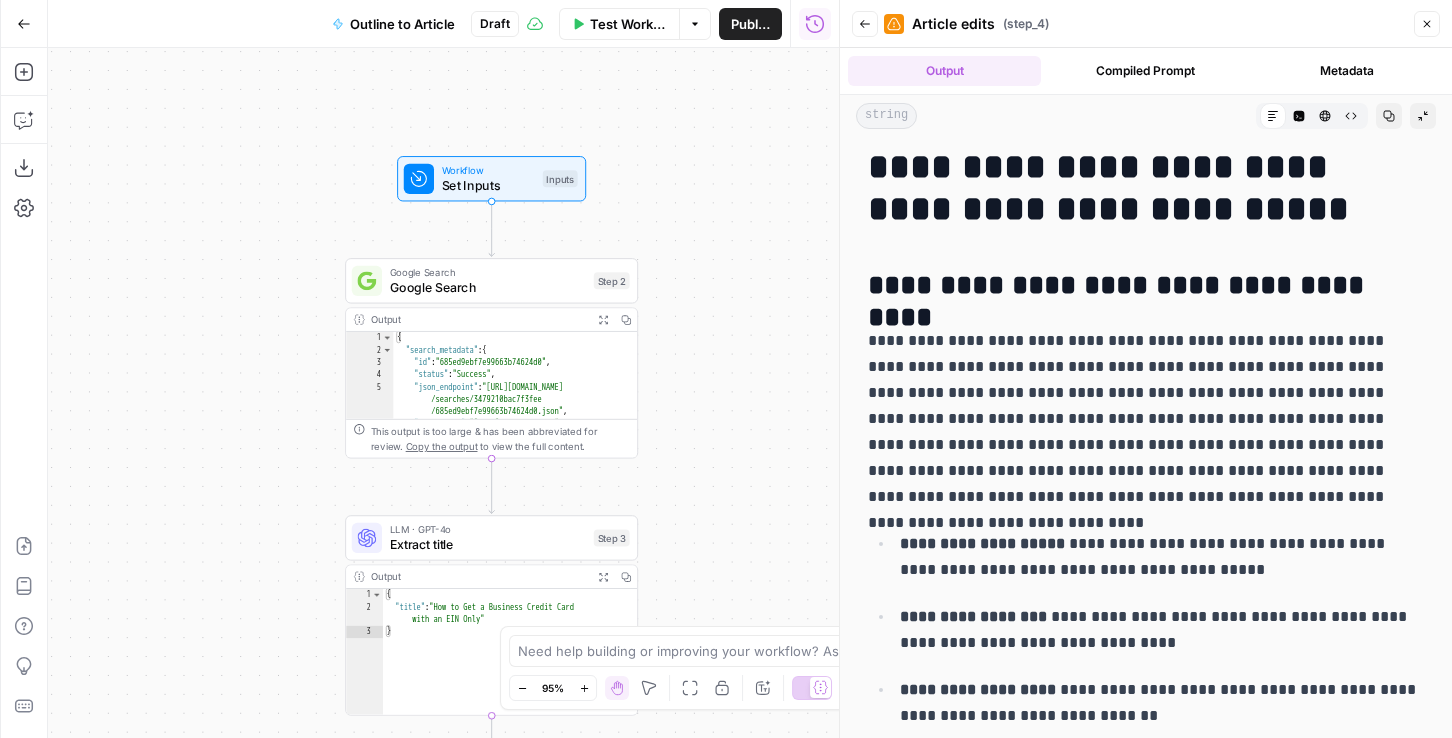 drag, startPoint x: 707, startPoint y: 337, endPoint x: 707, endPoint y: 326, distance: 11 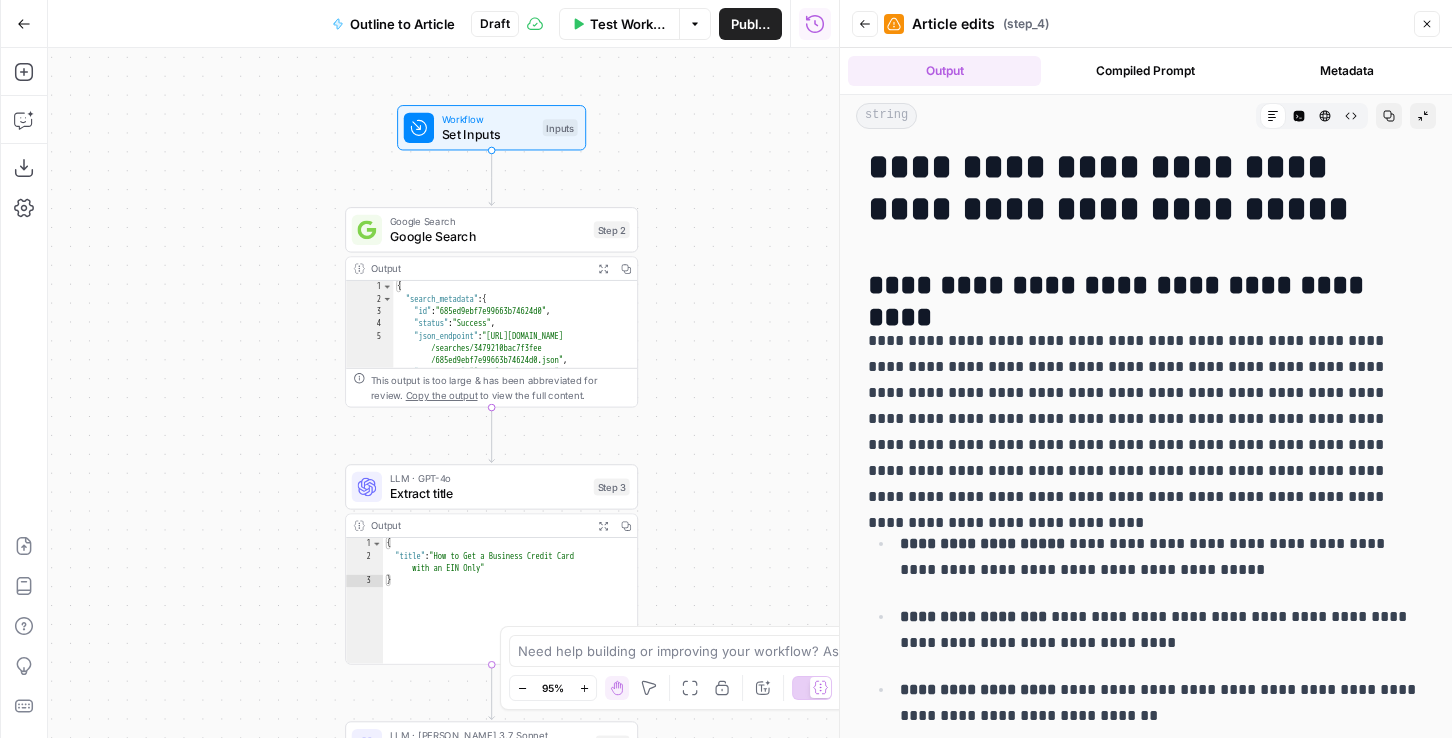 drag, startPoint x: 262, startPoint y: 377, endPoint x: 209, endPoint y: 360, distance: 55.65968 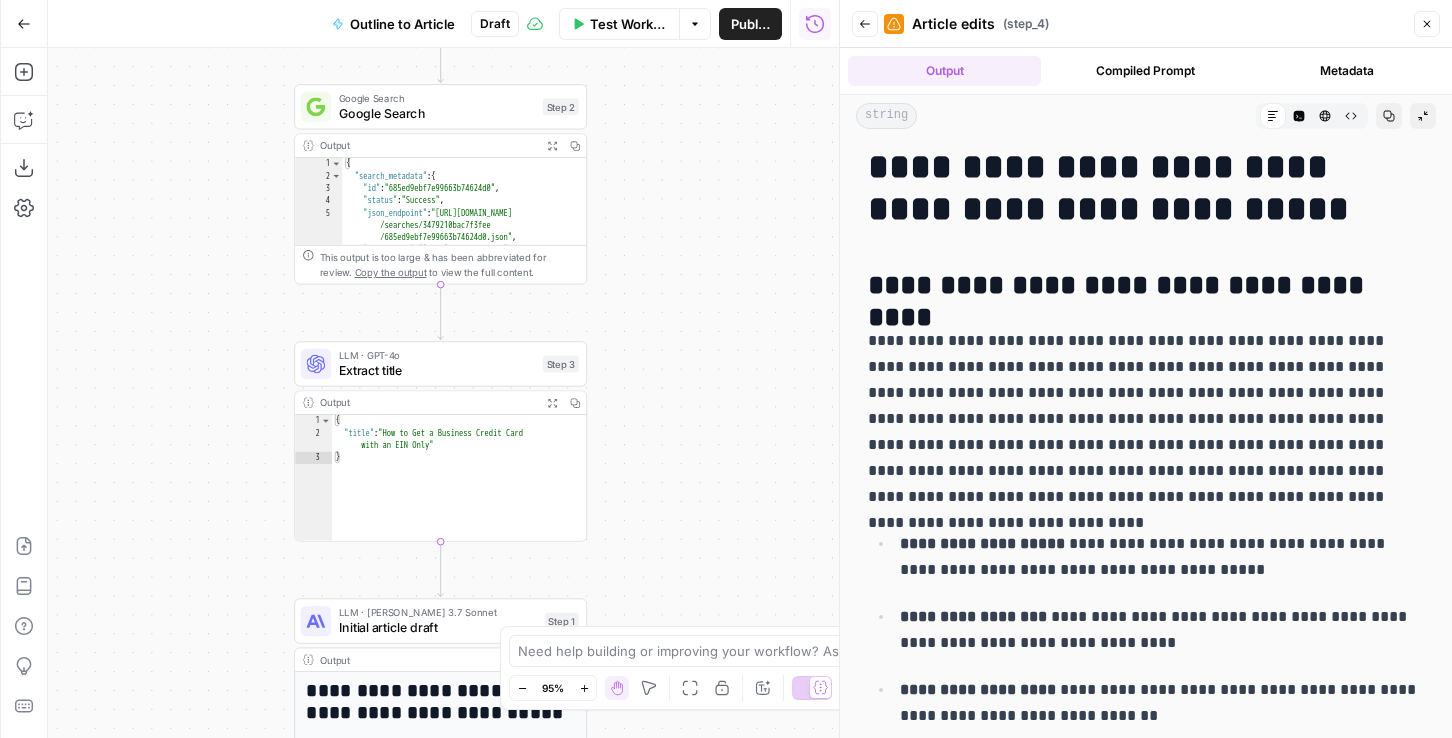 drag, startPoint x: 682, startPoint y: 460, endPoint x: 686, endPoint y: 356, distance: 104.0769 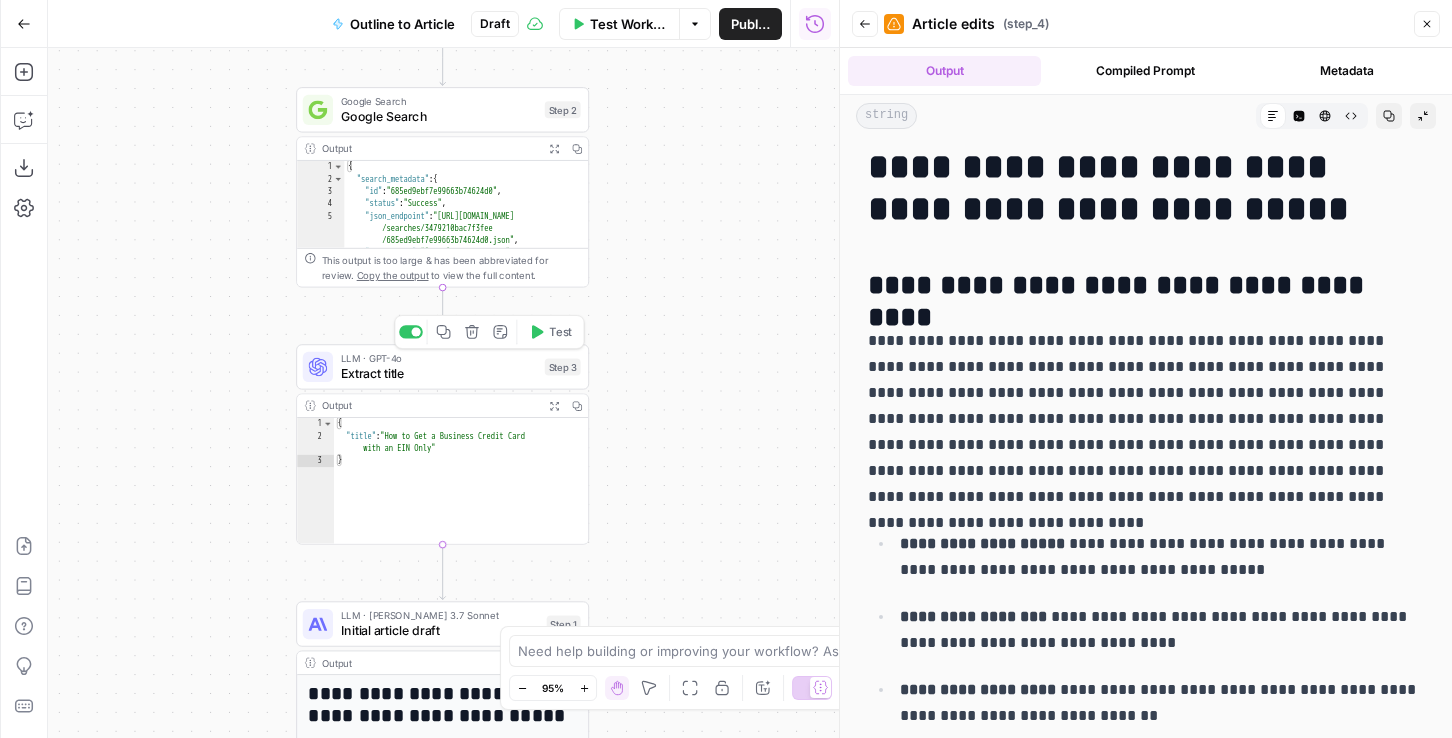 drag, startPoint x: 210, startPoint y: 387, endPoint x: 210, endPoint y: 420, distance: 33 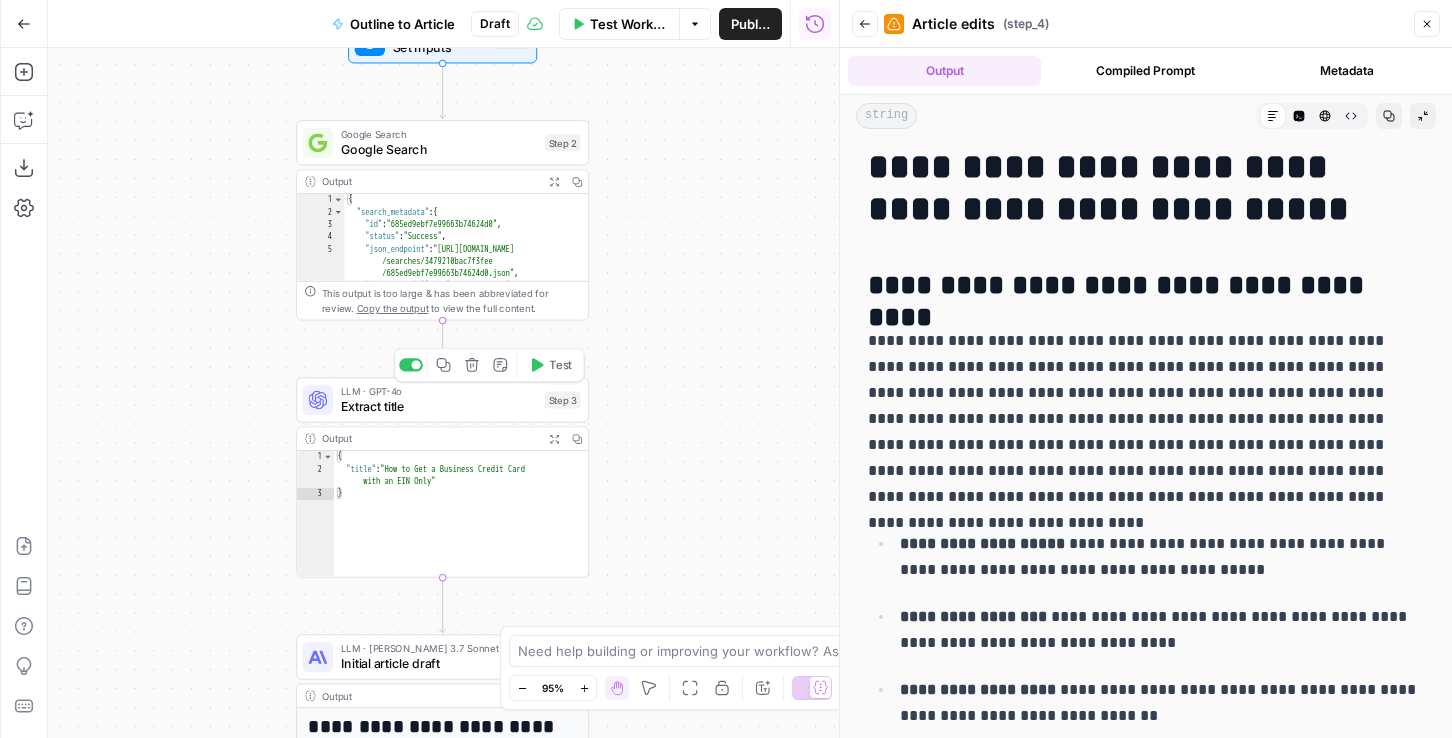 drag, startPoint x: 179, startPoint y: 398, endPoint x: 177, endPoint y: 468, distance: 70.028564 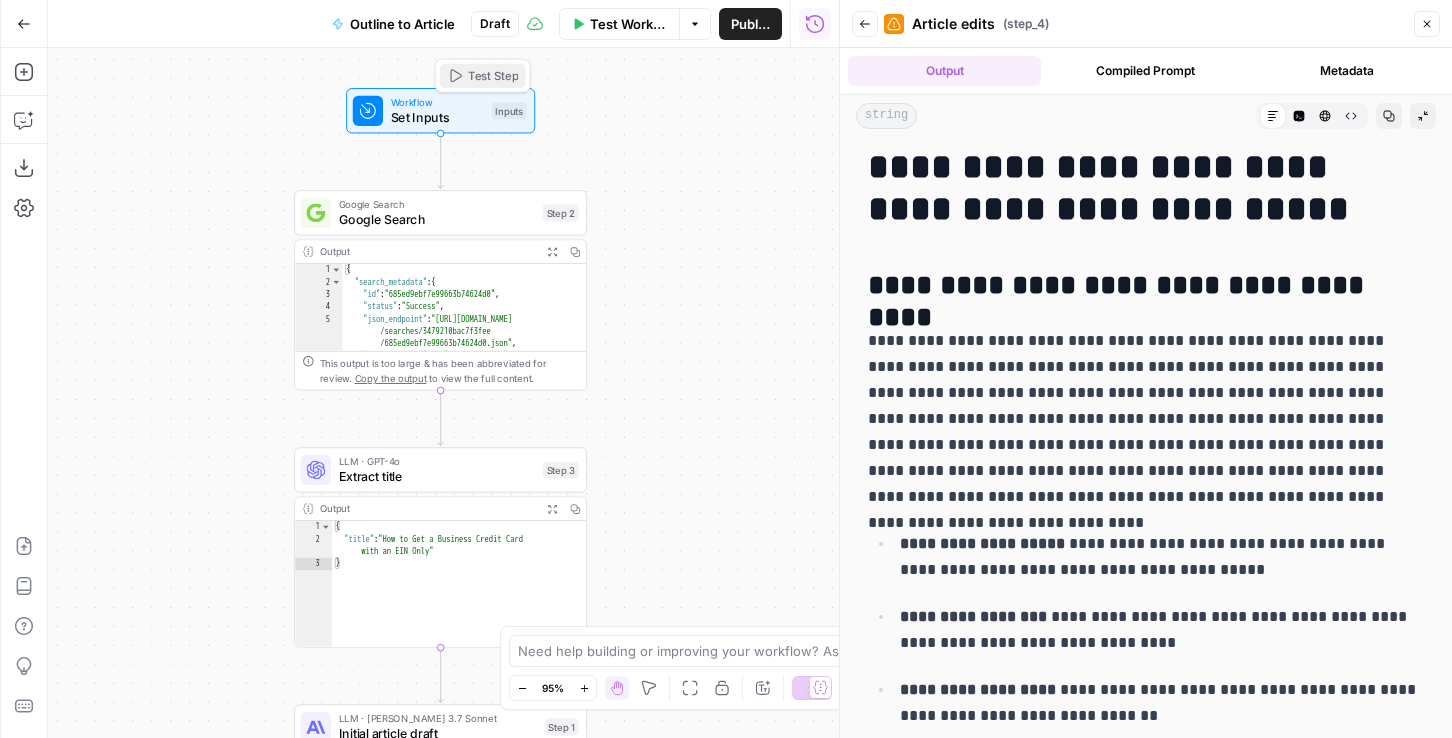 click on "Test Step" at bounding box center [493, 75] 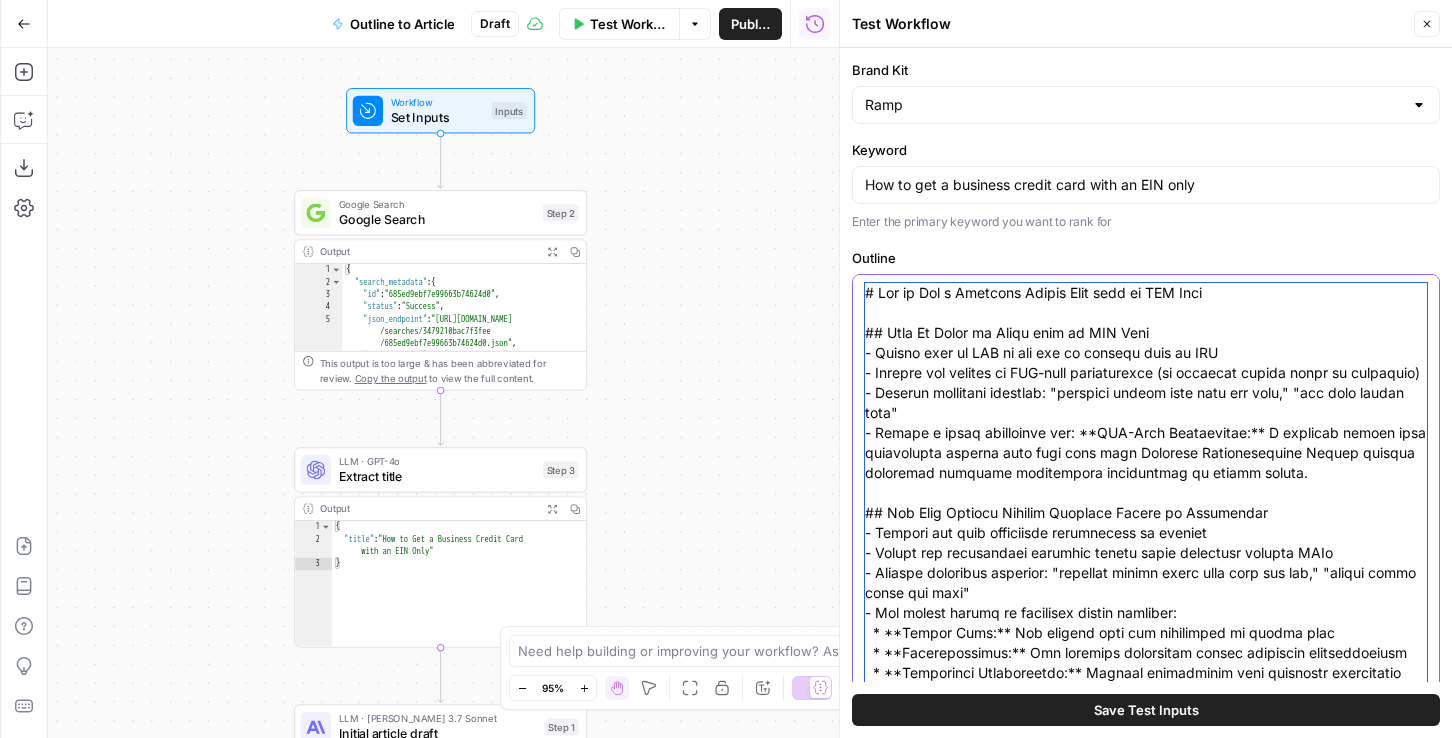 click on "Outline" at bounding box center [1146, 1863] 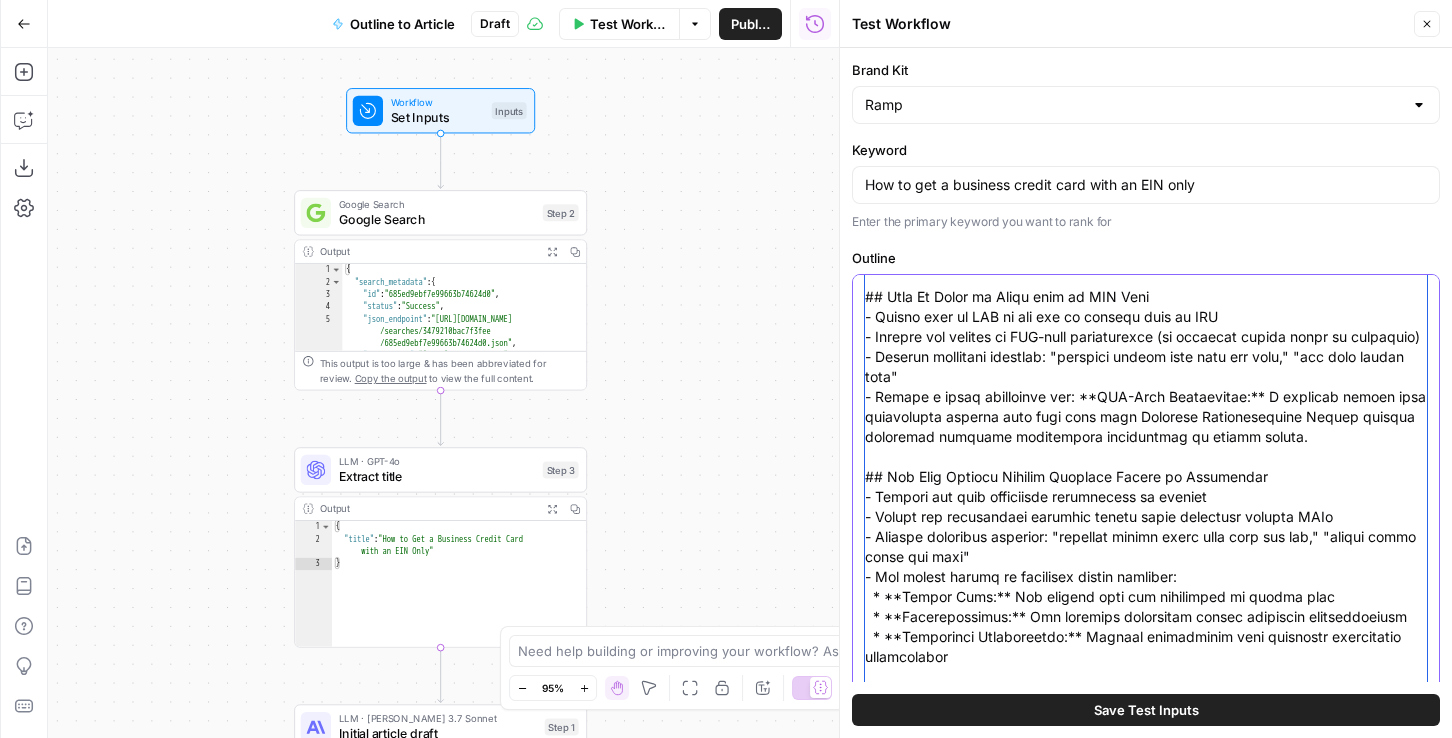scroll, scrollTop: 0, scrollLeft: 0, axis: both 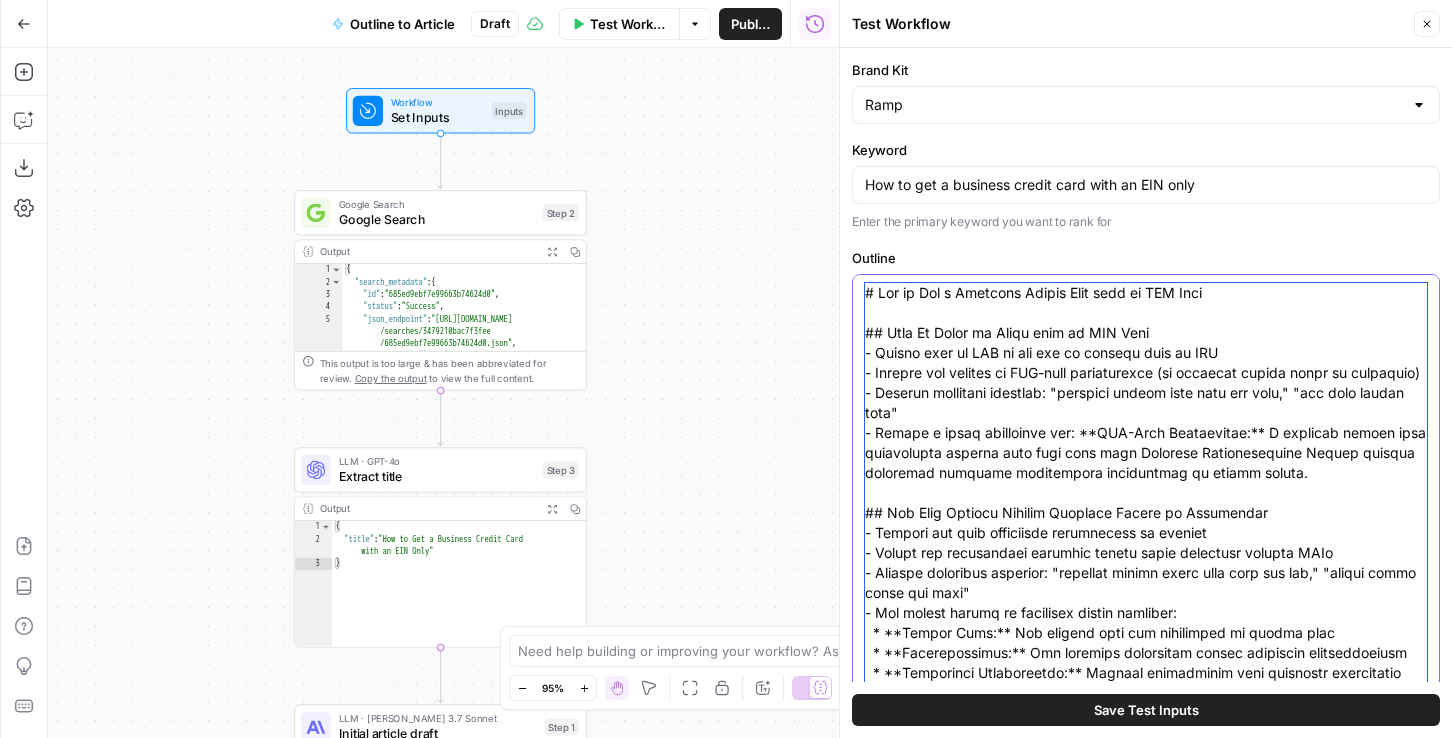 drag, startPoint x: 876, startPoint y: 288, endPoint x: 1215, endPoint y: 288, distance: 339 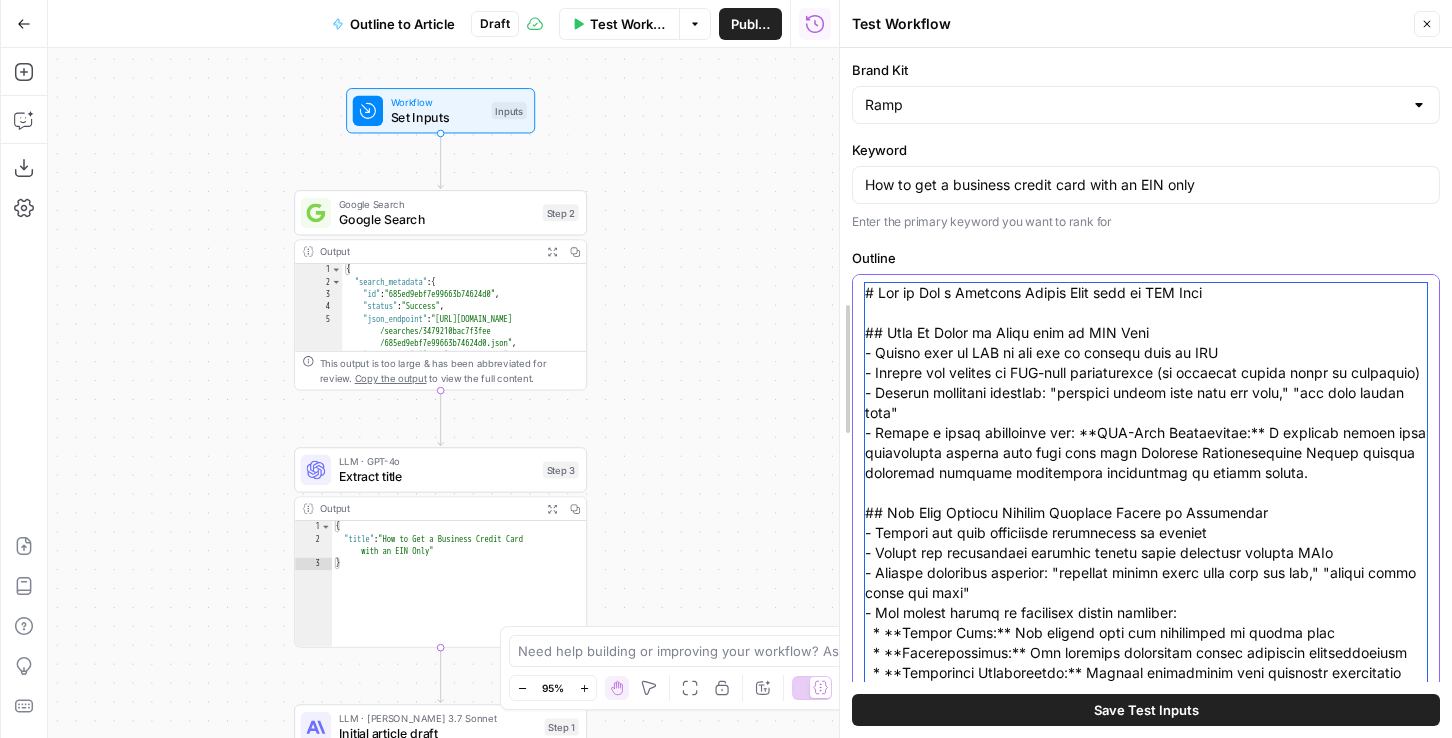 drag, startPoint x: 1250, startPoint y: 294, endPoint x: 835, endPoint y: 285, distance: 415.09756 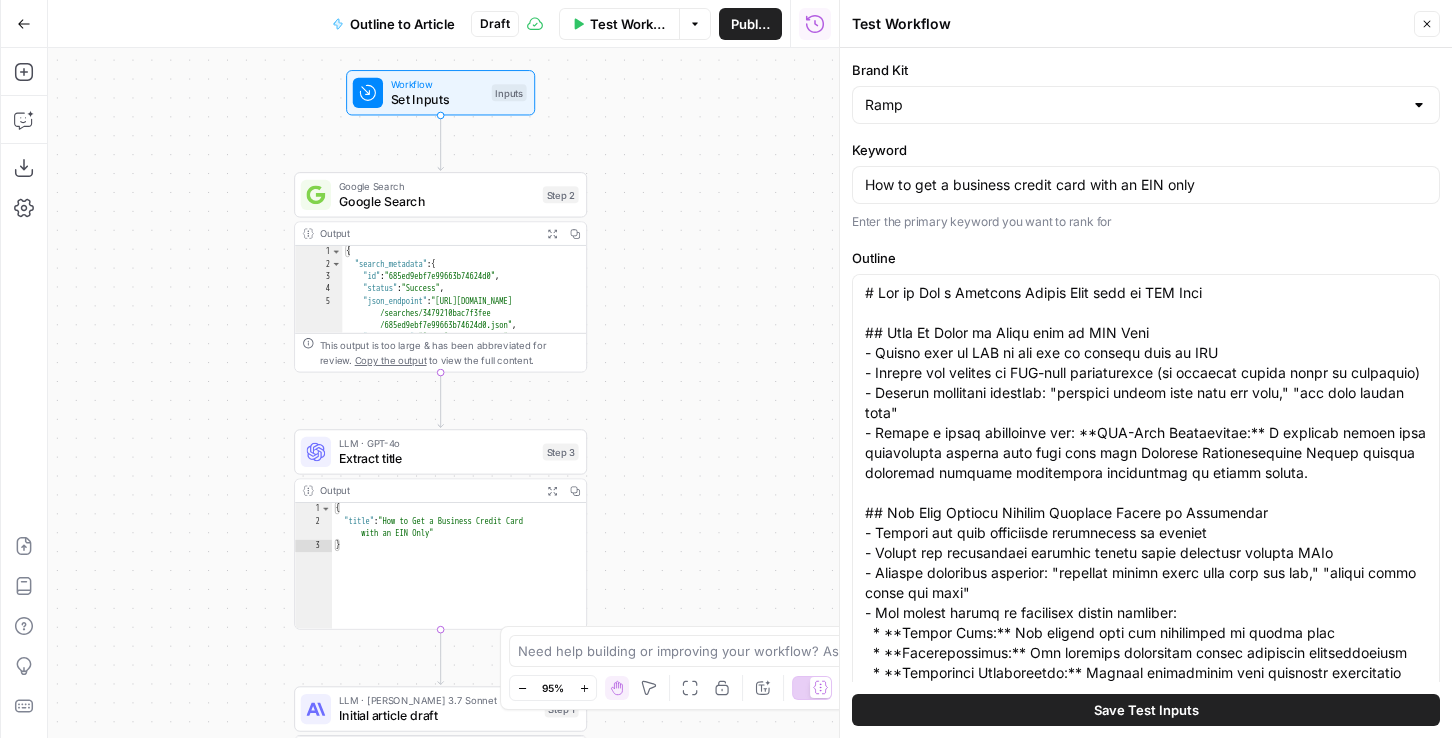 drag, startPoint x: 684, startPoint y: 489, endPoint x: 683, endPoint y: 389, distance: 100.005 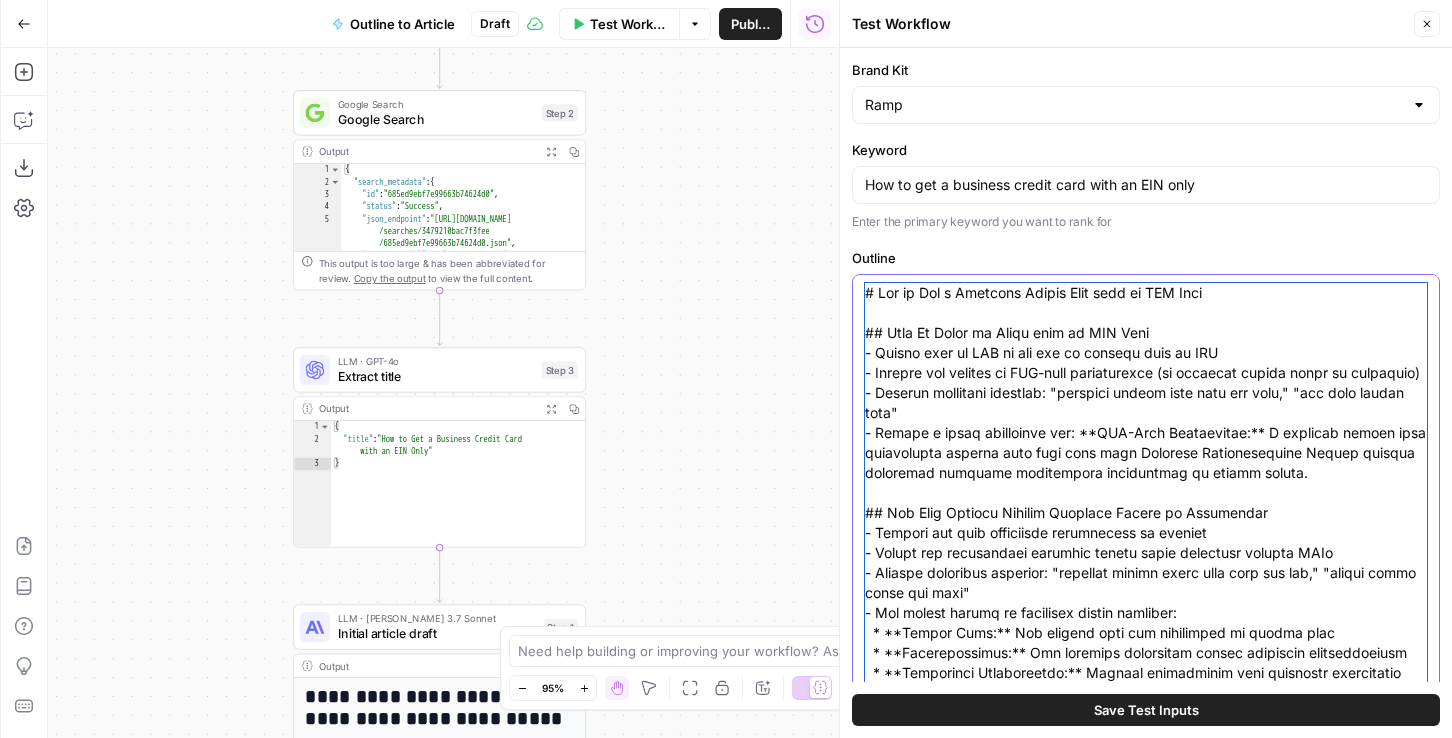 click on "Outline" at bounding box center [1146, 1863] 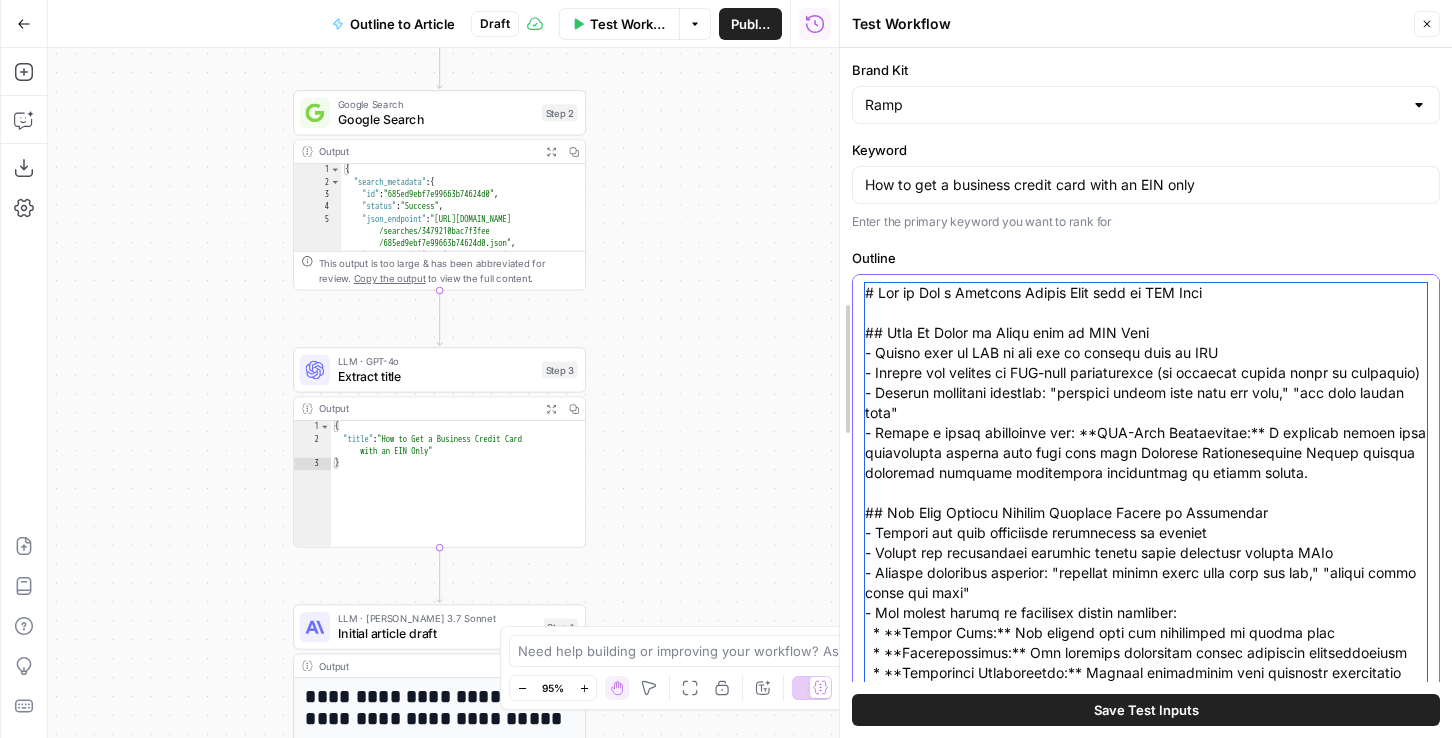 drag, startPoint x: 1248, startPoint y: 292, endPoint x: 837, endPoint y: 288, distance: 411.01947 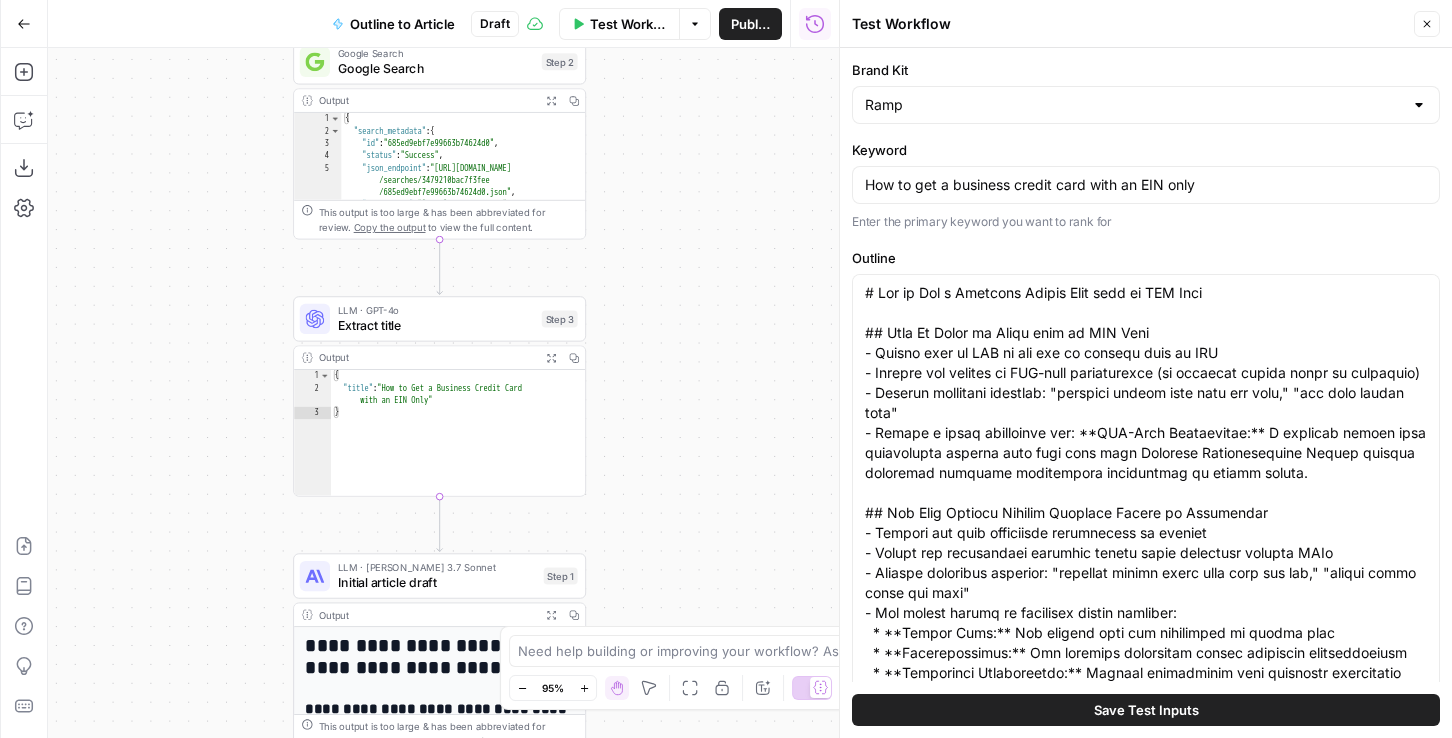 drag, startPoint x: 723, startPoint y: 454, endPoint x: 722, endPoint y: 291, distance: 163.00307 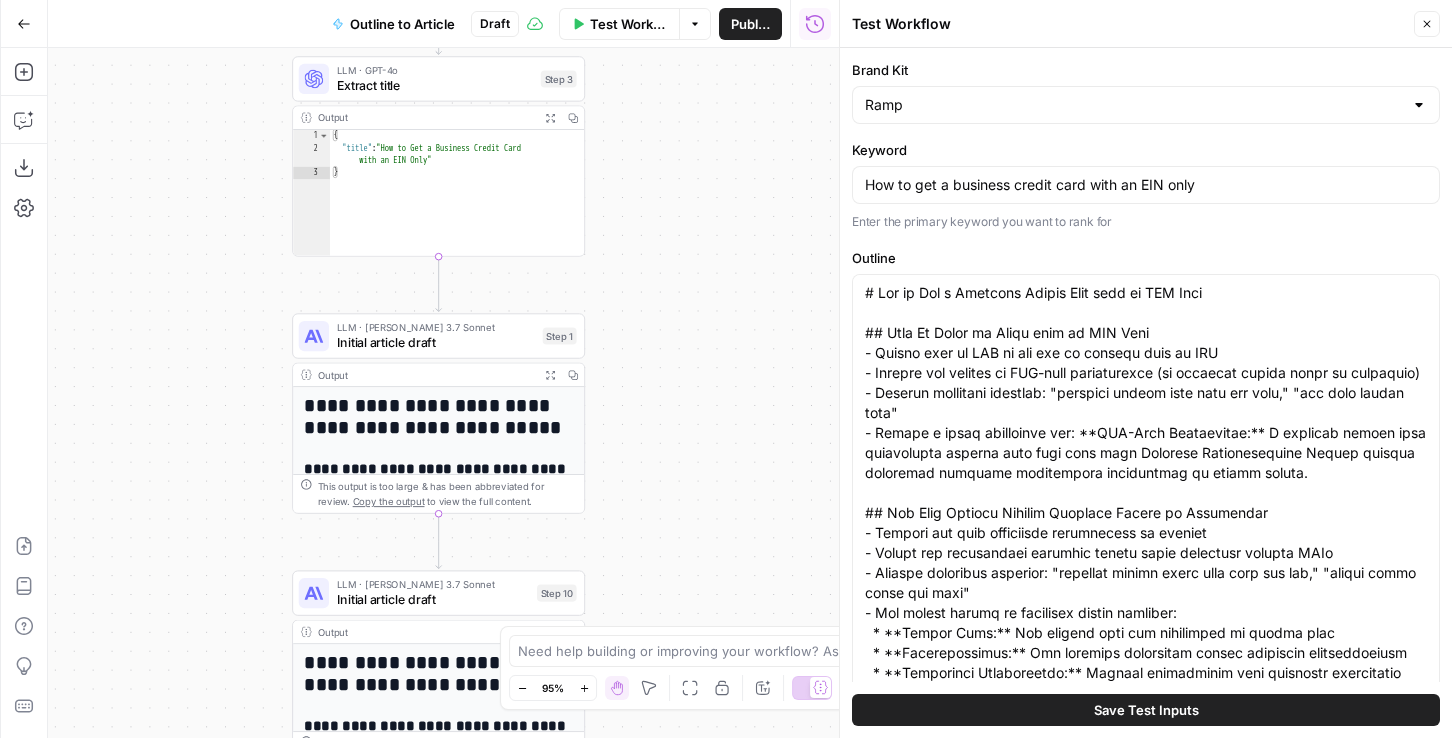drag, startPoint x: 710, startPoint y: 505, endPoint x: 710, endPoint y: 382, distance: 123 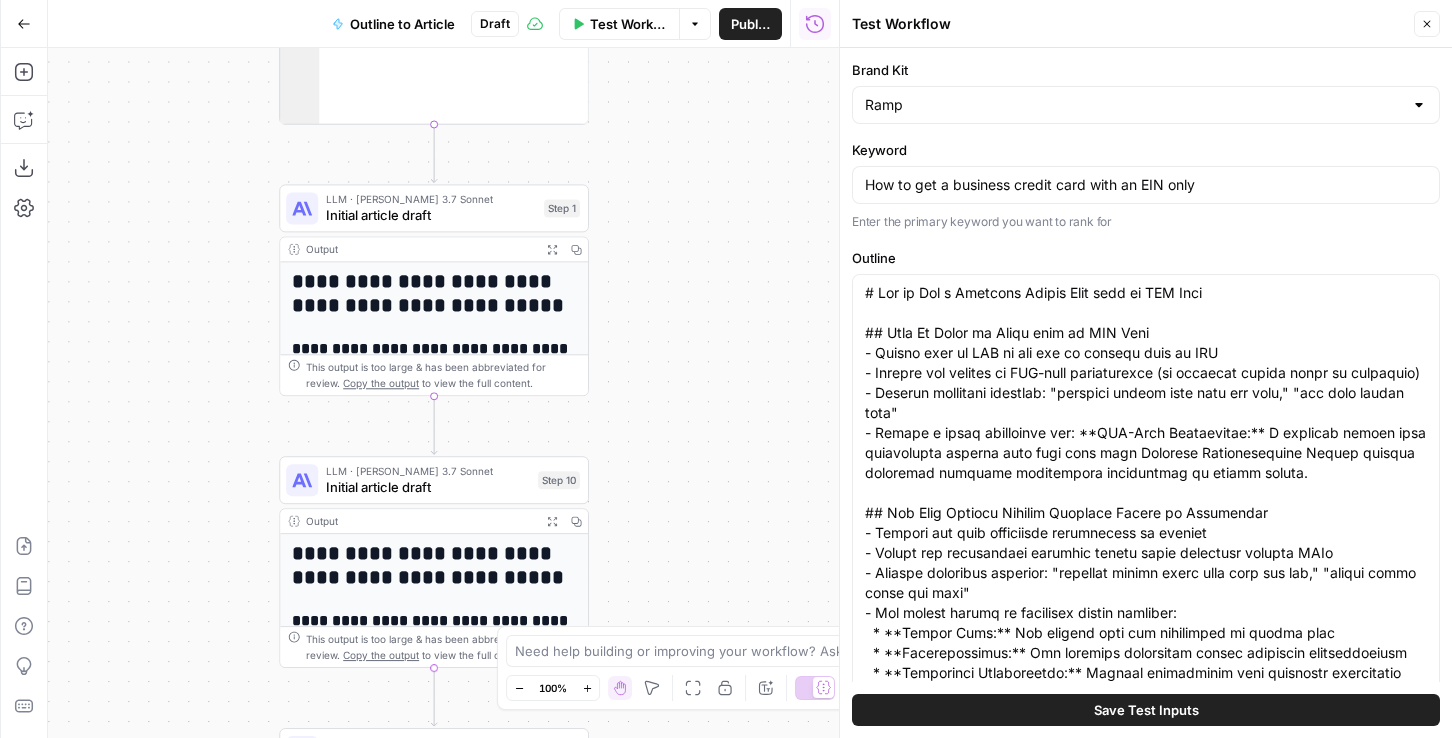 drag, startPoint x: 707, startPoint y: 388, endPoint x: 716, endPoint y: 263, distance: 125.32358 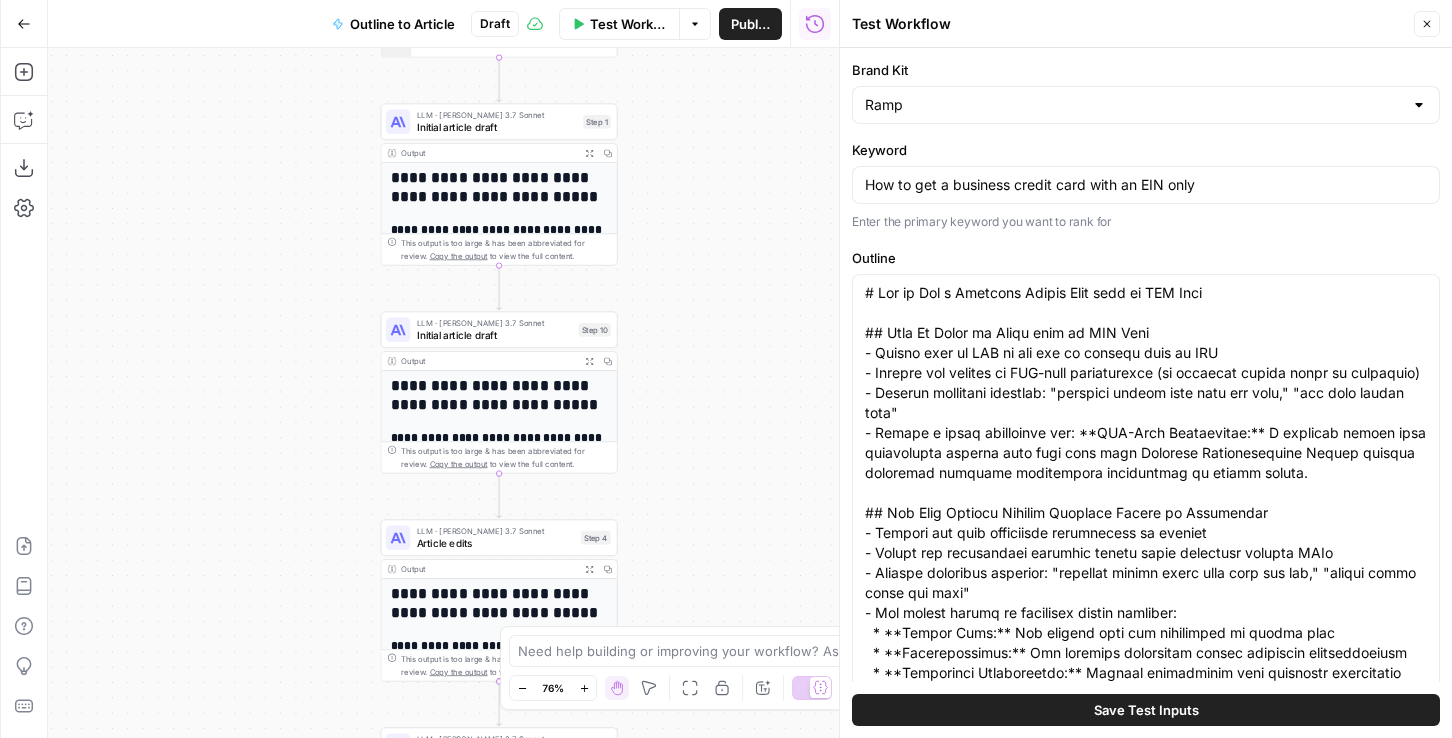 drag, startPoint x: 714, startPoint y: 423, endPoint x: 714, endPoint y: 293, distance: 130 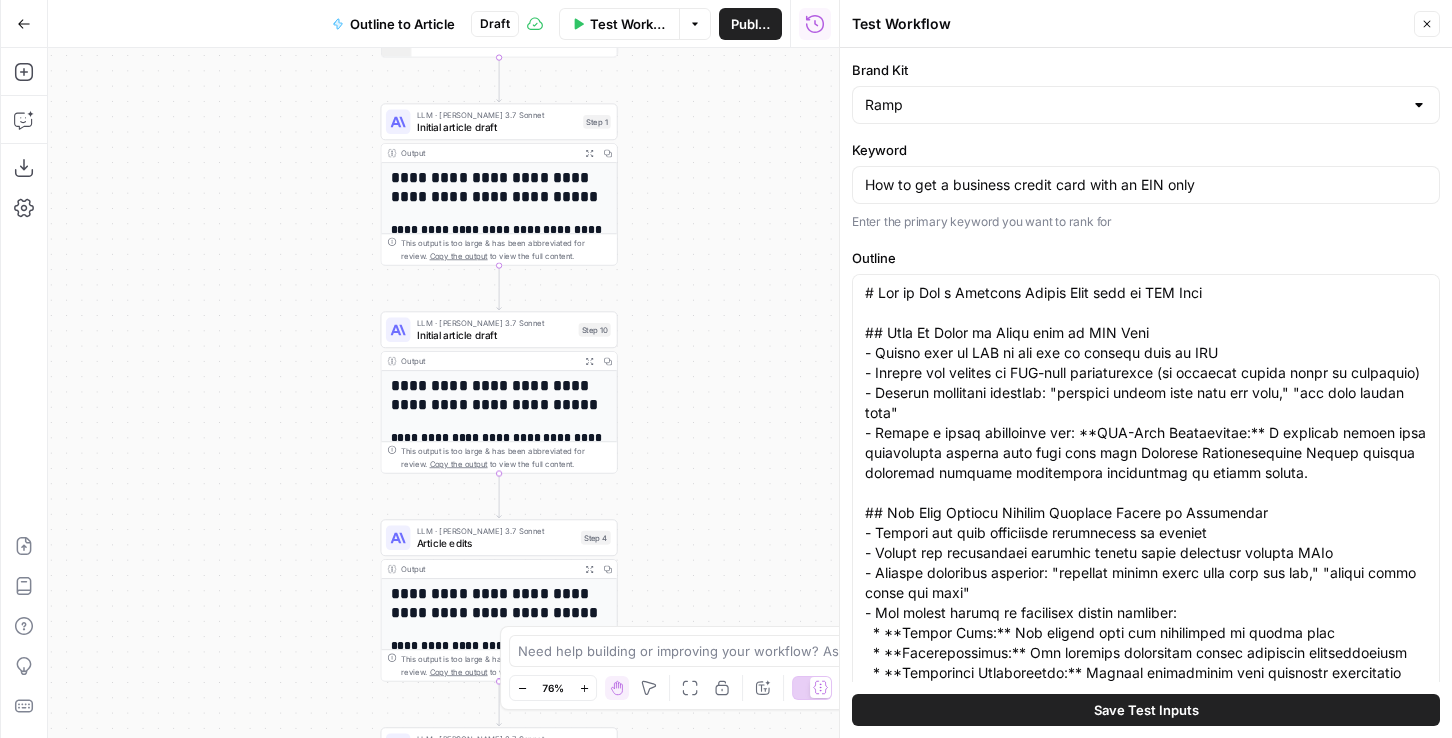 click on "Workflow Set Inputs Inputs Google Search Google Search Step 2 Output Expand Output Copy 1 2 3 4 5 6 7 {    "search_metadata" :  {      "id" :  "685ed9ebf7e99663b74624d0" ,      "status" :  "Success" ,      "json_endpoint" :  "https://serpapi.com          /searches/3479210bac7f3fee          /685ed9ebf7e99663b74624d0.json" ,      "created_at" :  "2025-06-27 17:50:35 UTC" ,      "processed_at" :  "2025-06-27 17:50:35 UTC" ,     XXXXXXXXXXXXXXXXXXXXXXXXXXXXXXXXXXXXXXXXXXXXXXXXXXXXXXXXXXXXXXXXXXXXXXXXXXXXXXXXXXXXXXXXXXXXXXXXXXXXXXXXXXXXXXXXXXXXXXXXXXXXXXXXXXXXXXXXXXXXXXXXXXXXXXXXXXXXXXXXXXXXXXXXXXXXXXXXXXXXXXXXXXXXXXXXXXXXXXXXXXXXXXXXXXXXXXXXXXXXXXXXXXXXXXXXXXXXXXXXXXXXXXXXXXXXXXXXXXXXXXXXXXXXXXXXXXXXXXXXXXXXXXXXXXXXXXXXXXXXXXXXXXXXXXXXXXXXXXXXXXXXXXXXXXXXXXXXXXXXXXXXXXXXXXXXXXXXXXXXXXXXXXXXXXXXXXXXXXXXXXXXXXXXXXXXXXXXXXXXXXXXXXXXXXXXXXXXXXXXXXXXXXXXXXXXXXXXXXXXXXXXXXXXXXXXXXXXXXXXXXXXXXXXXXXXXXXXXXXXXXXXXXXXXXXXXXXXXXXXXXXXXXXXXXXX This output is too large & has been abbreviated for review." at bounding box center [443, 393] 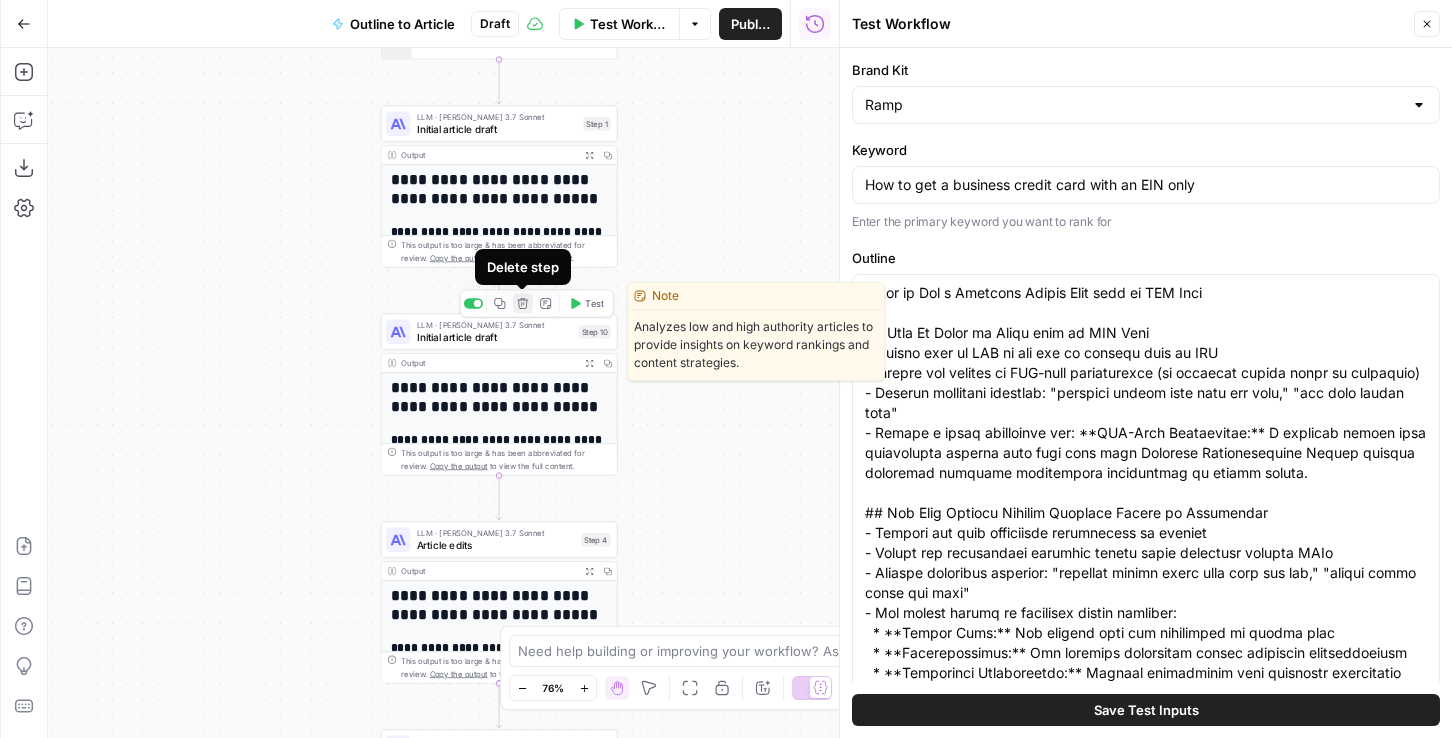click 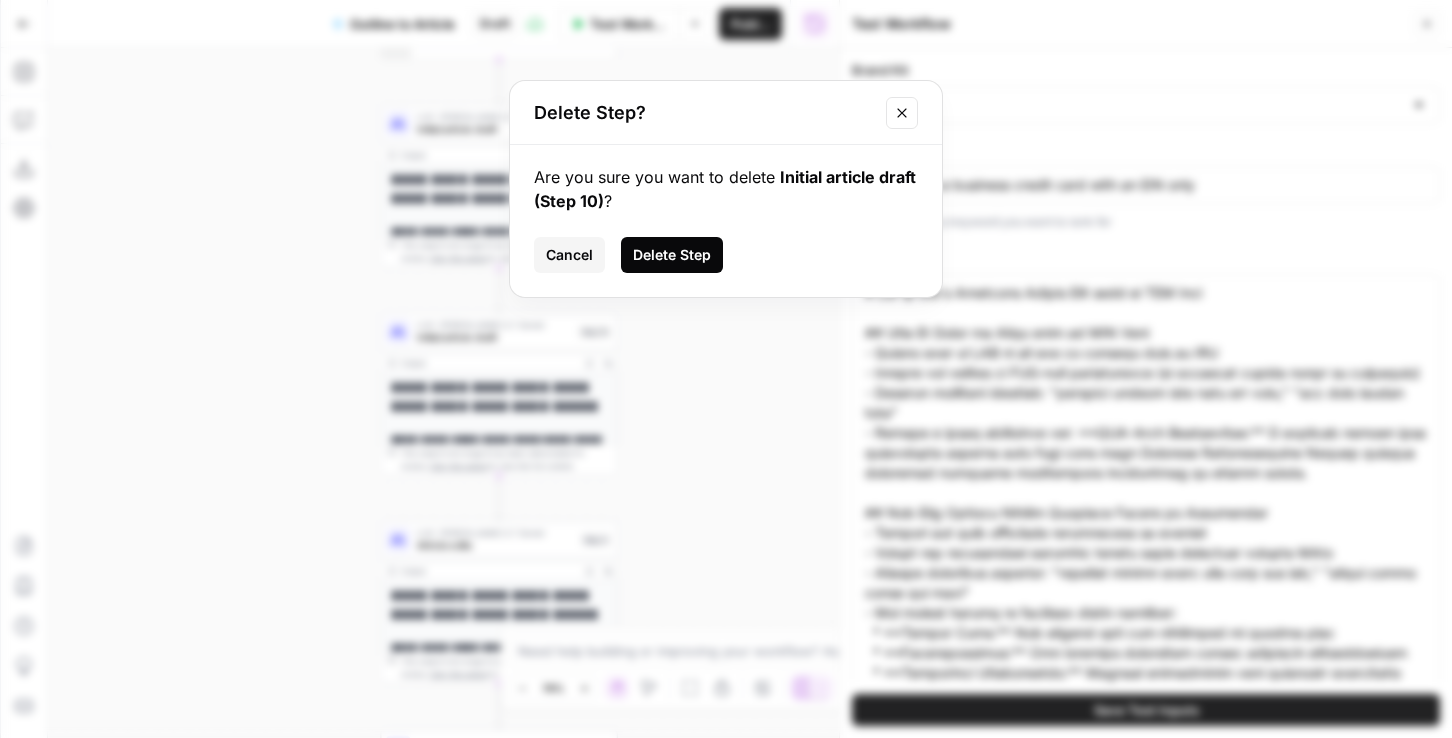 click on "Delete Step" at bounding box center (672, 255) 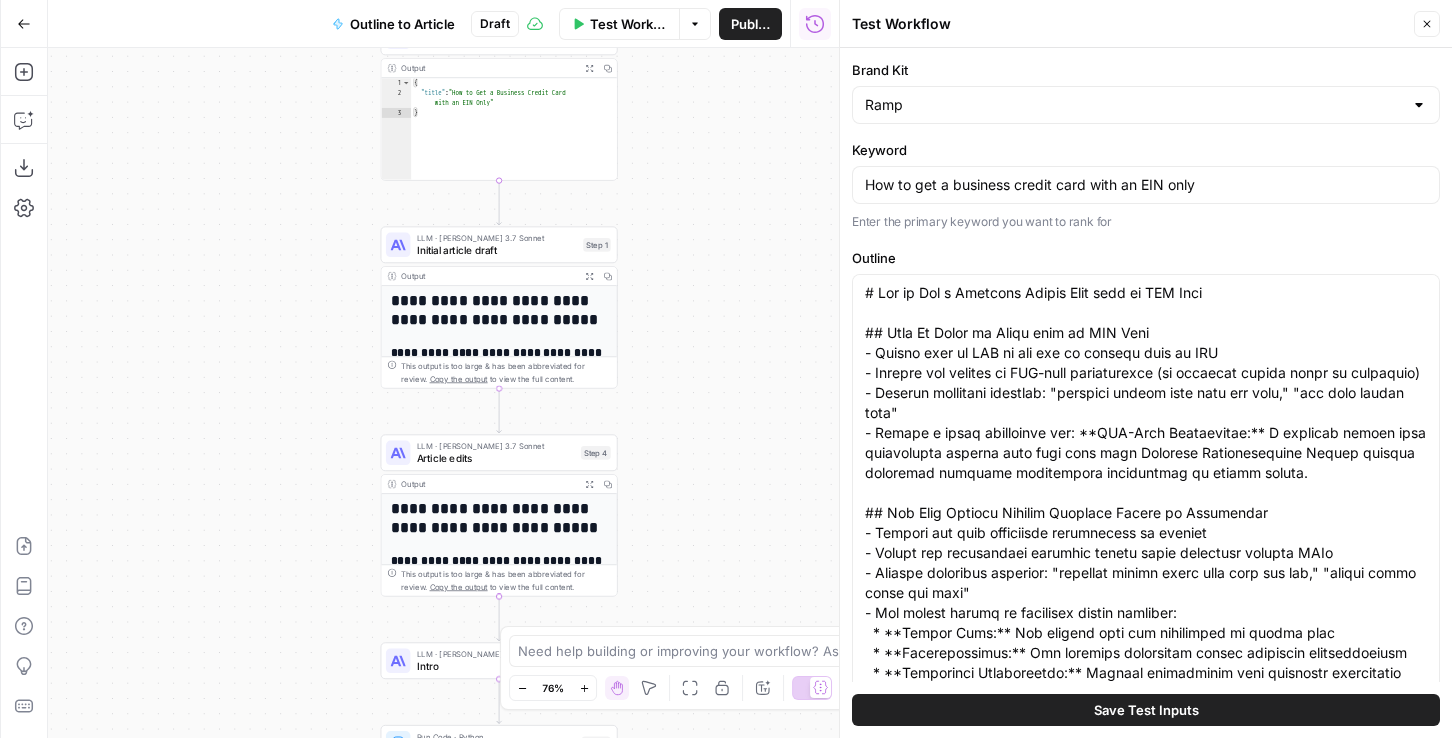 drag, startPoint x: 693, startPoint y: 200, endPoint x: 693, endPoint y: 322, distance: 122 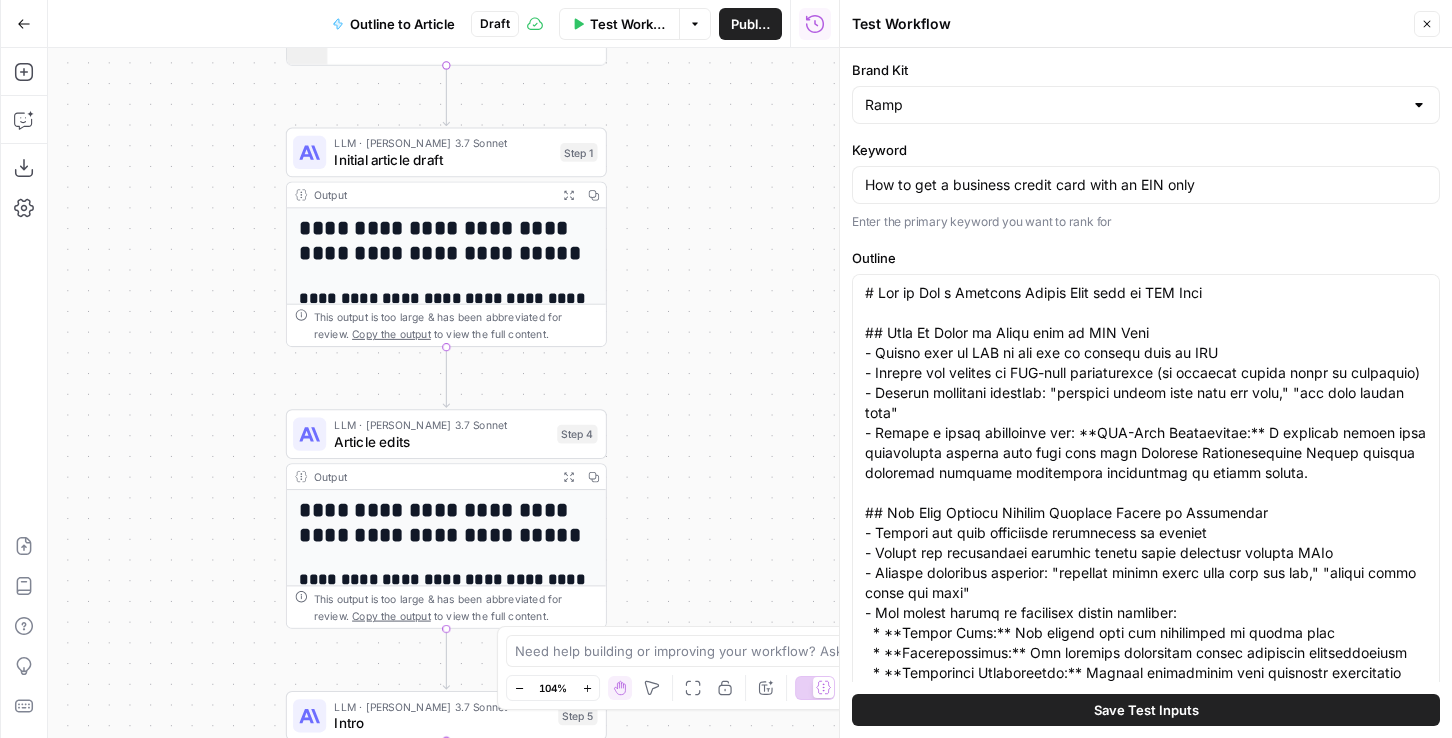 drag, startPoint x: 693, startPoint y: 322, endPoint x: 709, endPoint y: 252, distance: 71.80529 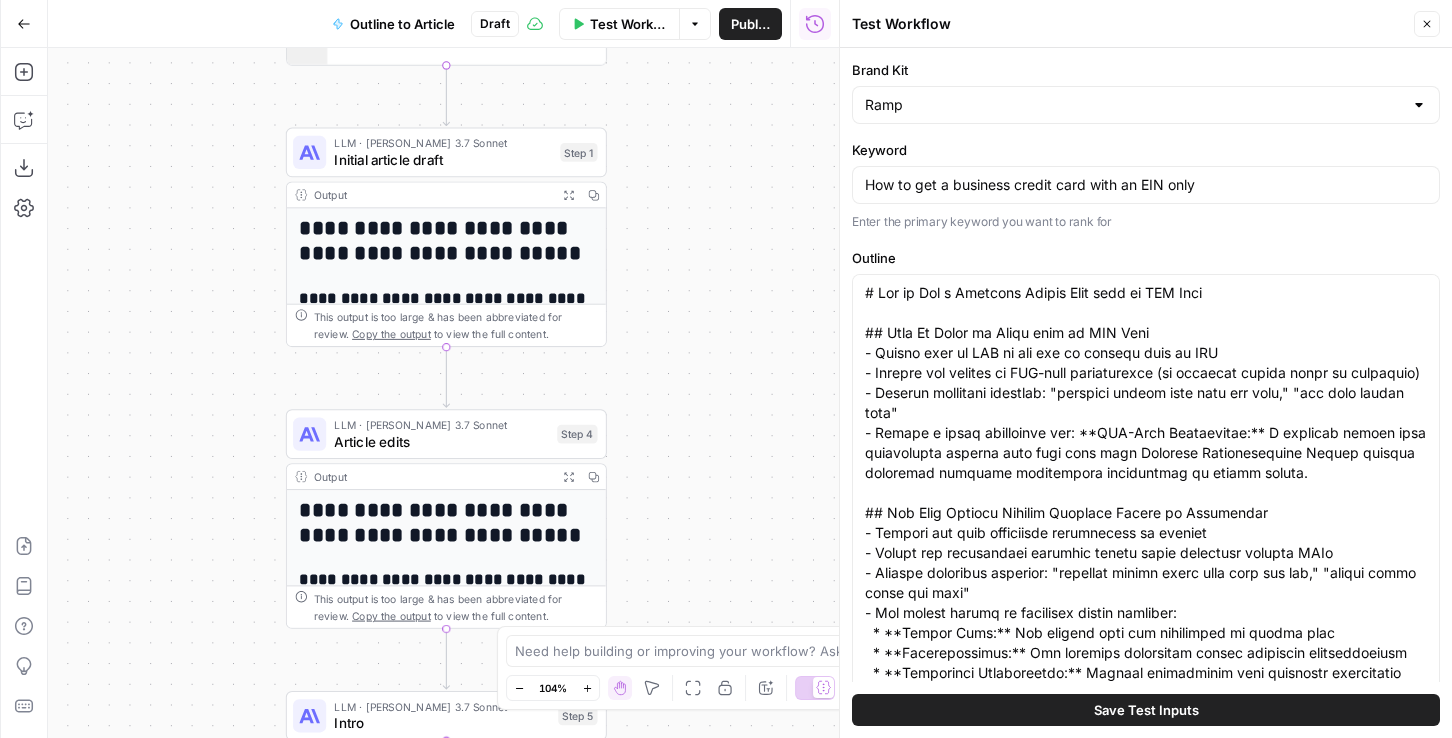 click on "Workflow Set Inputs Inputs Google Search Google Search Step 2 Output Expand Output Copy 1 2 3 4 5 6 7 {    "search_metadata" :  {      "id" :  "685ed9ebf7e99663b74624d0" ,      "status" :  "Success" ,      "json_endpoint" :  "https://serpapi.com          /searches/3479210bac7f3fee          /685ed9ebf7e99663b74624d0.json" ,      "created_at" :  "2025-06-27 17:50:35 UTC" ,      "processed_at" :  "2025-06-27 17:50:35 UTC" ,     XXXXXXXXXXXXXXXXXXXXXXXXXXXXXXXXXXXXXXXXXXXXXXXXXXXXXXXXXXXXXXXXXXXXXXXXXXXXXXXXXXXXXXXXXXXXXXXXXXXXXXXXXXXXXXXXXXXXXXXXXXXXXXXXXXXXXXXXXXXXXXXXXXXXXXXXXXXXXXXXXXXXXXXXXXXXXXXXXXXXXXXXXXXXXXXXXXXXXXXXXXXXXXXXXXXXXXXXXXXXXXXXXXXXXXXXXXXXXXXXXXXXXXXXXXXXXXXXXXXXXXXXXXXXXXXXXXXXXXXXXXXXXXXXXXXXXXXXXXXXXXXXXXXXXXXXXXXXXXXXXXXXXXXXXXXXXXXXXXXXXXXXXXXXXXXXXXXXXXXXXXXXXXXXXXXXXXXXXXXXXXXXXXXXXXXXXXXXXXXXXXXXXXXXXXXXXXXXXXXXXXXXXXXXXXXXXXXXXXXXXXXXXXXXXXXXXXXXXXXXXXXXXXXXXXXXXXXXXXXXXXXXXXXXXXXXXXXXXXXXXXXXXXXXXXXX This output is too large & has been abbreviated for review." at bounding box center [443, 393] 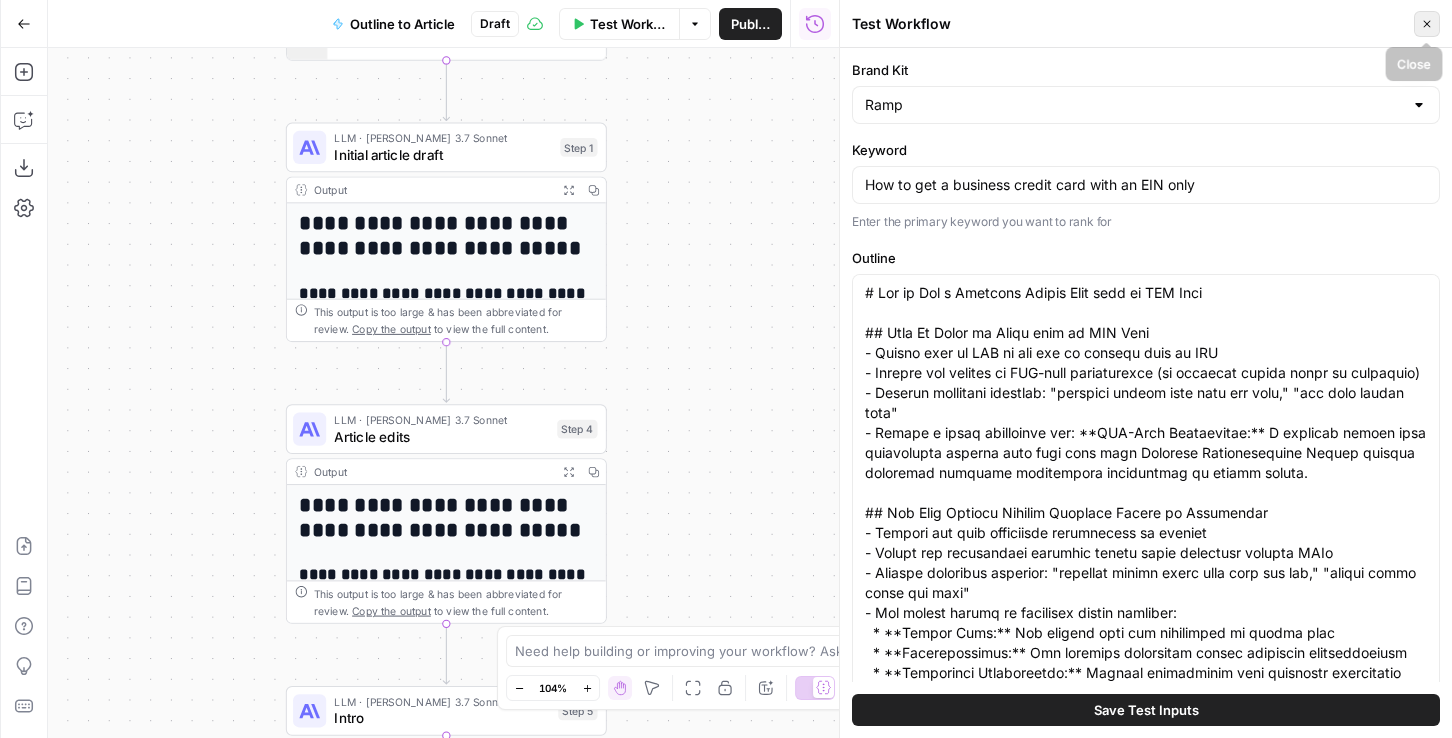 click 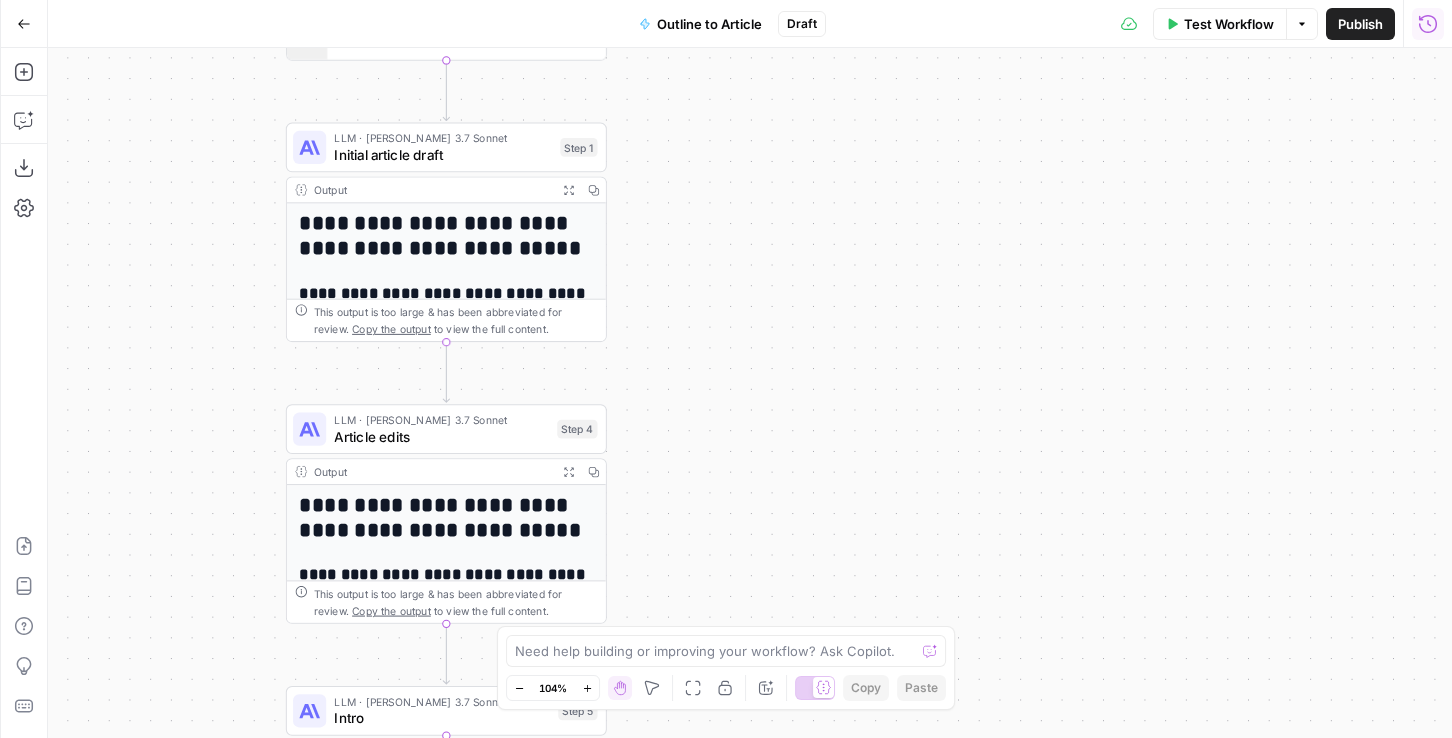 drag, startPoint x: 728, startPoint y: 299, endPoint x: 819, endPoint y: 299, distance: 91 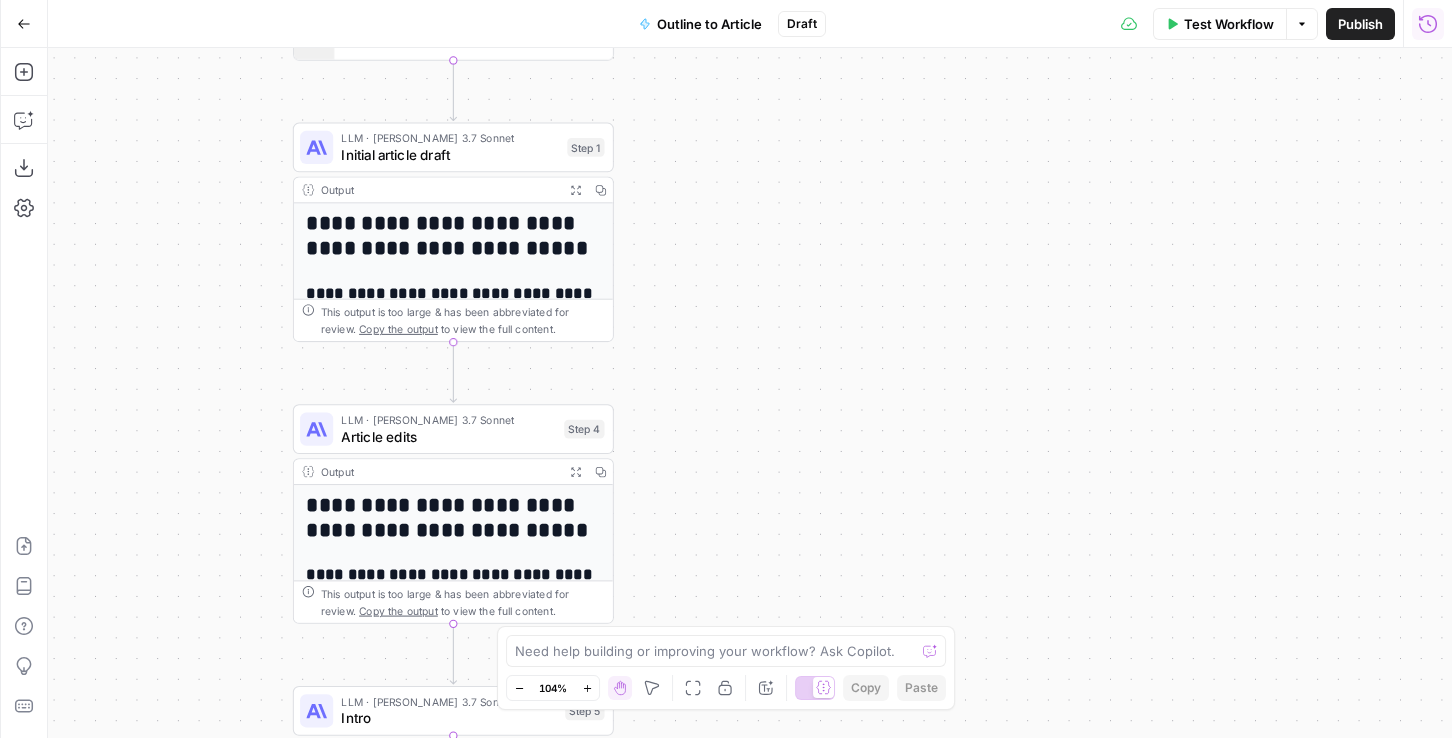 drag, startPoint x: 302, startPoint y: 187, endPoint x: 215, endPoint y: 187, distance: 87 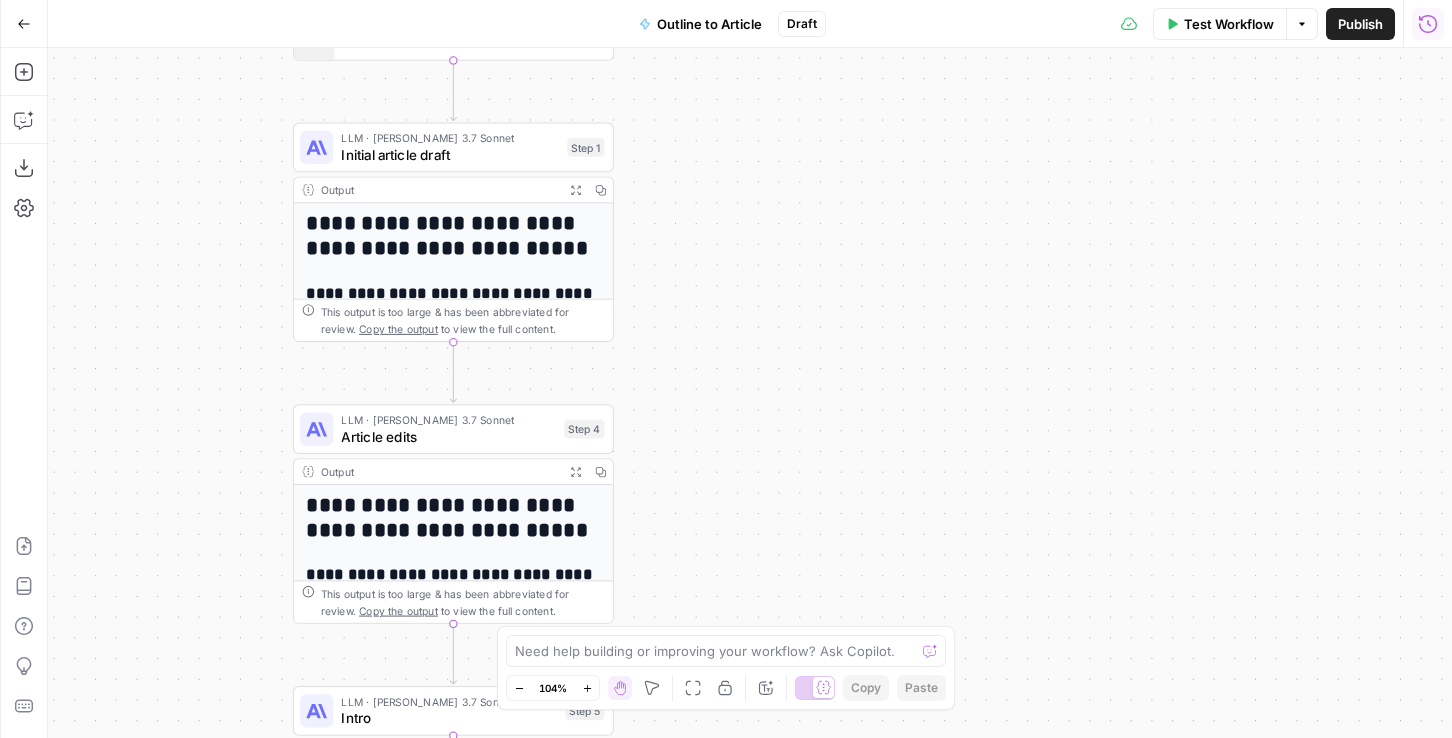 click on "Workflow Set Inputs Inputs Google Search Google Search Step 2 Output Expand Output Copy 1 2 3 4 5 6 7 {    "search_metadata" :  {      "id" :  "685ed9ebf7e99663b74624d0" ,      "status" :  "Success" ,      "json_endpoint" :  "https://serpapi.com          /searches/3479210bac7f3fee          /685ed9ebf7e99663b74624d0.json" ,      "created_at" :  "2025-06-27 17:50:35 UTC" ,      "processed_at" :  "2025-06-27 17:50:35 UTC" ,     XXXXXXXXXXXXXXXXXXXXXXXXXXXXXXXXXXXXXXXXXXXXXXXXXXXXXXXXXXXXXXXXXXXXXXXXXXXXXXXXXXXXXXXXXXXXXXXXXXXXXXXXXXXXXXXXXXXXXXXXXXXXXXXXXXXXXXXXXXXXXXXXXXXXXXXXXXXXXXXXXXXXXXXXXXXXXXXXXXXXXXXXXXXXXXXXXXXXXXXXXXXXXXXXXXXXXXXXXXXXXXXXXXXXXXXXXXXXXXXXXXXXXXXXXXXXXXXXXXXXXXXXXXXXXXXXXXXXXXXXXXXXXXXXXXXXXXXXXXXXXXXXXXXXXXXXXXXXXXXXXXXXXXXXXXXXXXXXXXXXXXXXXXXXXXXXXXXXXXXXXXXXXXXXXXXXXXXXXXXXXXXXXXXXXXXXXXXXXXXXXXXXXXXXXXXXXXXXXXXXXXXXXXXXXXXXXXXXXXXXXXXXXXXXXXXXXXXXXXXXXXXXXXXXXXXXXXXXXXXXXXXXXXXXXXXXXXXXXXXXXXXXXXXXXXXX This output is too large & has been abbreviated for review." at bounding box center (750, 393) 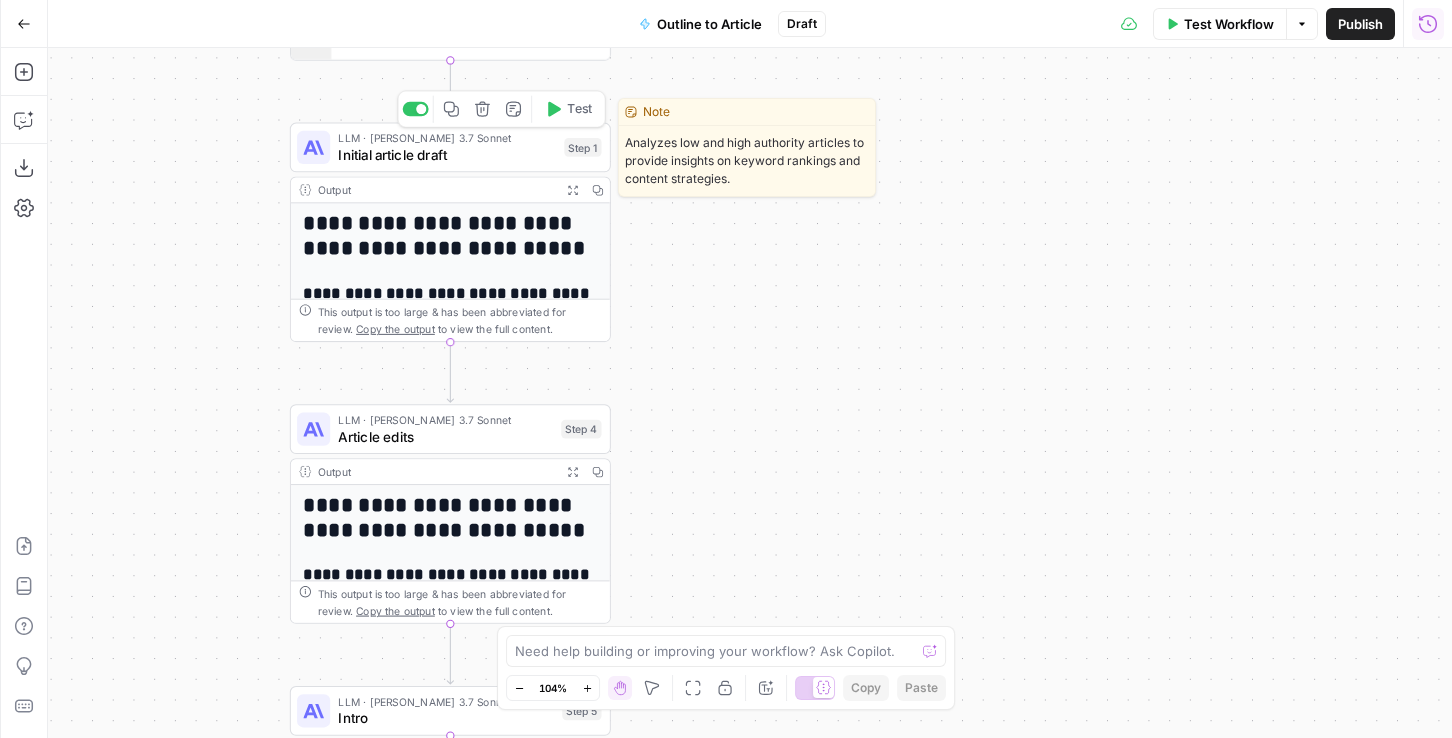 click on "Initial article draft" at bounding box center (446, 154) 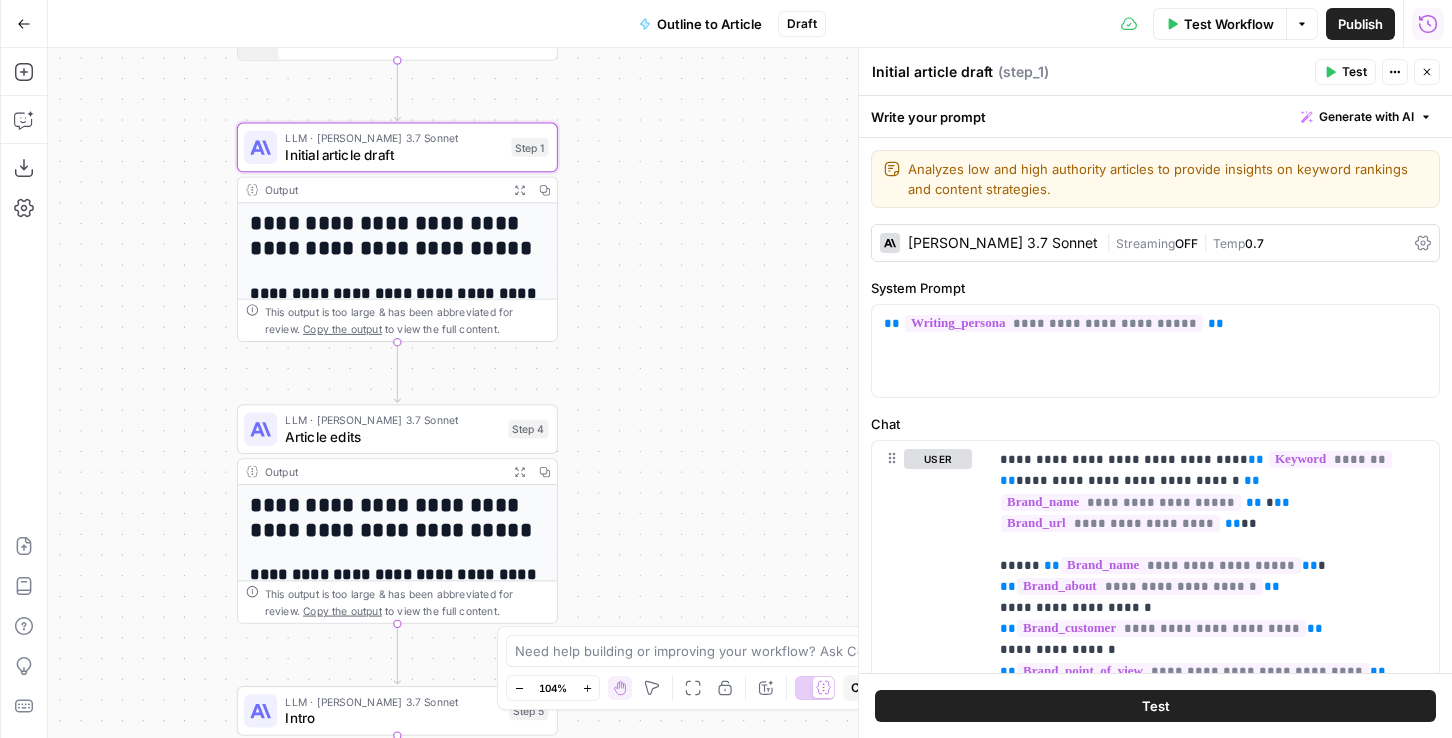 drag, startPoint x: 227, startPoint y: 251, endPoint x: 174, endPoint y: 251, distance: 53 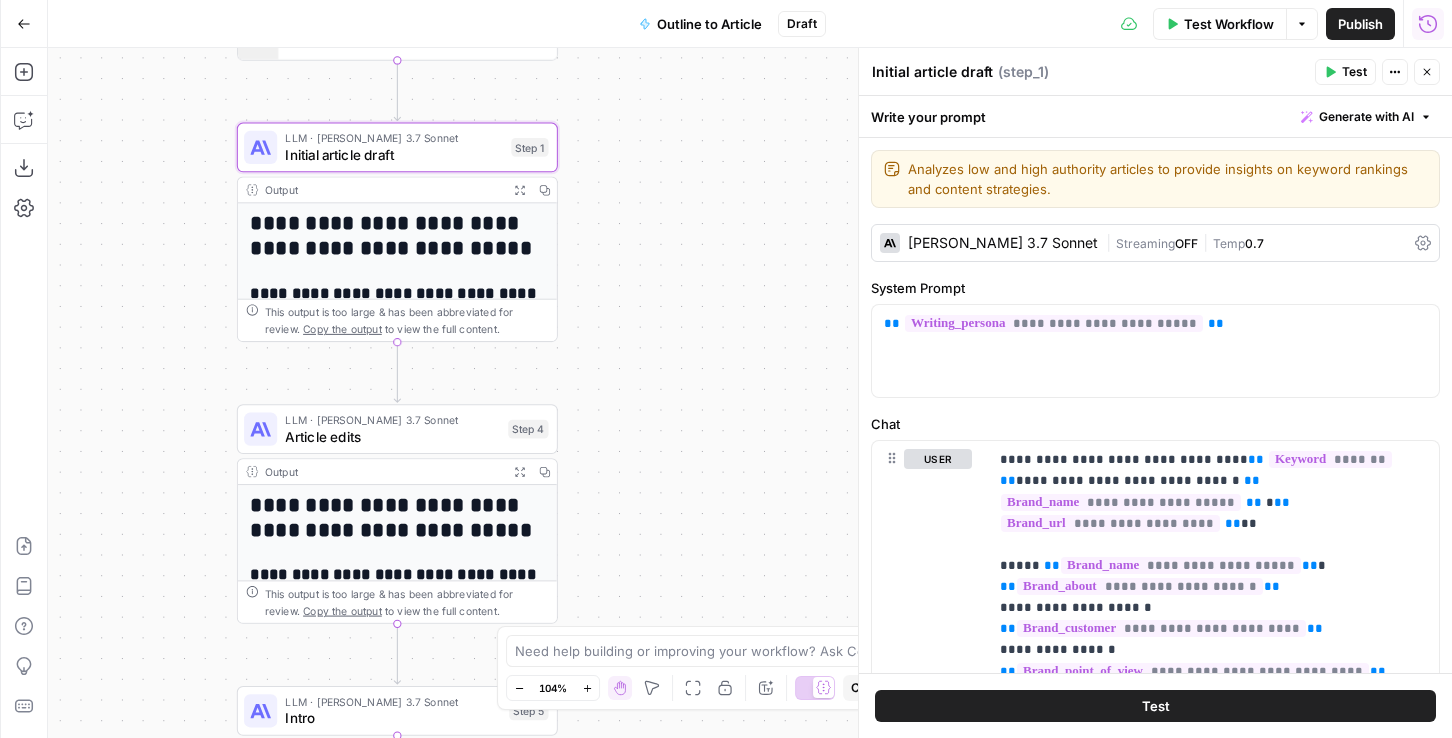 click on "Workflow Set Inputs Inputs Google Search Google Search Step 2 Output Expand Output Copy 1 2 3 4 5 6 7 {    "search_metadata" :  {      "id" :  "685ed9ebf7e99663b74624d0" ,      "status" :  "Success" ,      "json_endpoint" :  "https://serpapi.com          /searches/3479210bac7f3fee          /685ed9ebf7e99663b74624d0.json" ,      "created_at" :  "2025-06-27 17:50:35 UTC" ,      "processed_at" :  "2025-06-27 17:50:35 UTC" ,     XXXXXXXXXXXXXXXXXXXXXXXXXXXXXXXXXXXXXXXXXXXXXXXXXXXXXXXXXXXXXXXXXXXXXXXXXXXXXXXXXXXXXXXXXXXXXXXXXXXXXXXXXXXXXXXXXXXXXXXXXXXXXXXXXXXXXXXXXXXXXXXXXXXXXXXXXXXXXXXXXXXXXXXXXXXXXXXXXXXXXXXXXXXXXXXXXXXXXXXXXXXXXXXXXXXXXXXXXXXXXXXXXXXXXXXXXXXXXXXXXXXXXXXXXXXXXXXXXXXXXXXXXXXXXXXXXXXXXXXXXXXXXXXXXXXXXXXXXXXXXXXXXXXXXXXXXXXXXXXXXXXXXXXXXXXXXXXXXXXXXXXXXXXXXXXXXXXXXXXXXXXXXXXXXXXXXXXXXXXXXXXXXXXXXXXXXXXXXXXXXXXXXXXXXXXXXXXXXXXXXXXXXXXXXXXXXXXXXXXXXXXXXXXXXXXXXXXXXXXXXXXXXXXXXXXXXXXXXXXXXXXXXXXXXXXXXXXXXXXXXXXXXXXXXXXX This output is too large & has been abbreviated for review." at bounding box center [750, 393] 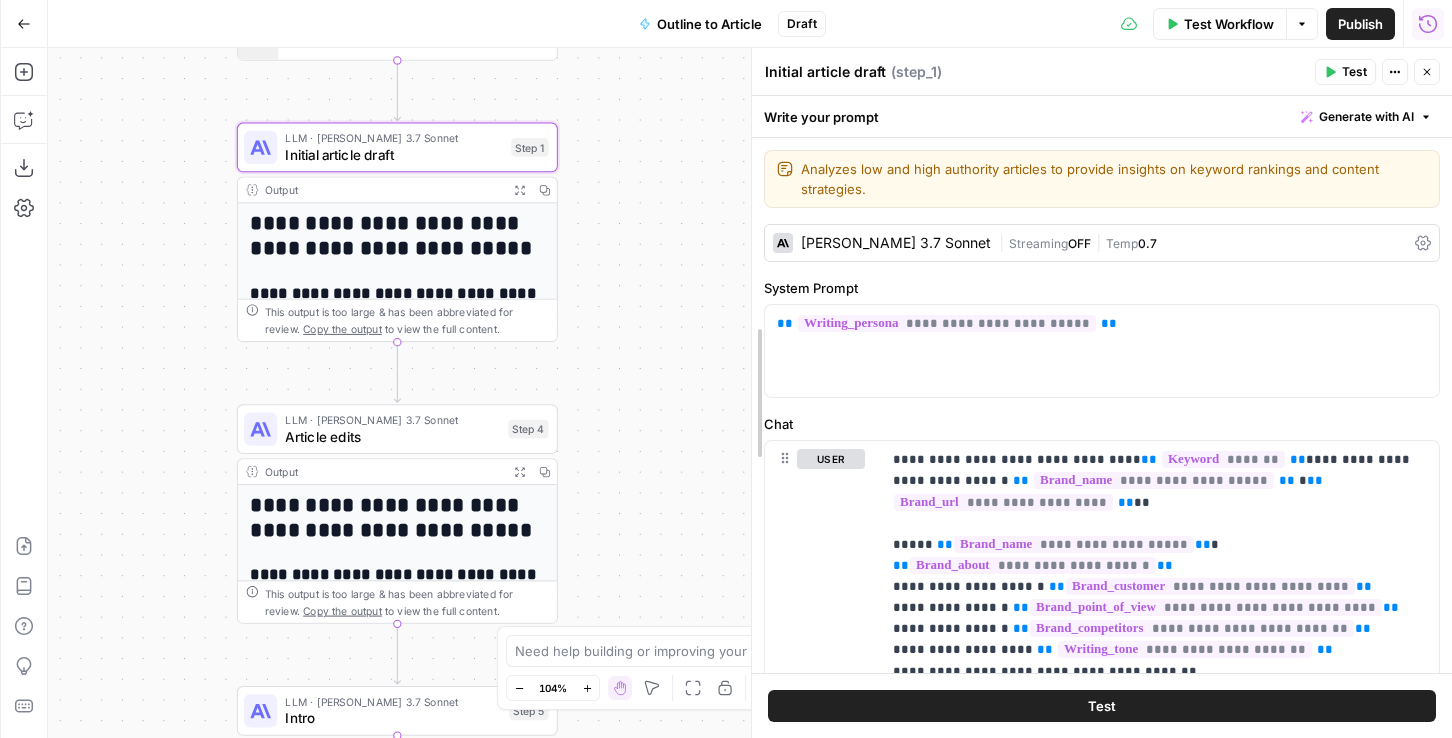 drag, startPoint x: 856, startPoint y: 237, endPoint x: 724, endPoint y: 237, distance: 132 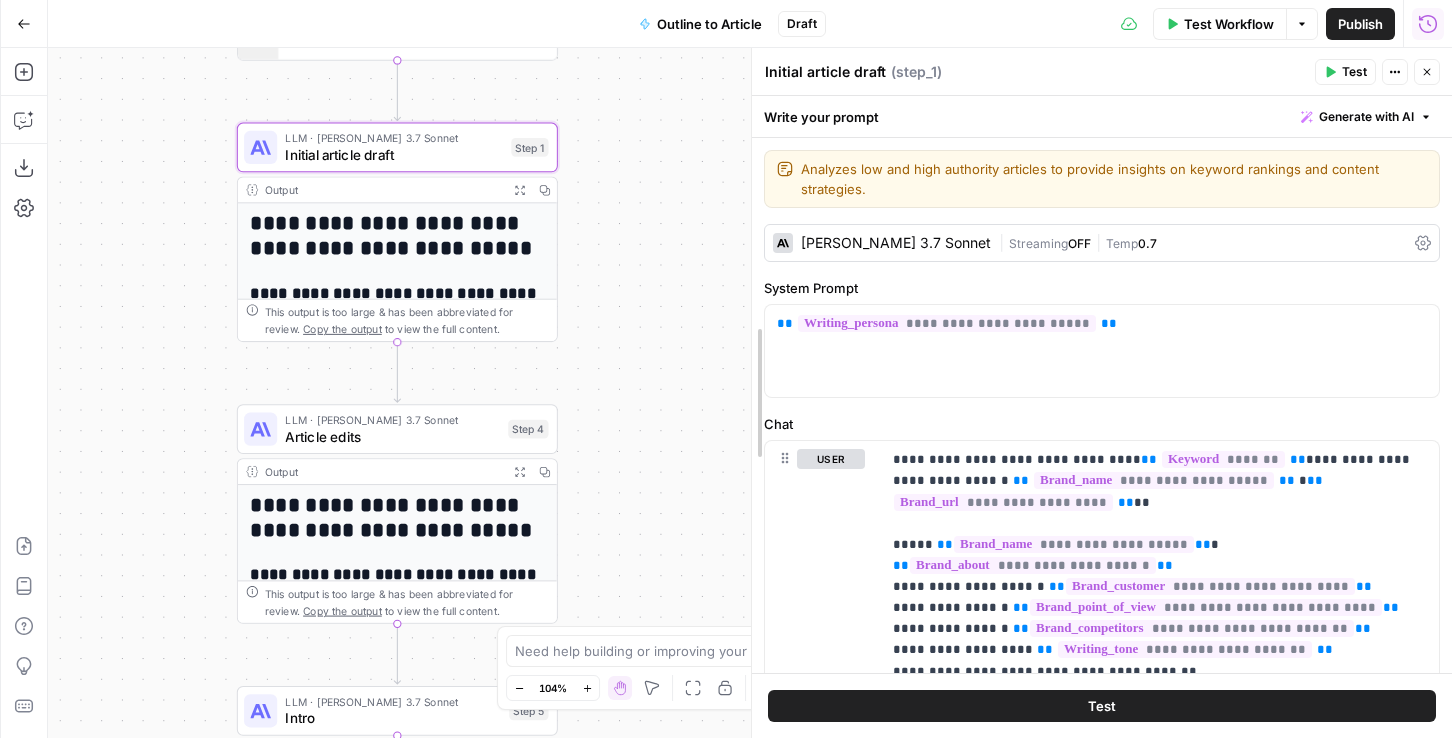 click at bounding box center [752, 393] 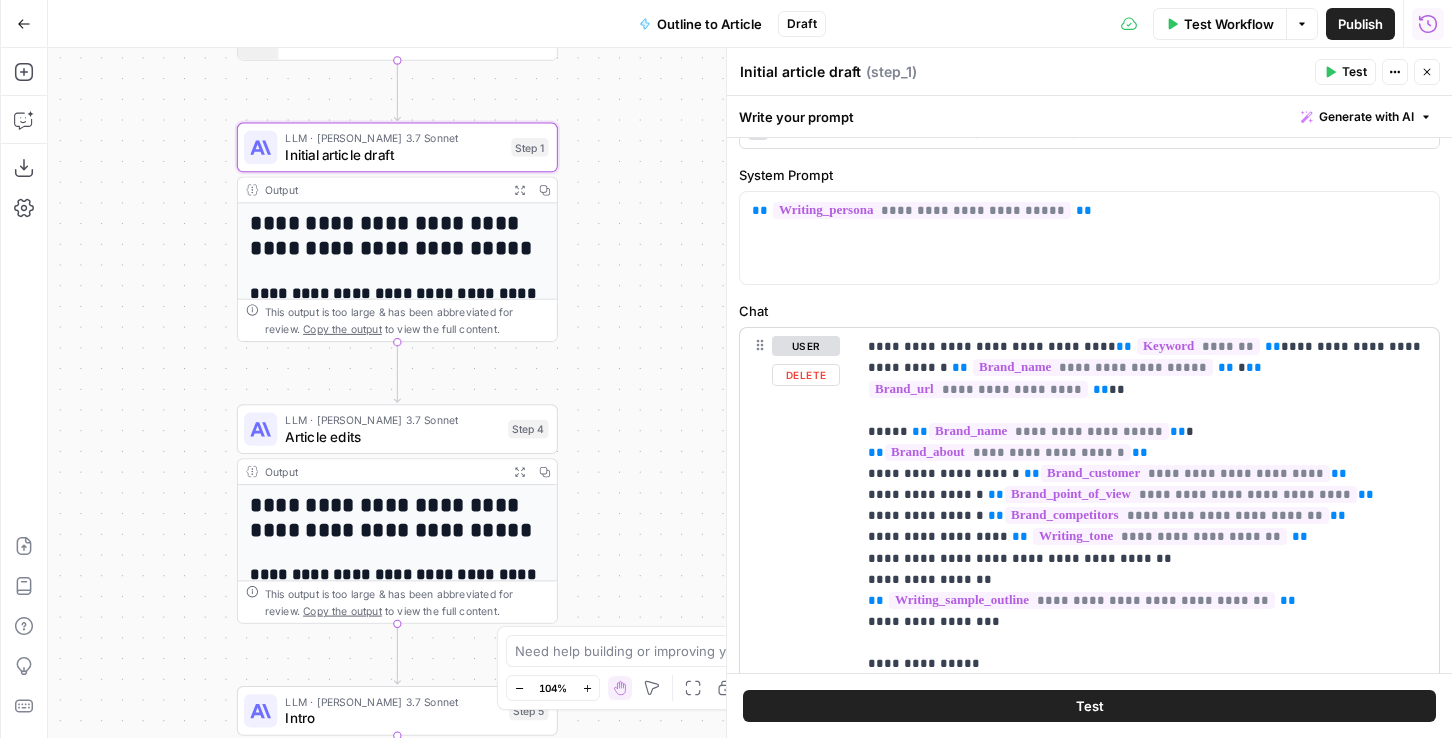 scroll, scrollTop: 98, scrollLeft: 0, axis: vertical 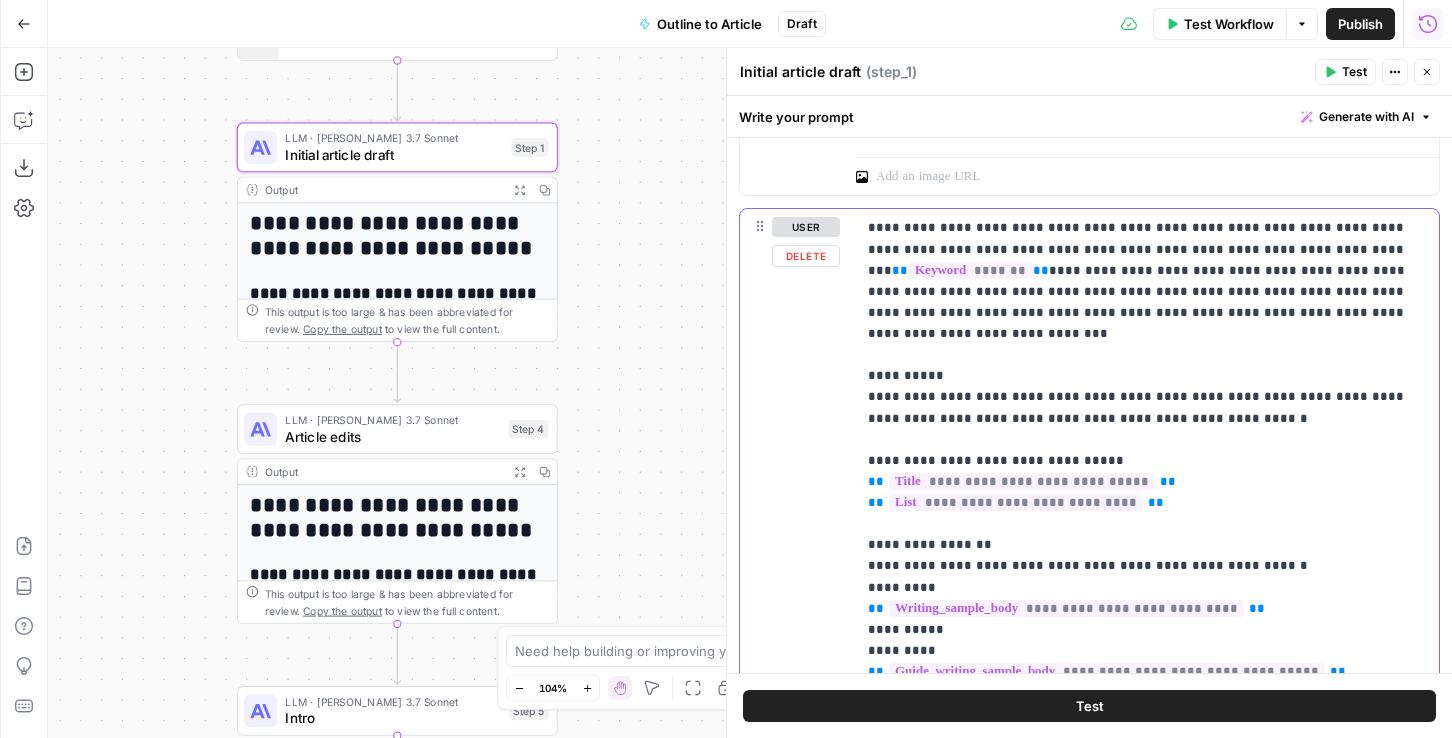 click on "**********" at bounding box center (1147, 745) 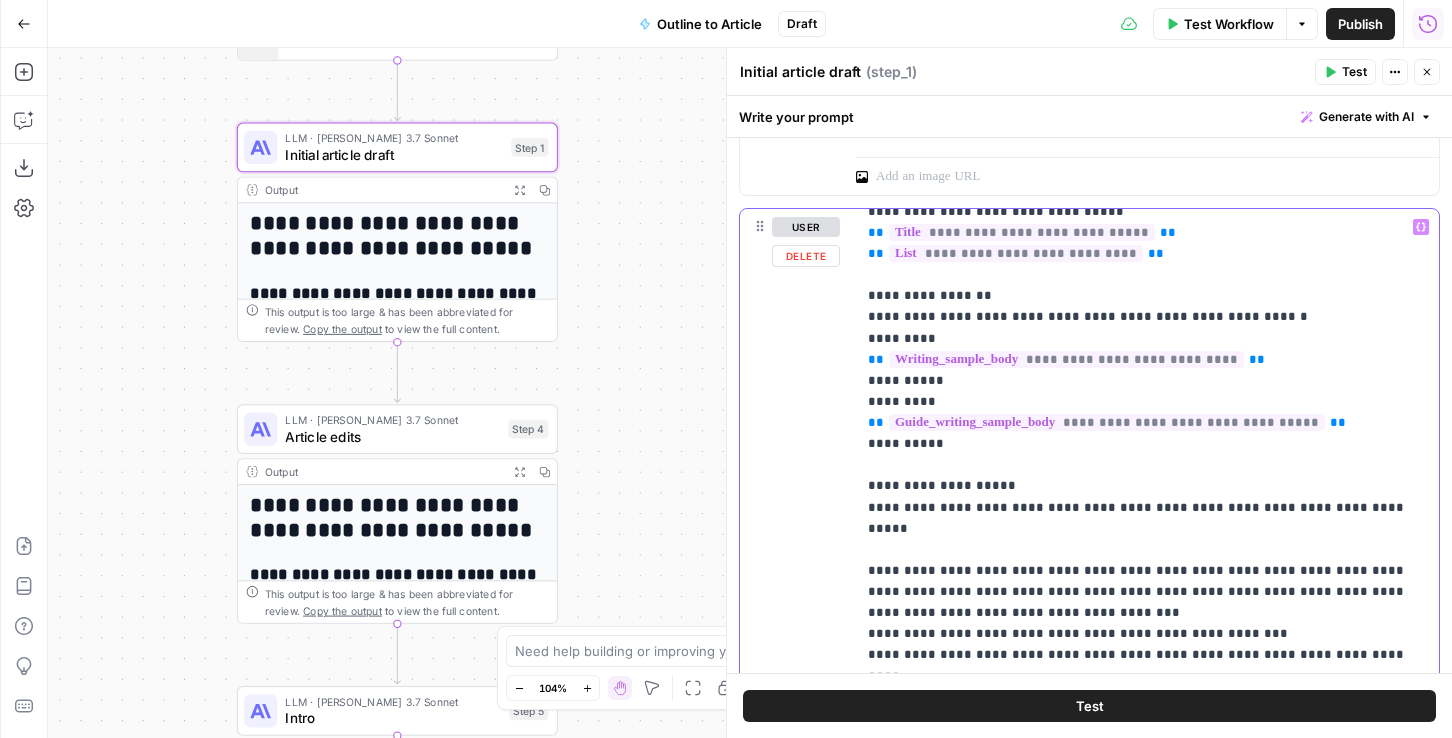scroll, scrollTop: 257, scrollLeft: 0, axis: vertical 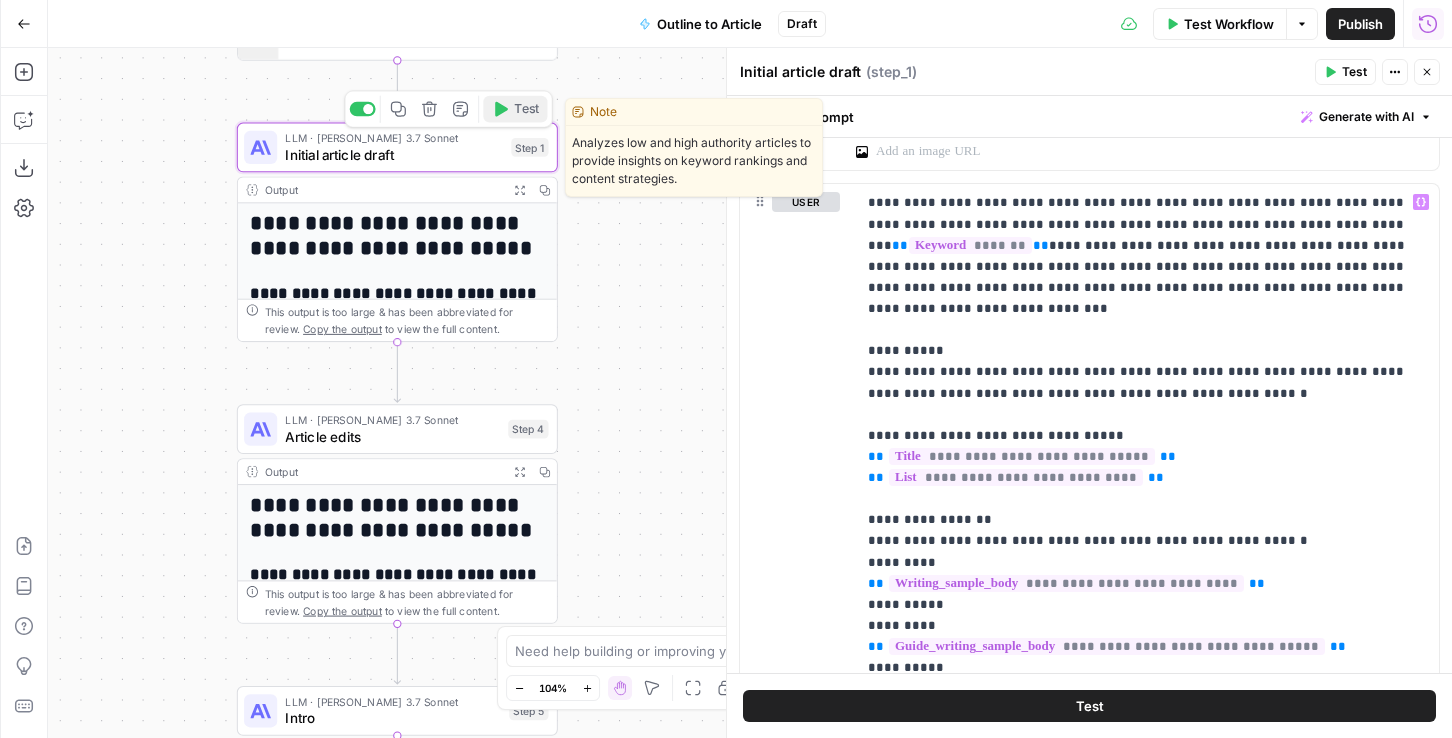 click on "Test" at bounding box center [515, 109] 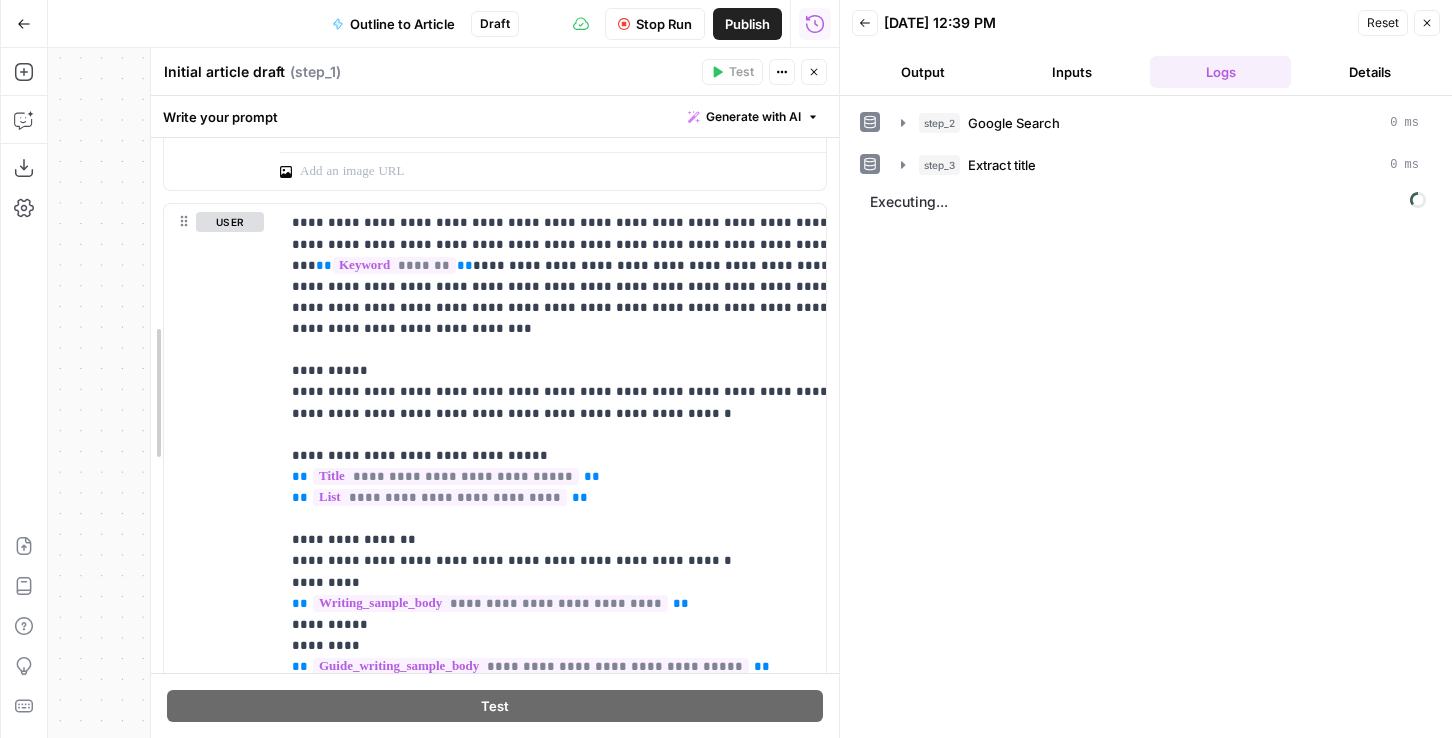 scroll, scrollTop: 1313, scrollLeft: 0, axis: vertical 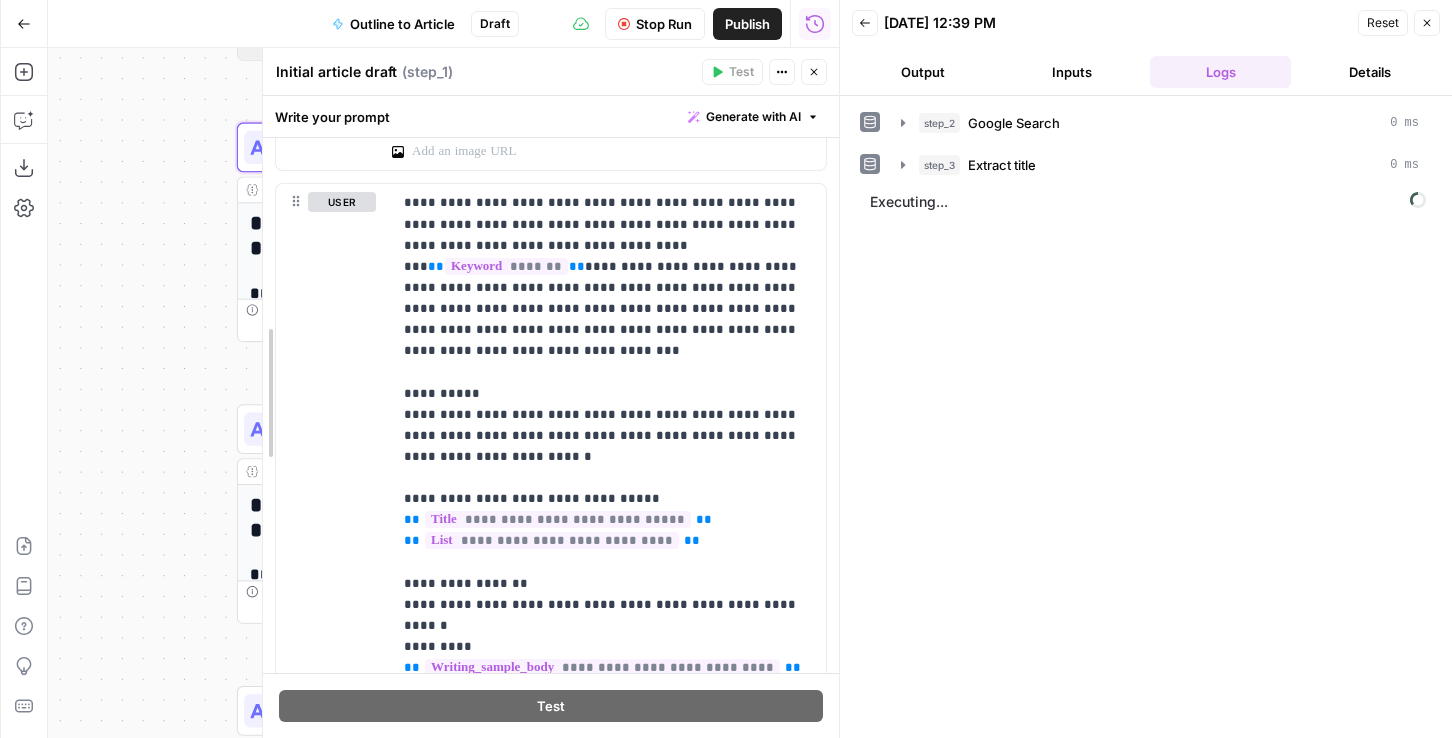 drag, startPoint x: 114, startPoint y: 193, endPoint x: 259, endPoint y: 201, distance: 145.22052 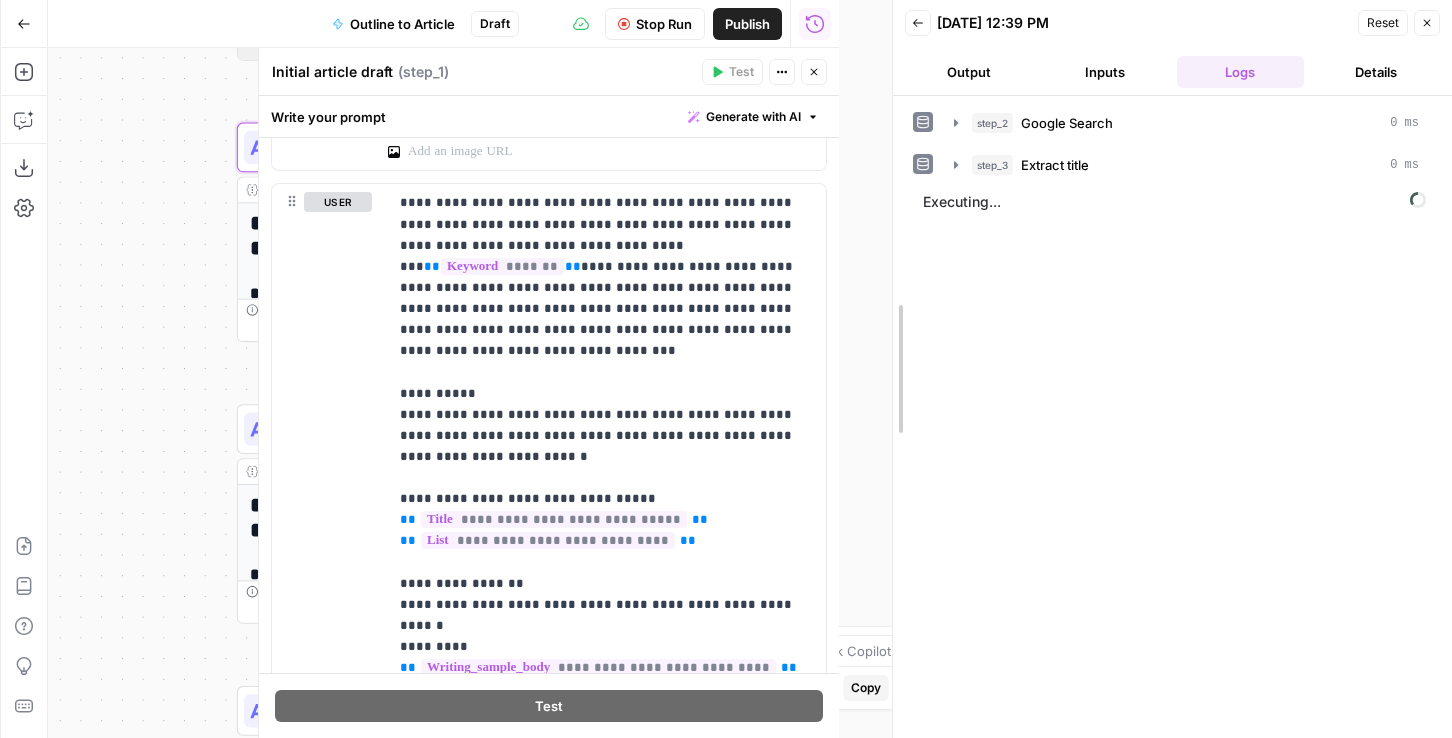 drag, startPoint x: 845, startPoint y: 172, endPoint x: 911, endPoint y: 172, distance: 66 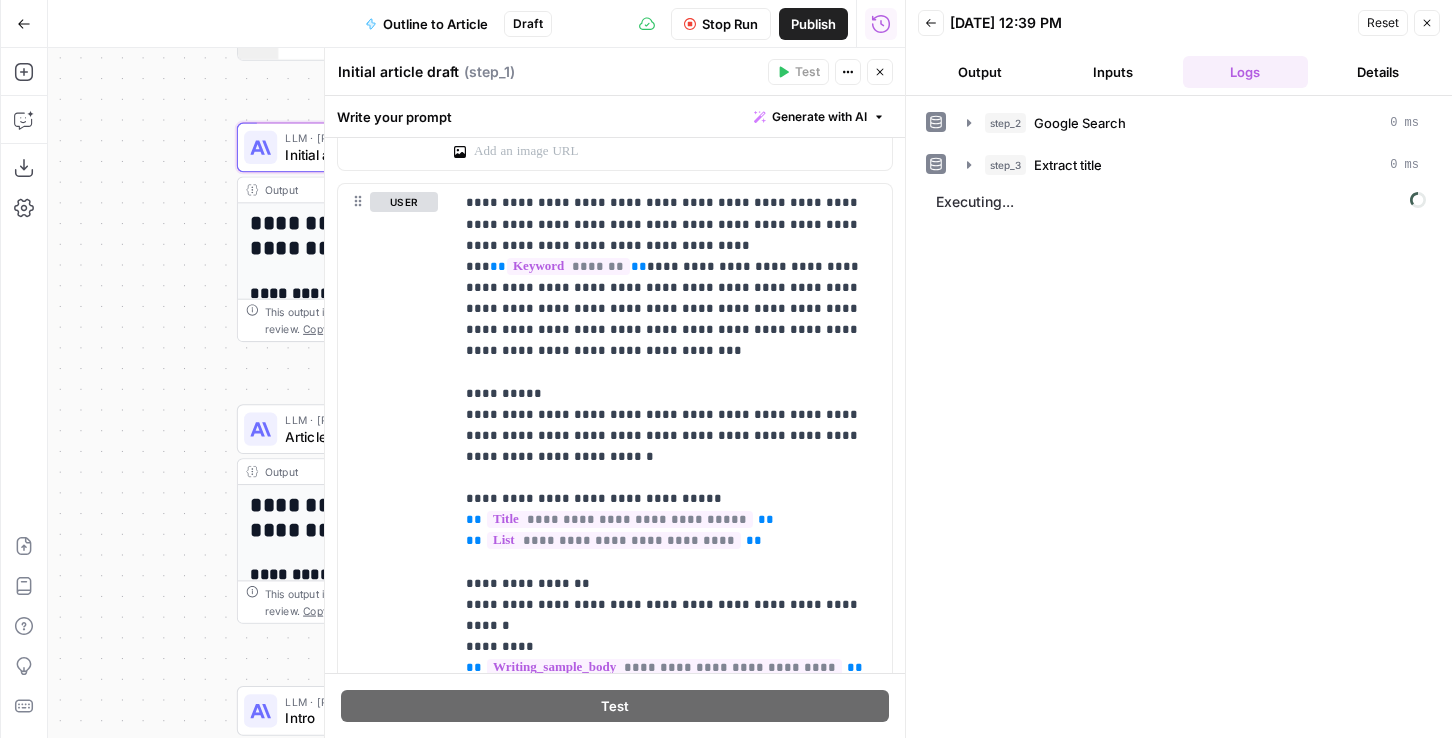 drag, startPoint x: 158, startPoint y: 311, endPoint x: 83, endPoint y: 311, distance: 75 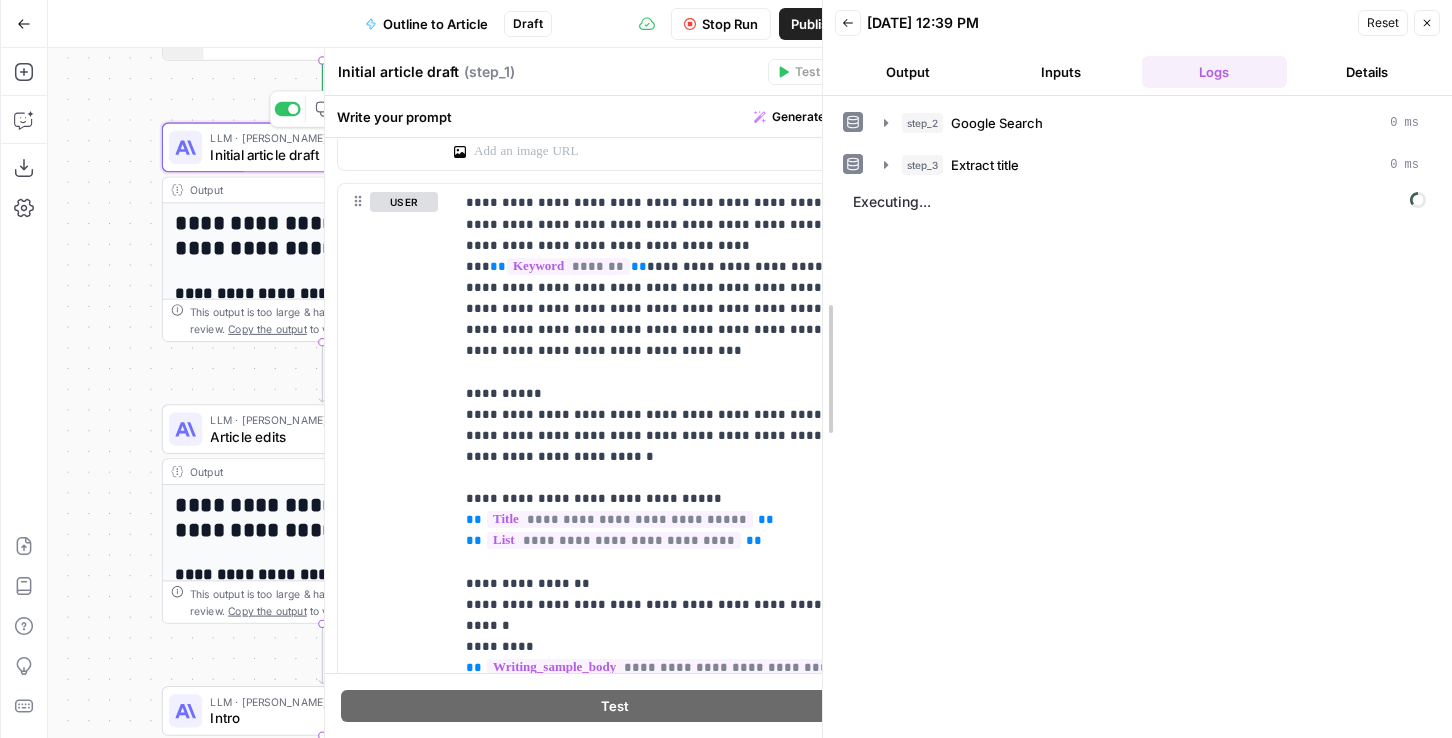 drag, startPoint x: 907, startPoint y: 153, endPoint x: 824, endPoint y: 153, distance: 83 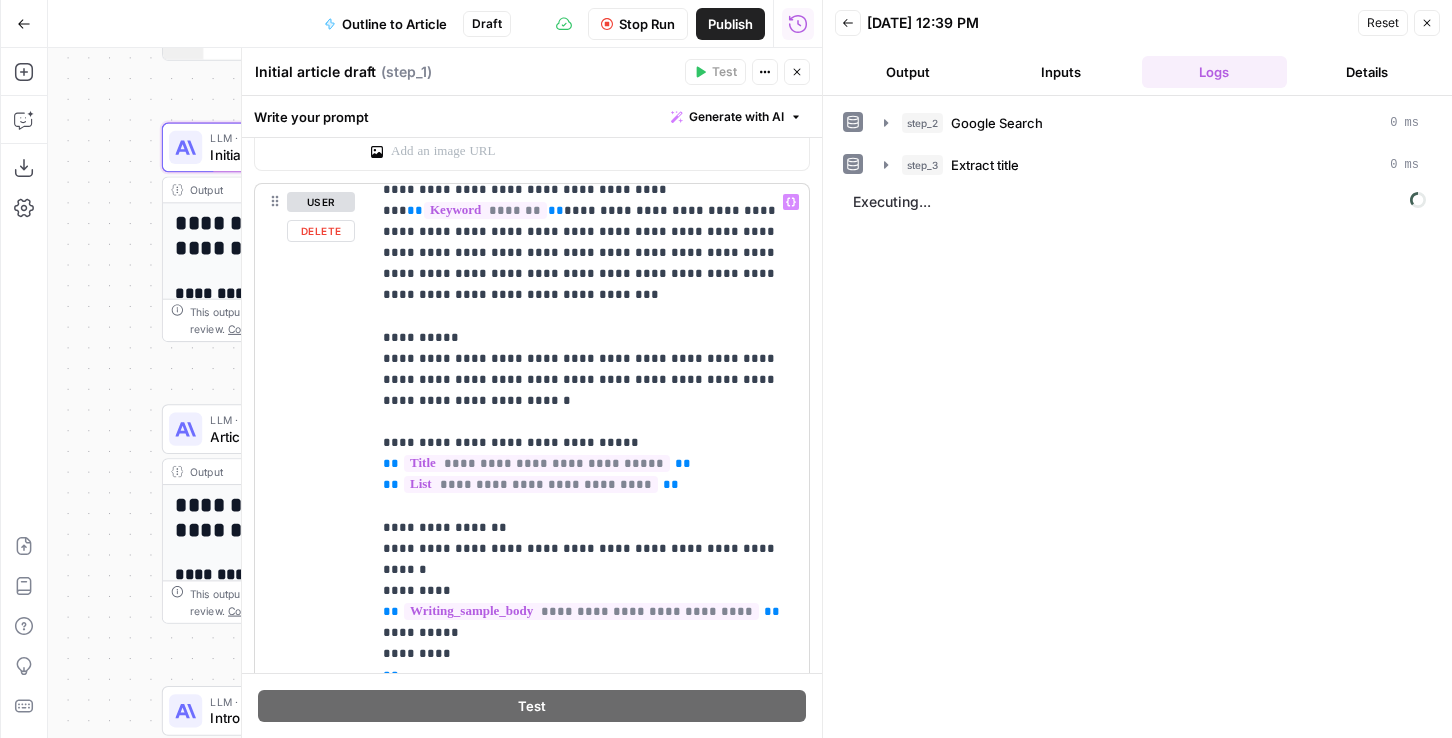 scroll, scrollTop: 0, scrollLeft: 0, axis: both 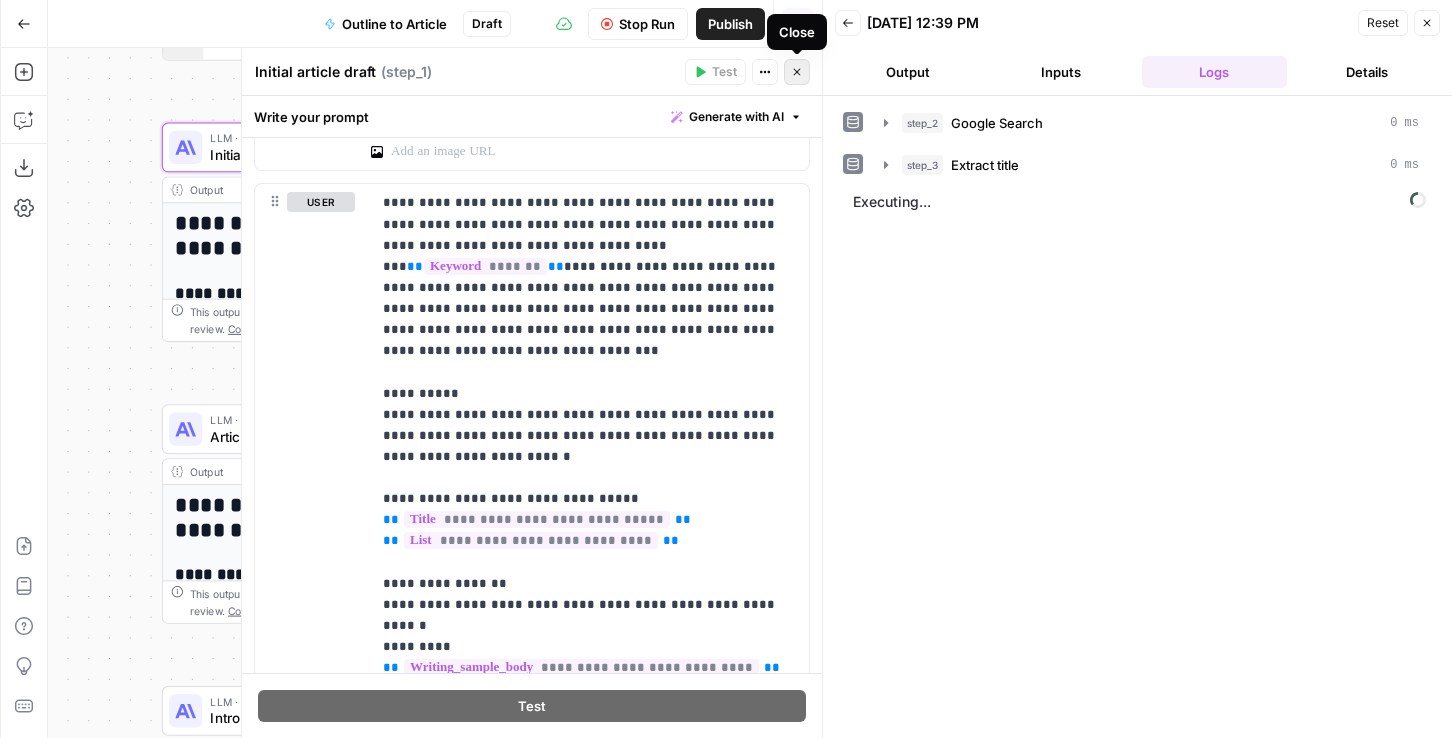 click on "Close" at bounding box center [797, 72] 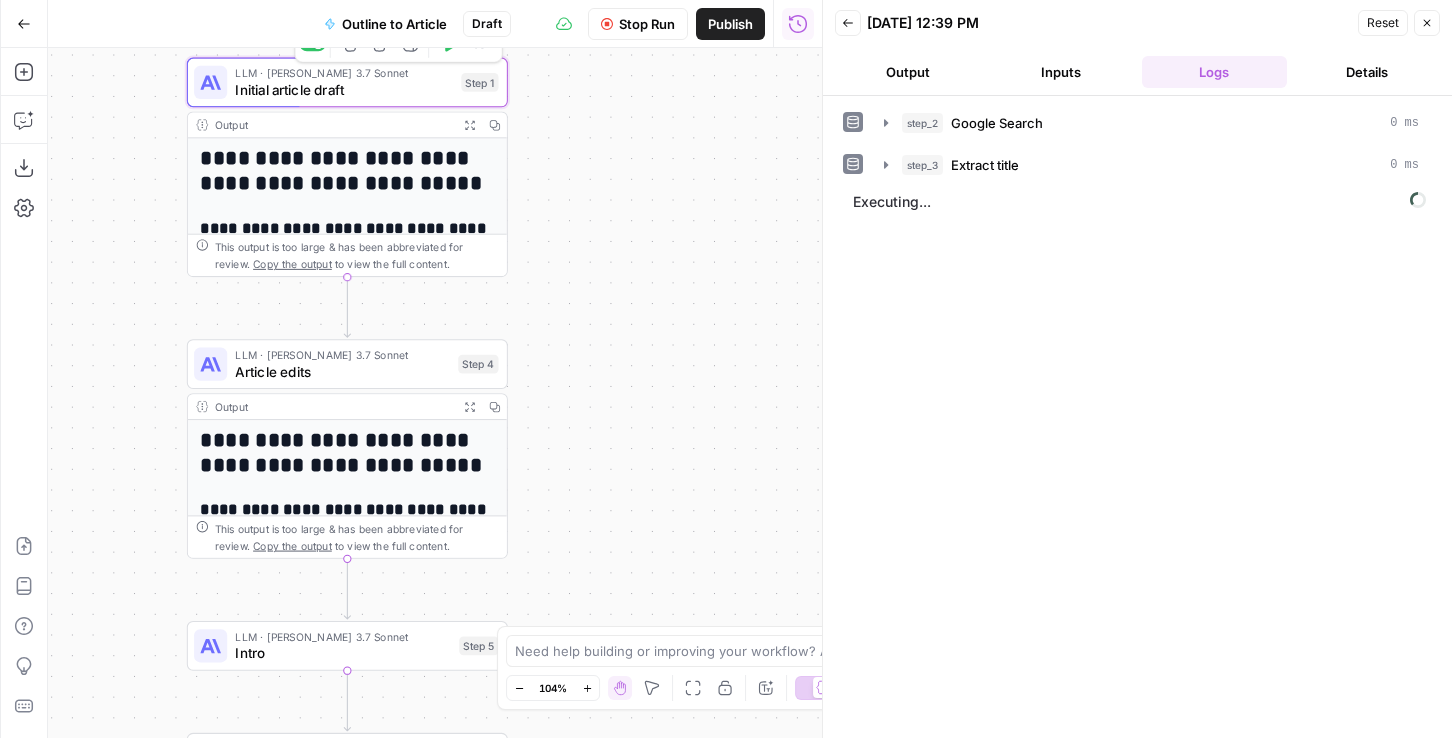 drag, startPoint x: 595, startPoint y: 352, endPoint x: 622, endPoint y: 285, distance: 72.235725 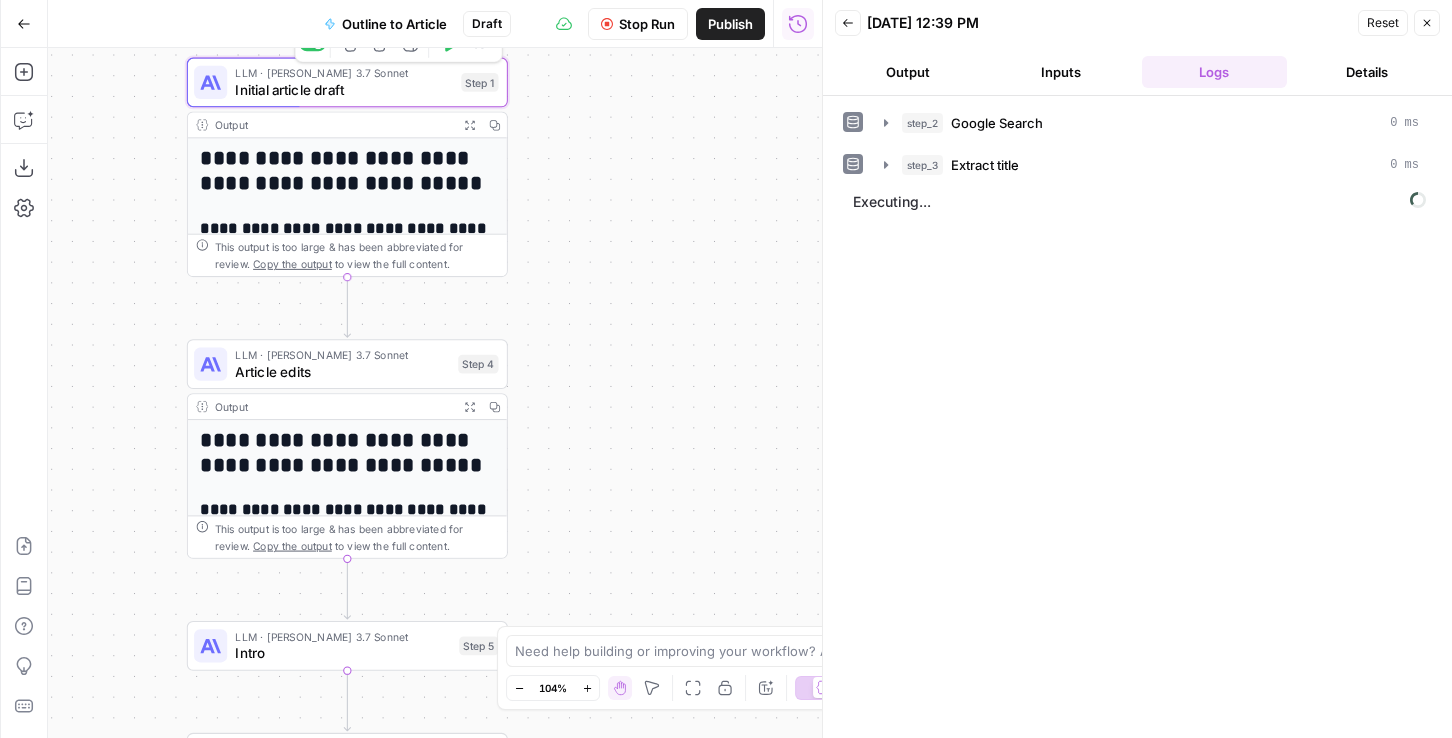 click on "Workflow Set Inputs Inputs Google Search Google Search Step 2 Output Expand Output Copy 1 2 3 4 5 6 7 {    "search_metadata" :  {      "id" :  "685ed9ebf7e99663b74624d0" ,      "status" :  "Success" ,      "json_endpoint" :  "https://serpapi.com          /searches/3479210bac7f3fee          /685ed9ebf7e99663b74624d0.json" ,      "created_at" :  "2025-06-27 17:50:35 UTC" ,      "processed_at" :  "2025-06-27 17:50:35 UTC" ,     XXXXXXXXXXXXXXXXXXXXXXXXXXXXXXXXXXXXXXXXXXXXXXXXXXXXXXXXXXXXXXXXXXXXXXXXXXXXXXXXXXXXXXXXXXXXXXXXXXXXXXXXXXXXXXXXXXXXXXXXXXXXXXXXXXXXXXXXXXXXXXXXXXXXXXXXXXXXXXXXXXXXXXXXXXXXXXXXXXXXXXXXXXXXXXXXXXXXXXXXXXXXXXXXXXXXXXXXXXXXXXXXXXXXXXXXXXXXXXXXXXXXXXXXXXXXXXXXXXXXXXXXXXXXXXXXXXXXXXXXXXXXXXXXXXXXXXXXXXXXXXXXXXXXXXXXXXXXXXXXXXXXXXXXXXXXXXXXXXXXXXXXXXXXXXXXXXXXXXXXXXXXXXXXXXXXXXXXXXXXXXXXXXXXXXXXXXXXXXXXXXXXXXXXXXXXXXXXXXXXXXXXXXXXXXXXXXXXXXXXXXXXXXXXXXXXXXXXXXXXXXXXXXXXXXXXXXXXXXXXXXXXXXXXXXXXXXXXXXXXXXXXXXXXXXXX This output is too large & has been abbreviated for review." at bounding box center (435, 393) 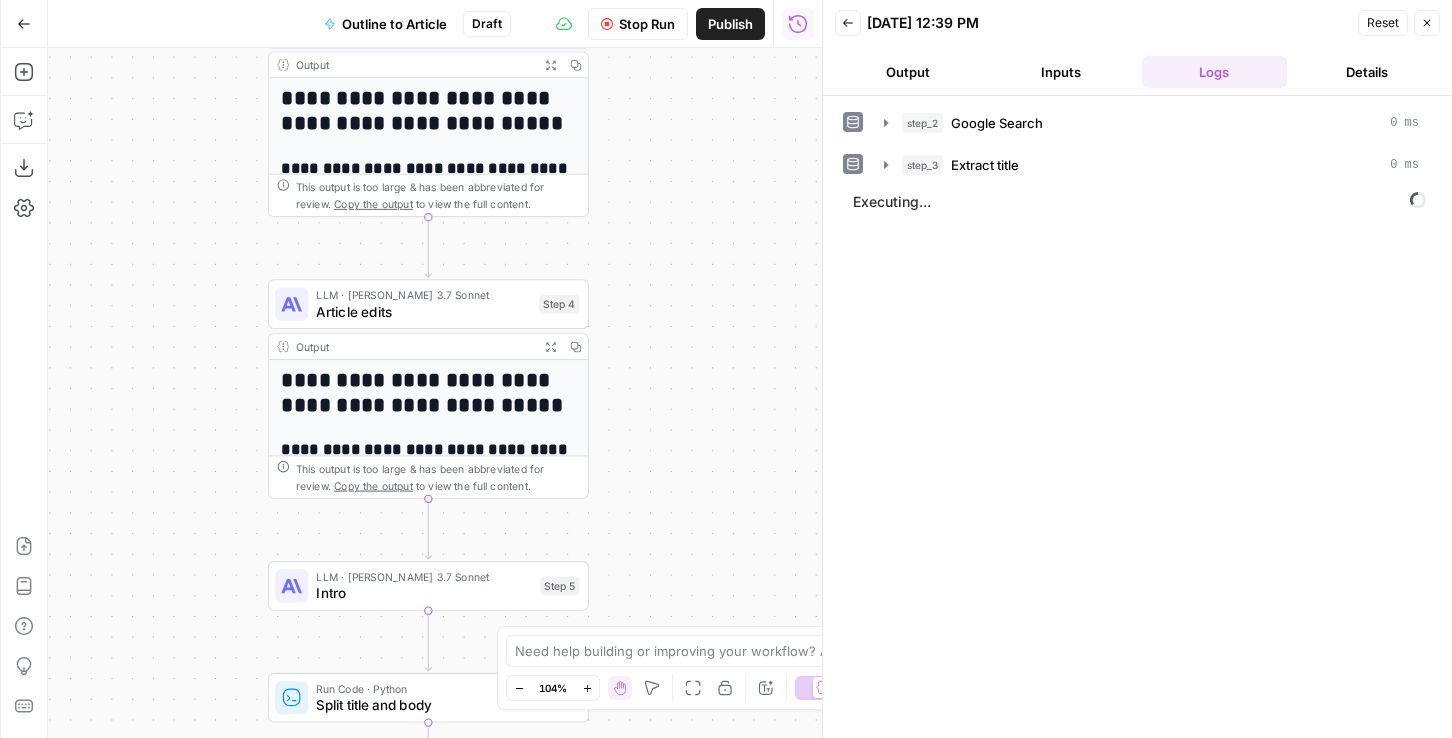 drag, startPoint x: 548, startPoint y: 408, endPoint x: 626, endPoint y: 350, distance: 97.20082 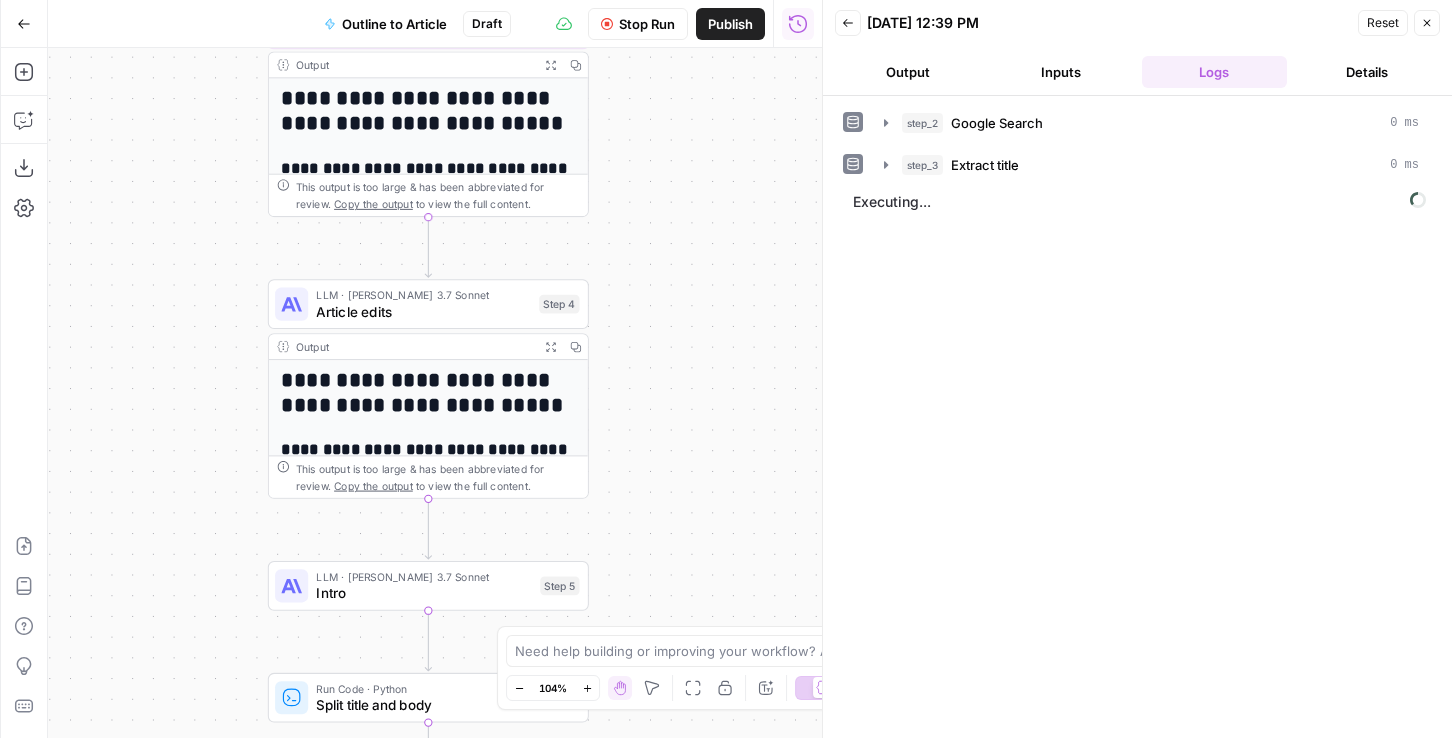 click on "Workflow Set Inputs Inputs Google Search Google Search Step 2 Output Expand Output Copy 1 2 3 4 5 6 7 {    "search_metadata" :  {      "id" :  "685ed9ebf7e99663b74624d0" ,      "status" :  "Success" ,      "json_endpoint" :  "https://serpapi.com          /searches/3479210bac7f3fee          /685ed9ebf7e99663b74624d0.json" ,      "created_at" :  "2025-06-27 17:50:35 UTC" ,      "processed_at" :  "2025-06-27 17:50:35 UTC" ,     XXXXXXXXXXXXXXXXXXXXXXXXXXXXXXXXXXXXXXXXXXXXXXXXXXXXXXXXXXXXXXXXXXXXXXXXXXXXXXXXXXXXXXXXXXXXXXXXXXXXXXXXXXXXXXXXXXXXXXXXXXXXXXXXXXXXXXXXXXXXXXXXXXXXXXXXXXXXXXXXXXXXXXXXXXXXXXXXXXXXXXXXXXXXXXXXXXXXXXXXXXXXXXXXXXXXXXXXXXXXXXXXXXXXXXXXXXXXXXXXXXXXXXXXXXXXXXXXXXXXXXXXXXXXXXXXXXXXXXXXXXXXXXXXXXXXXXXXXXXXXXXXXXXXXXXXXXXXXXXXXXXXXXXXXXXXXXXXXXXXXXXXXXXXXXXXXXXXXXXXXXXXXXXXXXXXXXXXXXXXXXXXXXXXXXXXXXXXXXXXXXXXXXXXXXXXXXXXXXXXXXXXXXXXXXXXXXXXXXXXXXXXXXXXXXXXXXXXXXXXXXXXXXXXXXXXXXXXXXXXXXXXXXXXXXXXXXXXXXXXXXXXXXXXXXXX This output is too large & has been abbreviated for review." at bounding box center (435, 393) 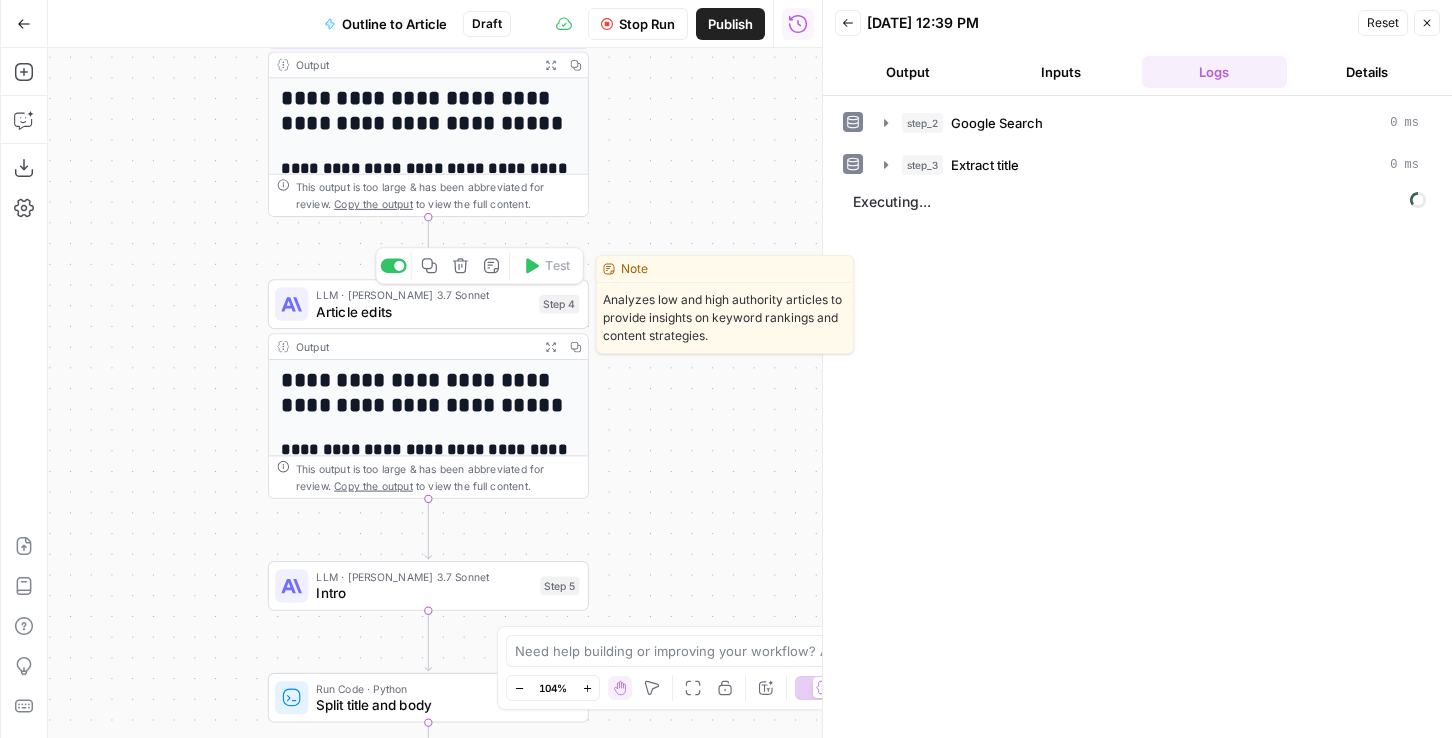 click on "Article edits" at bounding box center (423, 311) 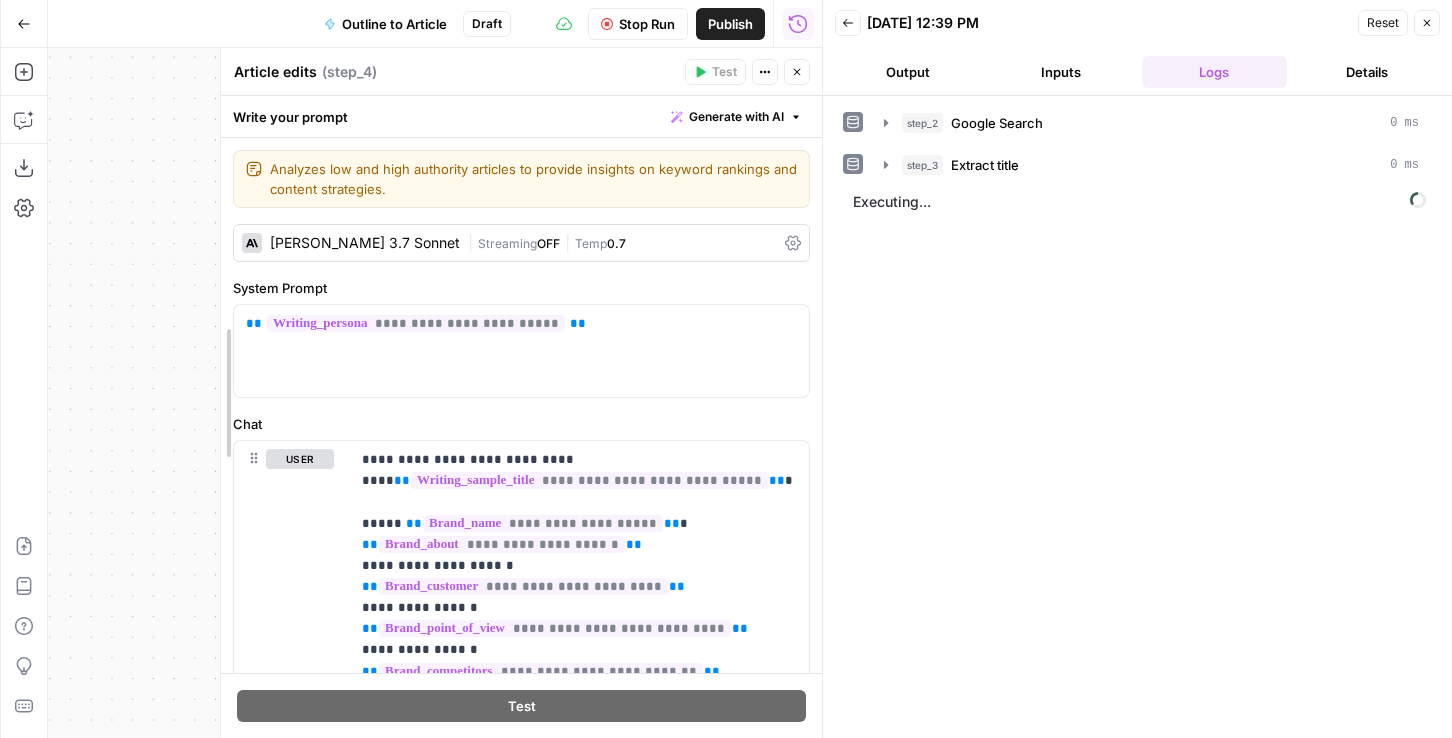 drag, startPoint x: 244, startPoint y: 432, endPoint x: 223, endPoint y: 432, distance: 21 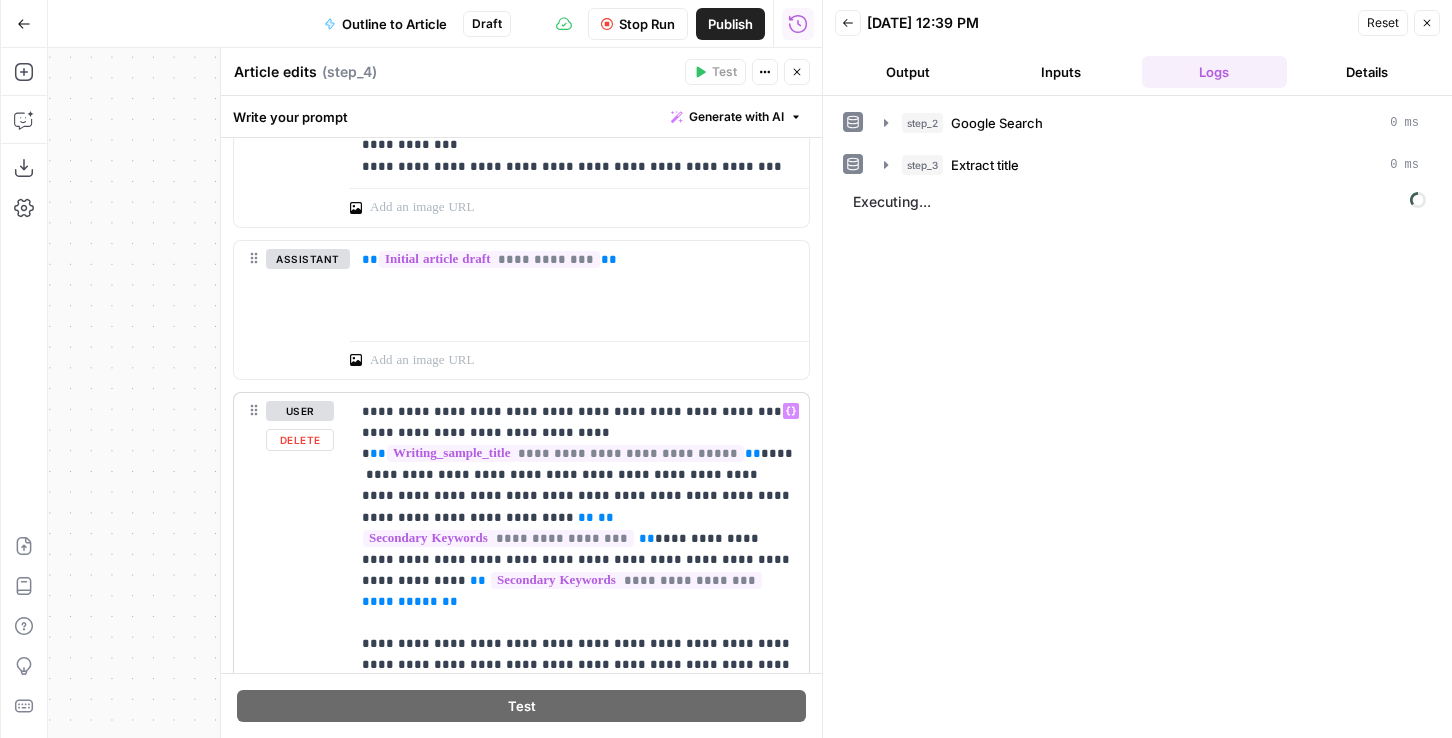 scroll, scrollTop: 2788, scrollLeft: 0, axis: vertical 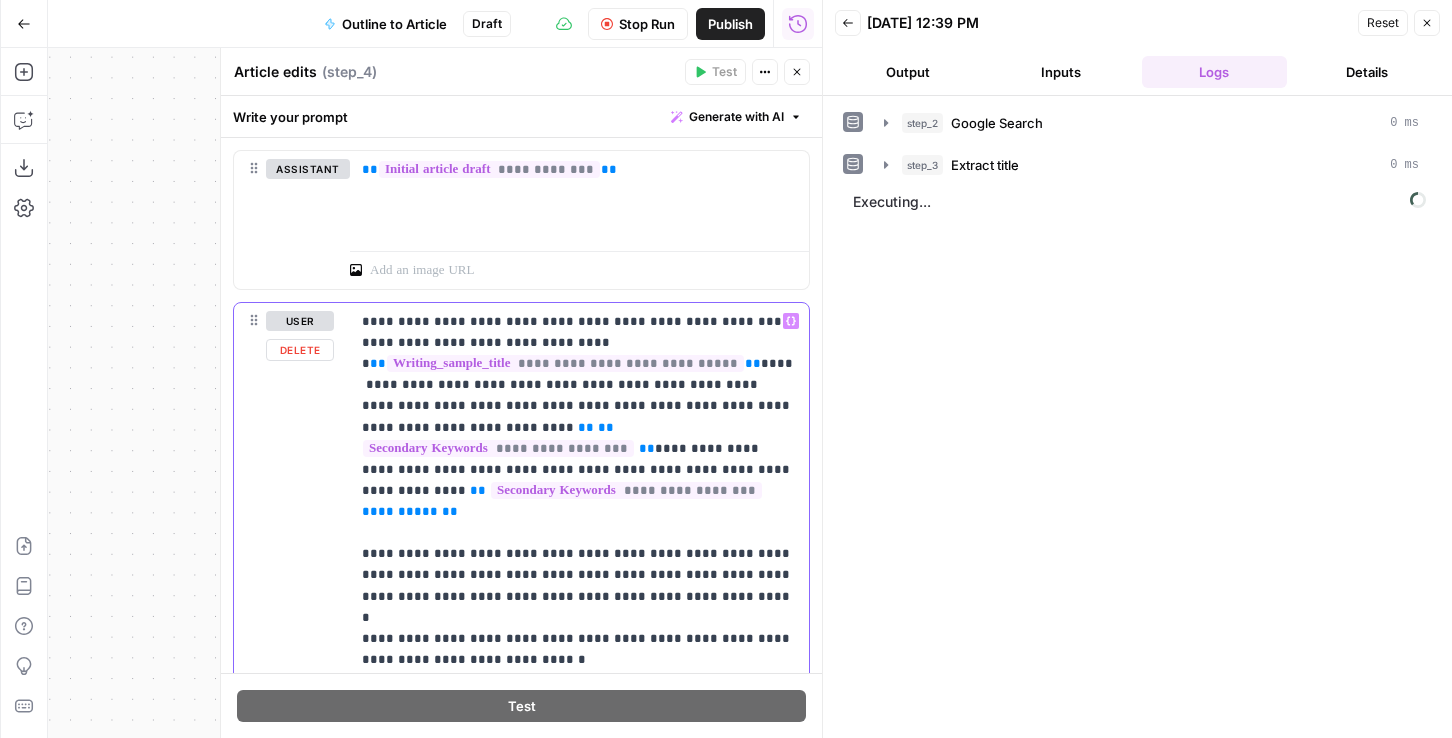 click on "**********" at bounding box center (579, 659) 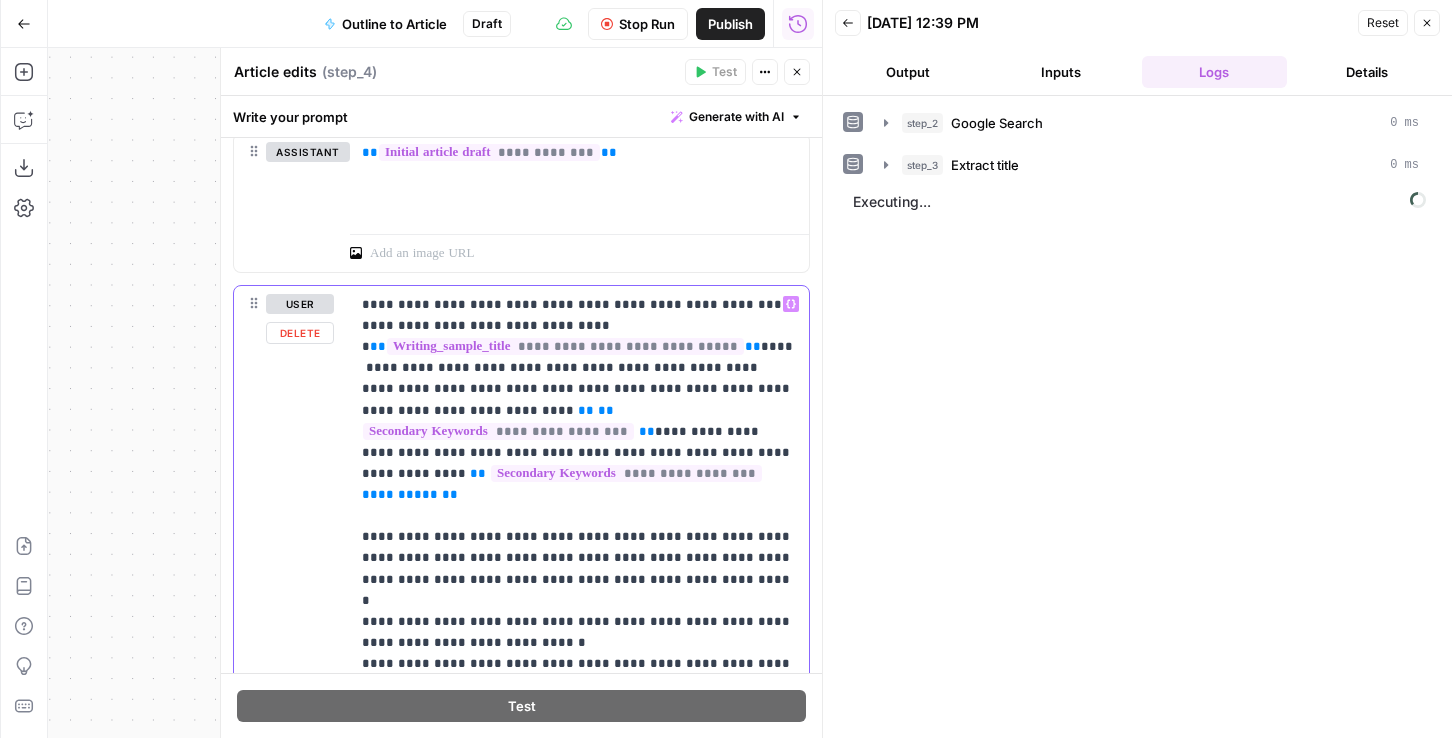 scroll, scrollTop: 2894, scrollLeft: 0, axis: vertical 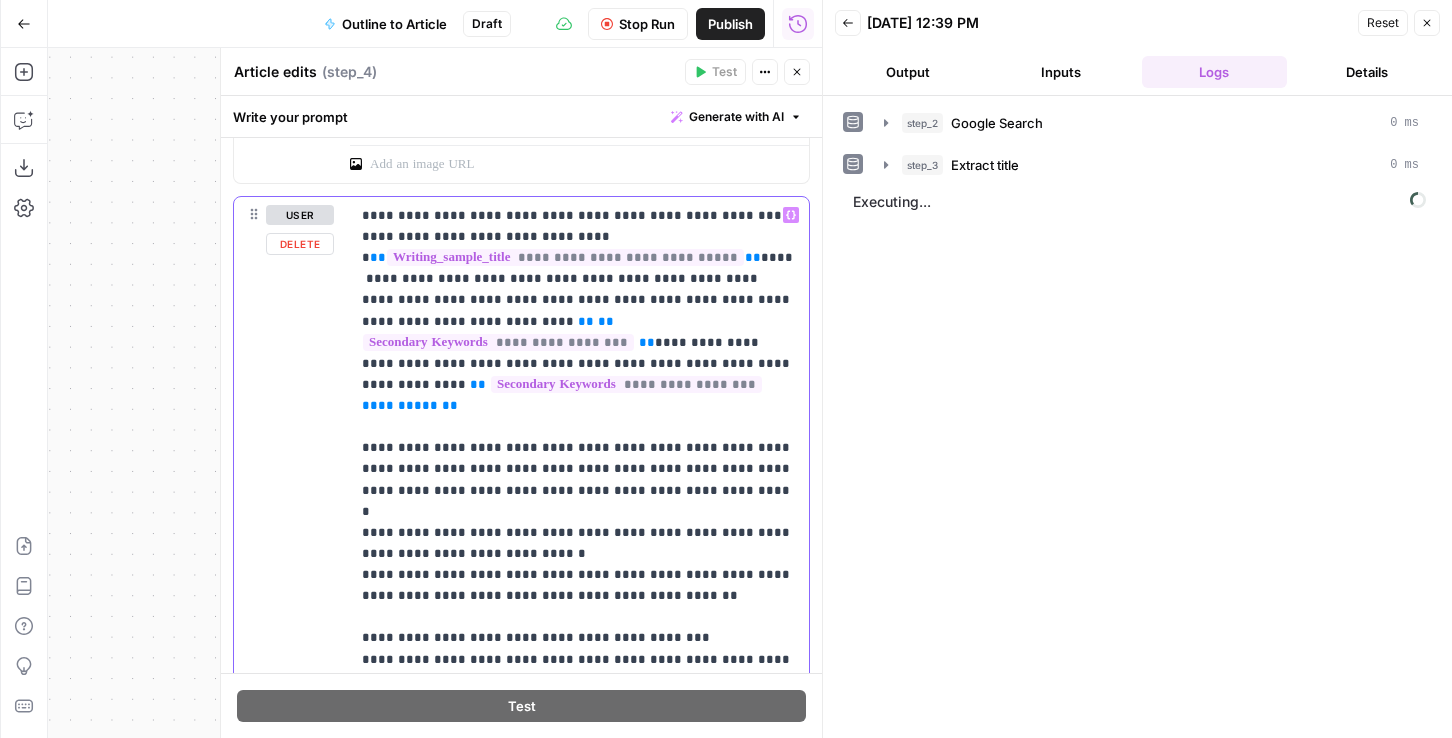 click on "**********" at bounding box center [579, 553] 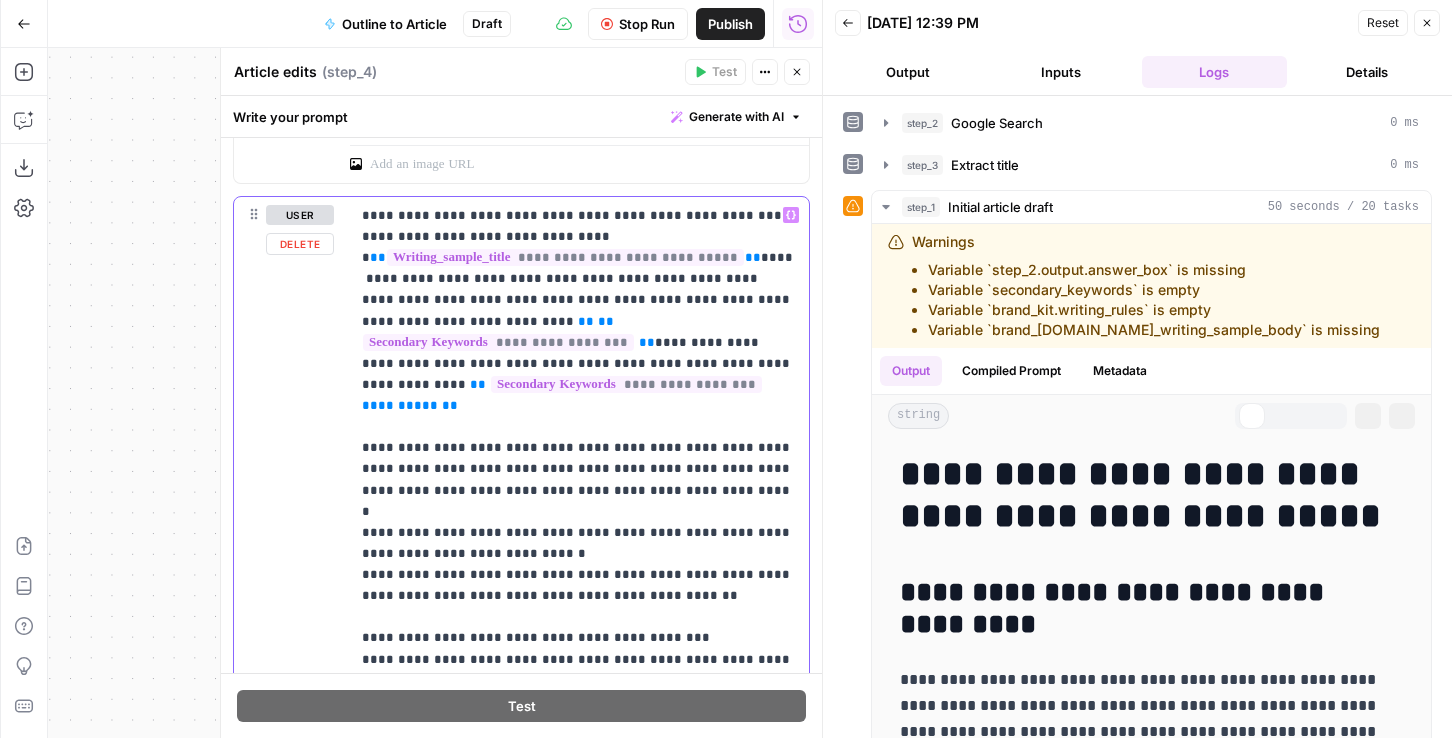 click on "**********" at bounding box center (579, 553) 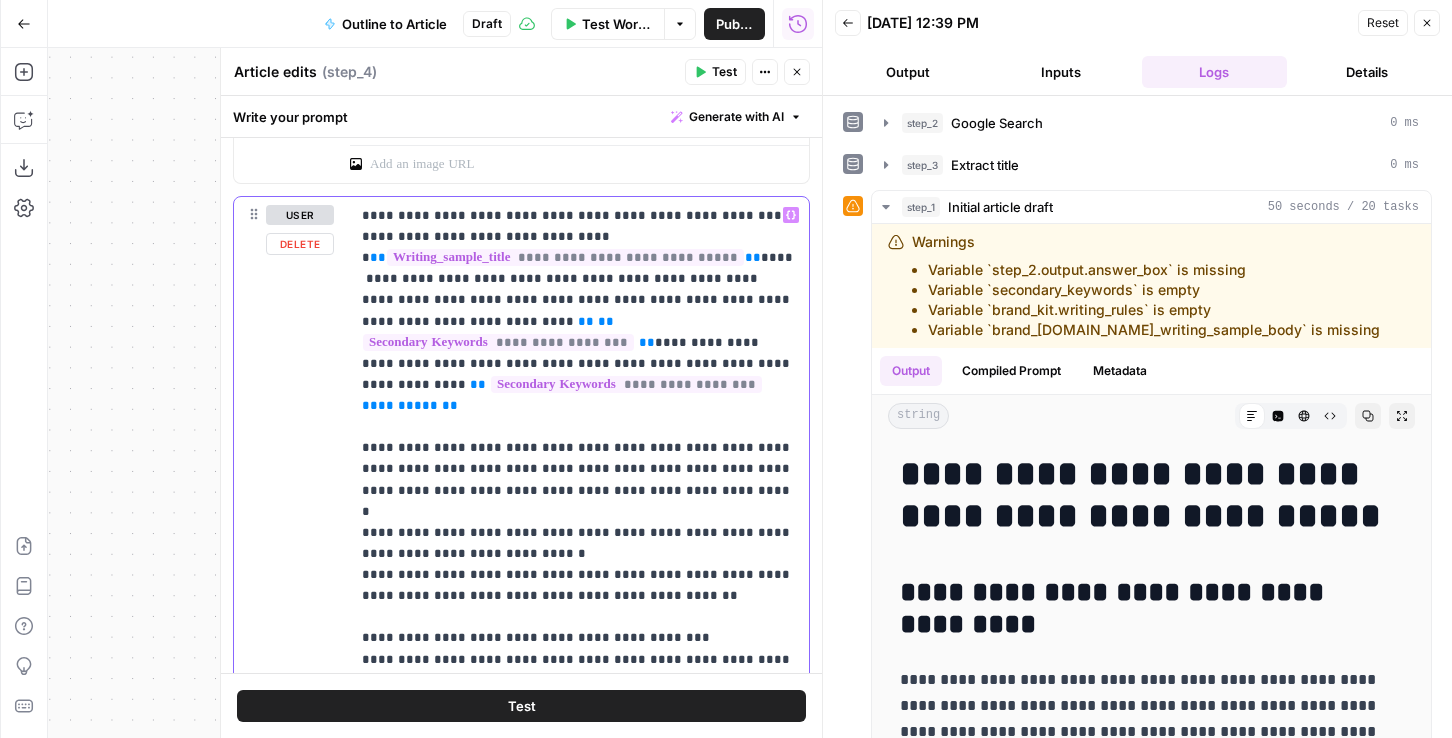 click on "**********" at bounding box center (579, 553) 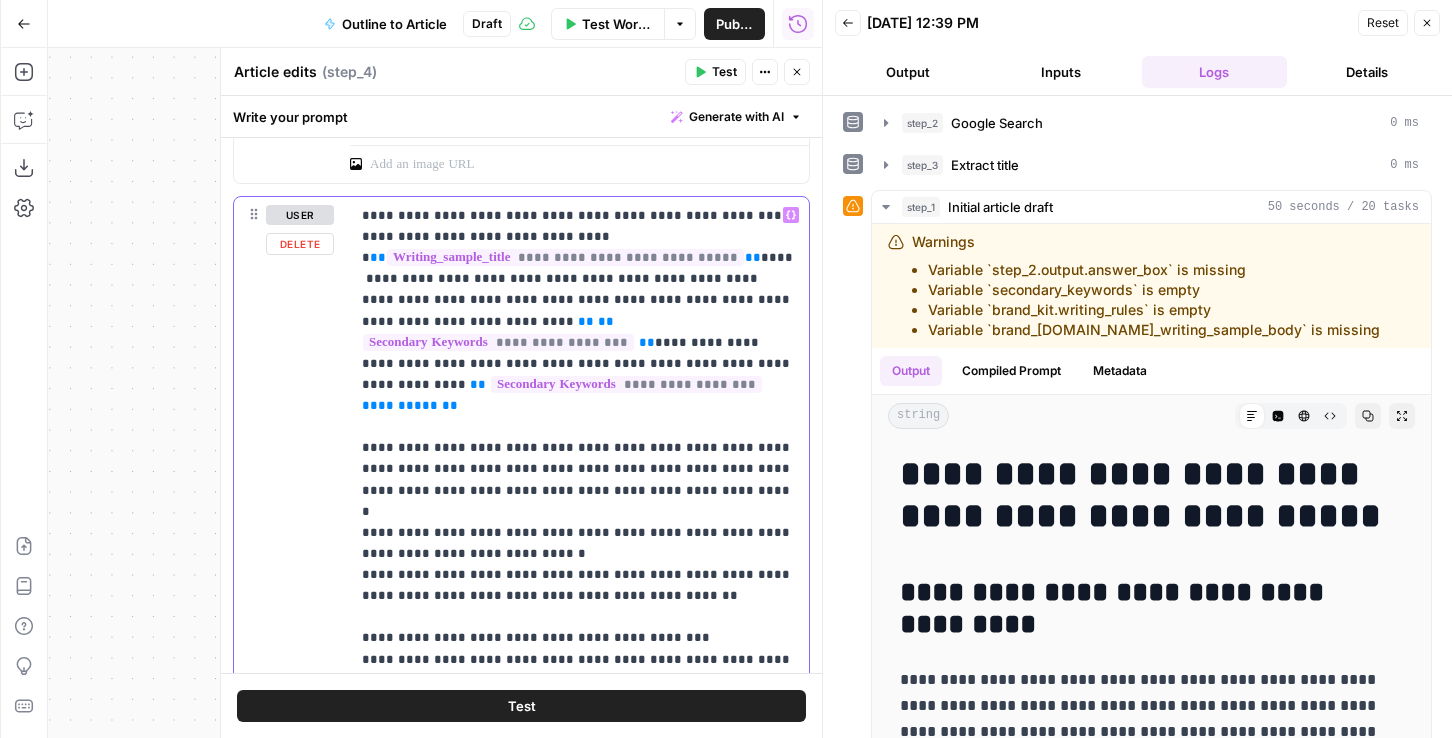 click on "**********" at bounding box center (579, 553) 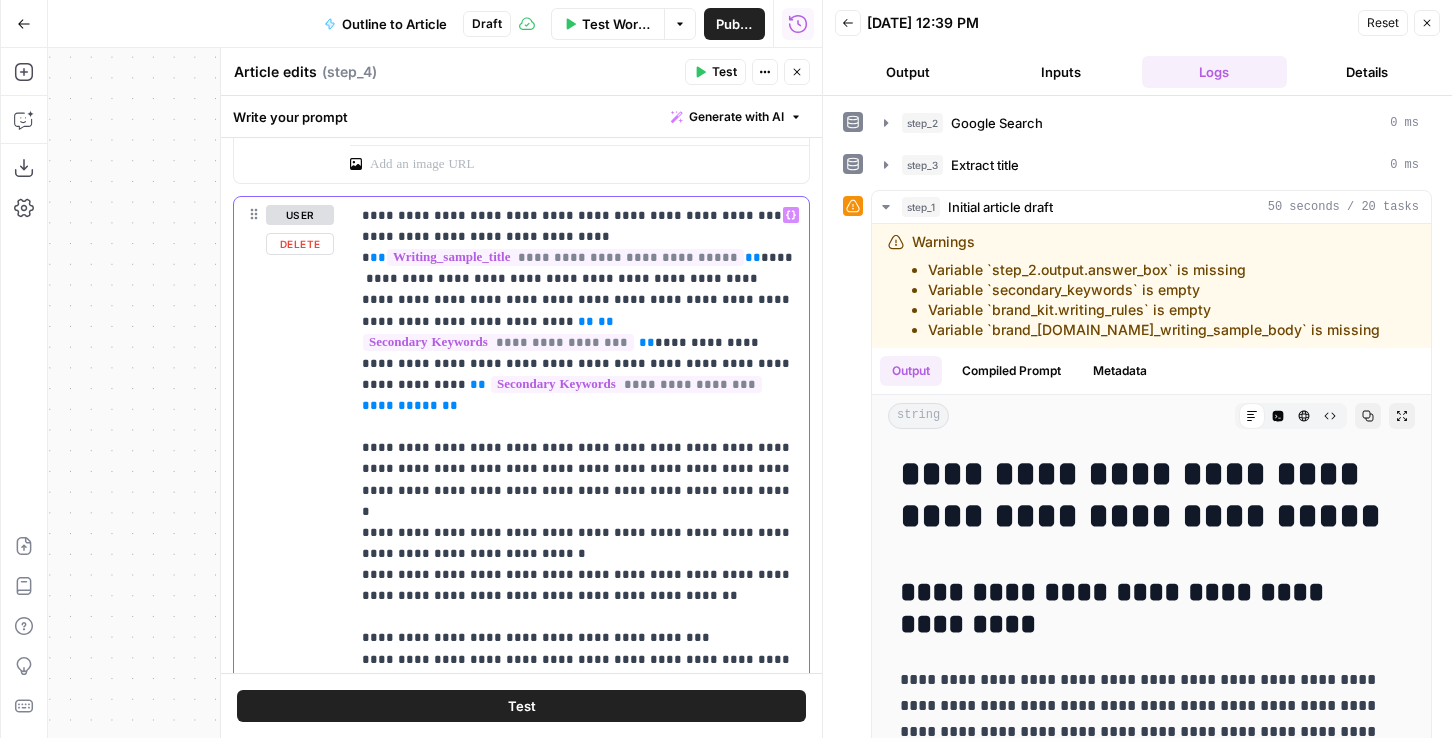 click on "**********" at bounding box center [579, 553] 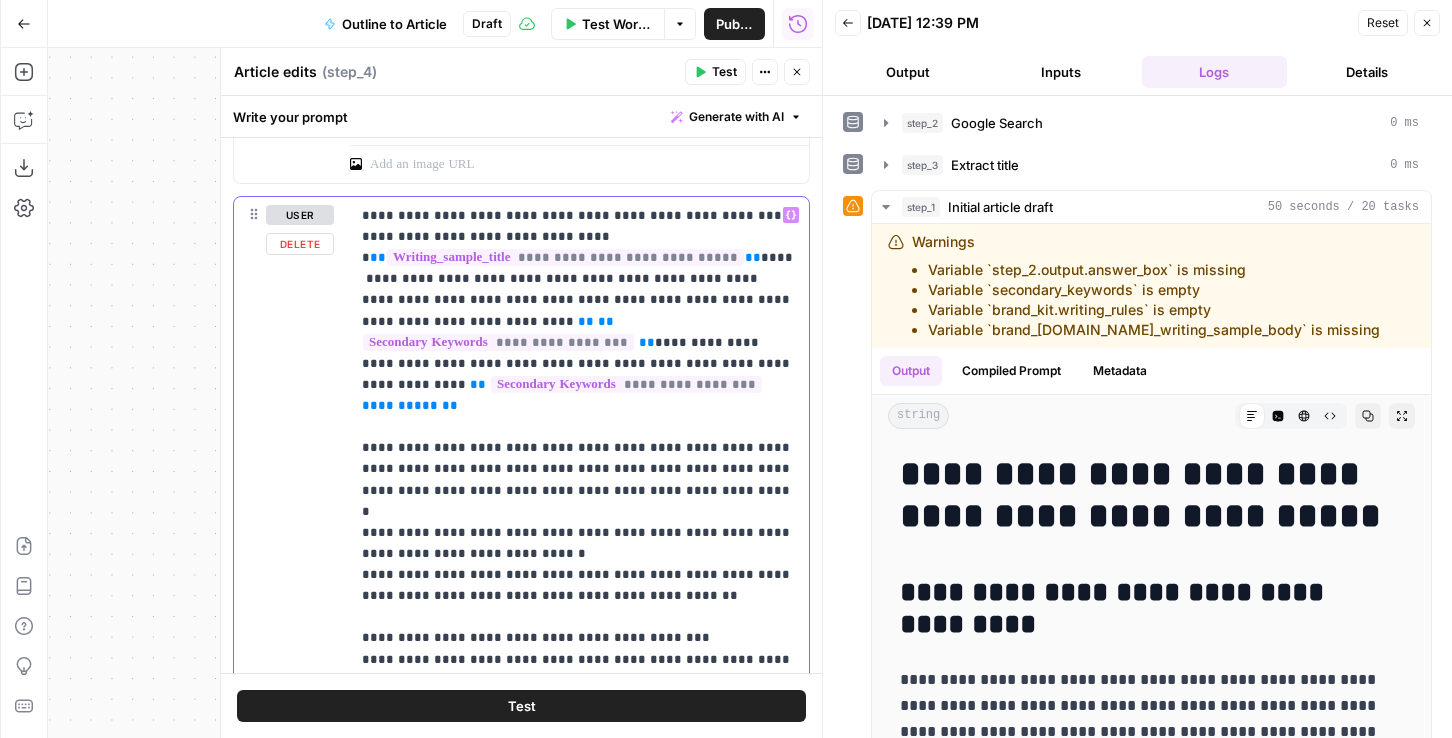 click on "**********" at bounding box center (579, 553) 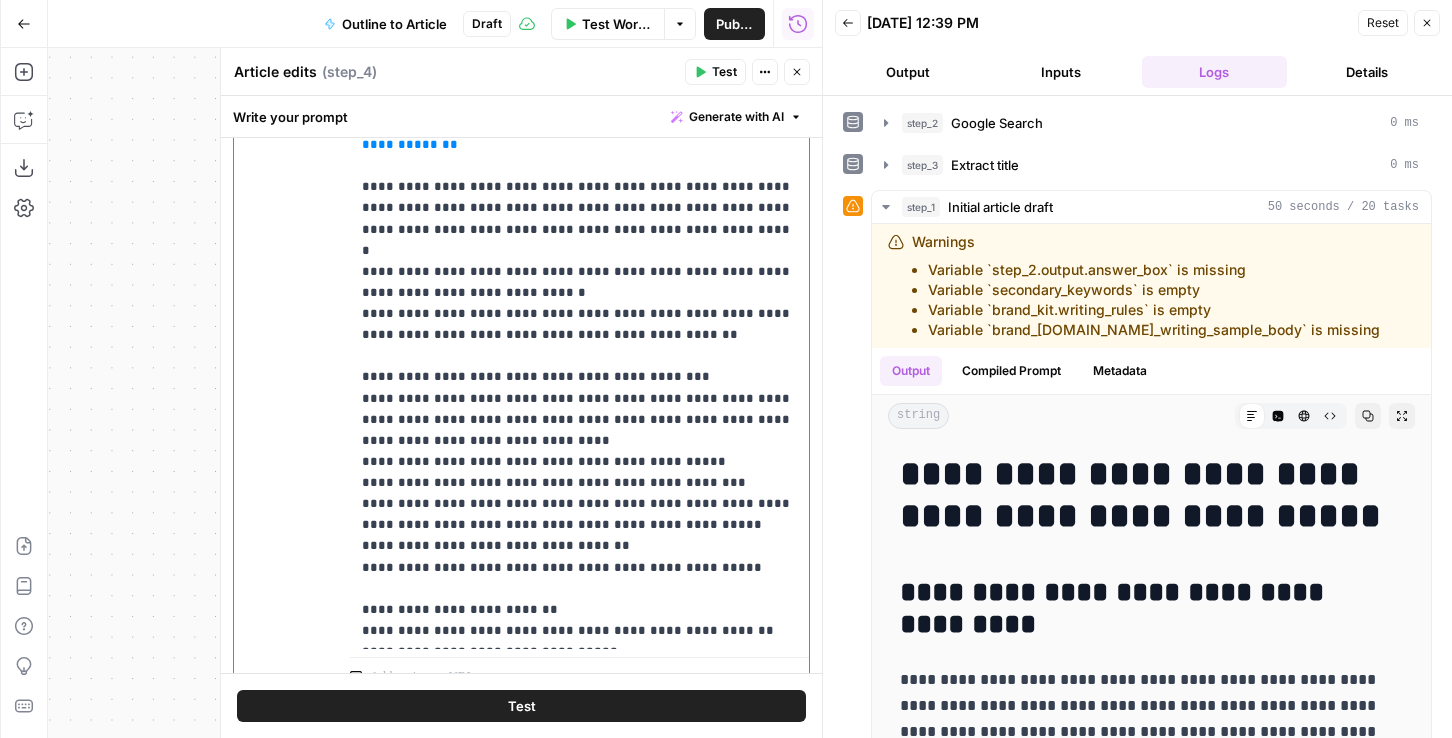 scroll, scrollTop: 3215, scrollLeft: 0, axis: vertical 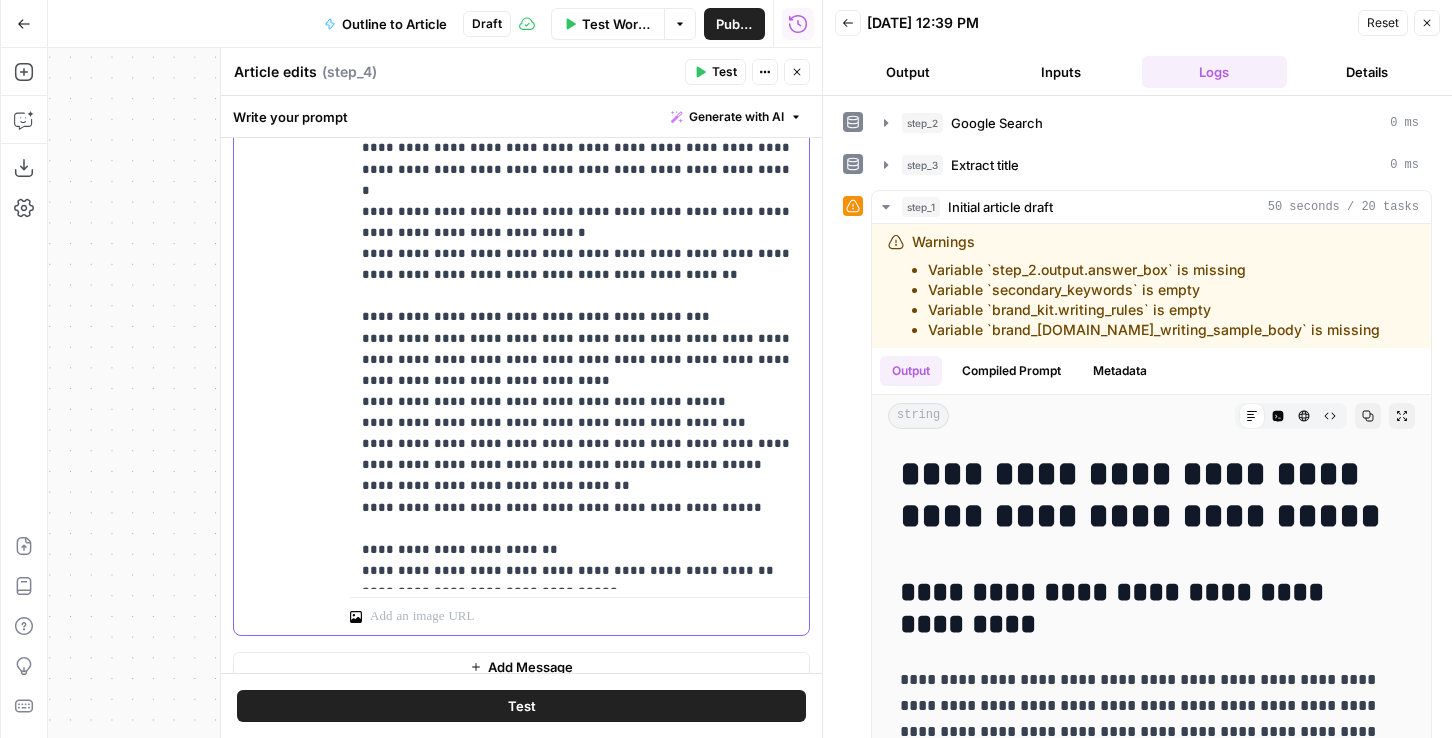 drag, startPoint x: 639, startPoint y: 577, endPoint x: 305, endPoint y: 574, distance: 334.01346 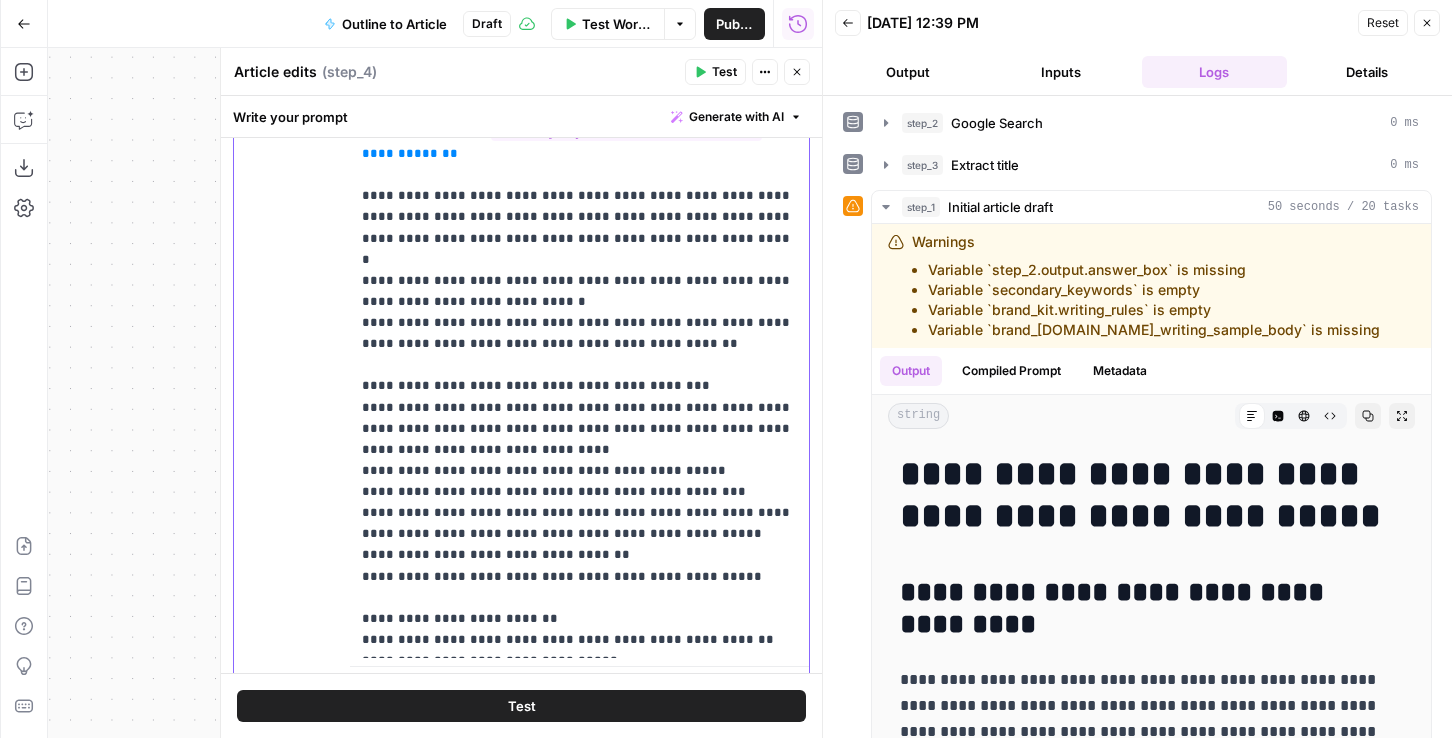 scroll, scrollTop: 3152, scrollLeft: 0, axis: vertical 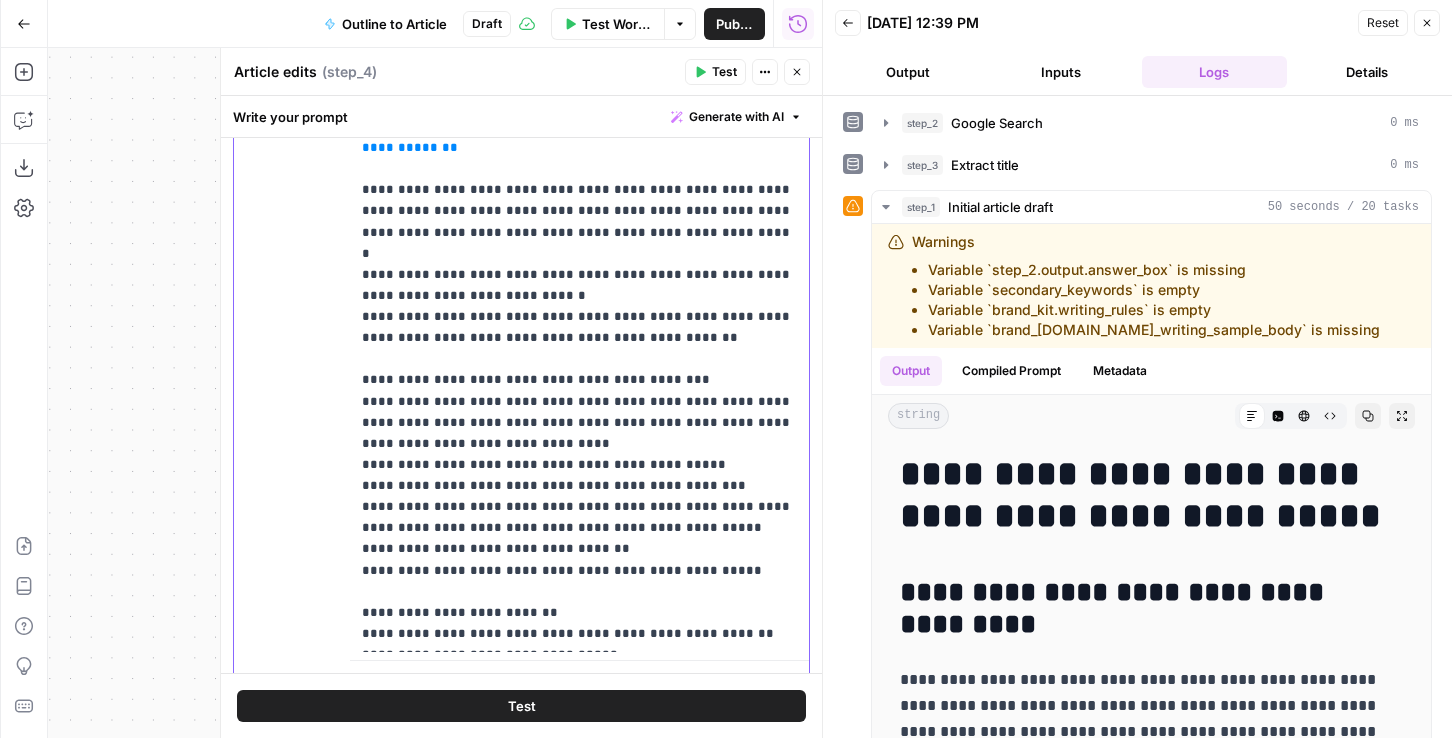 click on "**********" at bounding box center [579, 295] 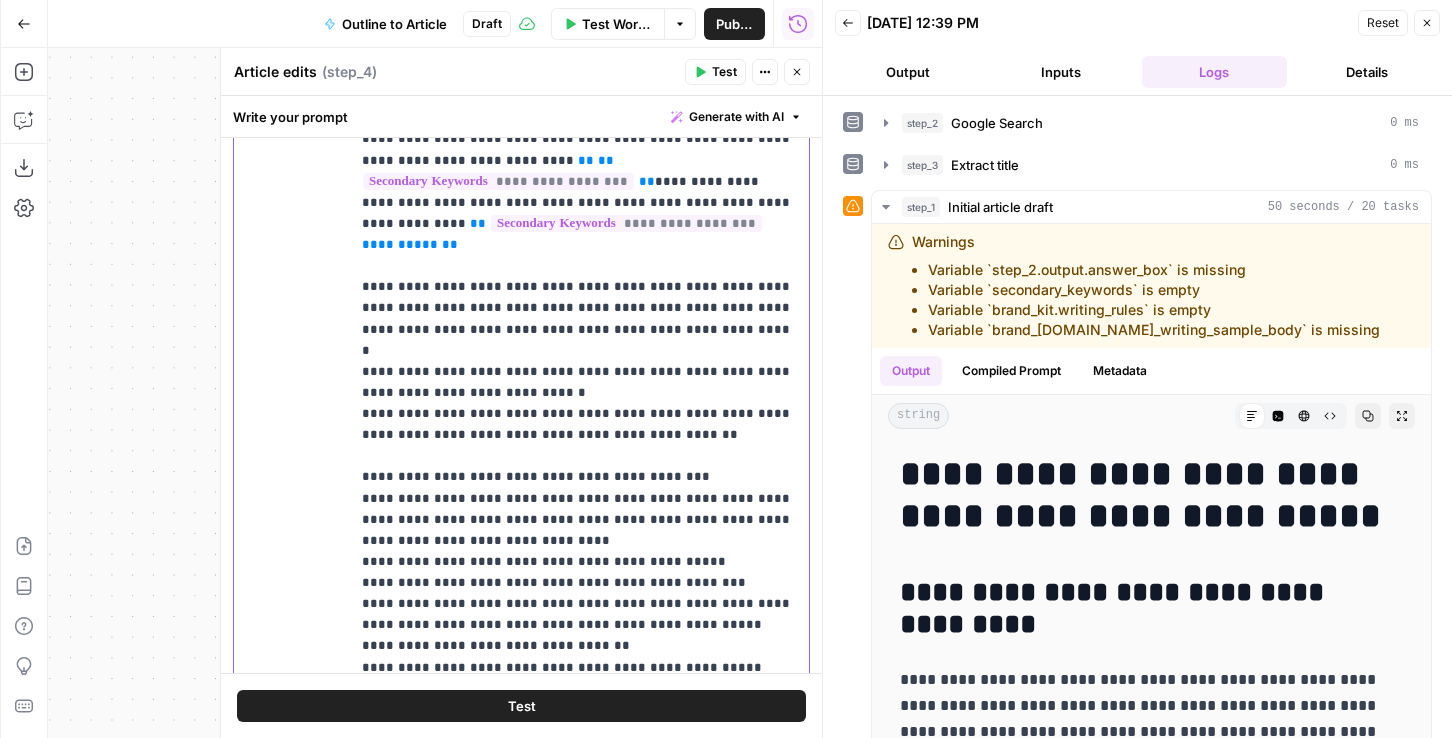 scroll, scrollTop: 3000, scrollLeft: 0, axis: vertical 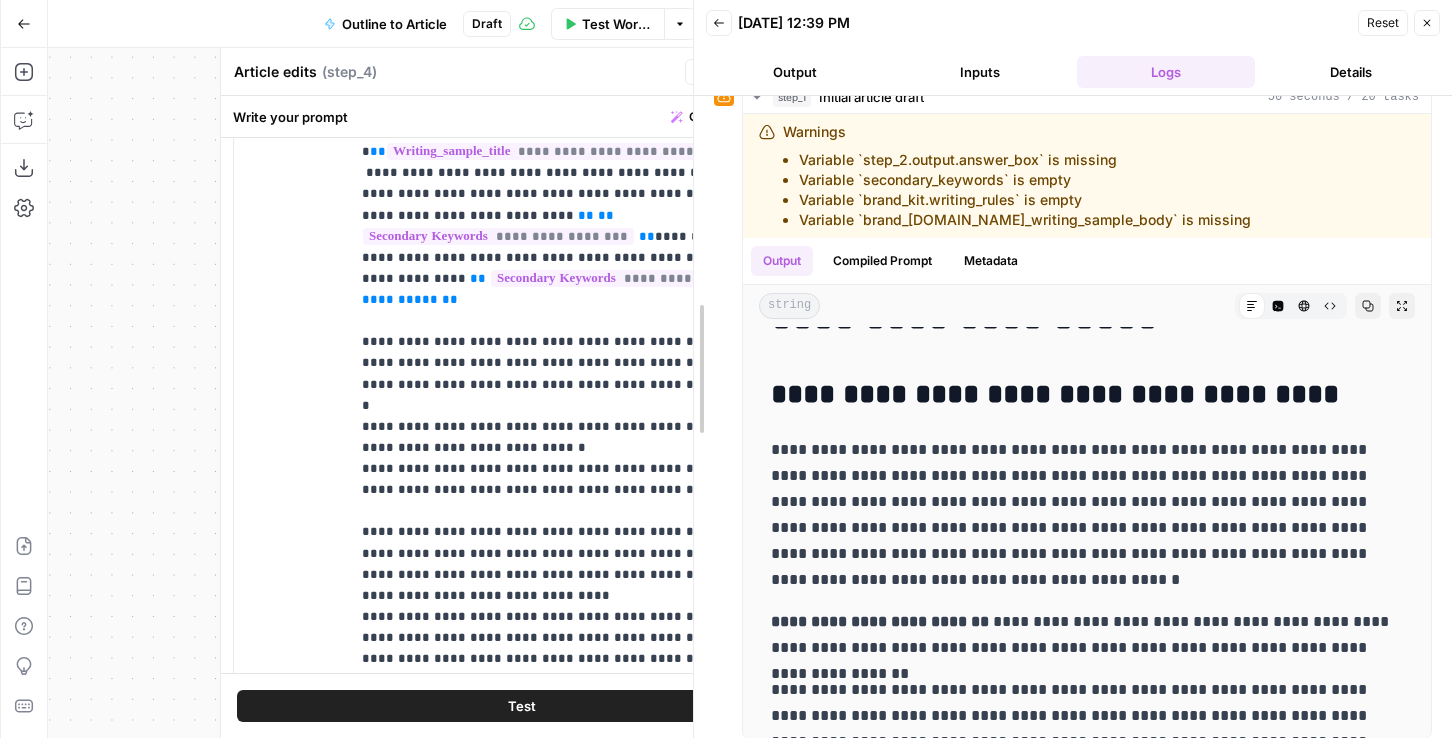 drag, startPoint x: 825, startPoint y: 288, endPoint x: 696, endPoint y: 288, distance: 129 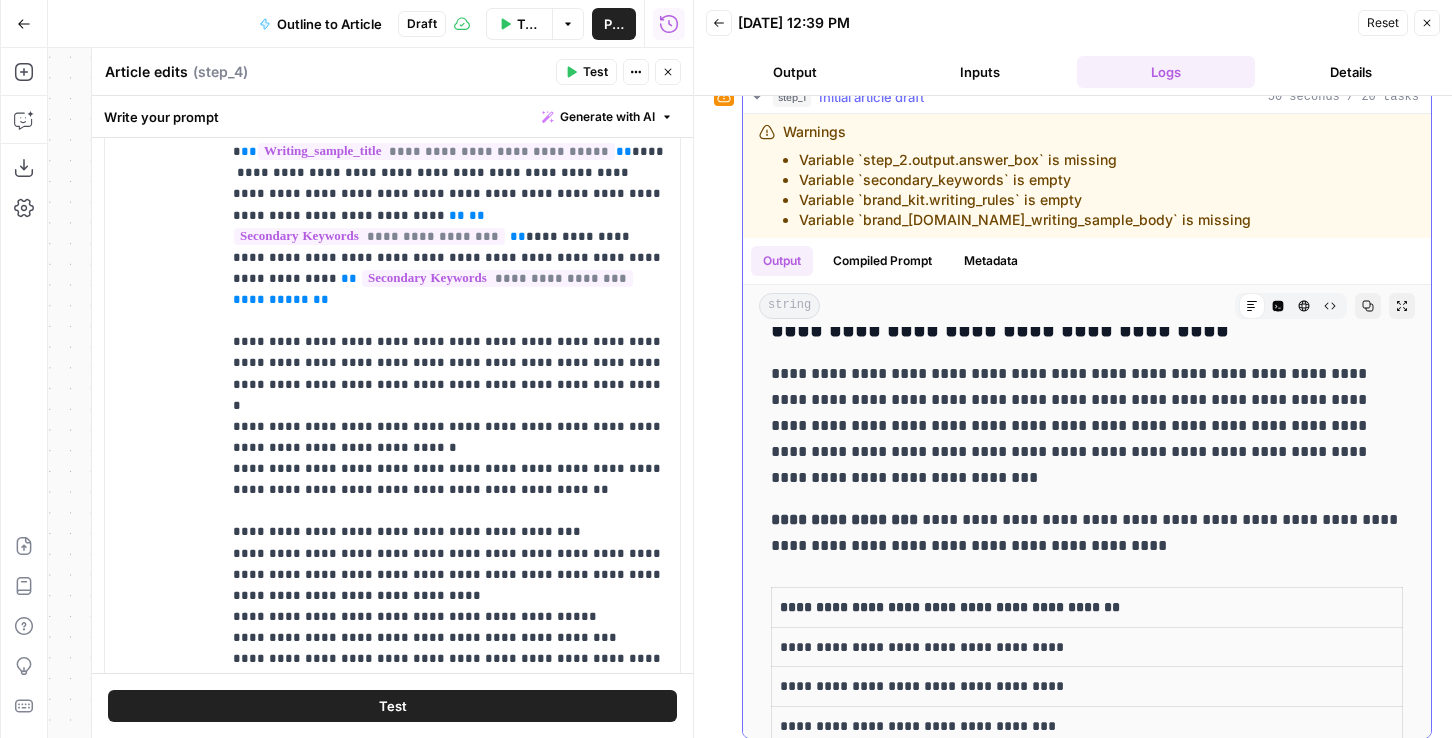scroll, scrollTop: 2104, scrollLeft: 0, axis: vertical 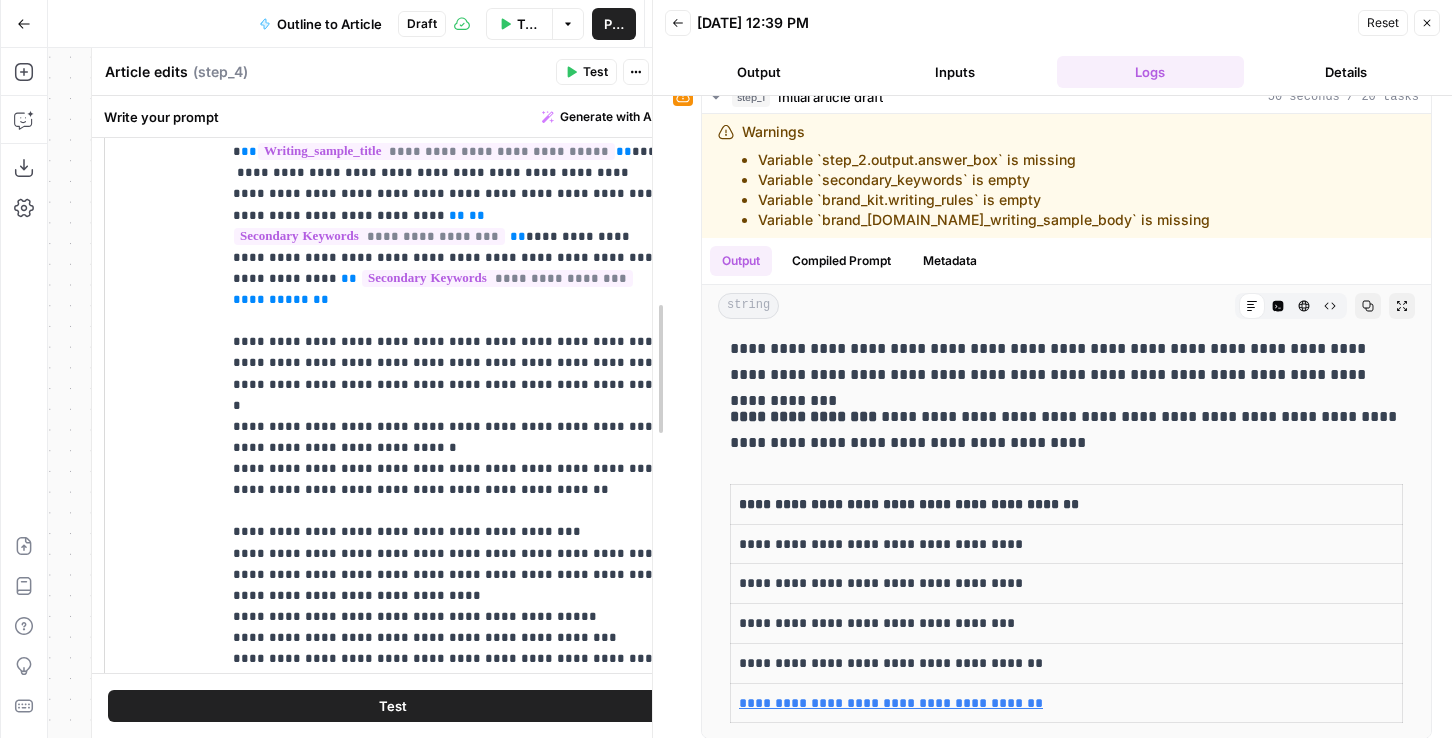 drag, startPoint x: 701, startPoint y: 377, endPoint x: 603, endPoint y: 377, distance: 98 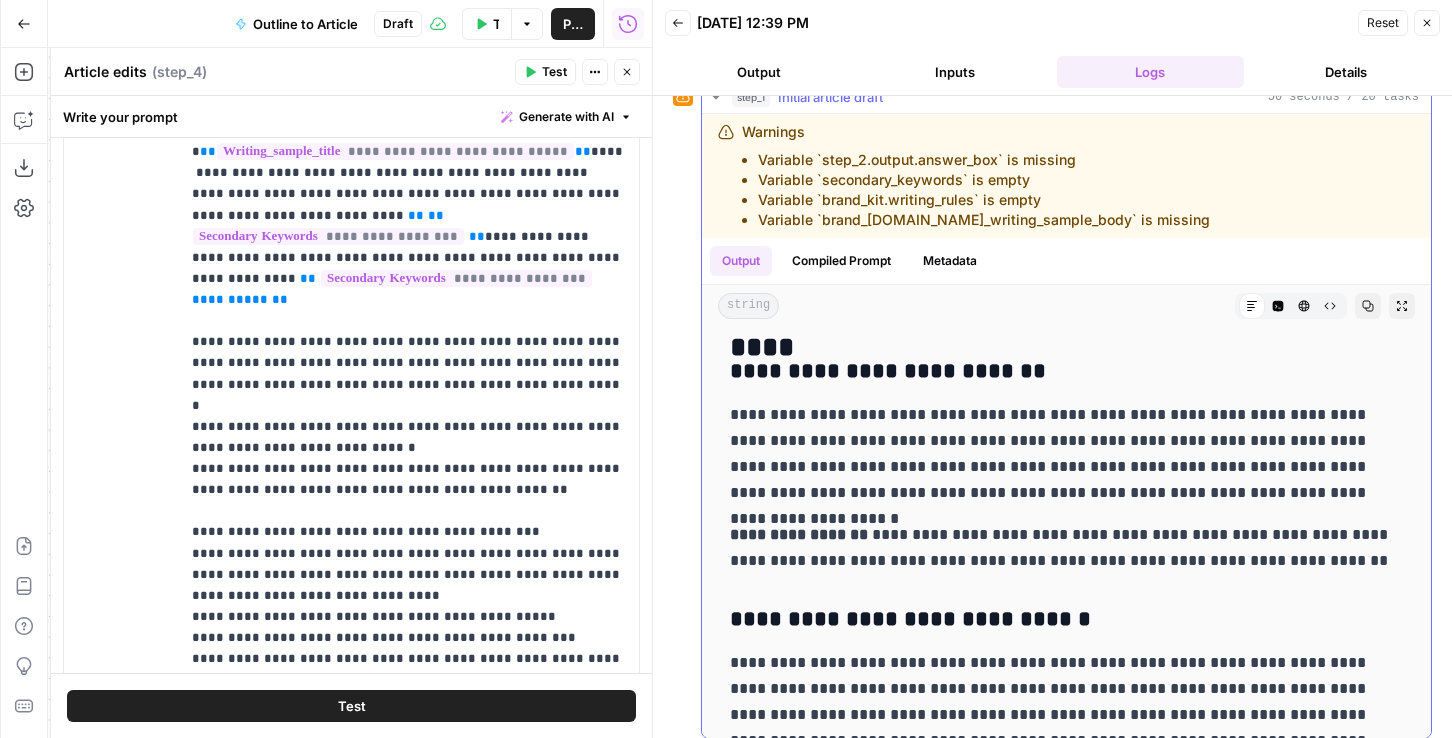 scroll, scrollTop: 975, scrollLeft: 0, axis: vertical 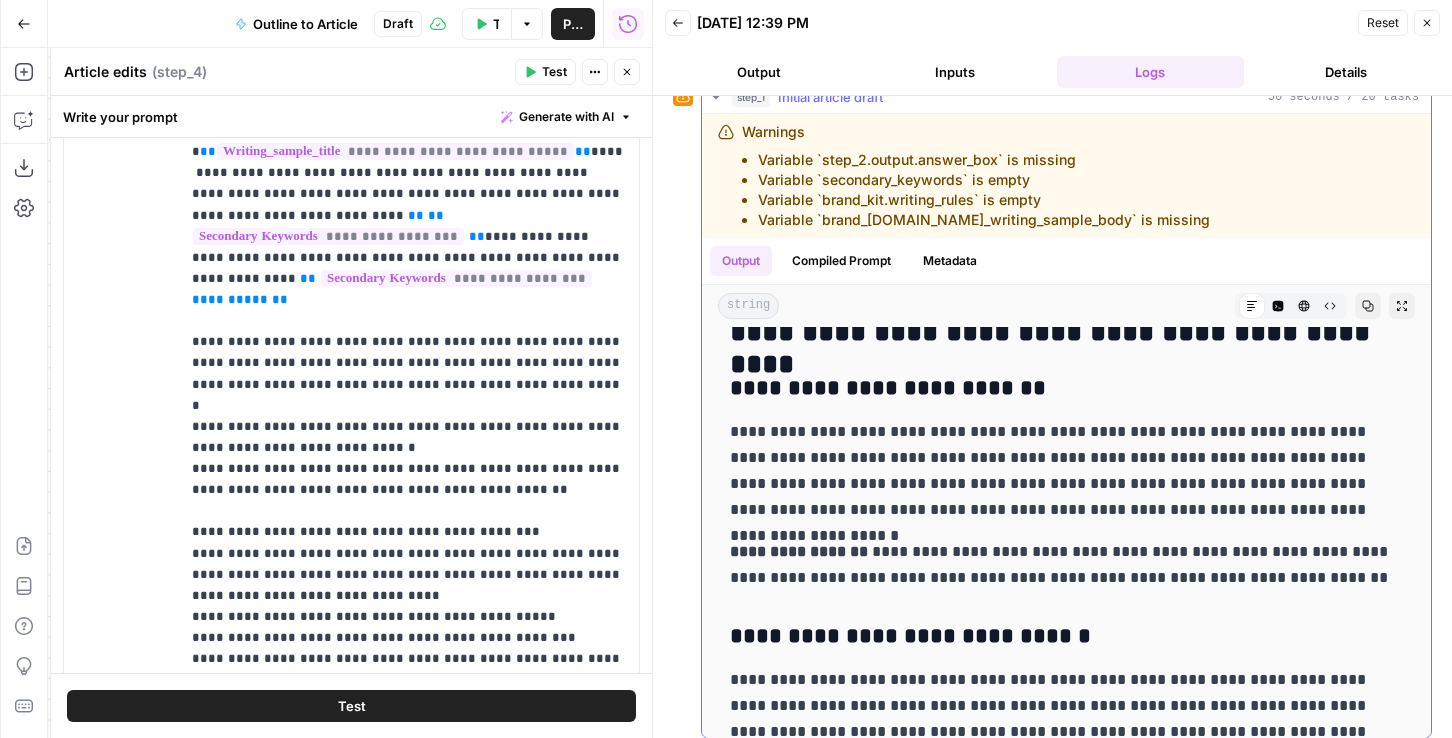 drag, startPoint x: 727, startPoint y: 431, endPoint x: 884, endPoint y: 452, distance: 158.39824 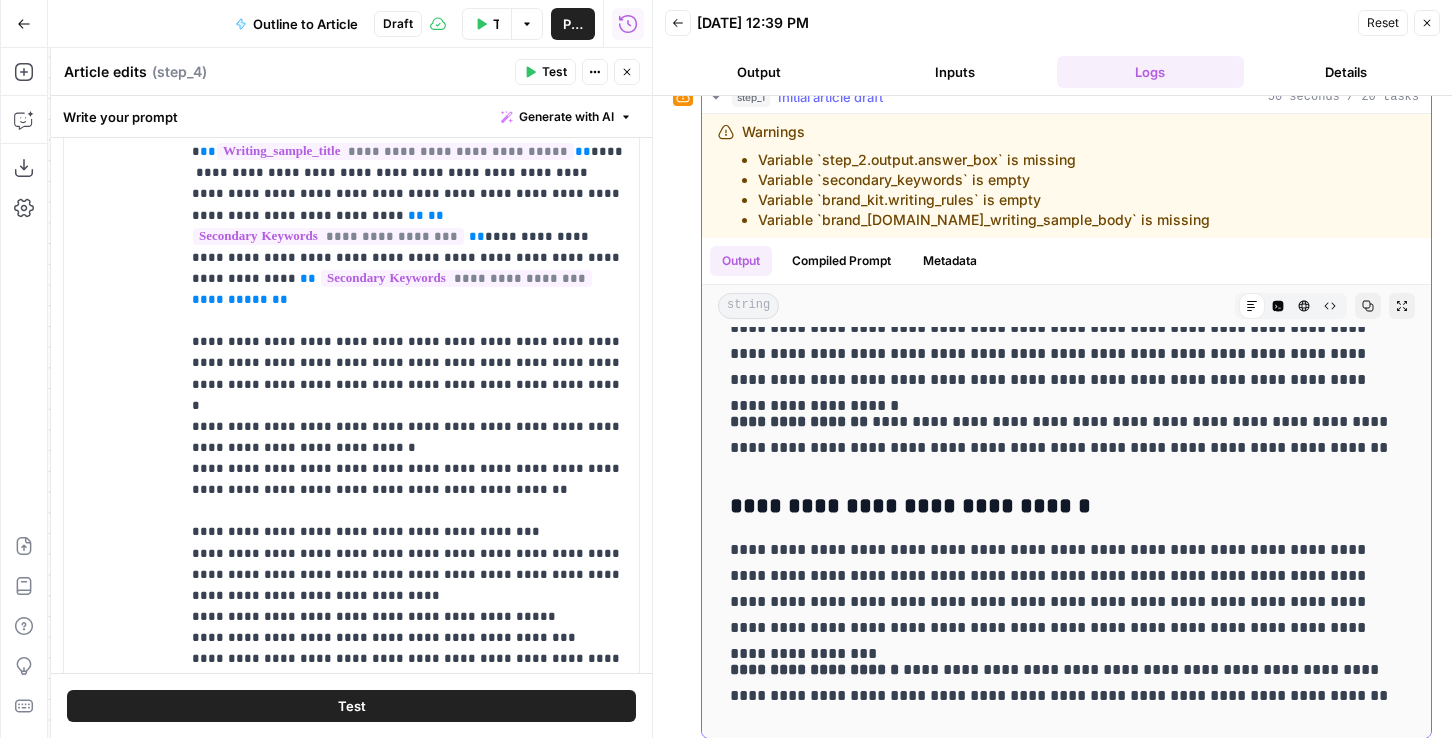 scroll, scrollTop: 1199, scrollLeft: 0, axis: vertical 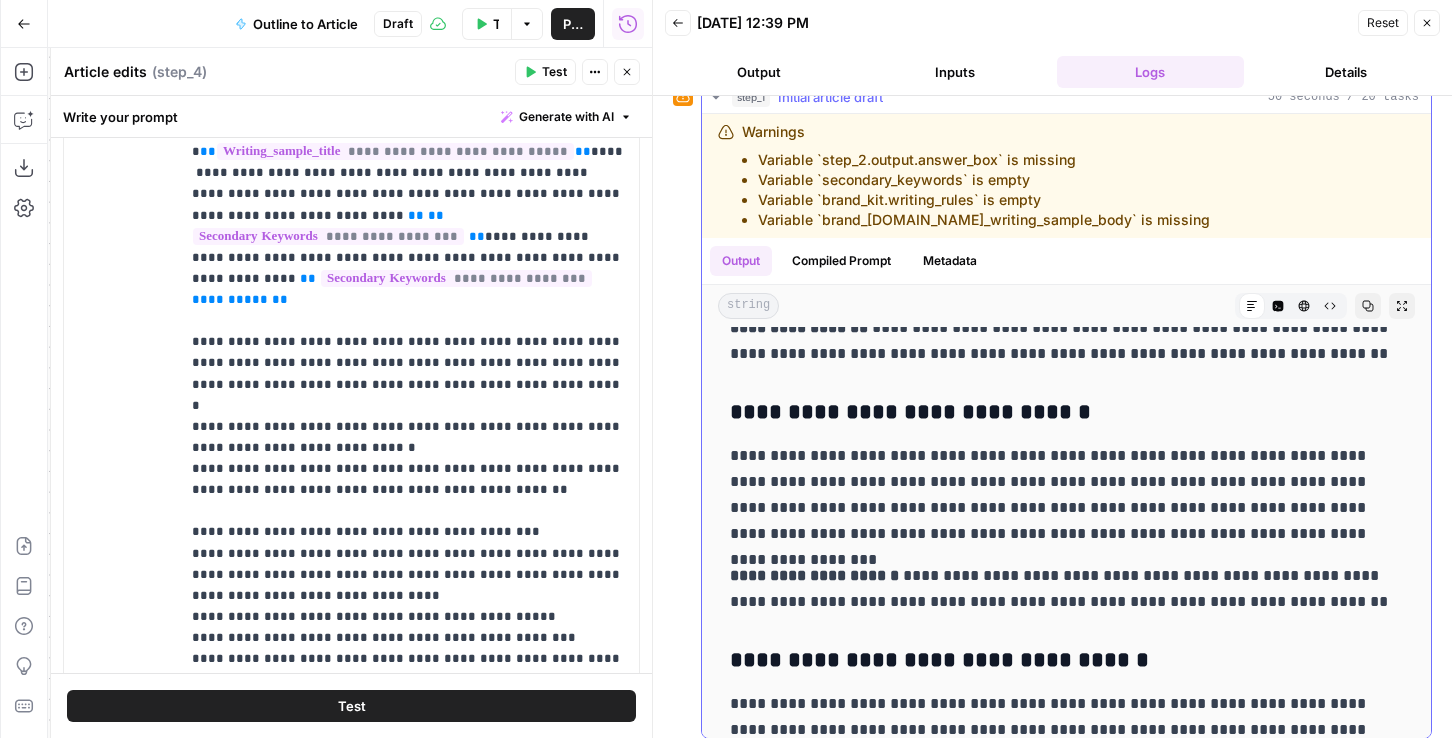 click on "**********" at bounding box center (1066, 495) 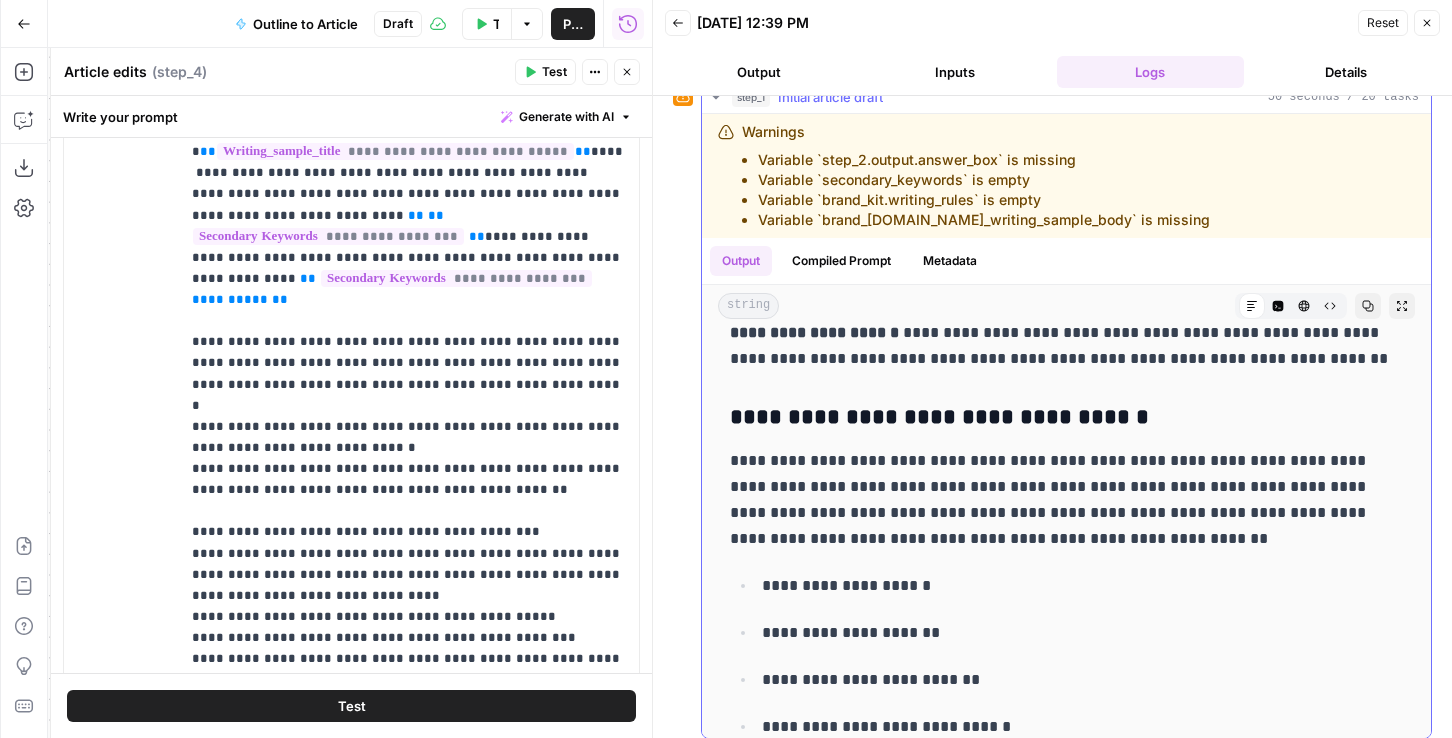 scroll, scrollTop: 1438, scrollLeft: 0, axis: vertical 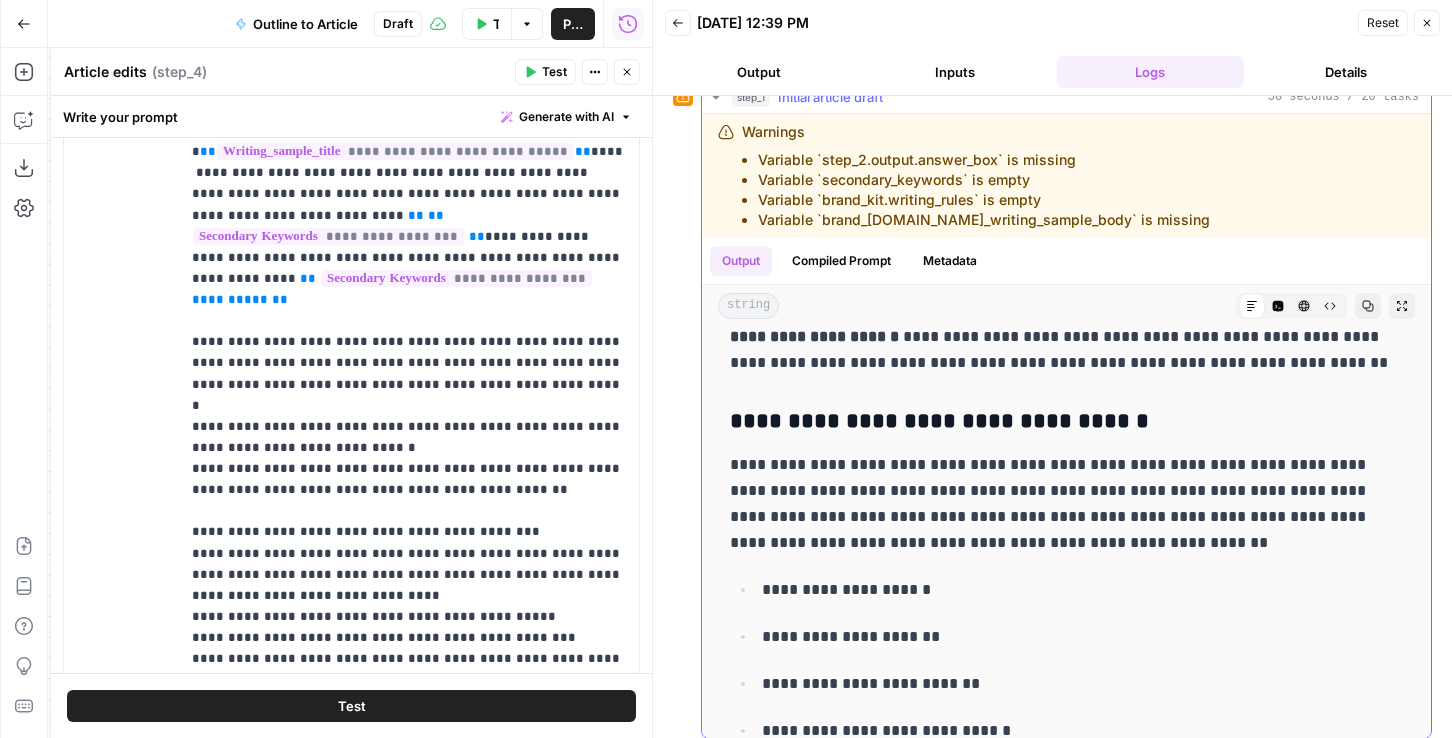 drag, startPoint x: 808, startPoint y: 495, endPoint x: 1093, endPoint y: 500, distance: 285.04385 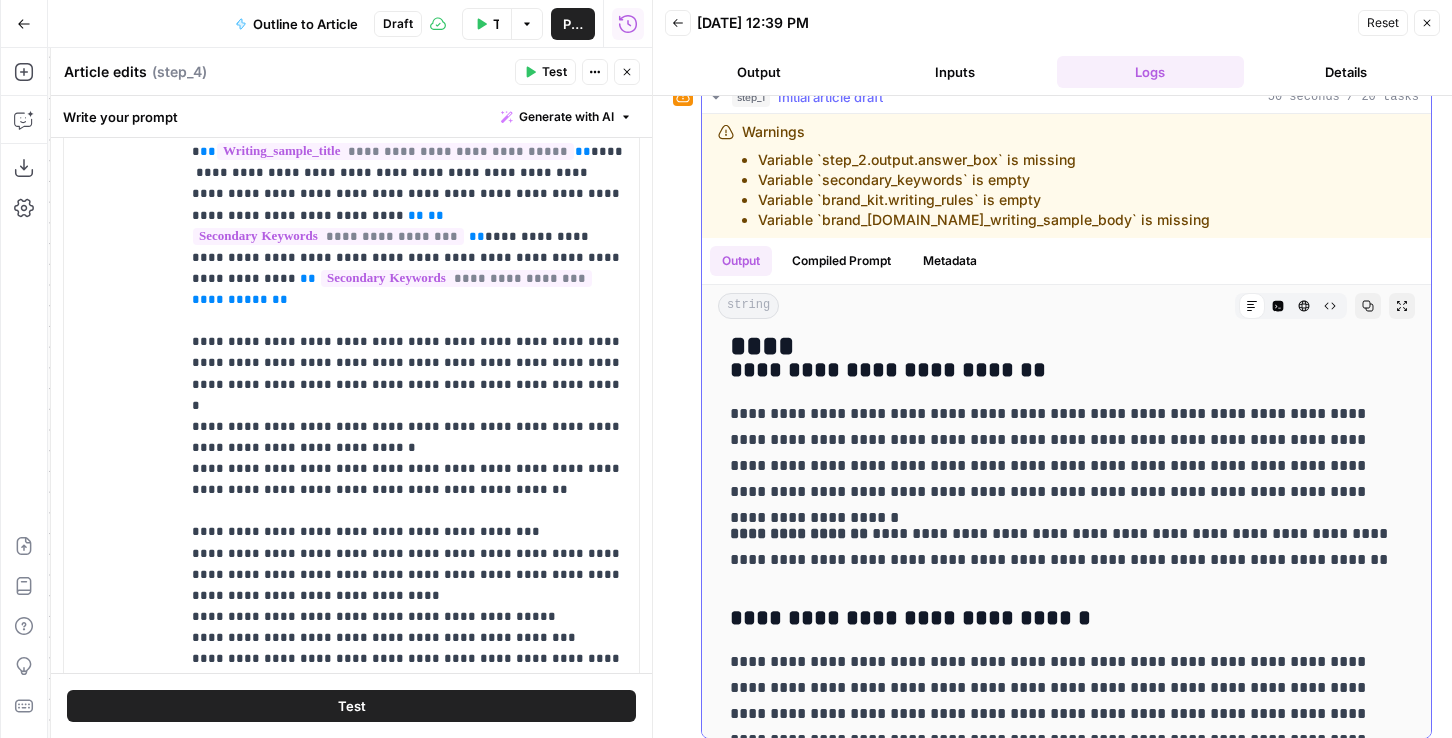 scroll, scrollTop: 992, scrollLeft: 0, axis: vertical 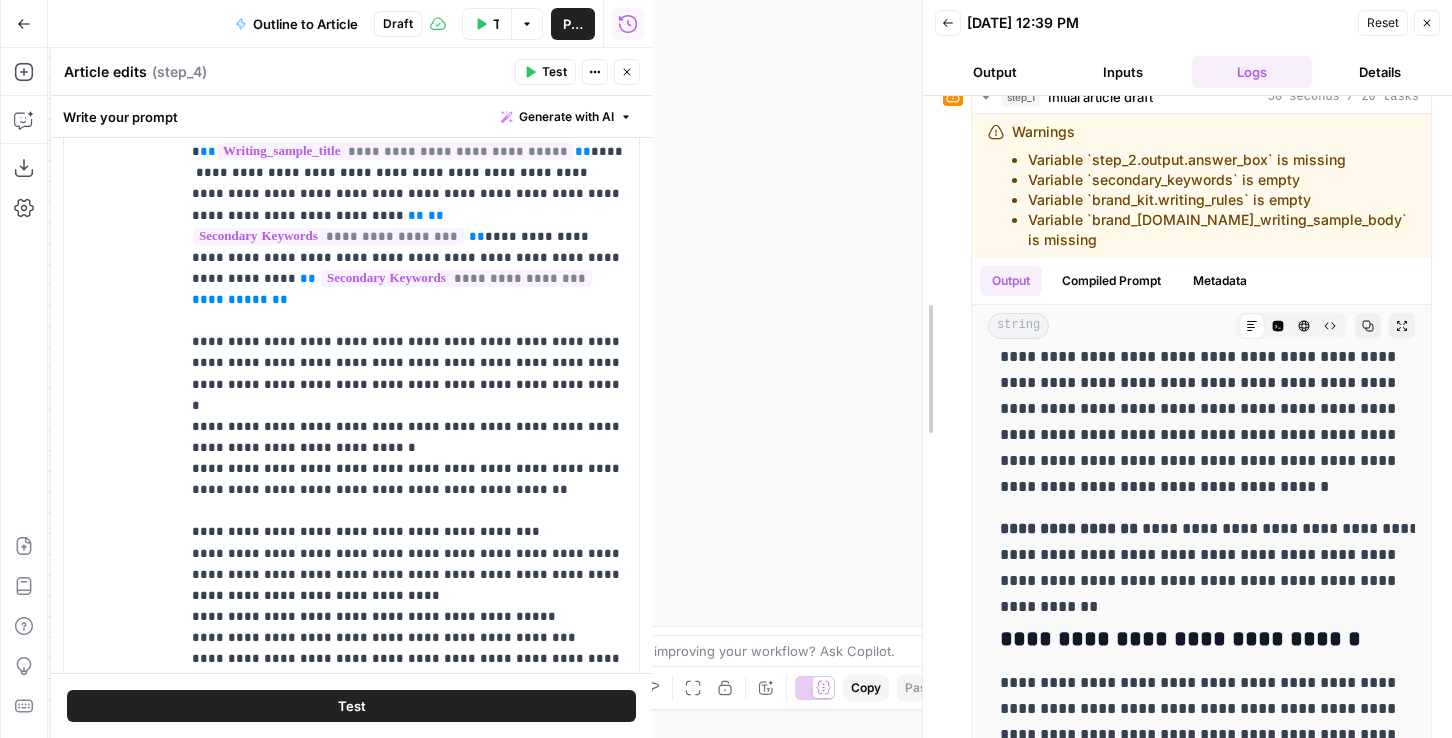 drag, startPoint x: 658, startPoint y: 117, endPoint x: 929, endPoint y: 118, distance: 271.00183 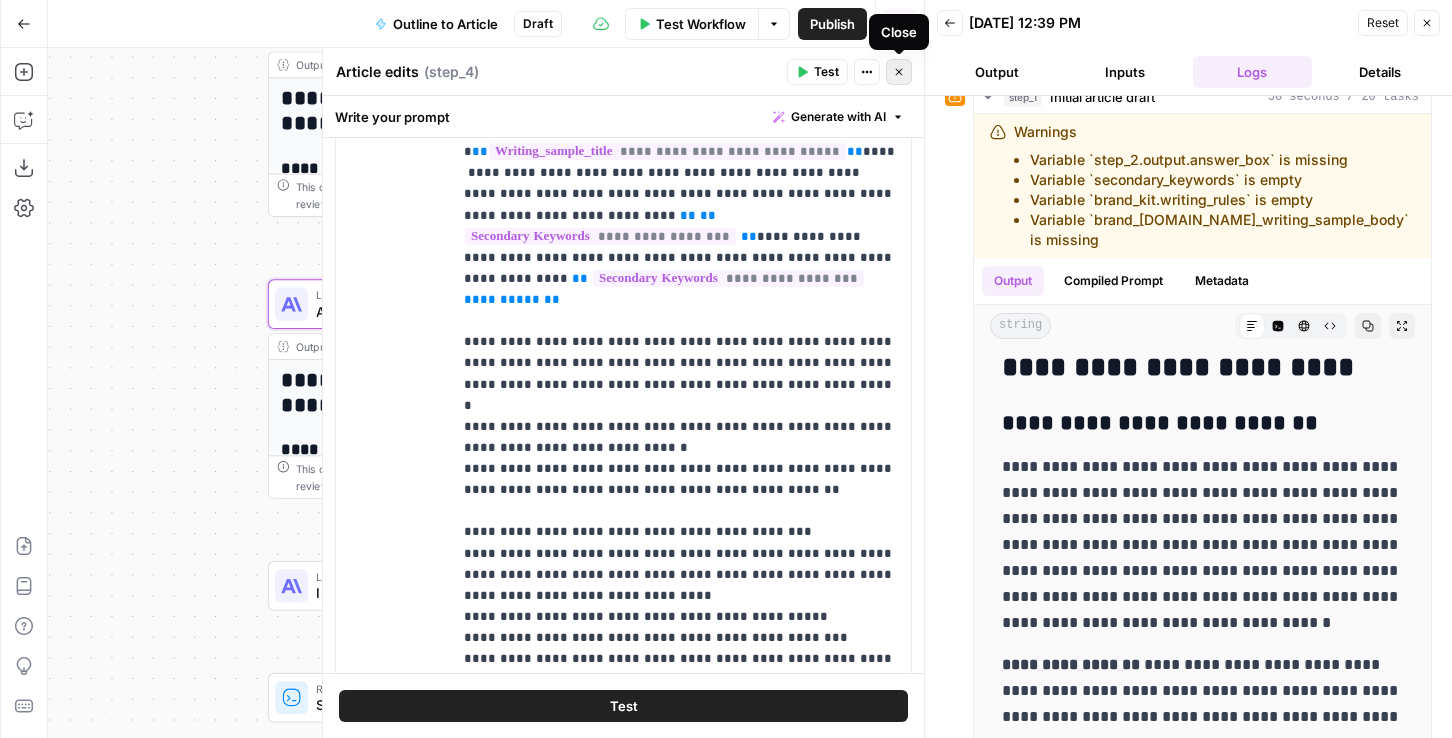 click 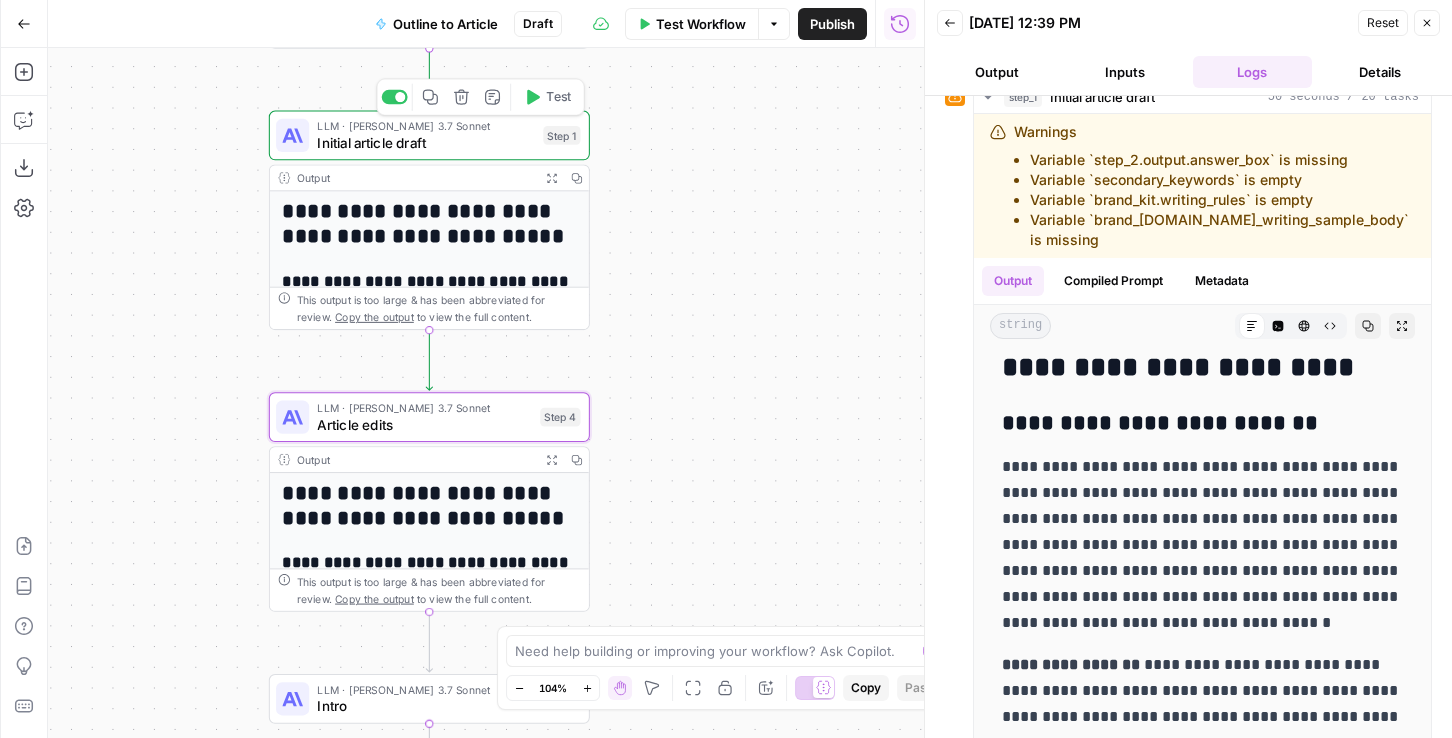 drag, startPoint x: 672, startPoint y: 220, endPoint x: 700, endPoint y: 264, distance: 52.153618 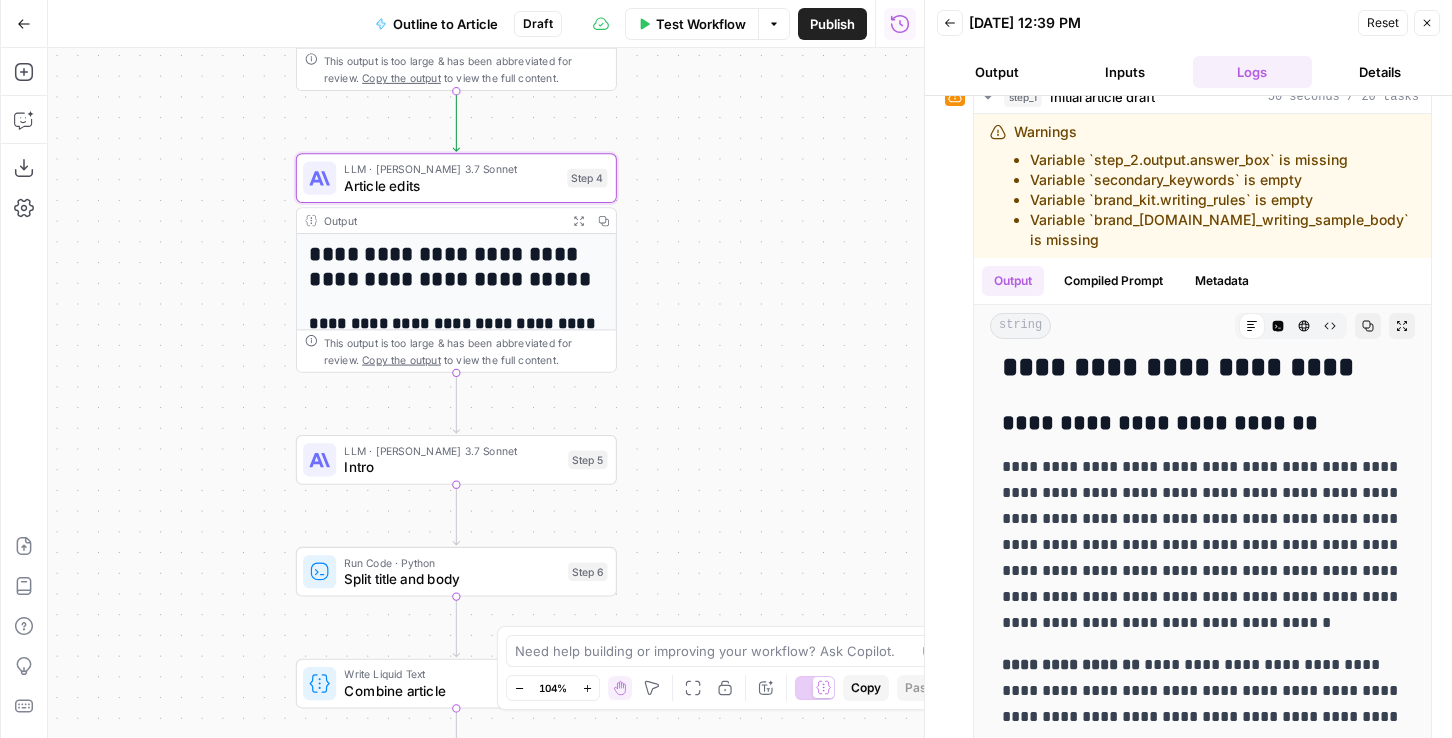 drag, startPoint x: 208, startPoint y: 469, endPoint x: 207, endPoint y: 295, distance: 174.00287 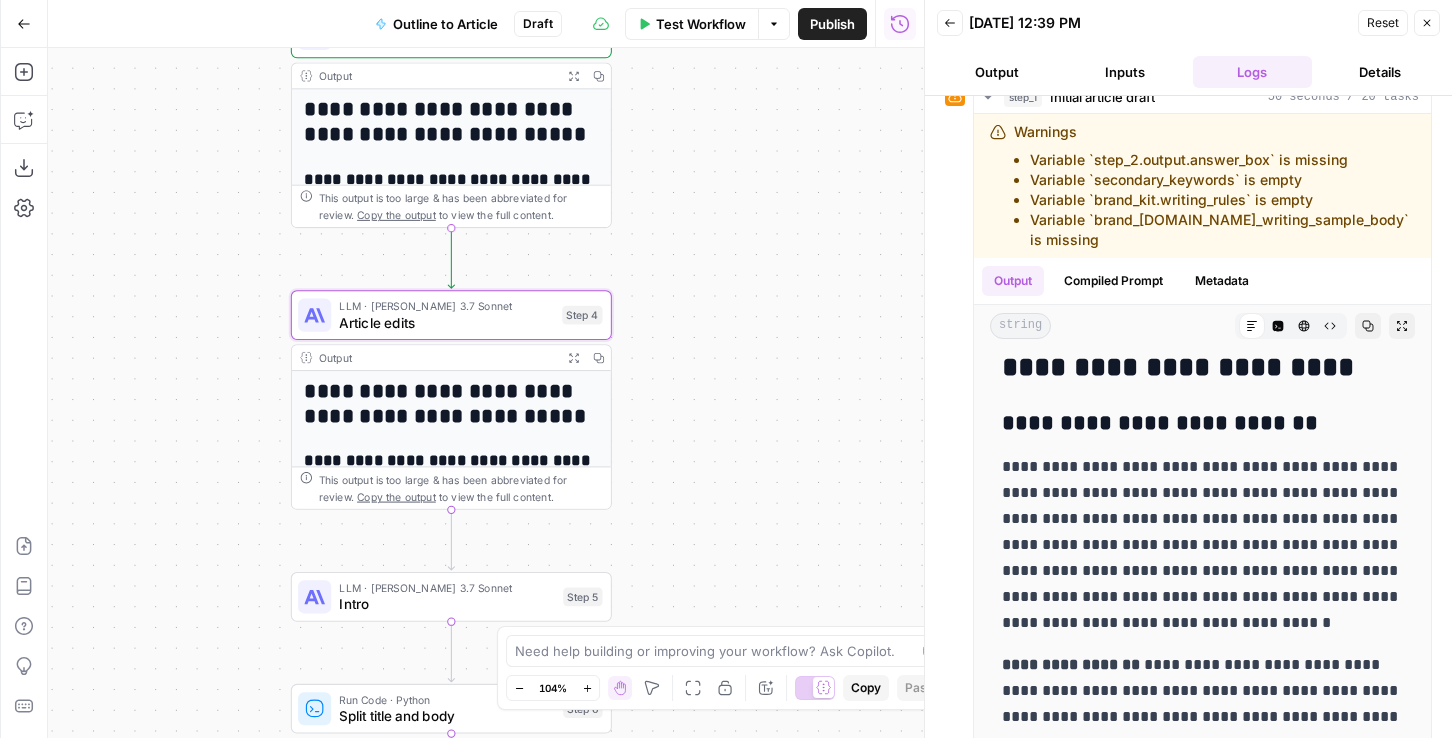 drag, startPoint x: 207, startPoint y: 298, endPoint x: 206, endPoint y: 454, distance: 156.0032 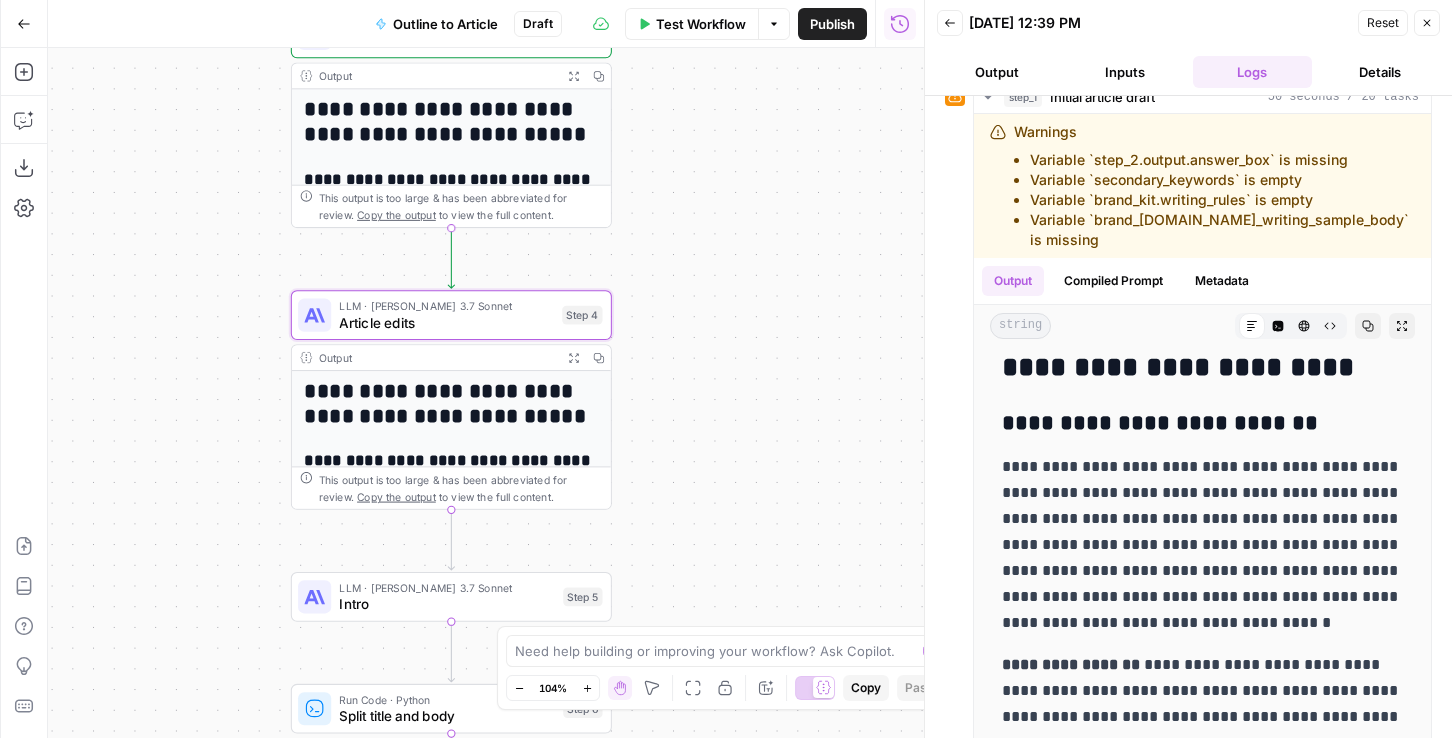 click on "Workflow Set Inputs Inputs Google Search Google Search Step 2 Output Expand Output Copy 1 2 3 4 5 6 7 {    "search_metadata" :  {      "id" :  "685ed9ebf7e99663b74624d0" ,      "status" :  "Success" ,      "json_endpoint" :  "https://serpapi.com          /searches/3479210bac7f3fee          /685ed9ebf7e99663b74624d0.json" ,      "created_at" :  "2025-06-27 17:50:35 UTC" ,      "processed_at" :  "2025-06-27 17:50:35 UTC" ,     XXXXXXXXXXXXXXXXXXXXXXXXXXXXXXXXXXXXXXXXXXXXXXXXXXXXXXXXXXXXXXXXXXXXXXXXXXXXXXXXXXXXXXXXXXXXXXXXXXXXXXXXXXXXXXXXXXXXXXXXXXXXXXXXXXXXXXXXXXXXXXXXXXXXXXXXXXXXXXXXXXXXXXXXXXXXXXXXXXXXXXXXXXXXXXXXXXXXXXXXXXXXXXXXXXXXXXXXXXXXXXXXXXXXXXXXXXXXXXXXXXXXXXXXXXXXXXXXXXXXXXXXXXXXXXXXXXXXXXXXXXXXXXXXXXXXXXXXXXXXXXXXXXXXXXXXXXXXXXXXXXXXXXXXXXXXXXXXXXXXXXXXXXXXXXXXXXXXXXXXXXXXXXXXXXXXXXXXXXXXXXXXXXXXXXXXXXXXXXXXXXXXXXXXXXXXXXXXXXXXXXXXXXXXXXXXXXXXXXXXXXXXXXXXXXXXXXXXXXXXXXXXXXXXXXXXXXXXXXXXXXXXXXXXXXXXXXXXXXXXXXXXXXXXXXXX This output is too large & has been abbreviated for review." at bounding box center (486, 393) 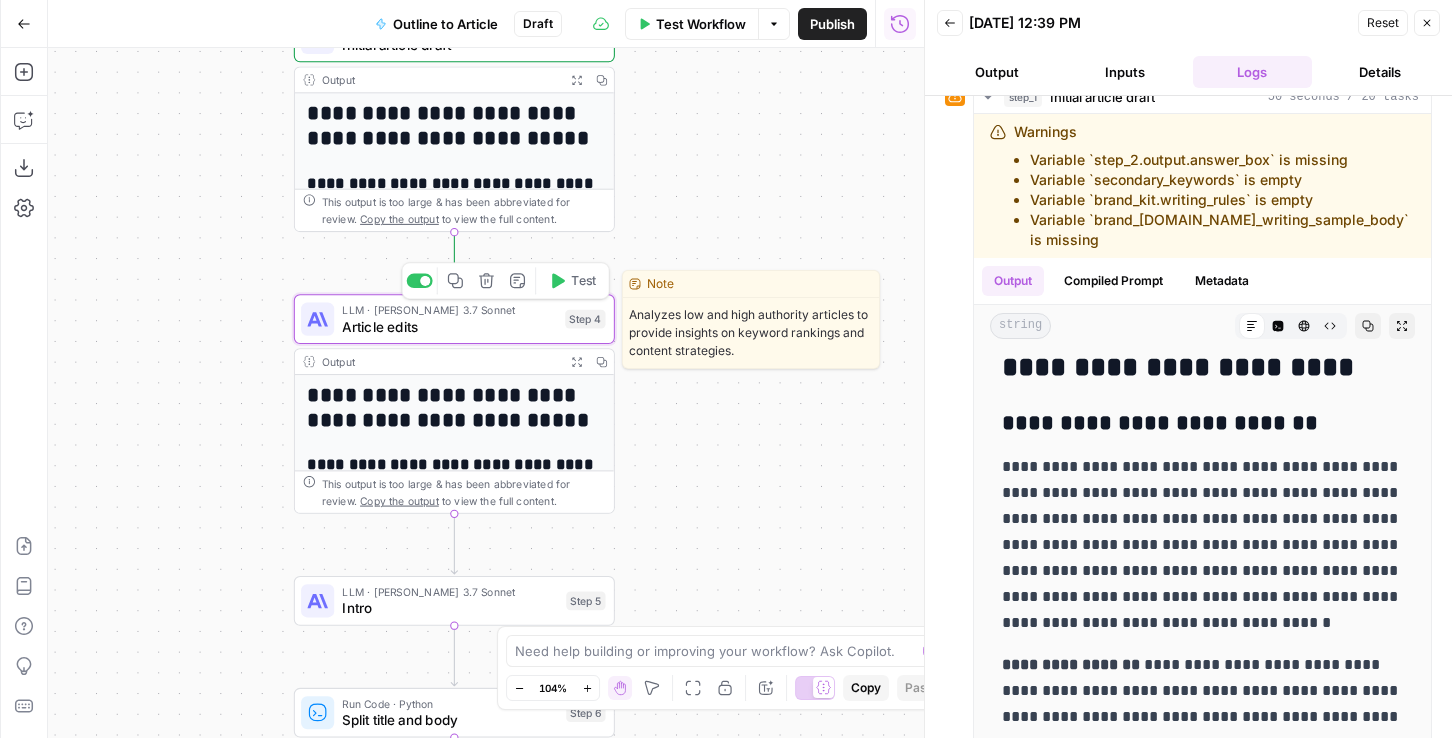 click on "Article edits" at bounding box center [449, 326] 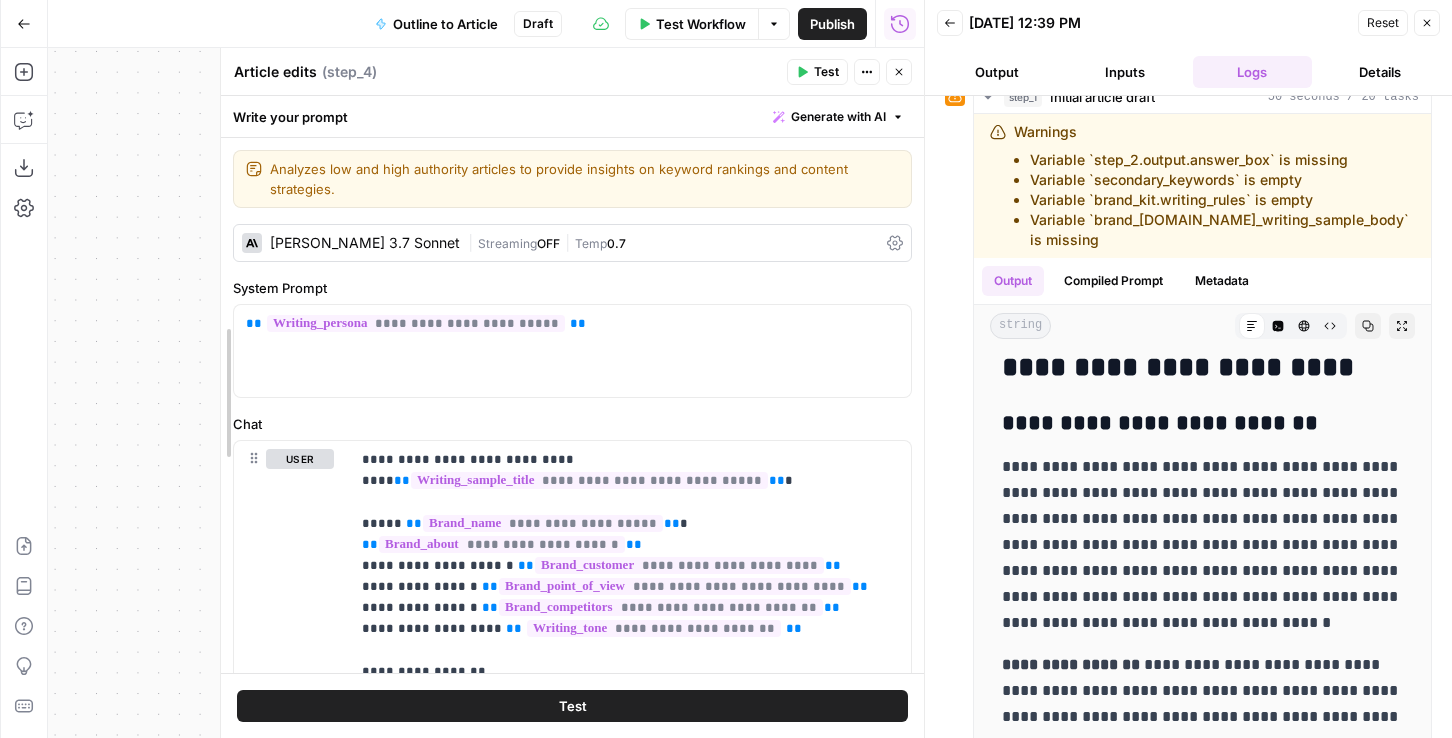 drag, startPoint x: 330, startPoint y: 365, endPoint x: 228, endPoint y: 365, distance: 102 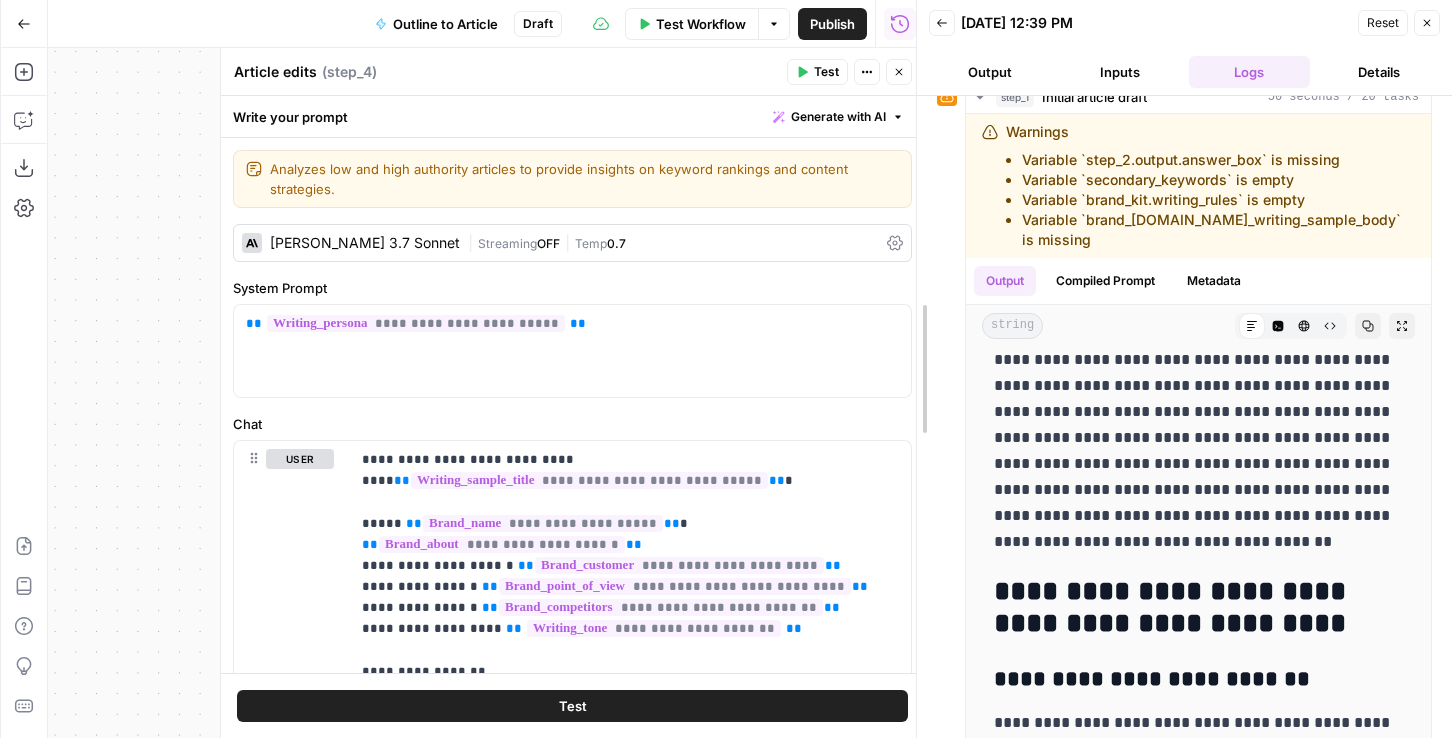 scroll, scrollTop: 1258, scrollLeft: 0, axis: vertical 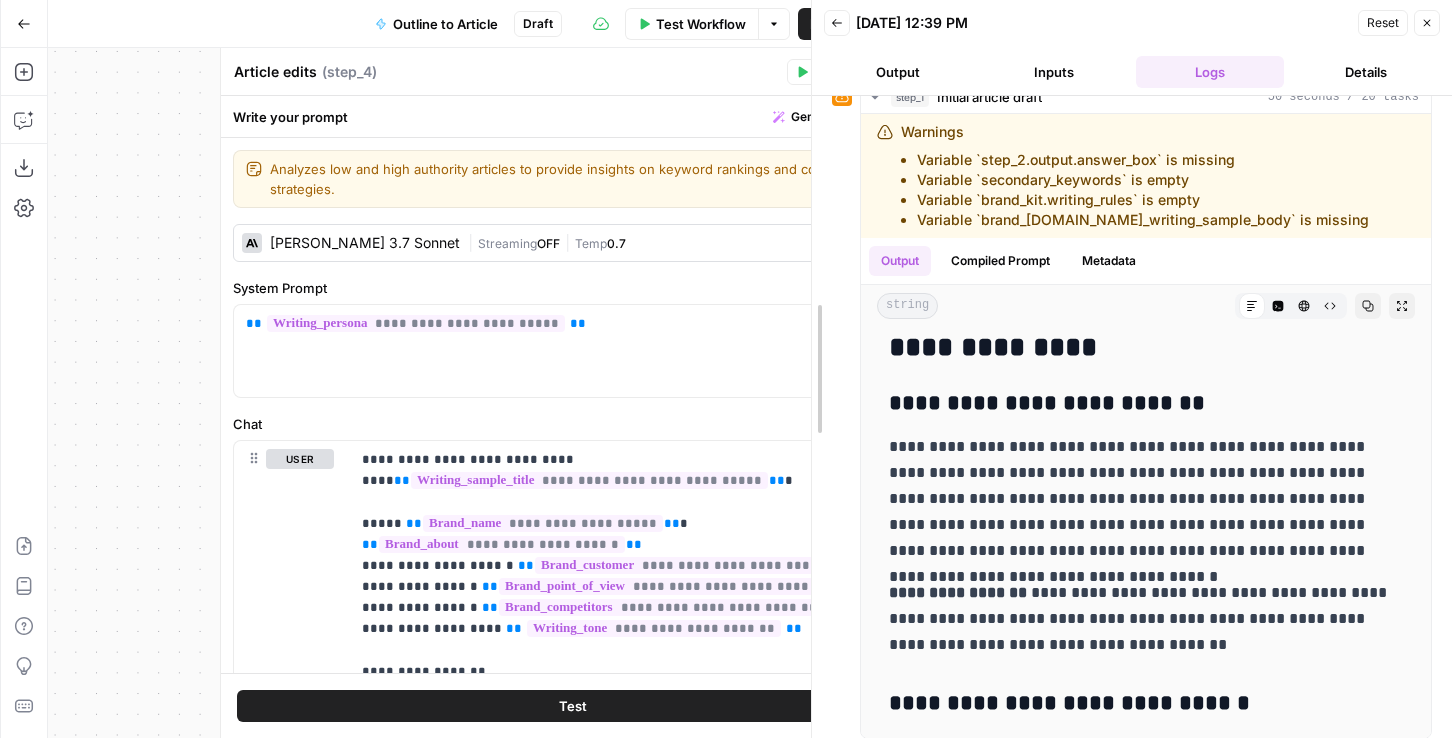 drag, startPoint x: 925, startPoint y: 126, endPoint x: 812, endPoint y: 126, distance: 113 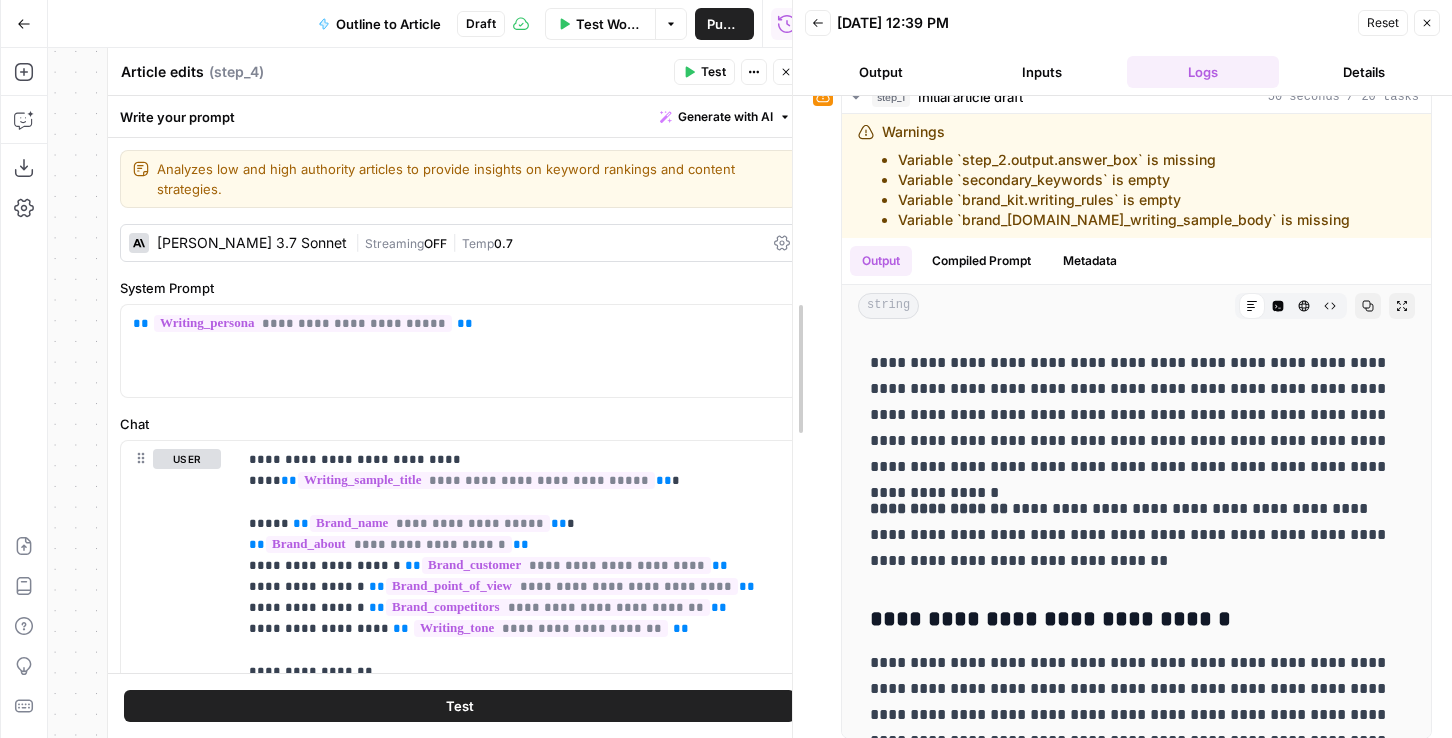 scroll, scrollTop: 1174, scrollLeft: 0, axis: vertical 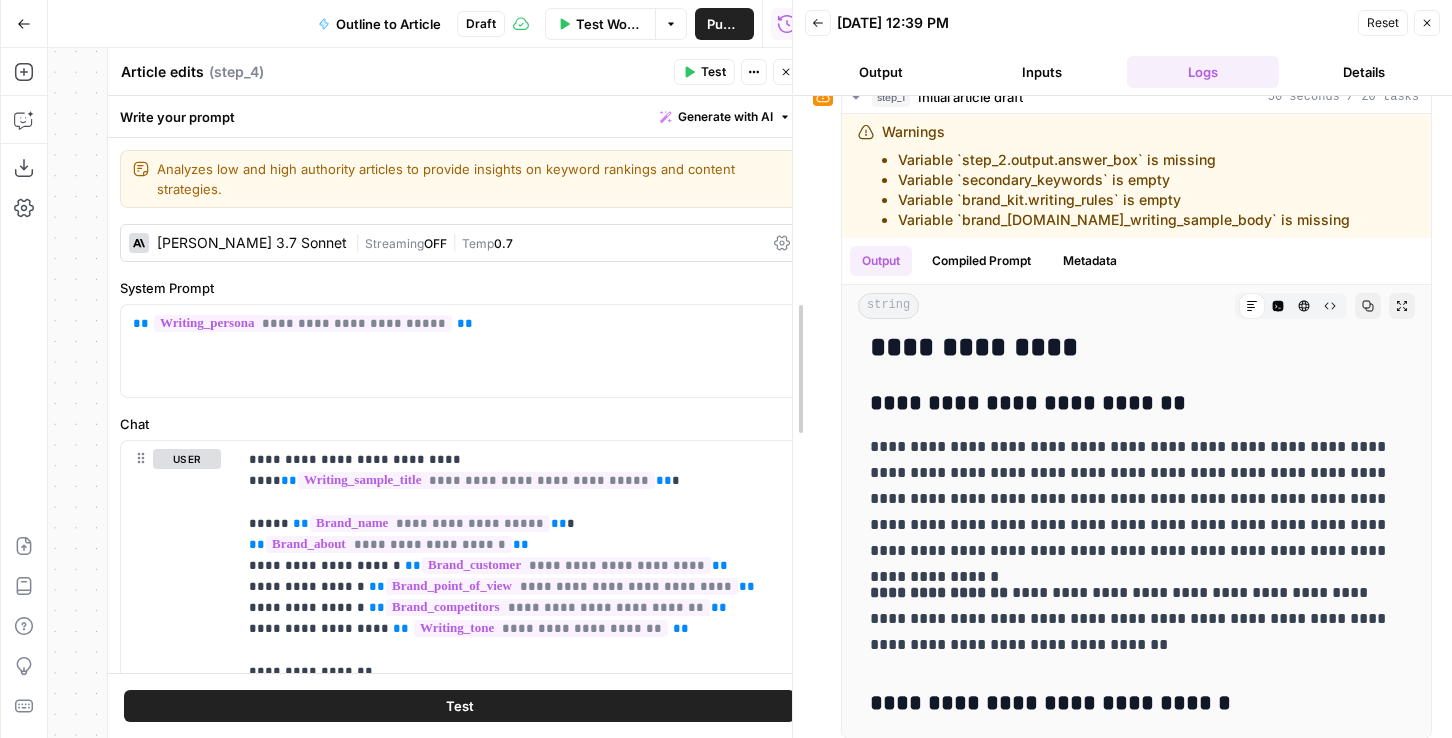 drag, startPoint x: 806, startPoint y: 123, endPoint x: 787, endPoint y: 123, distance: 19 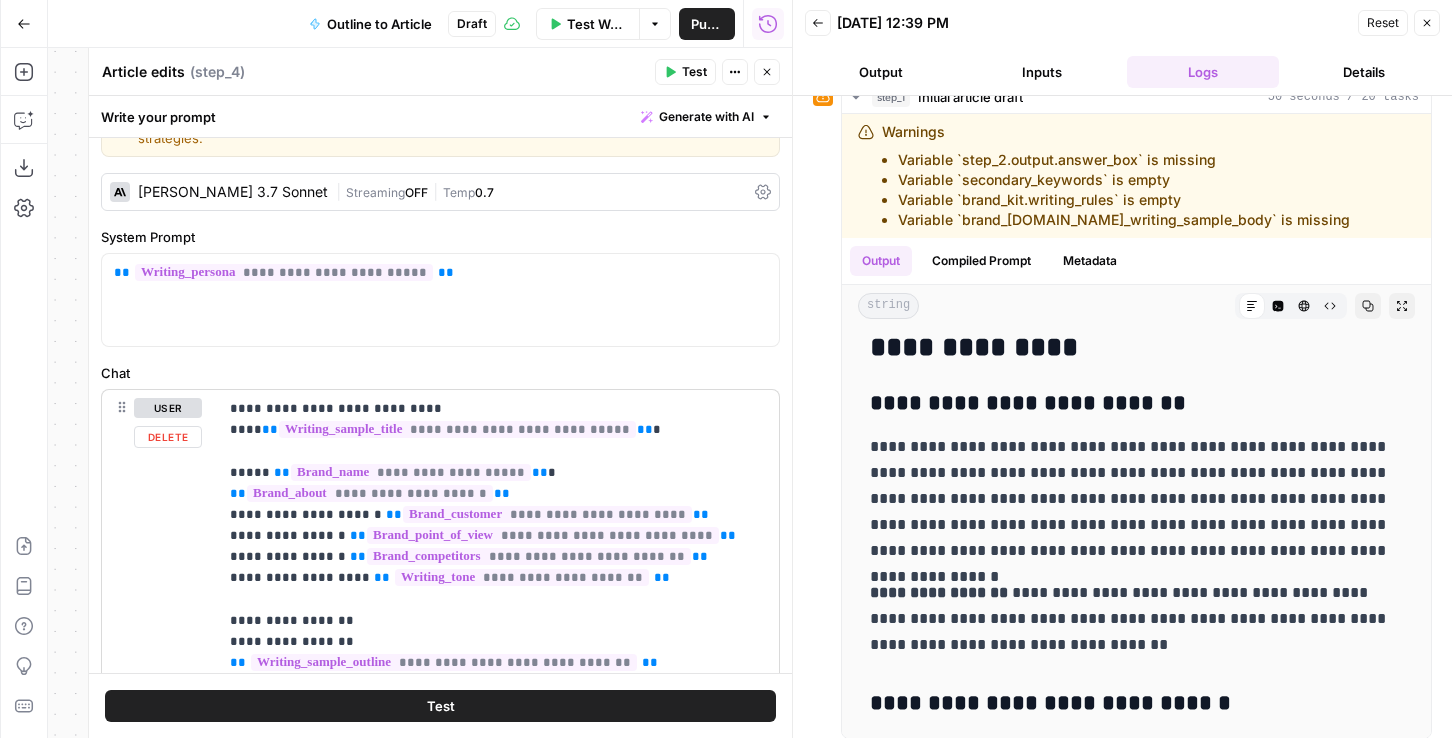 scroll, scrollTop: 57, scrollLeft: 0, axis: vertical 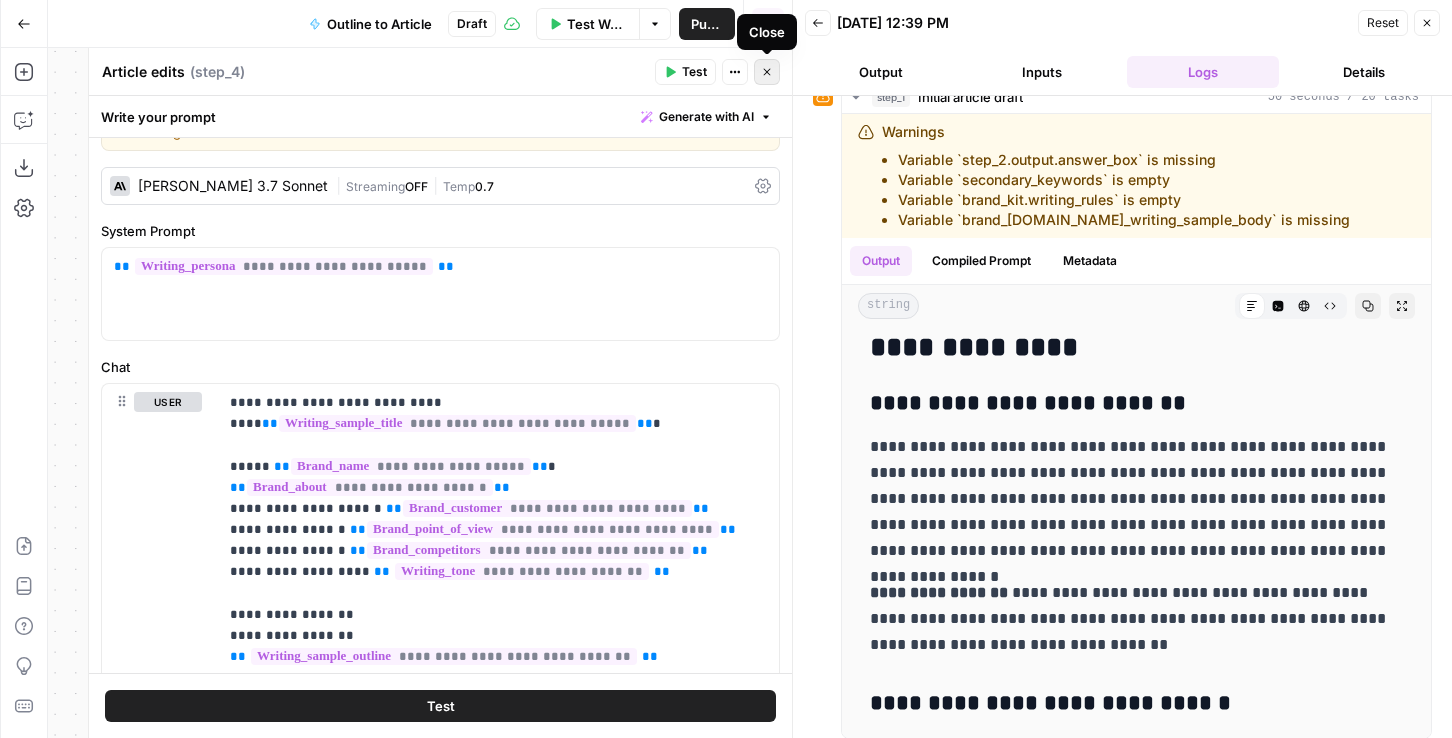 click on "Close" at bounding box center (767, 72) 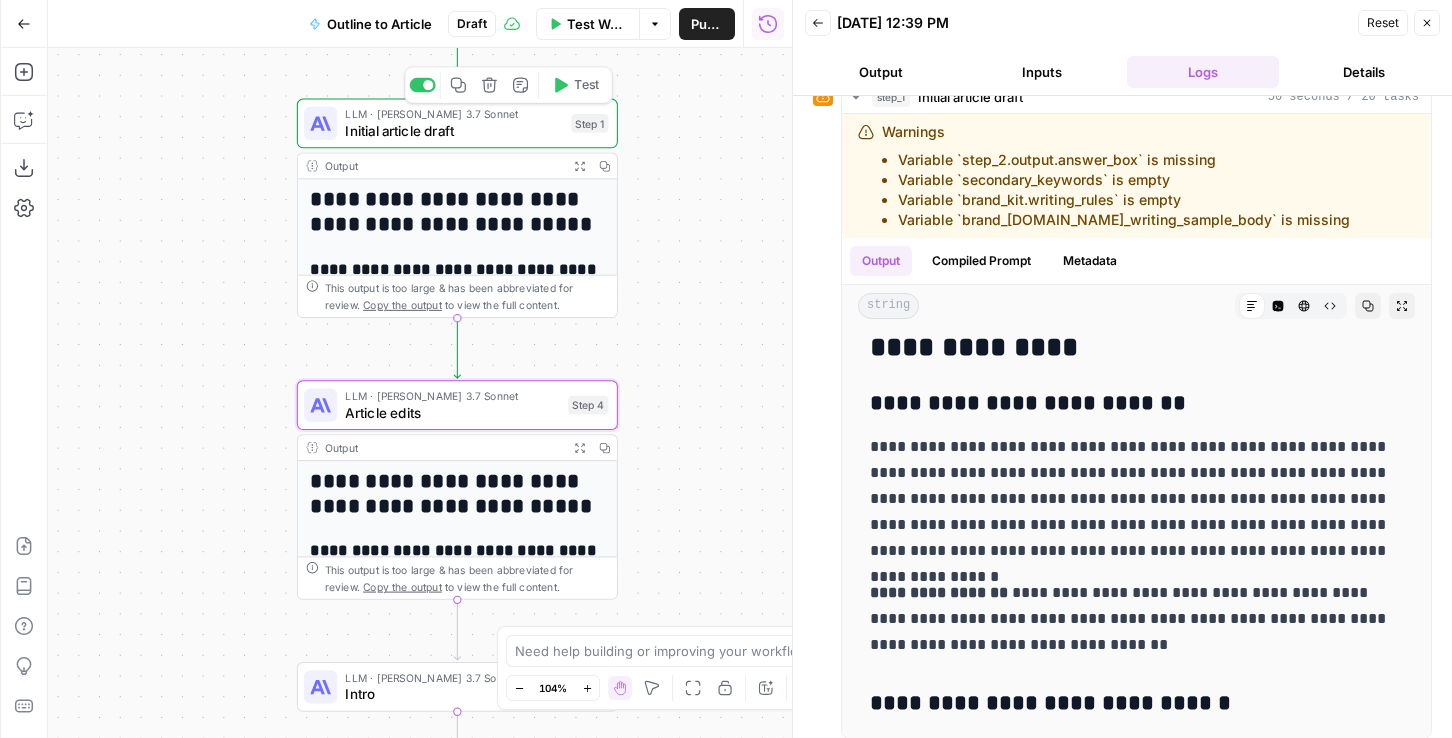 drag, startPoint x: 695, startPoint y: 252, endPoint x: 698, endPoint y: 338, distance: 86.05231 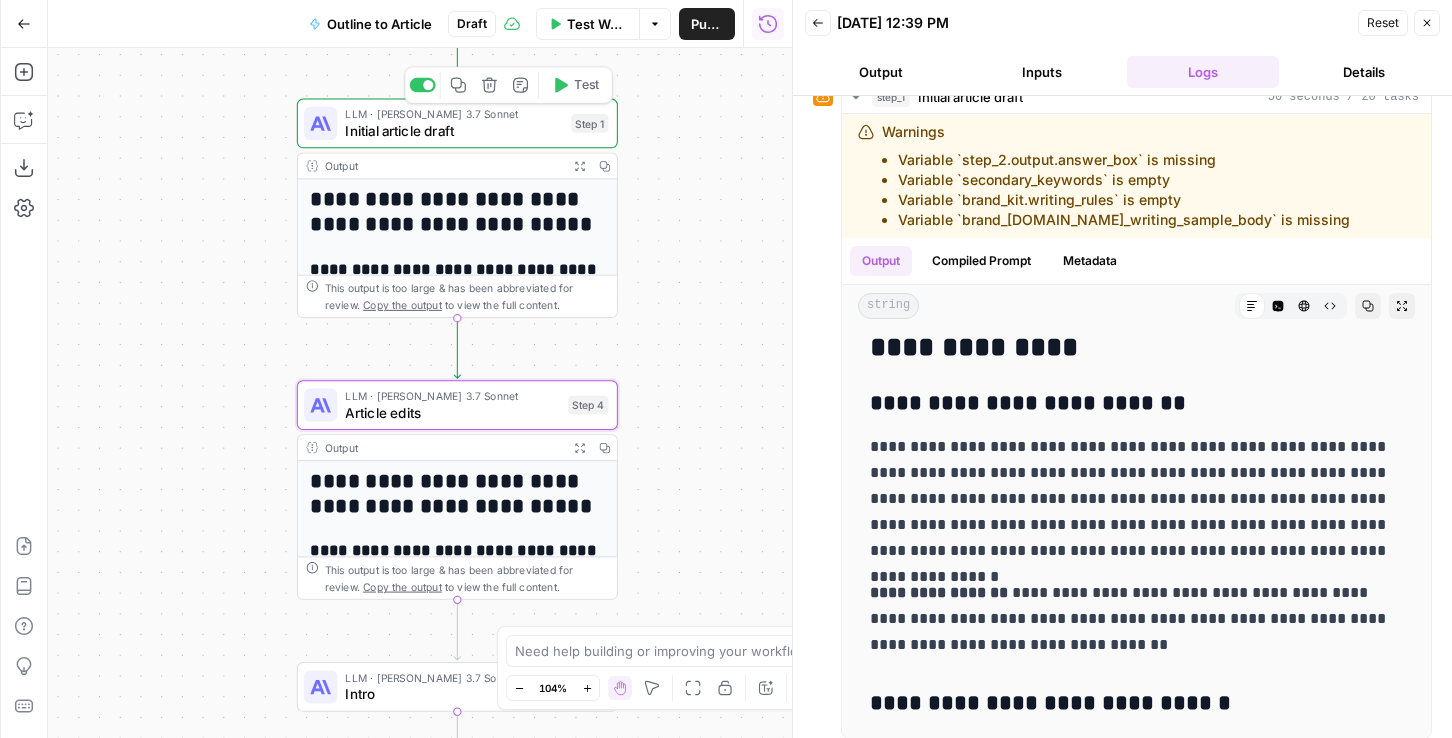 click on "Workflow Set Inputs Inputs Google Search Google Search Step 2 Output Expand Output Copy 1 2 3 4 5 6 7 {    "search_metadata" :  {      "id" :  "685ed9ebf7e99663b74624d0" ,      "status" :  "Success" ,      "json_endpoint" :  "https://serpapi.com          /searches/3479210bac7f3fee          /685ed9ebf7e99663b74624d0.json" ,      "created_at" :  "2025-06-27 17:50:35 UTC" ,      "processed_at" :  "2025-06-27 17:50:35 UTC" ,     XXXXXXXXXXXXXXXXXXXXXXXXXXXXXXXXXXXXXXXXXXXXXXXXXXXXXXXXXXXXXXXXXXXXXXXXXXXXXXXXXXXXXXXXXXXXXXXXXXXXXXXXXXXXXXXXXXXXXXXXXXXXXXXXXXXXXXXXXXXXXXXXXXXXXXXXXXXXXXXXXXXXXXXXXXXXXXXXXXXXXXXXXXXXXXXXXXXXXXXXXXXXXXXXXXXXXXXXXXXXXXXXXXXXXXXXXXXXXXXXXXXXXXXXXXXXXXXXXXXXXXXXXXXXXXXXXXXXXXXXXXXXXXXXXXXXXXXXXXXXXXXXXXXXXXXXXXXXXXXXXXXXXXXXXXXXXXXXXXXXXXXXXXXXXXXXXXXXXXXXXXXXXXXXXXXXXXXXXXXXXXXXXXXXXXXXXXXXXXXXXXXXXXXXXXXXXXXXXXXXXXXXXXXXXXXXXXXXXXXXXXXXXXXXXXXXXXXXXXXXXXXXXXXXXXXXXXXXXXXXXXXXXXXXXXXXXXXXXXXXXXXXXXXXXXXX This output is too large & has been abbreviated for review." at bounding box center (420, 393) 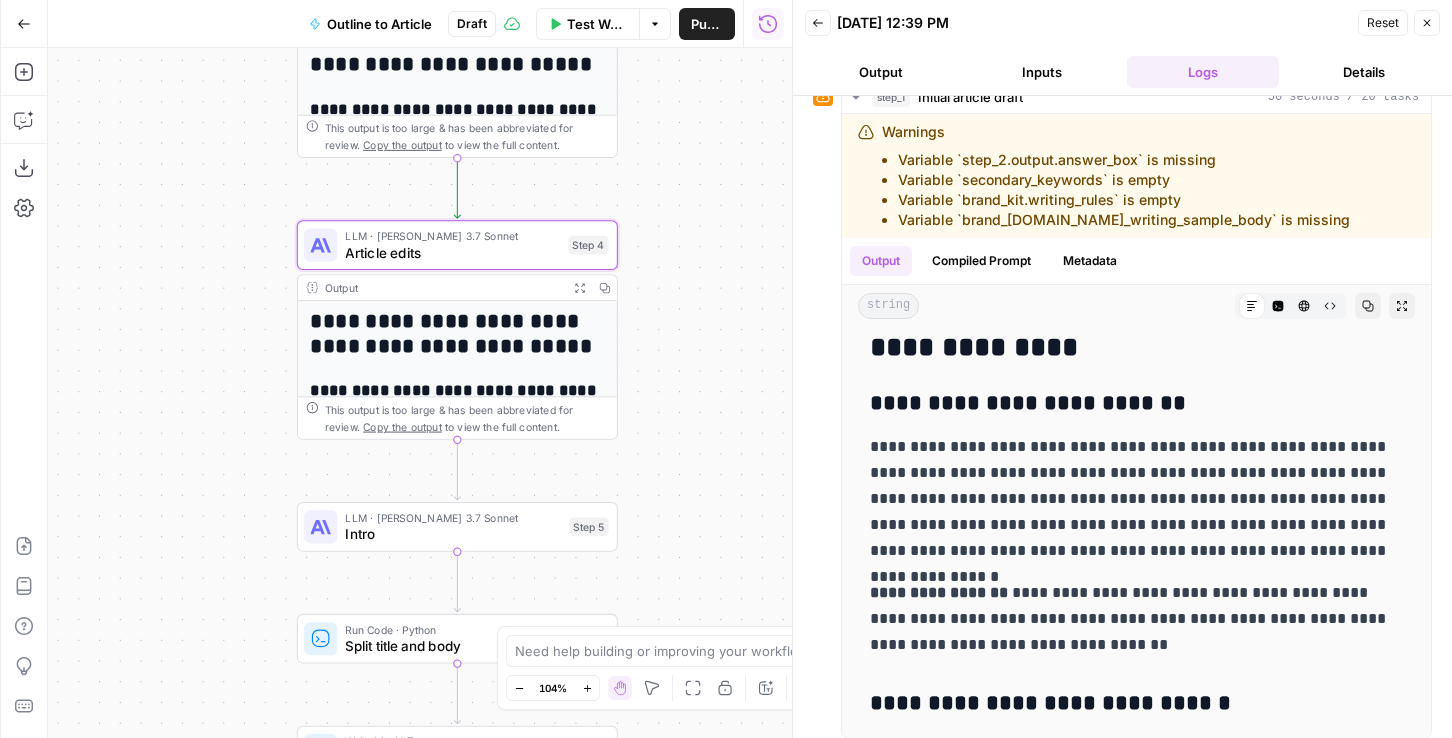 drag, startPoint x: 622, startPoint y: 537, endPoint x: 622, endPoint y: 377, distance: 160 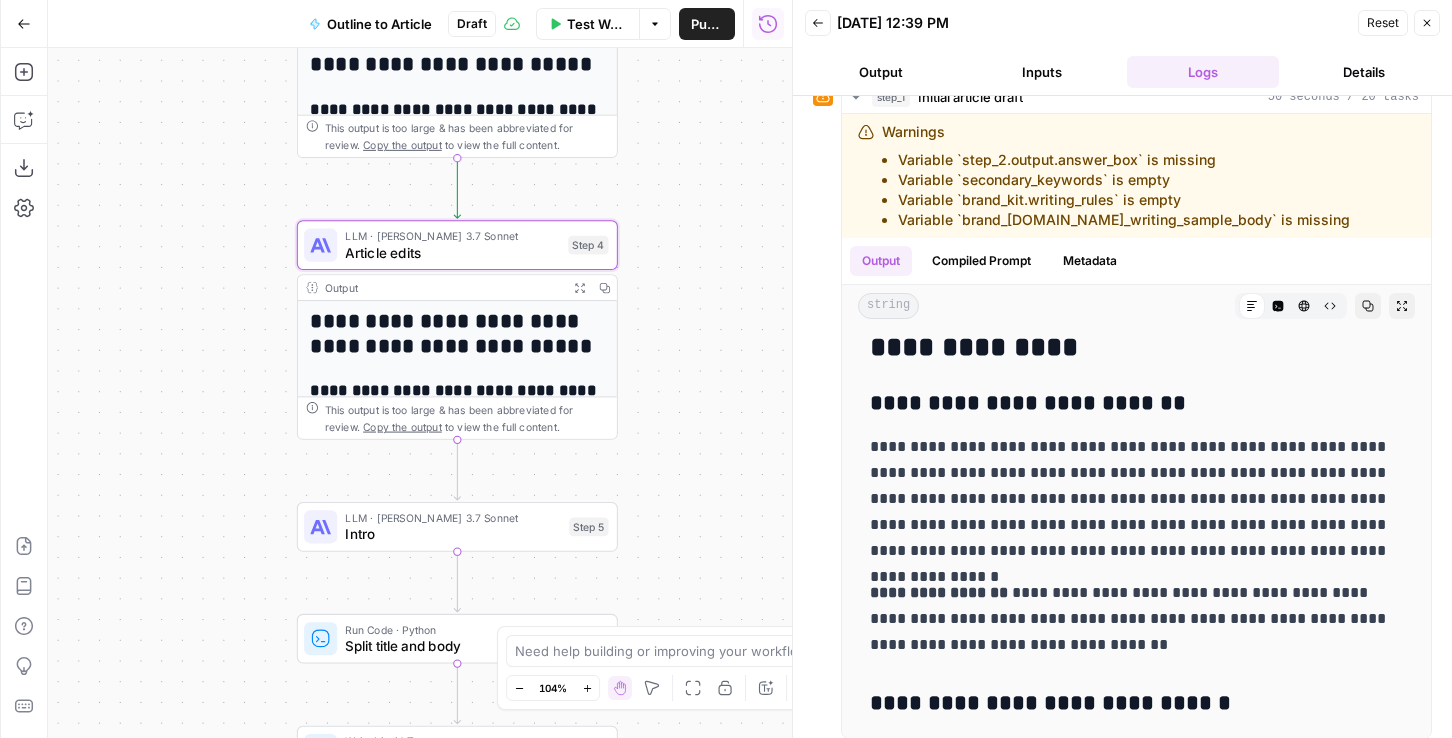click on "Workflow Set Inputs Inputs Google Search Google Search Step 2 Output Expand Output Copy 1 2 3 4 5 6 7 {    "search_metadata" :  {      "id" :  "685ed9ebf7e99663b74624d0" ,      "status" :  "Success" ,      "json_endpoint" :  "https://serpapi.com          /searches/3479210bac7f3fee          /685ed9ebf7e99663b74624d0.json" ,      "created_at" :  "2025-06-27 17:50:35 UTC" ,      "processed_at" :  "2025-06-27 17:50:35 UTC" ,     XXXXXXXXXXXXXXXXXXXXXXXXXXXXXXXXXXXXXXXXXXXXXXXXXXXXXXXXXXXXXXXXXXXXXXXXXXXXXXXXXXXXXXXXXXXXXXXXXXXXXXXXXXXXXXXXXXXXXXXXXXXXXXXXXXXXXXXXXXXXXXXXXXXXXXXXXXXXXXXXXXXXXXXXXXXXXXXXXXXXXXXXXXXXXXXXXXXXXXXXXXXXXXXXXXXXXXXXXXXXXXXXXXXXXXXXXXXXXXXXXXXXXXXXXXXXXXXXXXXXXXXXXXXXXXXXXXXXXXXXXXXXXXXXXXXXXXXXXXXXXXXXXXXXXXXXXXXXXXXXXXXXXXXXXXXXXXXXXXXXXXXXXXXXXXXXXXXXXXXXXXXXXXXXXXXXXXXXXXXXXXXXXXXXXXXXXXXXXXXXXXXXXXXXXXXXXXXXXXXXXXXXXXXXXXXXXXXXXXXXXXXXXXXXXXXXXXXXXXXXXXXXXXXXXXXXXXXXXXXXXXXXXXXXXXXXXXXXXXXXXXXXXXXXXXXX This output is too large & has been abbreviated for review." at bounding box center [420, 393] 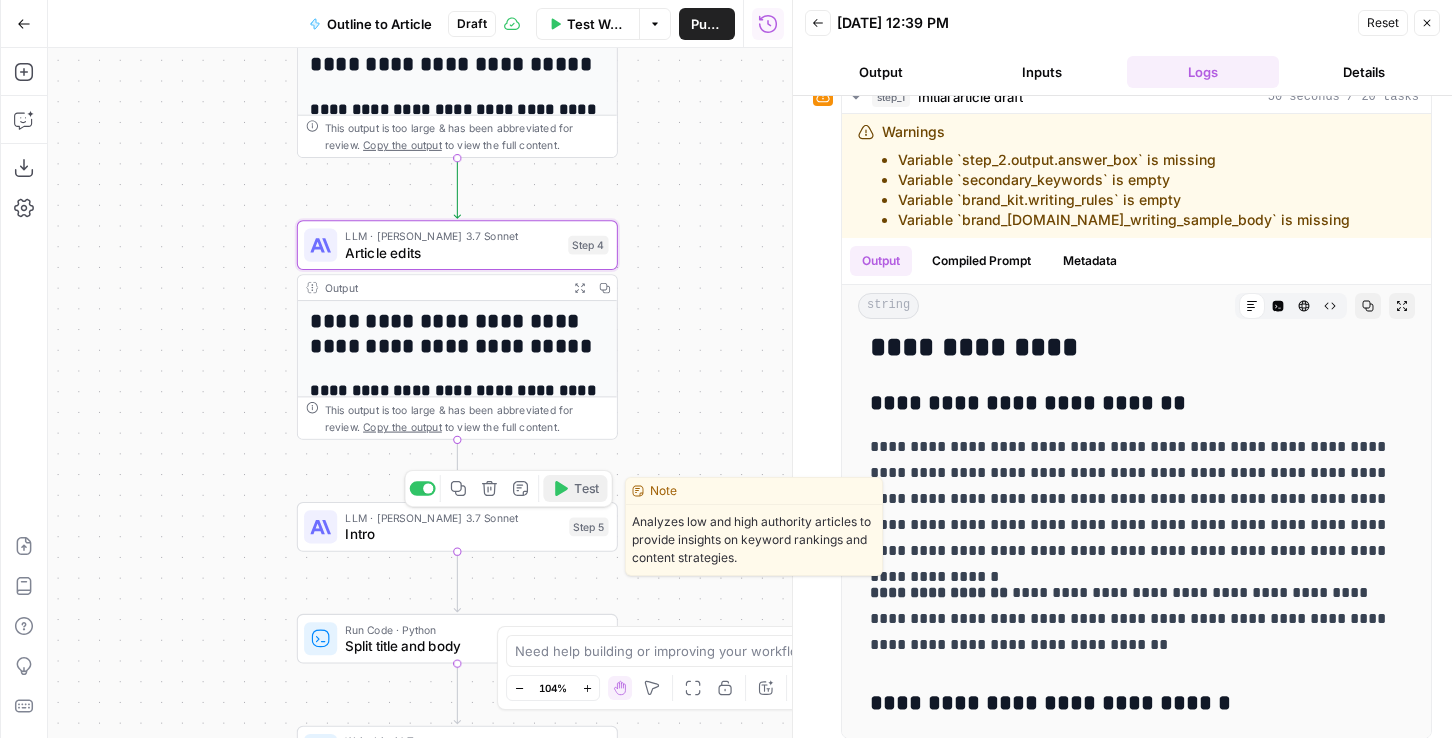 click 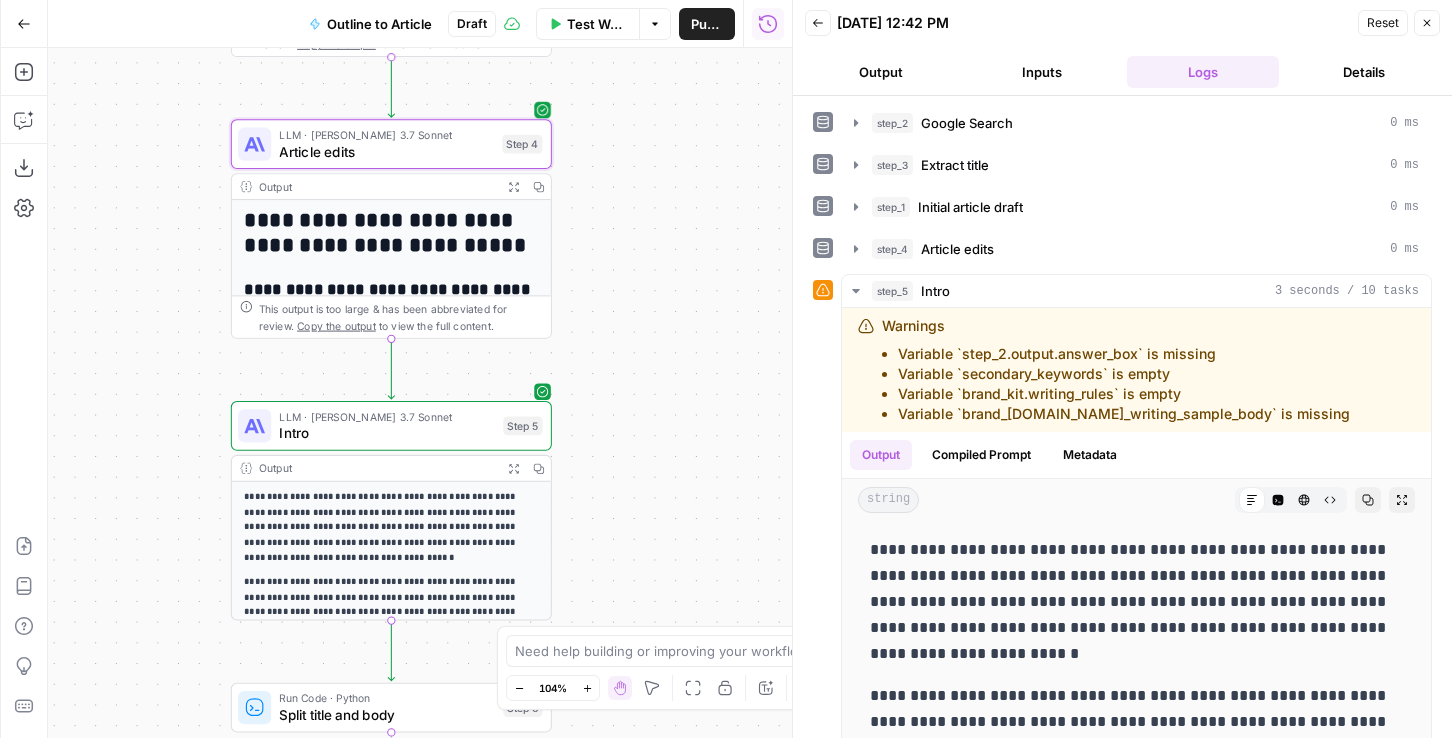 drag, startPoint x: 239, startPoint y: 509, endPoint x: 163, endPoint y: 399, distance: 133.70116 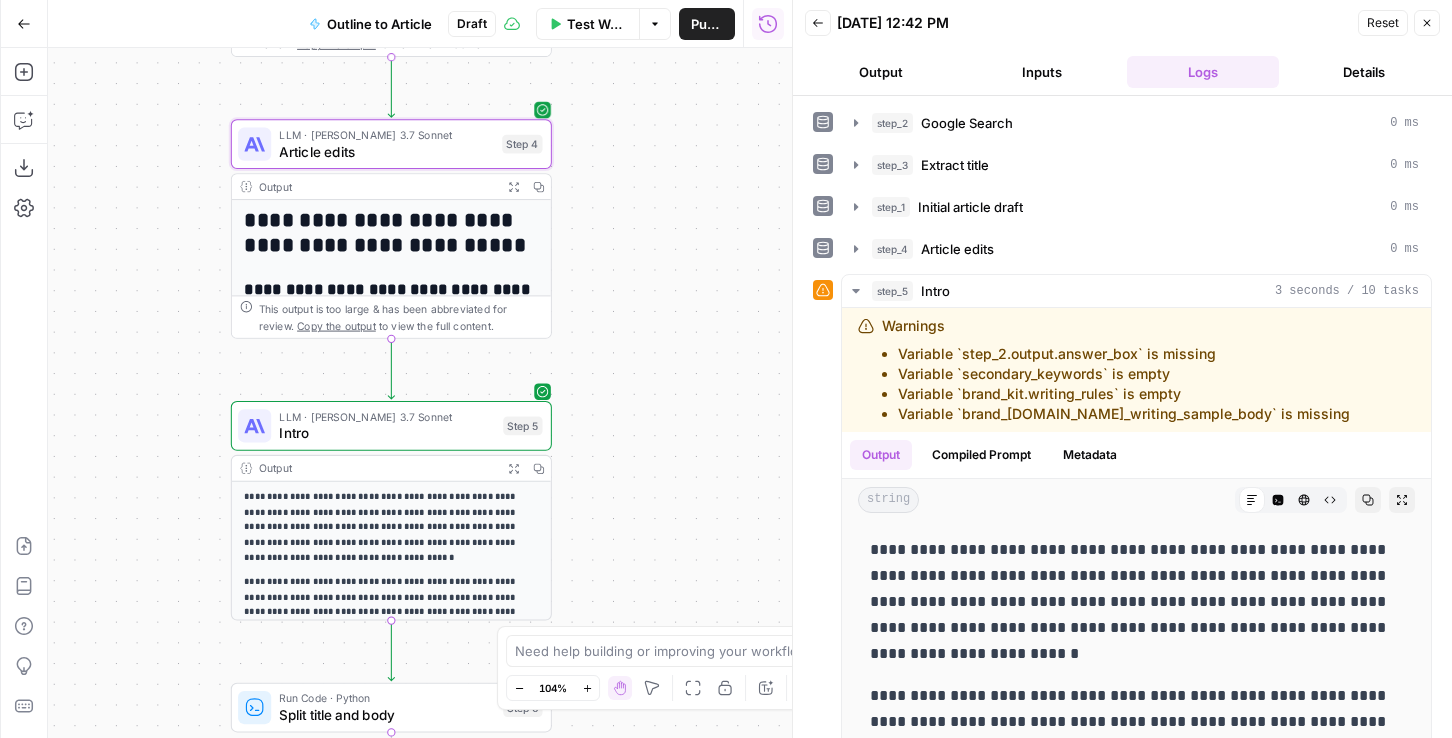 click on "Workflow Set Inputs Inputs Google Search Google Search Step 2 Output Expand Output Copy 1 2 3 4 5 6 7 {    "search_metadata" :  {      "id" :  "685ed9ebf7e99663b74624d0" ,      "status" :  "Success" ,      "json_endpoint" :  "https://serpapi.com          /searches/3479210bac7f3fee          /685ed9ebf7e99663b74624d0.json" ,      "created_at" :  "2025-06-27 17:50:35 UTC" ,      "processed_at" :  "2025-06-27 17:50:35 UTC" ,     XXXXXXXXXXXXXXXXXXXXXXXXXXXXXXXXXXXXXXXXXXXXXXXXXXXXXXXXXXXXXXXXXXXXXXXXXXXXXXXXXXXXXXXXXXXXXXXXXXXXXXXXXXXXXXXXXXXXXXXXXXXXXXXXXXXXXXXXXXXXXXXXXXXXXXXXXXXXXXXXXXXXXXXXXXXXXXXXXXXXXXXXXXXXXXXXXXXXXXXXXXXXXXXXXXXXXXXXXXXXXXXXXXXXXXXXXXXXXXXXXXXXXXXXXXXXXXXXXXXXXXXXXXXXXXXXXXXXXXXXXXXXXXXXXXXXXXXXXXXXXXXXXXXXXXXXXXXXXXXXXXXXXXXXXXXXXXXXXXXXXXXXXXXXXXXXXXXXXXXXXXXXXXXXXXXXXXXXXXXXXXXXXXXXXXXXXXXXXXXXXXXXXXXXXXXXXXXXXXXXXXXXXXXXXXXXXXXXXXXXXXXXXXXXXXXXXXXXXXXXXXXXXXXXXXXXXXXXXXXXXXXXXXXXXXXXXXXXXXXXXXXXXXXXXXXX This output is too large & has been abbreviated for review." at bounding box center (420, 393) 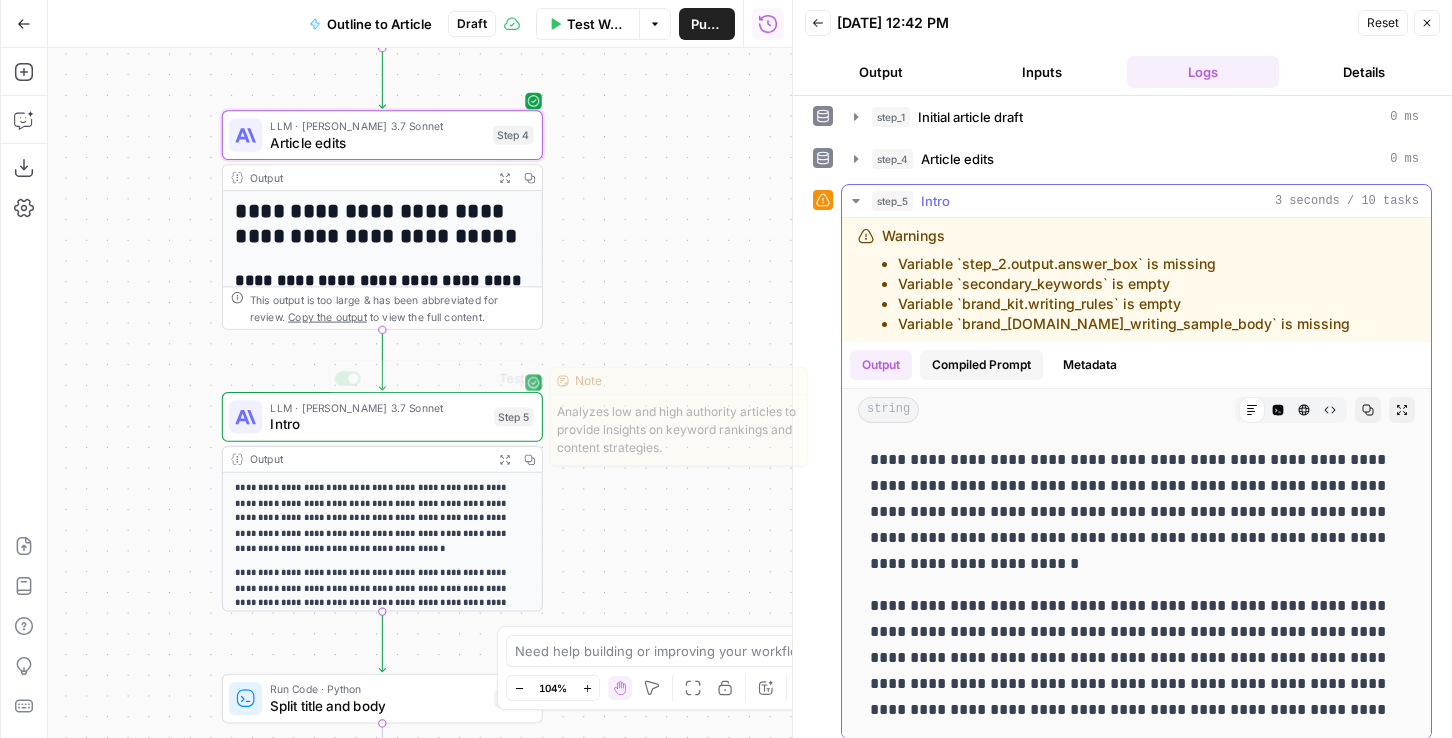 scroll, scrollTop: 102, scrollLeft: 0, axis: vertical 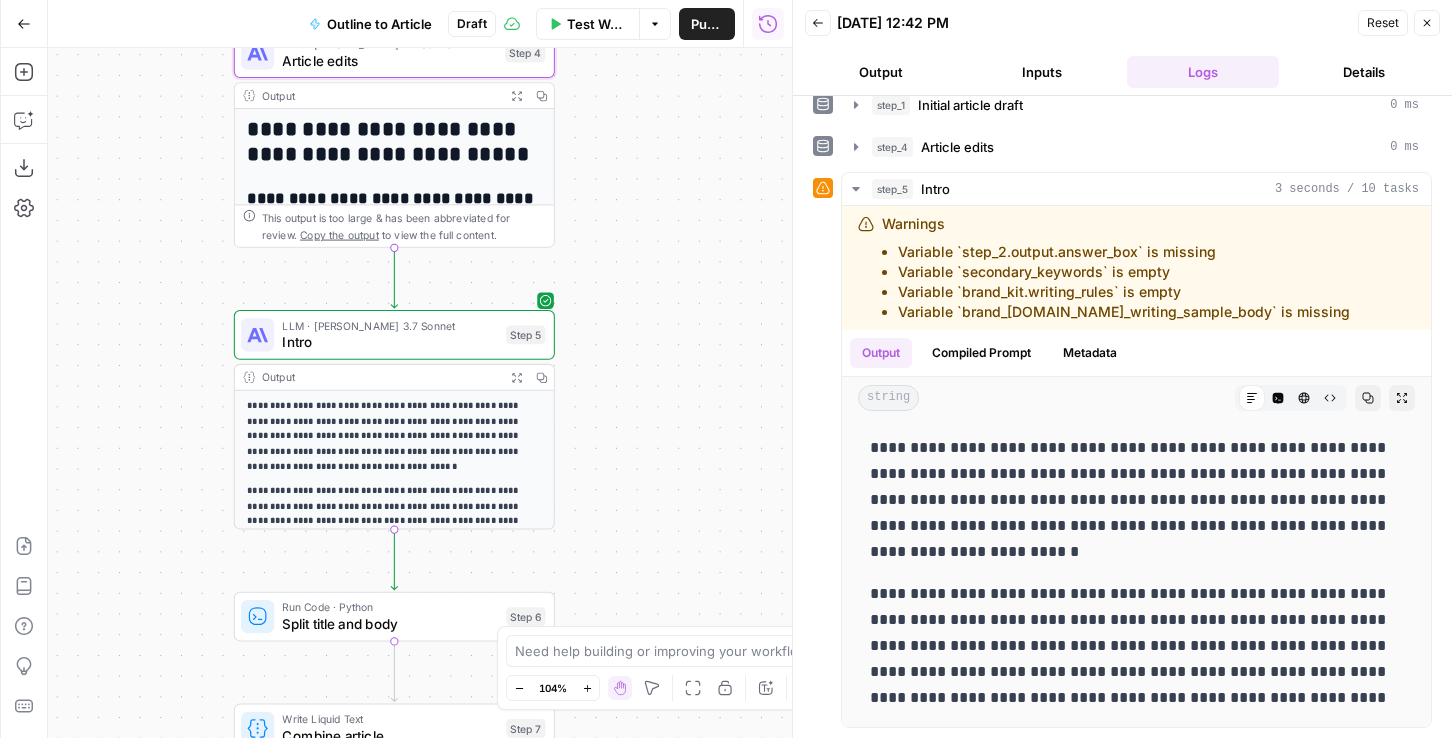 drag, startPoint x: 608, startPoint y: 555, endPoint x: 619, endPoint y: 473, distance: 82.73451 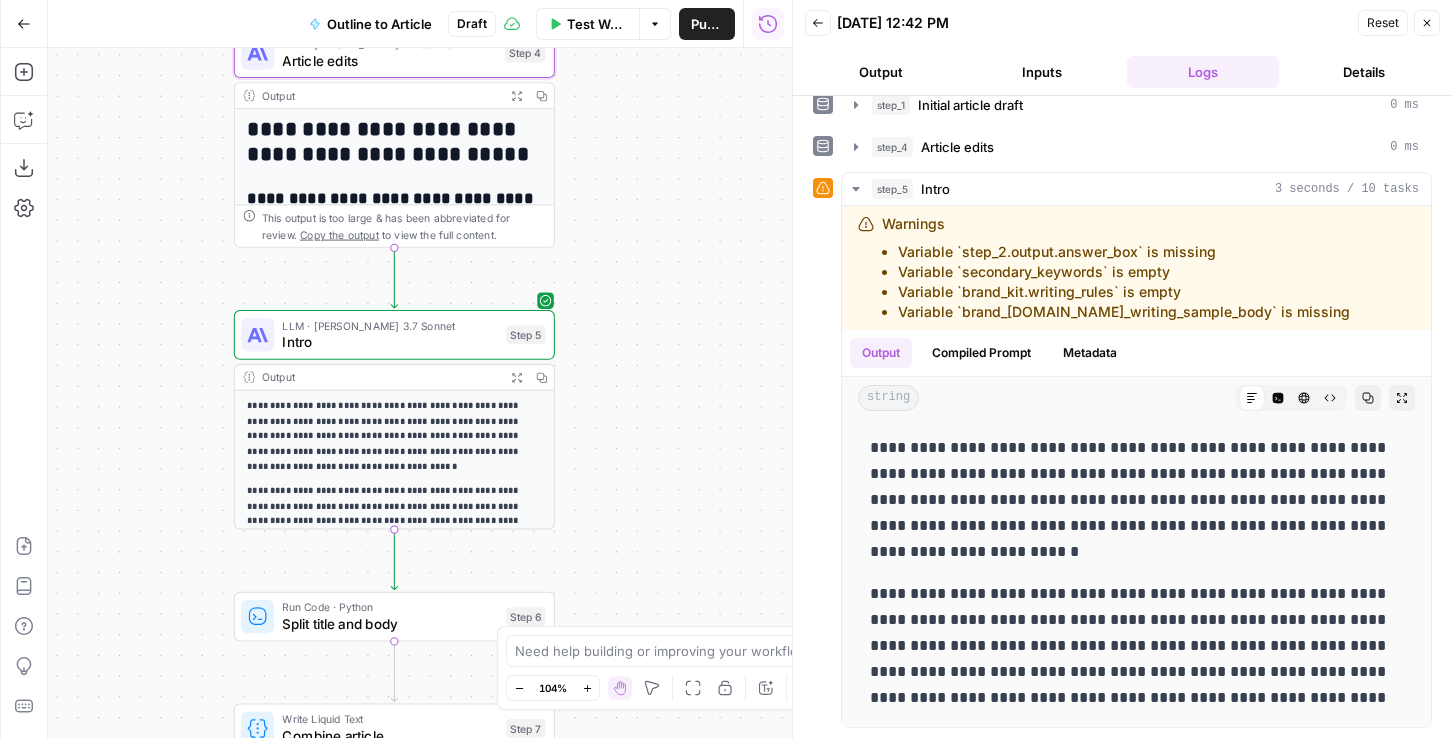click on "Workflow Set Inputs Inputs Google Search Google Search Step 2 Output Expand Output Copy 1 2 3 4 5 6 7 {    "search_metadata" :  {      "id" :  "685ed9ebf7e99663b74624d0" ,      "status" :  "Success" ,      "json_endpoint" :  "https://serpapi.com          /searches/3479210bac7f3fee          /685ed9ebf7e99663b74624d0.json" ,      "created_at" :  "2025-06-27 17:50:35 UTC" ,      "processed_at" :  "2025-06-27 17:50:35 UTC" ,     XXXXXXXXXXXXXXXXXXXXXXXXXXXXXXXXXXXXXXXXXXXXXXXXXXXXXXXXXXXXXXXXXXXXXXXXXXXXXXXXXXXXXXXXXXXXXXXXXXXXXXXXXXXXXXXXXXXXXXXXXXXXXXXXXXXXXXXXXXXXXXXXXXXXXXXXXXXXXXXXXXXXXXXXXXXXXXXXXXXXXXXXXXXXXXXXXXXXXXXXXXXXXXXXXXXXXXXXXXXXXXXXXXXXXXXXXXXXXXXXXXXXXXXXXXXXXXXXXXXXXXXXXXXXXXXXXXXXXXXXXXXXXXXXXXXXXXXXXXXXXXXXXXXXXXXXXXXXXXXXXXXXXXXXXXXXXXXXXXXXXXXXXXXXXXXXXXXXXXXXXXXXXXXXXXXXXXXXXXXXXXXXXXXXXXXXXXXXXXXXXXXXXXXXXXXXXXXXXXXXXXXXXXXXXXXXXXXXXXXXXXXXXXXXXXXXXXXXXXXXXXXXXXXXXXXXXXXXXXXXXXXXXXXXXXXXXXXXXXXXXXXXXXXXXXXX This output is too large & has been abbreviated for review." at bounding box center (420, 393) 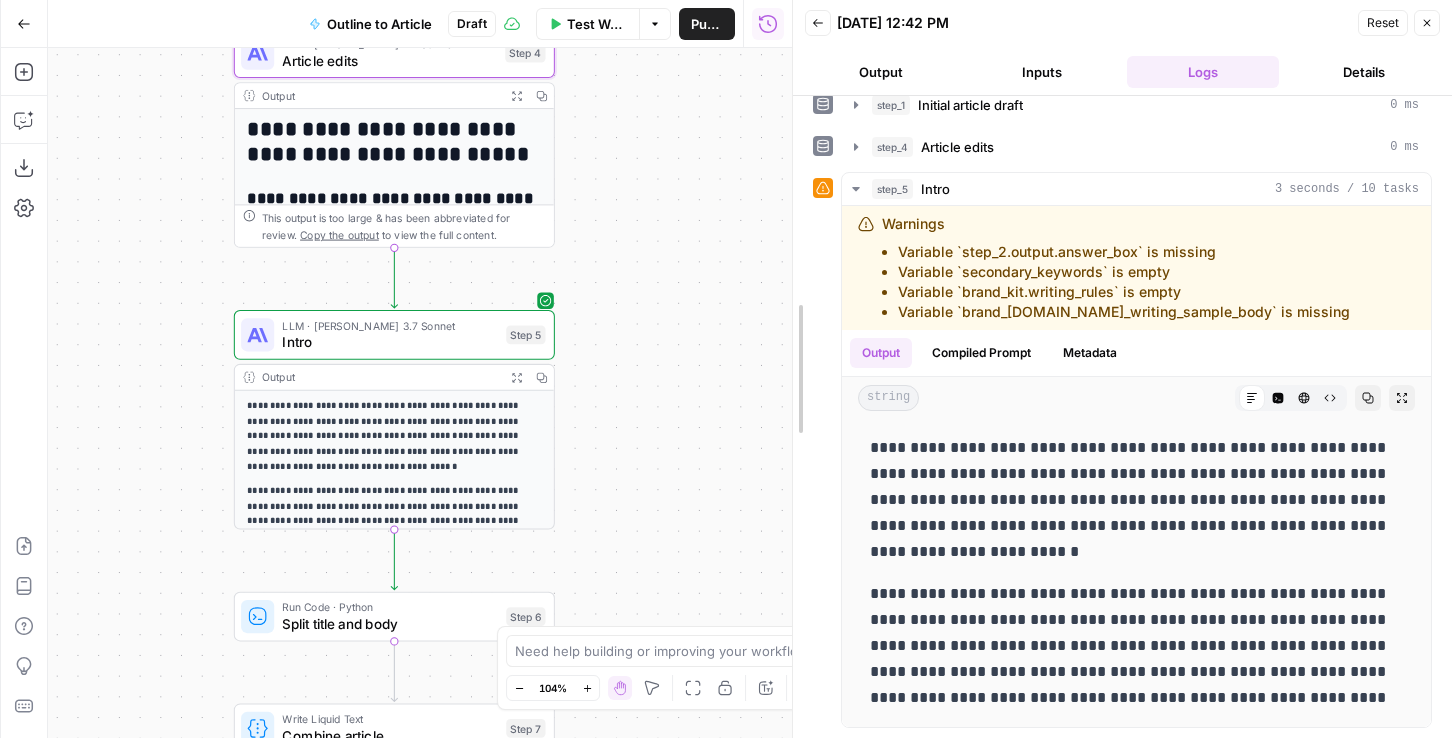 scroll, scrollTop: 76, scrollLeft: 0, axis: vertical 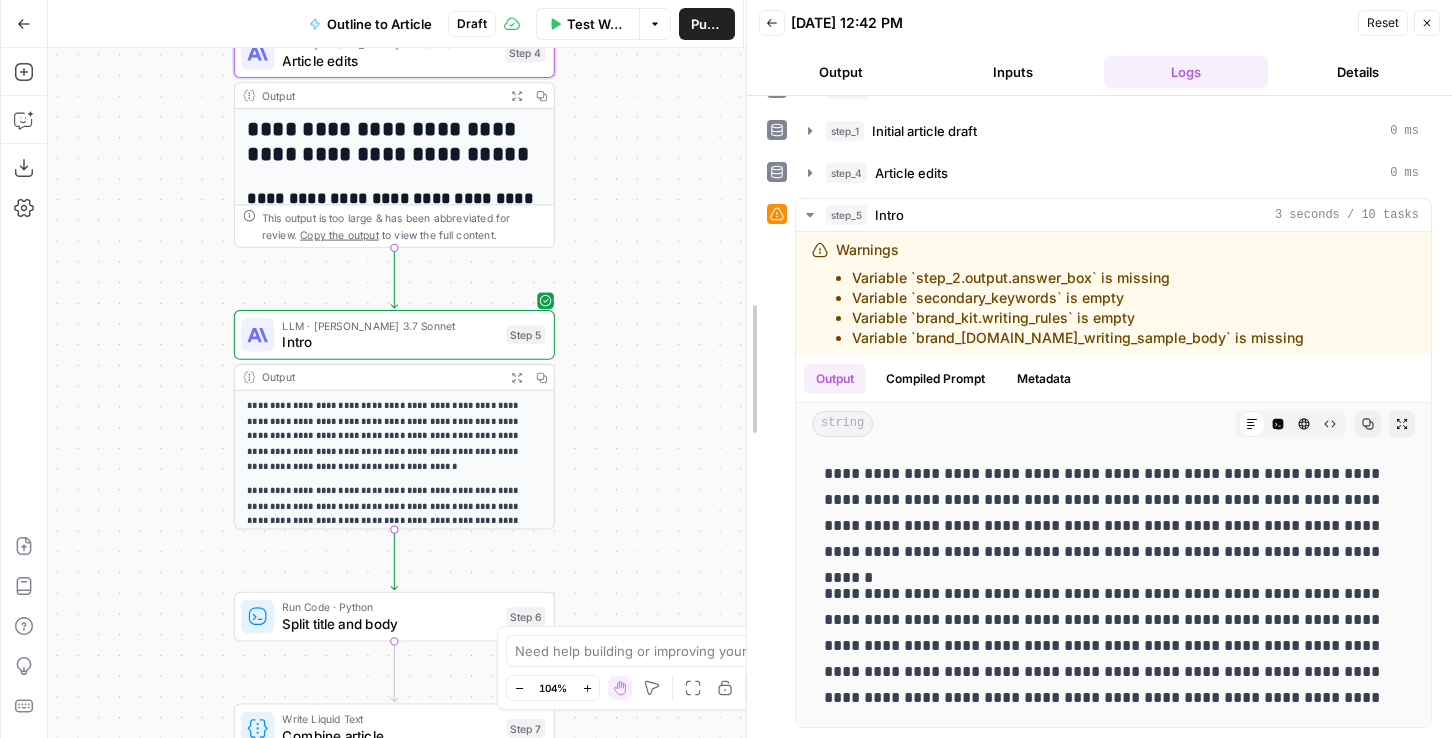 drag, startPoint x: 786, startPoint y: 491, endPoint x: 740, endPoint y: 491, distance: 46 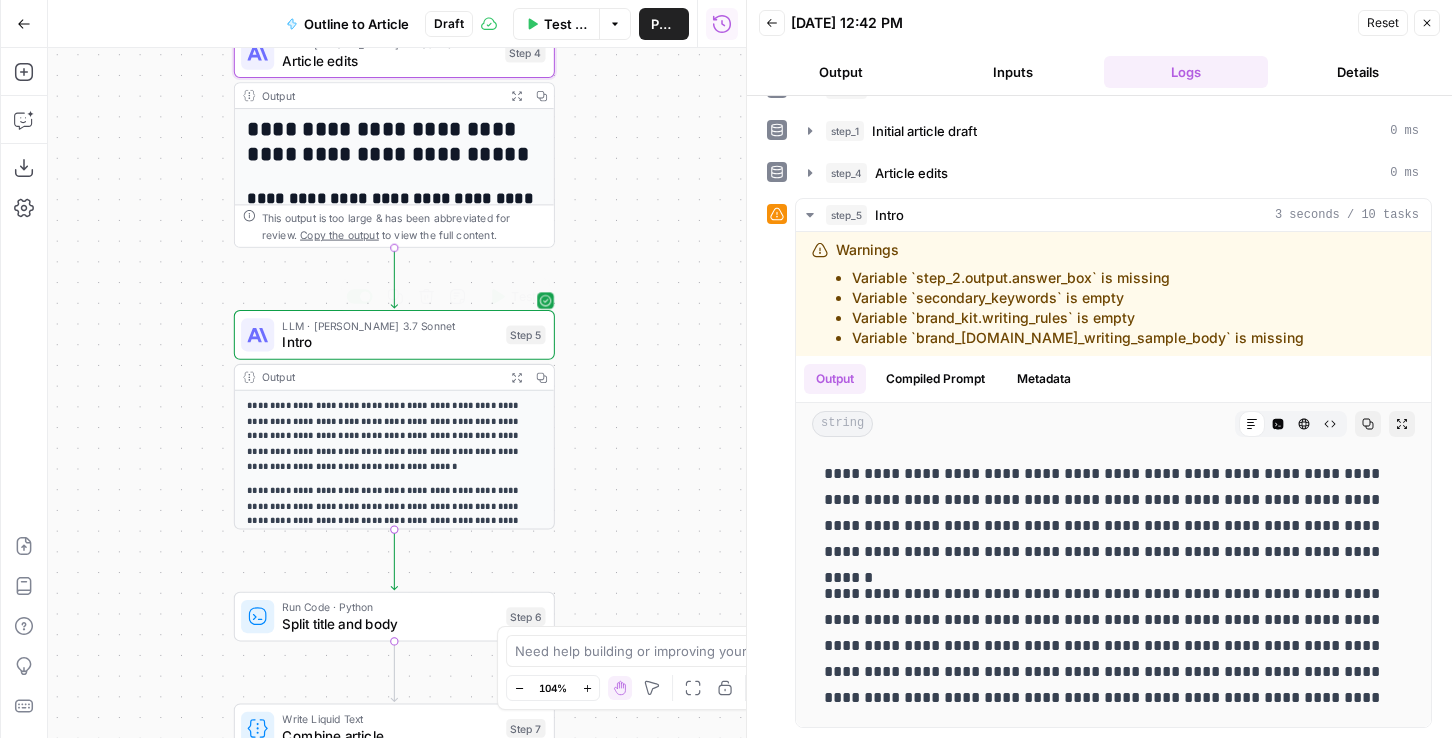 click on "Intro" at bounding box center (389, 342) 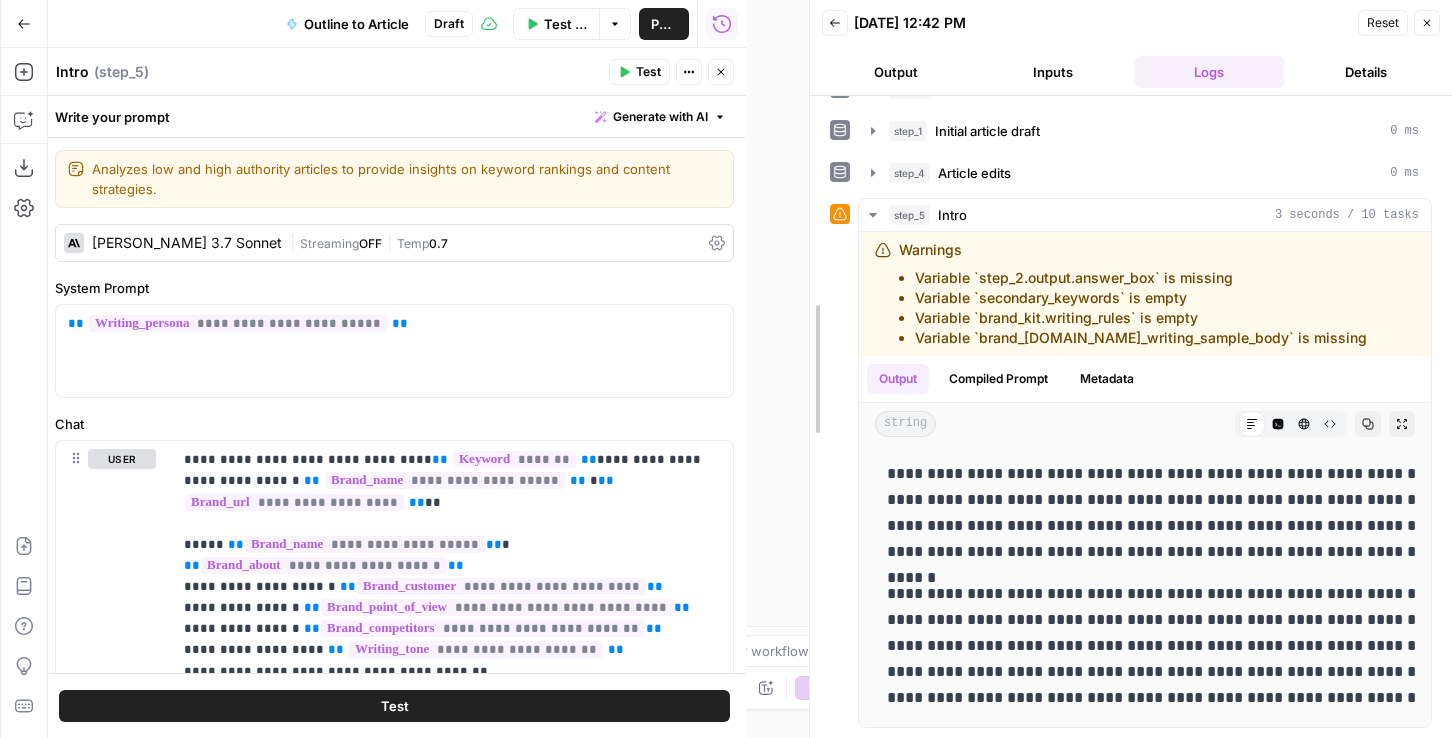 drag, startPoint x: 752, startPoint y: 460, endPoint x: 862, endPoint y: 460, distance: 110 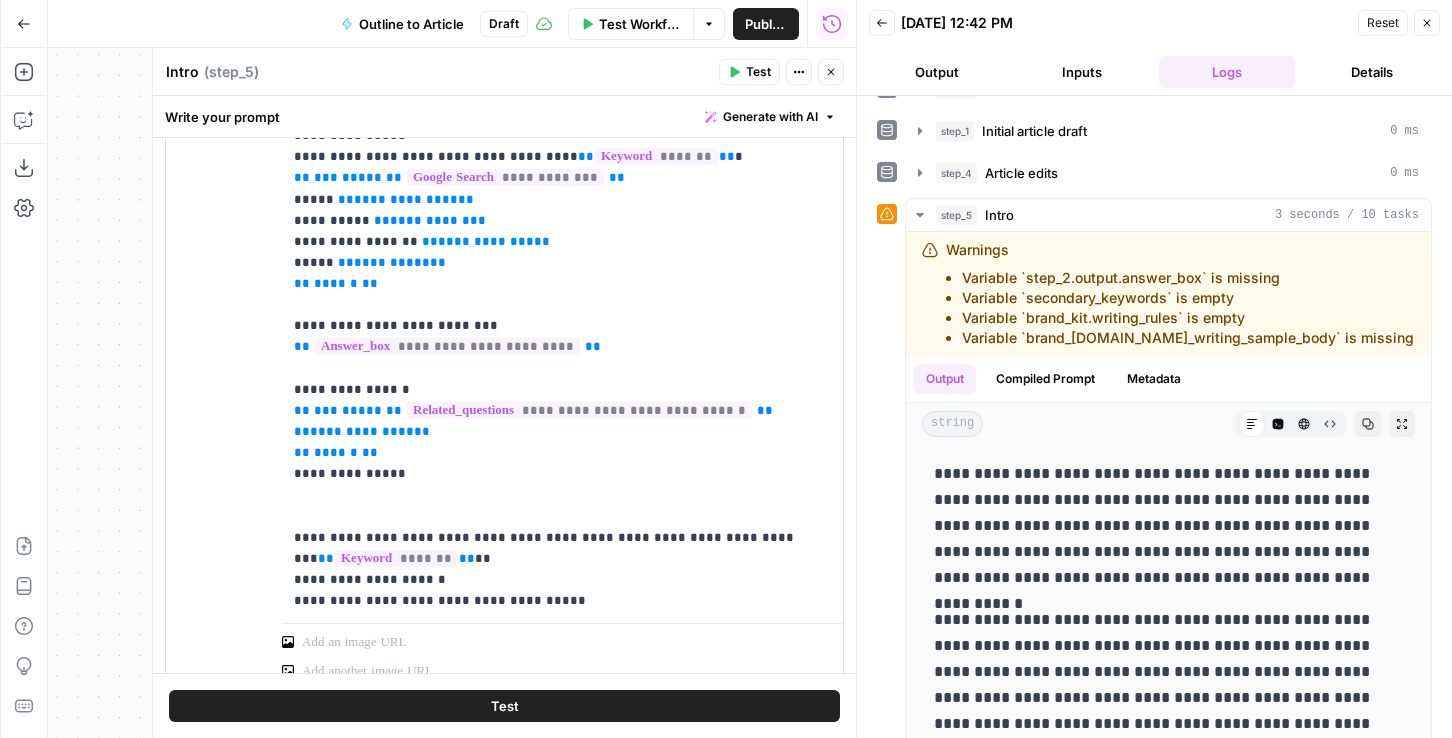 scroll, scrollTop: 711, scrollLeft: 0, axis: vertical 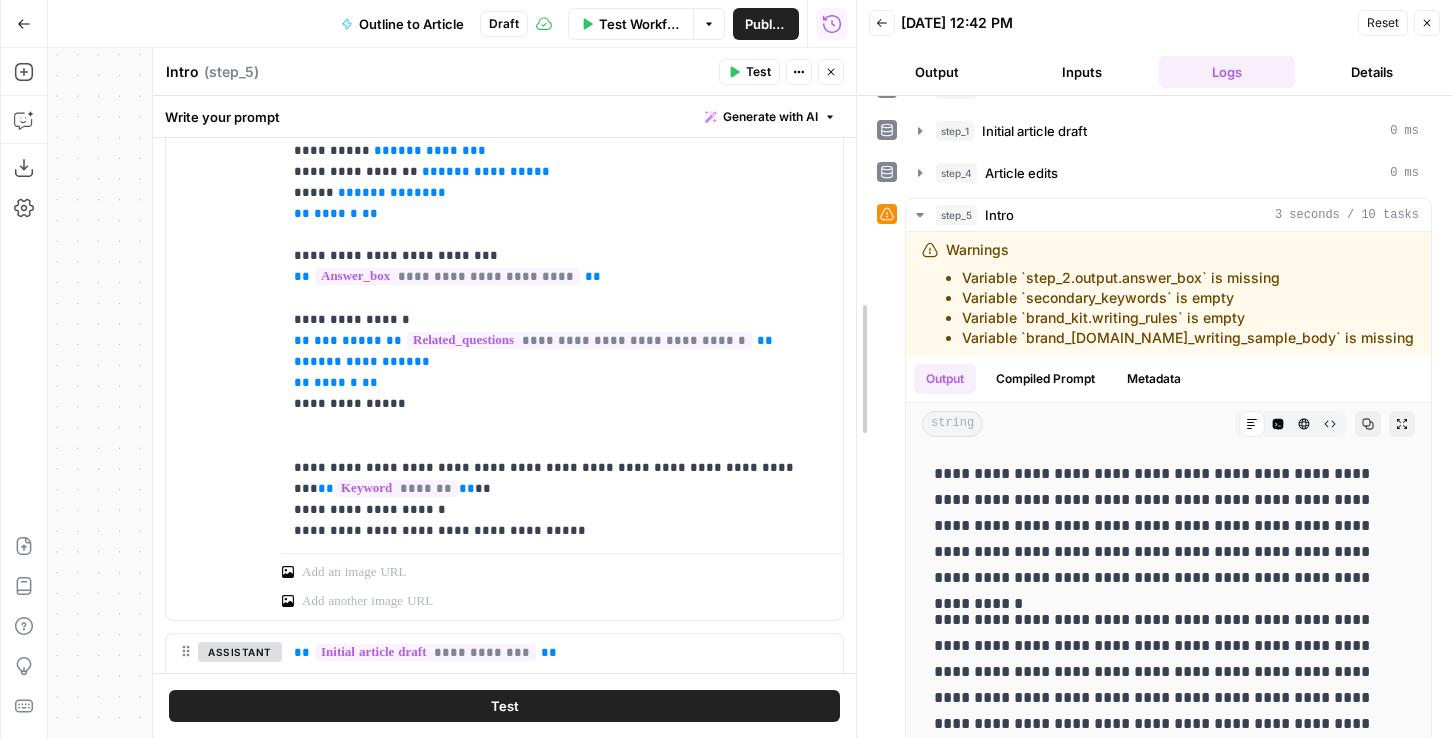 drag, startPoint x: 848, startPoint y: 293, endPoint x: 848, endPoint y: 482, distance: 189 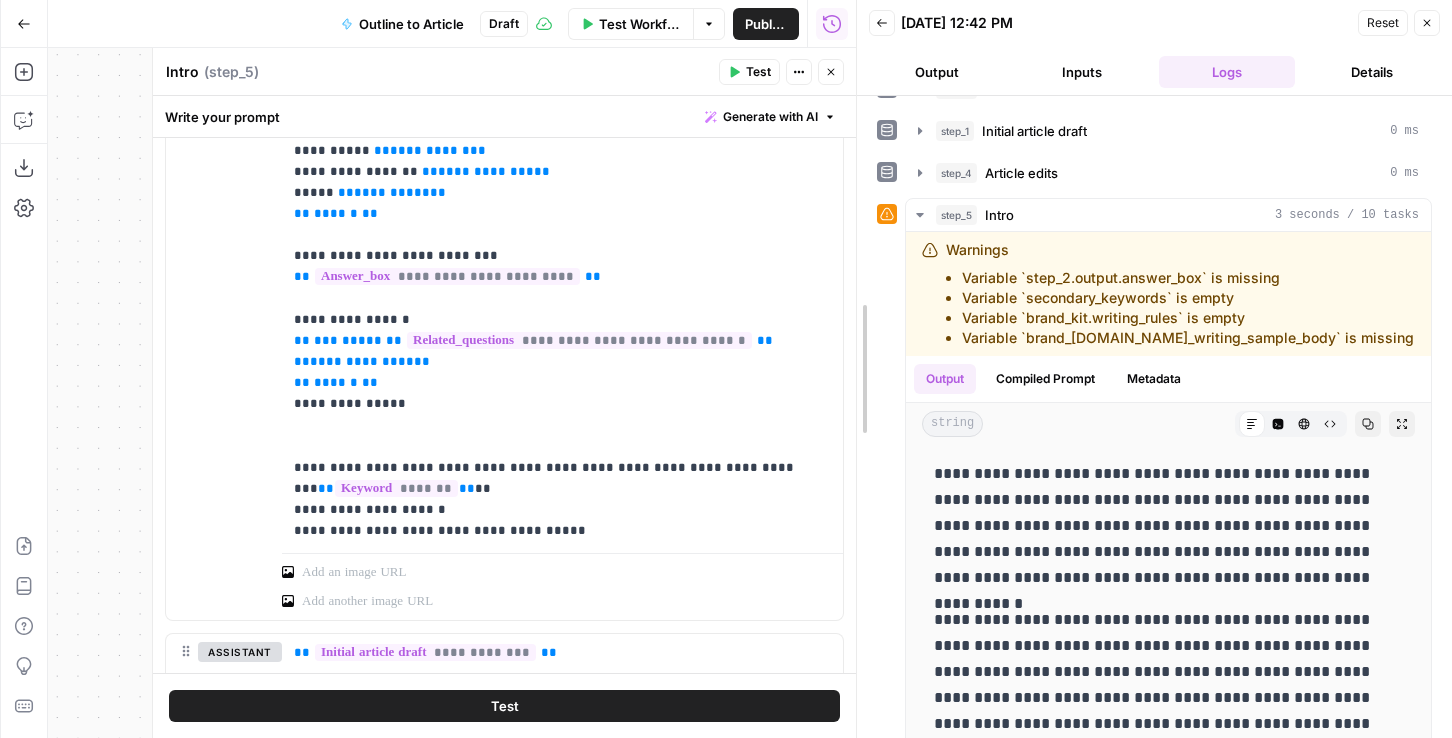 click at bounding box center (857, 369) 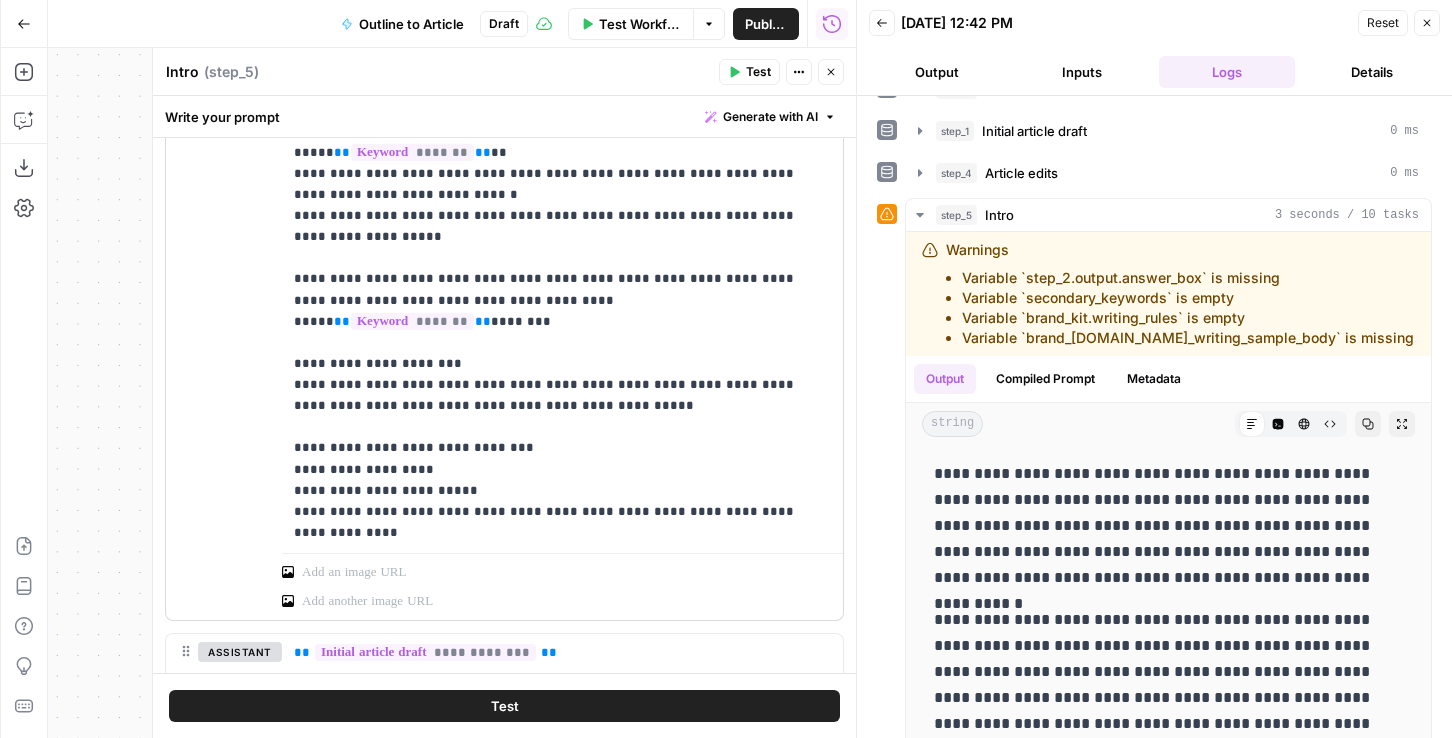 scroll, scrollTop: 535, scrollLeft: 0, axis: vertical 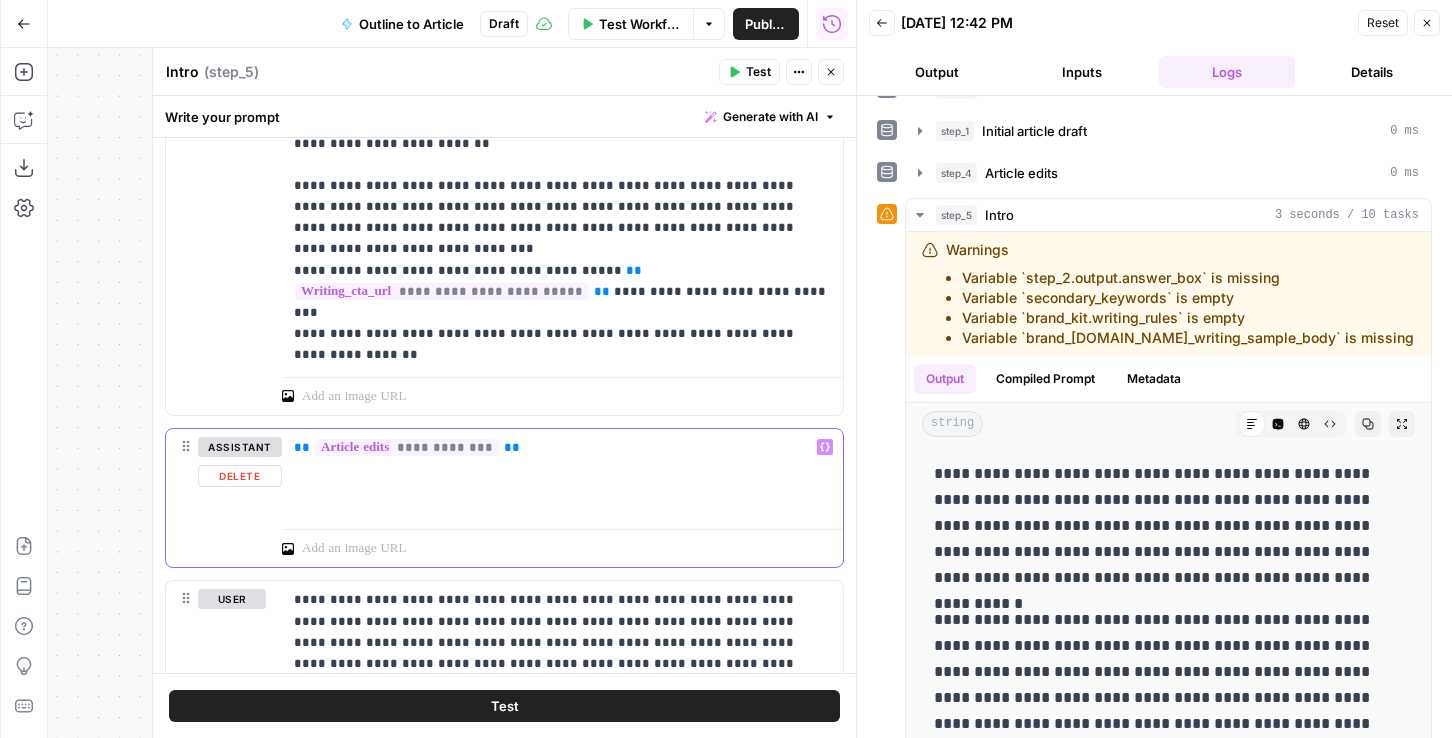 drag, startPoint x: 557, startPoint y: 449, endPoint x: 337, endPoint y: 447, distance: 220.0091 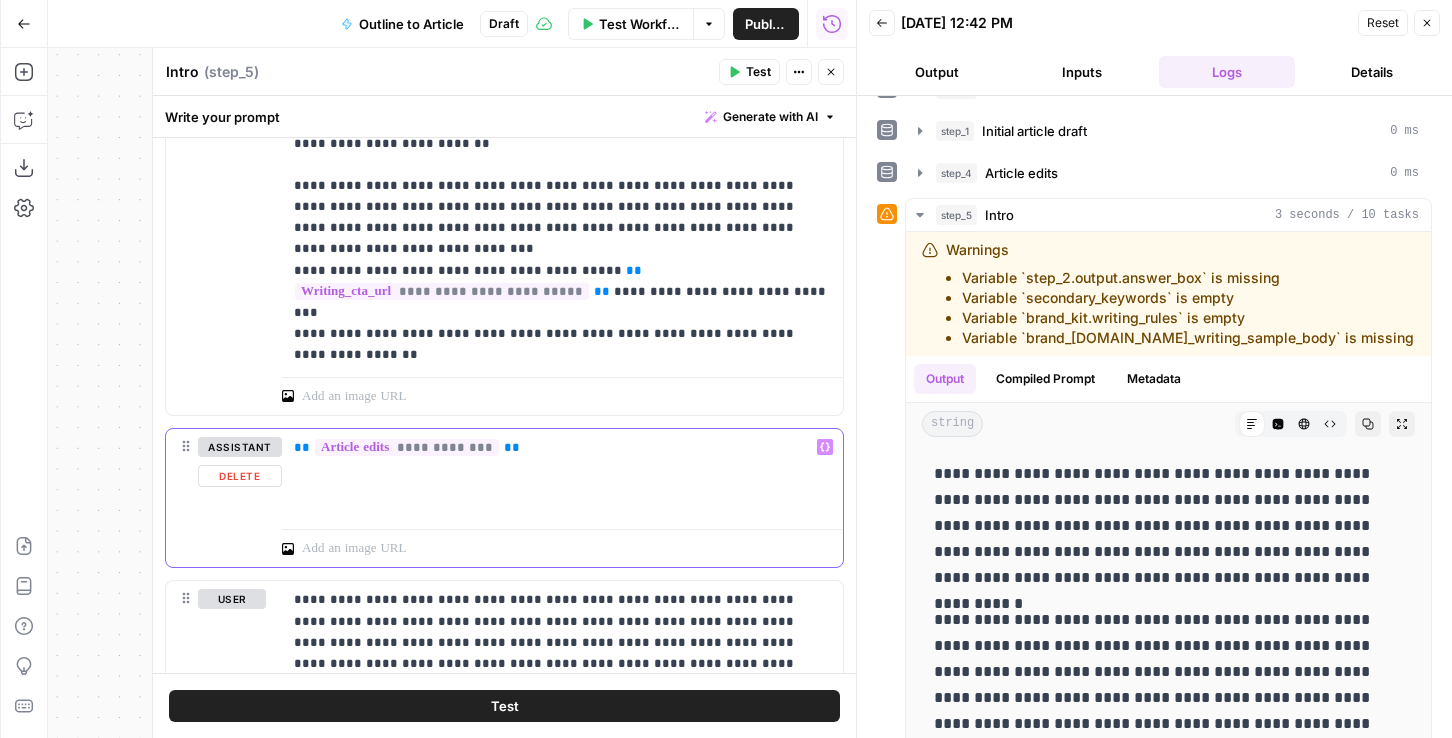 click on "**********" at bounding box center (562, 447) 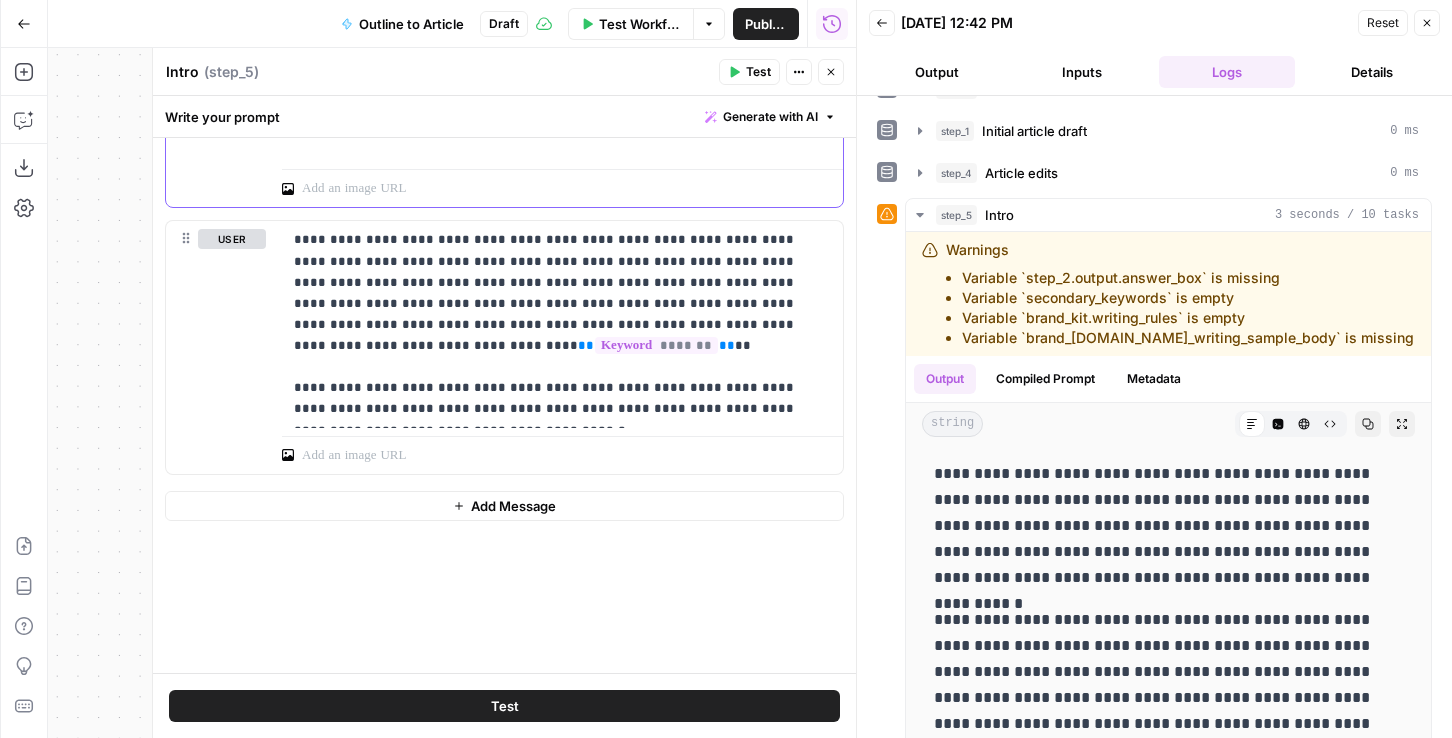scroll, scrollTop: 2336, scrollLeft: 0, axis: vertical 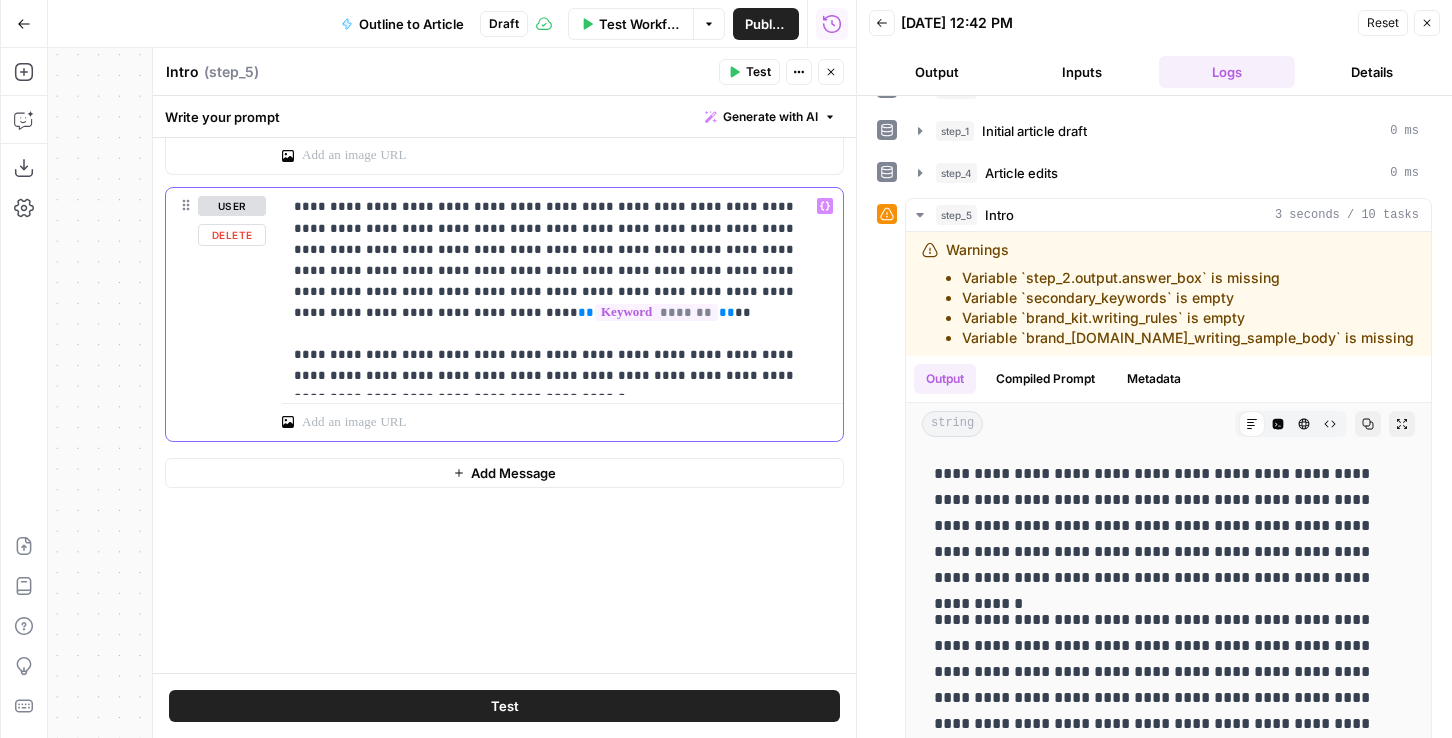 click on "**********" at bounding box center (562, 291) 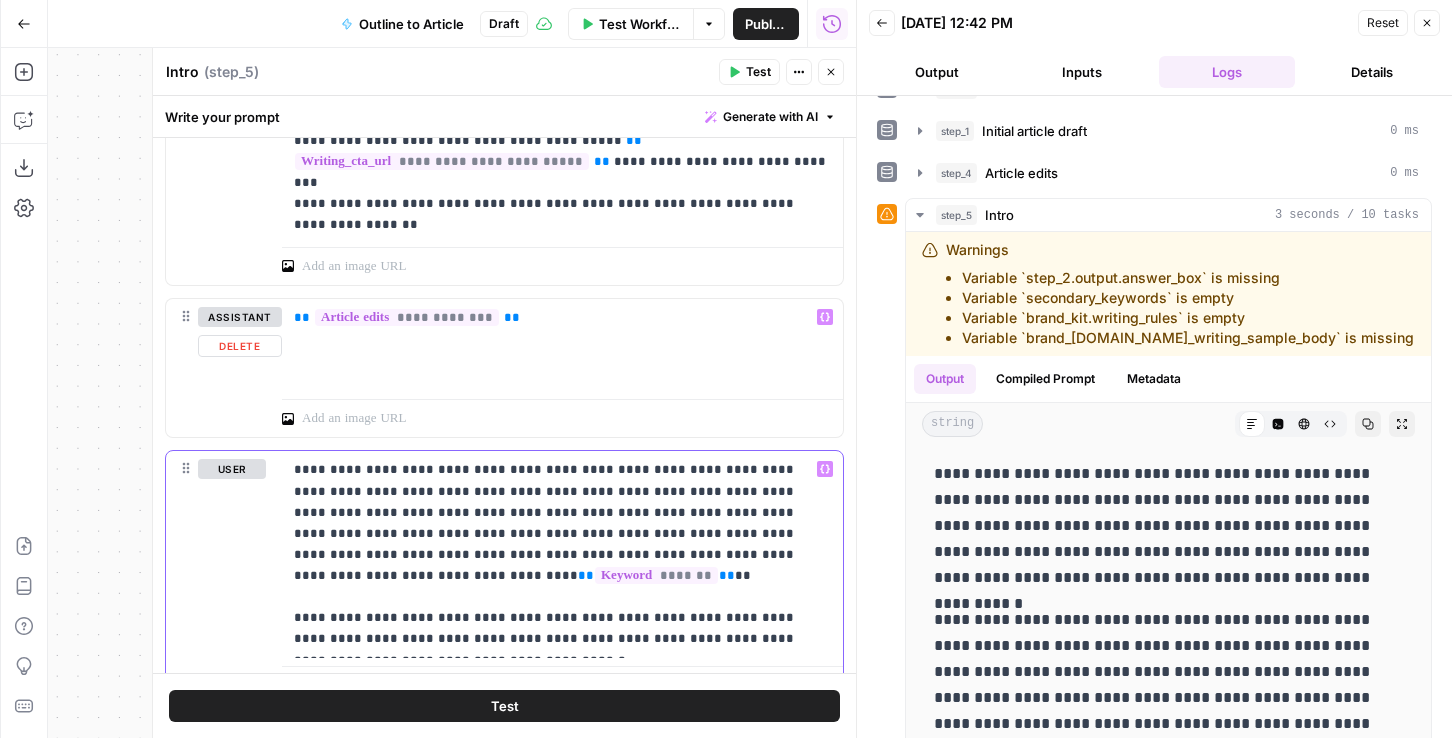 scroll, scrollTop: 2077, scrollLeft: 0, axis: vertical 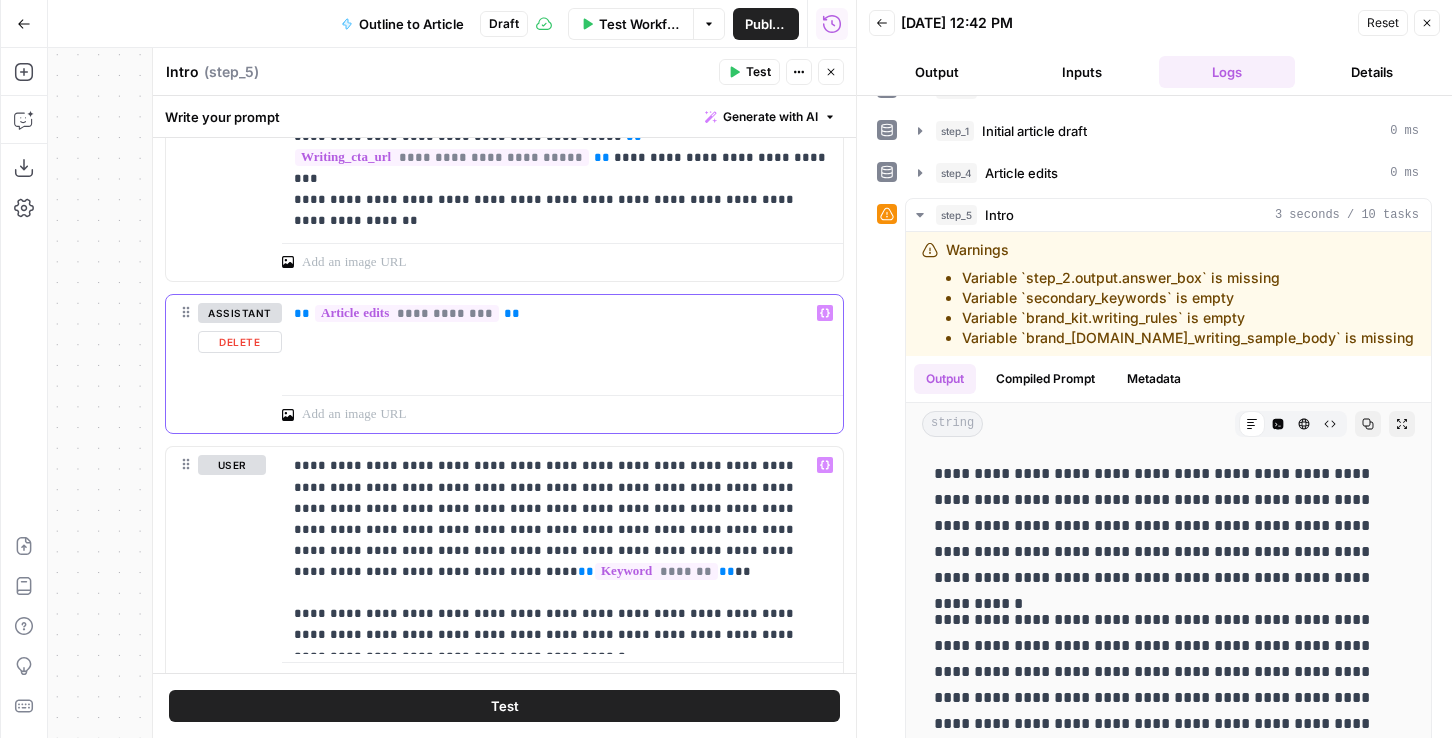 click on "**********" at bounding box center [562, 341] 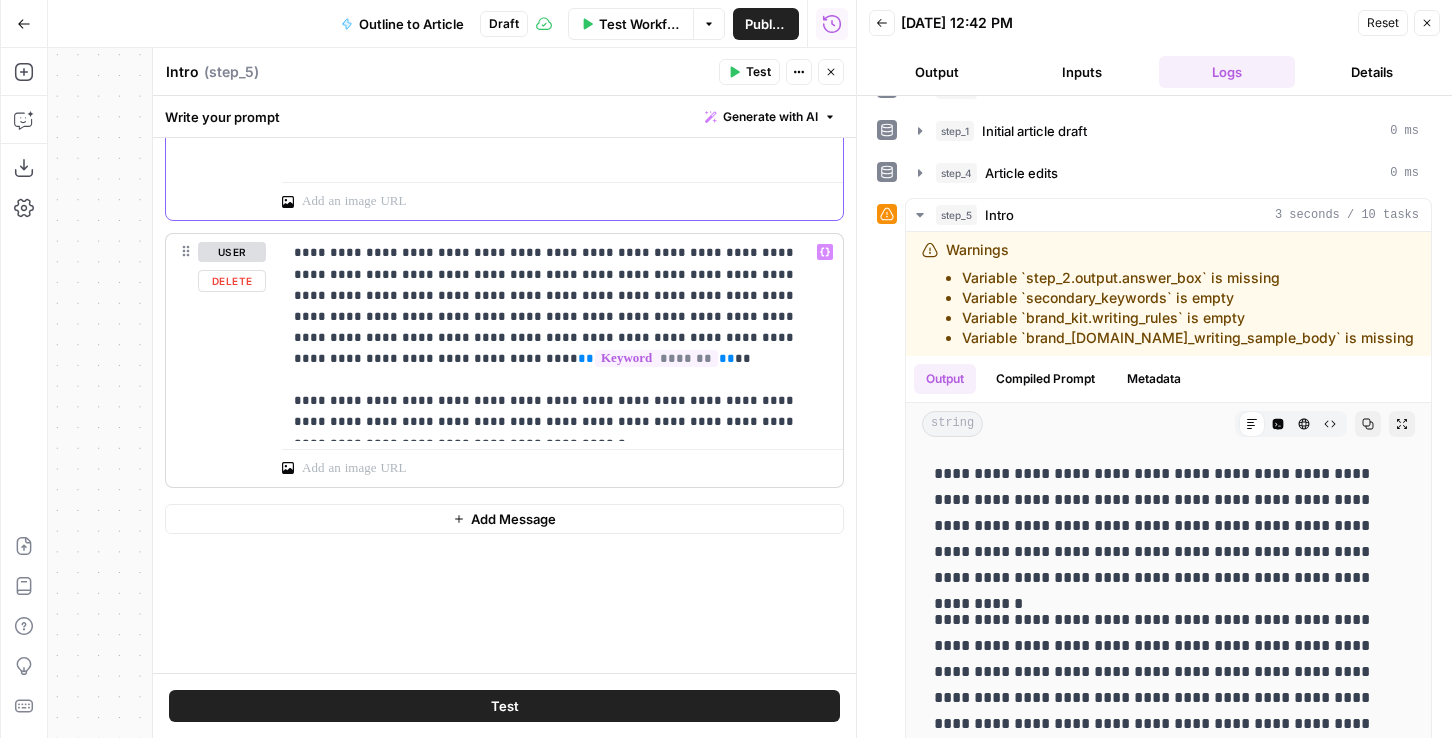 scroll, scrollTop: 2240, scrollLeft: 0, axis: vertical 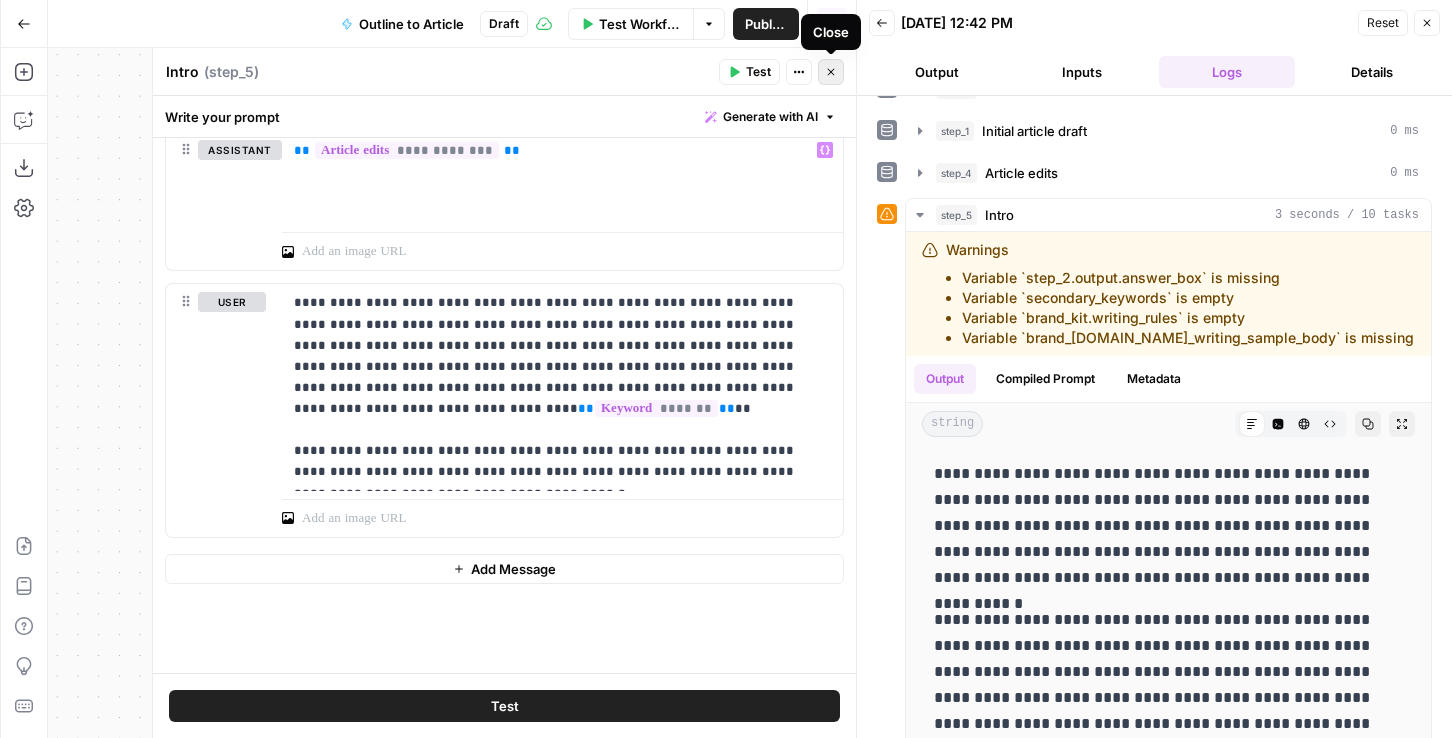 click 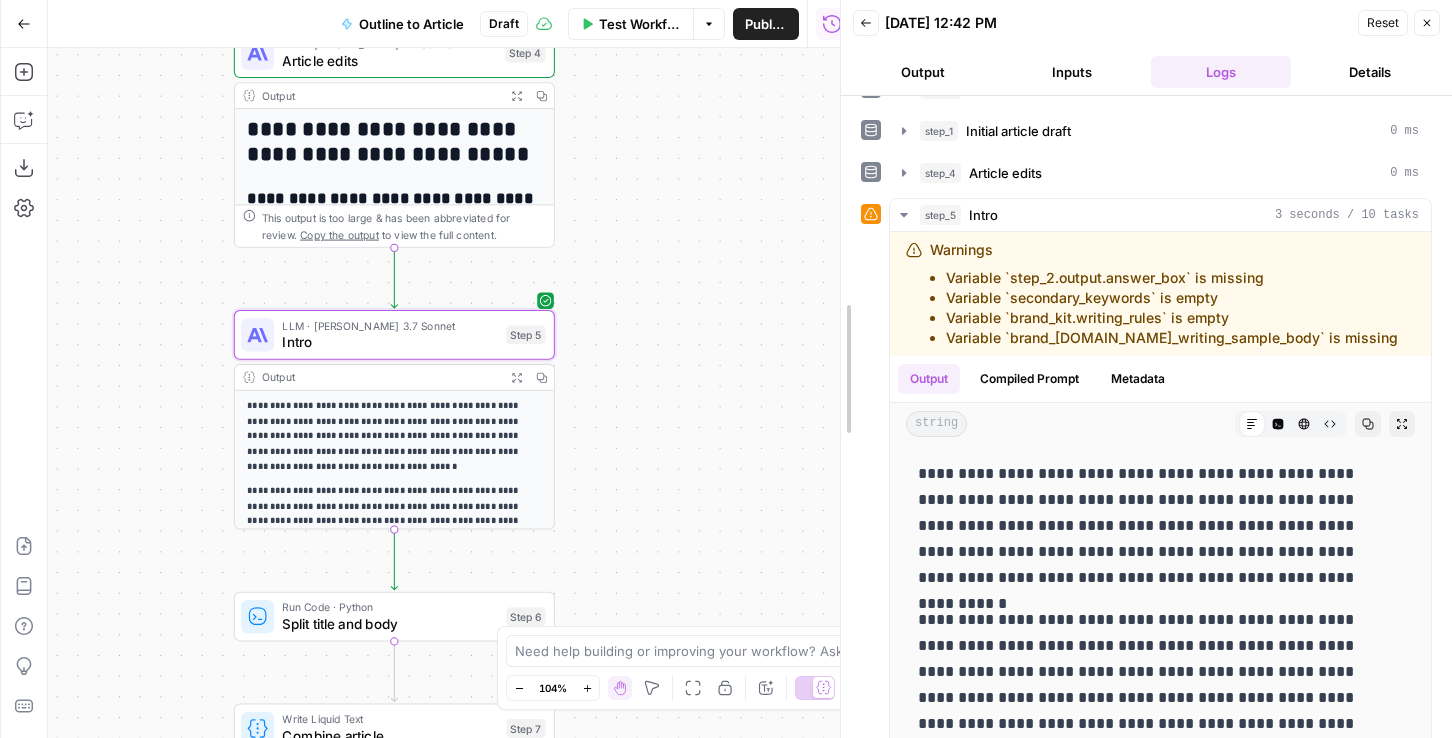 drag, startPoint x: 860, startPoint y: 506, endPoint x: 832, endPoint y: 506, distance: 28 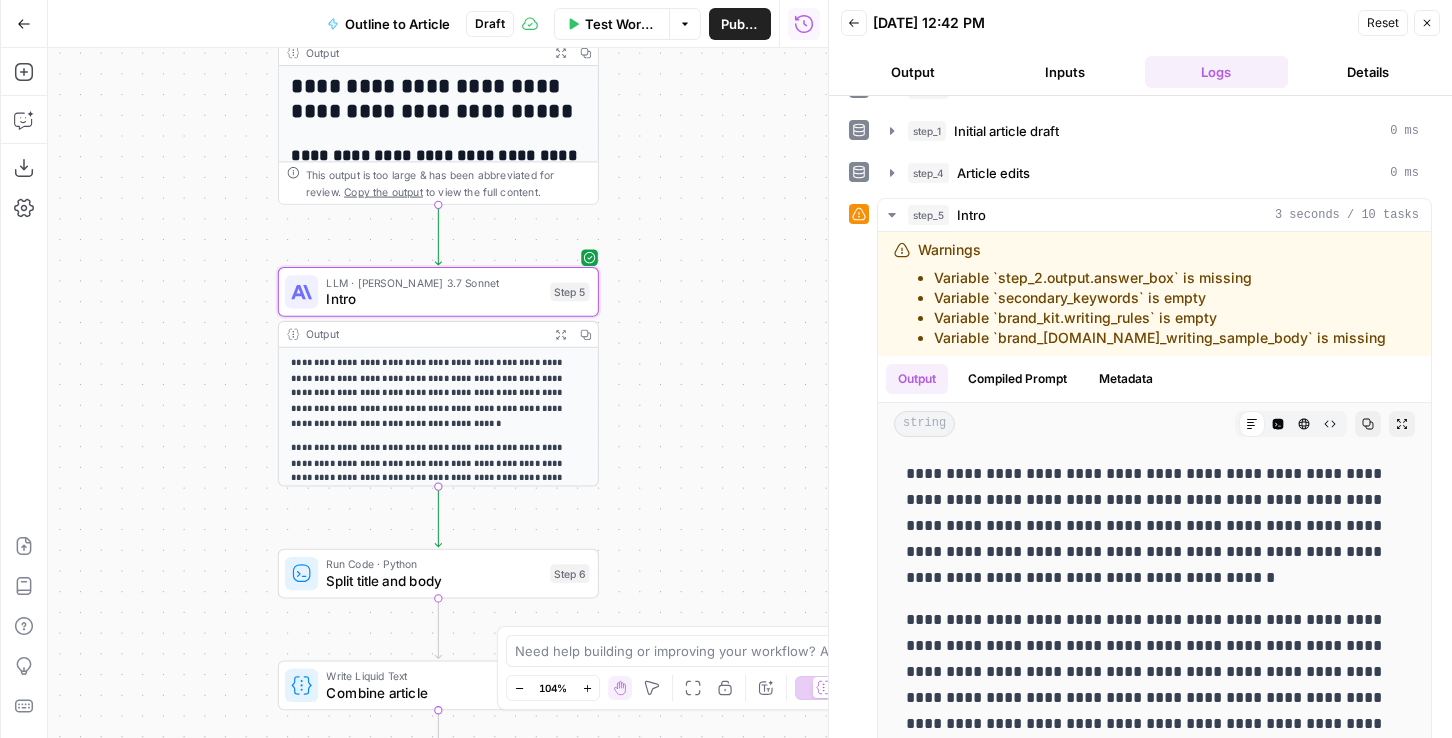 drag, startPoint x: 679, startPoint y: 496, endPoint x: 723, endPoint y: 454, distance: 60.827625 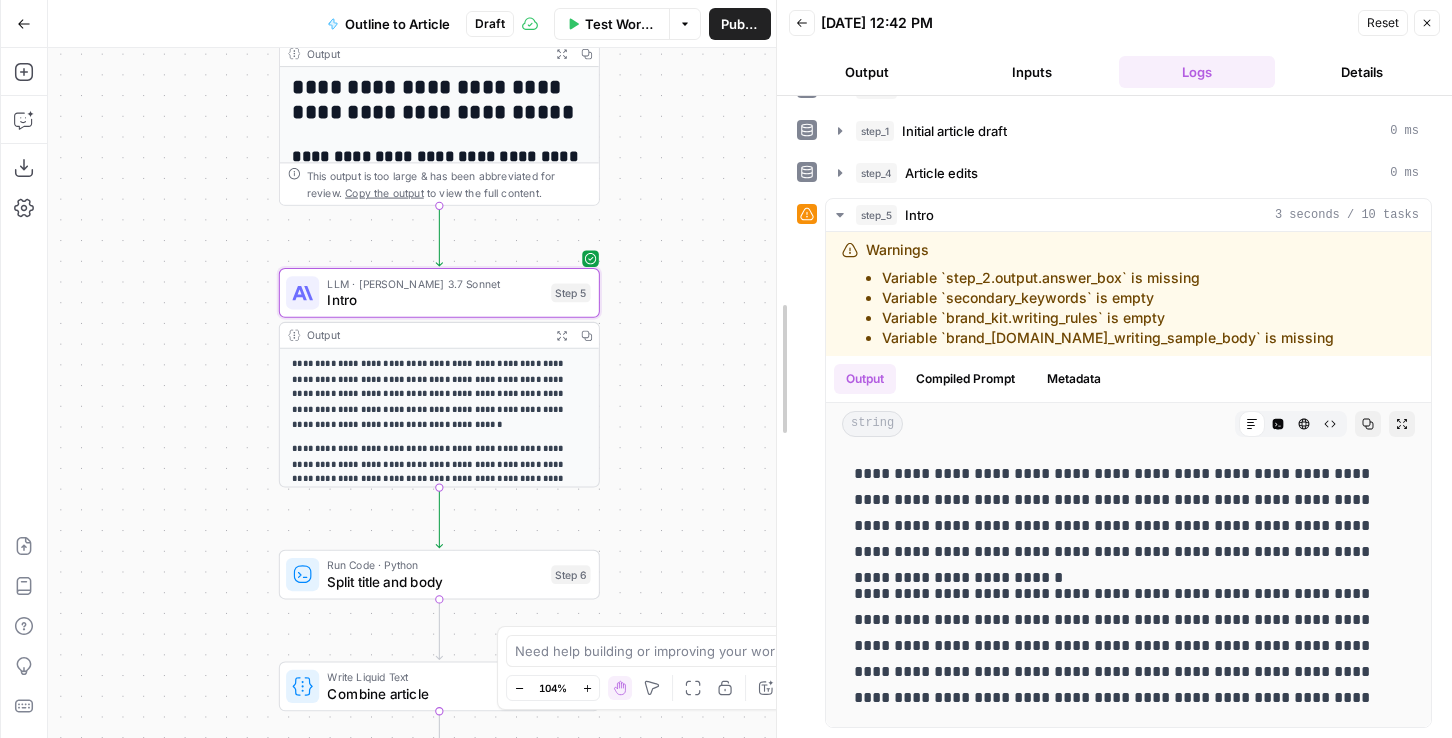 drag, startPoint x: 824, startPoint y: 455, endPoint x: 771, endPoint y: 455, distance: 53 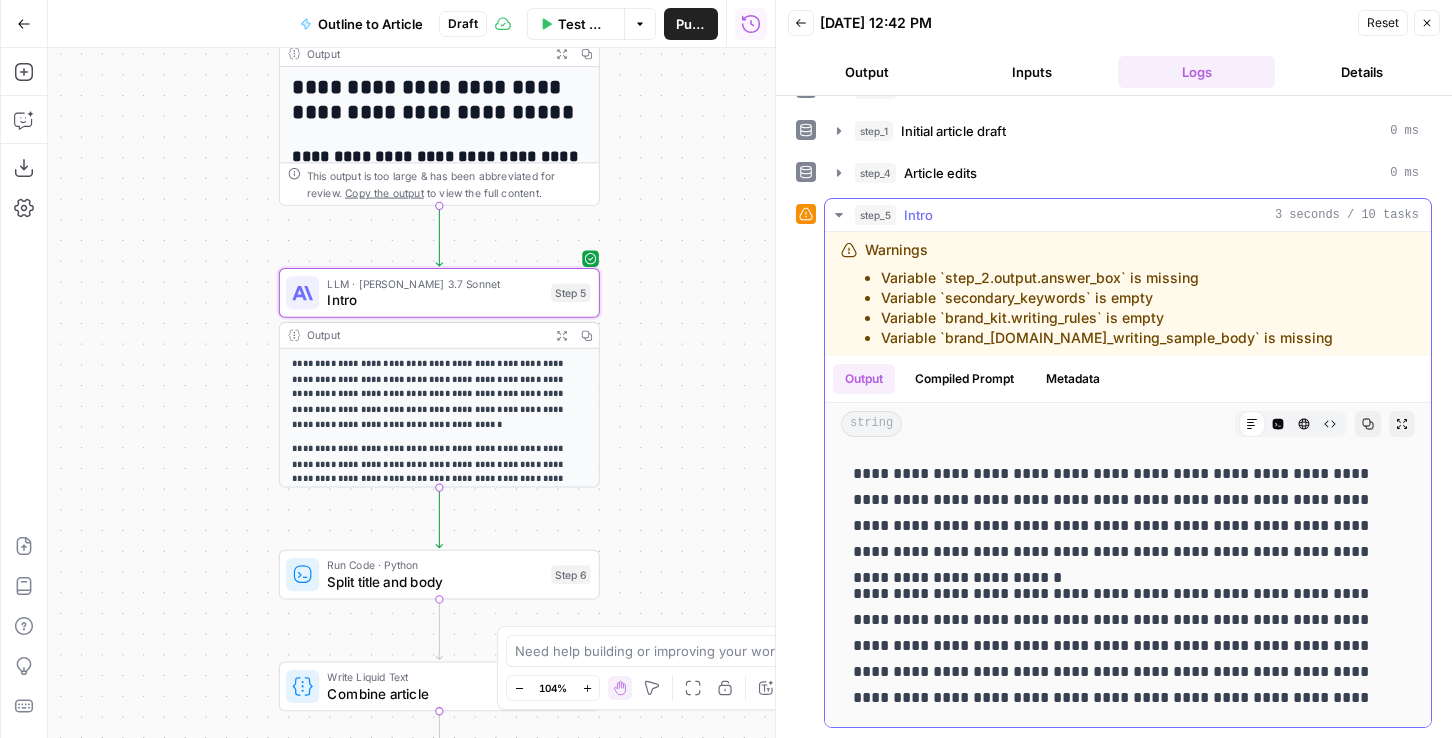 click on "**********" at bounding box center [1128, 513] 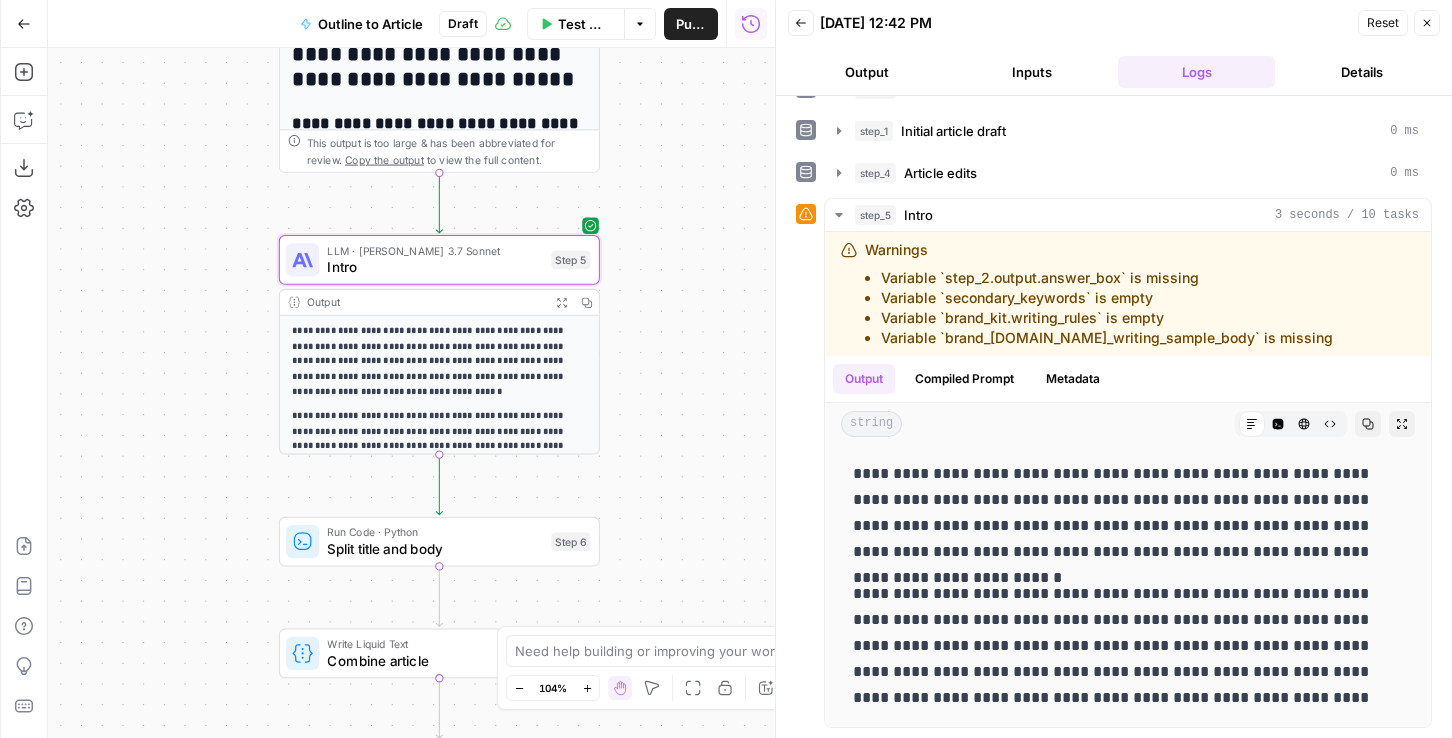 drag, startPoint x: 690, startPoint y: 352, endPoint x: 690, endPoint y: 304, distance: 48 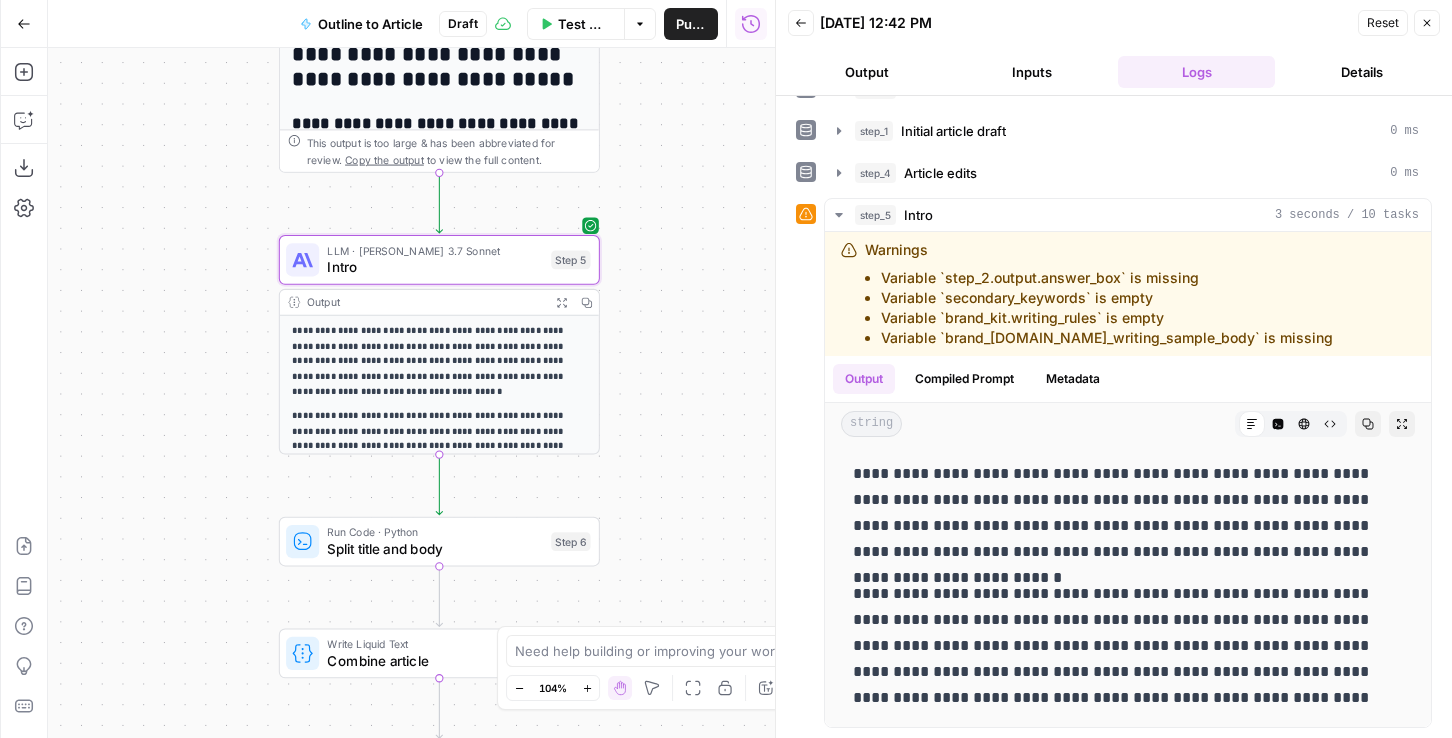 click on "Workflow Set Inputs Inputs Google Search Google Search Step 2 Output Expand Output Copy 1 2 3 4 5 6 7 {    "search_metadata" :  {      "id" :  "685ed9ebf7e99663b74624d0" ,      "status" :  "Success" ,      "json_endpoint" :  "https://serpapi.com          /searches/3479210bac7f3fee          /685ed9ebf7e99663b74624d0.json" ,      "created_at" :  "2025-06-27 17:50:35 UTC" ,      "processed_at" :  "2025-06-27 17:50:35 UTC" ,     XXXXXXXXXXXXXXXXXXXXXXXXXXXXXXXXXXXXXXXXXXXXXXXXXXXXXXXXXXXXXXXXXXXXXXXXXXXXXXXXXXXXXXXXXXXXXXXXXXXXXXXXXXXXXXXXXXXXXXXXXXXXXXXXXXXXXXXXXXXXXXXXXXXXXXXXXXXXXXXXXXXXXXXXXXXXXXXXXXXXXXXXXXXXXXXXXXXXXXXXXXXXXXXXXXXXXXXXXXXXXXXXXXXXXXXXXXXXXXXXXXXXXXXXXXXXXXXXXXXXXXXXXXXXXXXXXXXXXXXXXXXXXXXXXXXXXXXXXXXXXXXXXXXXXXXXXXXXXXXXXXXXXXXXXXXXXXXXXXXXXXXXXXXXXXXXXXXXXXXXXXXXXXXXXXXXXXXXXXXXXXXXXXXXXXXXXXXXXXXXXXXXXXXXXXXXXXXXXXXXXXXXXXXXXXXXXXXXXXXXXXXXXXXXXXXXXXXXXXXXXXXXXXXXXXXXXXXXXXXXXXXXXXXXXXXXXXXXXXXXXXXXXXXXXXXX This output is too large & has been abbreviated for review." at bounding box center (411, 393) 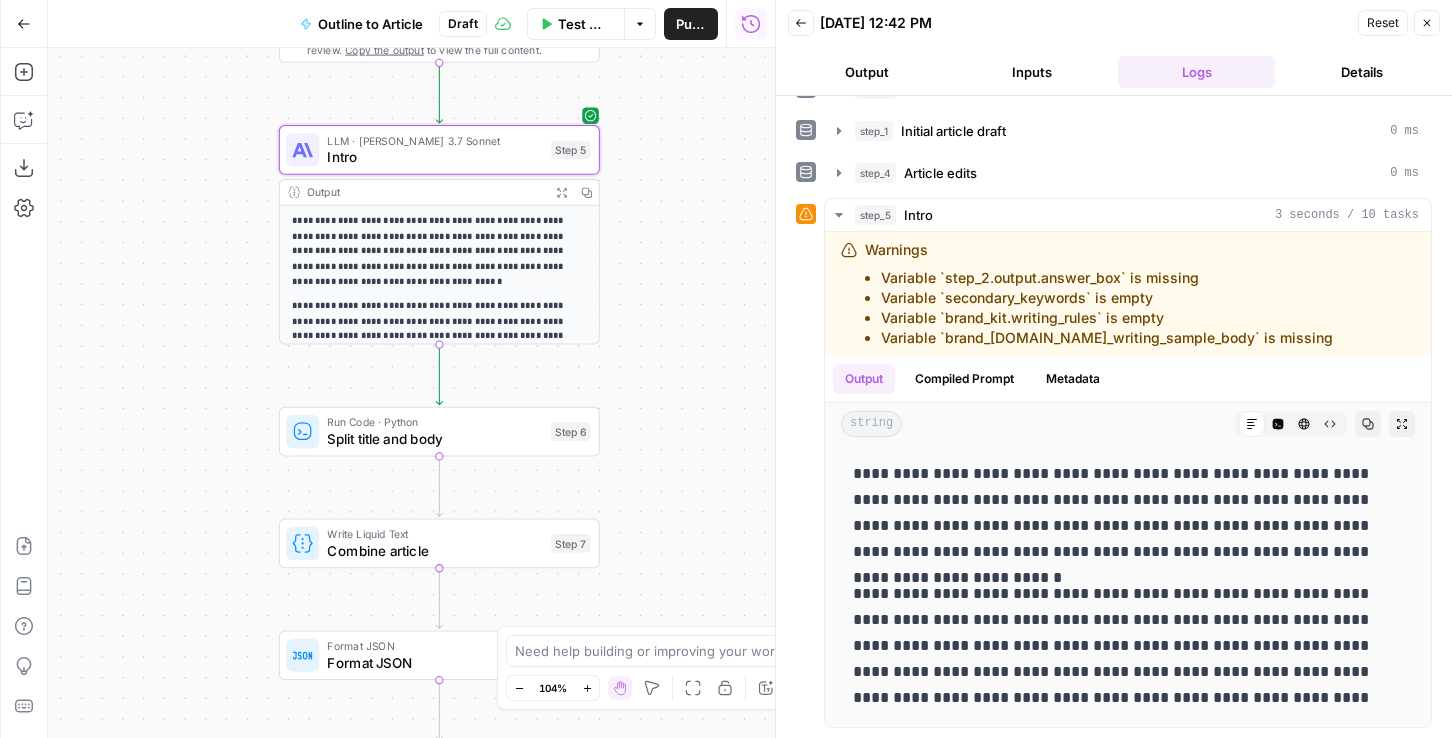 drag, startPoint x: 684, startPoint y: 426, endPoint x: 684, endPoint y: 317, distance: 109 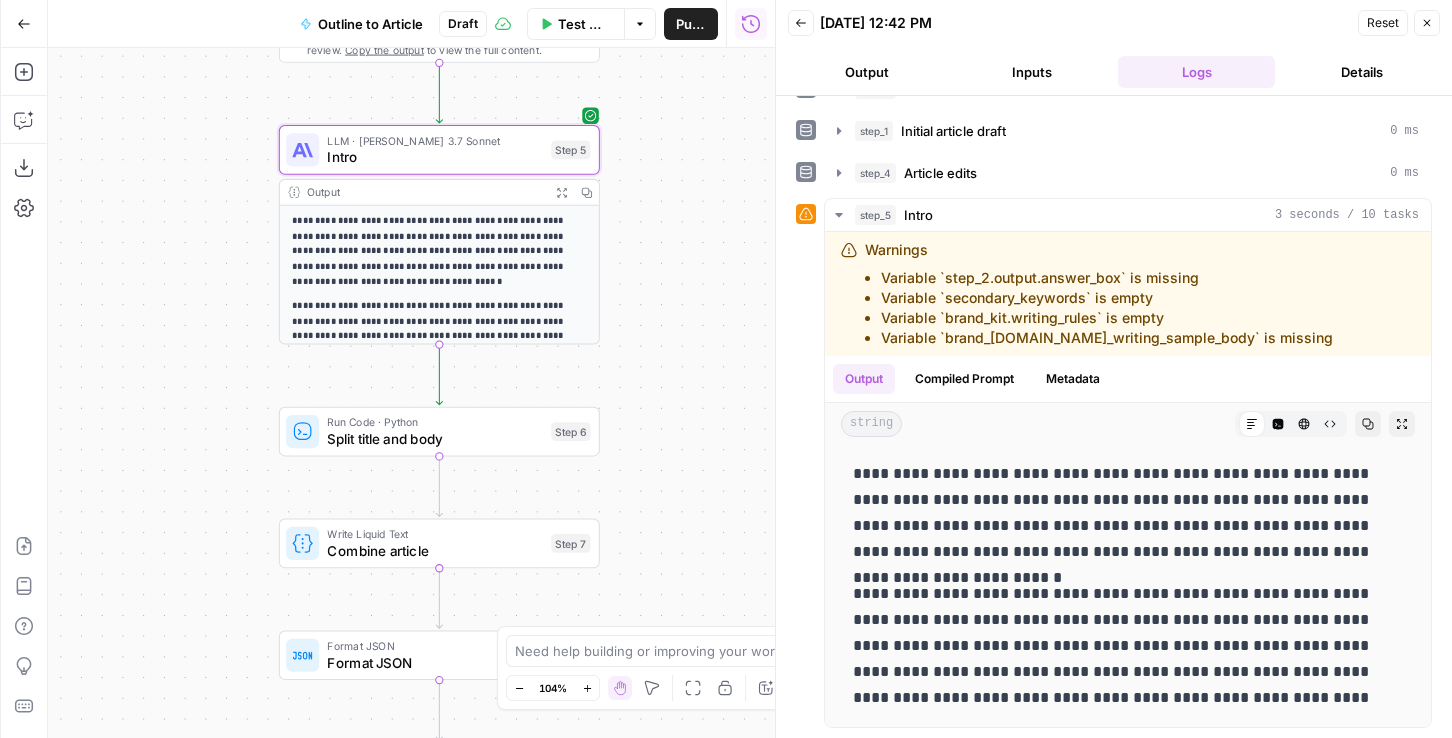 click on "Workflow Set Inputs Inputs Google Search Google Search Step 2 Output Expand Output Copy 1 2 3 4 5 6 7 {    "search_metadata" :  {      "id" :  "685ed9ebf7e99663b74624d0" ,      "status" :  "Success" ,      "json_endpoint" :  "https://serpapi.com          /searches/3479210bac7f3fee          /685ed9ebf7e99663b74624d0.json" ,      "created_at" :  "2025-06-27 17:50:35 UTC" ,      "processed_at" :  "2025-06-27 17:50:35 UTC" ,     XXXXXXXXXXXXXXXXXXXXXXXXXXXXXXXXXXXXXXXXXXXXXXXXXXXXXXXXXXXXXXXXXXXXXXXXXXXXXXXXXXXXXXXXXXXXXXXXXXXXXXXXXXXXXXXXXXXXXXXXXXXXXXXXXXXXXXXXXXXXXXXXXXXXXXXXXXXXXXXXXXXXXXXXXXXXXXXXXXXXXXXXXXXXXXXXXXXXXXXXXXXXXXXXXXXXXXXXXXXXXXXXXXXXXXXXXXXXXXXXXXXXXXXXXXXXXXXXXXXXXXXXXXXXXXXXXXXXXXXXXXXXXXXXXXXXXXXXXXXXXXXXXXXXXXXXXXXXXXXXXXXXXXXXXXXXXXXXXXXXXXXXXXXXXXXXXXXXXXXXXXXXXXXXXXXXXXXXXXXXXXXXXXXXXXXXXXXXXXXXXXXXXXXXXXXXXXXXXXXXXXXXXXXXXXXXXXXXXXXXXXXXXXXXXXXXXXXXXXXXXXXXXXXXXXXXXXXXXXXXXXXXXXXXXXXXXXXXXXXXXXXXXXXXXXXX This output is too large & has been abbreviated for review." at bounding box center (411, 393) 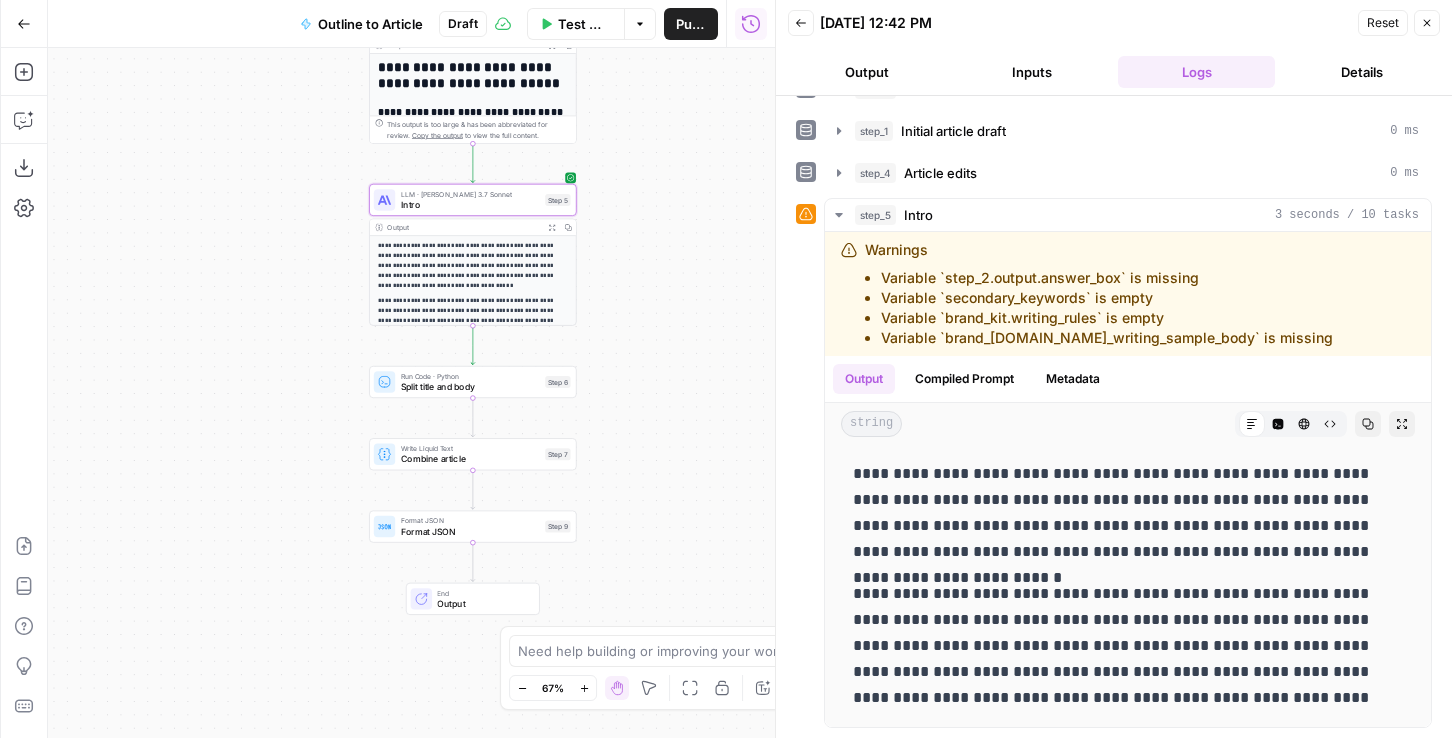 drag, startPoint x: 698, startPoint y: 377, endPoint x: 626, endPoint y: 377, distance: 72 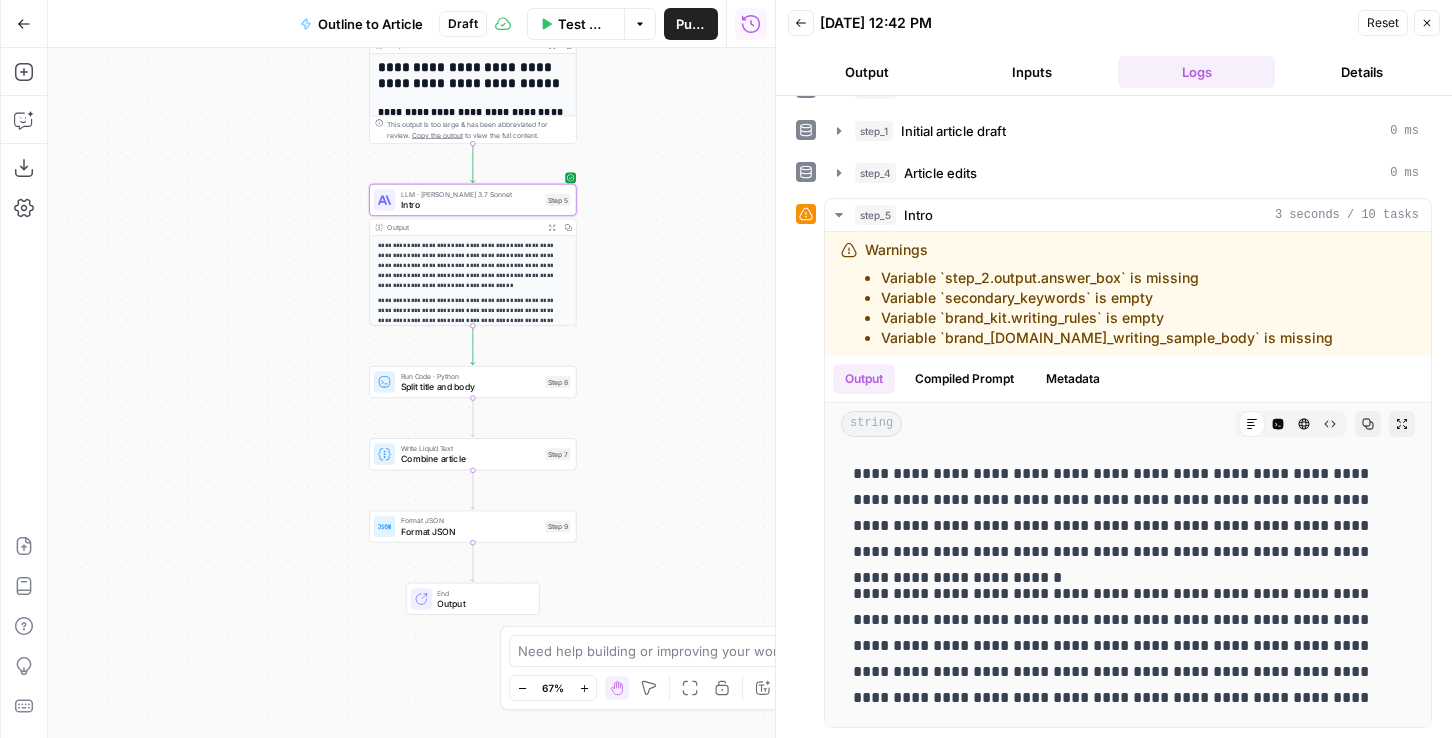 click on "Workflow Set Inputs Inputs Google Search Google Search Step 2 Output Expand Output Copy 1 2 3 4 5 6 7 {    "search_metadata" :  {      "id" :  "685ed9ebf7e99663b74624d0" ,      "status" :  "Success" ,      "json_endpoint" :  "https://serpapi.com          /searches/3479210bac7f3fee          /685ed9ebf7e99663b74624d0.json" ,      "created_at" :  "2025-06-27 17:50:35 UTC" ,      "processed_at" :  "2025-06-27 17:50:35 UTC" ,     XXXXXXXXXXXXXXXXXXXXXXXXXXXXXXXXXXXXXXXXXXXXXXXXXXXXXXXXXXXXXXXXXXXXXXXXXXXXXXXXXXXXXXXXXXXXXXXXXXXXXXXXXXXXXXXXXXXXXXXXXXXXXXXXXXXXXXXXXXXXXXXXXXXXXXXXXXXXXXXXXXXXXXXXXXXXXXXXXXXXXXXXXXXXXXXXXXXXXXXXXXXXXXXXXXXXXXXXXXXXXXXXXXXXXXXXXXXXXXXXXXXXXXXXXXXXXXXXXXXXXXXXXXXXXXXXXXXXXXXXXXXXXXXXXXXXXXXXXXXXXXXXXXXXXXXXXXXXXXXXXXXXXXXXXXXXXXXXXXXXXXXXXXXXXXXXXXXXXXXXXXXXXXXXXXXXXXXXXXXXXXXXXXXXXXXXXXXXXXXXXXXXXXXXXXXXXXXXXXXXXXXXXXXXXXXXXXXXXXXXXXXXXXXXXXXXXXXXXXXXXXXXXXXXXXXXXXXXXXXXXXXXXXXXXXXXXXXXXXXXXXXXXXXXXXXX This output is too large & has been abbreviated for review." at bounding box center [411, 393] 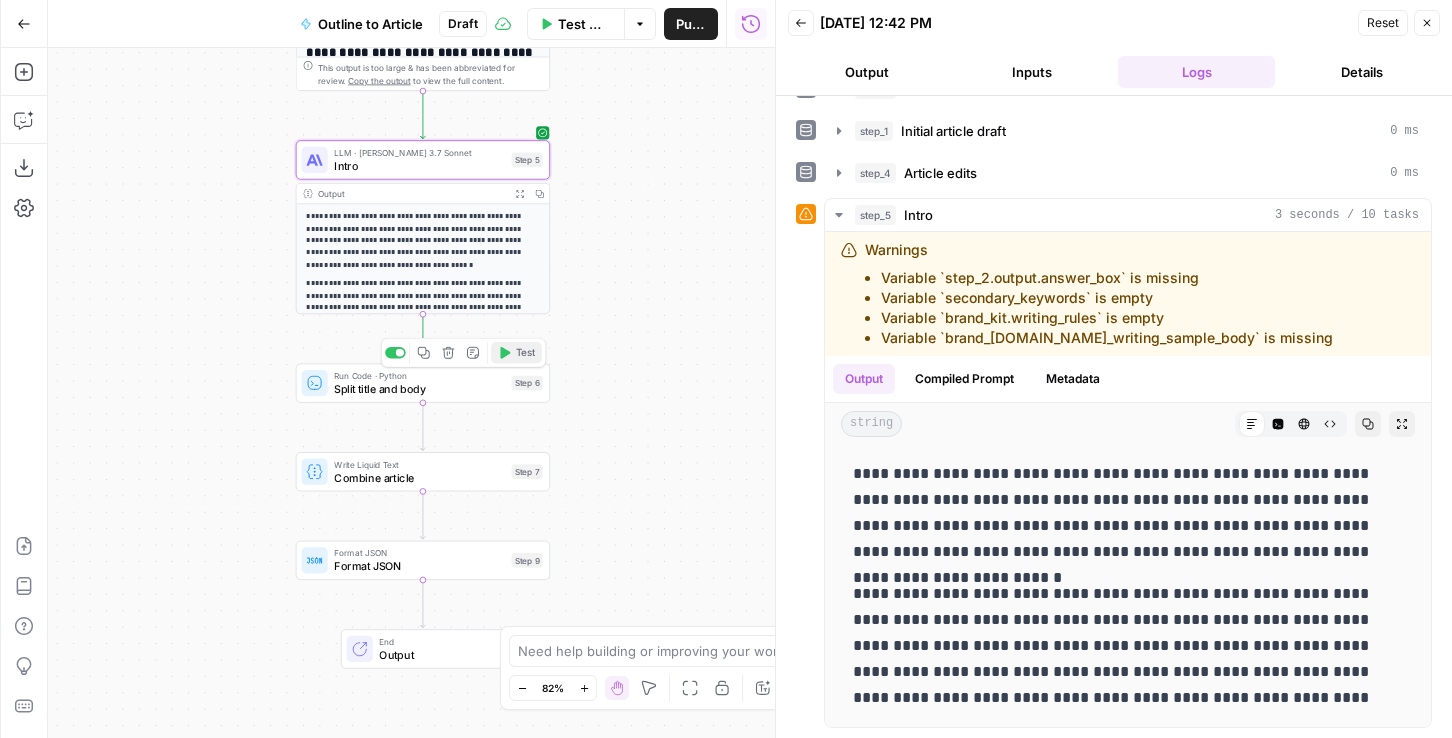 click on "Test" at bounding box center [516, 352] 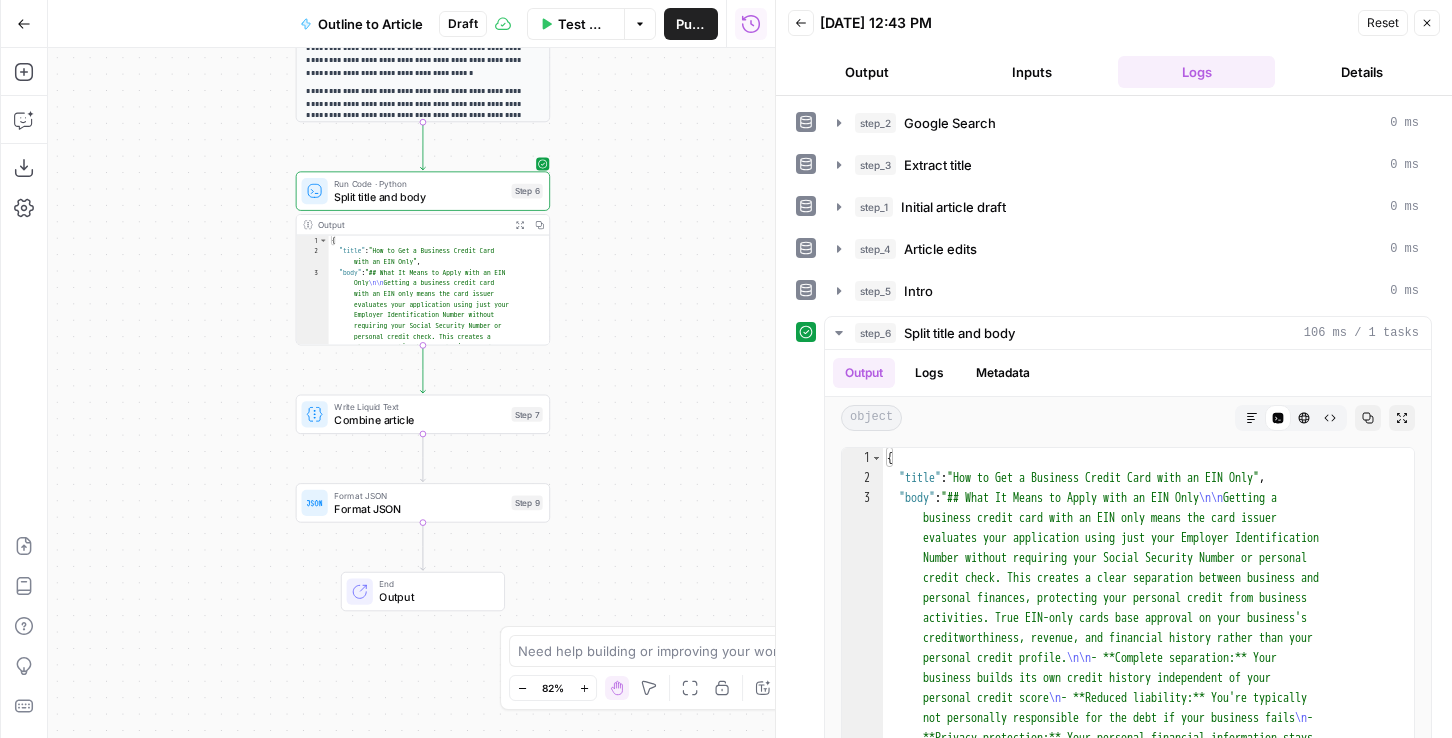 drag, startPoint x: 594, startPoint y: 515, endPoint x: 593, endPoint y: 324, distance: 191.00262 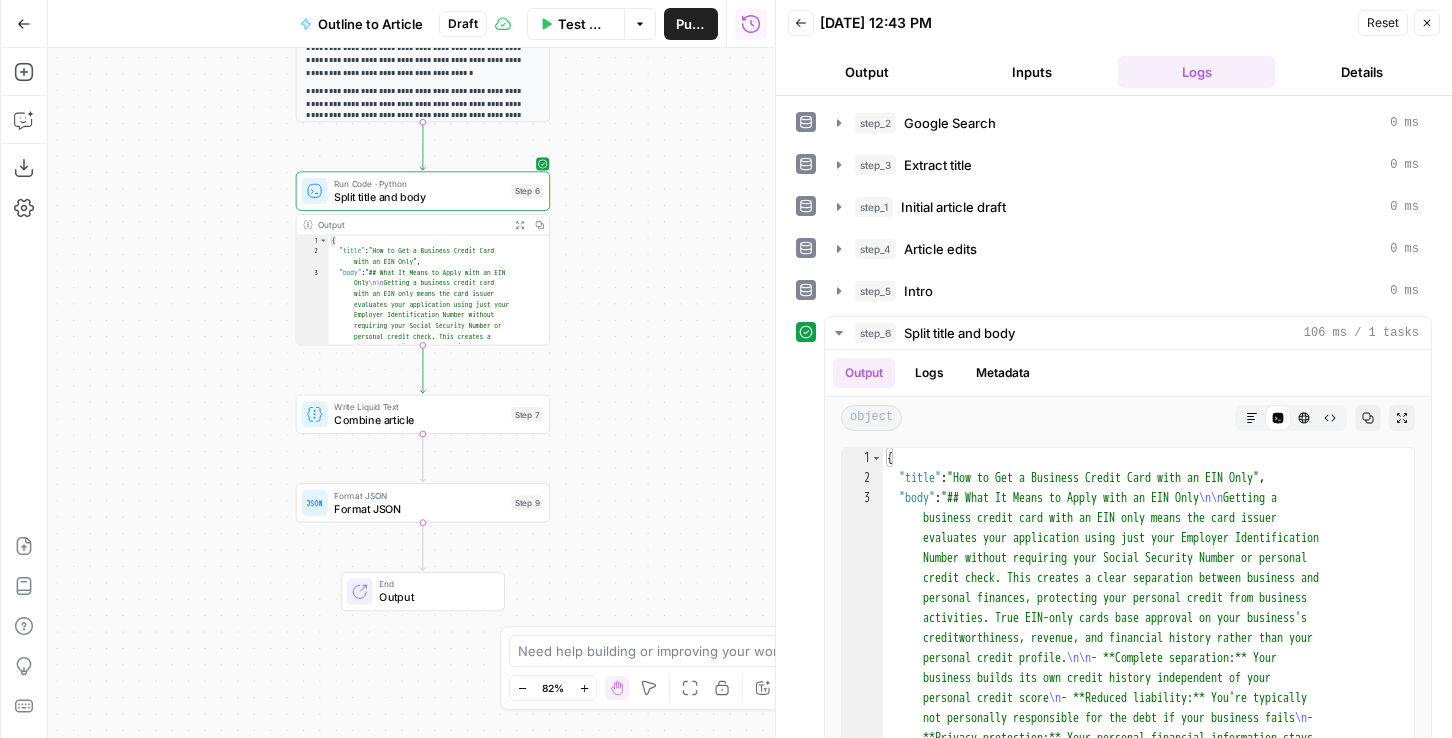 click on "Workflow Set Inputs Inputs Google Search Google Search Step 2 Output Expand Output Copy 1 2 3 4 5 6 7 {    "search_metadata" :  {      "id" :  "685ed9ebf7e99663b74624d0" ,      "status" :  "Success" ,      "json_endpoint" :  "https://serpapi.com          /searches/3479210bac7f3fee          /685ed9ebf7e99663b74624d0.json" ,      "created_at" :  "2025-06-27 17:50:35 UTC" ,      "processed_at" :  "2025-06-27 17:50:35 UTC" ,     XXXXXXXXXXXXXXXXXXXXXXXXXXXXXXXXXXXXXXXXXXXXXXXXXXXXXXXXXXXXXXXXXXXXXXXXXXXXXXXXXXXXXXXXXXXXXXXXXXXXXXXXXXXXXXXXXXXXXXXXXXXXXXXXXXXXXXXXXXXXXXXXXXXXXXXXXXXXXXXXXXXXXXXXXXXXXXXXXXXXXXXXXXXXXXXXXXXXXXXXXXXXXXXXXXXXXXXXXXXXXXXXXXXXXXXXXXXXXXXXXXXXXXXXXXXXXXXXXXXXXXXXXXXXXXXXXXXXXXXXXXXXXXXXXXXXXXXXXXXXXXXXXXXXXXXXXXXXXXXXXXXXXXXXXXXXXXXXXXXXXXXXXXXXXXXXXXXXXXXXXXXXXXXXXXXXXXXXXXXXXXXXXXXXXXXXXXXXXXXXXXXXXXXXXXXXXXXXXXXXXXXXXXXXXXXXXXXXXXXXXXXXXXXXXXXXXXXXXXXXXXXXXXXXXXXXXXXXXXXXXXXXXXXXXXXXXXXXXXXXXXXXXXXXXXXX This output is too large & has been abbreviated for review." at bounding box center [411, 393] 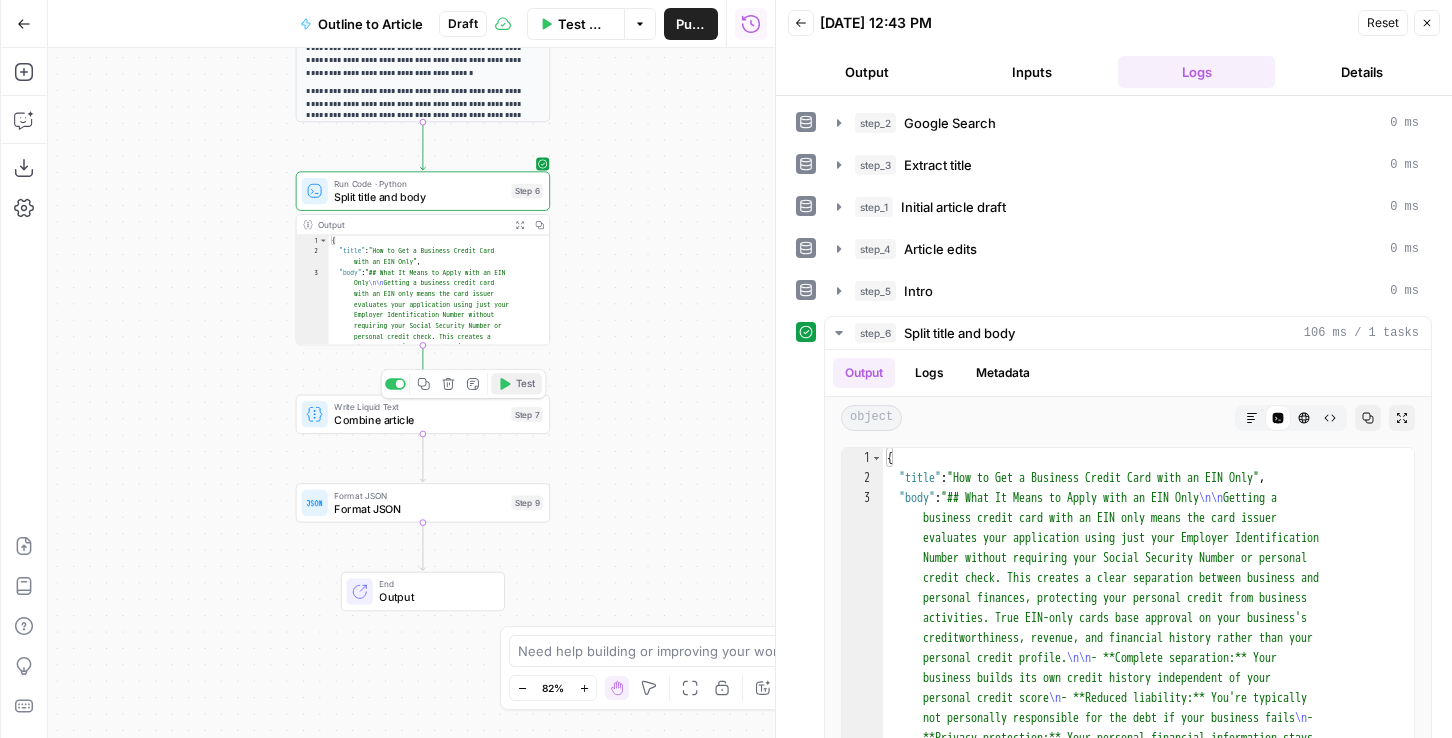 click on "Test" at bounding box center (516, 383) 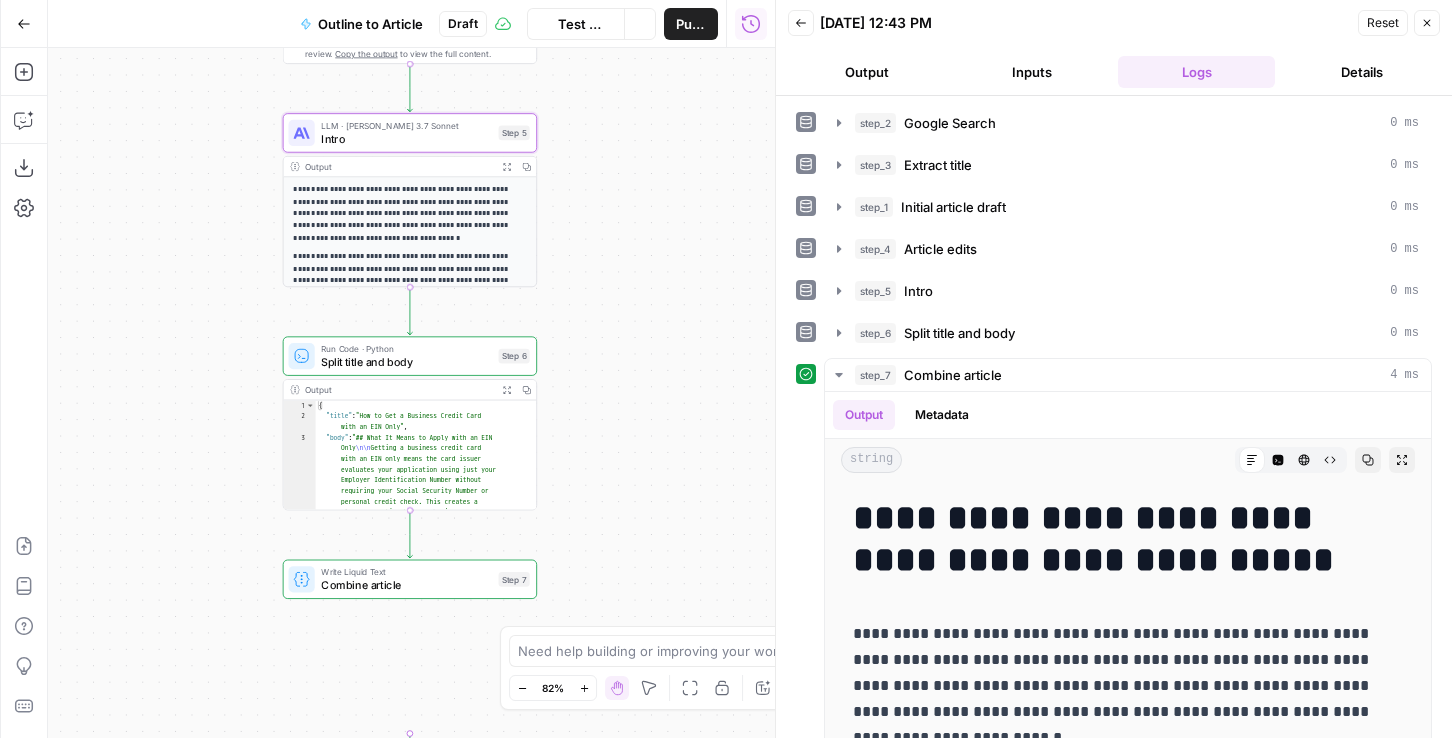 drag, startPoint x: 639, startPoint y: 263, endPoint x: 626, endPoint y: 428, distance: 165.51132 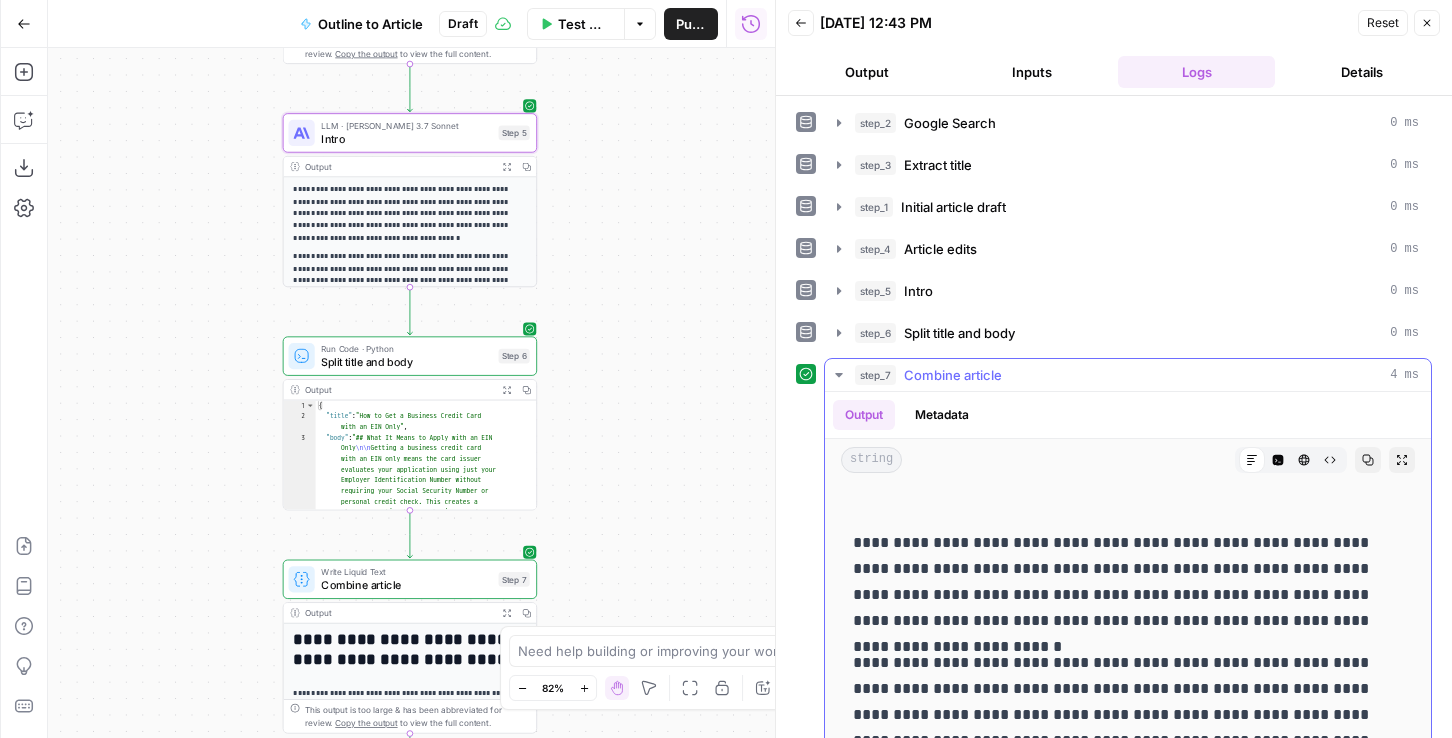 scroll, scrollTop: 0, scrollLeft: 0, axis: both 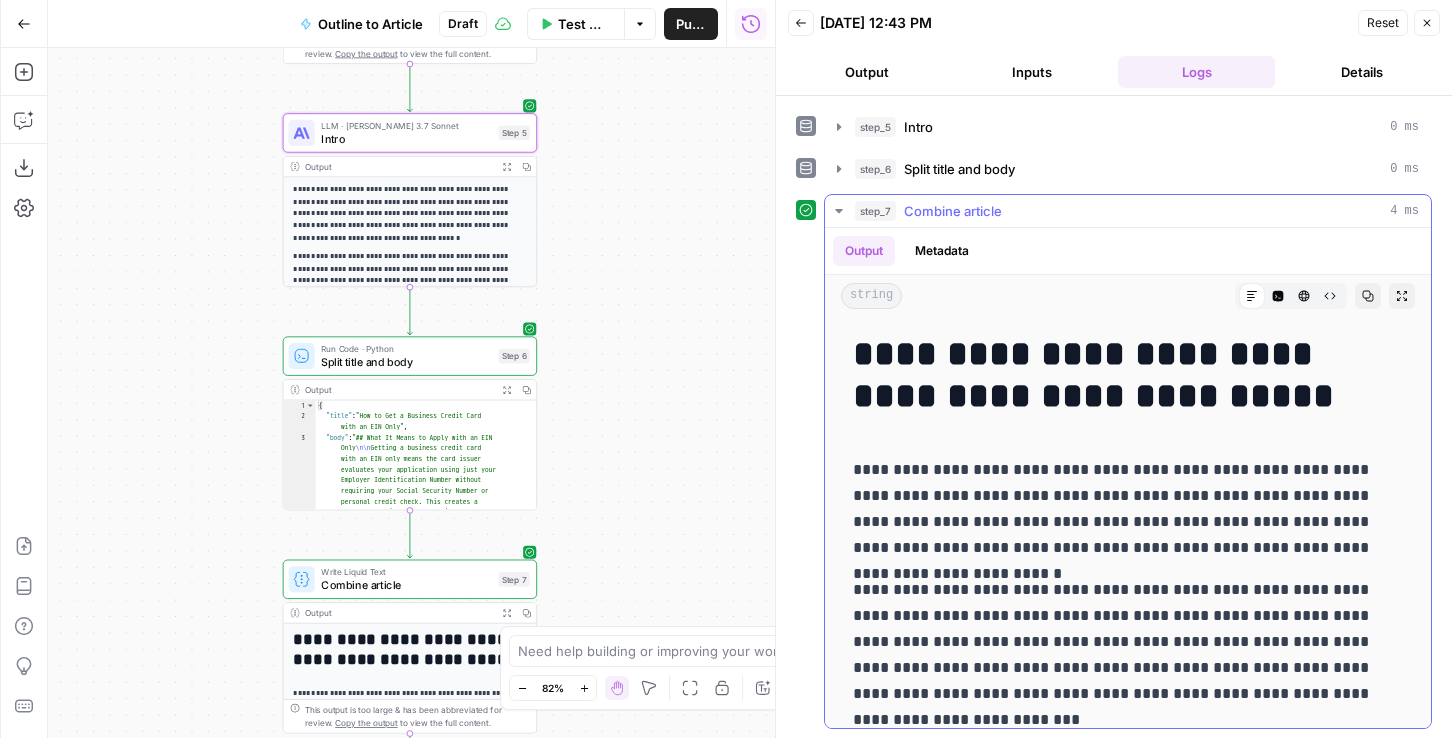 drag, startPoint x: 1227, startPoint y: 404, endPoint x: 905, endPoint y: 361, distance: 324.85843 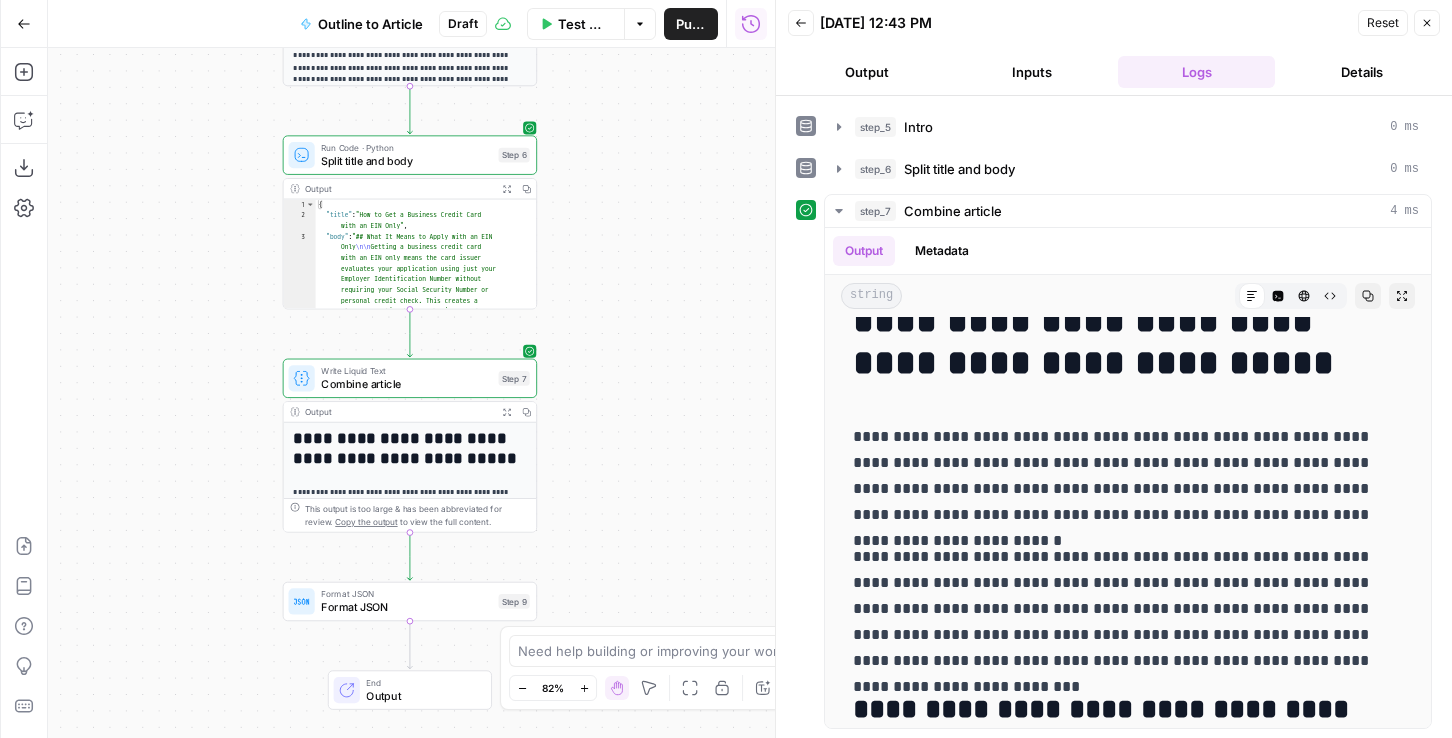 drag, startPoint x: 589, startPoint y: 514, endPoint x: 589, endPoint y: 313, distance: 201 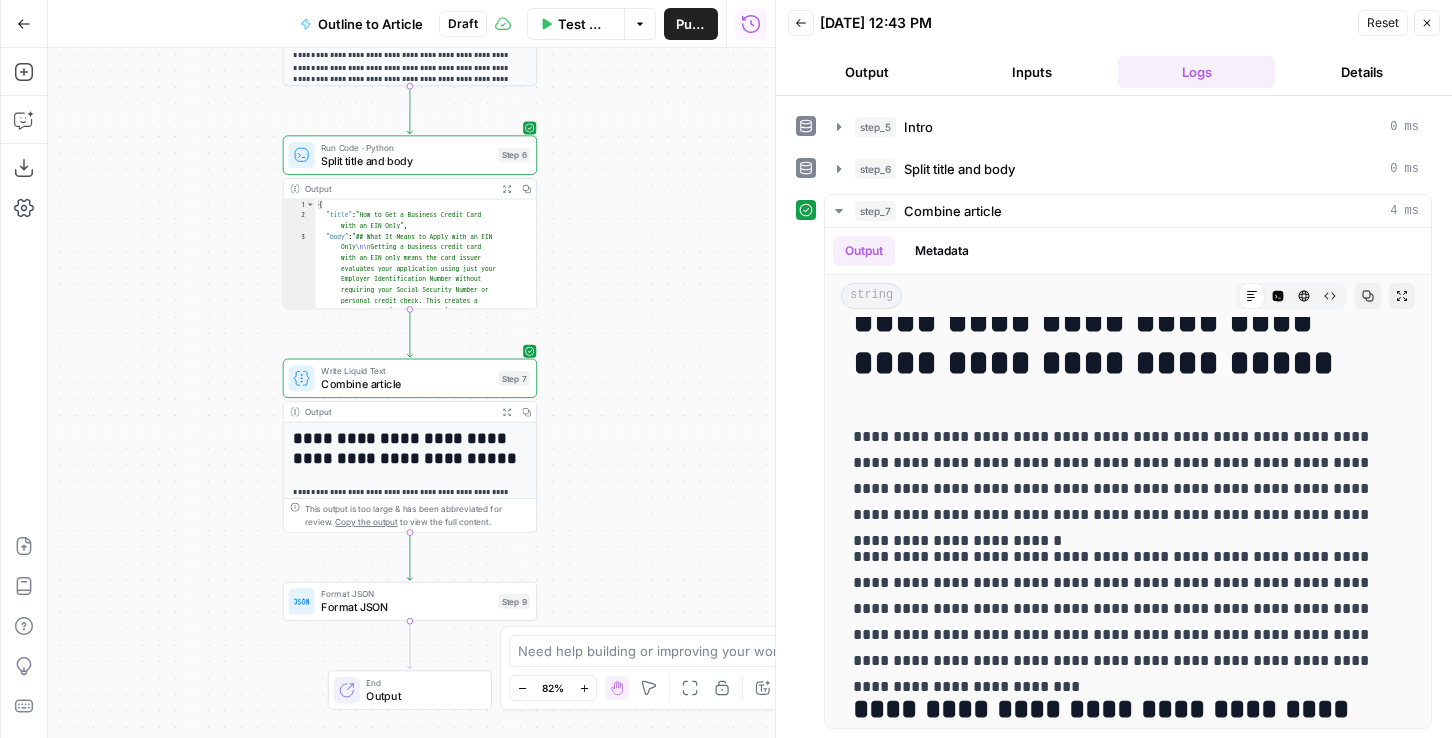 click on "Workflow Set Inputs Inputs Google Search Google Search Step 2 Output Expand Output Copy 1 2 3 4 5 6 7 {    "search_metadata" :  {      "id" :  "685ed9ebf7e99663b74624d0" ,      "status" :  "Success" ,      "json_endpoint" :  "https://serpapi.com          /searches/3479210bac7f3fee          /685ed9ebf7e99663b74624d0.json" ,      "created_at" :  "2025-06-27 17:50:35 UTC" ,      "processed_at" :  "2025-06-27 17:50:35 UTC" ,     XXXXXXXXXXXXXXXXXXXXXXXXXXXXXXXXXXXXXXXXXXXXXXXXXXXXXXXXXXXXXXXXXXXXXXXXXXXXXXXXXXXXXXXXXXXXXXXXXXXXXXXXXXXXXXXXXXXXXXXXXXXXXXXXXXXXXXXXXXXXXXXXXXXXXXXXXXXXXXXXXXXXXXXXXXXXXXXXXXXXXXXXXXXXXXXXXXXXXXXXXXXXXXXXXXXXXXXXXXXXXXXXXXXXXXXXXXXXXXXXXXXXXXXXXXXXXXXXXXXXXXXXXXXXXXXXXXXXXXXXXXXXXXXXXXXXXXXXXXXXXXXXXXXXXXXXXXXXXXXXXXXXXXXXXXXXXXXXXXXXXXXXXXXXXXXXXXXXXXXXXXXXXXXXXXXXXXXXXXXXXXXXXXXXXXXXXXXXXXXXXXXXXXXXXXXXXXXXXXXXXXXXXXXXXXXXXXXXXXXXXXXXXXXXXXXXXXXXXXXXXXXXXXXXXXXXXXXXXXXXXXXXXXXXXXXXXXXXXXXXXXXXXXXXXXXX This output is too large & has been abbreviated for review." at bounding box center (411, 393) 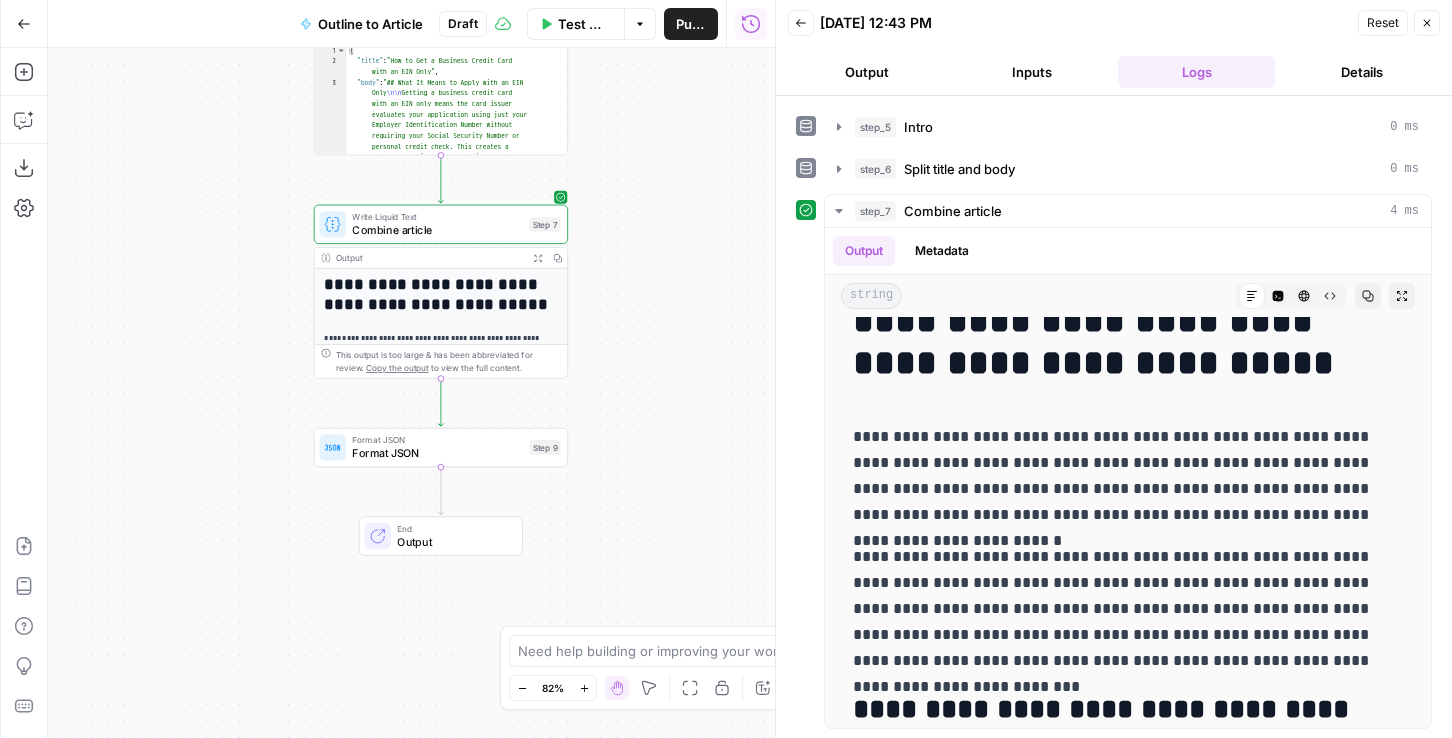 drag, startPoint x: 252, startPoint y: 381, endPoint x: 283, endPoint y: 227, distance: 157.08914 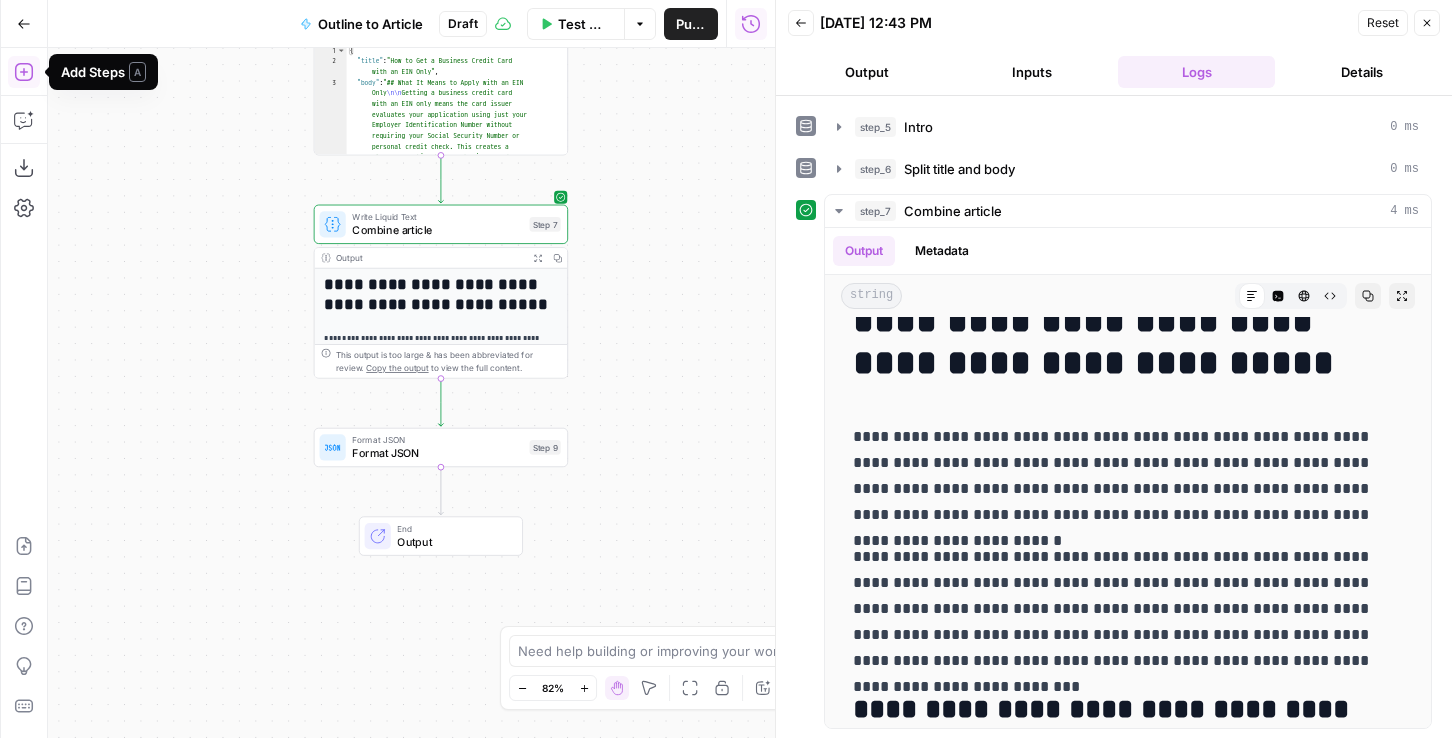 click 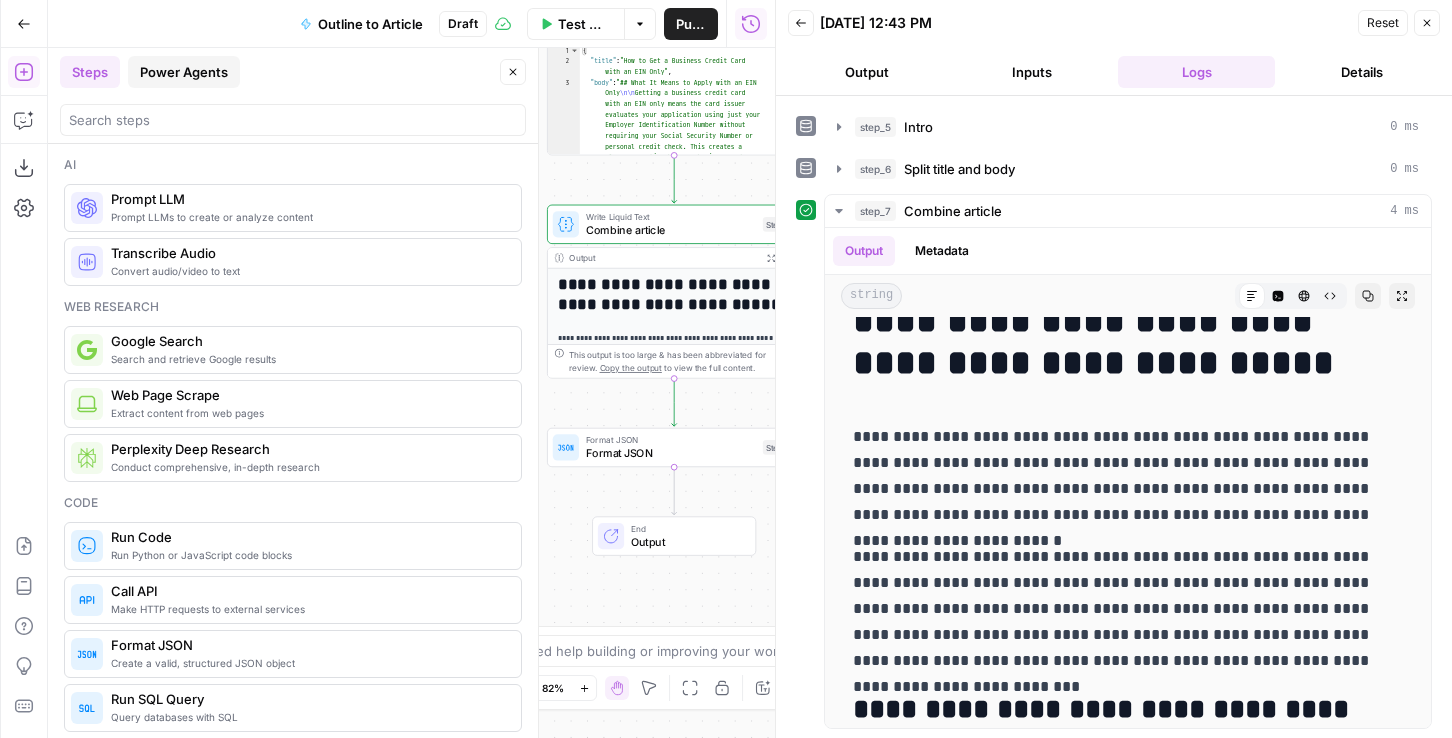 click on "Power Agents" at bounding box center (184, 72) 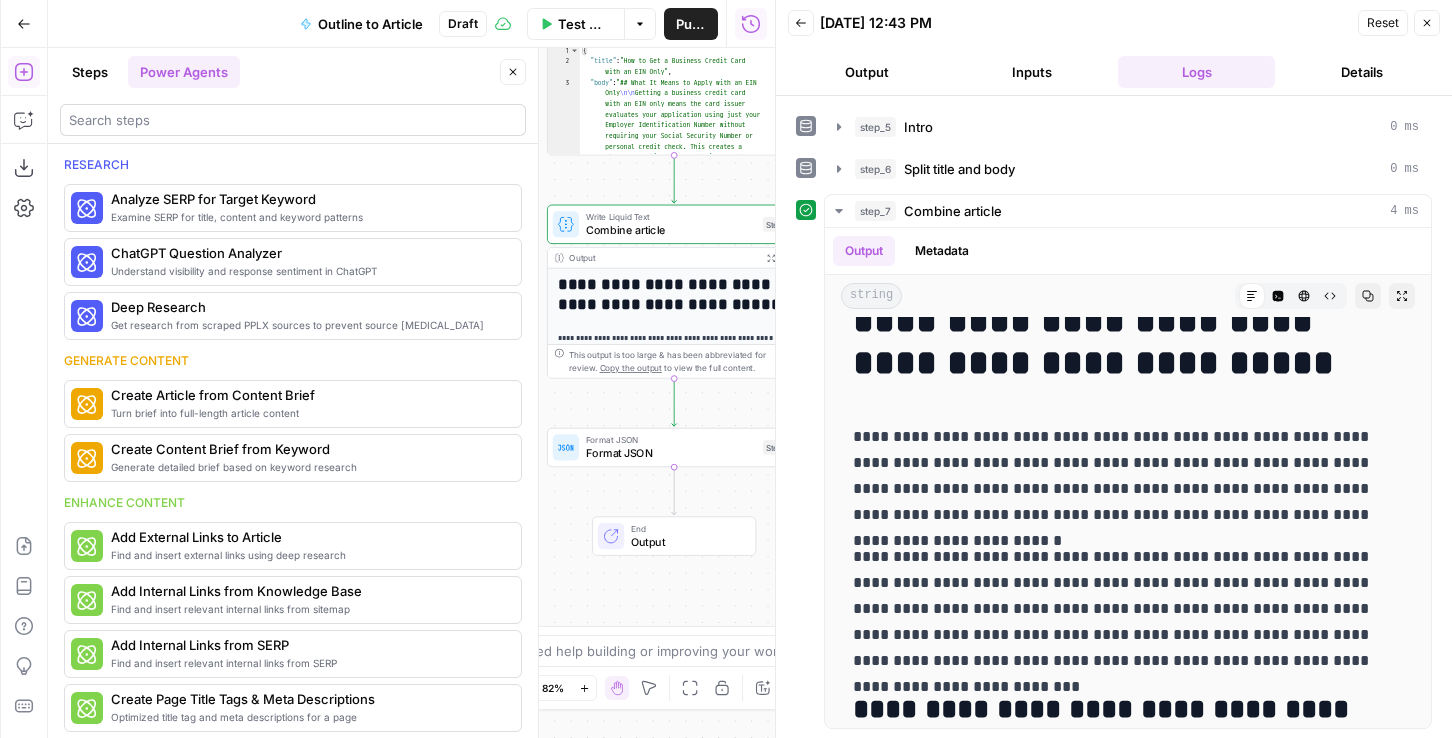 click at bounding box center (293, 120) 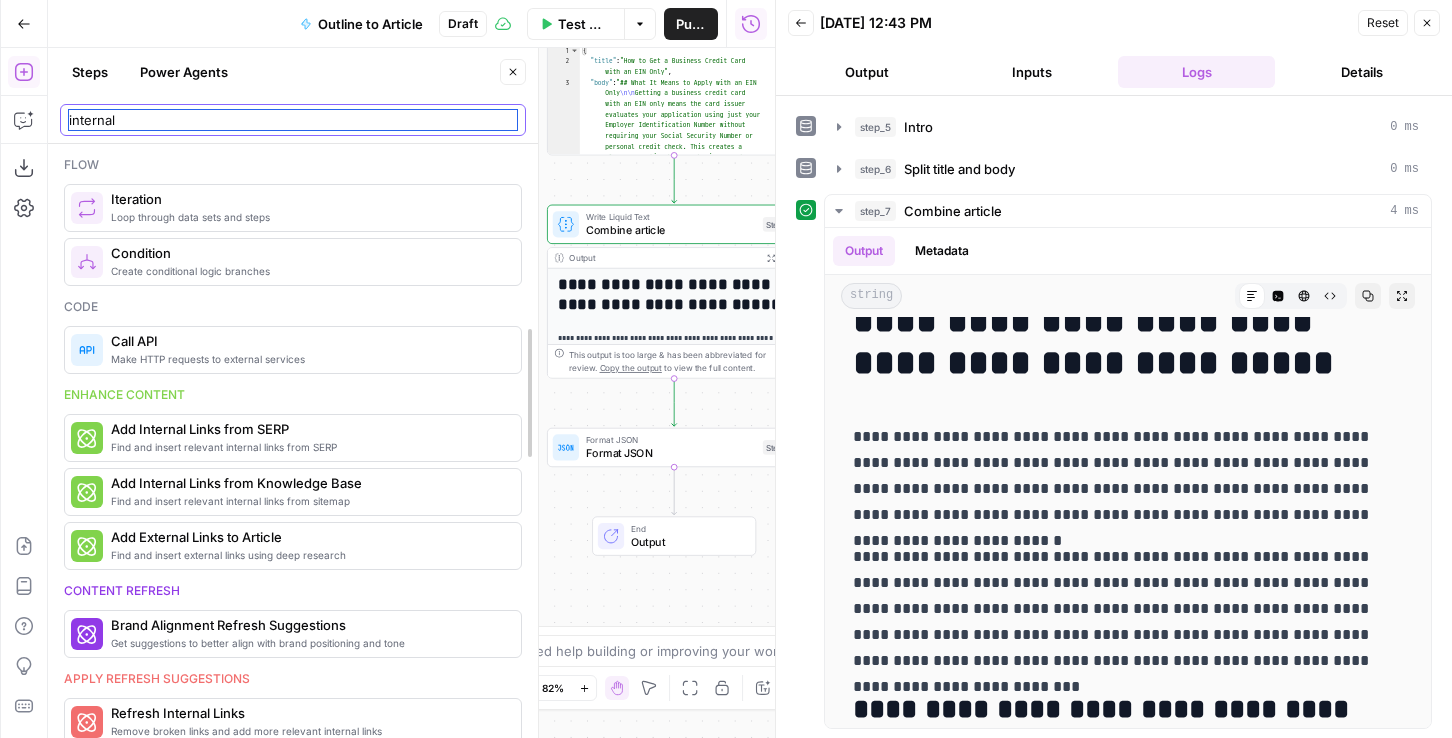 type on "internal" 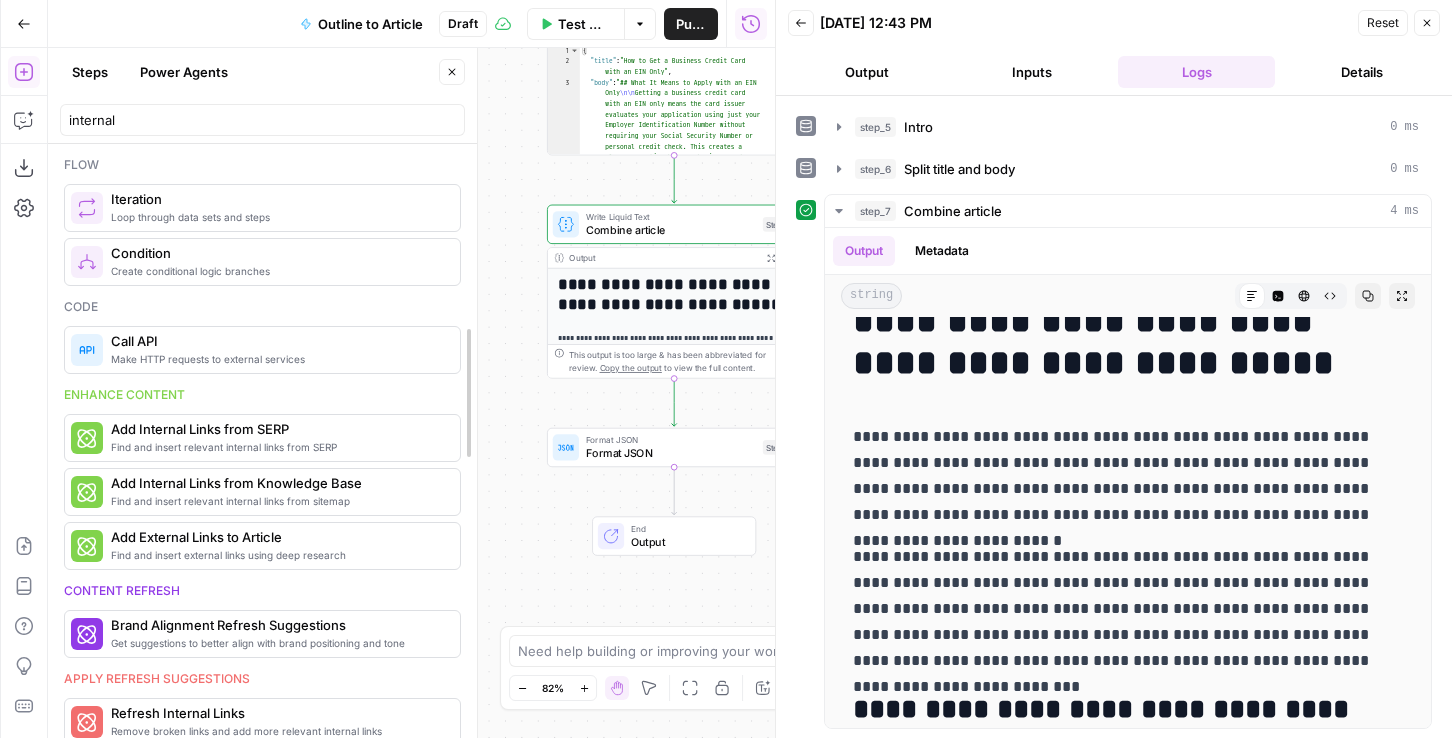 drag, startPoint x: 534, startPoint y: 492, endPoint x: 432, endPoint y: 492, distance: 102 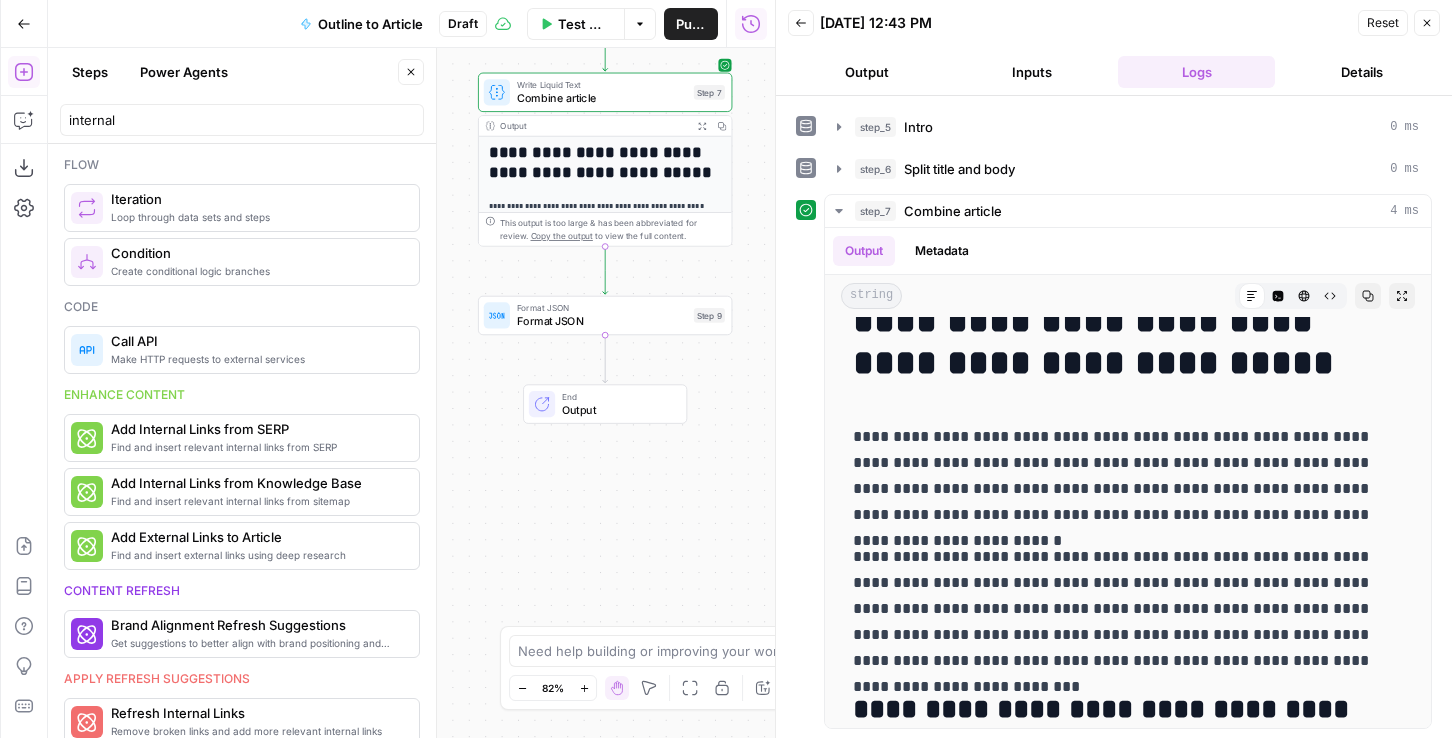 drag, startPoint x: 471, startPoint y: 507, endPoint x: 401, endPoint y: 376, distance: 148.52946 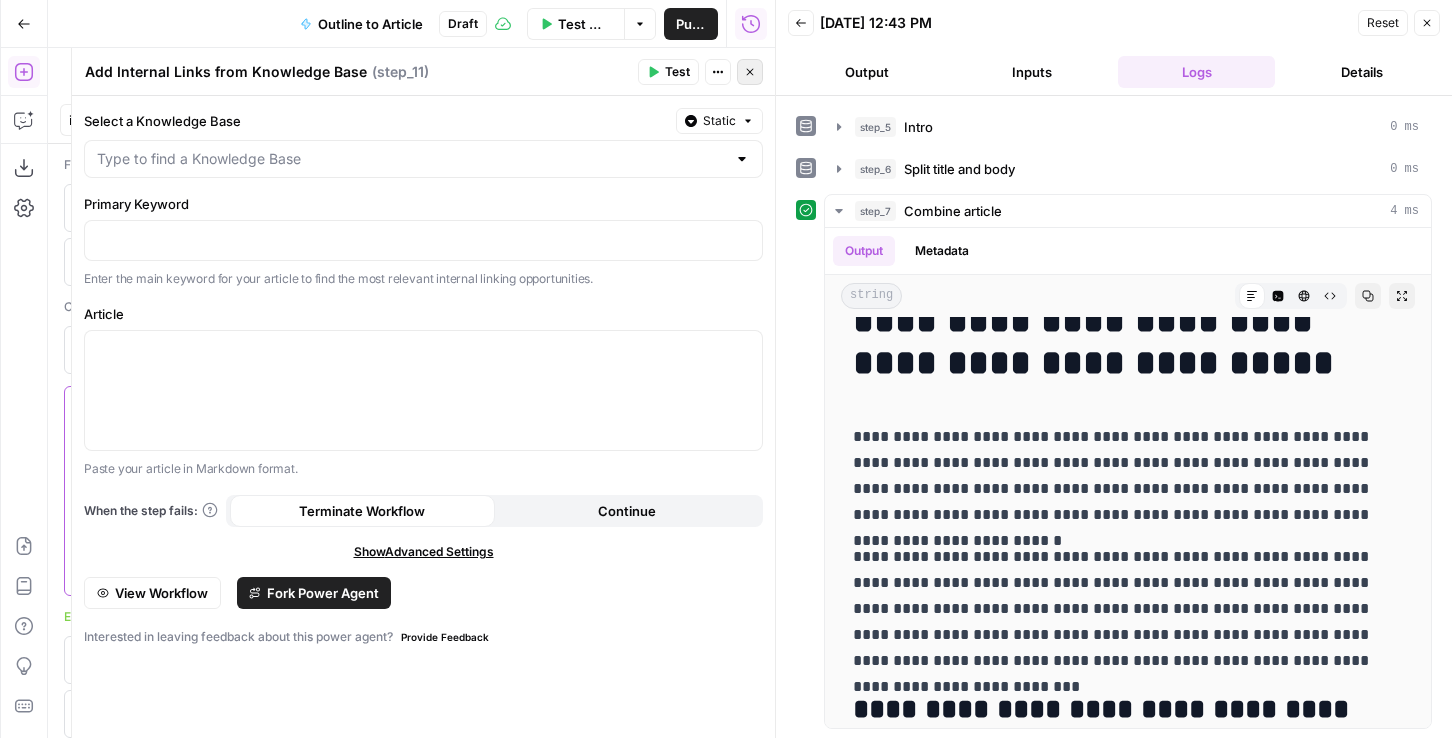 click 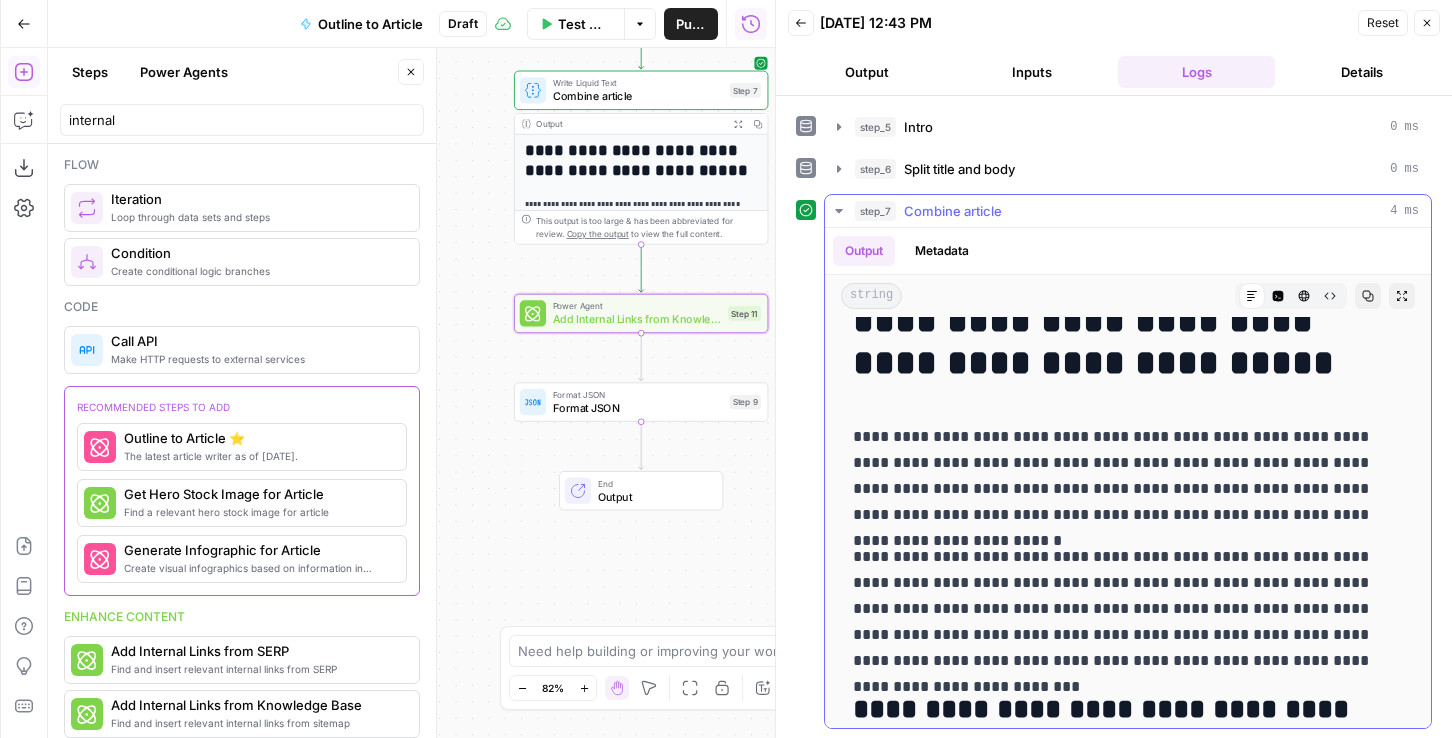 drag, startPoint x: 659, startPoint y: 424, endPoint x: 825, endPoint y: 421, distance: 166.0271 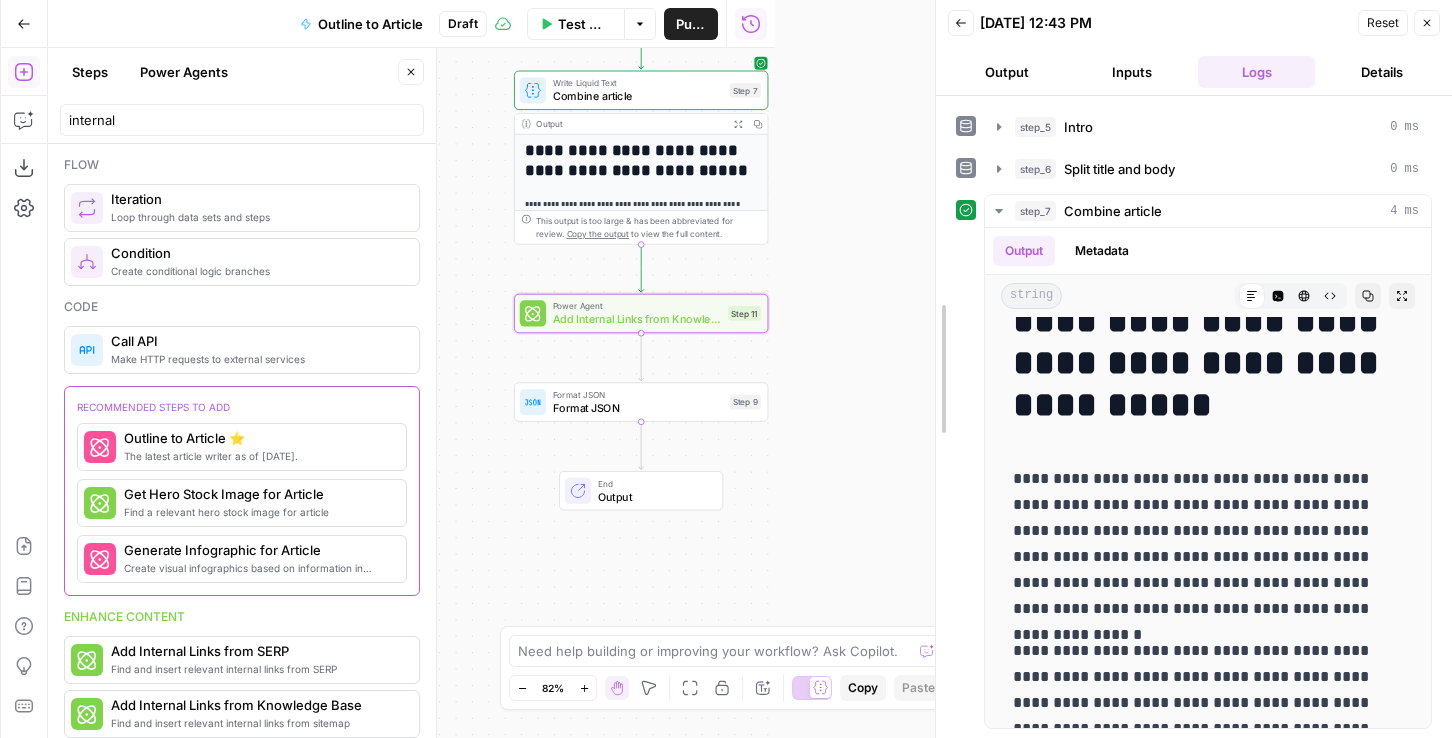 drag, startPoint x: 782, startPoint y: 397, endPoint x: 905, endPoint y: 396, distance: 123.00407 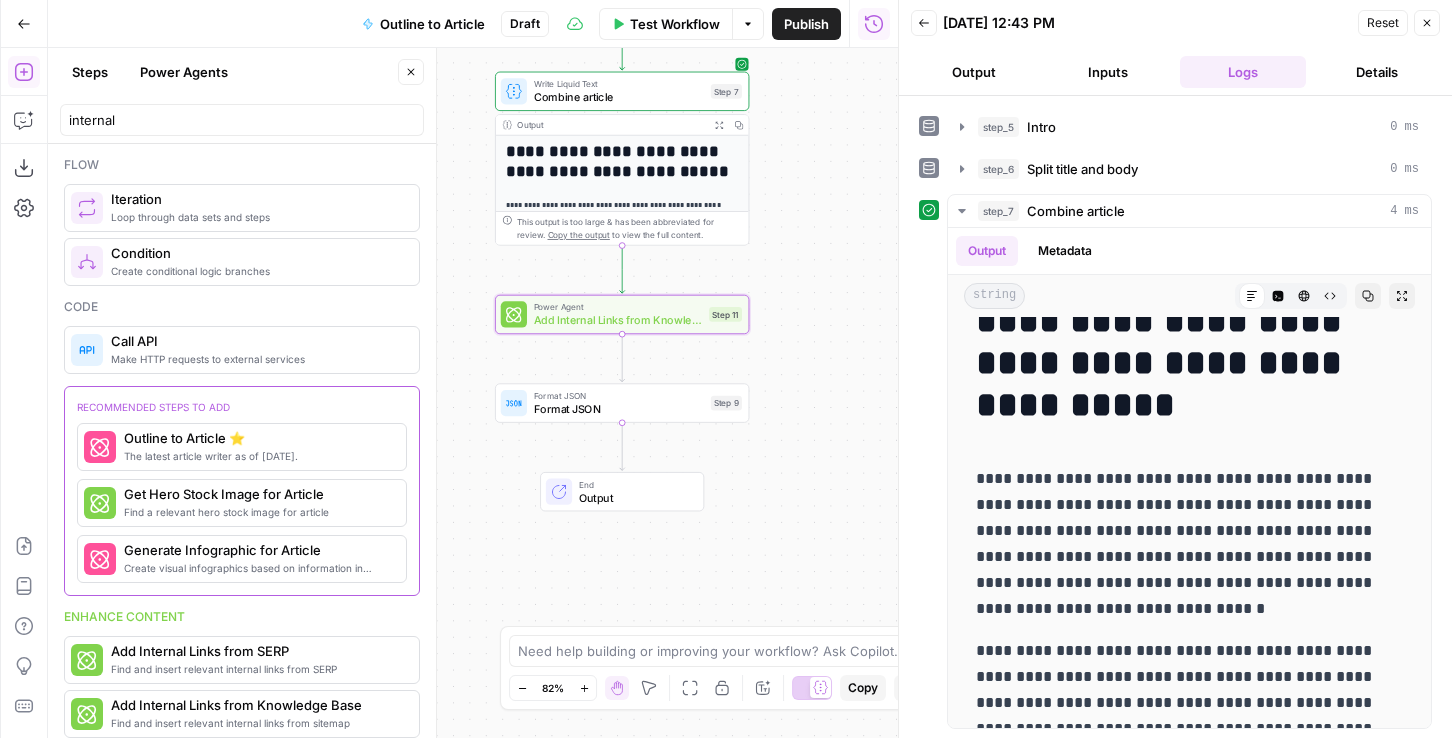 drag, startPoint x: 813, startPoint y: 370, endPoint x: 794, endPoint y: 371, distance: 19.026299 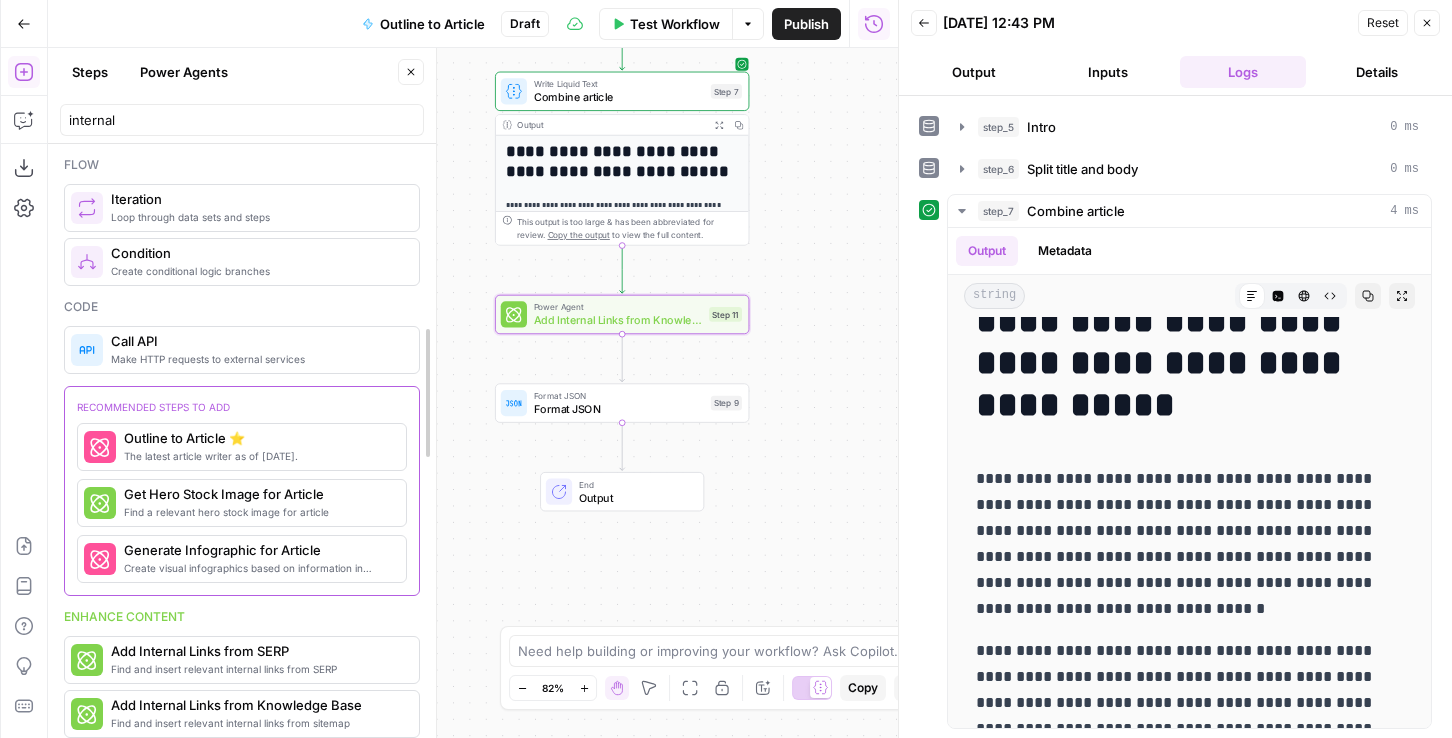 click at bounding box center [436, 393] 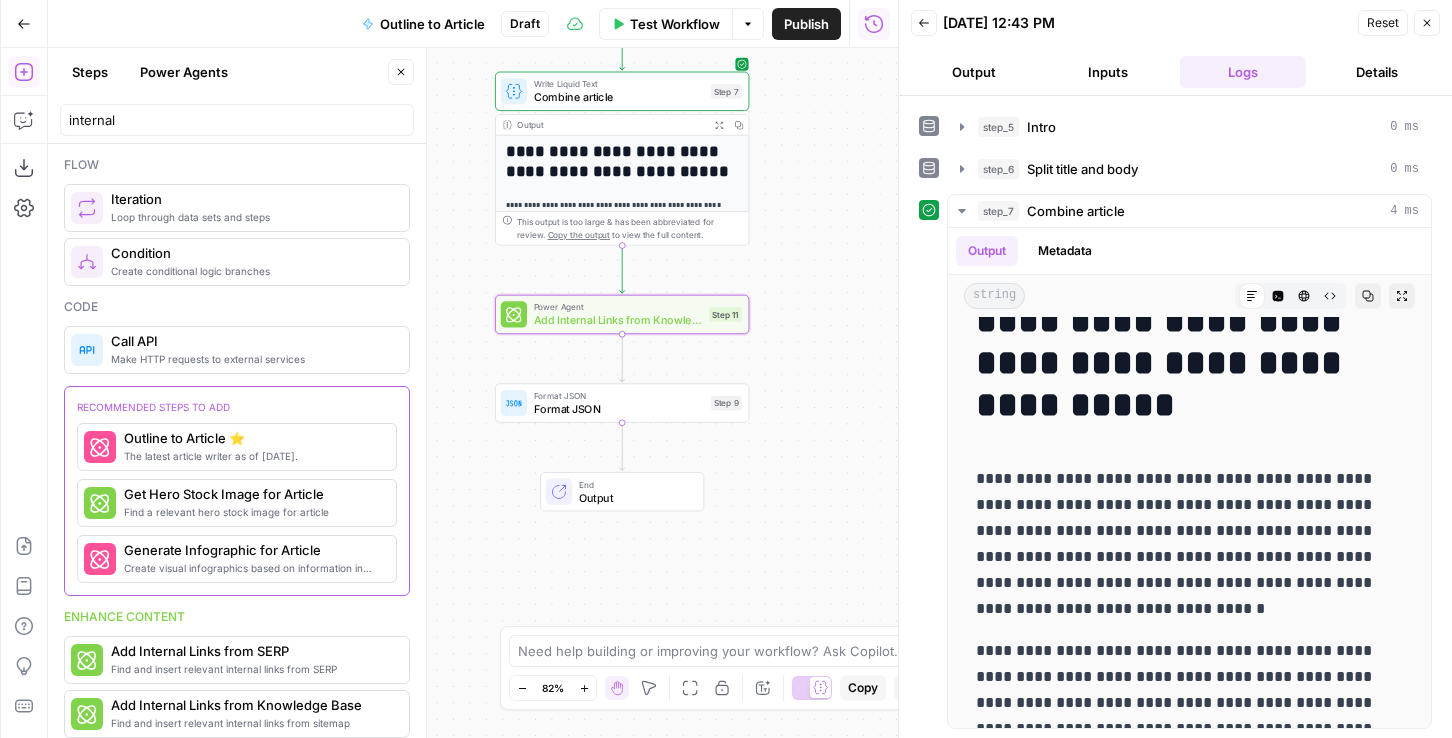click on "Add Internal Links from Knowledge Base" at bounding box center [618, 320] 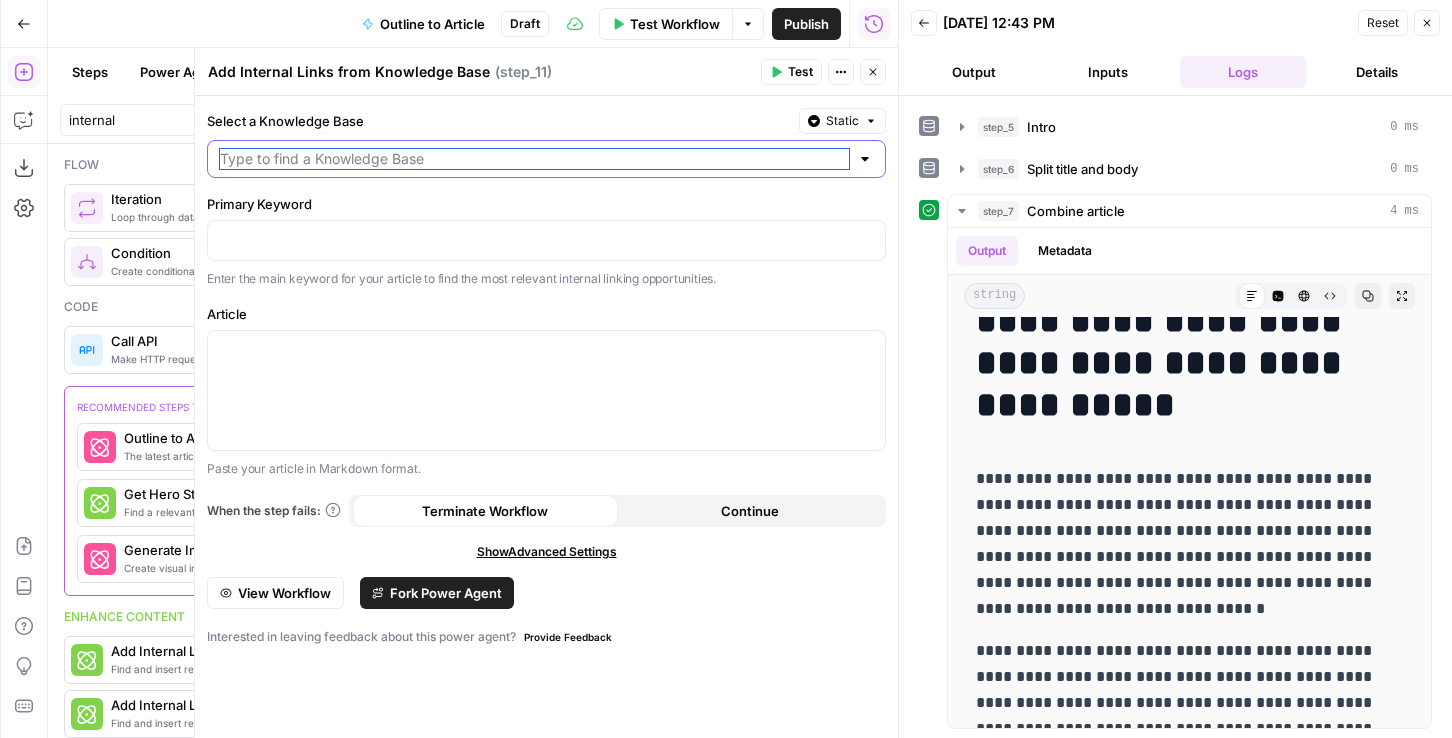 click on "Select a Knowledge Base" at bounding box center [534, 159] 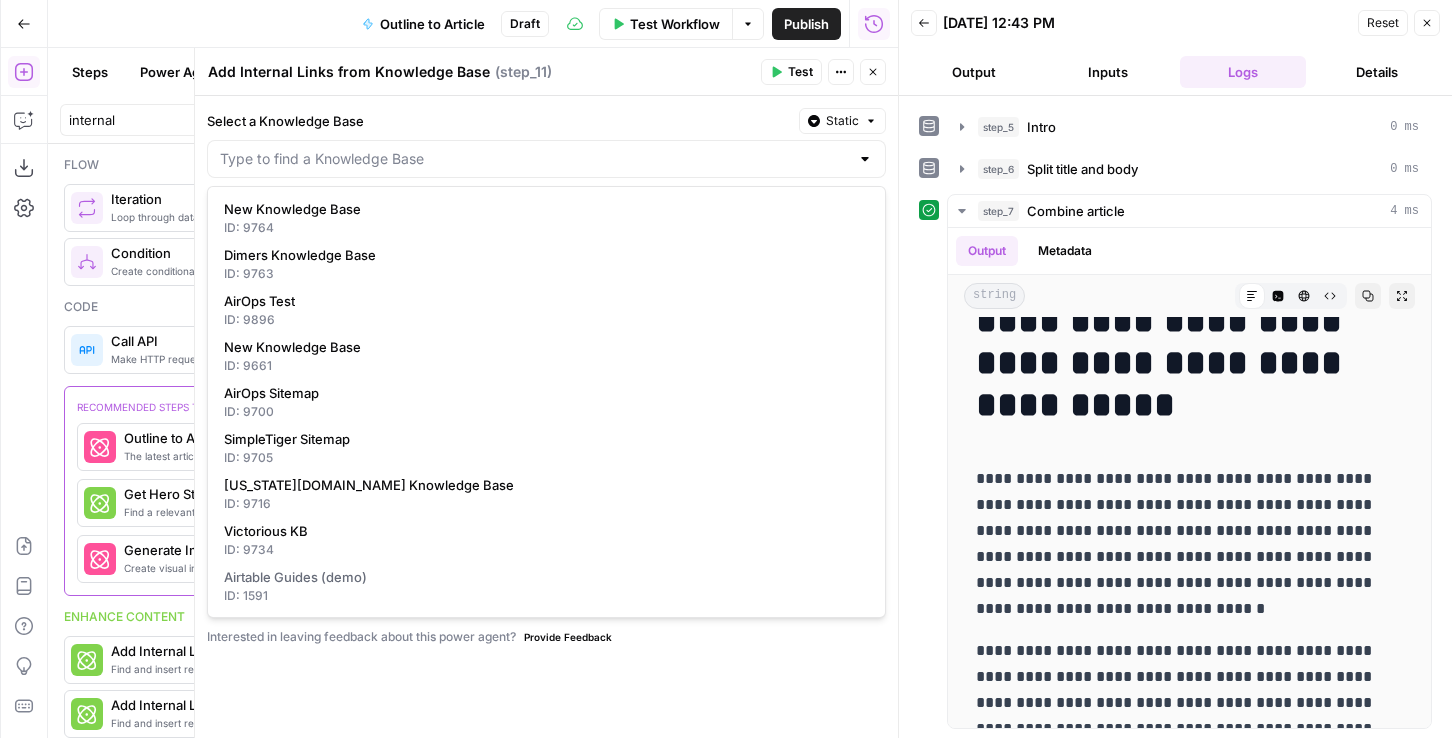 click on "Select a Knowledge Base" at bounding box center (499, 121) 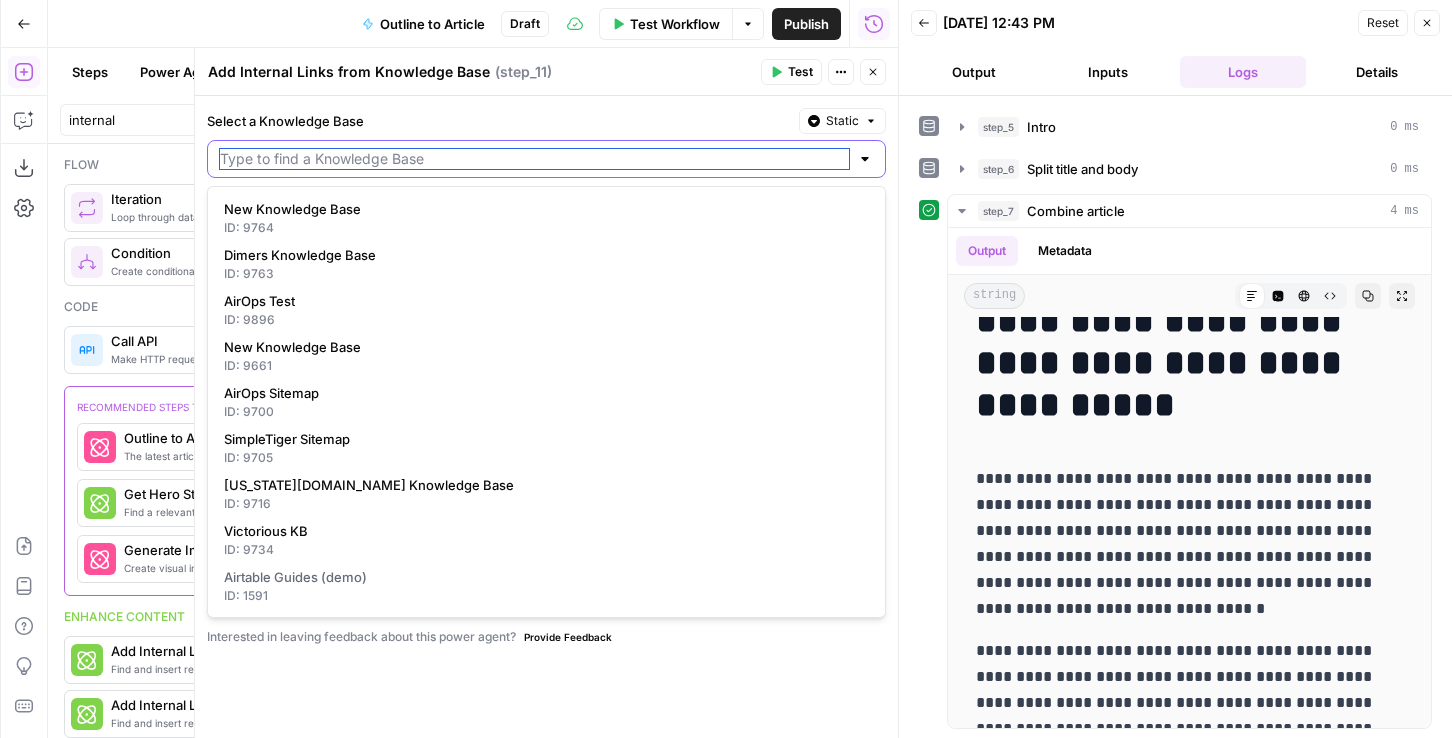 click on "Select a Knowledge Base" at bounding box center (534, 159) 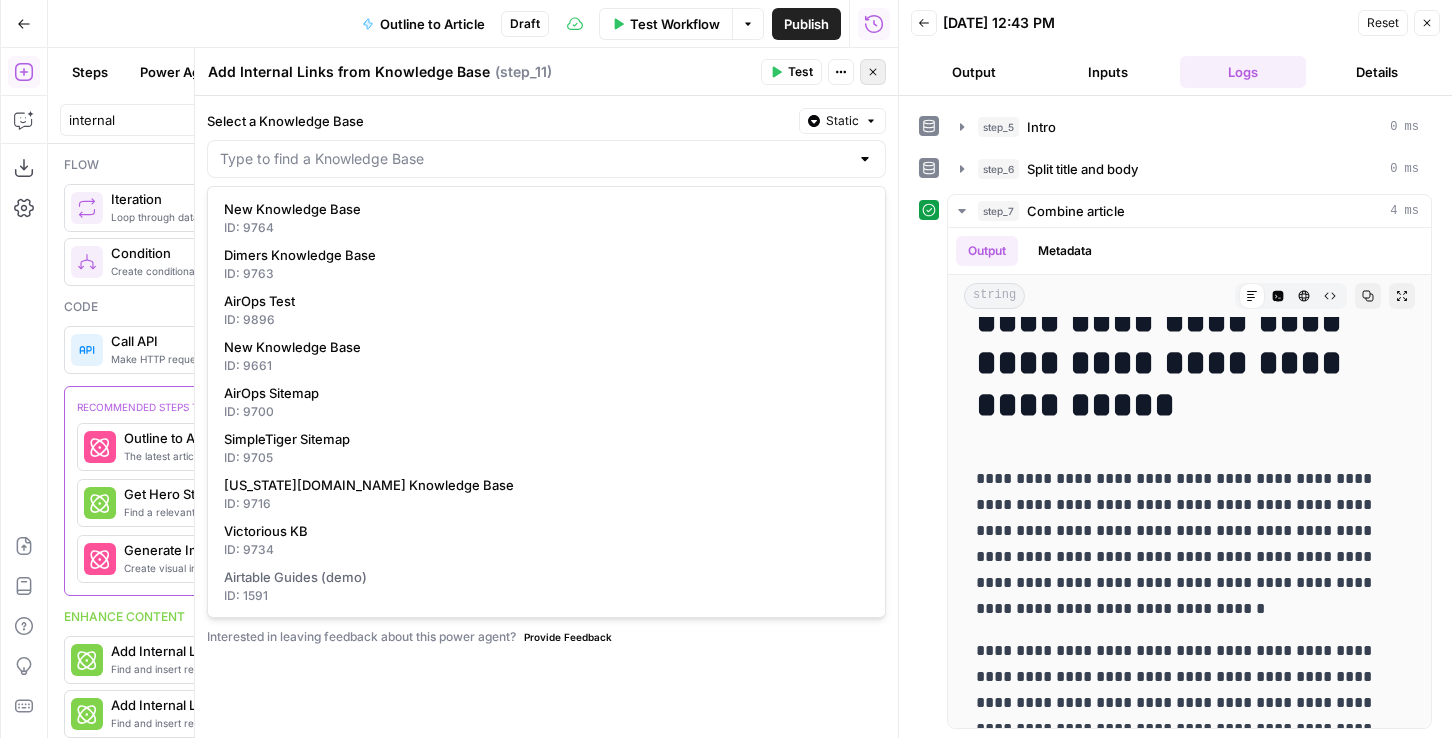 click 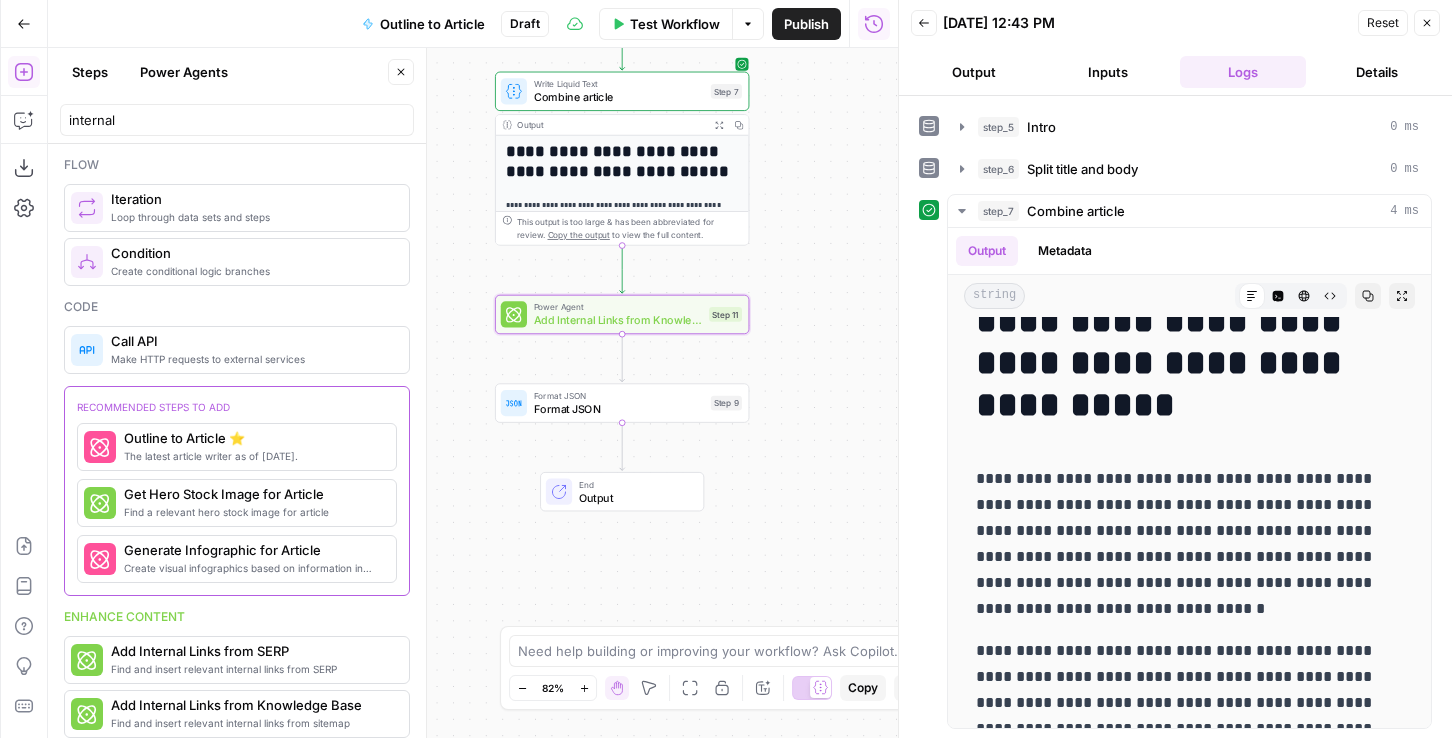 drag, startPoint x: 813, startPoint y: 190, endPoint x: 804, endPoint y: 435, distance: 245.16525 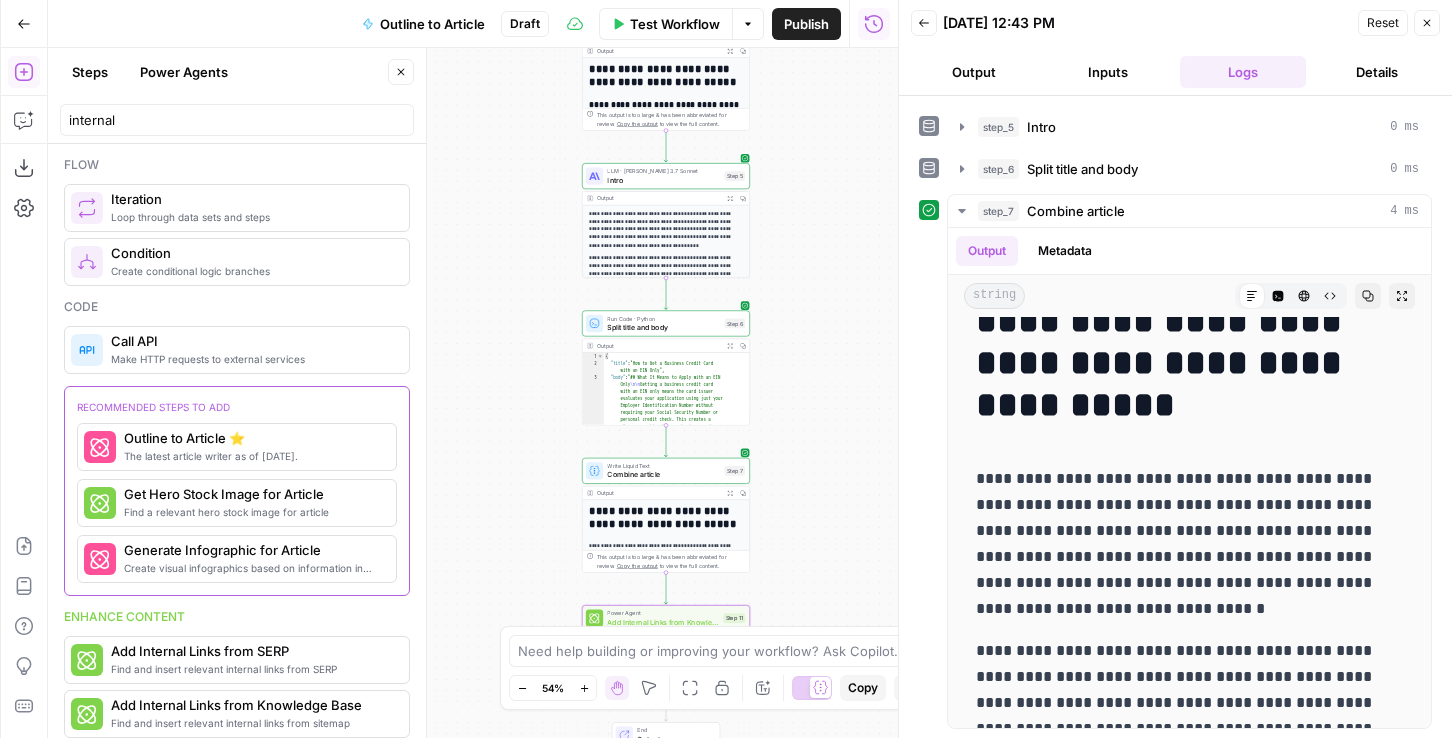 drag, startPoint x: 827, startPoint y: 193, endPoint x: 800, endPoint y: 488, distance: 296.233 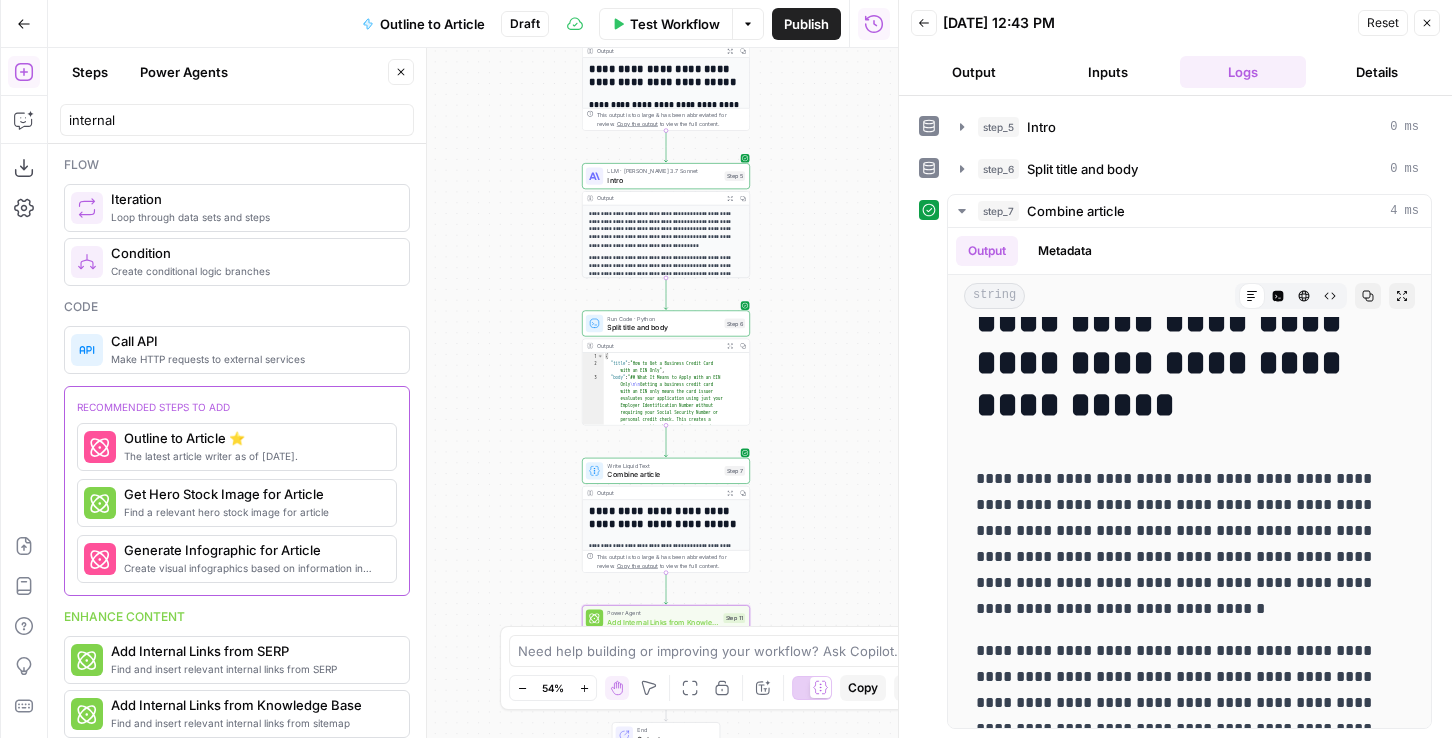 click on "Workflow Set Inputs Inputs Google Search Google Search Step 2 Output Expand Output Copy 1 2 3 4 5 6 7 {    "search_metadata" :  {      "id" :  "685ed9ebf7e99663b74624d0" ,      "status" :  "Success" ,      "json_endpoint" :  "https://serpapi.com          /searches/3479210bac7f3fee          /685ed9ebf7e99663b74624d0.json" ,      "created_at" :  "2025-06-27 17:50:35 UTC" ,      "processed_at" :  "2025-06-27 17:50:35 UTC" ,     XXXXXXXXXXXXXXXXXXXXXXXXXXXXXXXXXXXXXXXXXXXXXXXXXXXXXXXXXXXXXXXXXXXXXXXXXXXXXXXXXXXXXXXXXXXXXXXXXXXXXXXXXXXXXXXXXXXXXXXXXXXXXXXXXXXXXXXXXXXXXXXXXXXXXXXXXXXXXXXXXXXXXXXXXXXXXXXXXXXXXXXXXXXXXXXXXXXXXXXXXXXXXXXXXXXXXXXXXXXXXXXXXXXXXXXXXXXXXXXXXXXXXXXXXXXXXXXXXXXXXXXXXXXXXXXXXXXXXXXXXXXXXXXXXXXXXXXXXXXXXXXXXXXXXXXXXXXXXXXXXXXXXXXXXXXXXXXXXXXXXXXXXXXXXXXXXXXXXXXXXXXXXXXXXXXXXXXXXXXXXXXXXXXXXXXXXXXXXXXXXXXXXXXXXXXXXXXXXXXXXXXXXXXXXXXXXXXXXXXXXXXXXXXXXXXXXXXXXXXXXXXXXXXXXXXXXXXXXXXXXXXXXXXXXXXXXXXXXXXXXXXXXXXXXXXX This output is too large & has been abbreviated for review." at bounding box center (473, 393) 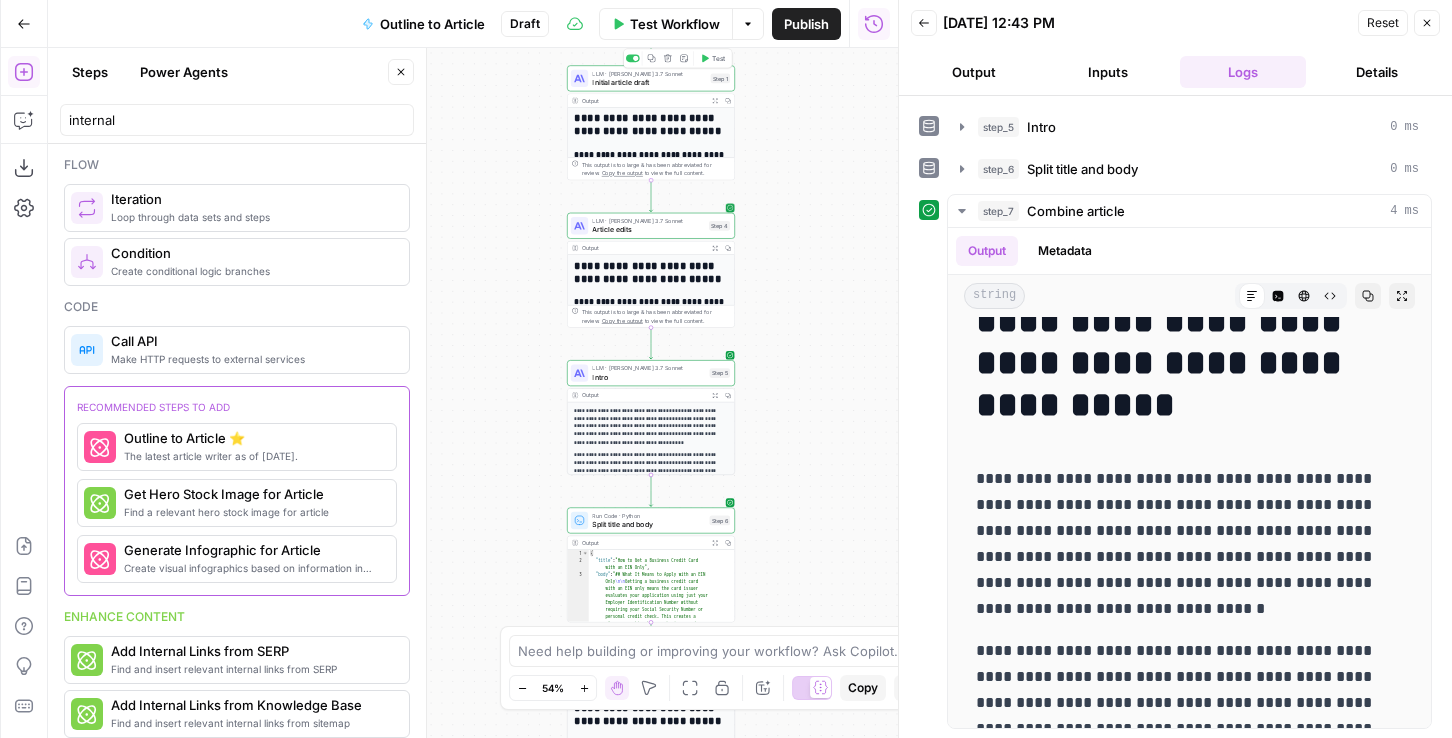 drag, startPoint x: 800, startPoint y: 199, endPoint x: 800, endPoint y: 495, distance: 296 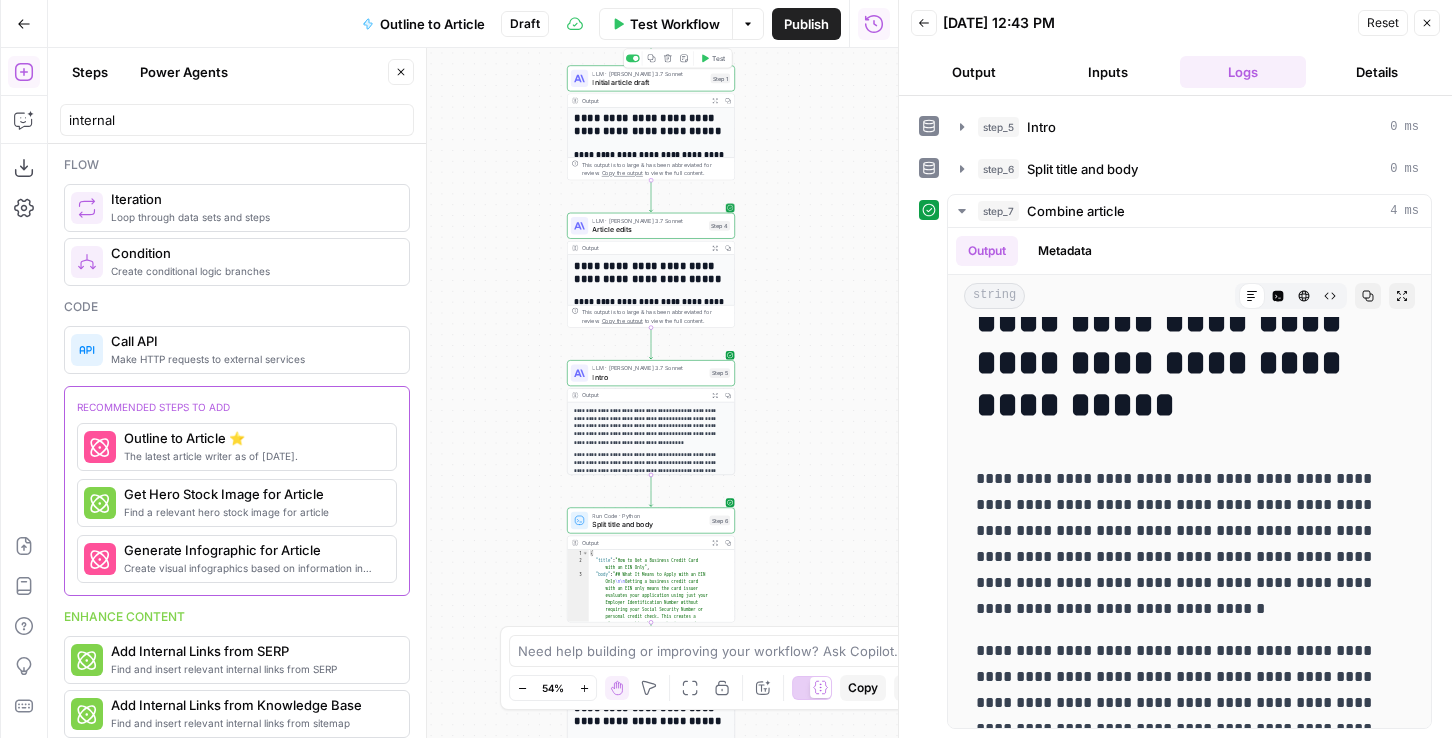 click on "Workflow Set Inputs Inputs Google Search Google Search Step 2 Output Expand Output Copy 1 2 3 4 5 6 7 {    "search_metadata" :  {      "id" :  "685ed9ebf7e99663b74624d0" ,      "status" :  "Success" ,      "json_endpoint" :  "https://serpapi.com          /searches/3479210bac7f3fee          /685ed9ebf7e99663b74624d0.json" ,      "created_at" :  "2025-06-27 17:50:35 UTC" ,      "processed_at" :  "2025-06-27 17:50:35 UTC" ,     XXXXXXXXXXXXXXXXXXXXXXXXXXXXXXXXXXXXXXXXXXXXXXXXXXXXXXXXXXXXXXXXXXXXXXXXXXXXXXXXXXXXXXXXXXXXXXXXXXXXXXXXXXXXXXXXXXXXXXXXXXXXXXXXXXXXXXXXXXXXXXXXXXXXXXXXXXXXXXXXXXXXXXXXXXXXXXXXXXXXXXXXXXXXXXXXXXXXXXXXXXXXXXXXXXXXXXXXXXXXXXXXXXXXXXXXXXXXXXXXXXXXXXXXXXXXXXXXXXXXXXXXXXXXXXXXXXXXXXXXXXXXXXXXXXXXXXXXXXXXXXXXXXXXXXXXXXXXXXXXXXXXXXXXXXXXXXXXXXXXXXXXXXXXXXXXXXXXXXXXXXXXXXXXXXXXXXXXXXXXXXXXXXXXXXXXXXXXXXXXXXXXXXXXXXXXXXXXXXXXXXXXXXXXXXXXXXXXXXXXXXXXXXXXXXXXXXXXXXXXXXXXXXXXXXXXXXXXXXXXXXXXXXXXXXXXXXXXXXXXXXXXXXXXXXXX This output is too large & has been abbreviated for review." at bounding box center (473, 393) 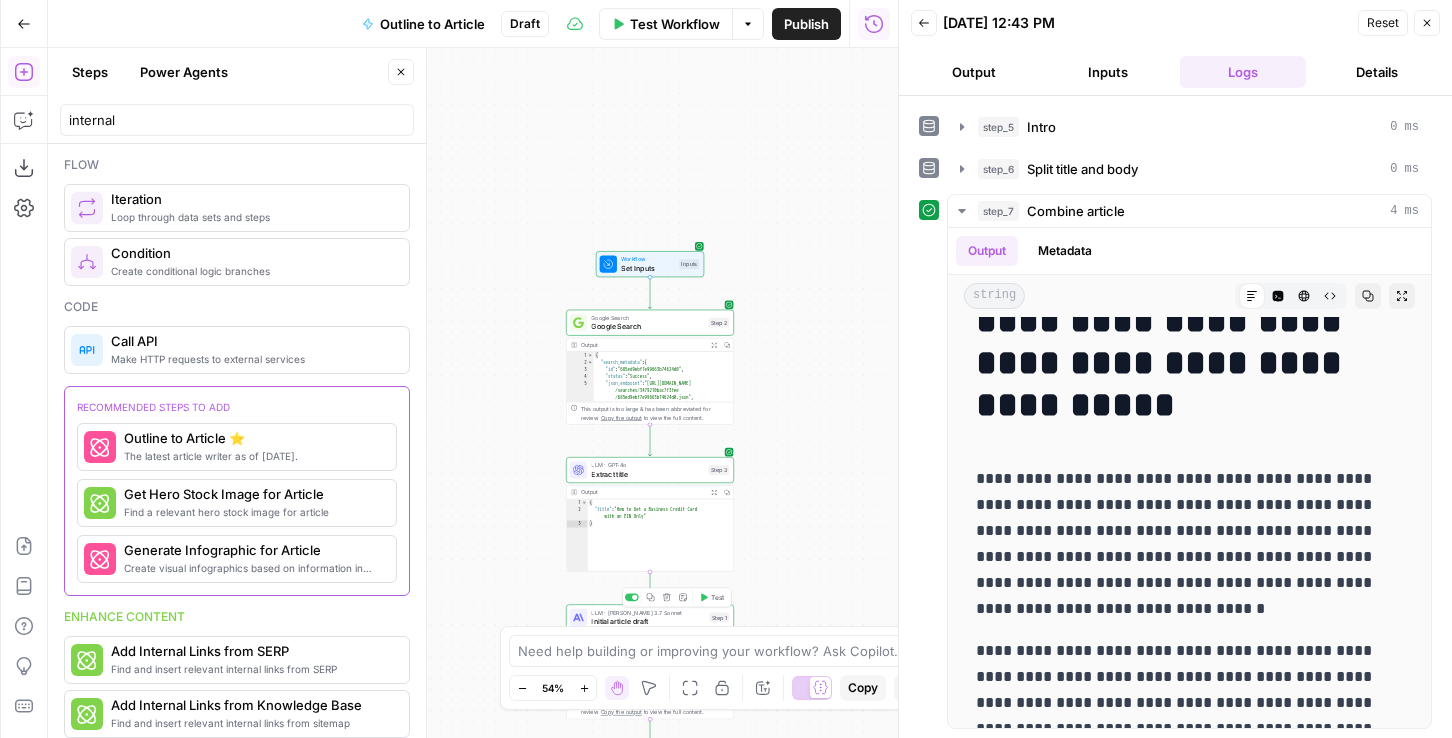 drag, startPoint x: 813, startPoint y: 216, endPoint x: 813, endPoint y: 492, distance: 276 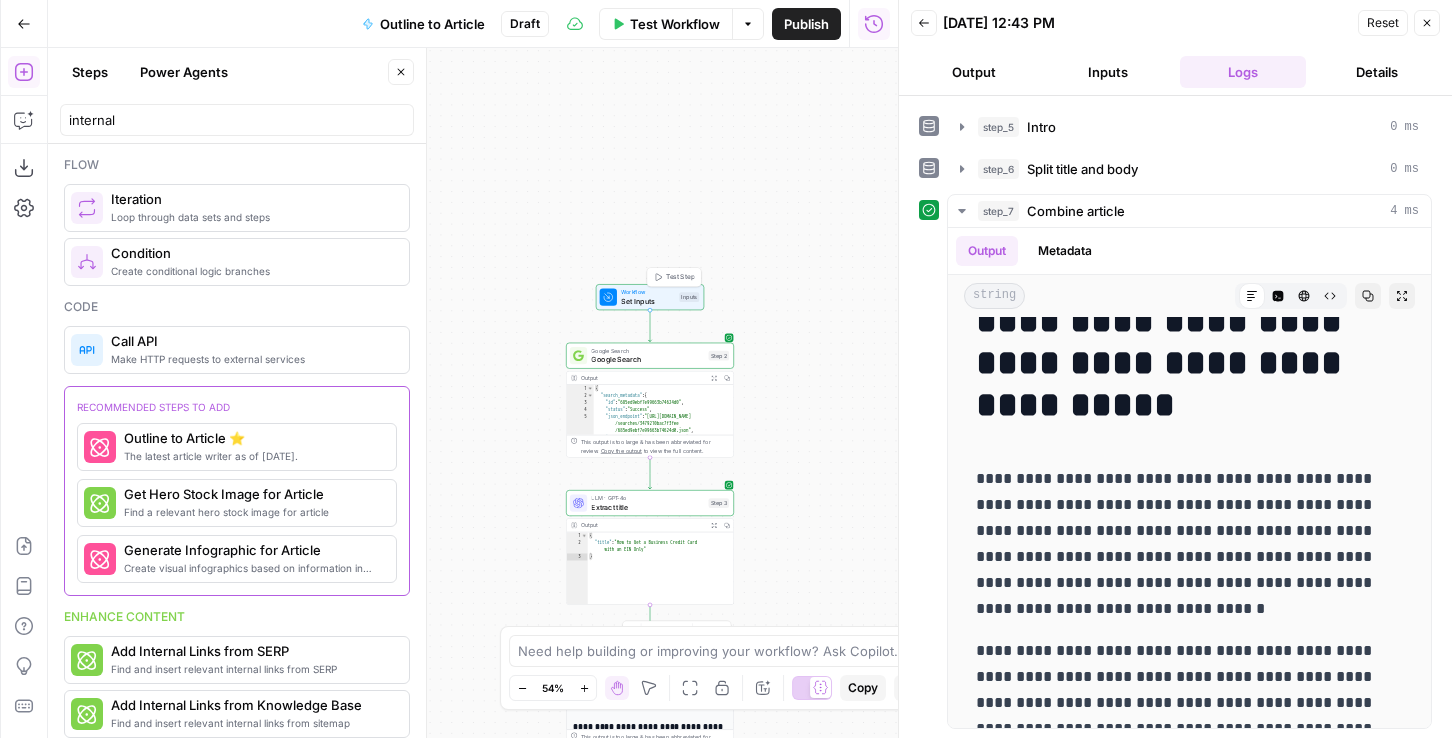 click on "Workflow" at bounding box center (648, 292) 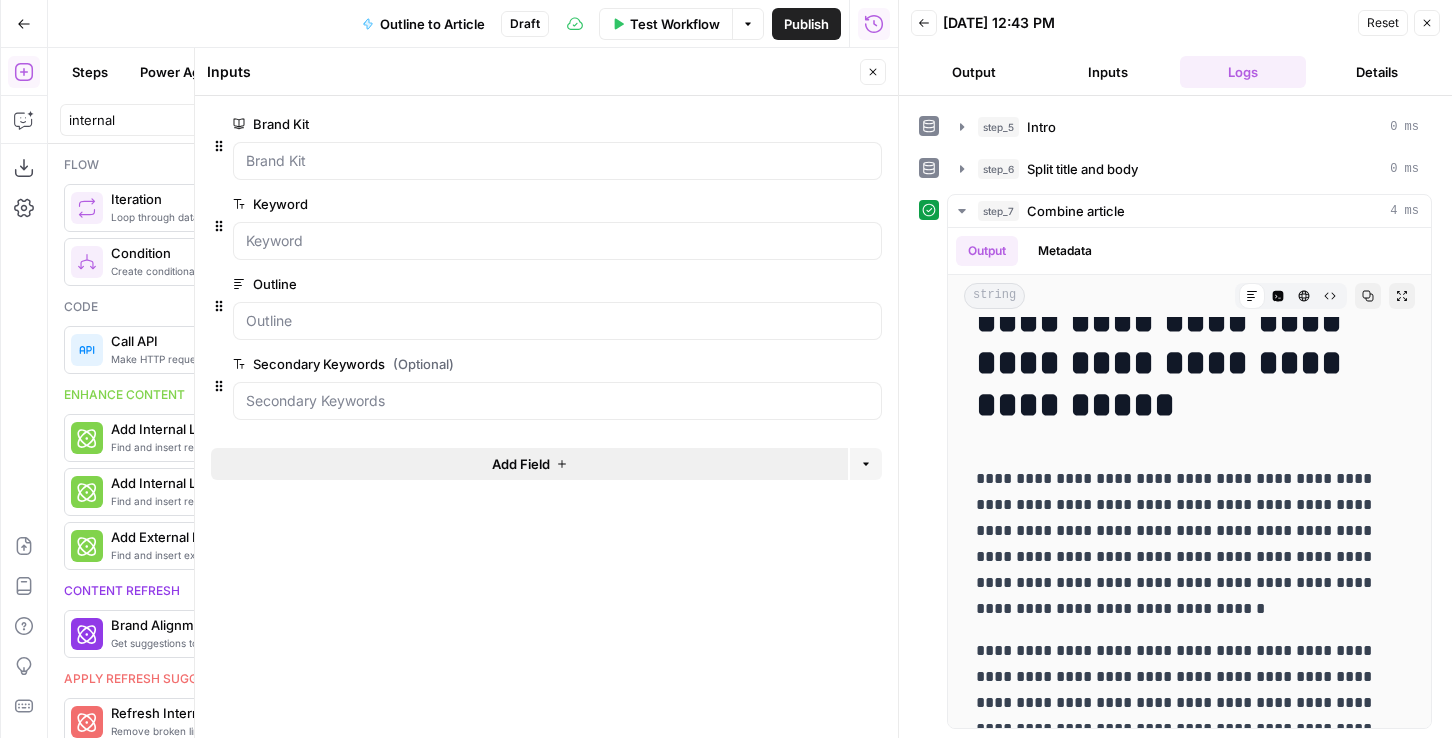 click on "Add Field" at bounding box center (521, 464) 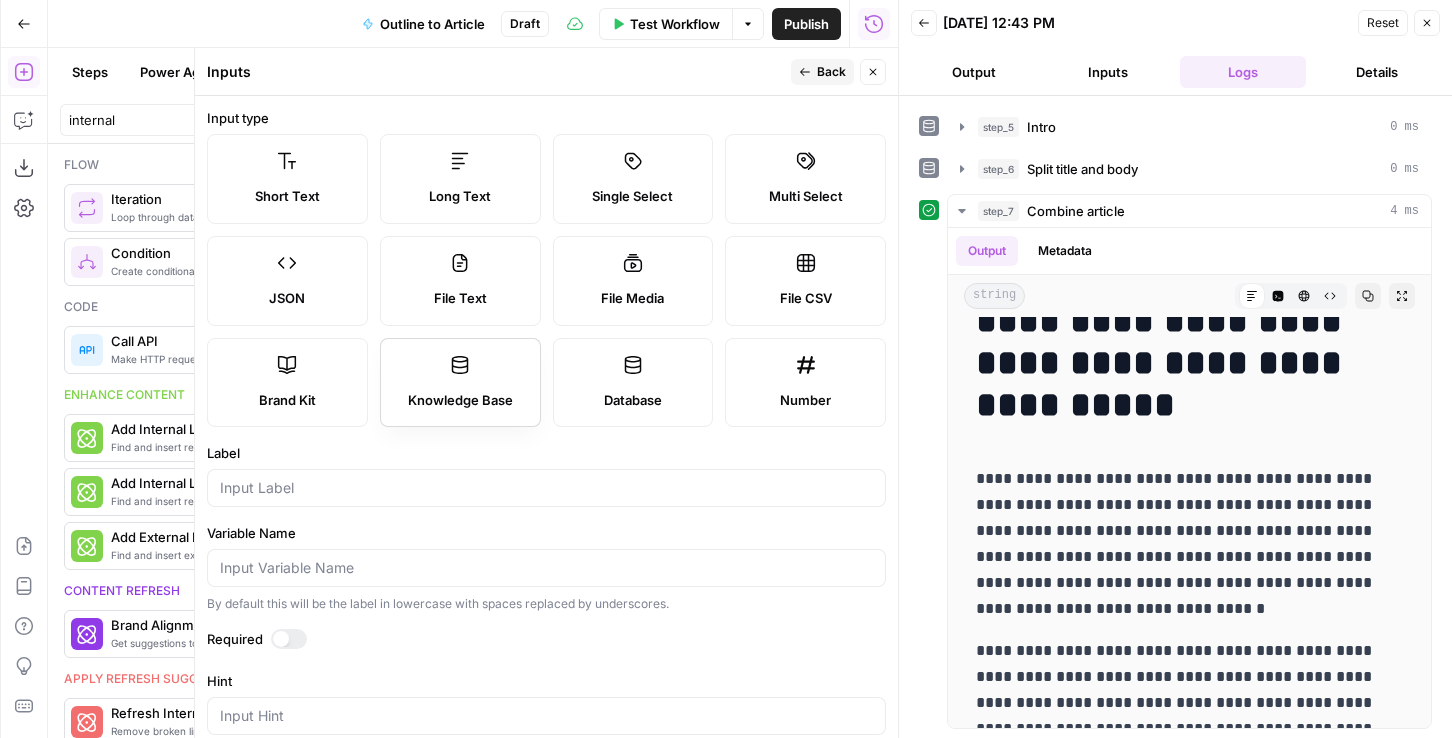 click on "Knowledge Base" at bounding box center [460, 383] 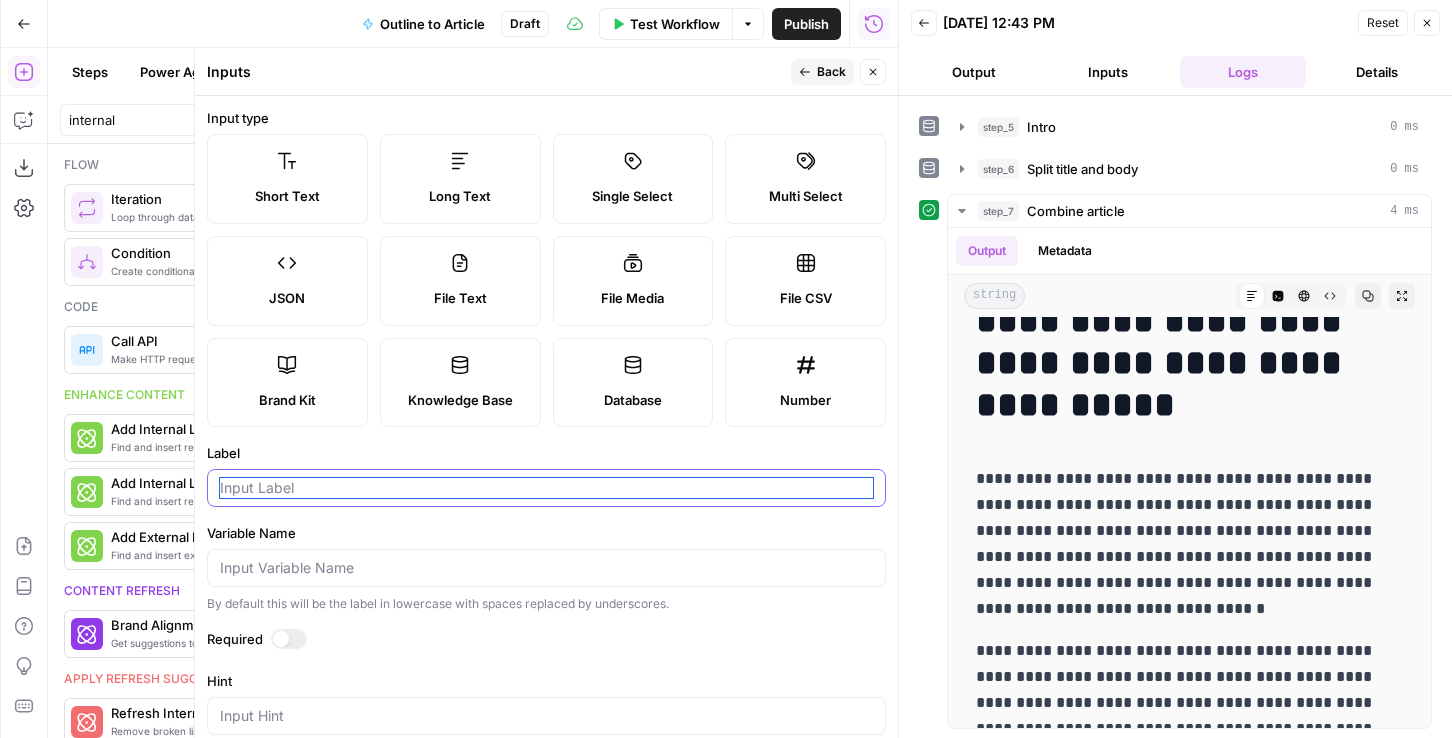 click on "Label" at bounding box center (546, 488) 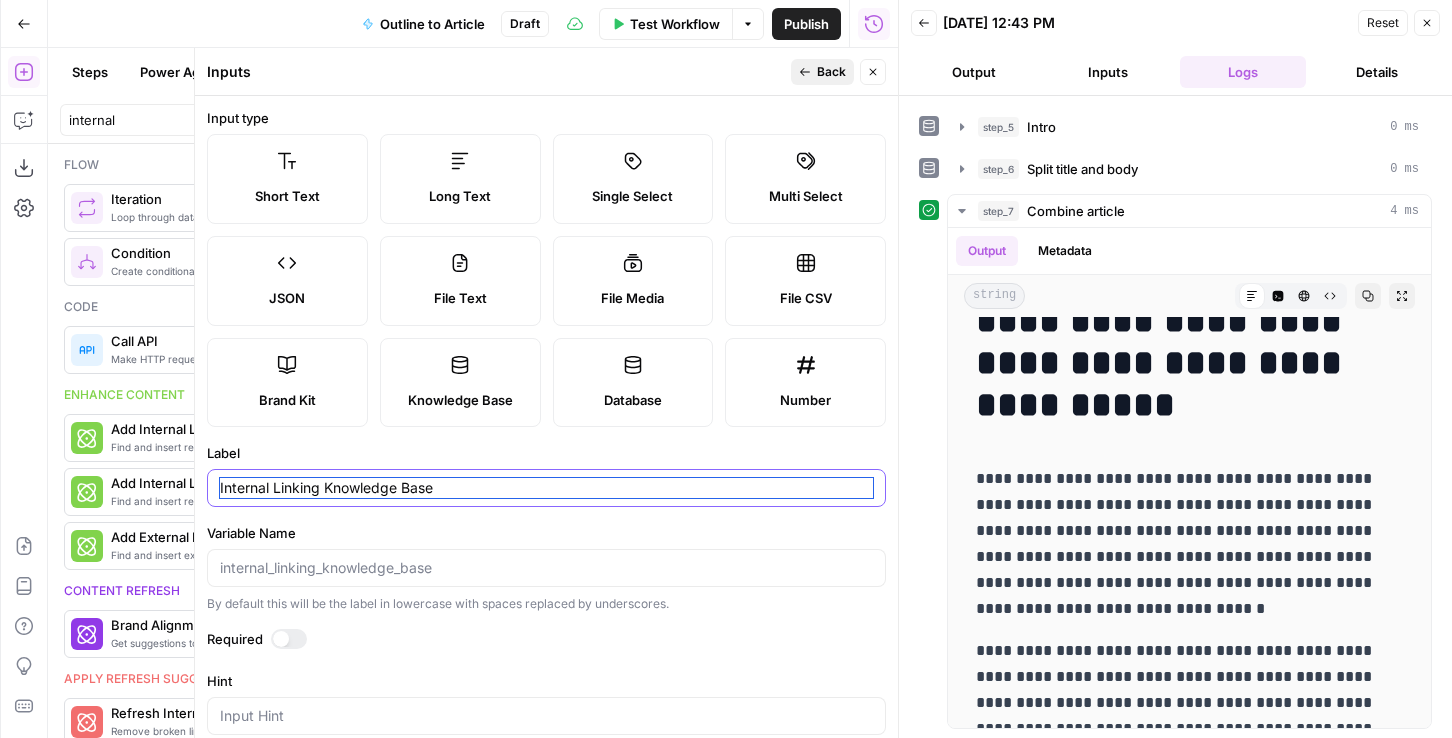 type on "Internal Linking Knowledge Base" 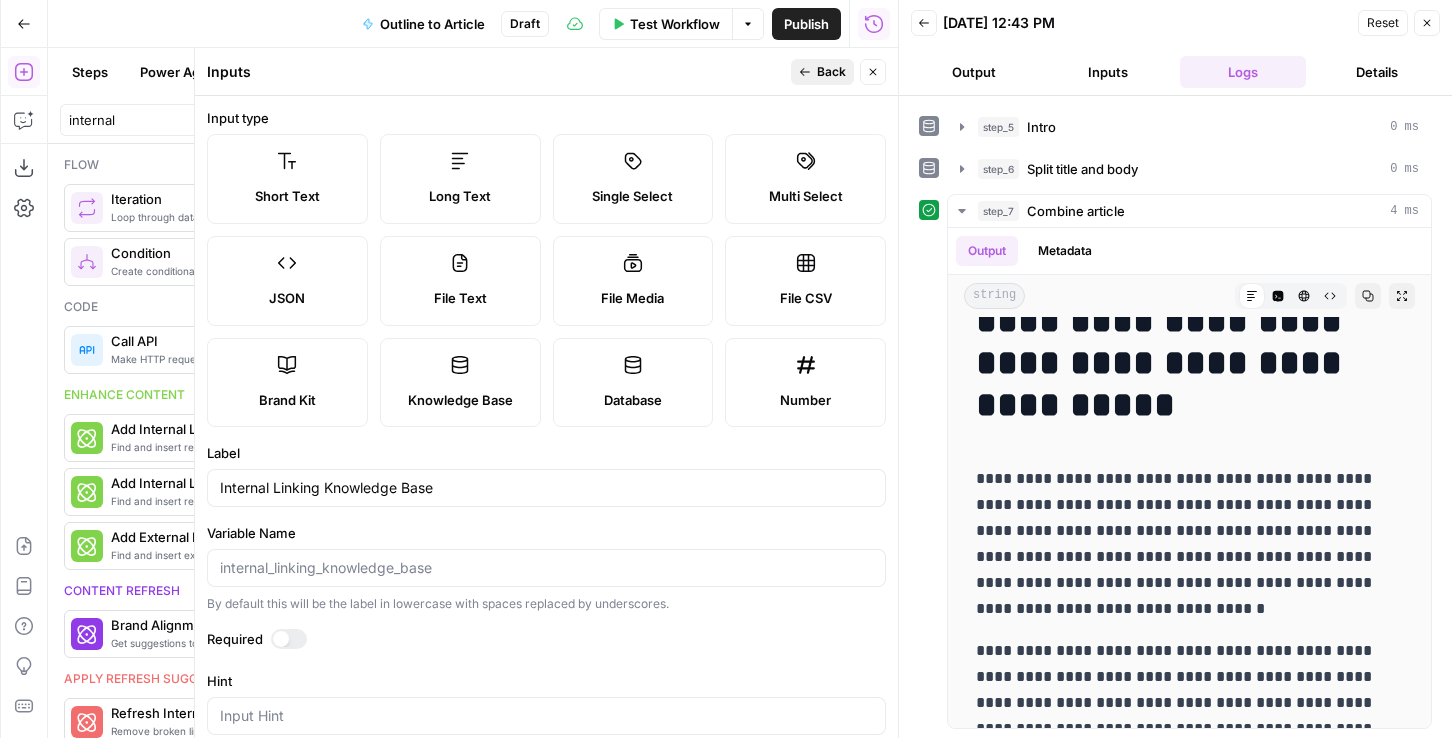 click on "Back" at bounding box center (822, 72) 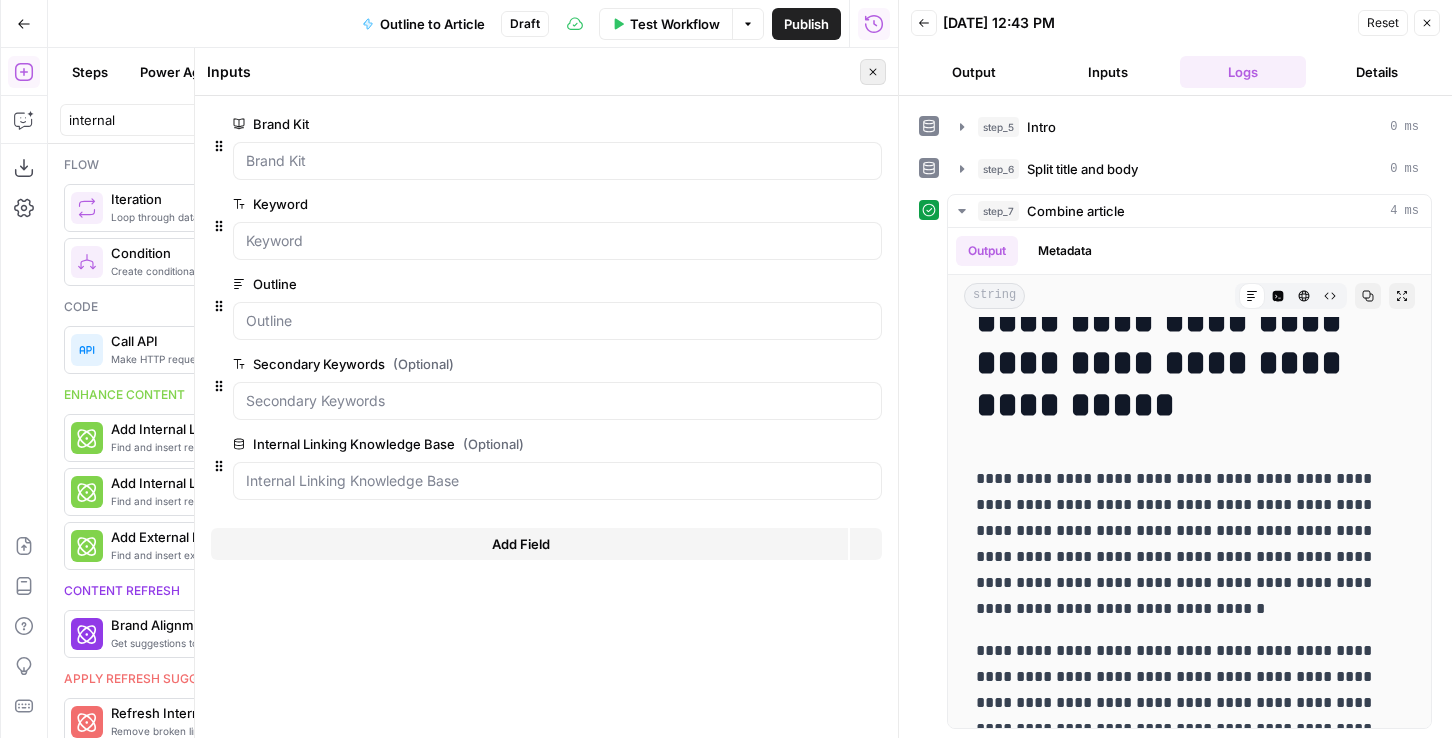 click 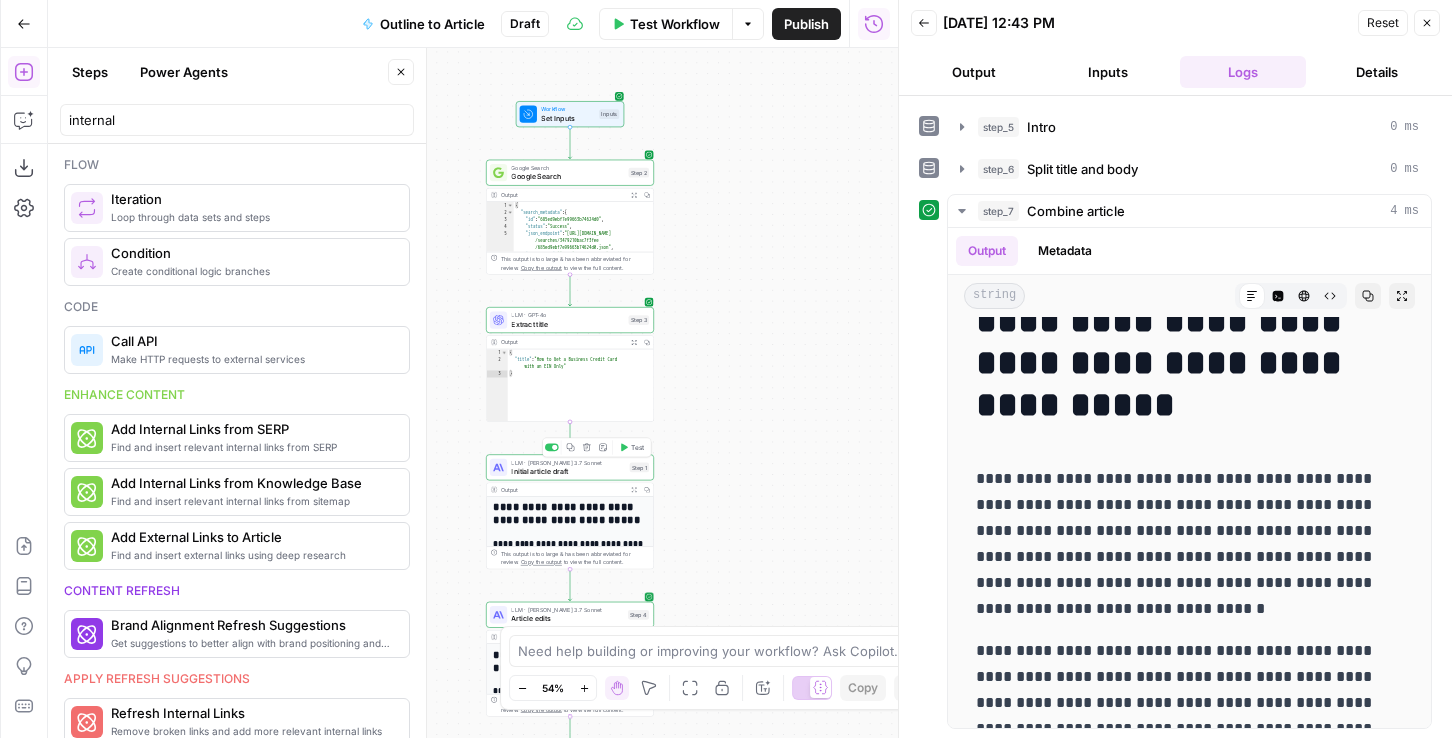 drag, startPoint x: 801, startPoint y: 528, endPoint x: 758, endPoint y: 383, distance: 151.24153 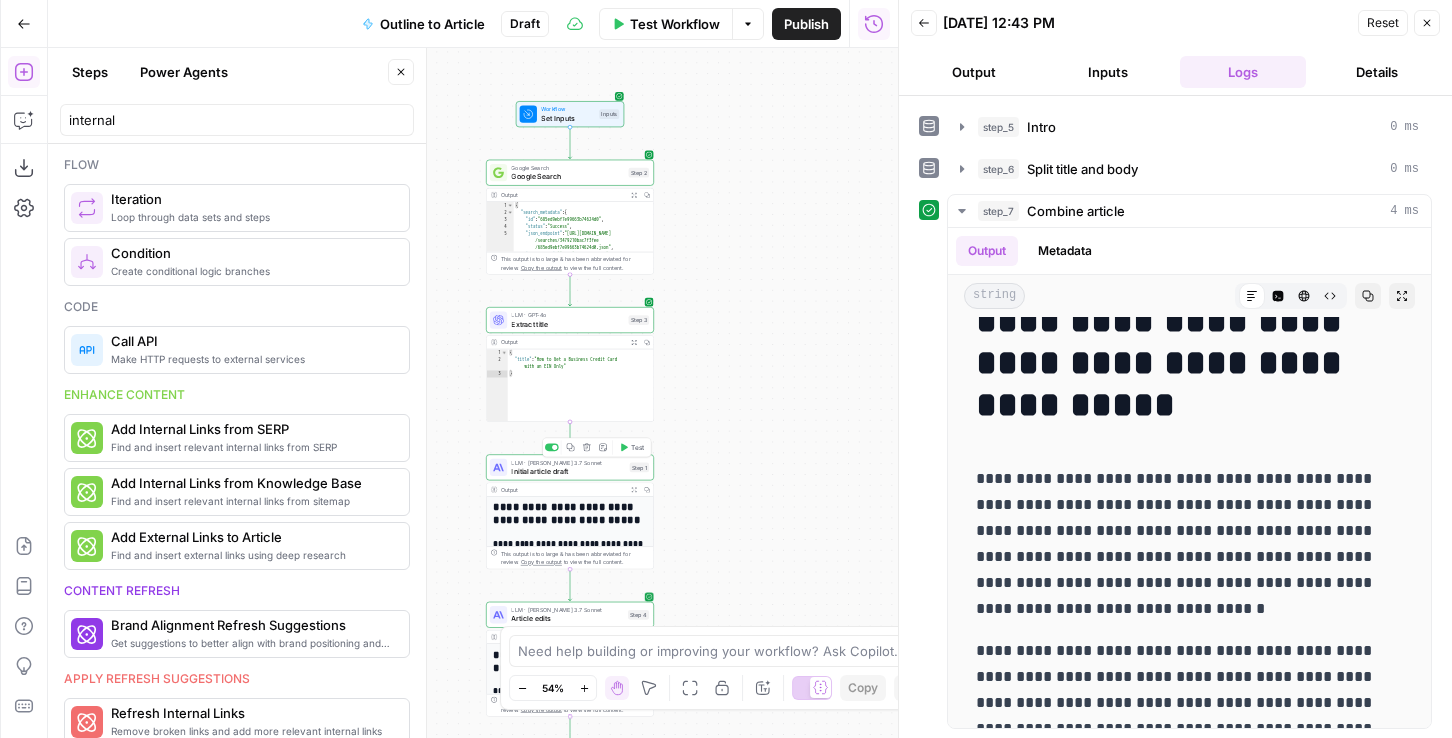 click on "Workflow Set Inputs Inputs Google Search Google Search Step 2 Output Expand Output Copy 1 2 3 4 5 6 7 {    "search_metadata" :  {      "id" :  "685ed9ebf7e99663b74624d0" ,      "status" :  "Success" ,      "json_endpoint" :  "https://serpapi.com          /searches/3479210bac7f3fee          /685ed9ebf7e99663b74624d0.json" ,      "created_at" :  "2025-06-27 17:50:35 UTC" ,      "processed_at" :  "2025-06-27 17:50:35 UTC" ,     XXXXXXXXXXXXXXXXXXXXXXXXXXXXXXXXXXXXXXXXXXXXXXXXXXXXXXXXXXXXXXXXXXXXXXXXXXXXXXXXXXXXXXXXXXXXXXXXXXXXXXXXXXXXXXXXXXXXXXXXXXXXXXXXXXXXXXXXXXXXXXXXXXXXXXXXXXXXXXXXXXXXXXXXXXXXXXXXXXXXXXXXXXXXXXXXXXXXXXXXXXXXXXXXXXXXXXXXXXXXXXXXXXXXXXXXXXXXXXXXXXXXXXXXXXXXXXXXXXXXXXXXXXXXXXXXXXXXXXXXXXXXXXXXXXXXXXXXXXXXXXXXXXXXXXXXXXXXXXXXXXXXXXXXXXXXXXXXXXXXXXXXXXXXXXXXXXXXXXXXXXXXXXXXXXXXXXXXXXXXXXXXXXXXXXXXXXXXXXXXXXXXXXXXXXXXXXXXXXXXXXXXXXXXXXXXXXXXXXXXXXXXXXXXXXXXXXXXXXXXXXXXXXXXXXXXXXXXXXXXXXXXXXXXXXXXXXXXXXXXXXXXXXXXXXXX This output is too large & has been abbreviated for review." at bounding box center [473, 393] 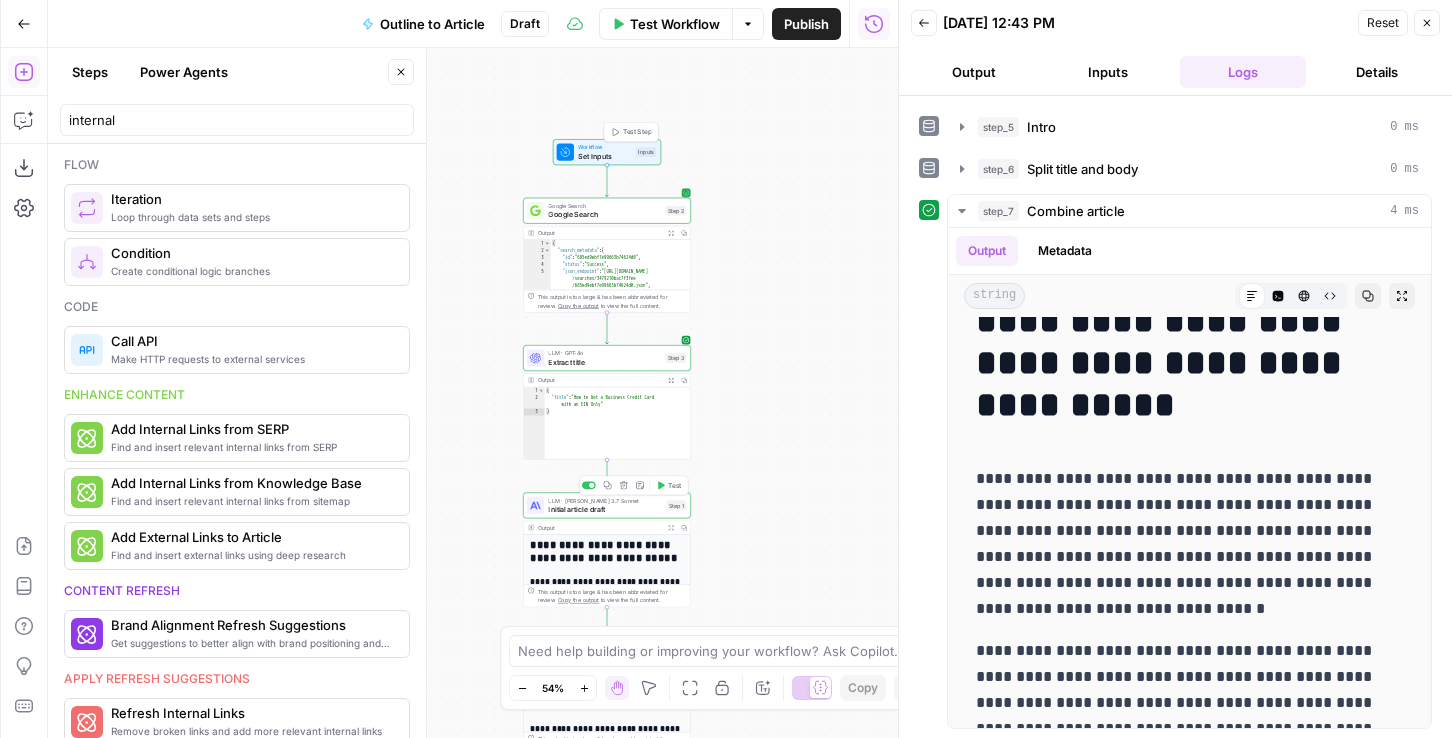 drag, startPoint x: 827, startPoint y: 498, endPoint x: 827, endPoint y: 140, distance: 358 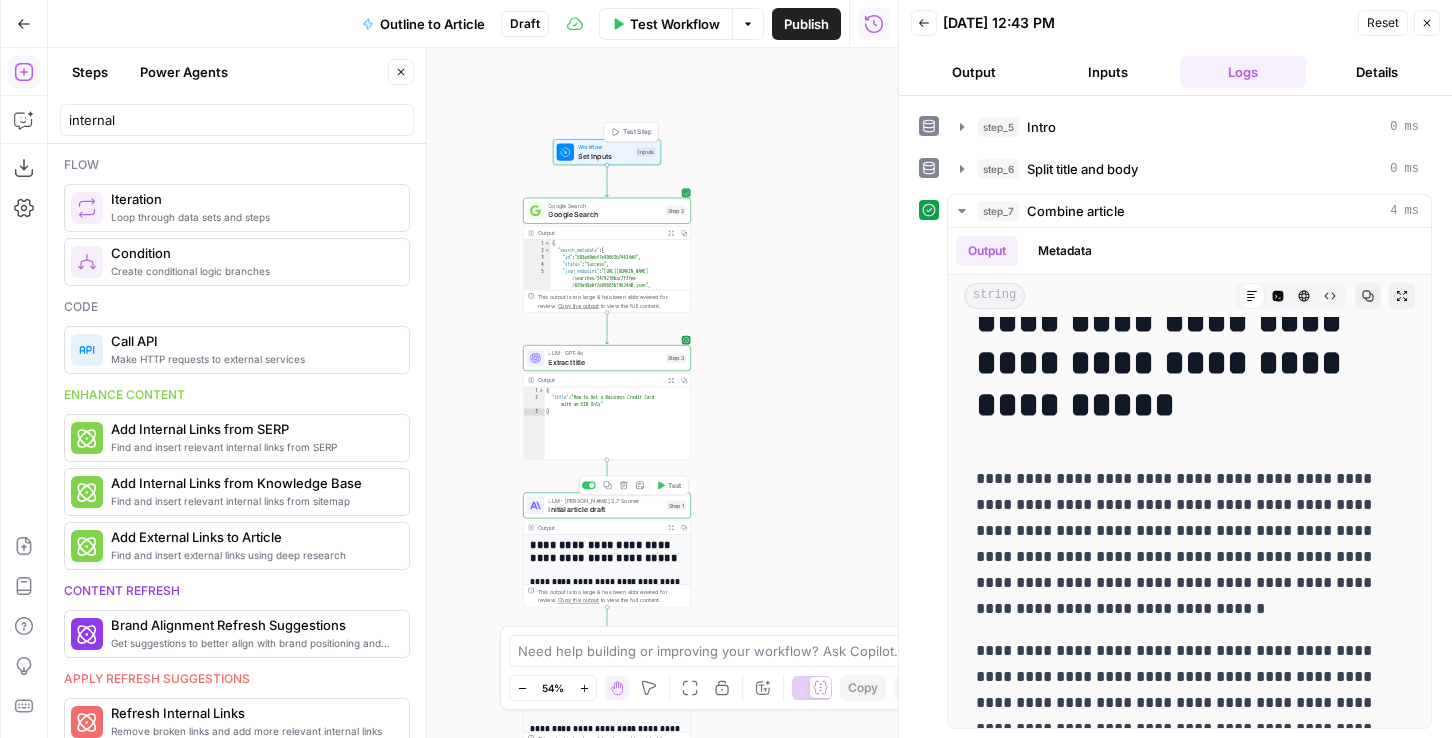 click on "Workflow Set Inputs Inputs Test Step Google Search Google Search Step 2 Copy step Delete step Add Note Test Output Expand Output Copy 1 2 3 4 5 6 7 {    "search_metadata" :  {      "id" :  "685ed9ebf7e99663b74624d0" ,      "status" :  "Success" ,      "json_endpoint" :  "https://serpapi.com          /searches/3479210bac7f3fee          /685ed9ebf7e99663b74624d0.json" ,      "created_at" :  "2025-06-27 17:50:35 UTC" ,      "processed_at" :  "2025-06-27 17:50:35 UTC" ,     XXXXXXXXXXXXXXXXXXXXXXXXXXXXXXXXXXXXXXXXXXXXXXXXXXXXXXXXXXXXXXXXXXXXXXXXXXXXXXXXXXXXXXXXXXXXXXXXXXXXXXXXXXXXXXXXXXXXXXXXXXXXXXXXXXXXXXXXXXXXXXXXXXXXXXXXXXXXXXXXXXXXXXXXXXXXXXXXXXXXXXXXXXXXXXXXXXXXXXXXXXXXXXXXXXXXXXXXXXXXXXXXXXXXXXXXXXXXXXXXXXXXXXXXXXXXXXXXXXXXXXXXXXXXXXXXXXXXXXXXXXXXXXXXXXXXXXXXXXXXXXXXXXXXXXXXXXXXXXXXXXXXXXXXXXXXXXXXXXXXXXXXXXXXXXXXXXXXXXXXXXXXXXXXXXXXXXXXXXXXXXXXXXXXXXXXXXXXXXXXXXXXXXXXXXXXXXXXXXXXXXXXXXXXXXXXXXXXXXXXXXXXXXXXXXXXXXXXXXXXXXXXXXXXXXXXXXXXXXXXXXXXXXXXXXXXXXXXXXXXXXXXXXXXXXXX   Copy the output" at bounding box center (473, 393) 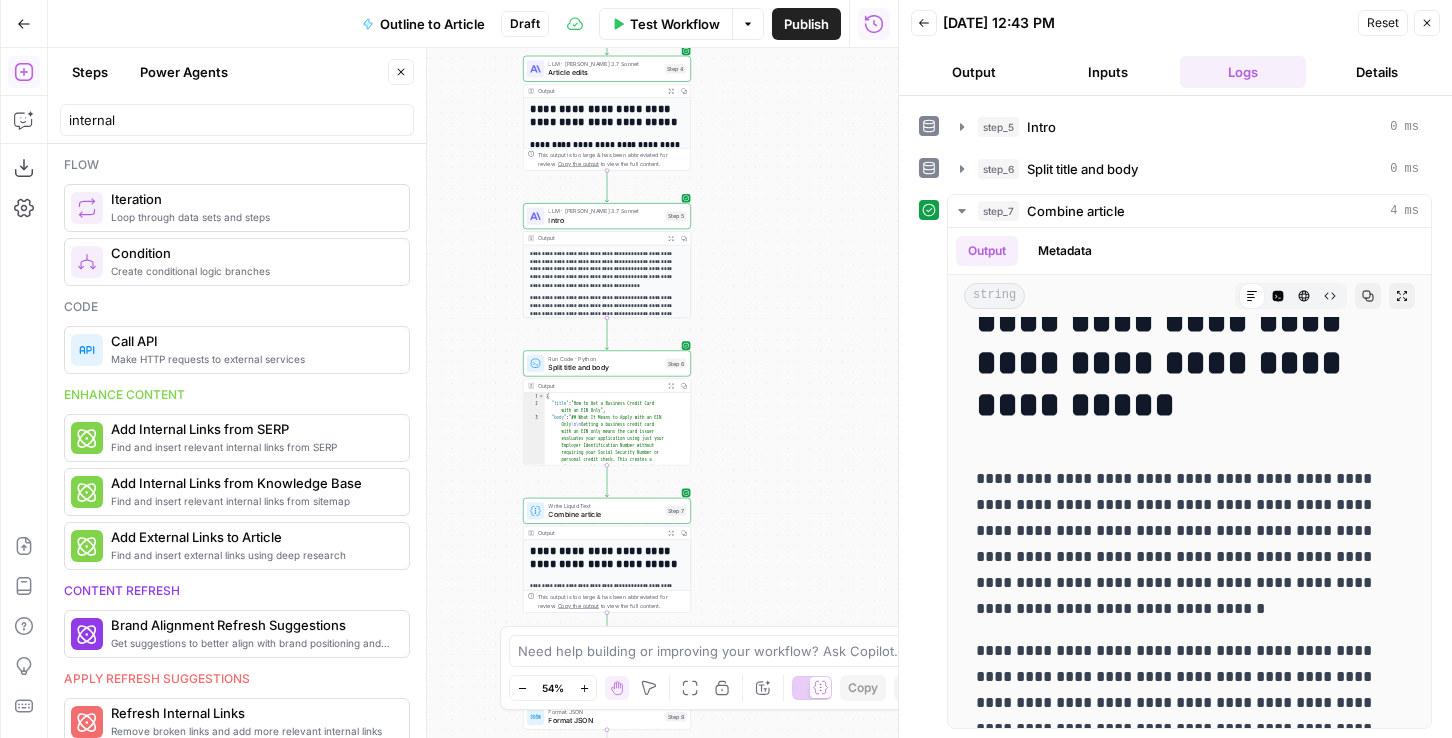 drag, startPoint x: 818, startPoint y: 417, endPoint x: 818, endPoint y: 190, distance: 227 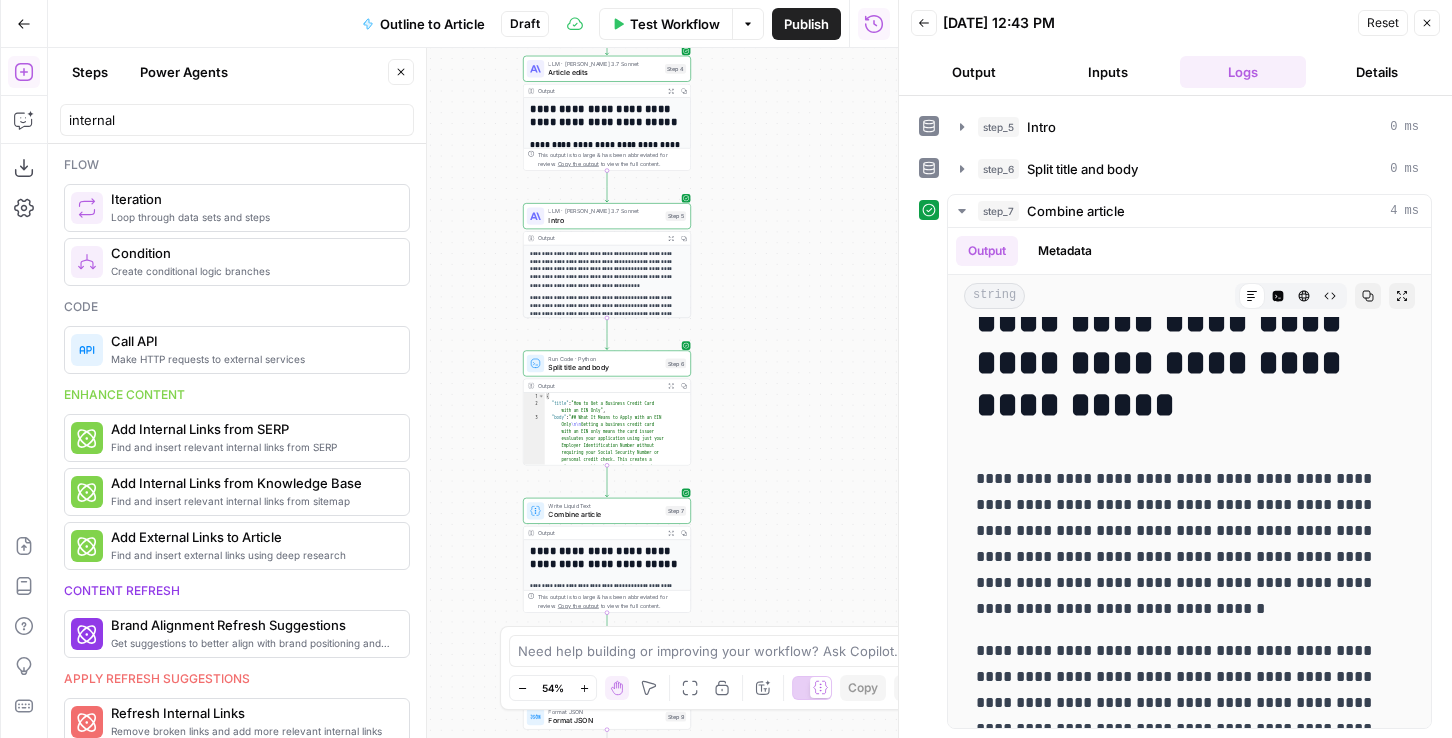 click on "Workflow Set Inputs Inputs Google Search Google Search Step 2 Output Expand Output Copy 1 2 3 4 5 6 7 {    "search_metadata" :  {      "id" :  "685ed9ebf7e99663b74624d0" ,      "status" :  "Success" ,      "json_endpoint" :  "https://serpapi.com          /searches/3479210bac7f3fee          /685ed9ebf7e99663b74624d0.json" ,      "created_at" :  "2025-06-27 17:50:35 UTC" ,      "processed_at" :  "2025-06-27 17:50:35 UTC" ,     XXXXXXXXXXXXXXXXXXXXXXXXXXXXXXXXXXXXXXXXXXXXXXXXXXXXXXXXXXXXXXXXXXXXXXXXXXXXXXXXXXXXXXXXXXXXXXXXXXXXXXXXXXXXXXXXXXXXXXXXXXXXXXXXXXXXXXXXXXXXXXXXXXXXXXXXXXXXXXXXXXXXXXXXXXXXXXXXXXXXXXXXXXXXXXXXXXXXXXXXXXXXXXXXXXXXXXXXXXXXXXXXXXXXXXXXXXXXXXXXXXXXXXXXXXXXXXXXXXXXXXXXXXXXXXXXXXXXXXXXXXXXXXXXXXXXXXXXXXXXXXXXXXXXXXXXXXXXXXXXXXXXXXXXXXXXXXXXXXXXXXXXXXXXXXXXXXXXXXXXXXXXXXXXXXXXXXXXXXXXXXXXXXXXXXXXXXXXXXXXXXXXXXXXXXXXXXXXXXXXXXXXXXXXXXXXXXXXXXXXXXXXXXXXXXXXXXXXXXXXXXXXXXXXXXXXXXXXXXXXXXXXXXXXXXXXXXXXXXXXXXXXXXXXXXXX This output is too large & has been abbreviated for review." at bounding box center (473, 393) 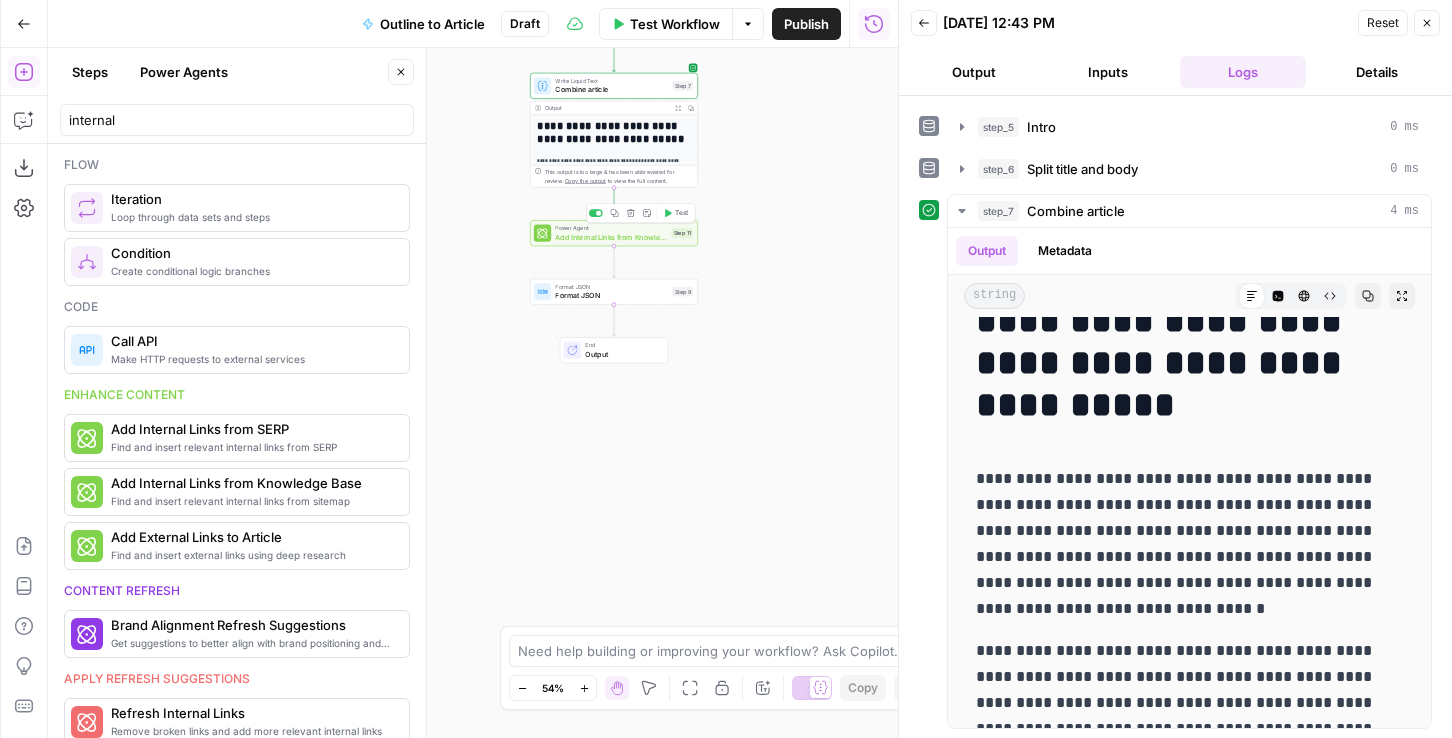 click on "Add Internal Links from Knowledge Base" at bounding box center (611, 237) 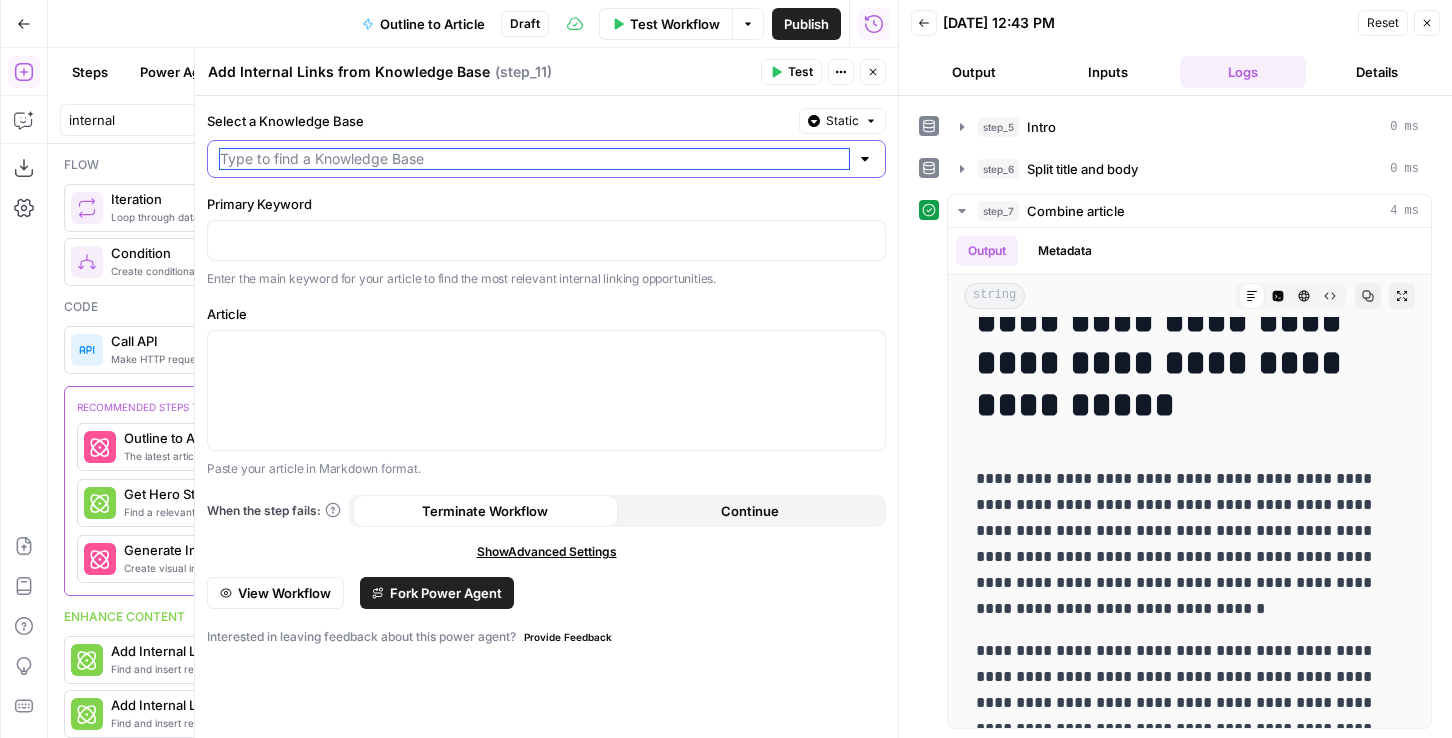 click on "Select a Knowledge Base" at bounding box center [534, 159] 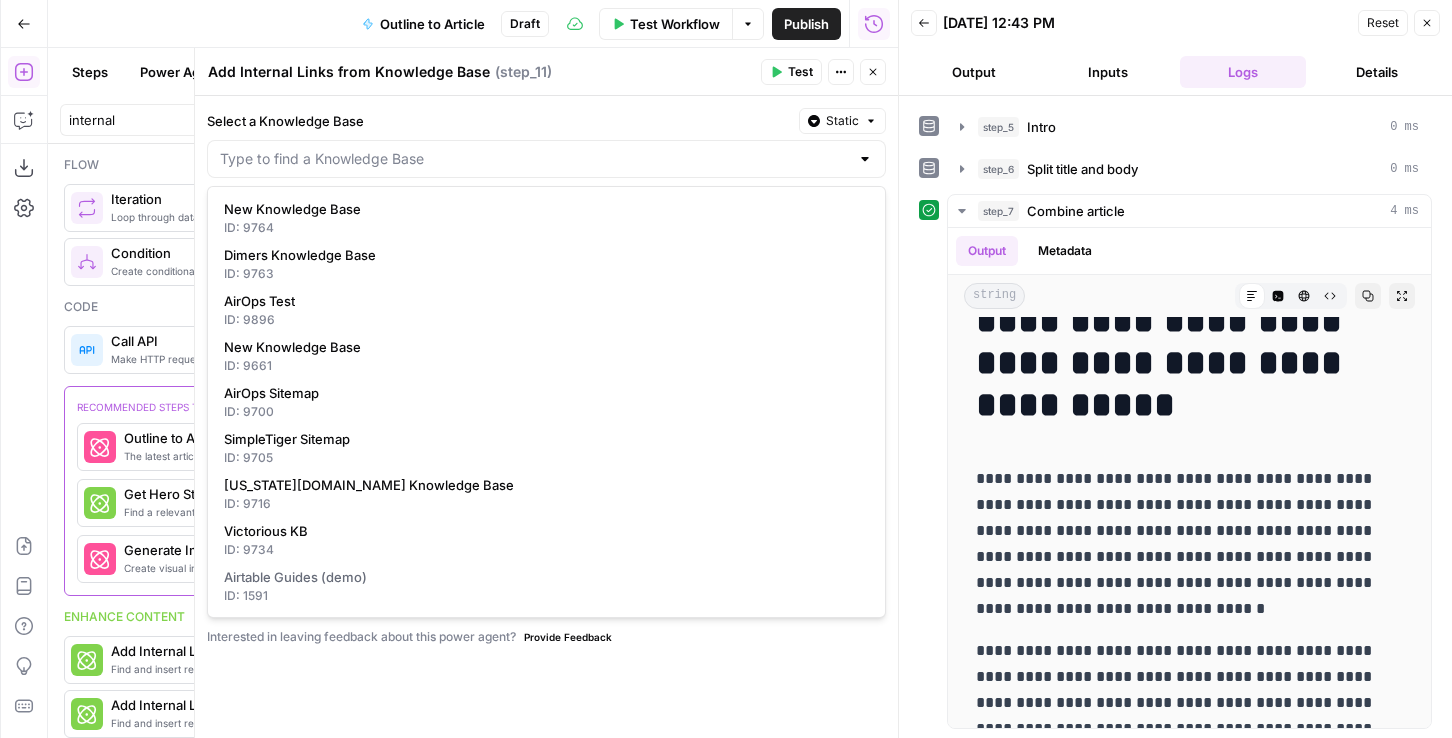 click on "Select a Knowledge Base" at bounding box center (499, 121) 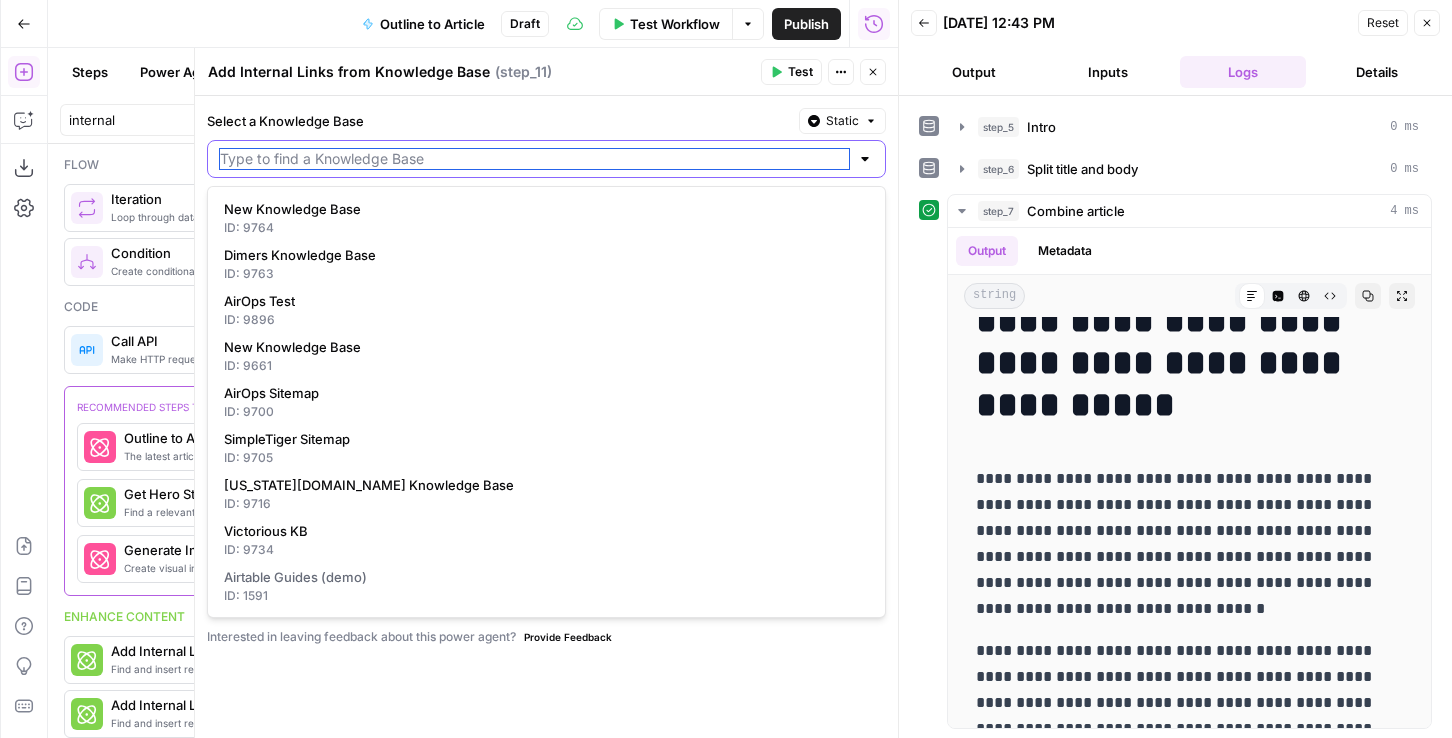 click on "Select a Knowledge Base" at bounding box center (534, 159) 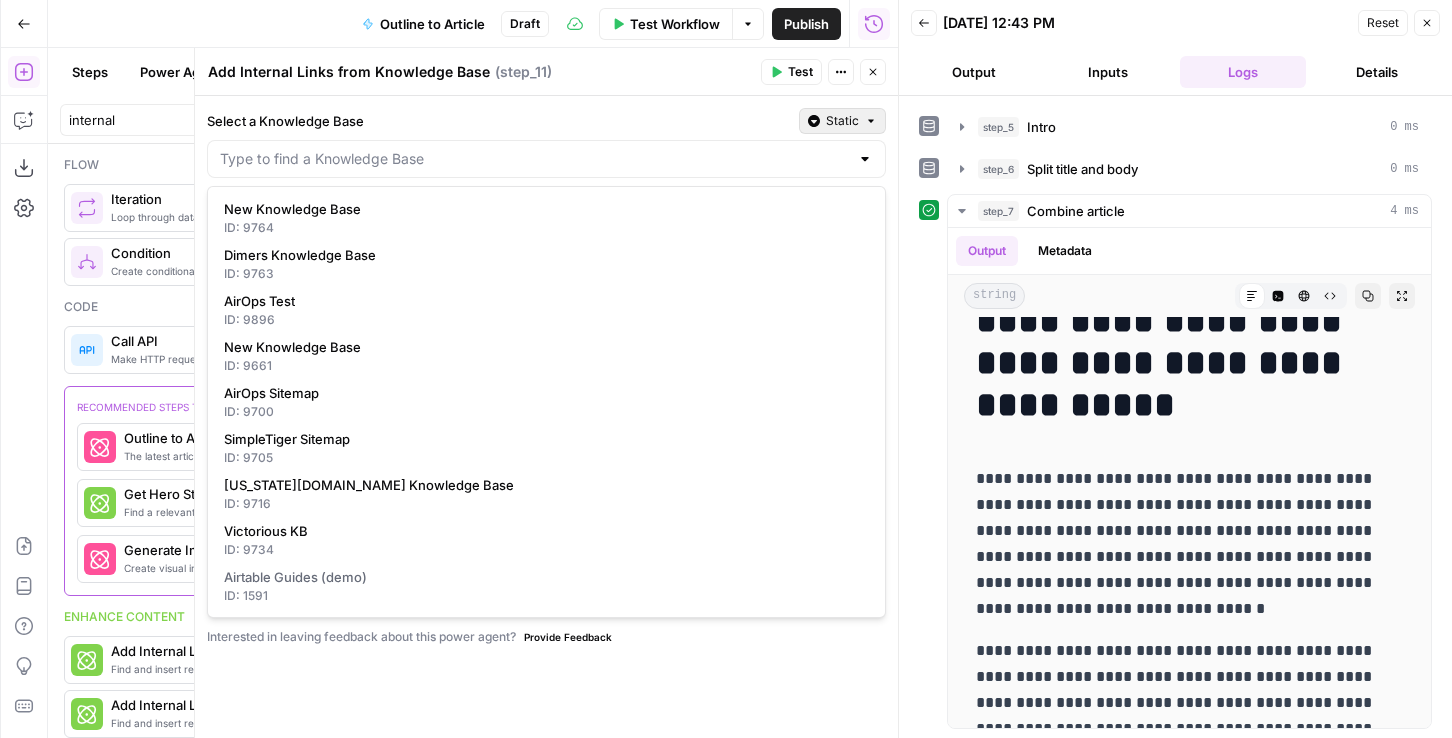 click on "Static" at bounding box center [842, 121] 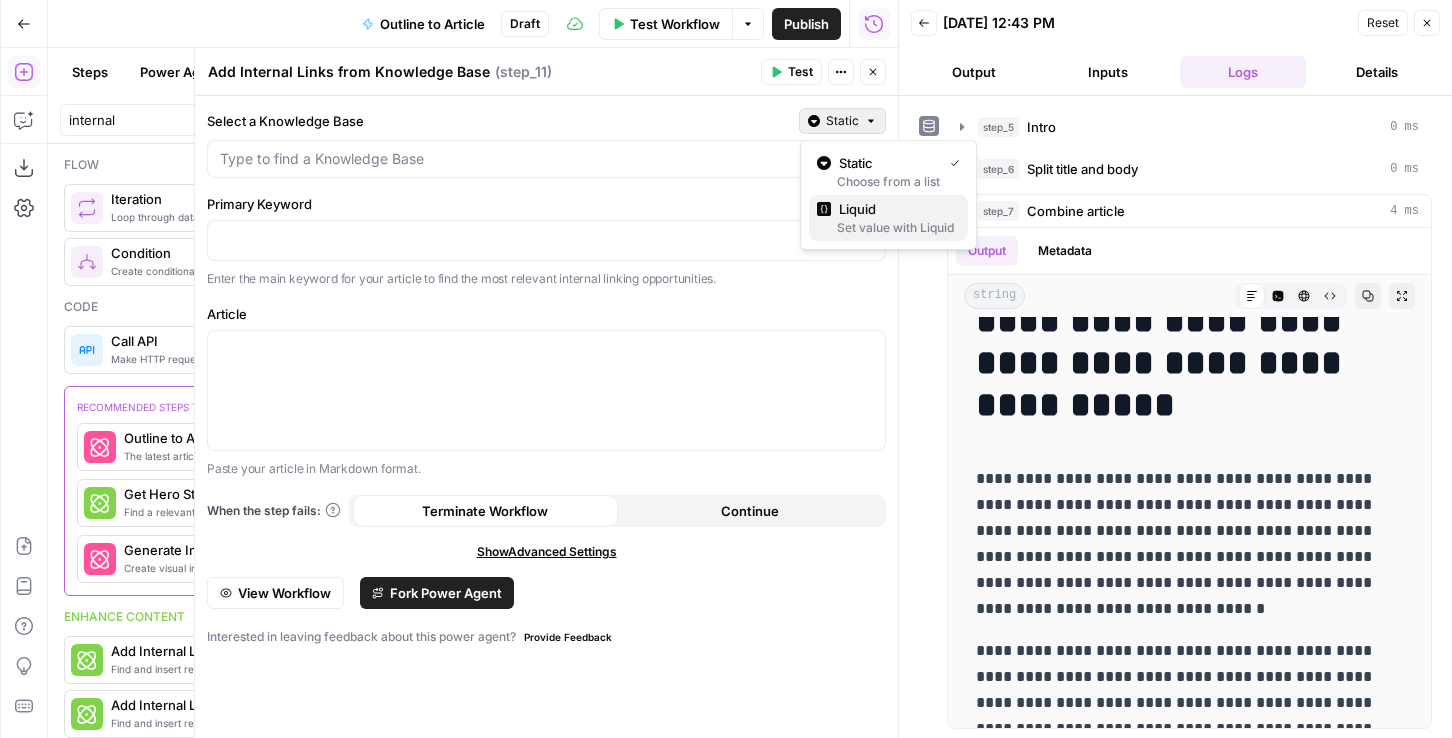click on "Liquid" at bounding box center (888, 209) 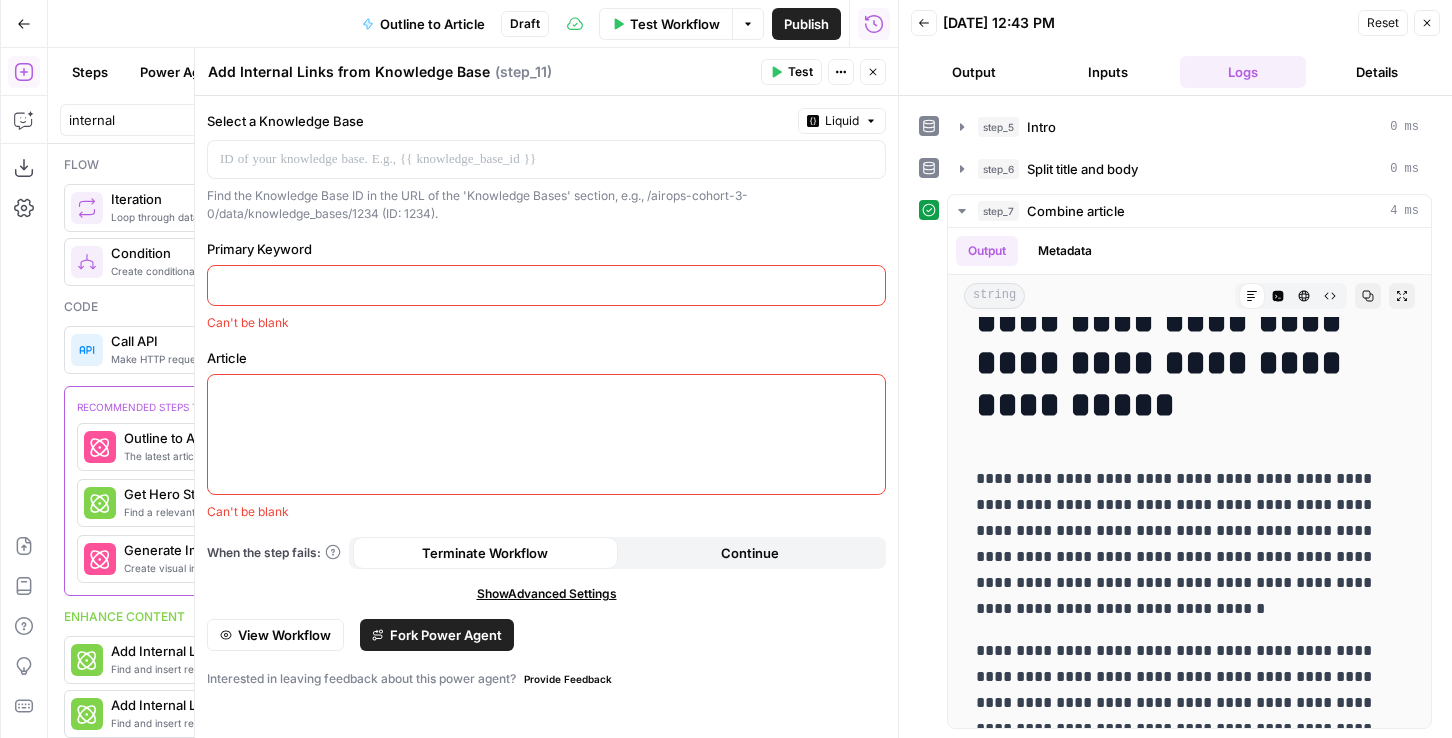 click on "Select a Knowledge Base Liquid Find the Knowledge Base ID in the URL of the 'Knowledge Bases' section, e.g., /airops-cohort-3-0/data/knowledge_bases/1234 (ID: 1234)." at bounding box center [546, 165] 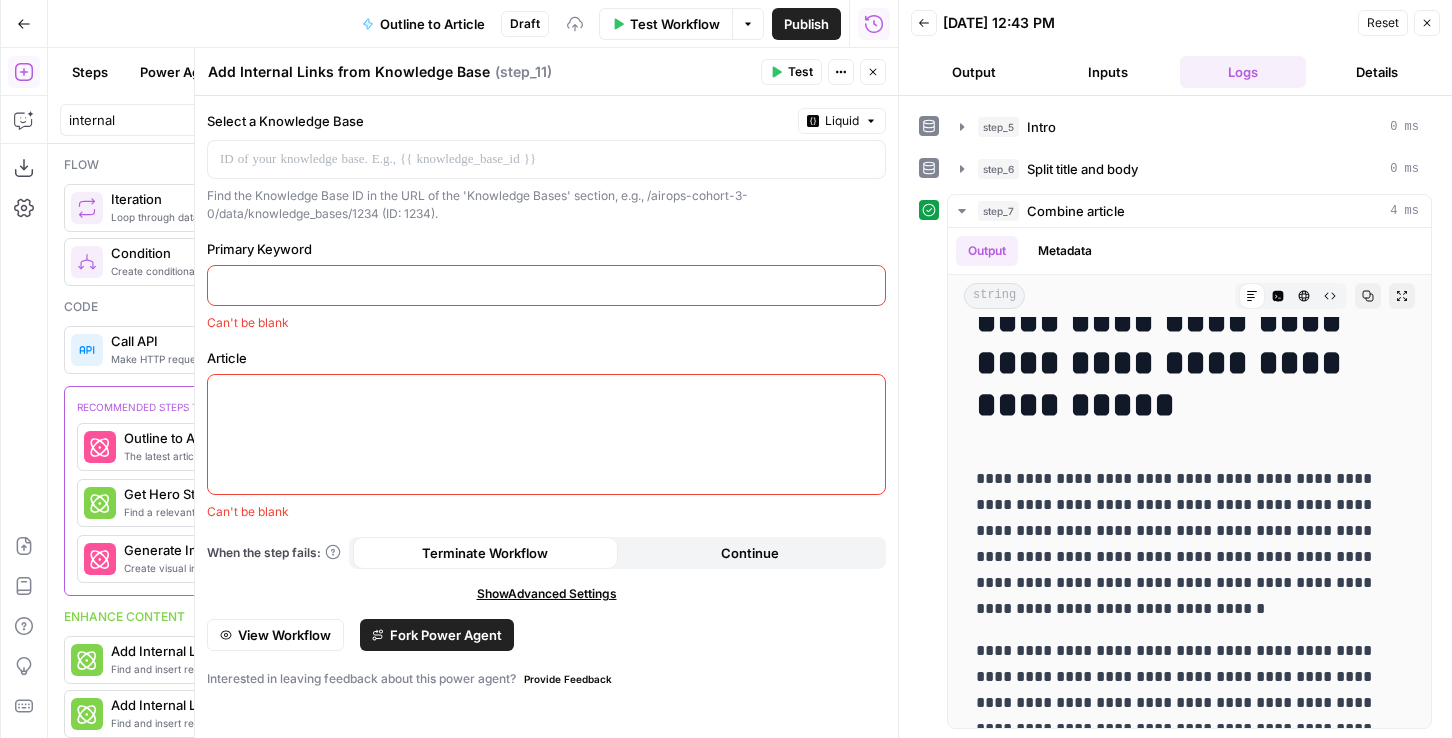 click on "Select a Knowledge Base Liquid Find the Knowledge Base ID in the URL of the 'Knowledge Bases' section, e.g., /airops-cohort-3-0/data/knowledge_bases/1234 (ID: 1234)." at bounding box center (546, 165) 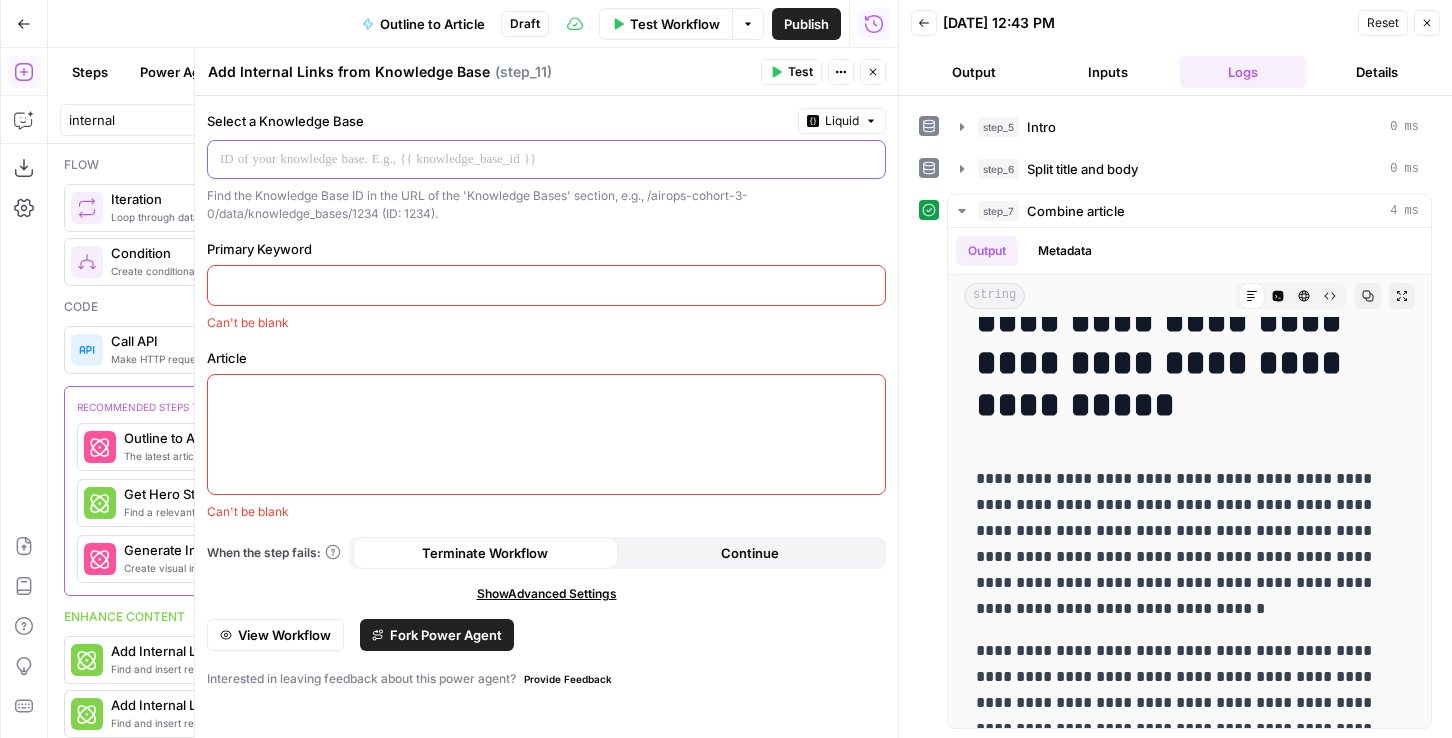 click at bounding box center [530, 159] 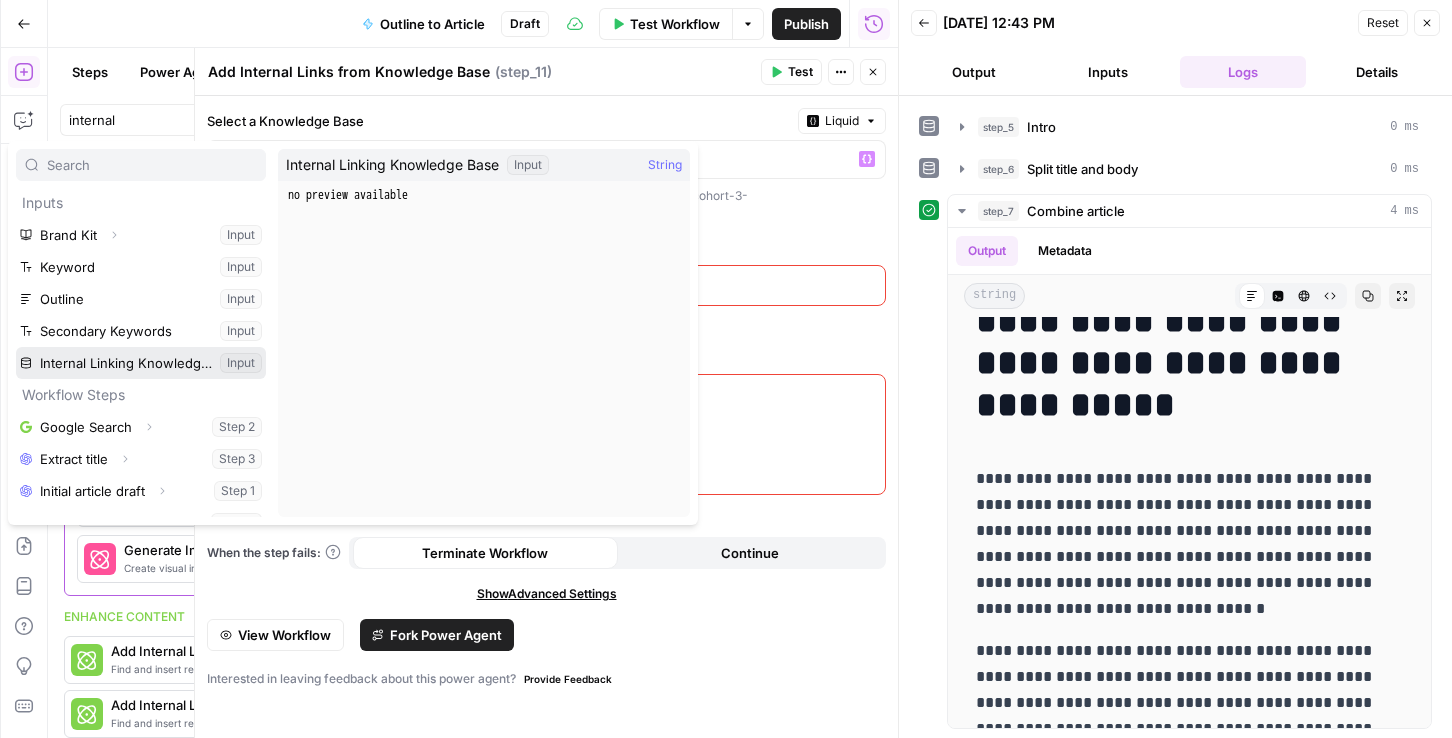click at bounding box center (141, 363) 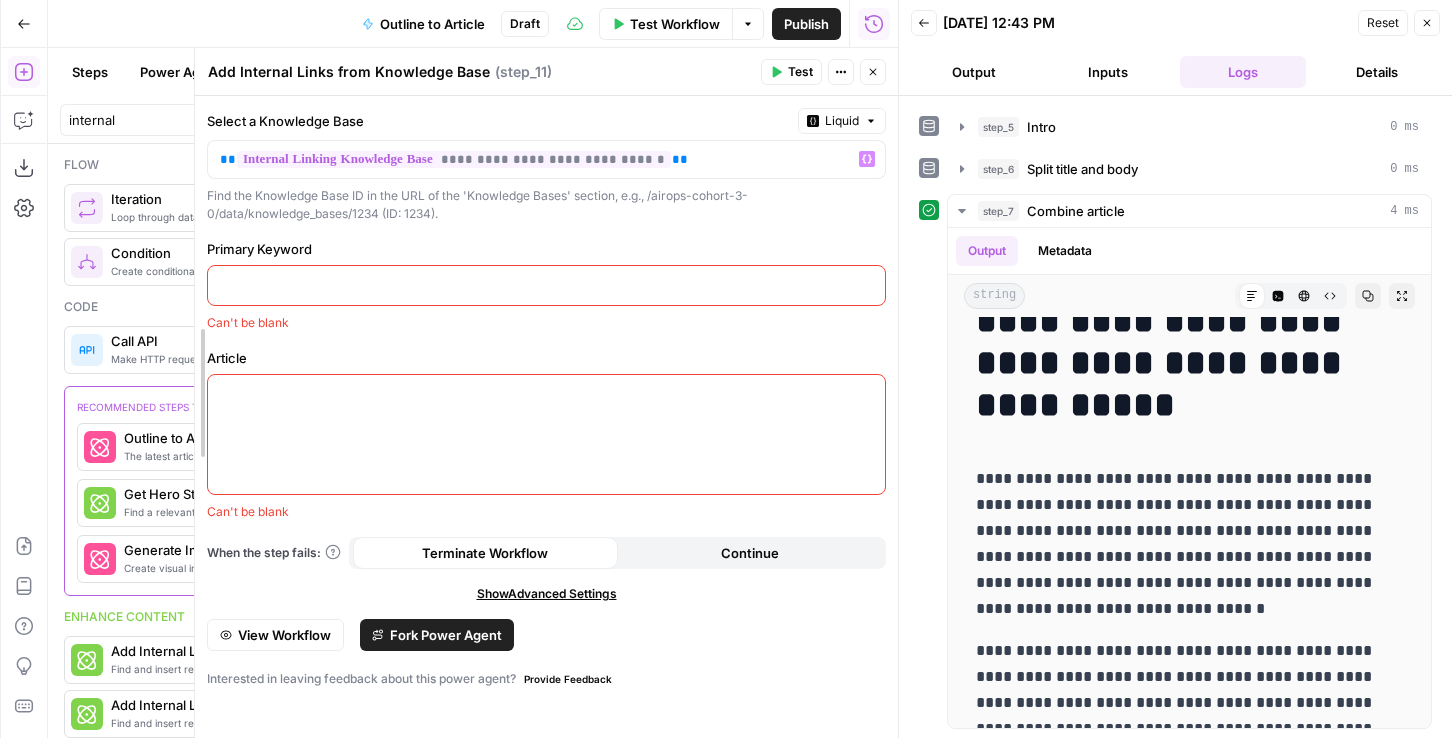 drag, startPoint x: 197, startPoint y: 335, endPoint x: 268, endPoint y: 335, distance: 71 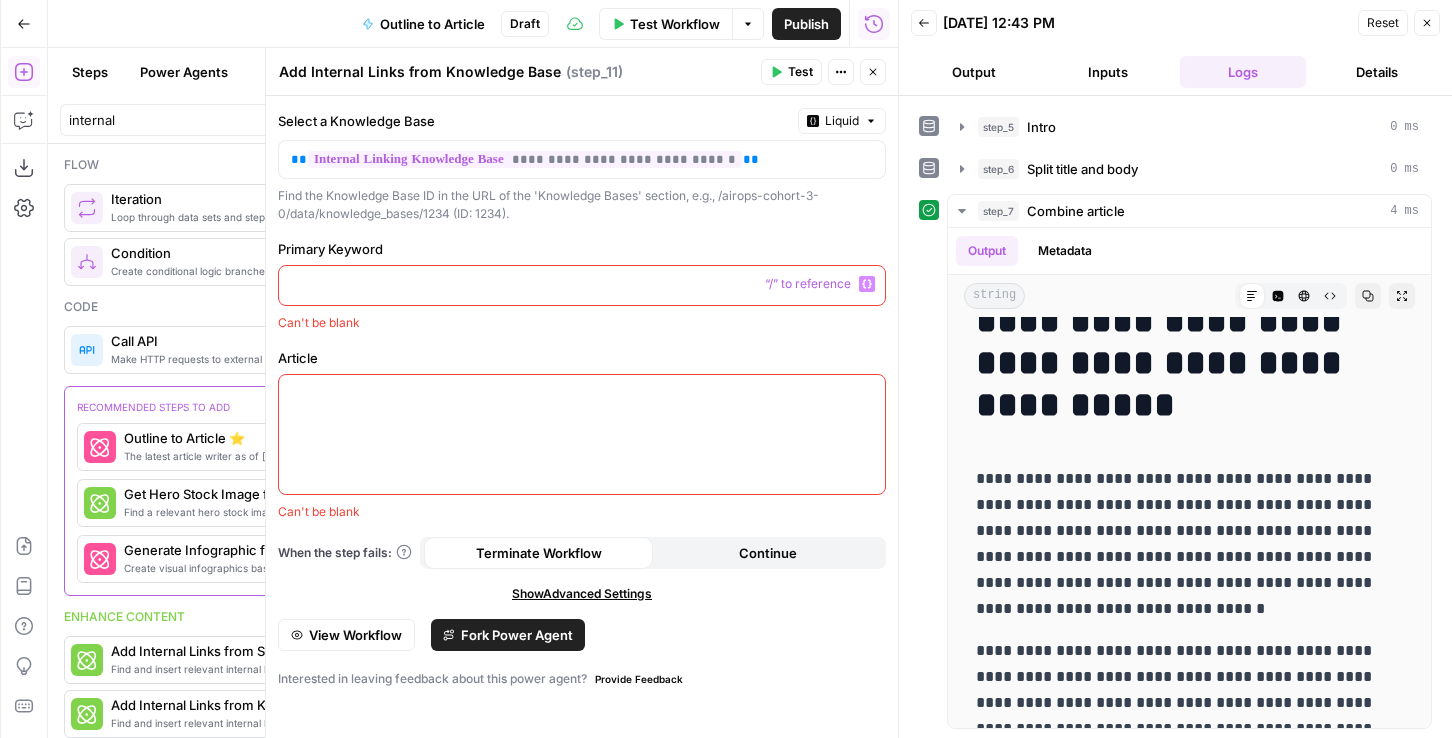 click at bounding box center [582, 284] 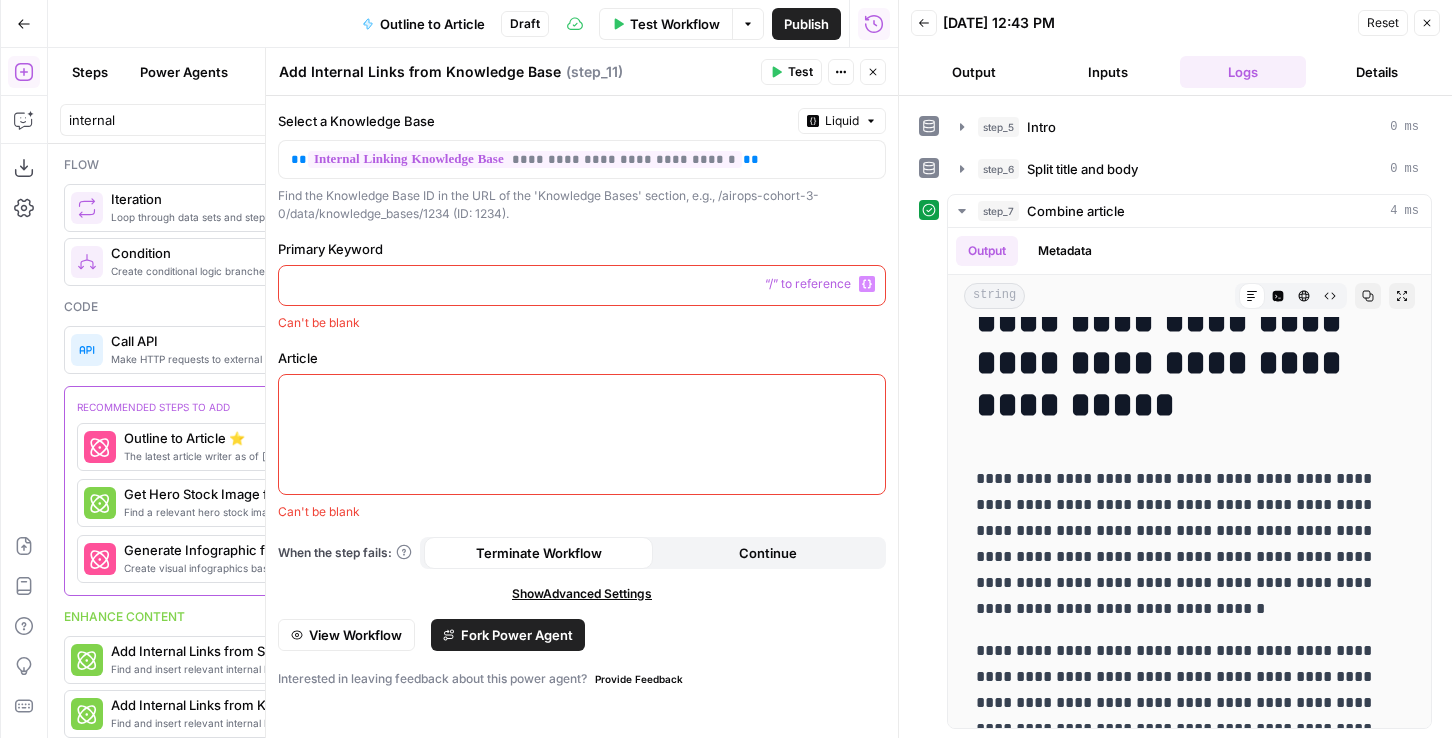 click at bounding box center [582, 284] 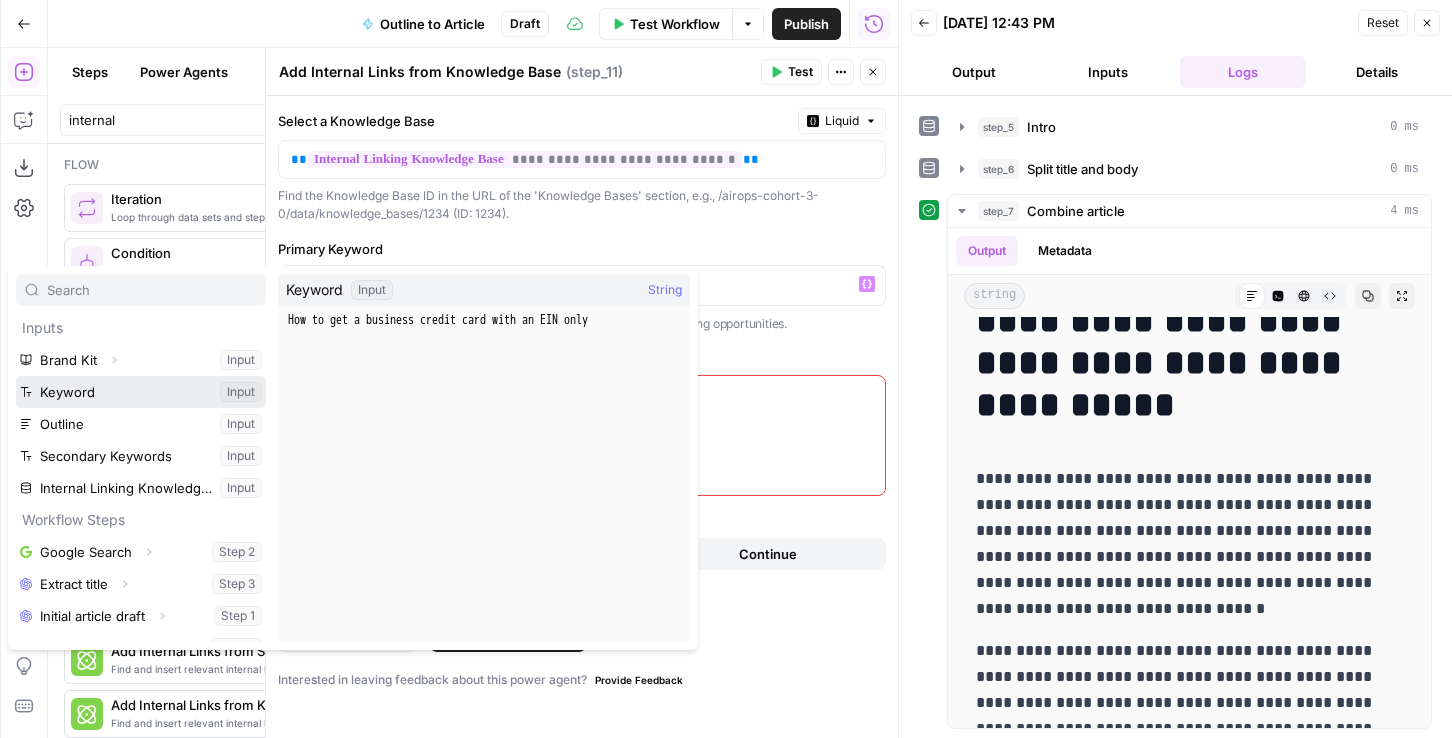 click at bounding box center (141, 392) 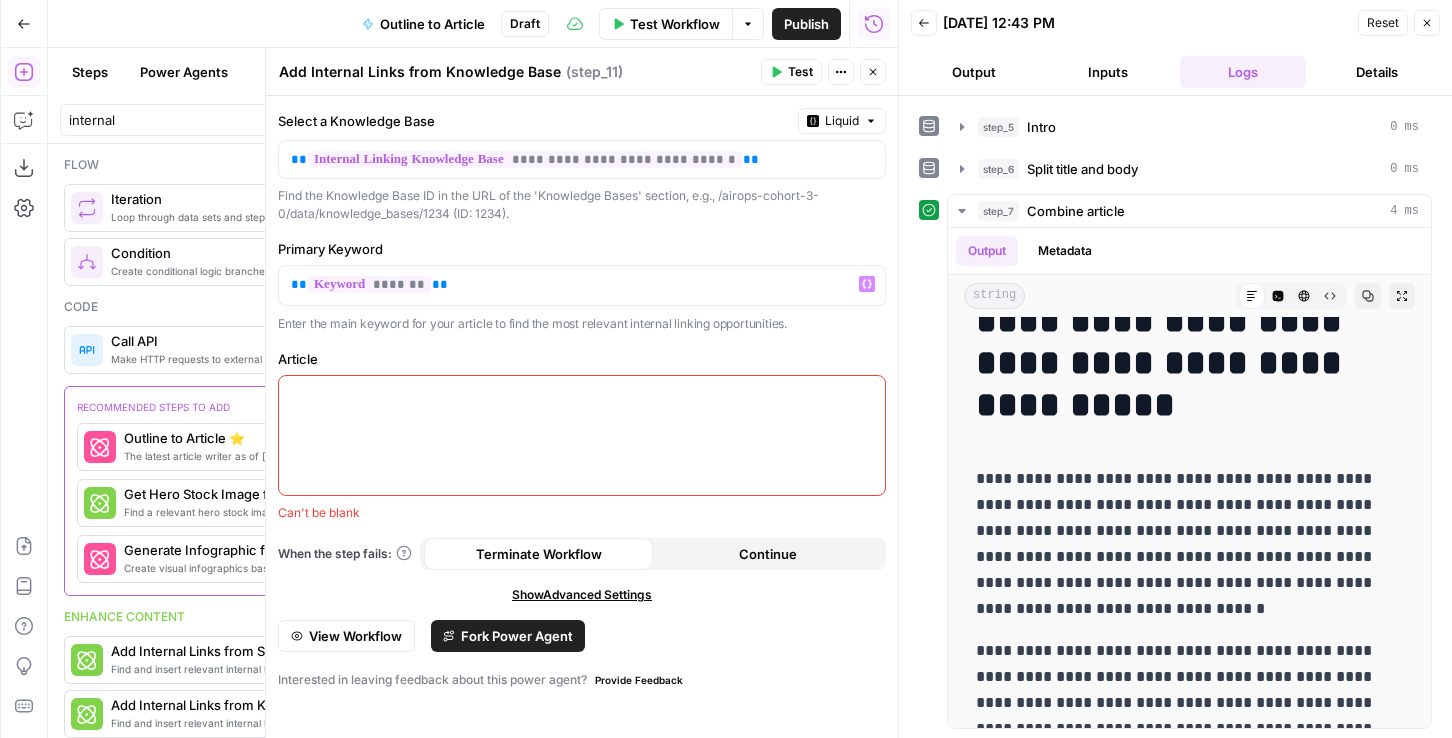click at bounding box center [582, 435] 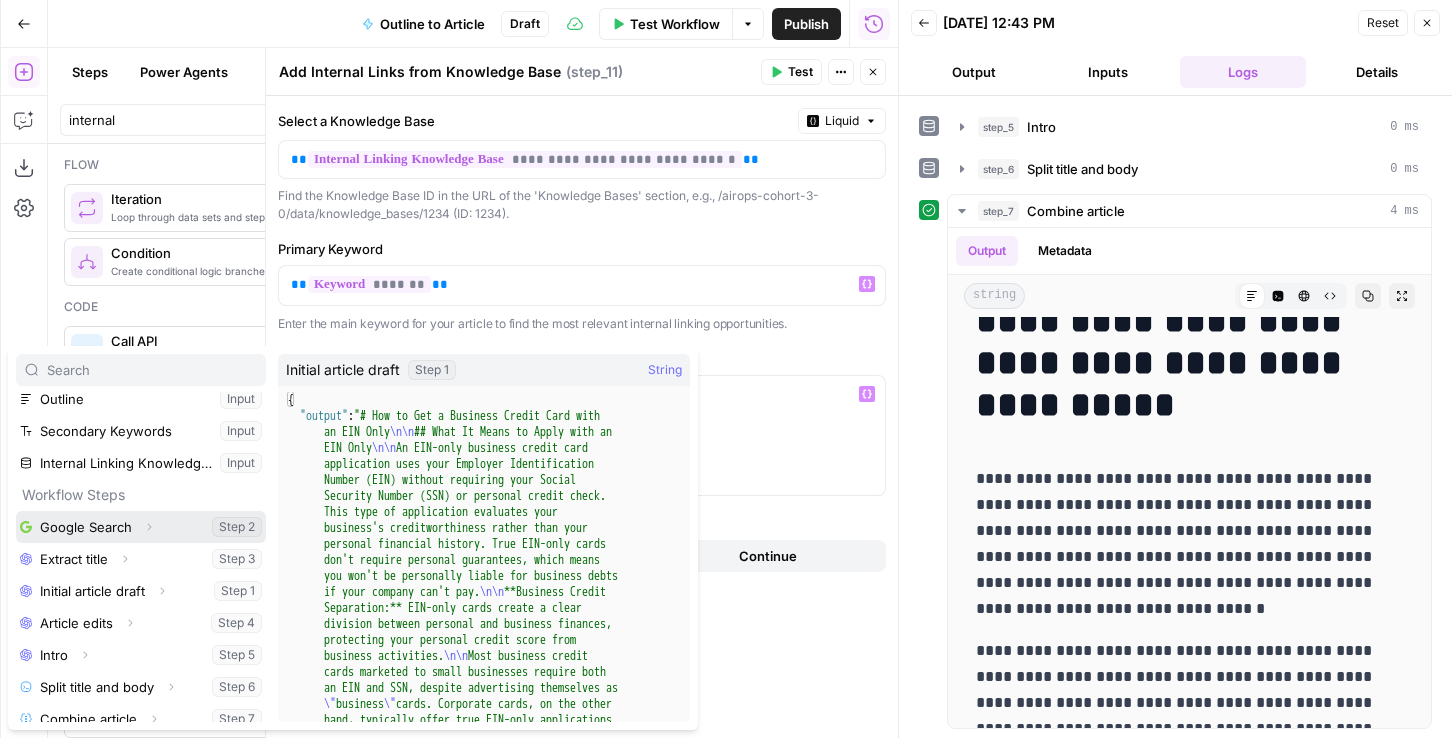scroll, scrollTop: 118, scrollLeft: 0, axis: vertical 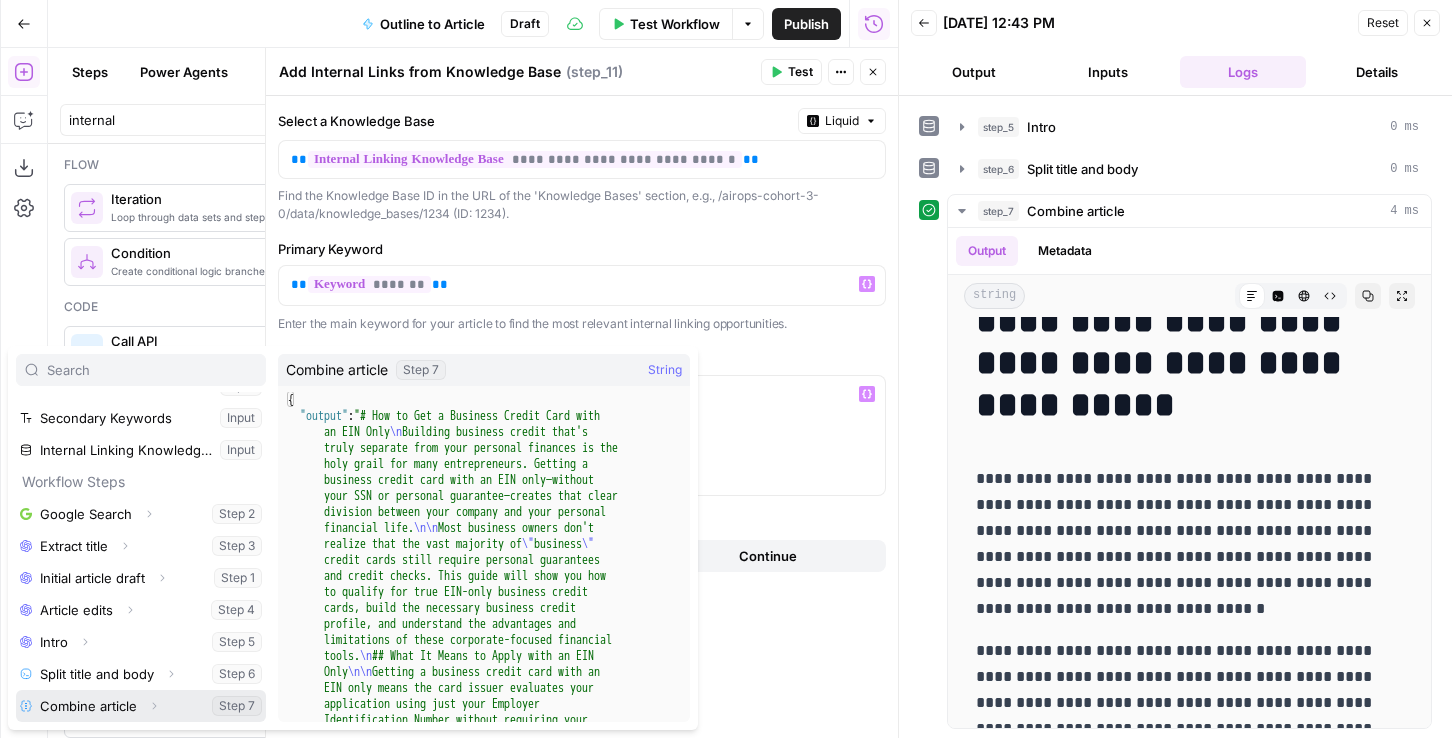 click at bounding box center [141, 706] 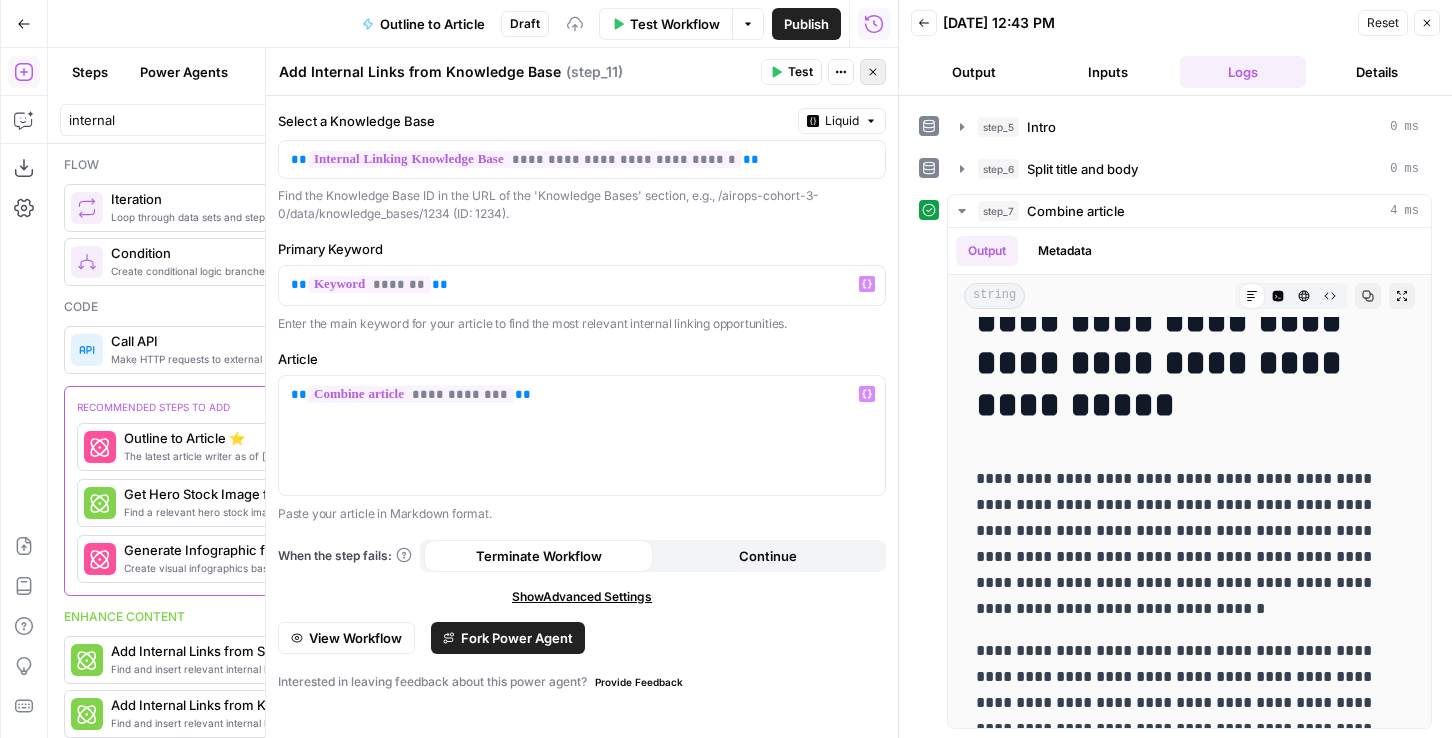 click 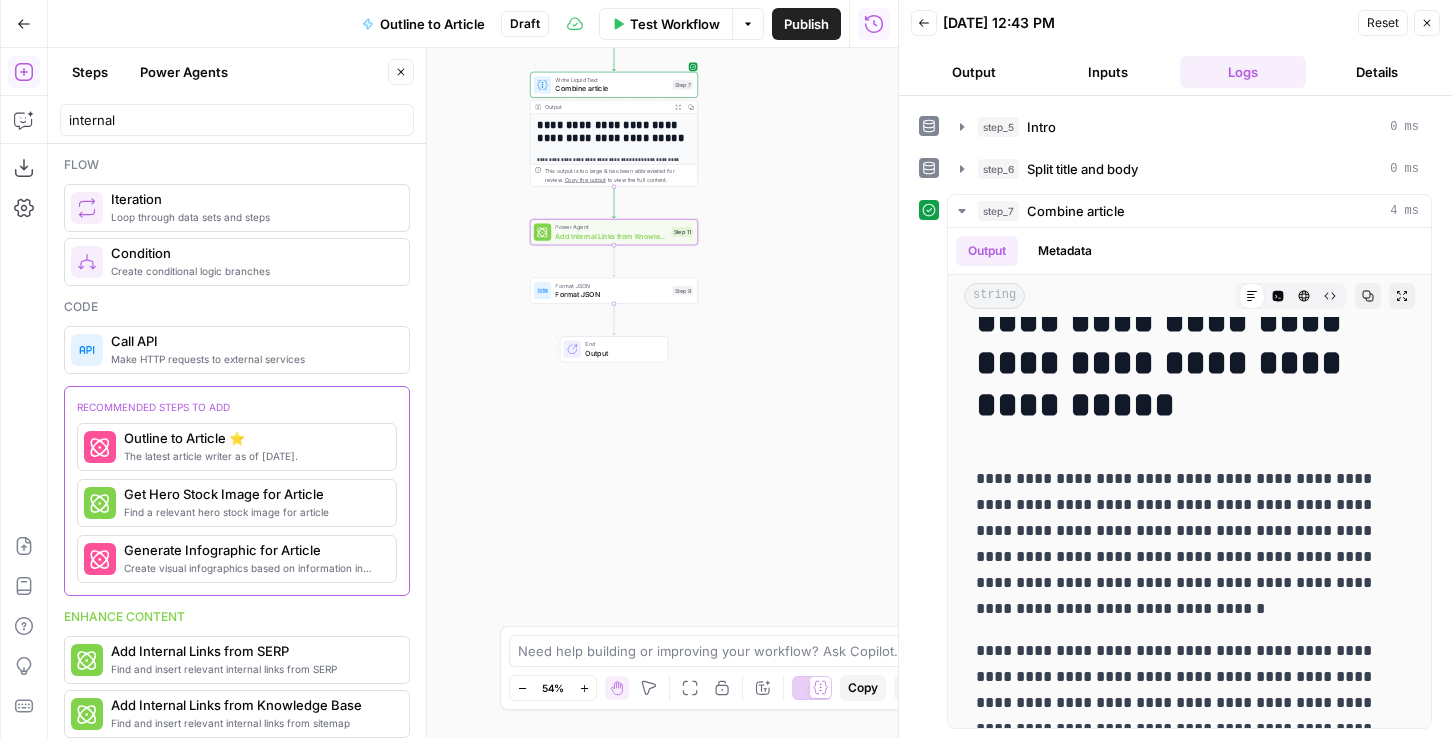 drag, startPoint x: 768, startPoint y: 247, endPoint x: 767, endPoint y: 410, distance: 163.00307 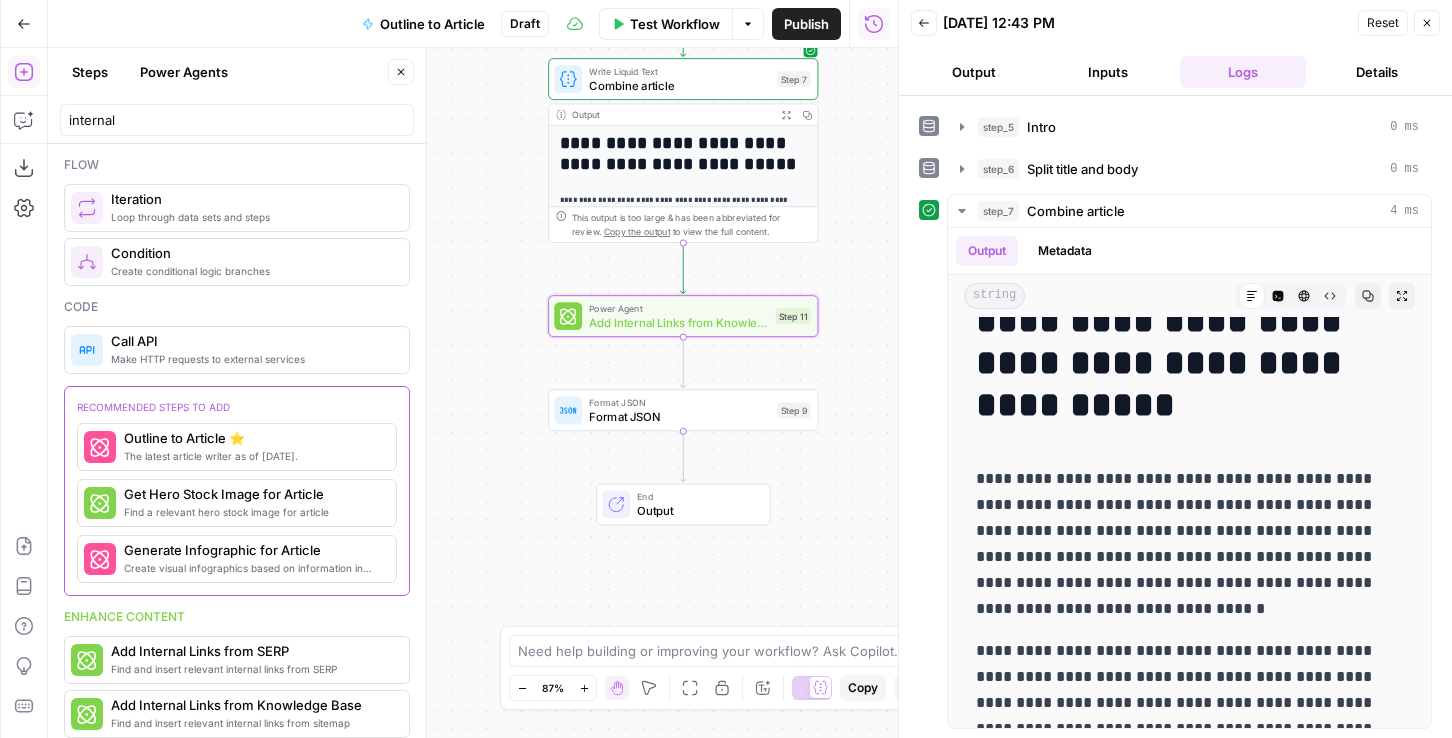 drag, startPoint x: 767, startPoint y: 410, endPoint x: 929, endPoint y: 340, distance: 176.47662 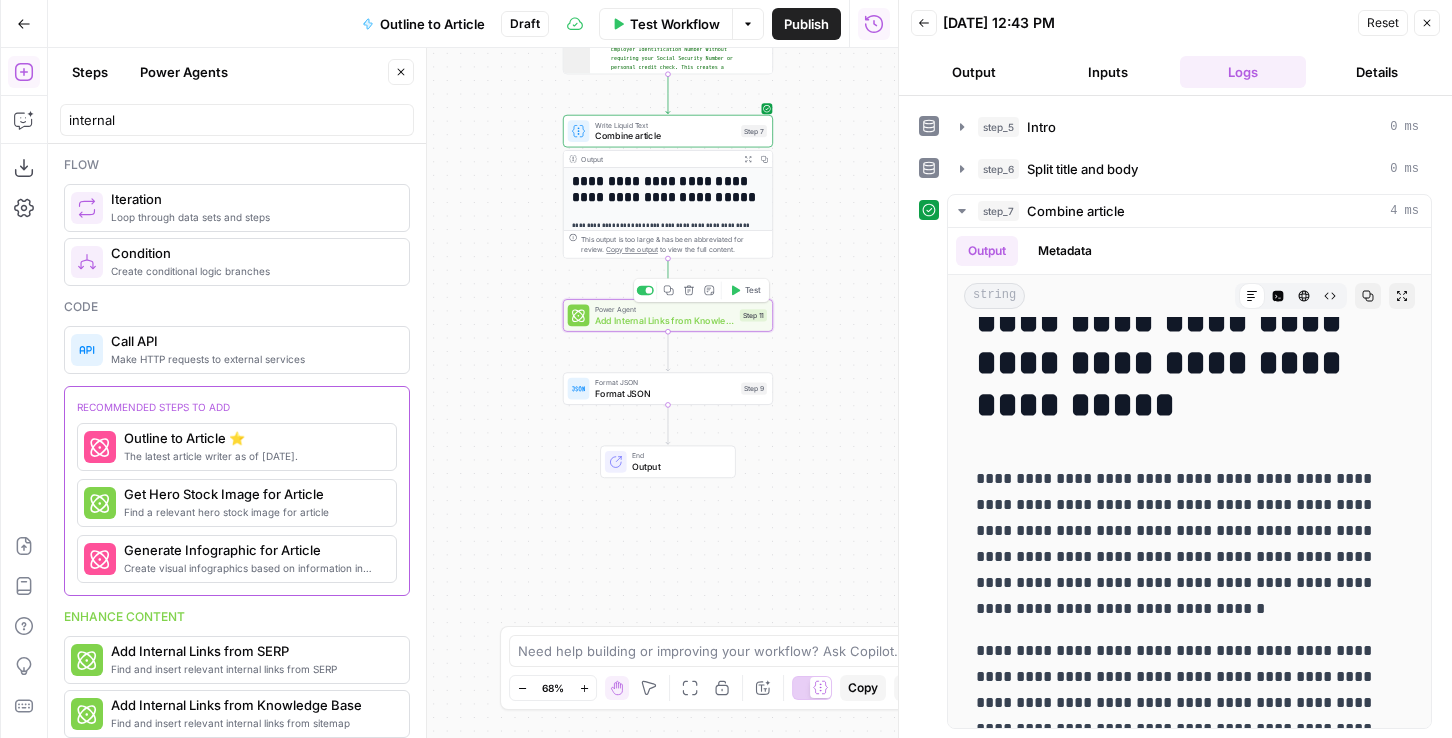 drag, startPoint x: 841, startPoint y: 128, endPoint x: 836, endPoint y: 486, distance: 358.0349 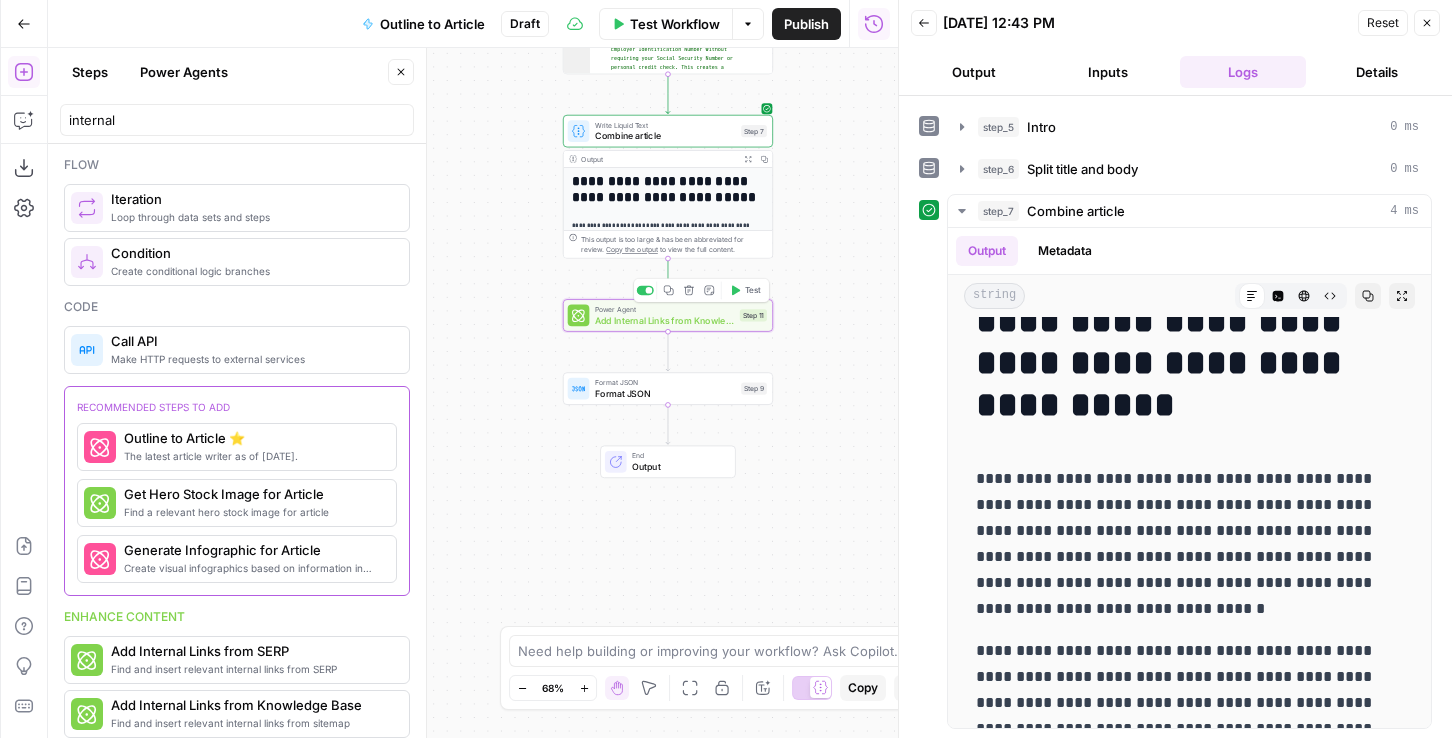click on "Workflow Set Inputs Inputs Google Search Google Search Step 2 Output Expand Output Copy 1 2 3 4 5 6 7 {    "search_metadata" :  {      "id" :  "685ed9ebf7e99663b74624d0" ,      "status" :  "Success" ,      "json_endpoint" :  "https://serpapi.com          /searches/3479210bac7f3fee          /685ed9ebf7e99663b74624d0.json" ,      "created_at" :  "2025-06-27 17:50:35 UTC" ,      "processed_at" :  "2025-06-27 17:50:35 UTC" ,     XXXXXXXXXXXXXXXXXXXXXXXXXXXXXXXXXXXXXXXXXXXXXXXXXXXXXXXXXXXXXXXXXXXXXXXXXXXXXXXXXXXXXXXXXXXXXXXXXXXXXXXXXXXXXXXXXXXXXXXXXXXXXXXXXXXXXXXXXXXXXXXXXXXXXXXXXXXXXXXXXXXXXXXXXXXXXXXXXXXXXXXXXXXXXXXXXXXXXXXXXXXXXXXXXXXXXXXXXXXXXXXXXXXXXXXXXXXXXXXXXXXXXXXXXXXXXXXXXXXXXXXXXXXXXXXXXXXXXXXXXXXXXXXXXXXXXXXXXXXXXXXXXXXXXXXXXXXXXXXXXXXXXXXXXXXXXXXXXXXXXXXXXXXXXXXXXXXXXXXXXXXXXXXXXXXXXXXXXXXXXXXXXXXXXXXXXXXXXXXXXXXXXXXXXXXXXXXXXXXXXXXXXXXXXXXXXXXXXXXXXXXXXXXXXXXXXXXXXXXXXXXXXXXXXXXXXXXXXXXXXXXXXXXXXXXXXXXXXXXXXXXXXXXXXXXX This output is too large & has been abbreviated for review." at bounding box center [473, 393] 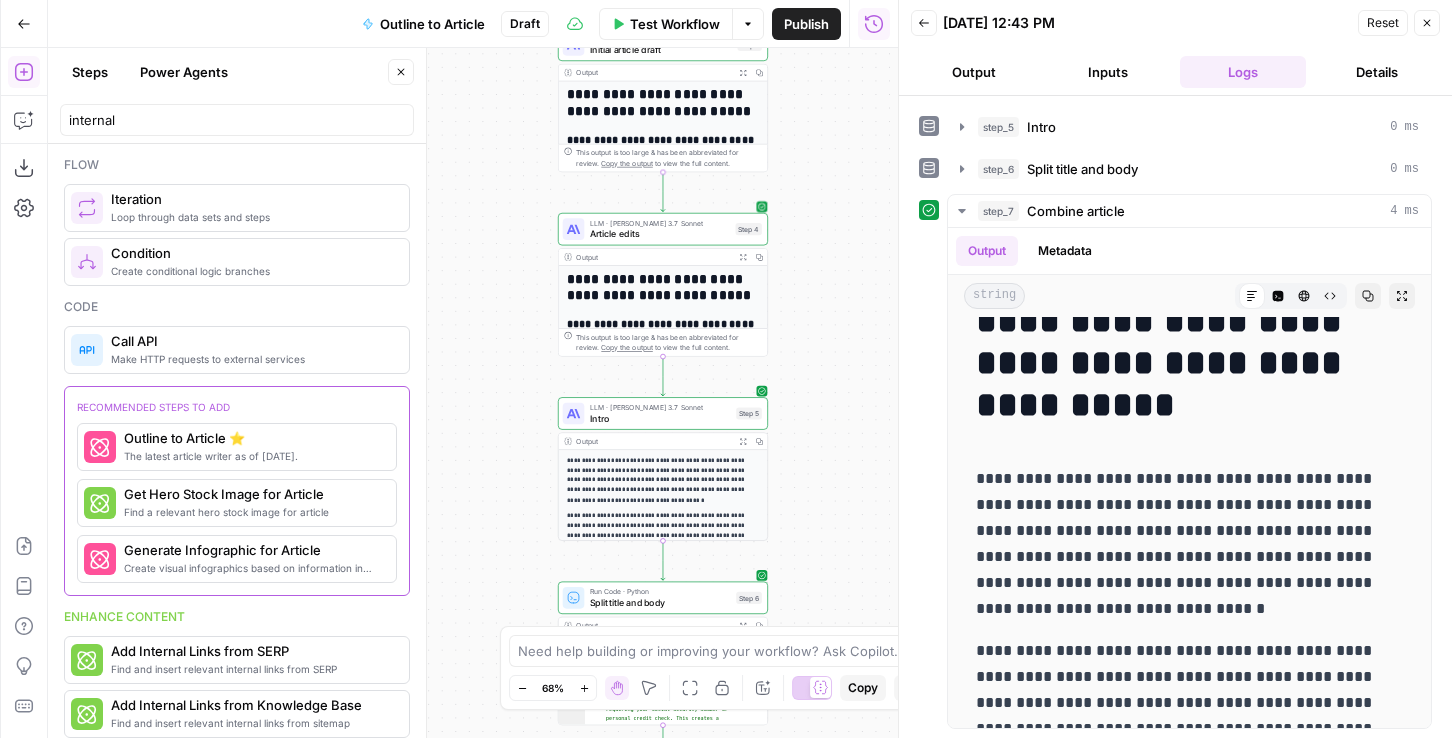 drag, startPoint x: 832, startPoint y: 196, endPoint x: 832, endPoint y: 473, distance: 277 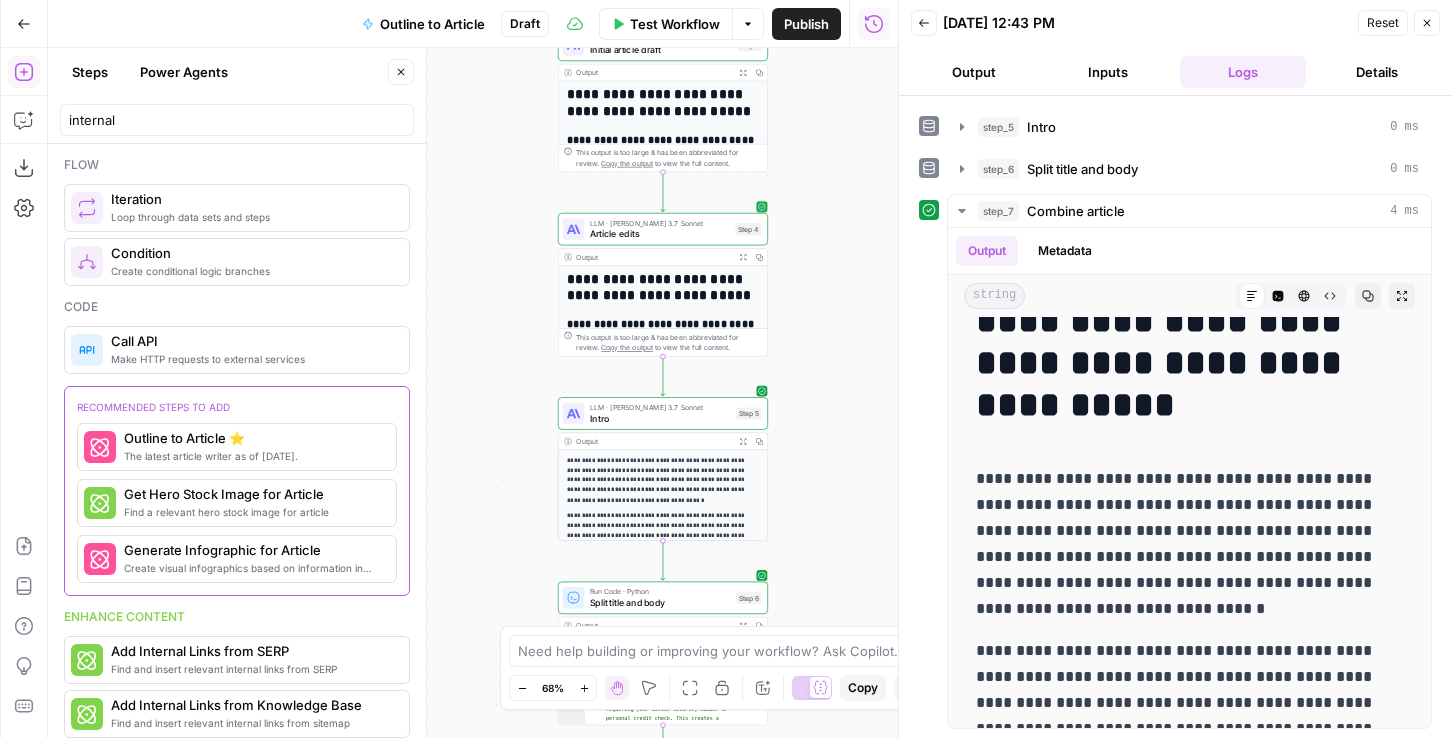 click on "Workflow Set Inputs Inputs Google Search Google Search Step 2 Output Expand Output Copy 1 2 3 4 5 6 7 {    "search_metadata" :  {      "id" :  "685ed9ebf7e99663b74624d0" ,      "status" :  "Success" ,      "json_endpoint" :  "https://serpapi.com          /searches/3479210bac7f3fee          /685ed9ebf7e99663b74624d0.json" ,      "created_at" :  "2025-06-27 17:50:35 UTC" ,      "processed_at" :  "2025-06-27 17:50:35 UTC" ,     XXXXXXXXXXXXXXXXXXXXXXXXXXXXXXXXXXXXXXXXXXXXXXXXXXXXXXXXXXXXXXXXXXXXXXXXXXXXXXXXXXXXXXXXXXXXXXXXXXXXXXXXXXXXXXXXXXXXXXXXXXXXXXXXXXXXXXXXXXXXXXXXXXXXXXXXXXXXXXXXXXXXXXXXXXXXXXXXXXXXXXXXXXXXXXXXXXXXXXXXXXXXXXXXXXXXXXXXXXXXXXXXXXXXXXXXXXXXXXXXXXXXXXXXXXXXXXXXXXXXXXXXXXXXXXXXXXXXXXXXXXXXXXXXXXXXXXXXXXXXXXXXXXXXXXXXXXXXXXXXXXXXXXXXXXXXXXXXXXXXXXXXXXXXXXXXXXXXXXXXXXXXXXXXXXXXXXXXXXXXXXXXXXXXXXXXXXXXXXXXXXXXXXXXXXXXXXXXXXXXXXXXXXXXXXXXXXXXXXXXXXXXXXXXXXXXXXXXXXXXXXXXXXXXXXXXXXXXXXXXXXXXXXXXXXXXXXXXXXXXXXXXXXXXXXXX This output is too large & has been abbreviated for review." at bounding box center [473, 393] 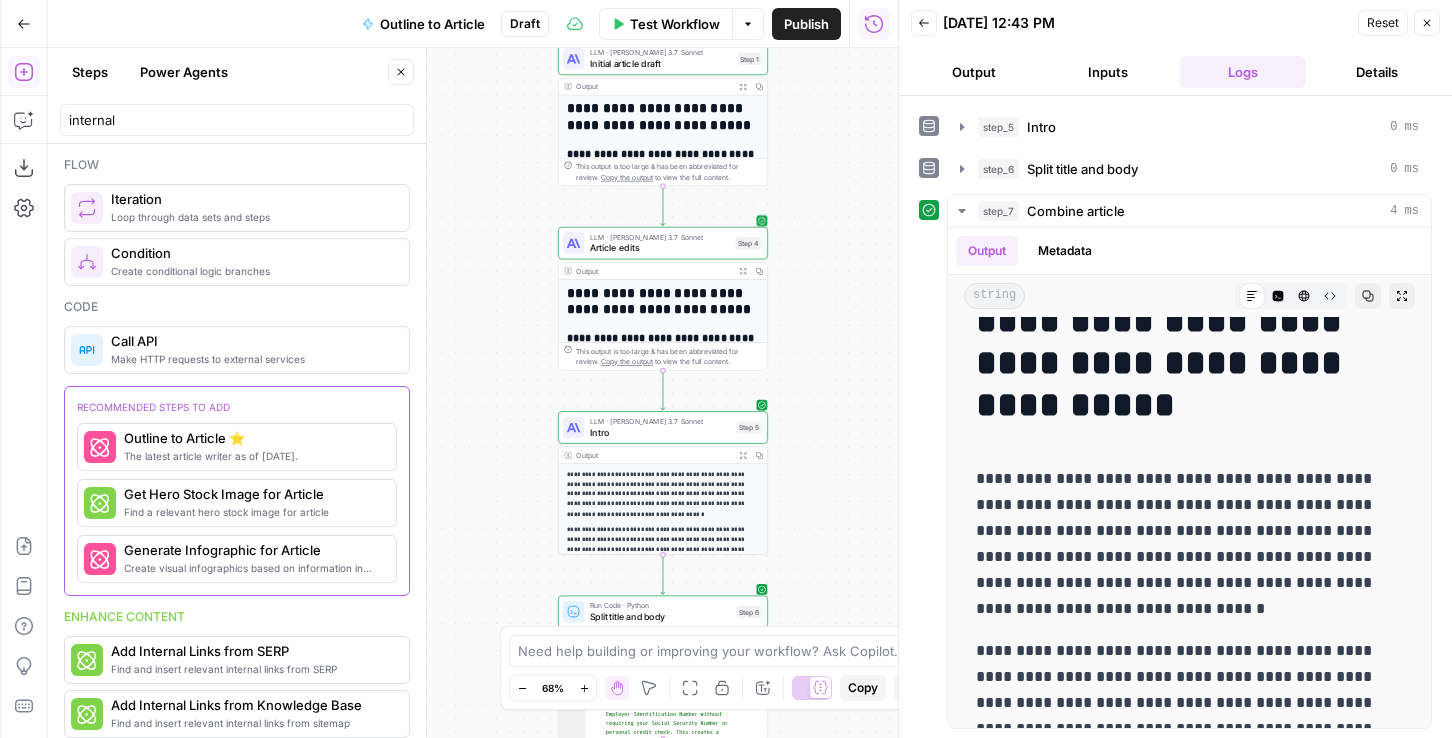 drag, startPoint x: 832, startPoint y: 297, endPoint x: 832, endPoint y: 469, distance: 172 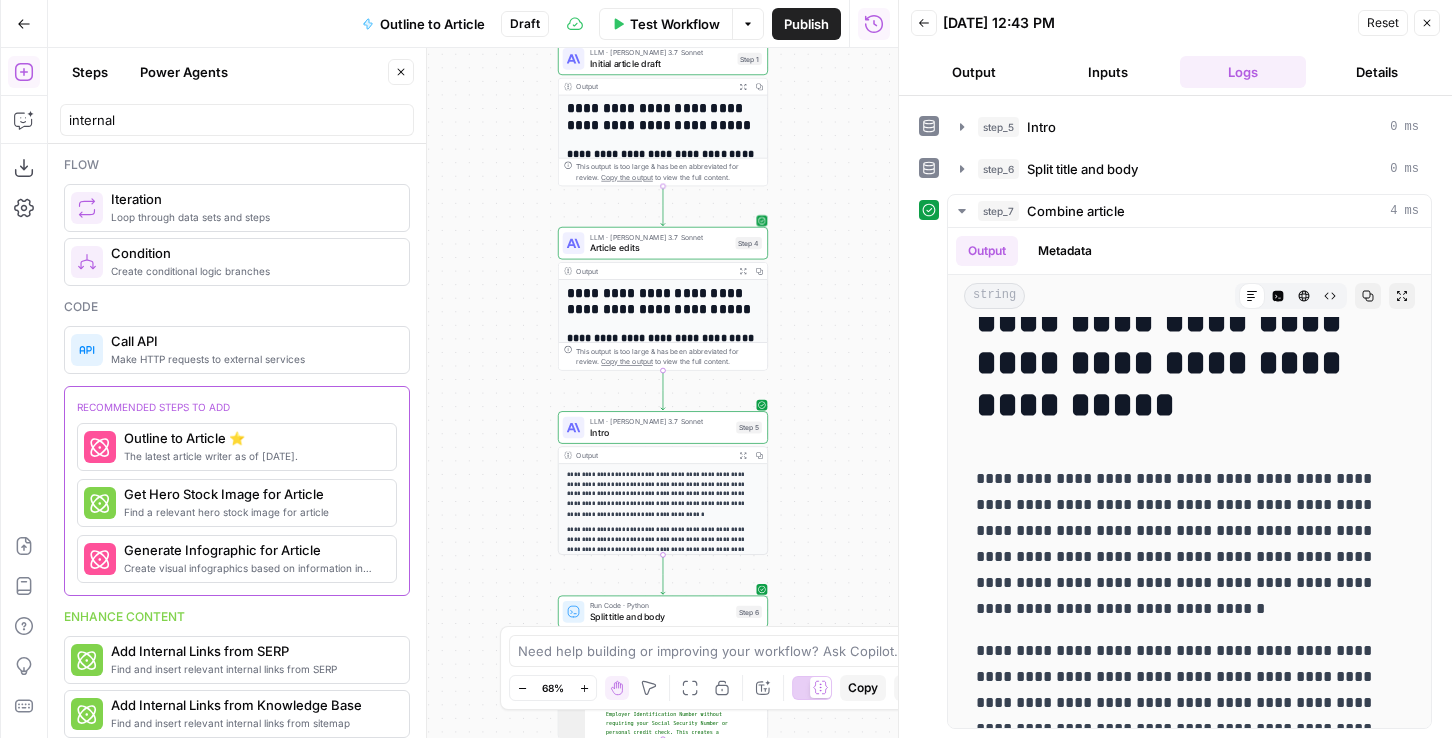 click on "Workflow Set Inputs Inputs Google Search Google Search Step 2 Output Expand Output Copy 1 2 3 4 5 6 7 {    "search_metadata" :  {      "id" :  "685ed9ebf7e99663b74624d0" ,      "status" :  "Success" ,      "json_endpoint" :  "https://serpapi.com          /searches/3479210bac7f3fee          /685ed9ebf7e99663b74624d0.json" ,      "created_at" :  "2025-06-27 17:50:35 UTC" ,      "processed_at" :  "2025-06-27 17:50:35 UTC" ,     XXXXXXXXXXXXXXXXXXXXXXXXXXXXXXXXXXXXXXXXXXXXXXXXXXXXXXXXXXXXXXXXXXXXXXXXXXXXXXXXXXXXXXXXXXXXXXXXXXXXXXXXXXXXXXXXXXXXXXXXXXXXXXXXXXXXXXXXXXXXXXXXXXXXXXXXXXXXXXXXXXXXXXXXXXXXXXXXXXXXXXXXXXXXXXXXXXXXXXXXXXXXXXXXXXXXXXXXXXXXXXXXXXXXXXXXXXXXXXXXXXXXXXXXXXXXXXXXXXXXXXXXXXXXXXXXXXXXXXXXXXXXXXXXXXXXXXXXXXXXXXXXXXXXXXXXXXXXXXXXXXXXXXXXXXXXXXXXXXXXXXXXXXXXXXXXXXXXXXXXXXXXXXXXXXXXXXXXXXXXXXXXXXXXXXXXXXXXXXXXXXXXXXXXXXXXXXXXXXXXXXXXXXXXXXXXXXXXXXXXXXXXXXXXXXXXXXXXXXXXXXXXXXXXXXXXXXXXXXXXXXXXXXXXXXXXXXXXXXXXXXXXXXXXXXXX This output is too large & has been abbreviated for review." at bounding box center [473, 393] 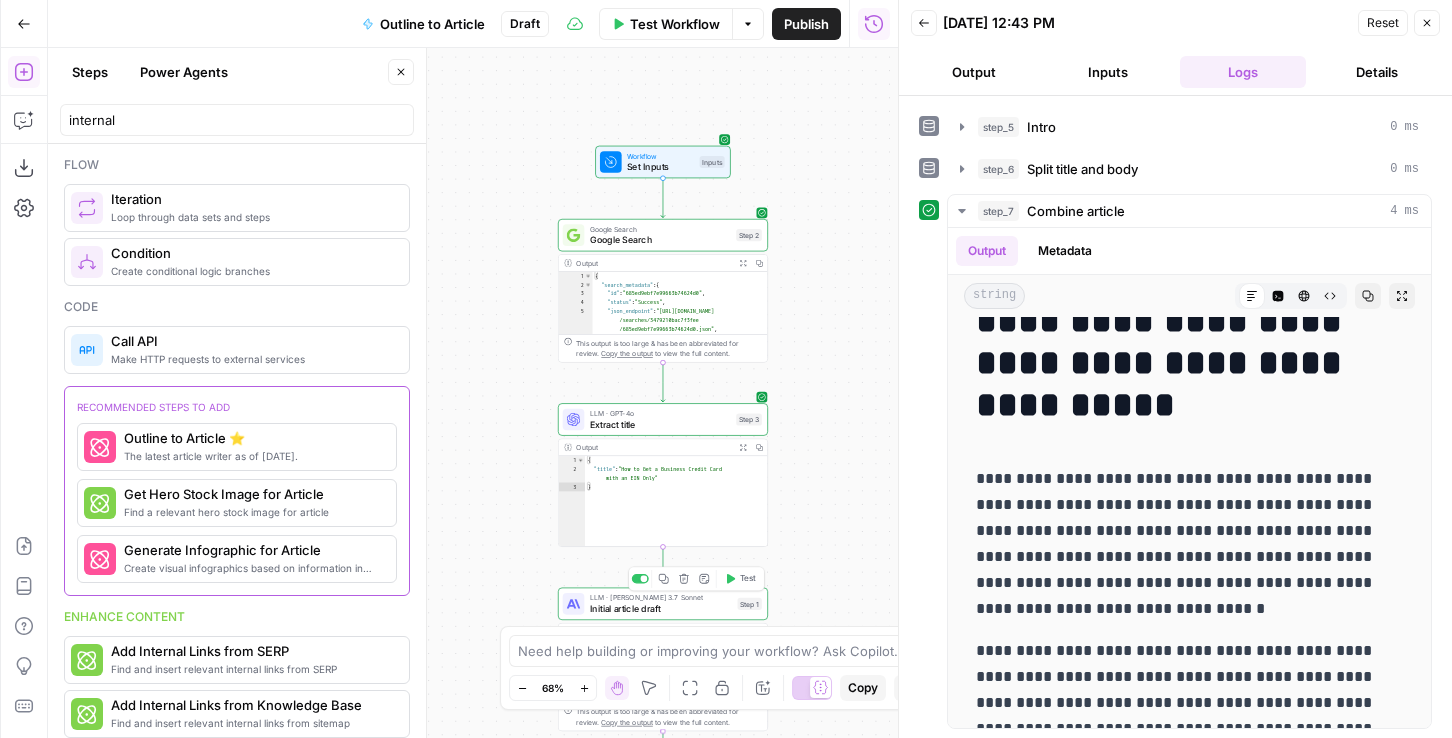 drag, startPoint x: 828, startPoint y: 370, endPoint x: 828, endPoint y: 547, distance: 177 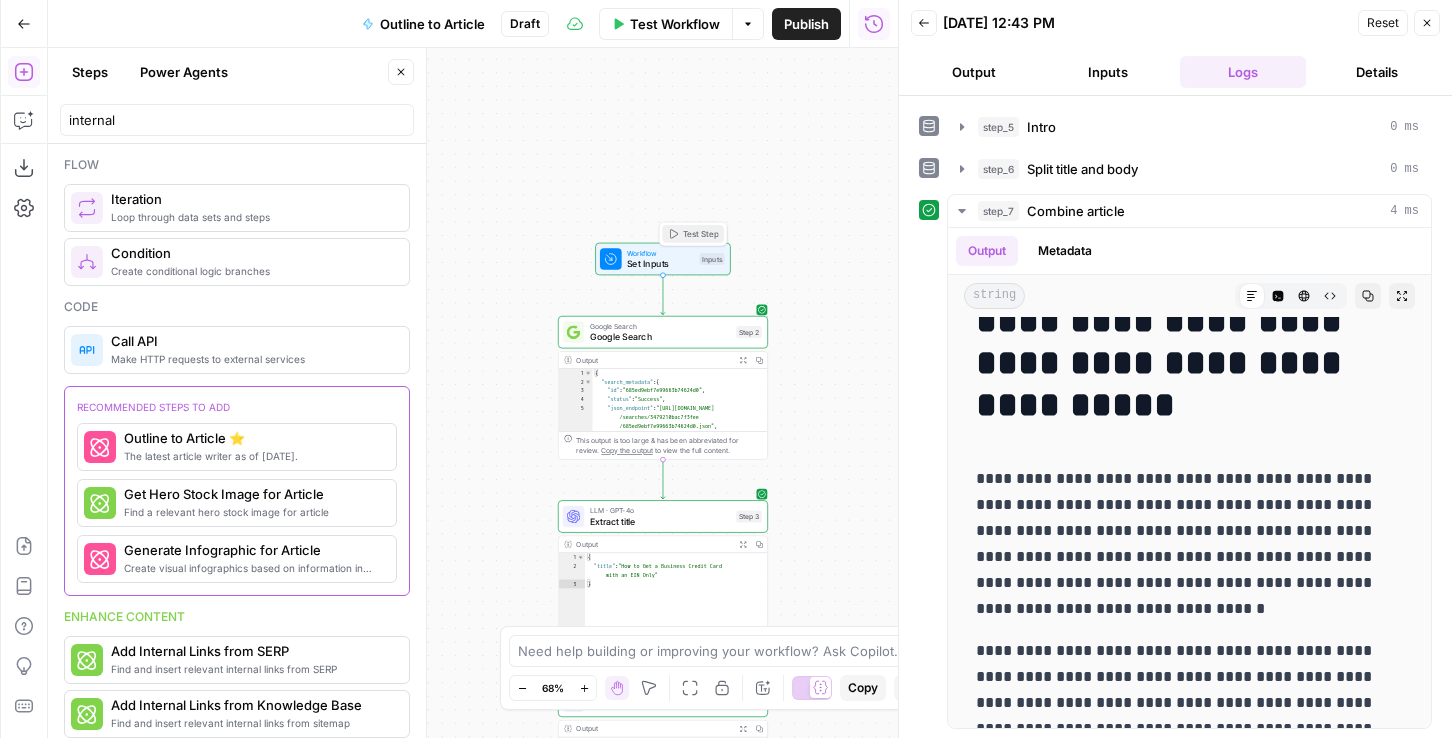 click on "Test Step" at bounding box center [701, 234] 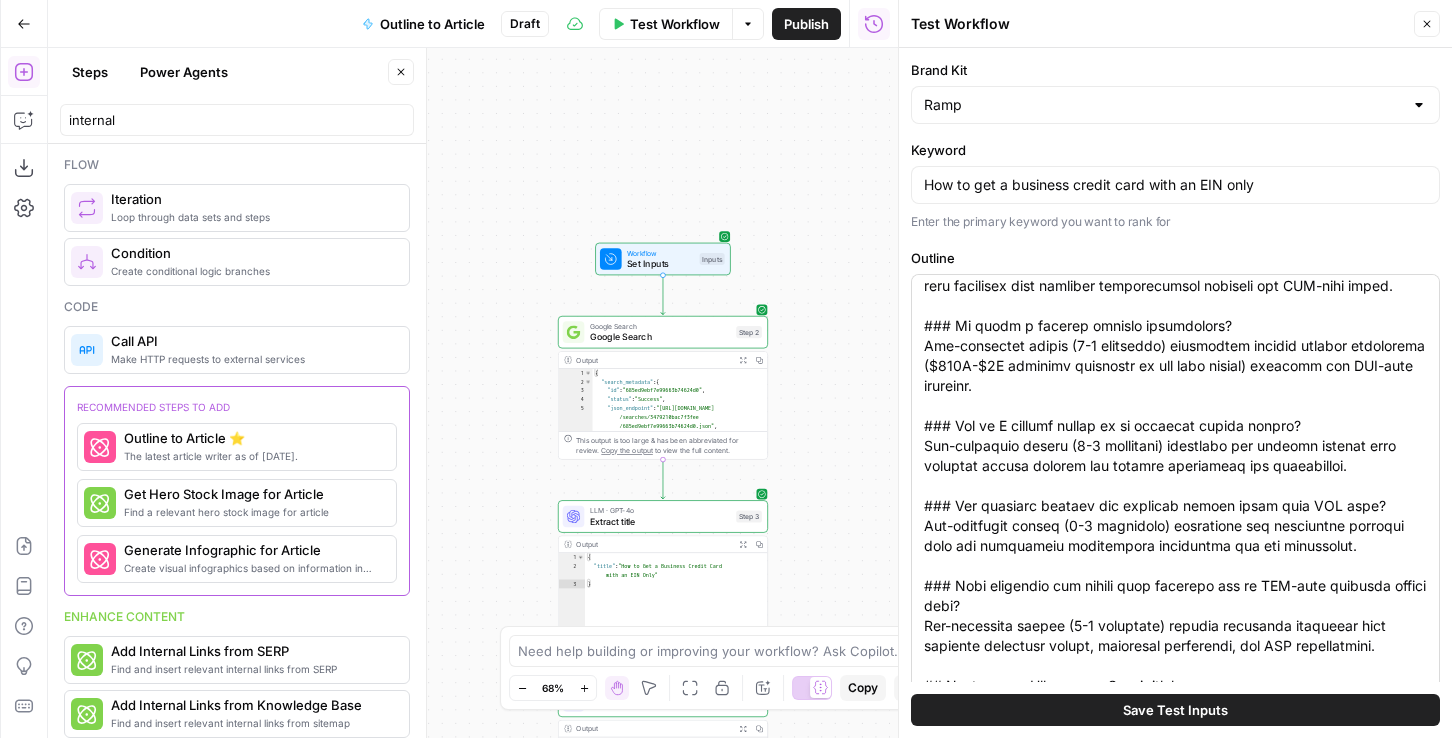 scroll, scrollTop: 3000, scrollLeft: 0, axis: vertical 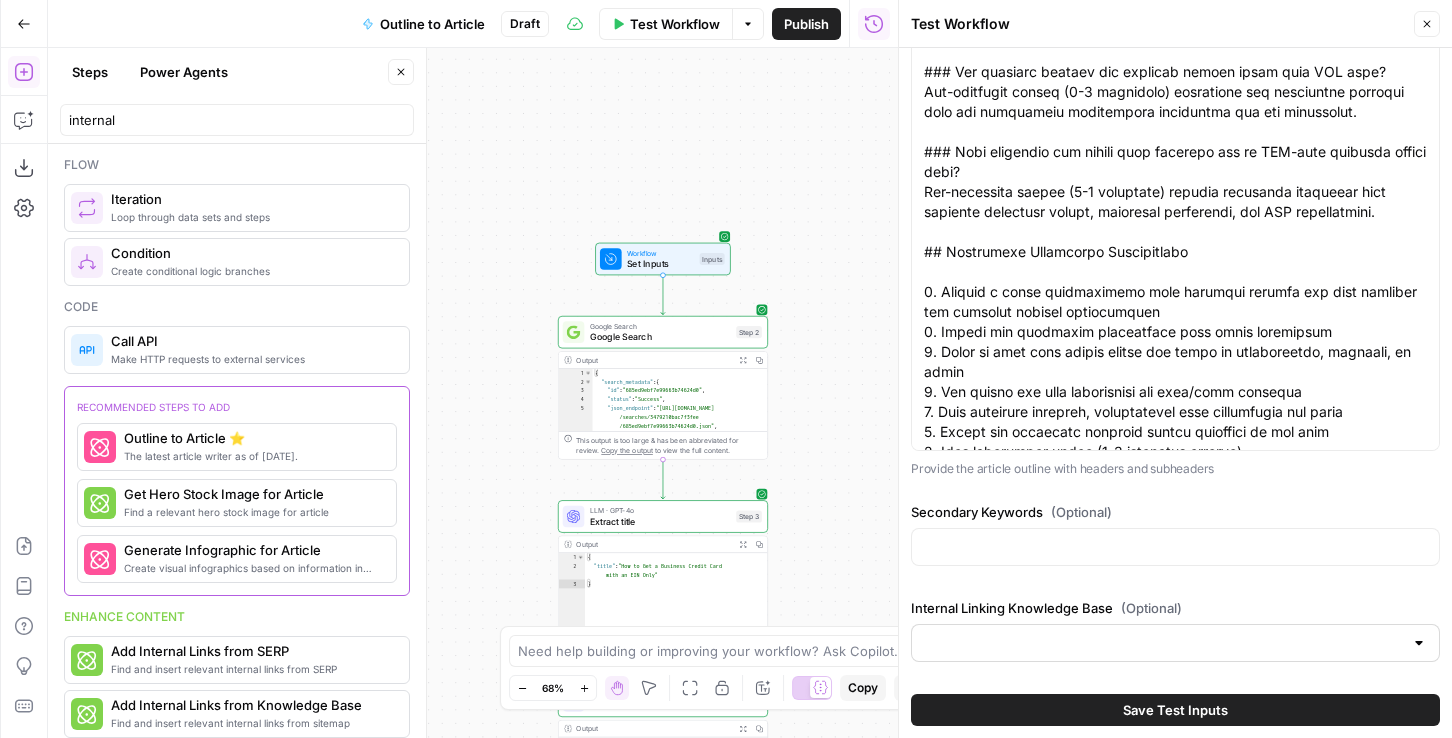 click at bounding box center [1175, 643] 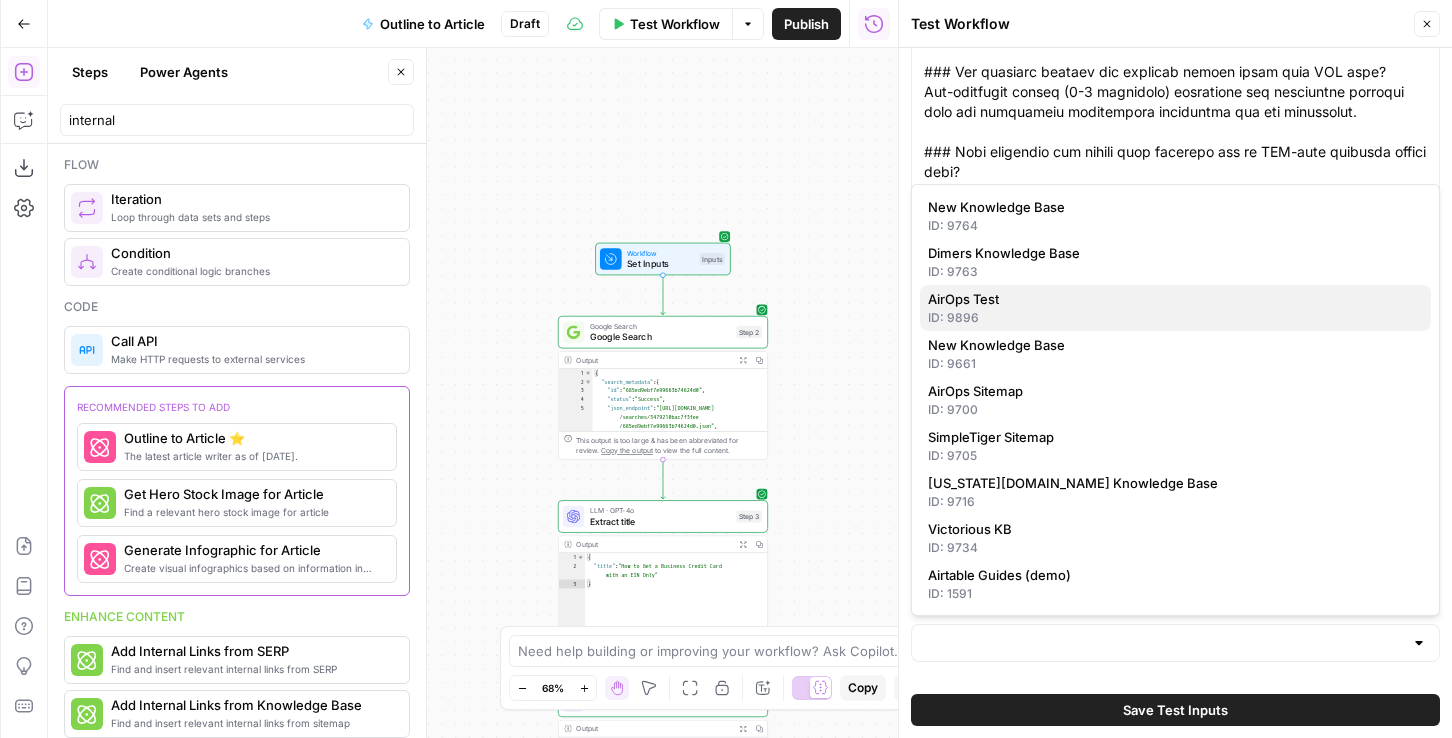 click on "AirOps Test" at bounding box center (1175, 299) 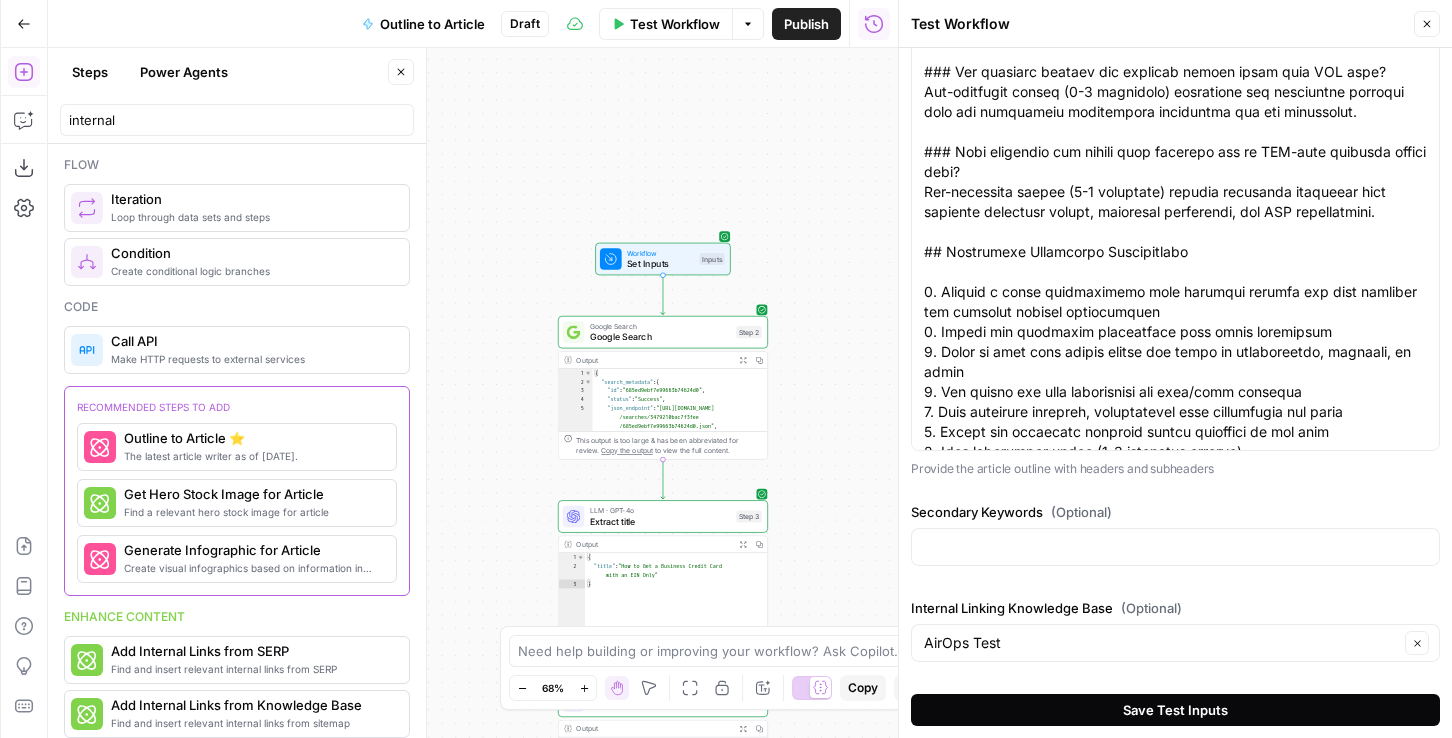 click on "Save Test Inputs" at bounding box center (1175, 710) 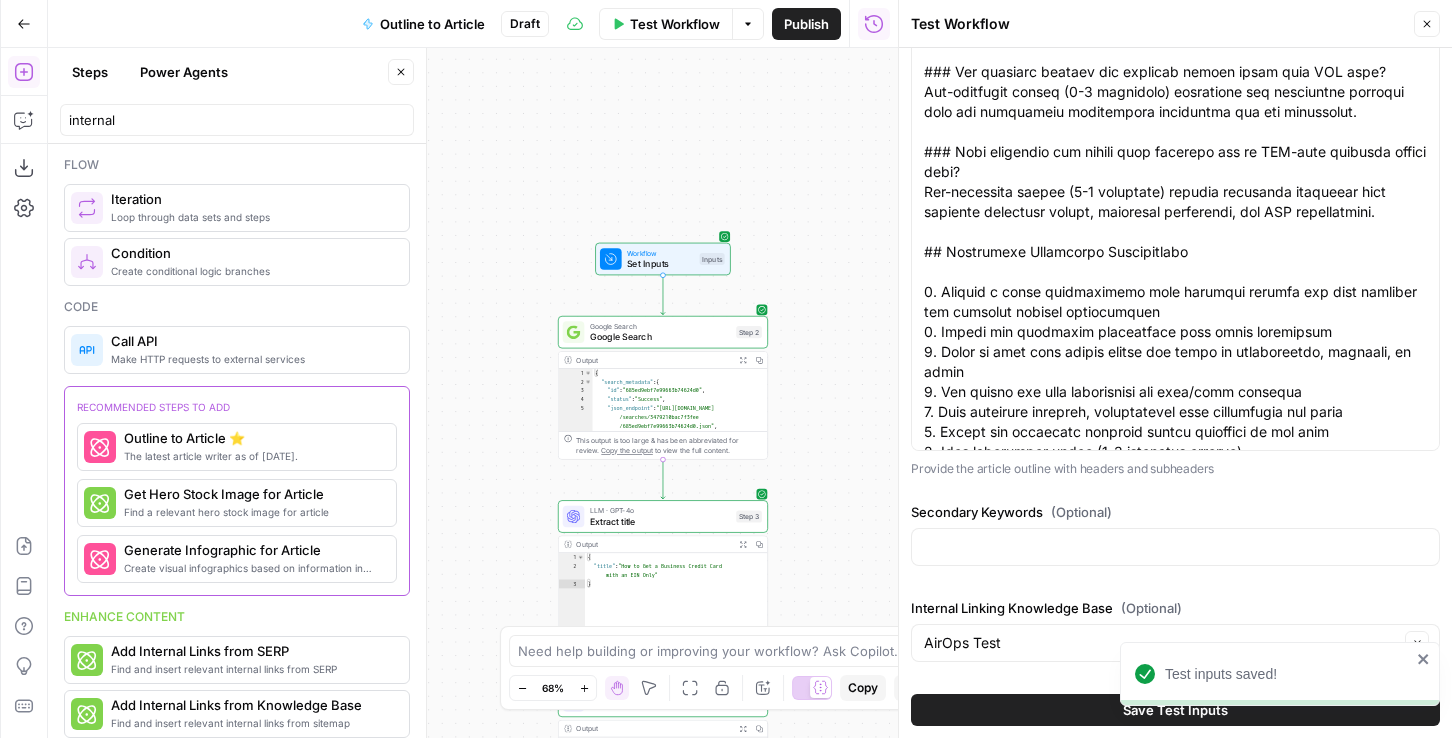 drag, startPoint x: 497, startPoint y: 561, endPoint x: 497, endPoint y: 41, distance: 520 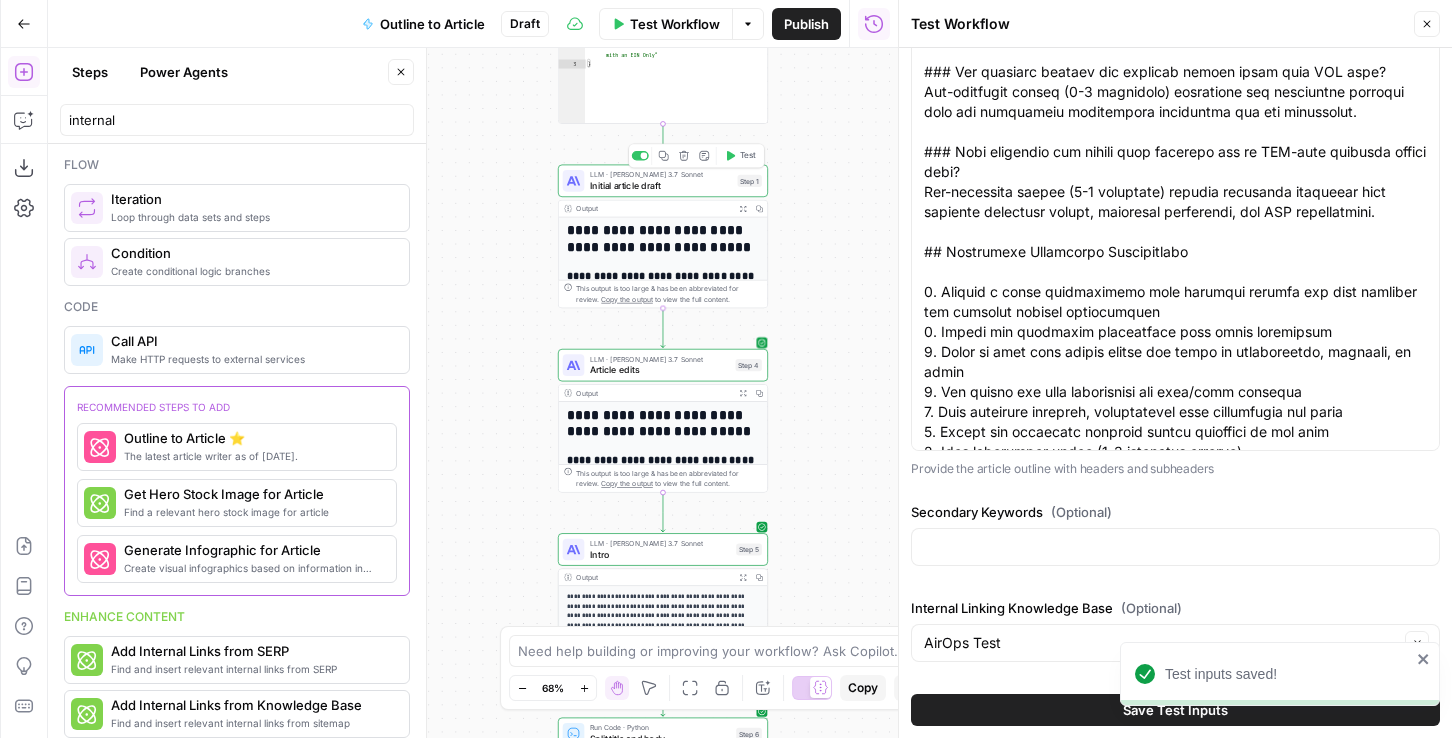 drag, startPoint x: 509, startPoint y: 517, endPoint x: 509, endPoint y: 67, distance: 450 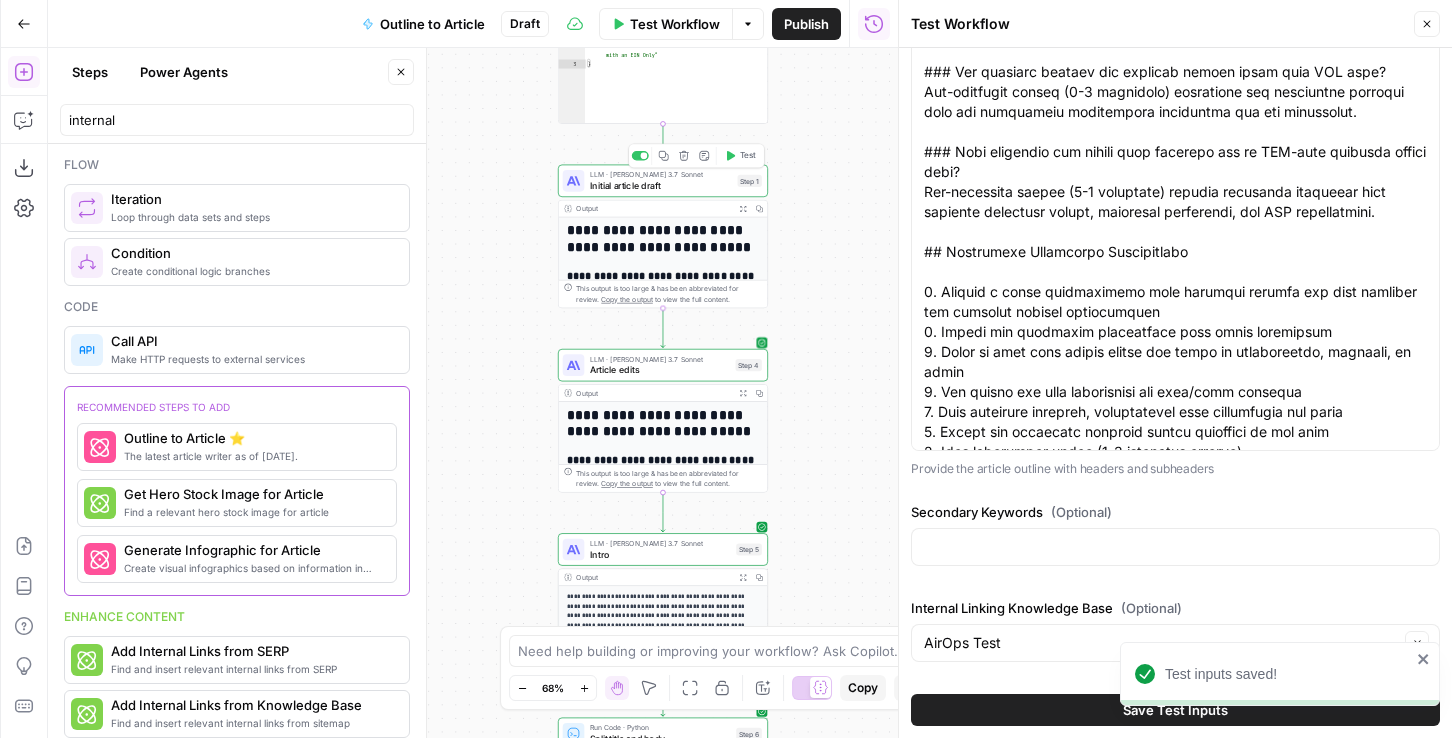 click on "Workflow Set Inputs Inputs Google Search Google Search Step 2 Output Expand Output Copy 1 2 3 4 5 6 7 {    "search_metadata" :  {      "id" :  "685ed9ebf7e99663b74624d0" ,      "status" :  "Success" ,      "json_endpoint" :  "https://serpapi.com          /searches/3479210bac7f3fee          /685ed9ebf7e99663b74624d0.json" ,      "created_at" :  "2025-06-27 17:50:35 UTC" ,      "processed_at" :  "2025-06-27 17:50:35 UTC" ,     XXXXXXXXXXXXXXXXXXXXXXXXXXXXXXXXXXXXXXXXXXXXXXXXXXXXXXXXXXXXXXXXXXXXXXXXXXXXXXXXXXXXXXXXXXXXXXXXXXXXXXXXXXXXXXXXXXXXXXXXXXXXXXXXXXXXXXXXXXXXXXXXXXXXXXXXXXXXXXXXXXXXXXXXXXXXXXXXXXXXXXXXXXXXXXXXXXXXXXXXXXXXXXXXXXXXXXXXXXXXXXXXXXXXXXXXXXXXXXXXXXXXXXXXXXXXXXXXXXXXXXXXXXXXXXXXXXXXXXXXXXXXXXXXXXXXXXXXXXXXXXXXXXXXXXXXXXXXXXXXXXXXXXXXXXXXXXXXXXXXXXXXXXXXXXXXXXXXXXXXXXXXXXXXXXXXXXXXXXXXXXXXXXXXXXXXXXXXXXXXXXXXXXXXXXXXXXXXXXXXXXXXXXXXXXXXXXXXXXXXXXXXXXXXXXXXXXXXXXXXXXXXXXXXXXXXXXXXXXXXXXXXXXXXXXXXXXXXXXXXXXXXXXXXXXXX This output is too large & has been abbreviated for review." at bounding box center [473, 393] 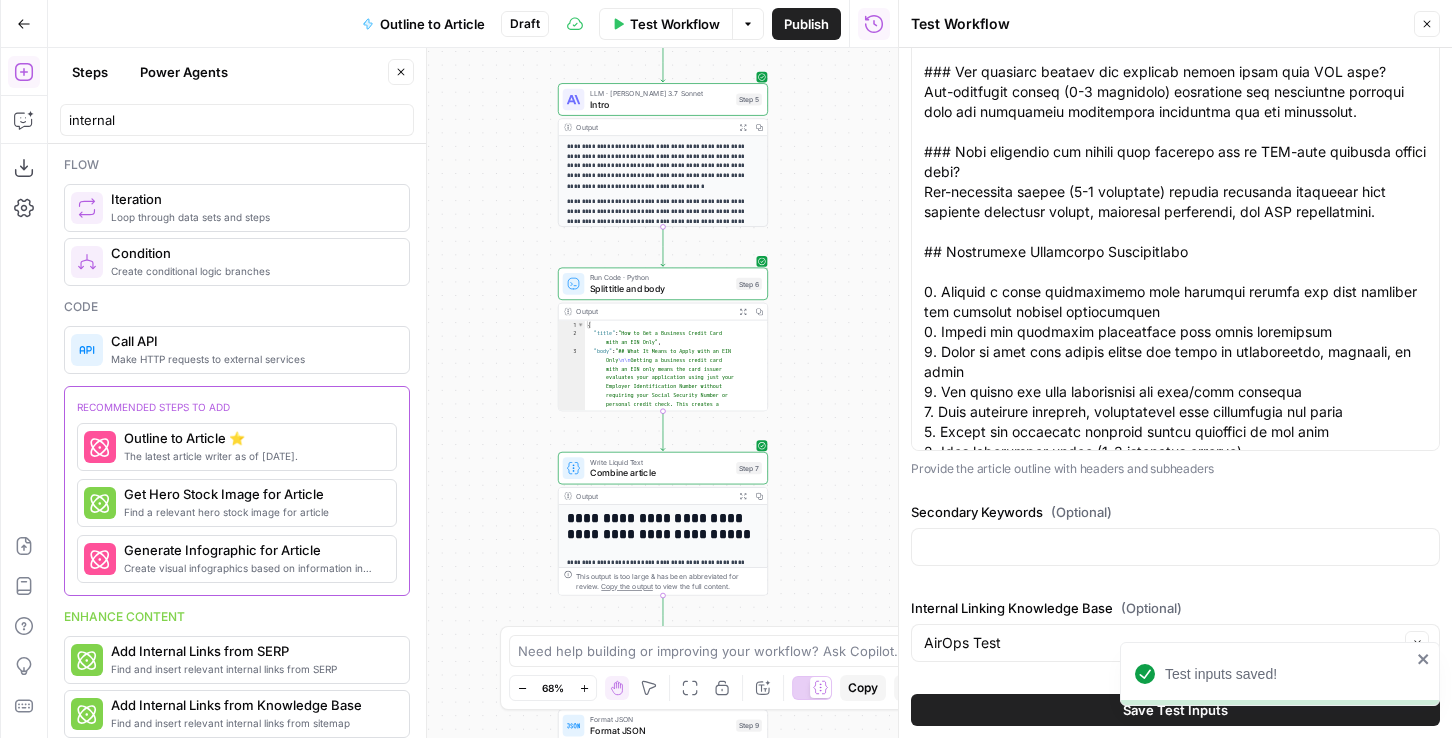 drag, startPoint x: 497, startPoint y: 120, endPoint x: 497, endPoint y: 13, distance: 107 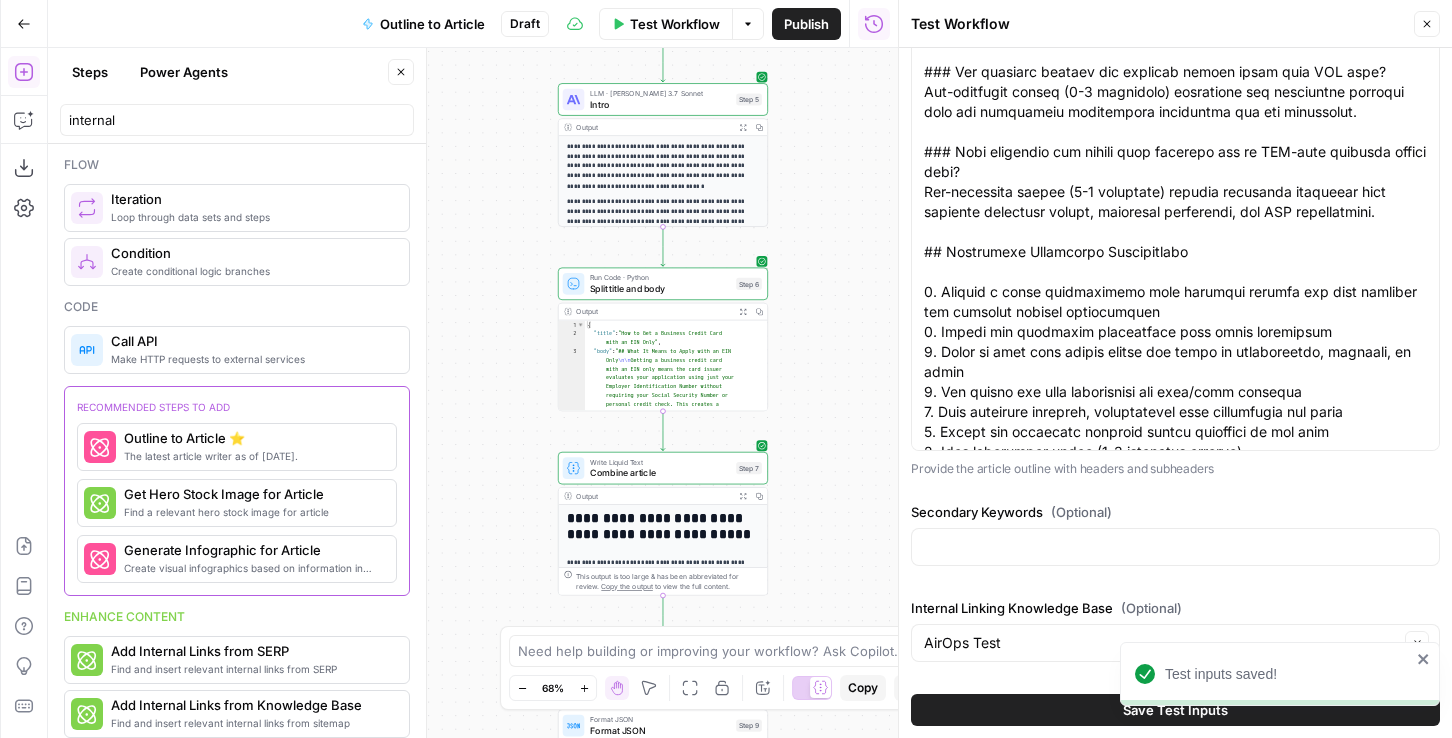click on "Go Back Outline to Article Draft Test Workflow Options Publish Run History Add Steps Copilot Download as JSON Settings Import JSON AirOps Academy Help Give Feedback Shortcuts Workflow Set Inputs Inputs Google Search Google Search Step 2 Output Expand Output Copy 1 2 3 4 5 6 7 {    "search_metadata" :  {      "id" :  "685ed9ebf7e99663b74624d0" ,      "status" :  "Success" ,      "json_endpoint" :  "https://serpapi.com          /searches/3479210bac7f3fee          /685ed9ebf7e99663b74624d0.json" ,      "created_at" :  "2025-06-27 17:50:35 UTC" ,      "processed_at" :  "2025-06-27 17:50:35 UTC" ,     This output is too large & has been abbreviated for review.   Copy the output   to view the full content. LLM · GPT-4o Extract title Step 3 Output Expand Output Copy 1 2 3 {    "title" :  "How to Get a Business Credit Card         with an EIN Only" }     LLM · Claude 3.7 Sonnet Initial article draft Step 1 Copy step Delete step Edit Note Test Output Expand Output Copy   Copy the output" at bounding box center [449, 369] 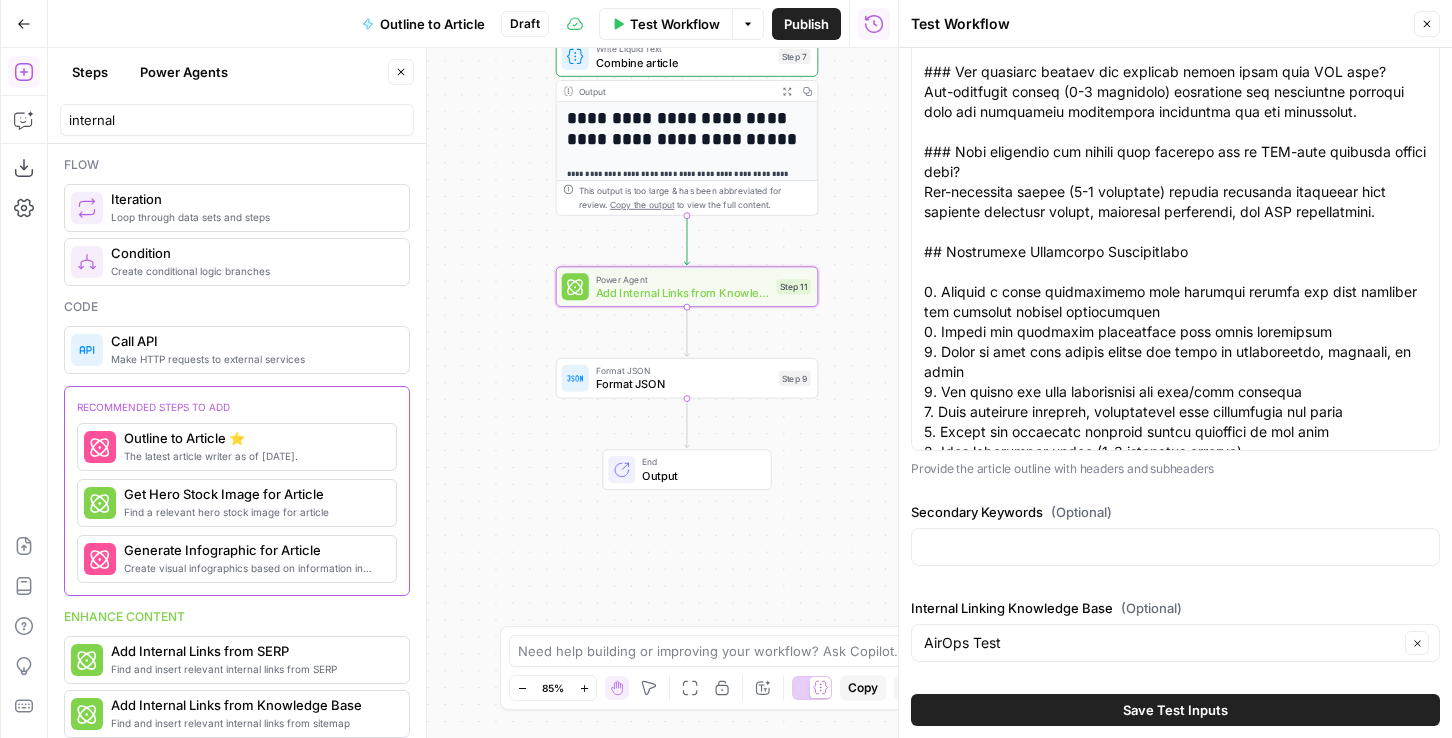drag, startPoint x: 857, startPoint y: 267, endPoint x: 843, endPoint y: 285, distance: 22.803509 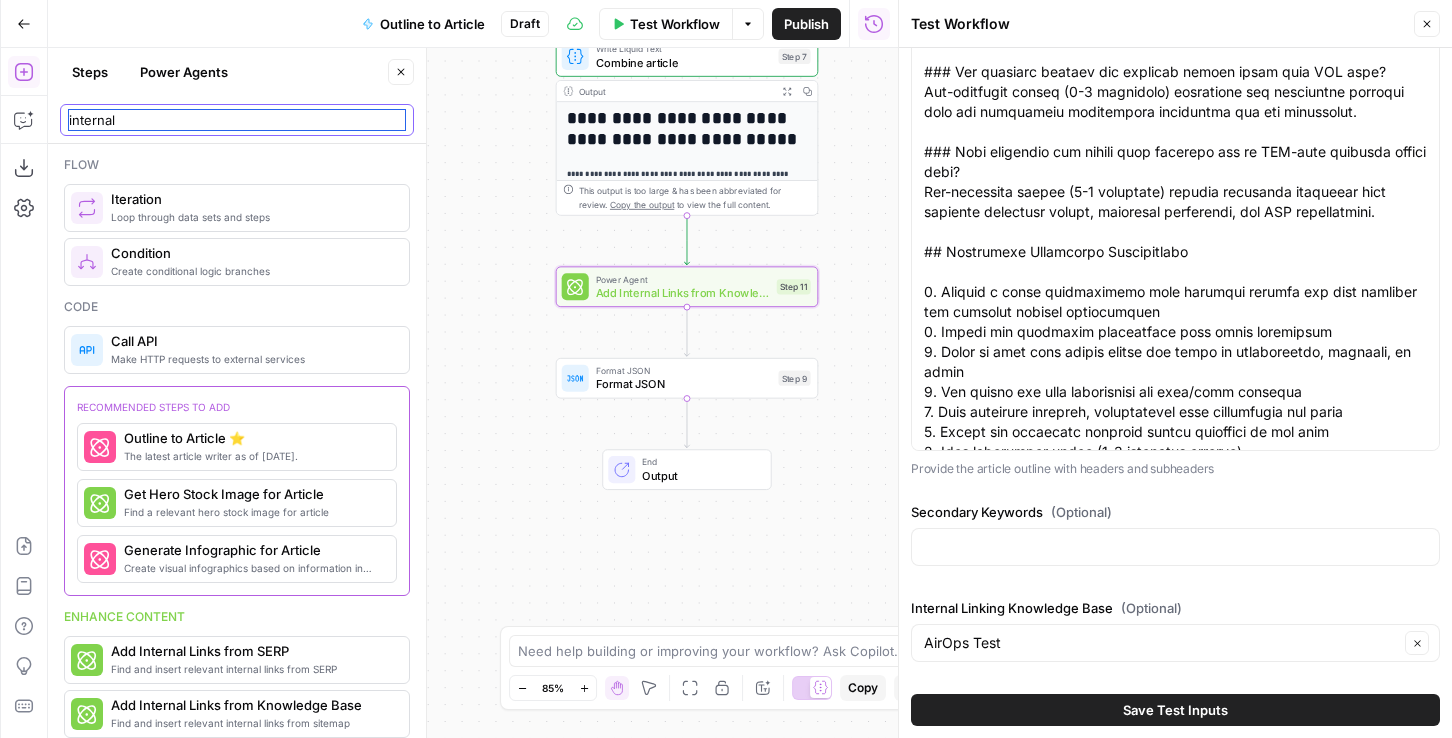 click on "internal" at bounding box center (237, 120) 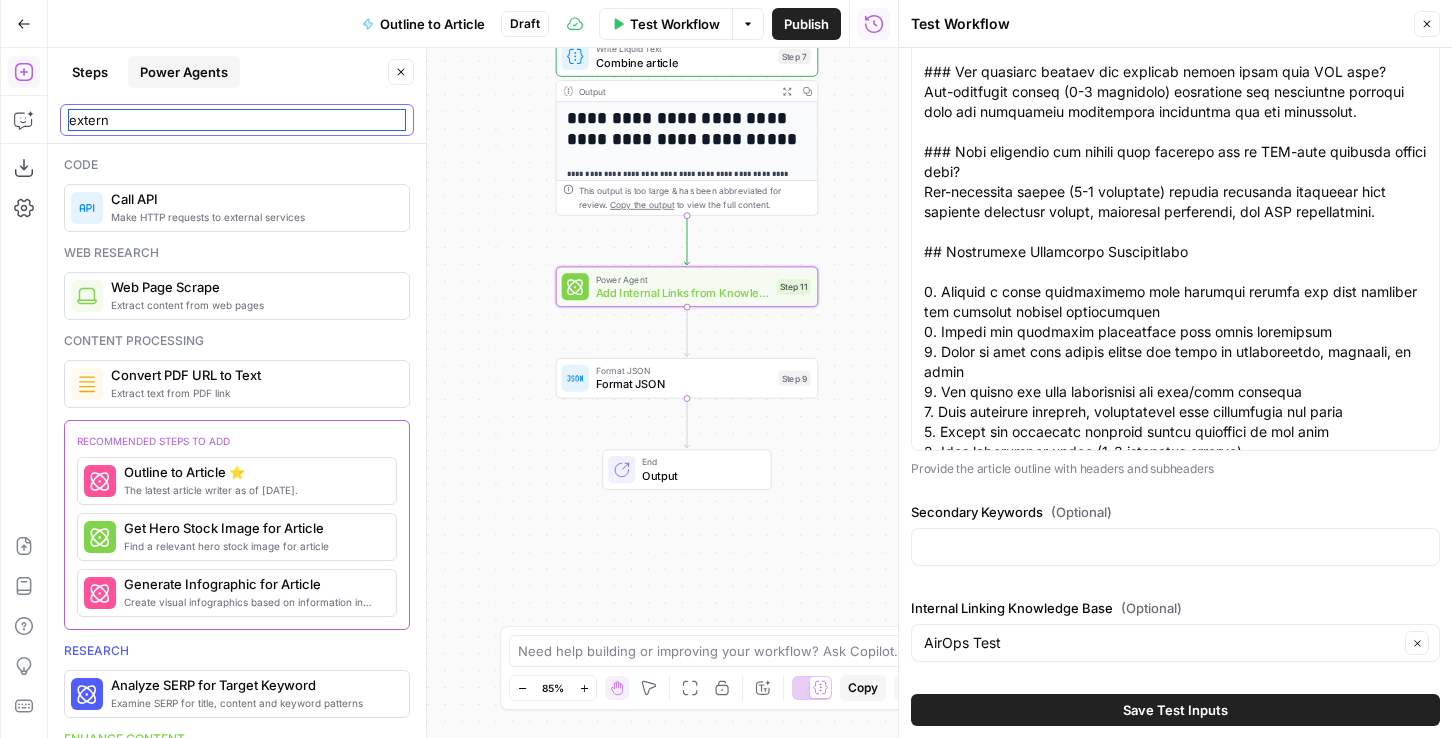 type on "extern" 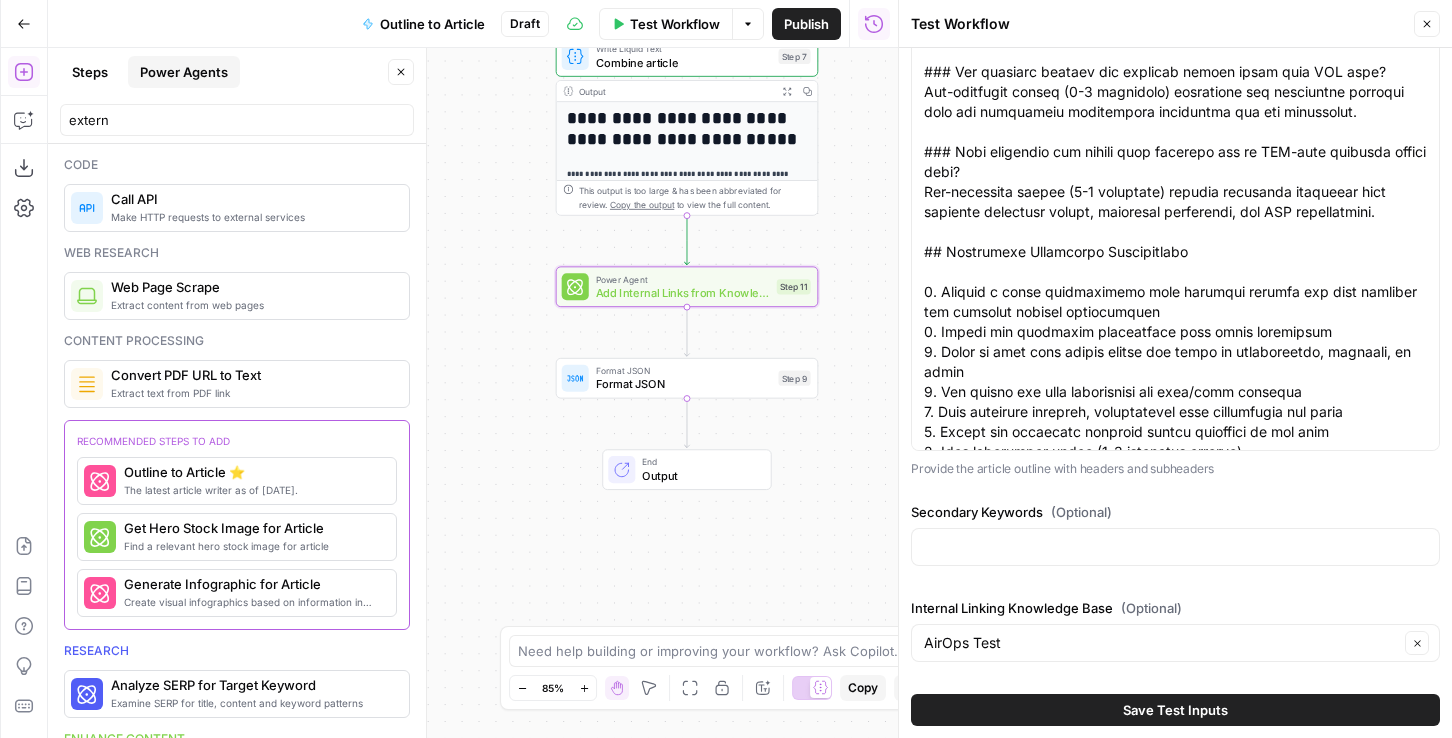 click on "Power Agents" at bounding box center (184, 72) 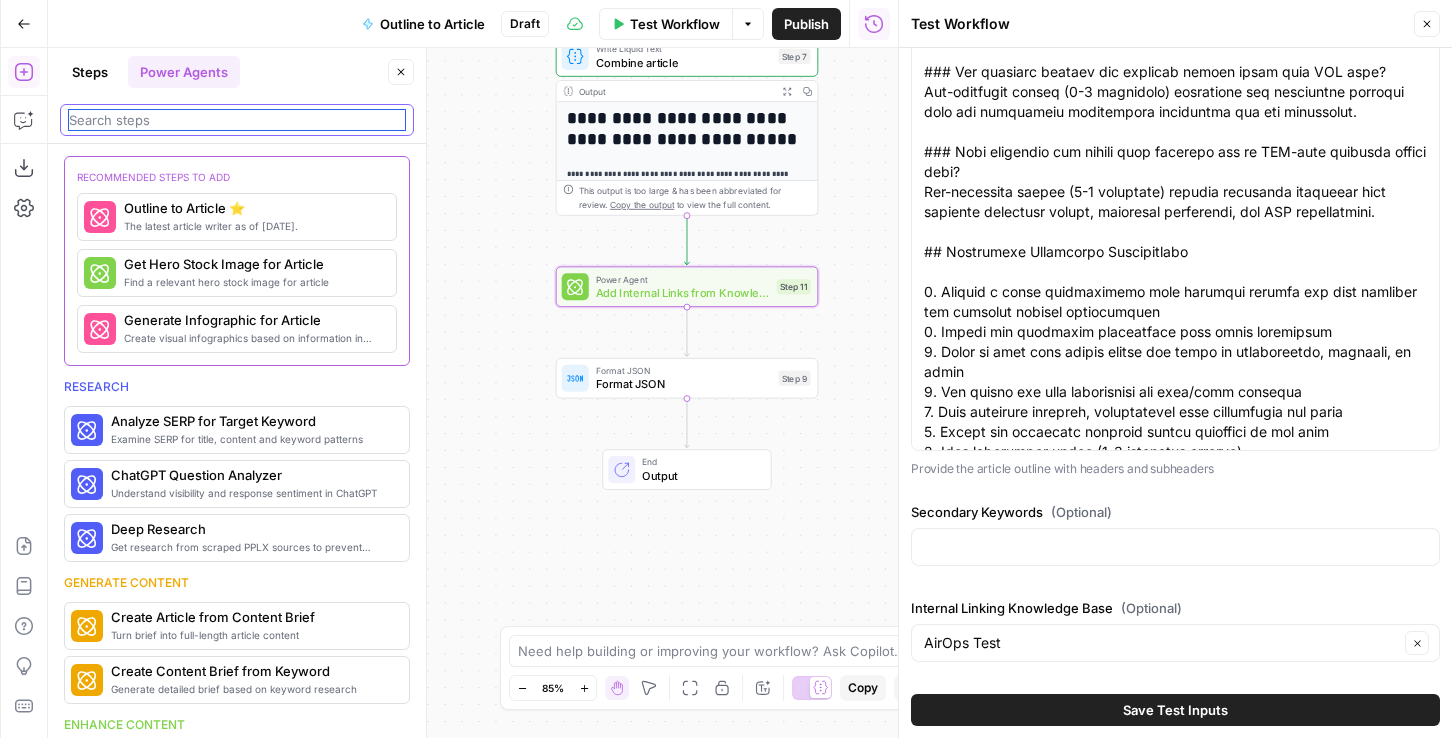 click at bounding box center [237, 120] 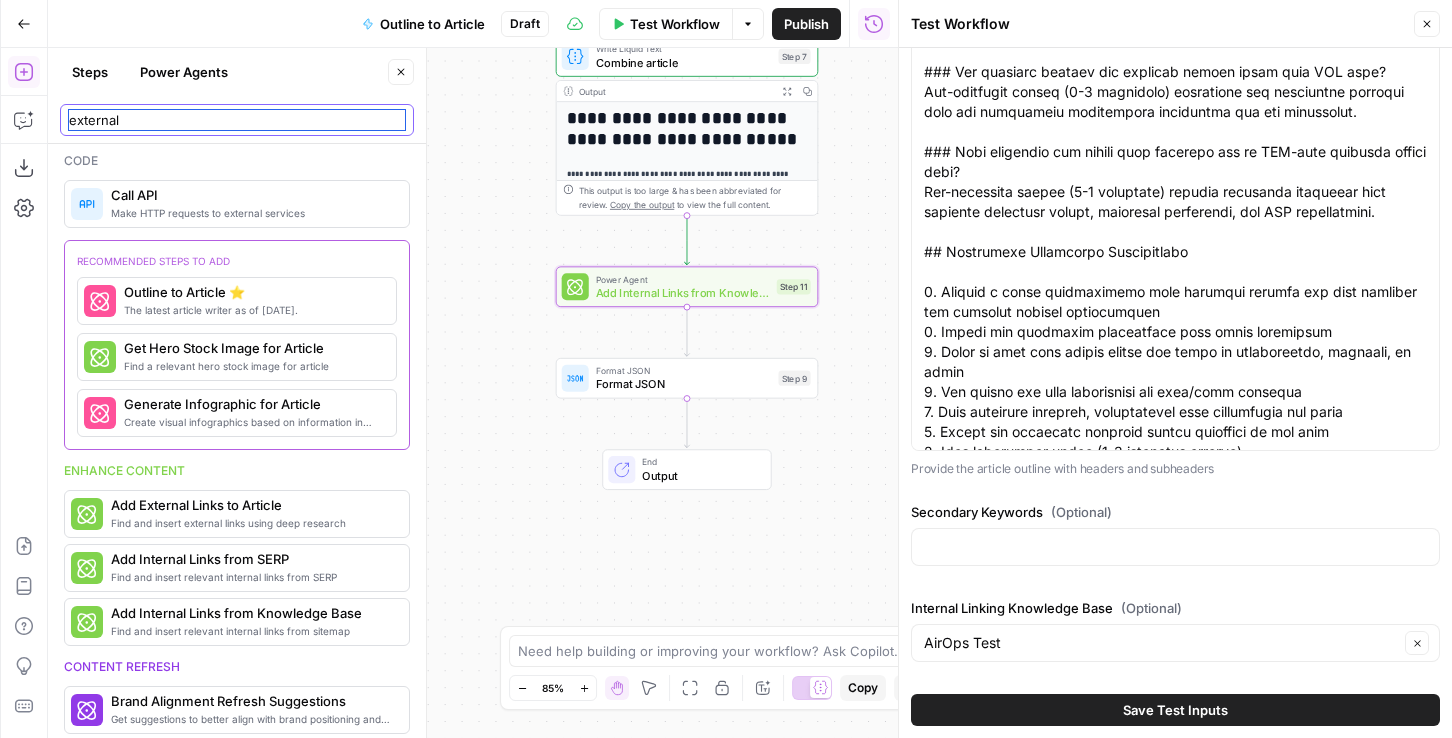 scroll, scrollTop: 0, scrollLeft: 0, axis: both 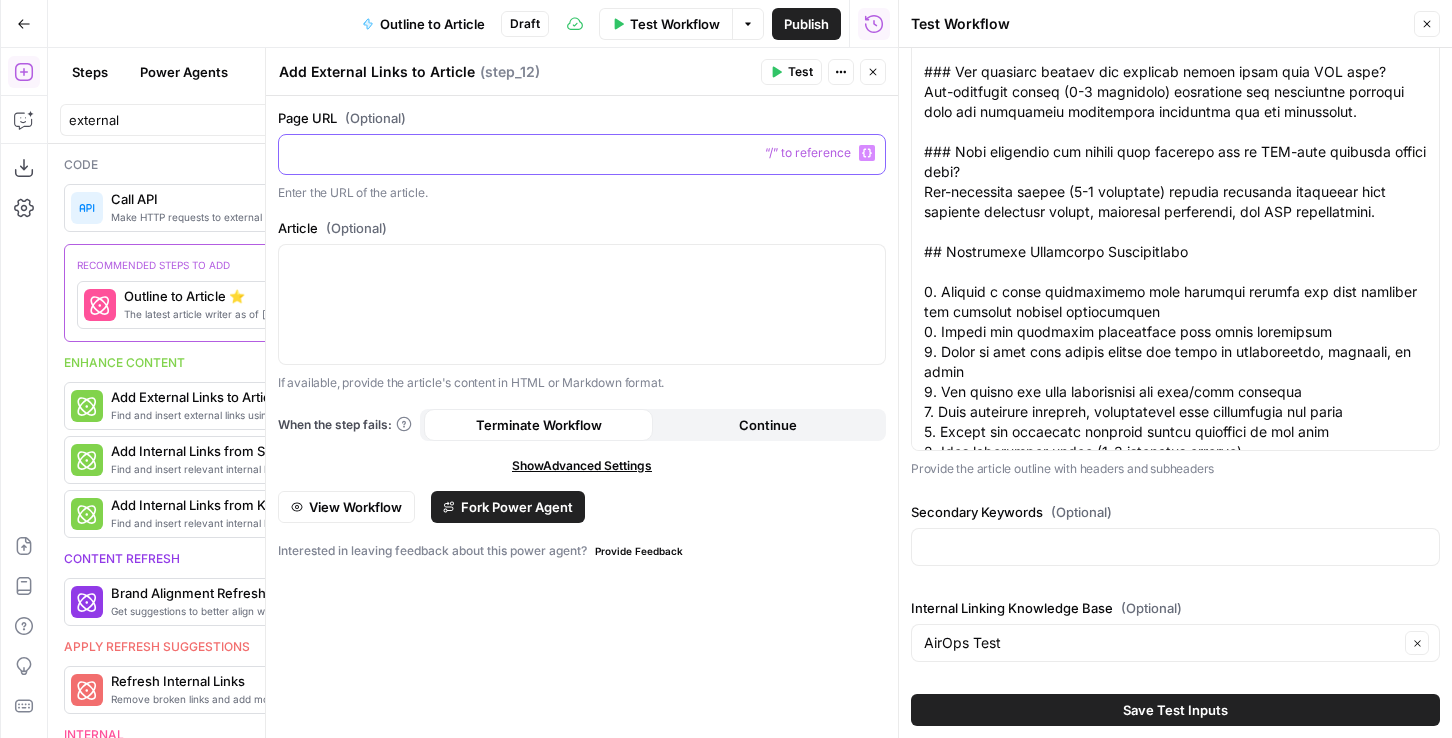 click at bounding box center (582, 154) 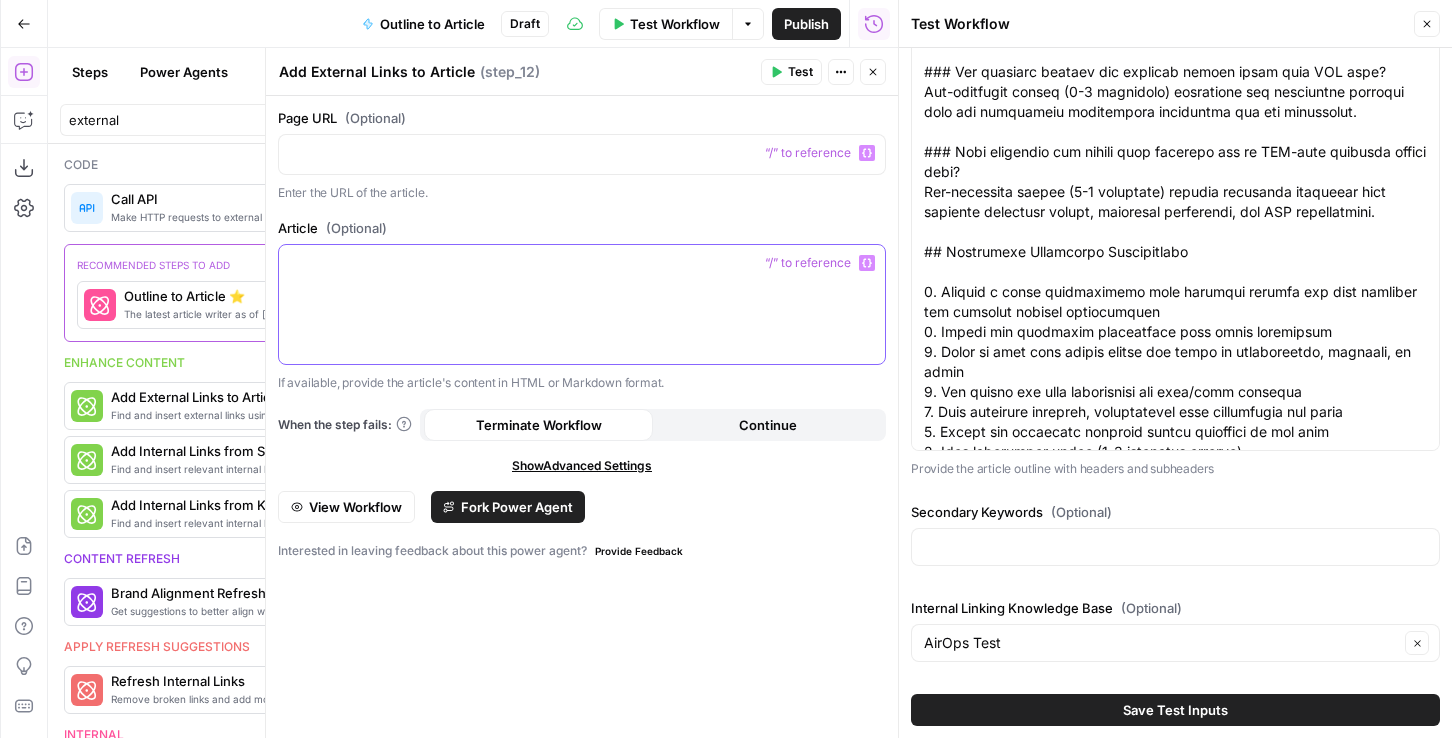 click at bounding box center [582, 304] 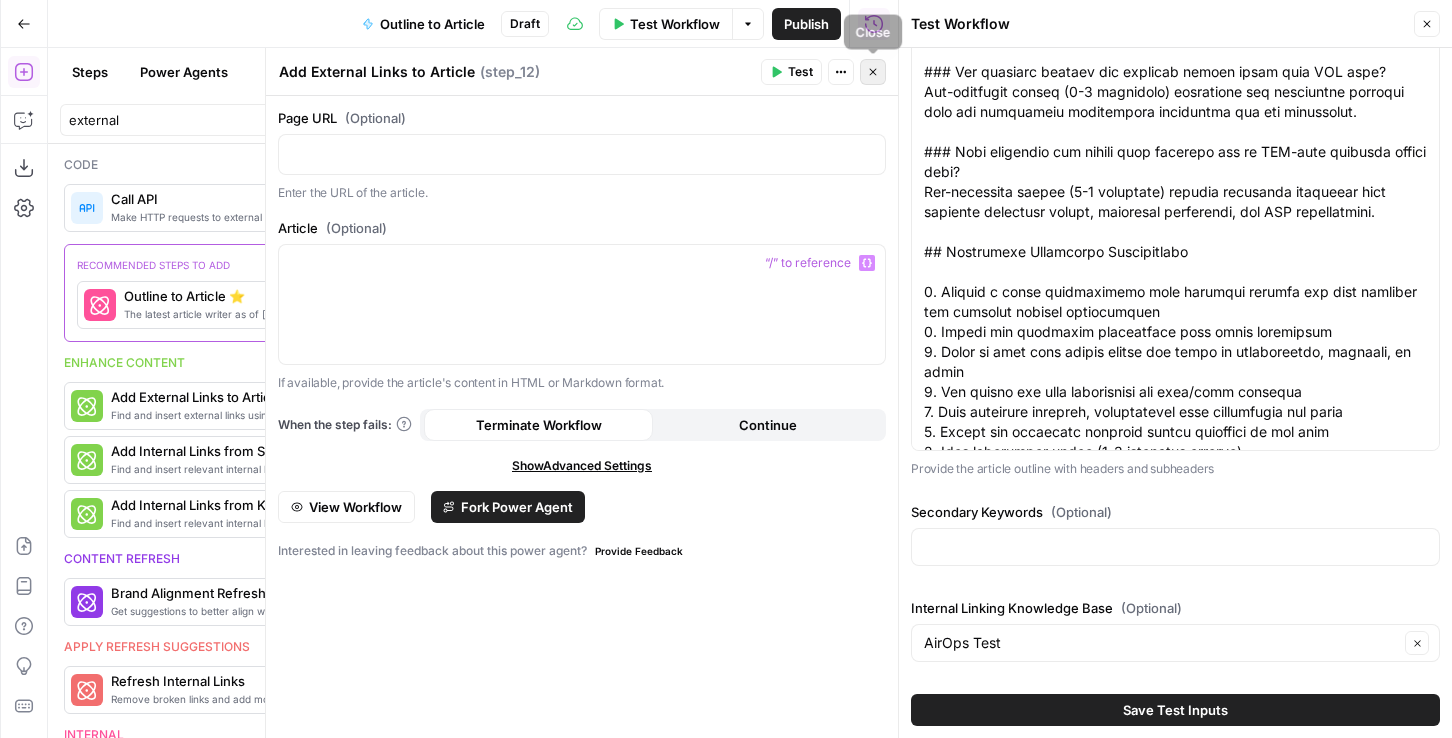 click 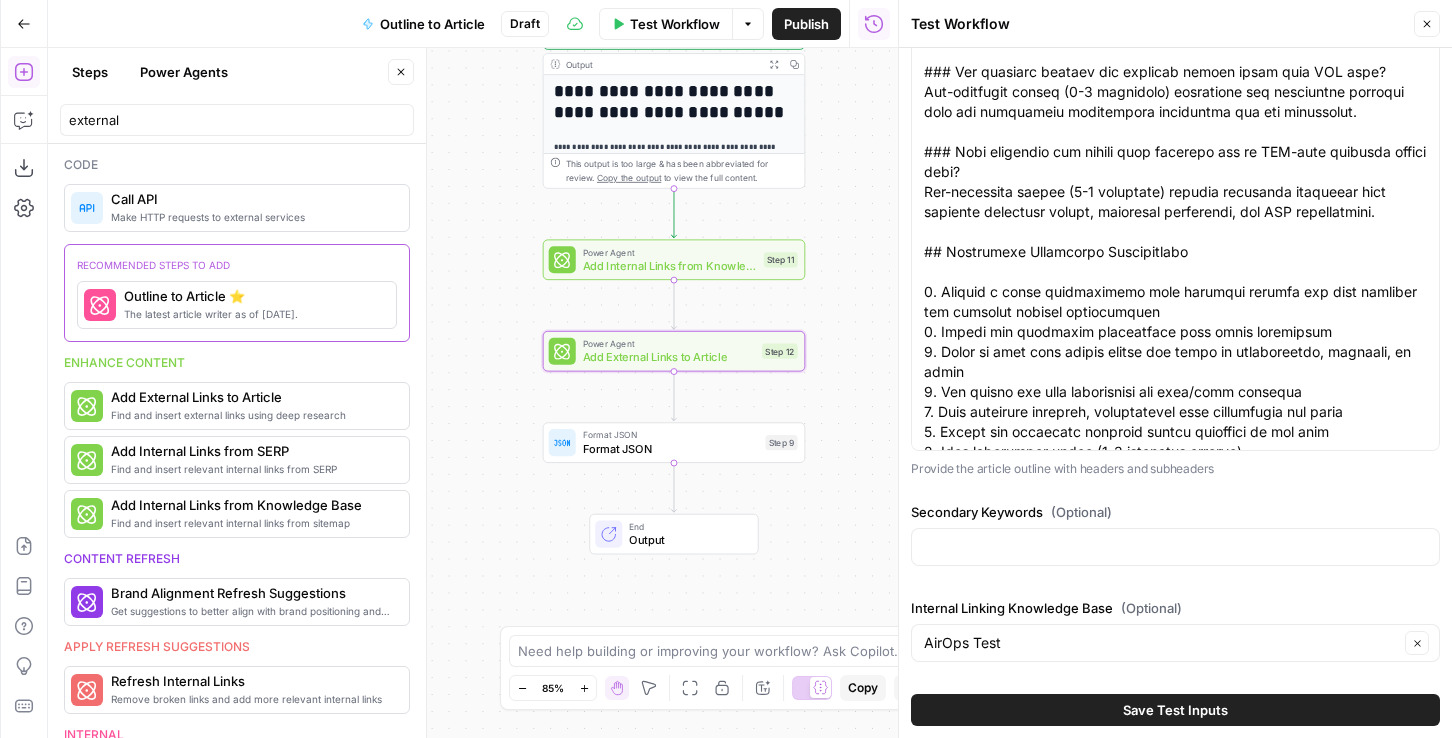 drag, startPoint x: 511, startPoint y: 312, endPoint x: 497, endPoint y: 285, distance: 30.413813 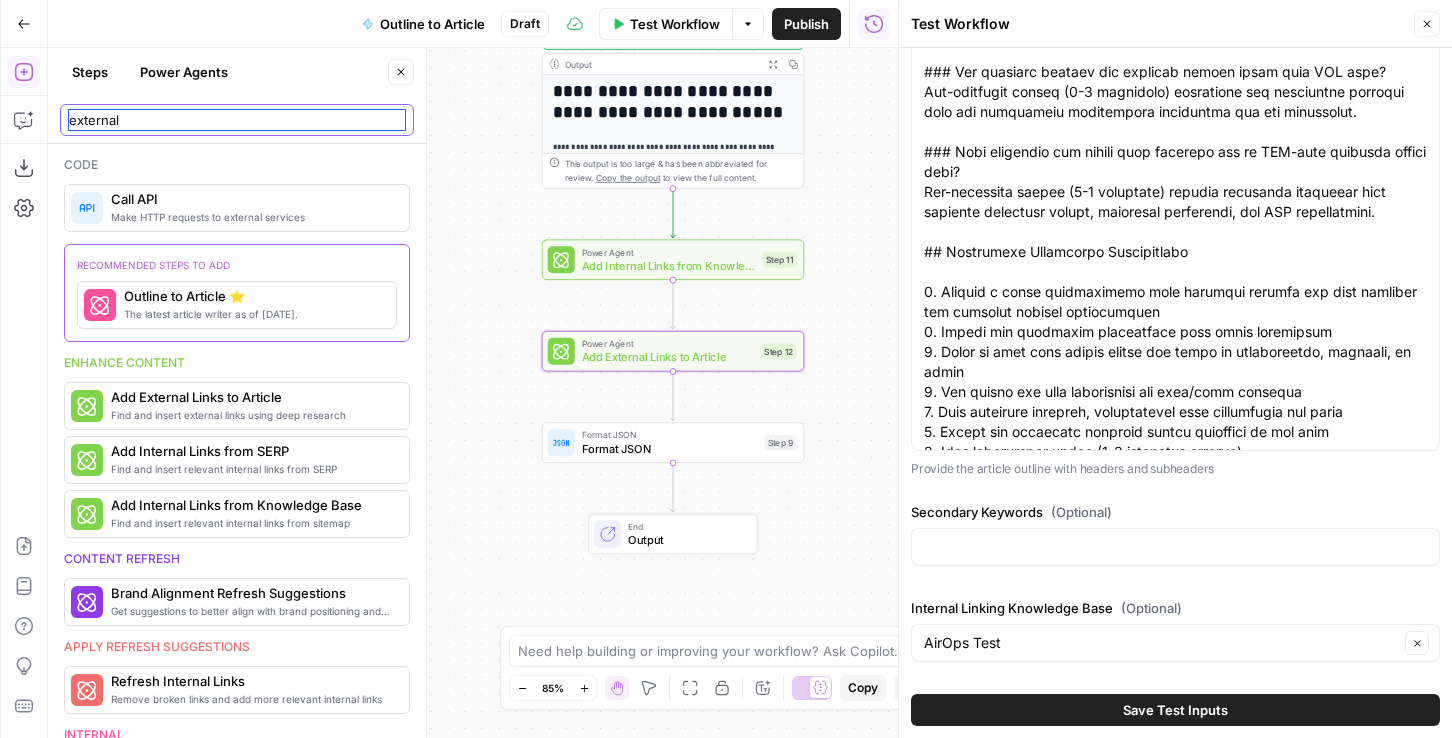 click on "external" at bounding box center [237, 120] 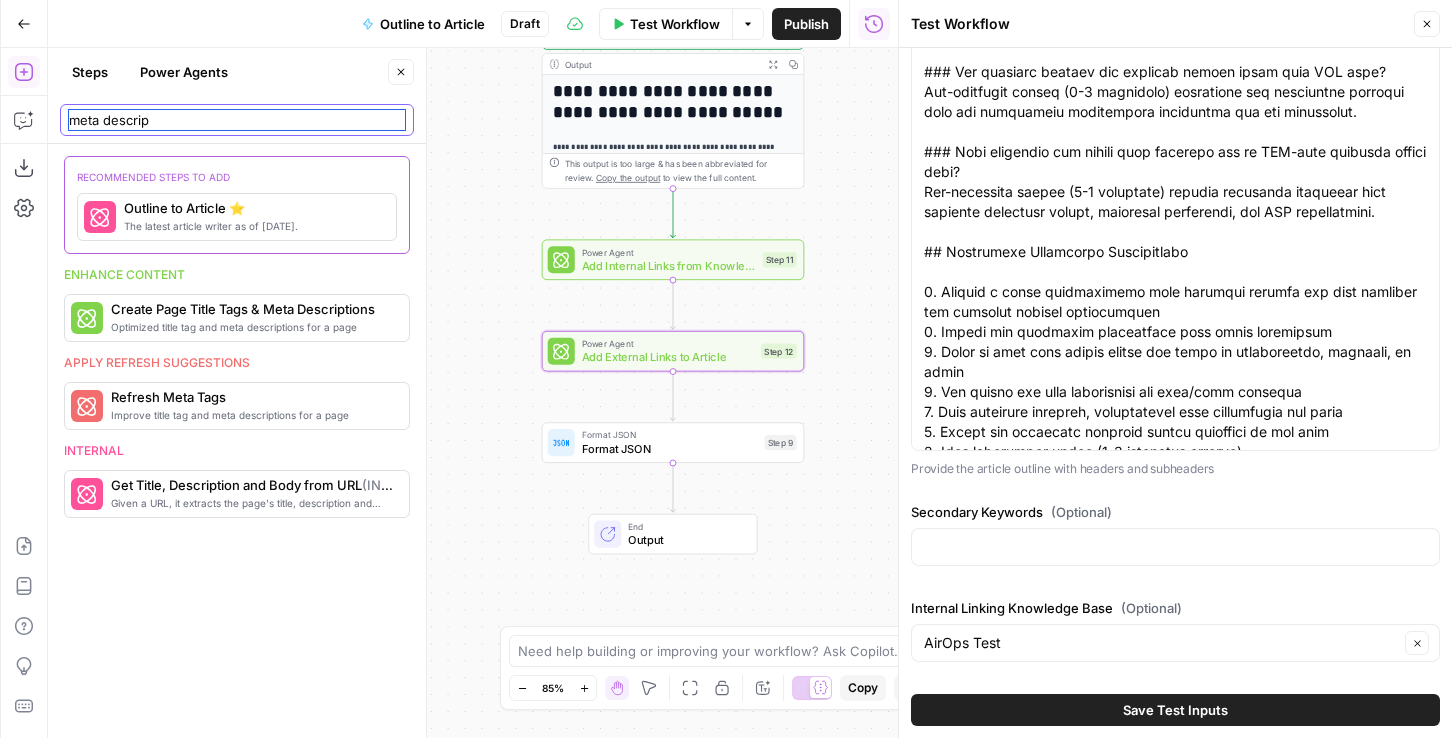type on "meta descript" 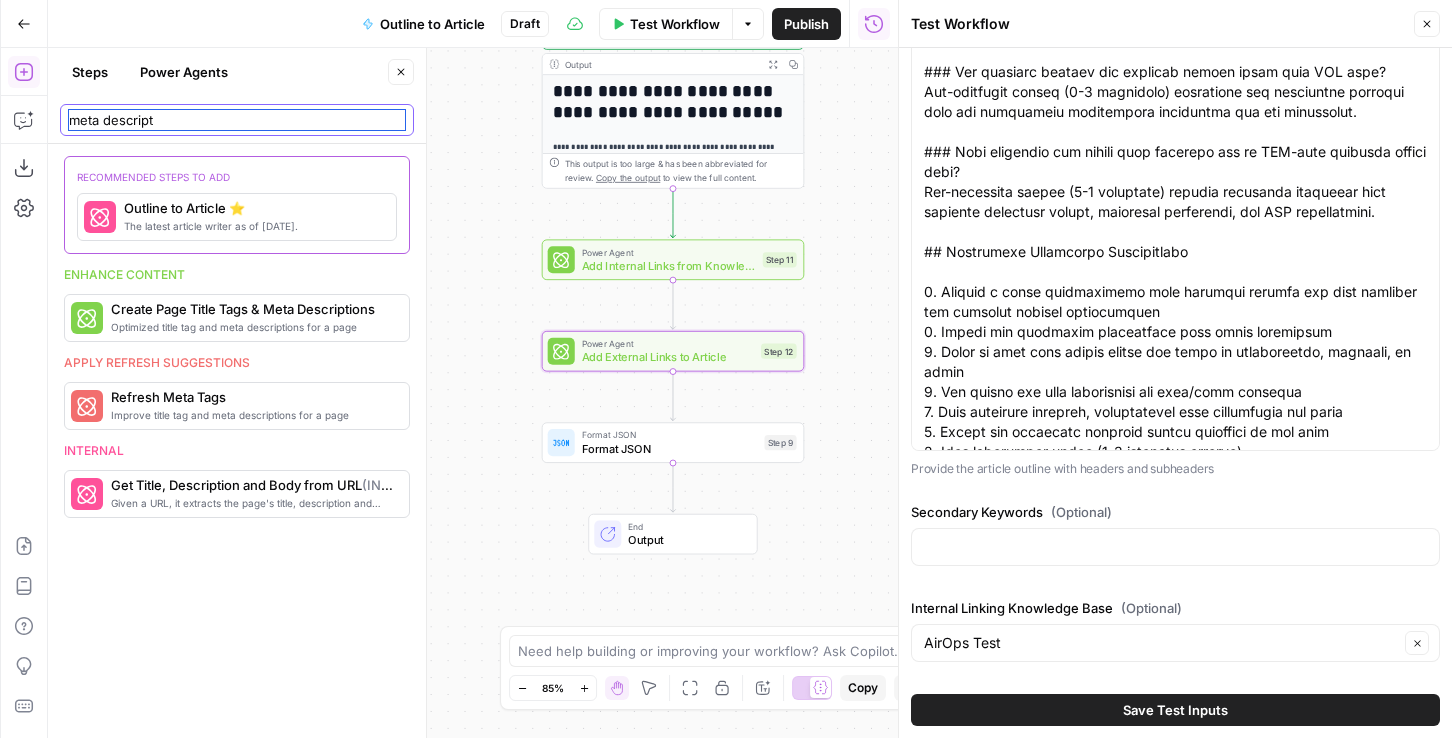 click on "meta descript" at bounding box center [237, 120] 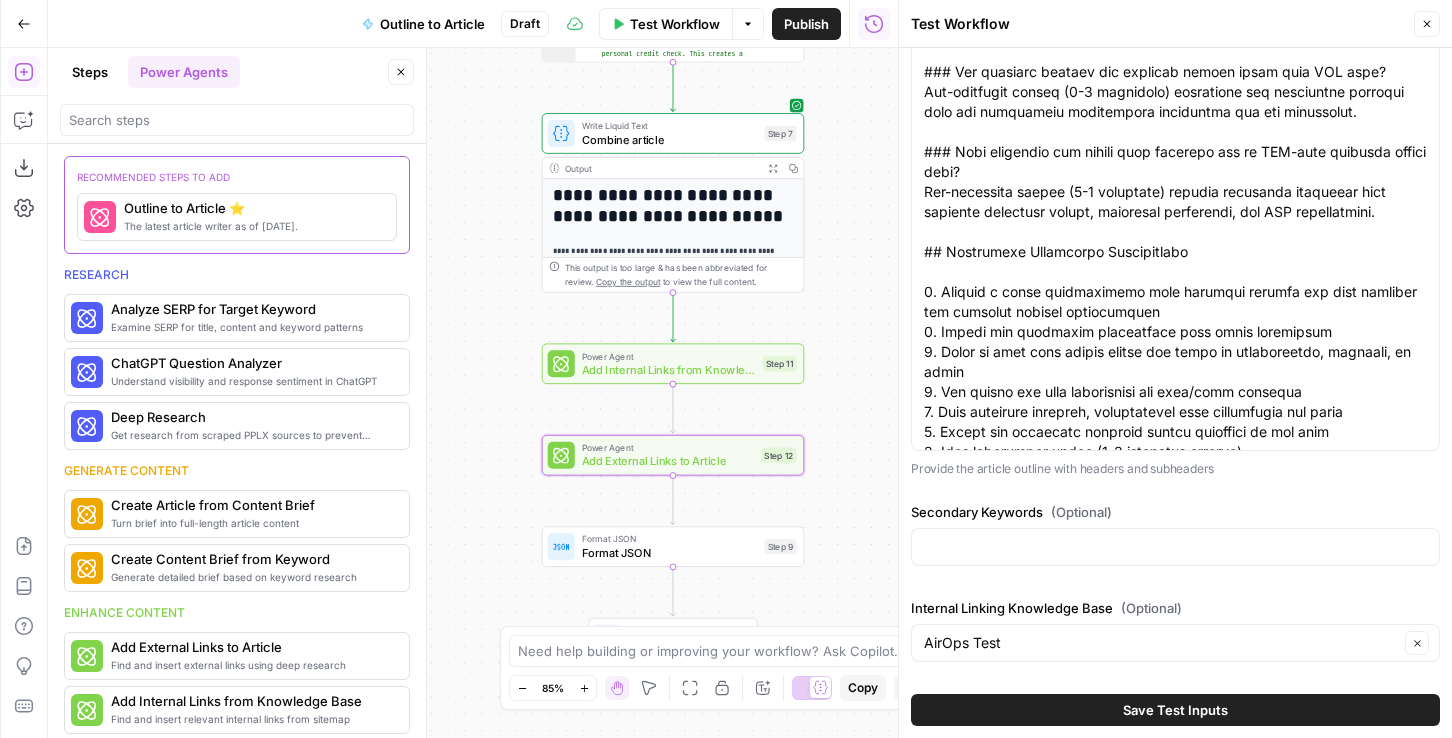 drag, startPoint x: 483, startPoint y: 216, endPoint x: 483, endPoint y: 321, distance: 105 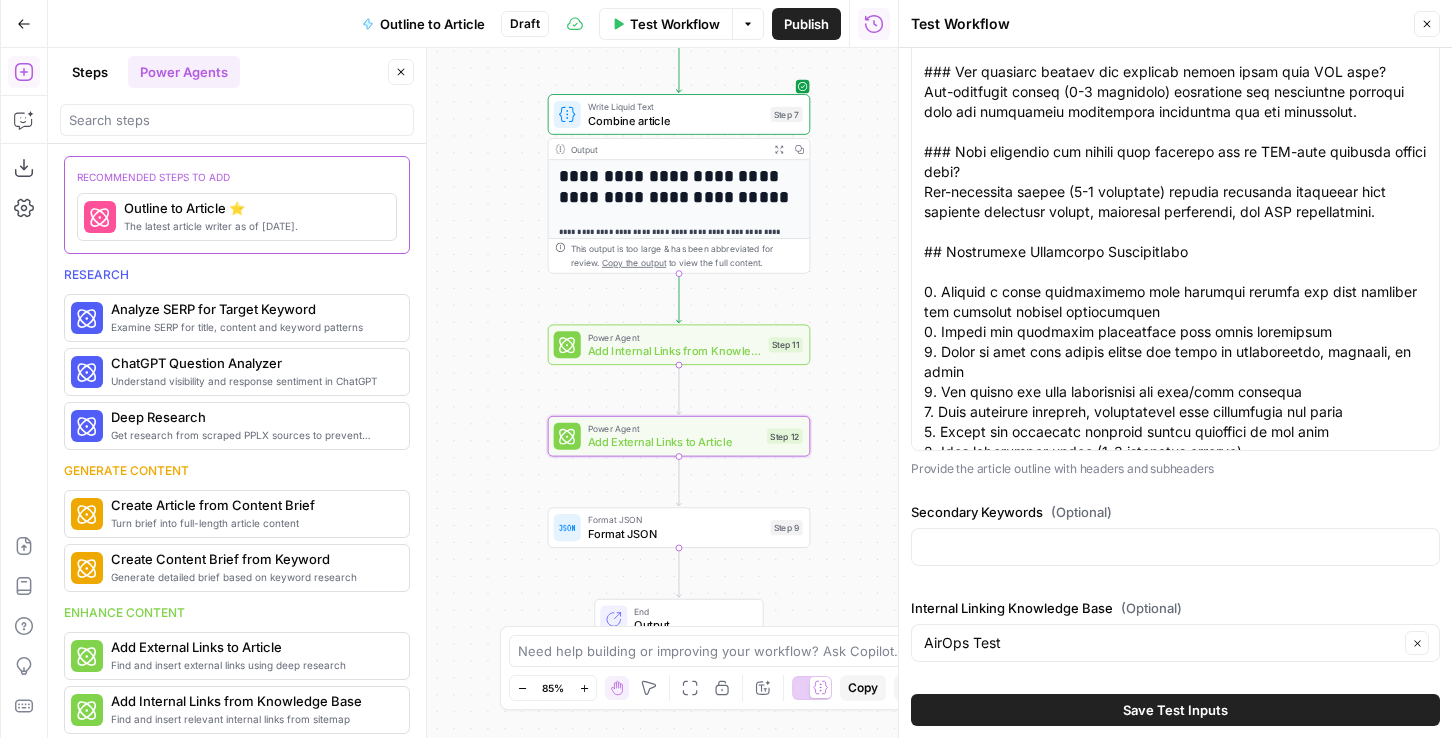 drag, startPoint x: 479, startPoint y: 360, endPoint x: 485, endPoint y: 340, distance: 20.880613 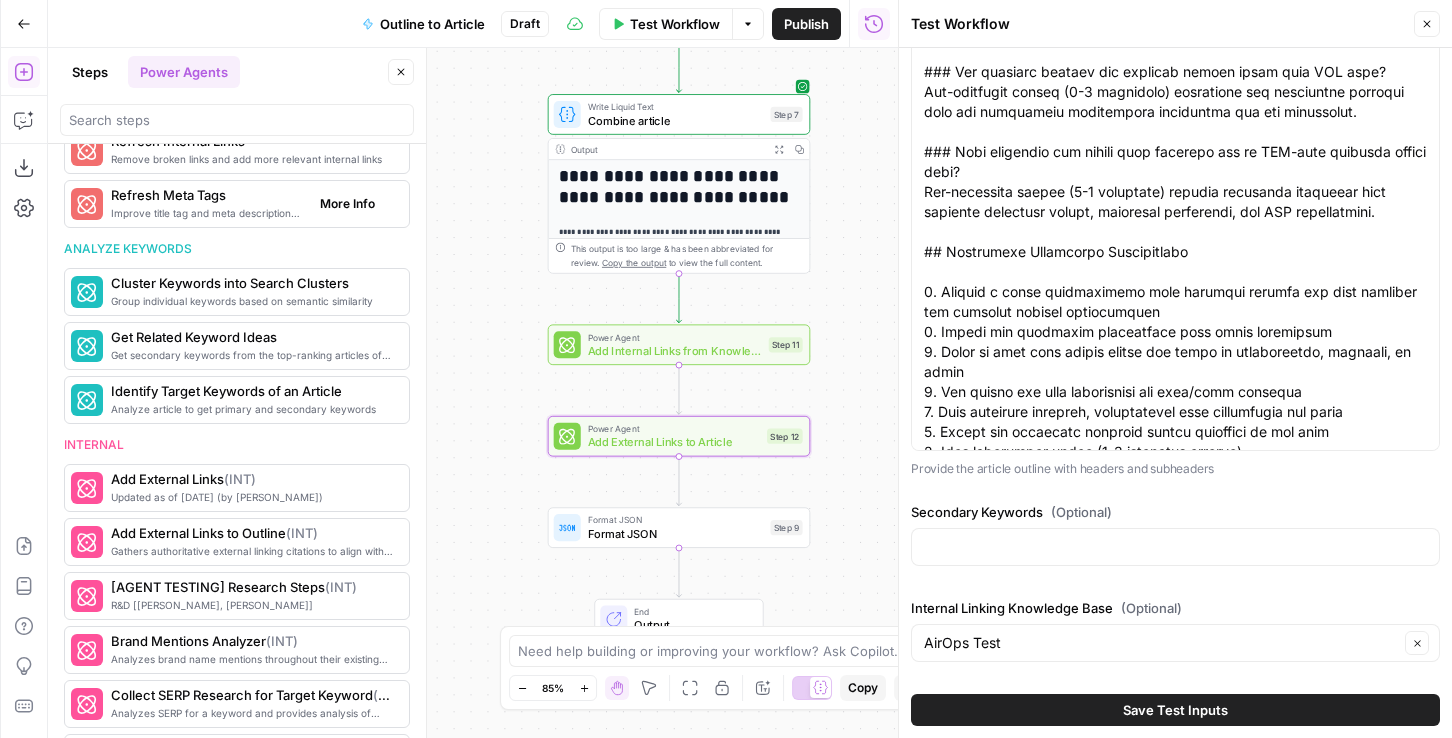 scroll, scrollTop: 0, scrollLeft: 0, axis: both 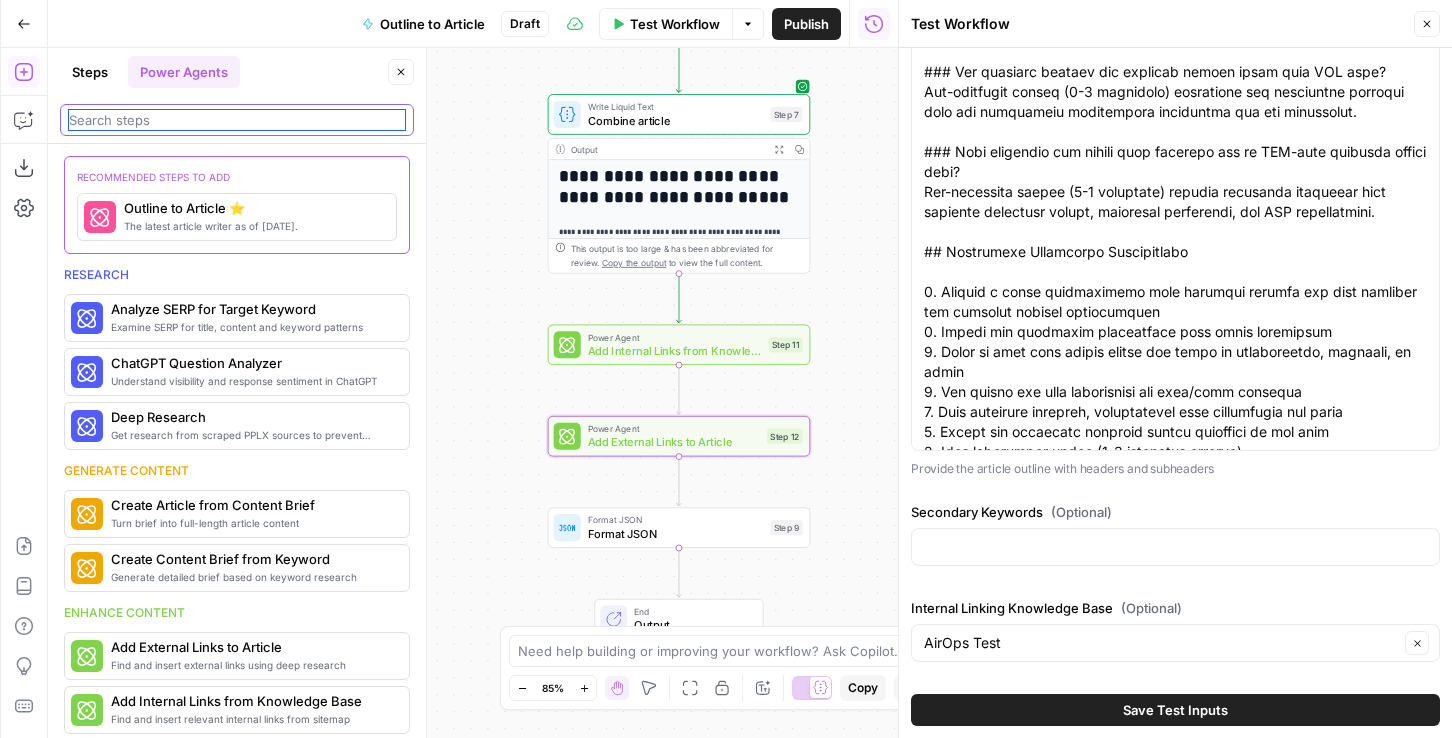 click at bounding box center [237, 120] 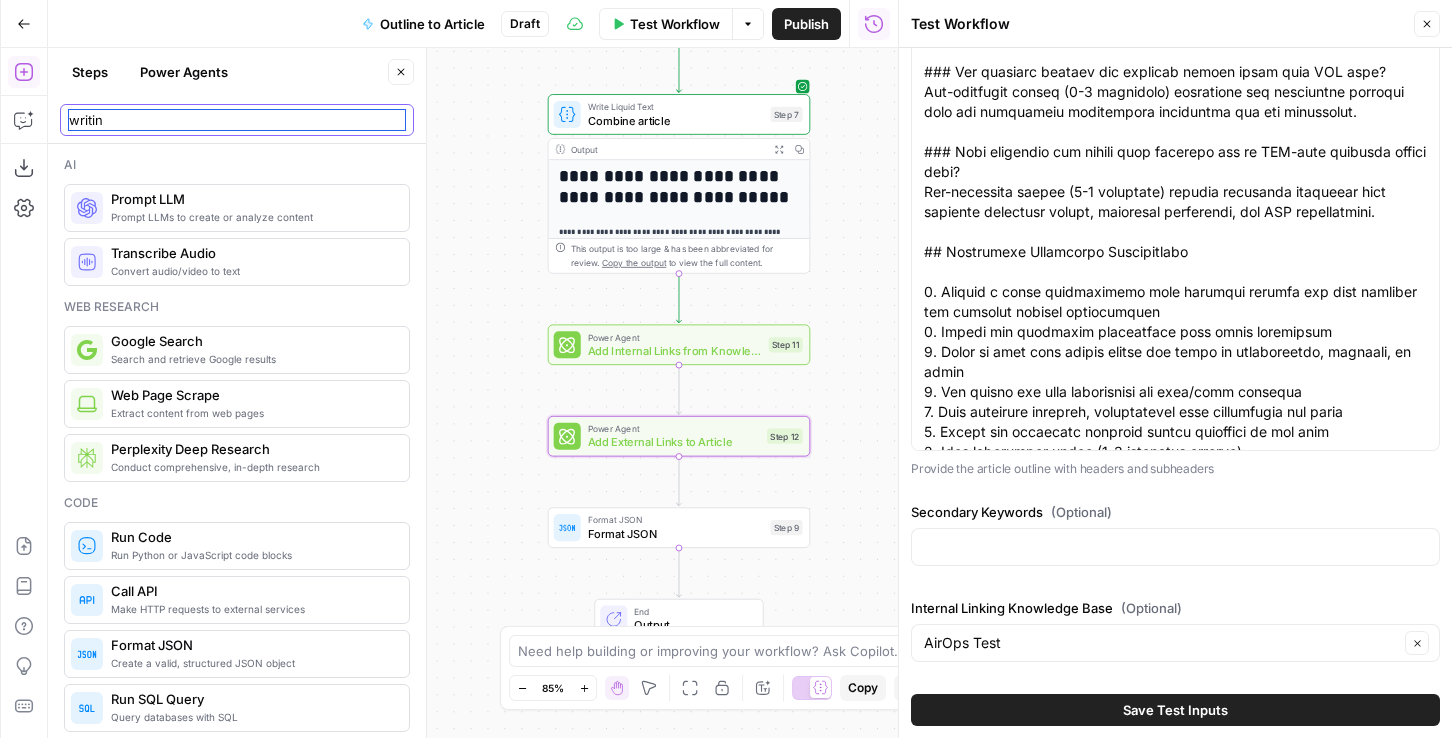 type on "writing" 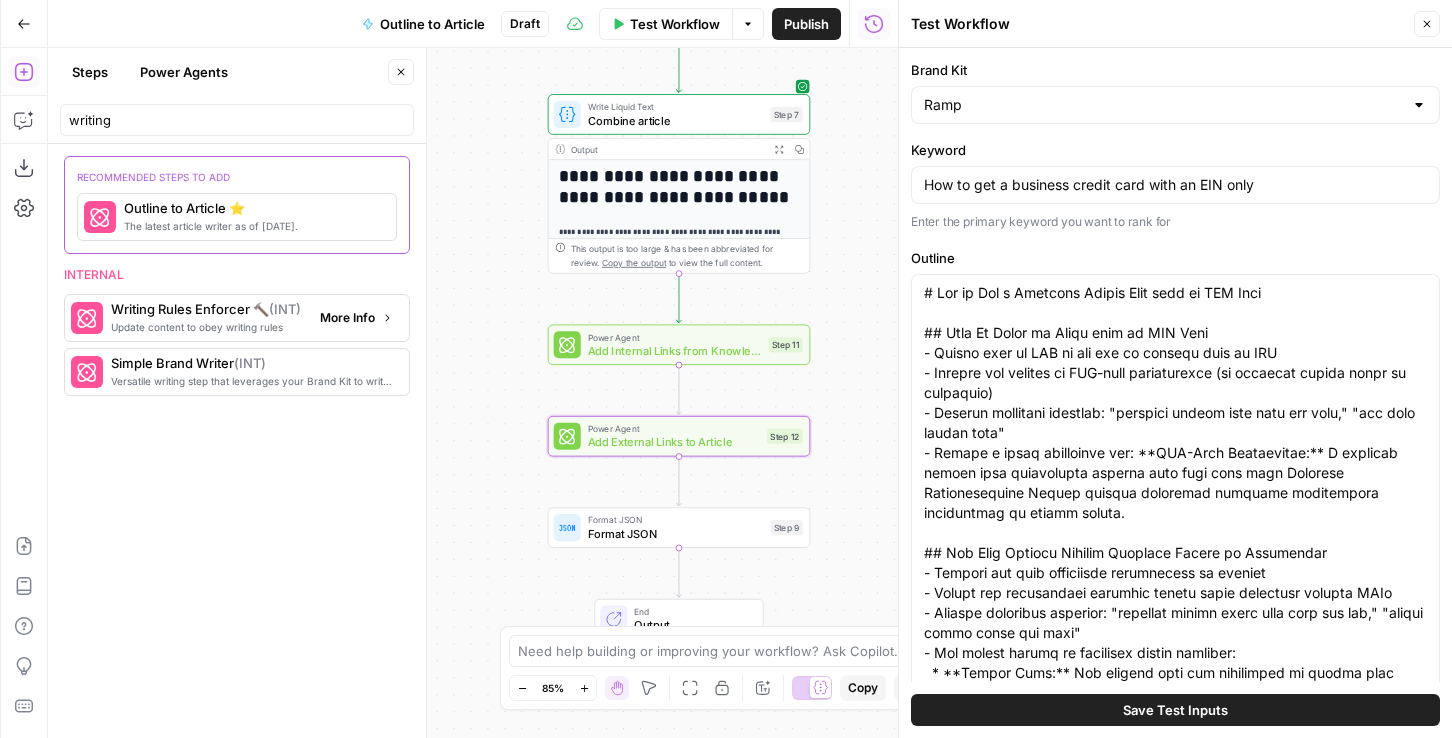scroll, scrollTop: 0, scrollLeft: 0, axis: both 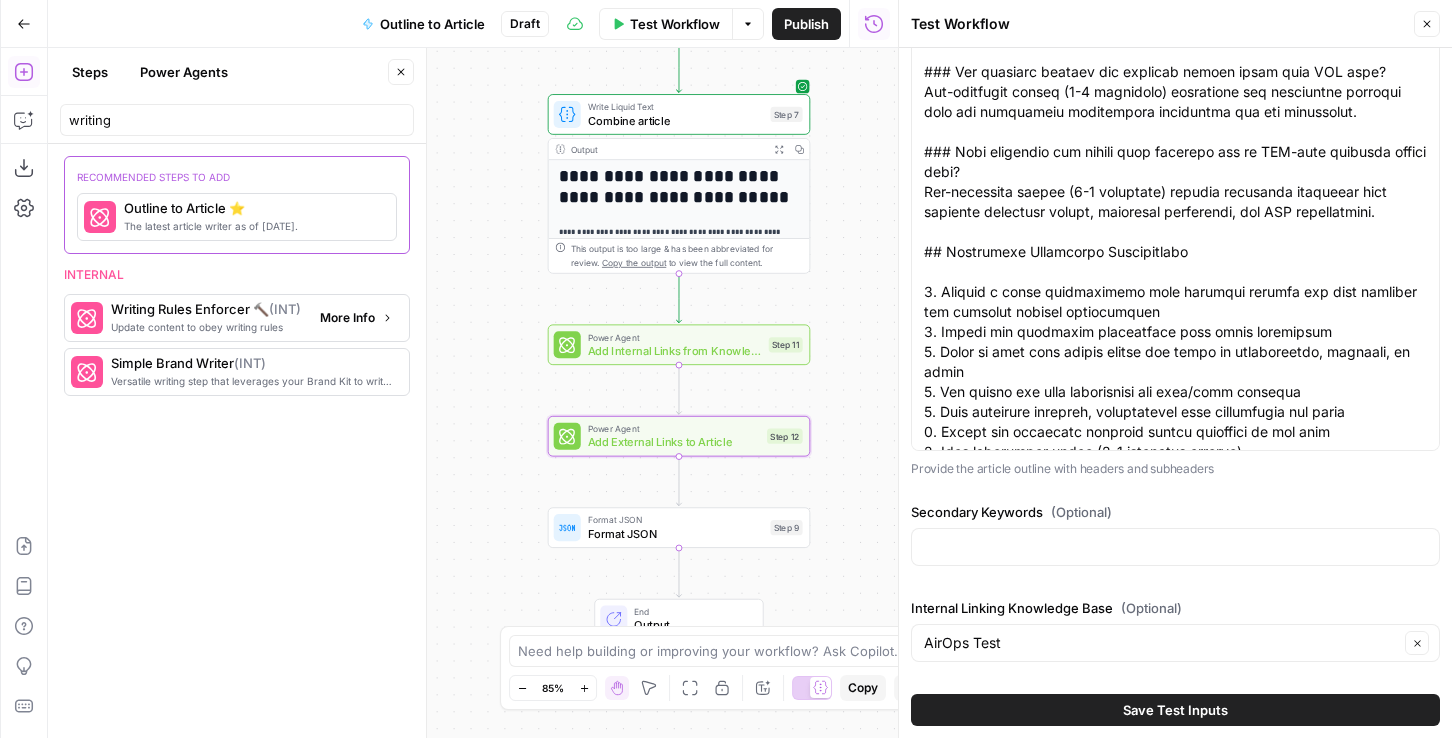 type on "writing" 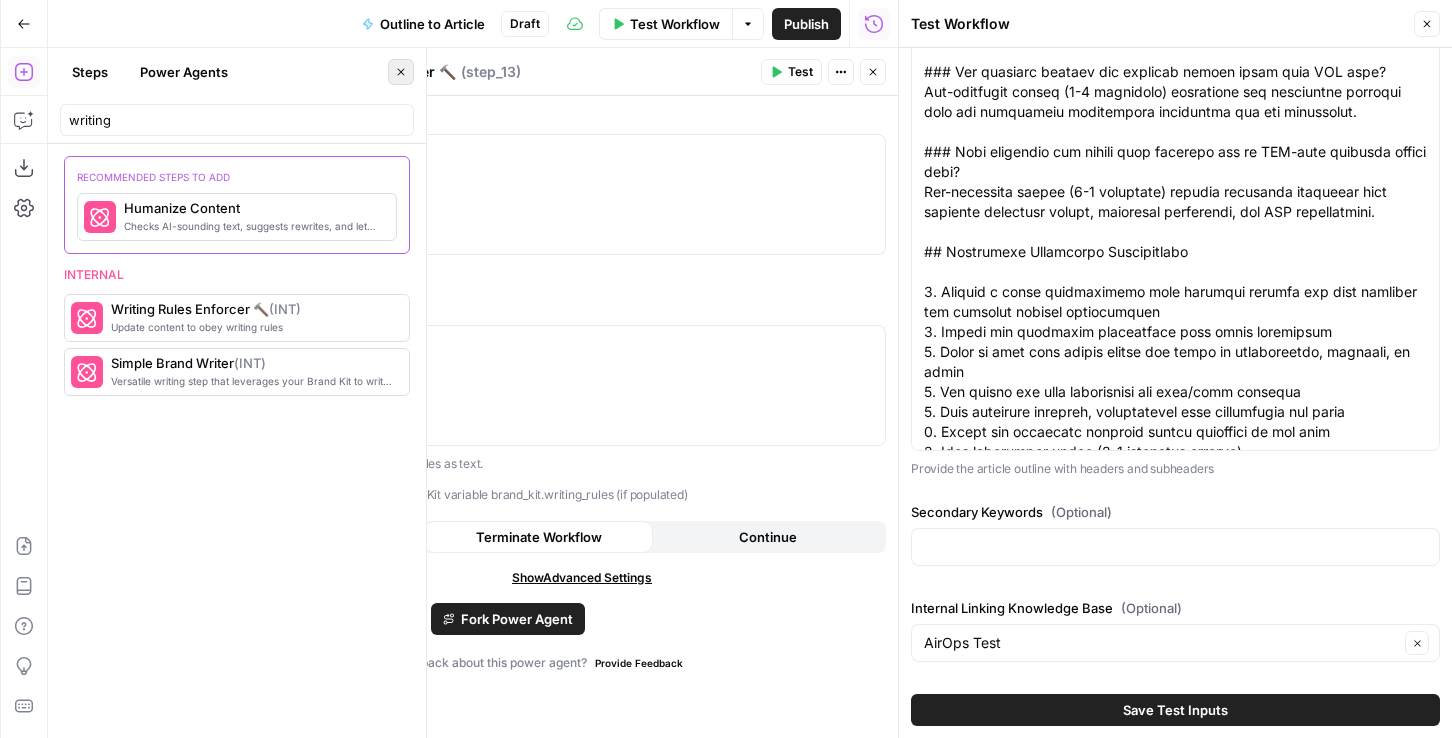 click on "Close" at bounding box center (401, 72) 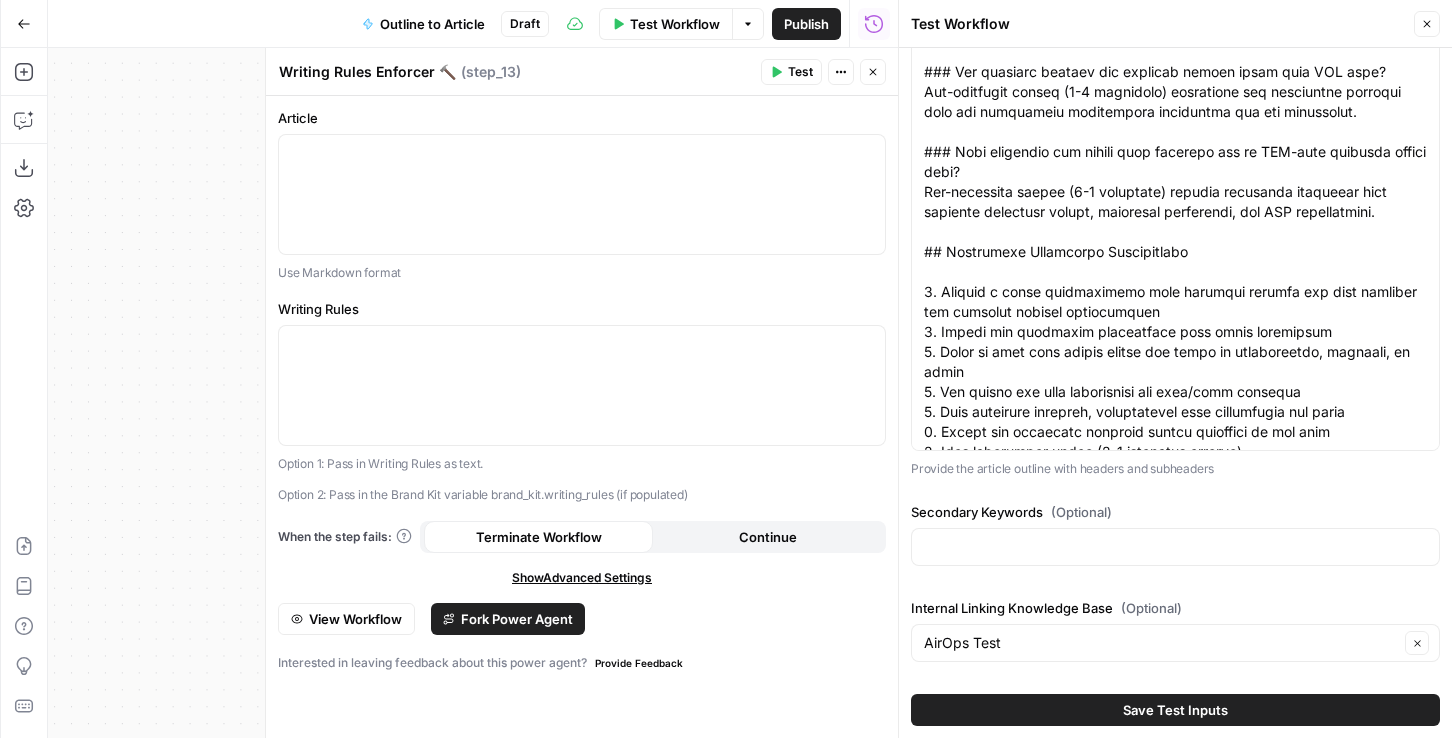 drag, startPoint x: 92, startPoint y: 274, endPoint x: -43, endPoint y: 232, distance: 141.38246 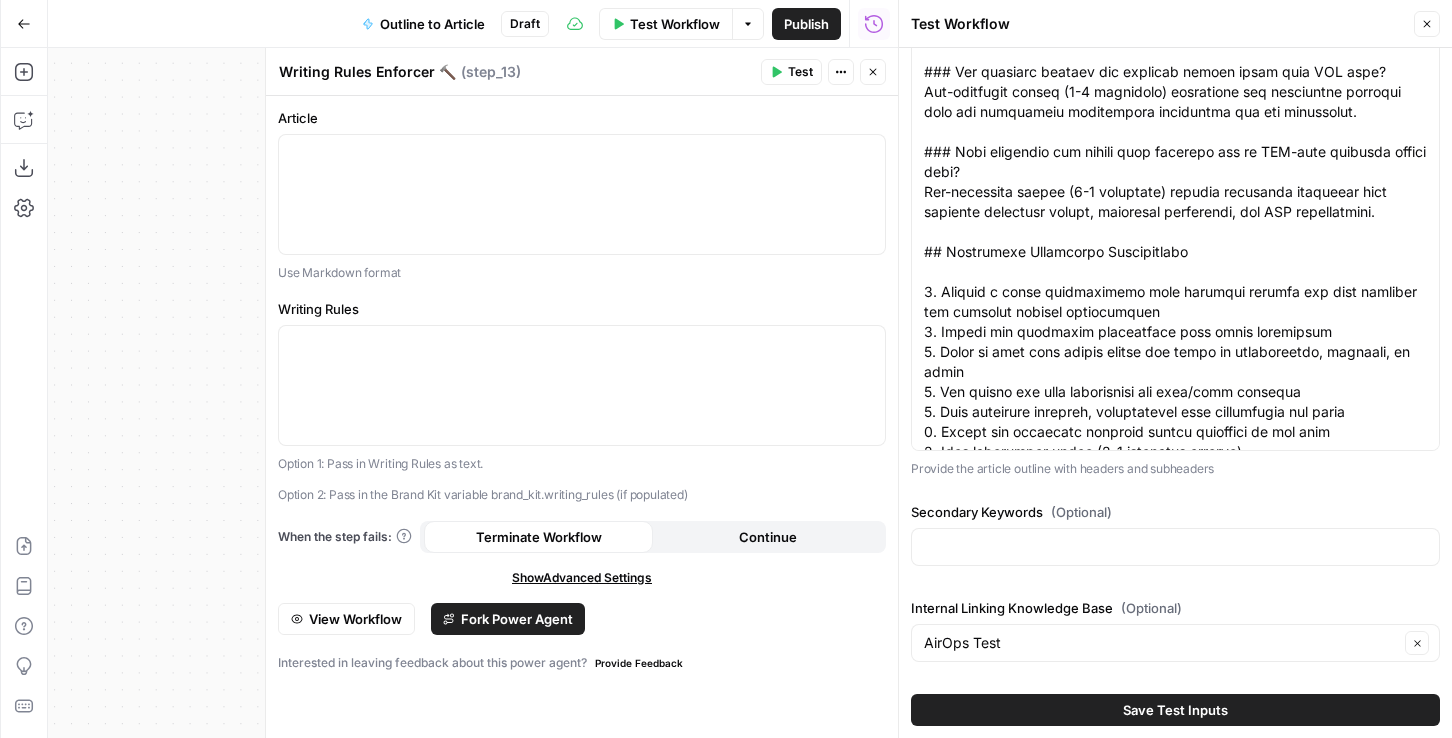 click on "AirOps Cohort 3 New Home Browse Your Data Monitoring Flightpath Settings Recent Grids New grid NK - Keyword to Content Brief Grid Refresh Article Content Page Topic Clustering Grid Recent Workflows New Workflow Outline to Article Key Takeaways AI Workflow Untitled AirOps Academy What's new?
5
Help + Support Go Back Outline to Article Draft Test Workflow Options Publish Run History Add Steps Copilot Download as JSON Settings Import JSON AirOps Academy Help Give Feedback Shortcuts Workflow Set Inputs Inputs Google Search Google Search Step 2 Output Expand Output Copy 1 2 3 4 5 6 7 {    "search_metadata" :  {      "id" :  "685ed9ebf7e99663b74624d0" ,      "status" :  "Success" ,      "json_endpoint" :  "https://serpapi.com          /searches/3479210bac7f3fee          /685ed9ebf7e99663b74624d0.json" ,      "created_at" :  "2025-06-27 17:50:35 UTC" ,      "processed_at" :  "2025-06-27 17:50:35 UTC" ,       Copy the output   Step 3 1" at bounding box center [726, 369] 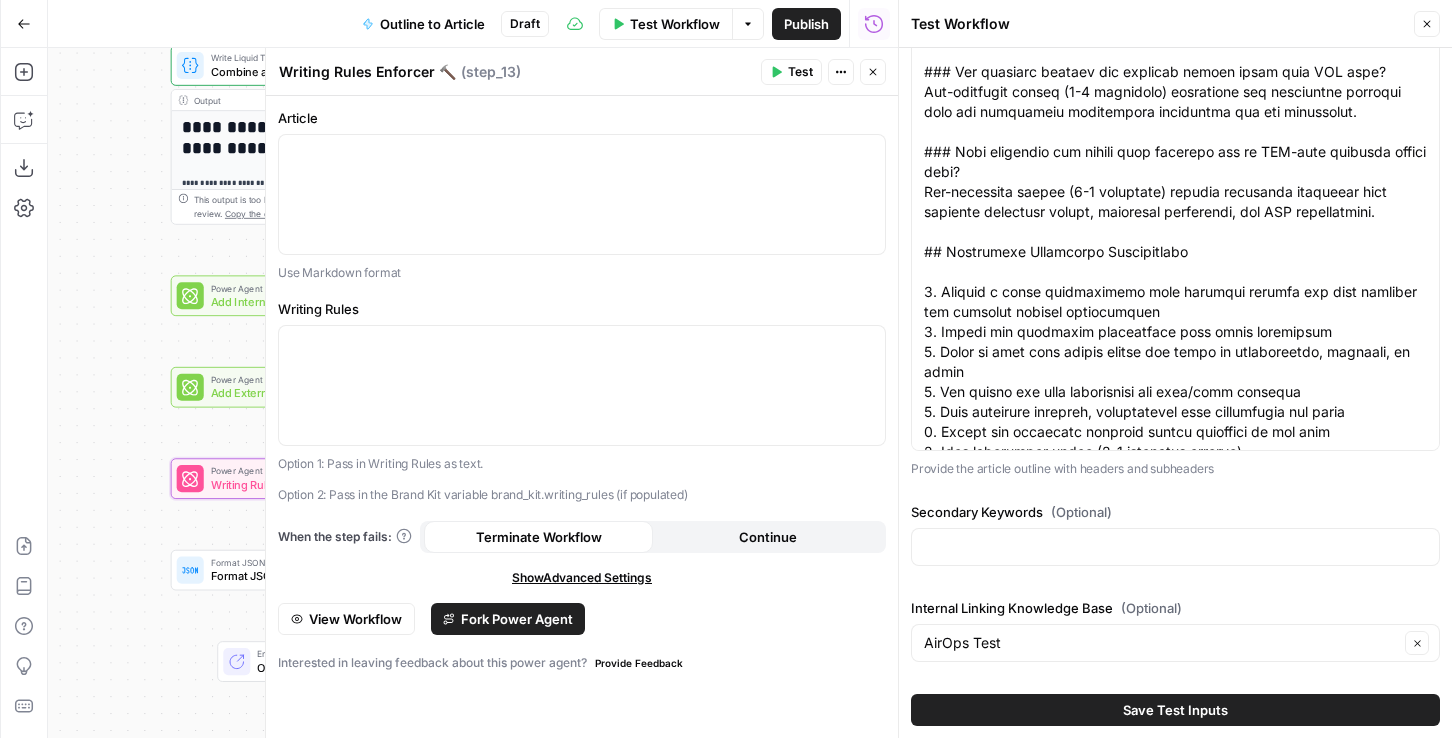 drag, startPoint x: 207, startPoint y: 226, endPoint x: 77, endPoint y: 221, distance: 130.09612 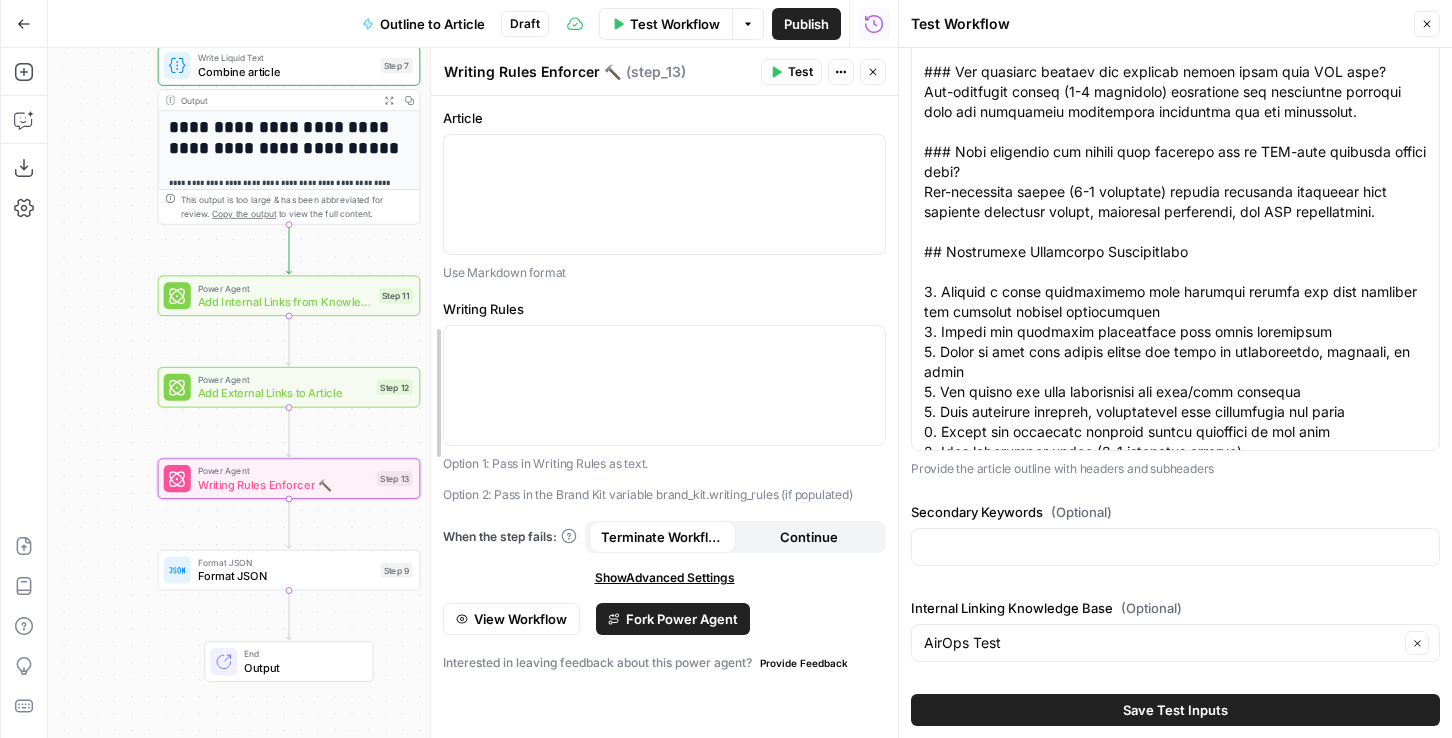 drag, startPoint x: 268, startPoint y: 232, endPoint x: 431, endPoint y: 232, distance: 163 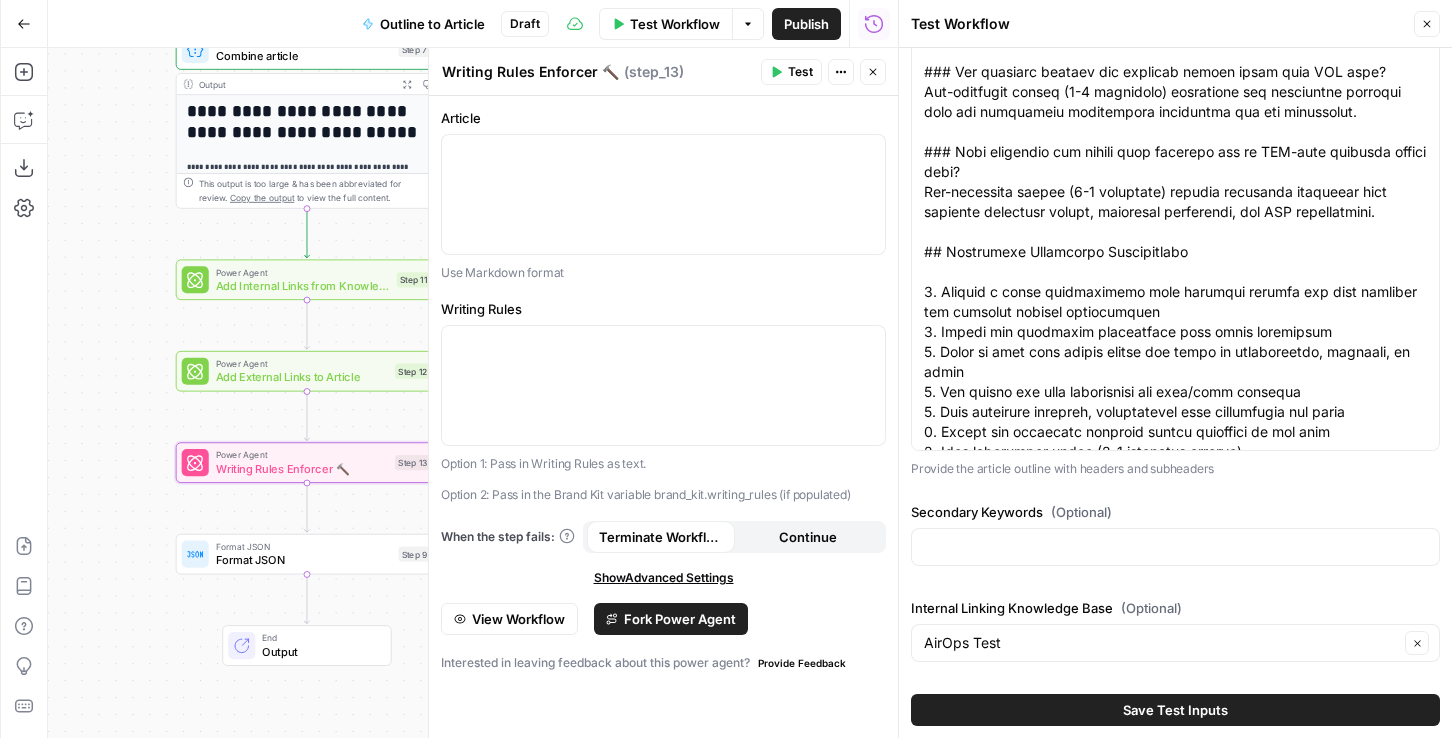 drag, startPoint x: 94, startPoint y: 276, endPoint x: 125, endPoint y: 252, distance: 39.20459 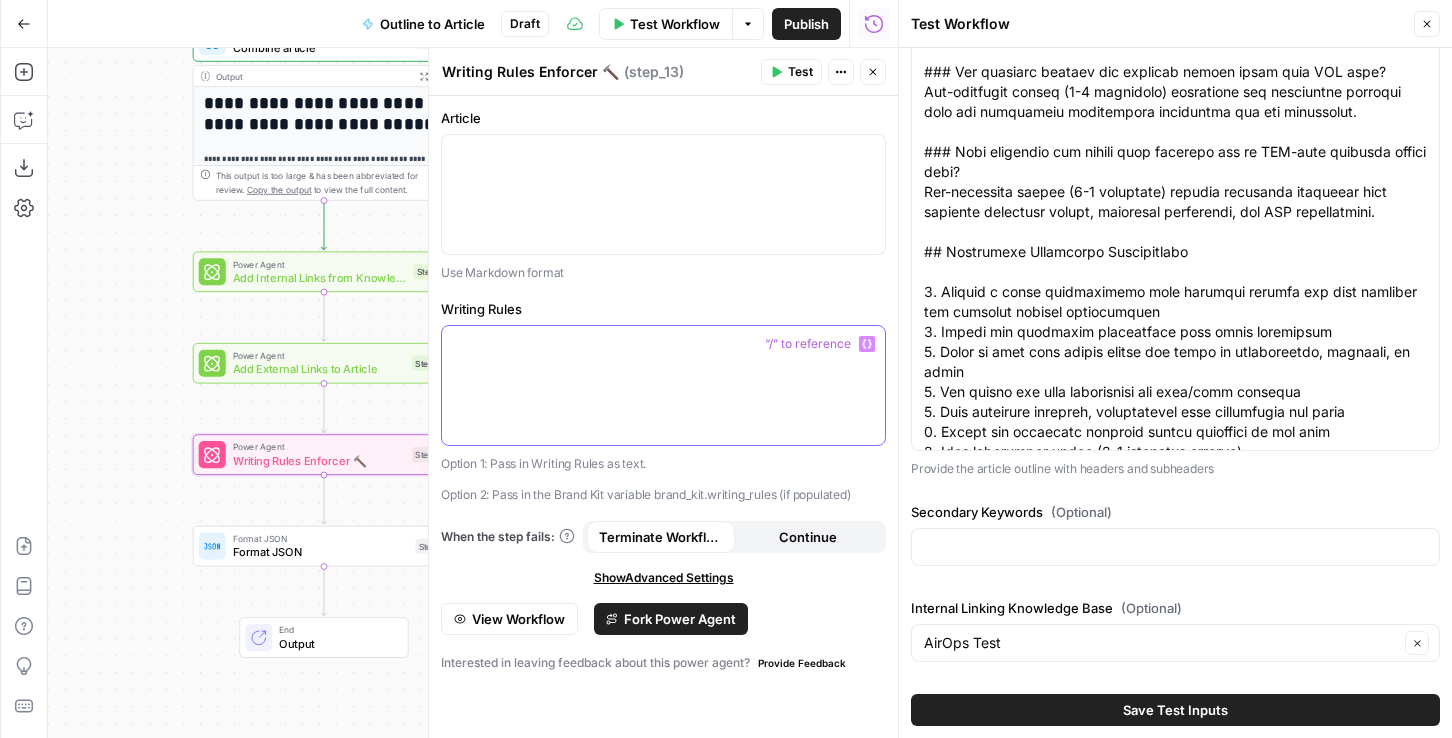click at bounding box center [663, 385] 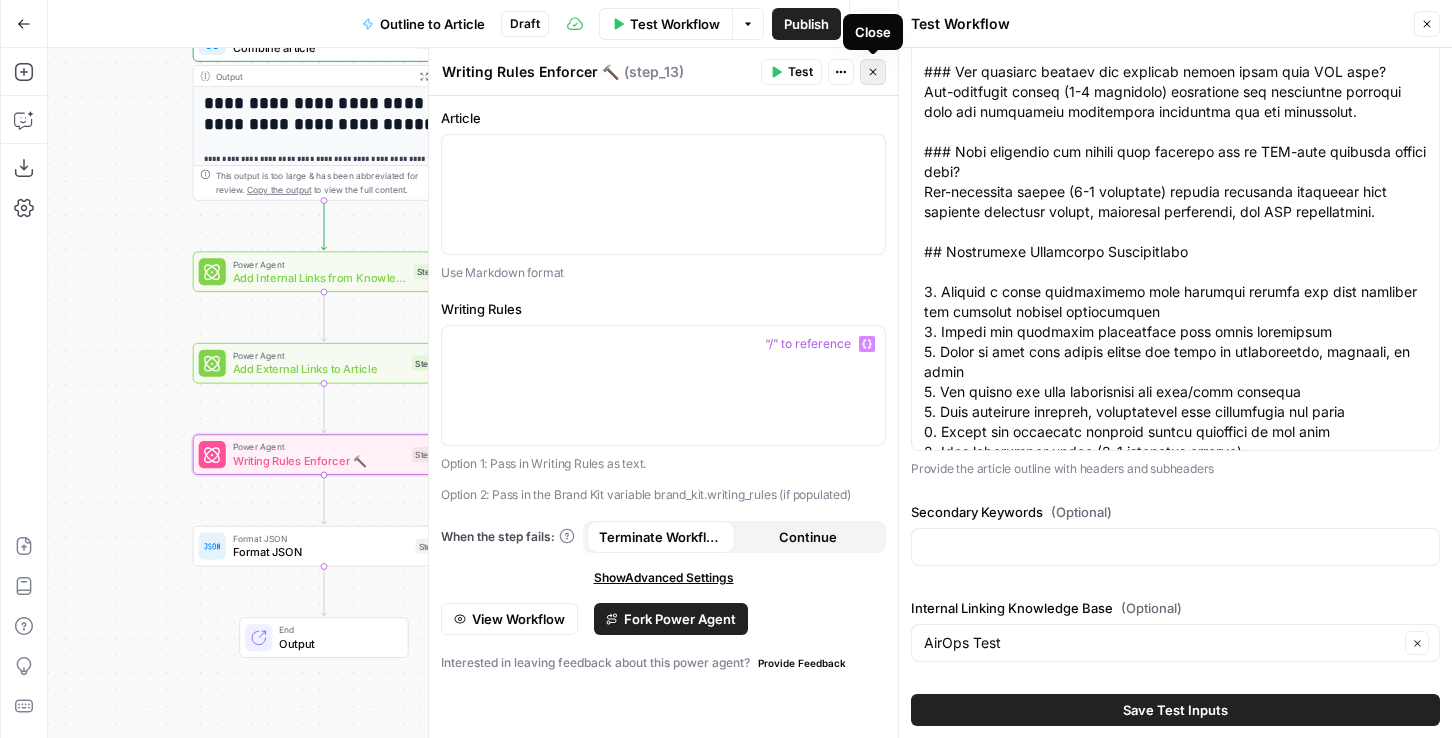 click 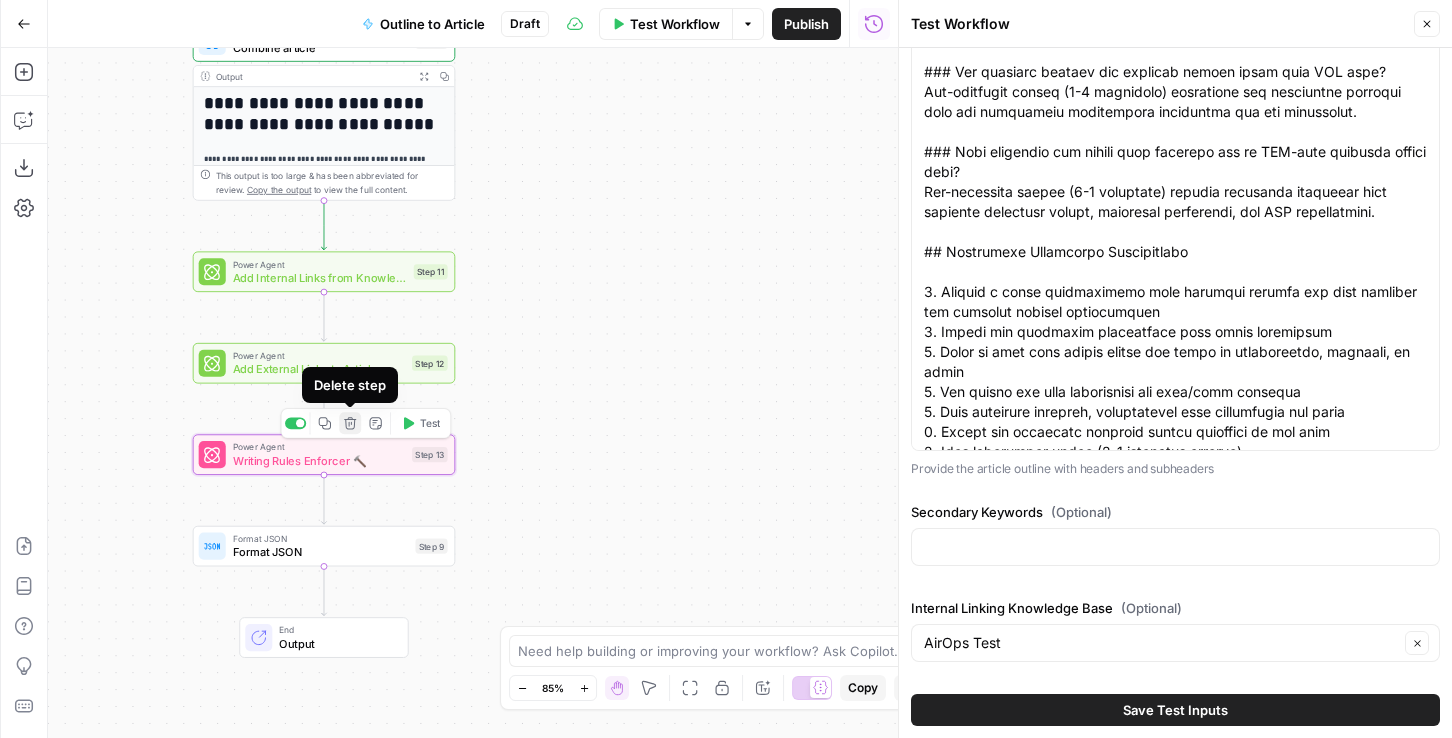 click 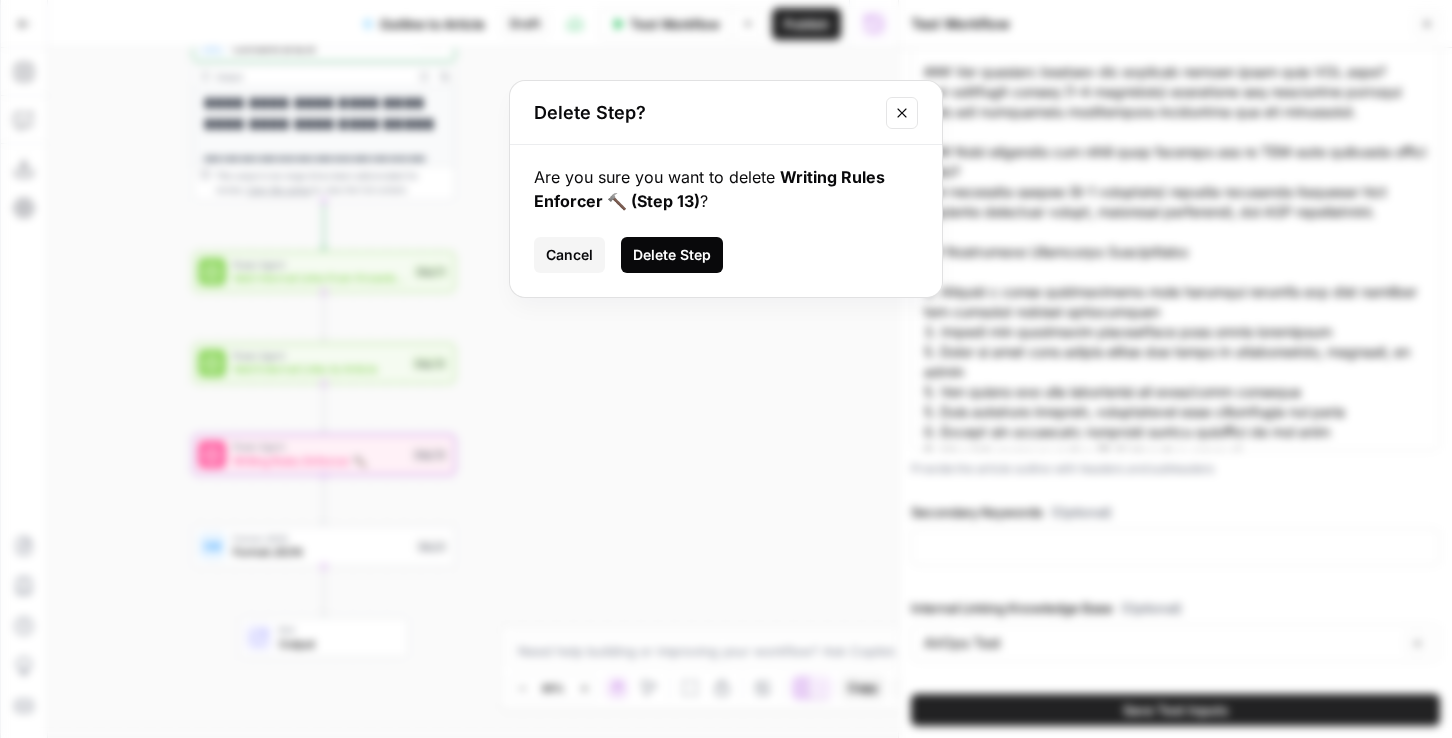 click on "Delete Step" at bounding box center [672, 255] 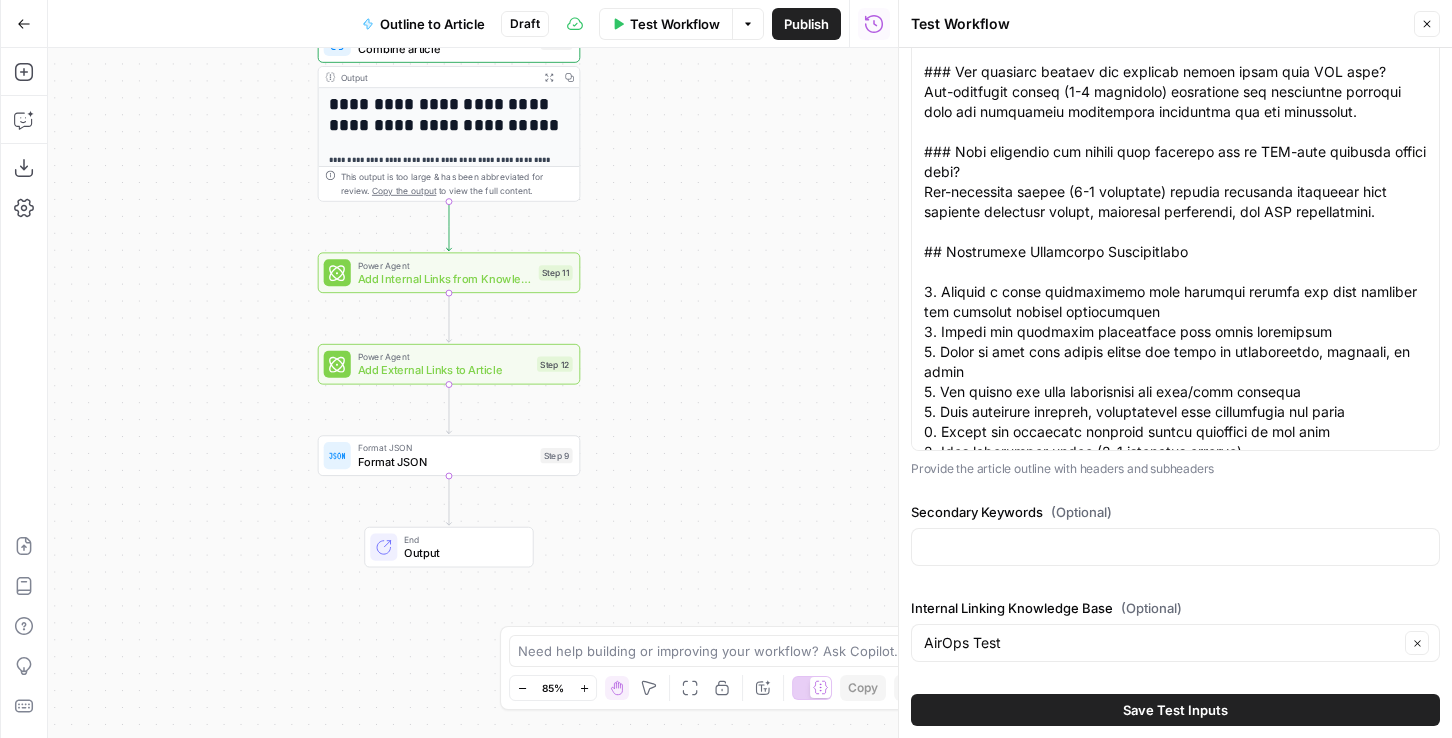 drag, startPoint x: 503, startPoint y: 217, endPoint x: 626, endPoint y: 218, distance: 123.00407 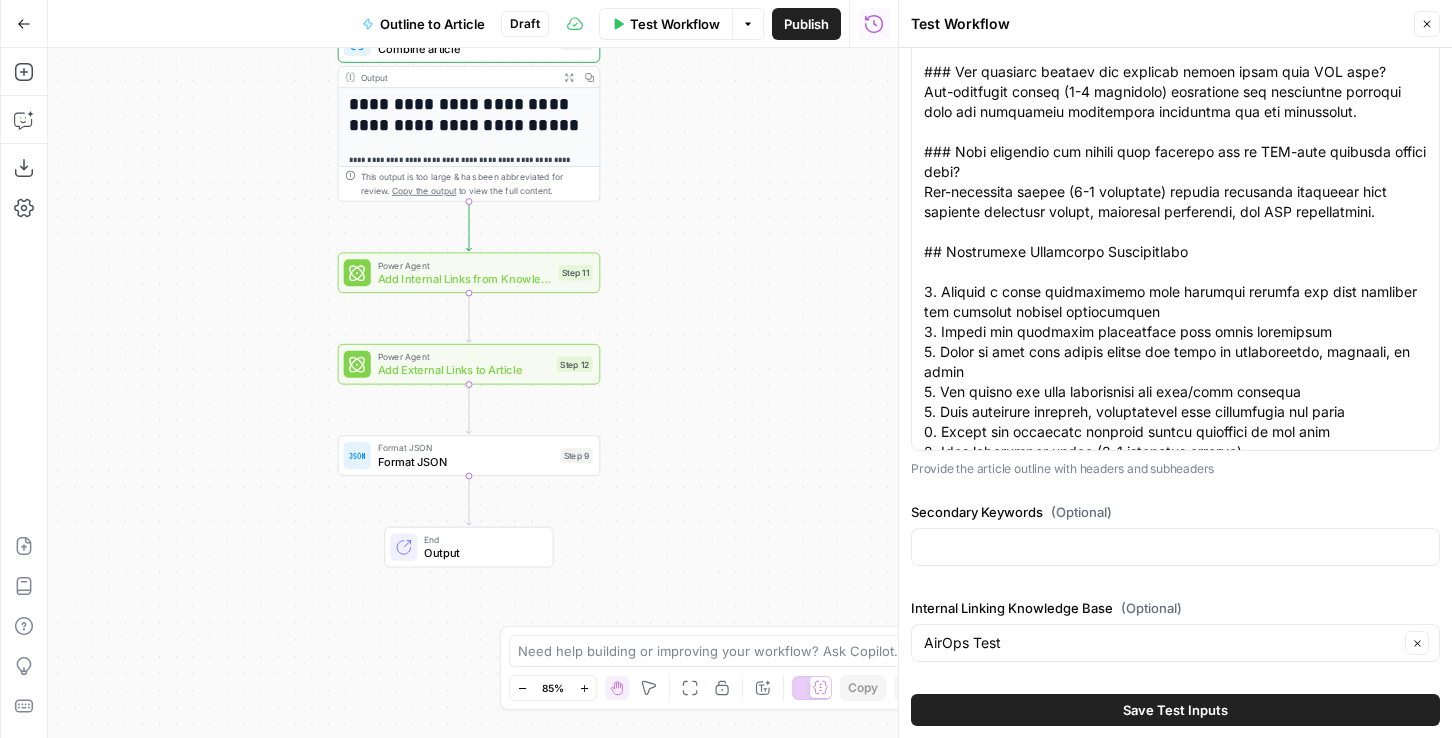 drag, startPoint x: 143, startPoint y: 155, endPoint x: 172, endPoint y: 155, distance: 29 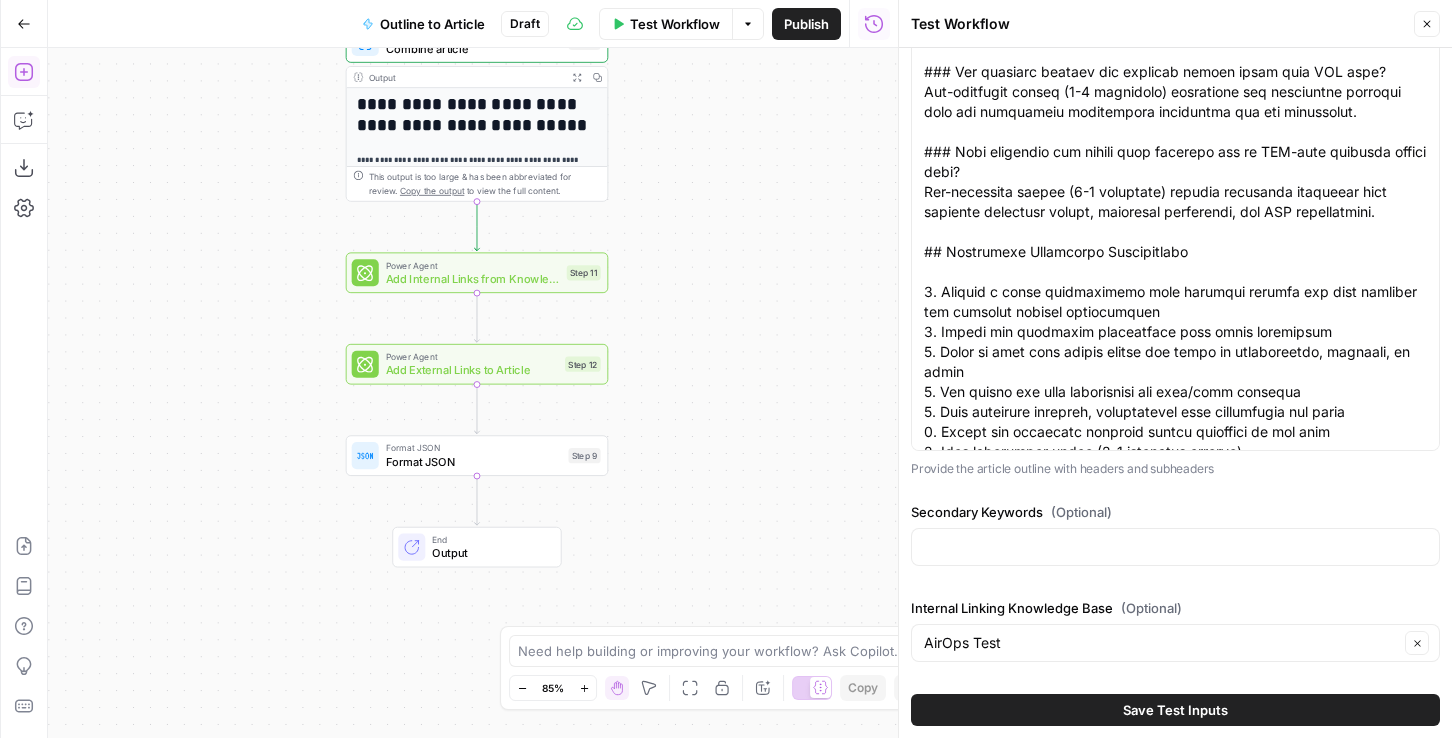 click 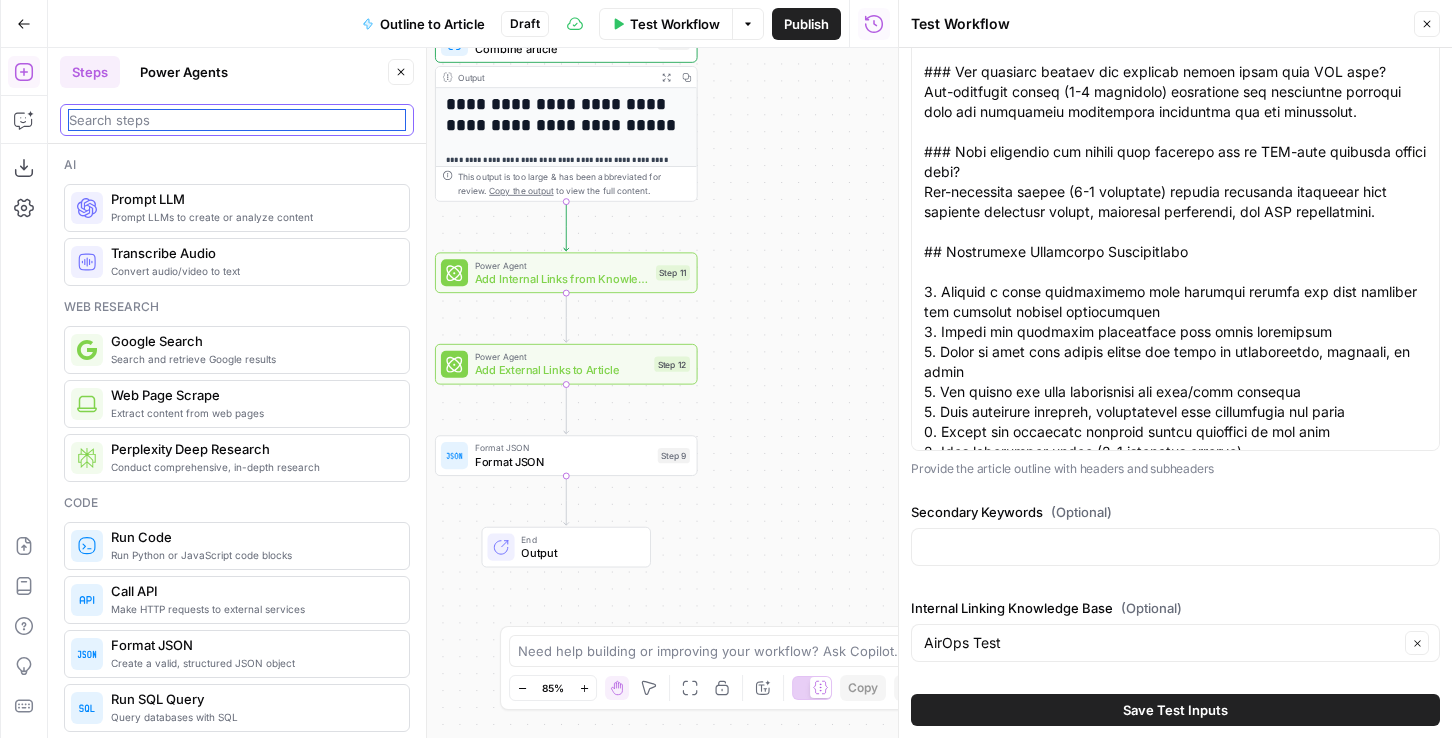 click at bounding box center [237, 120] 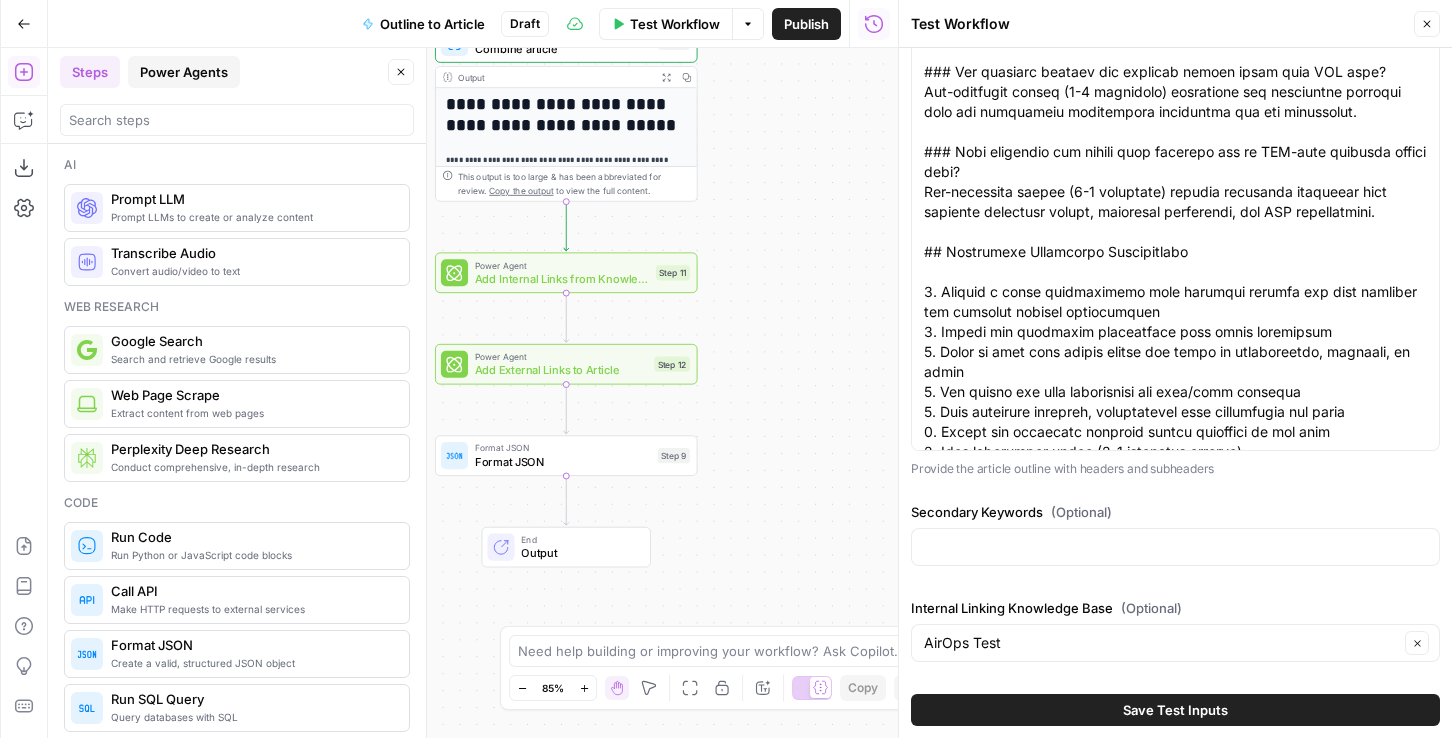 click on "Power Agents" at bounding box center [184, 72] 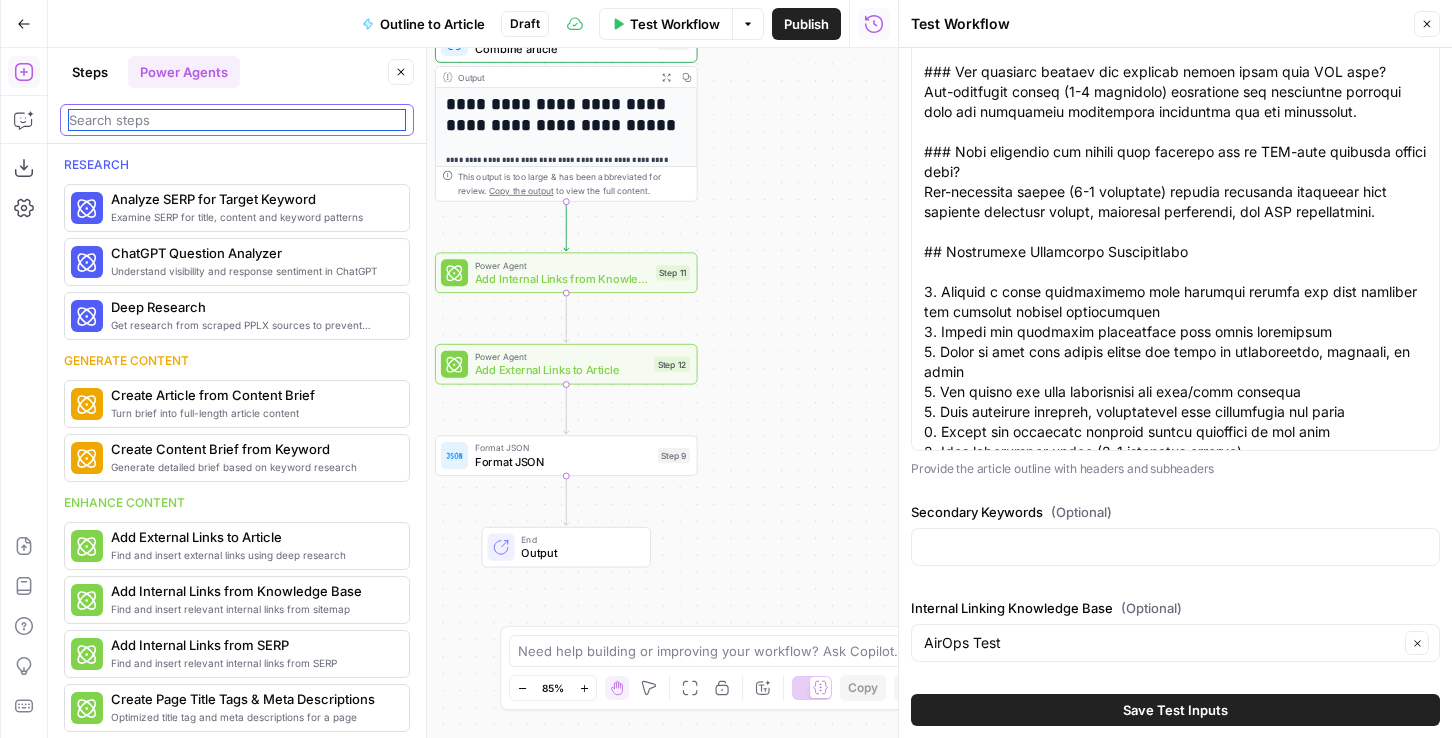 click at bounding box center [237, 120] 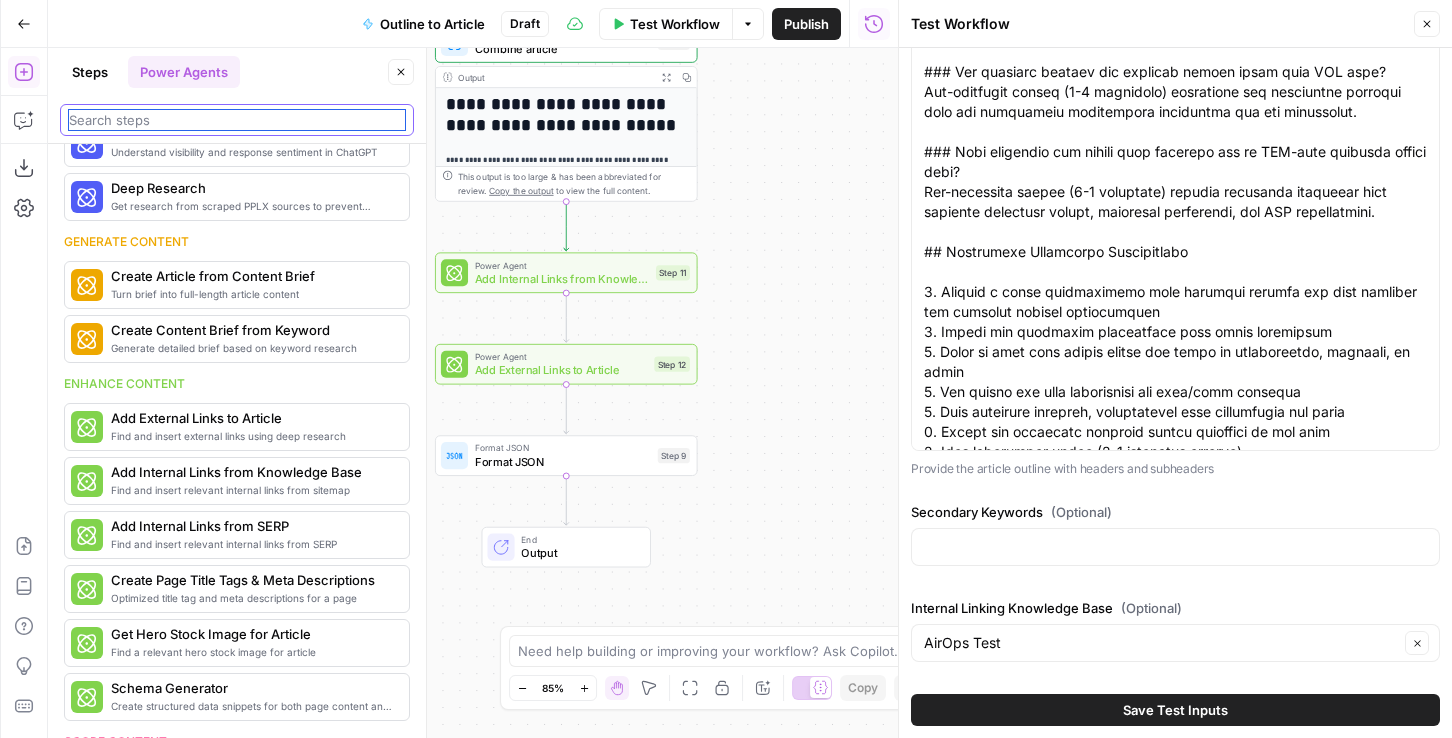 scroll, scrollTop: 0, scrollLeft: 0, axis: both 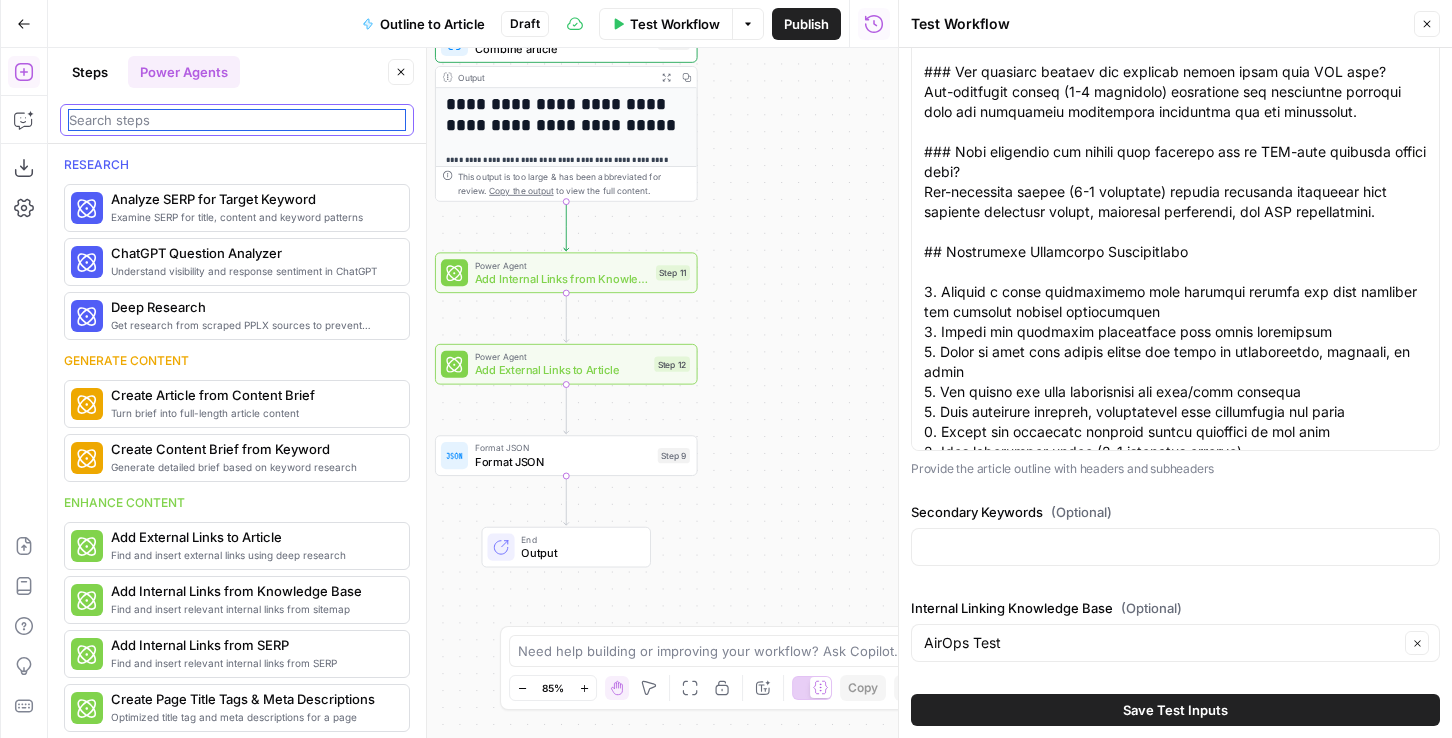 click at bounding box center (237, 120) 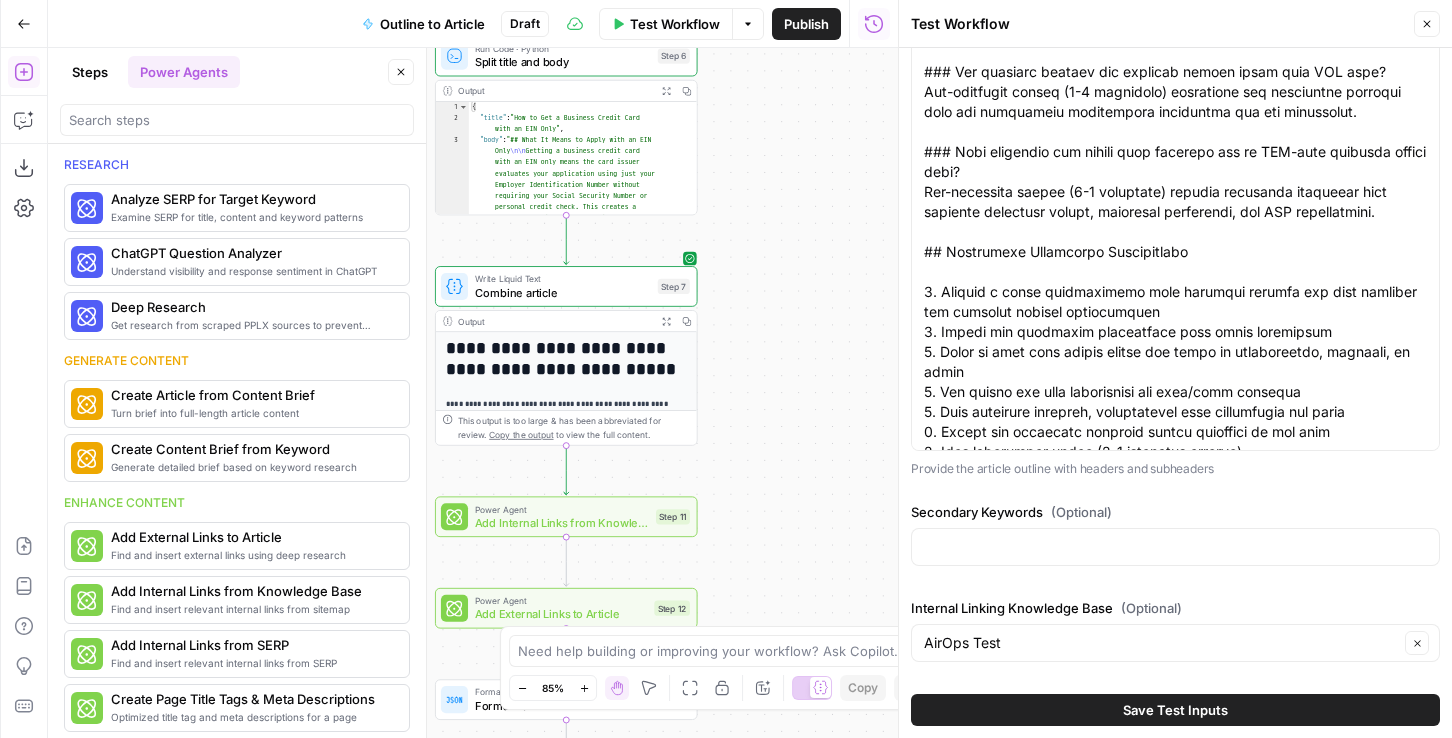 drag, startPoint x: 773, startPoint y: 215, endPoint x: 776, endPoint y: 487, distance: 272.01654 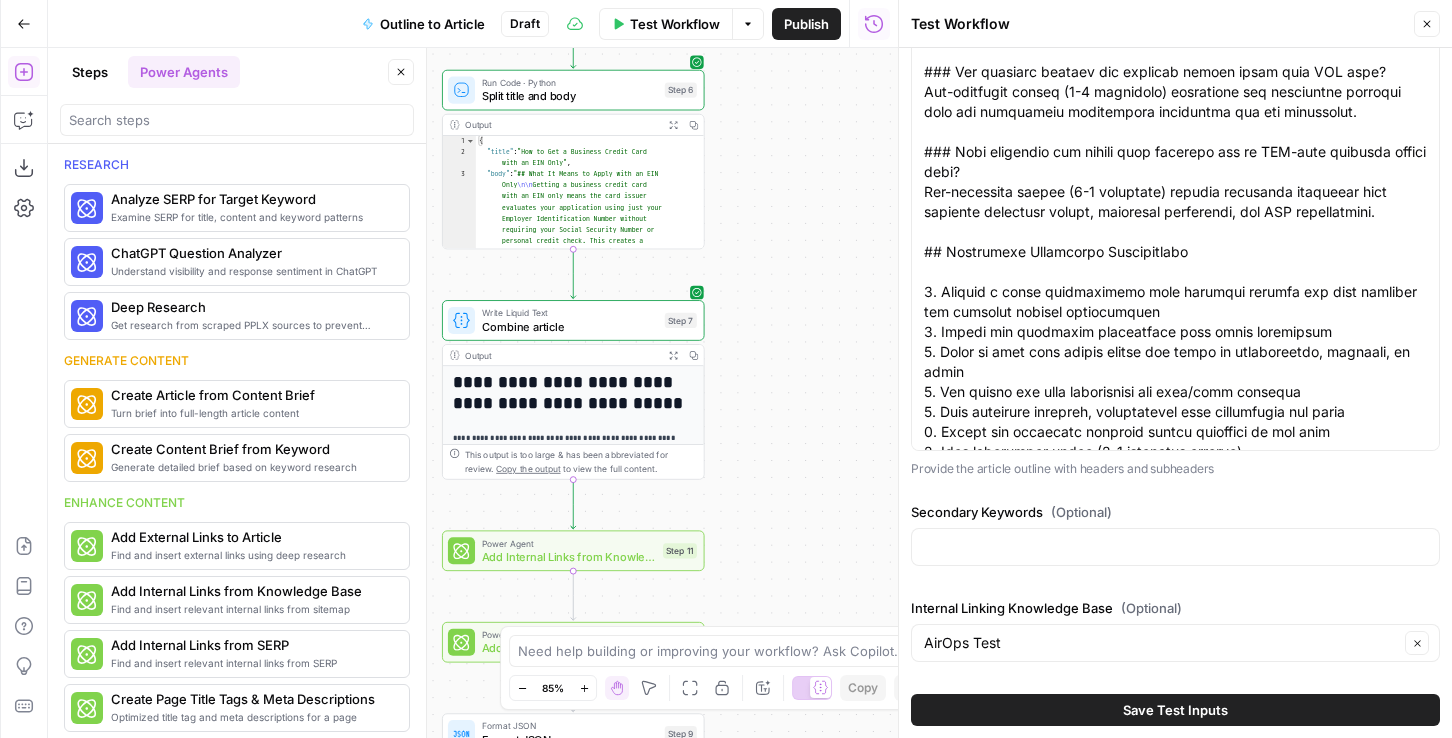 drag, startPoint x: 787, startPoint y: 462, endPoint x: 800, endPoint y: 432, distance: 32.695564 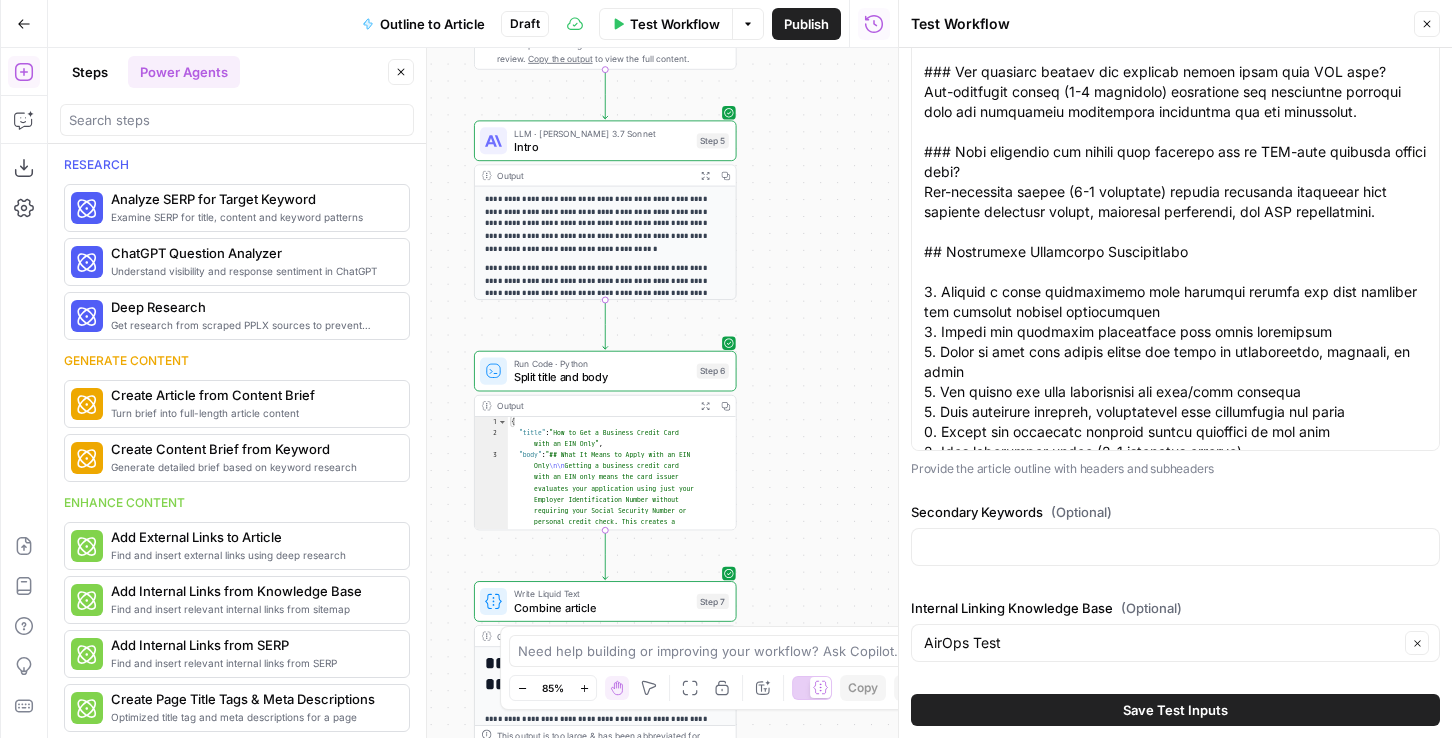 drag, startPoint x: 788, startPoint y: 182, endPoint x: 808, endPoint y: 493, distance: 311.64243 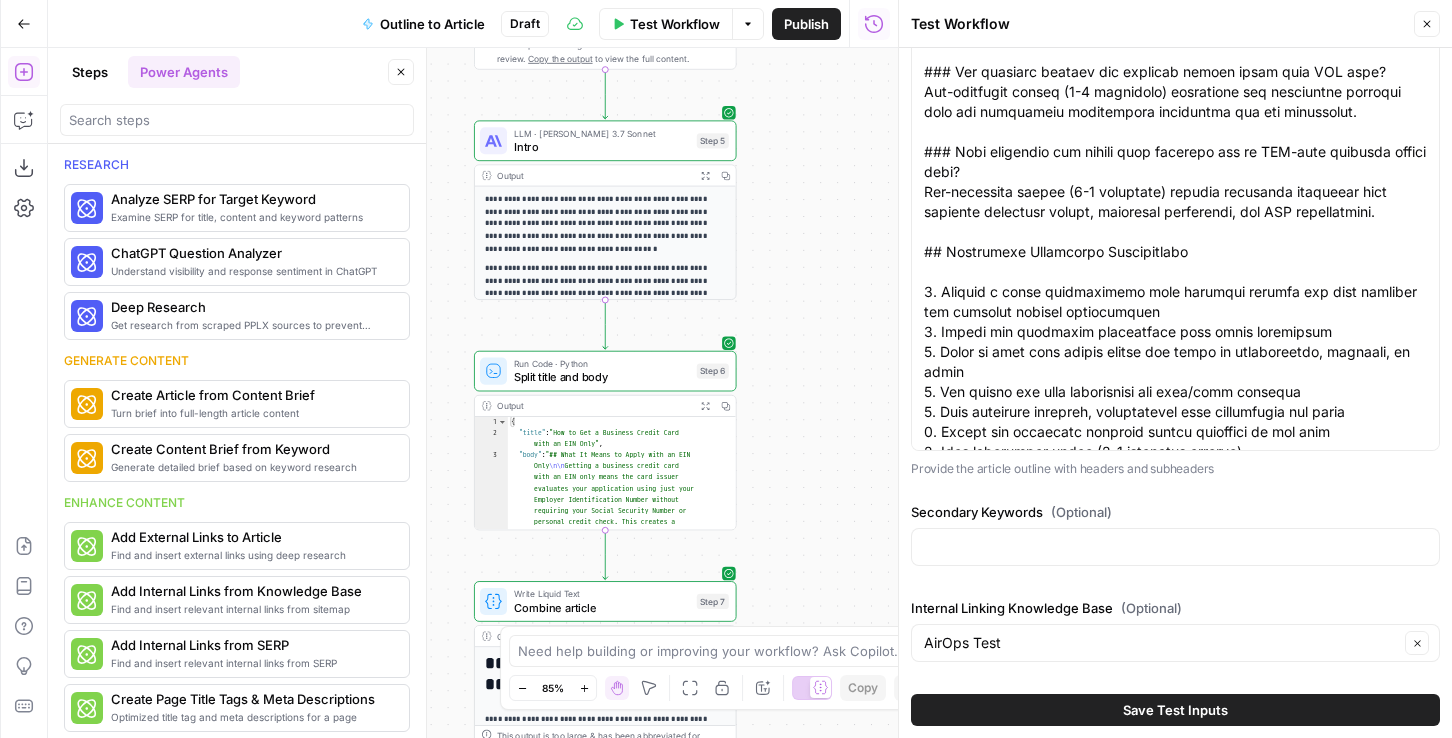 click on "Workflow Set Inputs Inputs Google Search Google Search Step 2 Output Expand Output Copy 1 2 3 4 5 6 7 {    "search_metadata" :  {      "id" :  "685ed9ebf7e99663b74624d0" ,      "status" :  "Success" ,      "json_endpoint" :  "https://serpapi.com          /searches/3479210bac7f3fee          /685ed9ebf7e99663b74624d0.json" ,      "created_at" :  "2025-06-27 17:50:35 UTC" ,      "processed_at" :  "2025-06-27 17:50:35 UTC" ,     XXXXXXXXXXXXXXXXXXXXXXXXXXXXXXXXXXXXXXXXXXXXXXXXXXXXXXXXXXXXXXXXXXXXXXXXXXXXXXXXXXXXXXXXXXXXXXXXXXXXXXXXXXXXXXXXXXXXXXXXXXXXXXXXXXXXXXXXXXXXXXXXXXXXXXXXXXXXXXXXXXXXXXXXXXXXXXXXXXXXXXXXXXXXXXXXXXXXXXXXXXXXXXXXXXXXXXXXXXXXXXXXXXXXXXXXXXXXXXXXXXXXXXXXXXXXXXXXXXXXXXXXXXXXXXXXXXXXXXXXXXXXXXXXXXXXXXXXXXXXXXXXXXXXXXXXXXXXXXXXXXXXXXXXXXXXXXXXXXXXXXXXXXXXXXXXXXXXXXXXXXXXXXXXXXXXXXXXXXXXXXXXXXXXXXXXXXXXXXXXXXXXXXXXXXXXXXXXXXXXXXXXXXXXXXXXXXXXXXXXXXXXXXXXXXXXXXXXXXXXXXXXXXXXXXXXXXXXXXXXXXXXXXXXXXXXXXXXXXXXXXXXXXXXXXXX This output is too large & has been abbreviated for review." at bounding box center (473, 393) 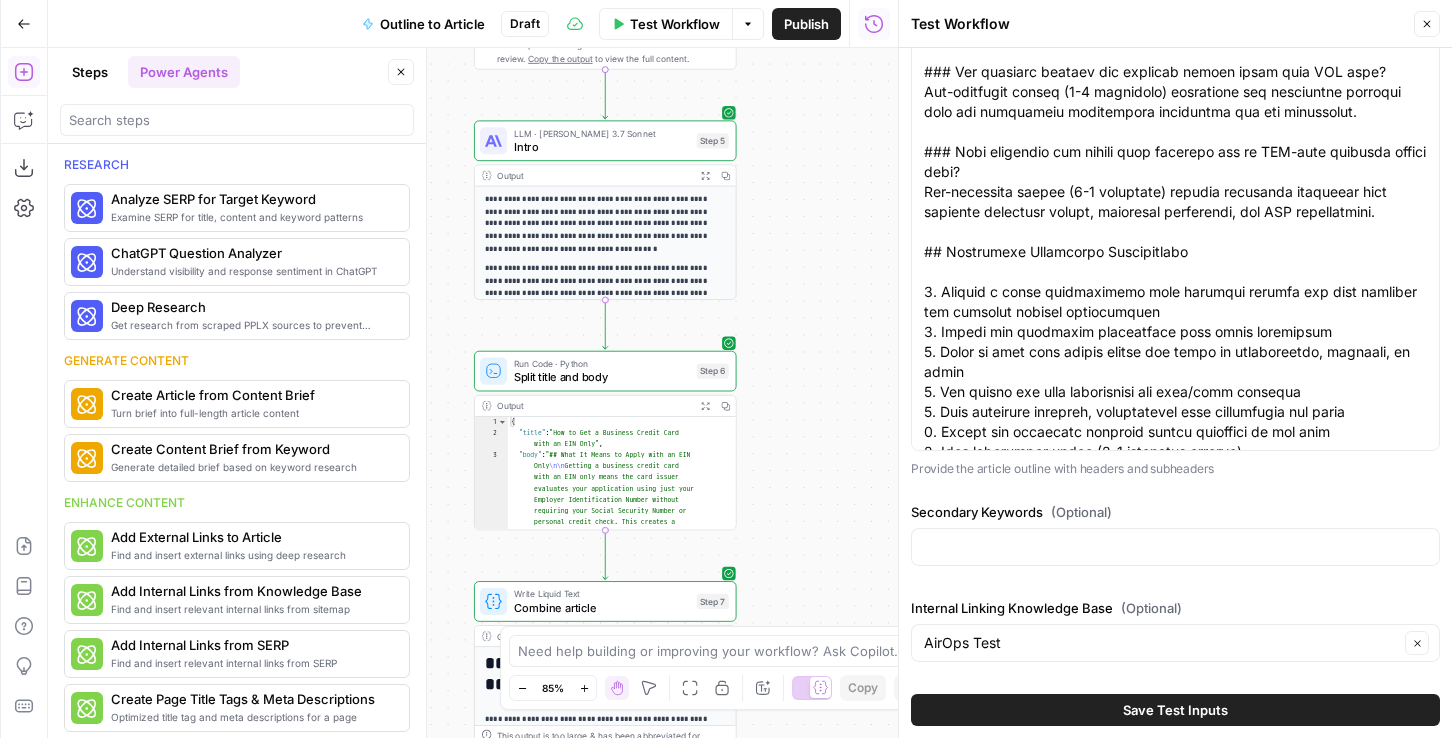 click on "LLM · Claude 3.7 Sonnet Intro Step 5 Copy step Delete step Edit Note Test" at bounding box center (605, 140) 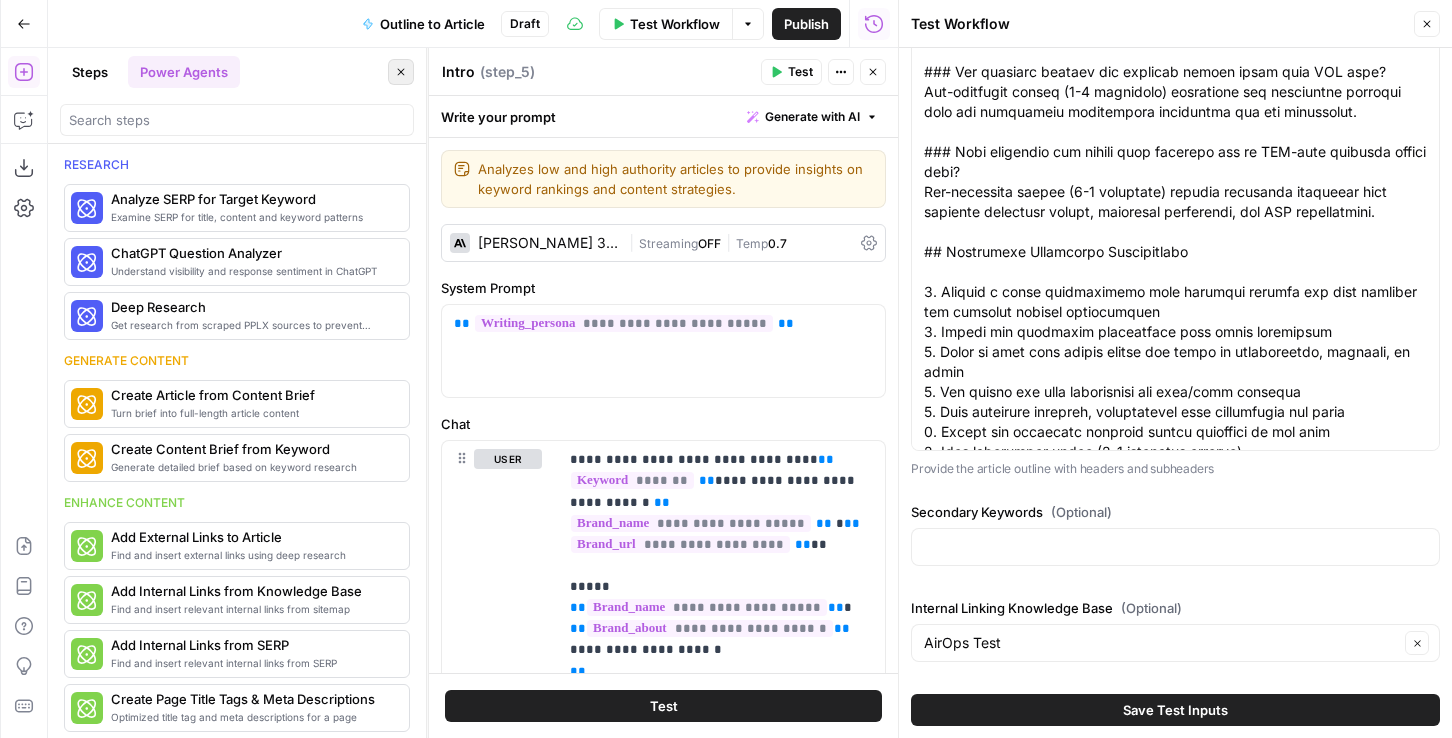 click 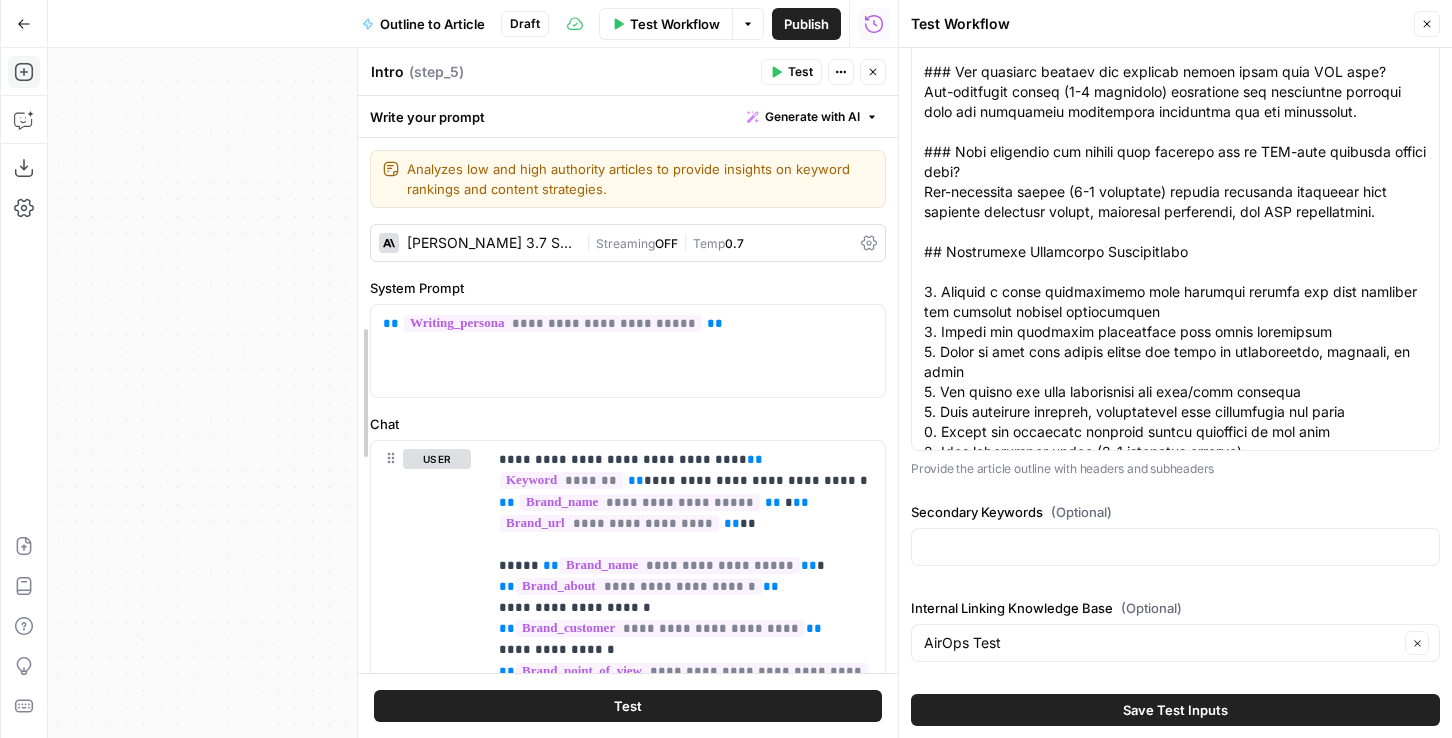 drag, startPoint x: 430, startPoint y: 264, endPoint x: 266, endPoint y: 264, distance: 164 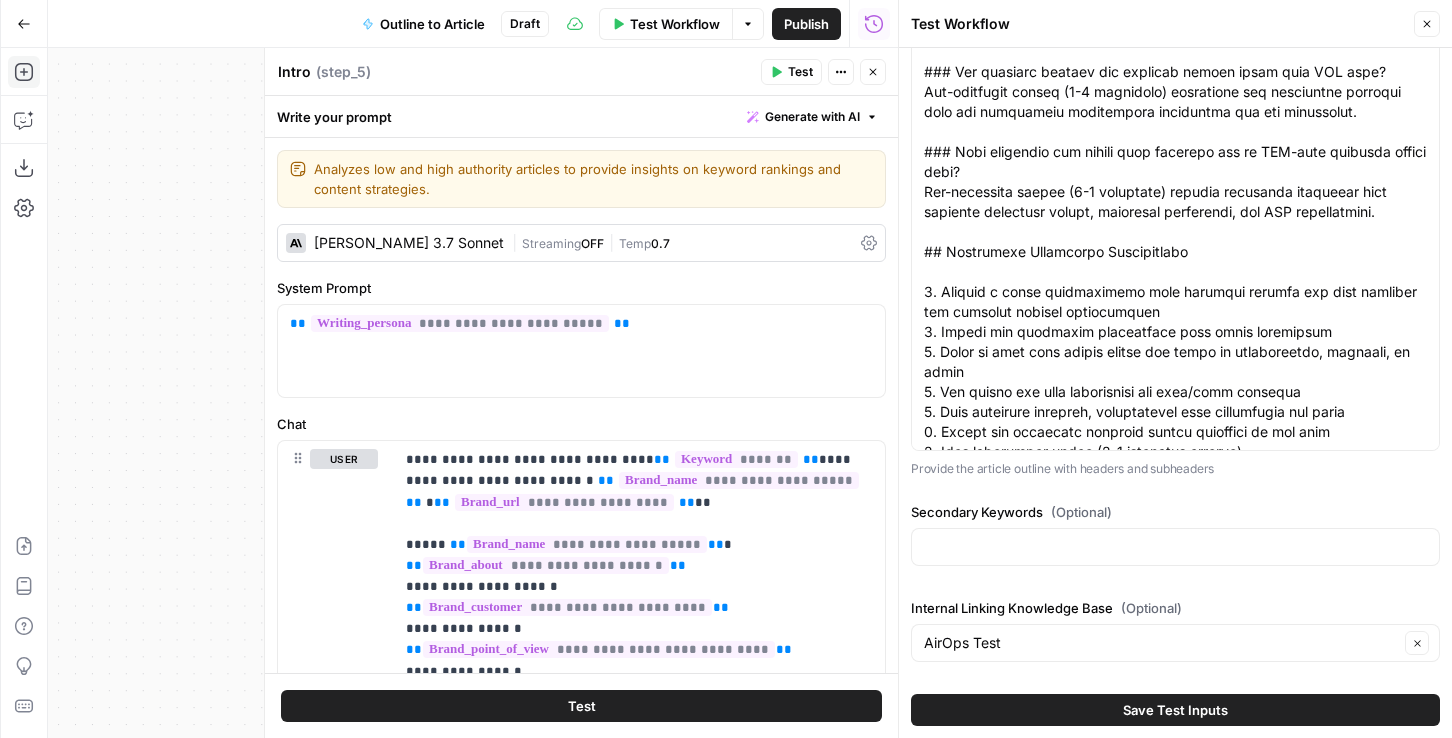 click on "Claude 3.7 Sonnet" at bounding box center [409, 243] 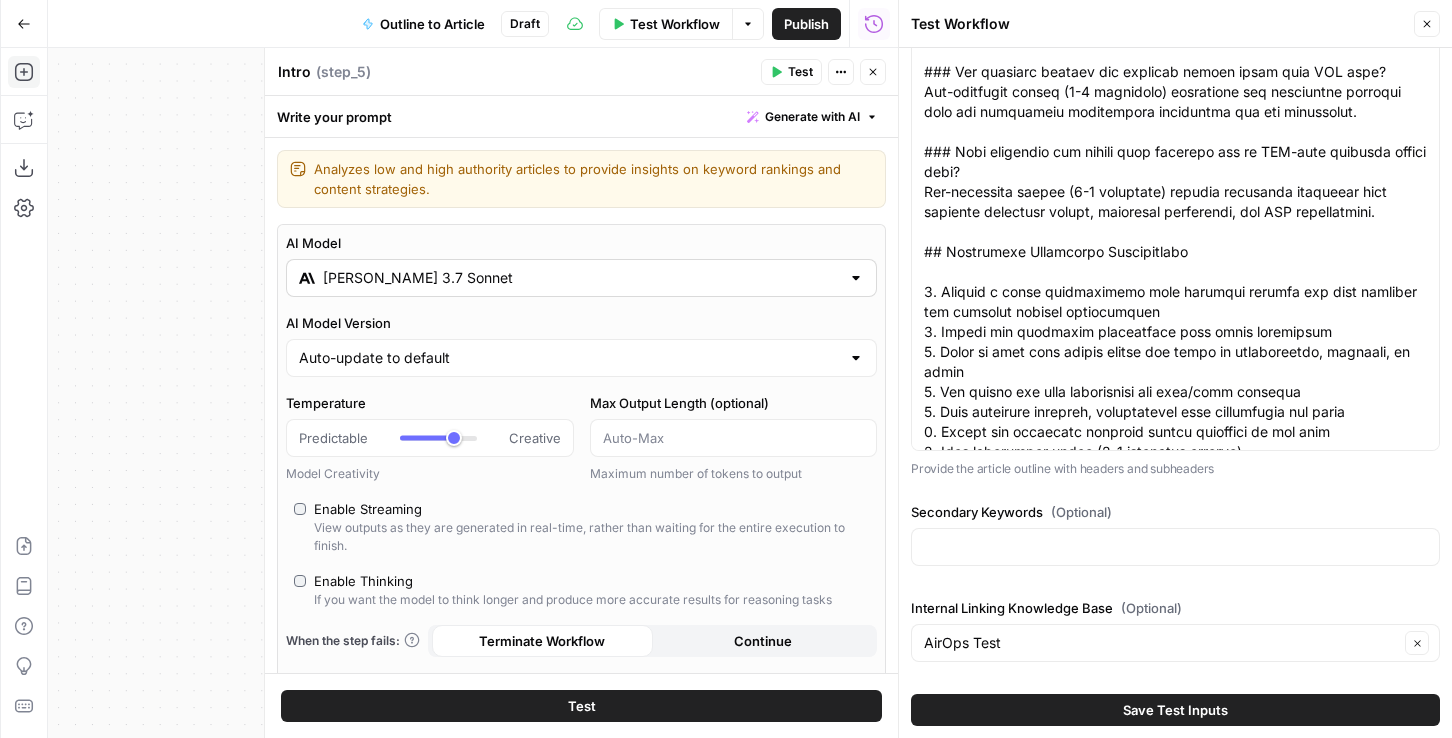 scroll, scrollTop: 37, scrollLeft: 0, axis: vertical 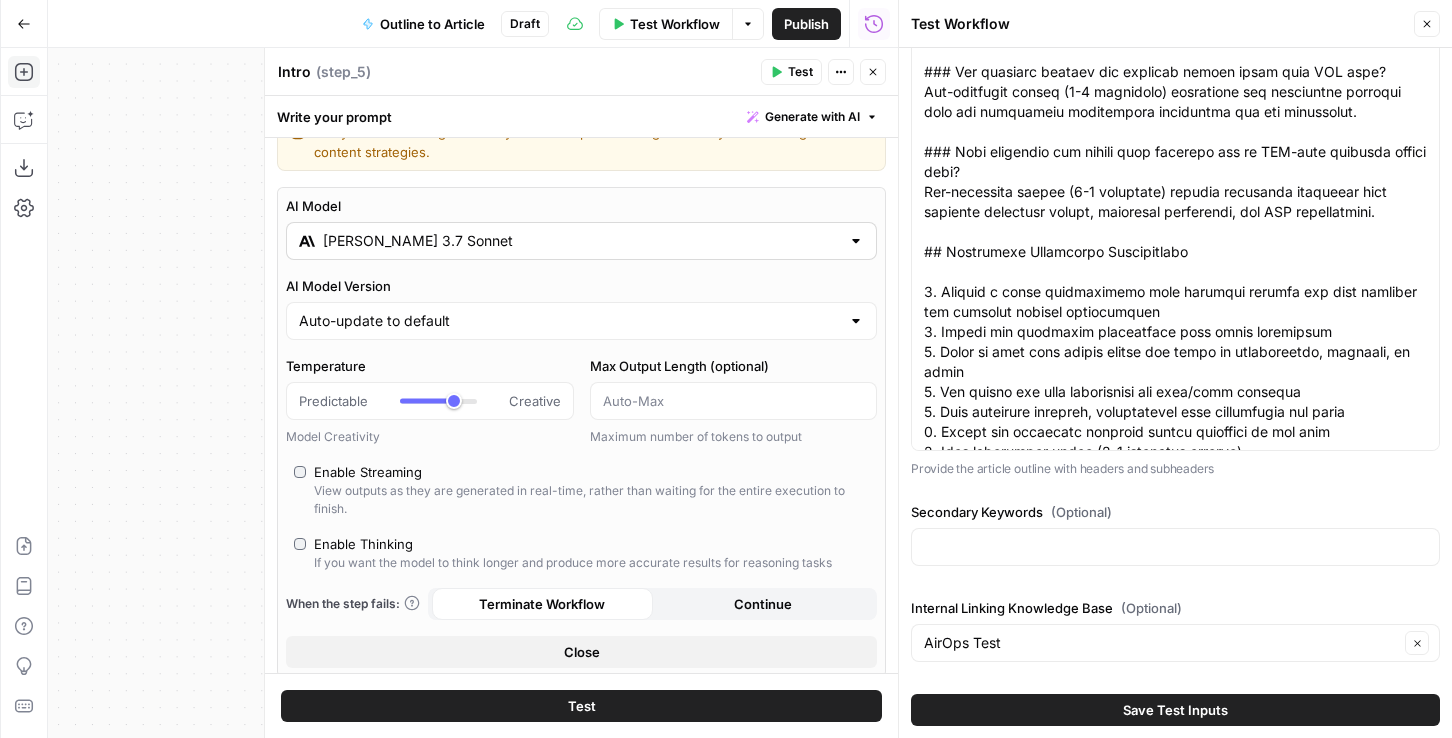 click on "Claude 3.7 Sonnet" at bounding box center (581, 241) 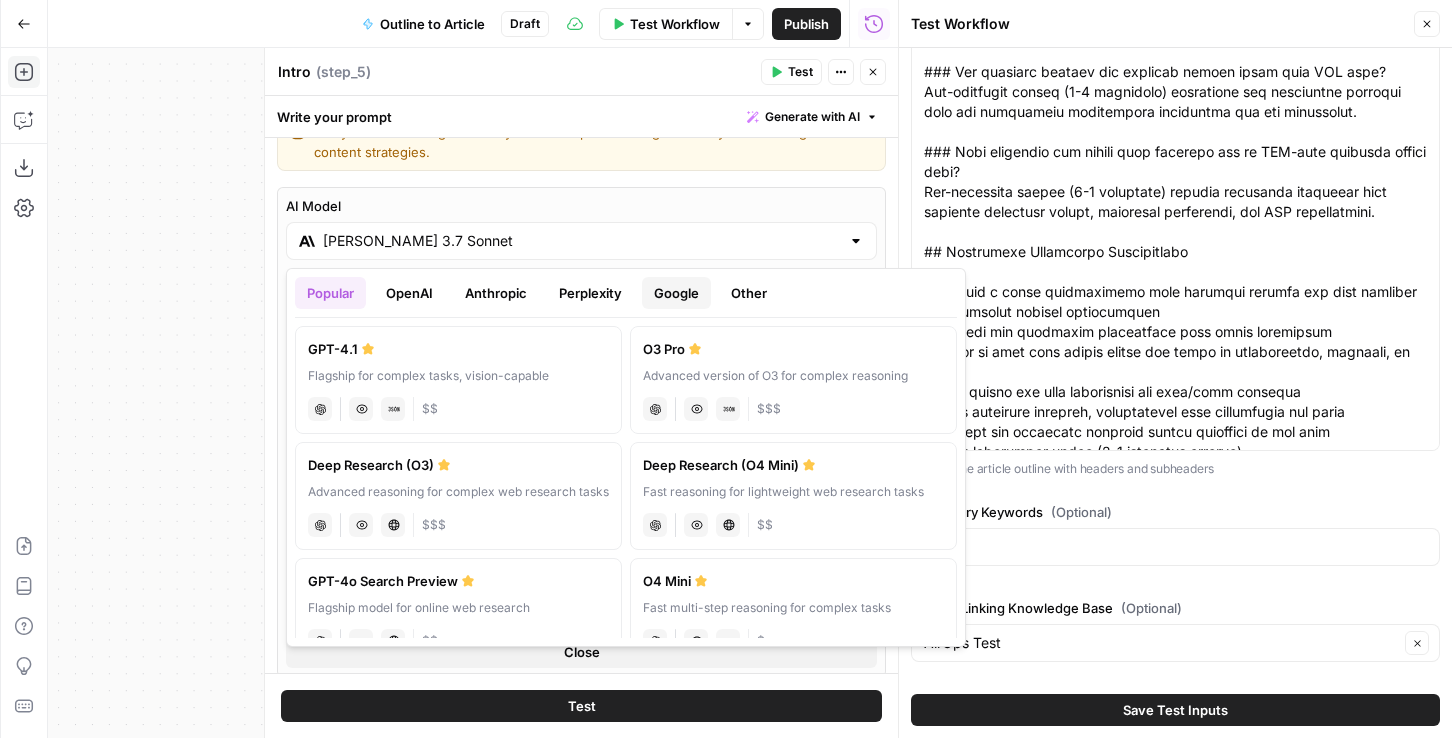 click on "Google" at bounding box center (676, 293) 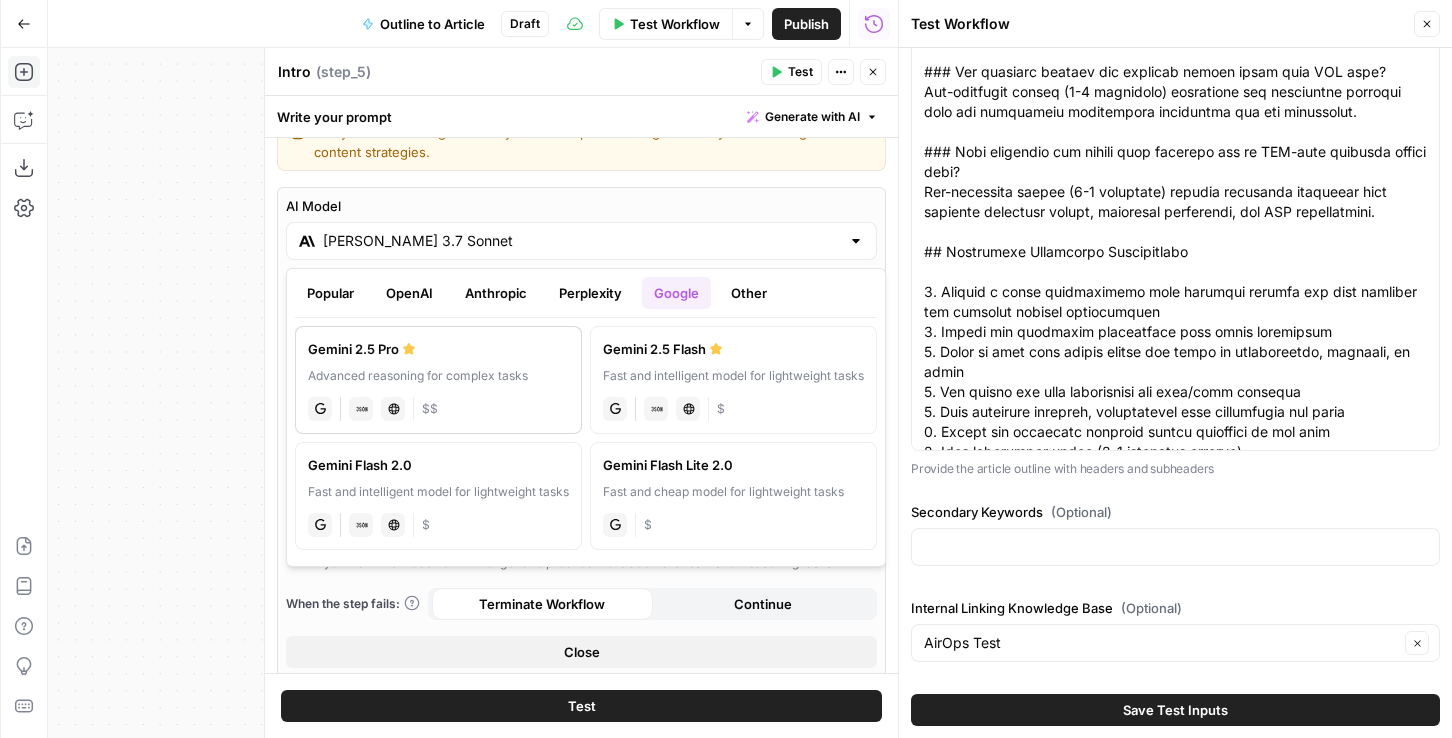 click on "Gemini 2.5 Pro" at bounding box center [438, 349] 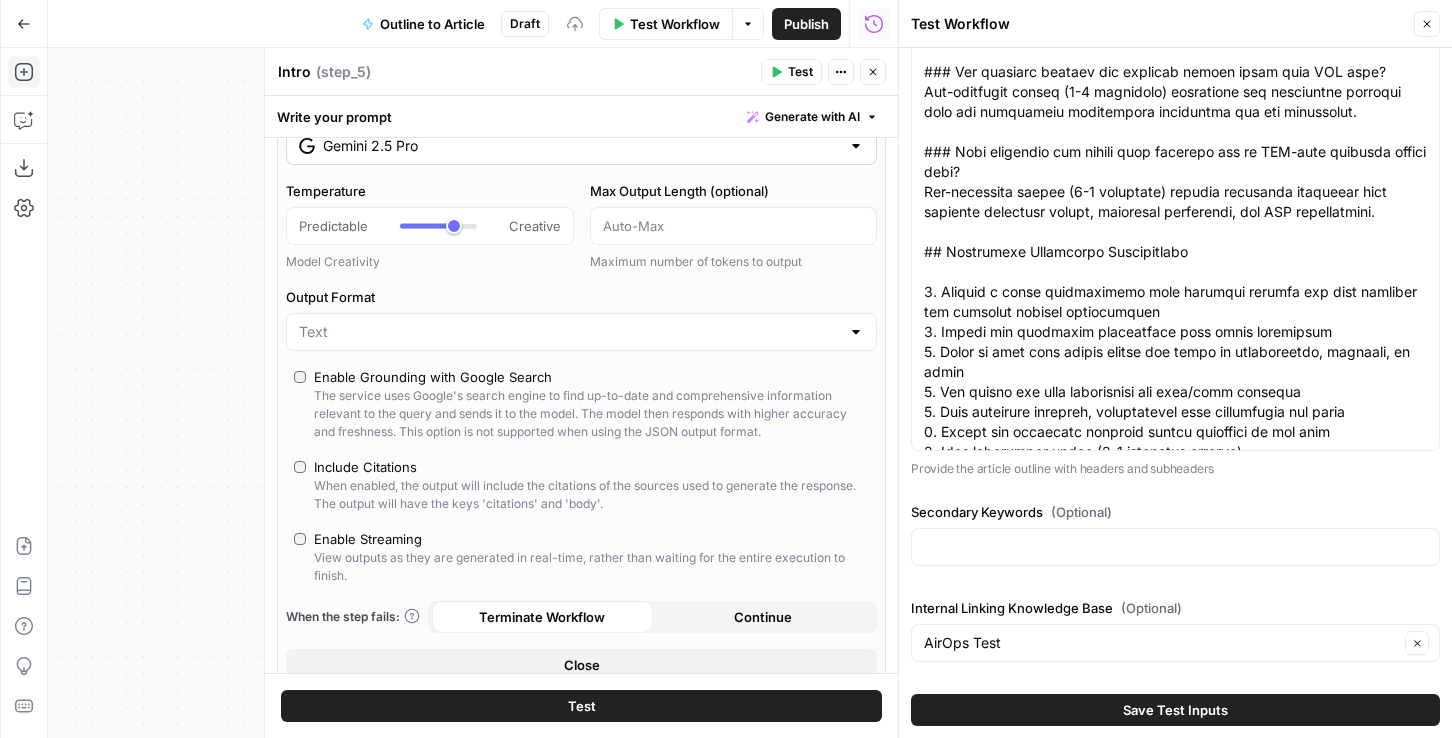 scroll, scrollTop: 151, scrollLeft: 0, axis: vertical 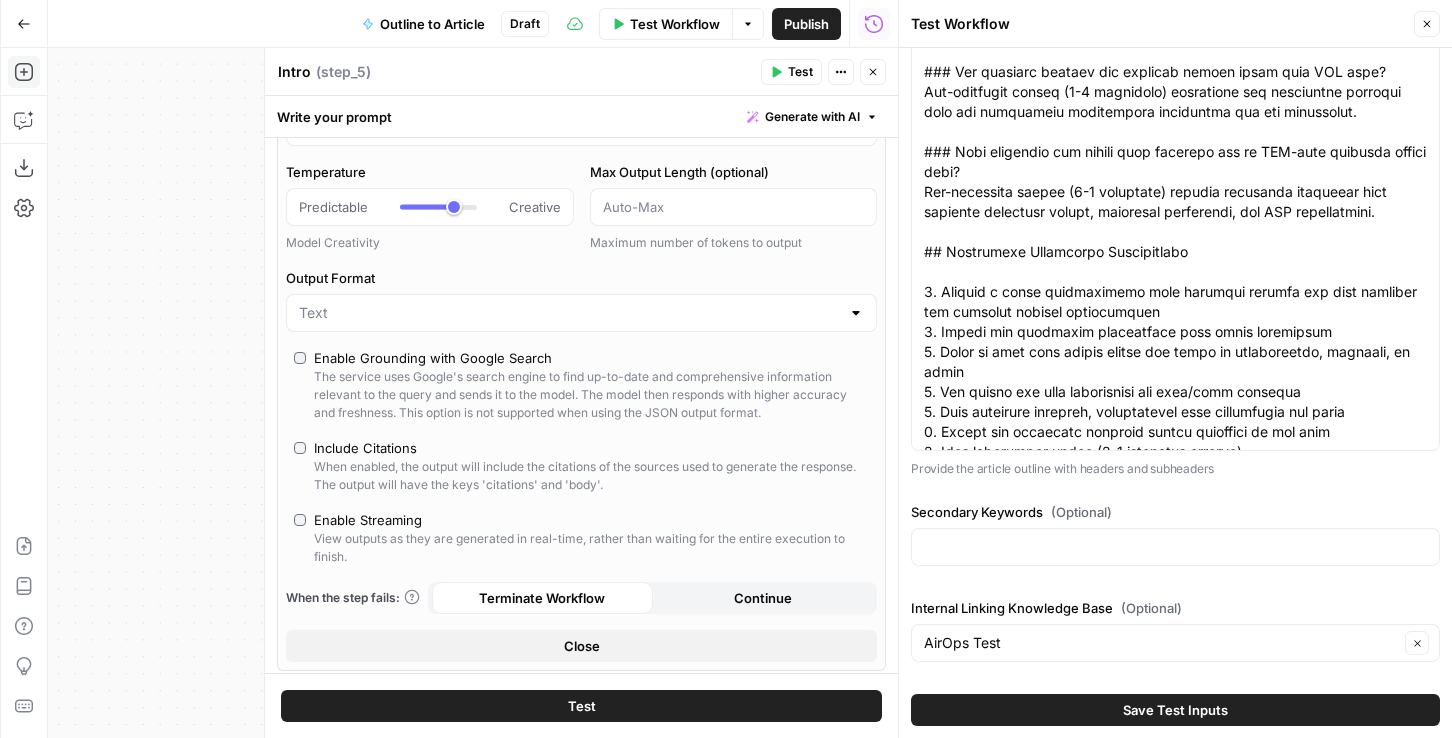 click on "Enable Grounding with Google Search The service uses Google's search engine to find up-to-date and comprehensive information relevant to the query and sends it to the model. The model then responds with higher accuracy and freshness. This option is not supported when using the JSON output format." at bounding box center [581, 385] 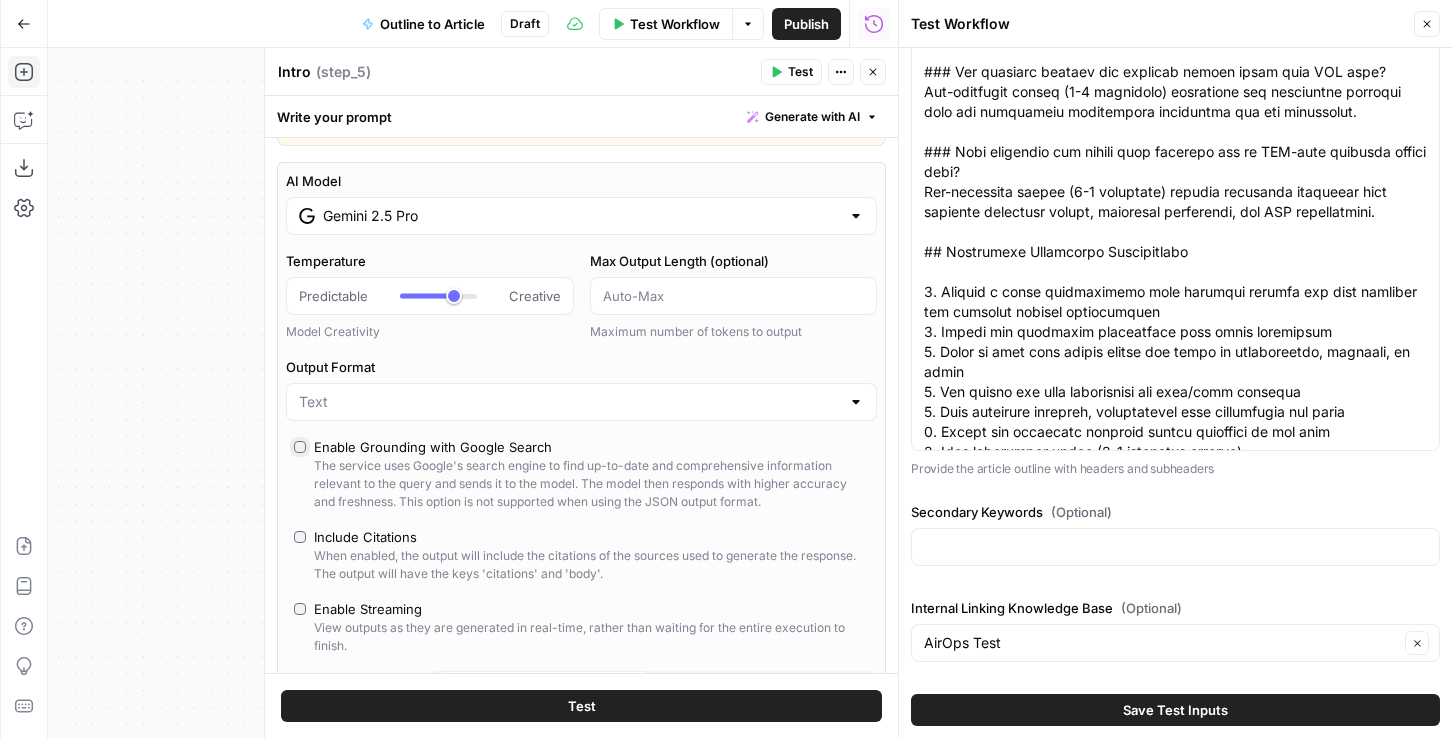 scroll, scrollTop: 60, scrollLeft: 0, axis: vertical 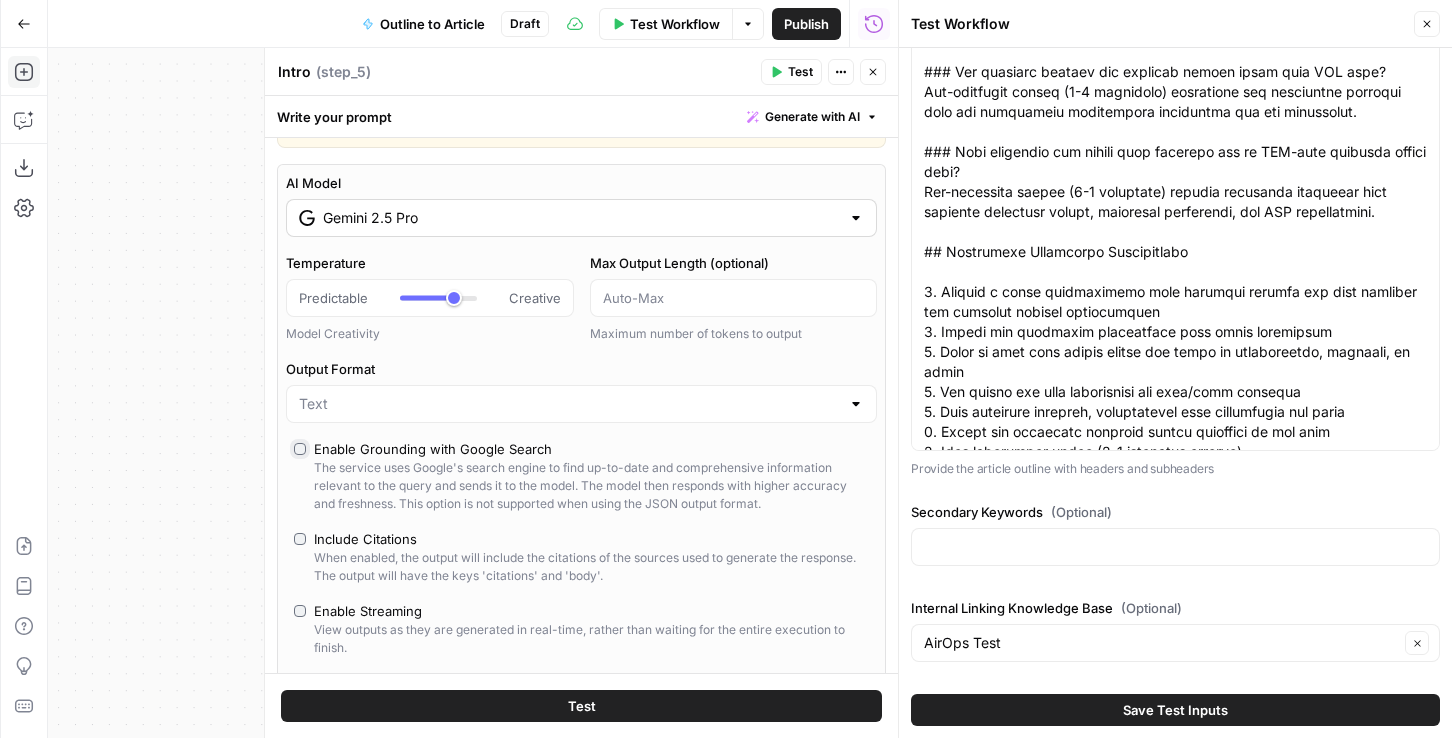 click on "Gemini 2.5 Pro" at bounding box center [581, 218] 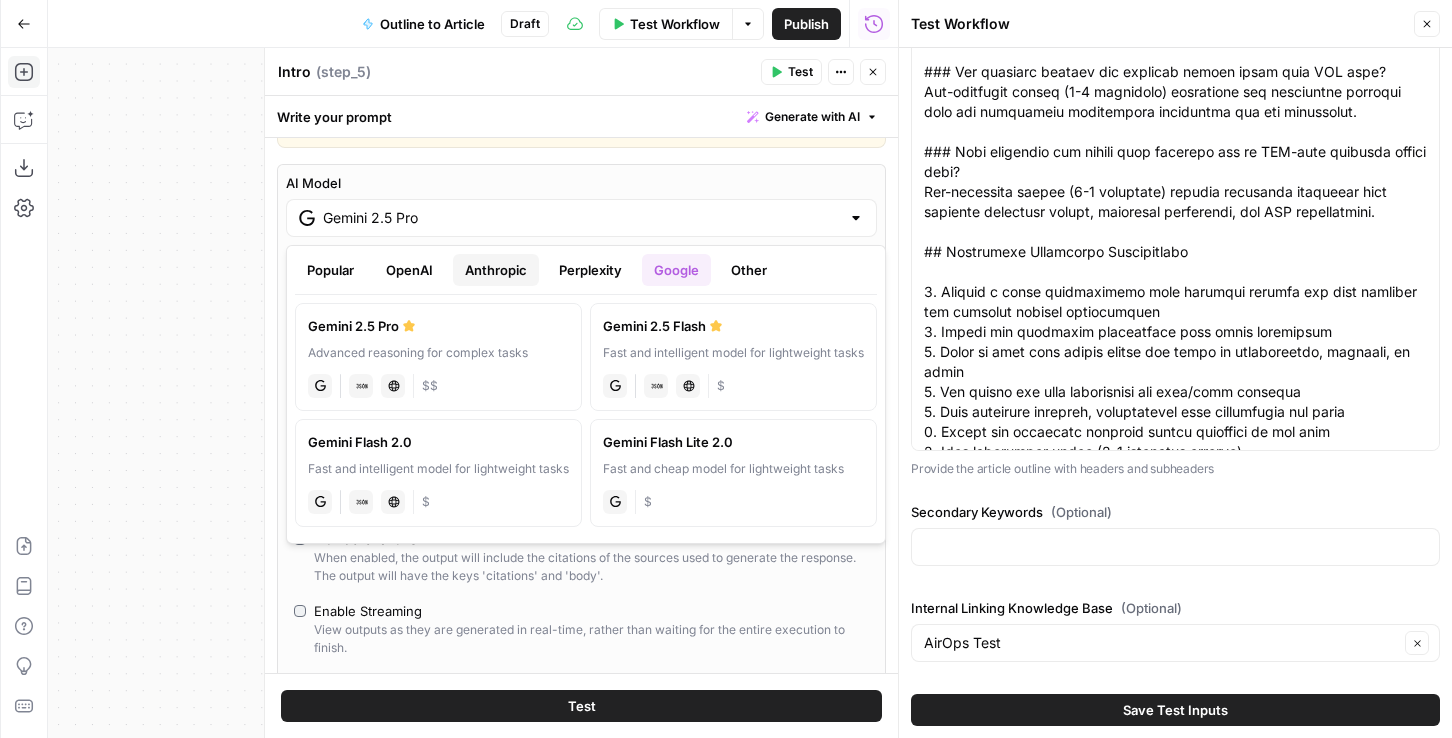 click on "Anthropic" at bounding box center [496, 270] 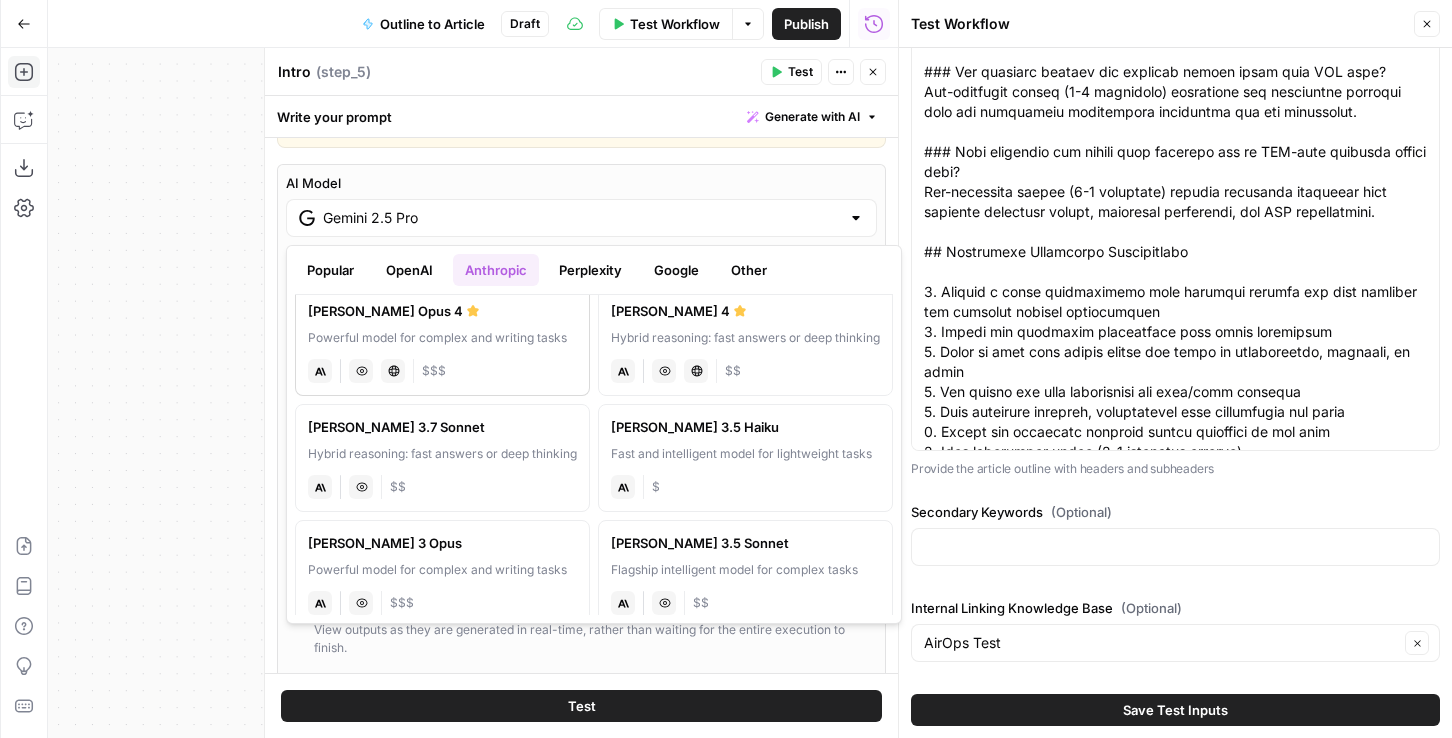 scroll, scrollTop: 0, scrollLeft: 0, axis: both 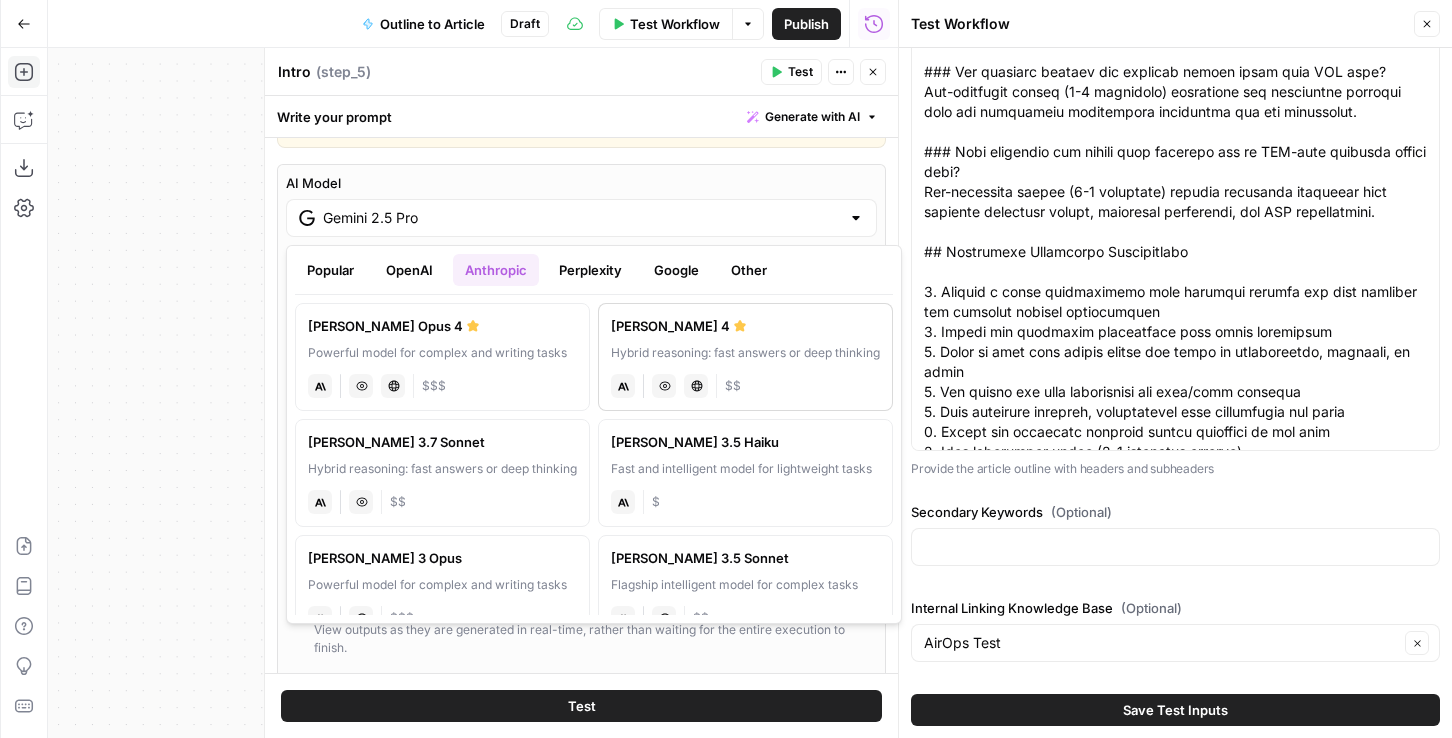 click on "Hybrid reasoning: fast answers or deep thinking" at bounding box center (745, 353) 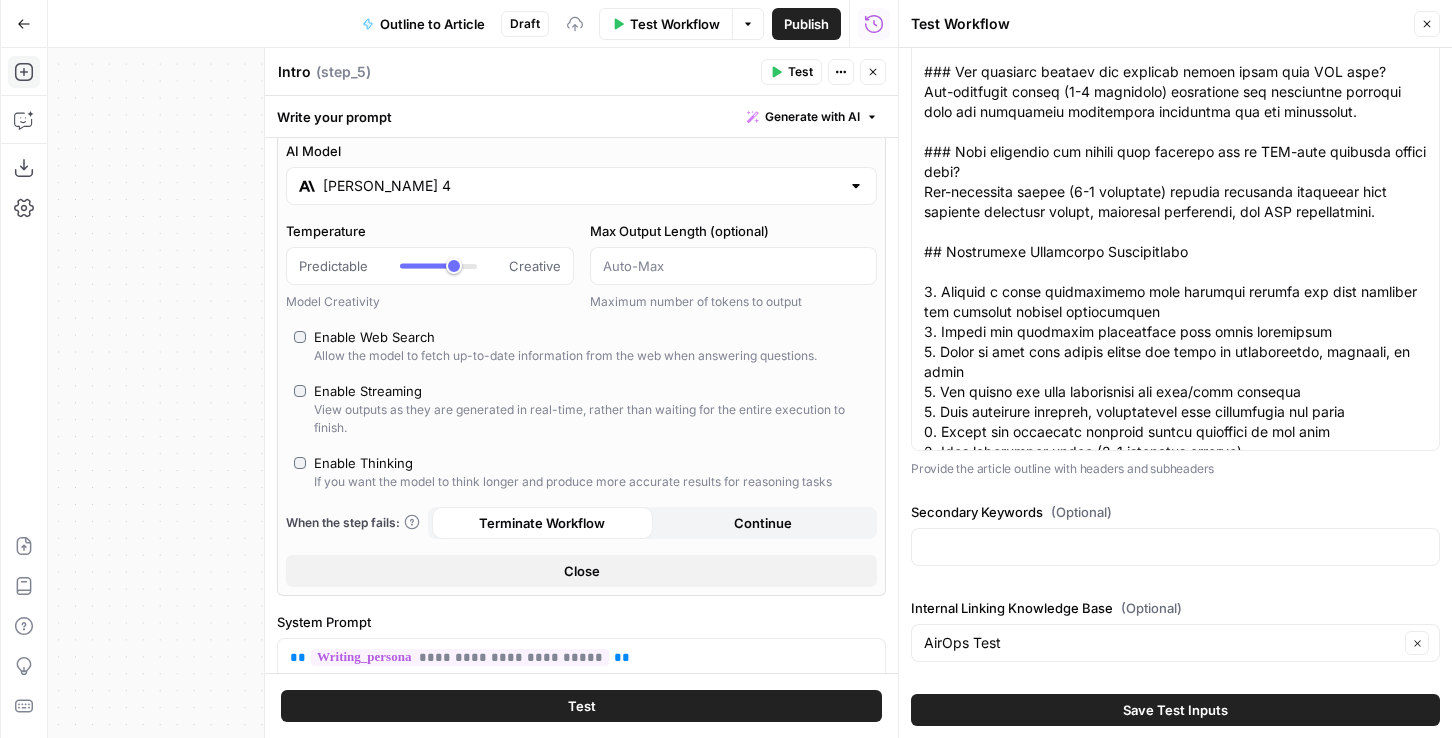 scroll, scrollTop: 99, scrollLeft: 0, axis: vertical 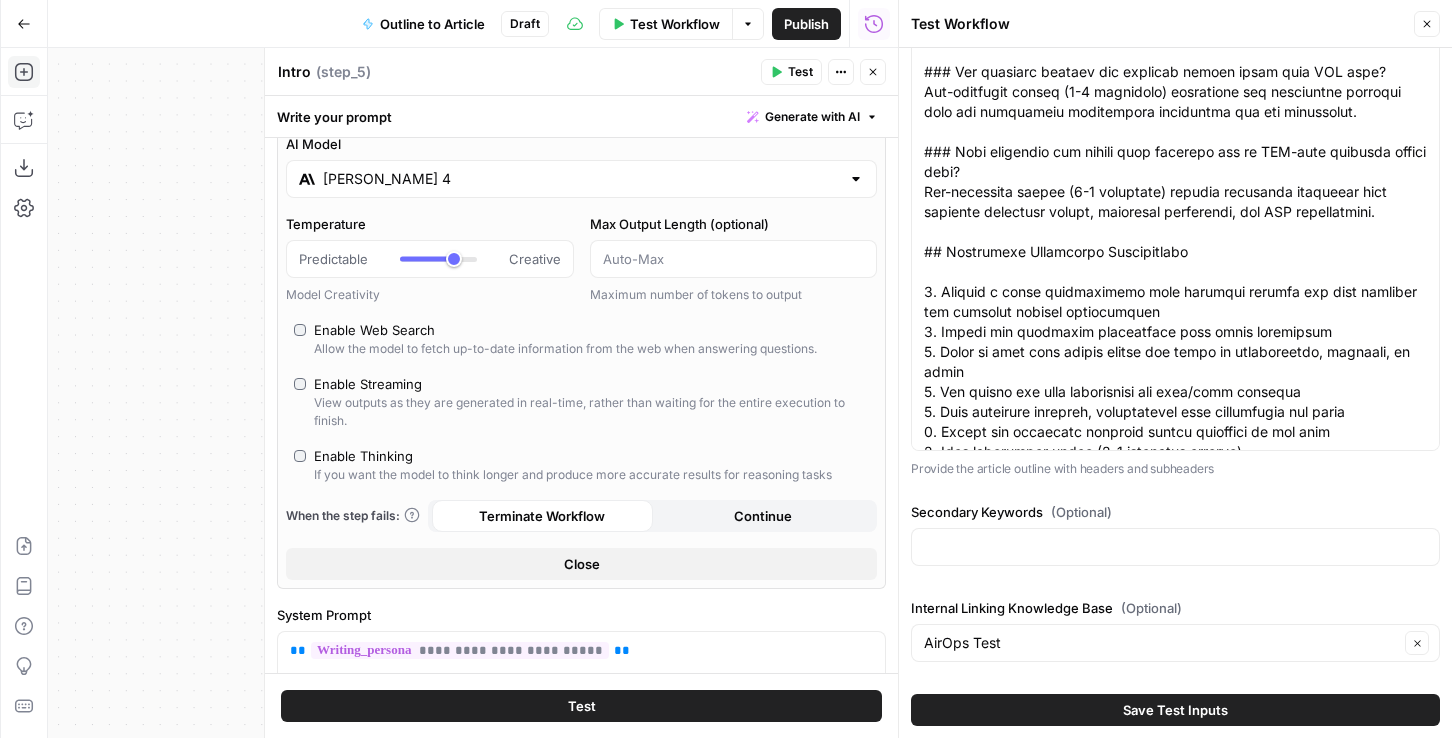 click on "Enable Web Search" at bounding box center [374, 330] 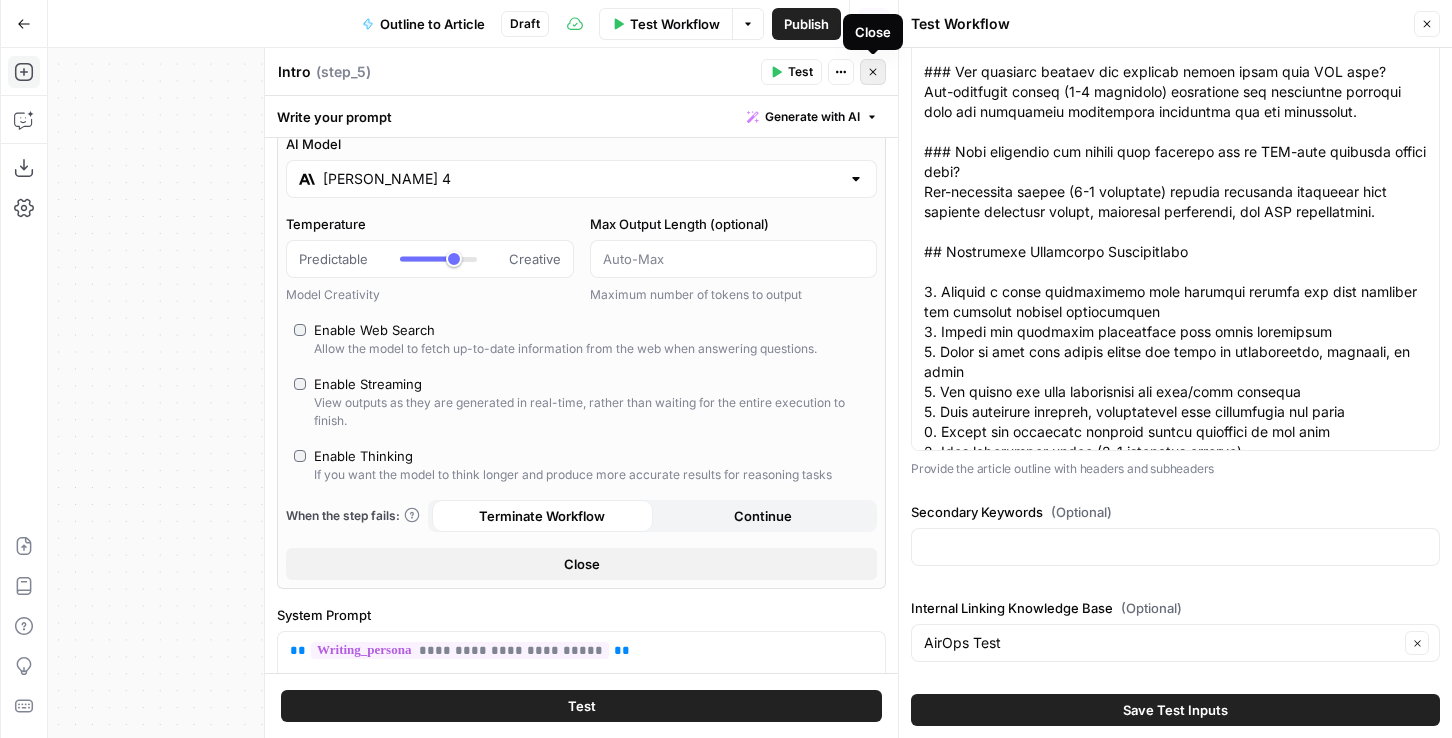 click on "Close" at bounding box center (873, 72) 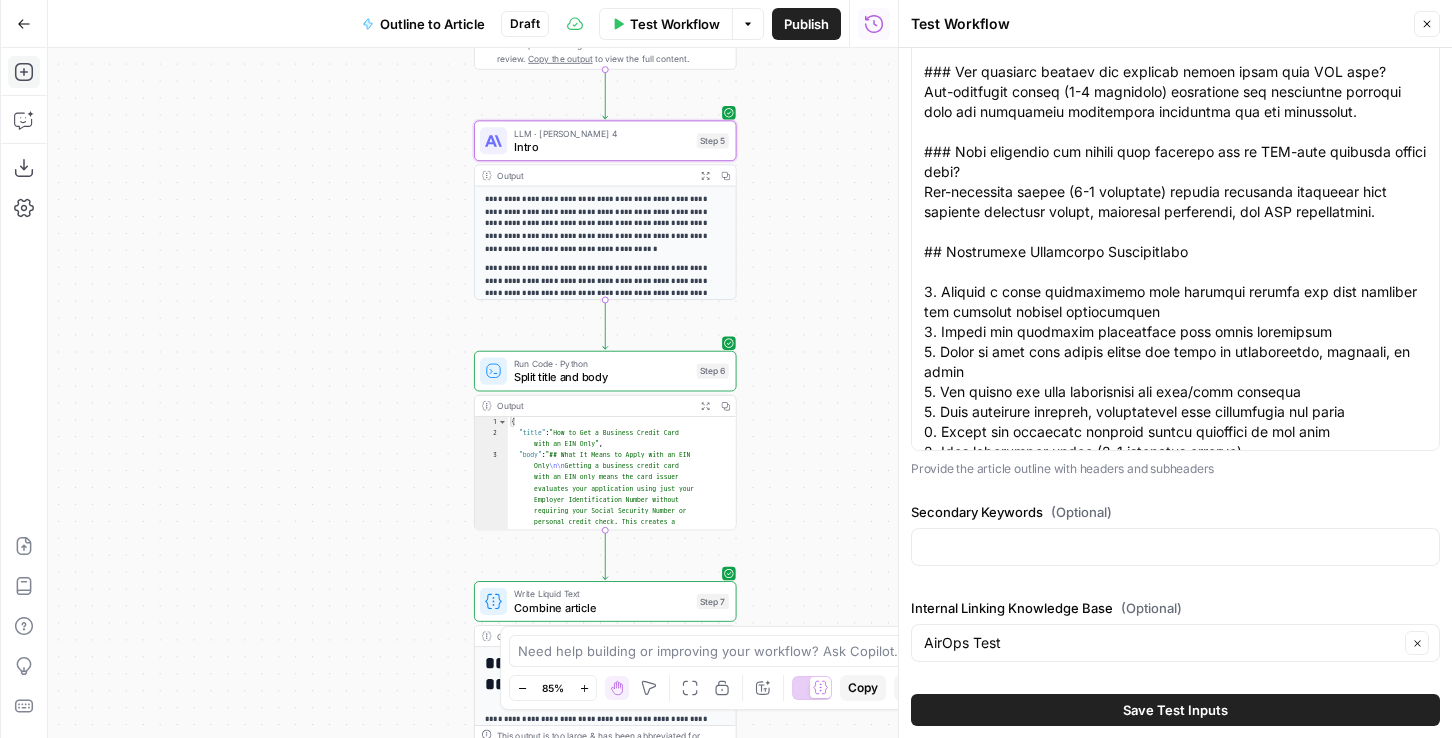 drag, startPoint x: 845, startPoint y: 94, endPoint x: 794, endPoint y: 129, distance: 61.854668 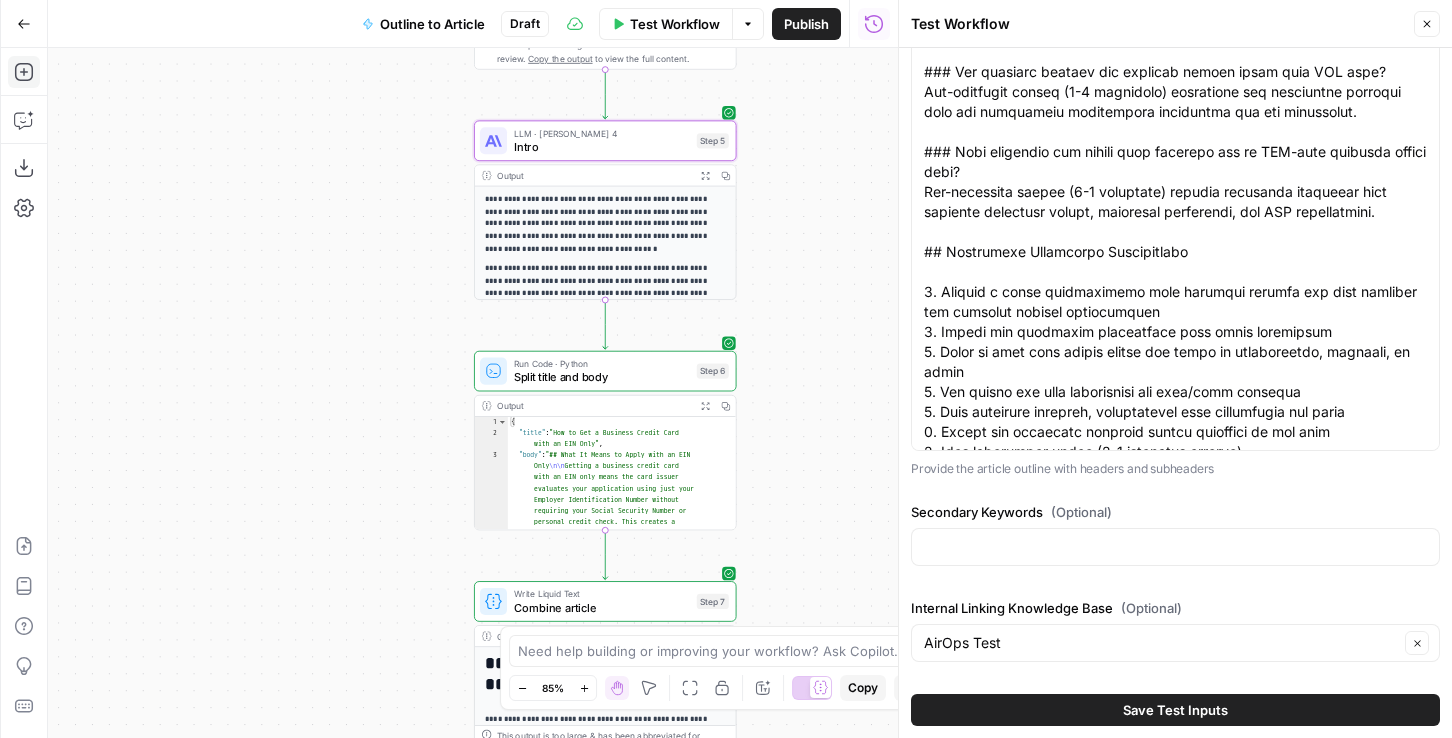 click on "Workflow Set Inputs Inputs Google Search Google Search Step 2 Output Expand Output Copy 1 2 3 4 5 6 7 {    "search_metadata" :  {      "id" :  "685ed9ebf7e99663b74624d0" ,      "status" :  "Success" ,      "json_endpoint" :  "https://serpapi.com          /searches/3479210bac7f3fee          /685ed9ebf7e99663b74624d0.json" ,      "created_at" :  "2025-06-27 17:50:35 UTC" ,      "processed_at" :  "2025-06-27 17:50:35 UTC" ,     XXXXXXXXXXXXXXXXXXXXXXXXXXXXXXXXXXXXXXXXXXXXXXXXXXXXXXXXXXXXXXXXXXXXXXXXXXXXXXXXXXXXXXXXXXXXXXXXXXXXXXXXXXXXXXXXXXXXXXXXXXXXXXXXXXXXXXXXXXXXXXXXXXXXXXXXXXXXXXXXXXXXXXXXXXXXXXXXXXXXXXXXXXXXXXXXXXXXXXXXXXXXXXXXXXXXXXXXXXXXXXXXXXXXXXXXXXXXXXXXXXXXXXXXXXXXXXXXXXXXXXXXXXXXXXXXXXXXXXXXXXXXXXXXXXXXXXXXXXXXXXXXXXXXXXXXXXXXXXXXXXXXXXXXXXXXXXXXXXXXXXXXXXXXXXXXXXXXXXXXXXXXXXXXXXXXXXXXXXXXXXXXXXXXXXXXXXXXXXXXXXXXXXXXXXXXXXXXXXXXXXXXXXXXXXXXXXXXXXXXXXXXXXXXXXXXXXXXXXXXXXXXXXXXXXXXXXXXXXXXXXXXXXXXXXXXXXXXXXXXXXXXXXXXXXXX This output is too large & has been abbreviated for review." at bounding box center (473, 393) 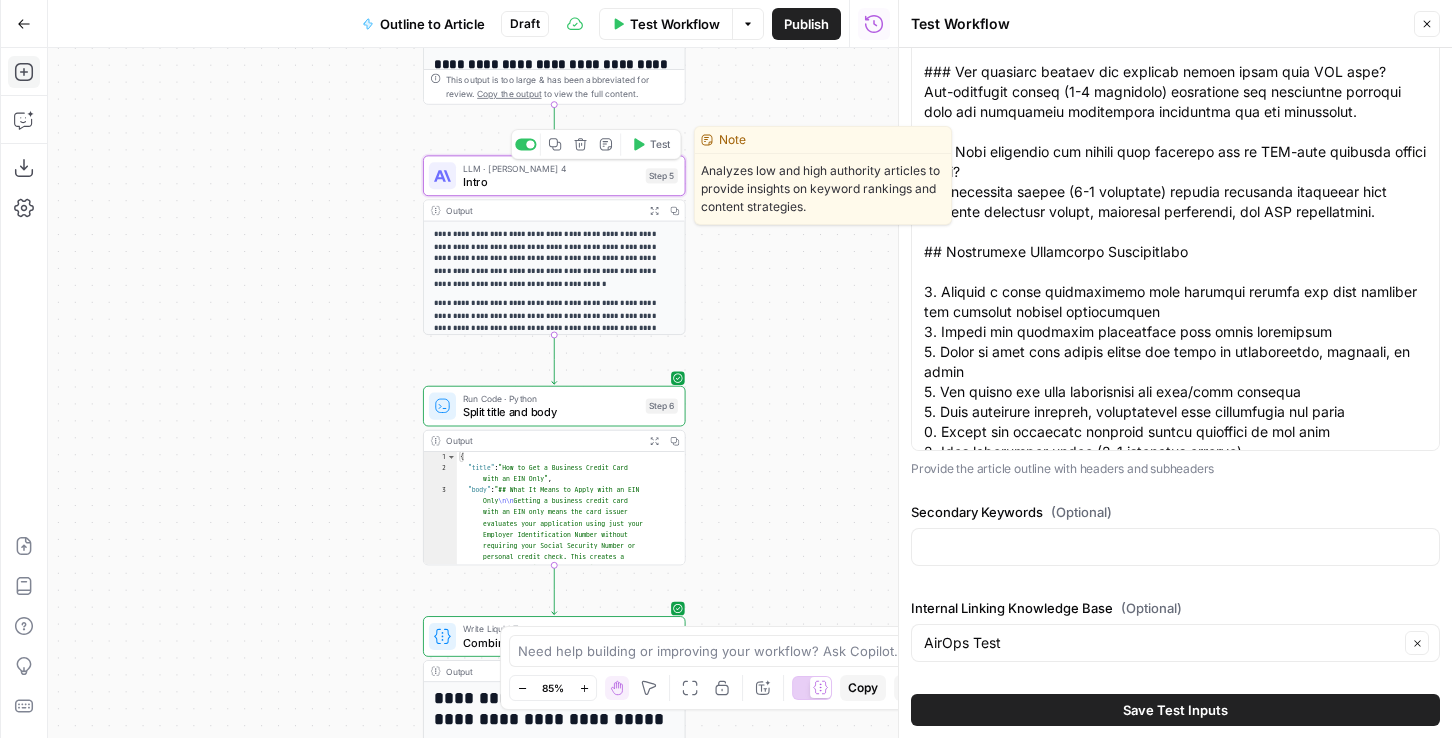 click on "Intro" at bounding box center [551, 181] 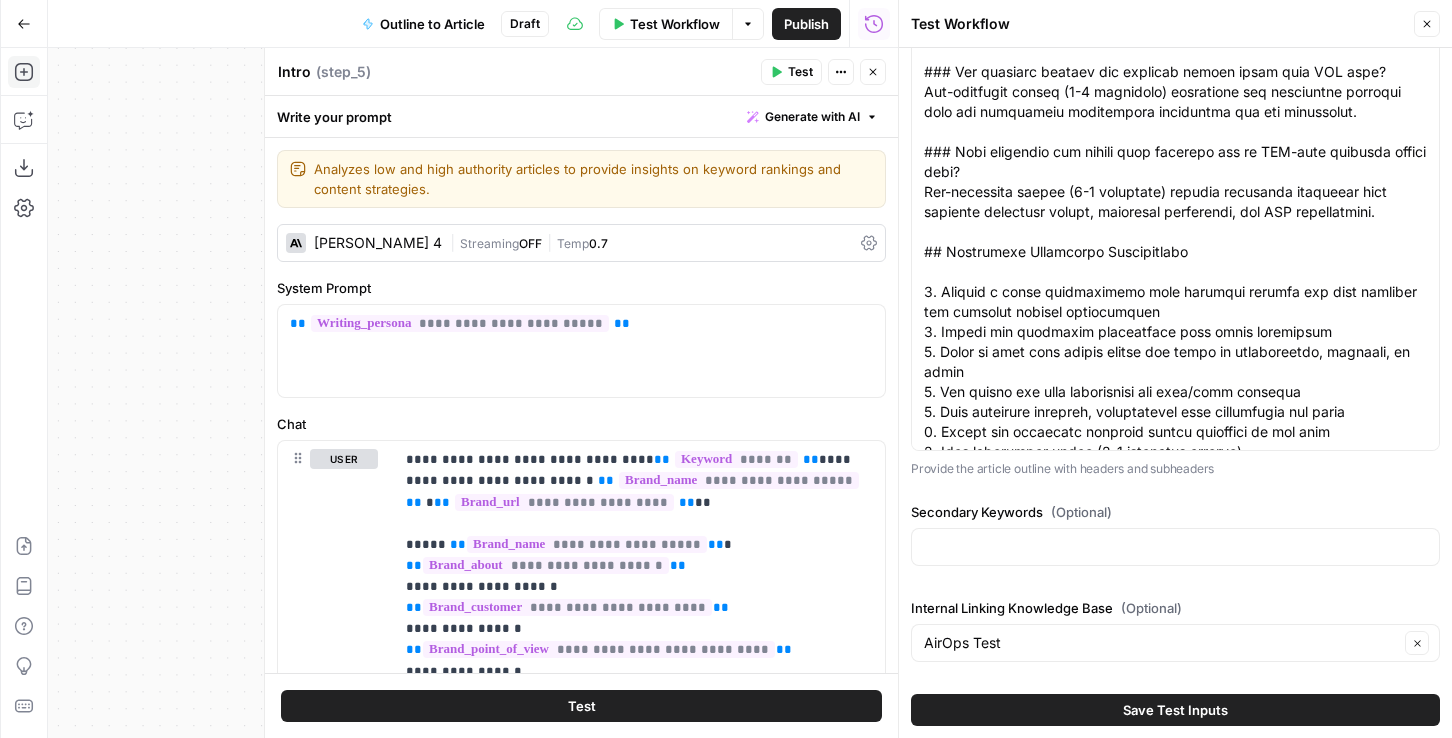 click on "Claude Sonnet 4   |   Streaming  OFF   |   Temp  0.7" at bounding box center (581, 243) 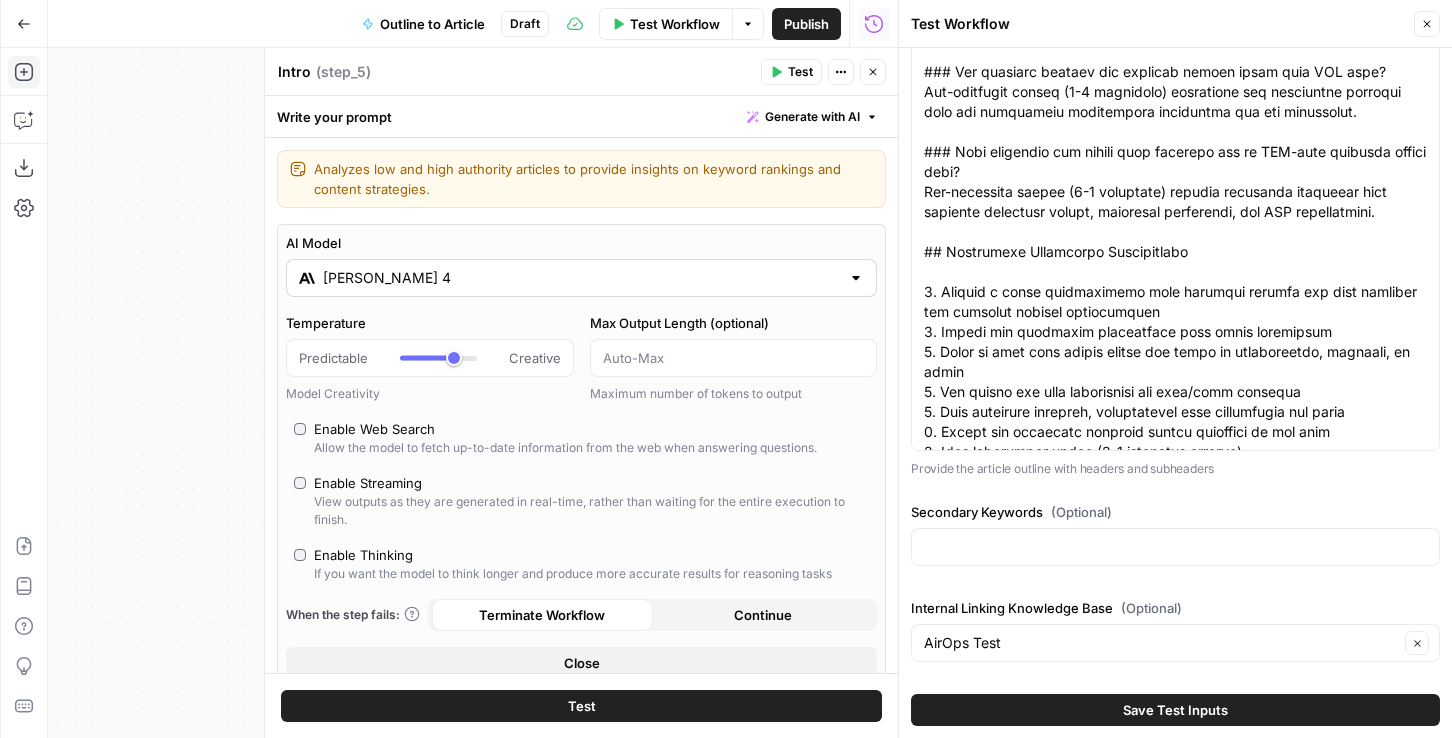 click on "Claude Sonnet 4" at bounding box center [581, 278] 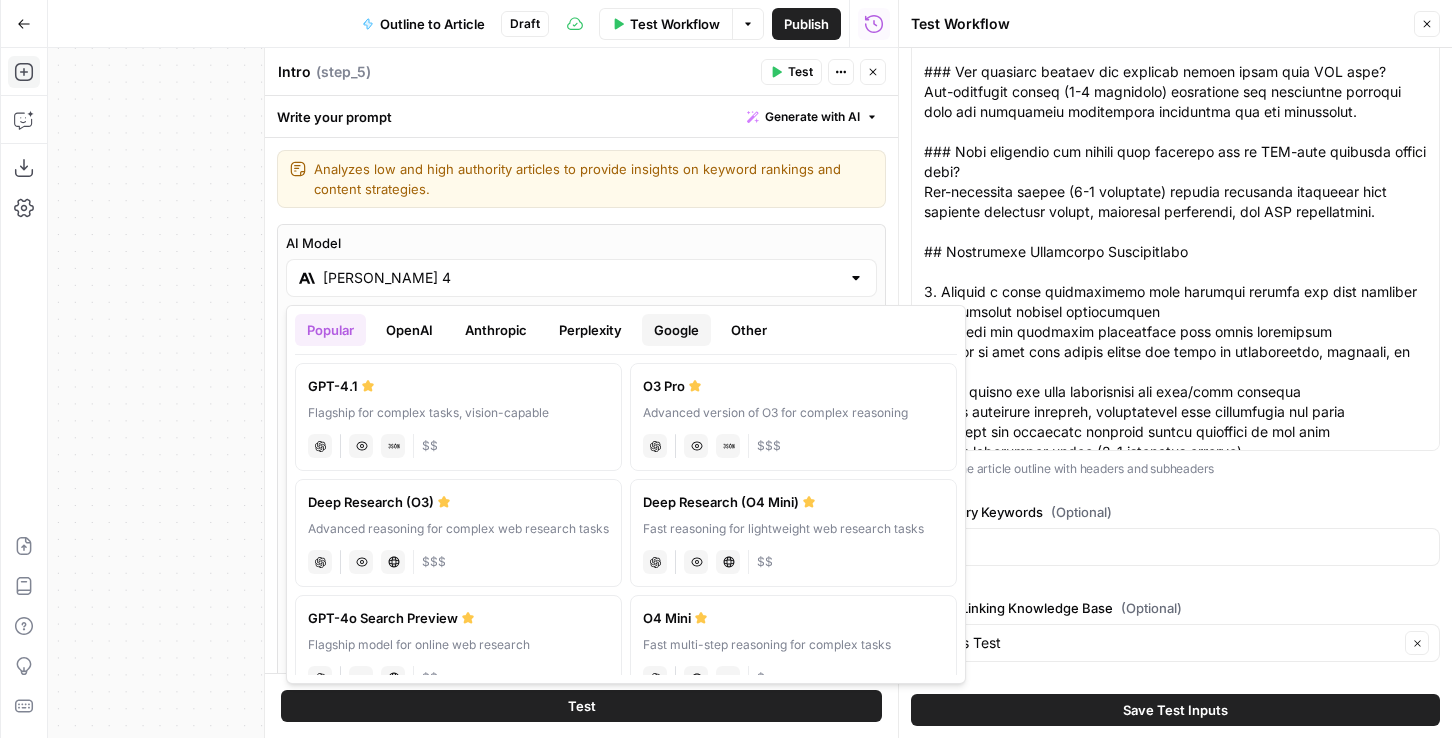 click on "Google" at bounding box center [676, 330] 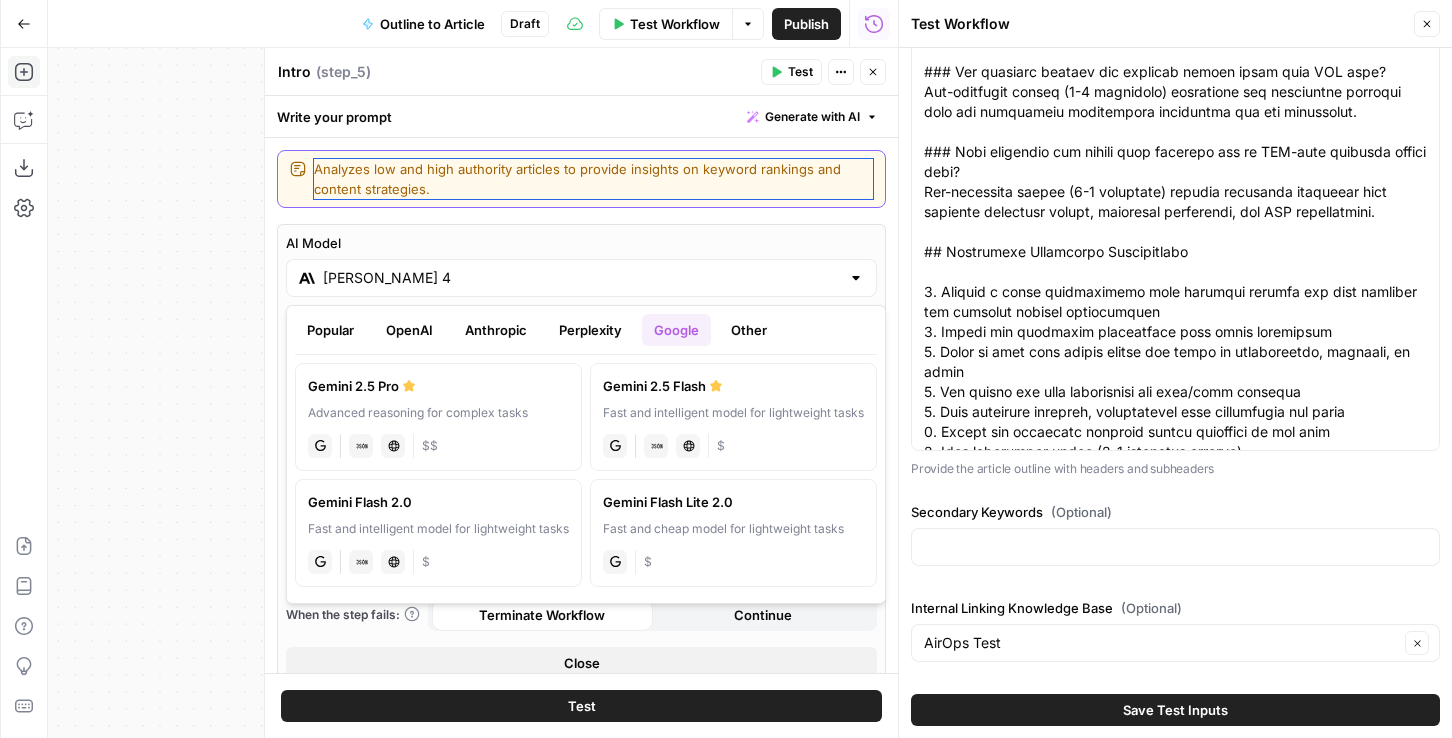 click on "Analyzes low and high authority articles to provide insights on keyword rankings and content strategies." at bounding box center [593, 179] 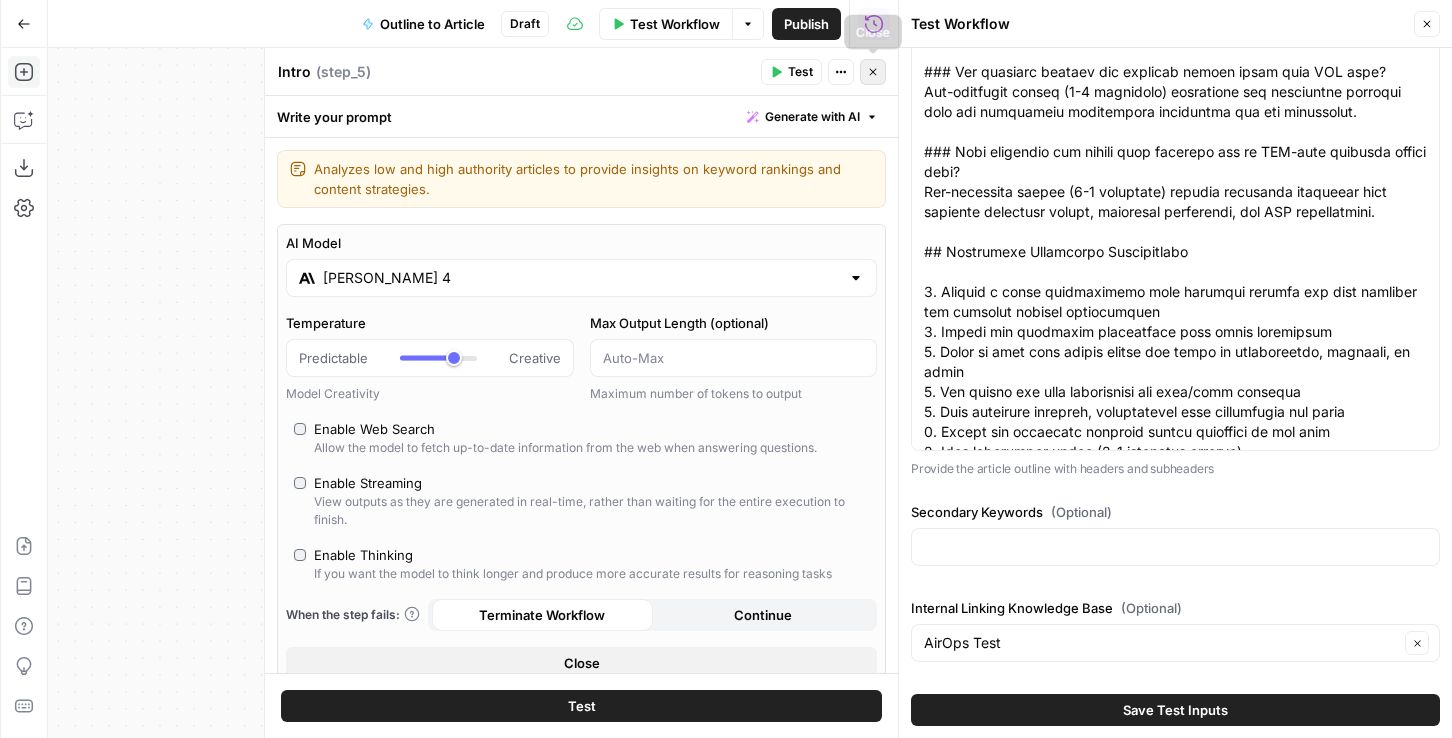 click on "Close" at bounding box center [873, 72] 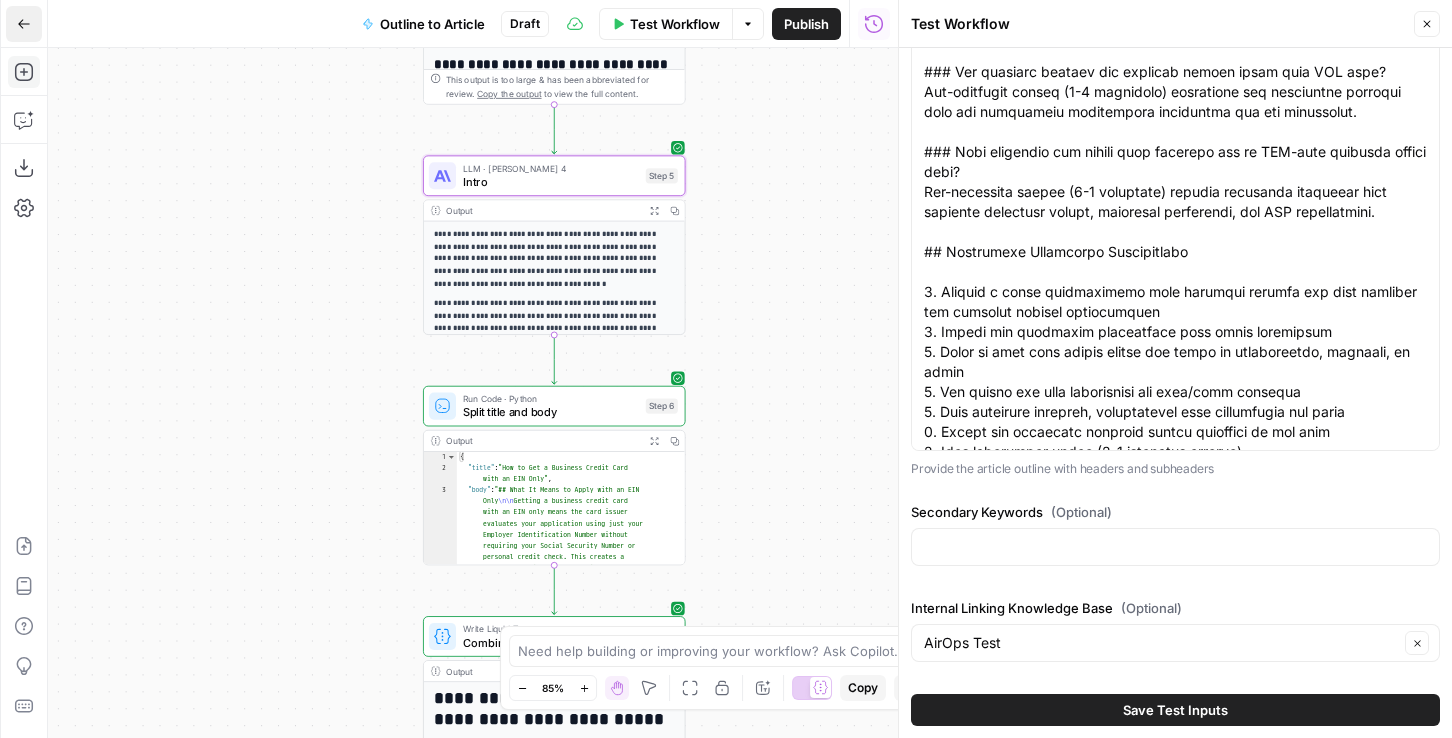 click on "Go Back" at bounding box center [24, 24] 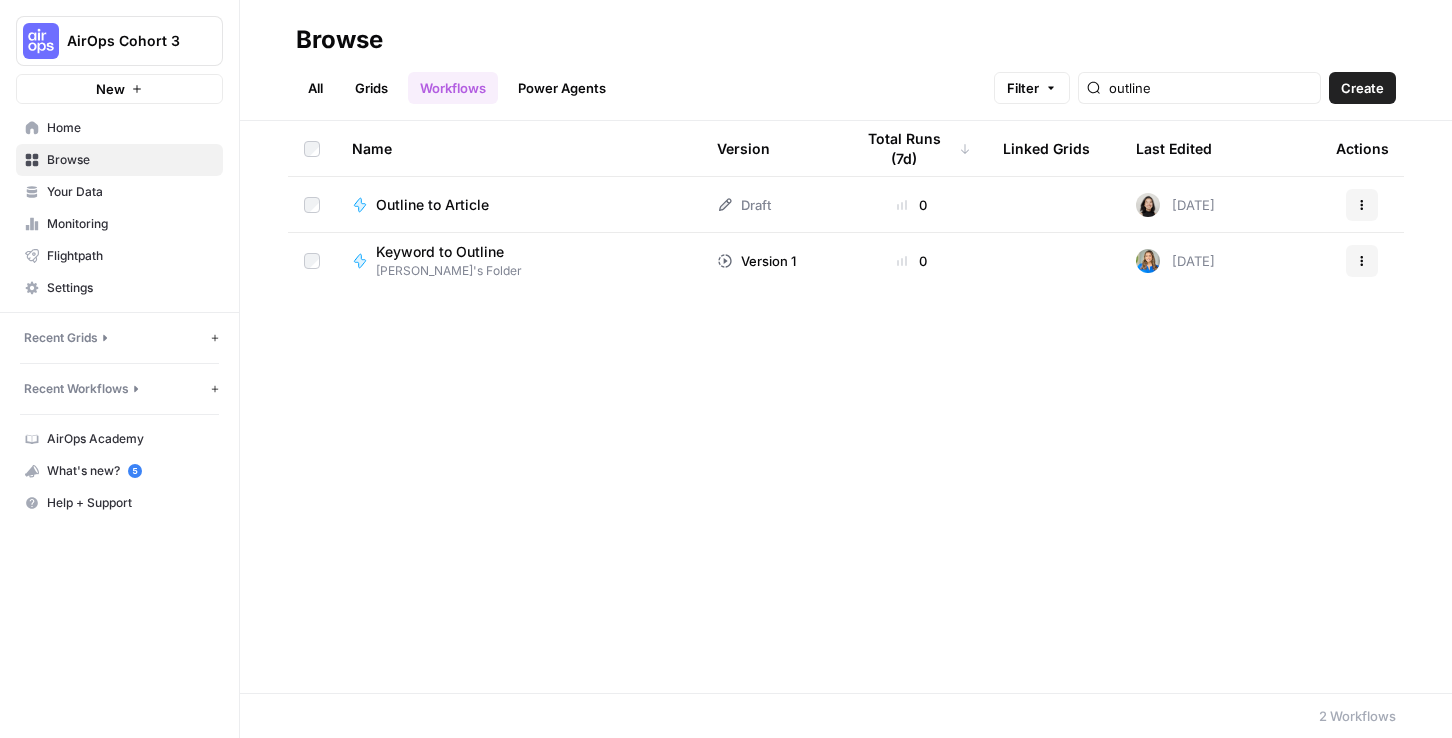 click on "Outline to Article" at bounding box center [432, 205] 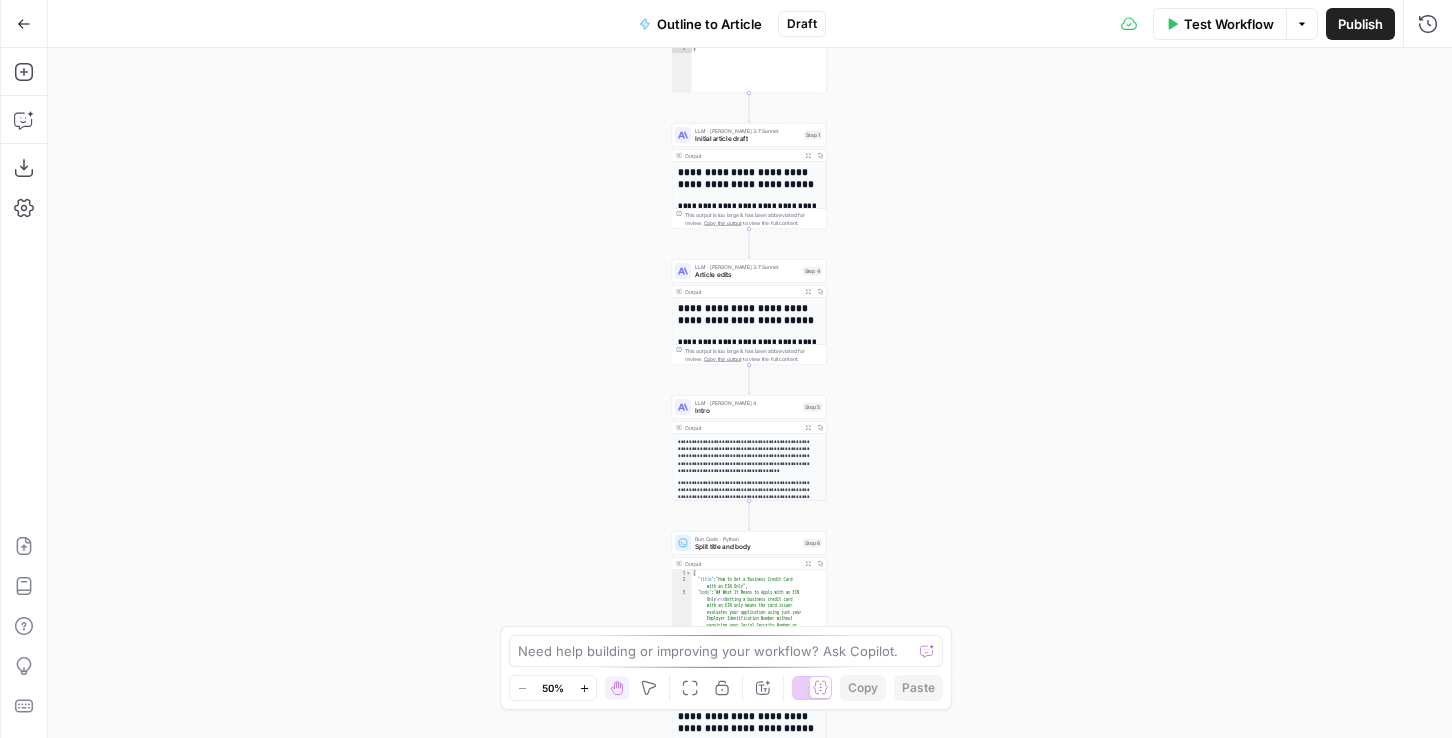 drag, startPoint x: 569, startPoint y: 340, endPoint x: 436, endPoint y: 77, distance: 294.71683 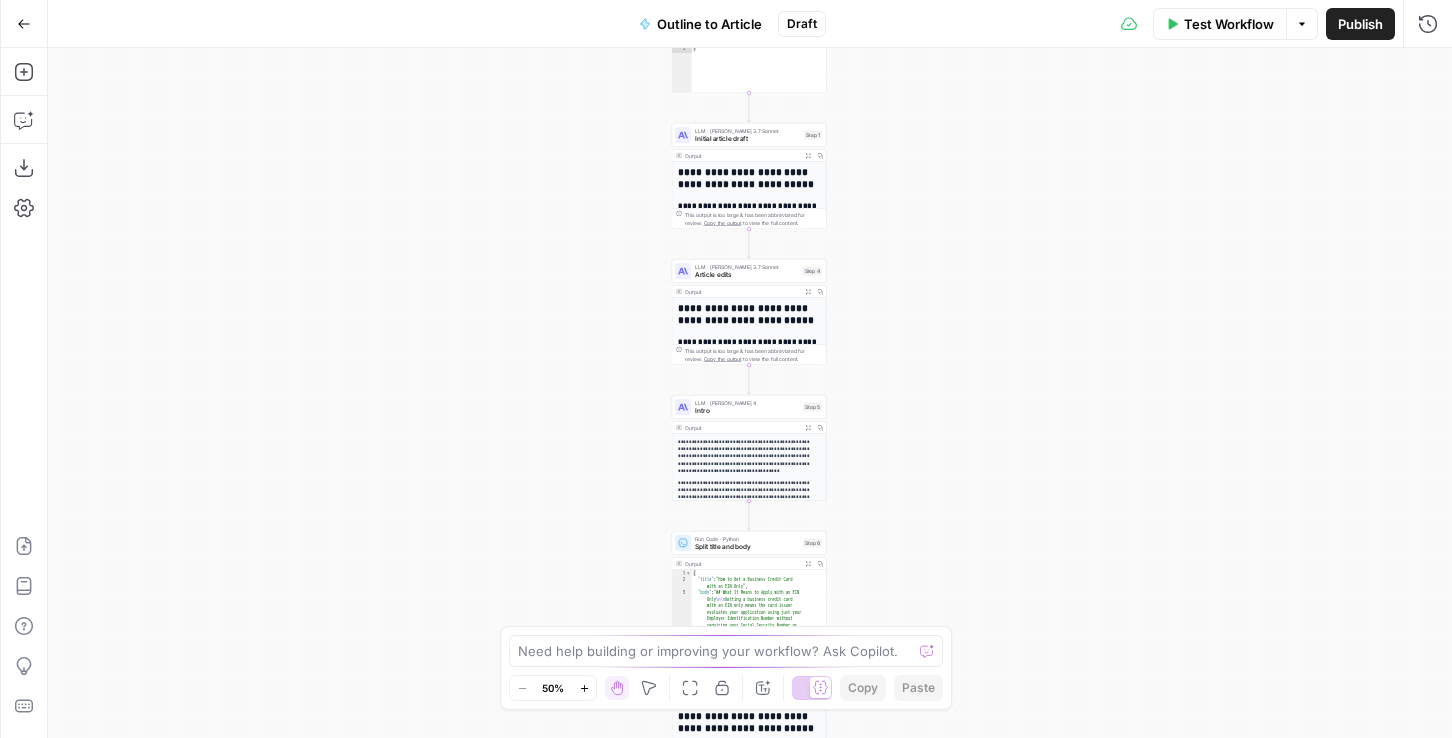 click on "Workflow Set Inputs Inputs Google Search Google Search Step 2 Output Expand Output Copy 1 2 3 4 5 6 7 {    "search_metadata" :  {      "id" :  "685ed9ebf7e99663b74624d0" ,      "status" :  "Success" ,      "json_endpoint" :  "https://serpapi.com          /searches/3479210bac7f3fee          /685ed9ebf7e99663b74624d0.json" ,      "created_at" :  "2025-06-27 17:50:35 UTC" ,      "processed_at" :  "2025-06-27 17:50:35 UTC" ,     XXXXXXXXXXXXXXXXXXXXXXXXXXXXXXXXXXXXXXXXXXXXXXXXXXXXXXXXXXXXXXXXXXXXXXXXXXXXXXXXXXXXXXXXXXXXXXXXXXXXXXXXXXXXXXXXXXXXXXXXXXXXXXXXXXXXXXXXXXXXXXXXXXXXXXXXXXXXXXXXXXXXXXXXXXXXXXXXXXXXXXXXXXXXXXXXXXXXXXXXXXXXXXXXXXXXXXXXXXXXXXXXXXXXXXXXXXXXXXXXXXXXXXXXXXXXXXXXXXXXXXXXXXXXXXXXXXXXXXXXXXXXXXXXXXXXXXXXXXXXXXXXXXXXXXXXXXXXXXXXXXXXXXXXXXXXXXXXXXXXXXXXXXXXXXXXXXXXXXXXXXXXXXXXXXXXXXXXXXXXXXXXXXXXXXXXXXXXXXXXXXXXXXXXXXXXXXXXXXXXXXXXXXXXXXXXXXXXXXXXXXXXXXXXXXXXXXXXXXXXXXXXXXXXXXXXXXXXXXXXXXXXXXXXXXXXXXXXXXXXXXXXXXXXXXXX This output is too large & has been abbreviated for review." at bounding box center (750, 393) 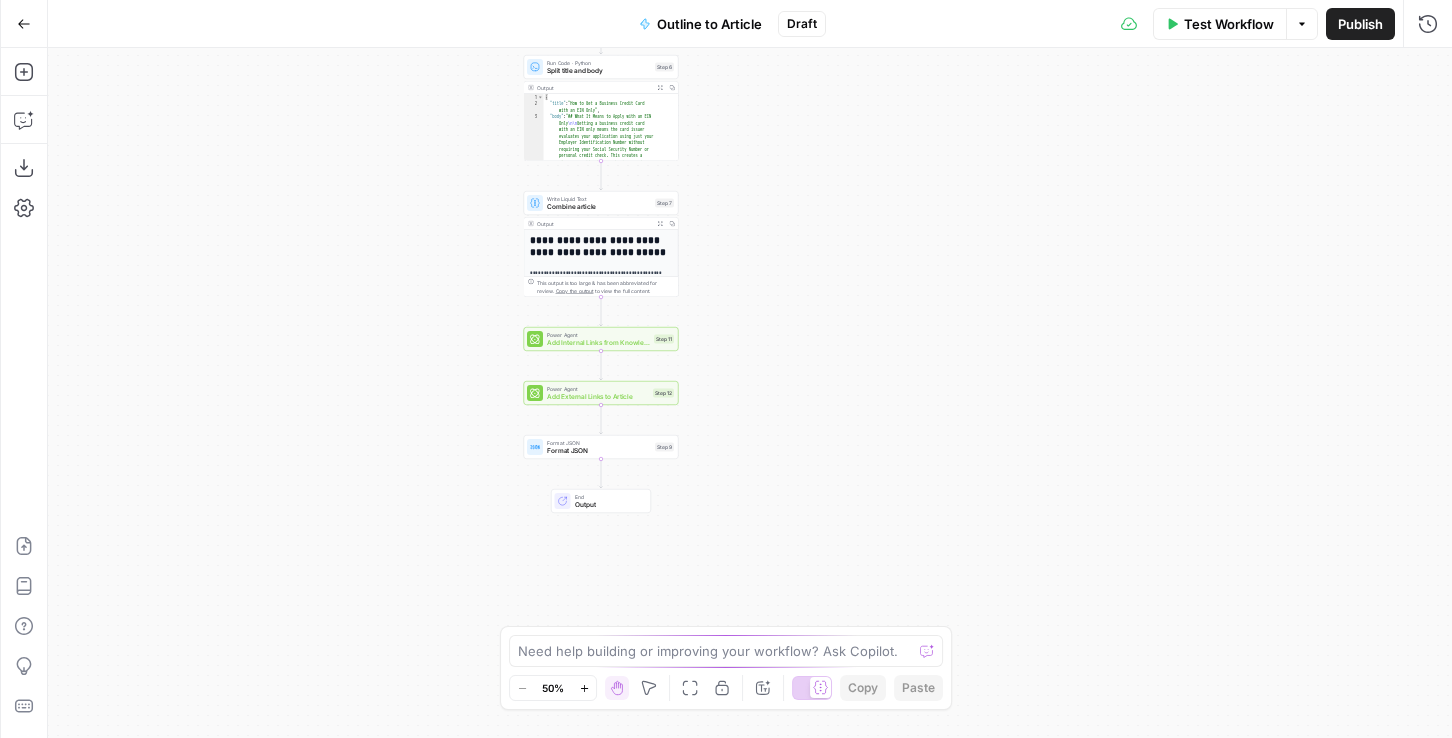 drag, startPoint x: 431, startPoint y: 314, endPoint x: 421, endPoint y: 162, distance: 152.3286 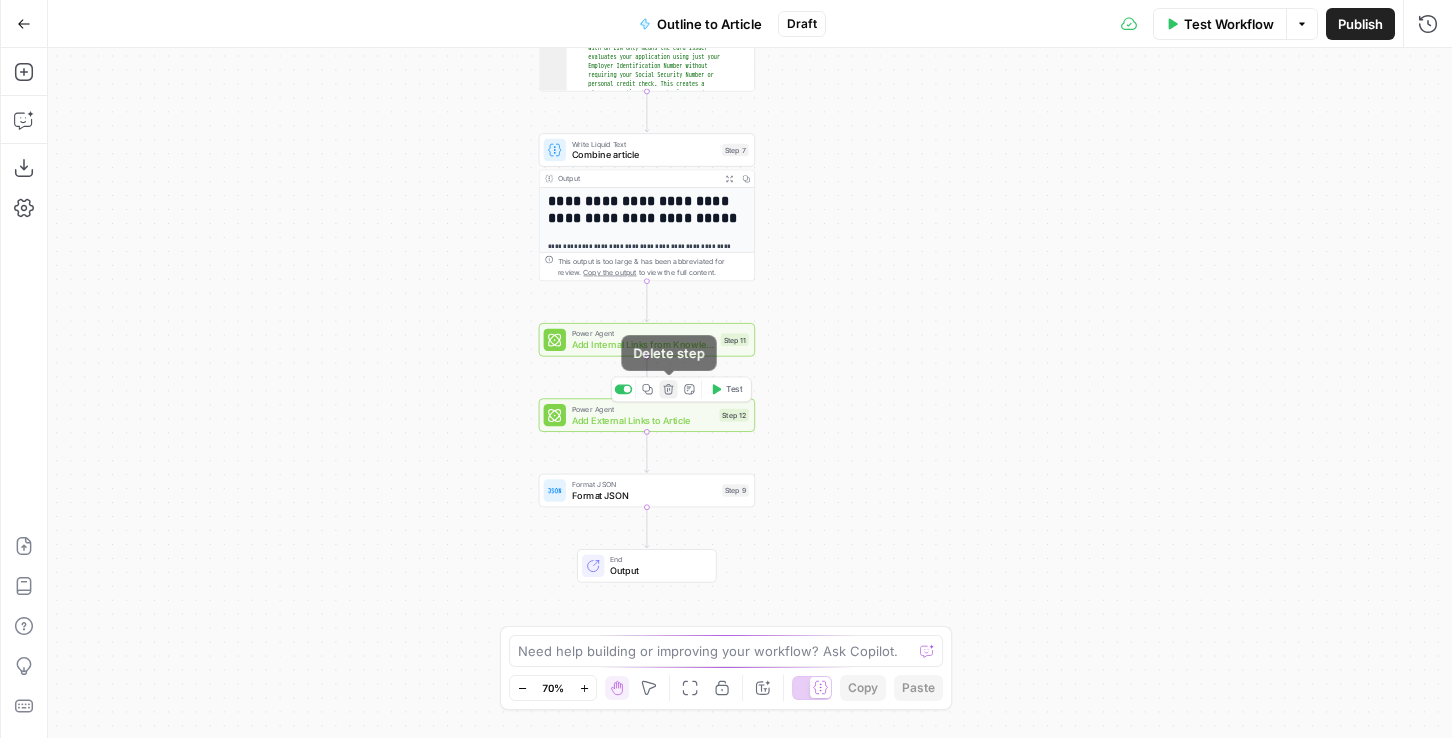 click 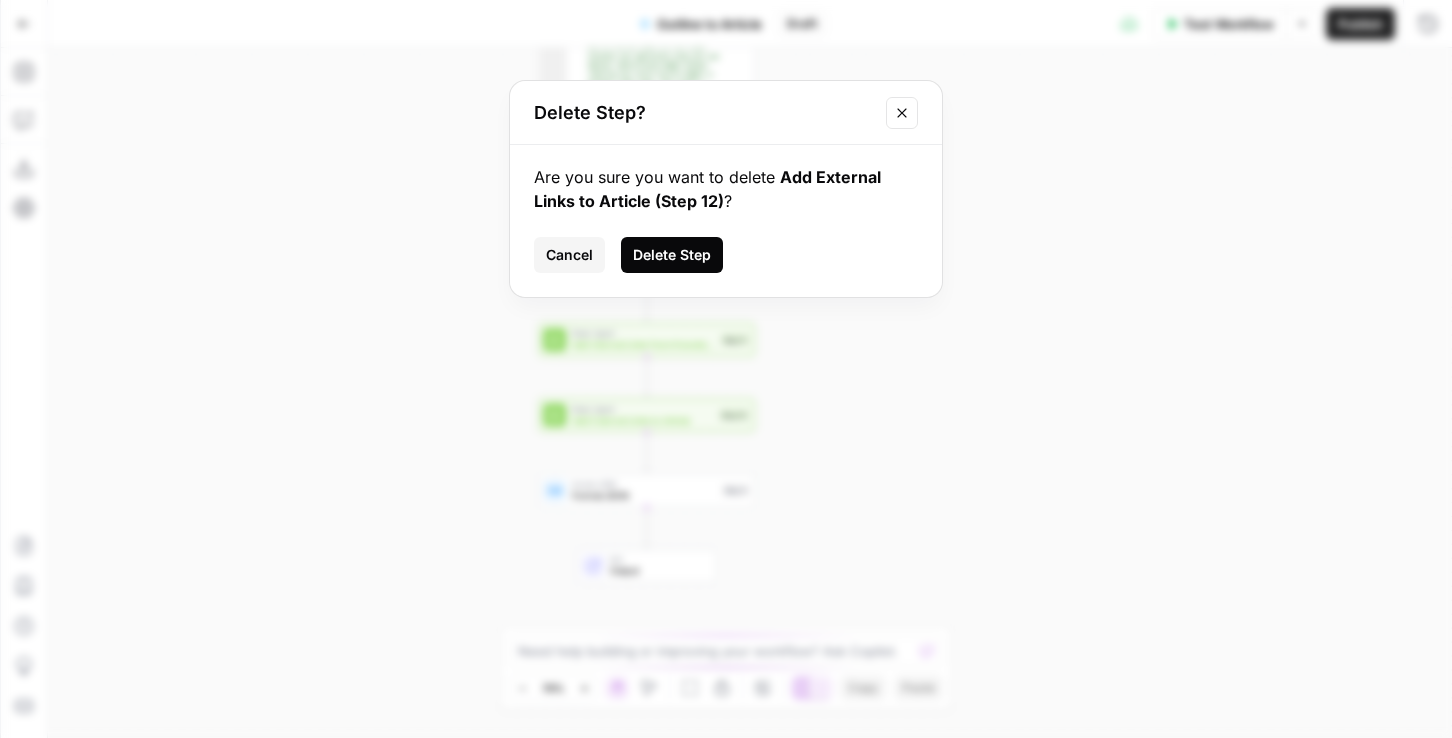 click on "Delete Step" at bounding box center [672, 255] 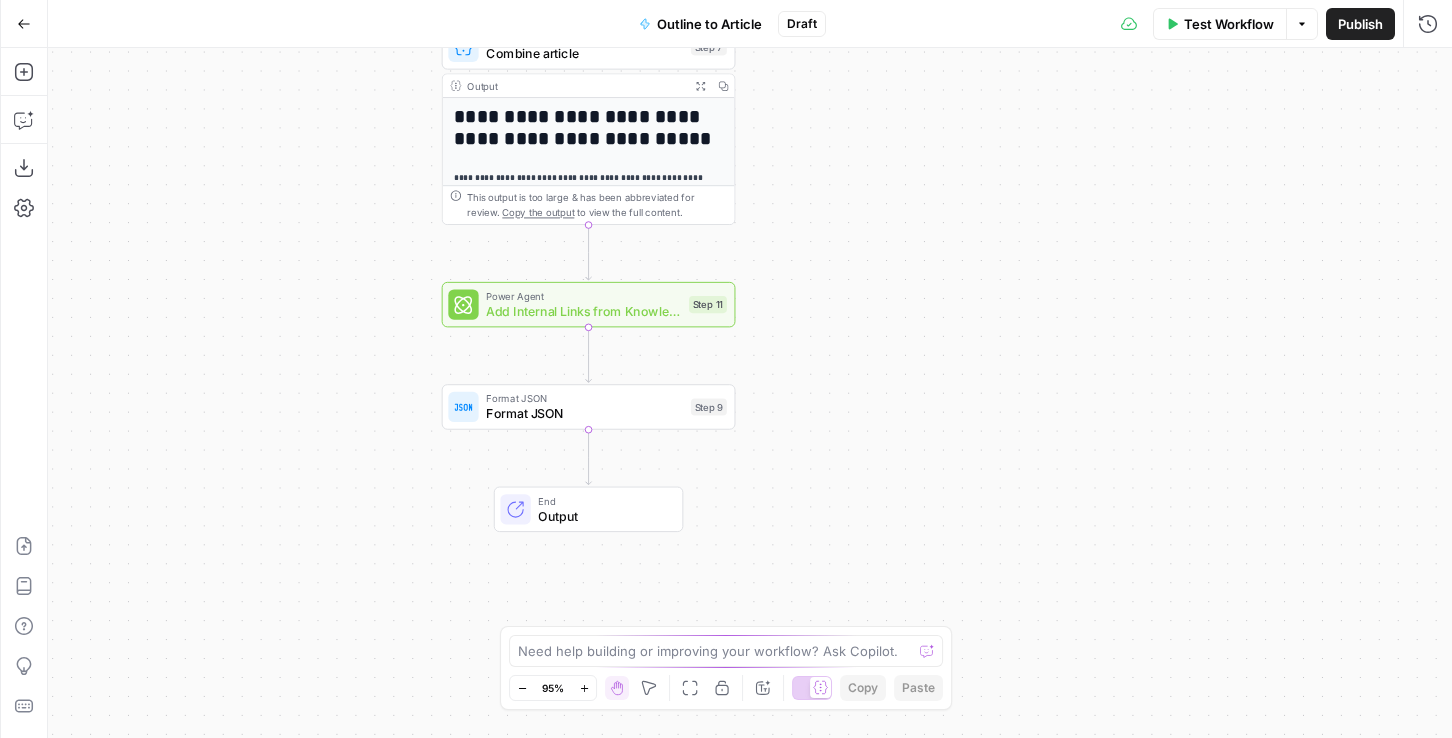drag, startPoint x: 483, startPoint y: 438, endPoint x: 366, endPoint y: 438, distance: 117 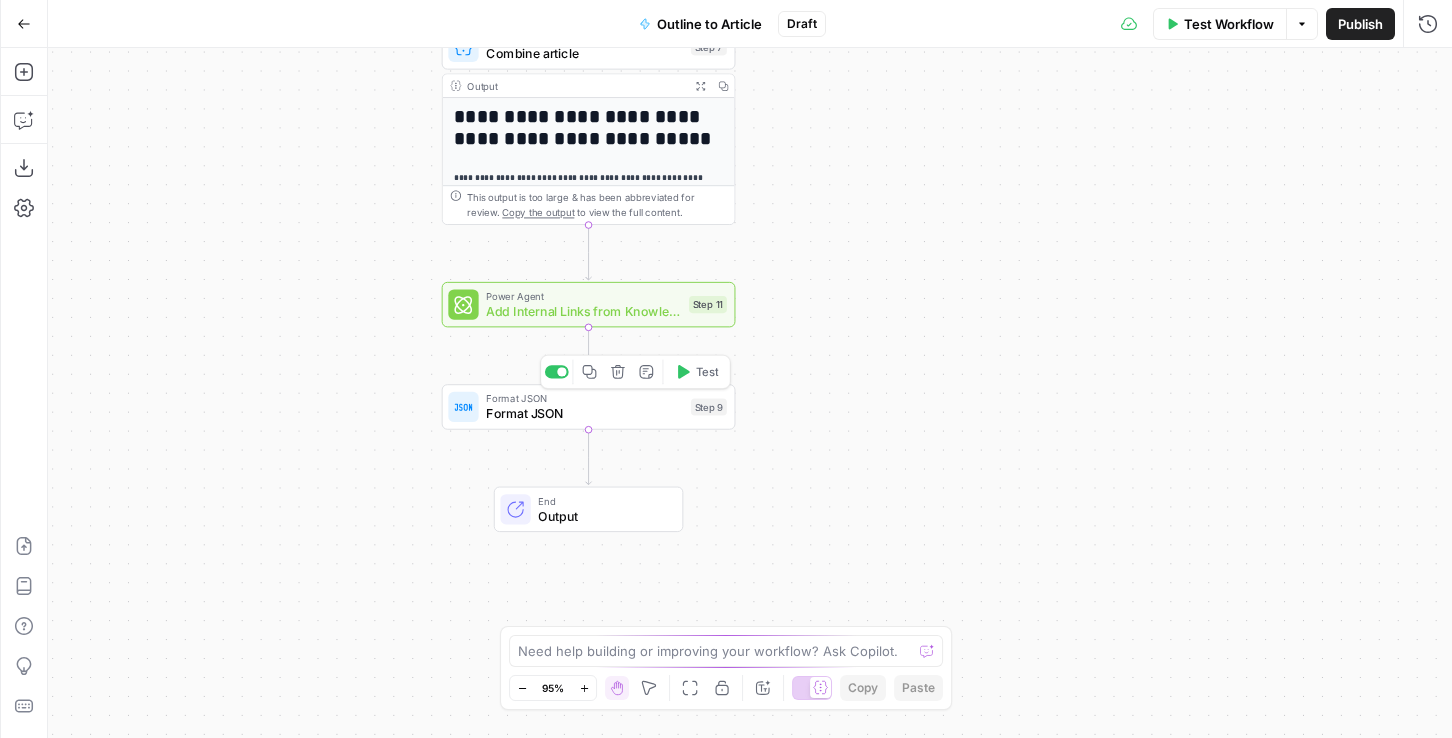 click on "Format JSON Format JSON Step 9 Copy step Delete step Add Note Test" at bounding box center [587, 407] 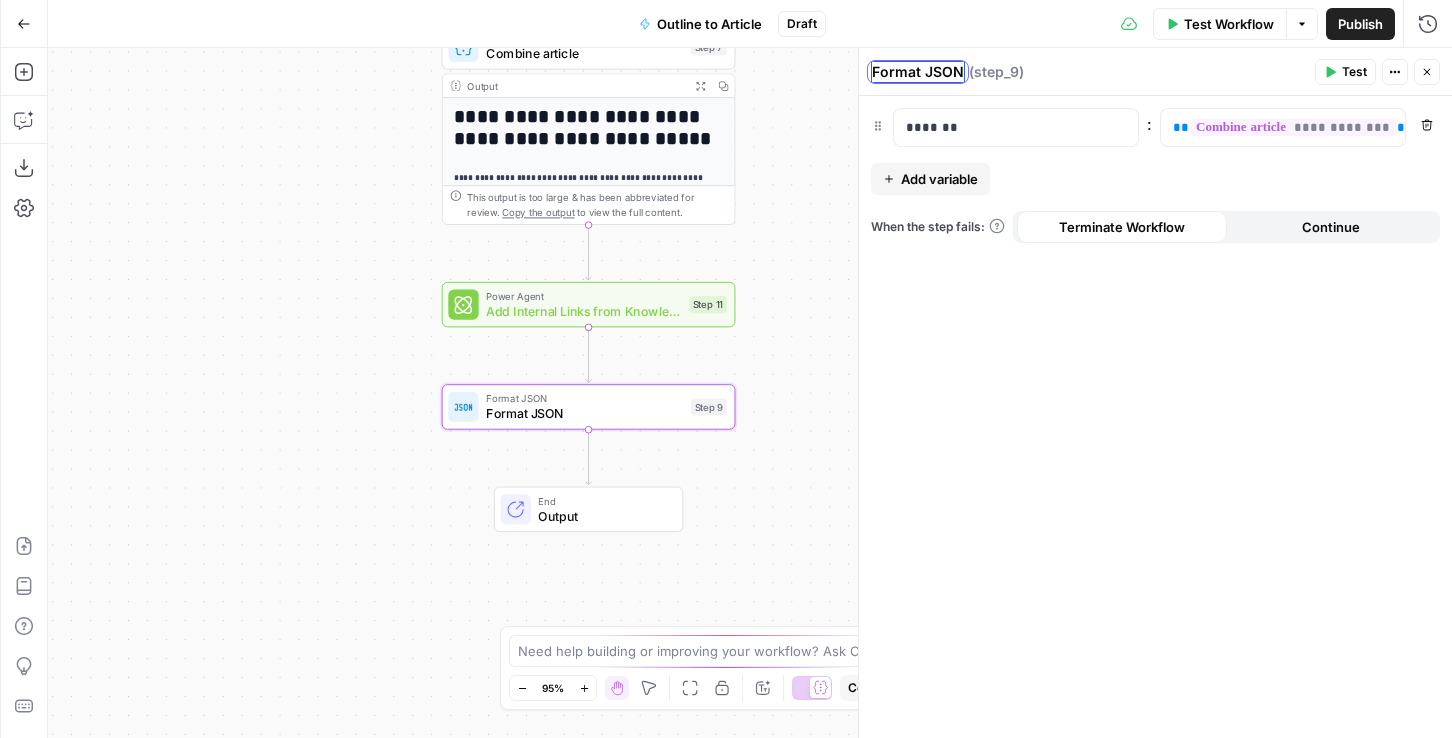 click on "Format JSON" at bounding box center (918, 72) 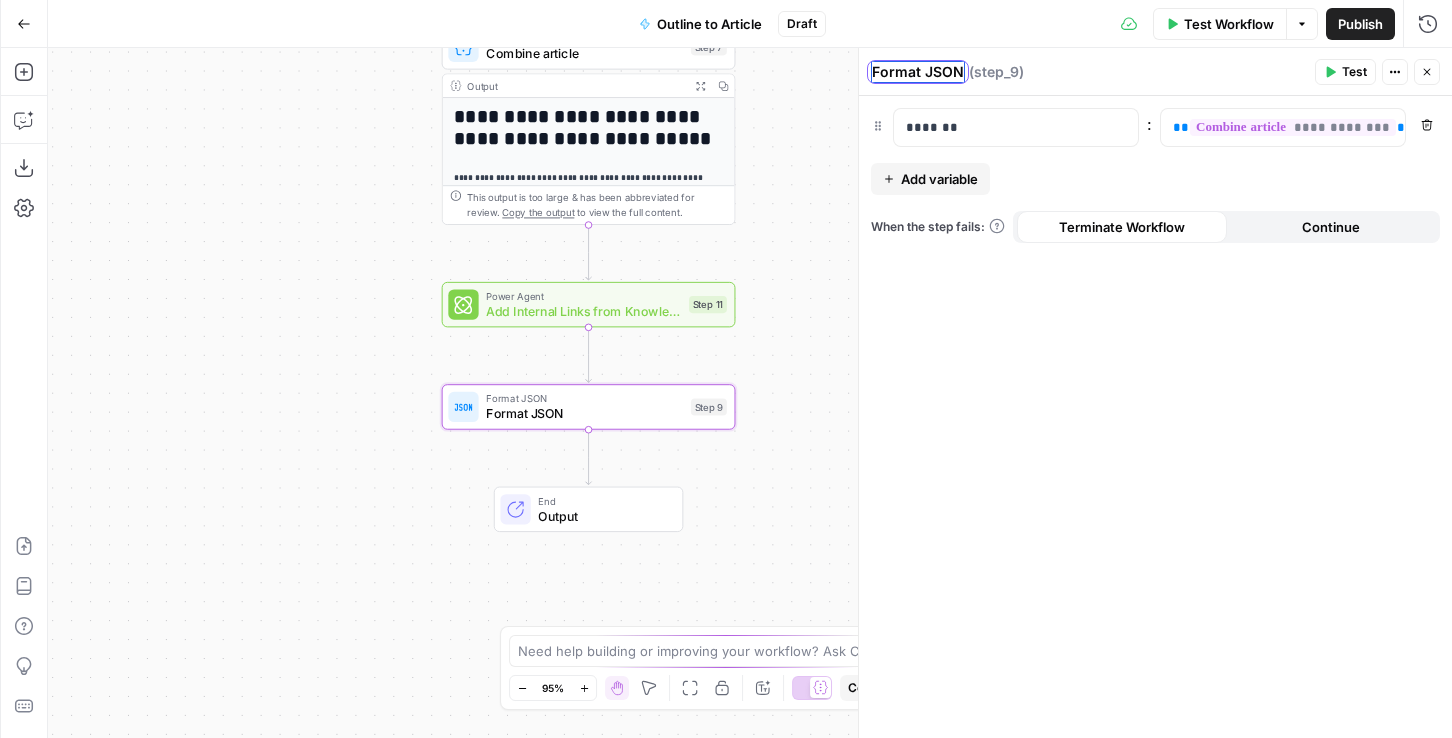 click on "Format JSON" at bounding box center (918, 72) 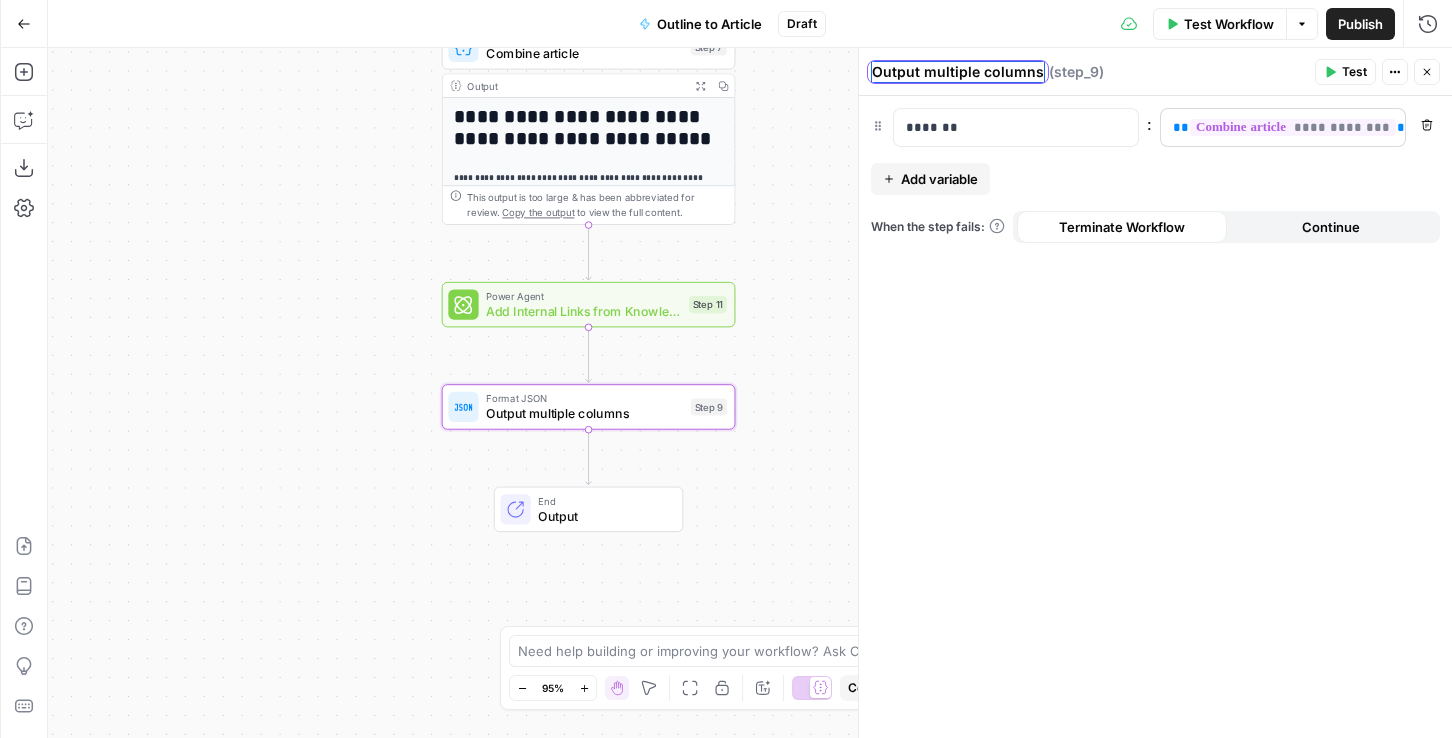 type on "Output multiple columns" 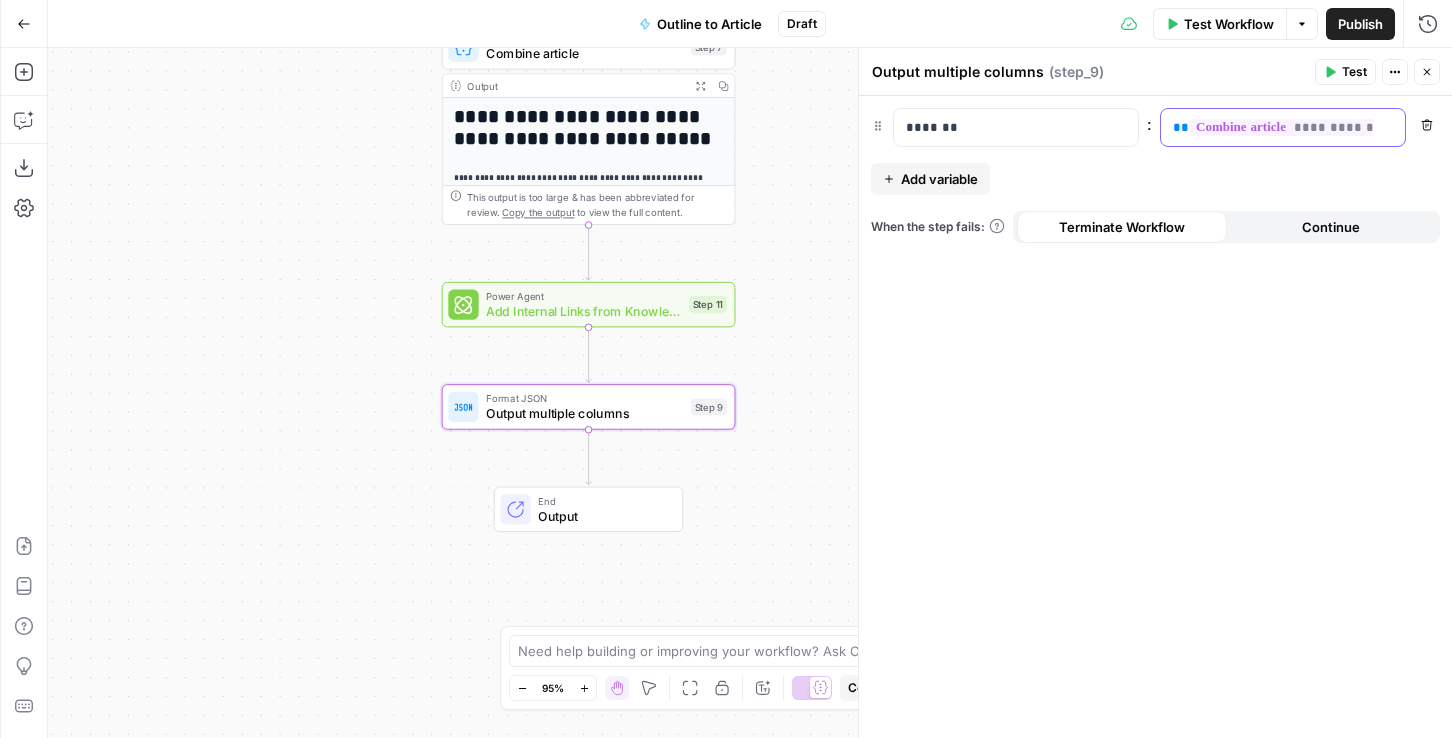 click on "**********" at bounding box center [1293, 127] 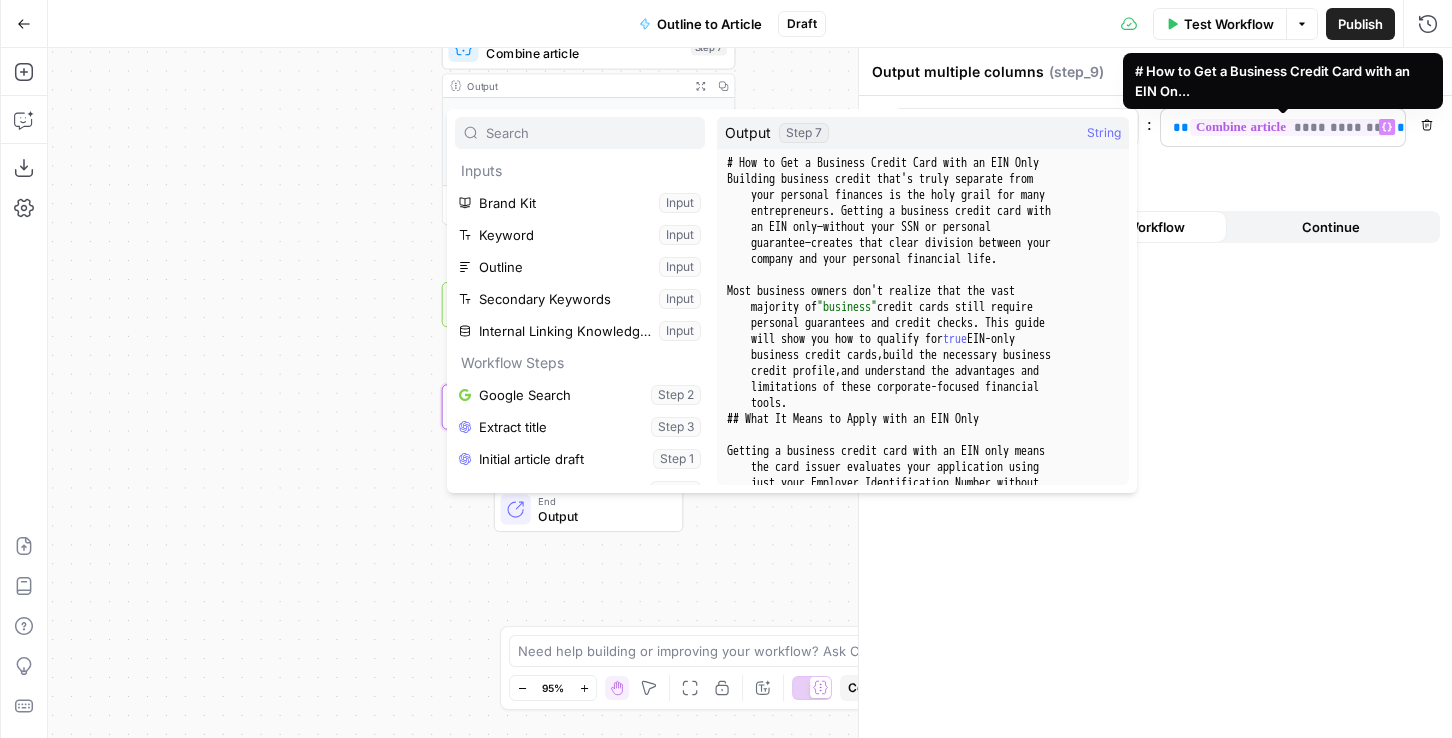 scroll, scrollTop: 182, scrollLeft: 0, axis: vertical 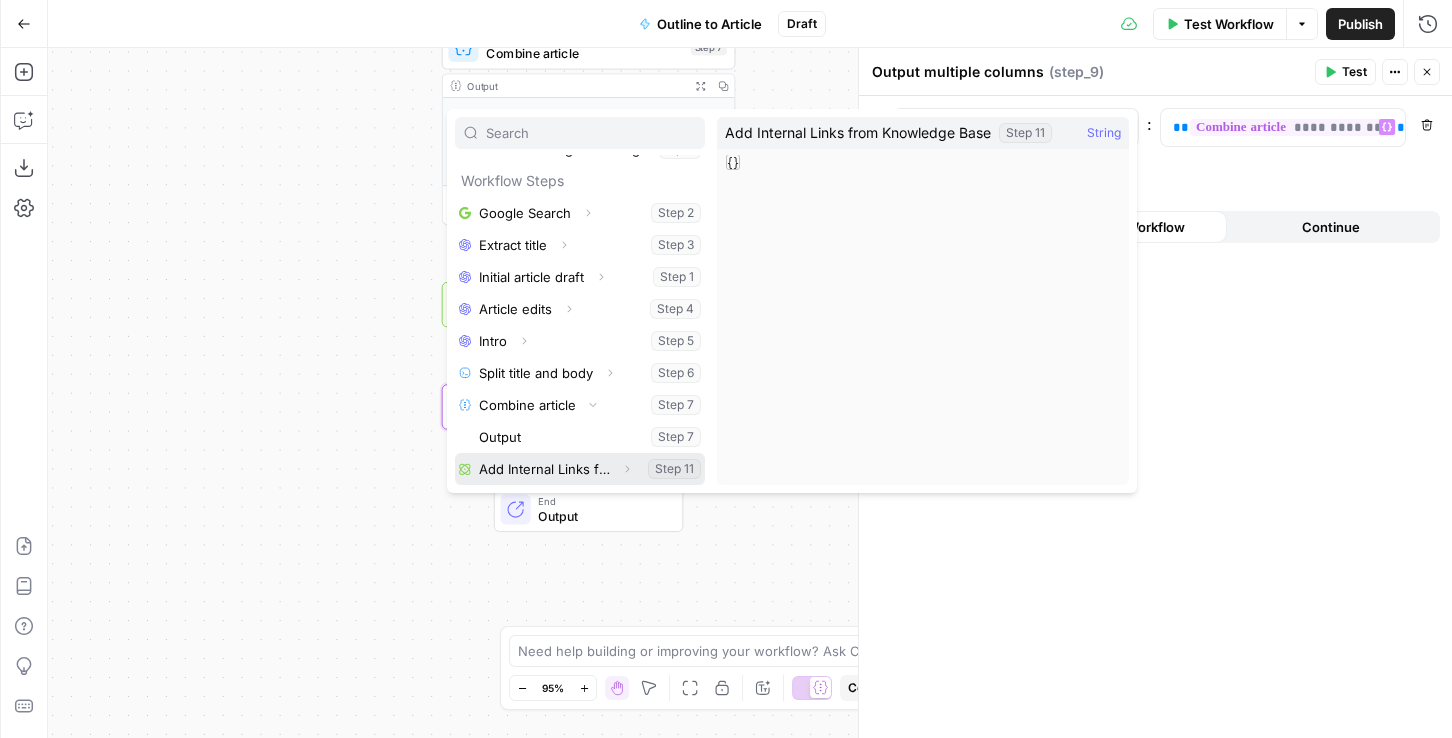 click at bounding box center (580, 469) 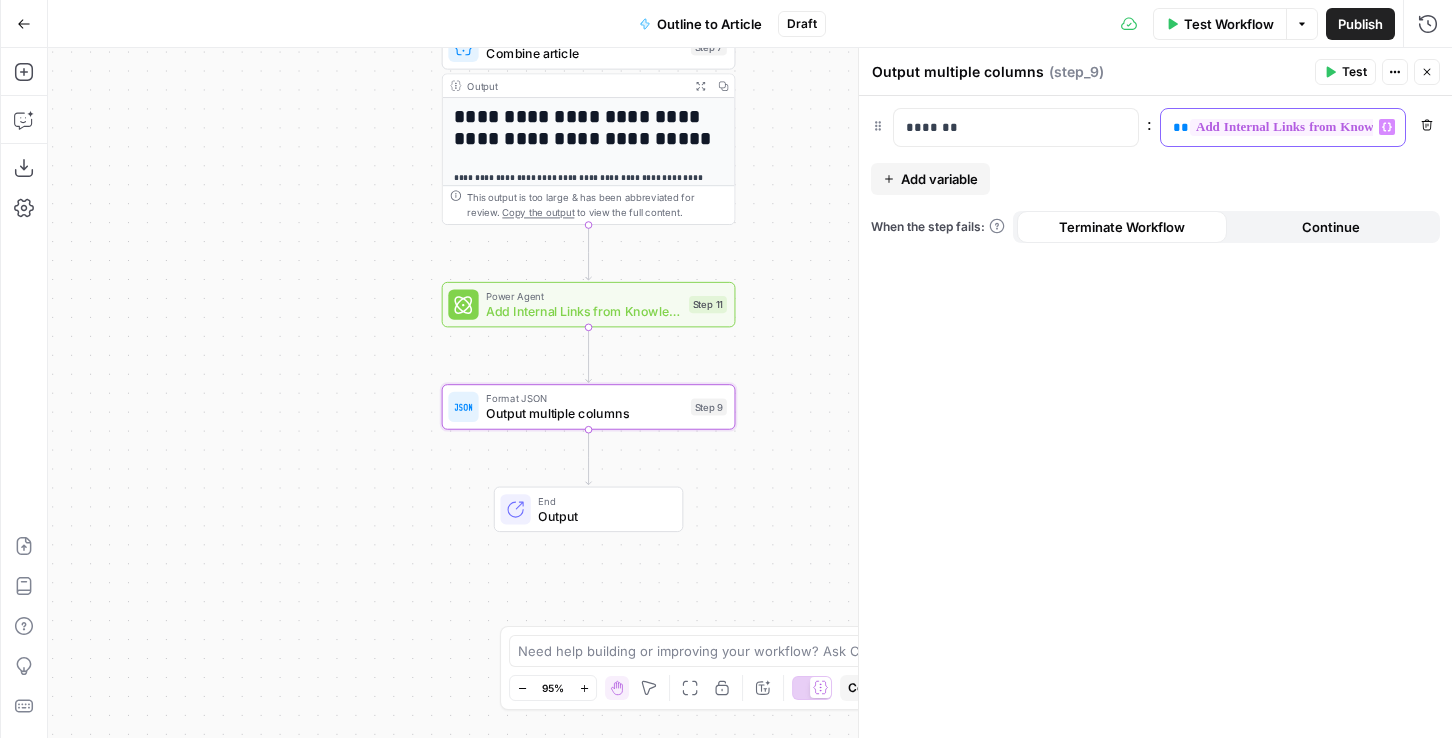 drag, startPoint x: 1253, startPoint y: 119, endPoint x: 1459, endPoint y: 119, distance: 206 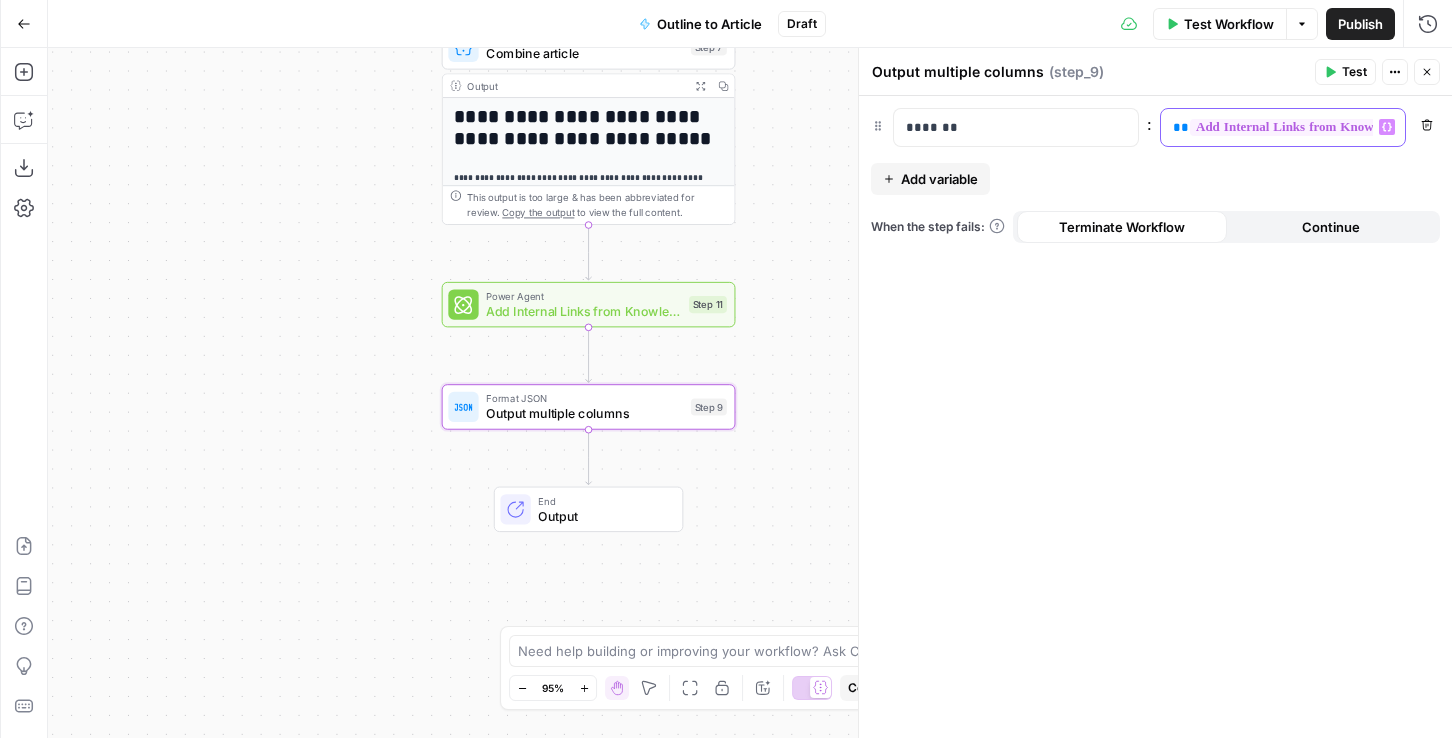 click on "AirOps Cohort 3 New Home Browse Your Data Monitoring Flightpath Settings Recent Grids New grid NK - Keyword to Content Brief Grid Refresh Article Content Page Topic Clustering Grid Recent Workflows New Workflow Outline to Article Key Takeaways AI Workflow Untitled AirOps Academy What's new?
5
Help + Support Go Back Outline to Article Draft Test Workflow Options Publish Run History Add Steps Copilot Download as JSON Settings Import JSON AirOps Academy Help Give Feedback Shortcuts Workflow Set Inputs Inputs Google Search Google Search Step 2 Output Expand Output Copy 1 2 3 4 5 6 7 {    "search_metadata" :  {      "id" :  "685ed9ebf7e99663b74624d0" ,      "status" :  "Success" ,      "json_endpoint" :  "https://serpapi.com          /searches/3479210bac7f3fee          /685ed9ebf7e99663b74624d0.json" ,      "created_at" :  "2025-06-27 17:50:35 UTC" ,      "processed_at" :  "2025-06-27 17:50:35 UTC" ,       Copy the output   Step 3 1" at bounding box center (726, 369) 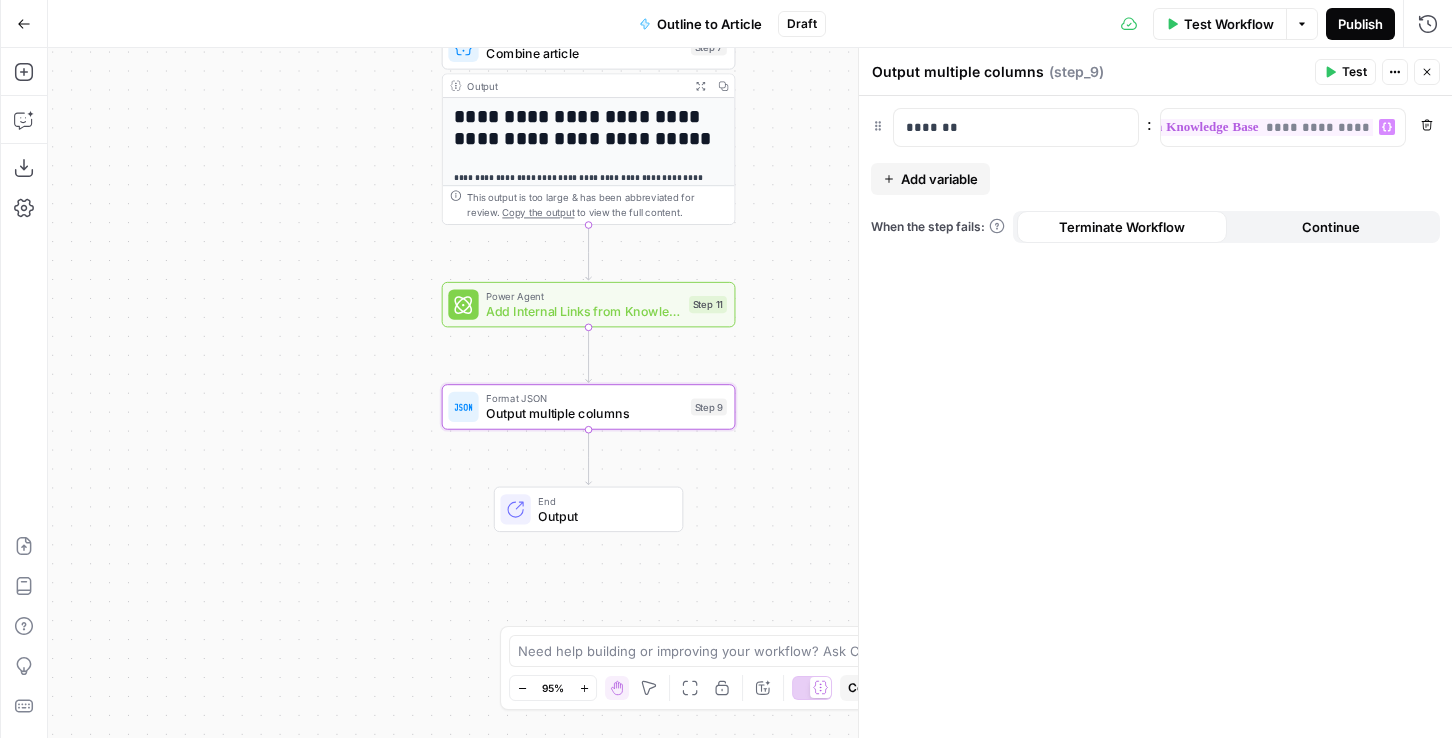 scroll, scrollTop: 0, scrollLeft: 142, axis: horizontal 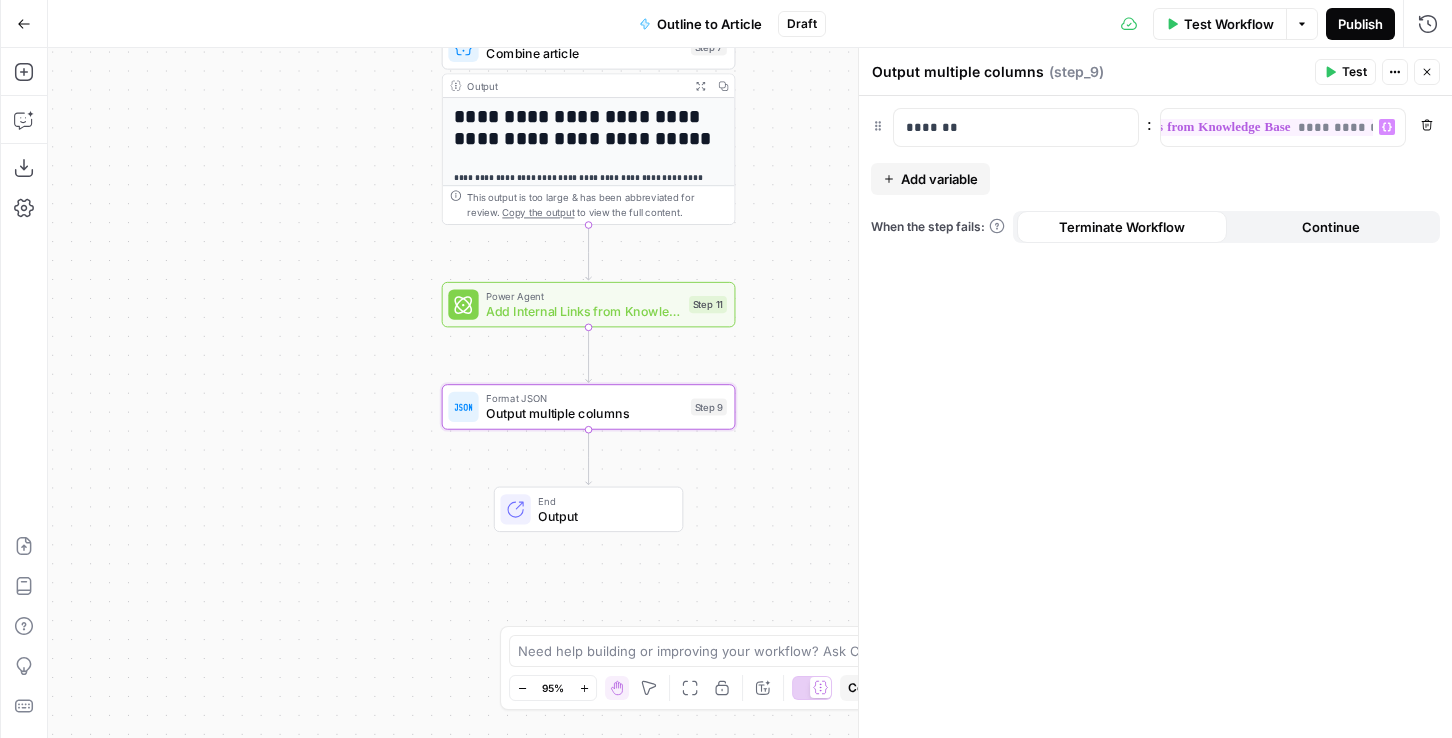 click on "Publish" at bounding box center (1360, 24) 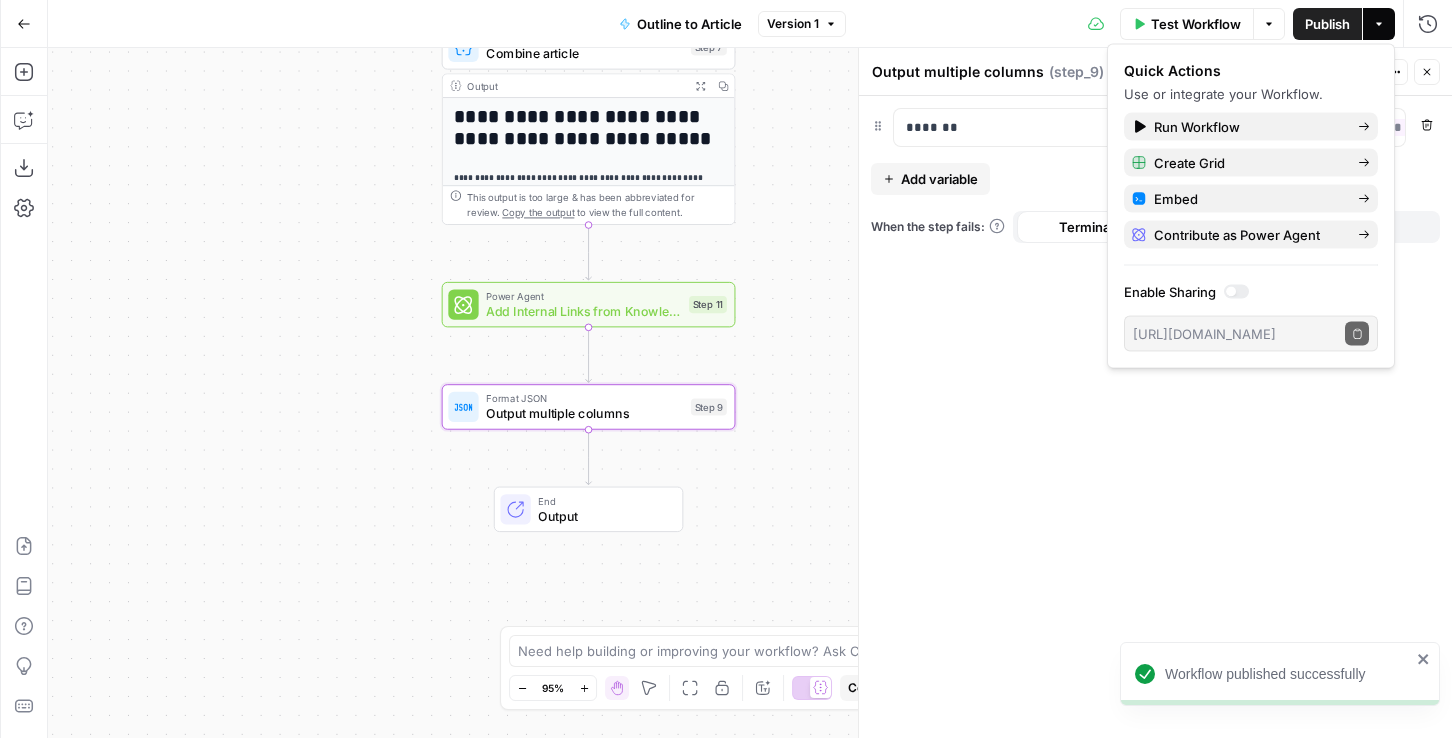 click on "Remove" at bounding box center [1407, 84] 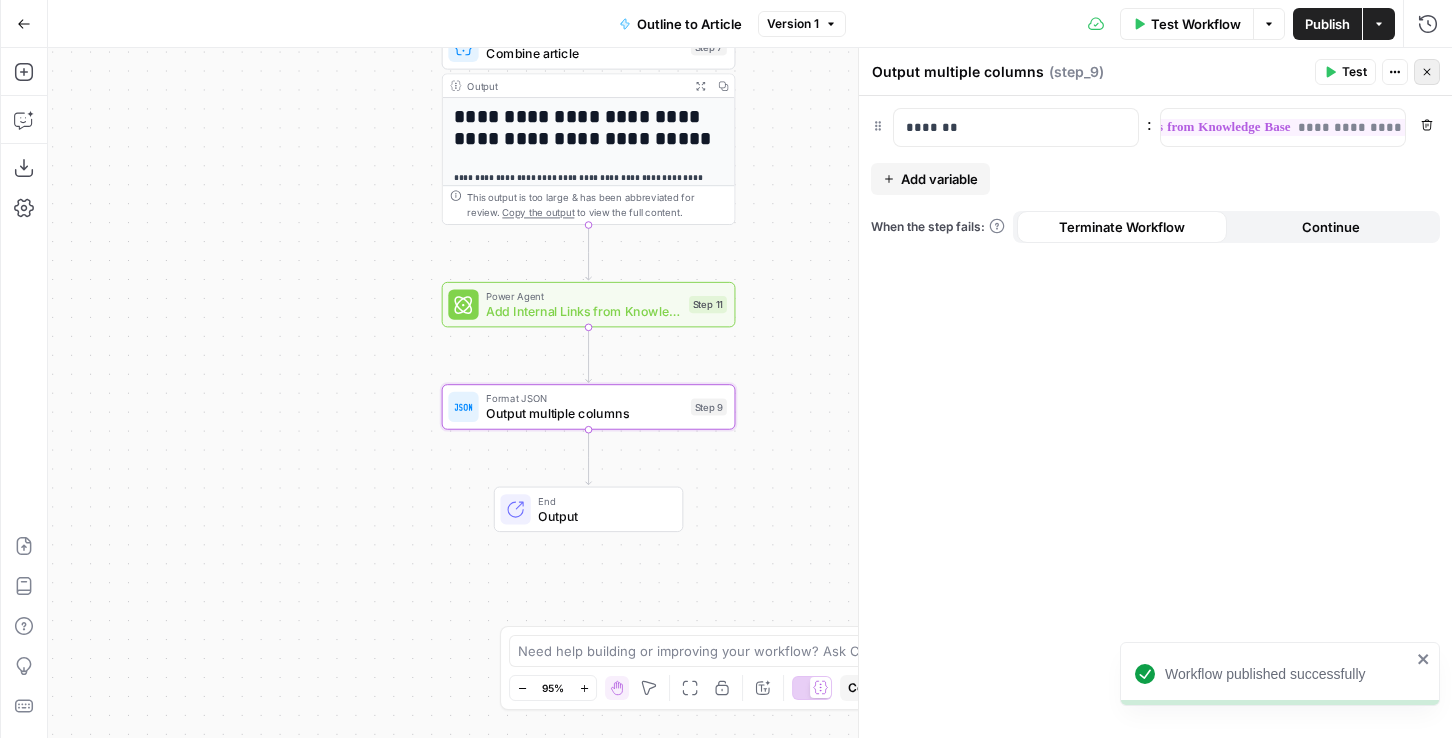click 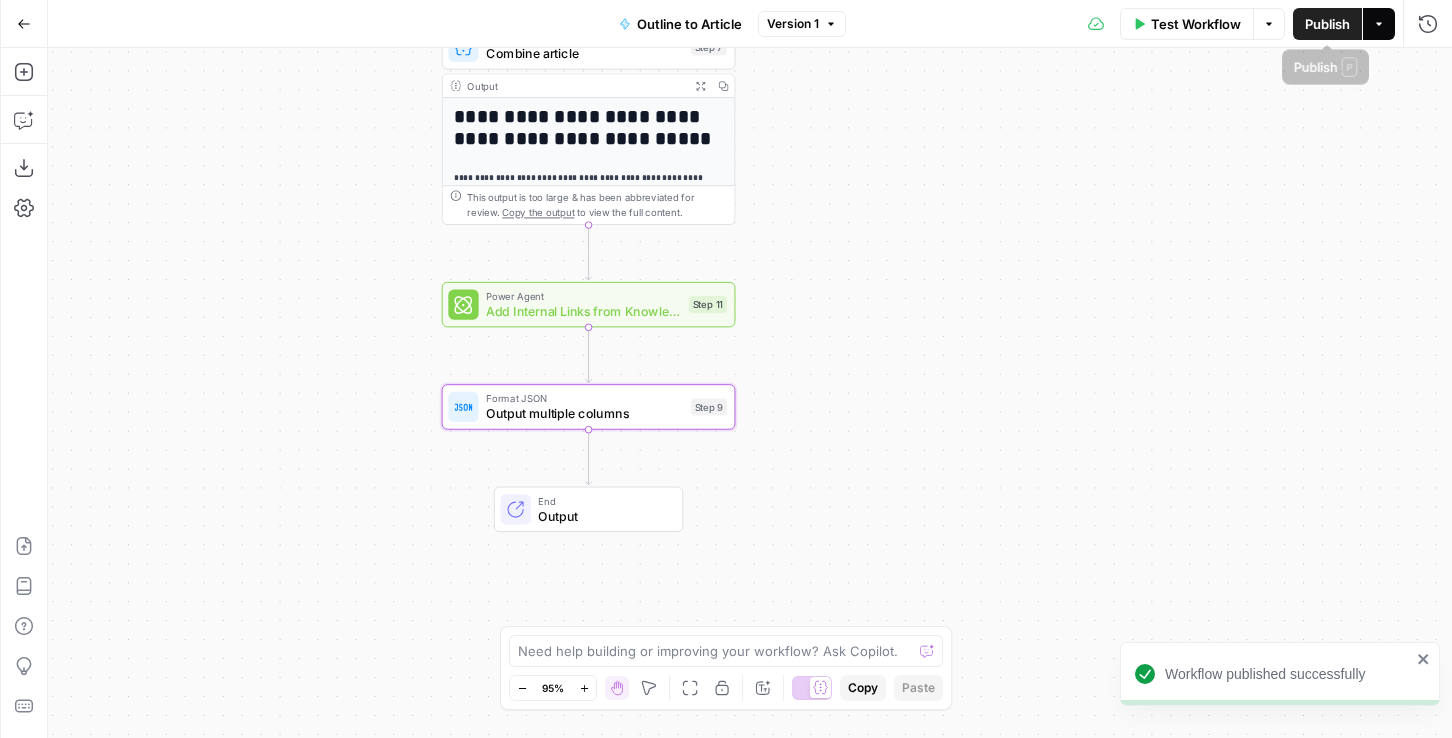 click on "Actions" at bounding box center (1379, 24) 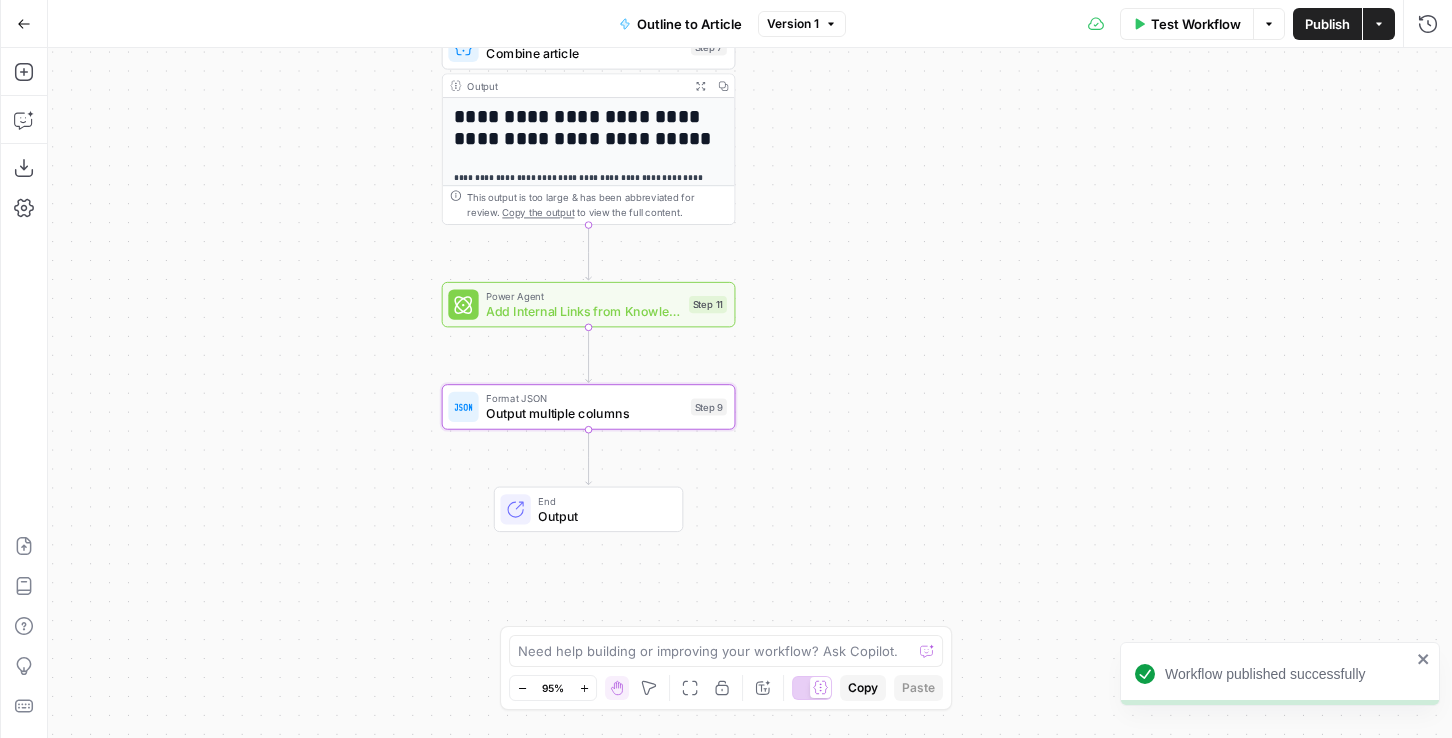 click on "Workflow Set Inputs Inputs Google Search Google Search Step 2 Output Expand Output Copy 1 2 3 4 5 6 7 {    "search_metadata" :  {      "id" :  "685ed9ebf7e99663b74624d0" ,      "status" :  "Success" ,      "json_endpoint" :  "https://serpapi.com          /searches/3479210bac7f3fee          /685ed9ebf7e99663b74624d0.json" ,      "created_at" :  "2025-06-27 17:50:35 UTC" ,      "processed_at" :  "2025-06-27 17:50:35 UTC" ,     XXXXXXXXXXXXXXXXXXXXXXXXXXXXXXXXXXXXXXXXXXXXXXXXXXXXXXXXXXXXXXXXXXXXXXXXXXXXXXXXXXXXXXXXXXXXXXXXXXXXXXXXXXXXXXXXXXXXXXXXXXXXXXXXXXXXXXXXXXXXXXXXXXXXXXXXXXXXXXXXXXXXXXXXXXXXXXXXXXXXXXXXXXXXXXXXXXXXXXXXXXXXXXXXXXXXXXXXXXXXXXXXXXXXXXXXXXXXXXXXXXXXXXXXXXXXXXXXXXXXXXXXXXXXXXXXXXXXXXXXXXXXXXXXXXXXXXXXXXXXXXXXXXXXXXXXXXXXXXXXXXXXXXXXXXXXXXXXXXXXXXXXXXXXXXXXXXXXXXXXXXXXXXXXXXXXXXXXXXXXXXXXXXXXXXXXXXXXXXXXXXXXXXXXXXXXXXXXXXXXXXXXXXXXXXXXXXXXXXXXXXXXXXXXXXXXXXXXXXXXXXXXXXXXXXXXXXXXXXXXXXXXXXXXXXXXXXXXXXXXXXXXXXXXXXXX This output is too large & has been abbreviated for review." at bounding box center [750, 393] 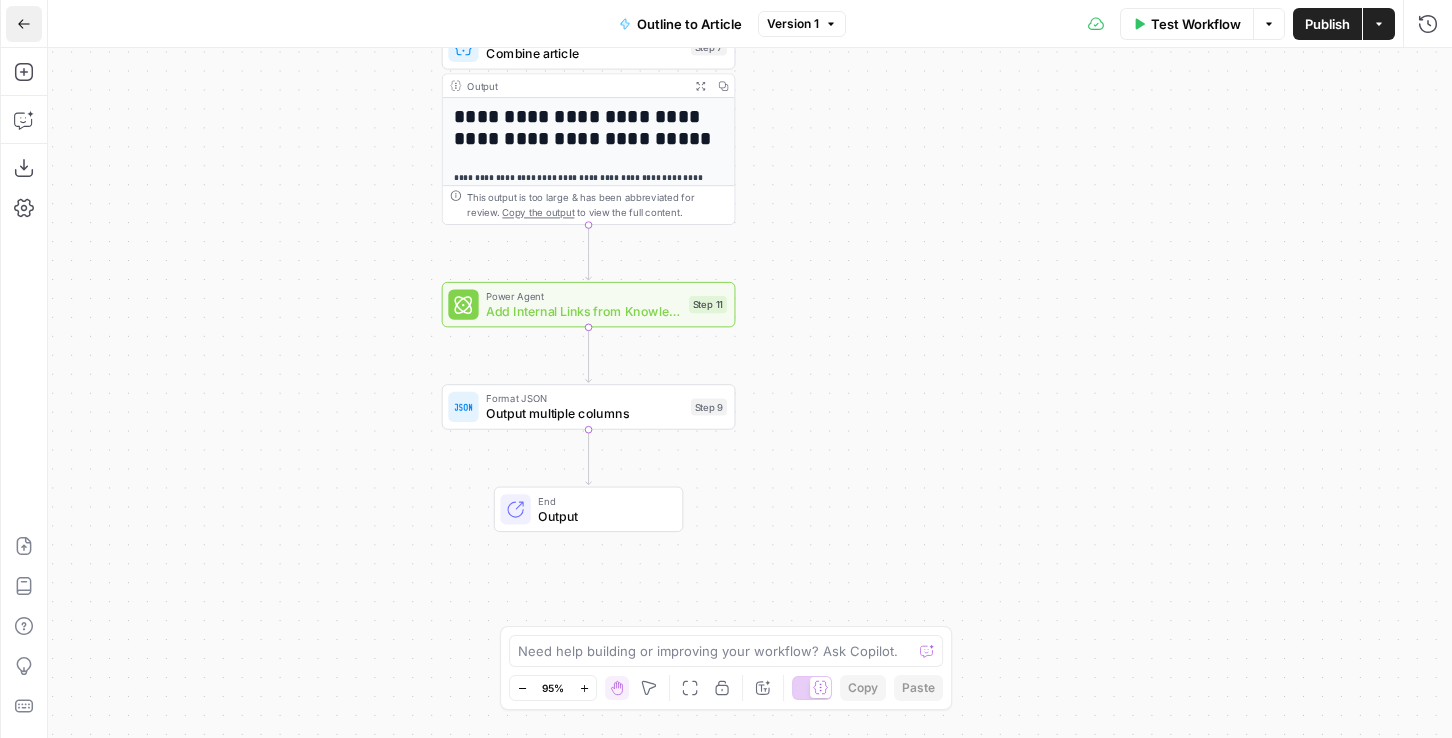 click 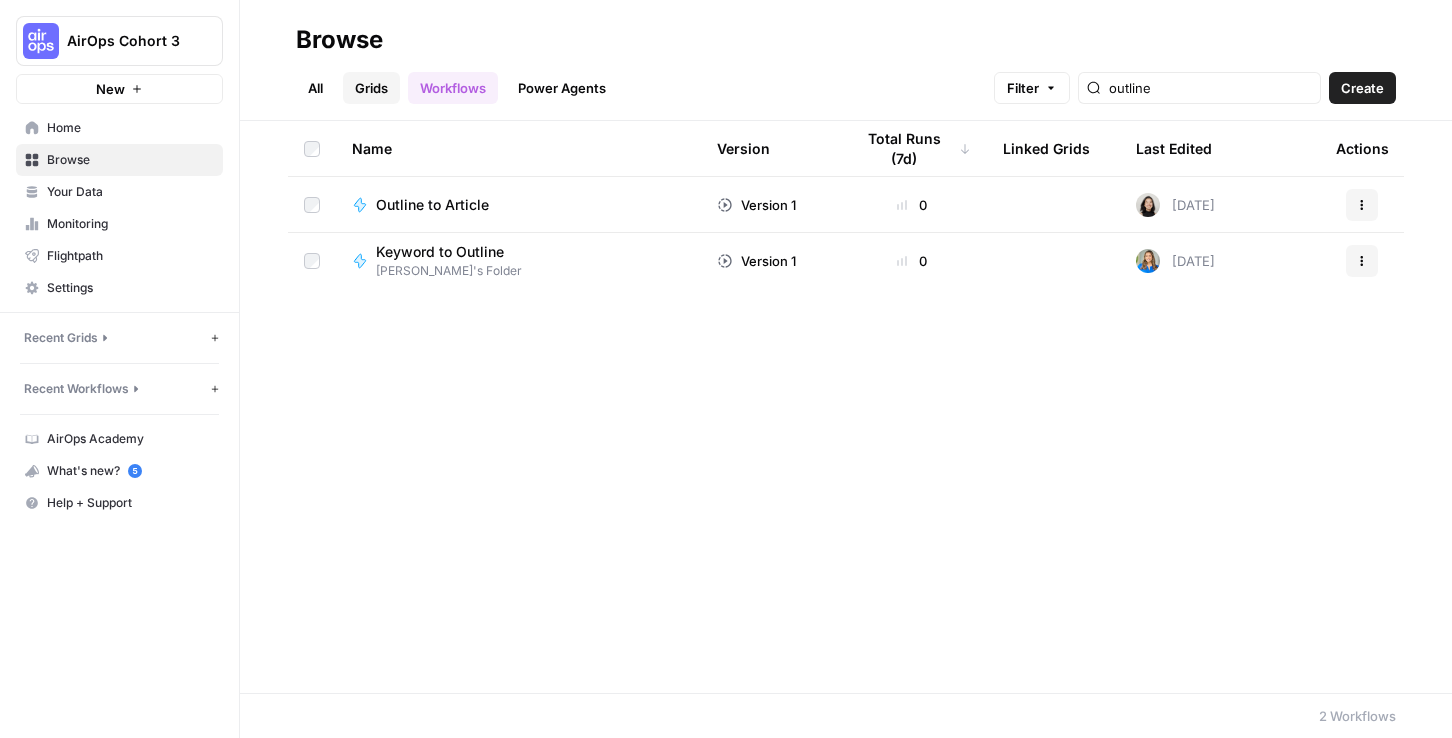 click on "Grids" at bounding box center (371, 88) 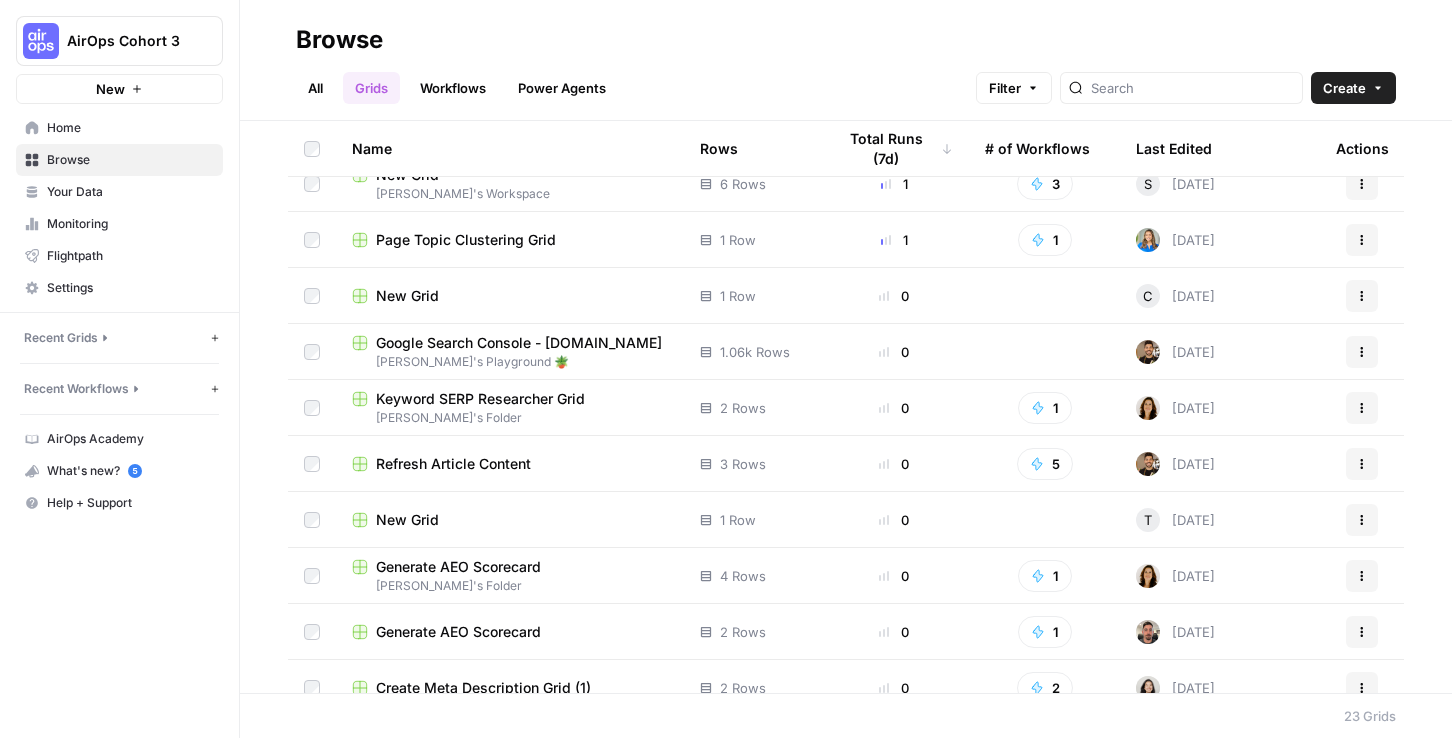 scroll, scrollTop: 0, scrollLeft: 0, axis: both 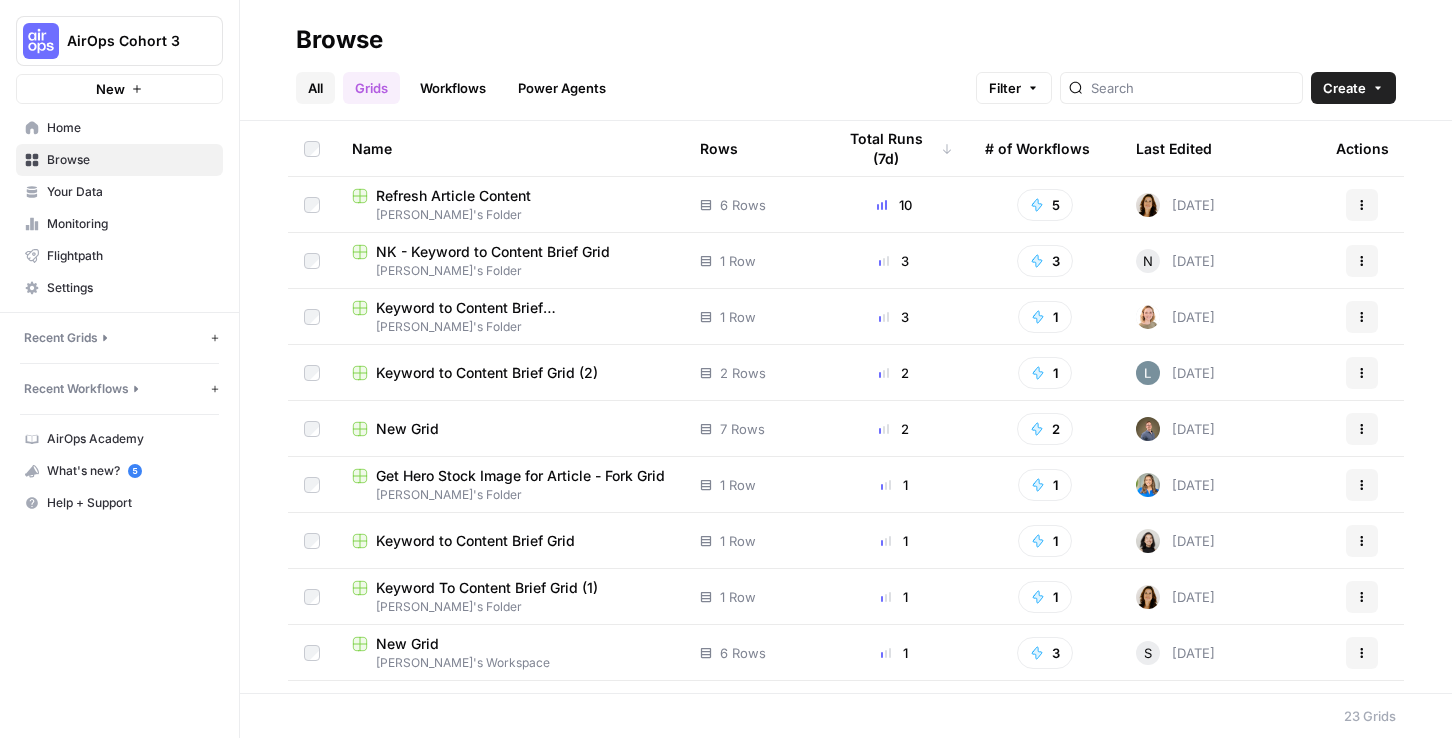click on "All Grids Workflows Power Agents" at bounding box center [457, 88] 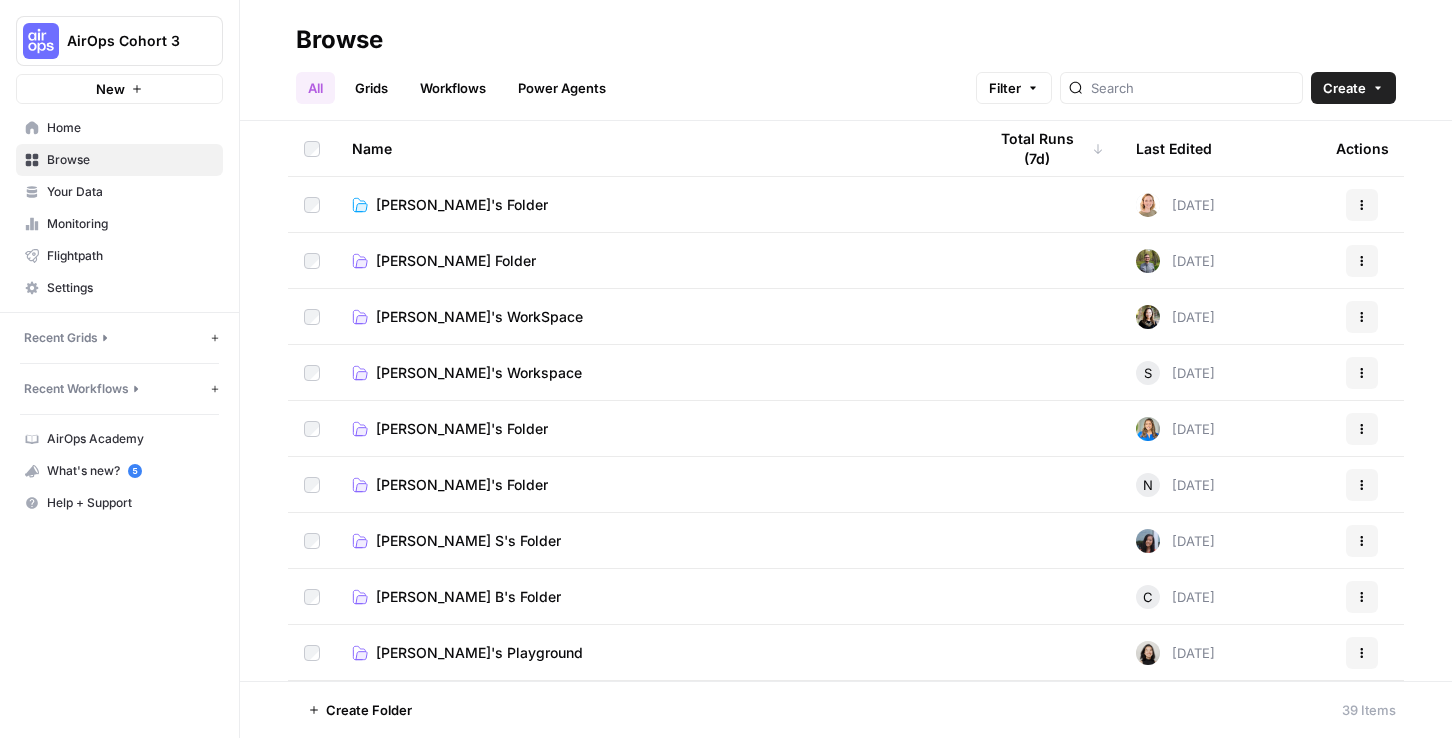 scroll, scrollTop: 171, scrollLeft: 0, axis: vertical 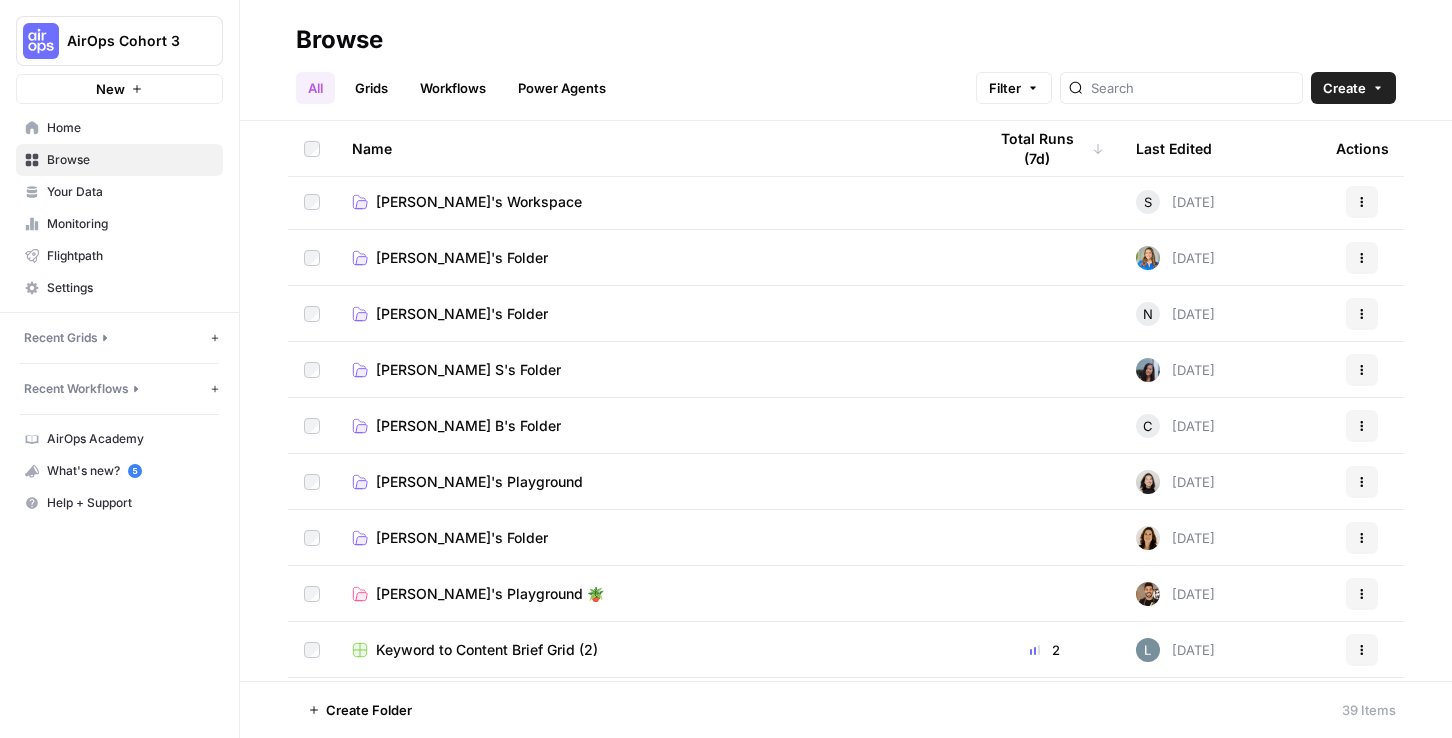 click on "Cindy's Playground" at bounding box center [479, 482] 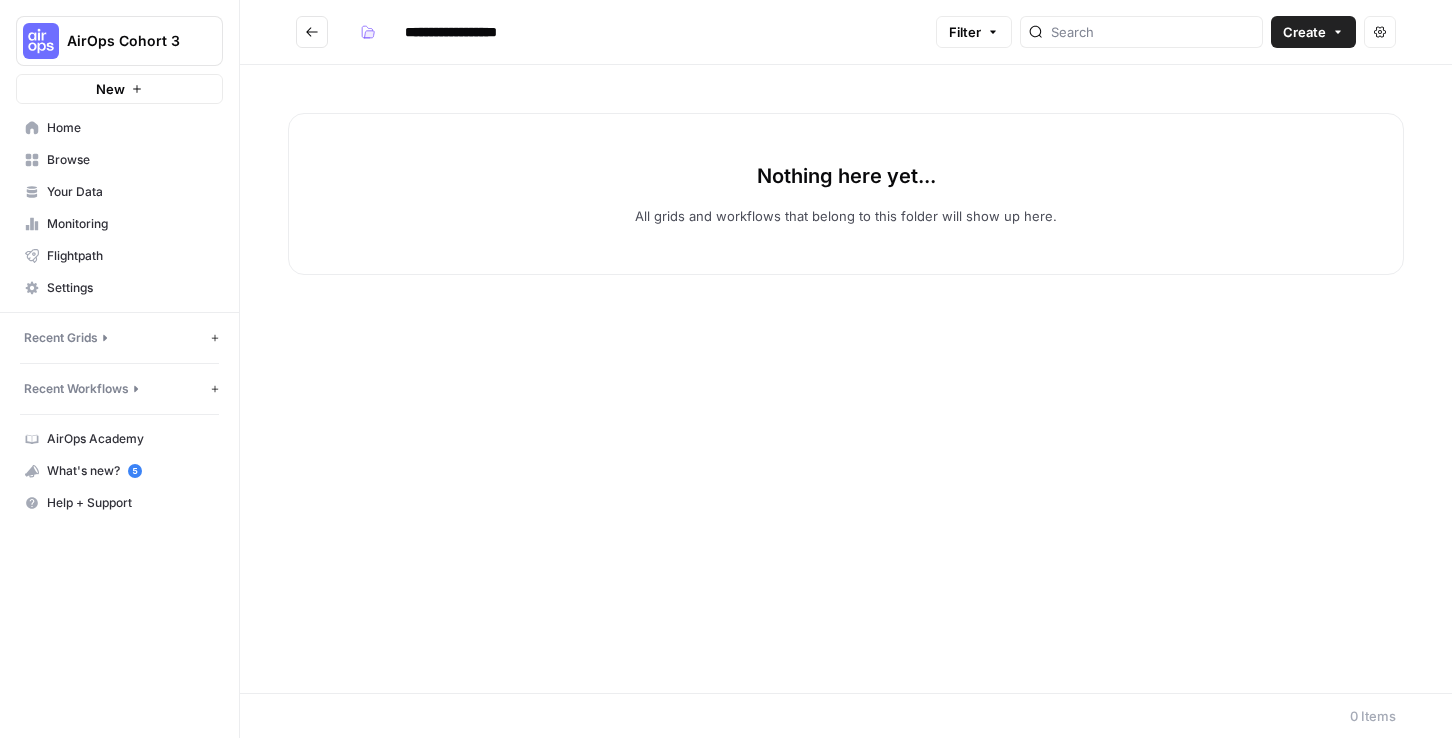 click 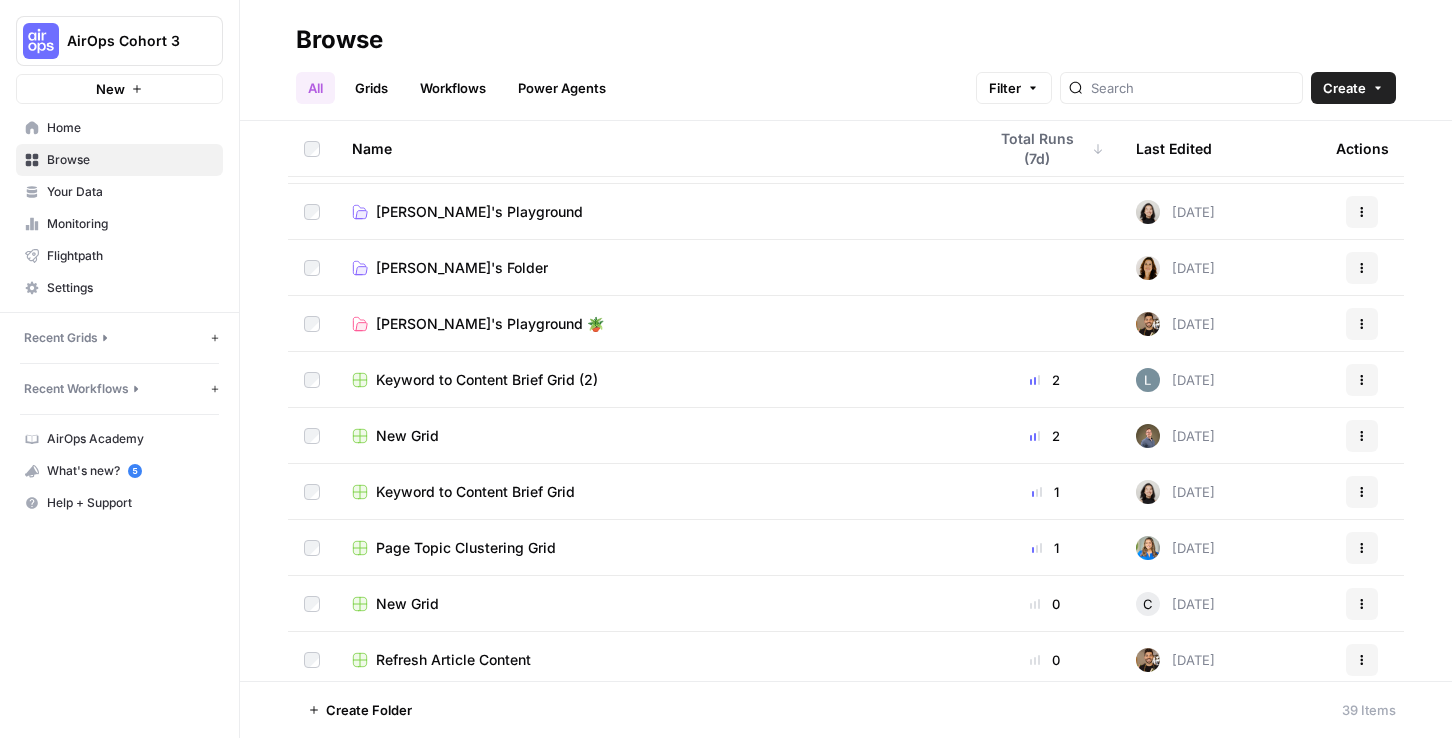 scroll, scrollTop: 0, scrollLeft: 0, axis: both 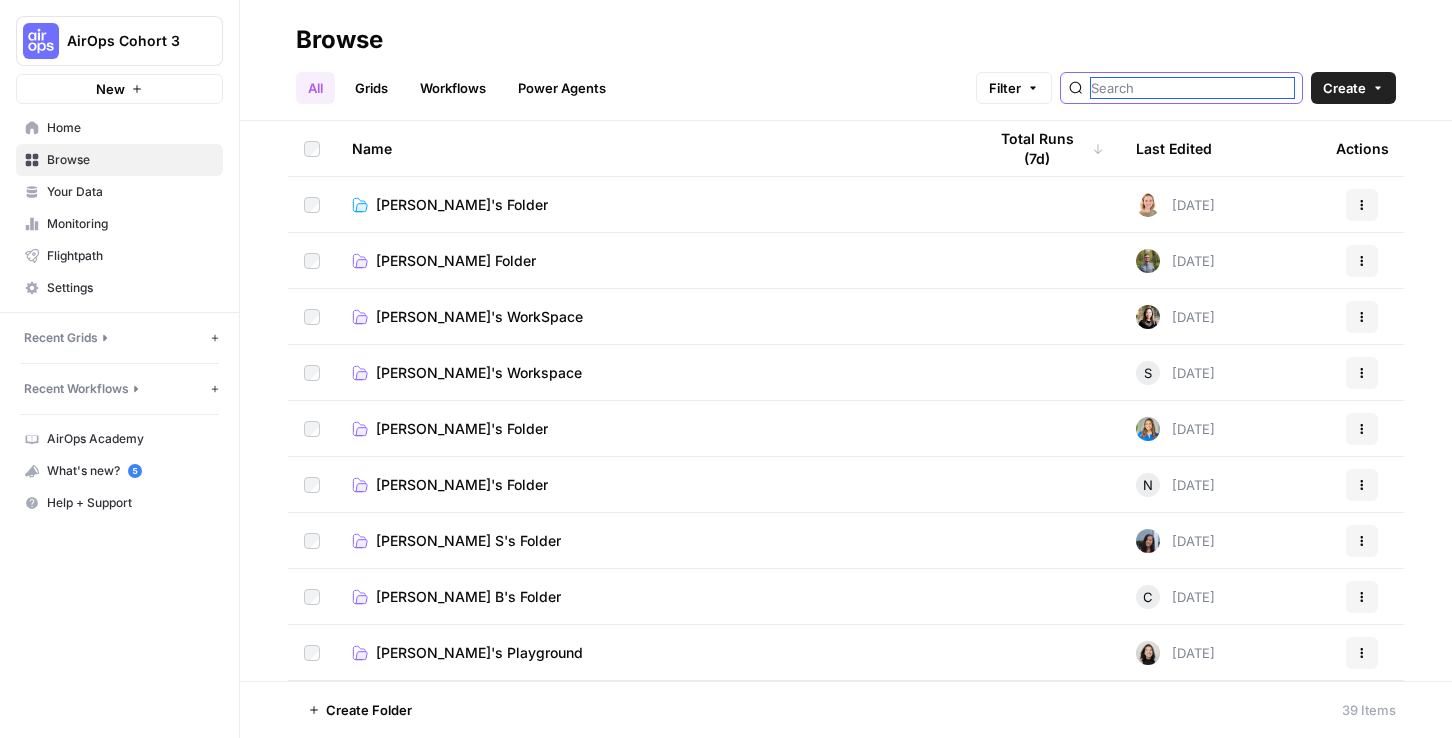 click at bounding box center [1192, 88] 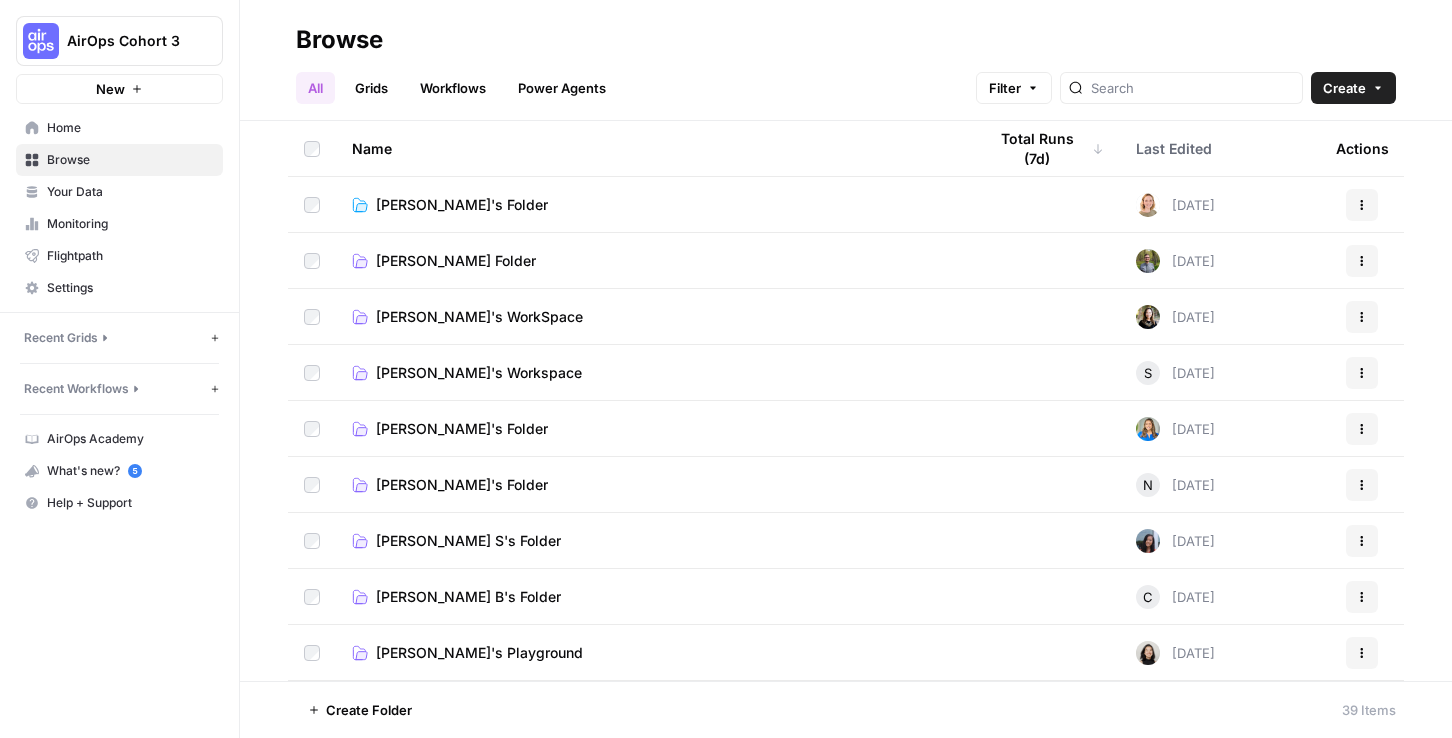 click on "Last Edited" at bounding box center (1174, 148) 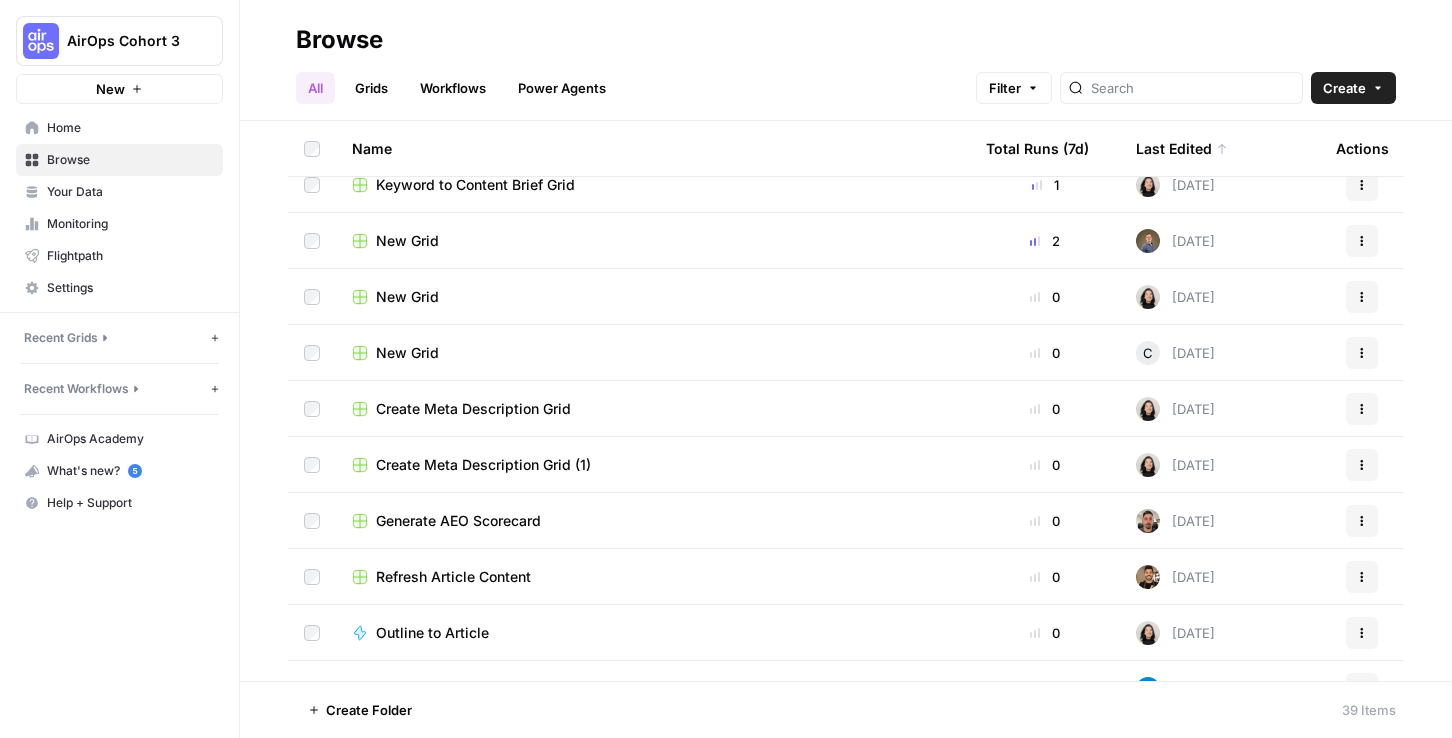 scroll, scrollTop: 1186, scrollLeft: 0, axis: vertical 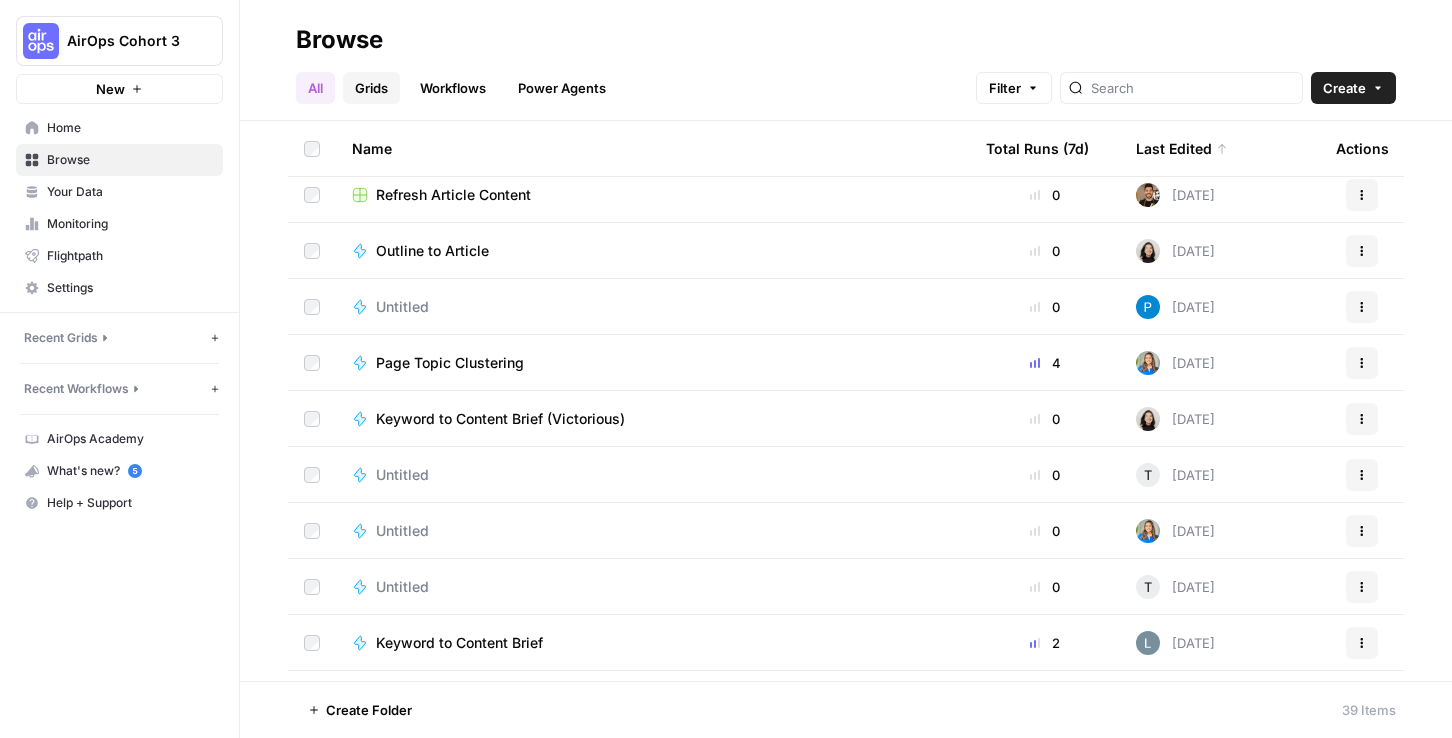 click on "Grids" at bounding box center [371, 88] 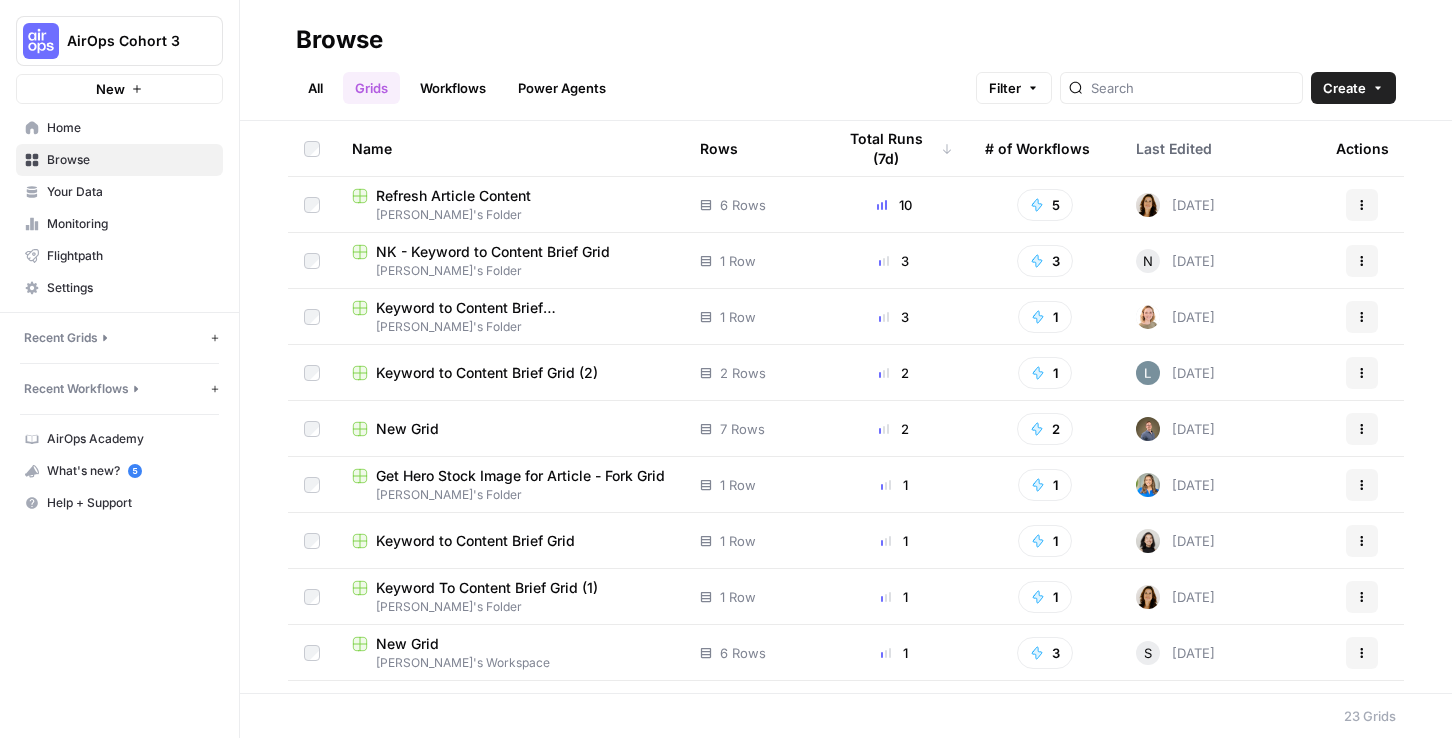 click on "Last Edited" at bounding box center [1174, 148] 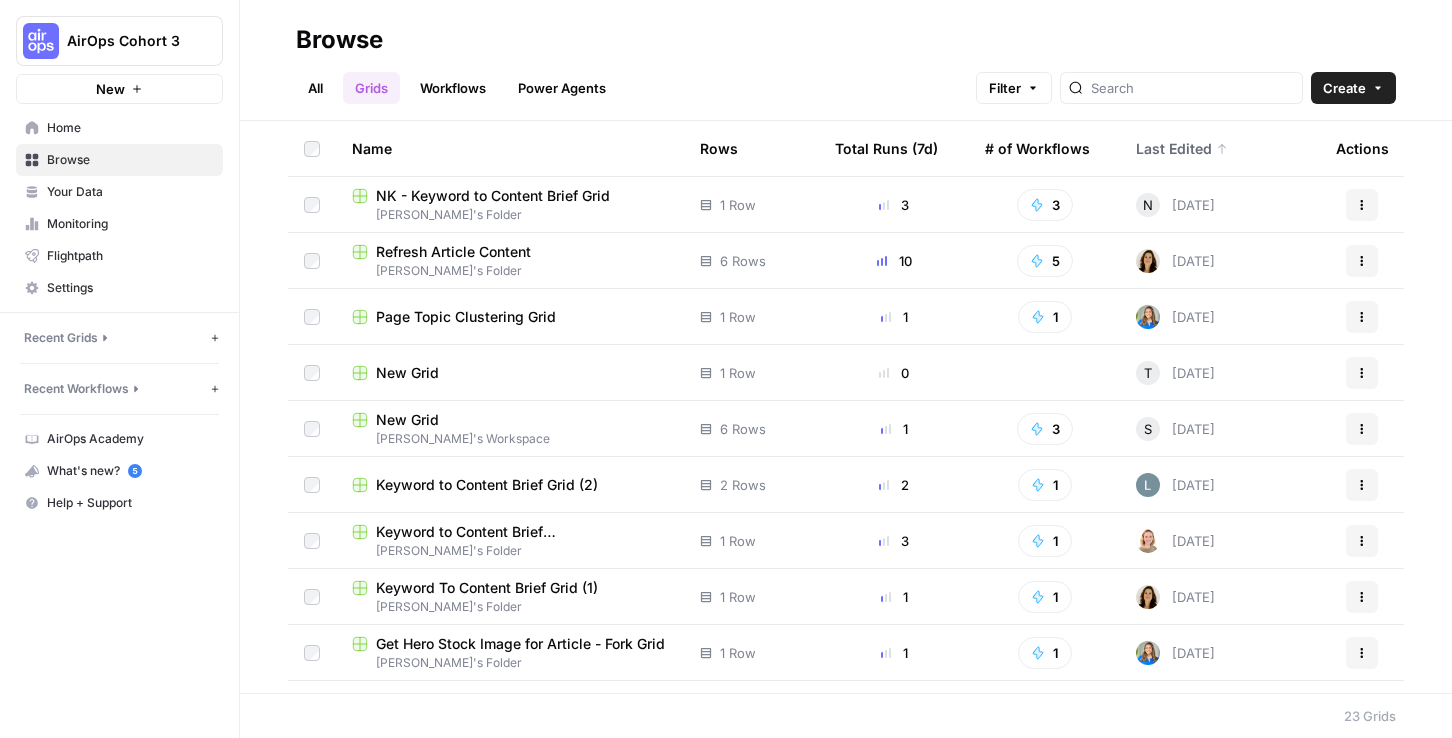 click on "Last Edited" at bounding box center (1182, 148) 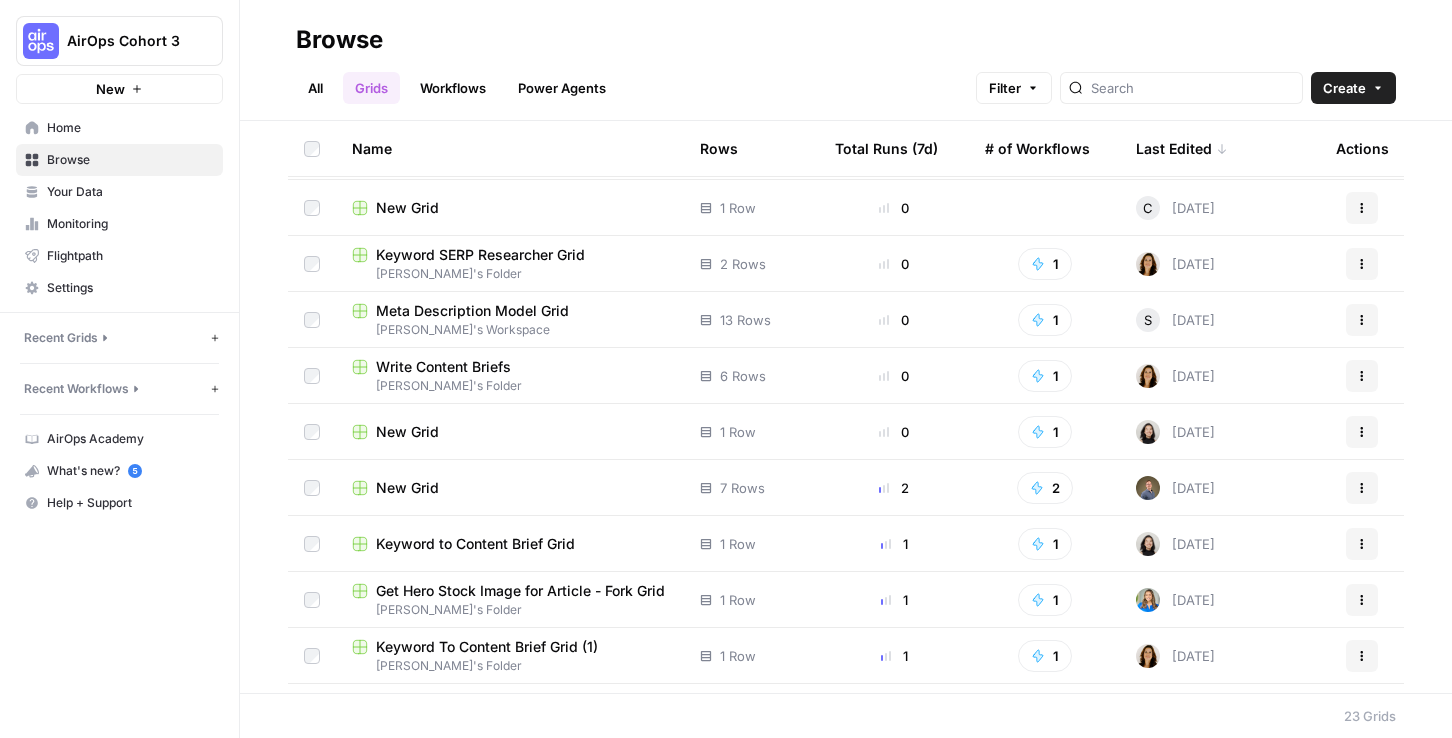 scroll, scrollTop: 494, scrollLeft: 0, axis: vertical 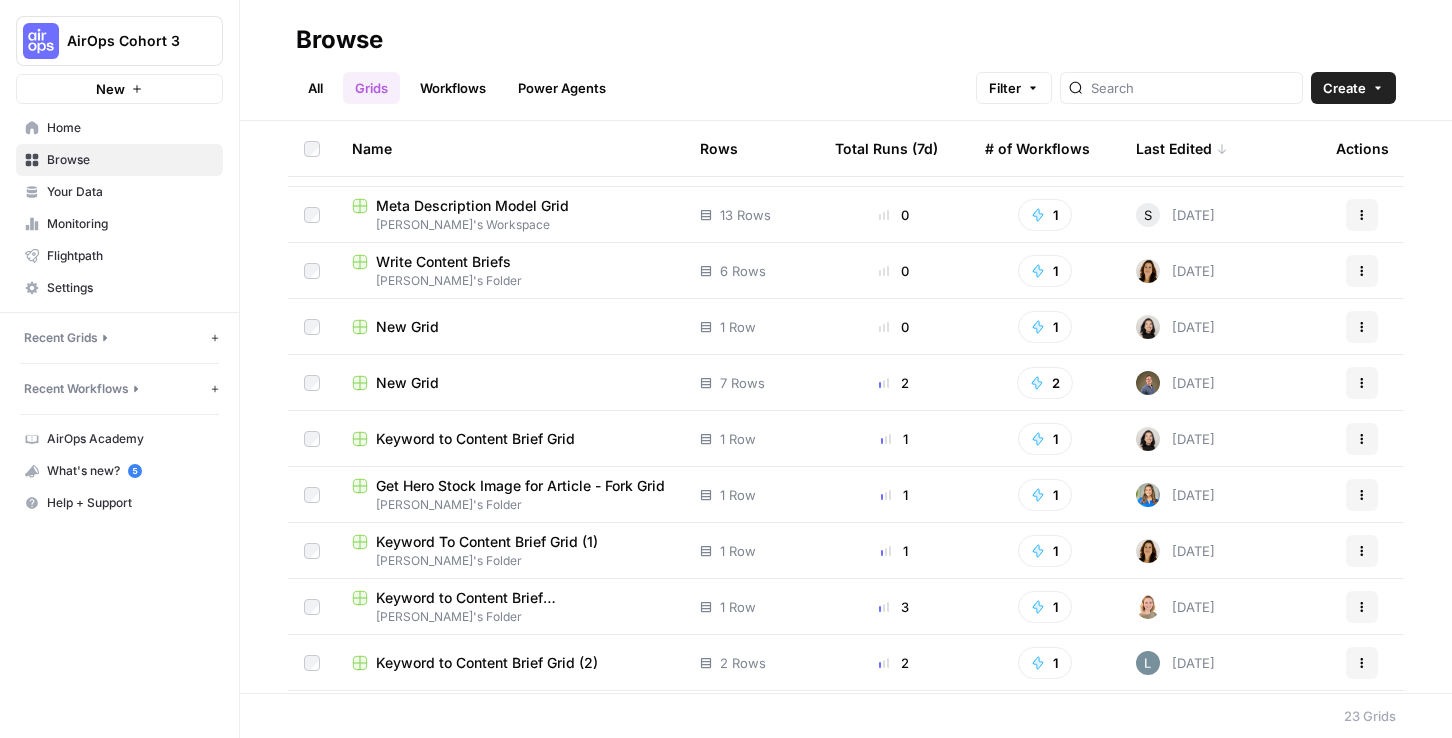 click on "New Grid" at bounding box center (407, 327) 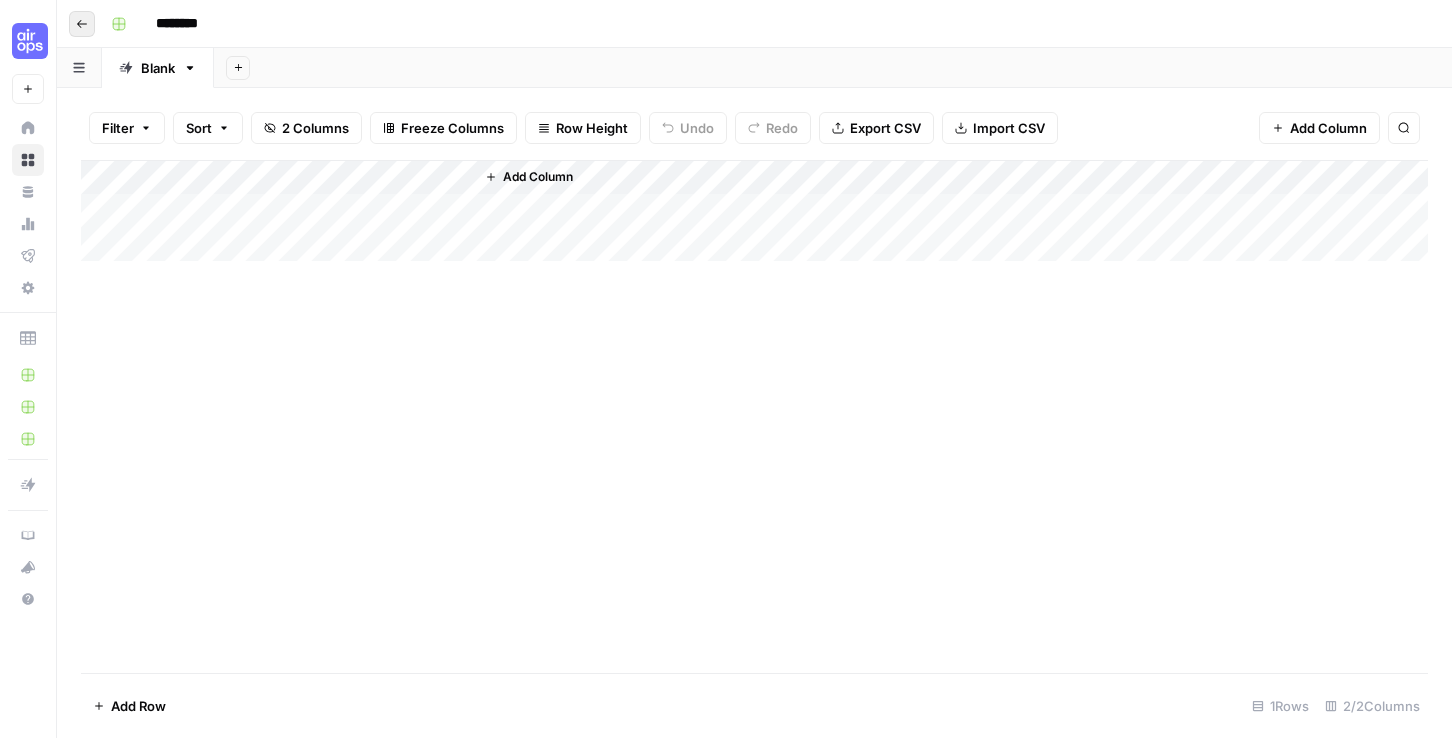 click 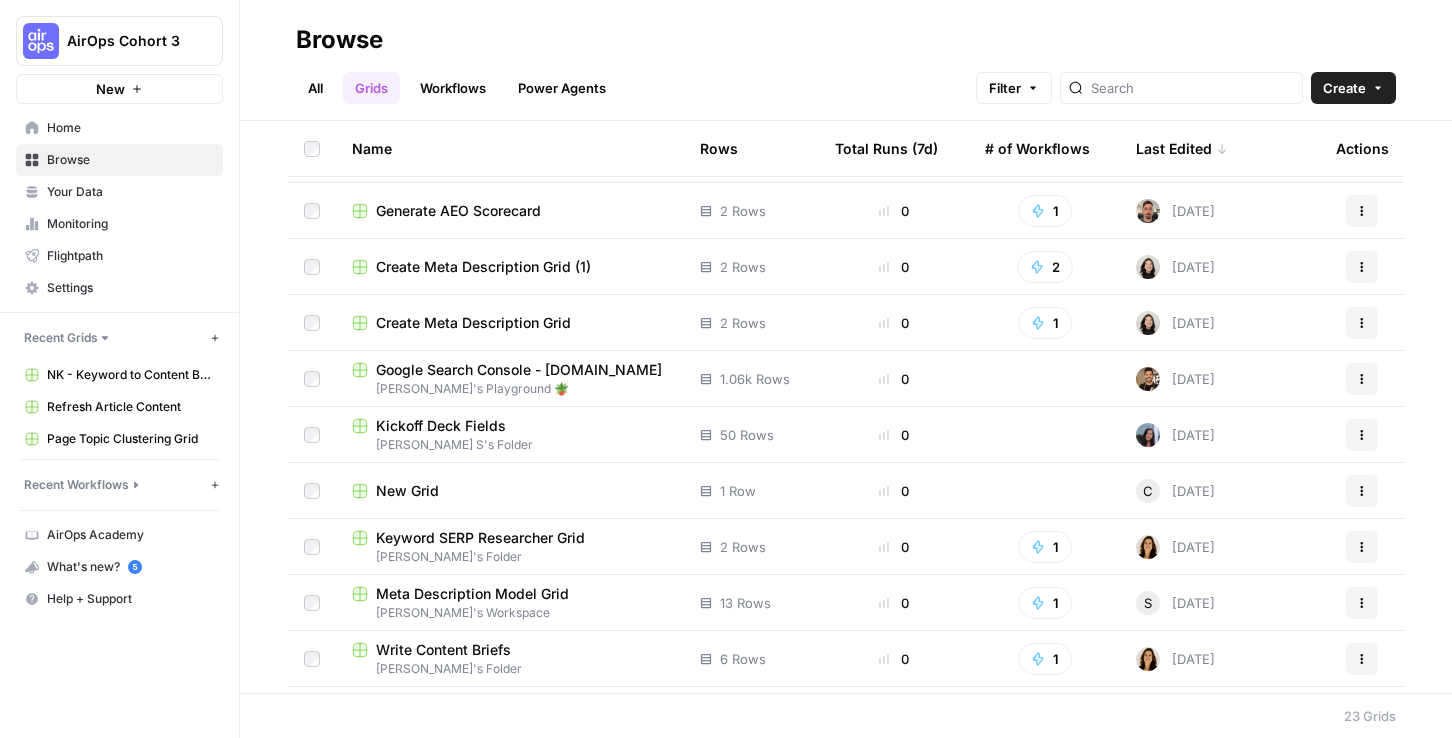 scroll, scrollTop: 0, scrollLeft: 0, axis: both 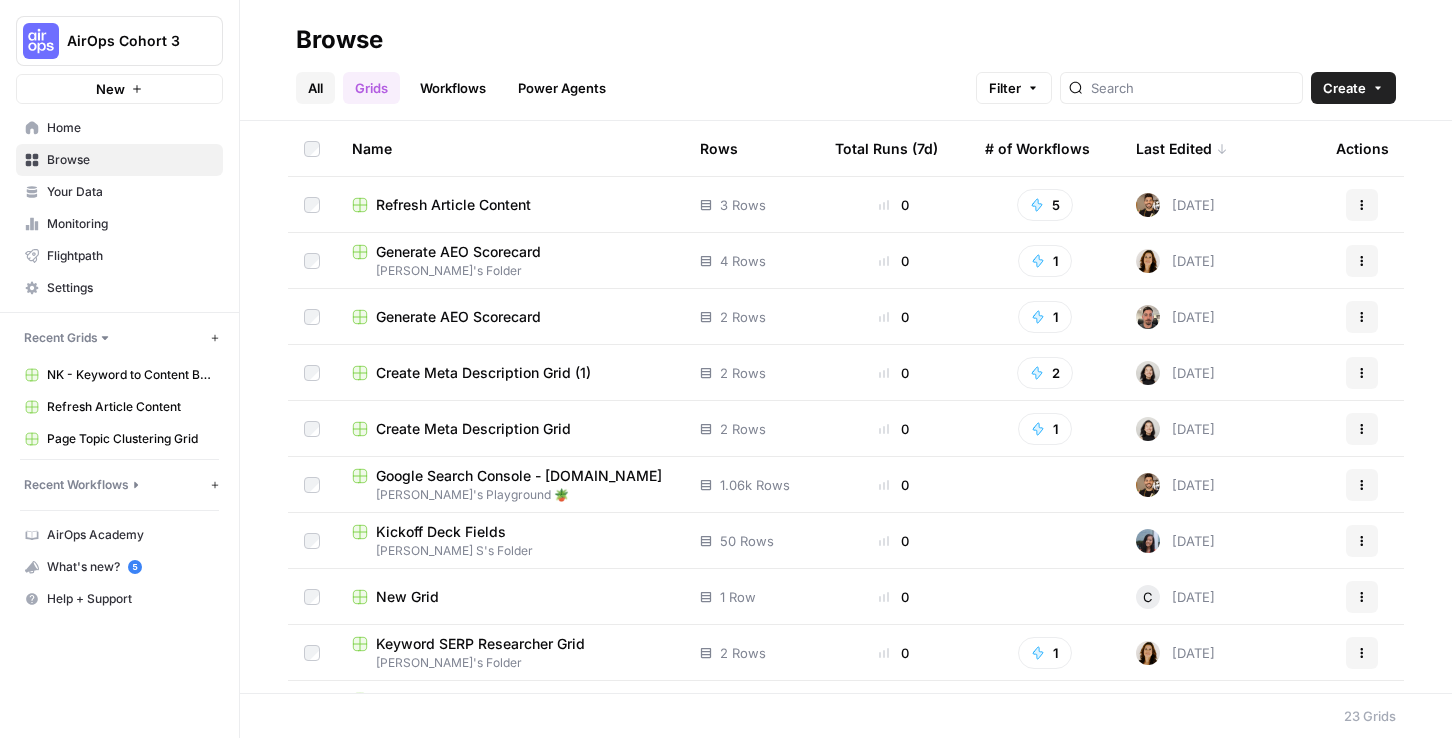 click on "All" at bounding box center (315, 88) 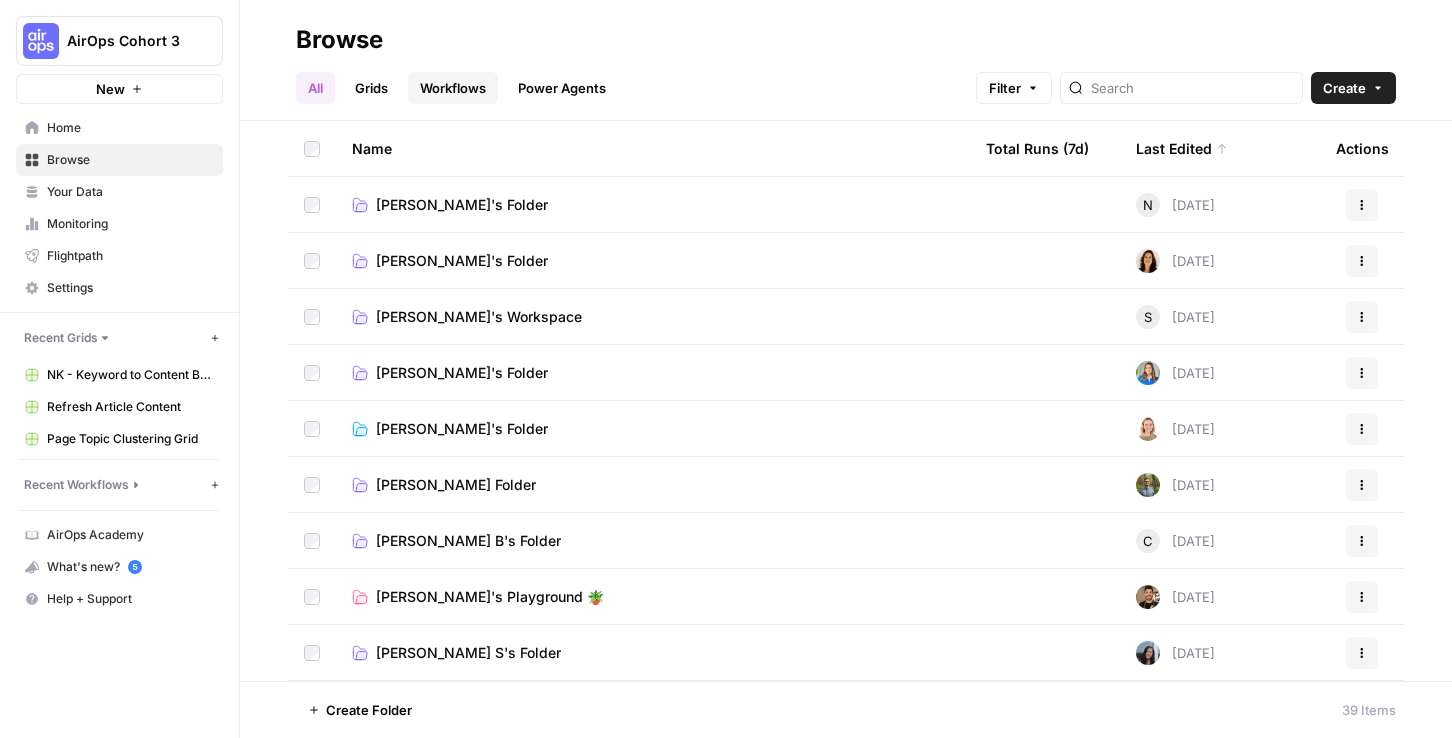 click on "Workflows" at bounding box center [453, 88] 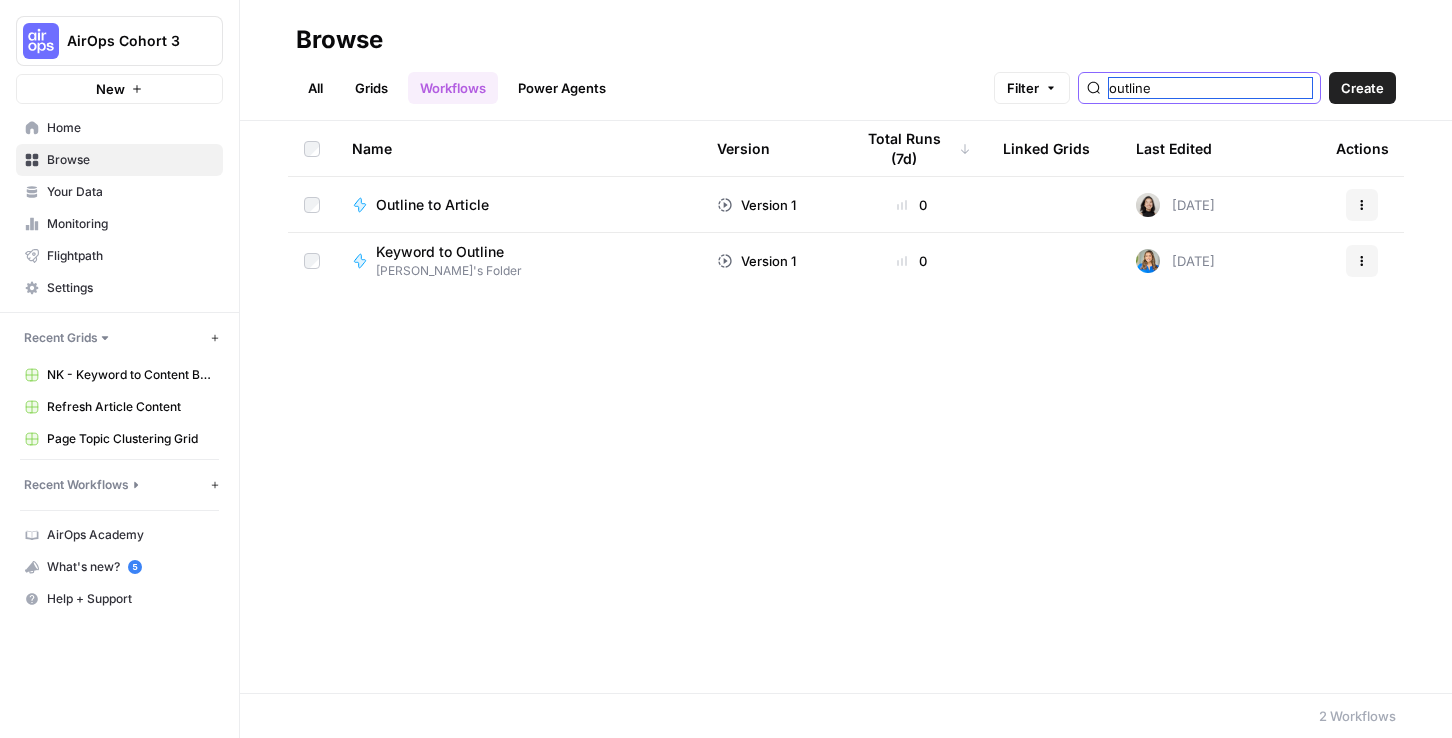 click on "outline" at bounding box center [1210, 88] 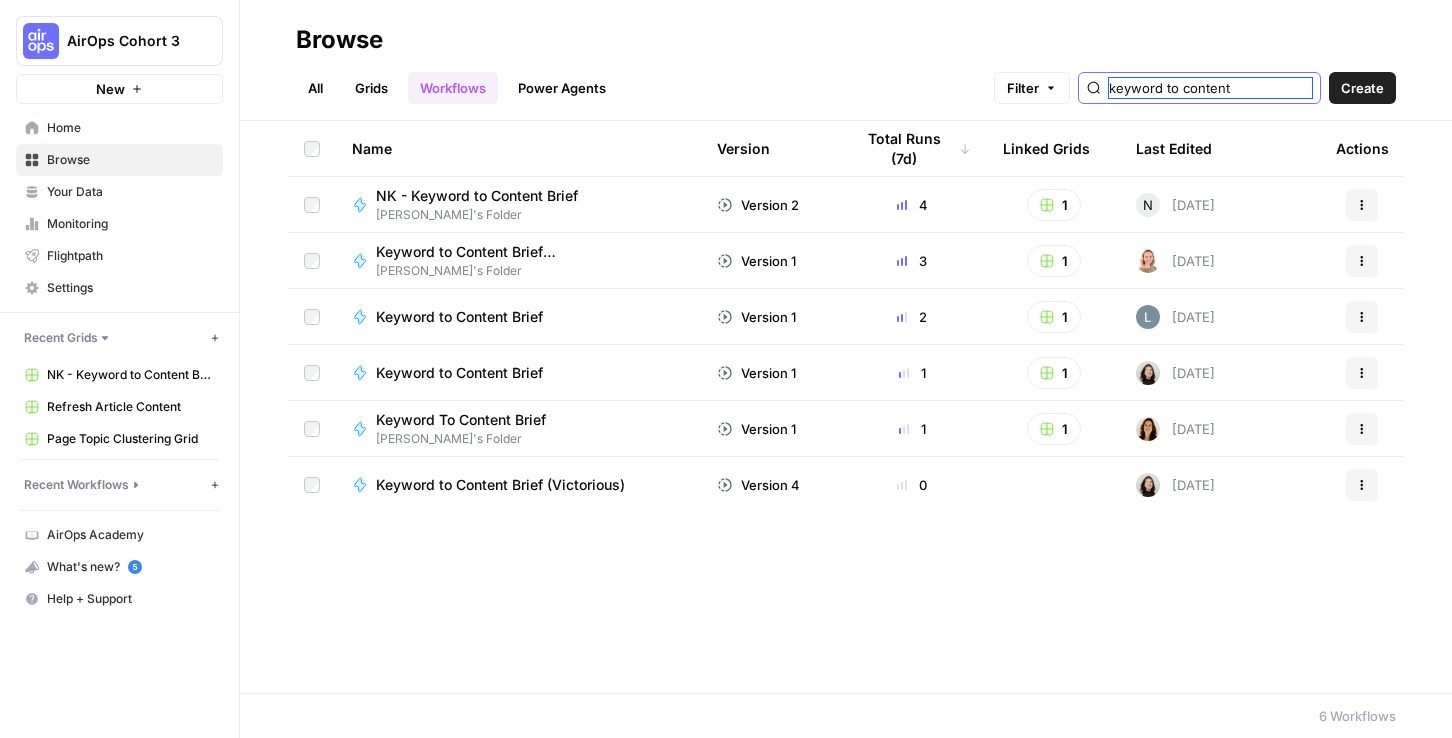type on "keyword to content" 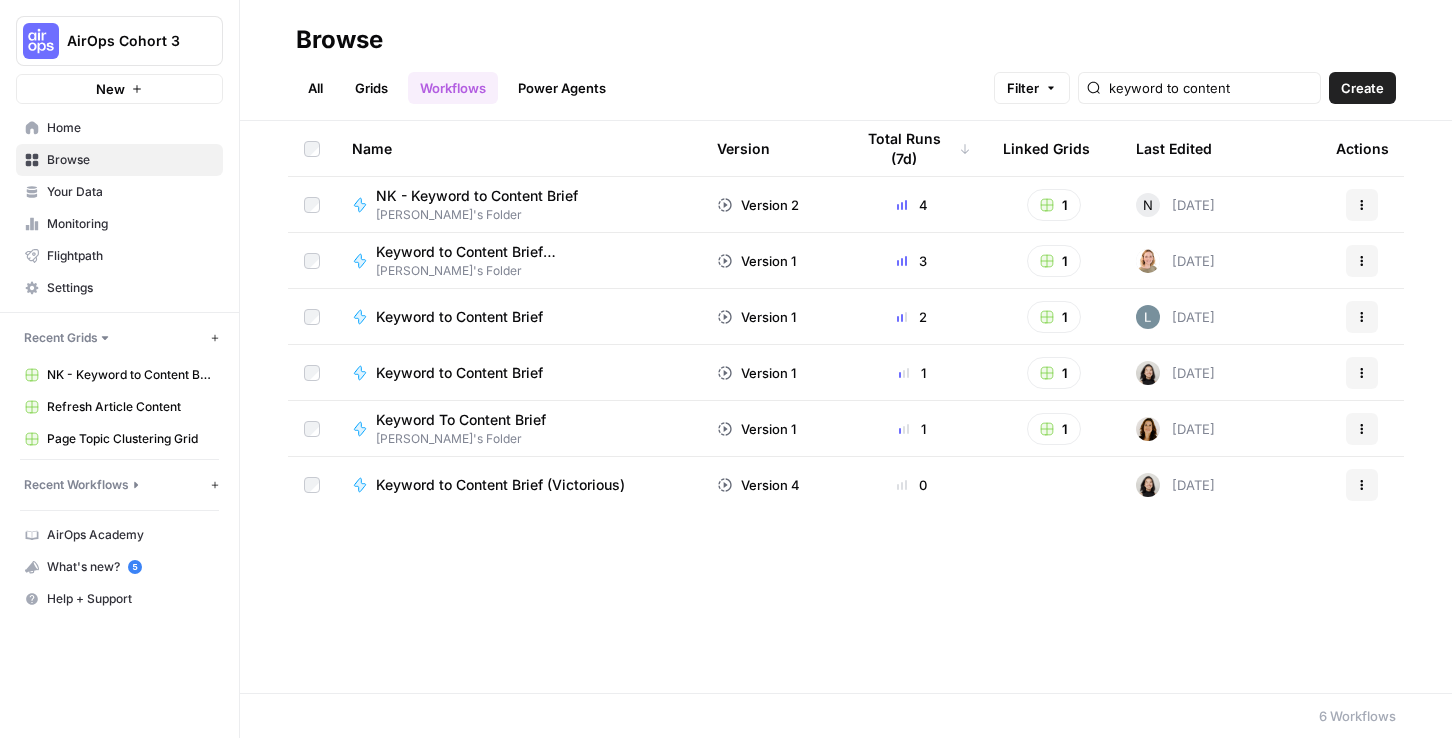 click on "Keyword to Content Brief (Victorious)" at bounding box center (500, 485) 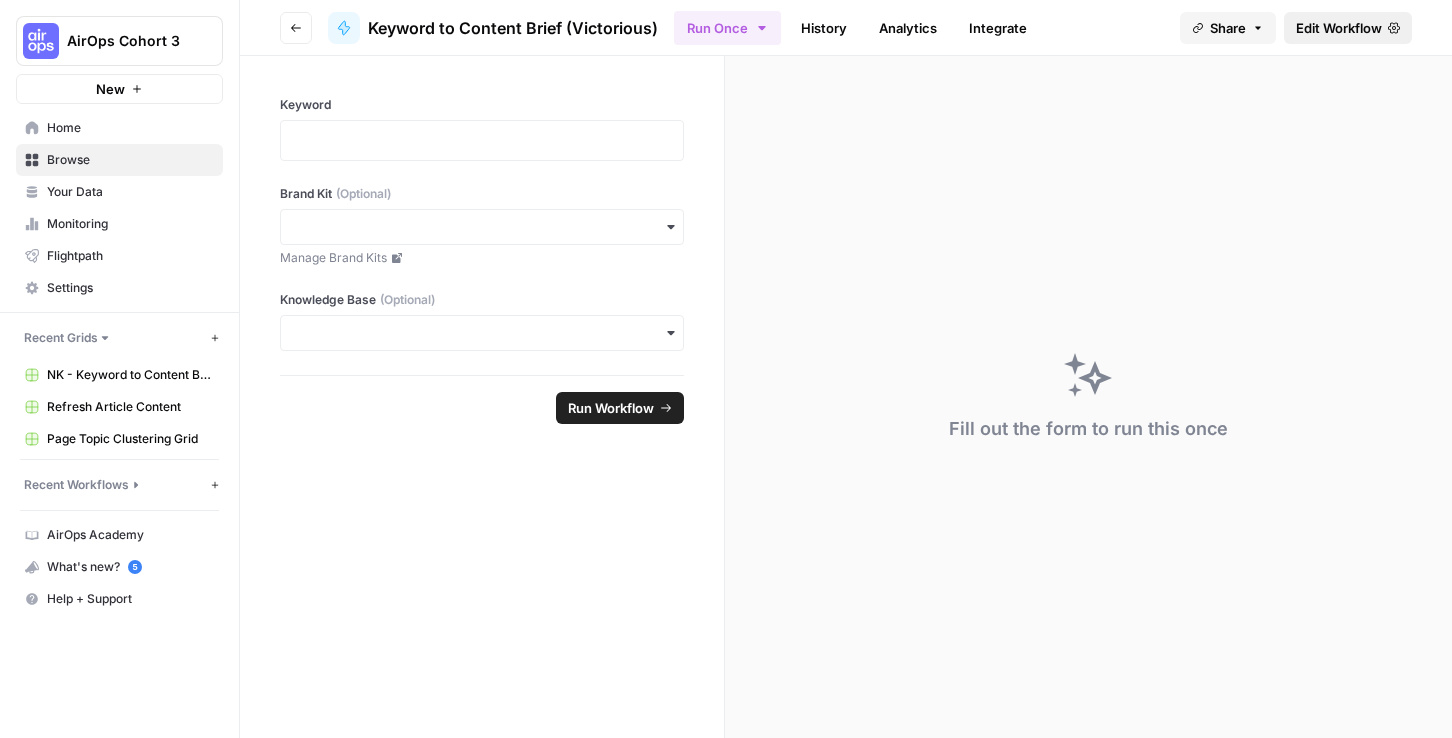 click on "Edit Workflow" at bounding box center [1339, 28] 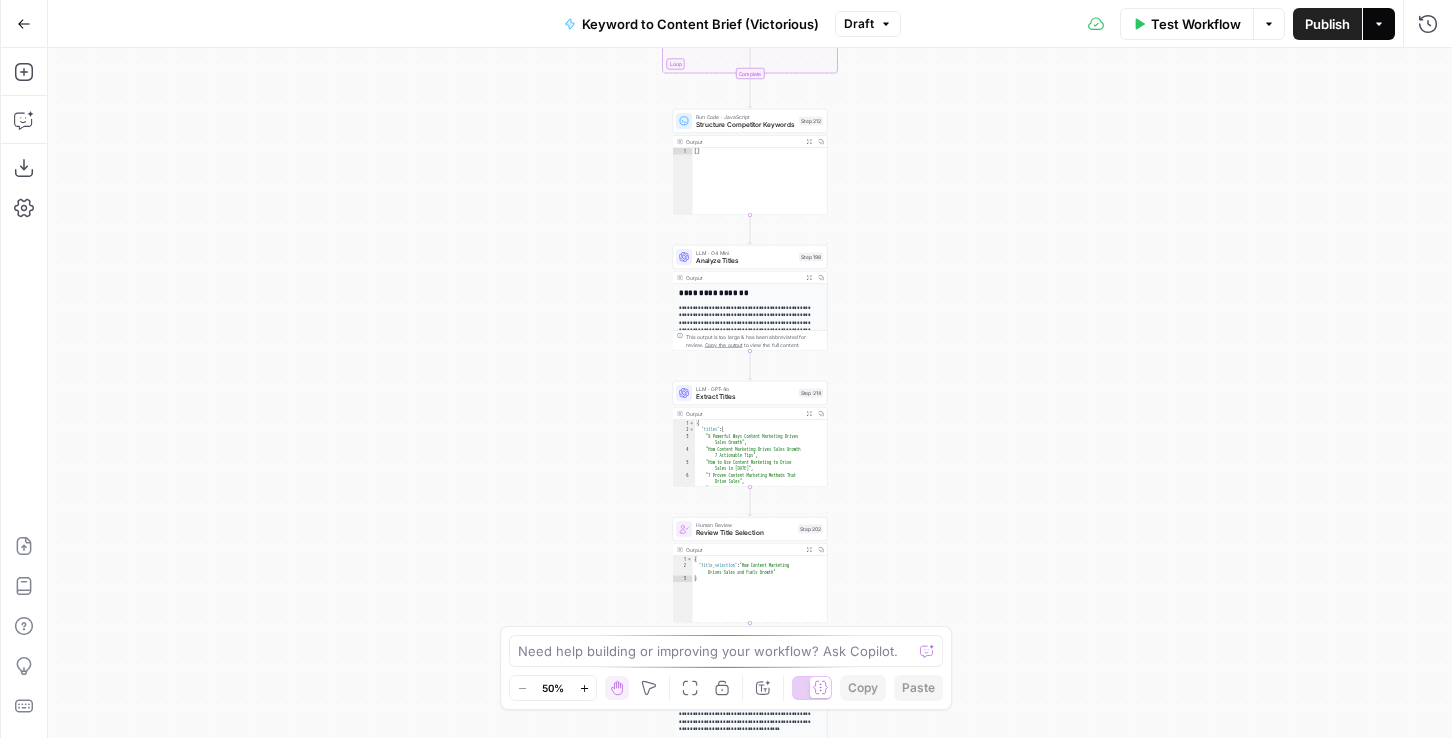 click on "Actions" at bounding box center [1379, 24] 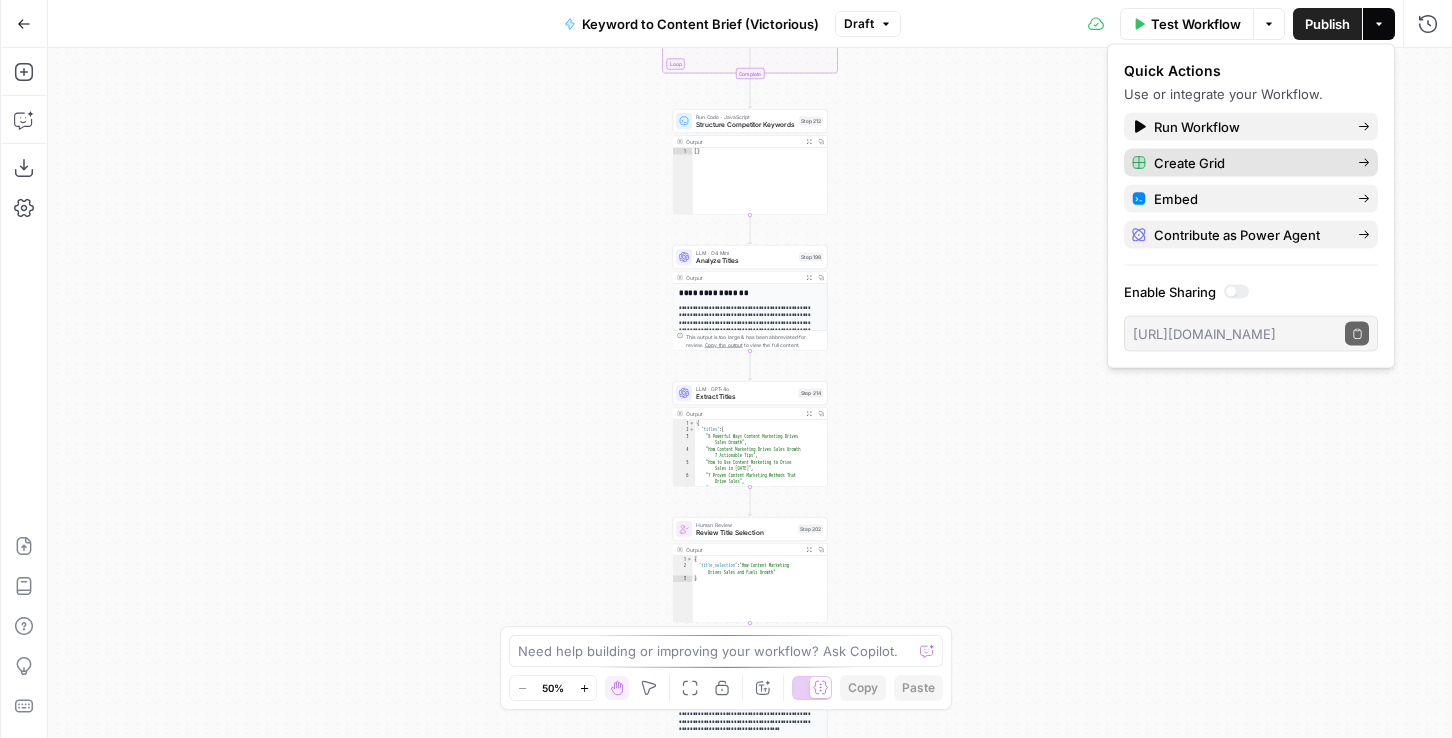 click on "Create Grid" at bounding box center (1189, 163) 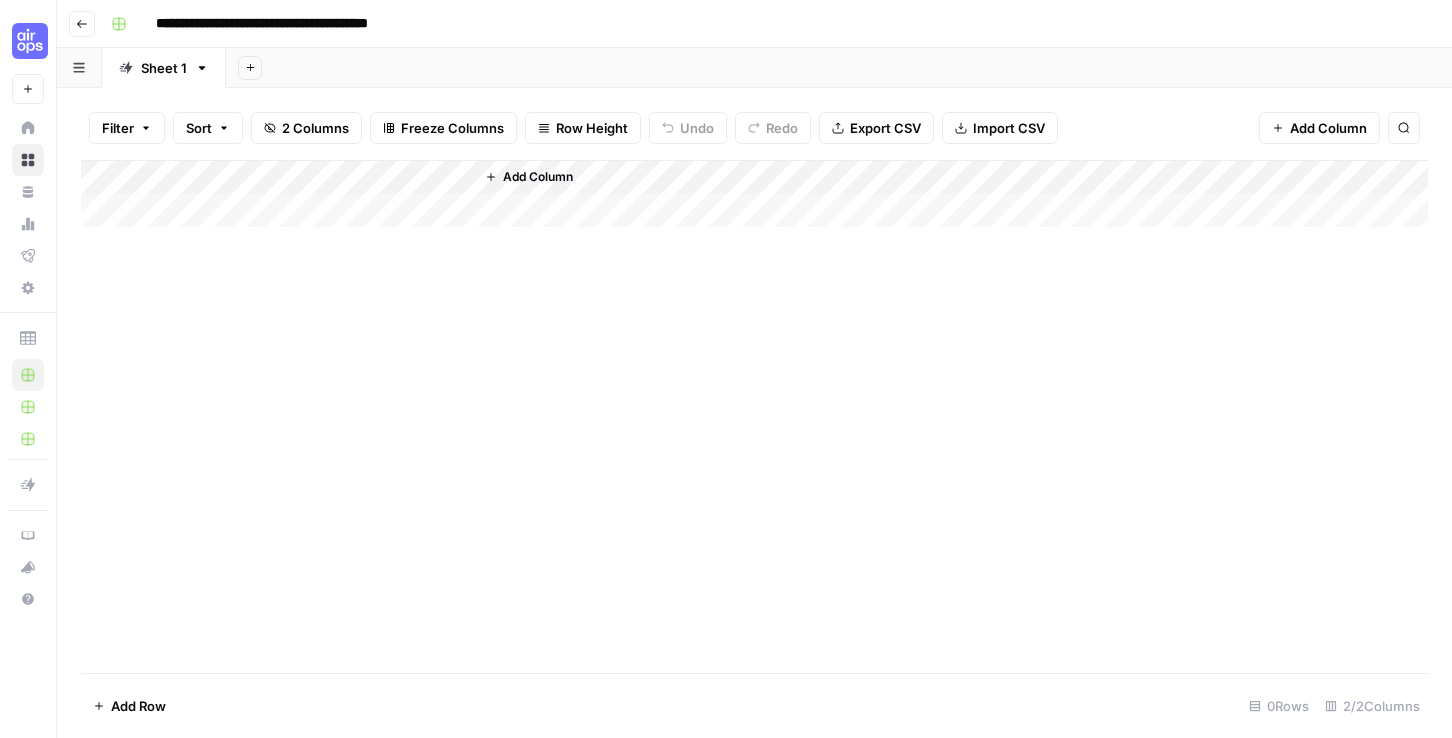 click on "Add Column" at bounding box center [754, 194] 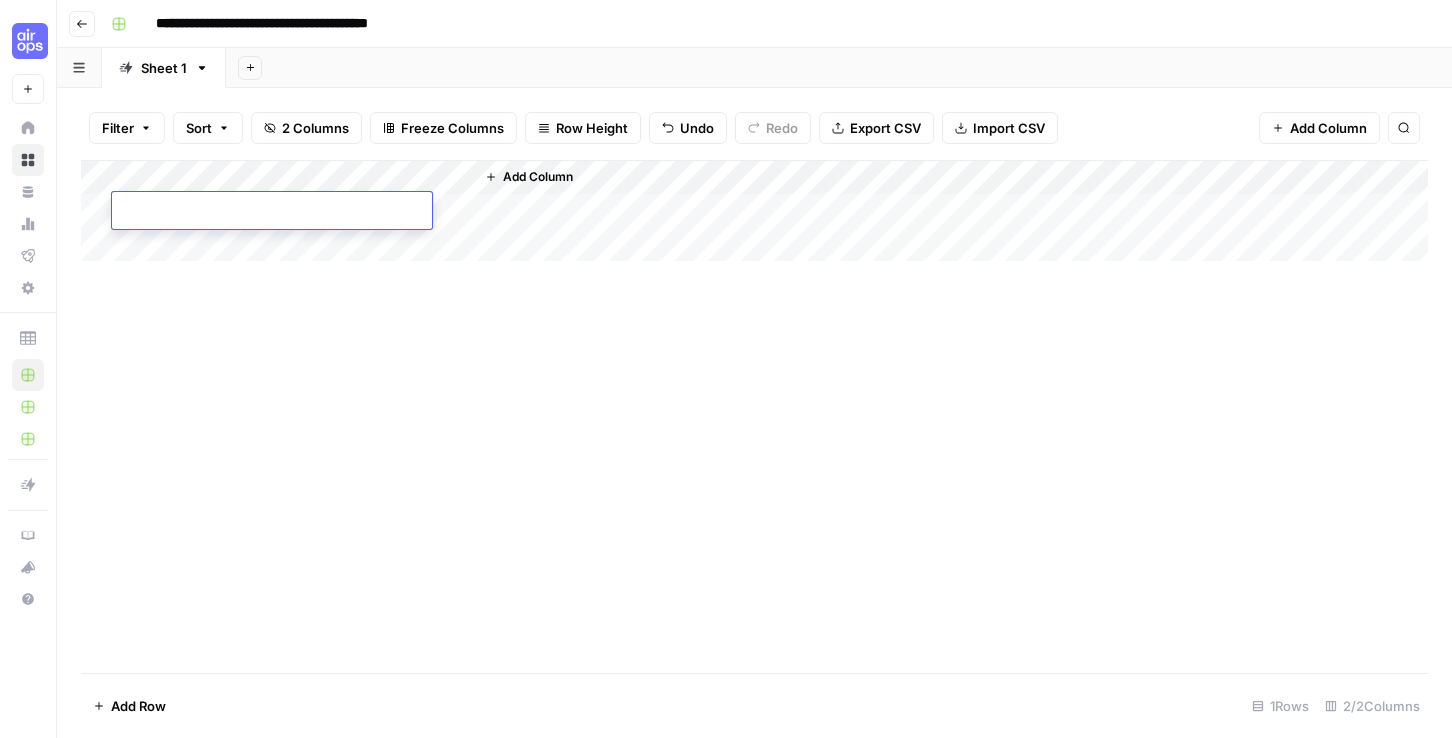 click on "Add Column" at bounding box center (754, 416) 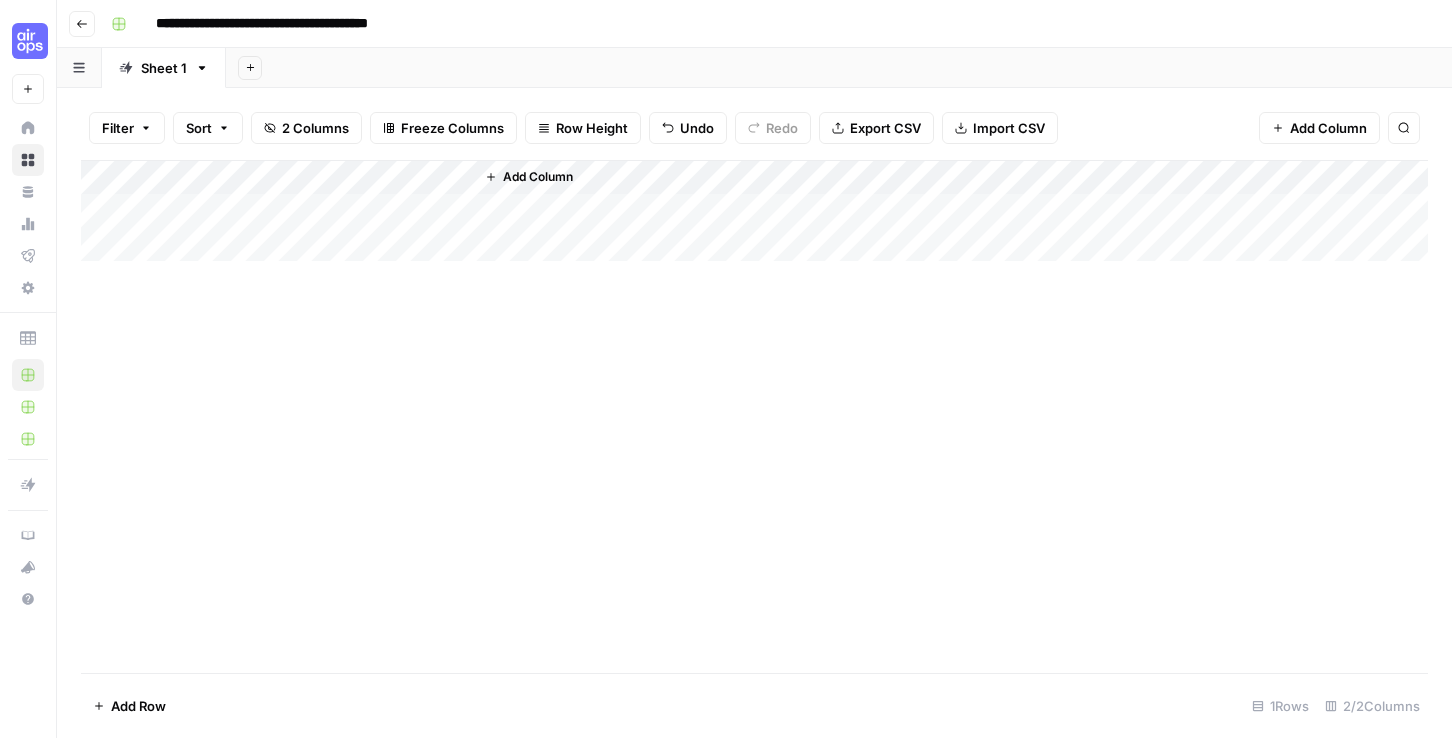 click on "Add Column" at bounding box center (754, 211) 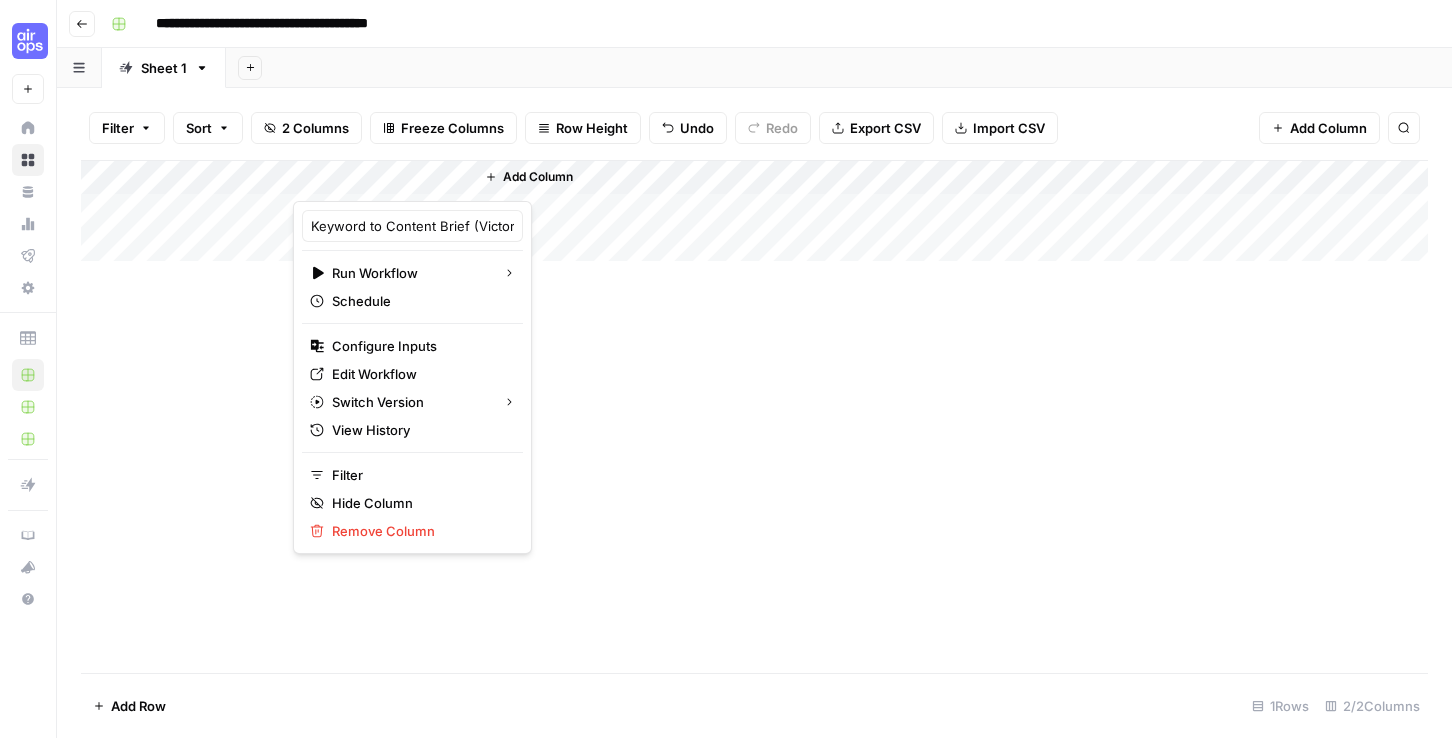 click on "Add Column" at bounding box center [754, 416] 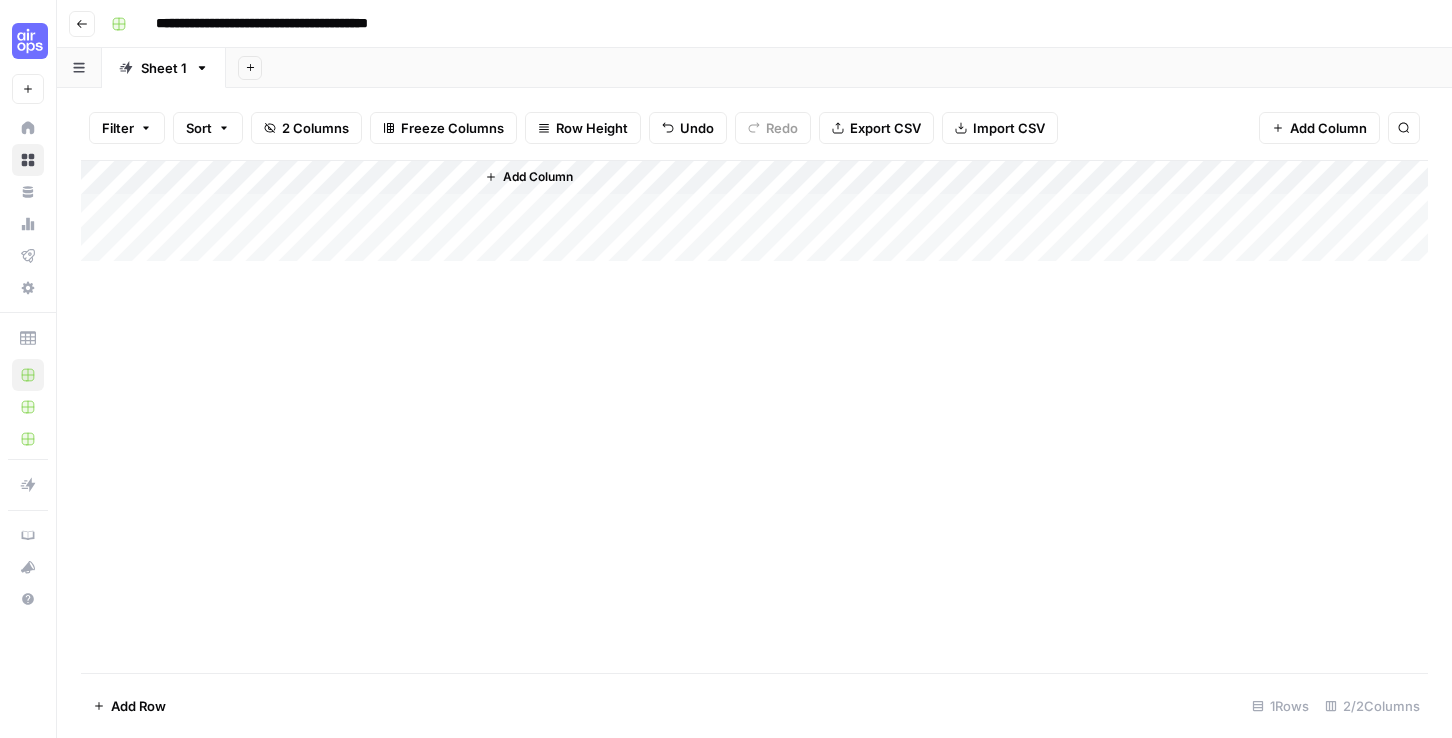 click on "Add Column" at bounding box center (754, 211) 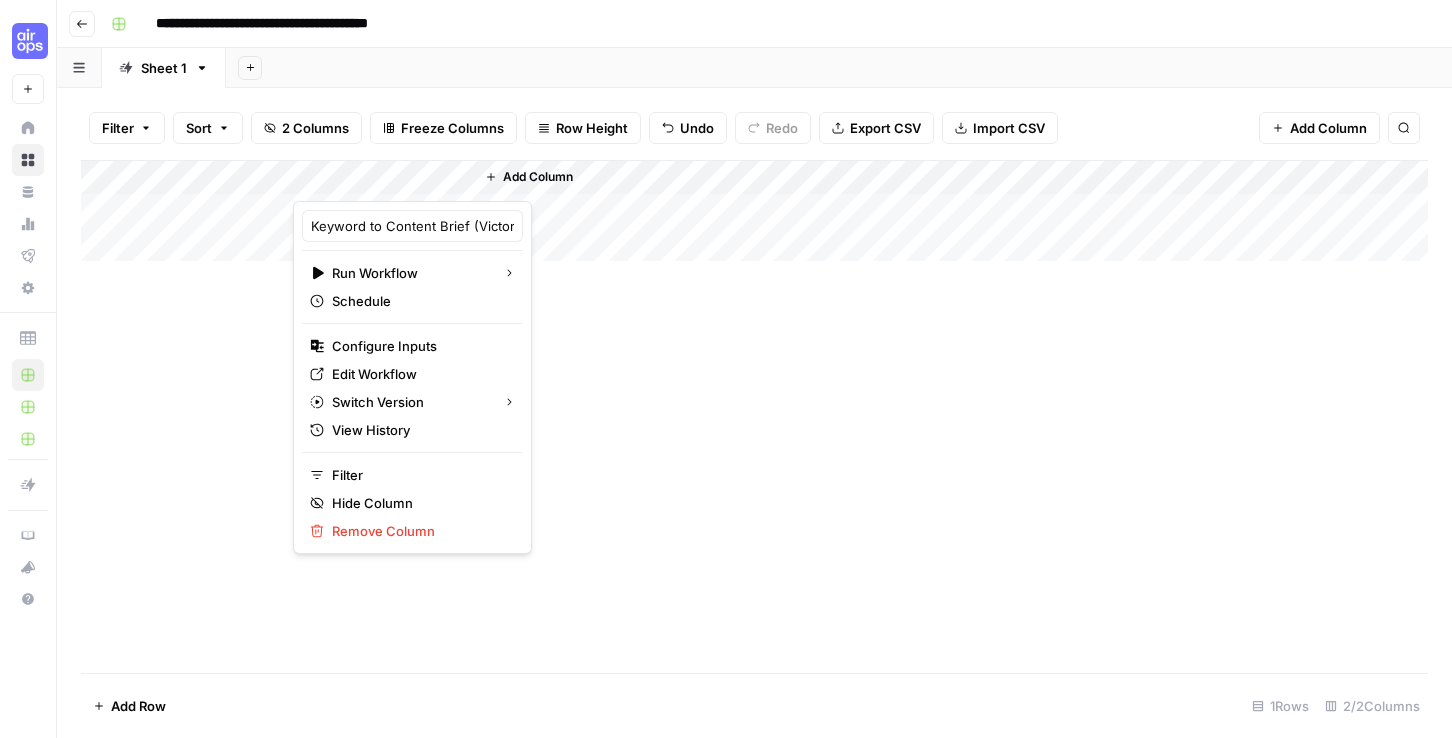 click on "Add Column" at bounding box center [754, 416] 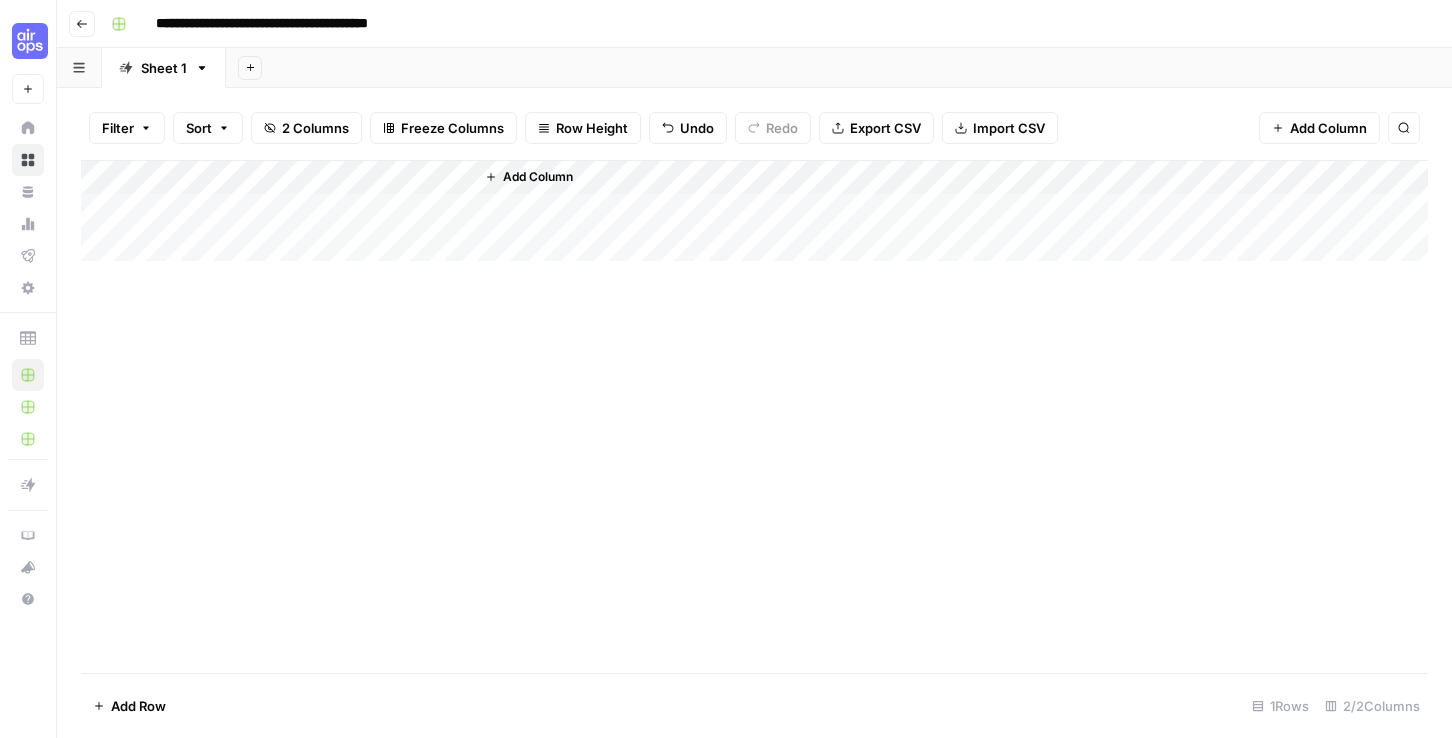 click on "Add Column" at bounding box center [754, 211] 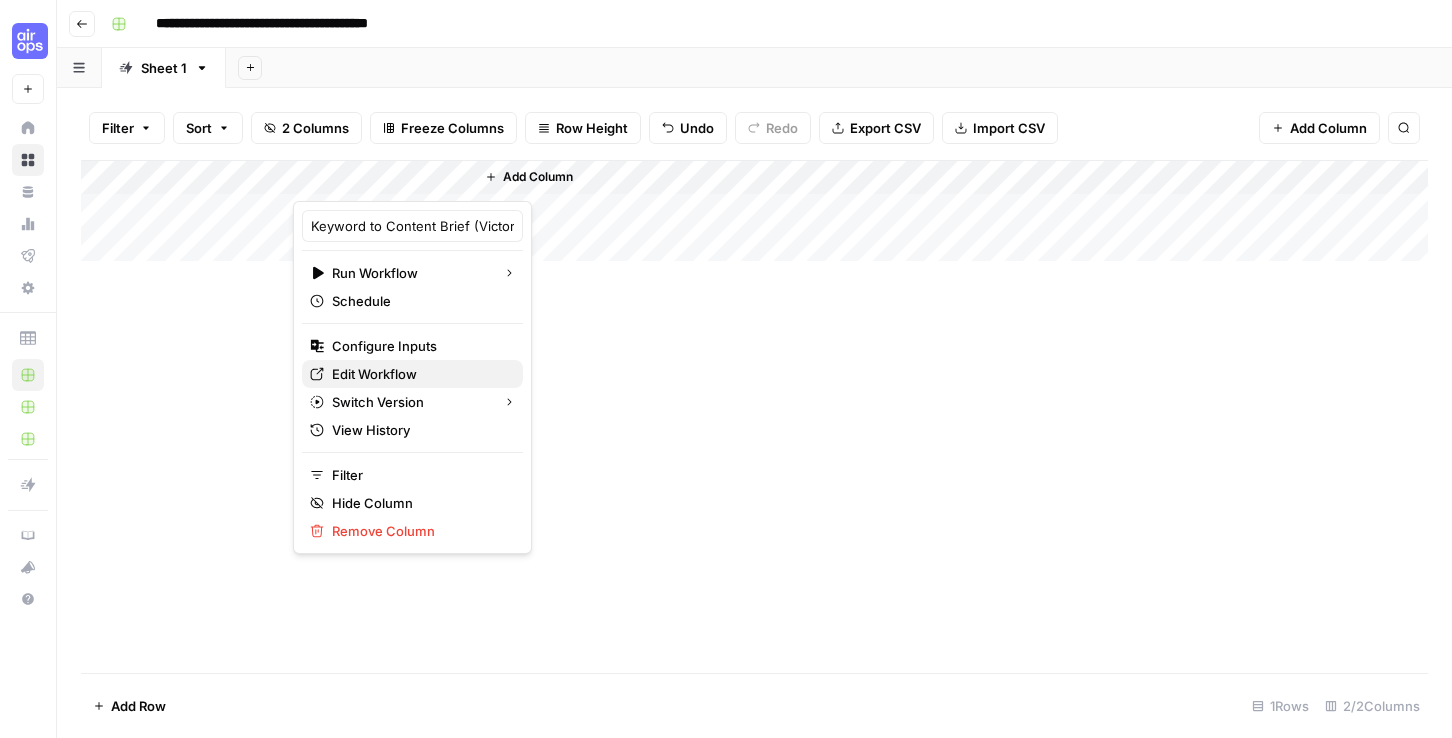 click on "Edit Workflow" at bounding box center (374, 374) 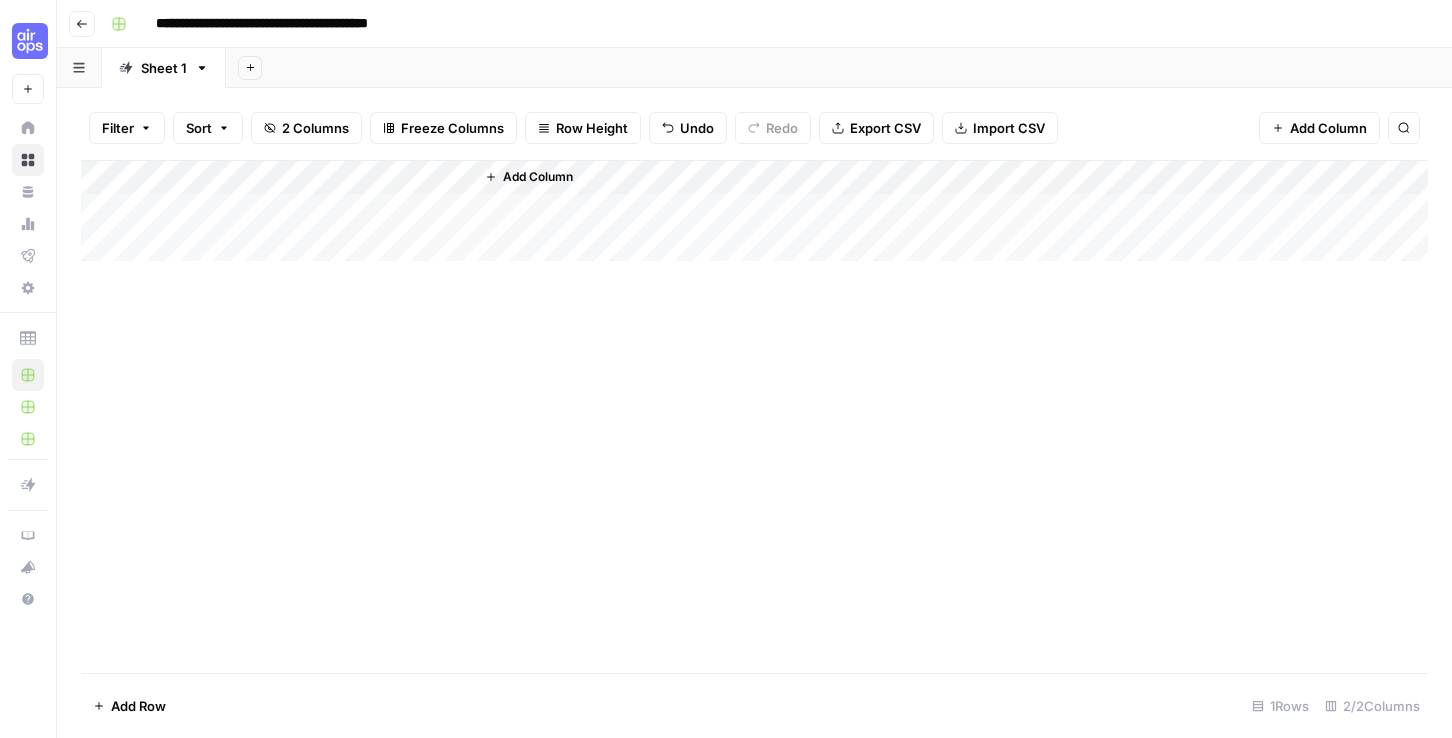 click on "Add Column" at bounding box center (754, 211) 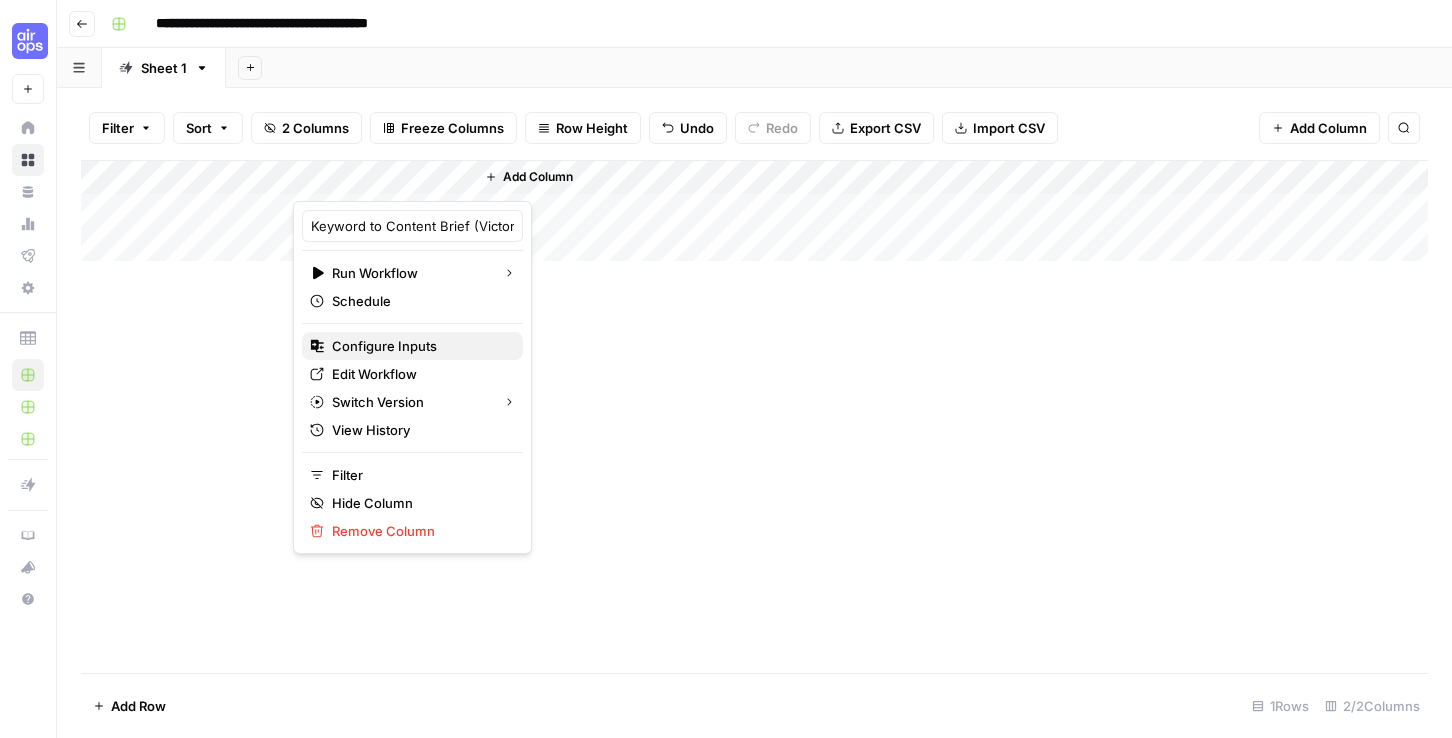 click on "Configure Inputs" at bounding box center (384, 346) 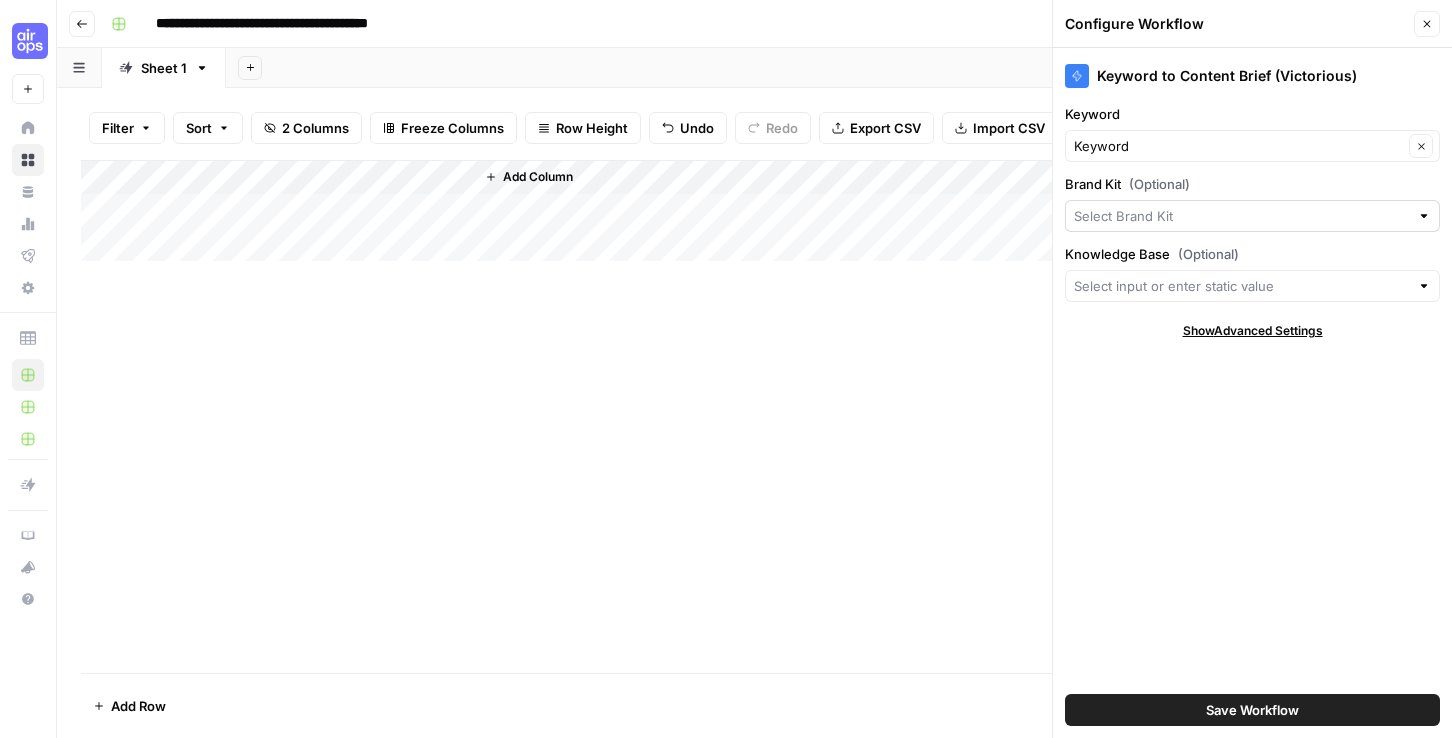 click at bounding box center (1252, 216) 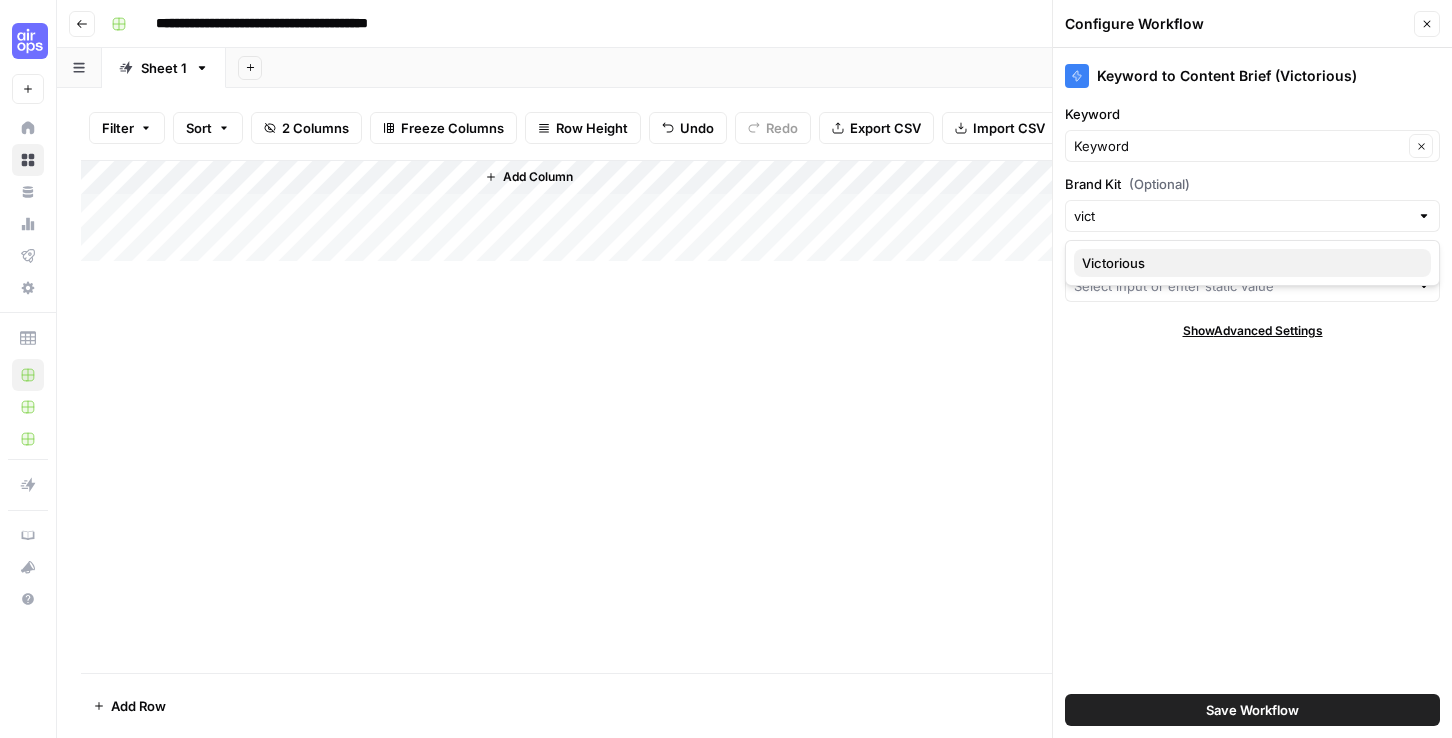 click on "Victorious" at bounding box center (1252, 263) 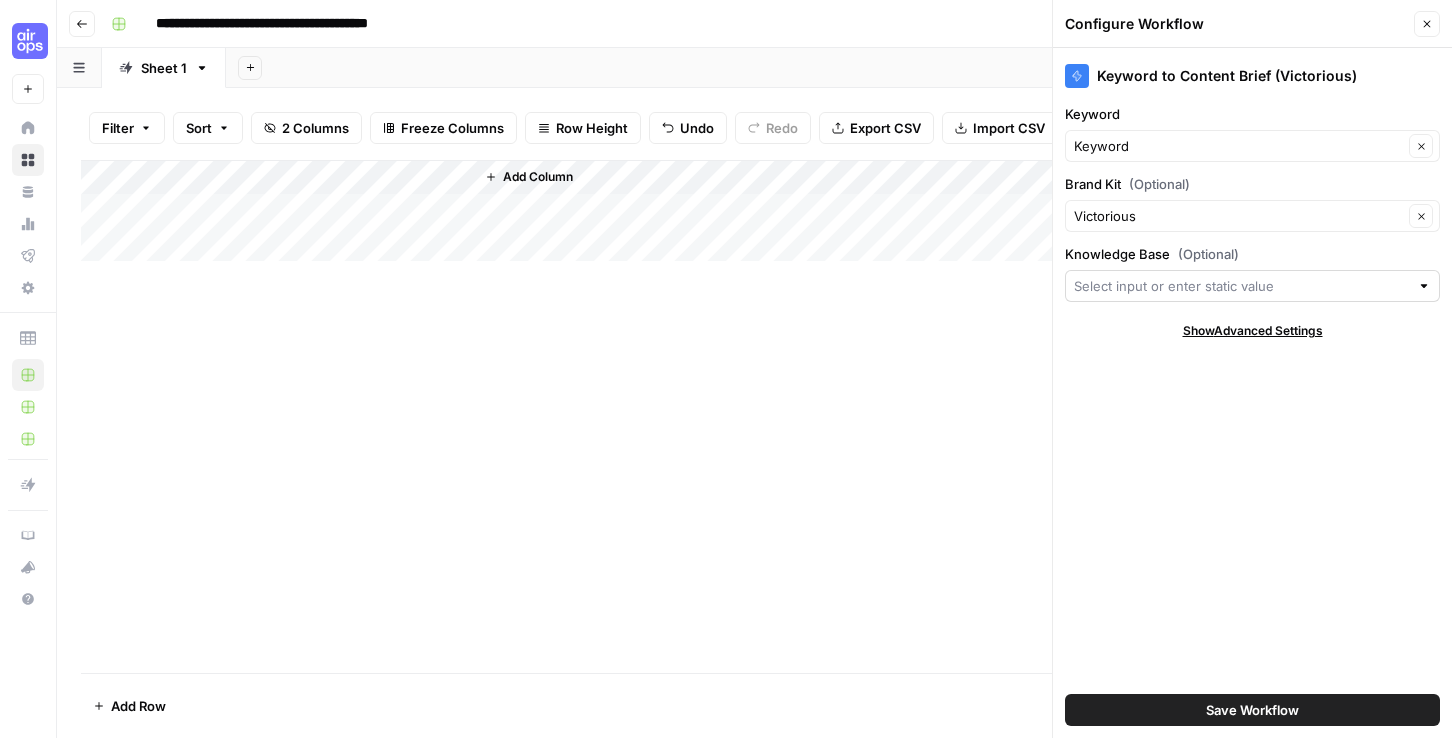 click at bounding box center [1252, 286] 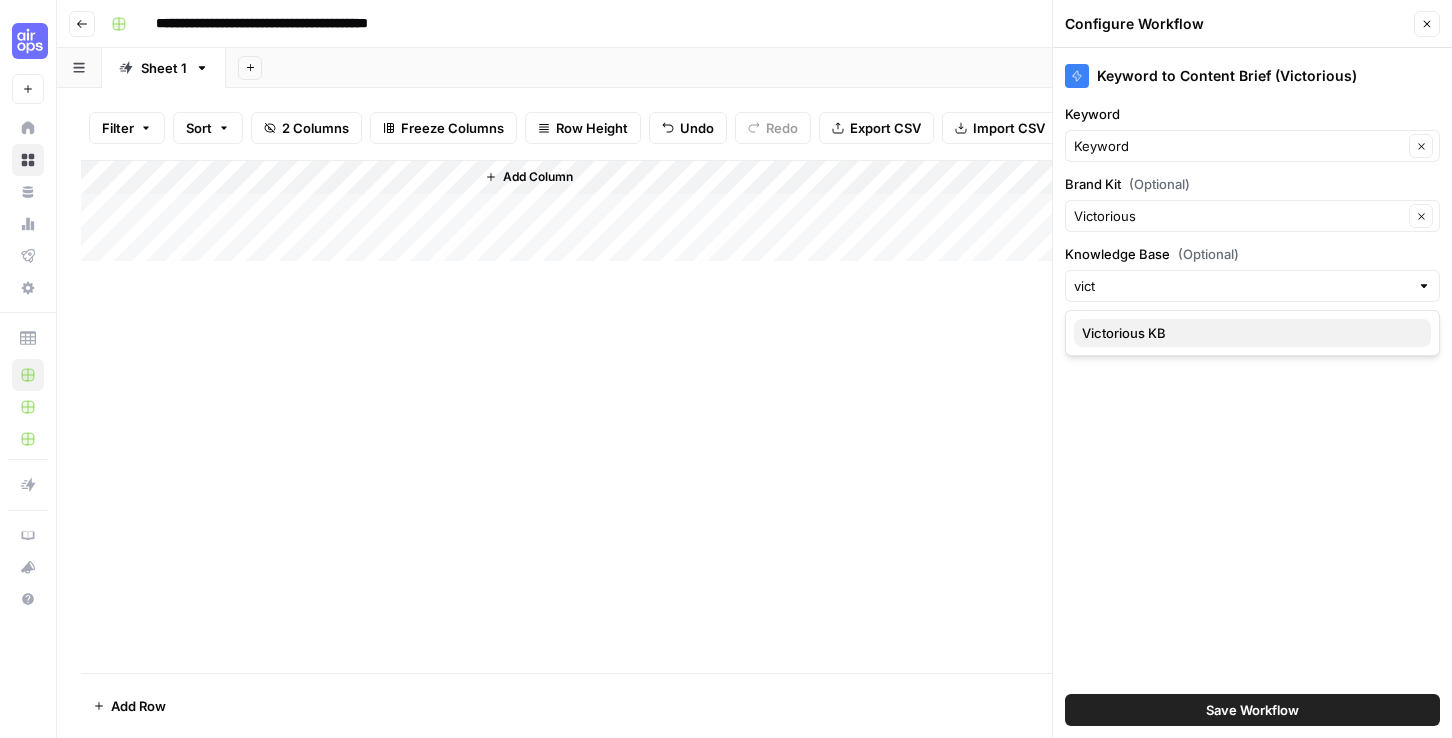 click on "Victorious KB" at bounding box center [1252, 333] 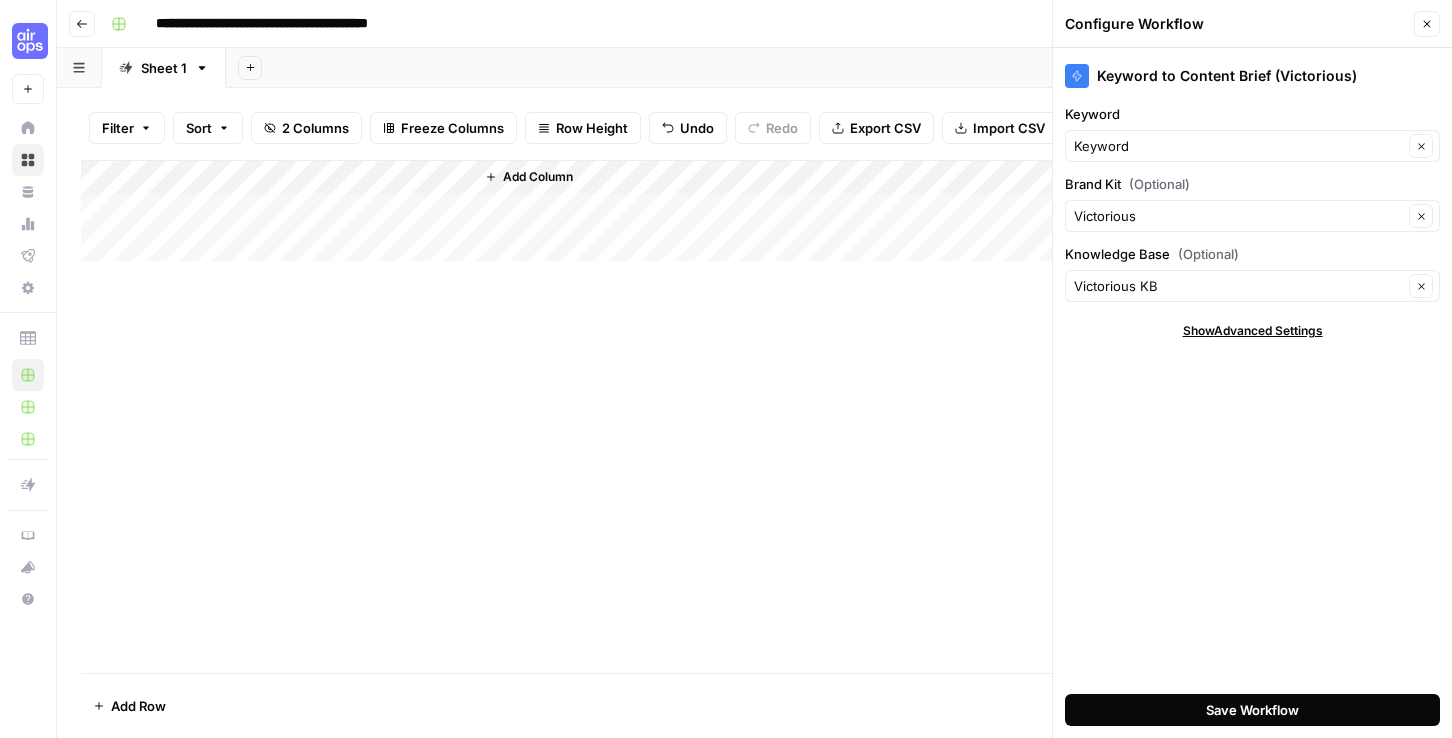 click on "Save Workflow" at bounding box center [1252, 710] 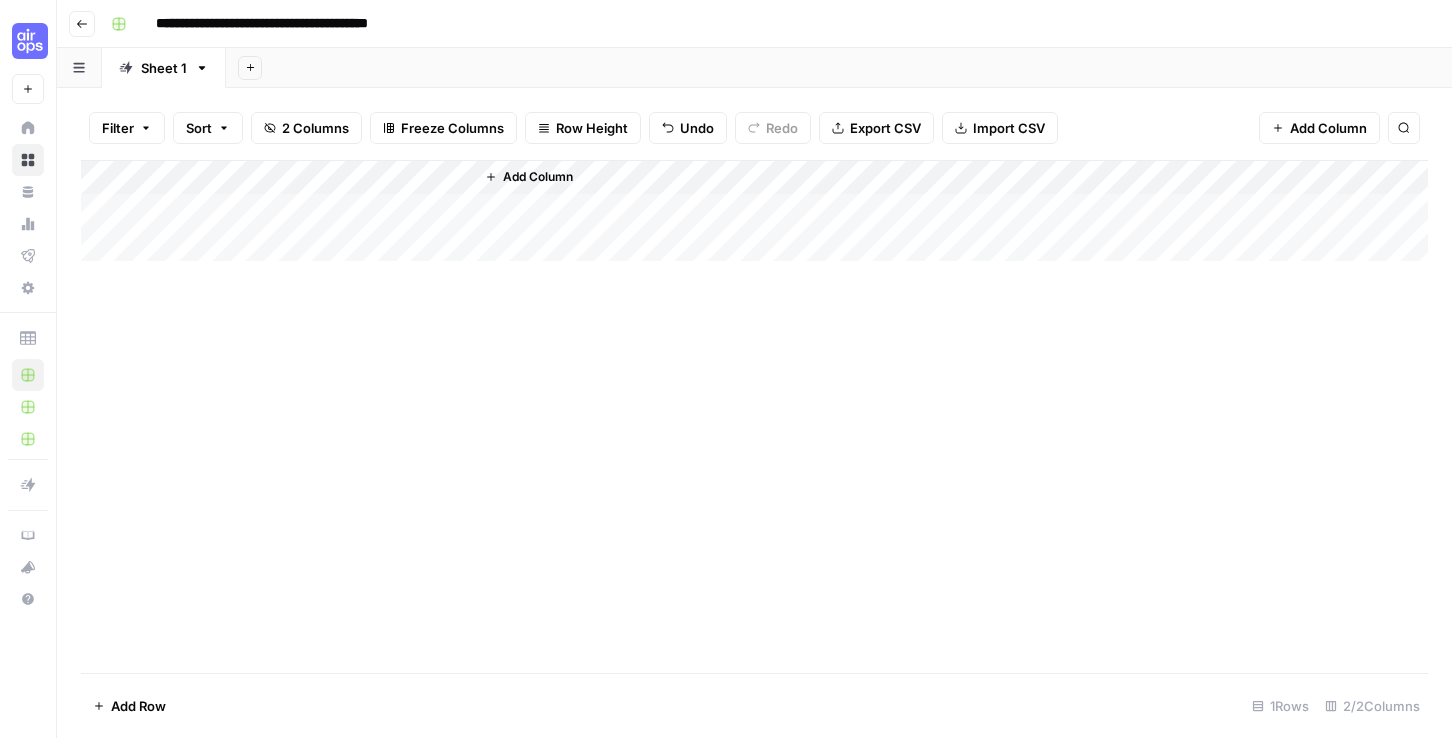 click on "Add Column" at bounding box center [754, 211] 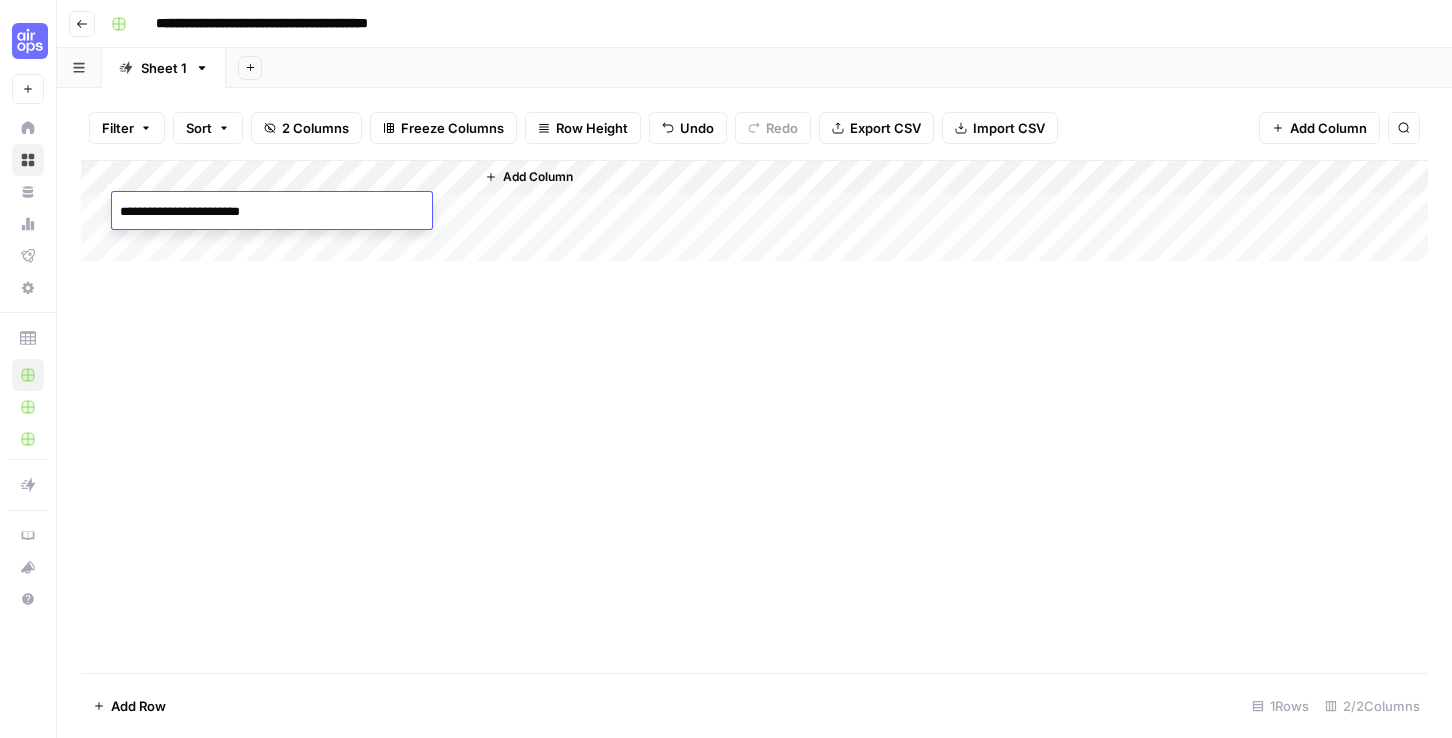 type on "**********" 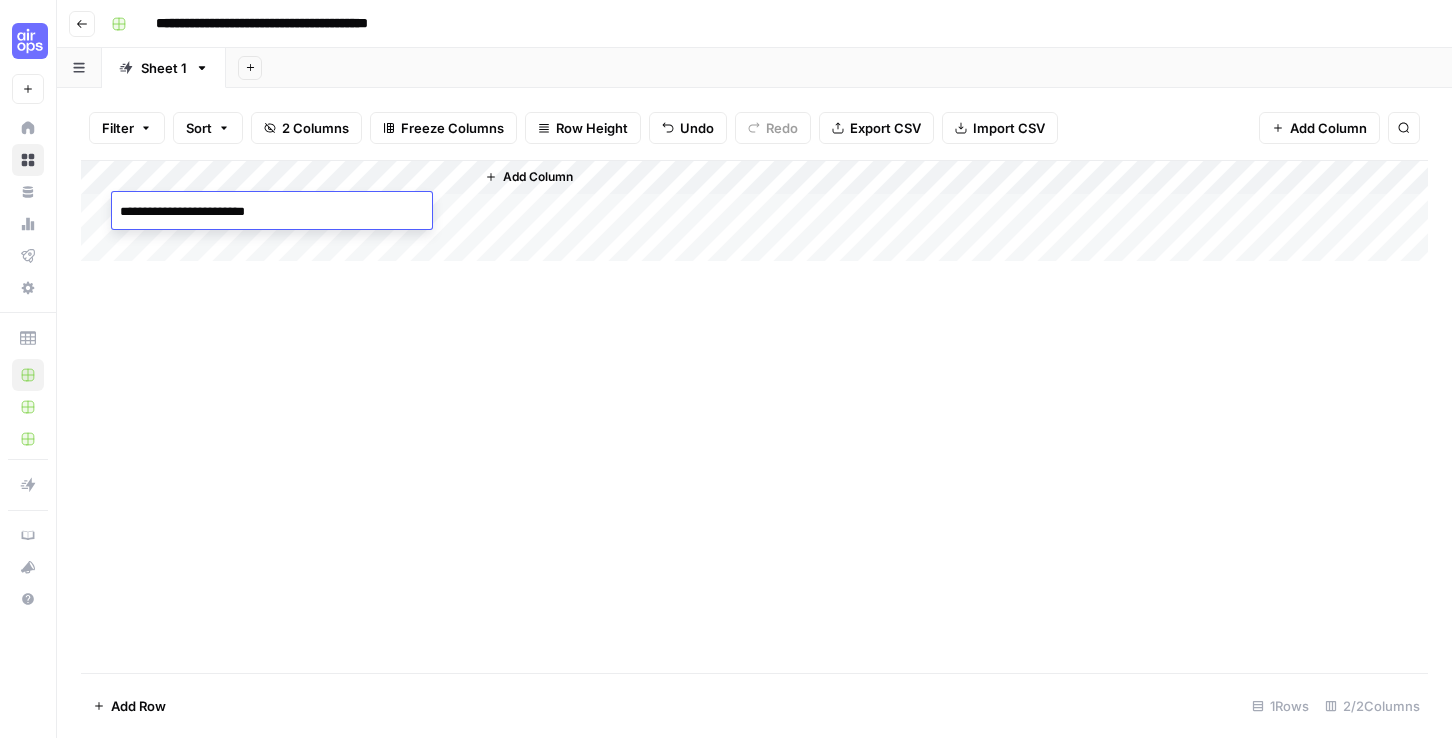 click on "Add Column" at bounding box center [754, 416] 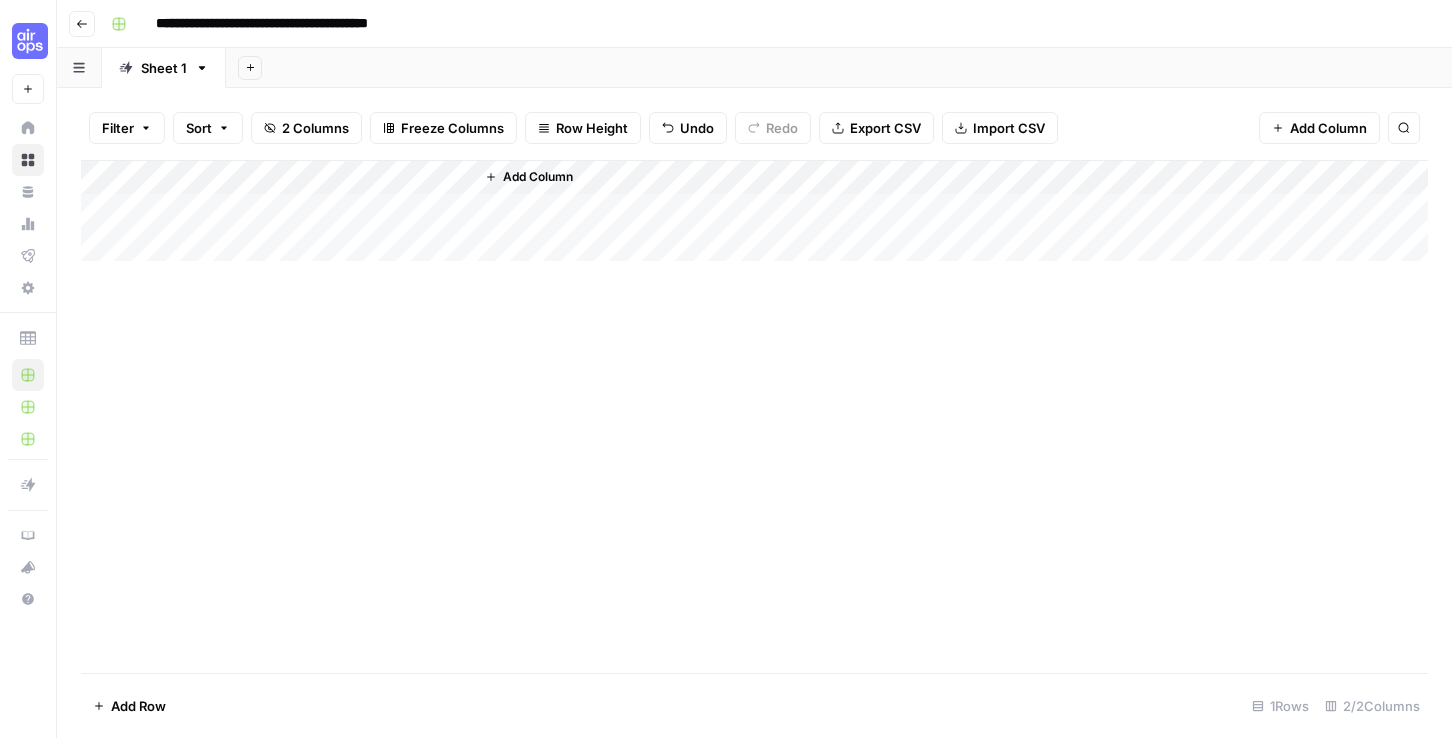 drag, startPoint x: 291, startPoint y: 178, endPoint x: 346, endPoint y: 178, distance: 55 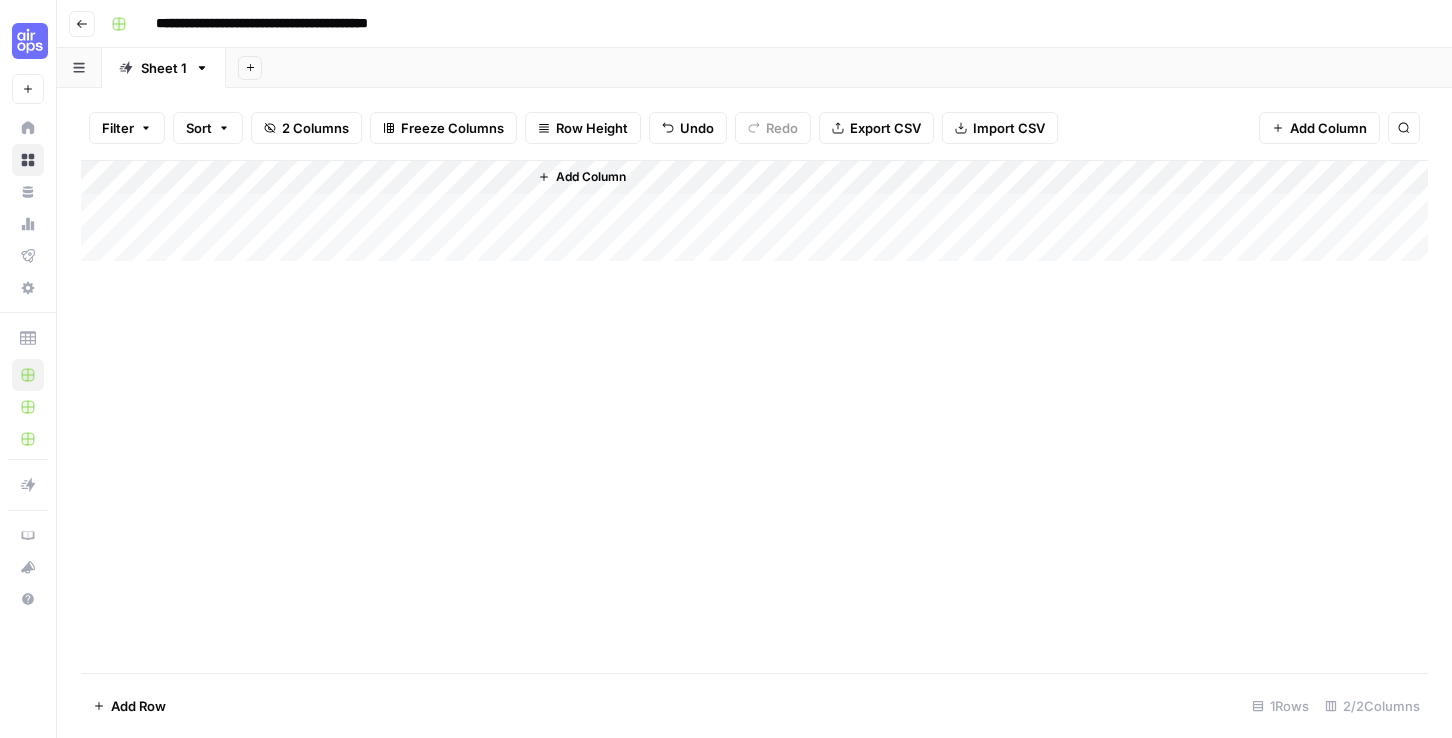 click on "Add Column" at bounding box center (754, 211) 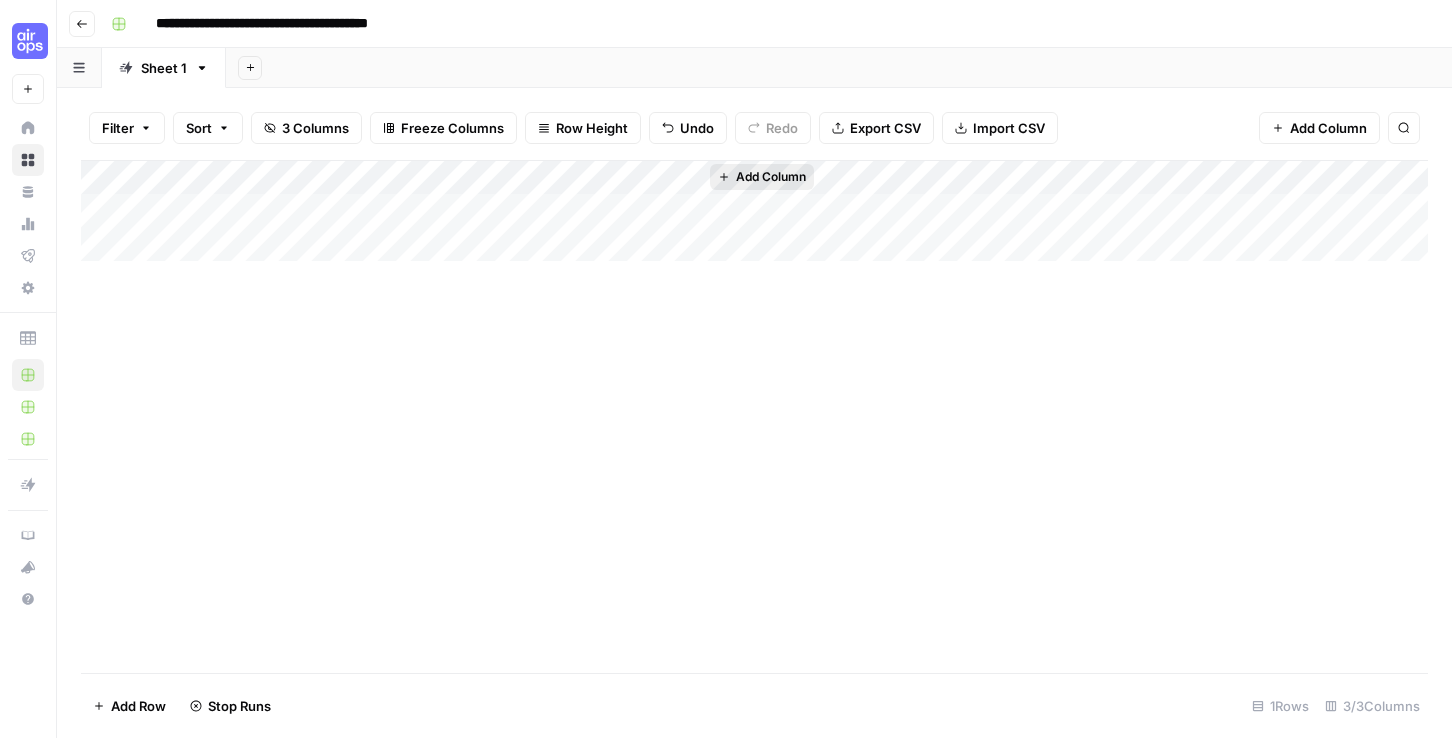 drag, startPoint x: 707, startPoint y: 177, endPoint x: 746, endPoint y: 177, distance: 39 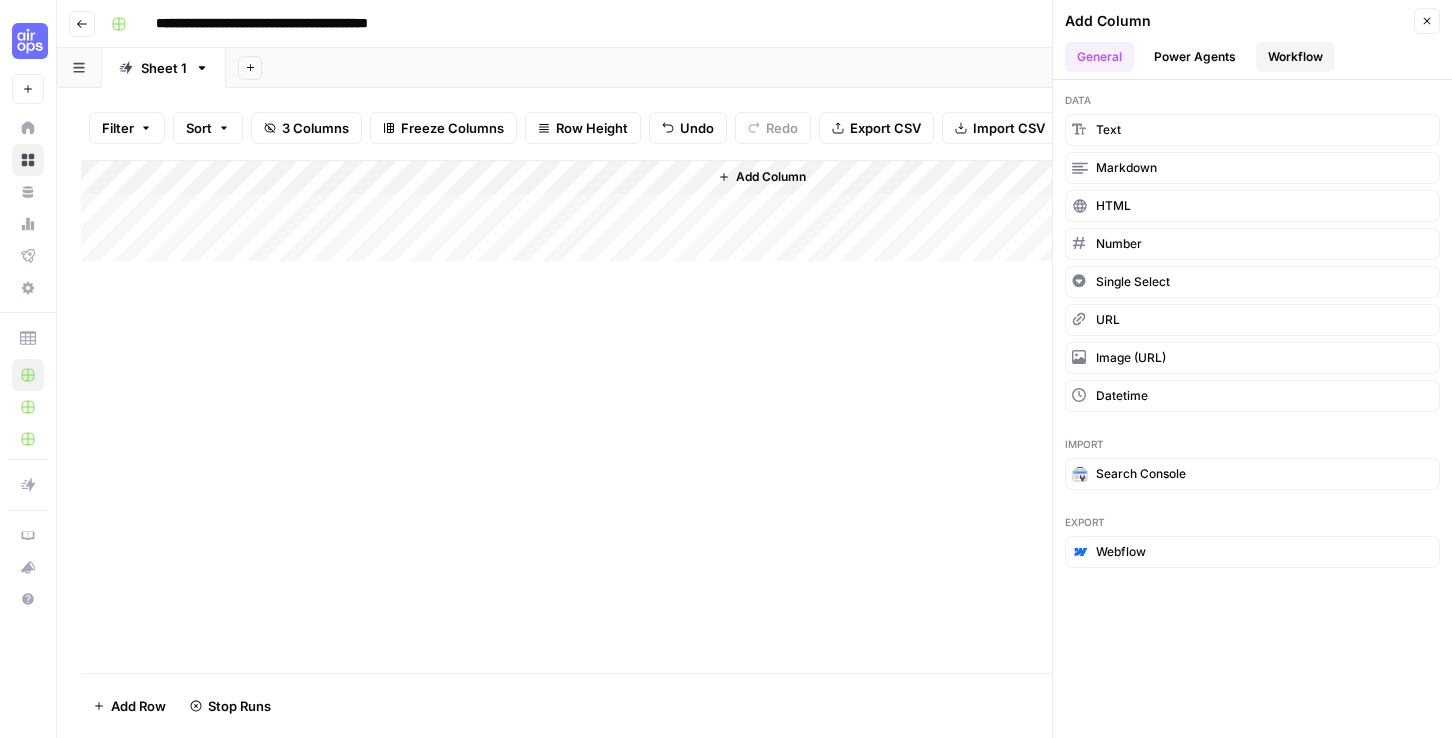 click on "Workflow" at bounding box center [1295, 57] 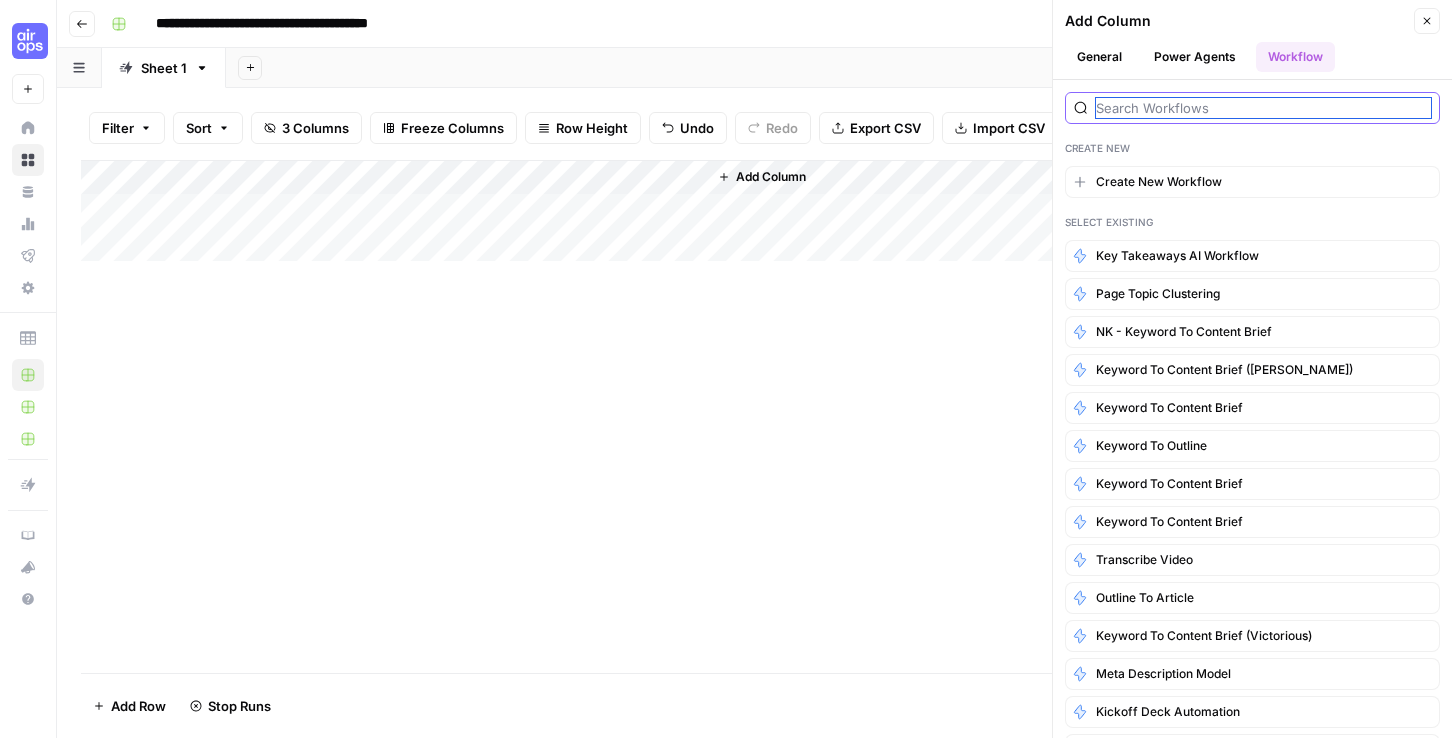 click at bounding box center (1263, 108) 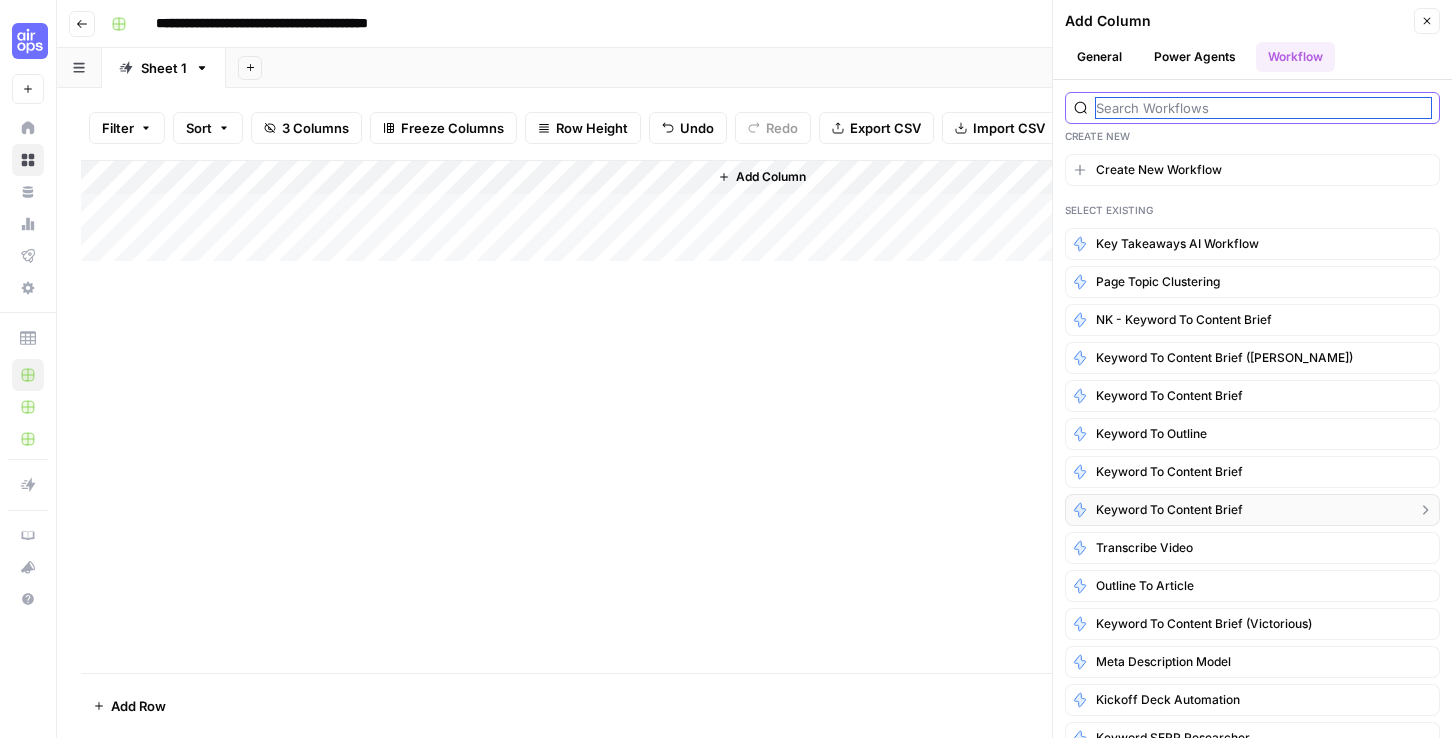 scroll, scrollTop: 0, scrollLeft: 0, axis: both 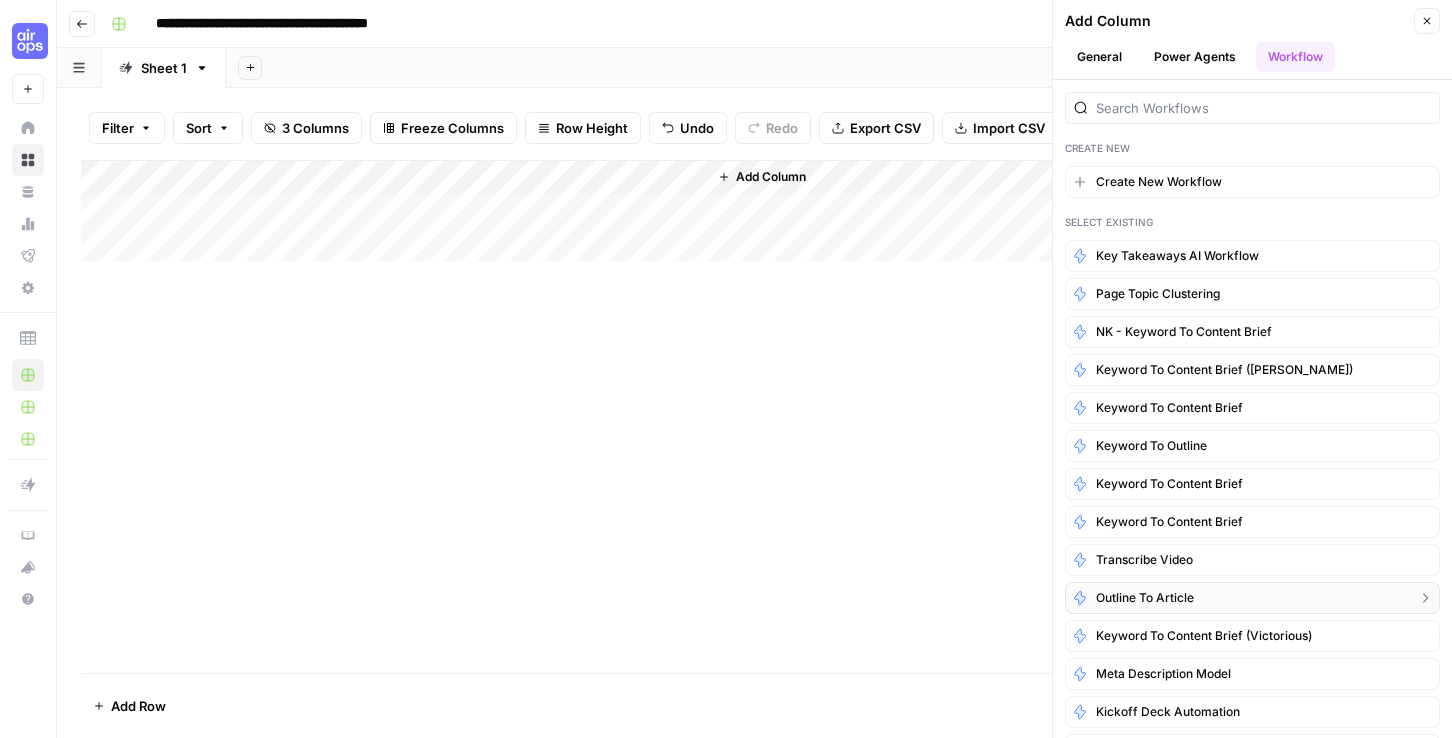 click on "Outline to Article" at bounding box center [1145, 598] 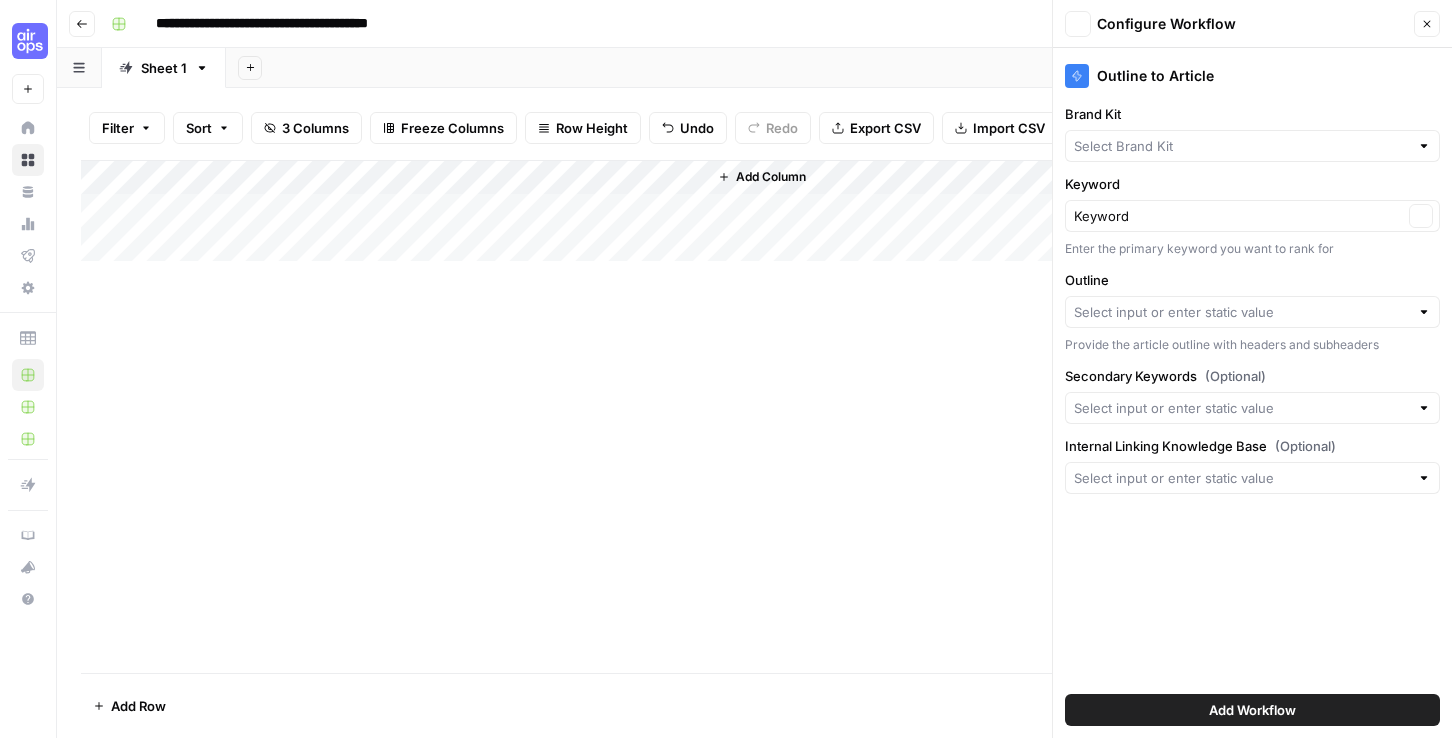 type on "Victorious" 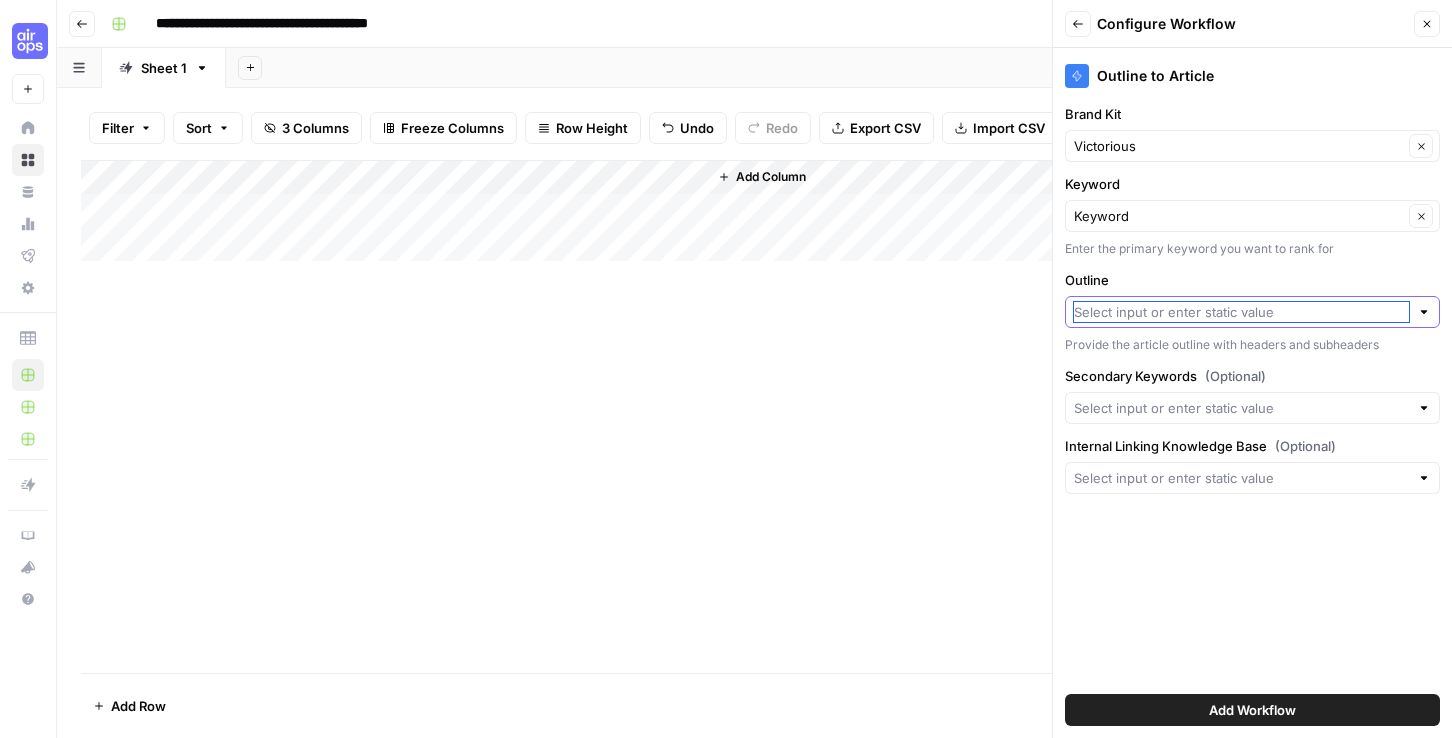 click on "Outline" at bounding box center [1241, 312] 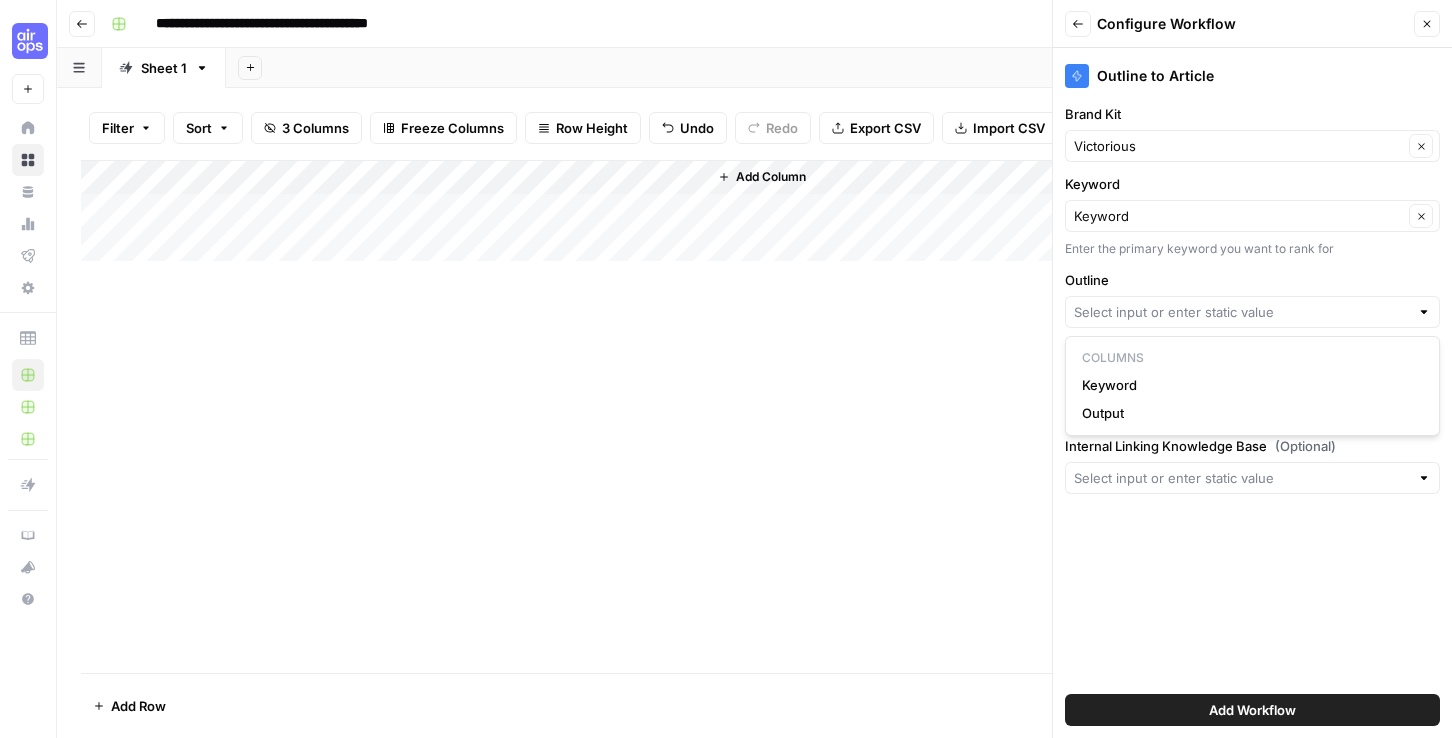 click on "Outline to Article Brand Kit Victorious Clear Keyword Keyword Clear Enter the primary keyword you want to rank for Outline Provide the article outline with headers and subheaders Secondary Keywords   (Optional) Internal Linking Knowledge Base   (Optional) Add Workflow" at bounding box center [1252, 393] 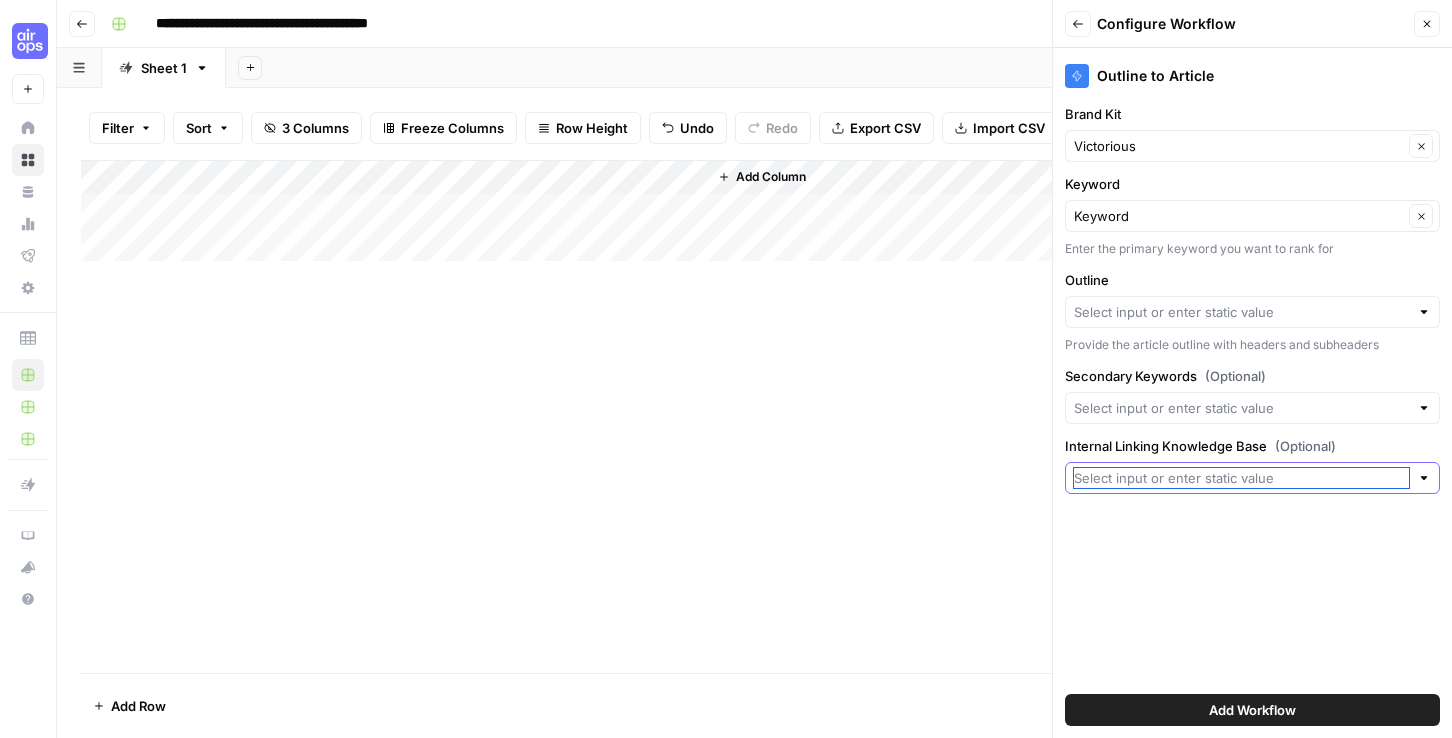 click on "Internal Linking Knowledge Base   (Optional)" at bounding box center (1241, 478) 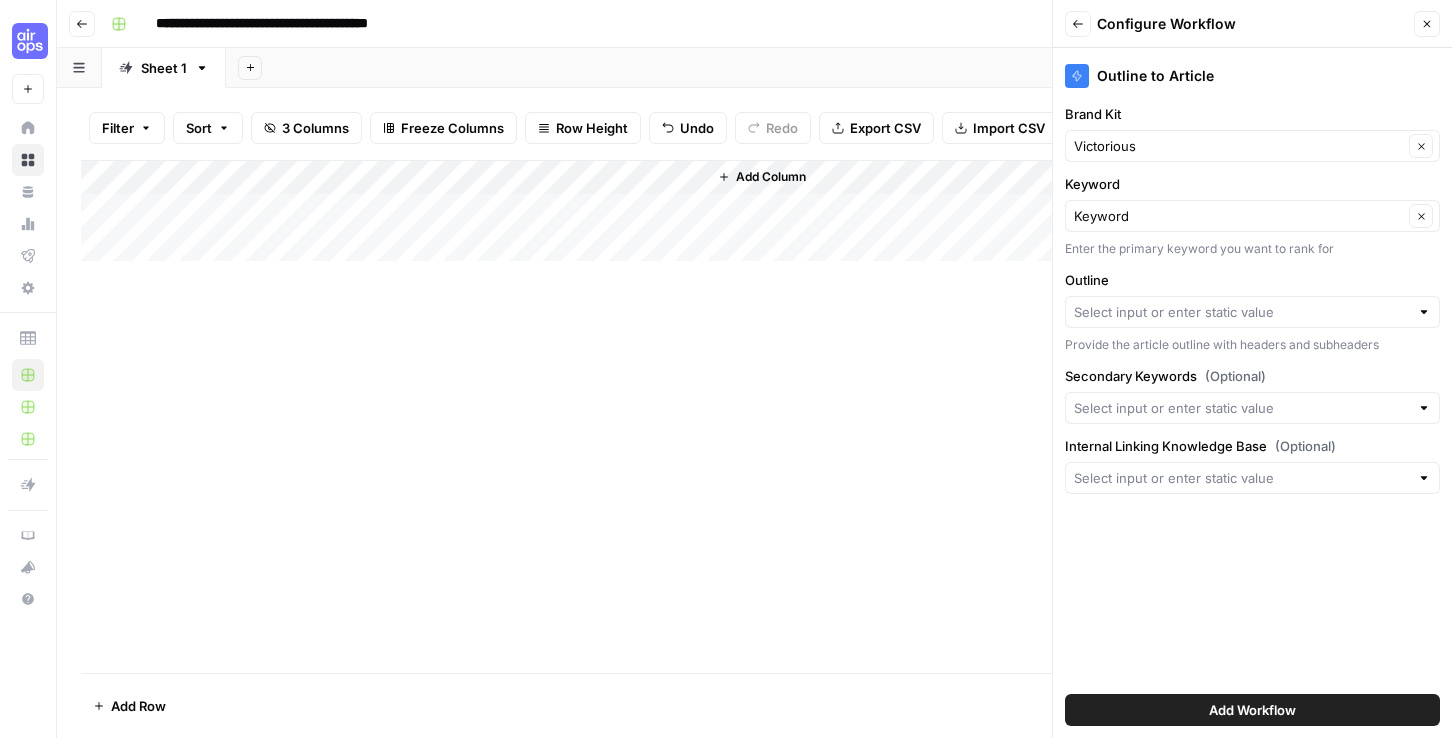 click on "Outline to Article Brand Kit Victorious Clear Keyword Keyword Clear Enter the primary keyword you want to rank for Outline Provide the article outline with headers and subheaders Secondary Keywords   (Optional) Internal Linking Knowledge Base   (Optional) Add Workflow" at bounding box center [1252, 393] 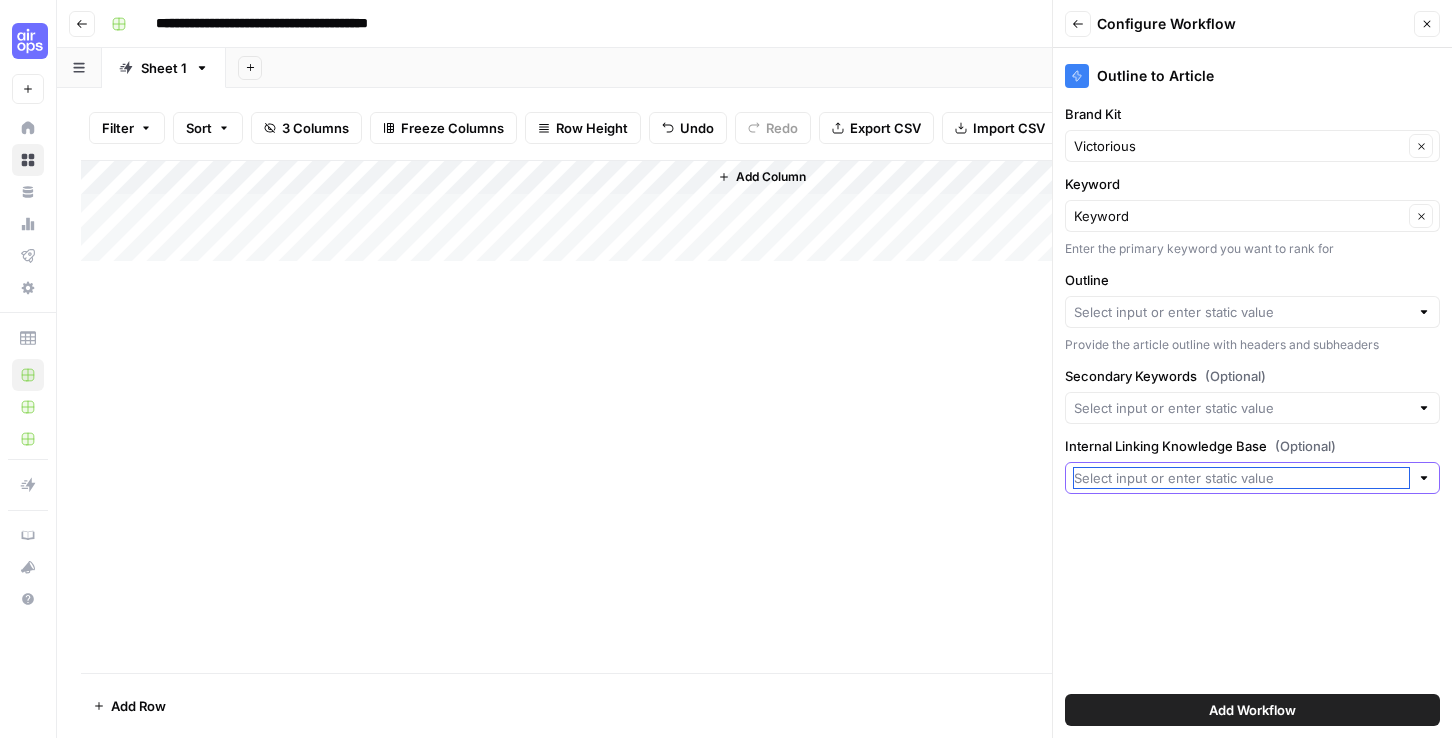 click on "Internal Linking Knowledge Base   (Optional)" at bounding box center [1241, 478] 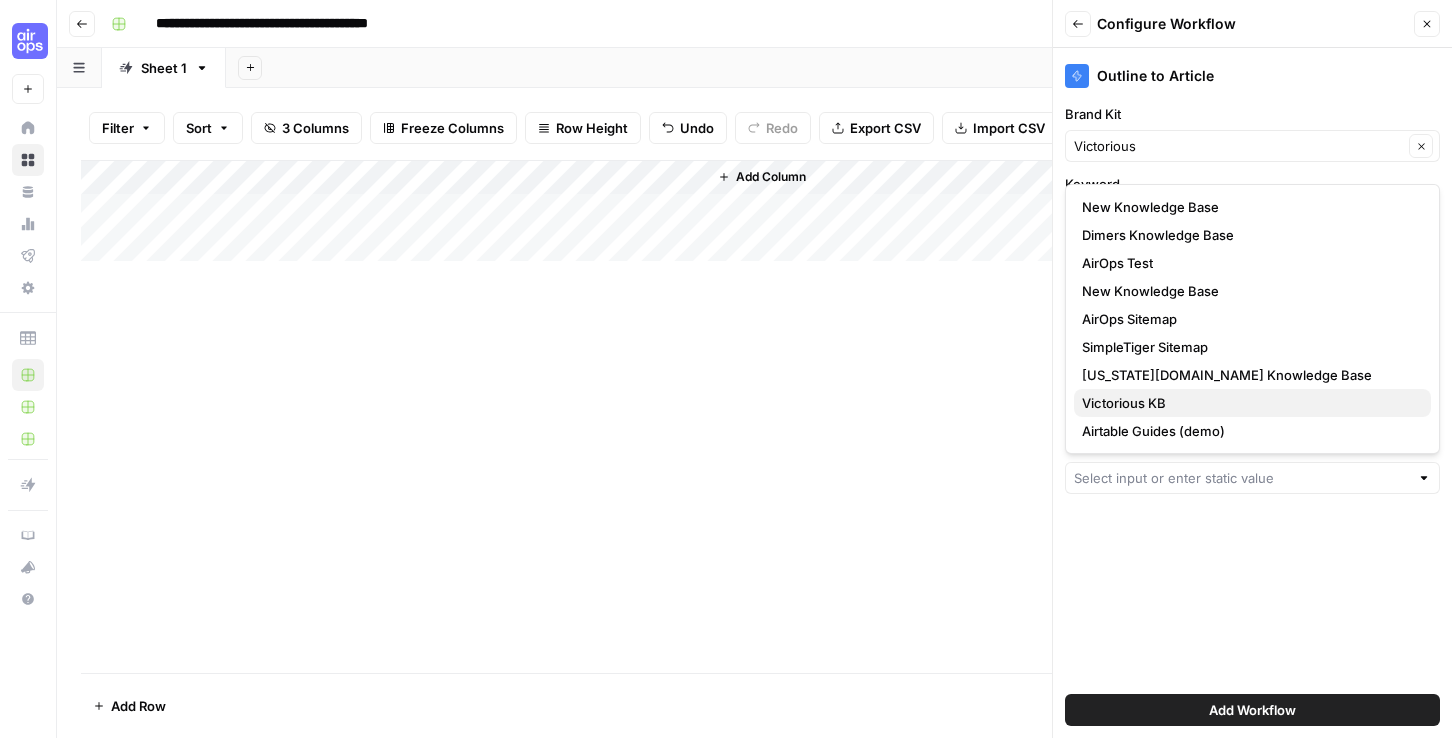 click on "Victorious KB" at bounding box center (1124, 403) 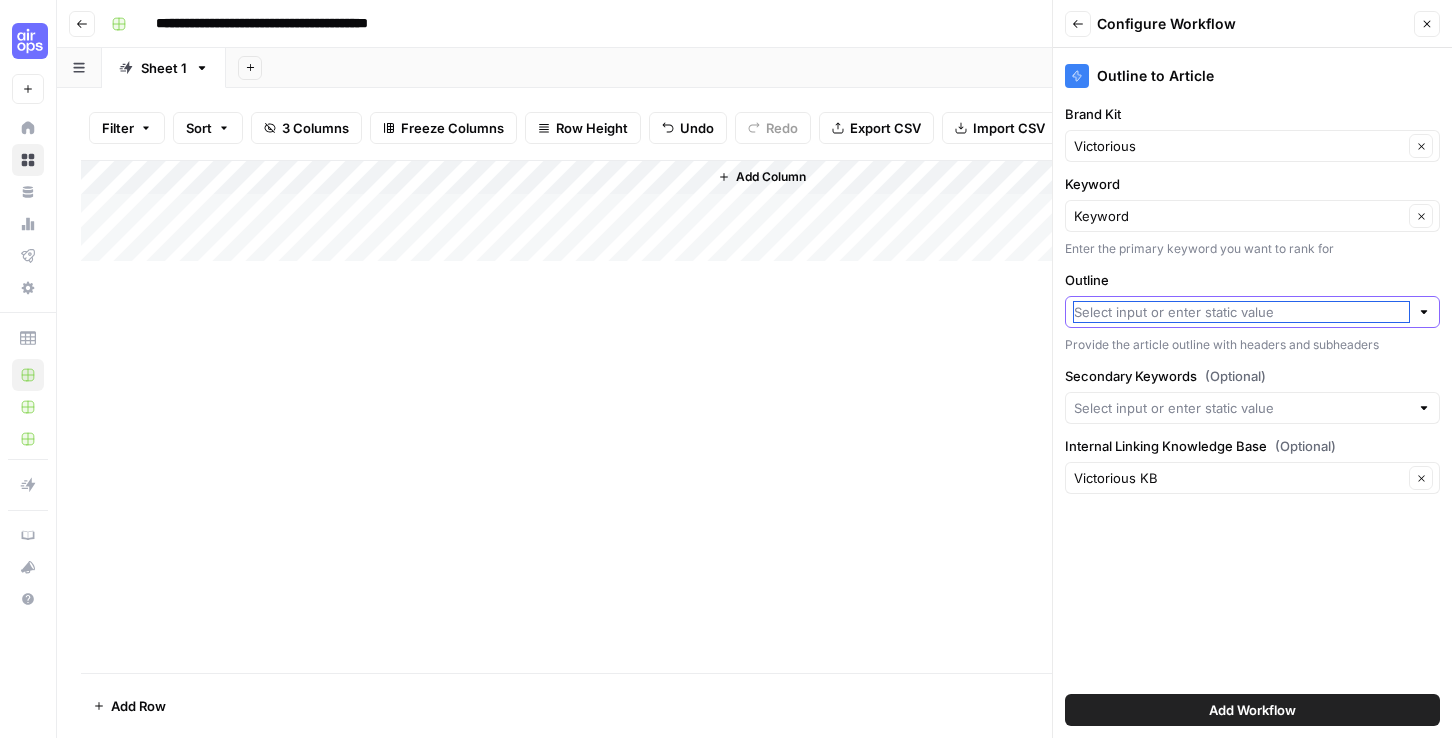 click on "Outline" at bounding box center (1241, 312) 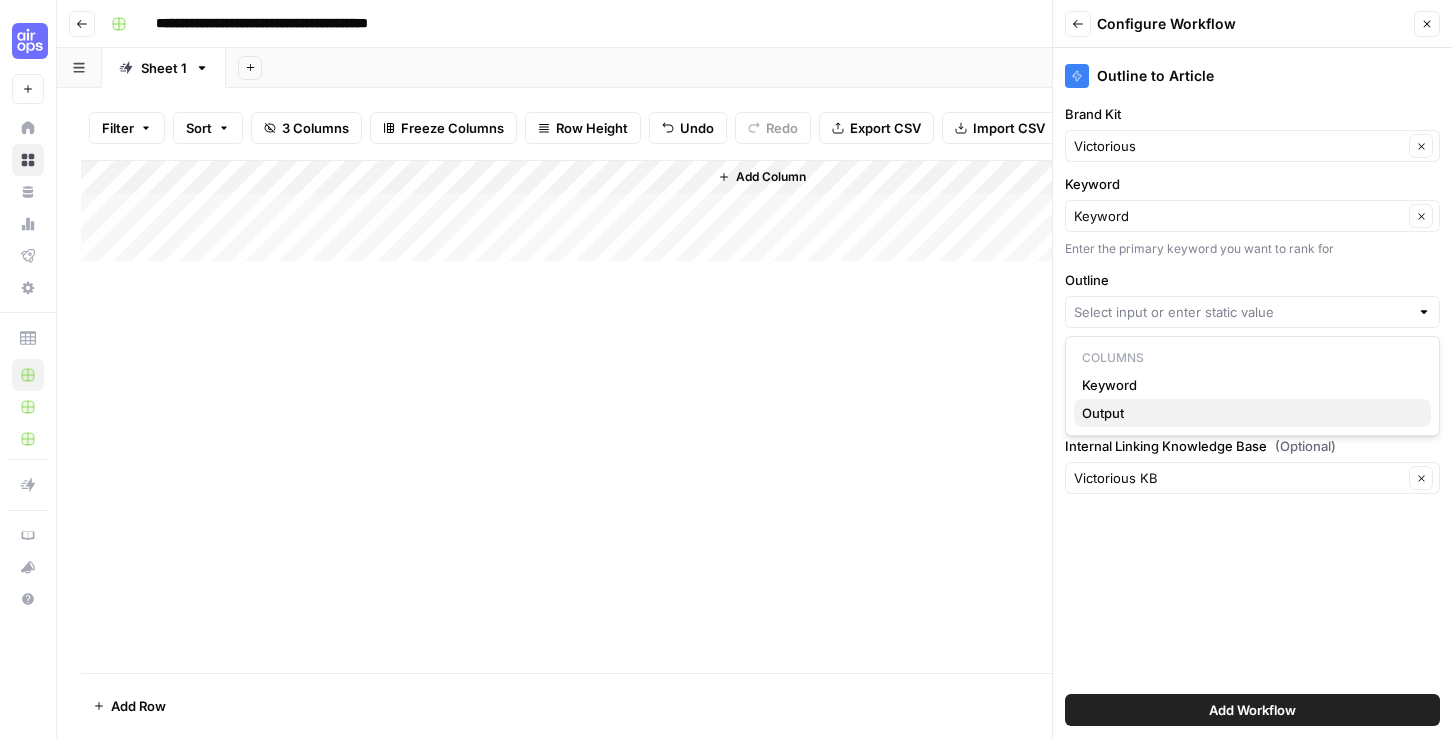click on "Output" at bounding box center (1252, 413) 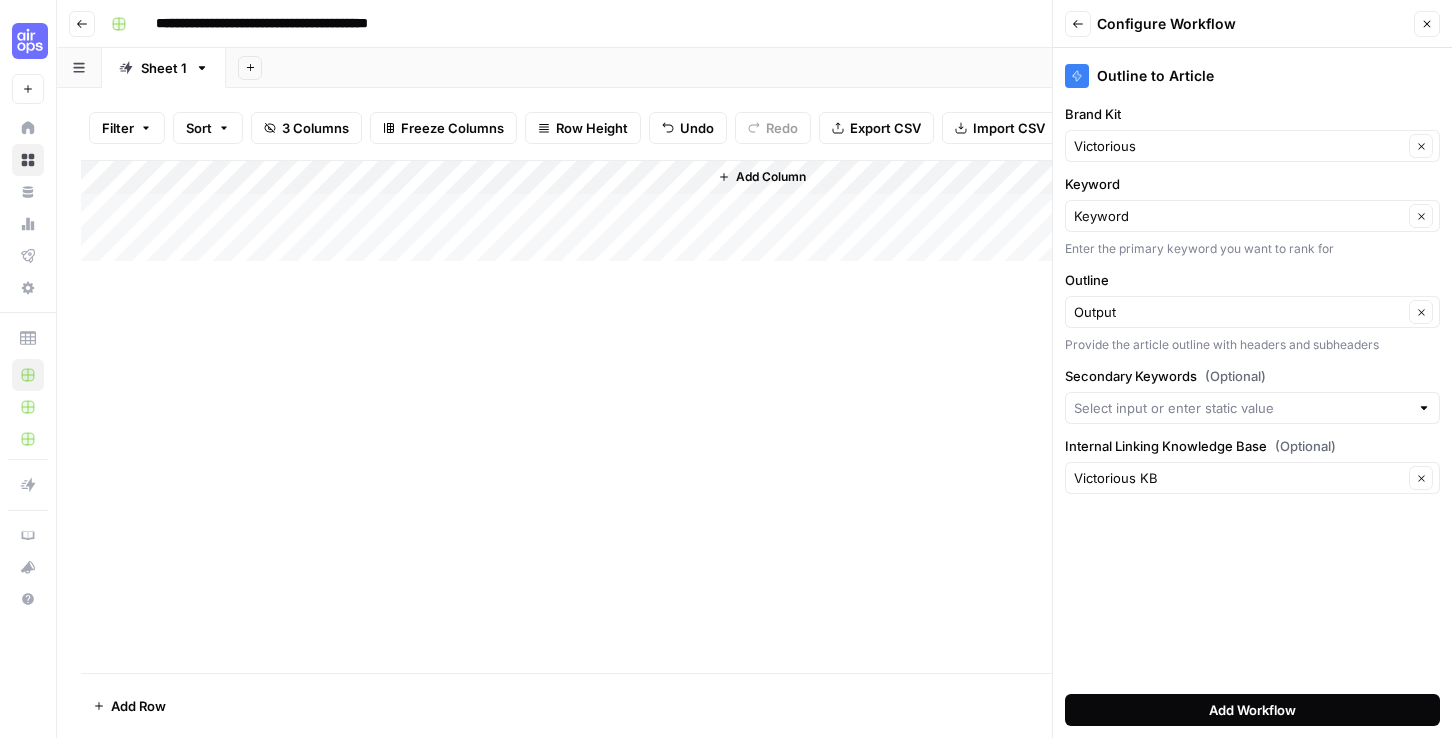 click on "Add Workflow" at bounding box center [1252, 710] 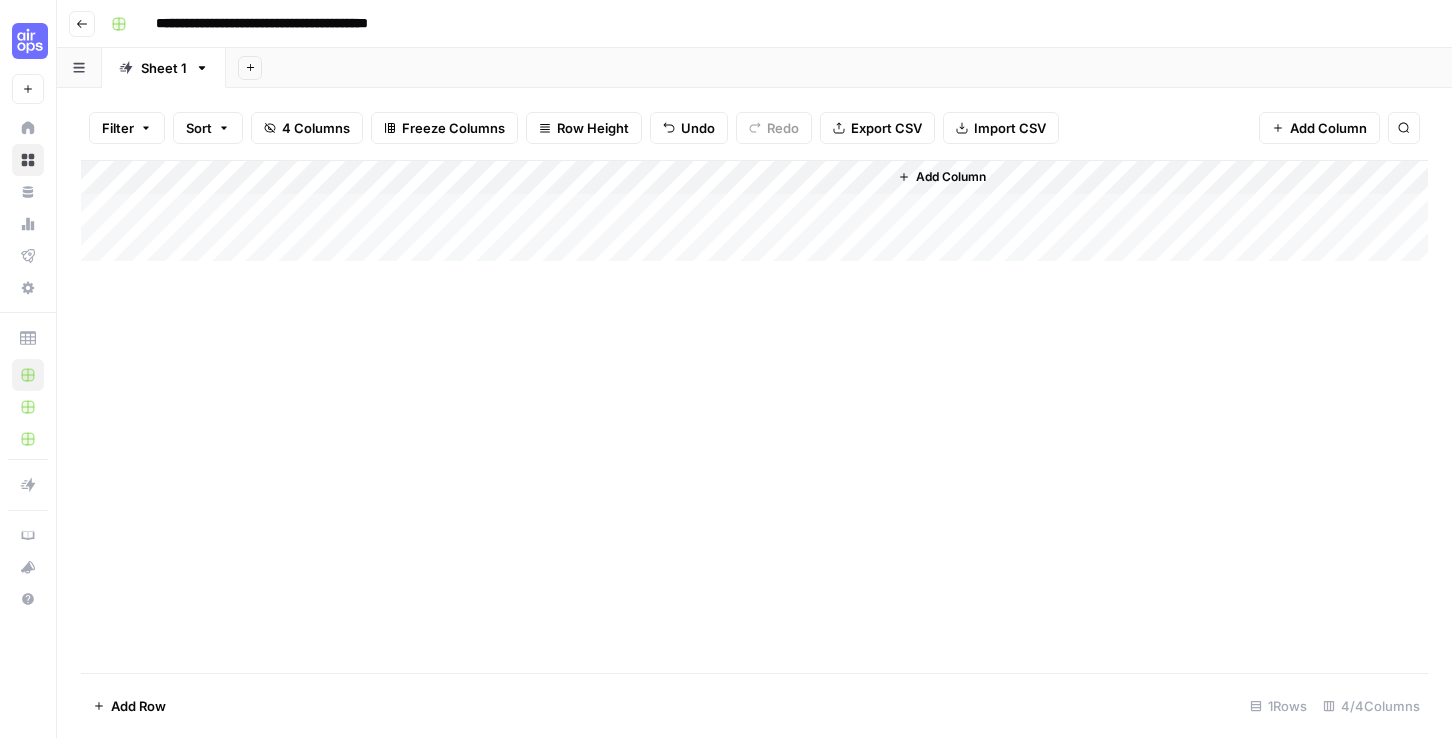 click on "Add Column" at bounding box center (754, 211) 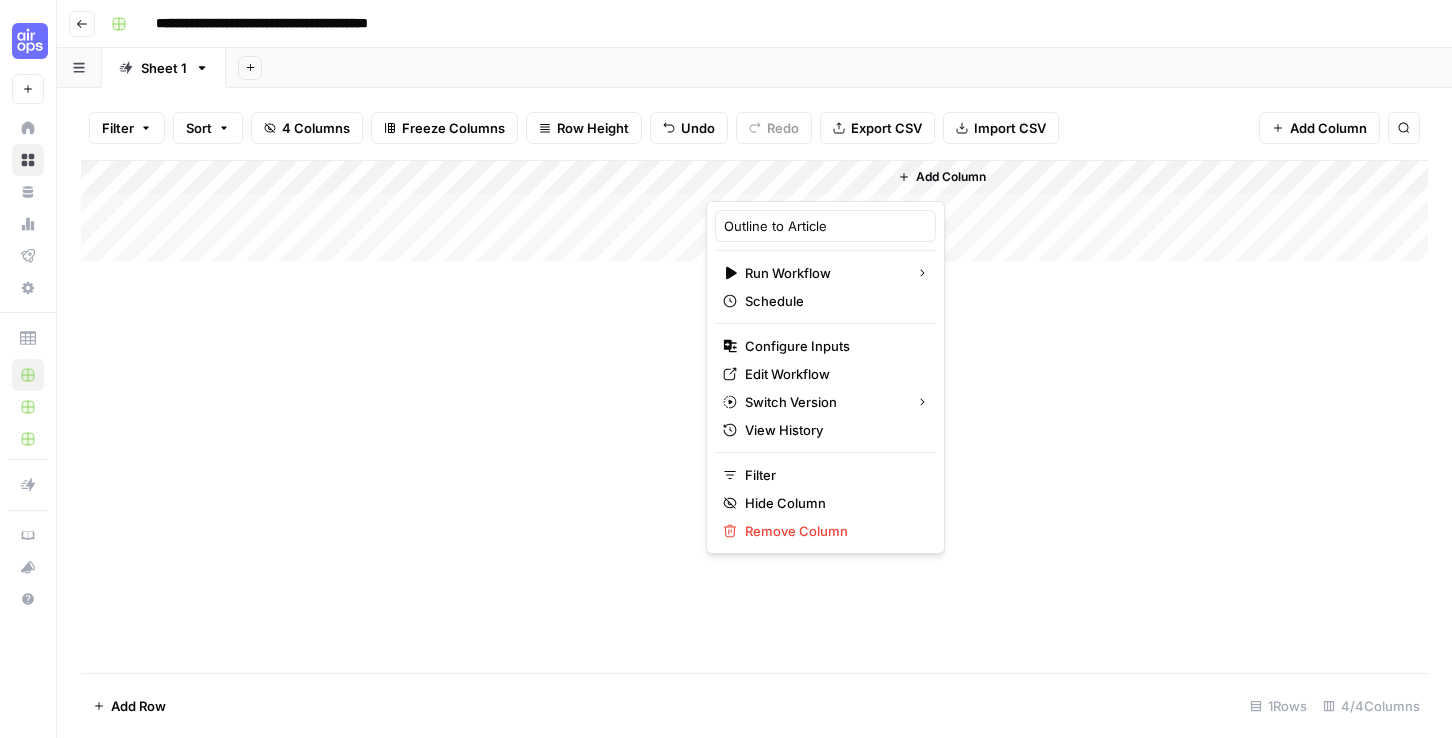 click on "Add Column" at bounding box center (754, 416) 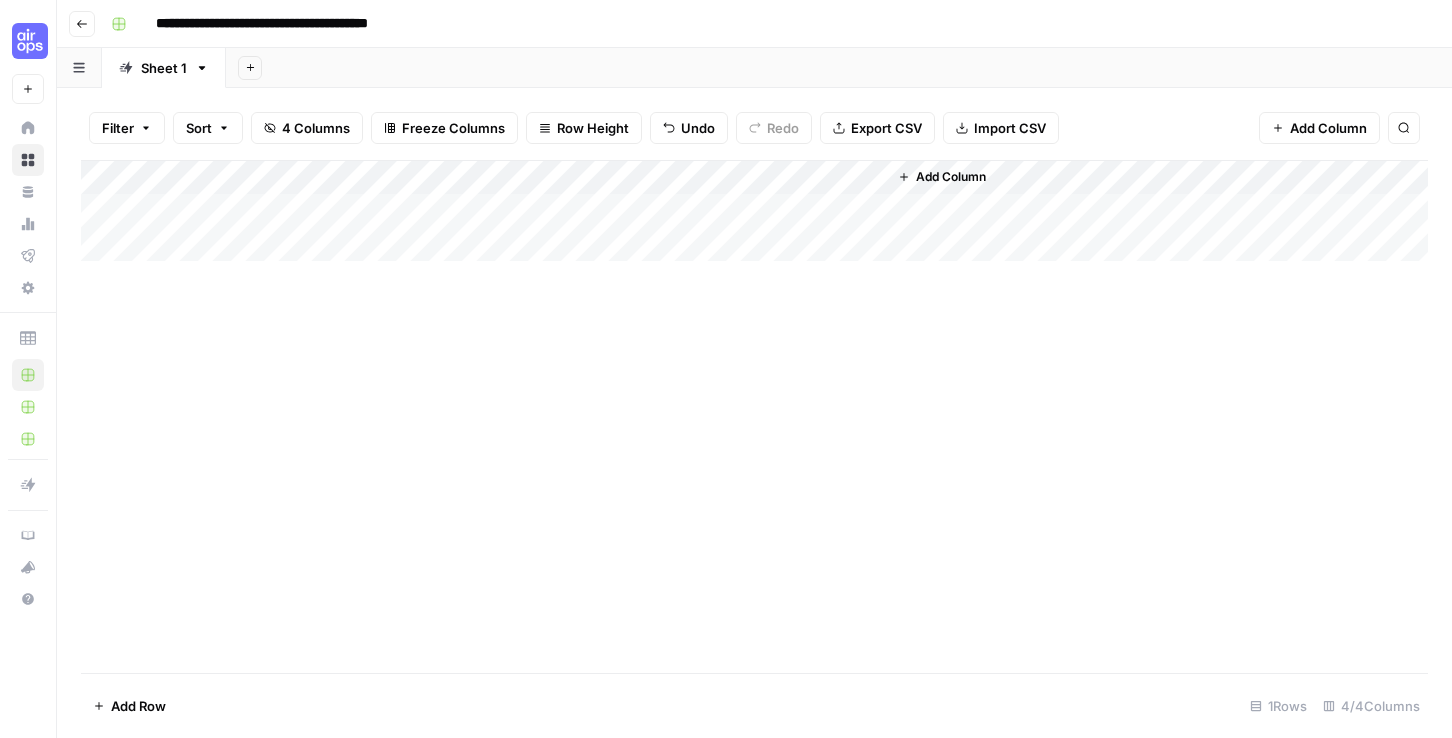 click on "Add Column" at bounding box center [754, 211] 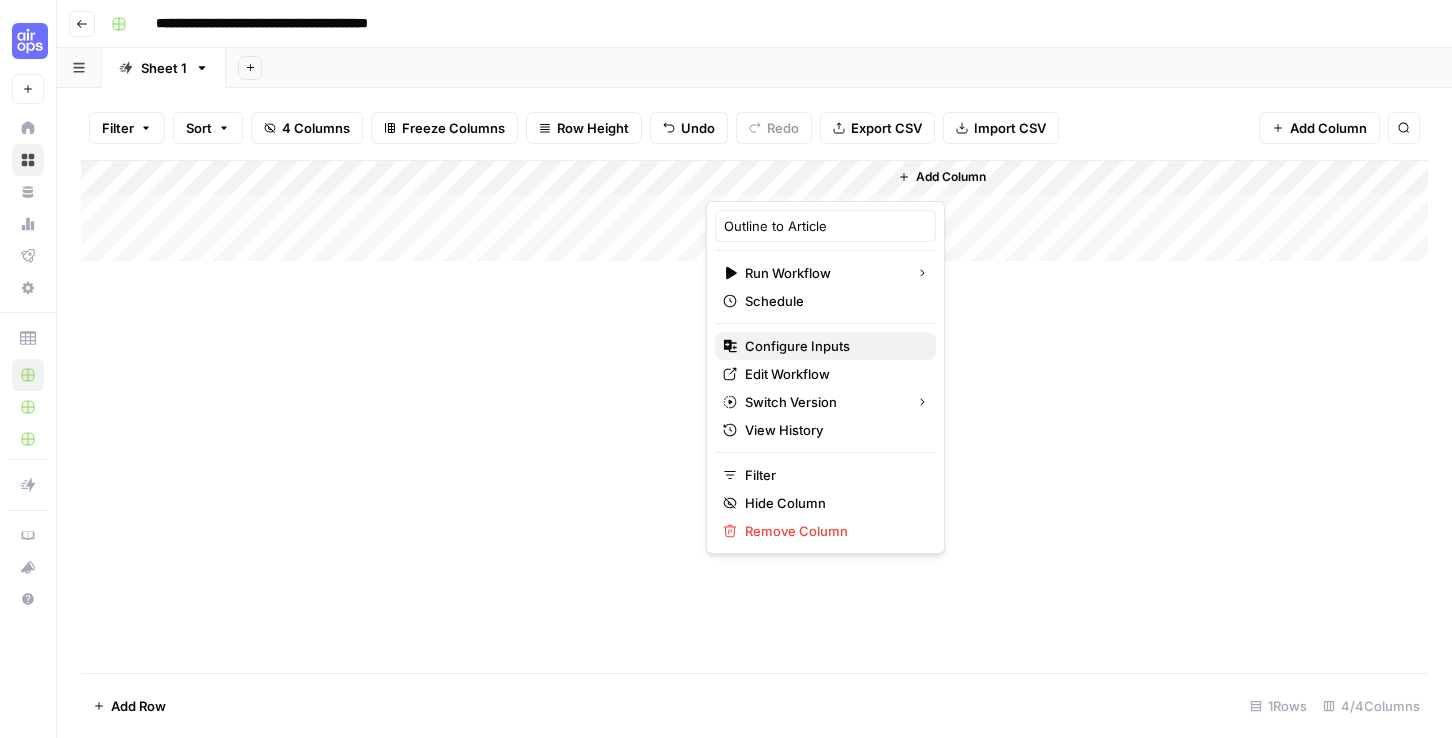 click on "Configure Inputs" at bounding box center [797, 346] 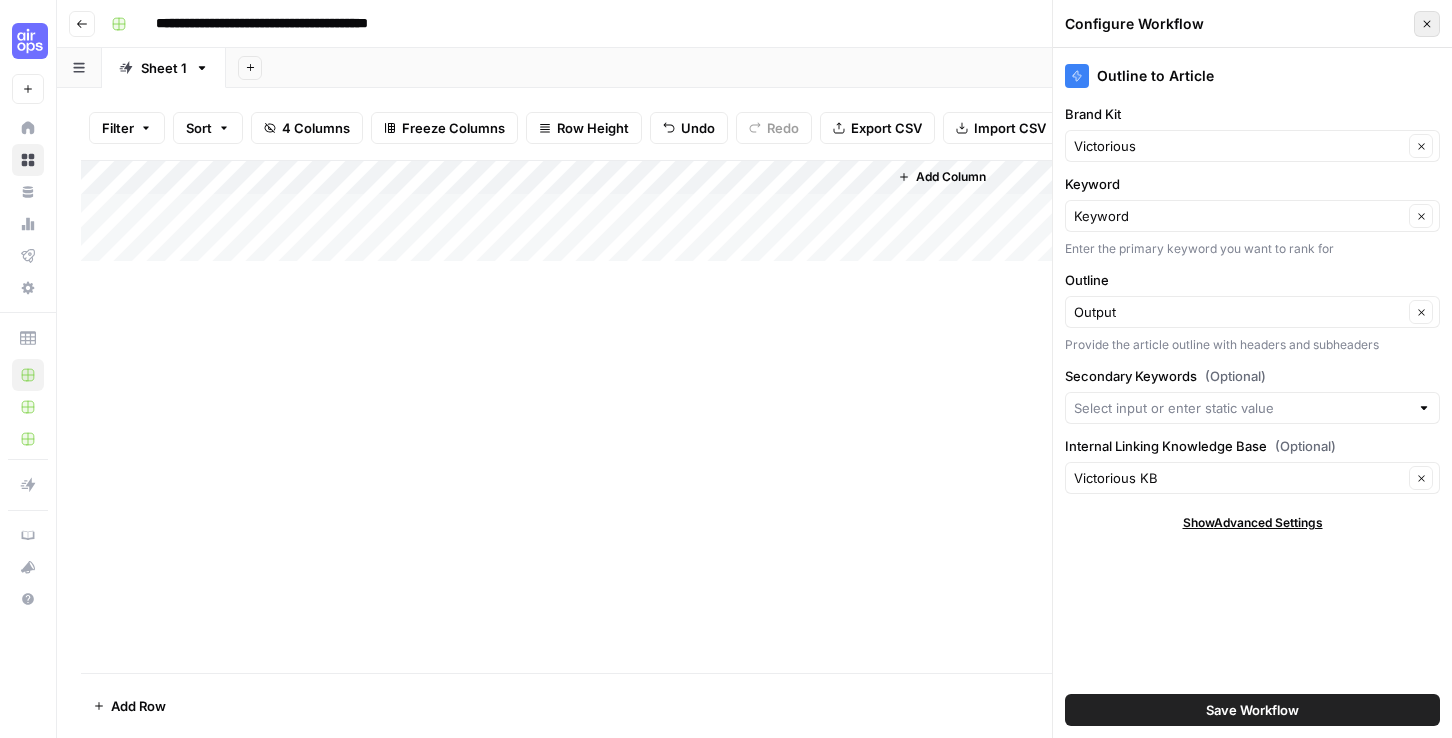click on "Close" at bounding box center (1427, 24) 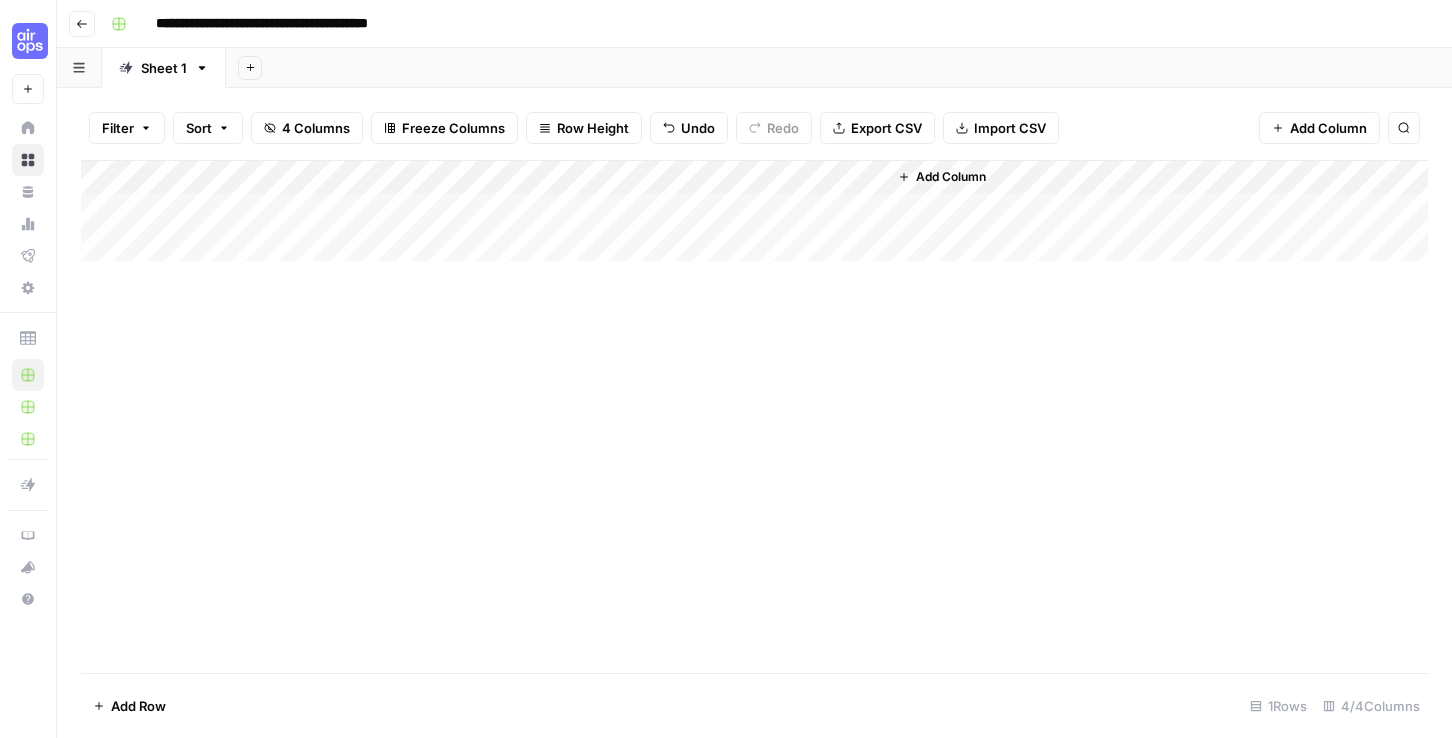 click on "Add Column" at bounding box center (754, 211) 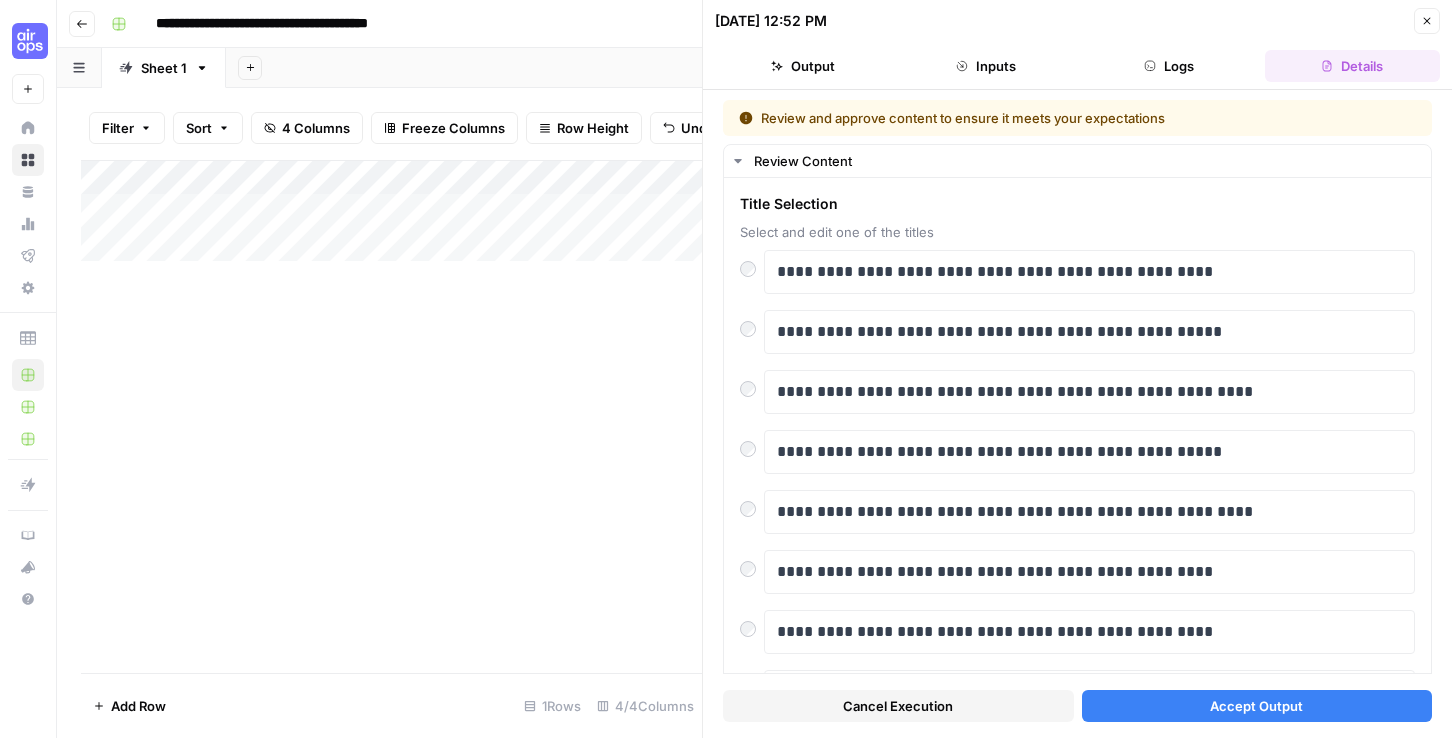 click on "Accept Output" at bounding box center (1257, 706) 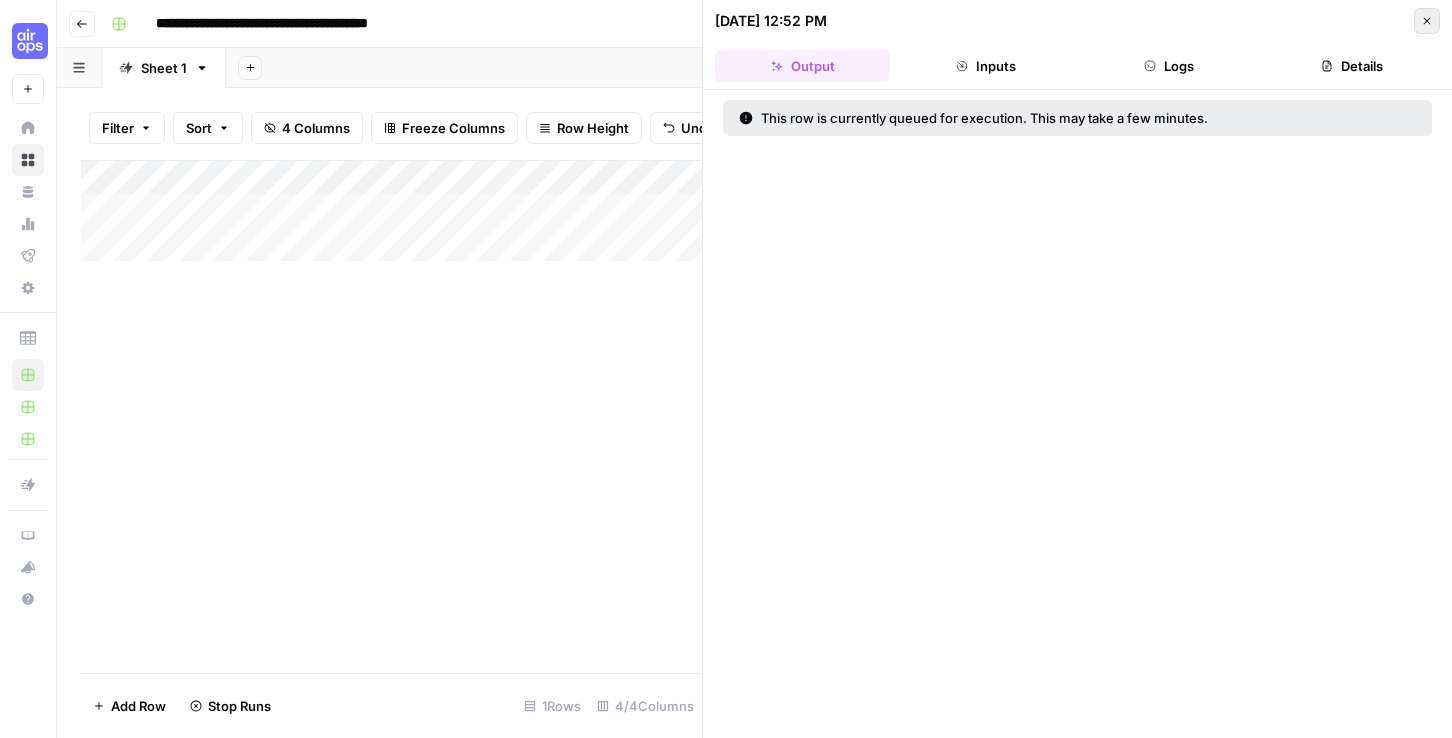 click 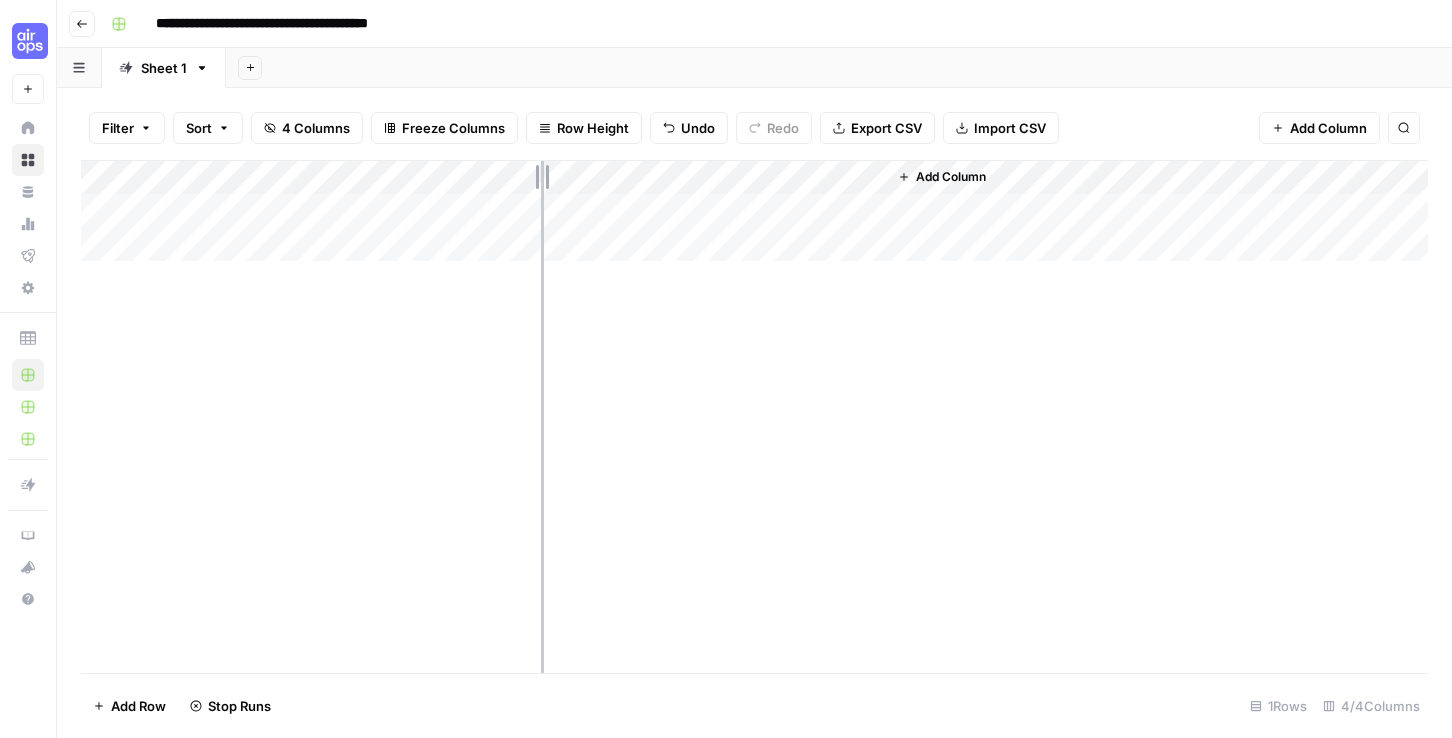 drag, startPoint x: 527, startPoint y: 179, endPoint x: 556, endPoint y: 179, distance: 29 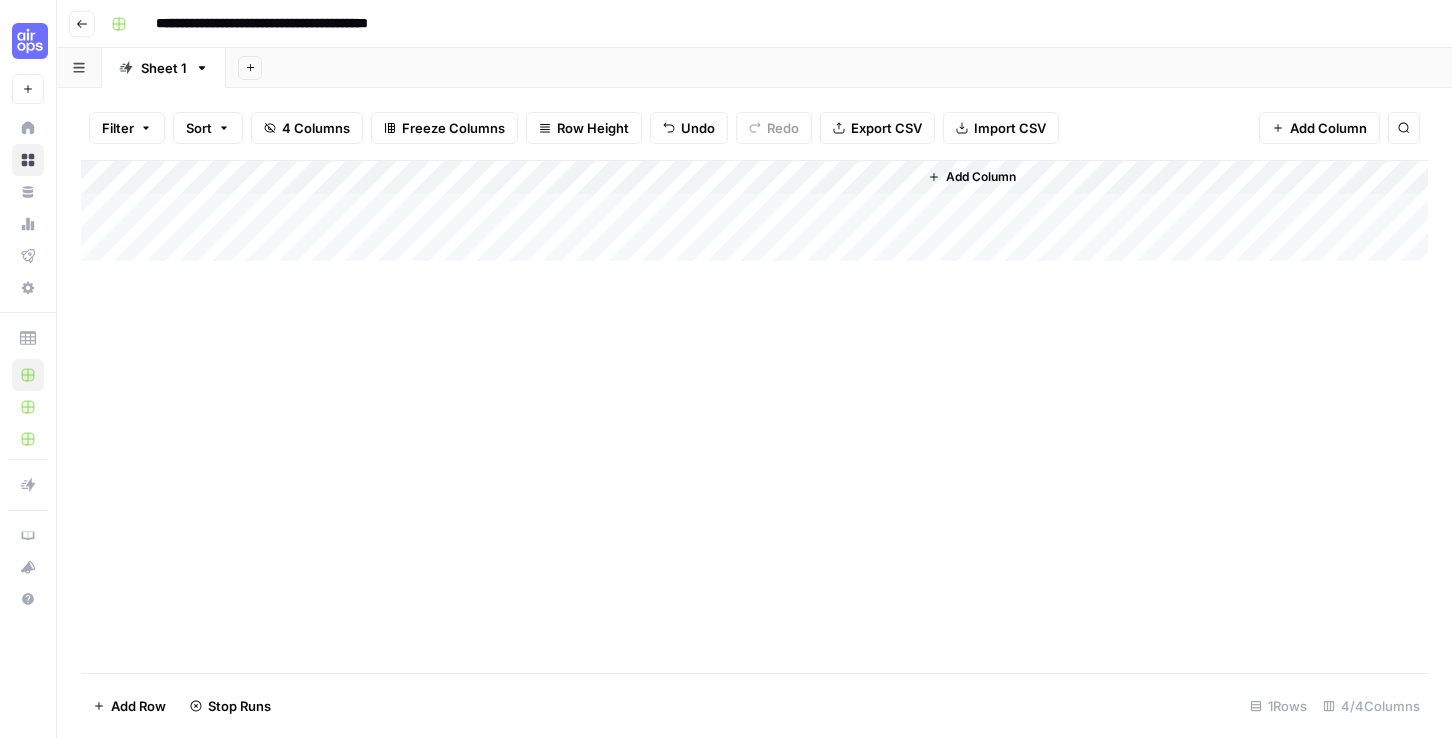 drag, startPoint x: 553, startPoint y: 182, endPoint x: 594, endPoint y: 182, distance: 41 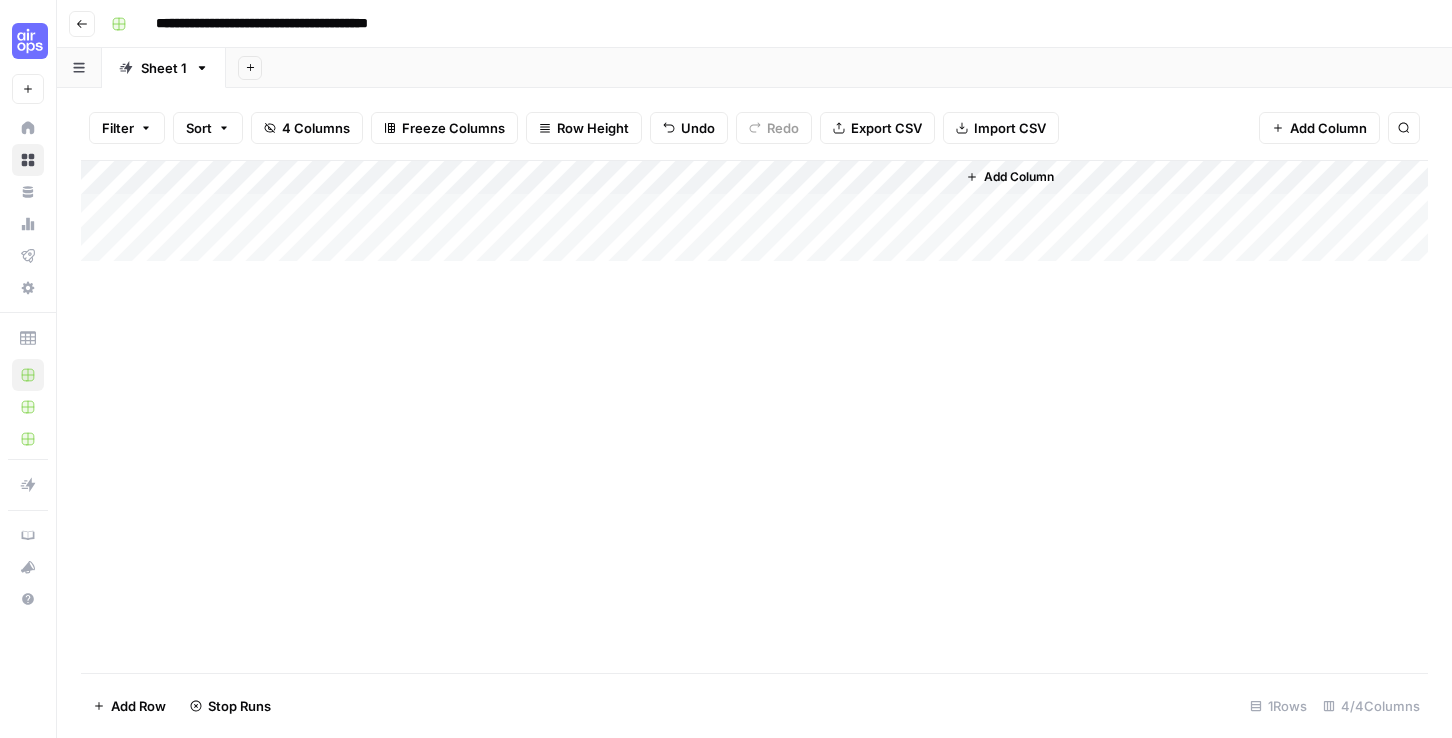 drag, startPoint x: 592, startPoint y: 183, endPoint x: 619, endPoint y: 183, distance: 27 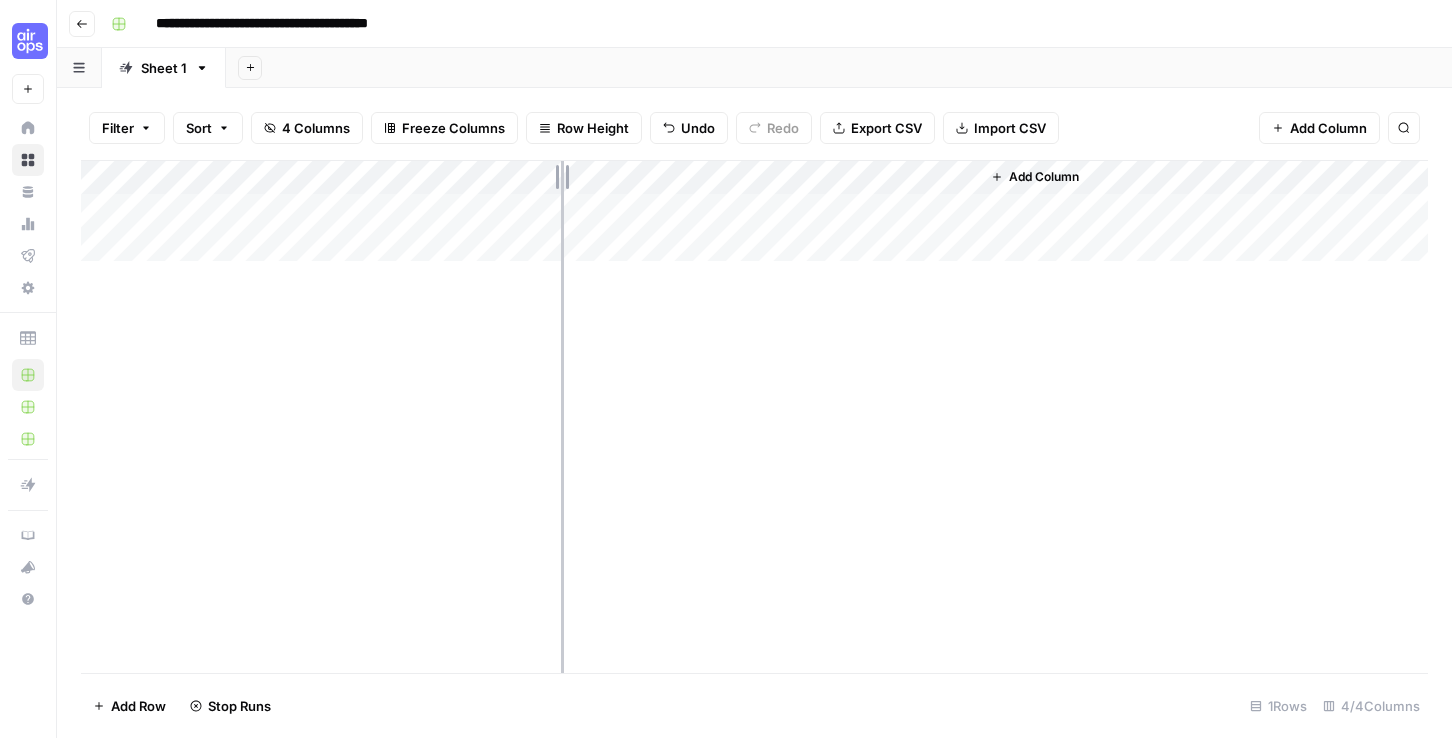 drag, startPoint x: 615, startPoint y: 182, endPoint x: 561, endPoint y: 182, distance: 54 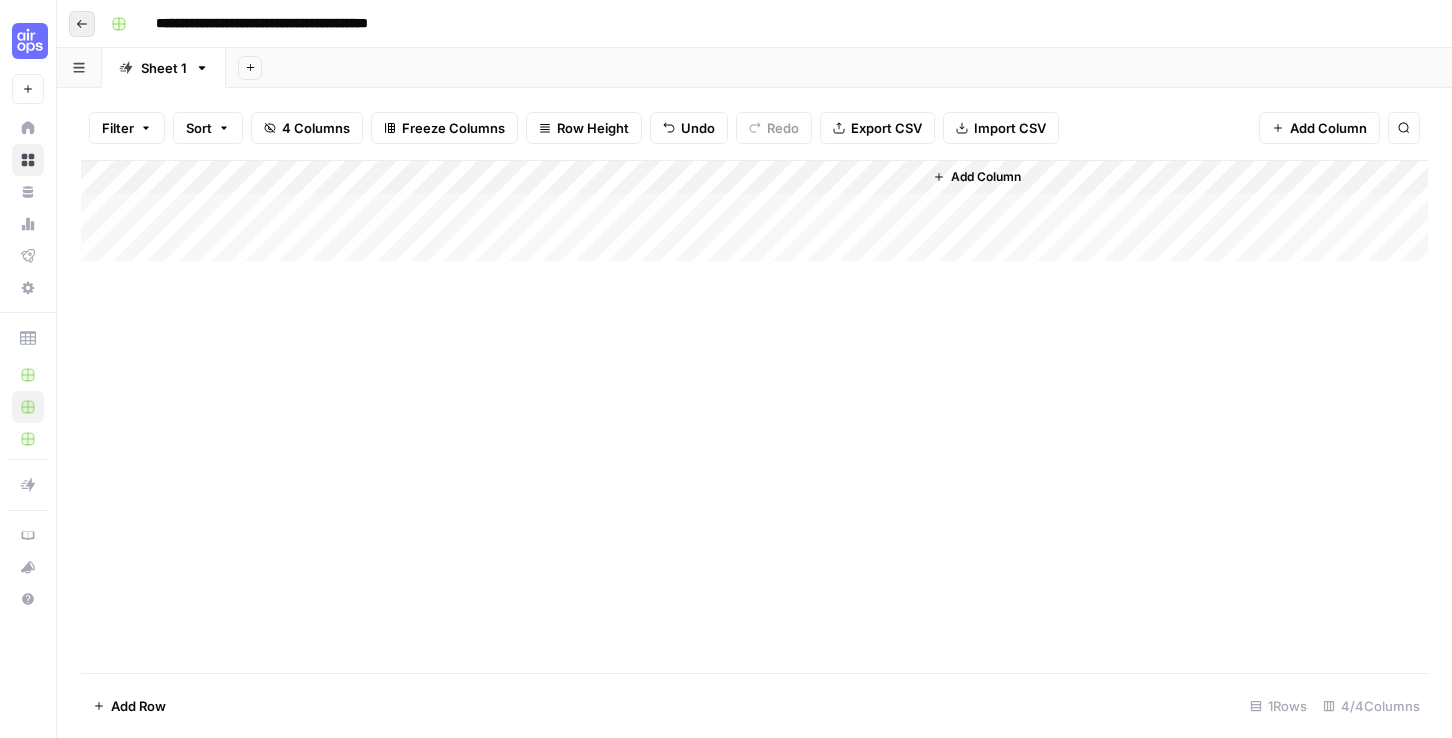 click on "Go back" at bounding box center [82, 24] 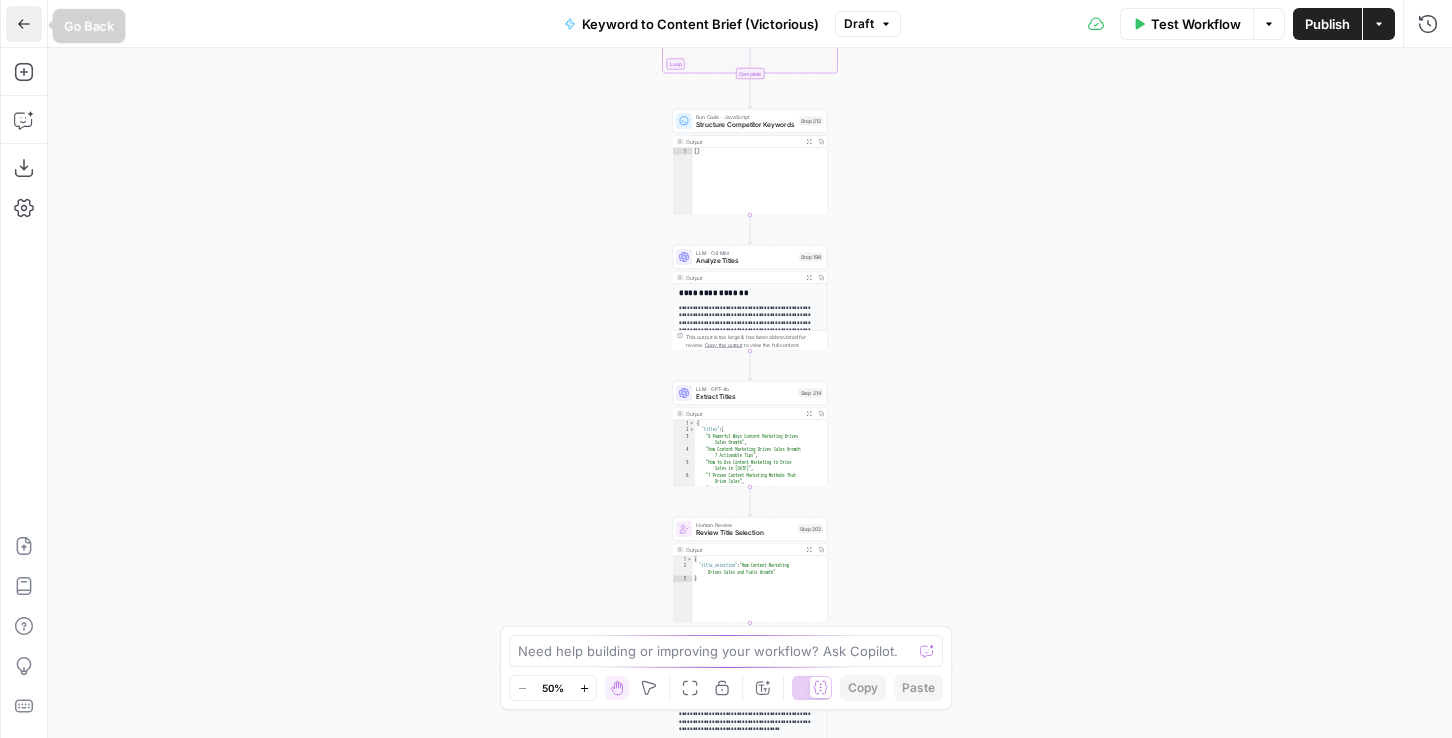 click on "Go Back" at bounding box center (24, 24) 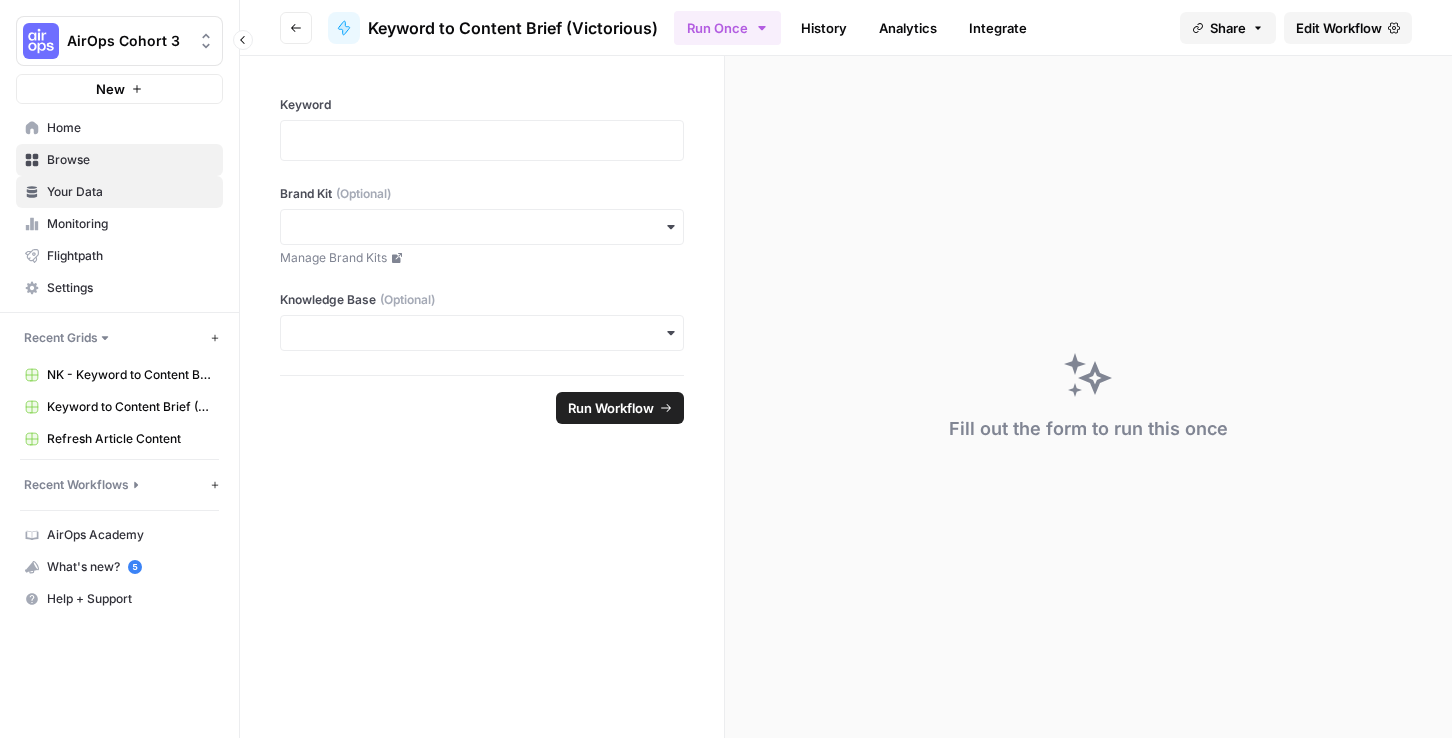 click on "Your Data" at bounding box center [119, 192] 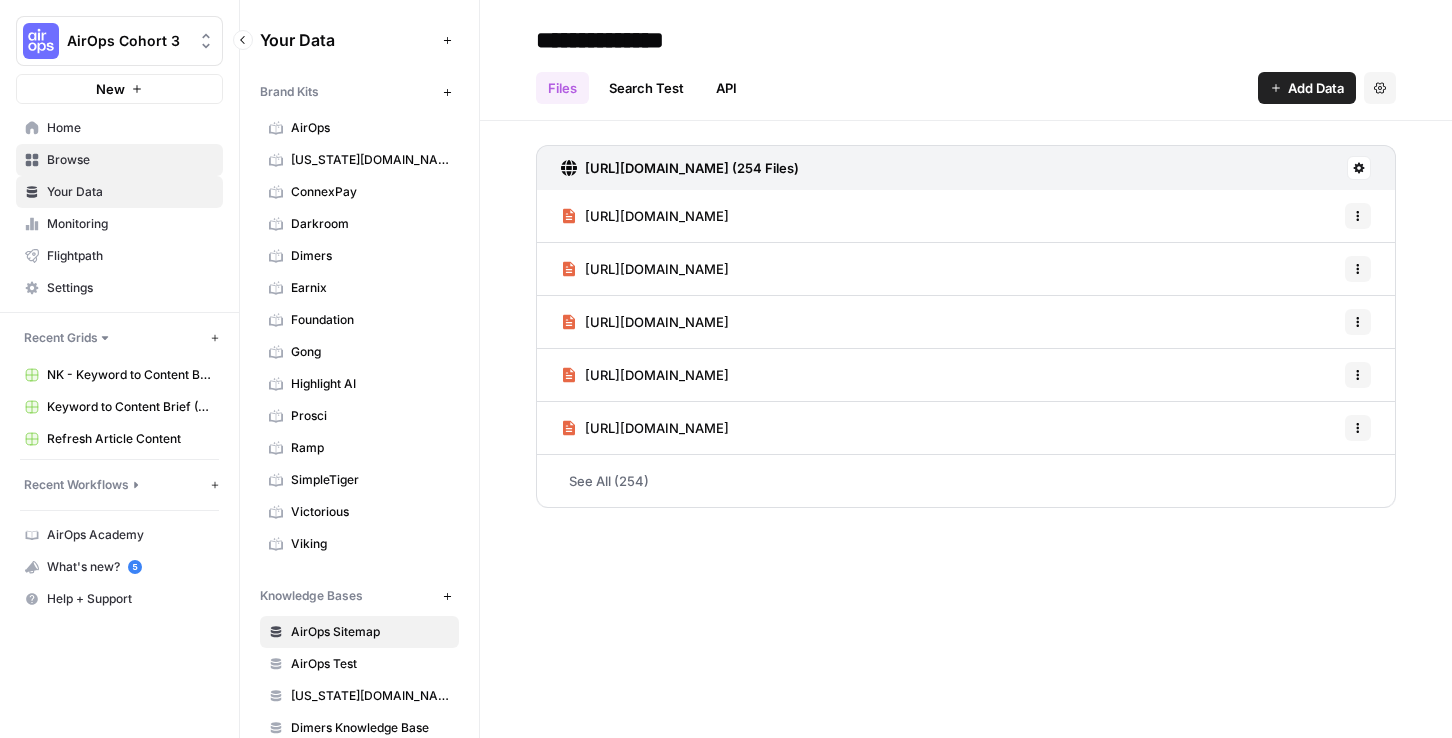 click on "Browse" at bounding box center (130, 160) 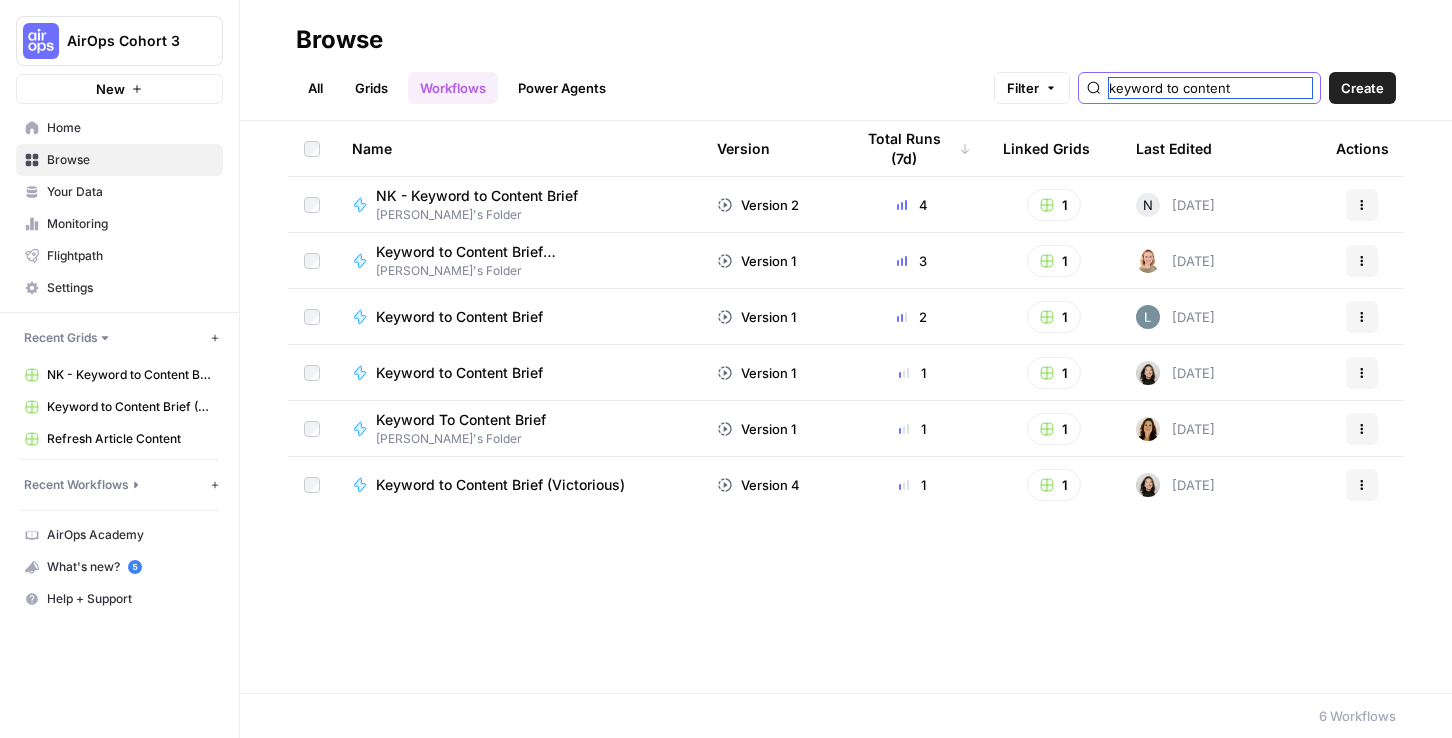 click on "keyword to content" at bounding box center [1210, 88] 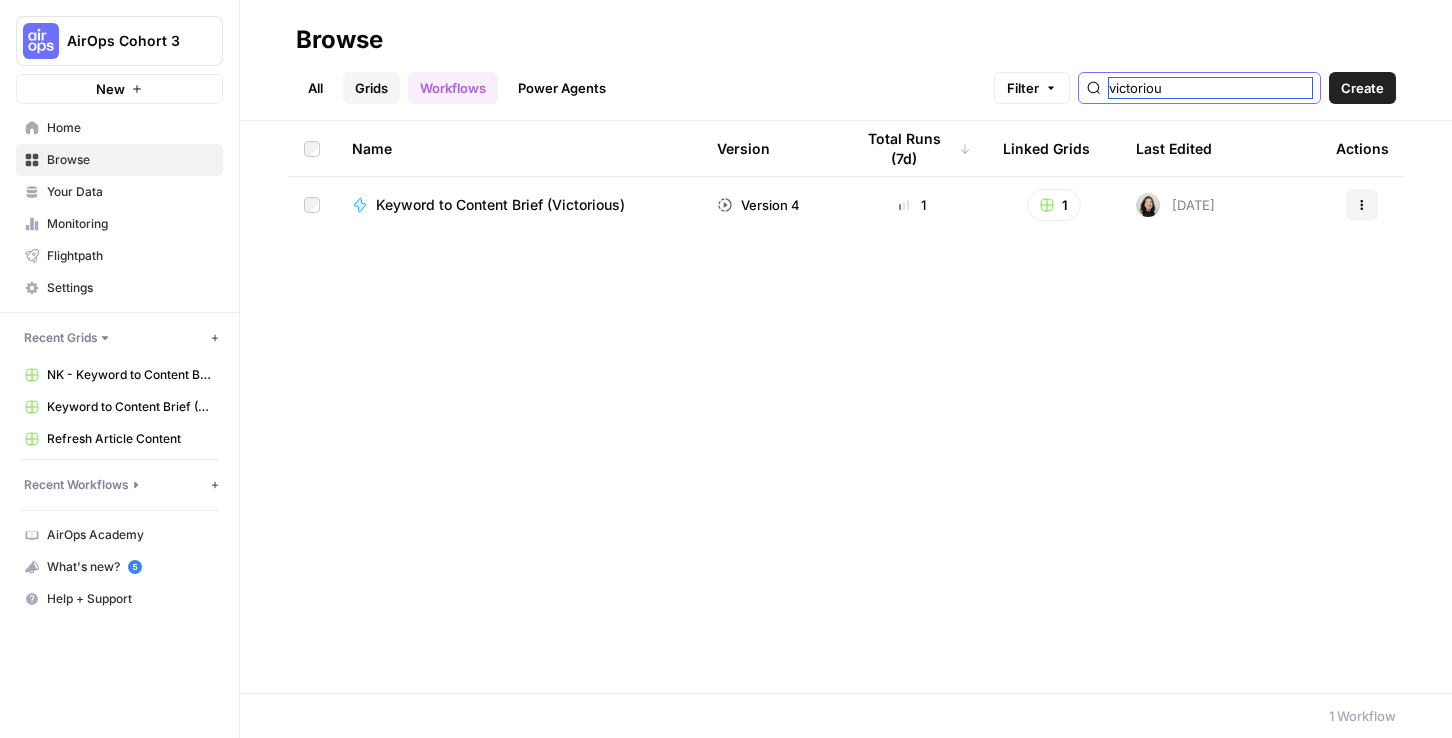 type on "victoriou" 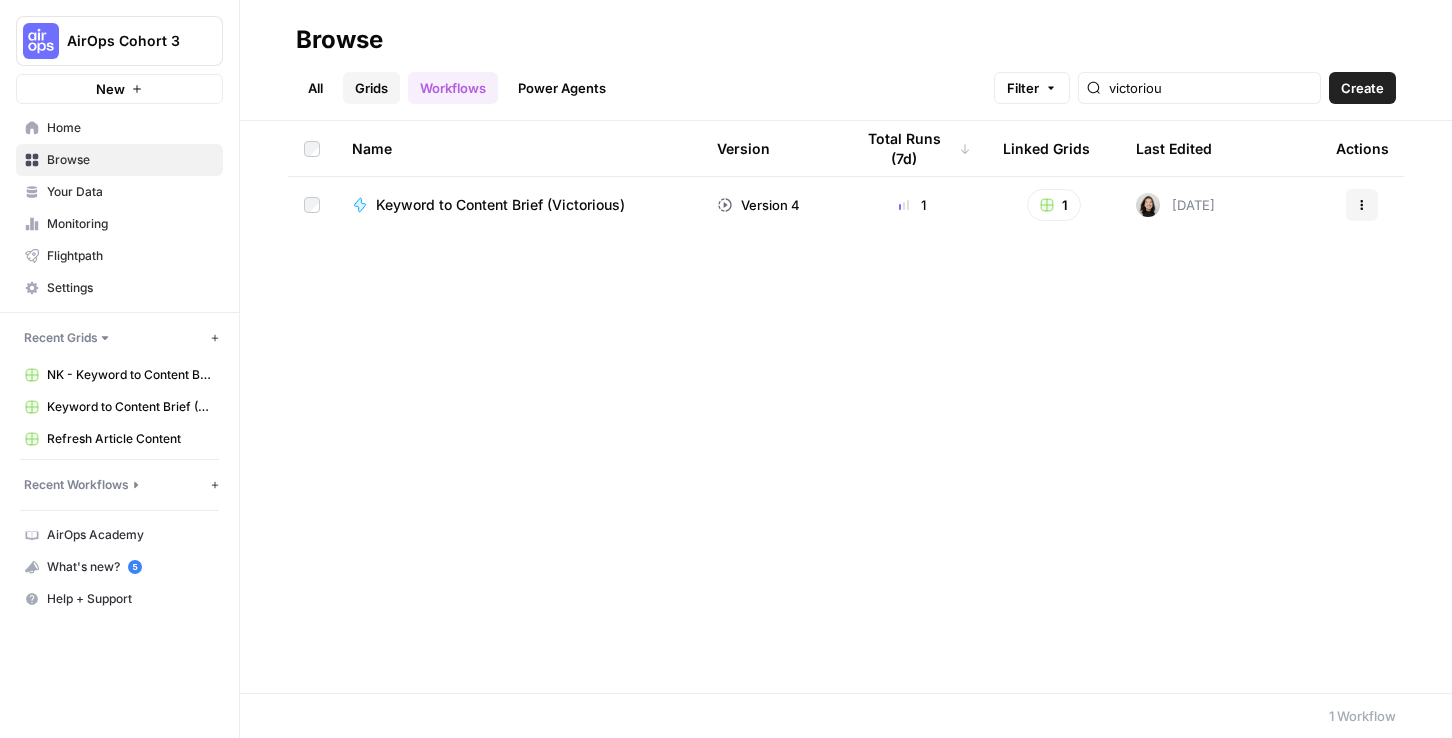 click on "Grids" at bounding box center [371, 88] 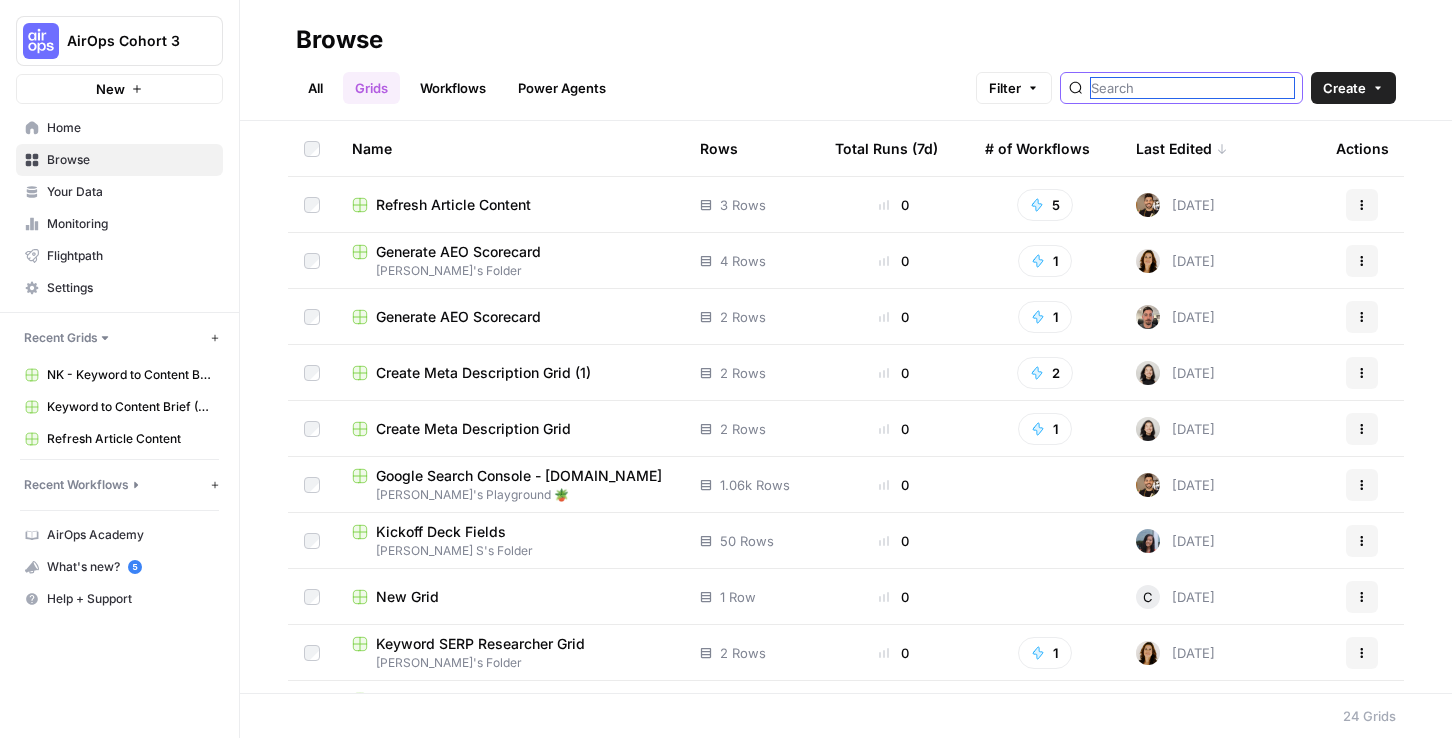 click at bounding box center (1192, 88) 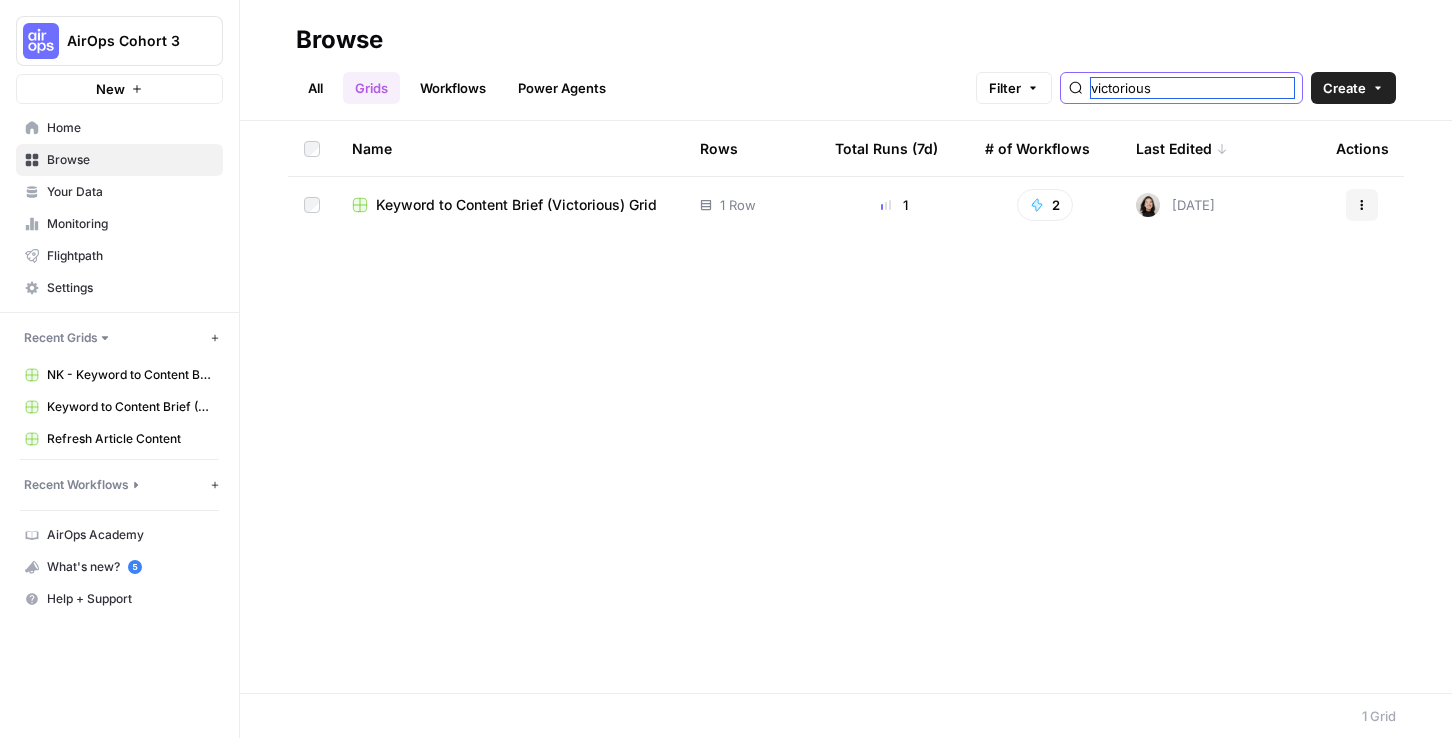 type on "victorious" 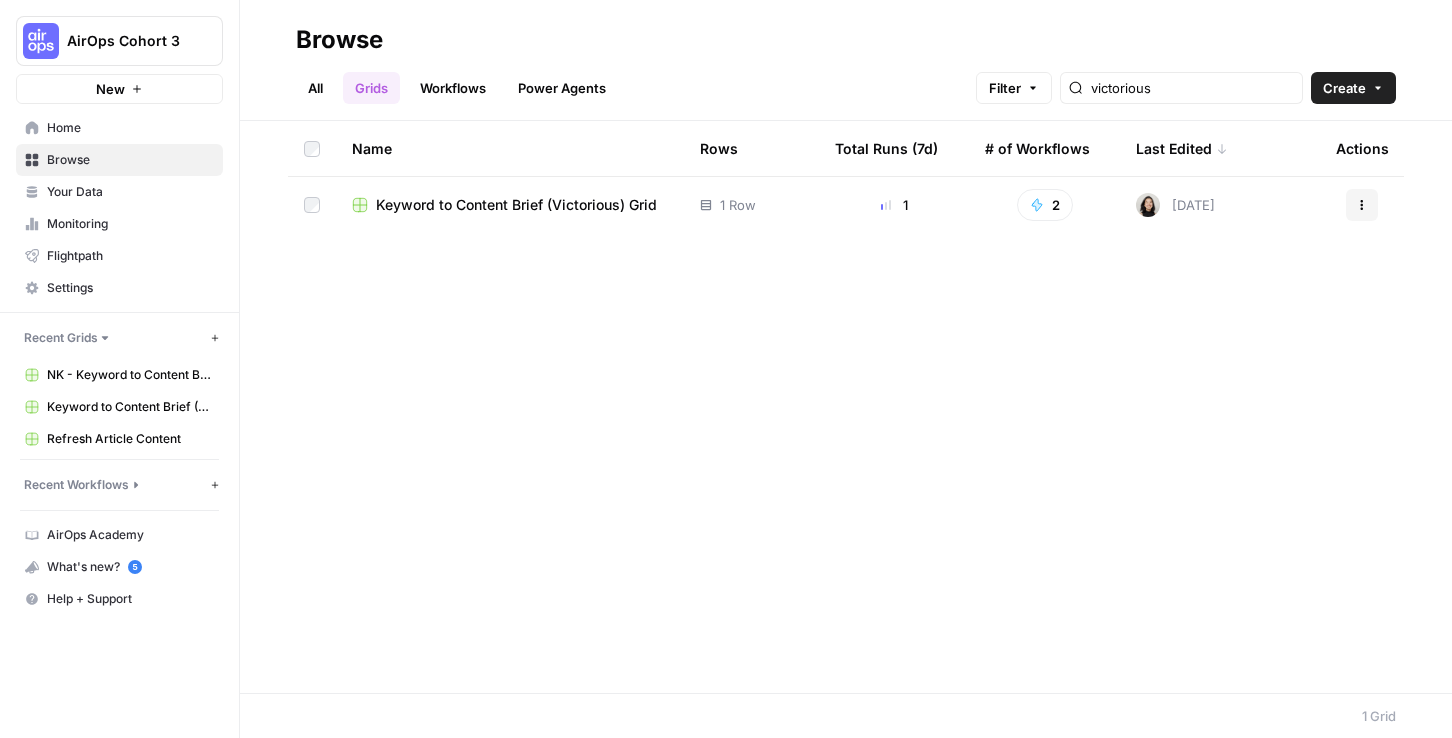 click on "Name Rows Total Runs (7d) # of Workflows Last Edited Actions Keyword to Content Brief (Victorious) Grid 1   Row 1 2 Today Actions" at bounding box center (846, 407) 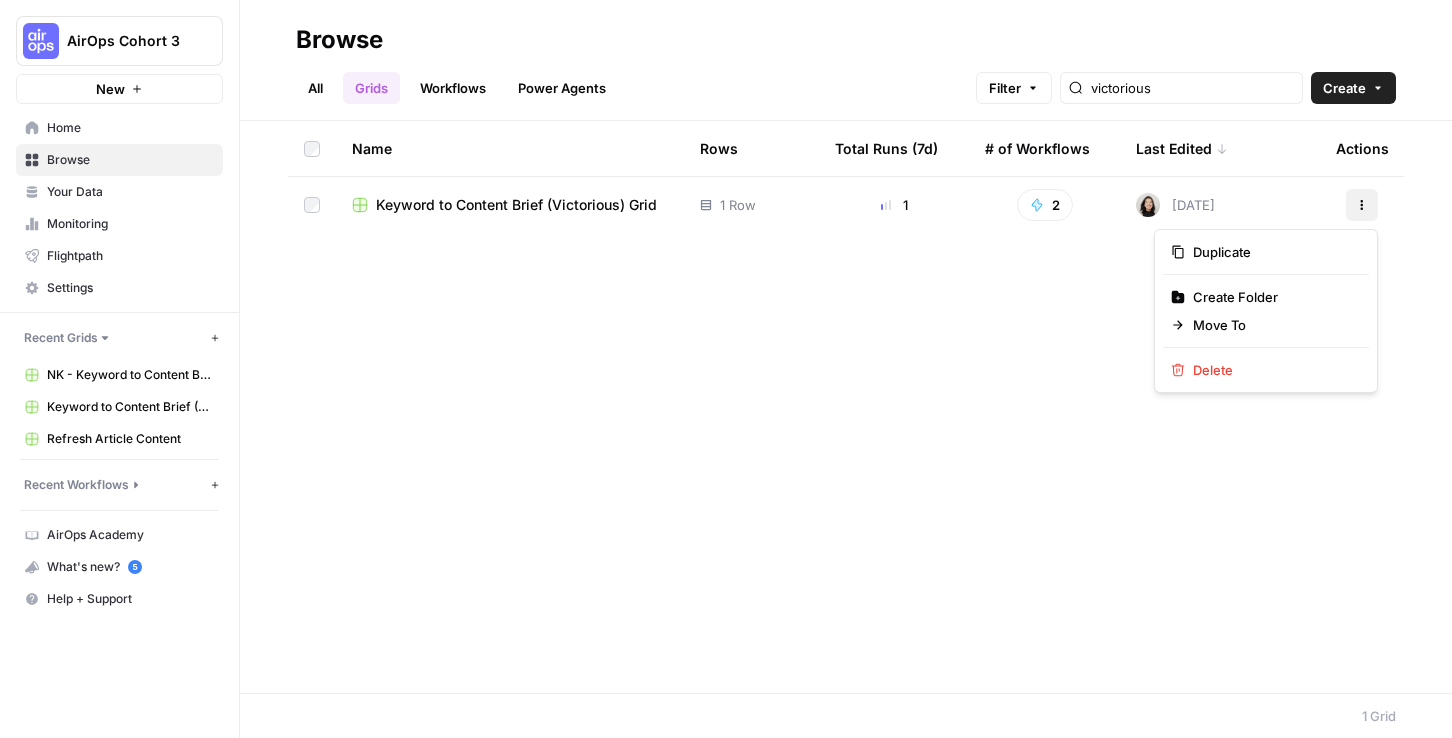 click on "Actions" at bounding box center (1362, 205) 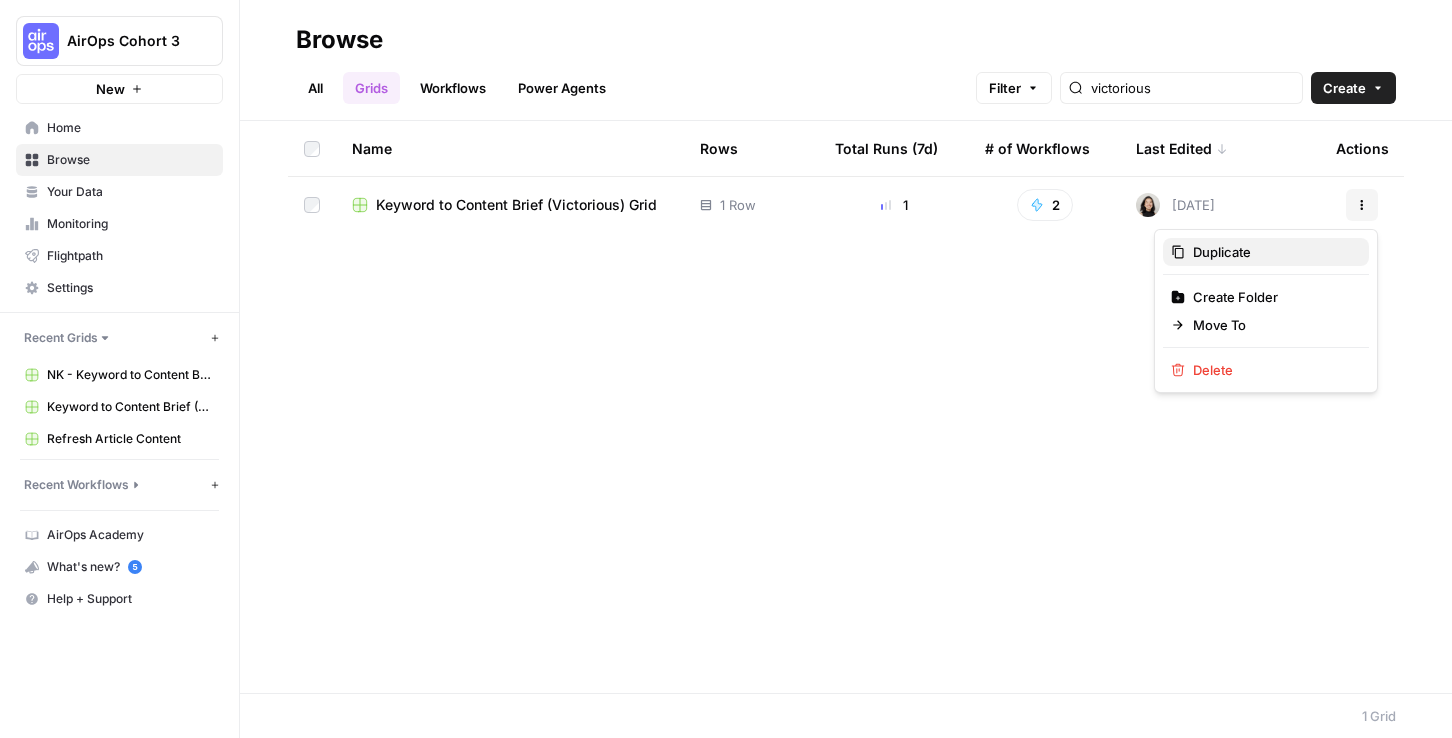 click on "Duplicate" at bounding box center (1222, 252) 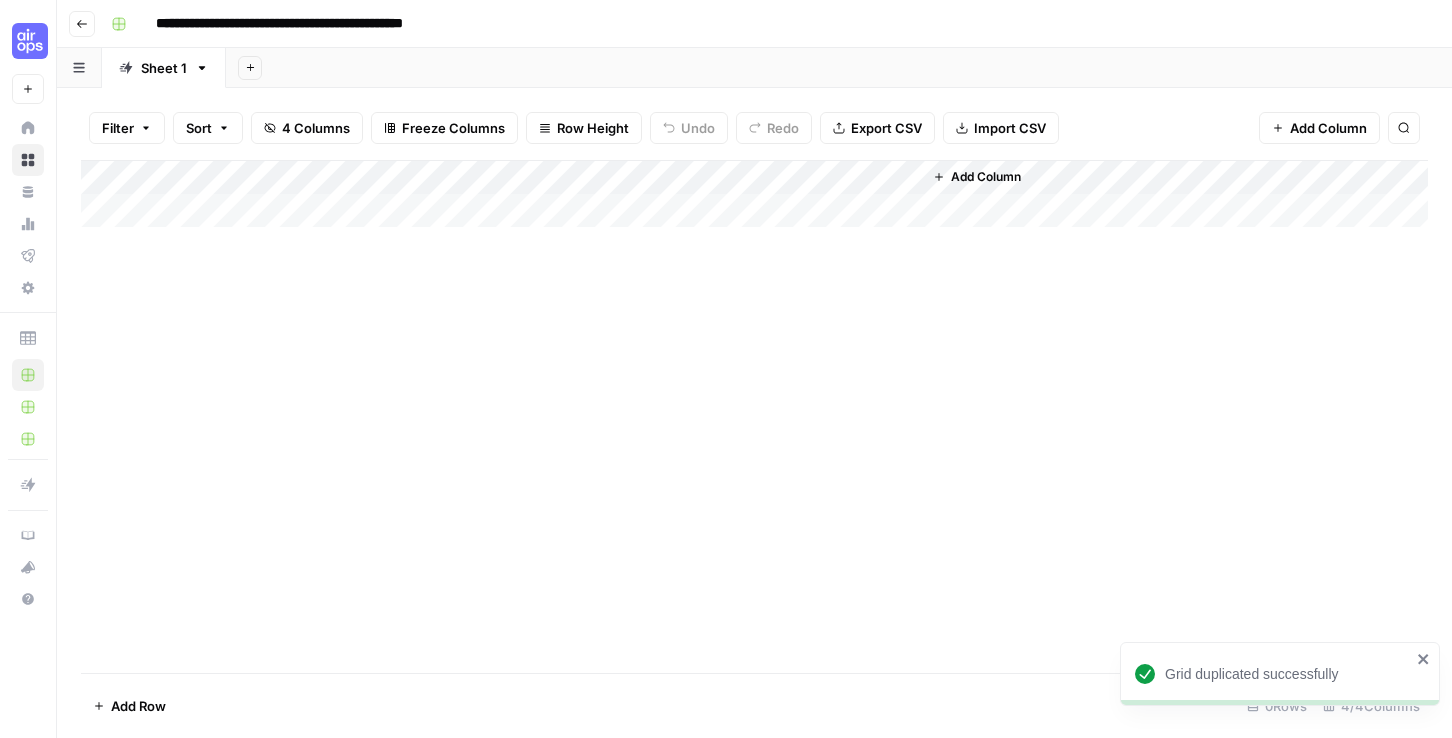 click on "Add Column" at bounding box center [754, 194] 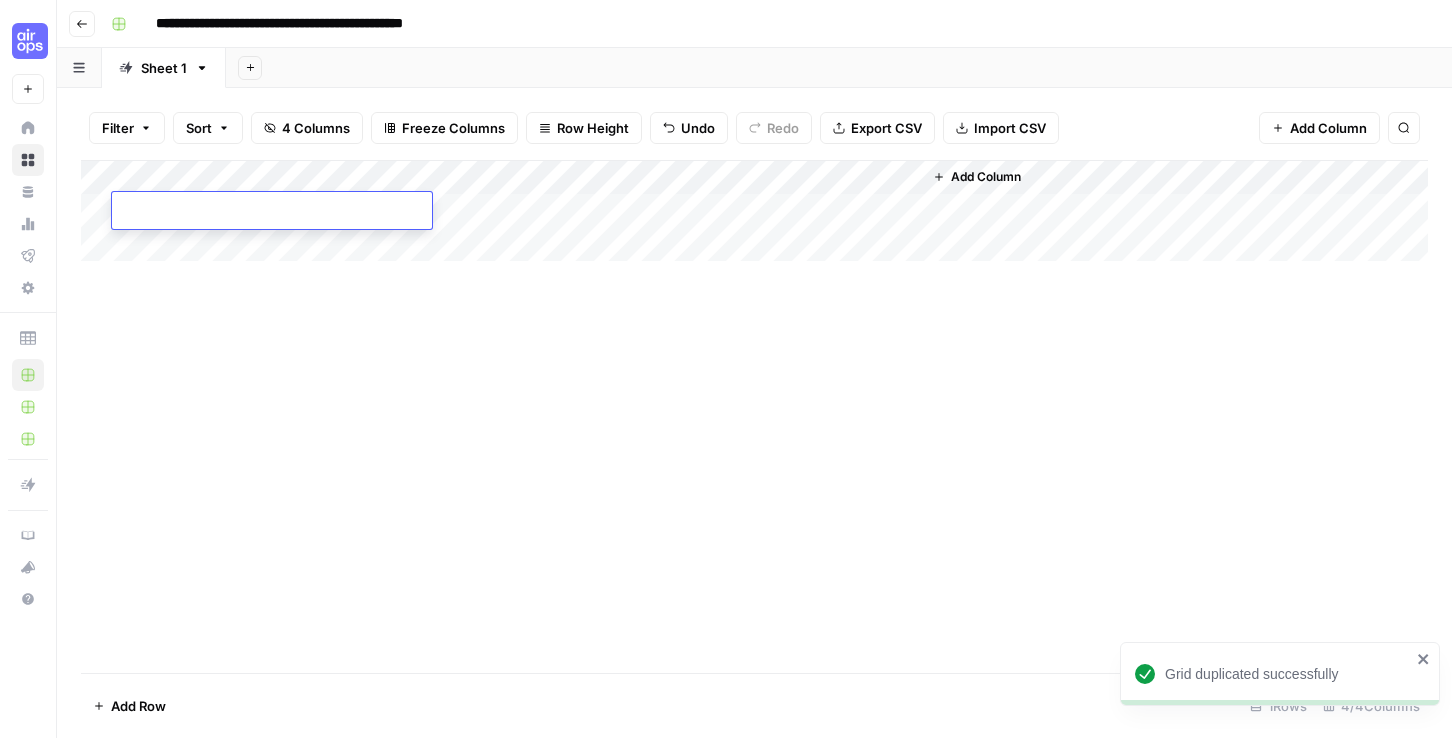 click on "Add Column" at bounding box center (754, 416) 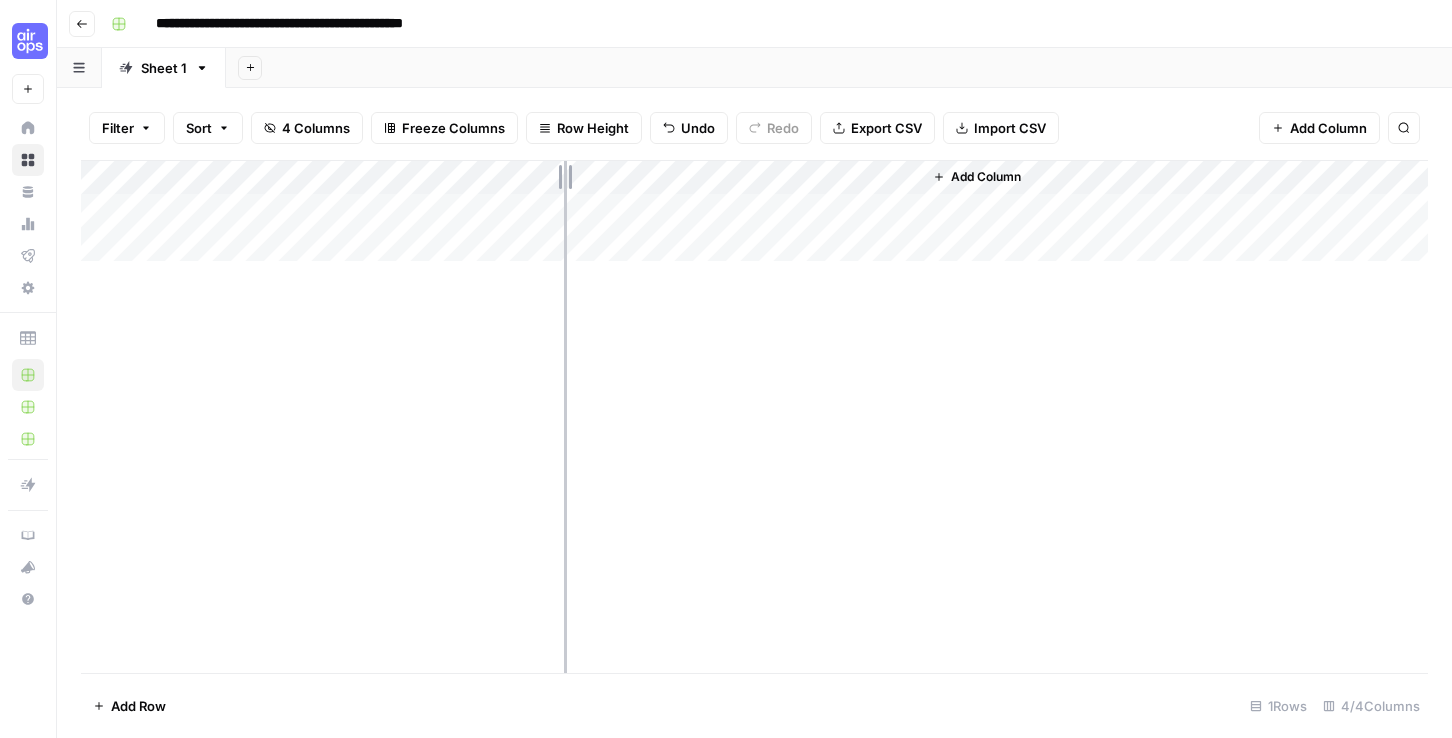 drag, startPoint x: 558, startPoint y: 169, endPoint x: 569, endPoint y: 169, distance: 11 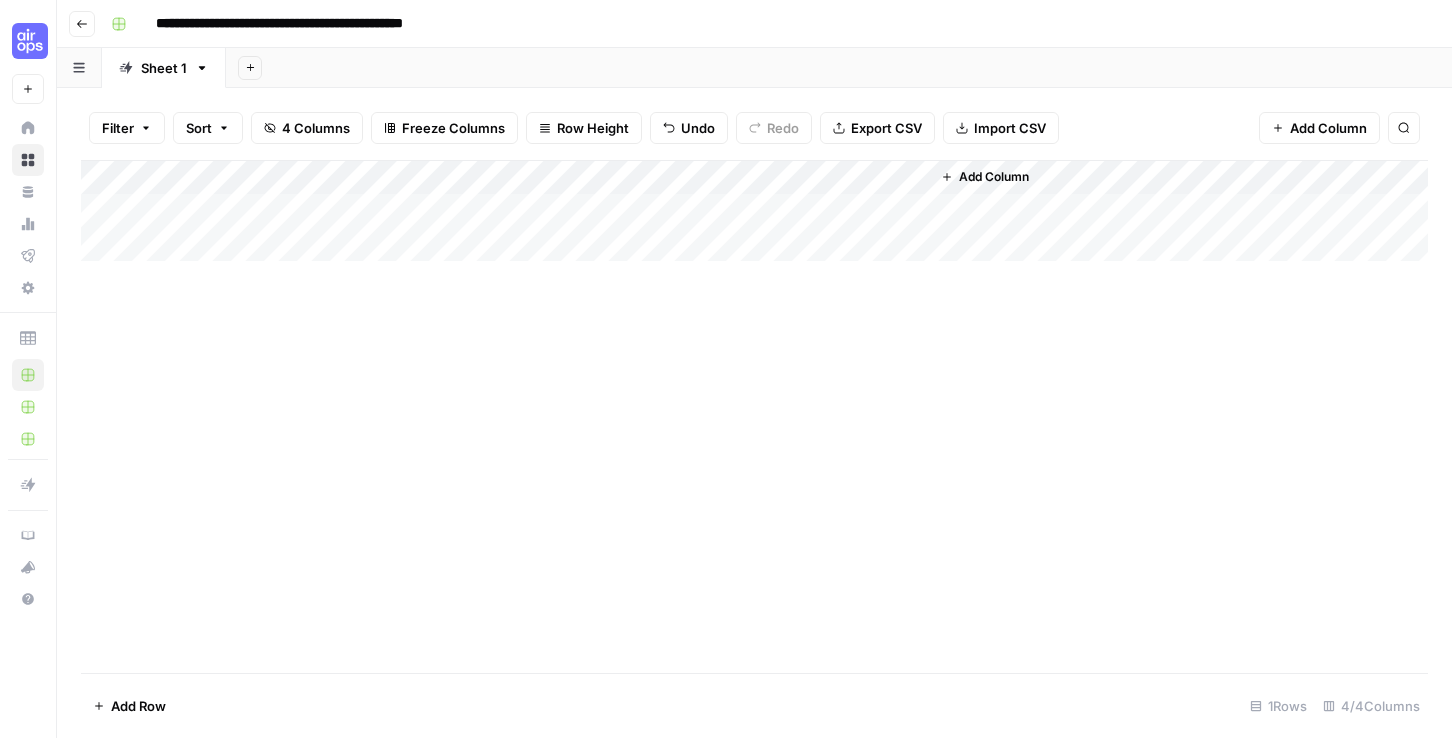 click on "Add Column" at bounding box center [754, 211] 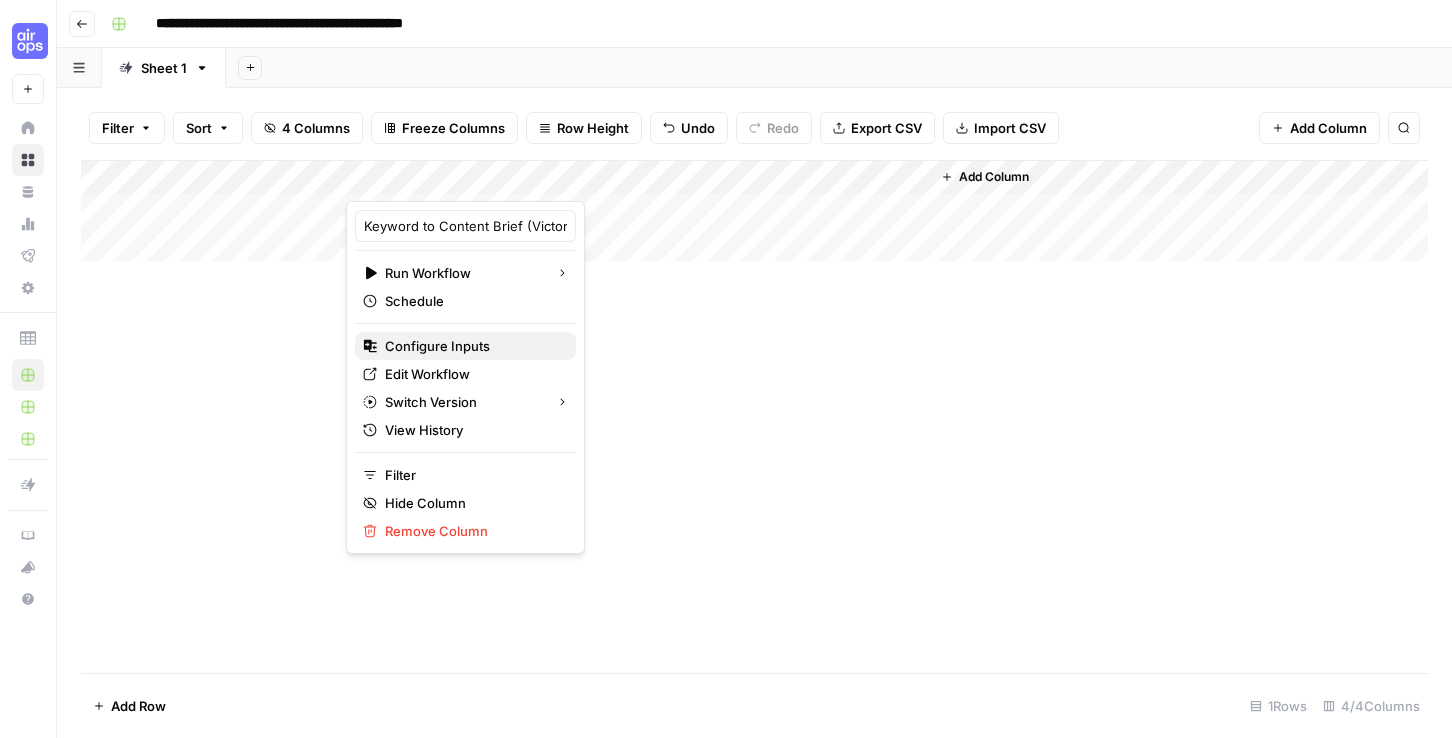 click on "Configure Inputs" at bounding box center [437, 346] 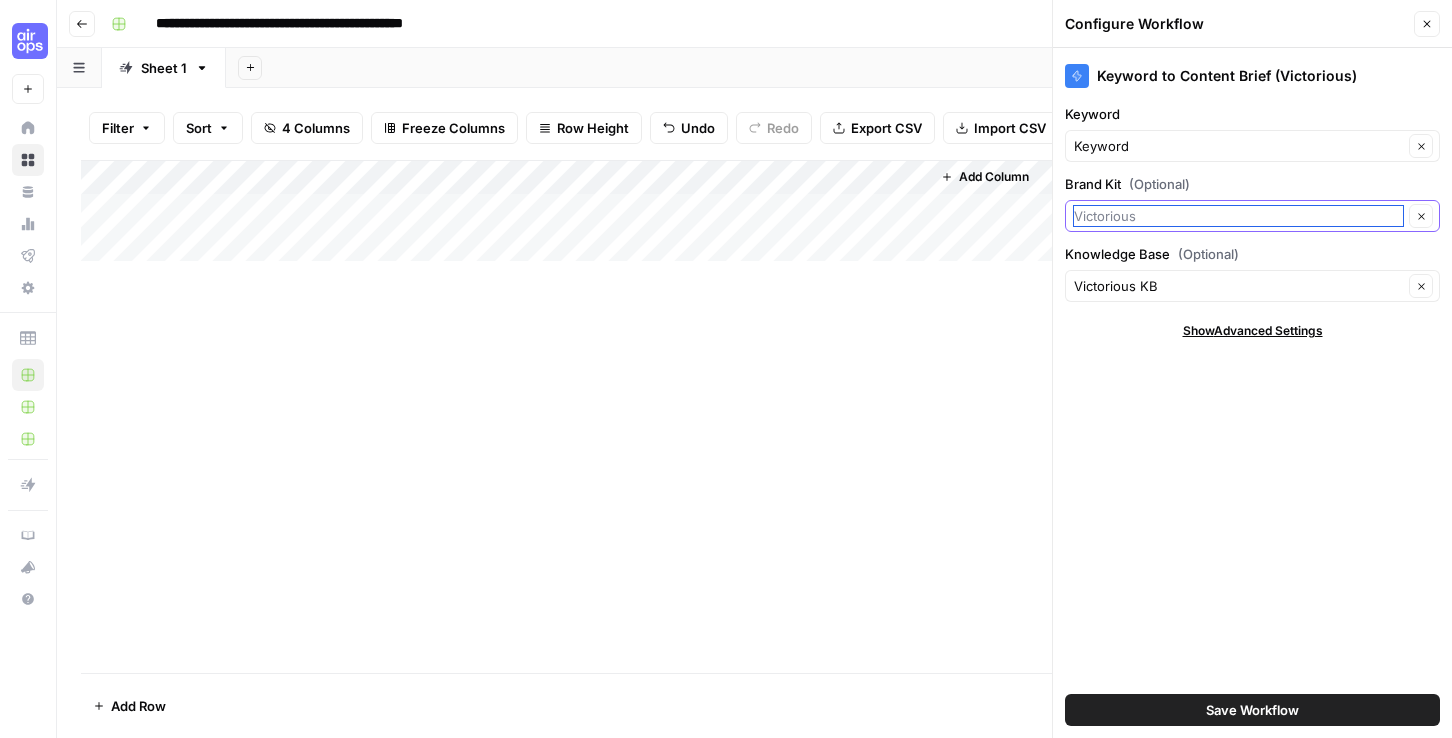 click on "Brand Kit   (Optional)" at bounding box center (1238, 216) 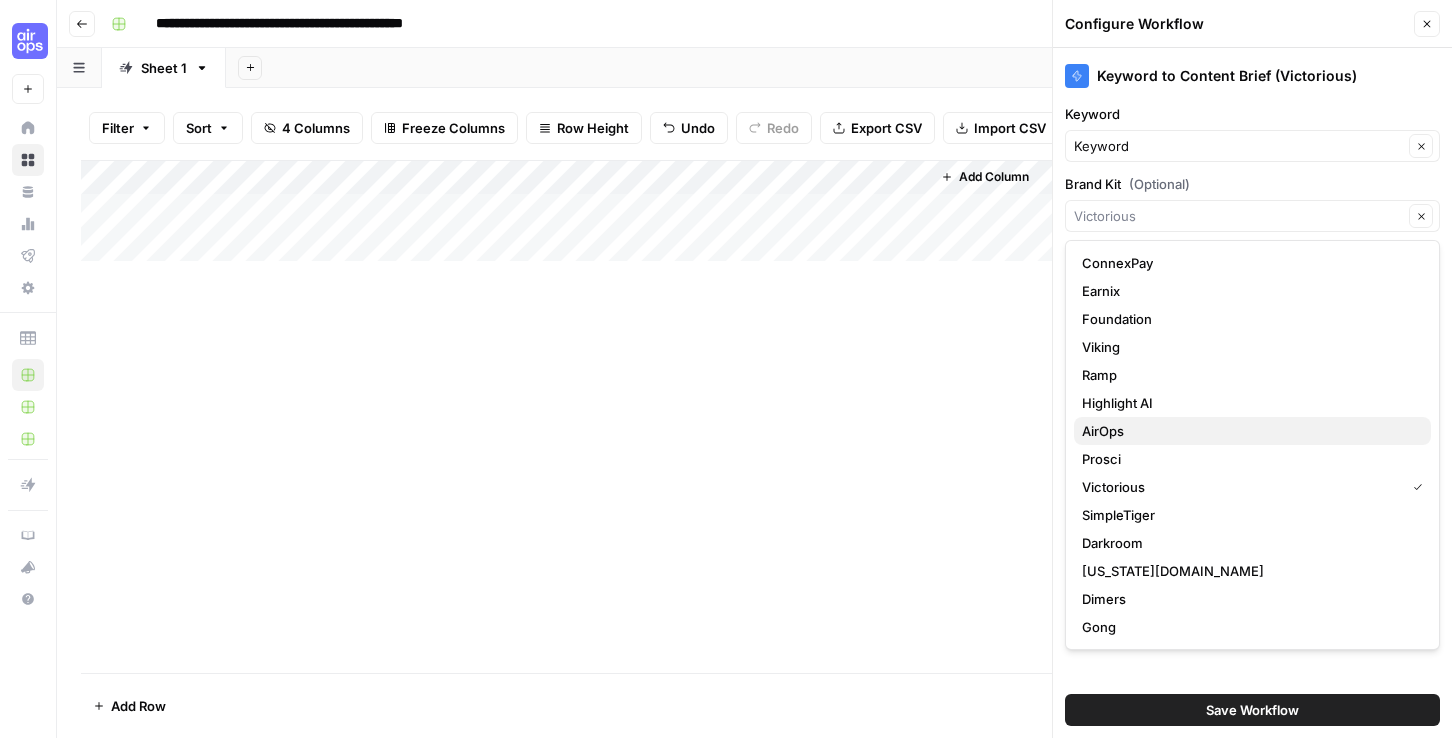click on "AirOps" at bounding box center [1252, 431] 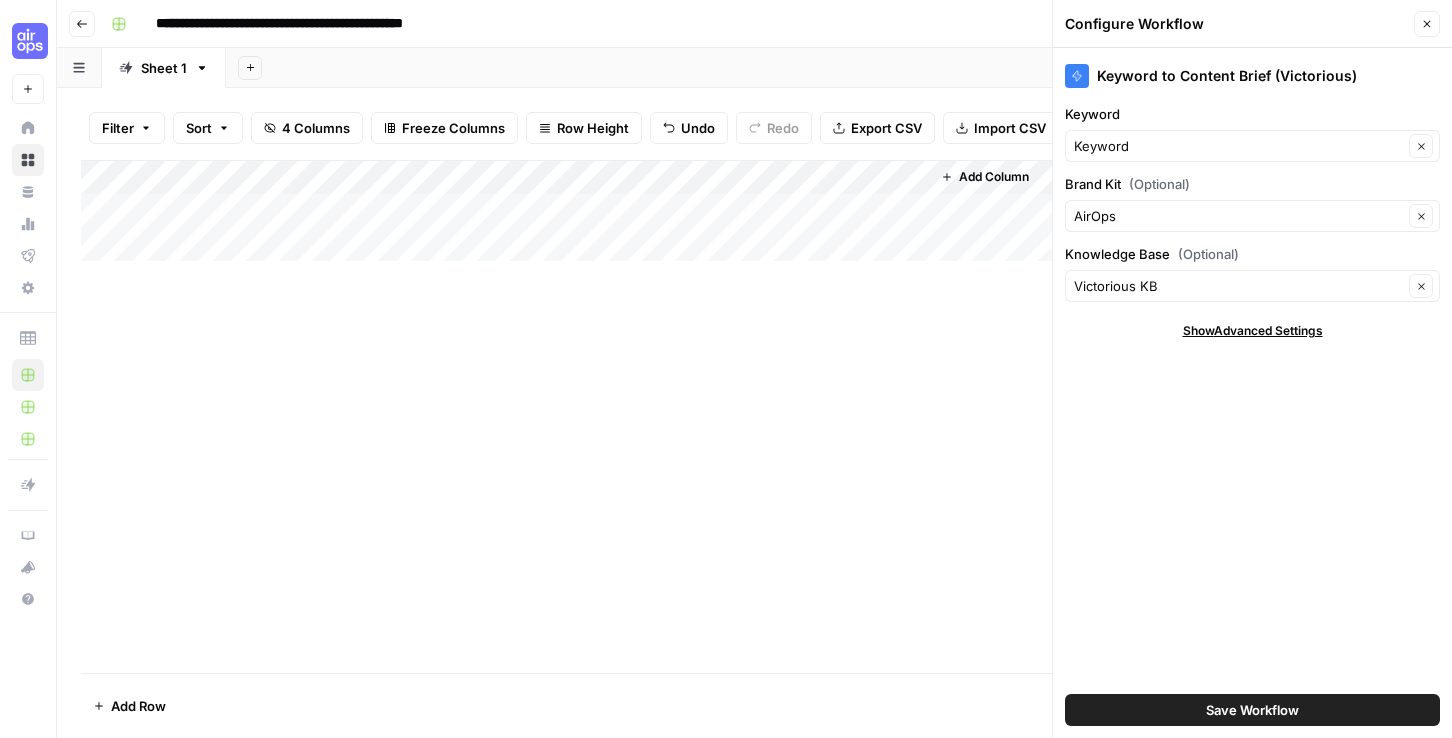click on "Knowledge Base   (Optional) Victorious KB Clear" at bounding box center [1252, 273] 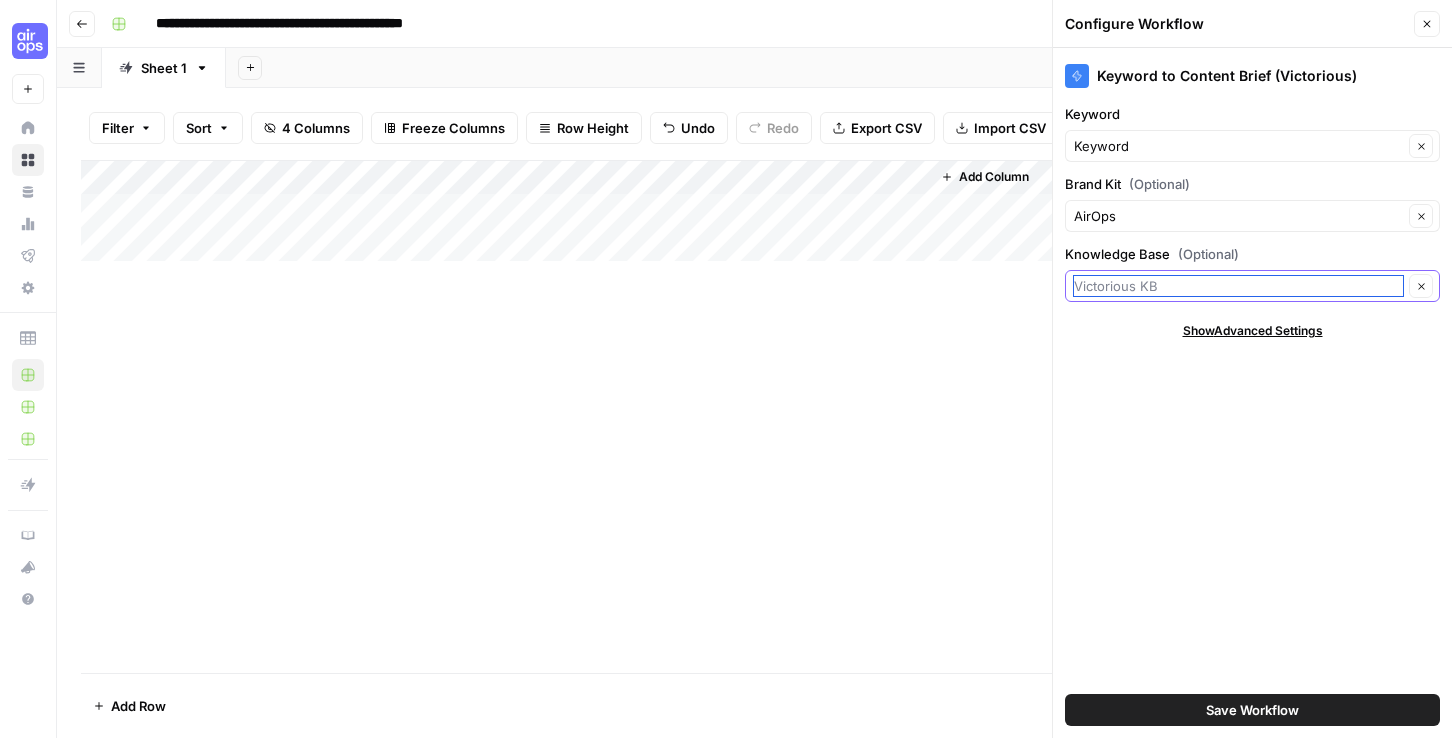 click on "Knowledge Base   (Optional)" at bounding box center [1238, 286] 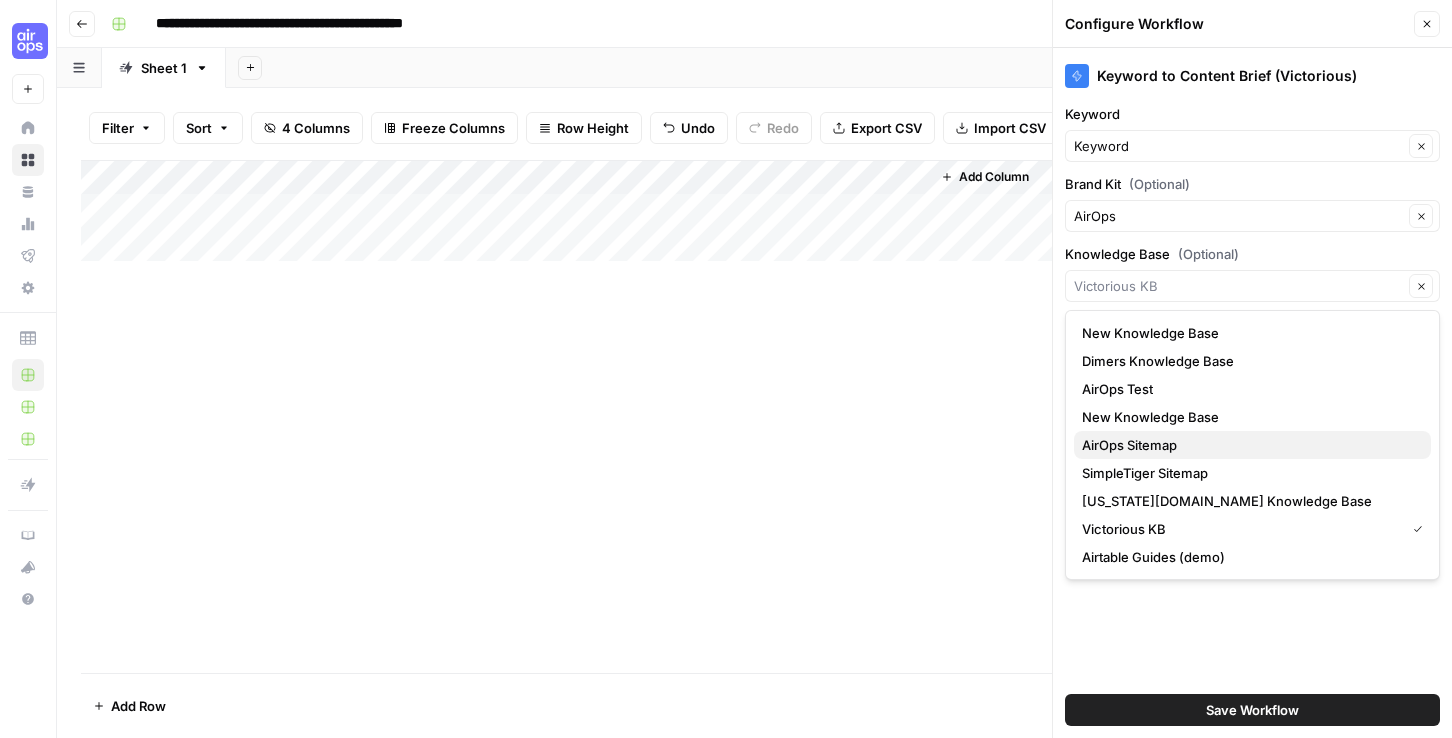 click on "AirOps Sitemap" at bounding box center [1129, 445] 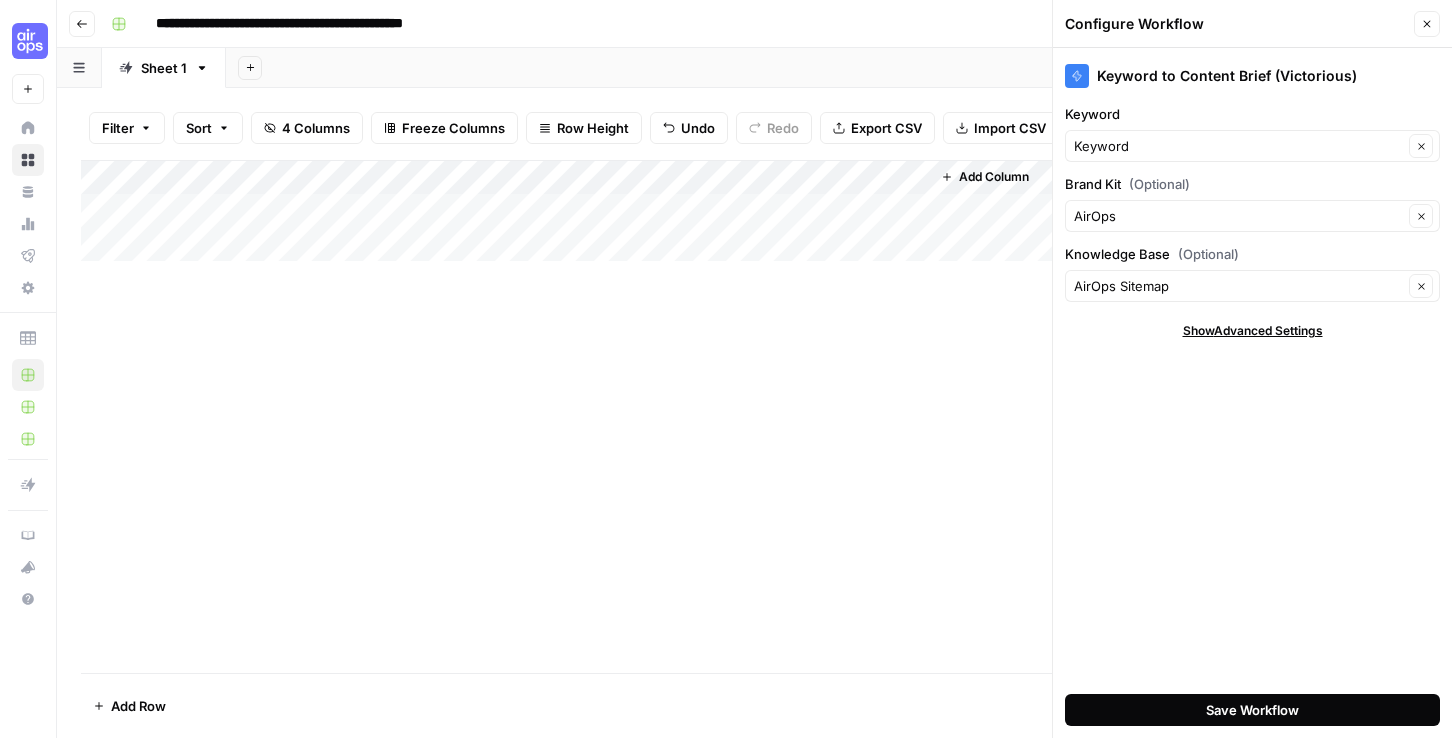 click on "Save Workflow" at bounding box center [1252, 710] 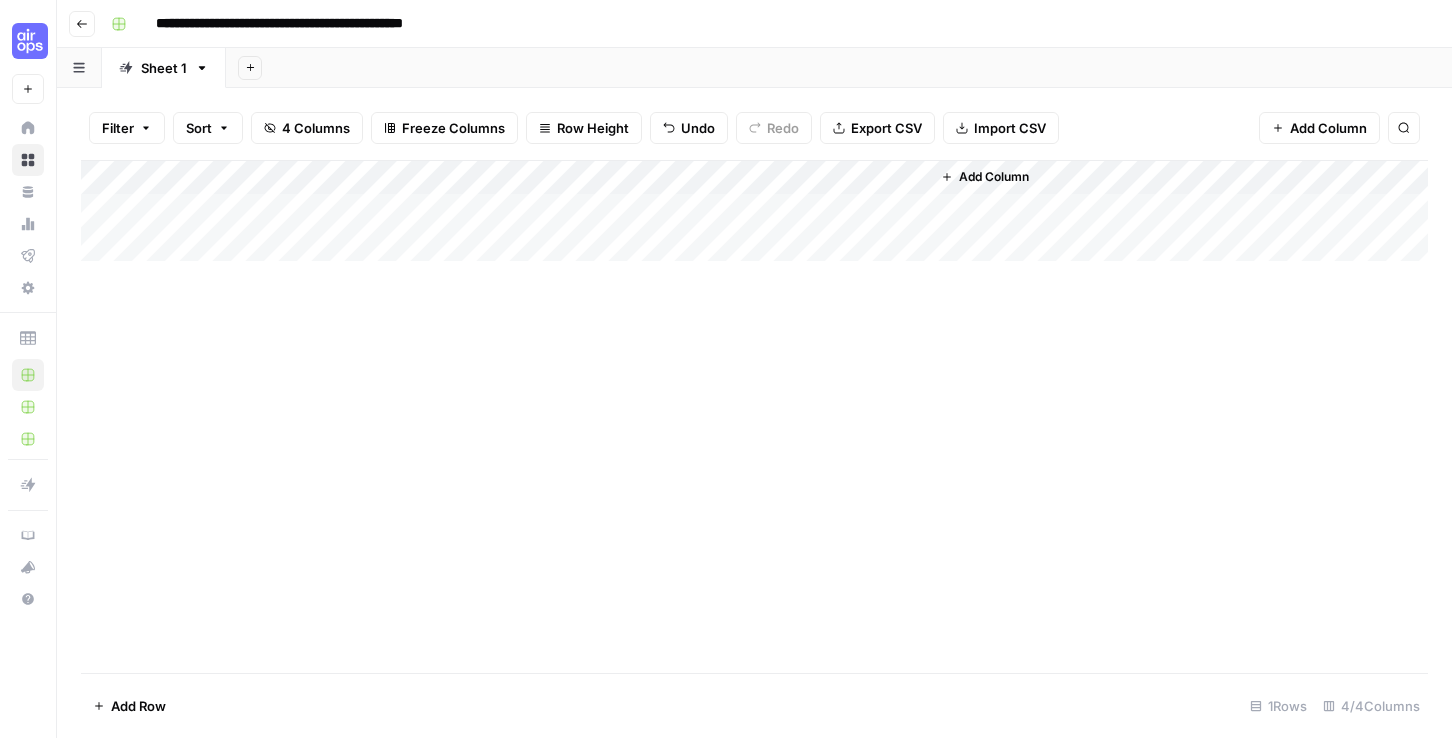 click on "Add Column" at bounding box center (754, 211) 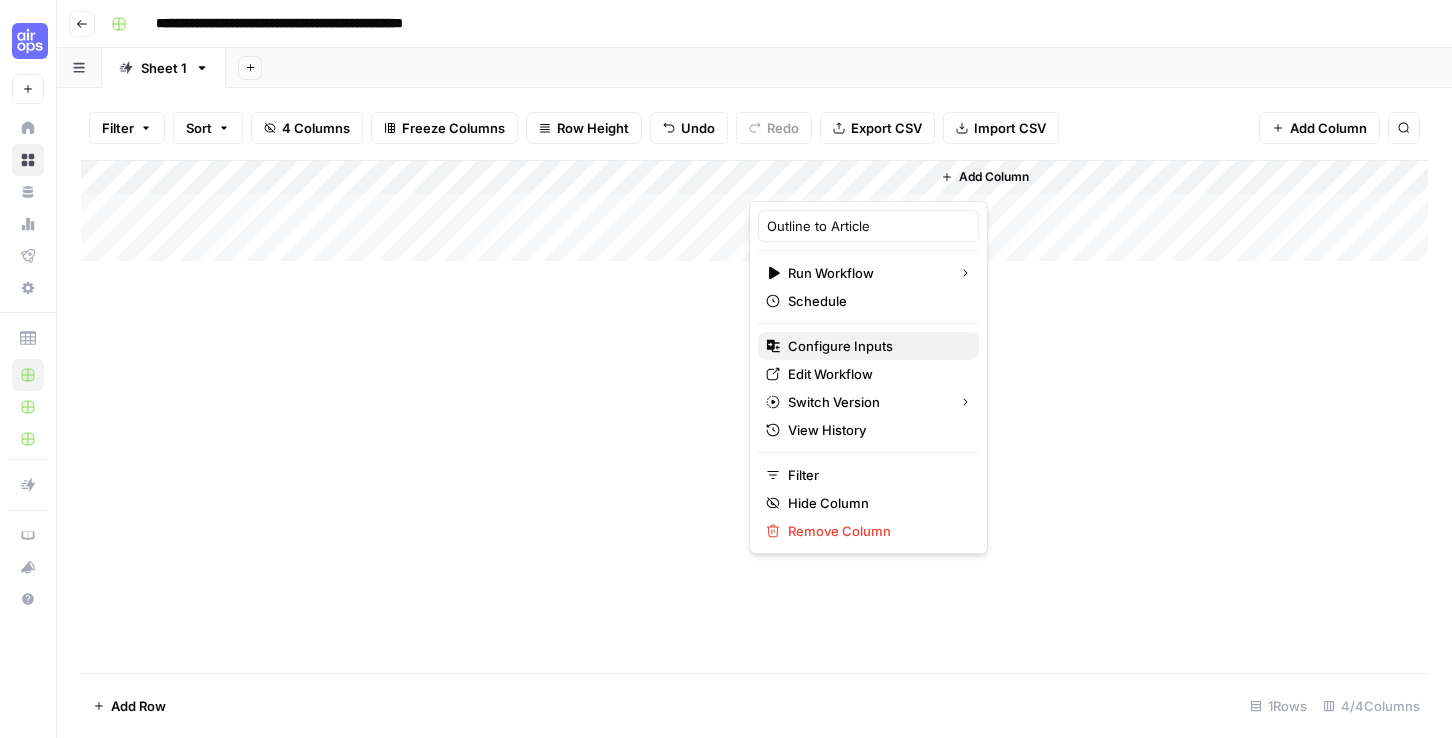 click on "Configure Inputs" at bounding box center (840, 346) 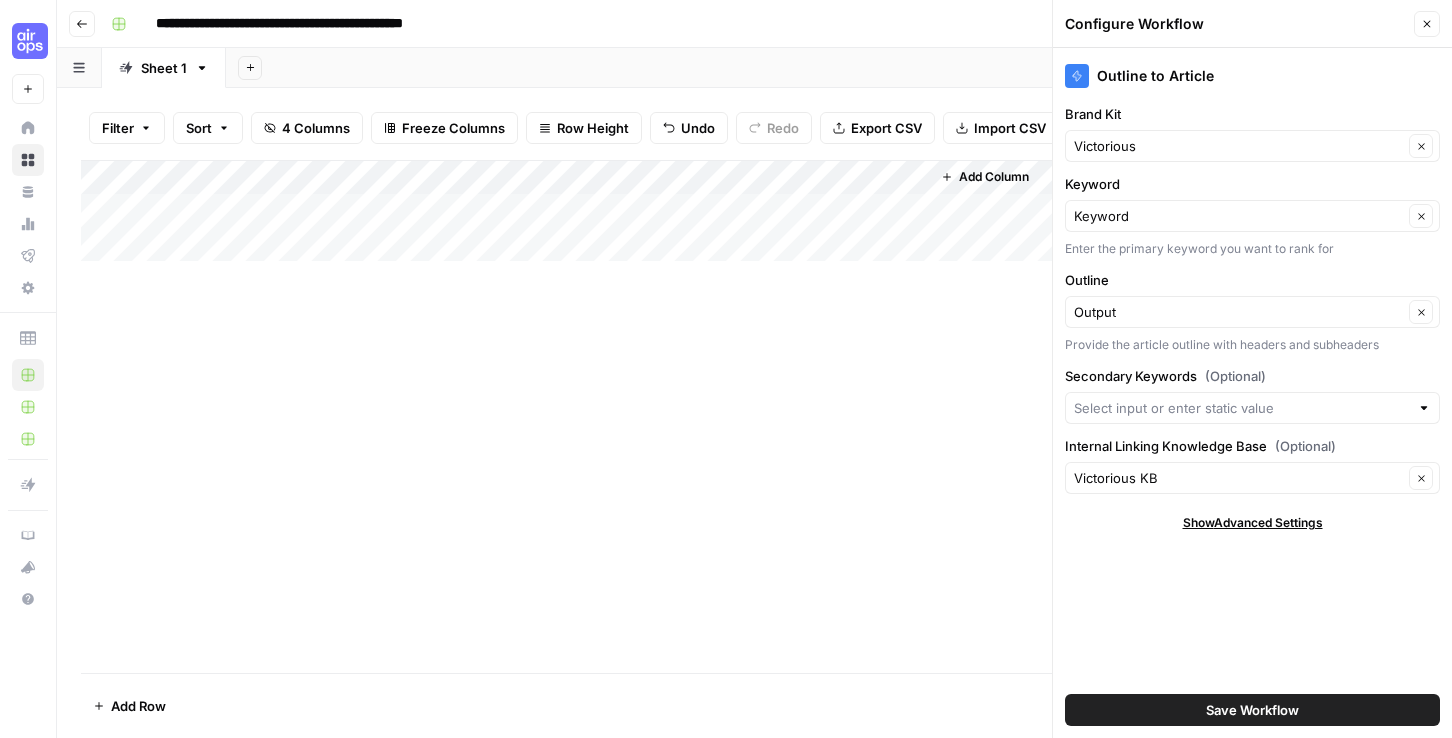 click on "Internal Linking Knowledge Base   (Optional) Victorious KB Clear" at bounding box center (1252, 465) 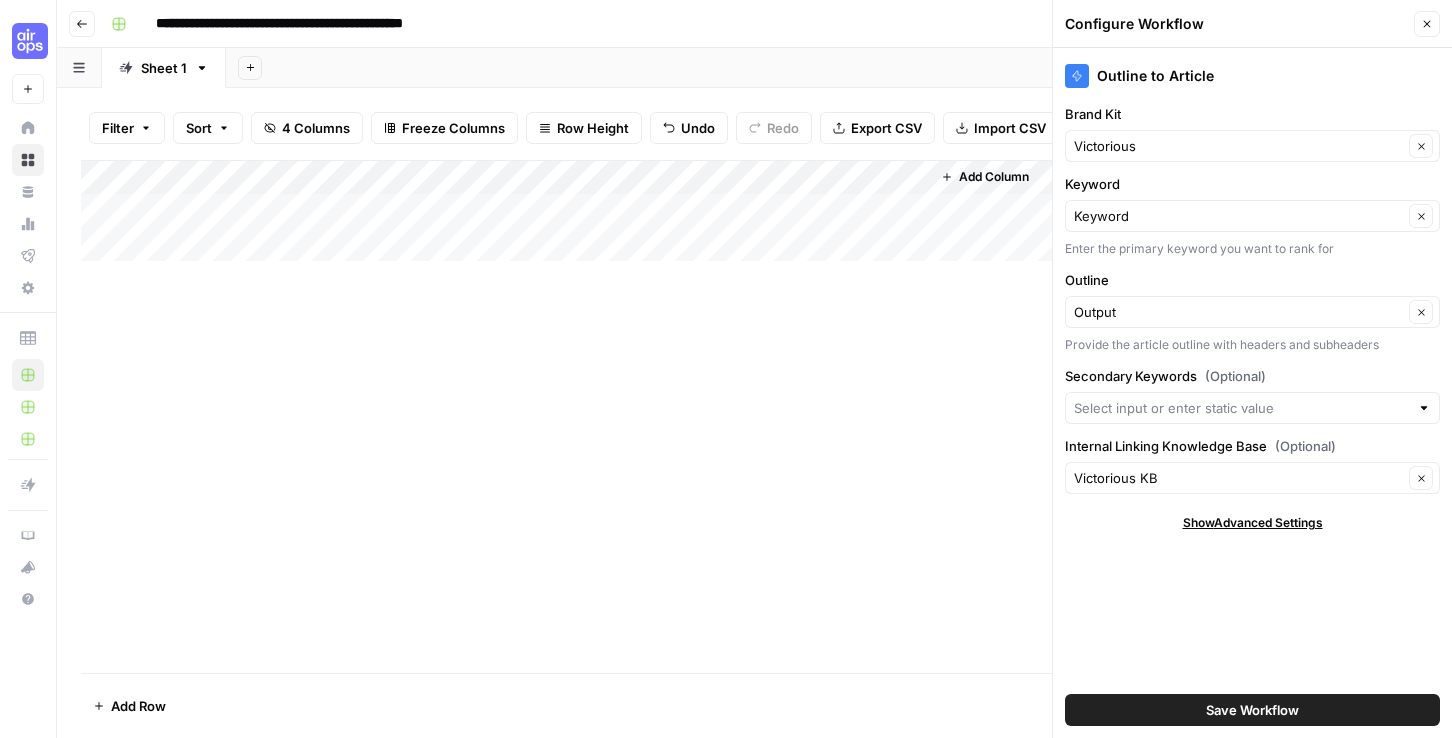 click on "Outline to Article Brand Kit Victorious Clear Keyword Keyword Clear Enter the primary keyword you want to rank for Outline Output Clear Provide the article outline with headers and subheaders Secondary Keywords   (Optional) Internal Linking Knowledge Base   (Optional) Victorious KB Clear Show  Advanced Settings Save Workflow" at bounding box center (1252, 393) 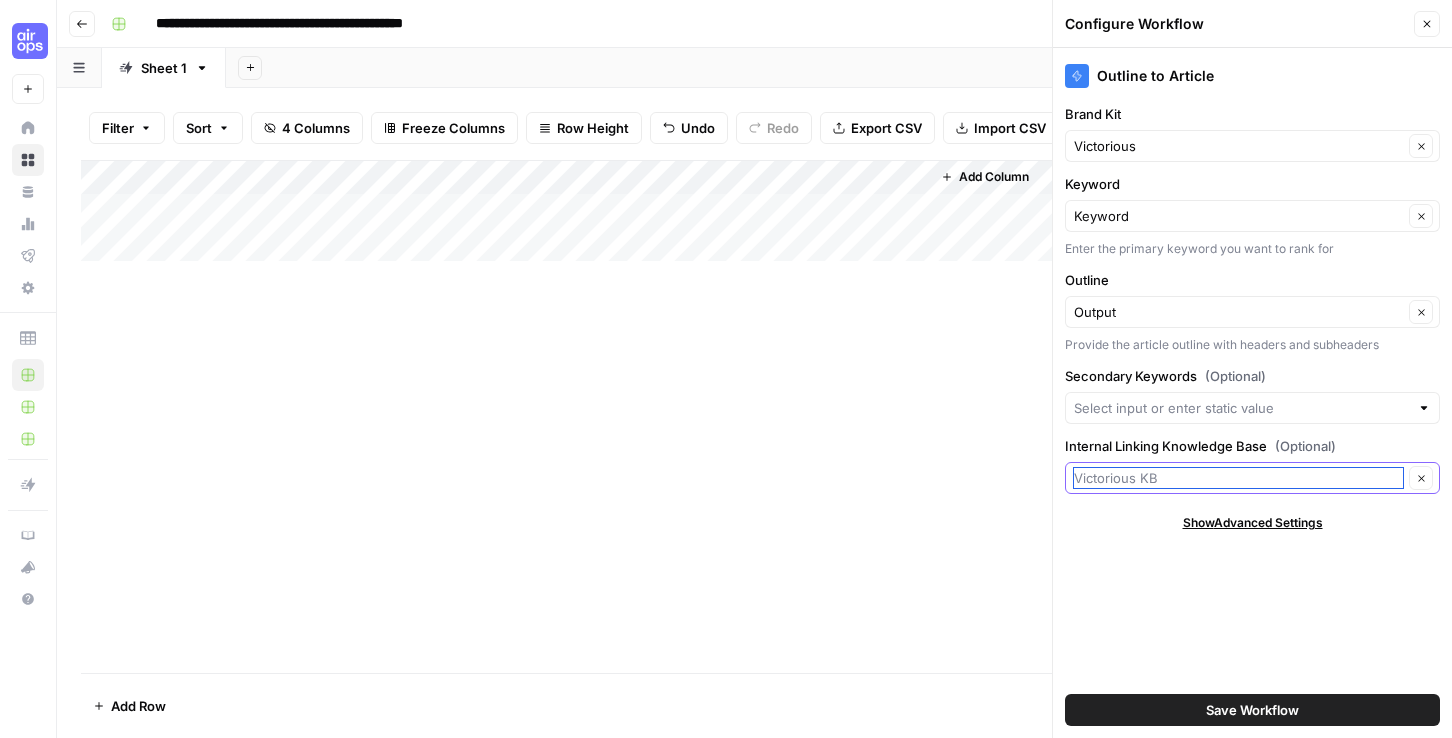 click on "Internal Linking Knowledge Base   (Optional)" at bounding box center [1238, 478] 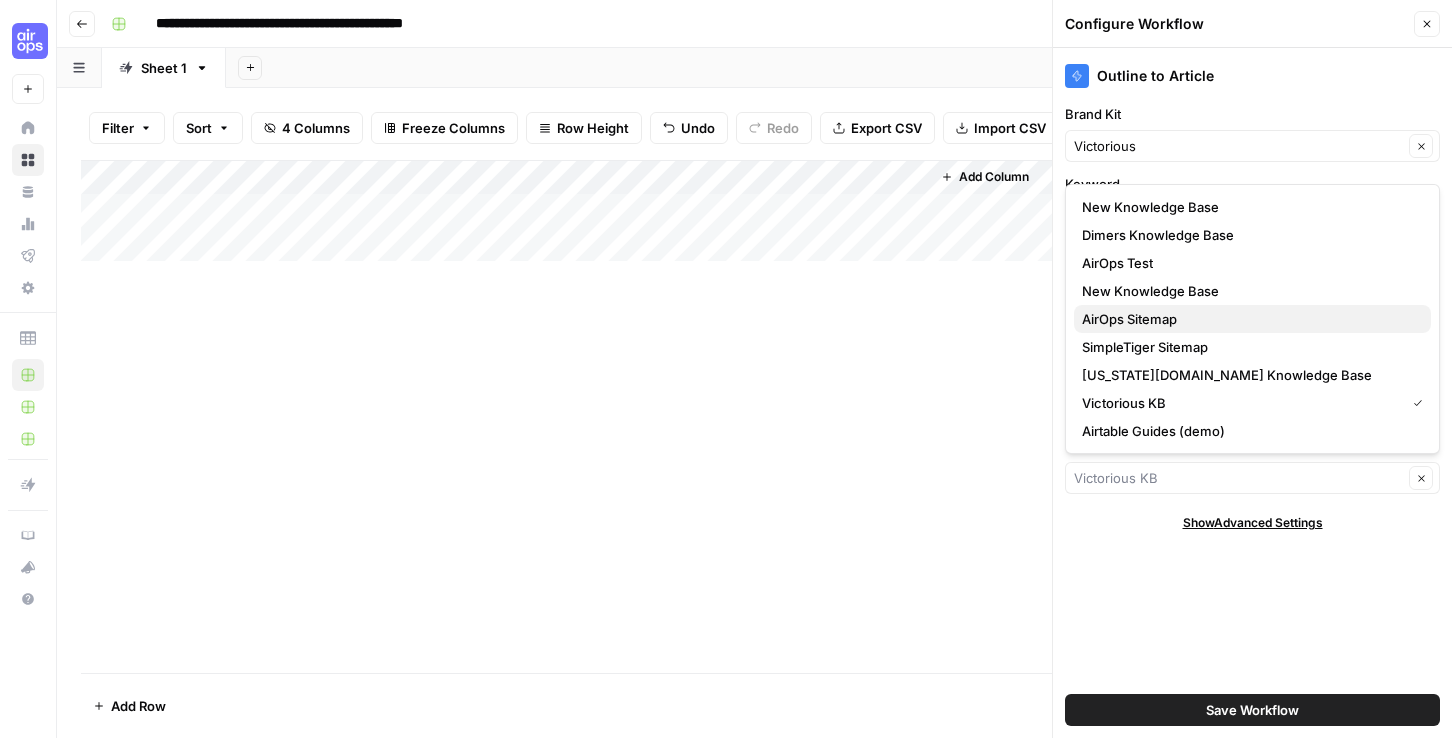 click on "AirOps Sitemap" at bounding box center [1129, 319] 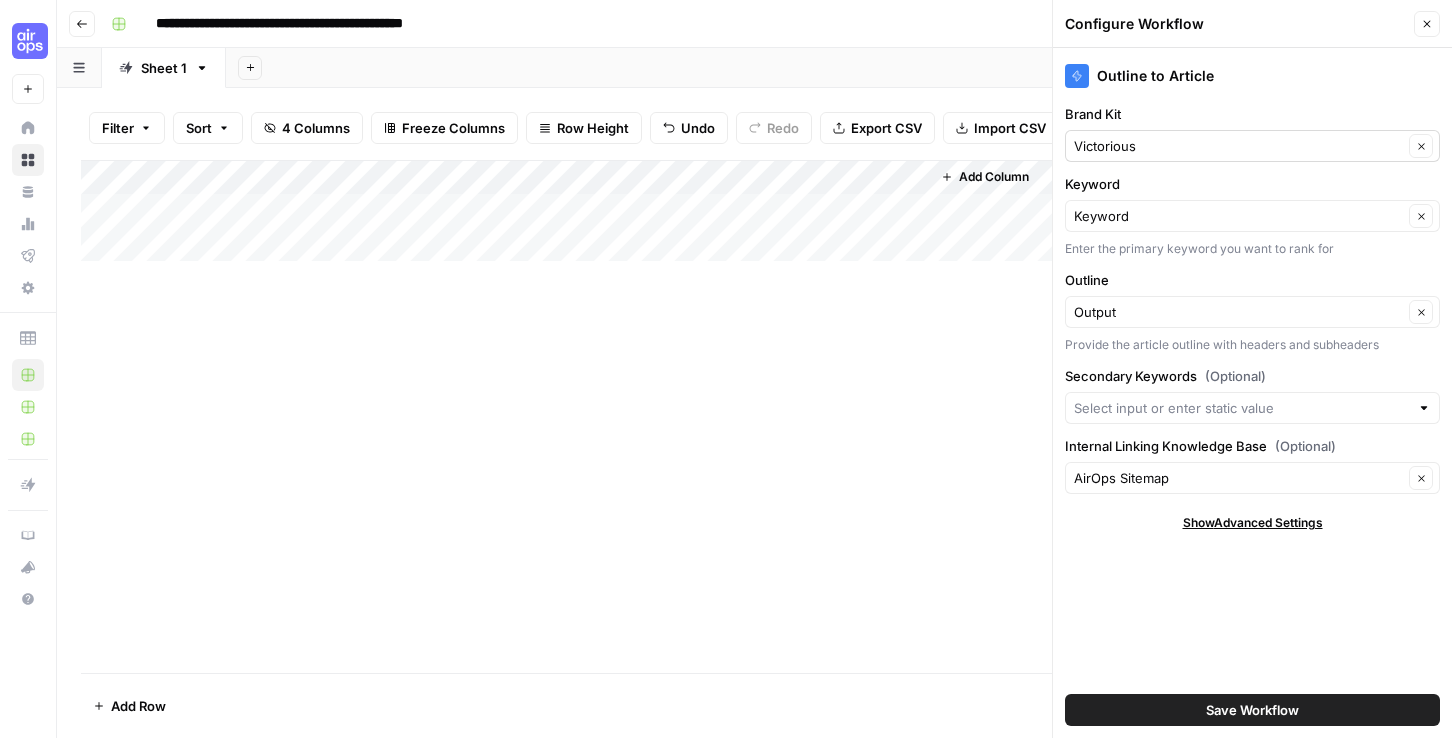 click on "Victorious Clear" at bounding box center (1252, 146) 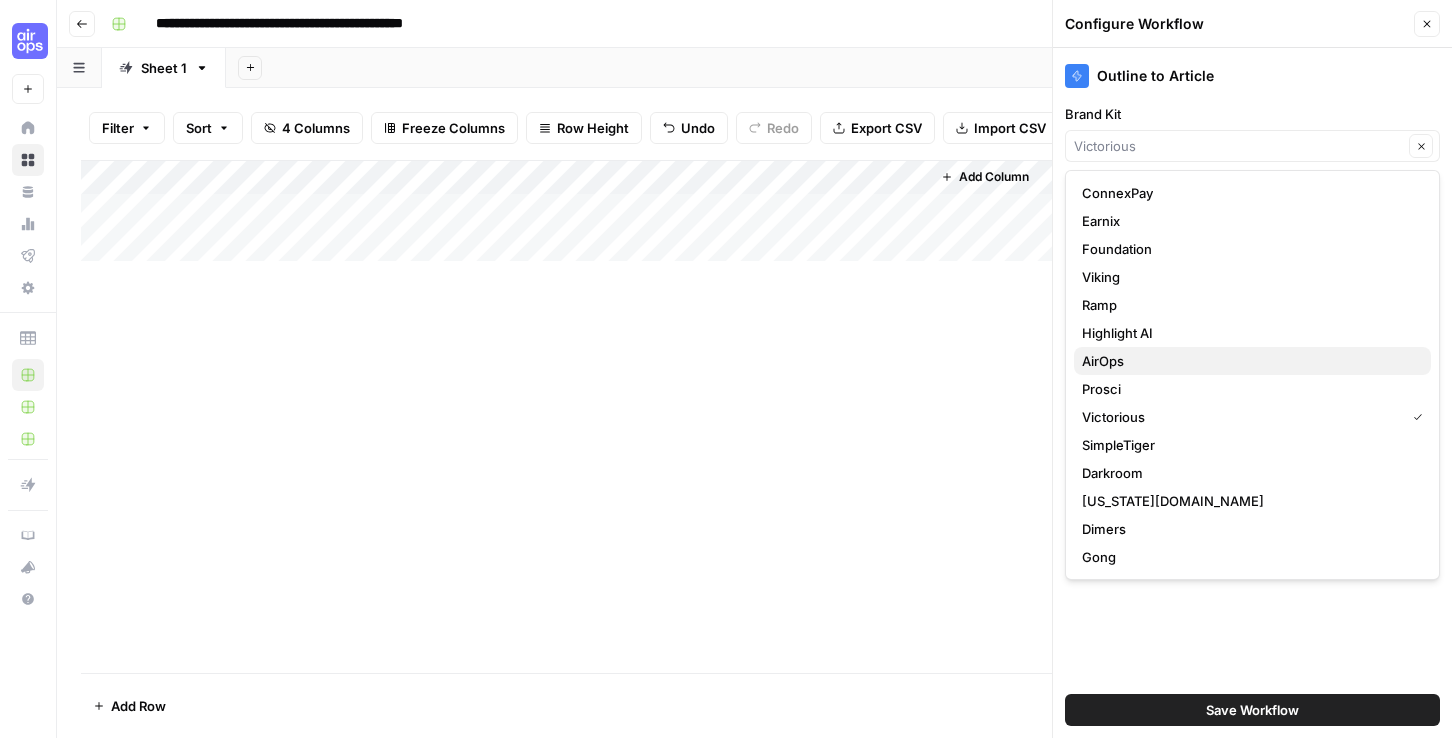 click on "AirOps" at bounding box center (1252, 361) 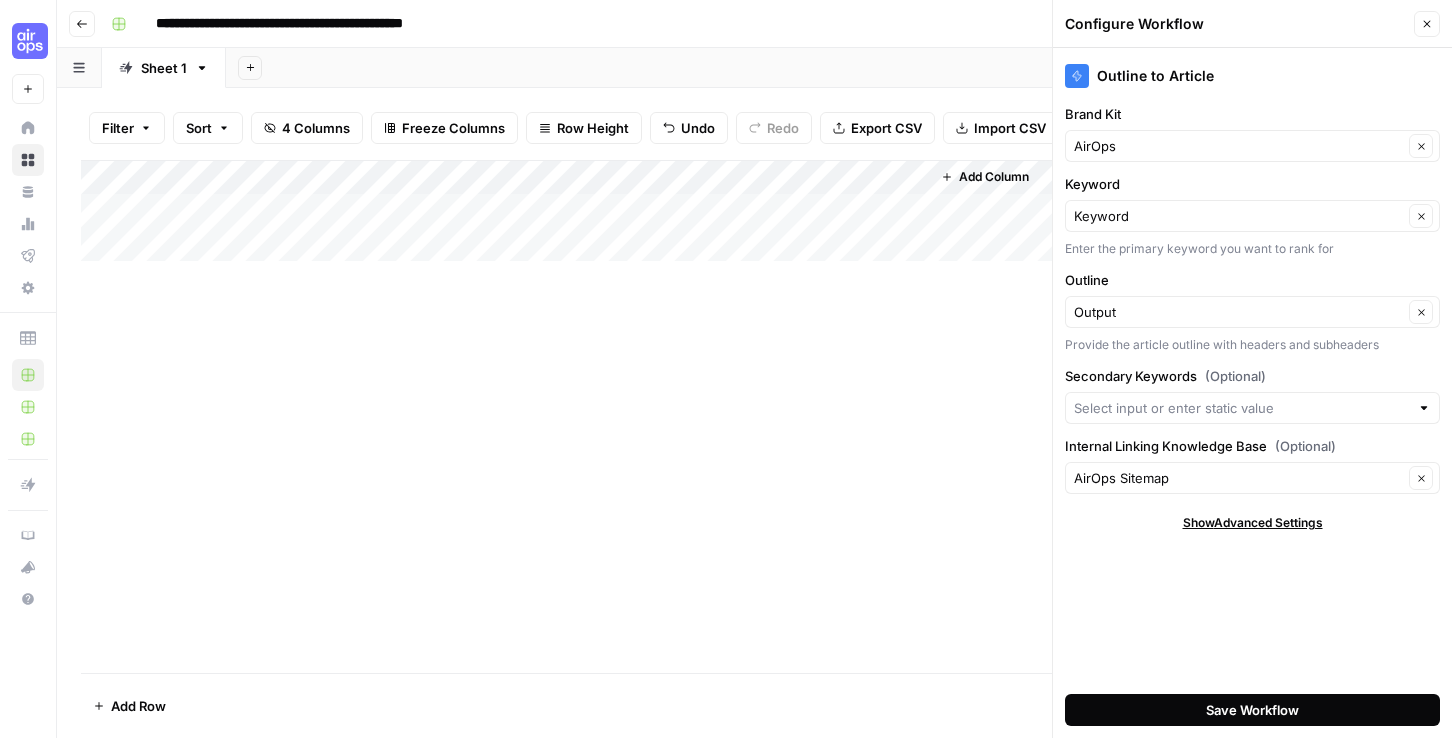 click on "Save Workflow" at bounding box center [1252, 710] 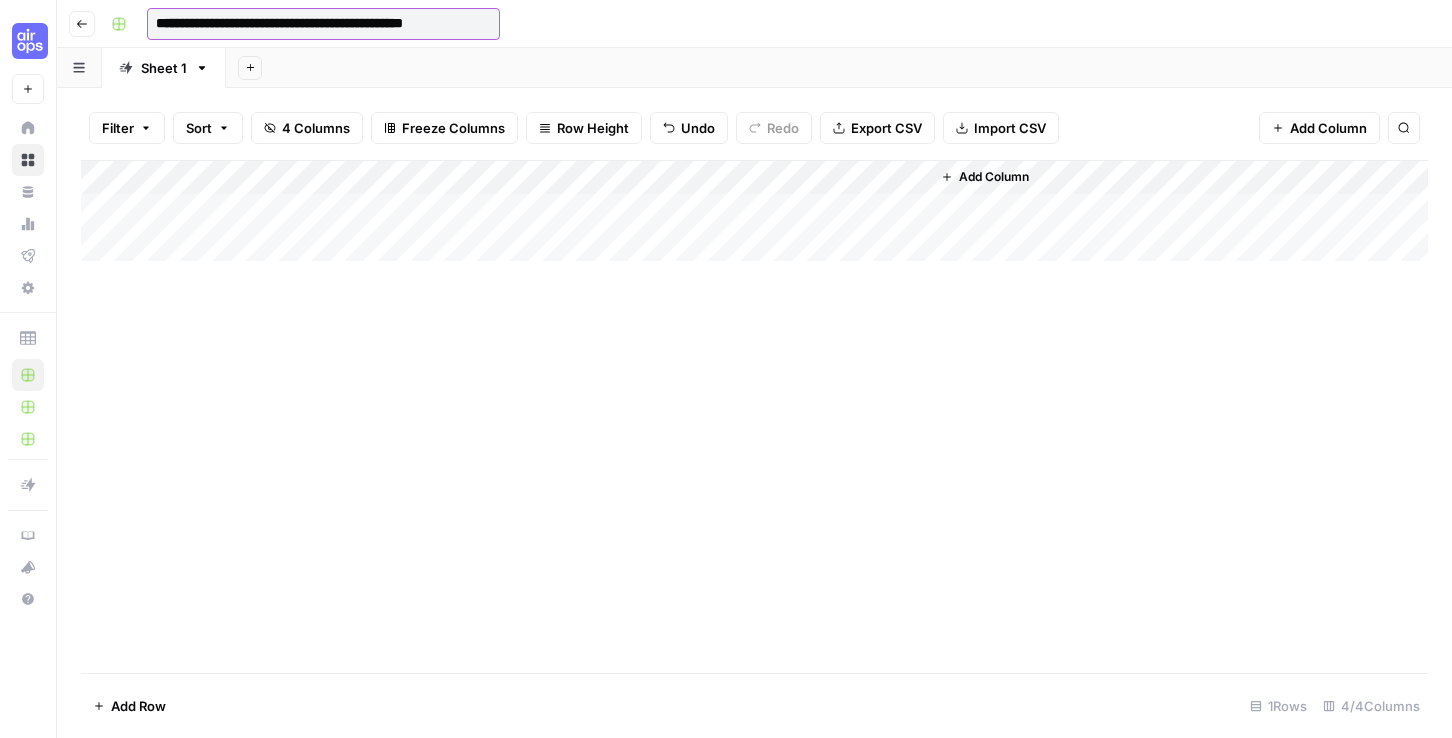 click on "**********" at bounding box center (323, 24) 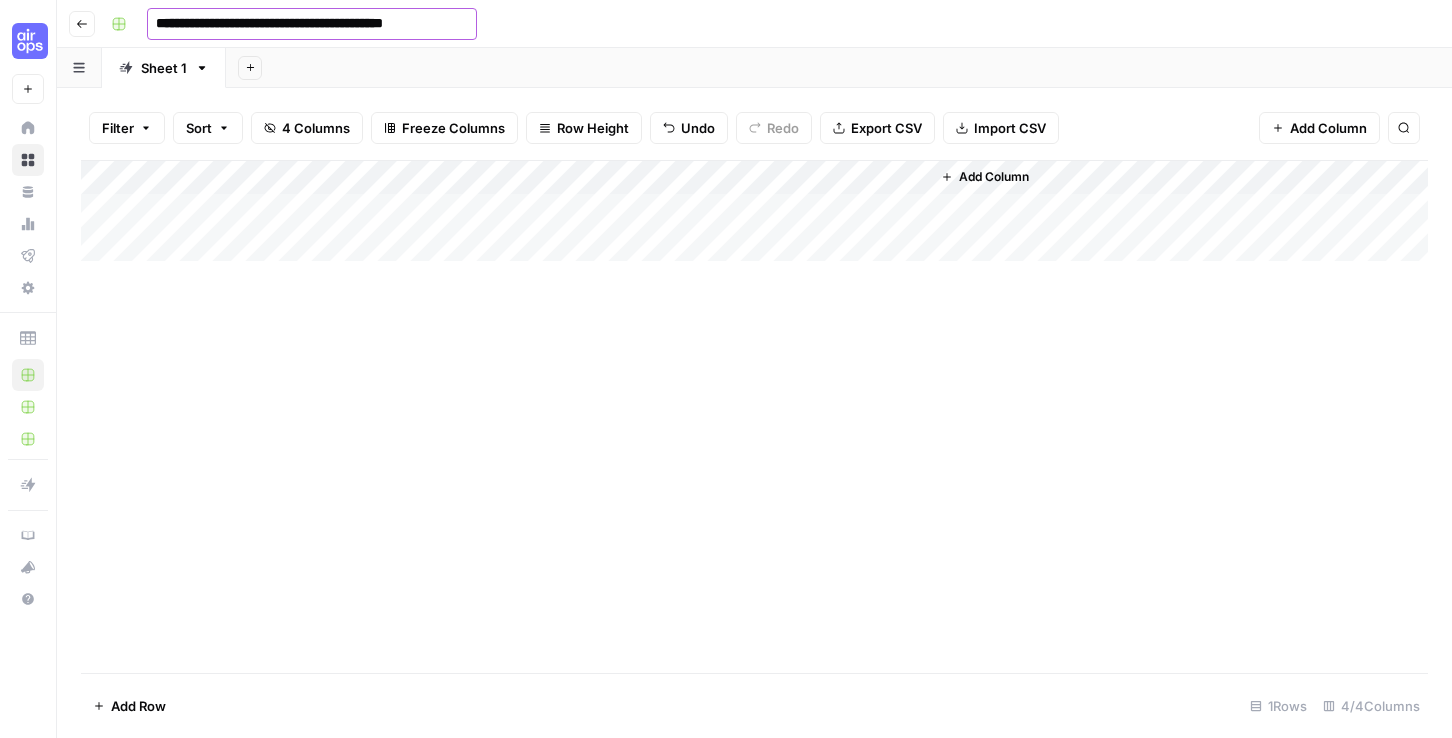 drag, startPoint x: 469, startPoint y: 20, endPoint x: 536, endPoint y: 20, distance: 67 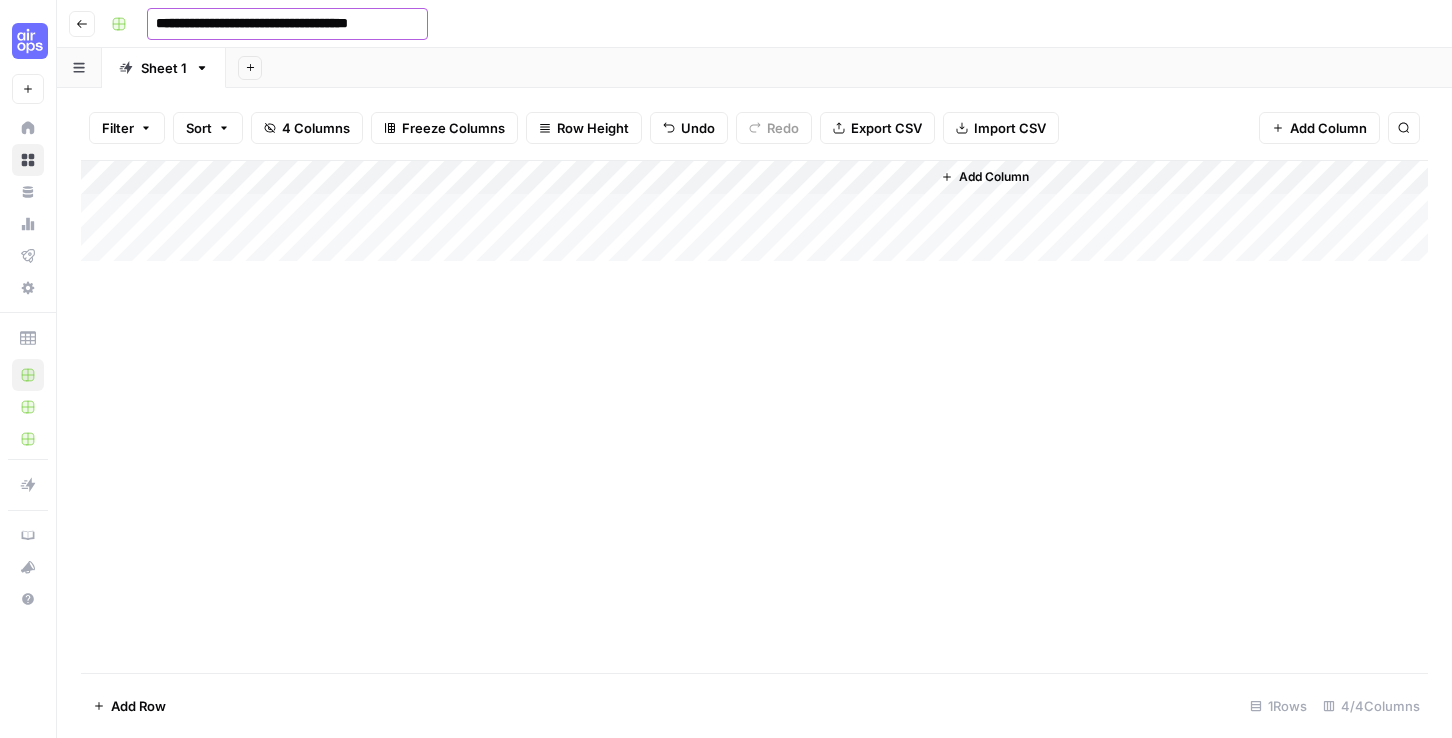 type on "**********" 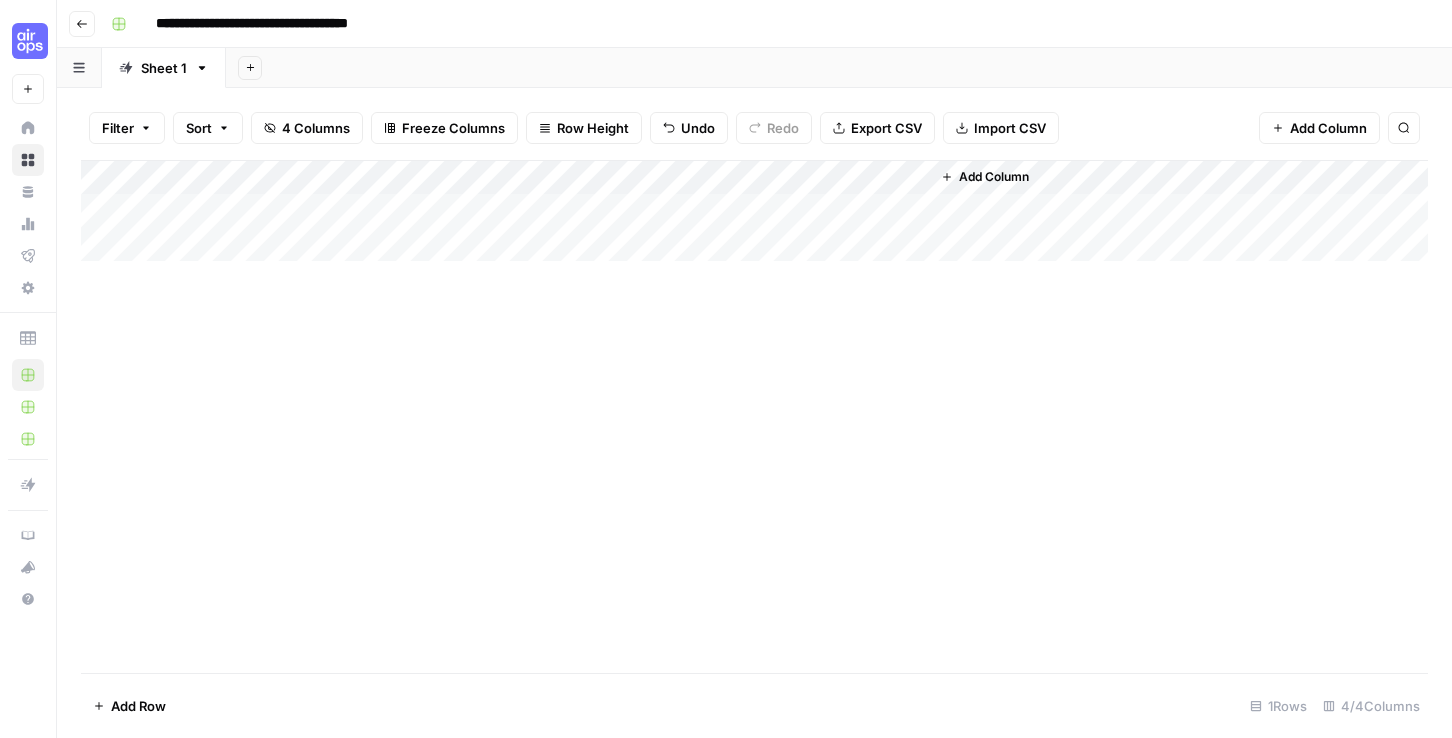 click on "Add Column" at bounding box center [754, 416] 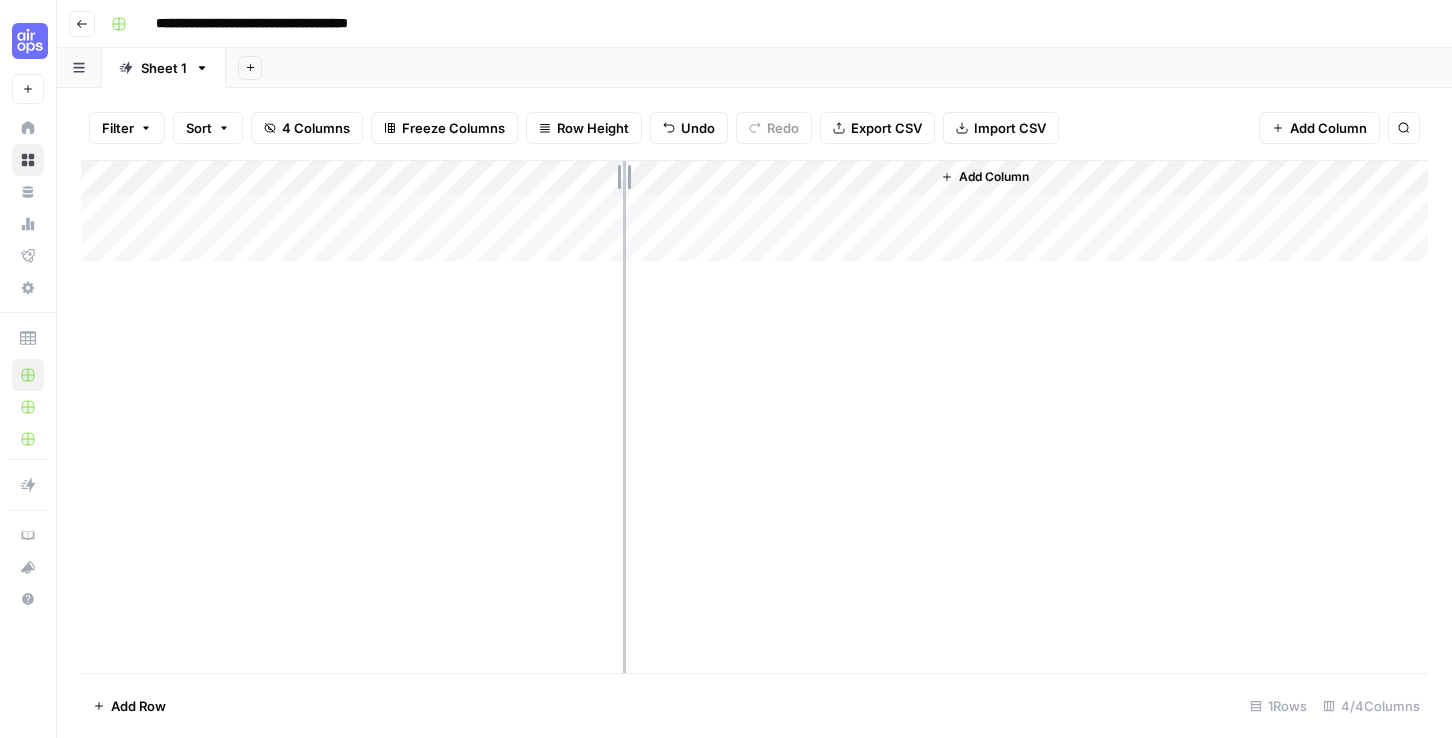drag, startPoint x: 568, startPoint y: 179, endPoint x: 623, endPoint y: 181, distance: 55.03635 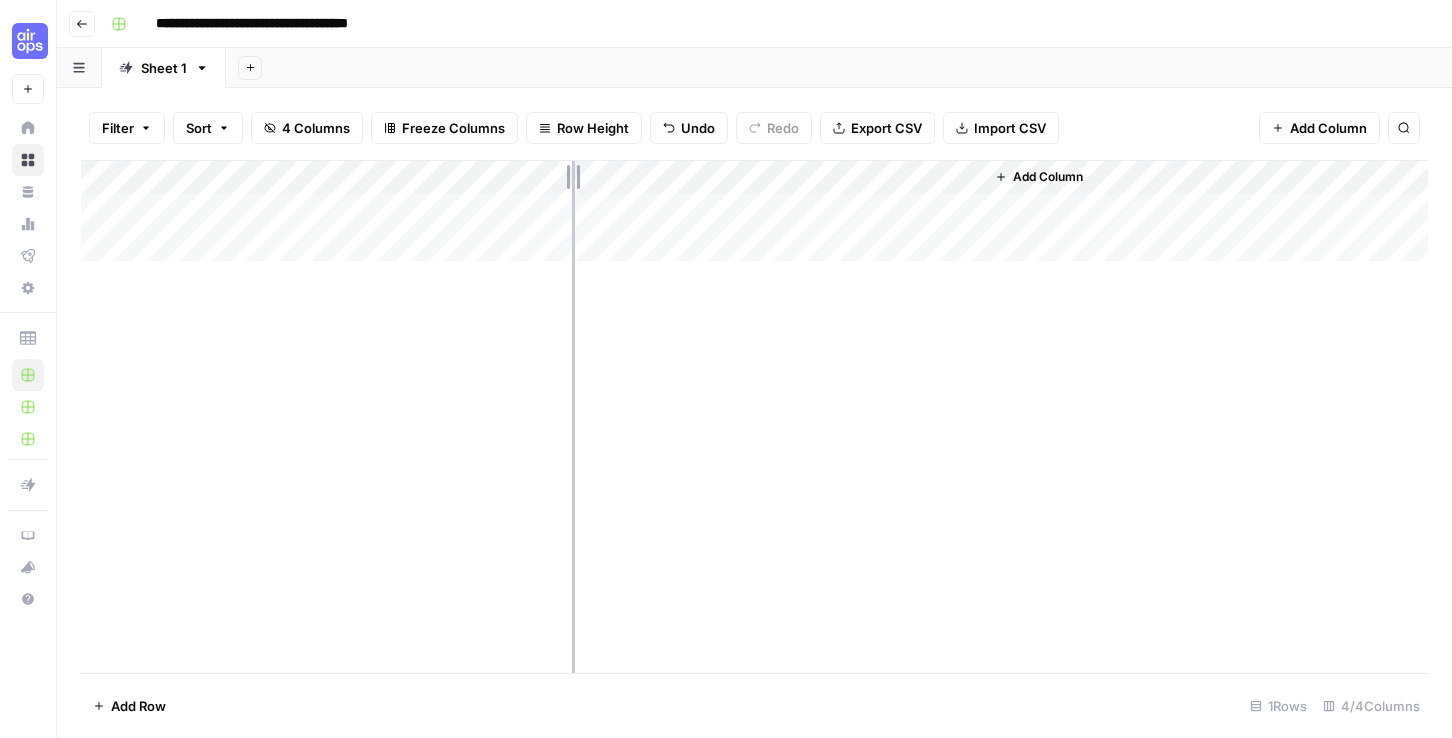 drag, startPoint x: 623, startPoint y: 178, endPoint x: 572, endPoint y: 178, distance: 51 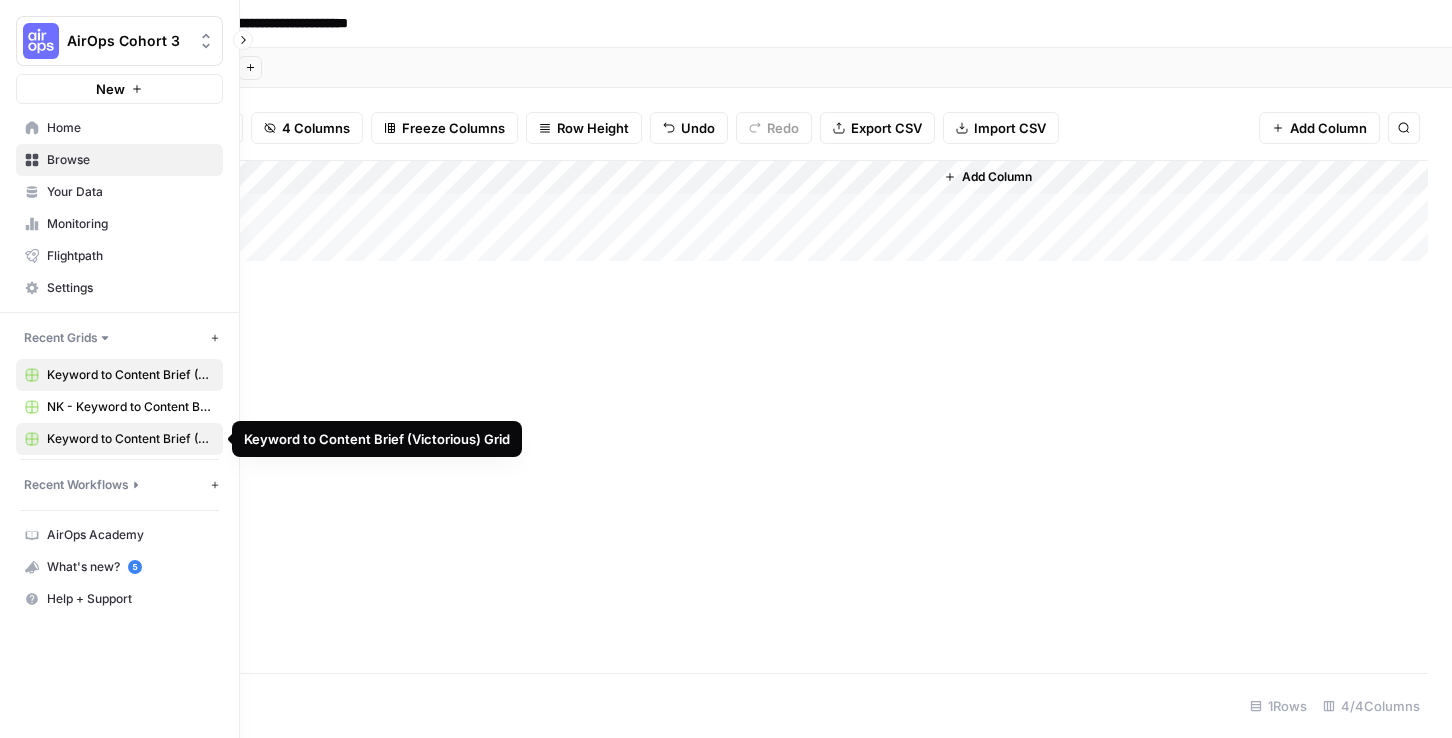 click on "Keyword to Content Brief (Victorious) Grid" at bounding box center (130, 439) 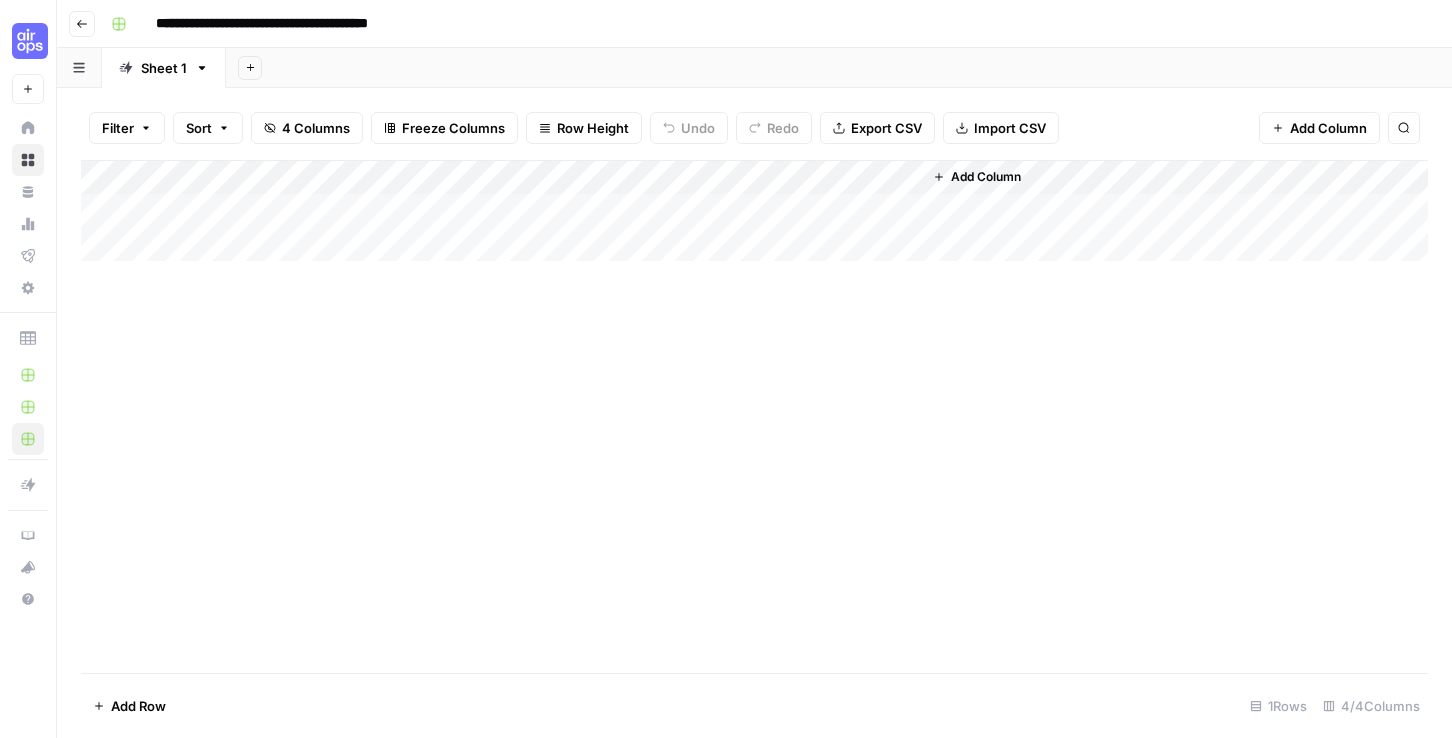 click on "Add Column" at bounding box center [754, 211] 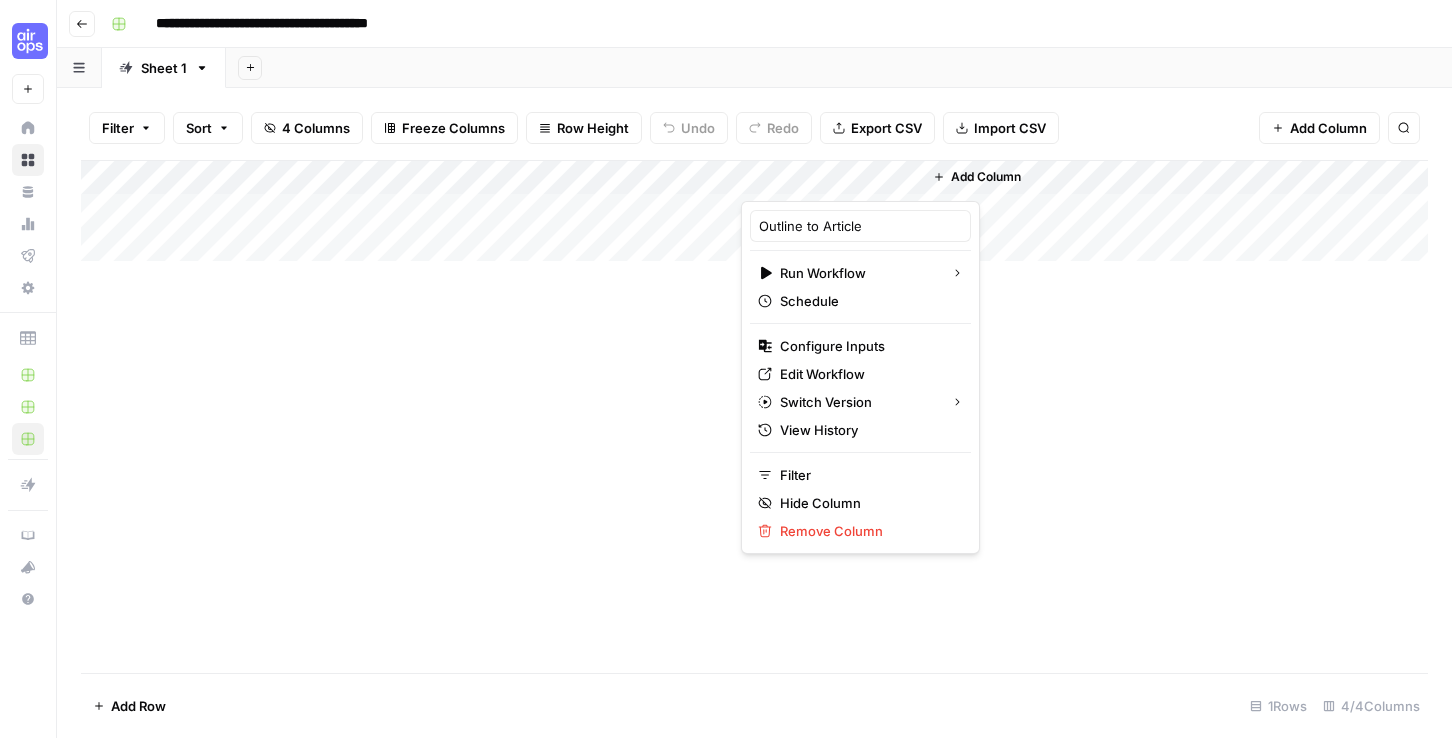click on "Add Column" at bounding box center [754, 416] 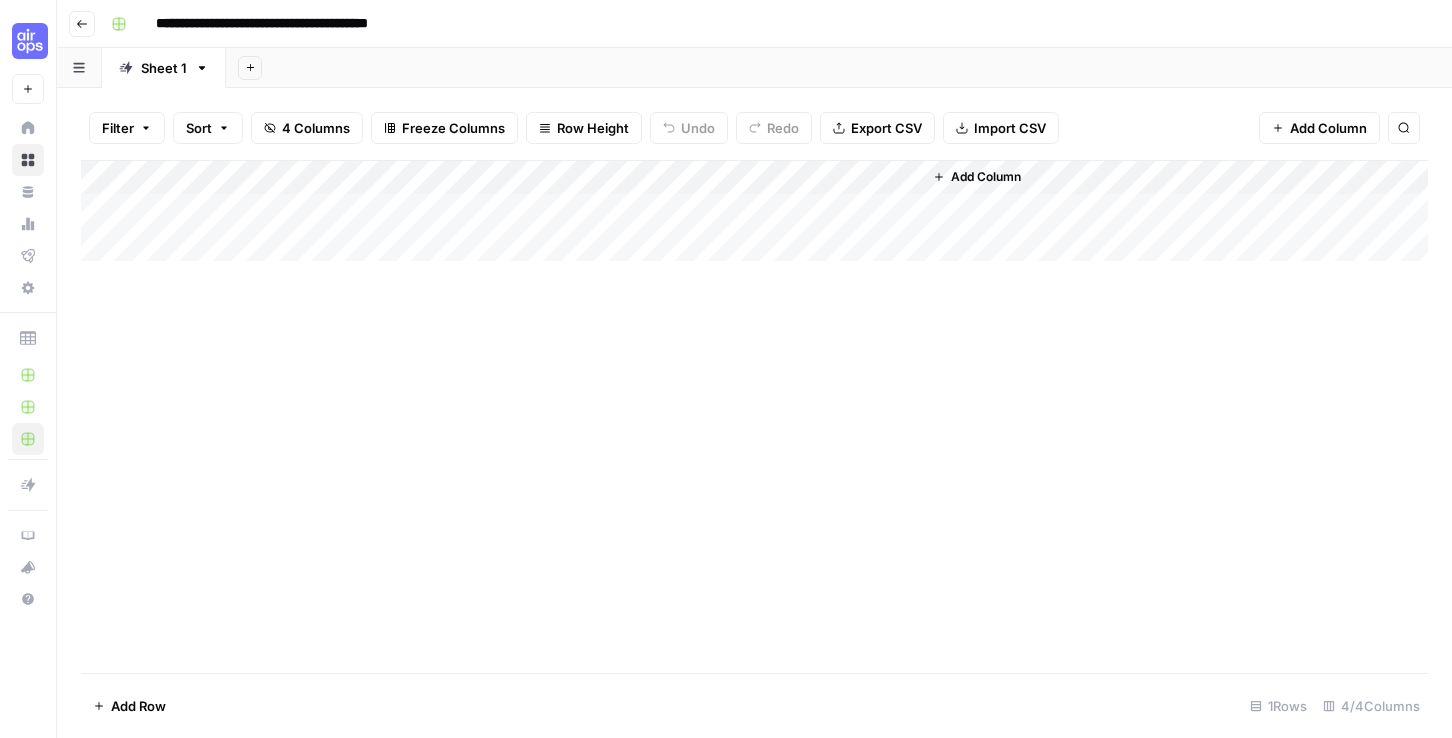 click on "Add Column" at bounding box center (754, 211) 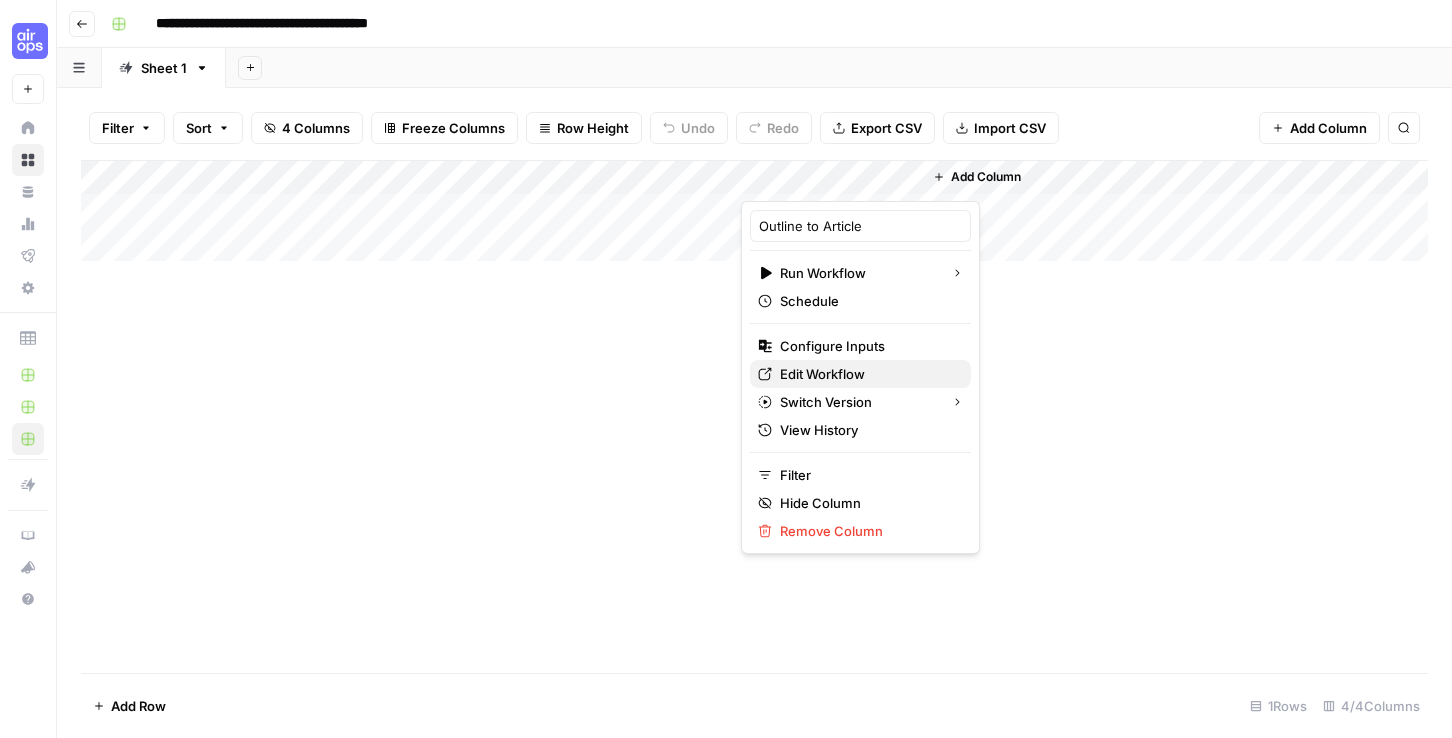 click on "Edit Workflow" at bounding box center (822, 374) 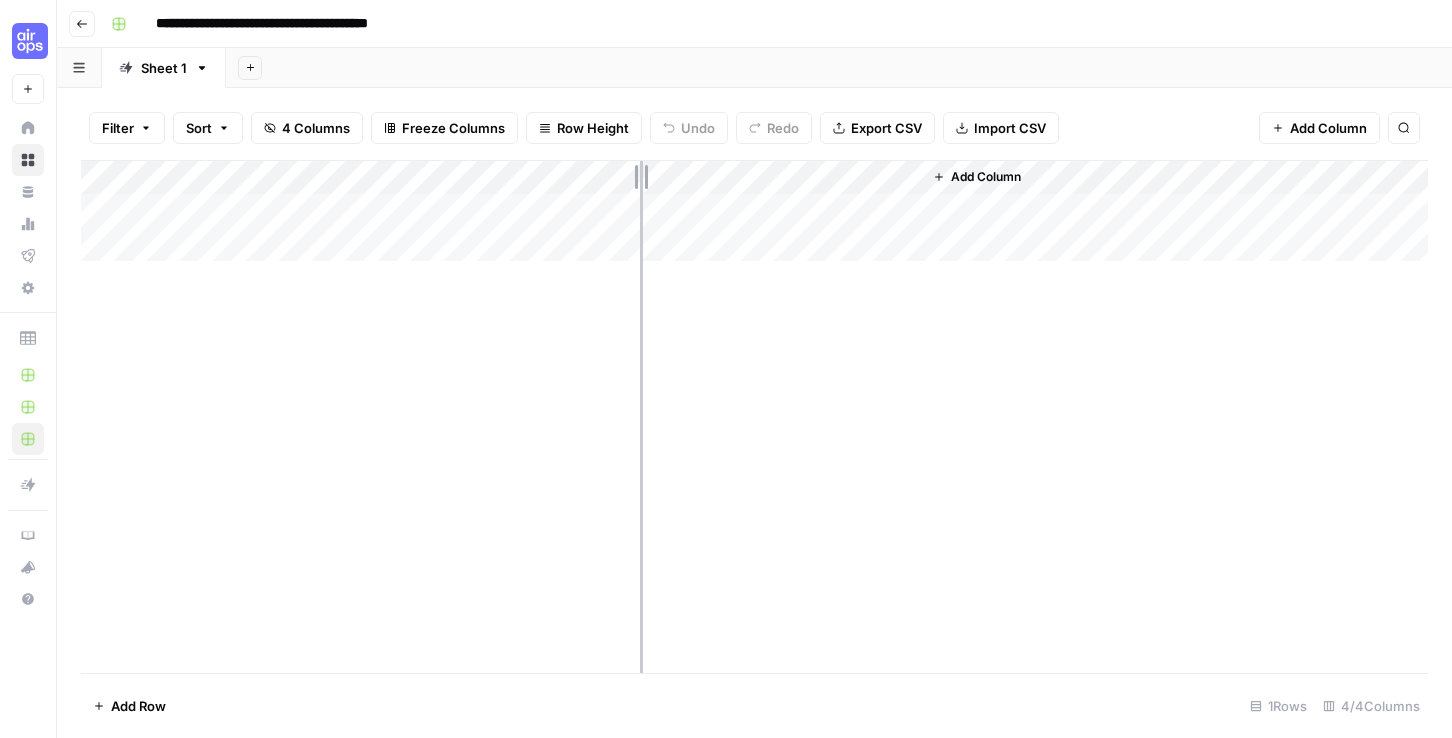 drag, startPoint x: 557, startPoint y: 178, endPoint x: 639, endPoint y: 177, distance: 82.006096 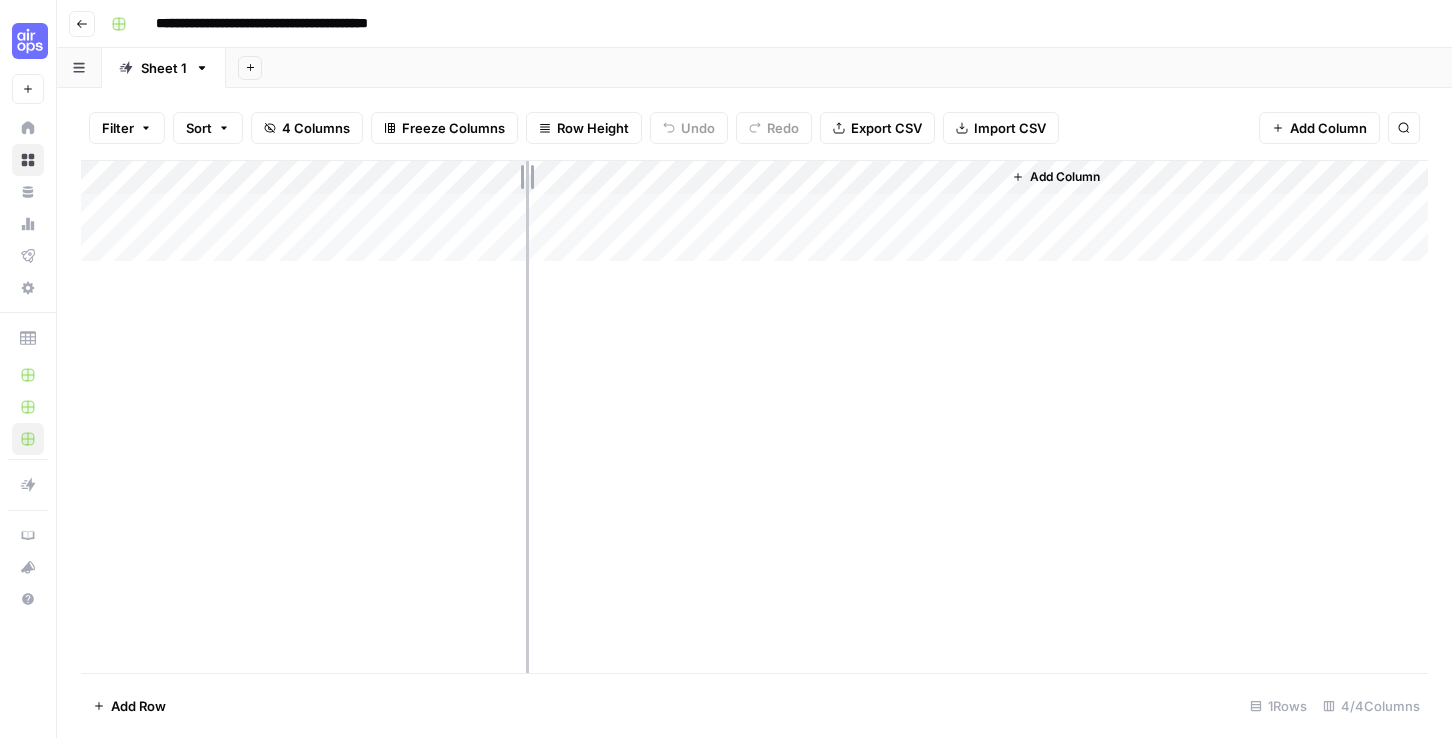 drag, startPoint x: 637, startPoint y: 177, endPoint x: 526, endPoint y: 177, distance: 111 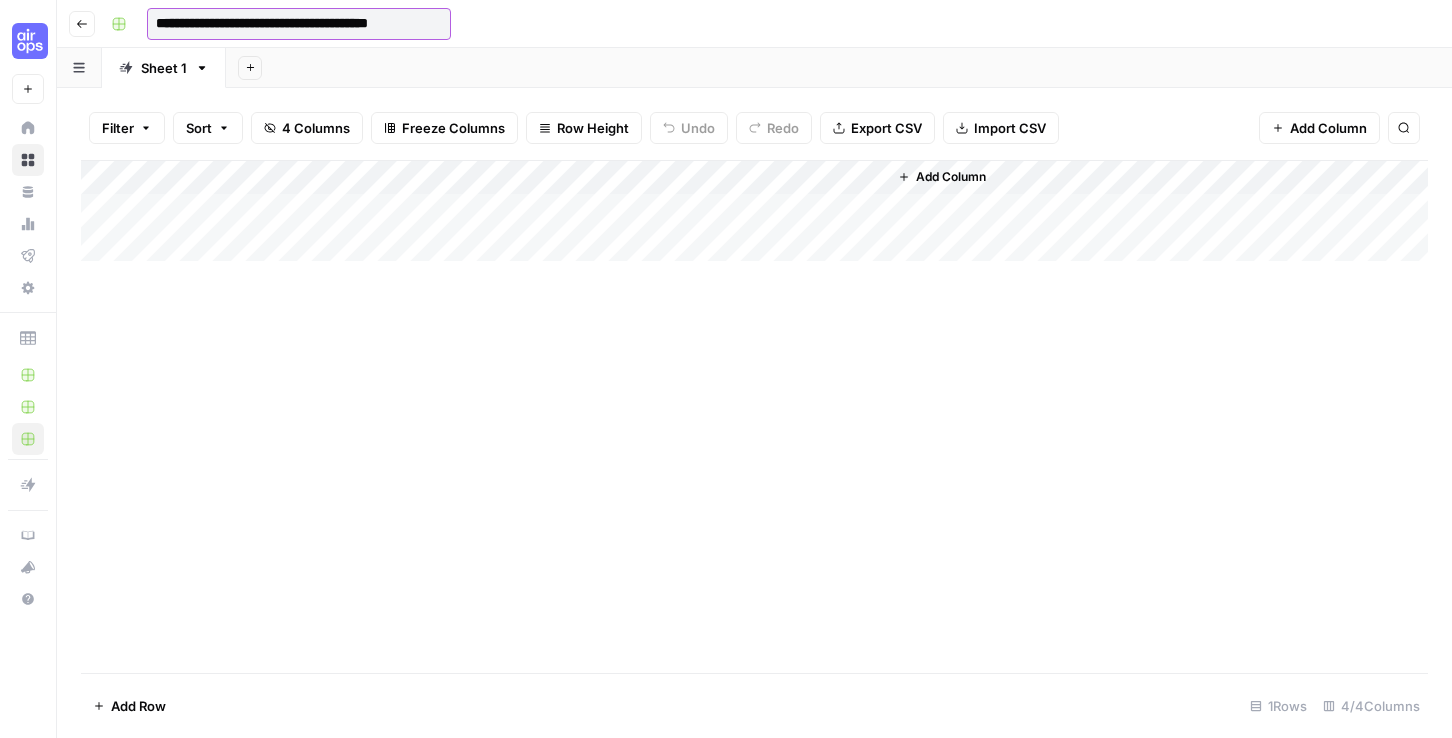 click on "**********" at bounding box center (299, 24) 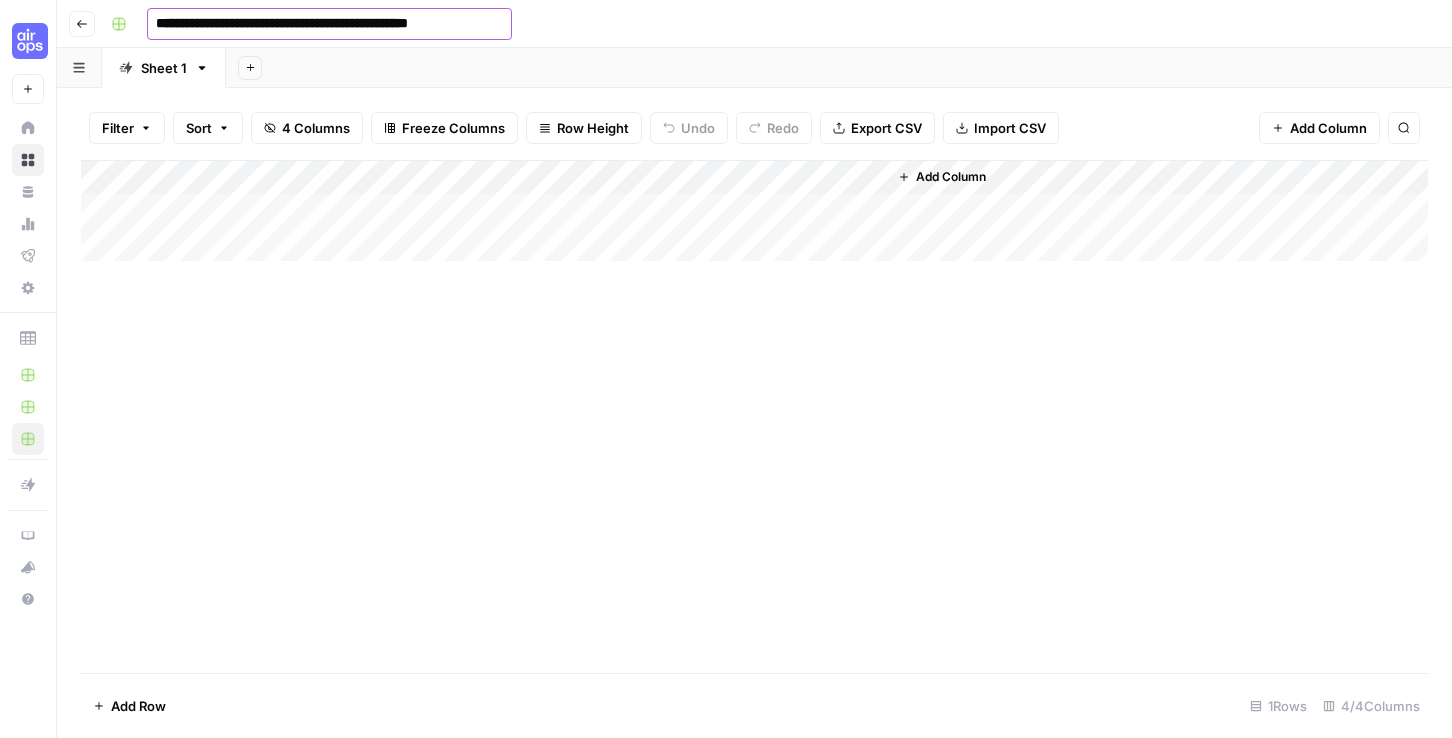 type on "**********" 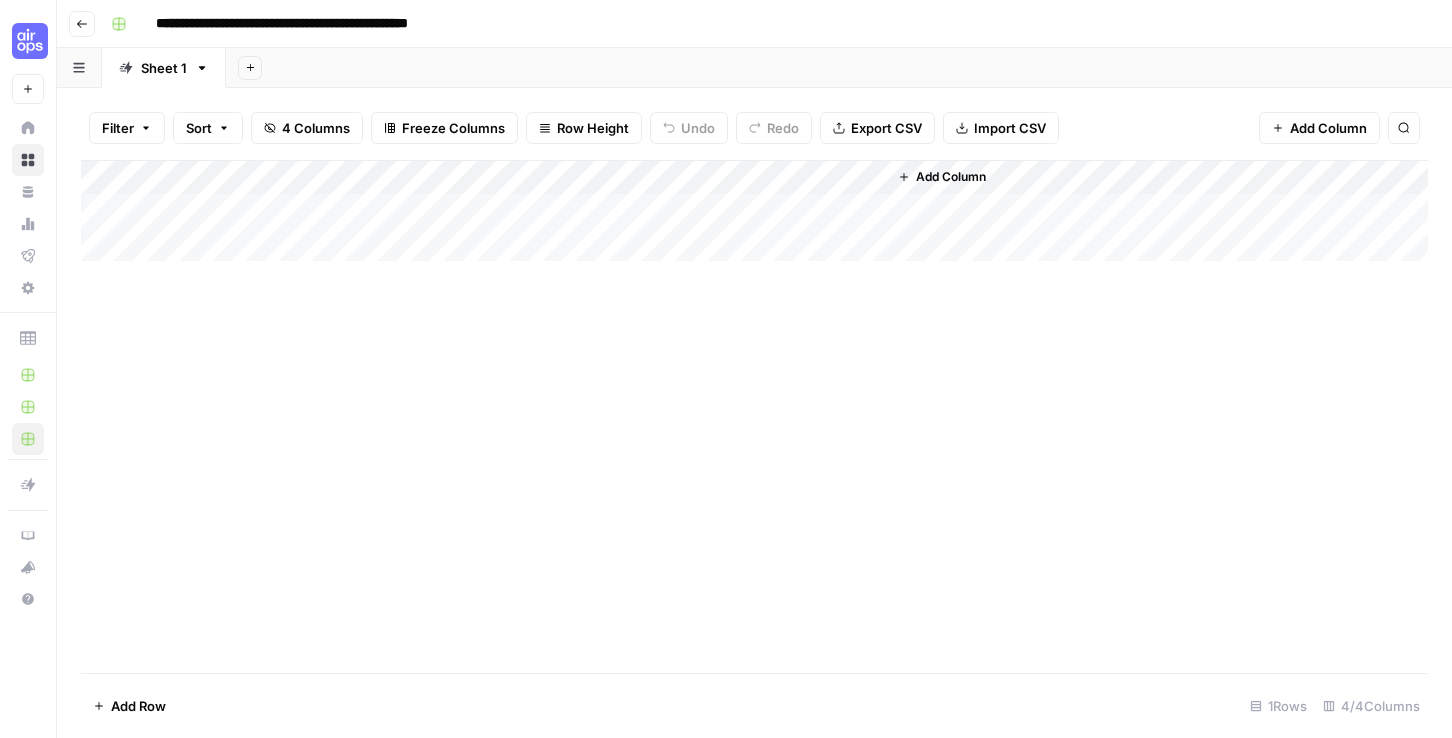 click on "Add Row 1  Rows 4/4  Columns" at bounding box center (754, 705) 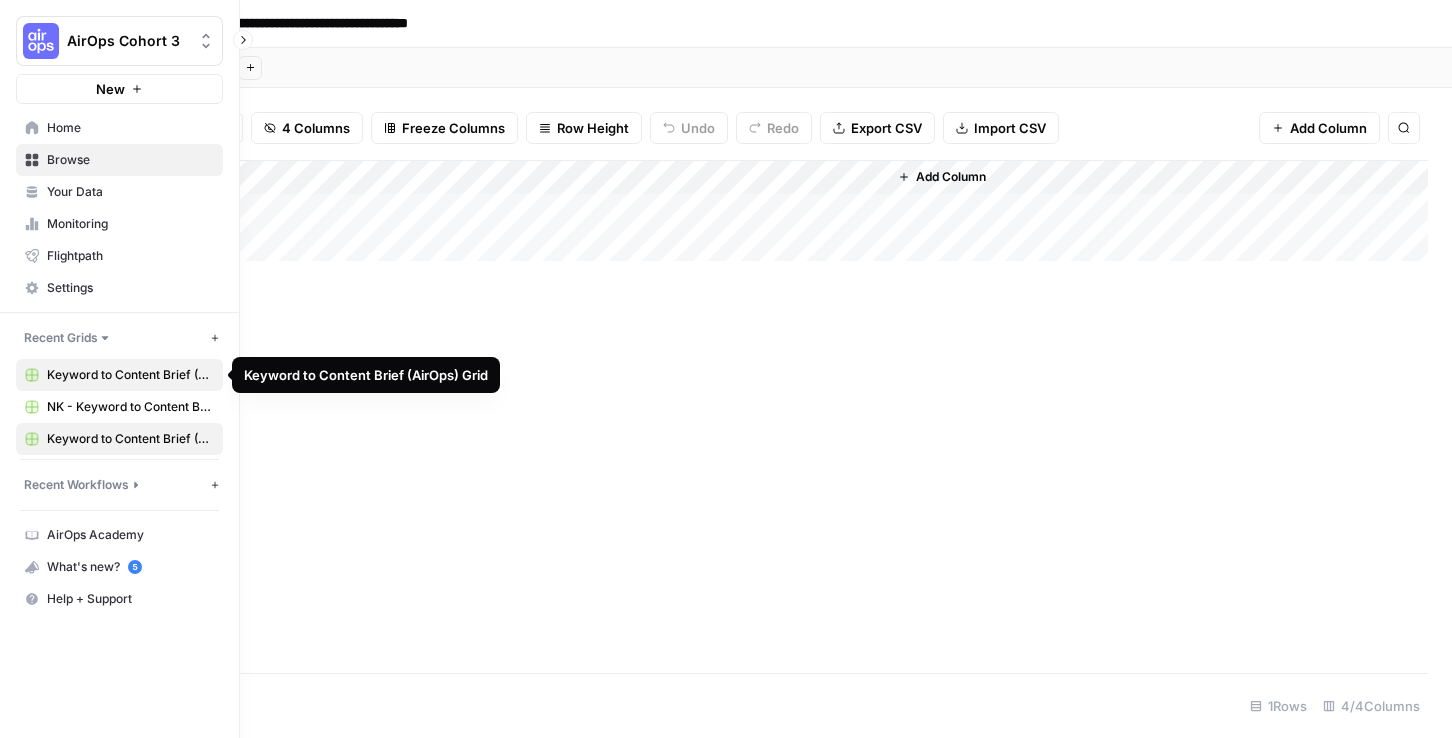 click on "Keyword to Content Brief (AirOps) Grid" at bounding box center [130, 375] 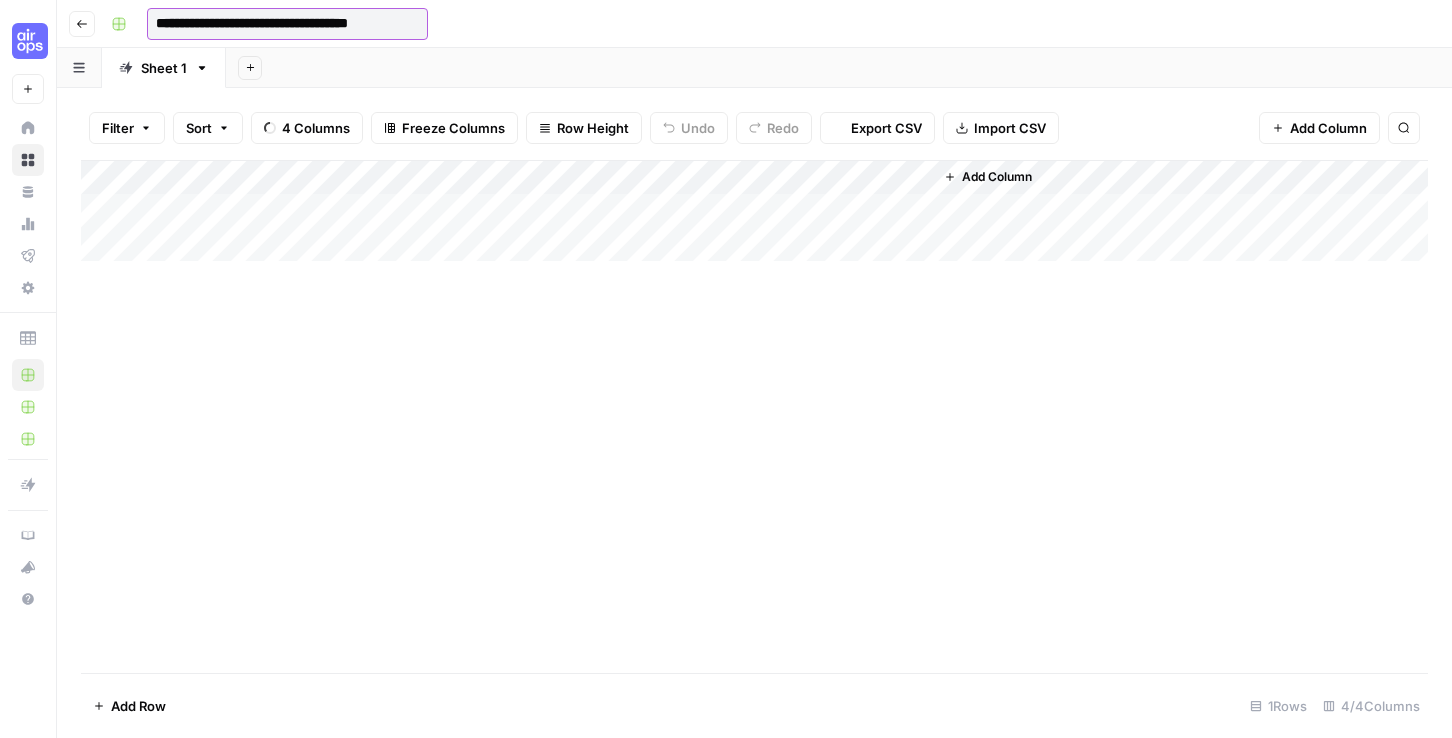 click on "**********" at bounding box center (287, 24) 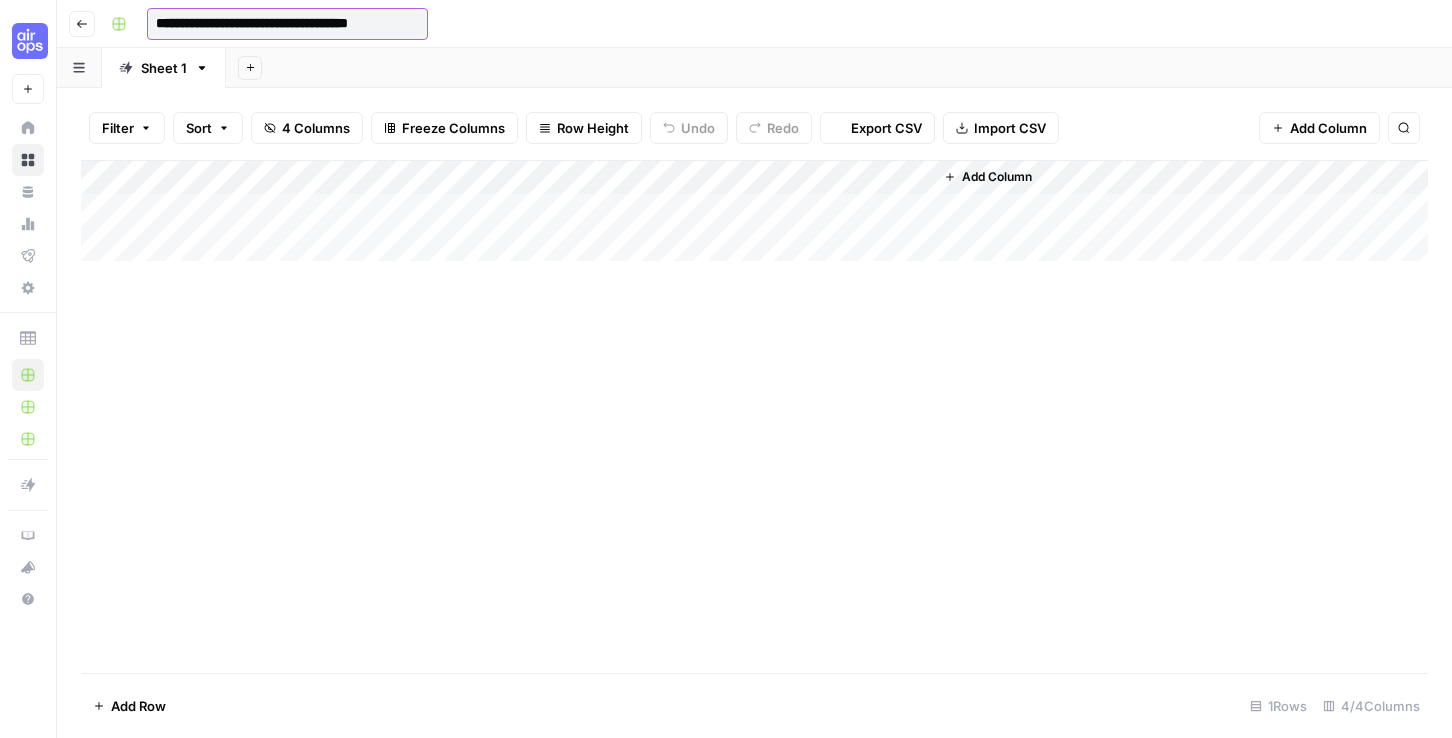 click on "**********" at bounding box center (287, 24) 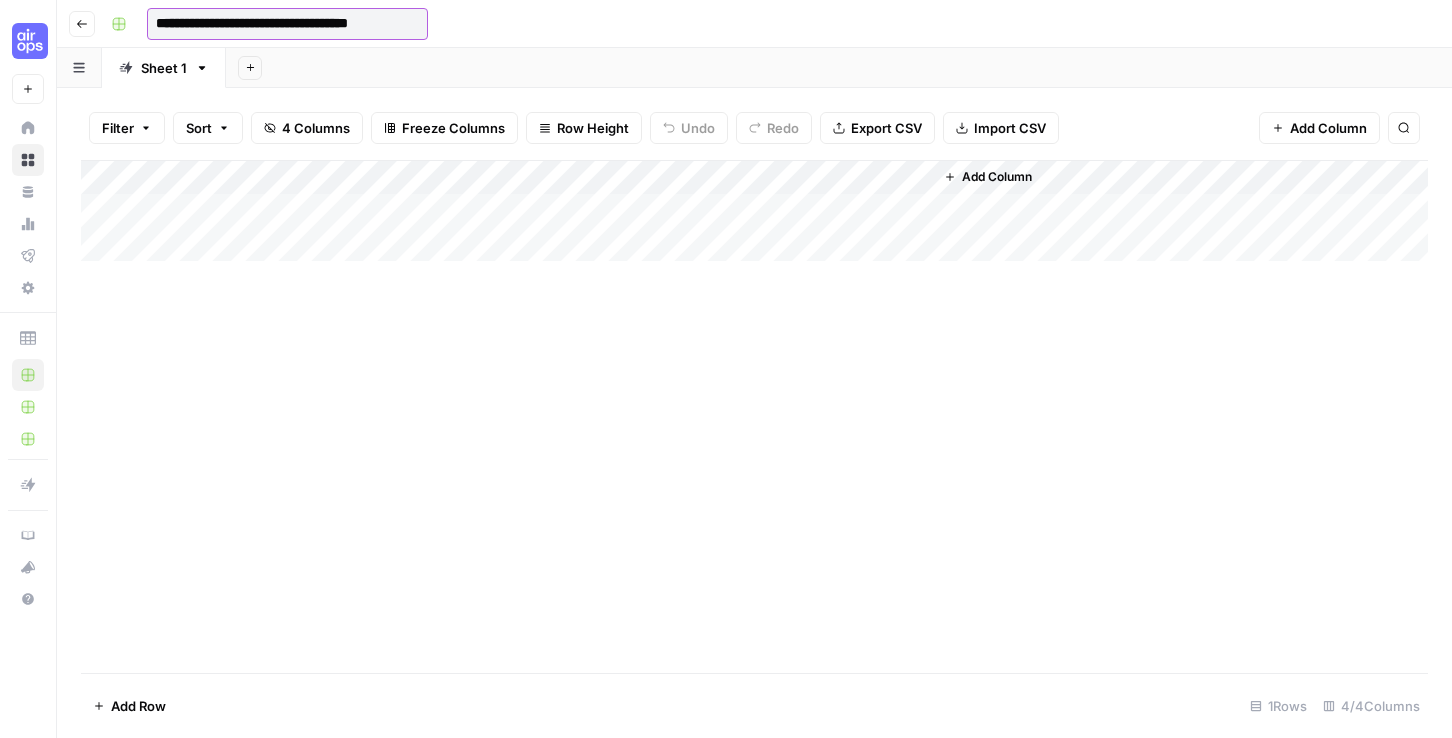 click on "**********" at bounding box center (287, 24) 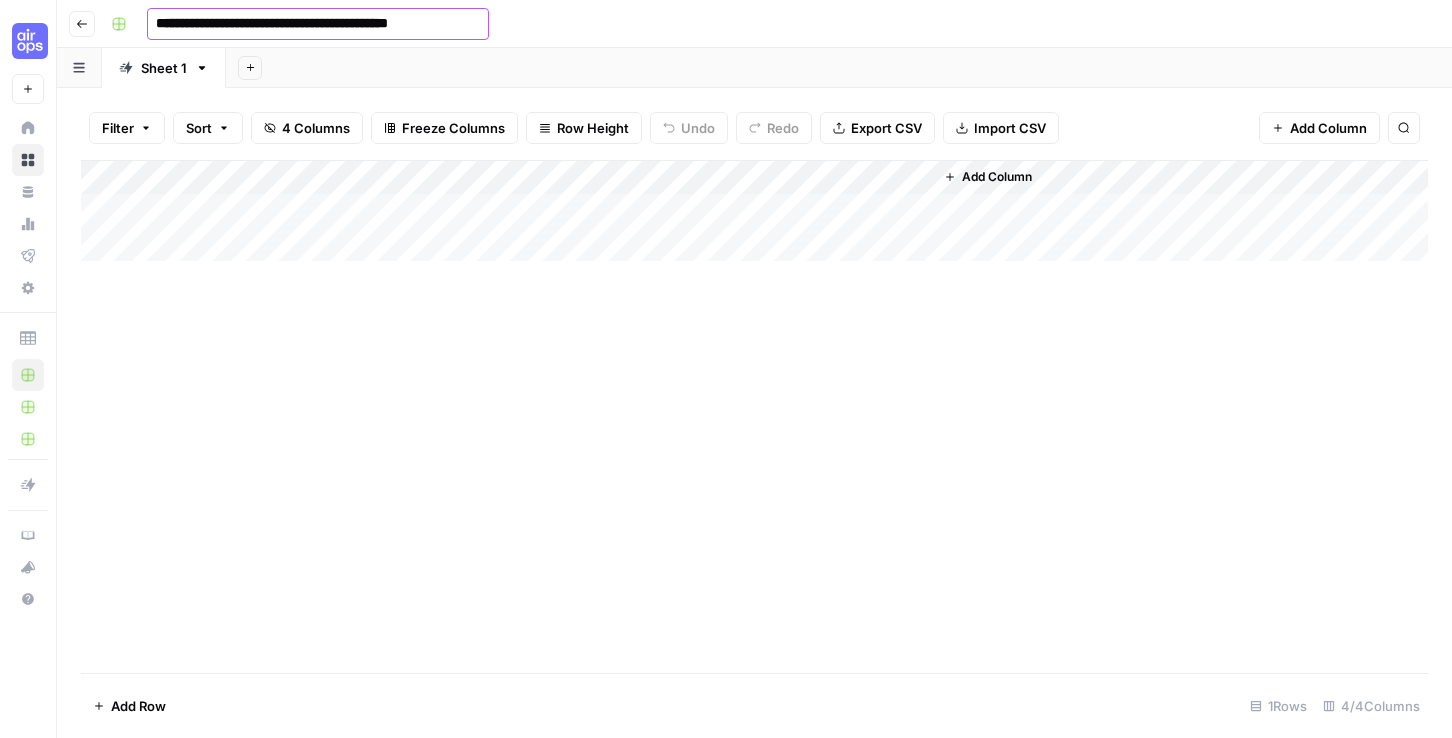 type on "**********" 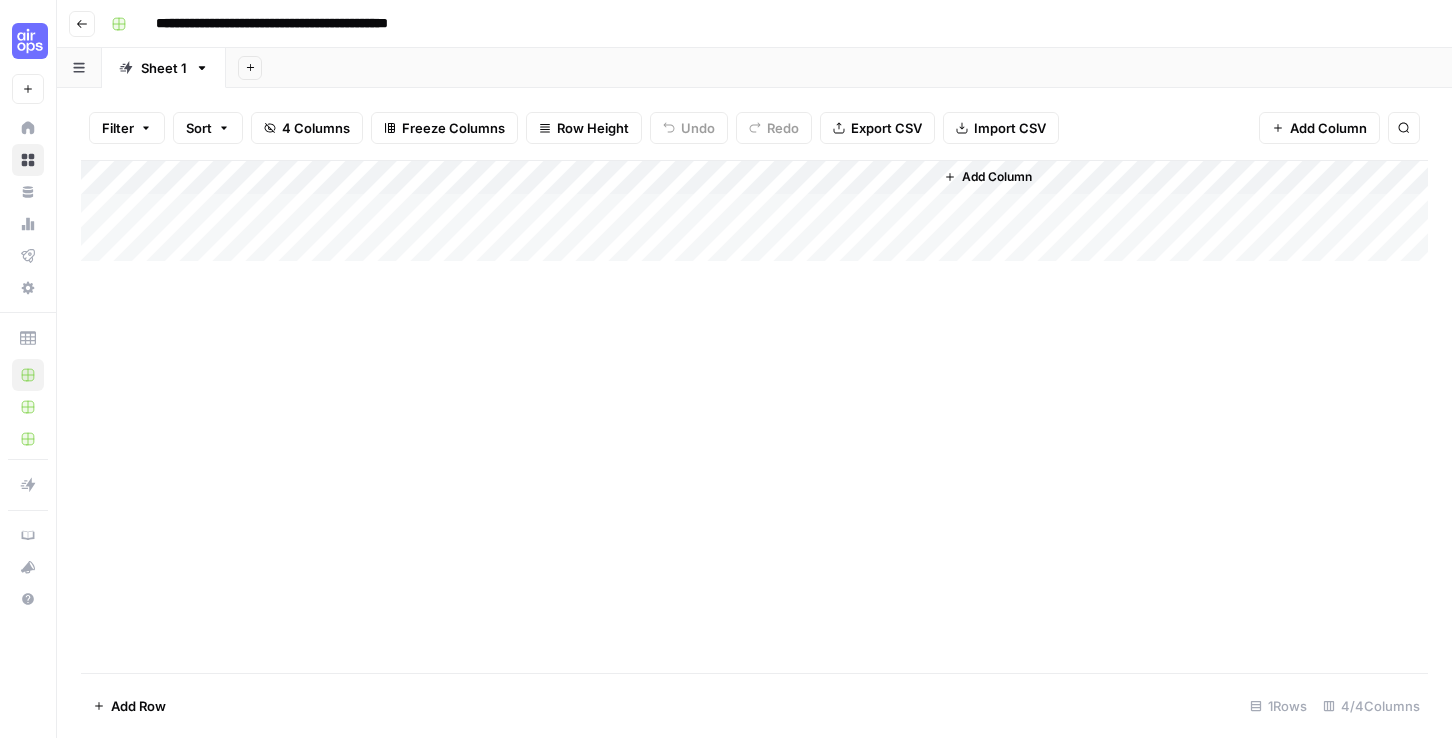 click on "Add Column" at bounding box center [754, 416] 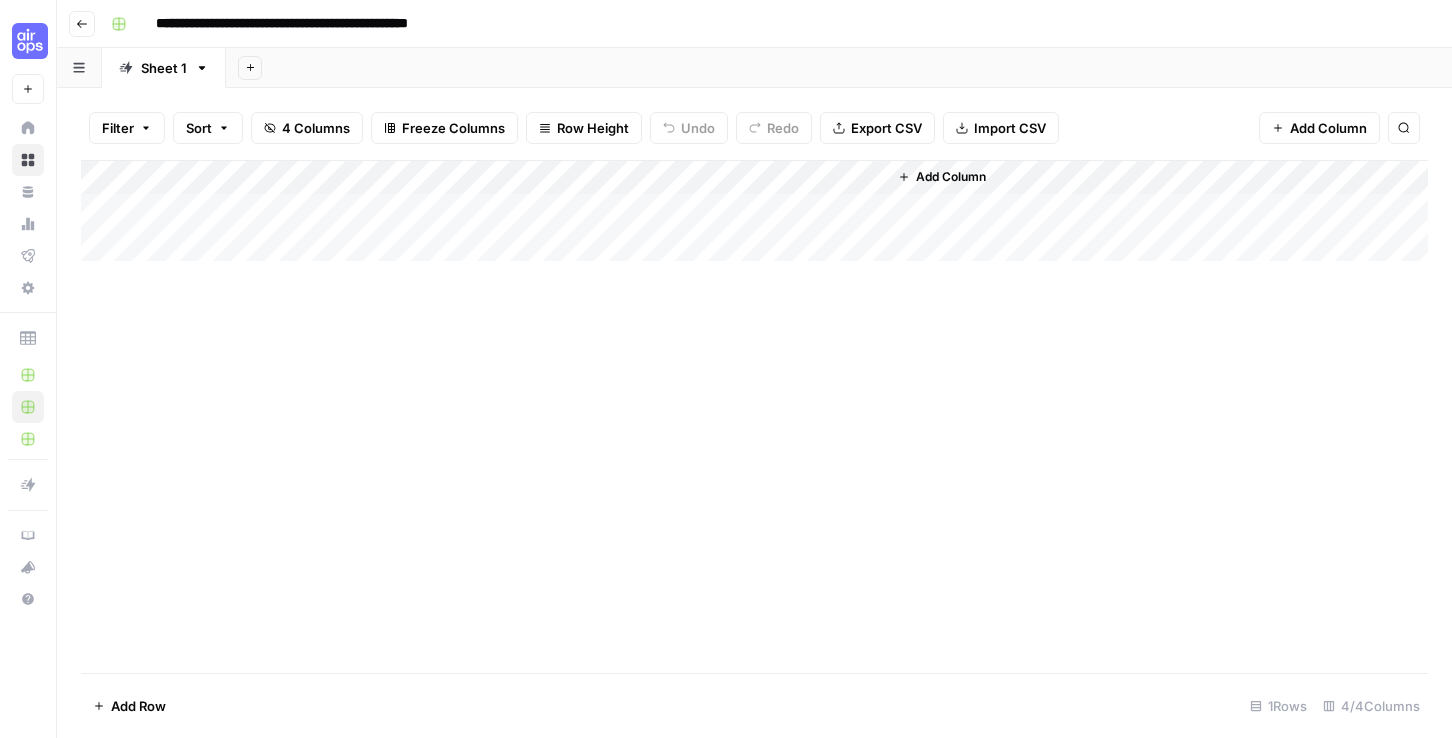 click on "Add Column" at bounding box center [754, 211] 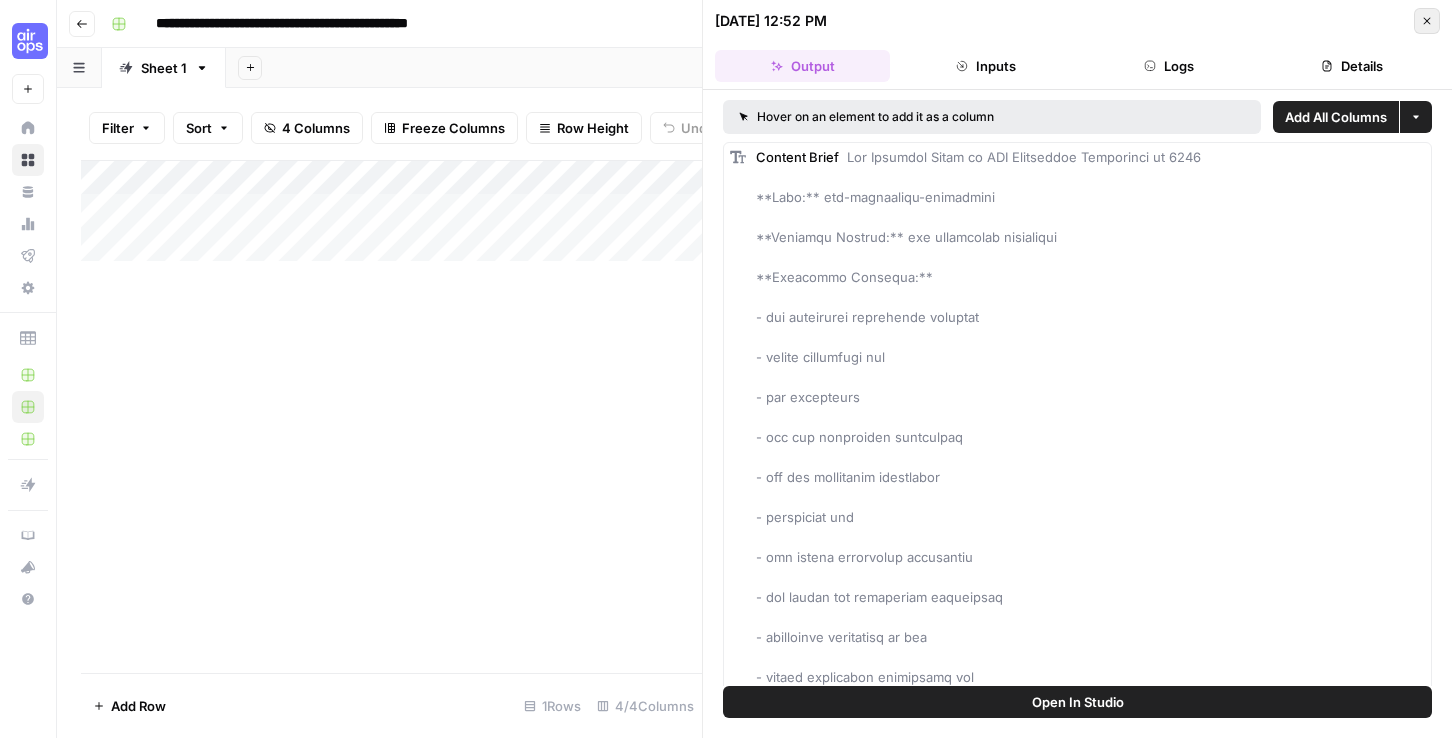click on "Close" at bounding box center [1427, 21] 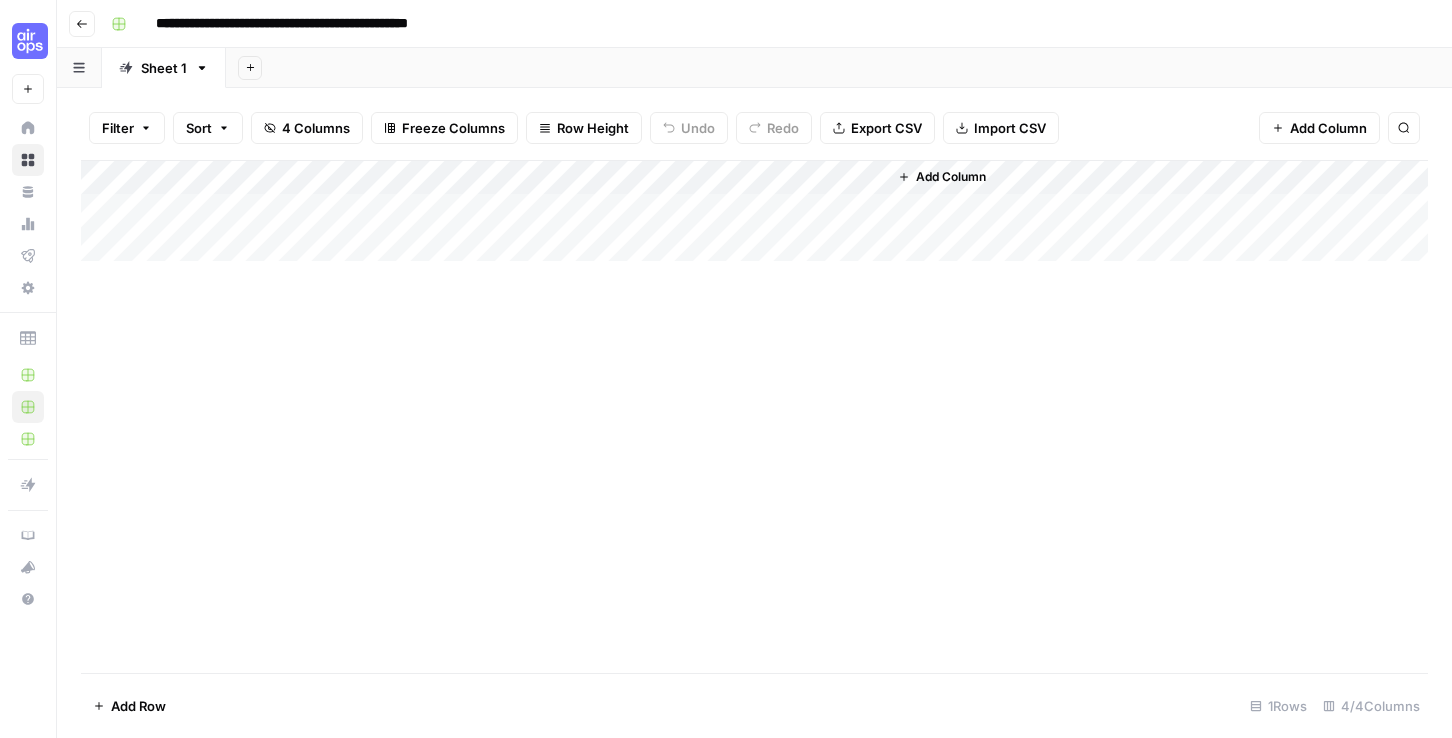 click on "Add Column" at bounding box center (754, 211) 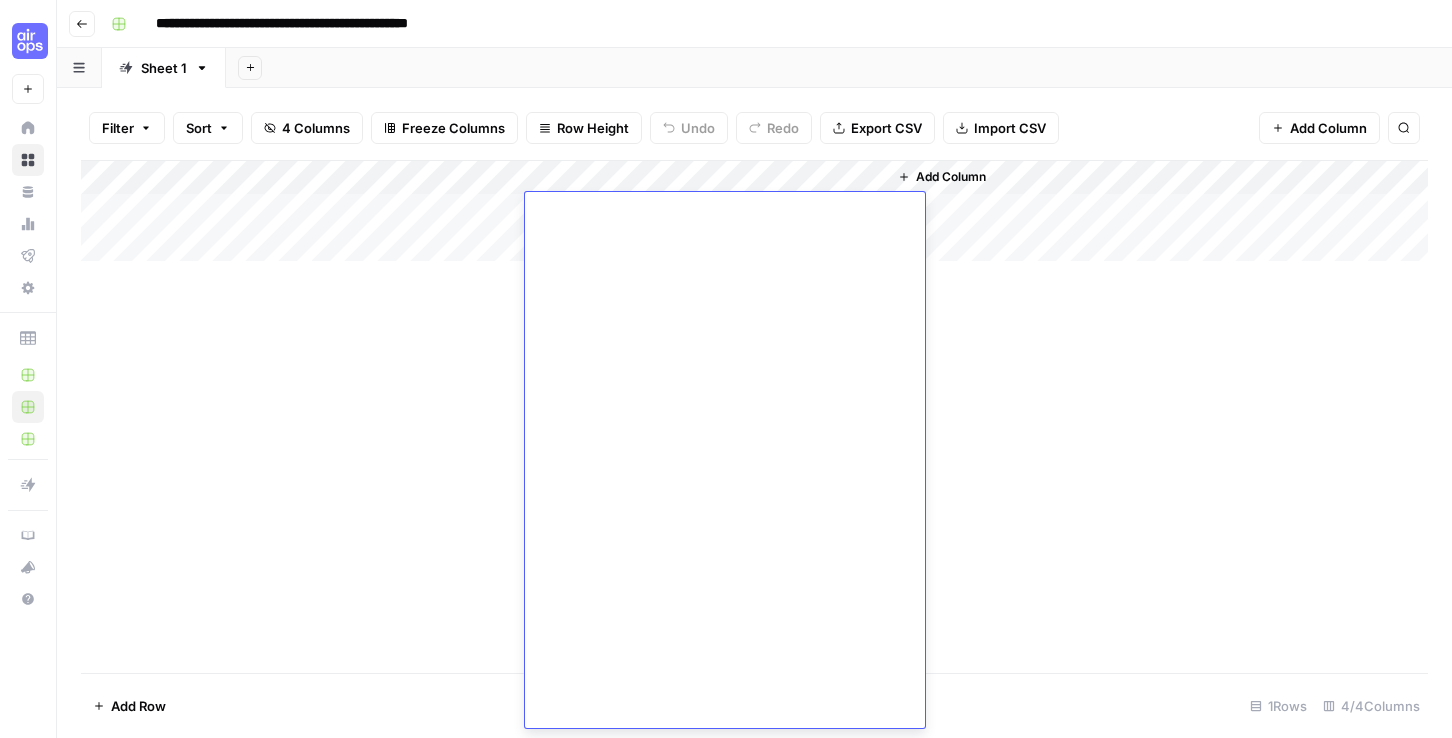 scroll, scrollTop: 59240, scrollLeft: 0, axis: vertical 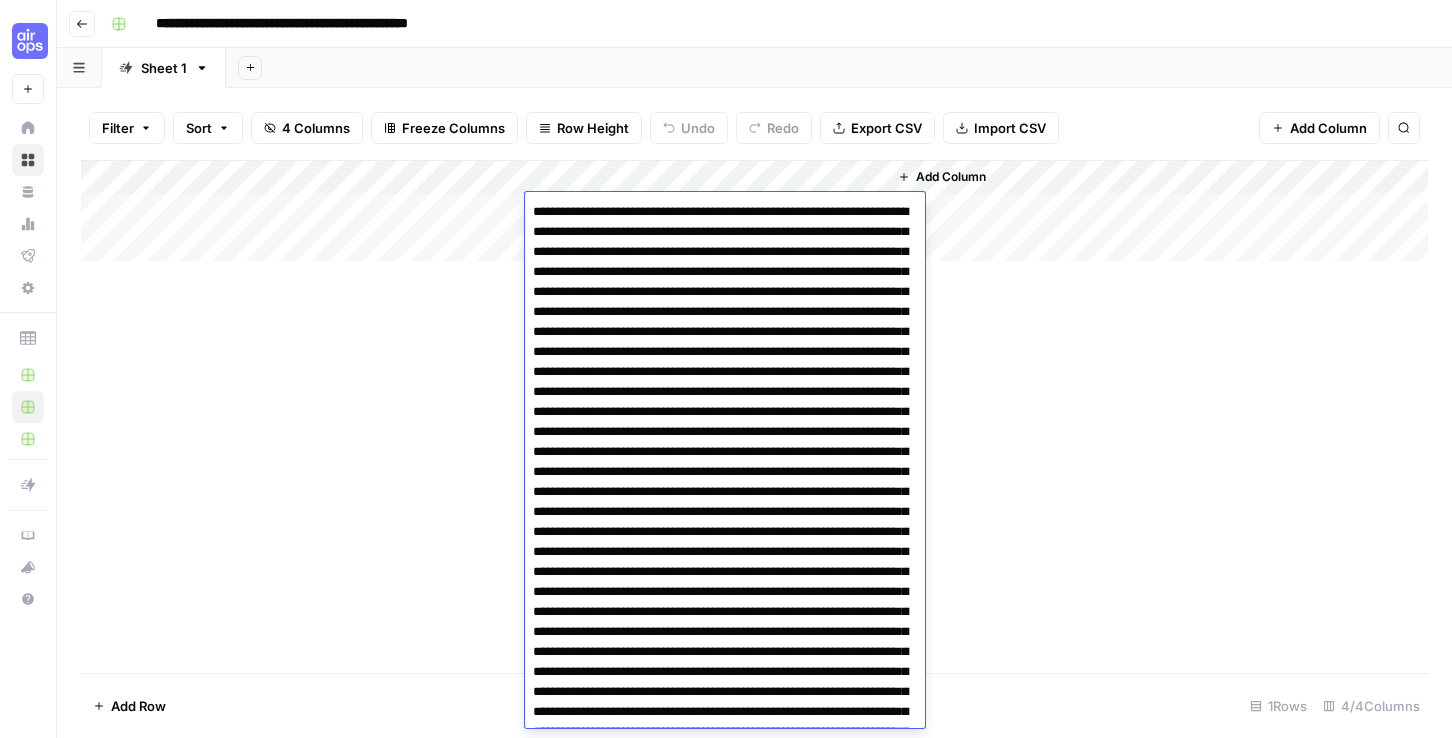 click on "Add Column" at bounding box center [754, 416] 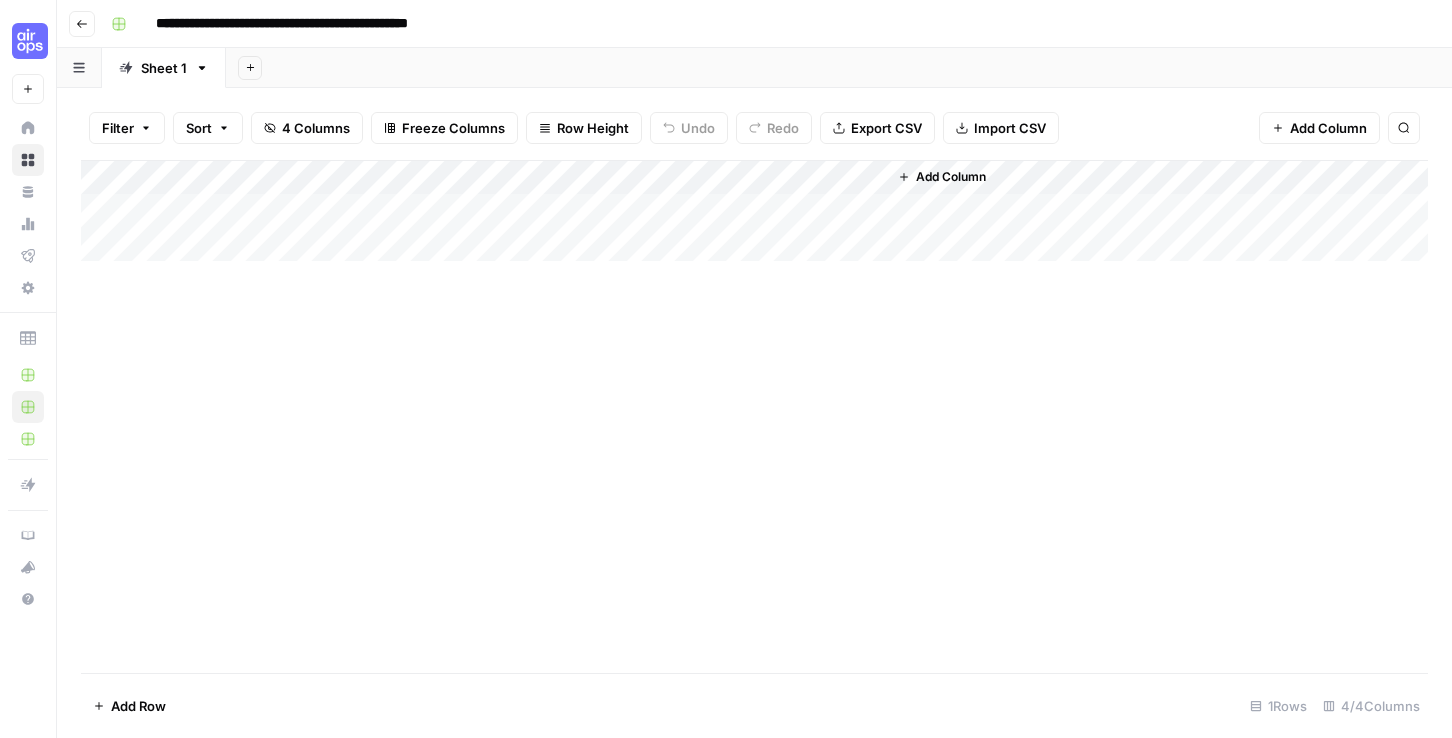 click on "Filter Sort 4 Columns Freeze Columns Row Height Undo Redo Export CSV Import CSV Add Column Search" at bounding box center [754, 128] 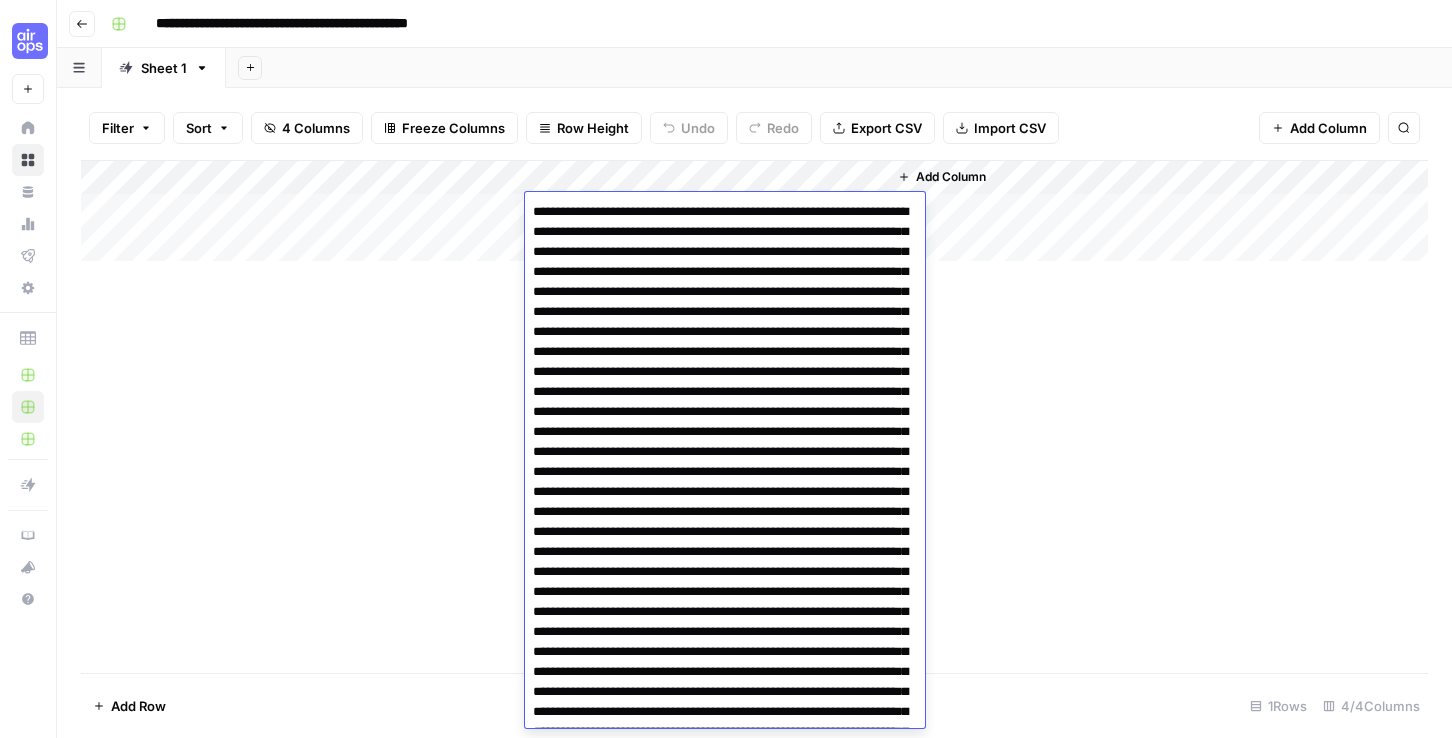 click at bounding box center [725, 34462] 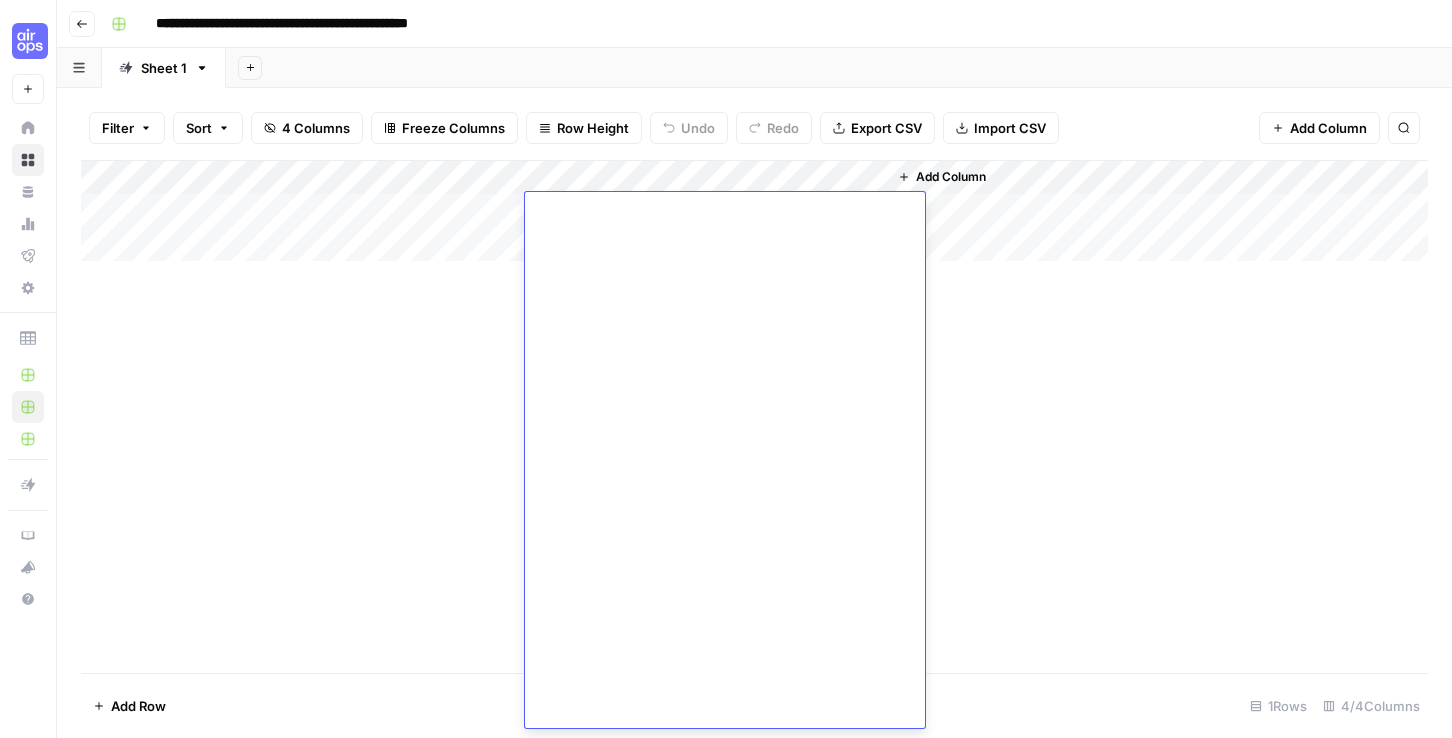 scroll, scrollTop: 60168, scrollLeft: 0, axis: vertical 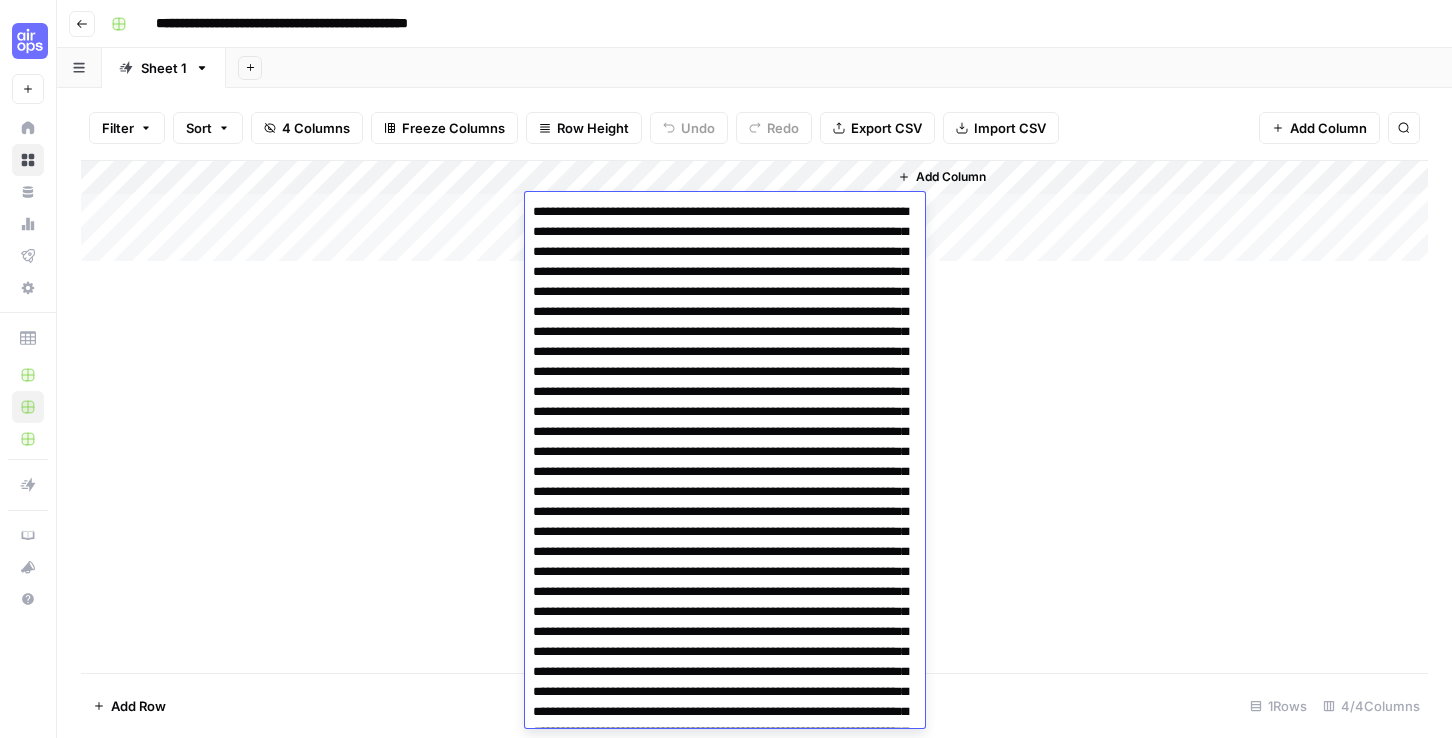 click on "Add Column" at bounding box center (754, 211) 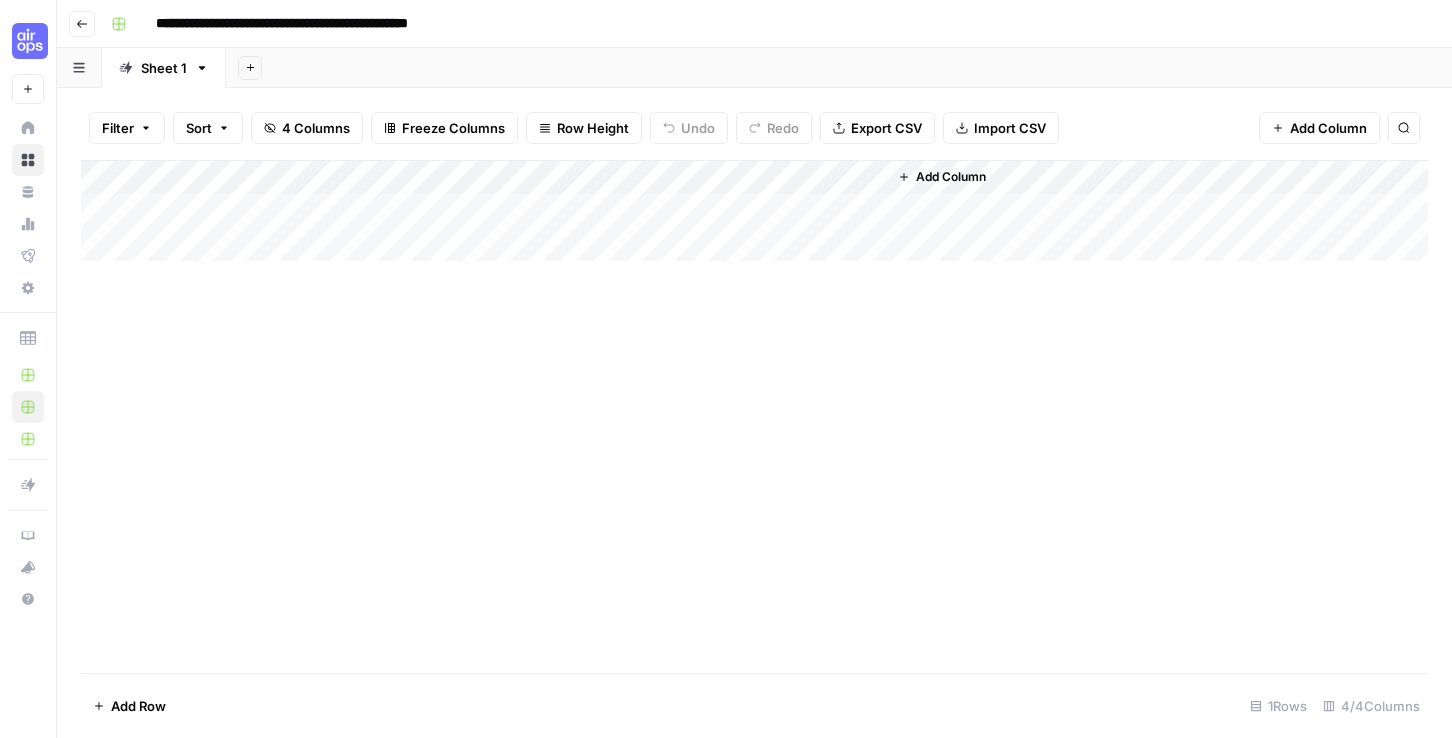 click on "Add Column" at bounding box center [754, 416] 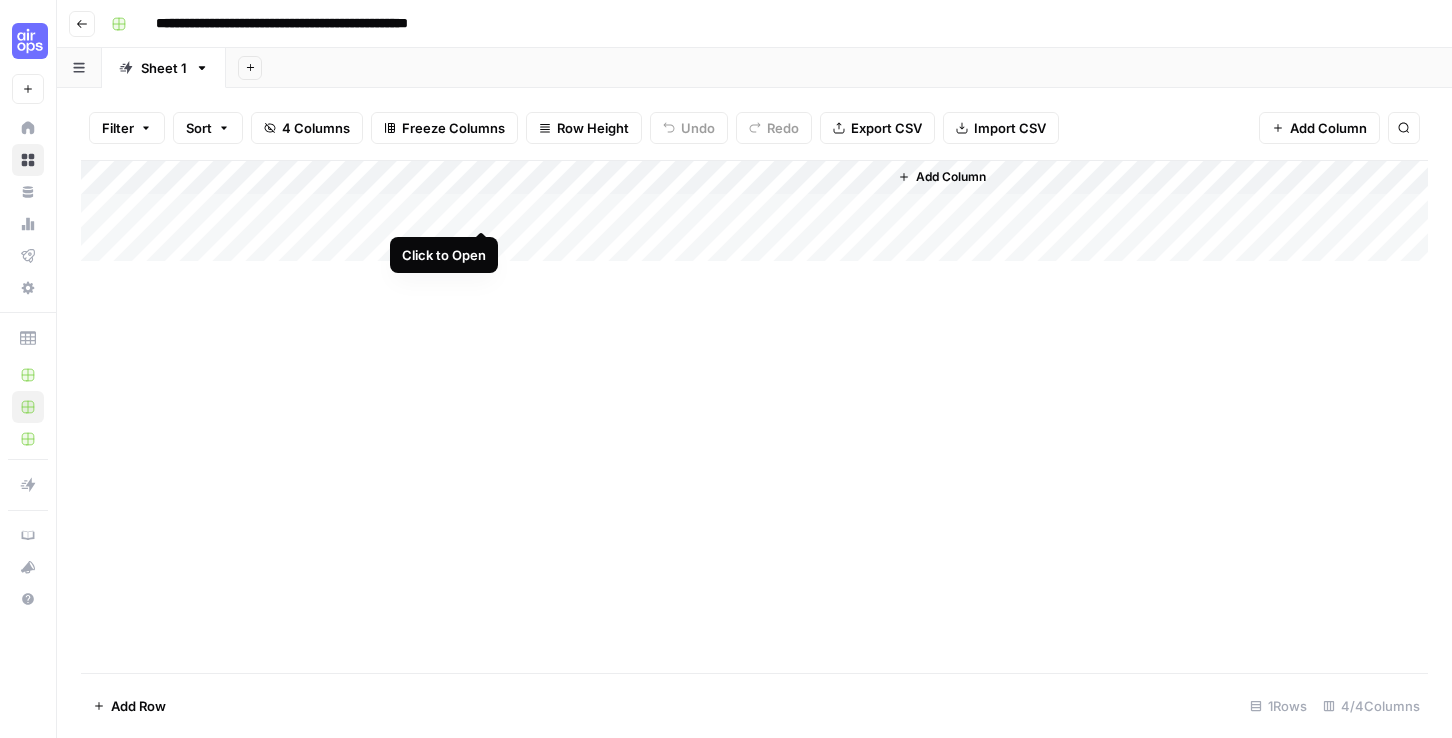 click on "Add Column" at bounding box center [754, 211] 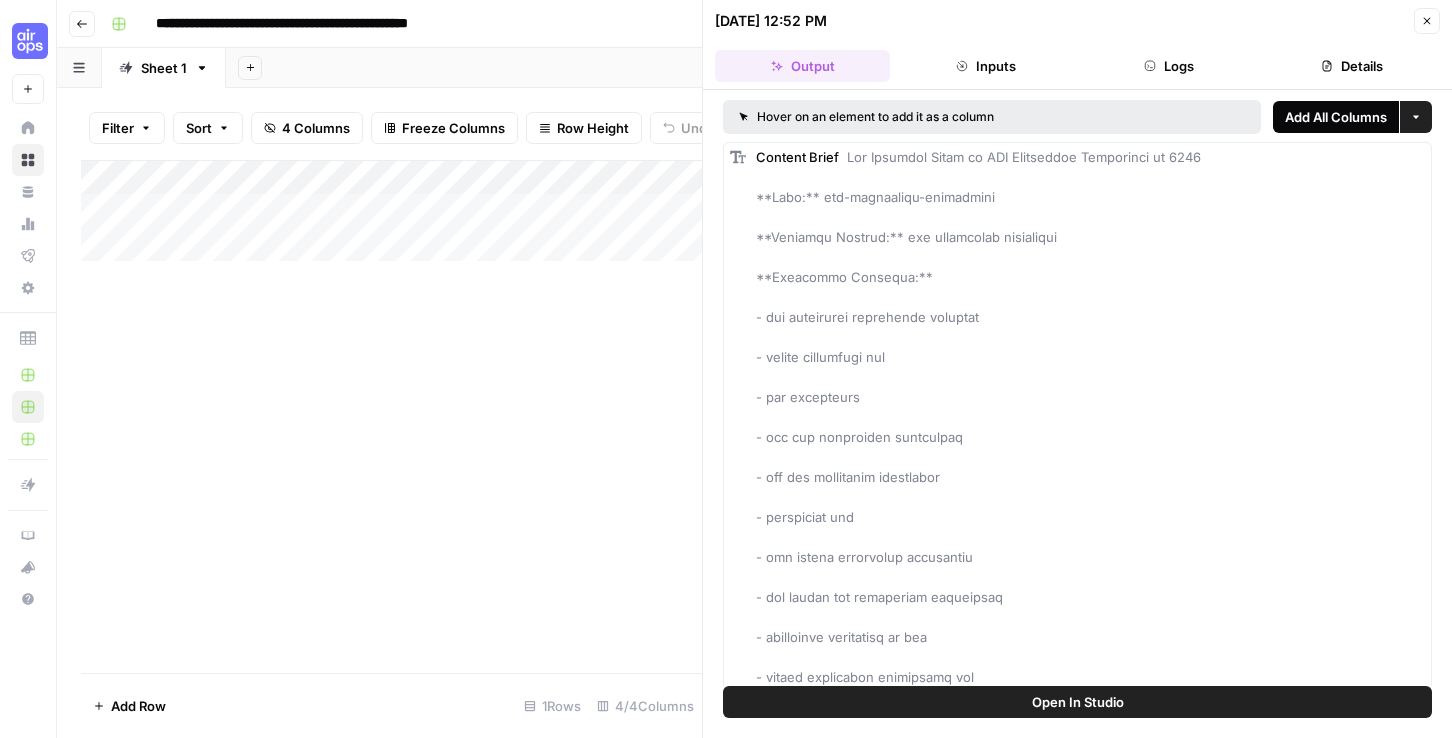 click on "Add All Columns" at bounding box center [1336, 117] 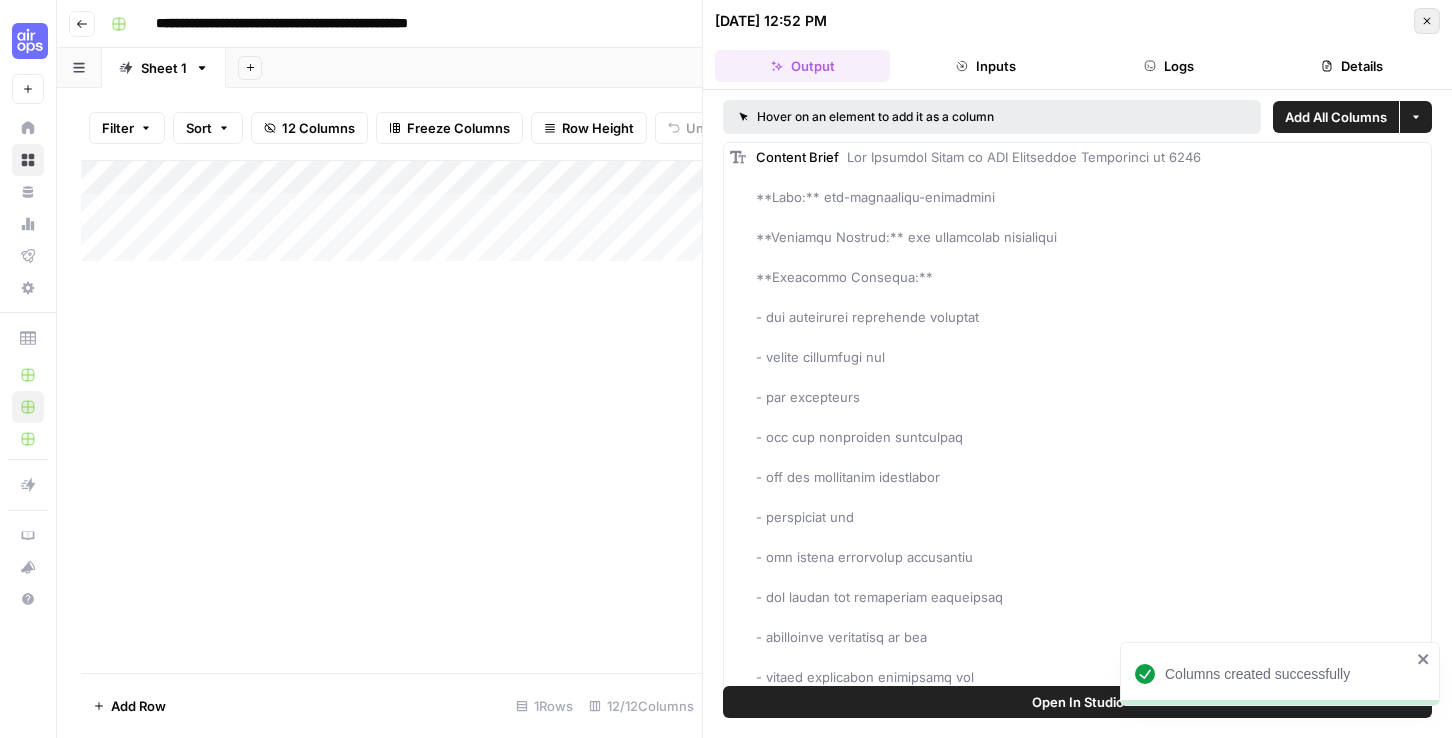 click 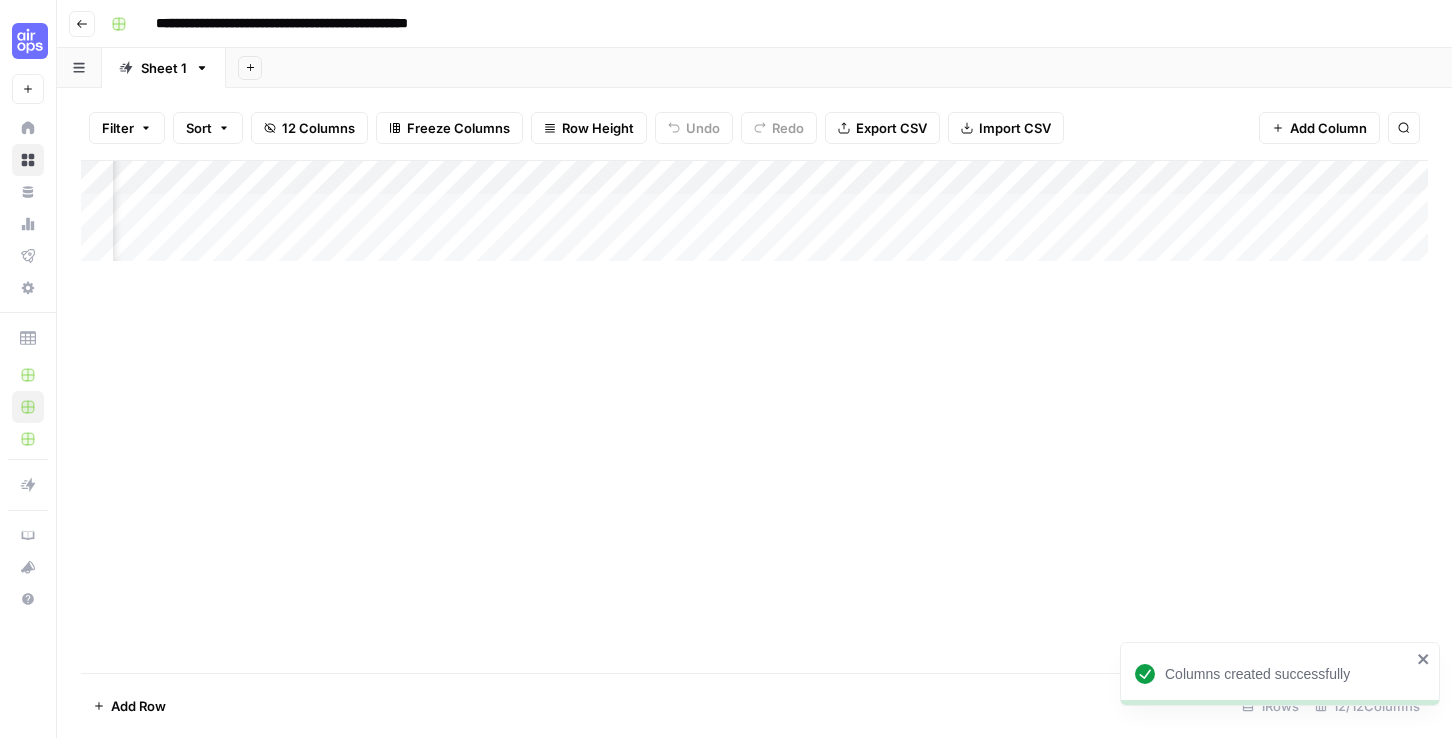 scroll, scrollTop: 0, scrollLeft: 188, axis: horizontal 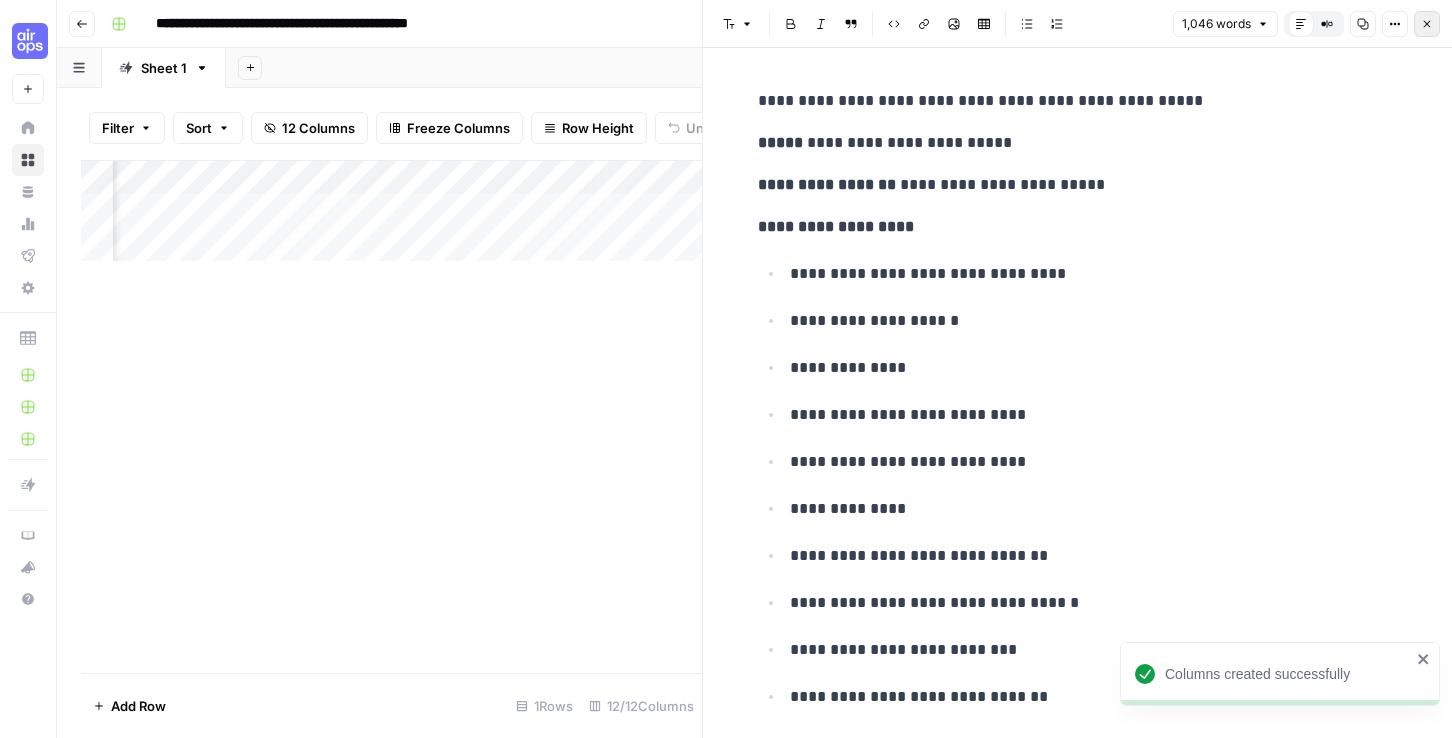 click on "Close" at bounding box center [1427, 24] 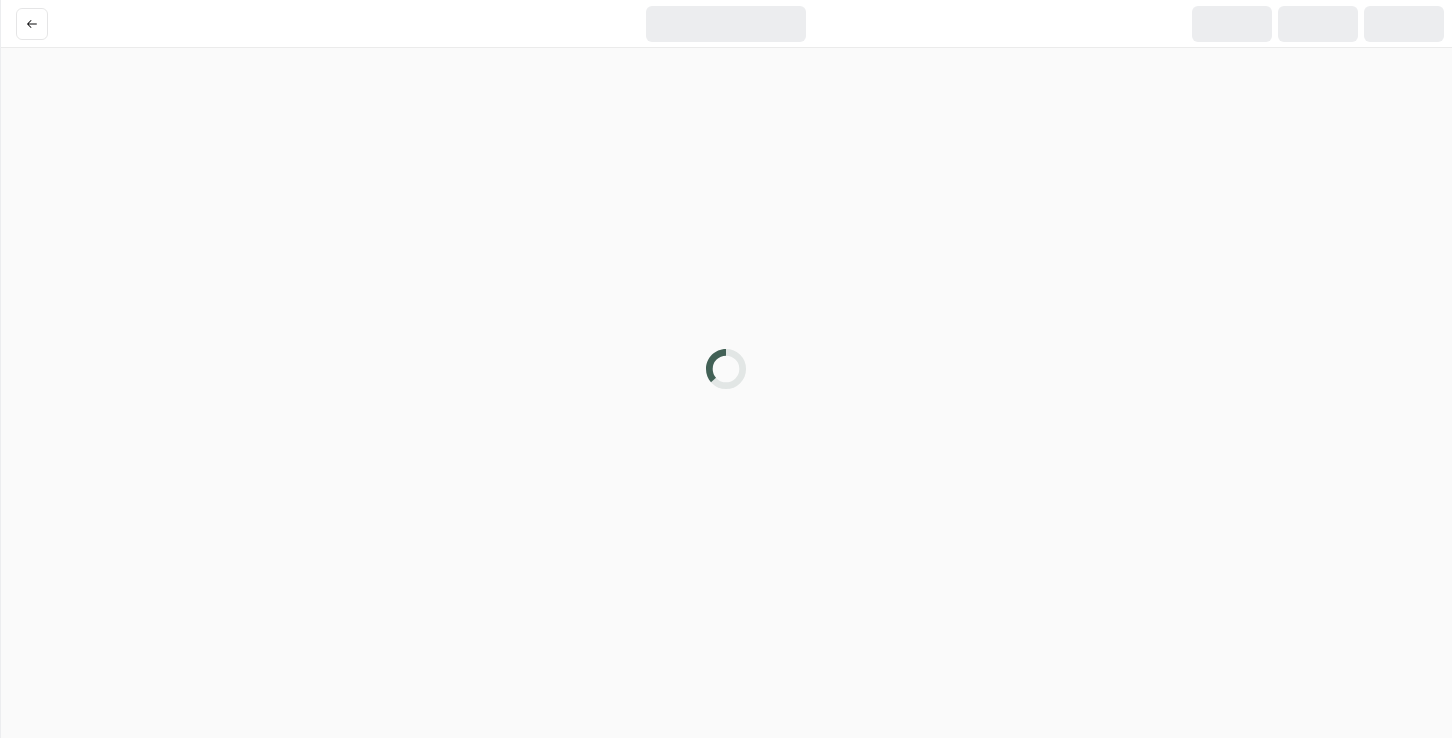 scroll, scrollTop: 0, scrollLeft: 0, axis: both 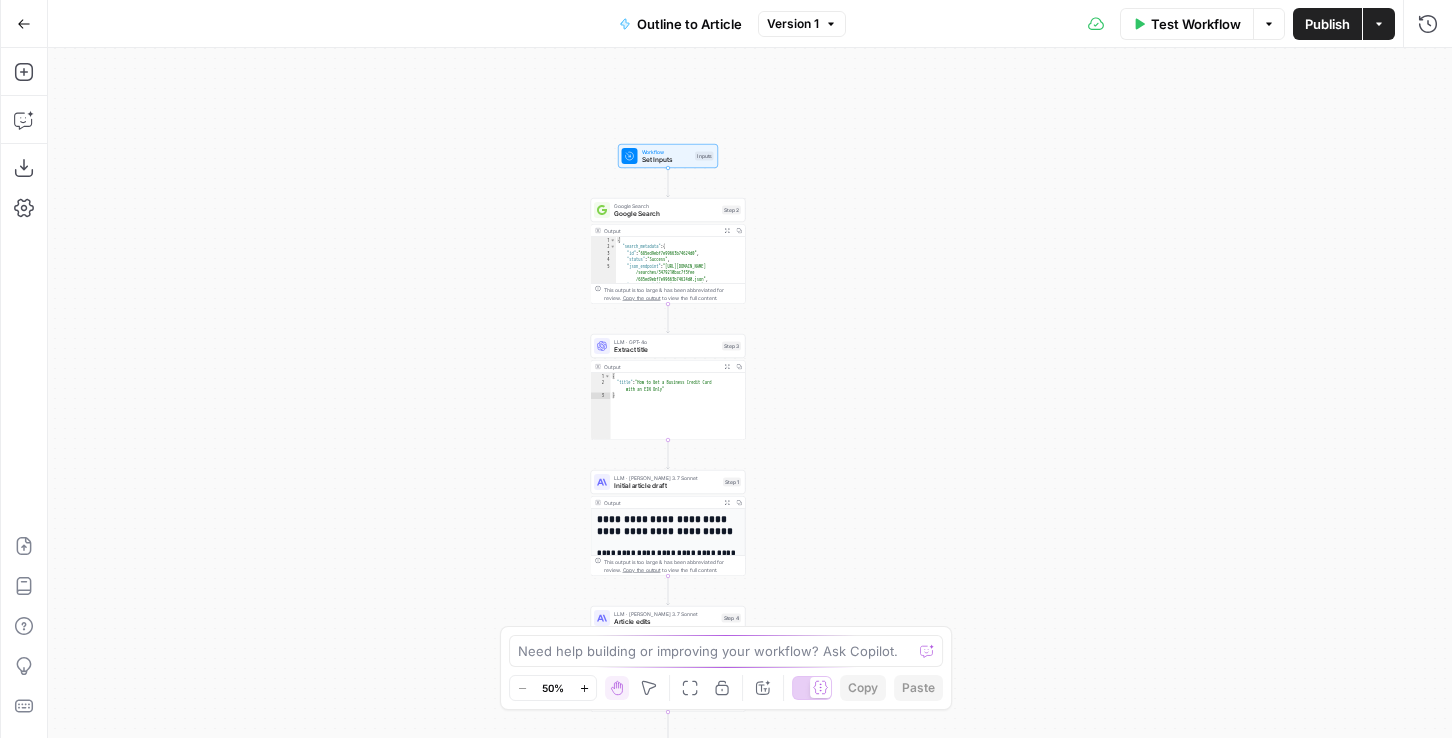 drag, startPoint x: 421, startPoint y: 367, endPoint x: 414, endPoint y: 456, distance: 89.27486 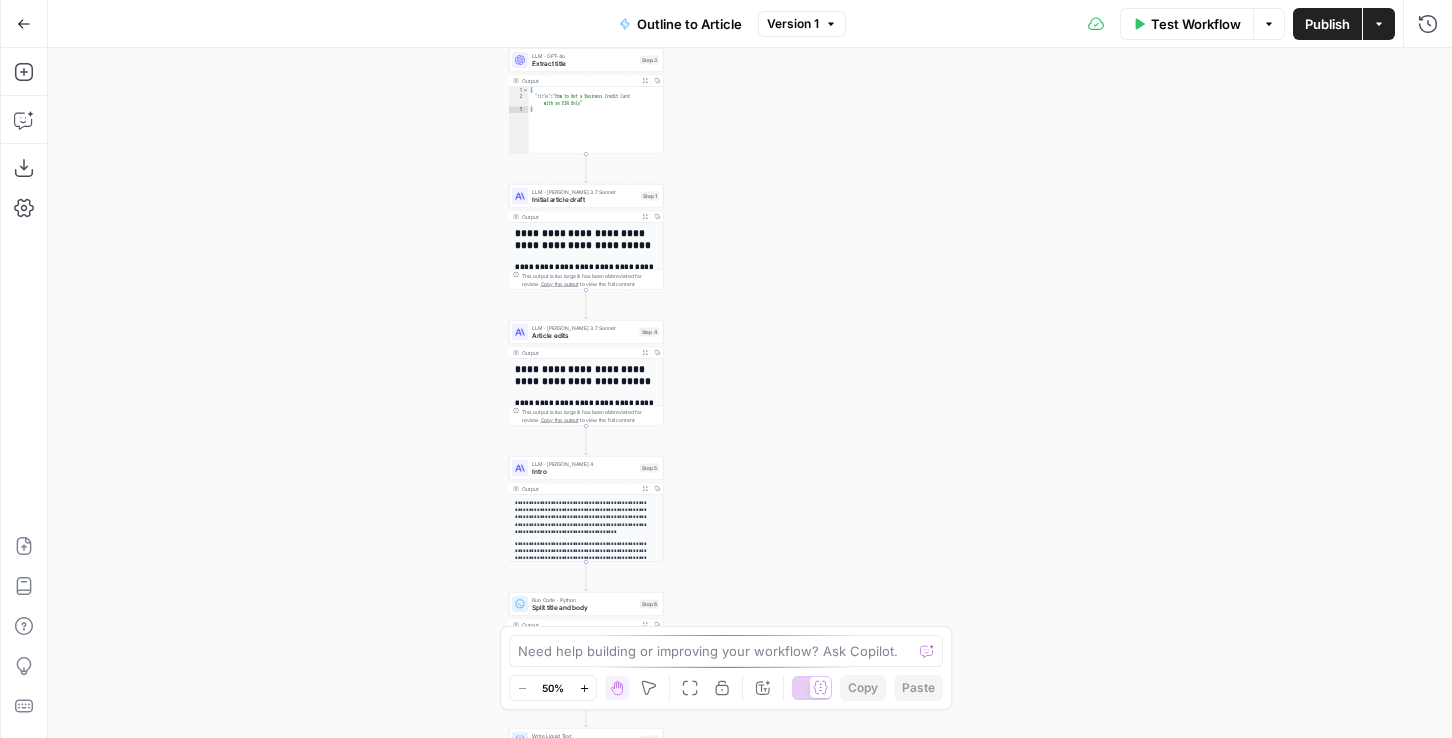 drag, startPoint x: 459, startPoint y: 522, endPoint x: 377, endPoint y: 232, distance: 301.3702 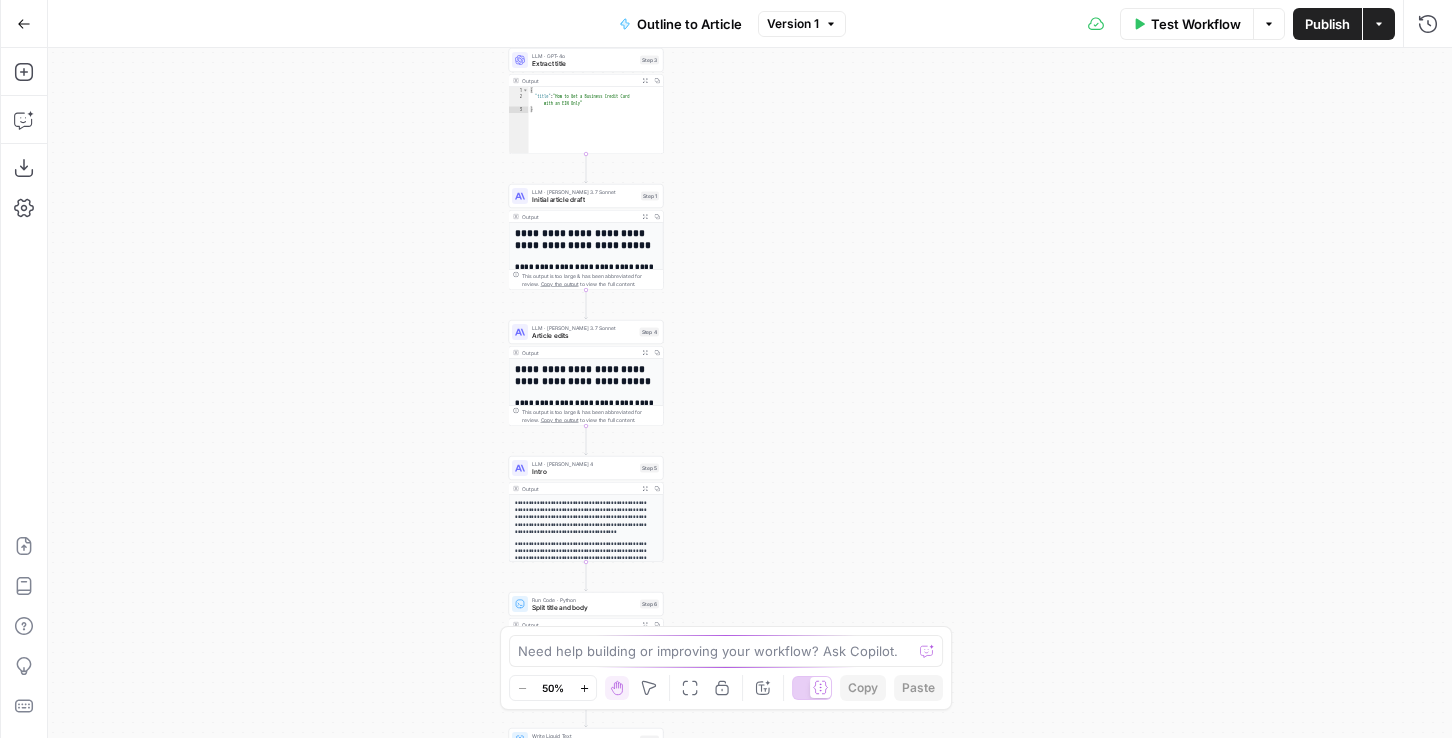 click on "Workflow Set Inputs Inputs Google Search Google Search Step 2 Output Expand Output Copy 1 2 3 4 5 6 7 {    "search_metadata" :  {      "id" :  "685ed9ebf7e99663b74624d0" ,      "status" :  "Success" ,      "json_endpoint" :  "[URL][DOMAIN_NAME]          /searches/3479210bac7f3fee          /685ed9ebf7e99663b74624d0.json" ,      "created_at" :  "[DATE] 17:50:35 UTC" ,      "processed_at" :  "[DATE] 17:50:35 UTC" ,     XXXXXXXXXXXXXXXXXXXXXXXXXXXXXXXXXXXXXXXXXXXXXXXXXXXXXXXXXXXXXXXXXXXXXXXXXXXXXXXXXXXXXXXXXXXXXXXXXXXXXXXXXXXXXXXXXXXXXXXXXXXXXXXXXXXXXXXXXXXXXXXXXXXXXXXXXXXXXXXXXXXXXXXXXXXXXXXXXXXXXXXXXXXXXXXXXXXXXXXXXXXXXXXXXXXXXXXXXXXXXXXXXXXXXXXXXXXXXXXXXXXXXXXXXXXXXXXXXXXXXXXXXXXXXXXXXXXXXXXXXXXXXXXXXXXXXXXXXXXXXXXXXXXXXXXXXXXXXXXXXXXXXXXXXXXXXXXXXXXXXXXXXXXXXXXXXXXXXXXXXXXXXXXXXXXXXXXXXXXXXXXXXXXXXXXXXXXXXXXXXXXXXXXXXXXXXXXXXXXXXXXXXXXXXXXXXXXXXXXXXXXXXXXXXXXXXXXXXXXXXXXXXXXXXXXXXXXXXXXXXXXXXXXXXXXXXXXXXXXXXXXXXXXXXXXX This output is too large & has been abbreviated for review." at bounding box center [750, 393] 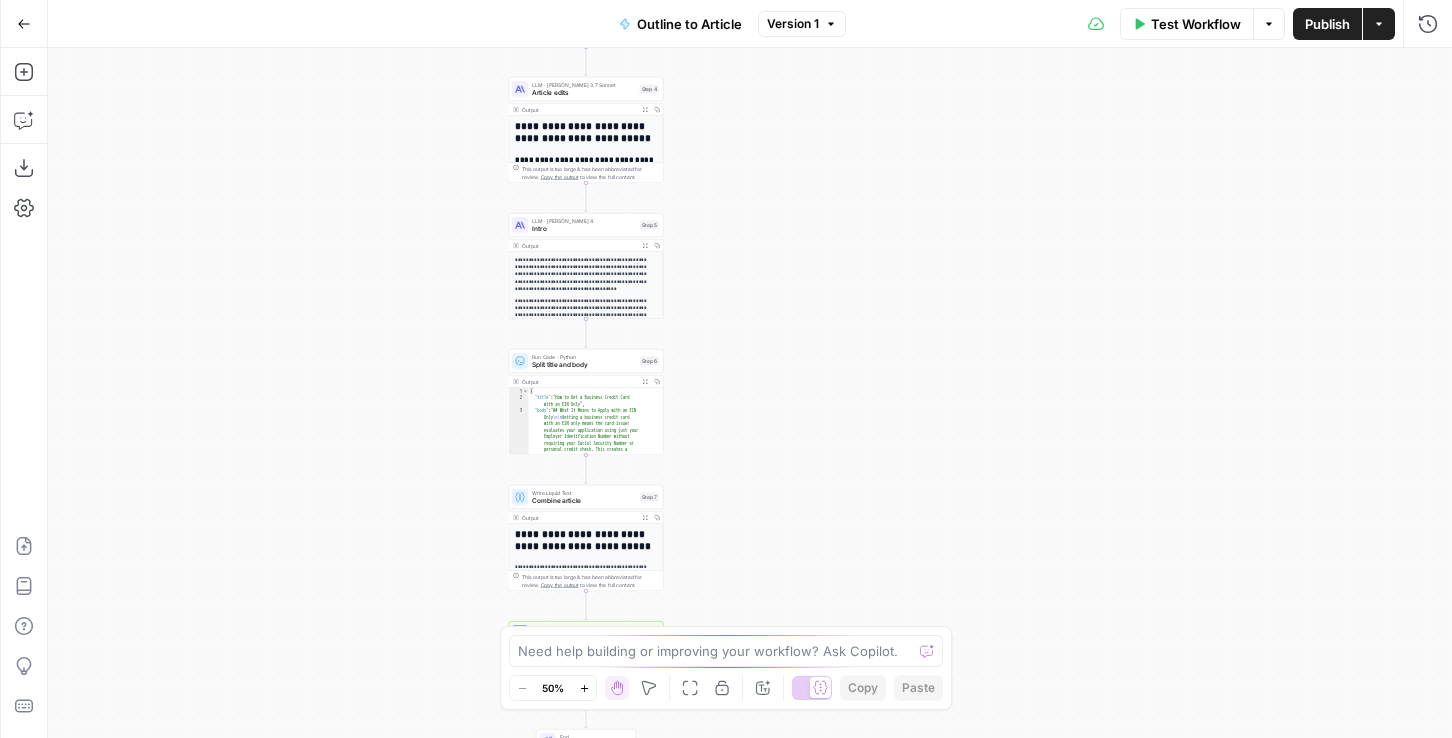 drag, startPoint x: 423, startPoint y: 580, endPoint x: 423, endPoint y: 283, distance: 297 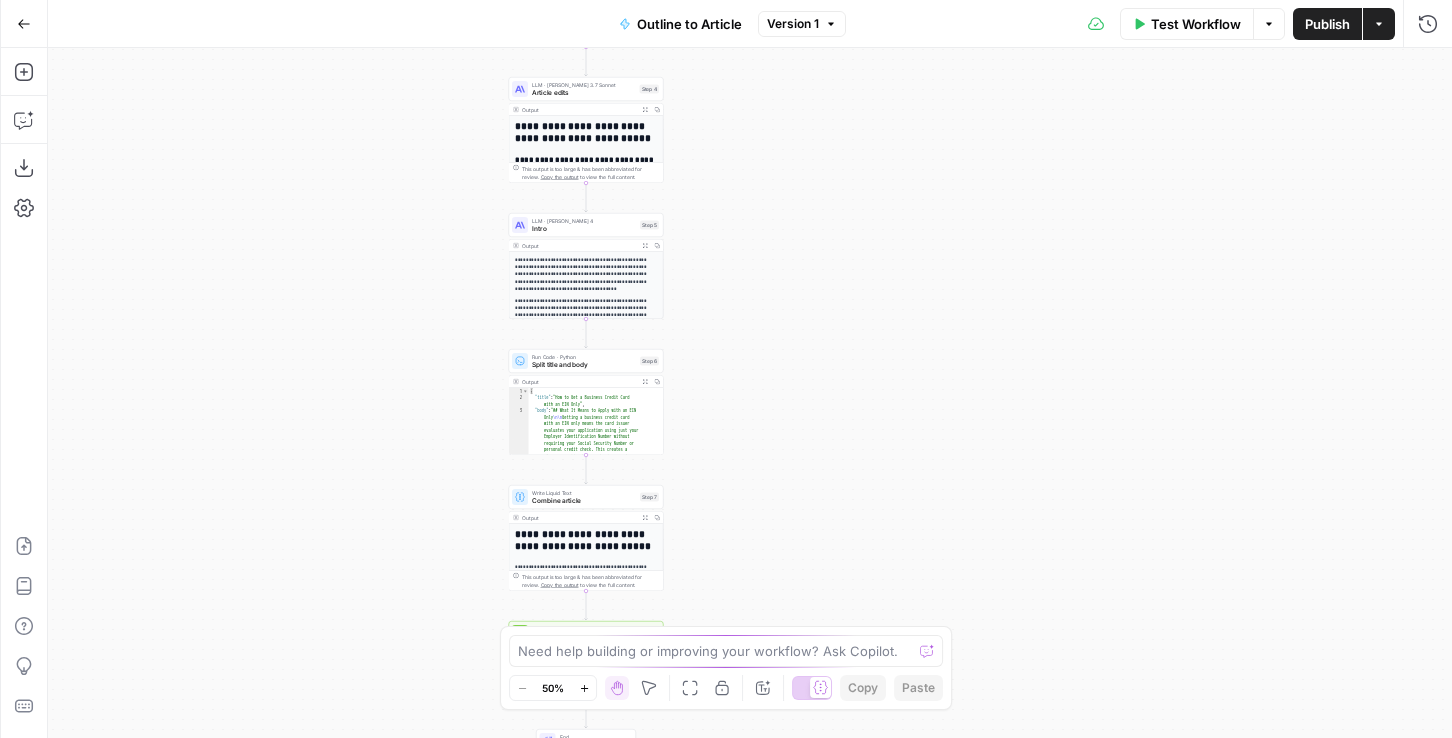 click on "Workflow Set Inputs Inputs Google Search Google Search Step 2 Output Expand Output Copy 1 2 3 4 5 6 7 {    "search_metadata" :  {      "id" :  "685ed9ebf7e99663b74624d0" ,      "status" :  "Success" ,      "json_endpoint" :  "[URL][DOMAIN_NAME]          /searches/3479210bac7f3fee          /685ed9ebf7e99663b74624d0.json" ,      "created_at" :  "[DATE] 17:50:35 UTC" ,      "processed_at" :  "[DATE] 17:50:35 UTC" ,     XXXXXXXXXXXXXXXXXXXXXXXXXXXXXXXXXXXXXXXXXXXXXXXXXXXXXXXXXXXXXXXXXXXXXXXXXXXXXXXXXXXXXXXXXXXXXXXXXXXXXXXXXXXXXXXXXXXXXXXXXXXXXXXXXXXXXXXXXXXXXXXXXXXXXXXXXXXXXXXXXXXXXXXXXXXXXXXXXXXXXXXXXXXXXXXXXXXXXXXXXXXXXXXXXXXXXXXXXXXXXXXXXXXXXXXXXXXXXXXXXXXXXXXXXXXXXXXXXXXXXXXXXXXXXXXXXXXXXXXXXXXXXXXXXXXXXXXXXXXXXXXXXXXXXXXXXXXXXXXXXXXXXXXXXXXXXXXXXXXXXXXXXXXXXXXXXXXXXXXXXXXXXXXXXXXXXXXXXXXXXXXXXXXXXXXXXXXXXXXXXXXXXXXXXXXXXXXXXXXXXXXXXXXXXXXXXXXXXXXXXXXXXXXXXXXXXXXXXXXXXXXXXXXXXXXXXXXXXXXXXXXXXXXXXXXXXXXXXXXXXXXXXXXXXXXX This output is too large & has been abbreviated for review." at bounding box center [750, 393] 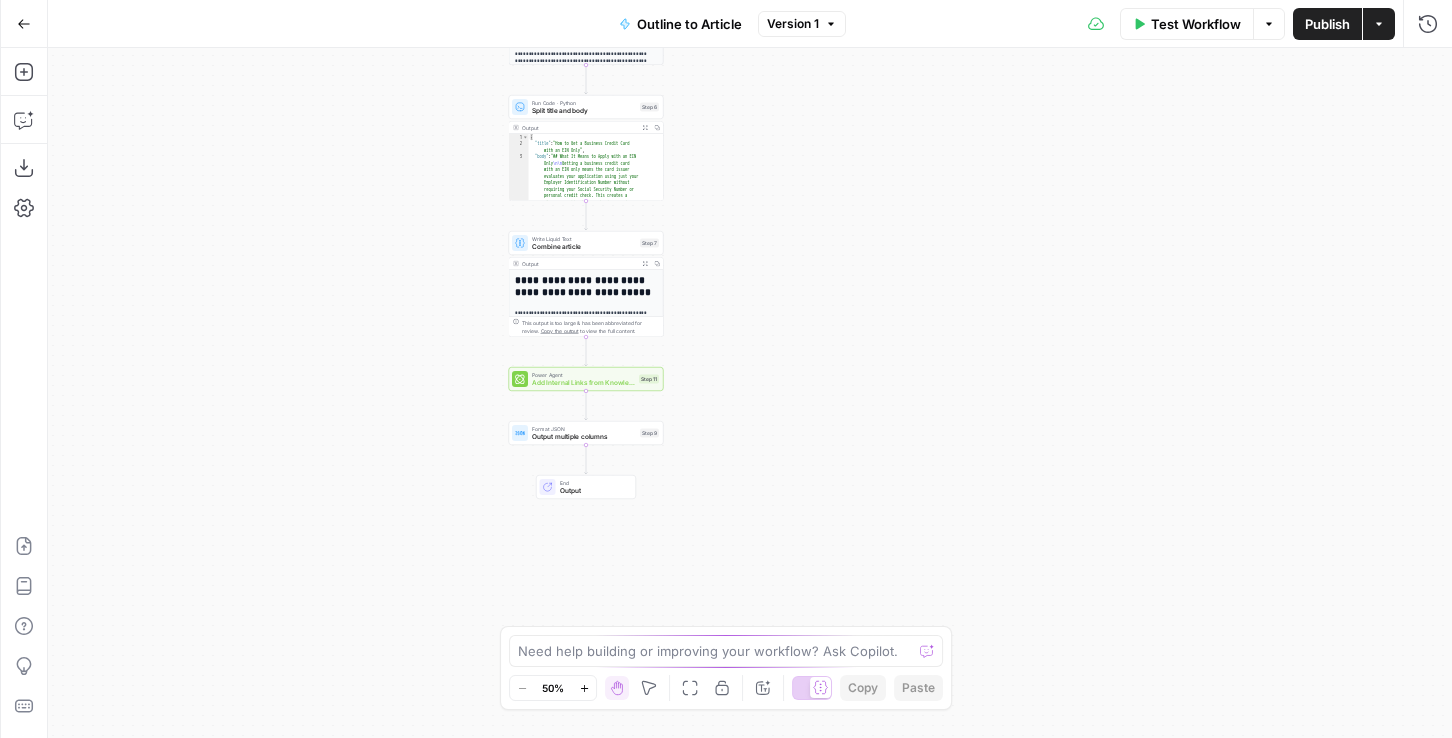 drag, startPoint x: 419, startPoint y: 504, endPoint x: 419, endPoint y: 317, distance: 187 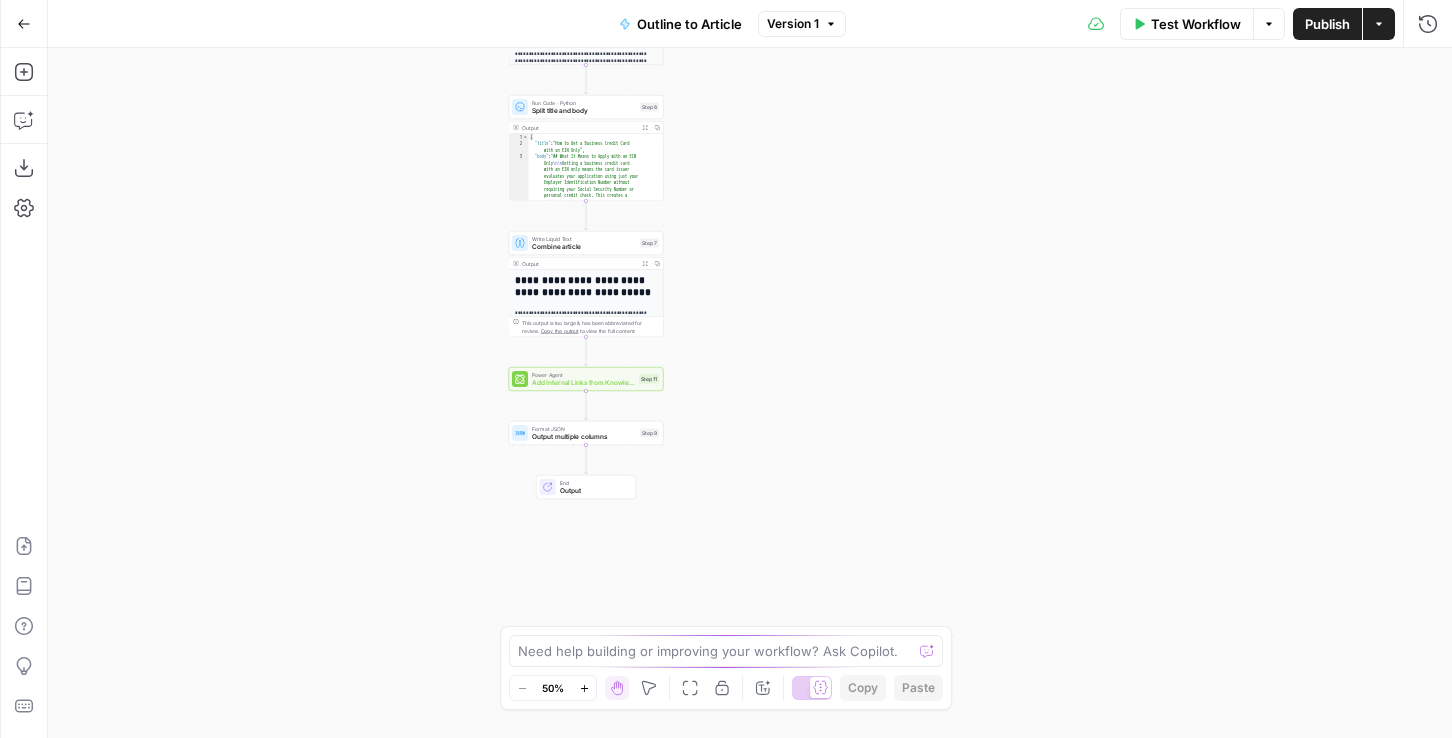 click on "Workflow Set Inputs Inputs Google Search Google Search Step 2 Output Expand Output Copy 1 2 3 4 5 6 7 {    "search_metadata" :  {      "id" :  "685ed9ebf7e99663b74624d0" ,      "status" :  "Success" ,      "json_endpoint" :  "[URL][DOMAIN_NAME]          /searches/3479210bac7f3fee          /685ed9ebf7e99663b74624d0.json" ,      "created_at" :  "[DATE] 17:50:35 UTC" ,      "processed_at" :  "[DATE] 17:50:35 UTC" ,     XXXXXXXXXXXXXXXXXXXXXXXXXXXXXXXXXXXXXXXXXXXXXXXXXXXXXXXXXXXXXXXXXXXXXXXXXXXXXXXXXXXXXXXXXXXXXXXXXXXXXXXXXXXXXXXXXXXXXXXXXXXXXXXXXXXXXXXXXXXXXXXXXXXXXXXXXXXXXXXXXXXXXXXXXXXXXXXXXXXXXXXXXXXXXXXXXXXXXXXXXXXXXXXXXXXXXXXXXXXXXXXXXXXXXXXXXXXXXXXXXXXXXXXXXXXXXXXXXXXXXXXXXXXXXXXXXXXXXXXXXXXXXXXXXXXXXXXXXXXXXXXXXXXXXXXXXXXXXXXXXXXXXXXXXXXXXXXXXXXXXXXXXXXXXXXXXXXXXXXXXXXXXXXXXXXXXXXXXXXXXXXXXXXXXXXXXXXXXXXXXXXXXXXXXXXXXXXXXXXXXXXXXXXXXXXXXXXXXXXXXXXXXXXXXXXXXXXXXXXXXXXXXXXXXXXXXXXXXXXXXXXXXXXXXXXXXXXXXXXXXXXXXXXXXXXX This output is too large & has been abbreviated for review." at bounding box center (750, 393) 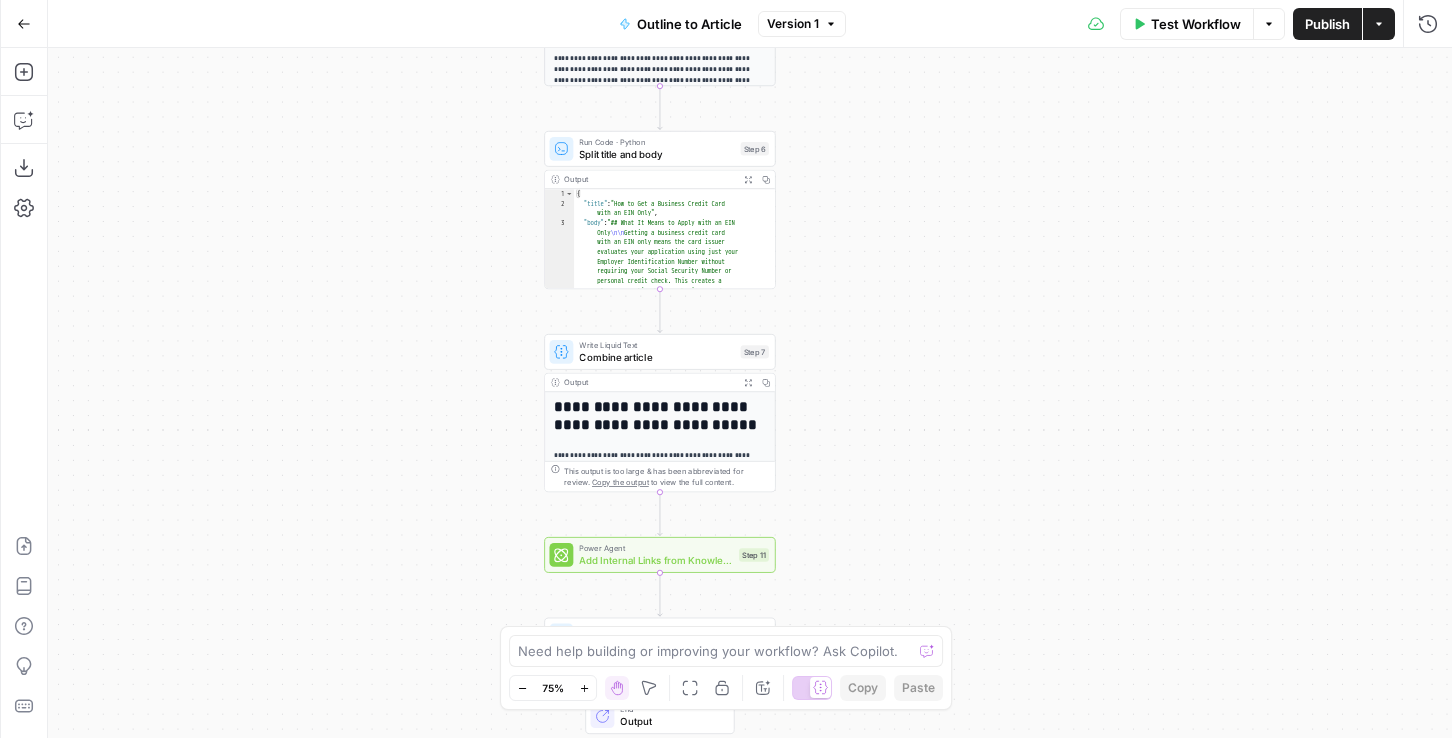 drag, startPoint x: 461, startPoint y: 315, endPoint x: 461, endPoint y: 485, distance: 170 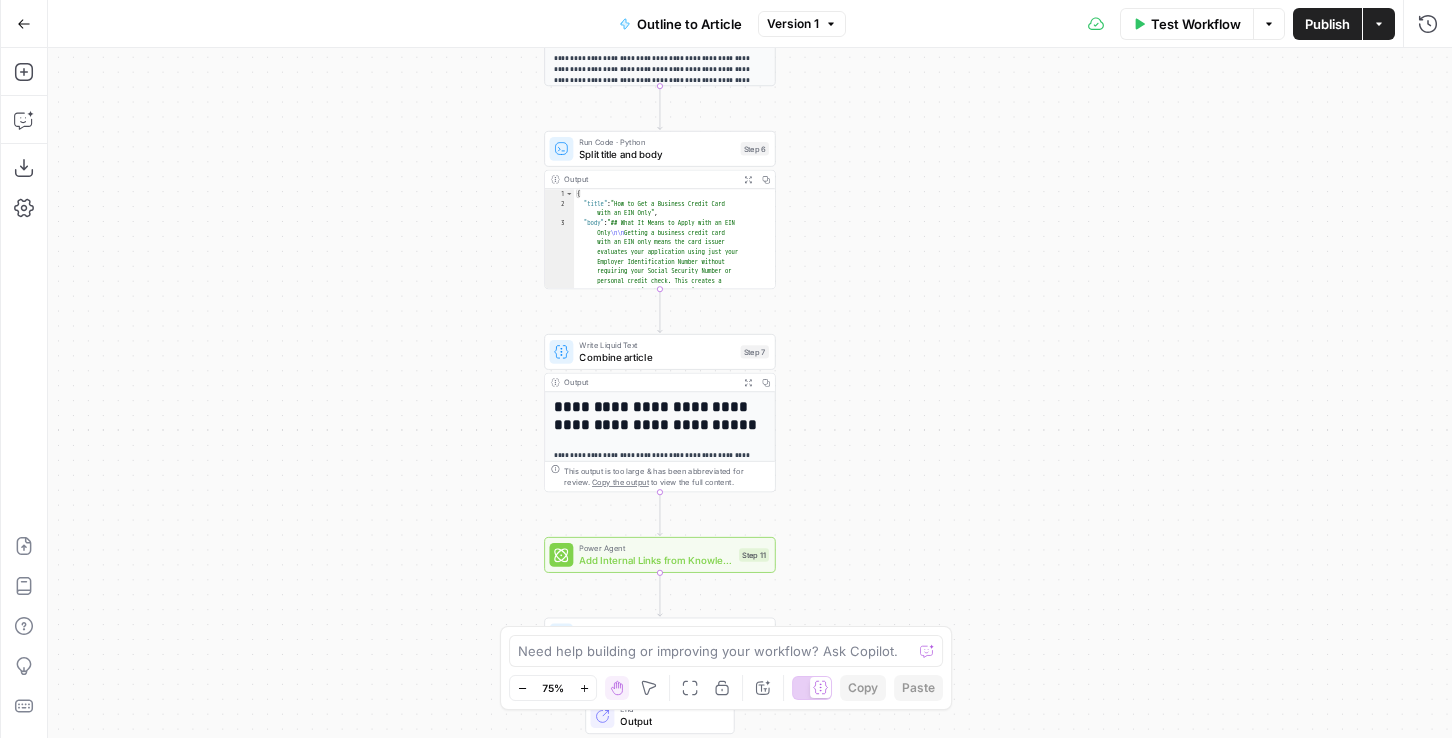 click on "Workflow Set Inputs Inputs Google Search Google Search Step 2 Output Expand Output Copy 1 2 3 4 5 6 7 {    "search_metadata" :  {      "id" :  "685ed9ebf7e99663b74624d0" ,      "status" :  "Success" ,      "json_endpoint" :  "[URL][DOMAIN_NAME]          /searches/3479210bac7f3fee          /685ed9ebf7e99663b74624d0.json" ,      "created_at" :  "[DATE] 17:50:35 UTC" ,      "processed_at" :  "[DATE] 17:50:35 UTC" ,     XXXXXXXXXXXXXXXXXXXXXXXXXXXXXXXXXXXXXXXXXXXXXXXXXXXXXXXXXXXXXXXXXXXXXXXXXXXXXXXXXXXXXXXXXXXXXXXXXXXXXXXXXXXXXXXXXXXXXXXXXXXXXXXXXXXXXXXXXXXXXXXXXXXXXXXXXXXXXXXXXXXXXXXXXXXXXXXXXXXXXXXXXXXXXXXXXXXXXXXXXXXXXXXXXXXXXXXXXXXXXXXXXXXXXXXXXXXXXXXXXXXXXXXXXXXXXXXXXXXXXXXXXXXXXXXXXXXXXXXXXXXXXXXXXXXXXXXXXXXXXXXXXXXXXXXXXXXXXXXXXXXXXXXXXXXXXXXXXXXXXXXXXXXXXXXXXXXXXXXXXXXXXXXXXXXXXXXXXXXXXXXXXXXXXXXXXXXXXXXXXXXXXXXXXXXXXXXXXXXXXXXXXXXXXXXXXXXXXXXXXXXXXXXXXXXXXXXXXXXXXXXXXXXXXXXXXXXXXXXXXXXXXXXXXXXXXXXXXXXXXXXXXXXXXXXX This output is too large & has been abbreviated for review." at bounding box center (750, 393) 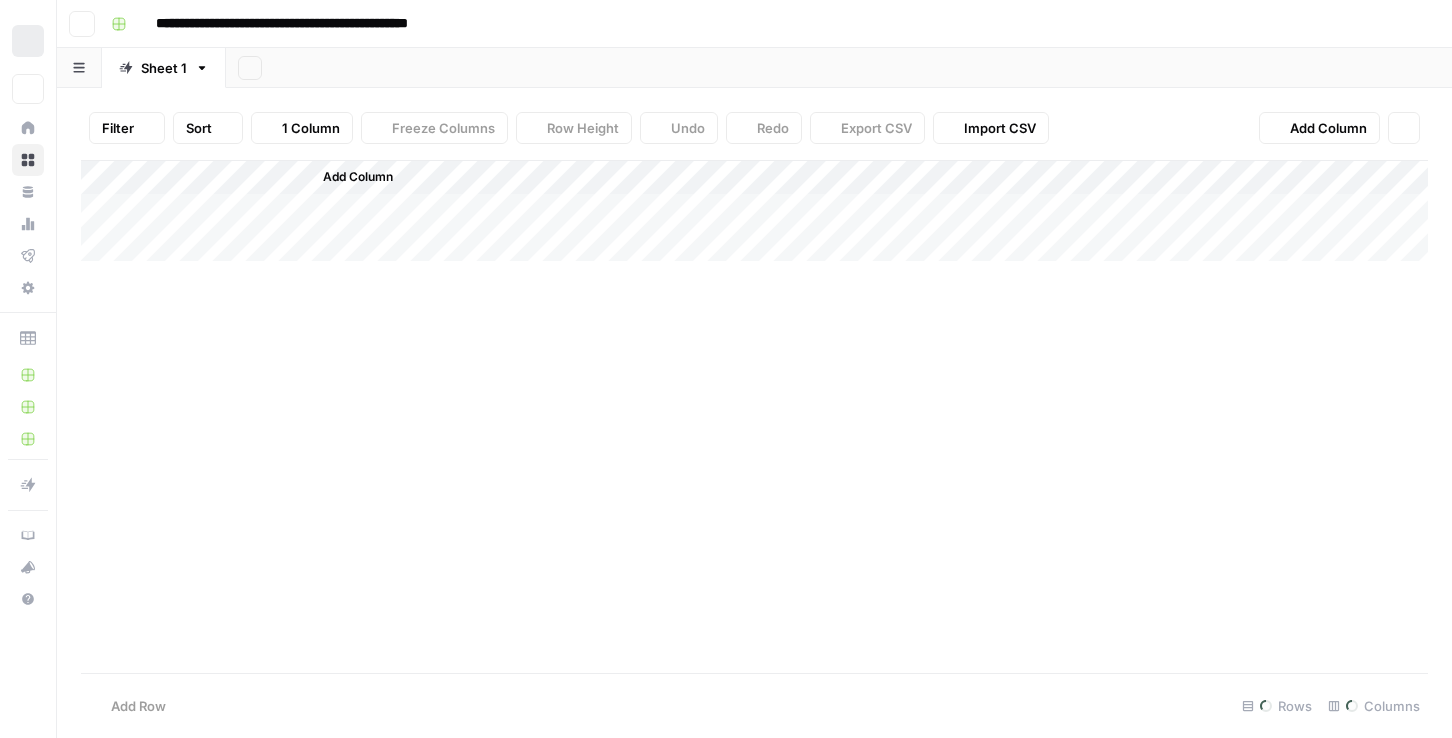 scroll, scrollTop: 0, scrollLeft: 0, axis: both 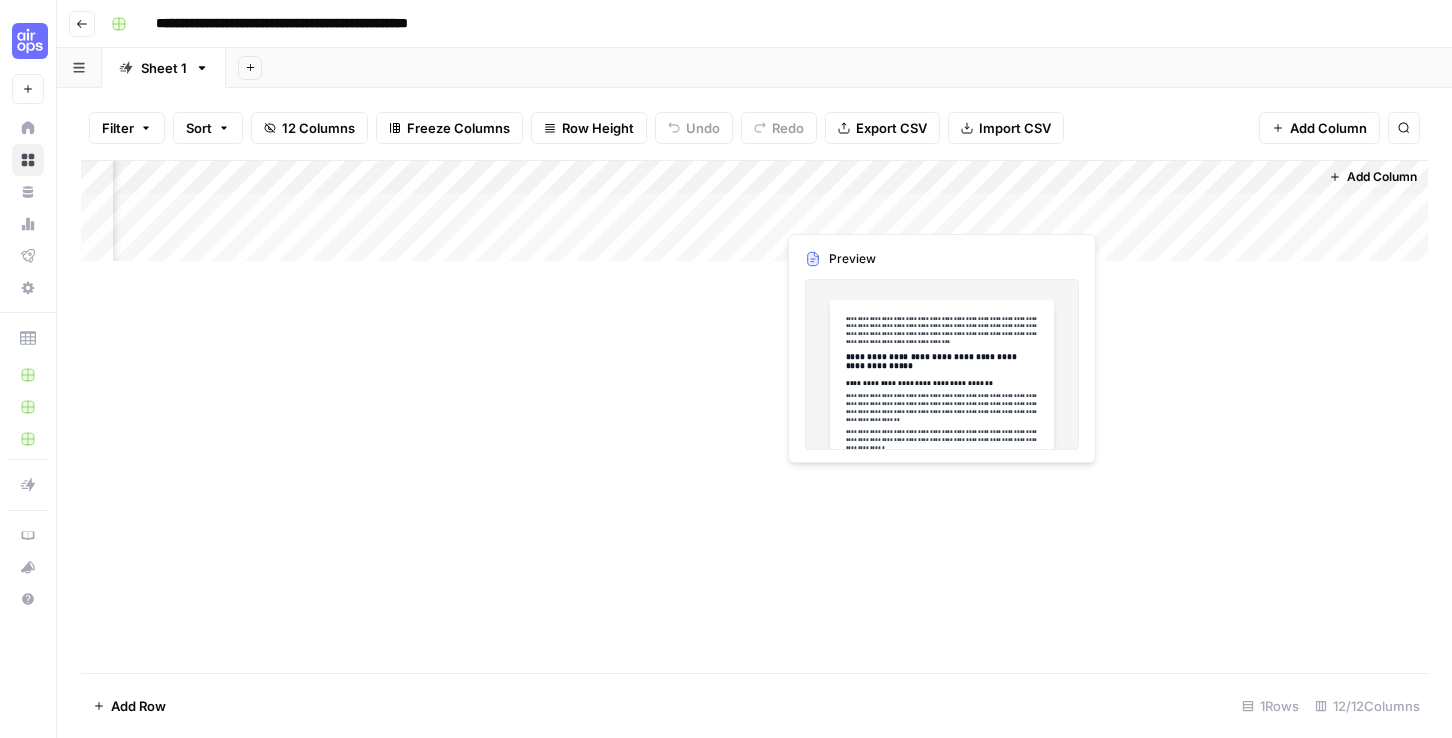 click on "Add Column" at bounding box center (754, 211) 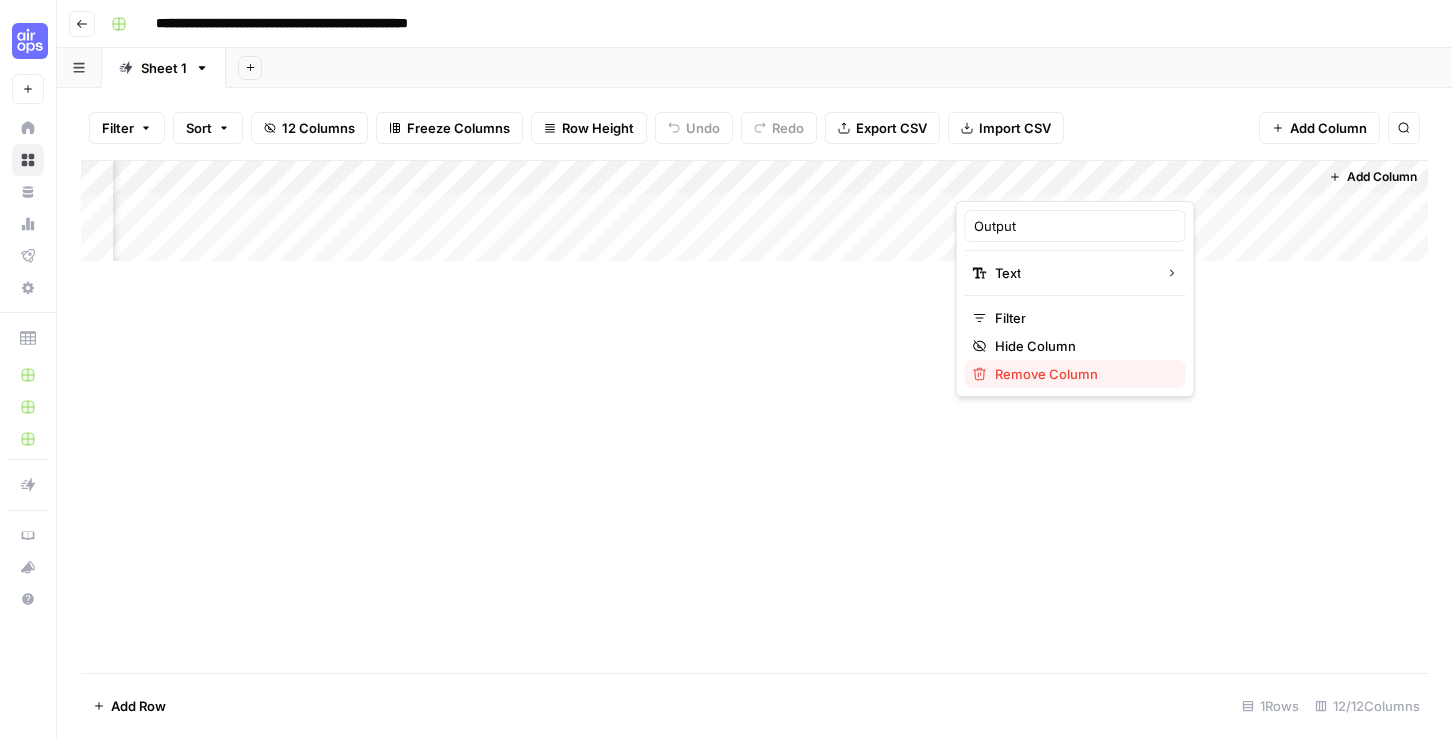 click on "Remove Column" at bounding box center [1046, 374] 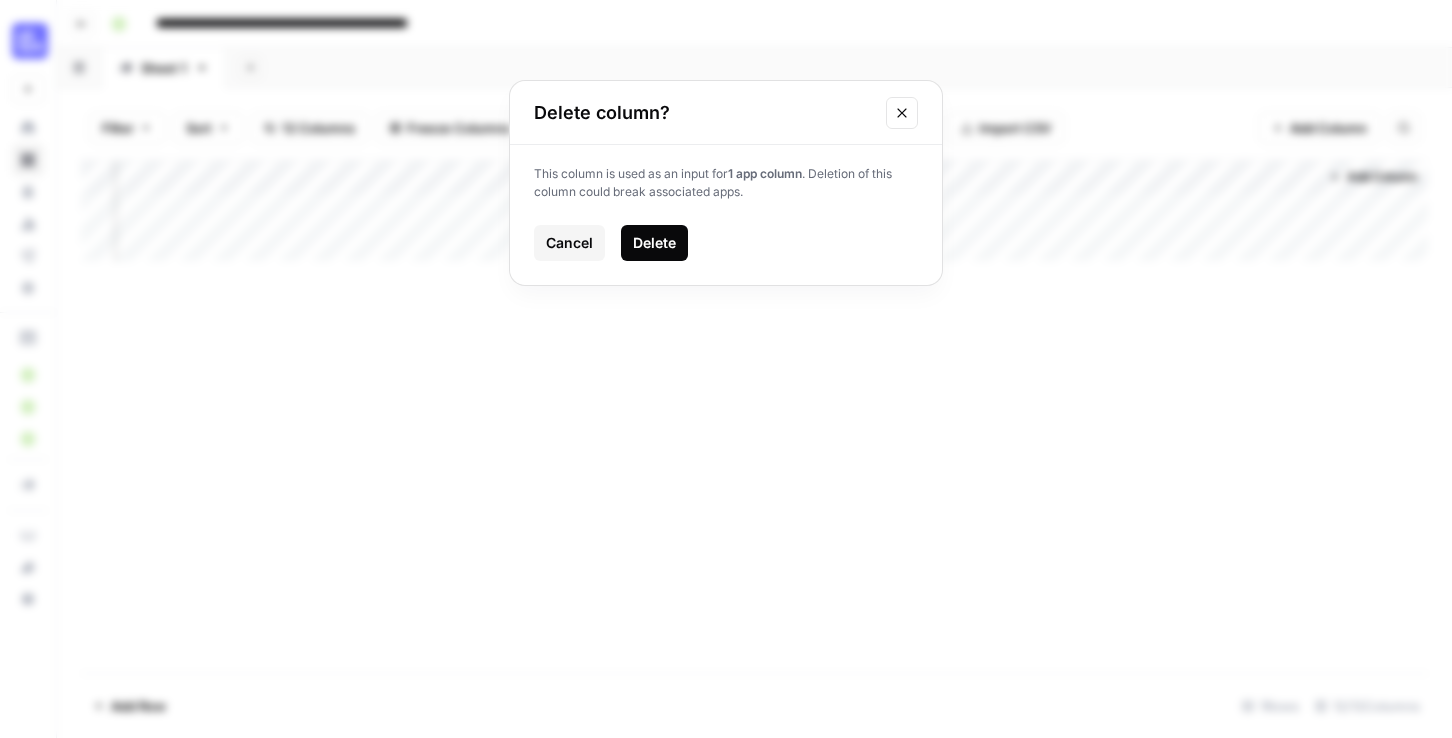 click on "Delete" at bounding box center [654, 243] 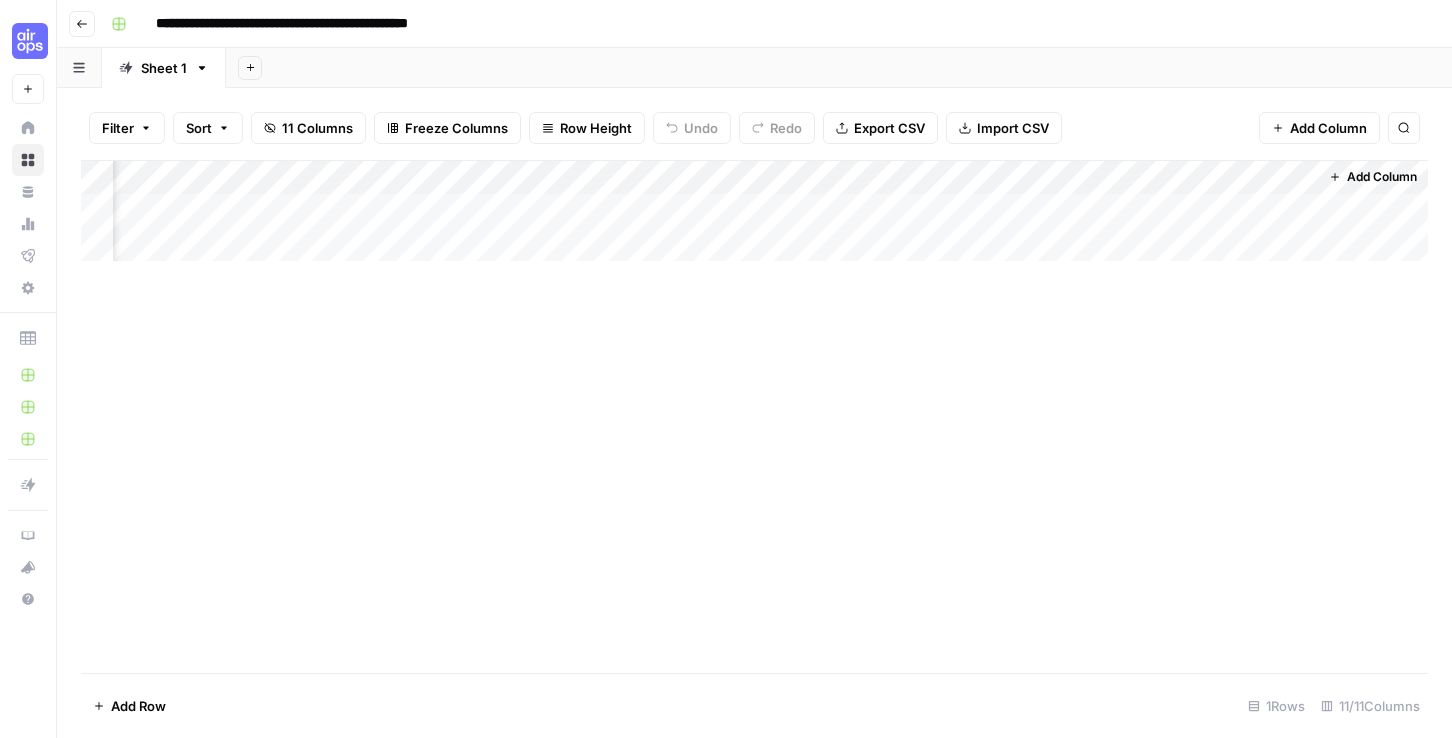 scroll, scrollTop: 0, scrollLeft: 830, axis: horizontal 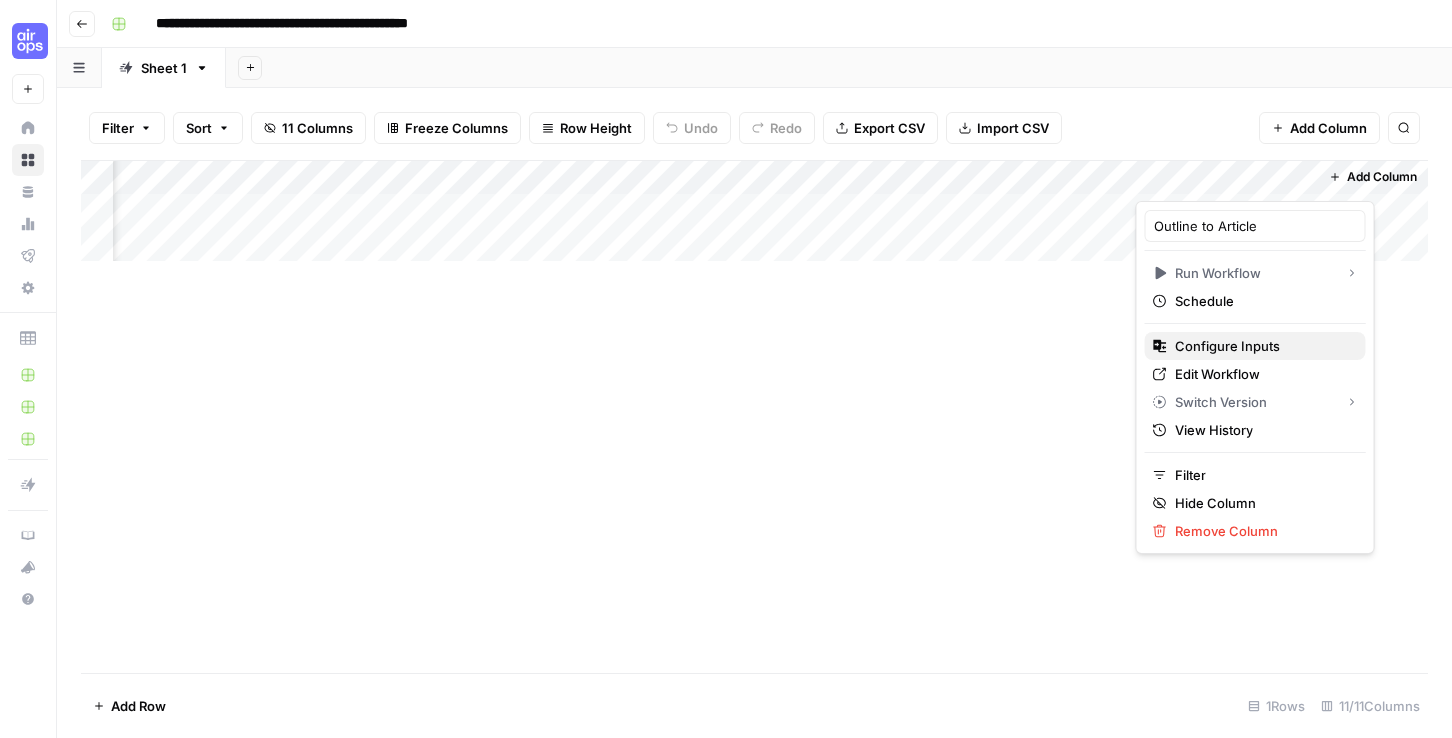 click on "Configure Inputs" at bounding box center [1227, 346] 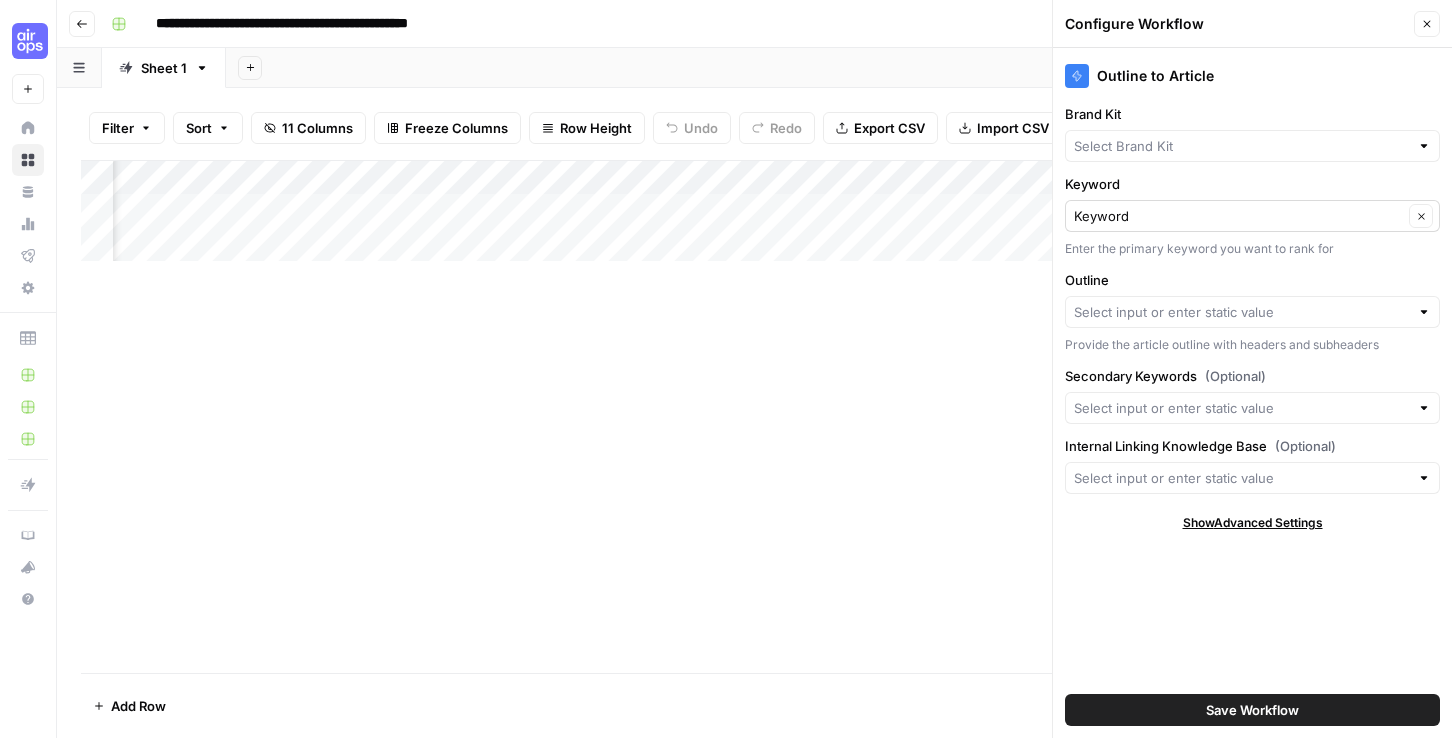 type on "Victorious KB" 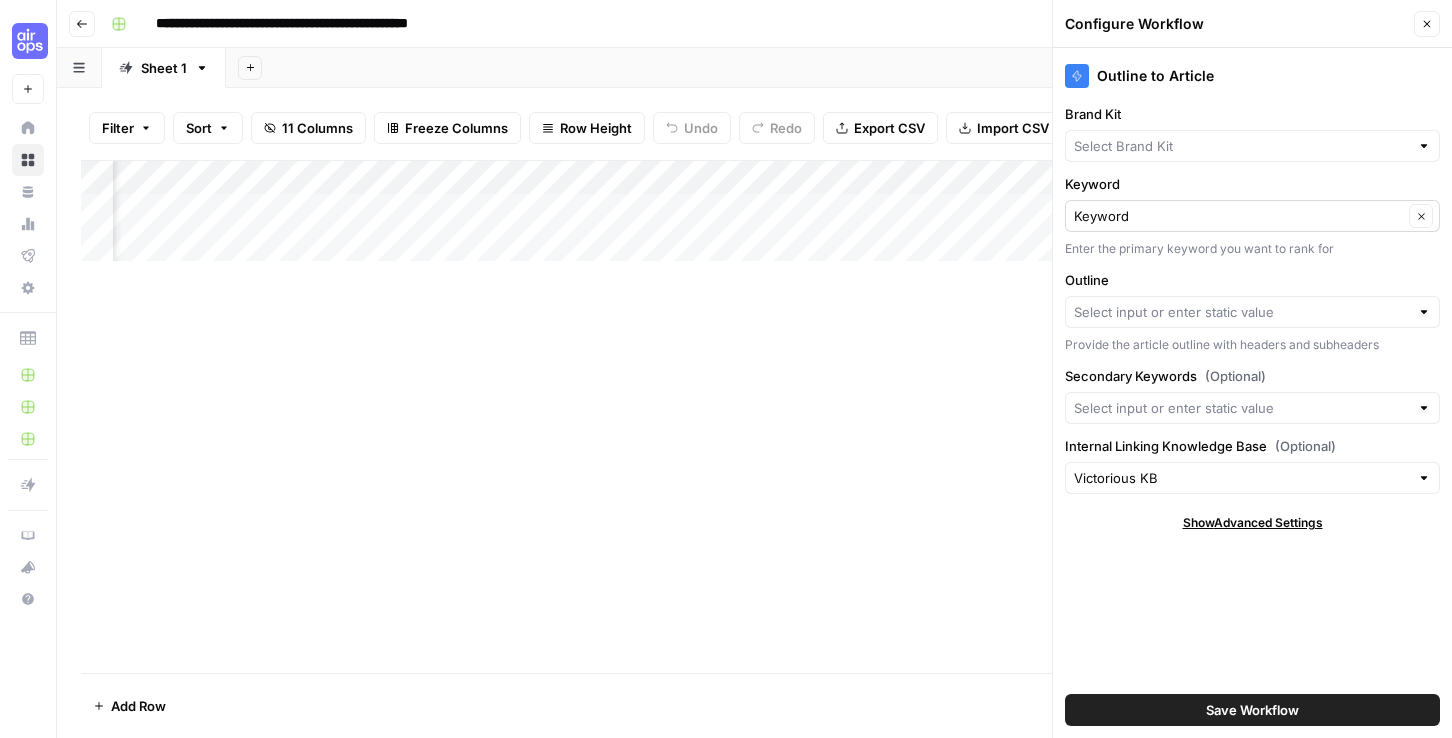 type on "Victorious" 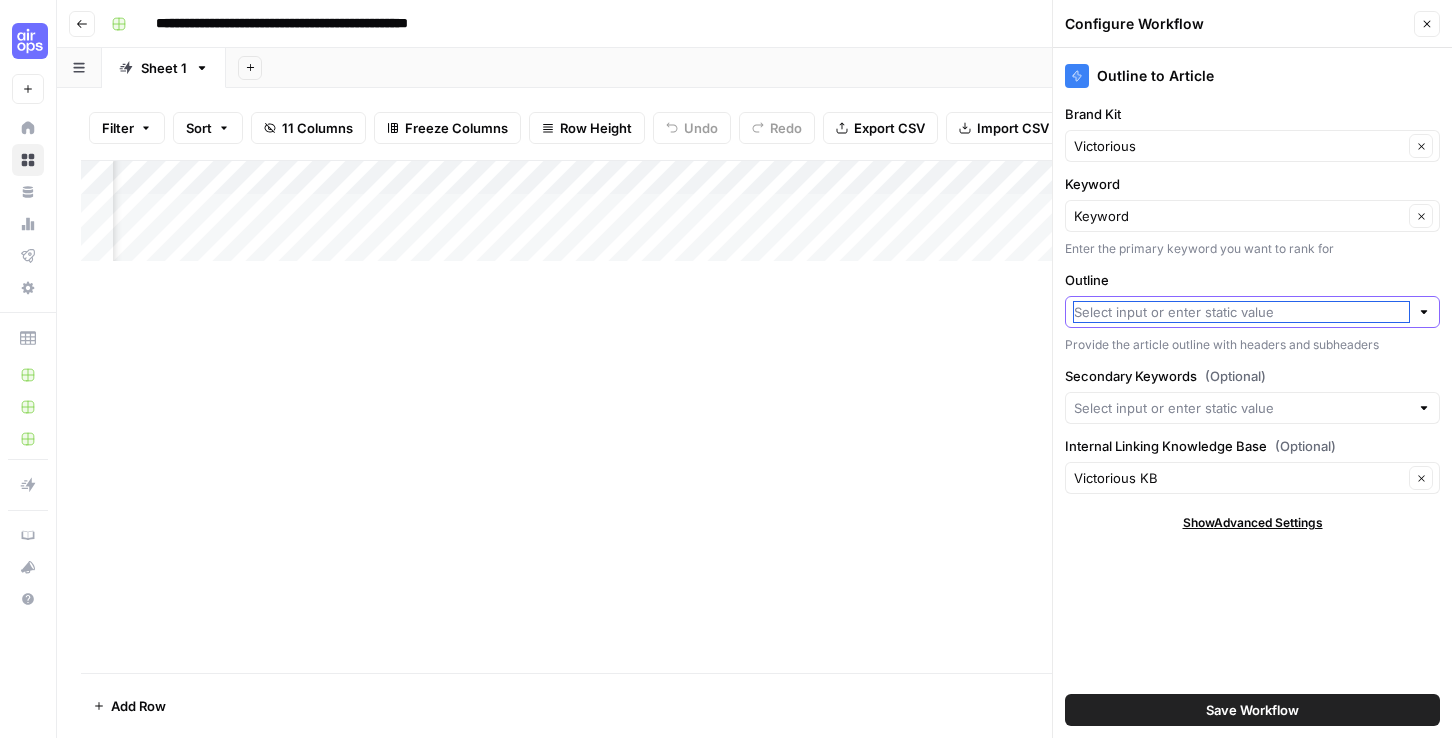 click on "Outline" at bounding box center [1241, 312] 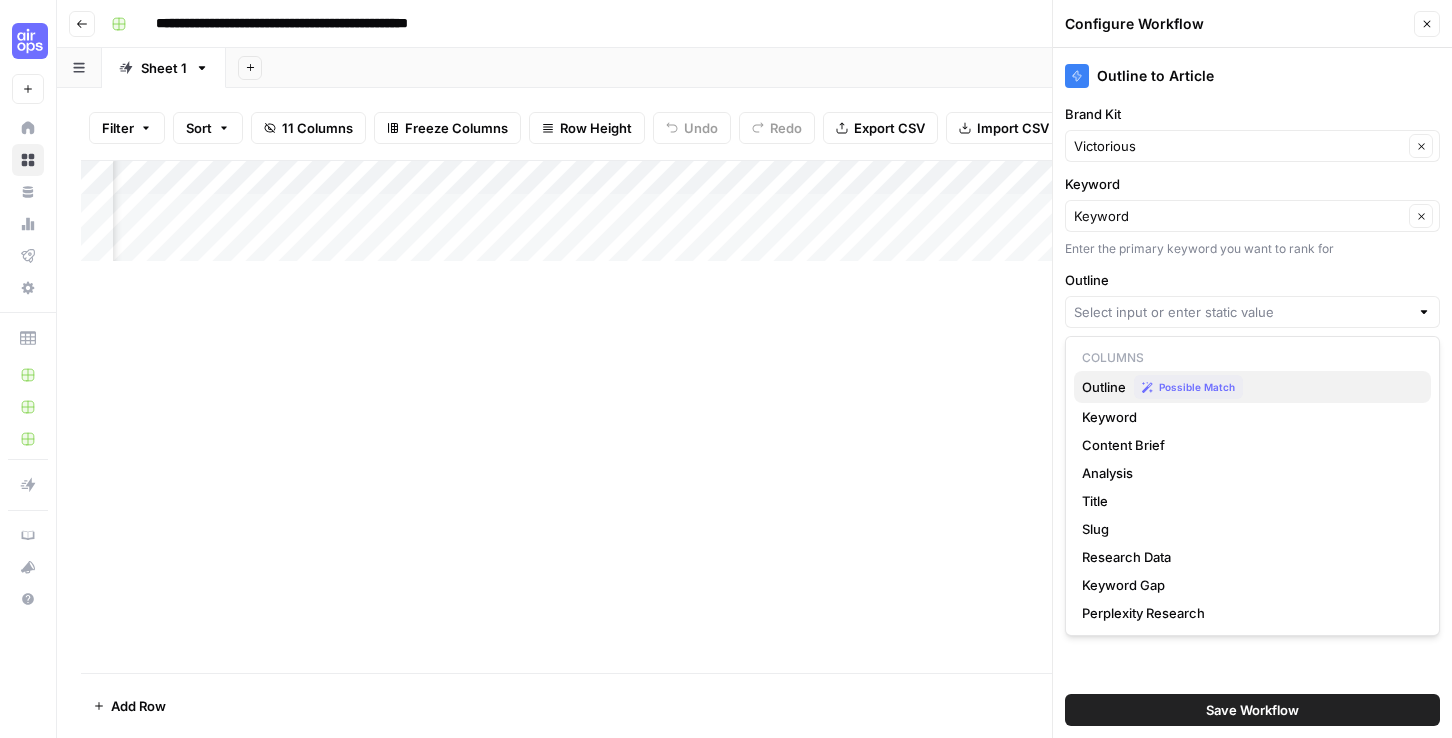 click on "Outline" at bounding box center (1104, 387) 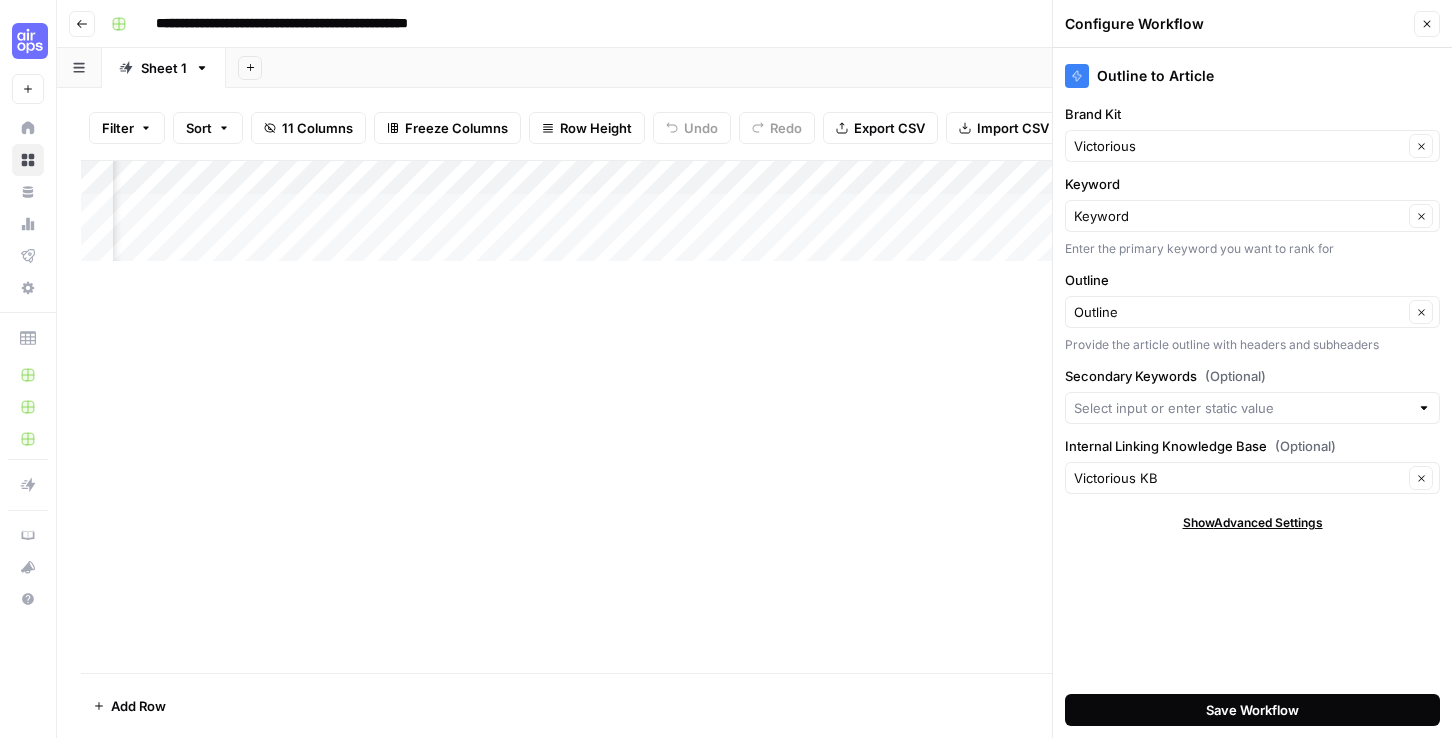 click on "Save Workflow" at bounding box center [1252, 710] 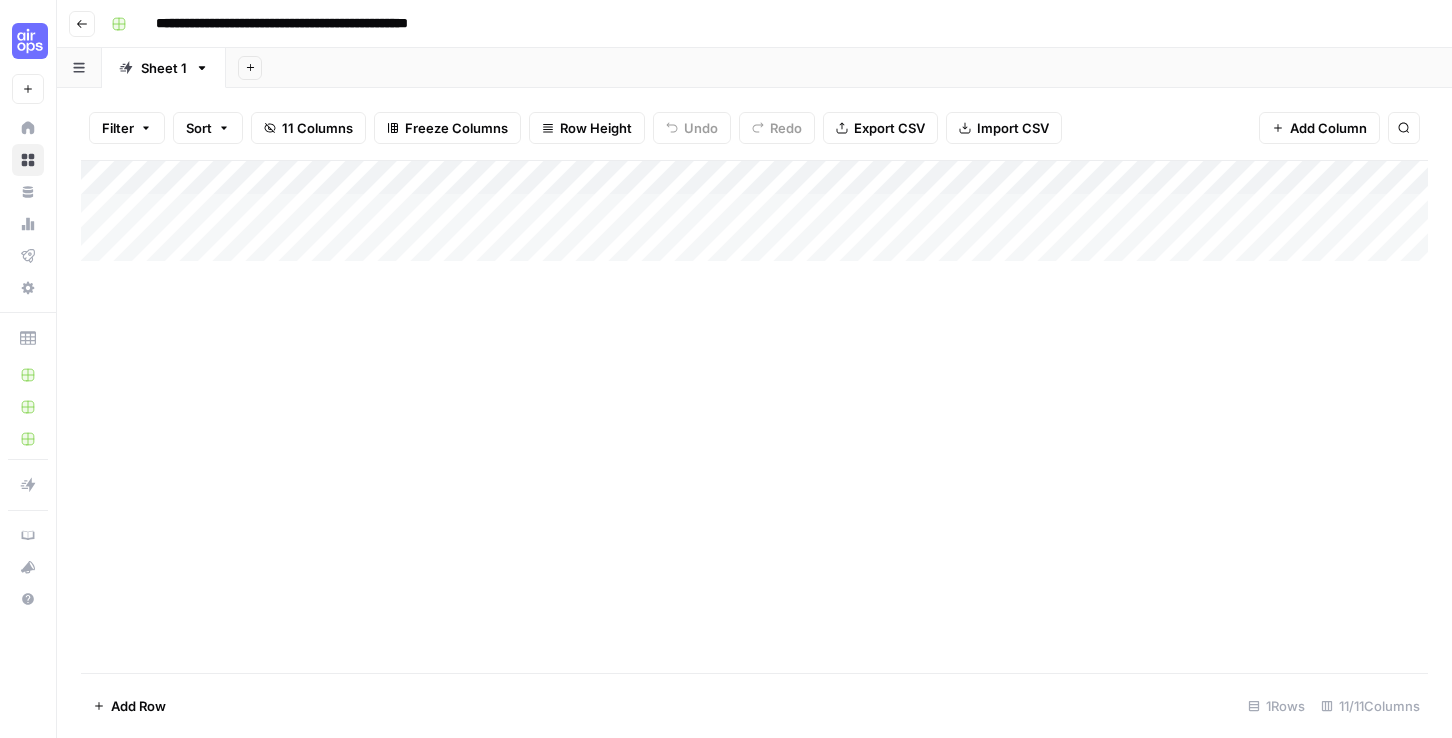 scroll, scrollTop: 0, scrollLeft: 0, axis: both 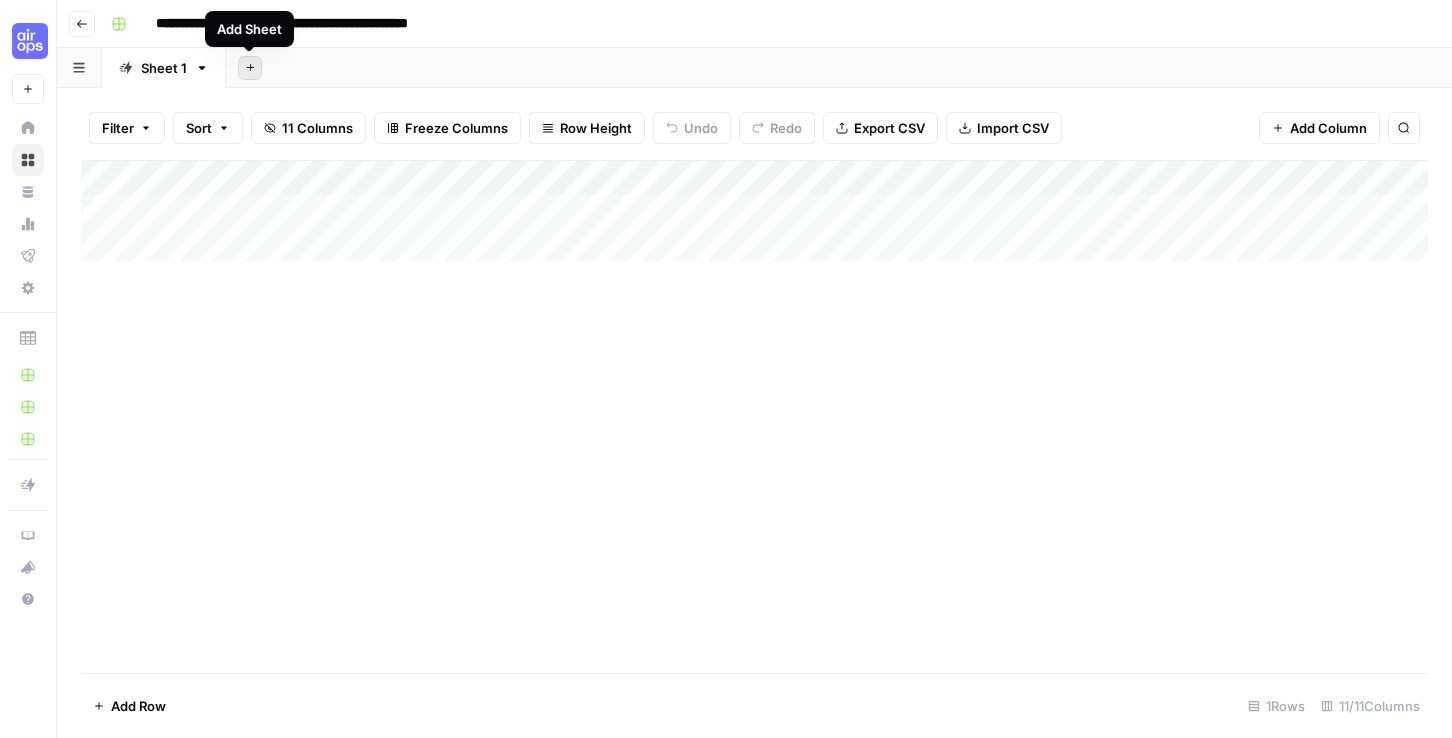 click 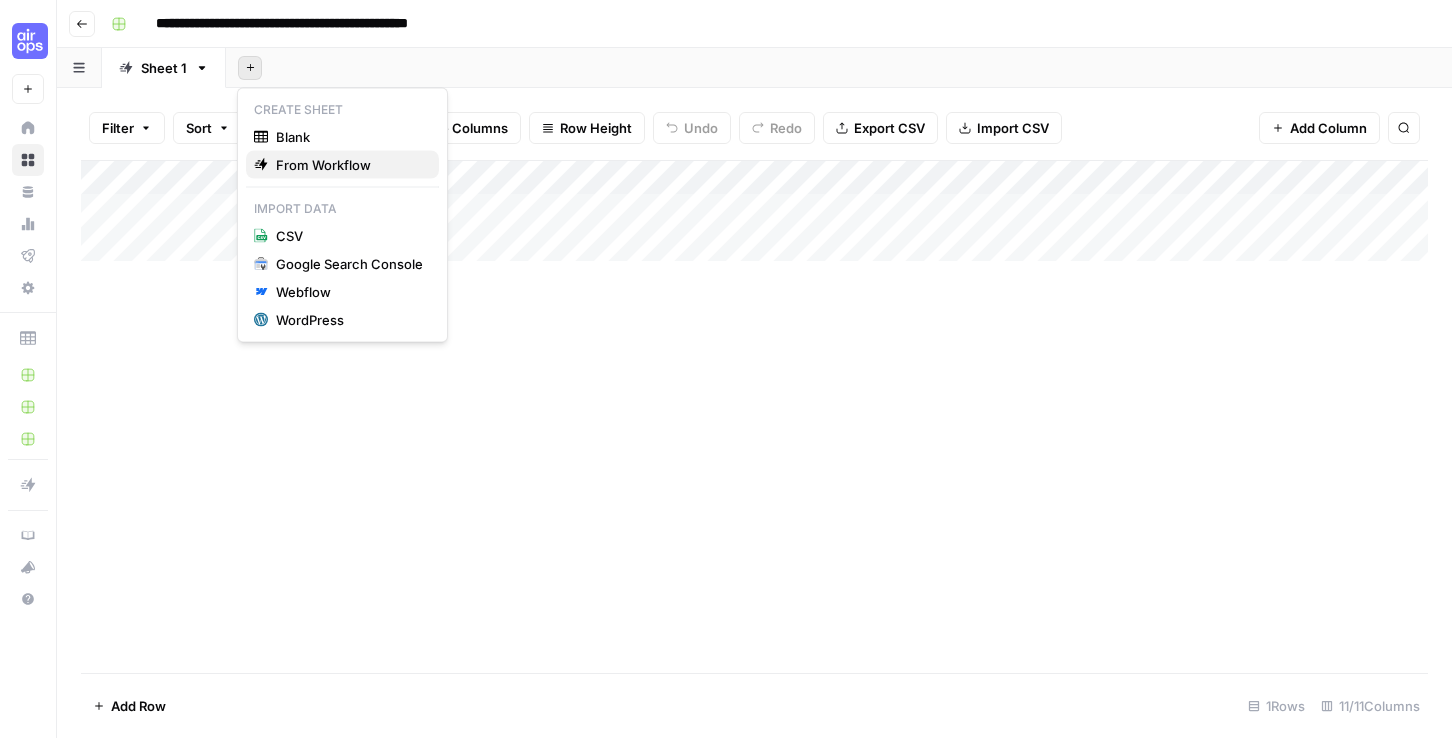 click on "From Workflow" at bounding box center (323, 165) 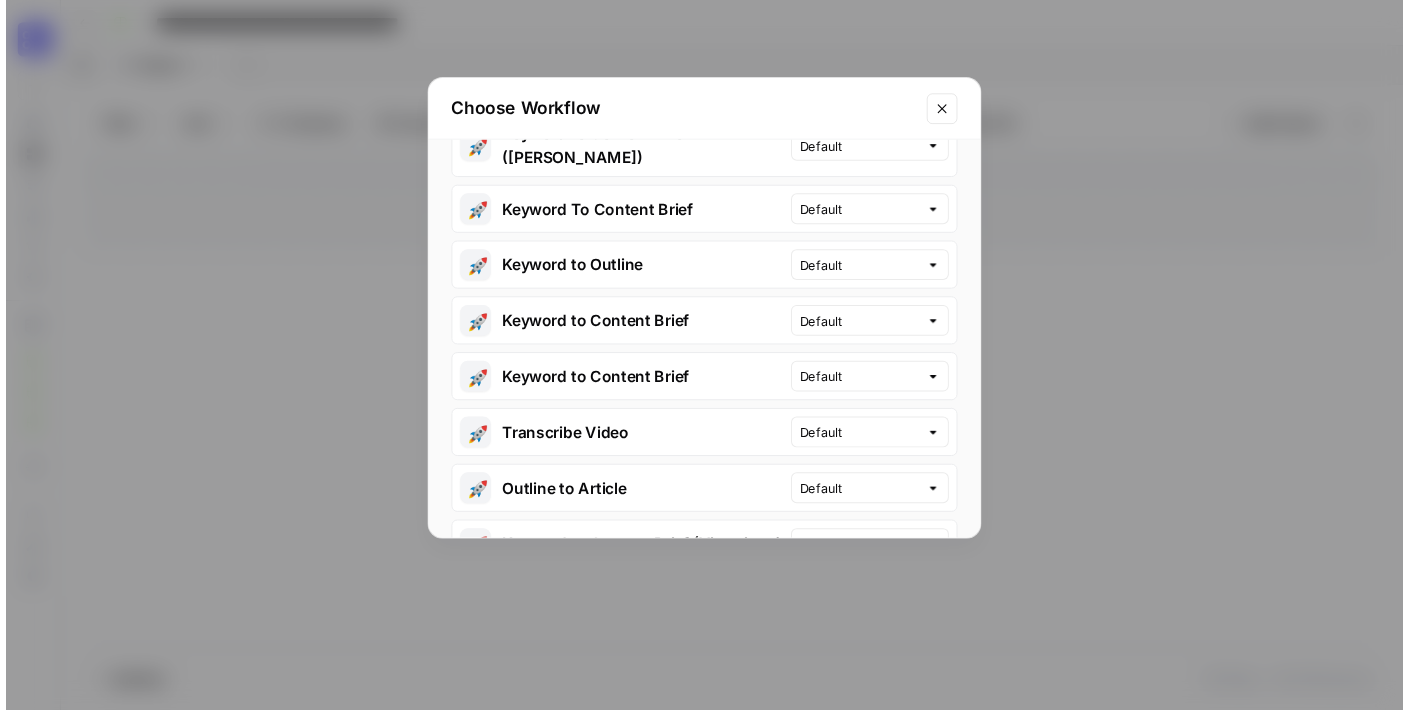 scroll, scrollTop: 368, scrollLeft: 0, axis: vertical 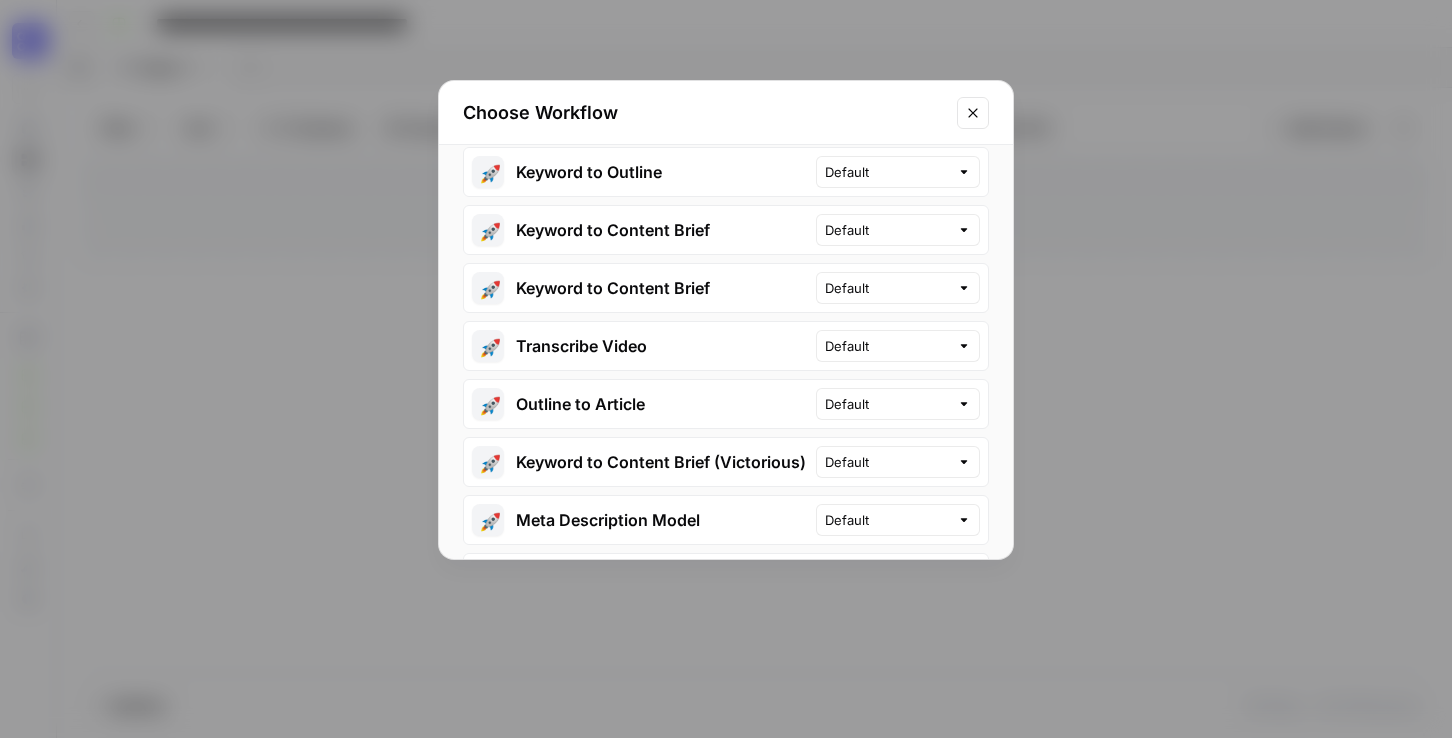 click on "🚀 Keyword to Content Brief (Victorious)" at bounding box center (640, 462) 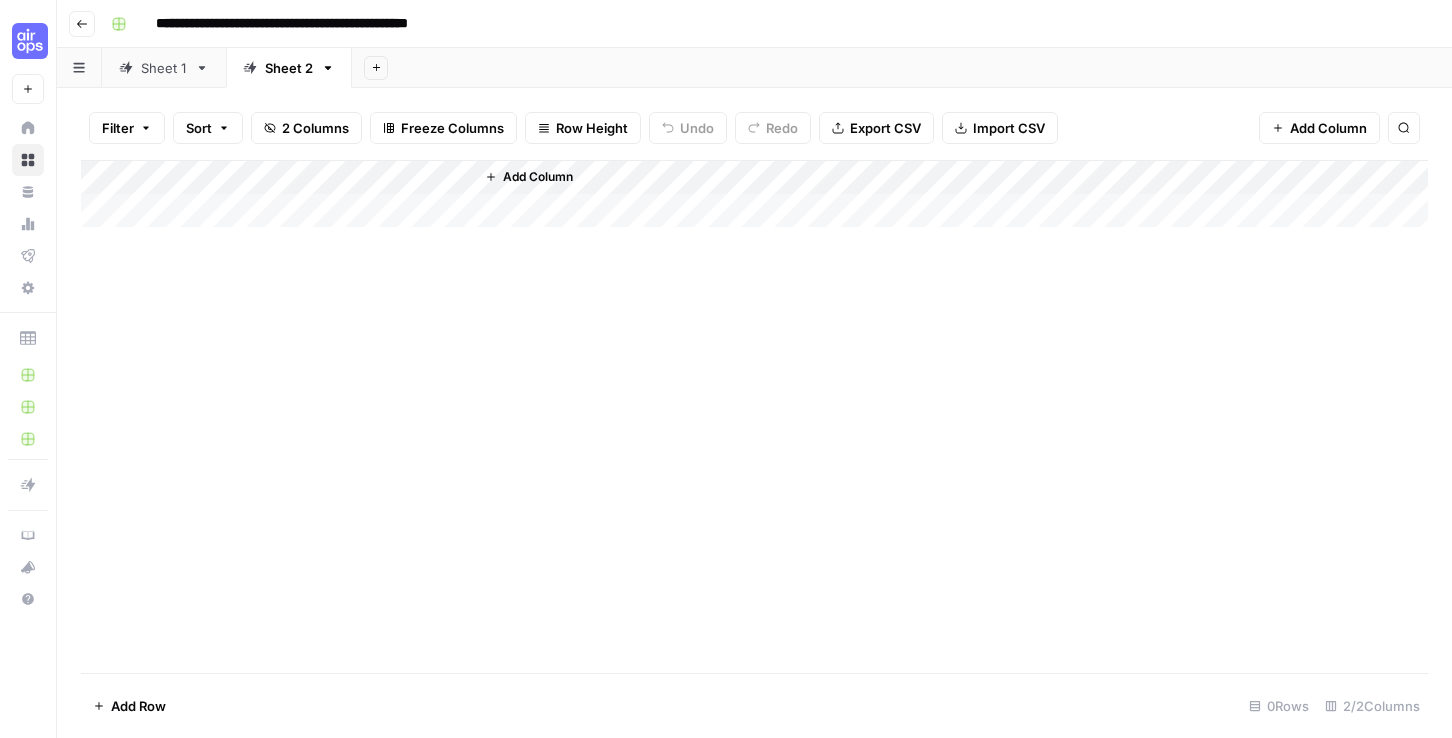 click on "Add Column" at bounding box center (754, 194) 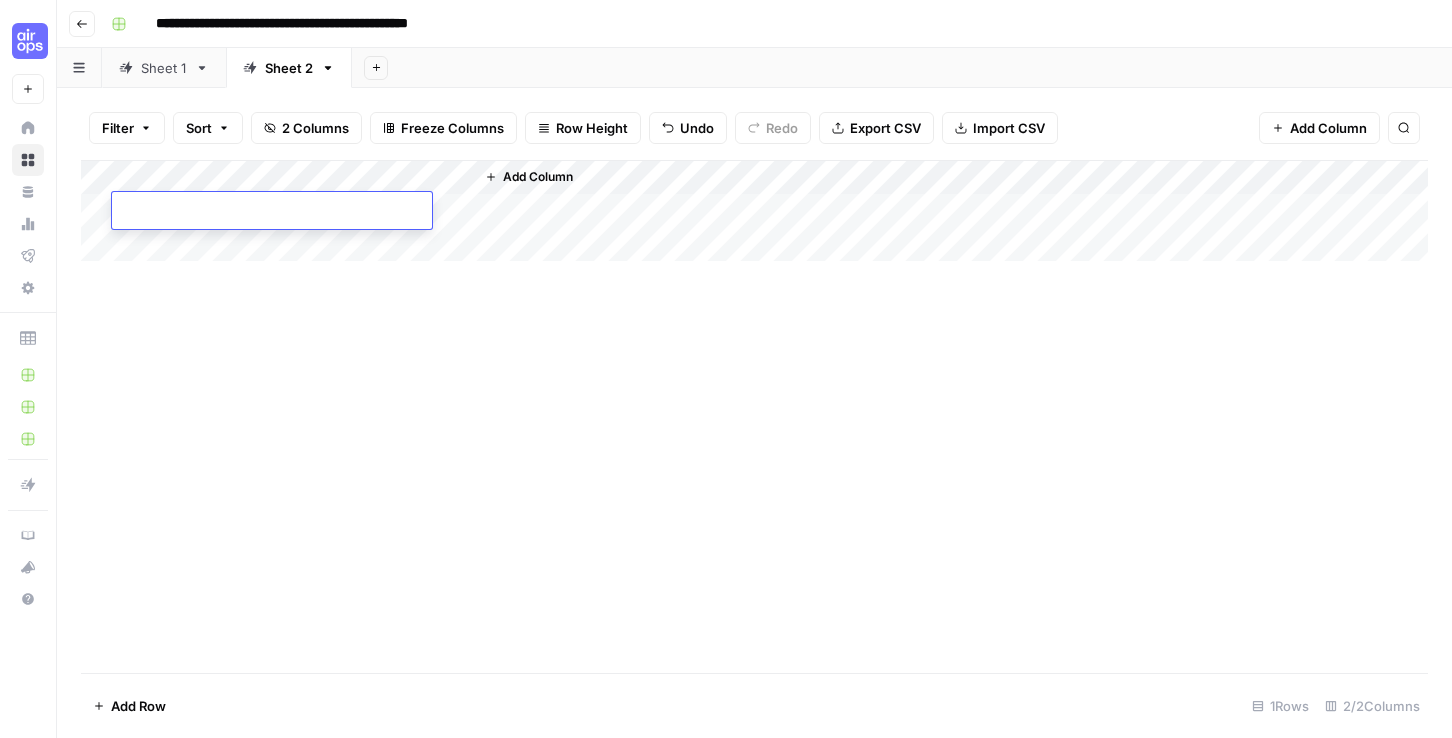 click at bounding box center [272, 212] 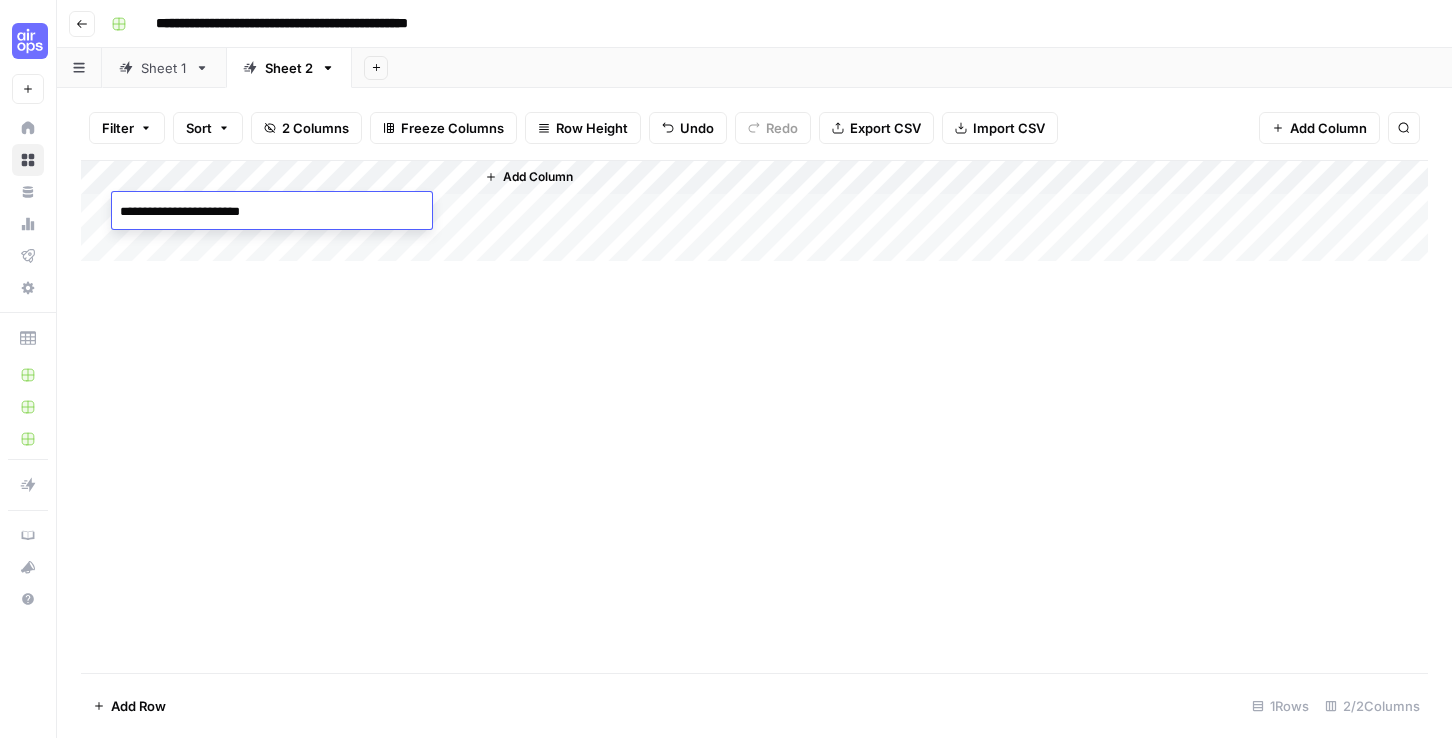 type on "**********" 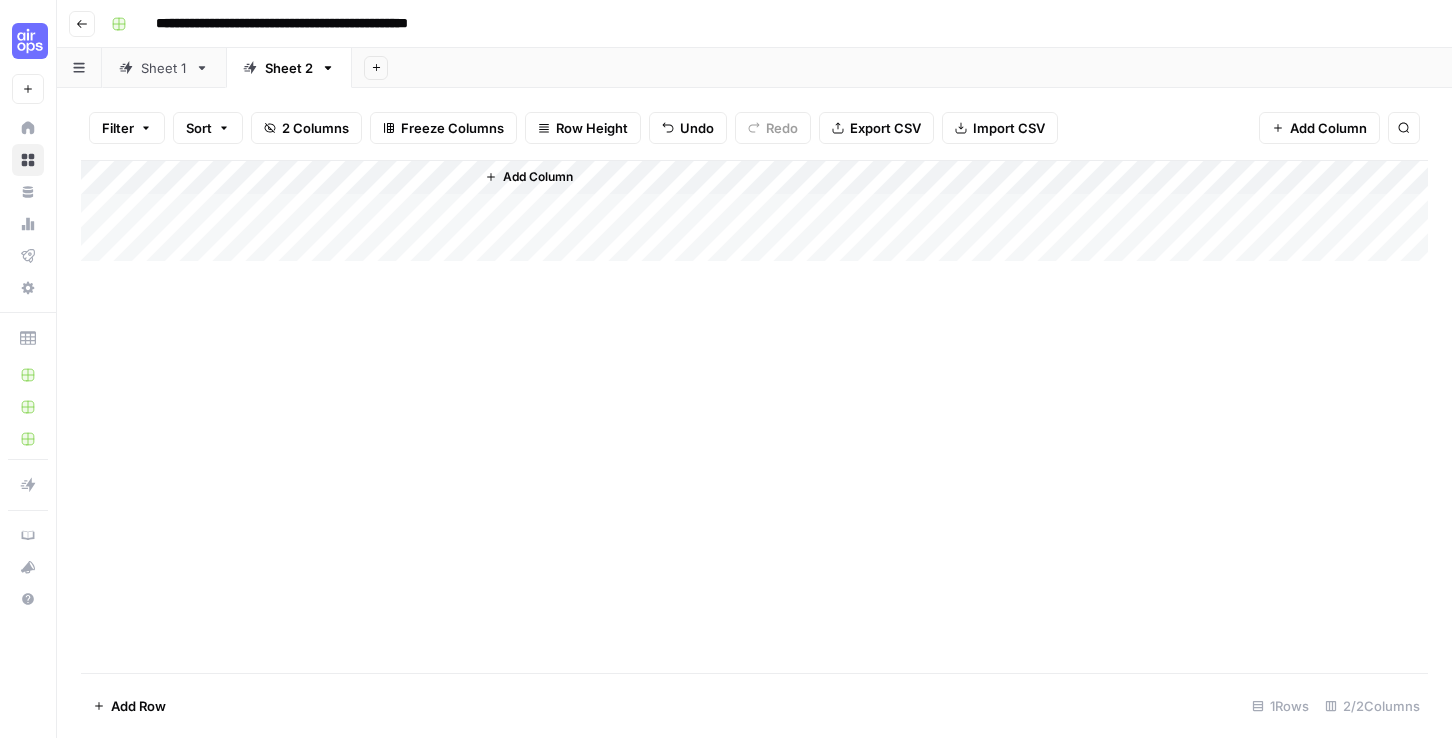click on "Add Column" at bounding box center (754, 416) 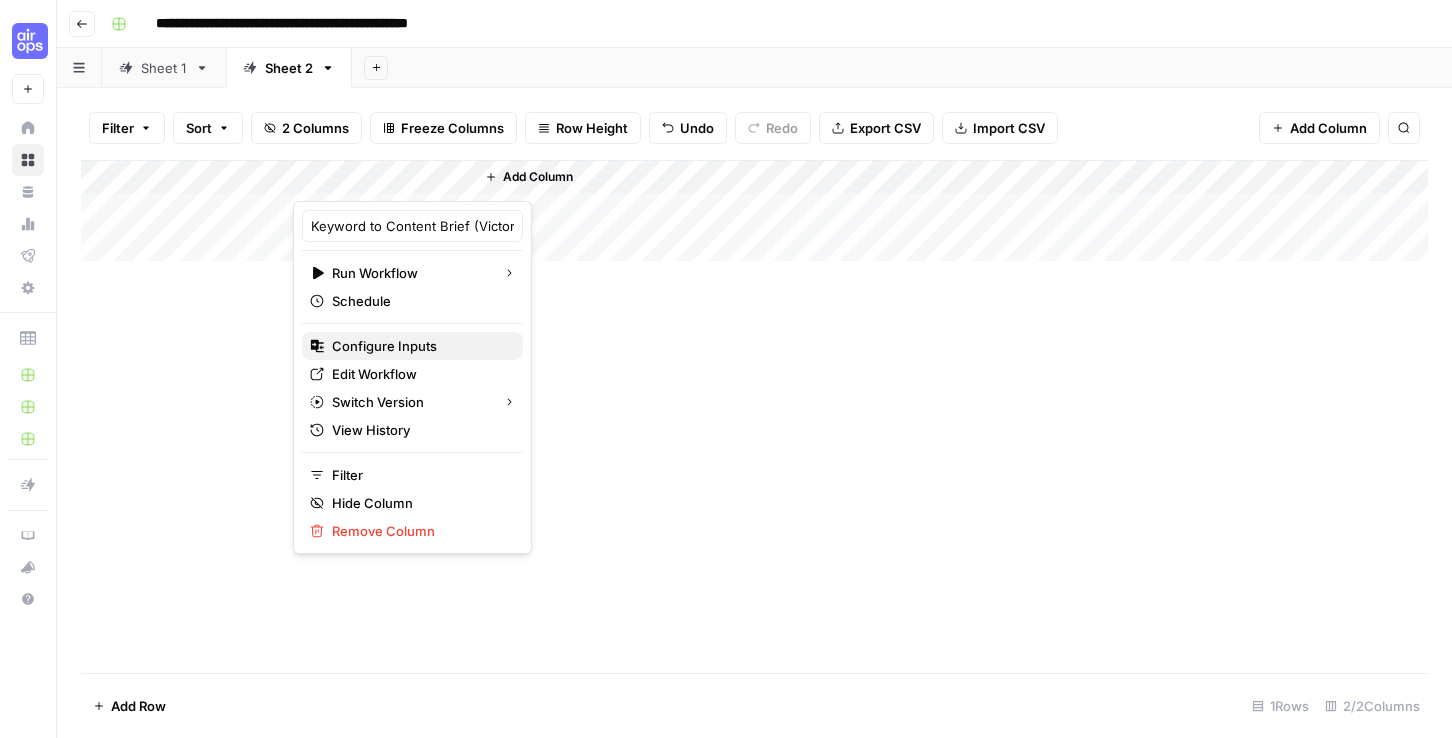 click on "Configure Inputs" at bounding box center [412, 346] 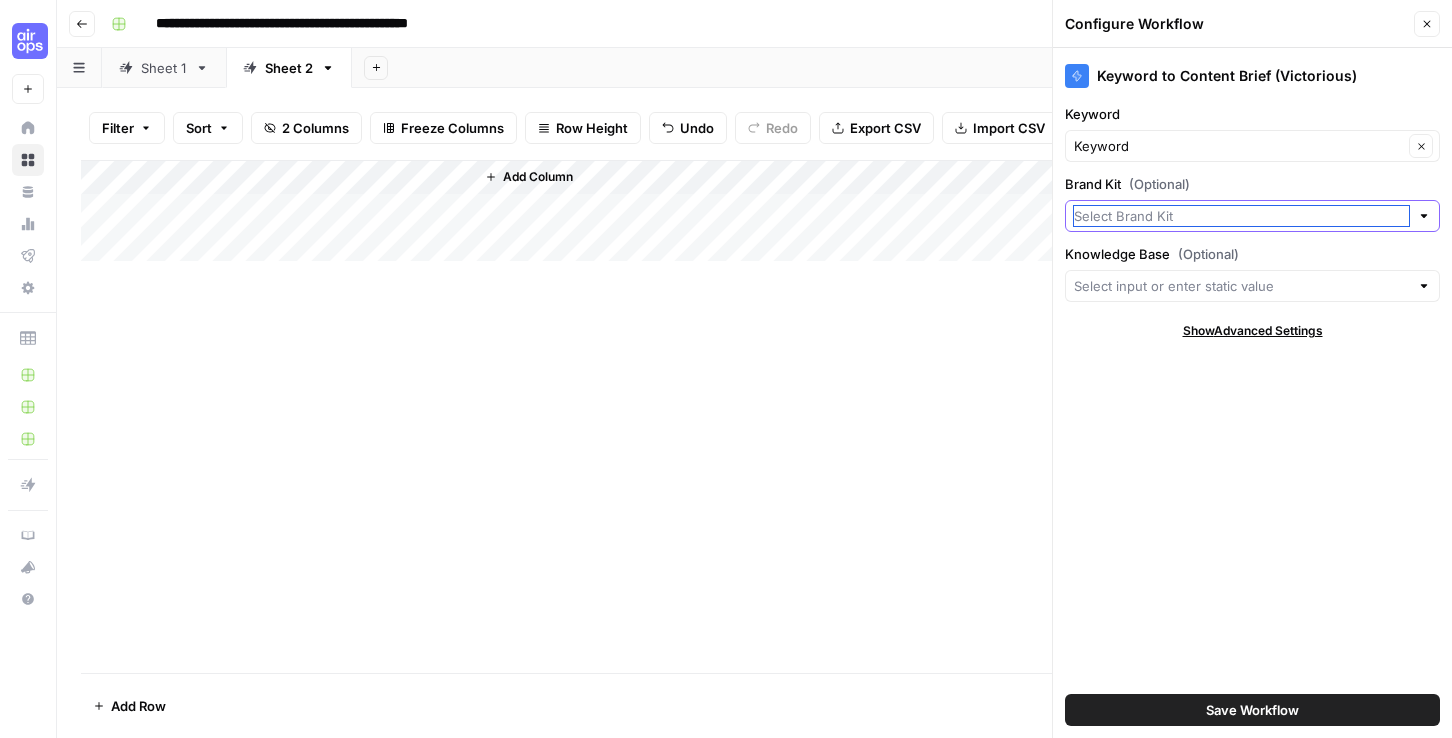 click on "Brand Kit   (Optional)" at bounding box center [1241, 216] 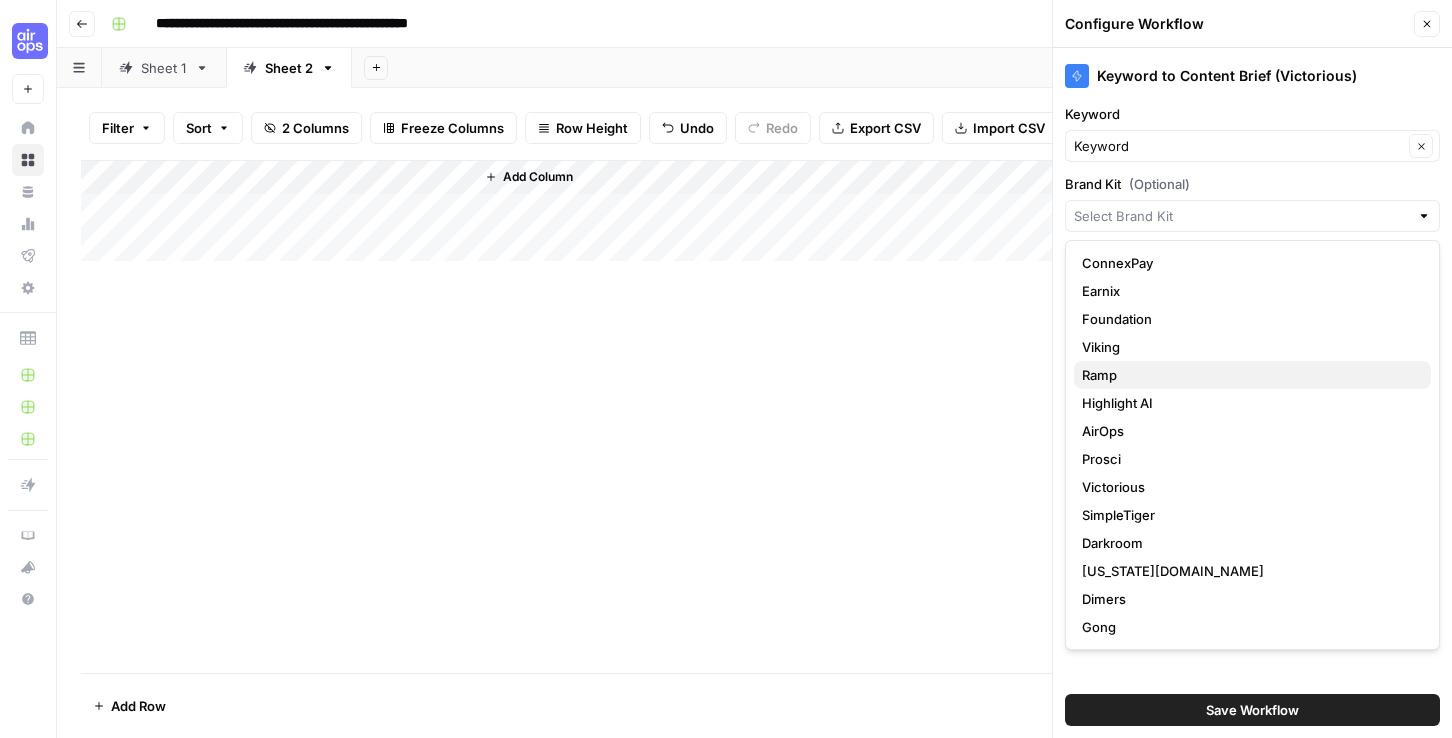 type 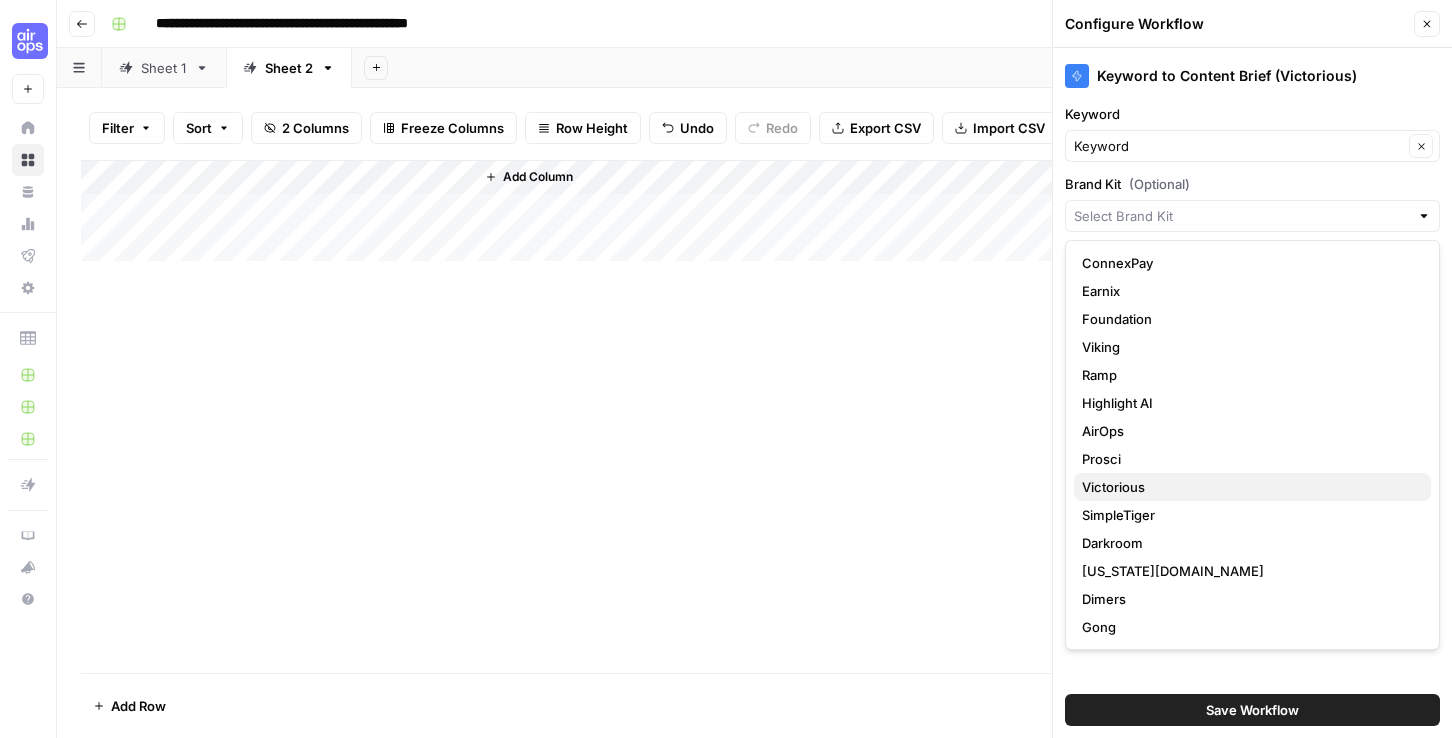 click on "Victorious" at bounding box center [1113, 487] 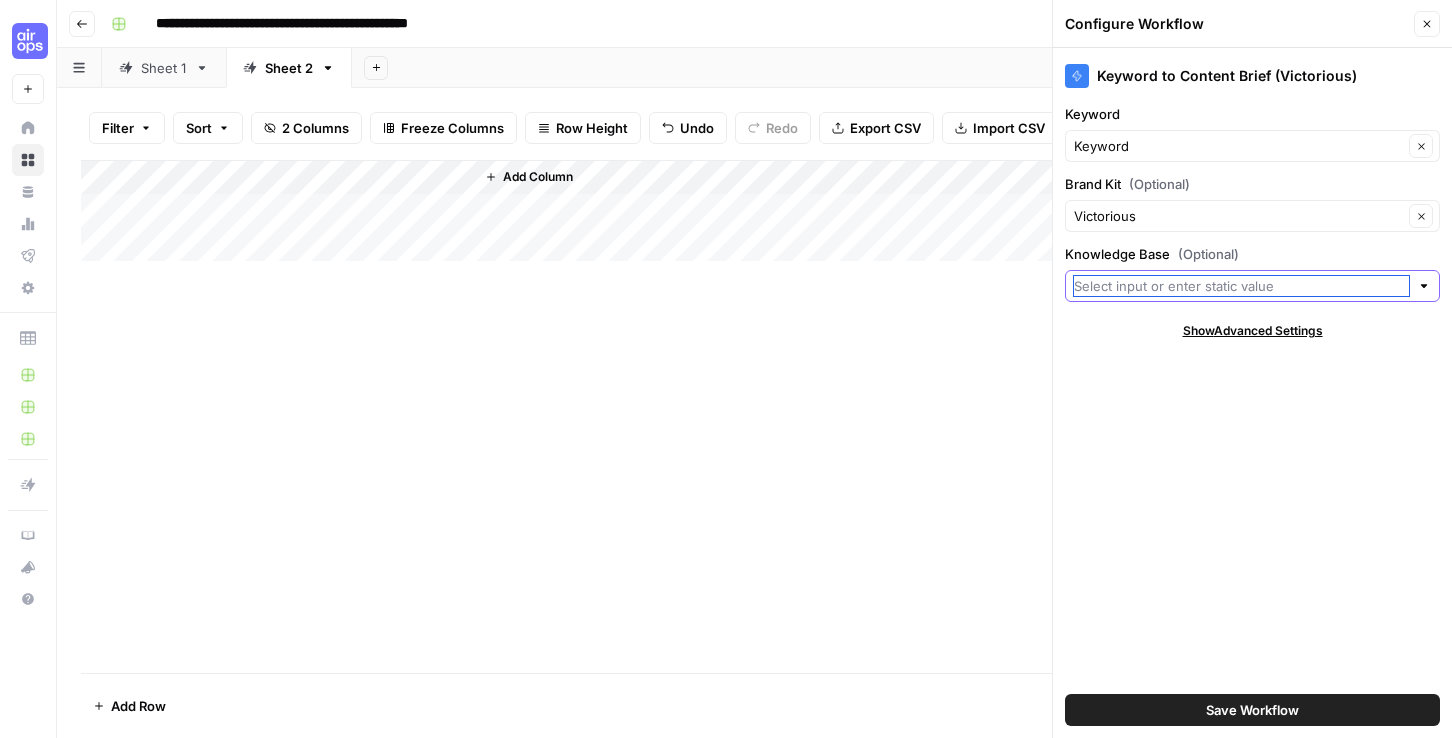 click on "Knowledge Base   (Optional)" at bounding box center [1241, 286] 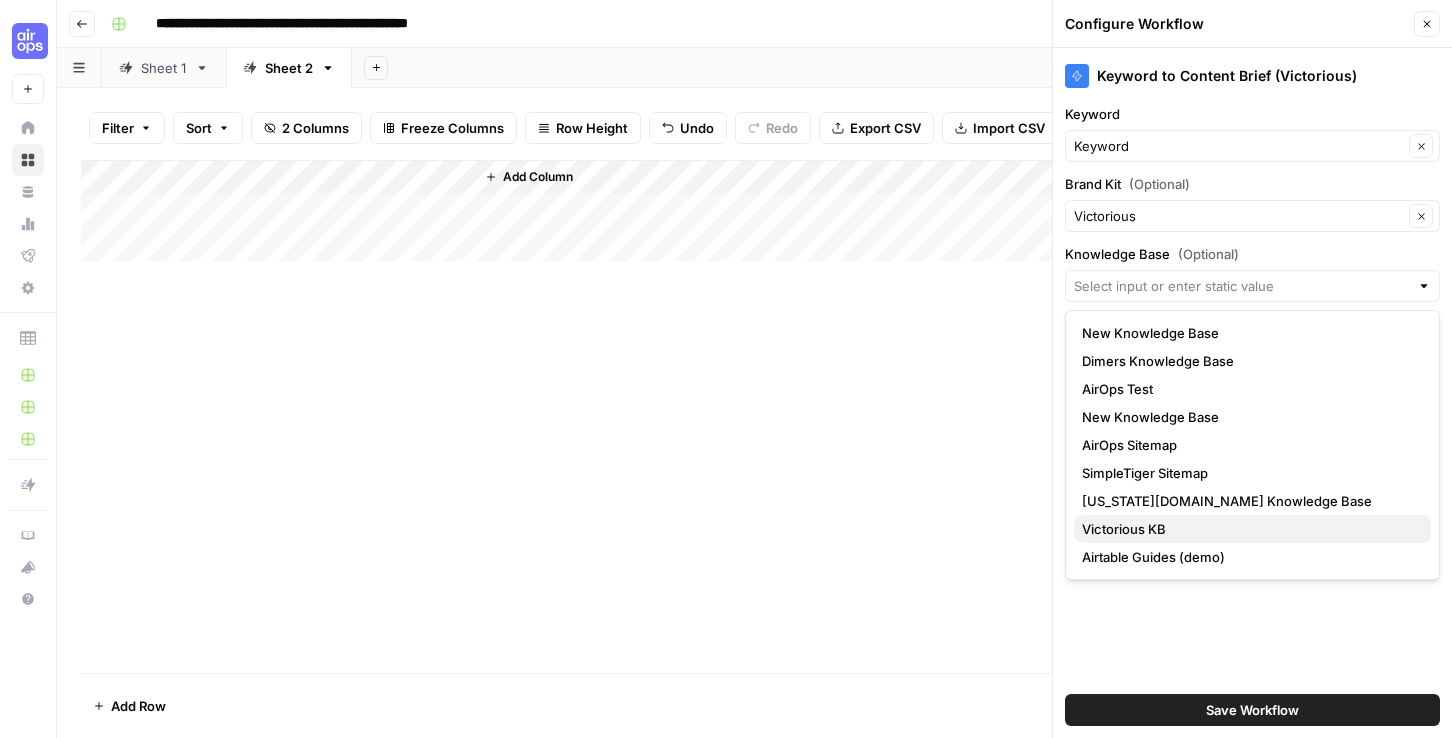 click on "Victorious KB" at bounding box center [1124, 529] 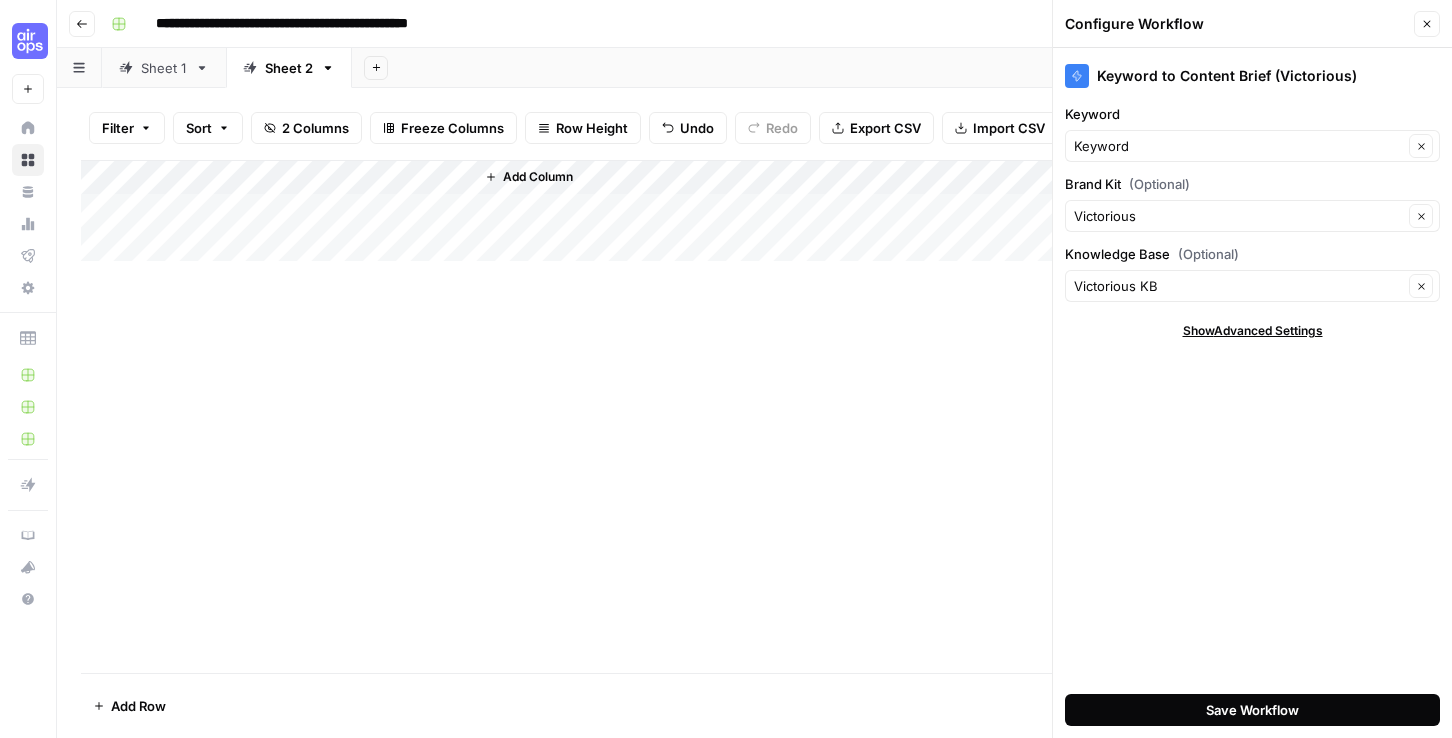 click on "Save Workflow" at bounding box center [1252, 710] 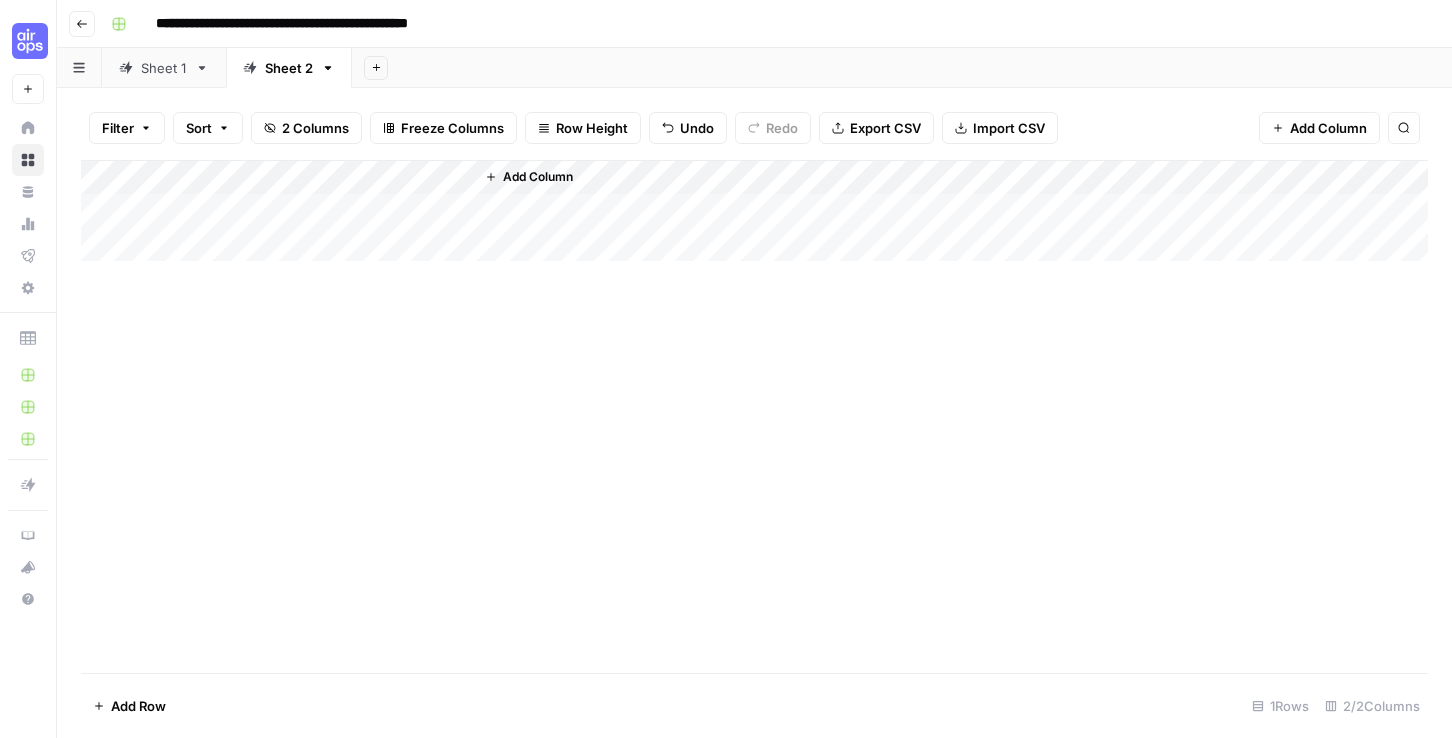 click on "Add Column" at bounding box center (754, 211) 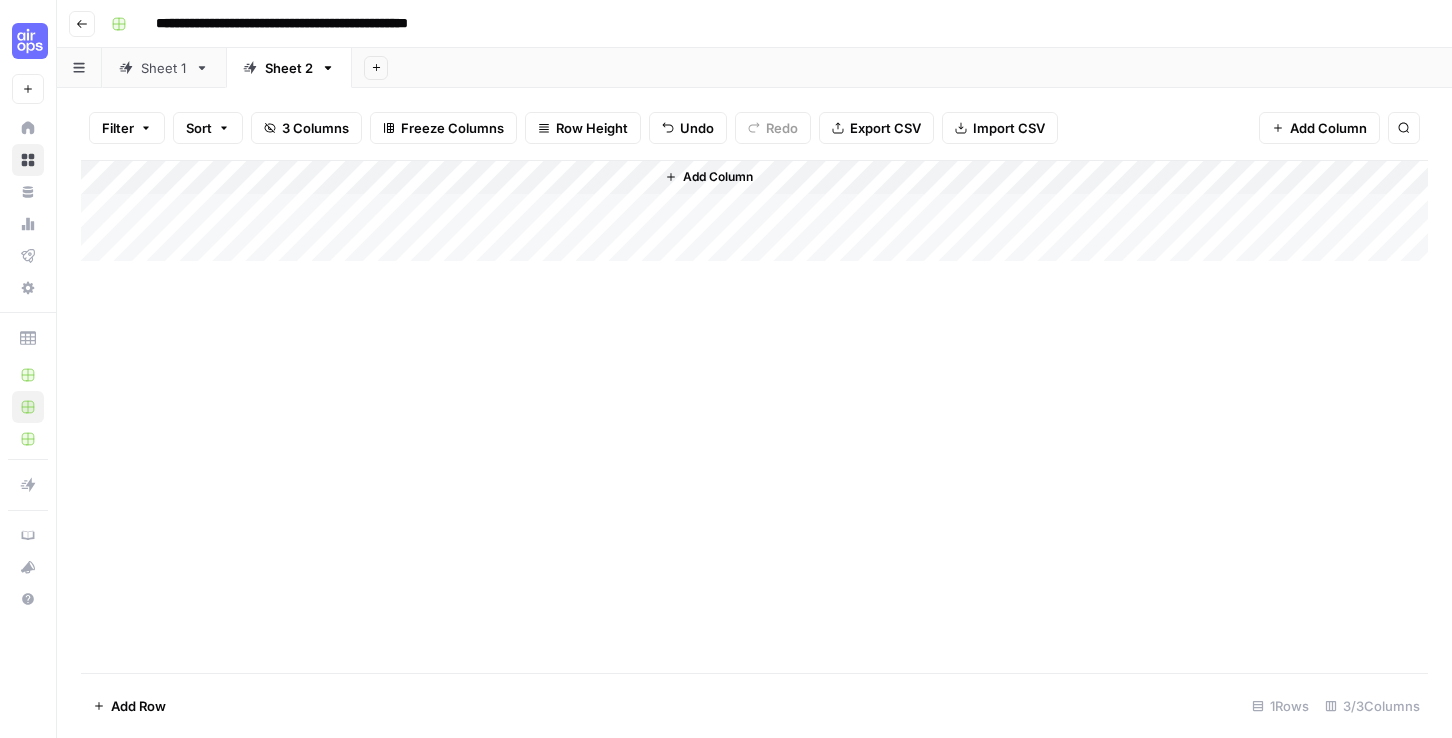 click on "Sheet 1" at bounding box center [164, 68] 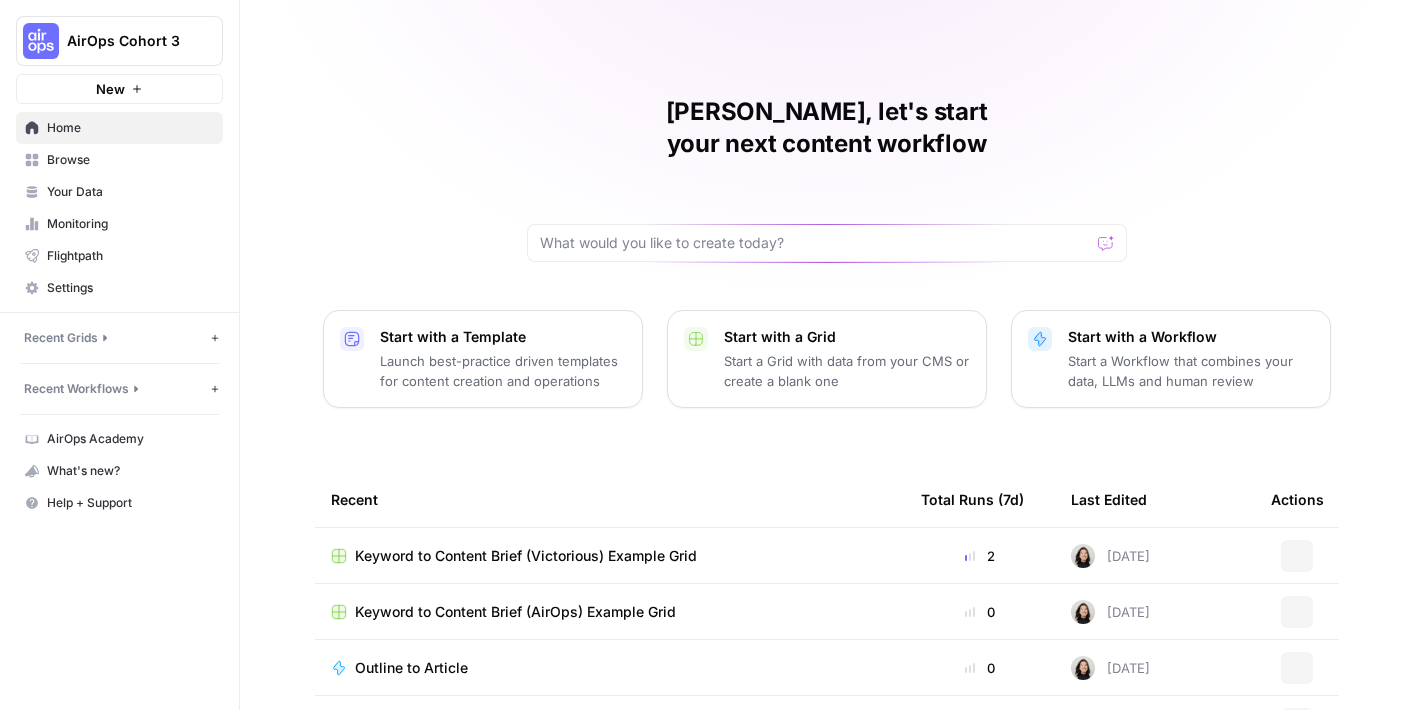 scroll, scrollTop: 0, scrollLeft: 0, axis: both 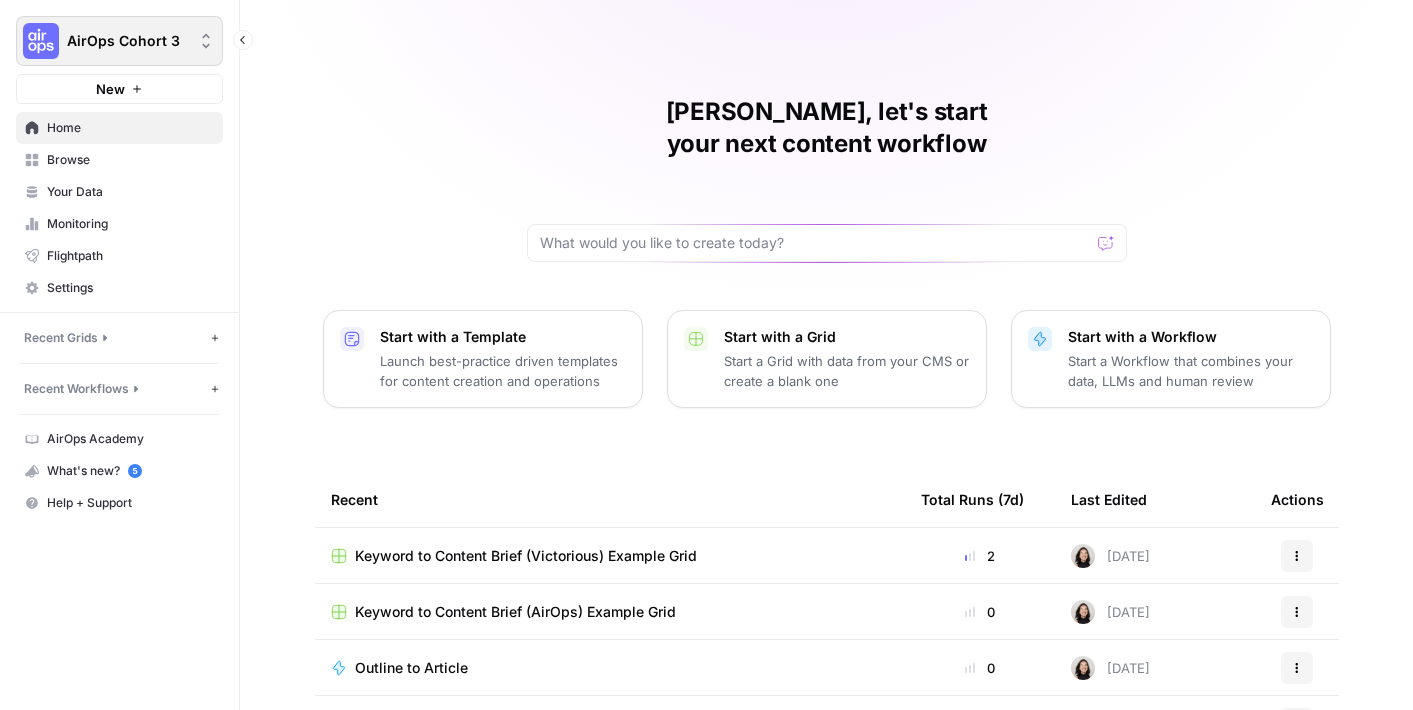 click 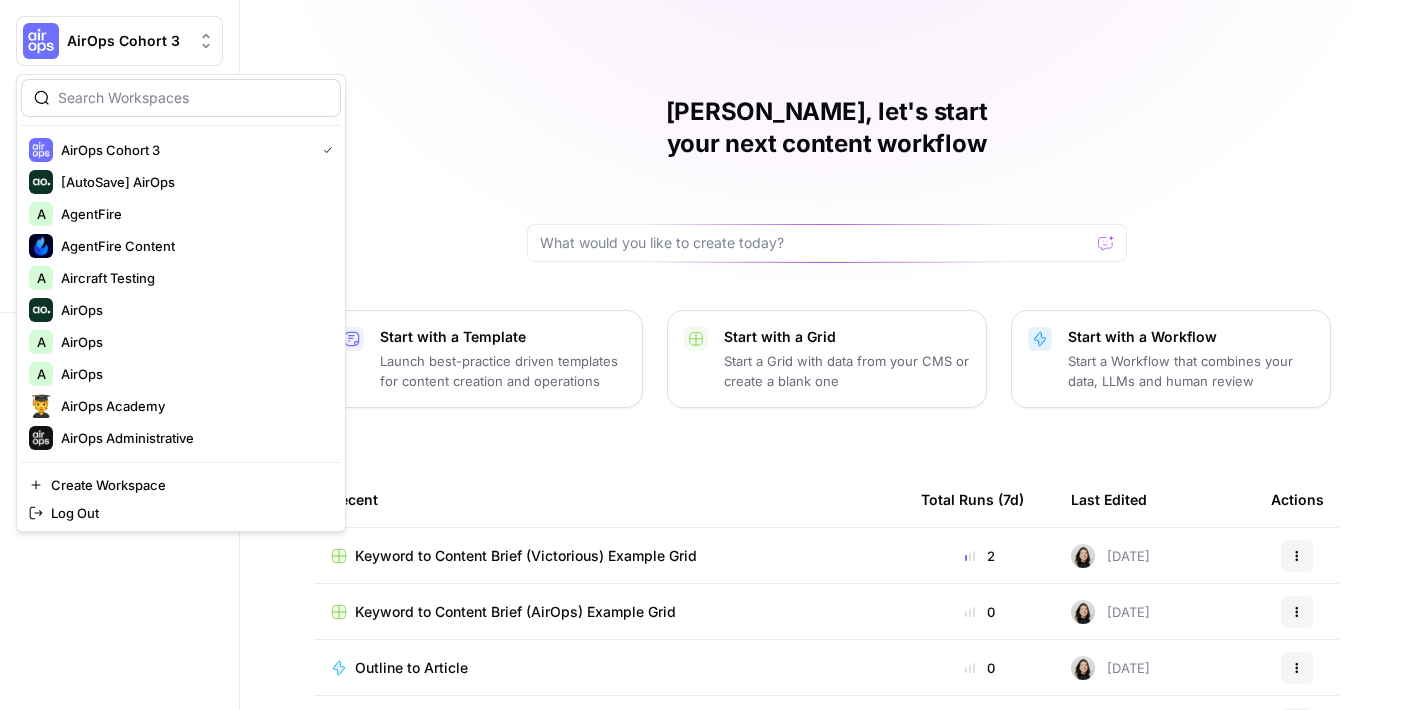 click at bounding box center [181, 98] 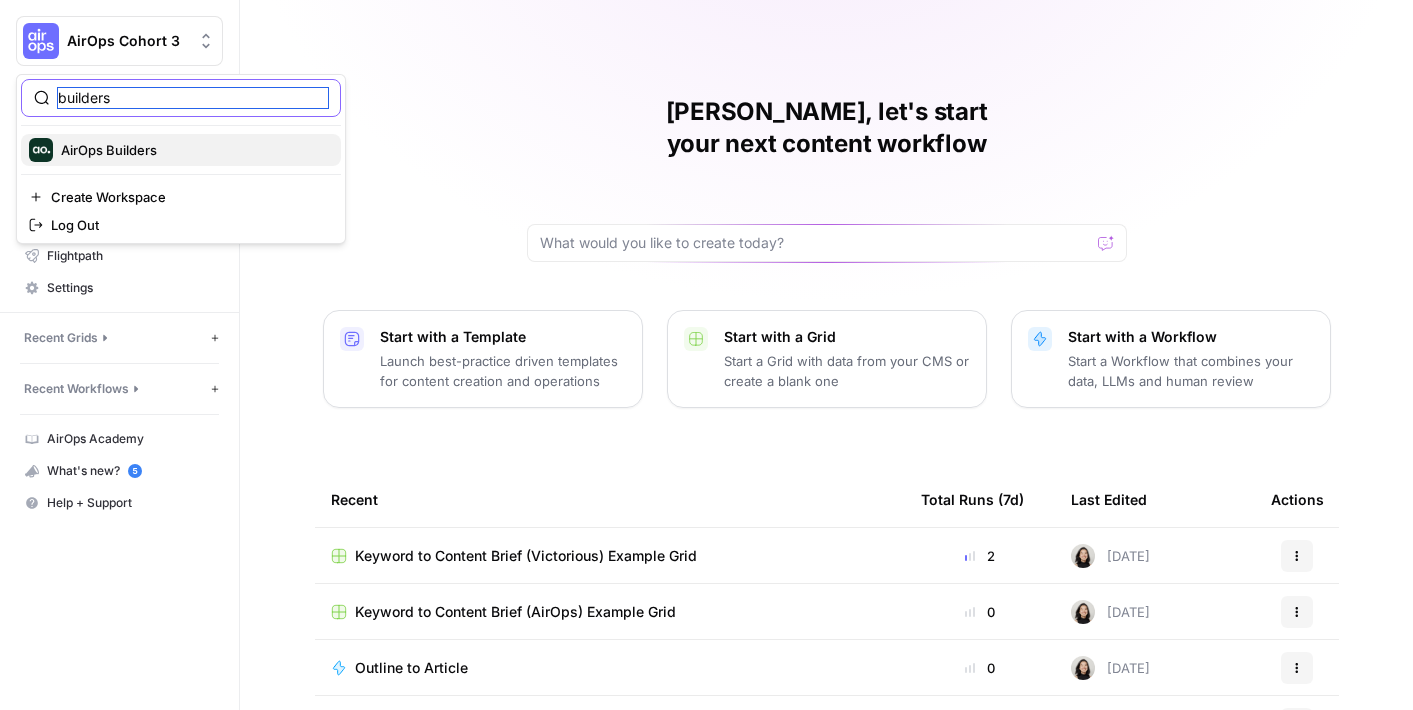 type on "builders" 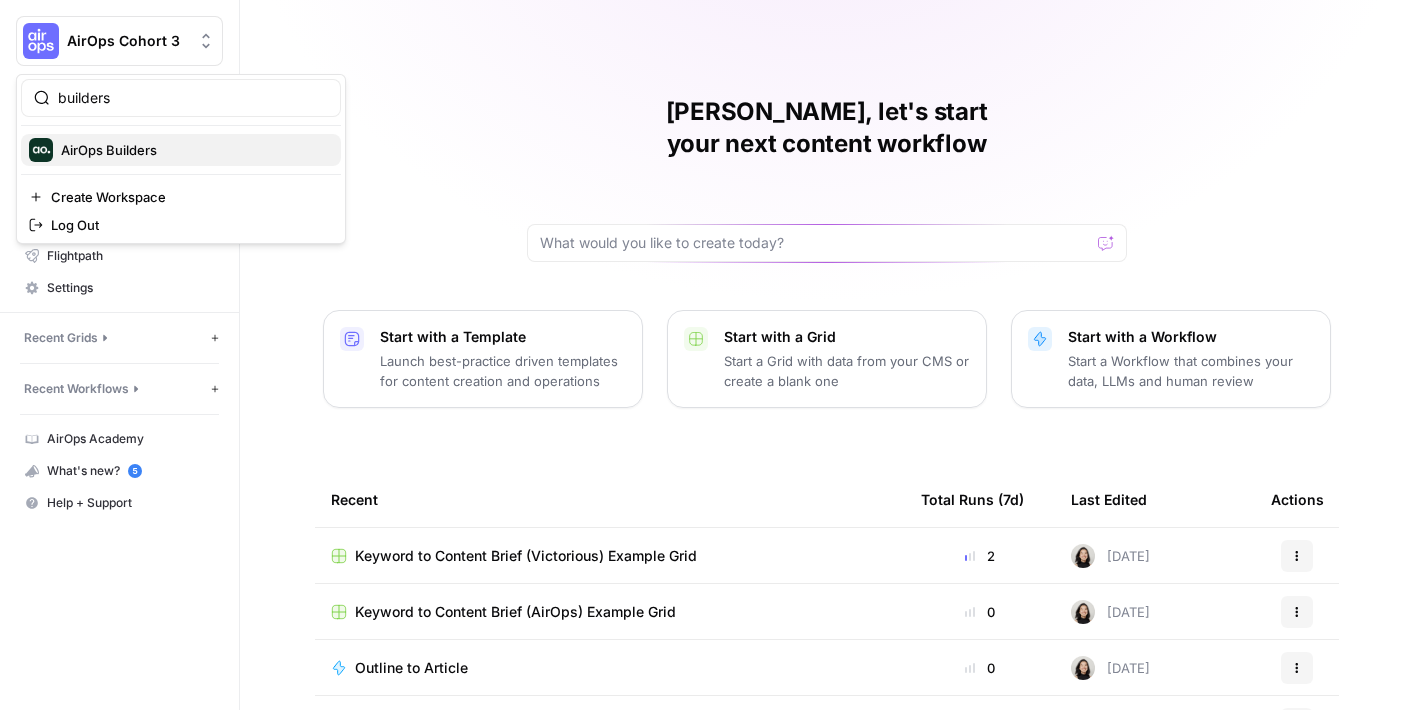 click on "AirOps Builders" at bounding box center [109, 150] 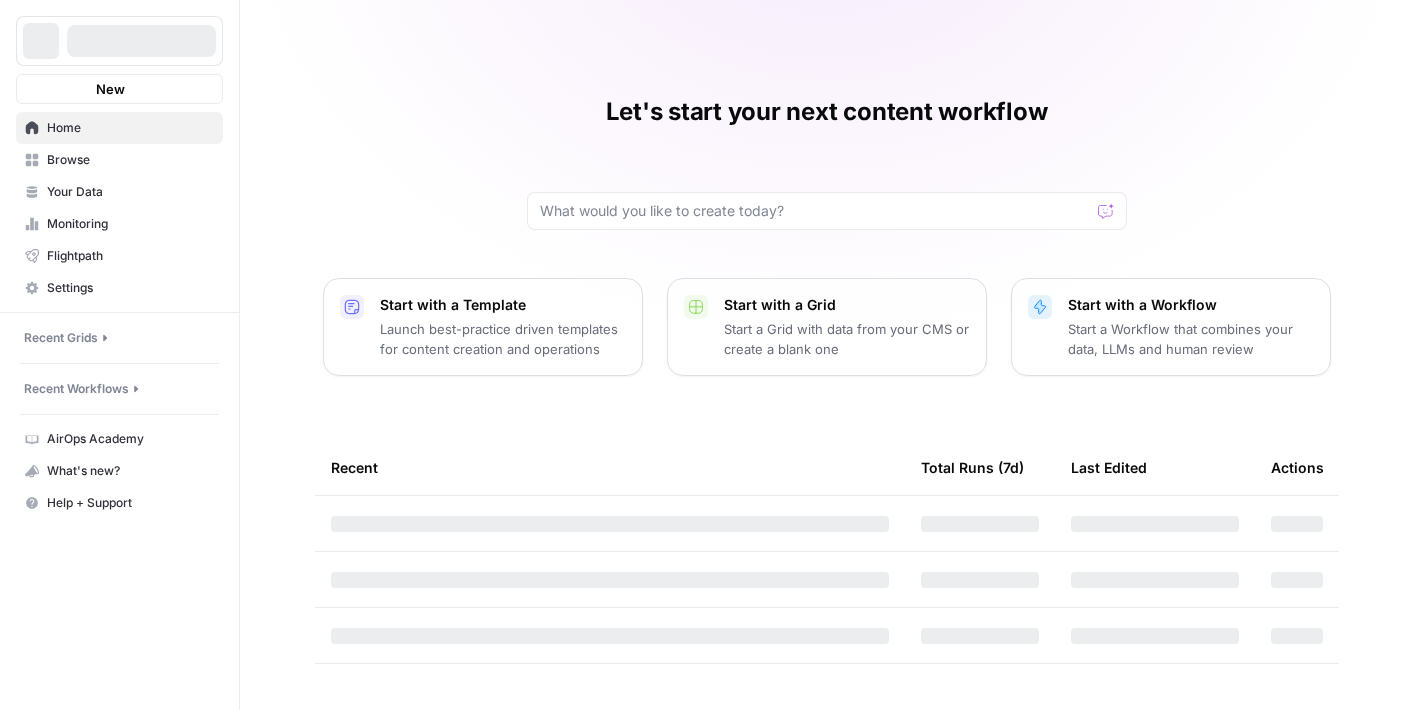 scroll, scrollTop: 0, scrollLeft: 0, axis: both 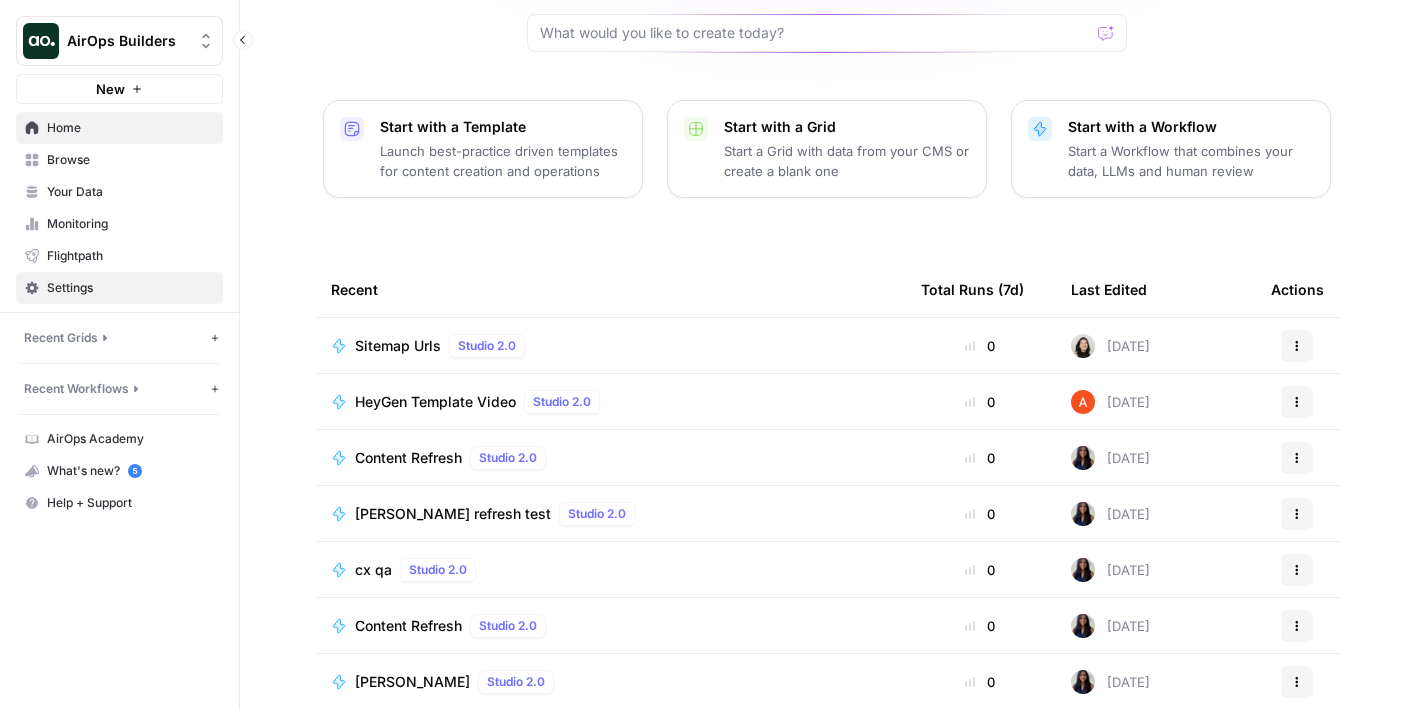 click on "Settings" at bounding box center (130, 288) 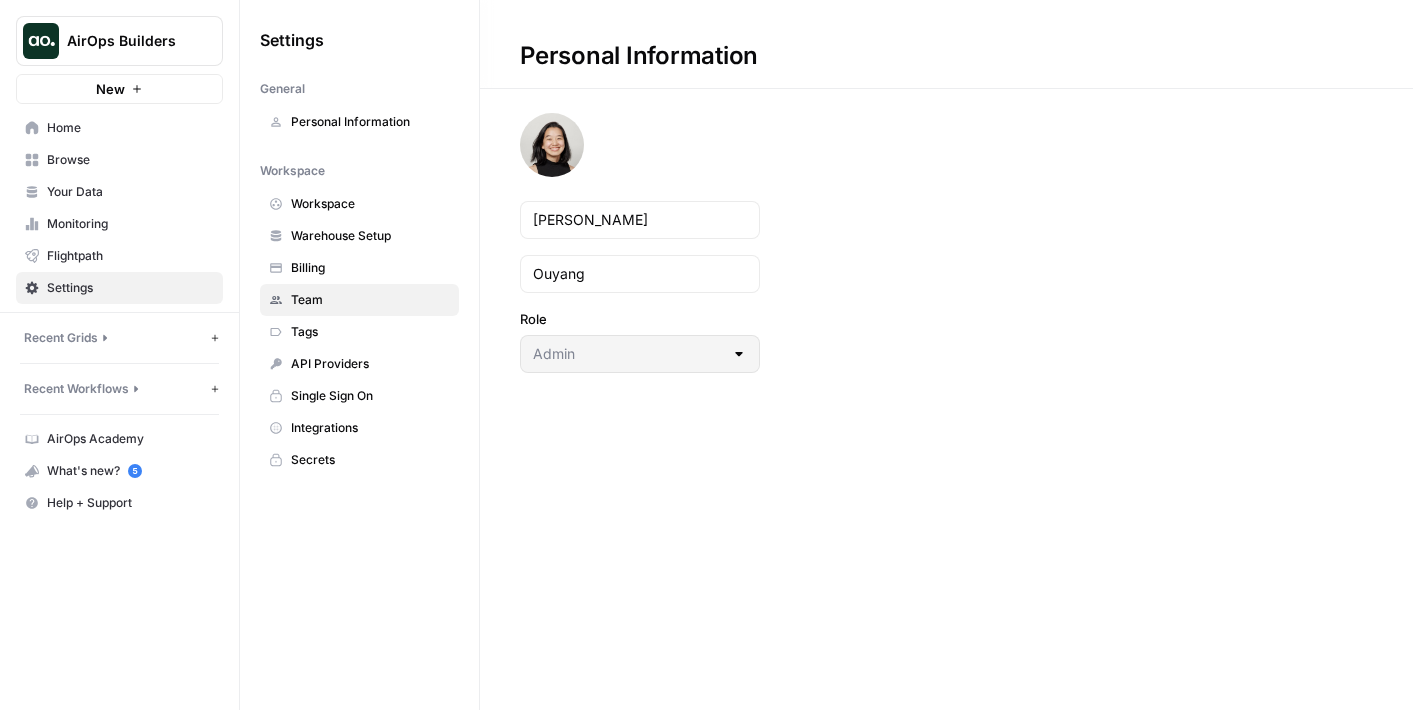click on "Team" at bounding box center [370, 300] 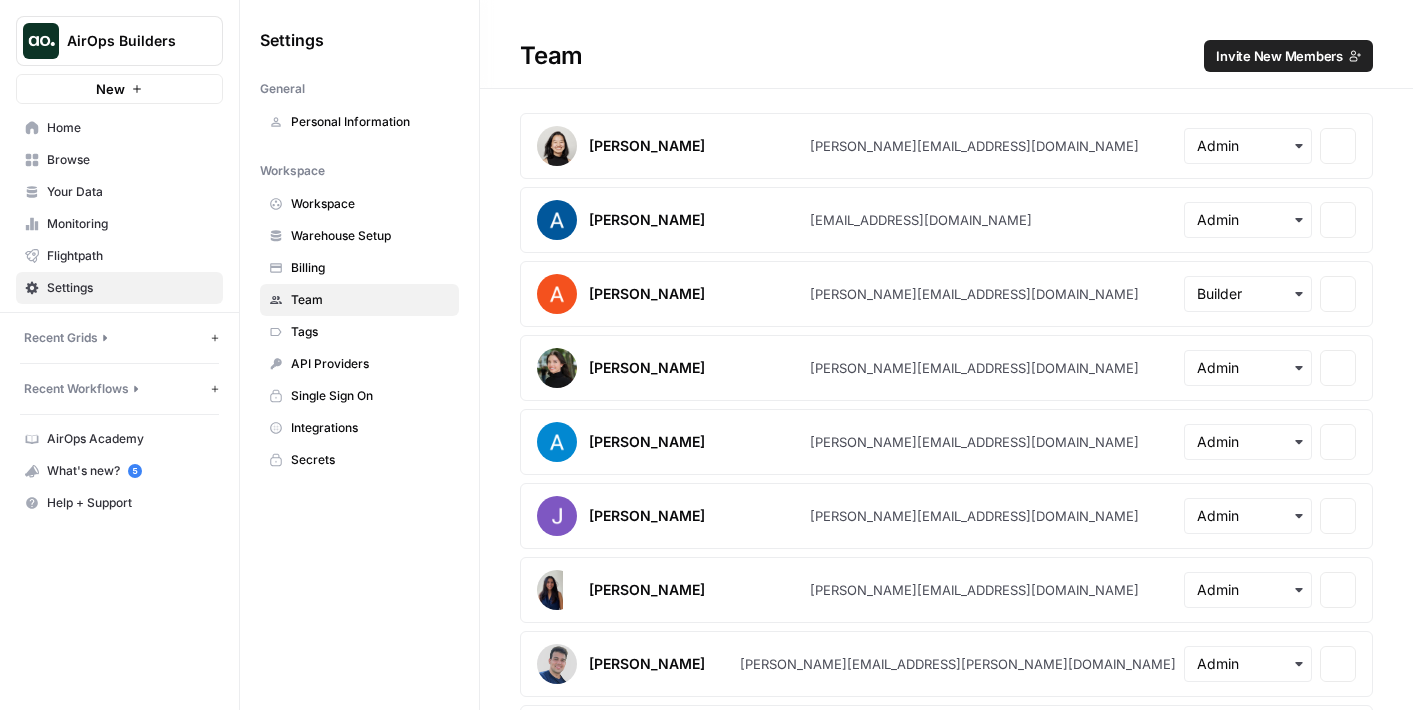 scroll, scrollTop: 143, scrollLeft: 0, axis: vertical 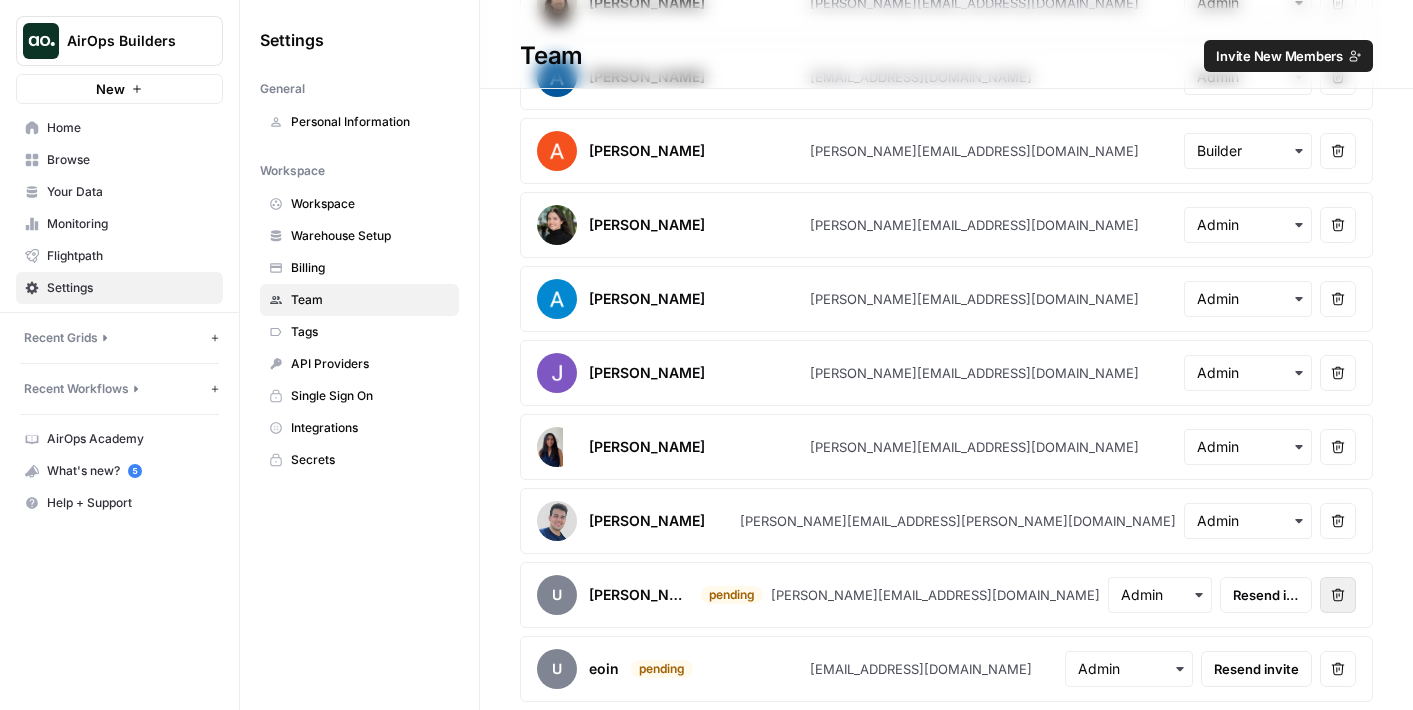 click 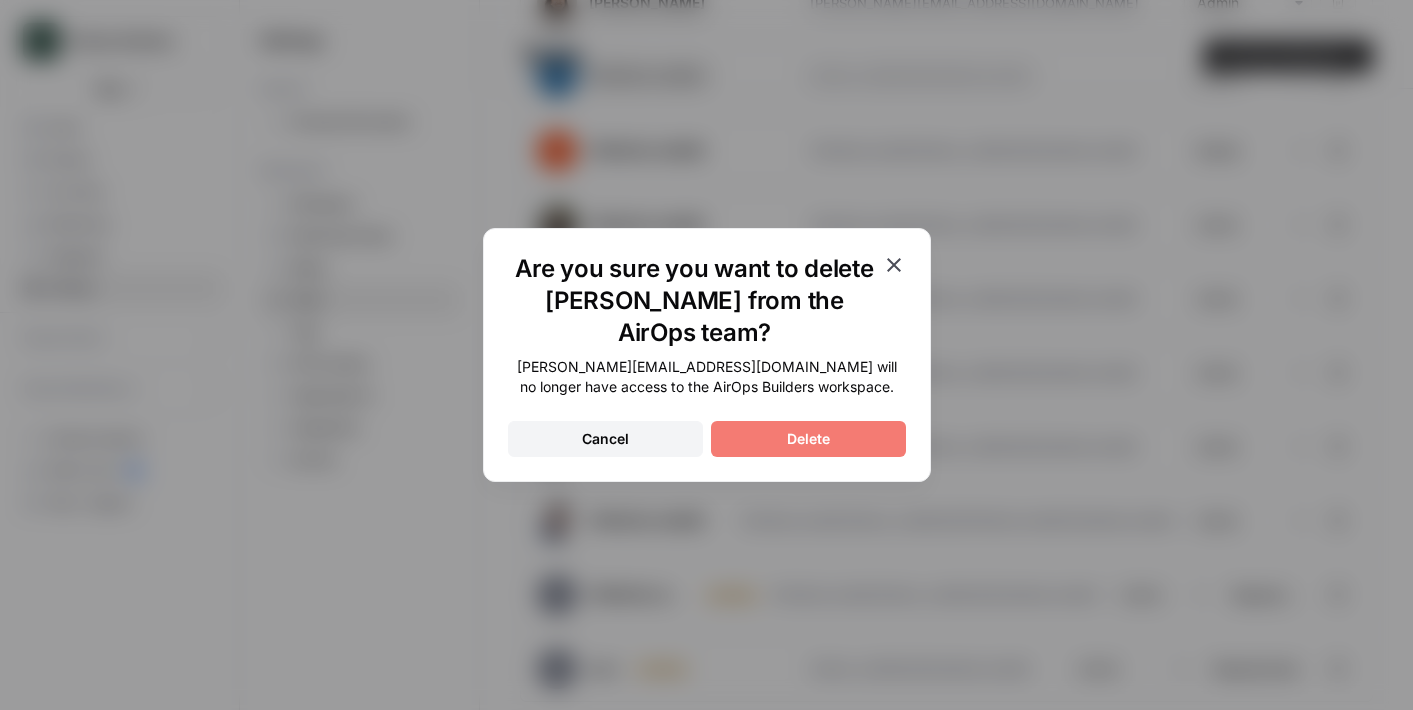 click on "Delete" at bounding box center (808, 439) 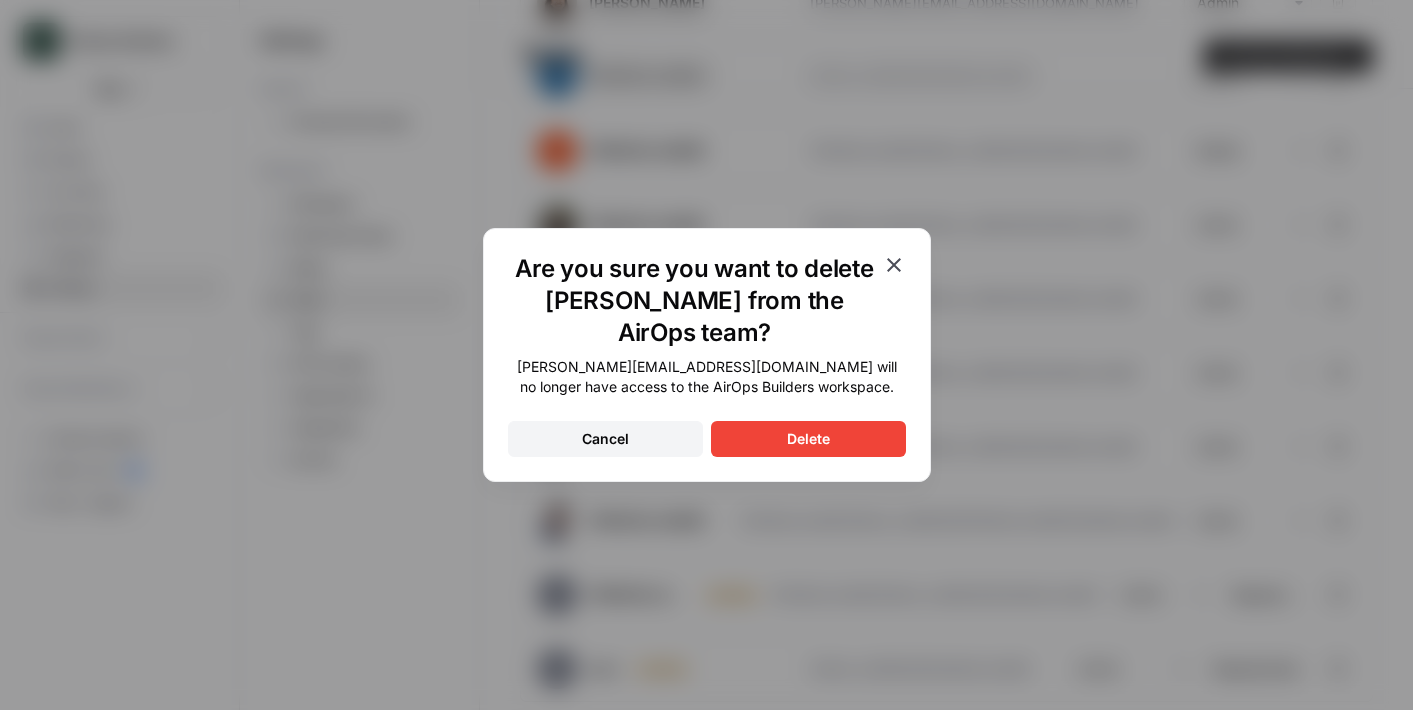scroll, scrollTop: 69, scrollLeft: 0, axis: vertical 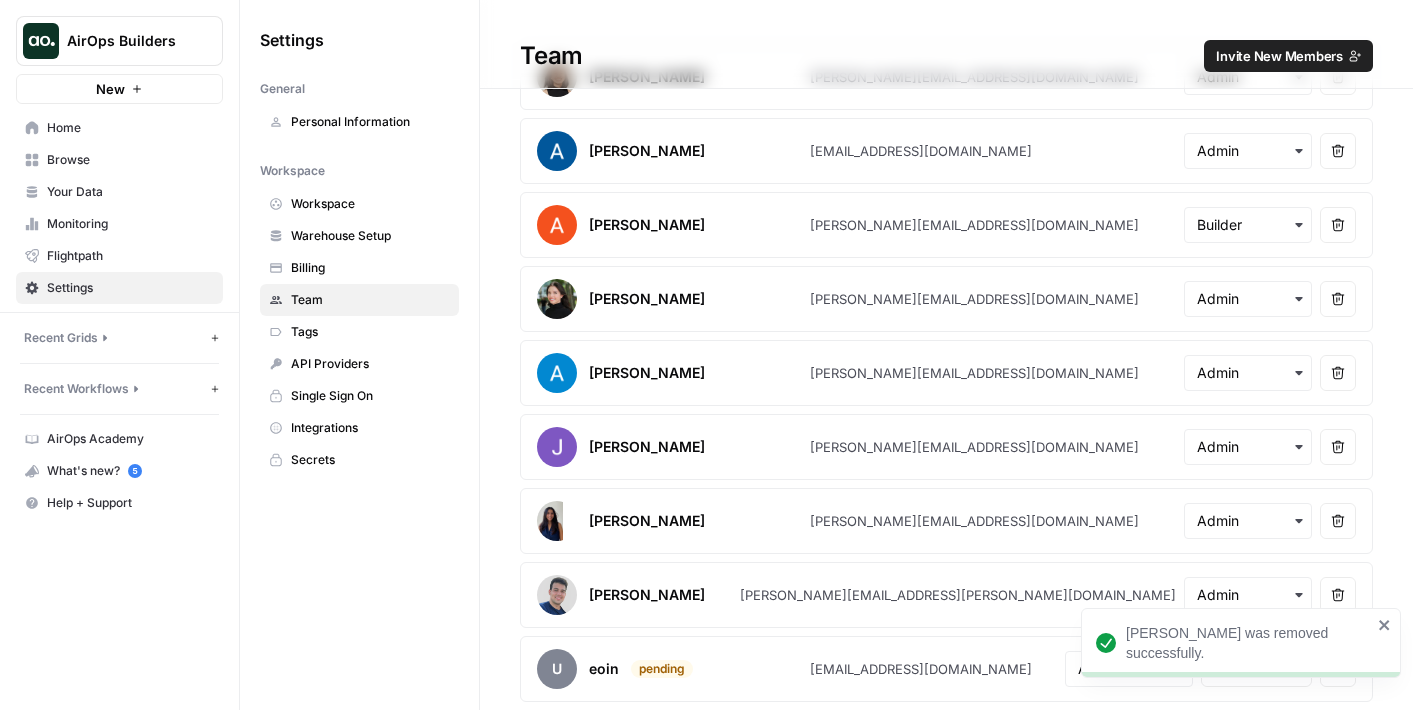 click 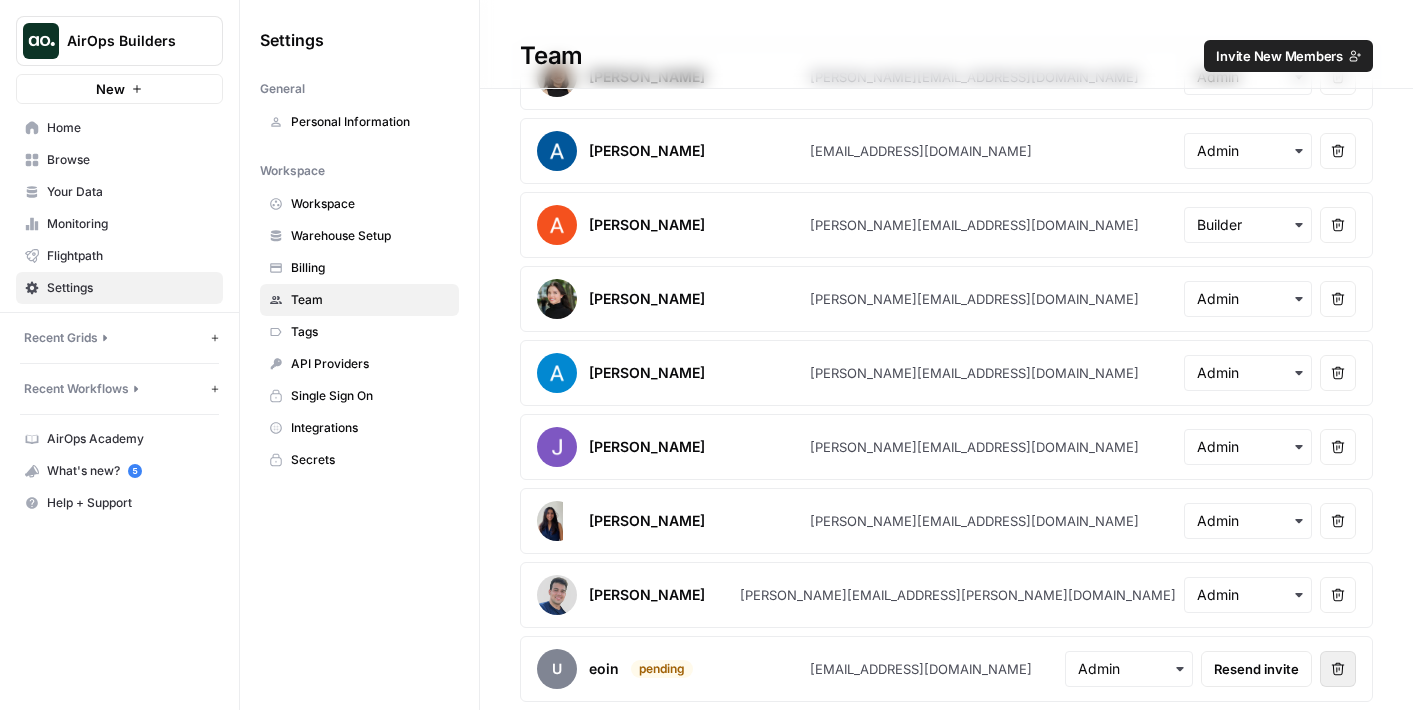 click 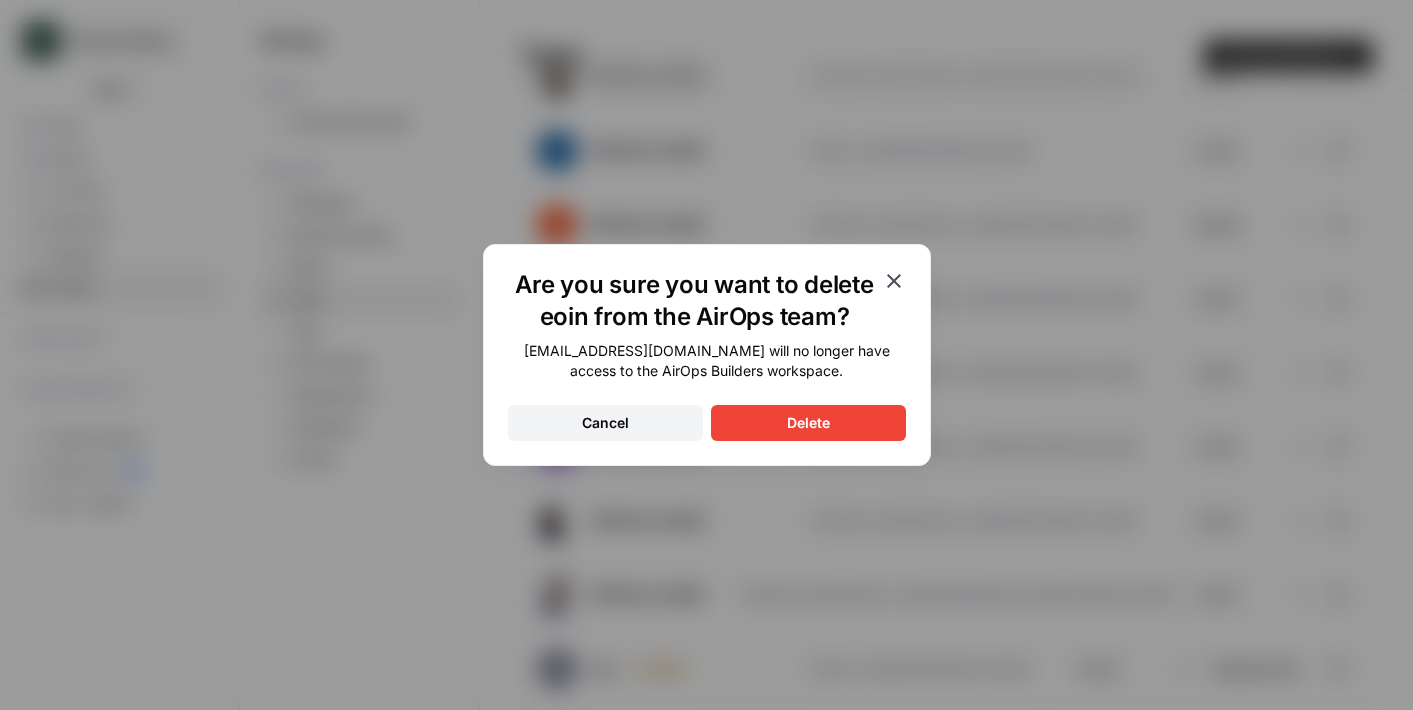 click on "Are you sure you want to delete eoin from the AirOps team? [EMAIL_ADDRESS][DOMAIN_NAME] will no longer have access to the AirOps Builders workspace. Cancel Delete" at bounding box center (707, 355) 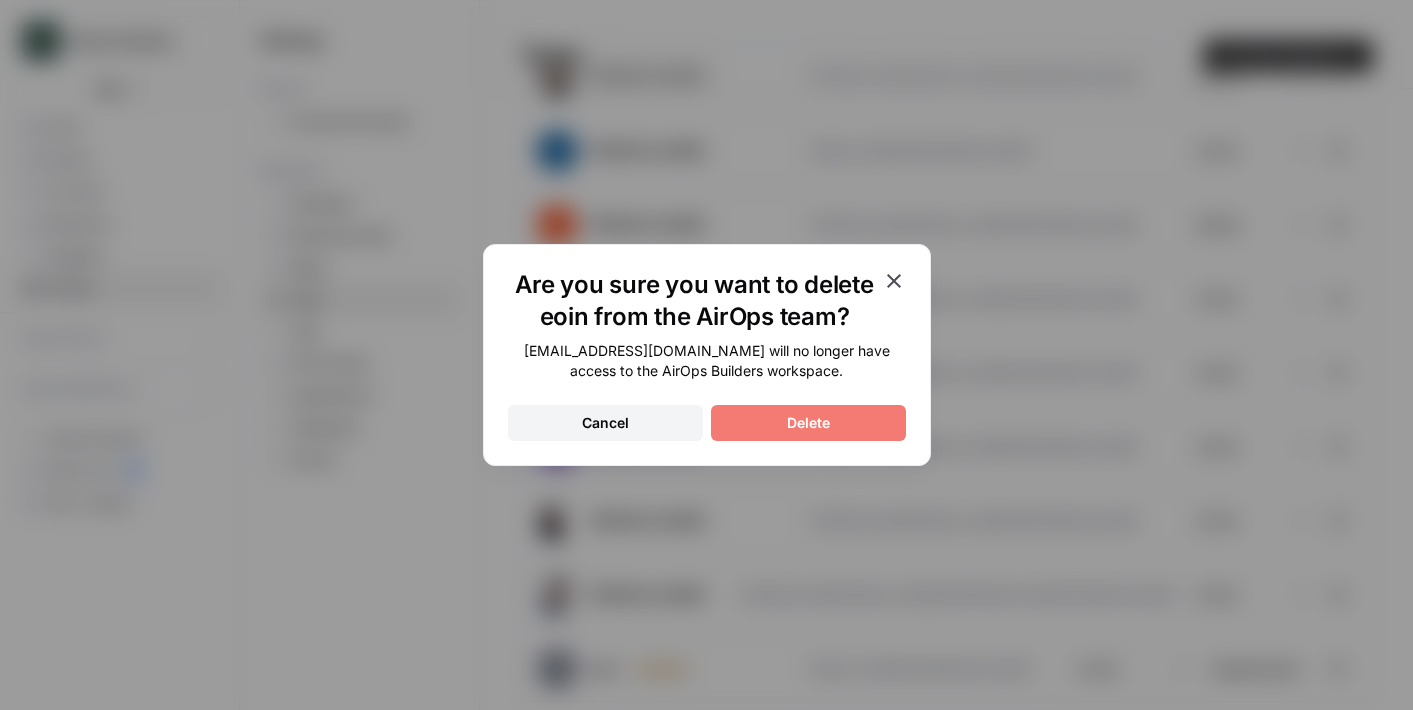 click on "Delete" at bounding box center [808, 423] 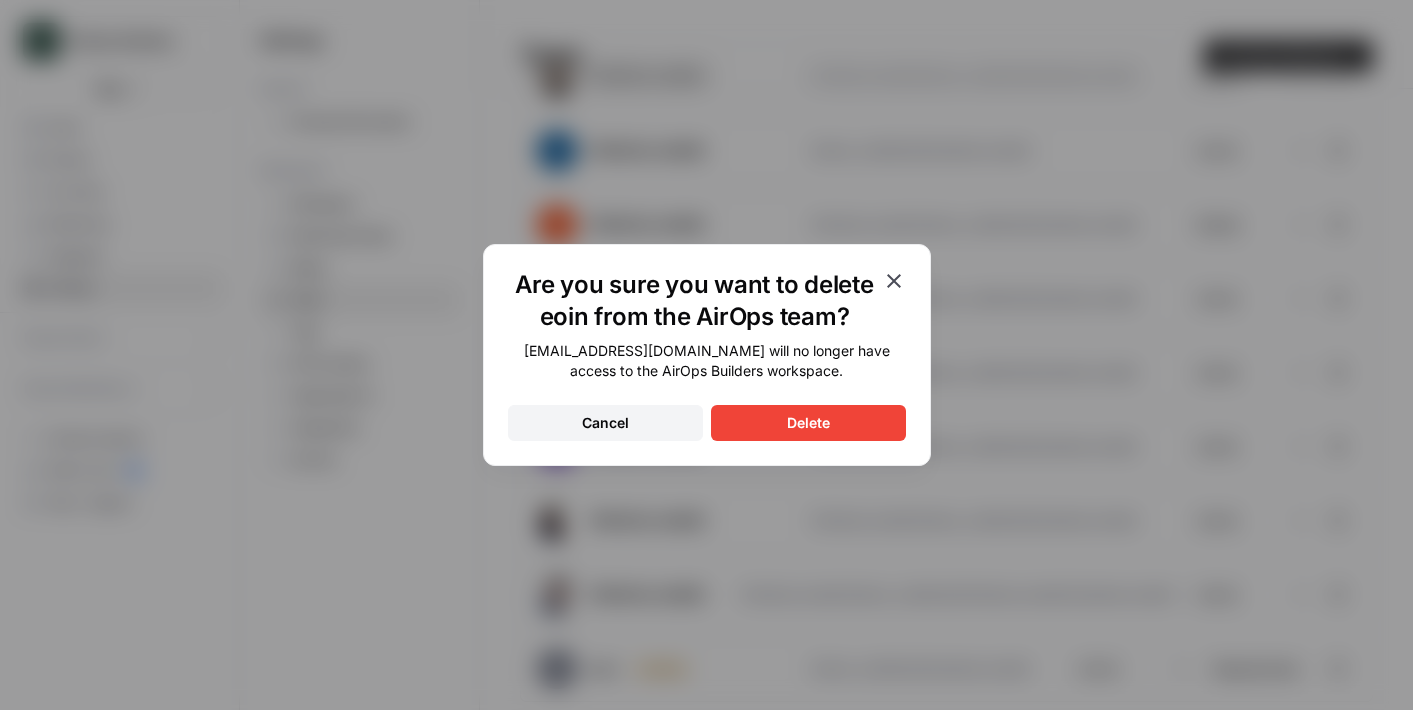 scroll, scrollTop: 0, scrollLeft: 0, axis: both 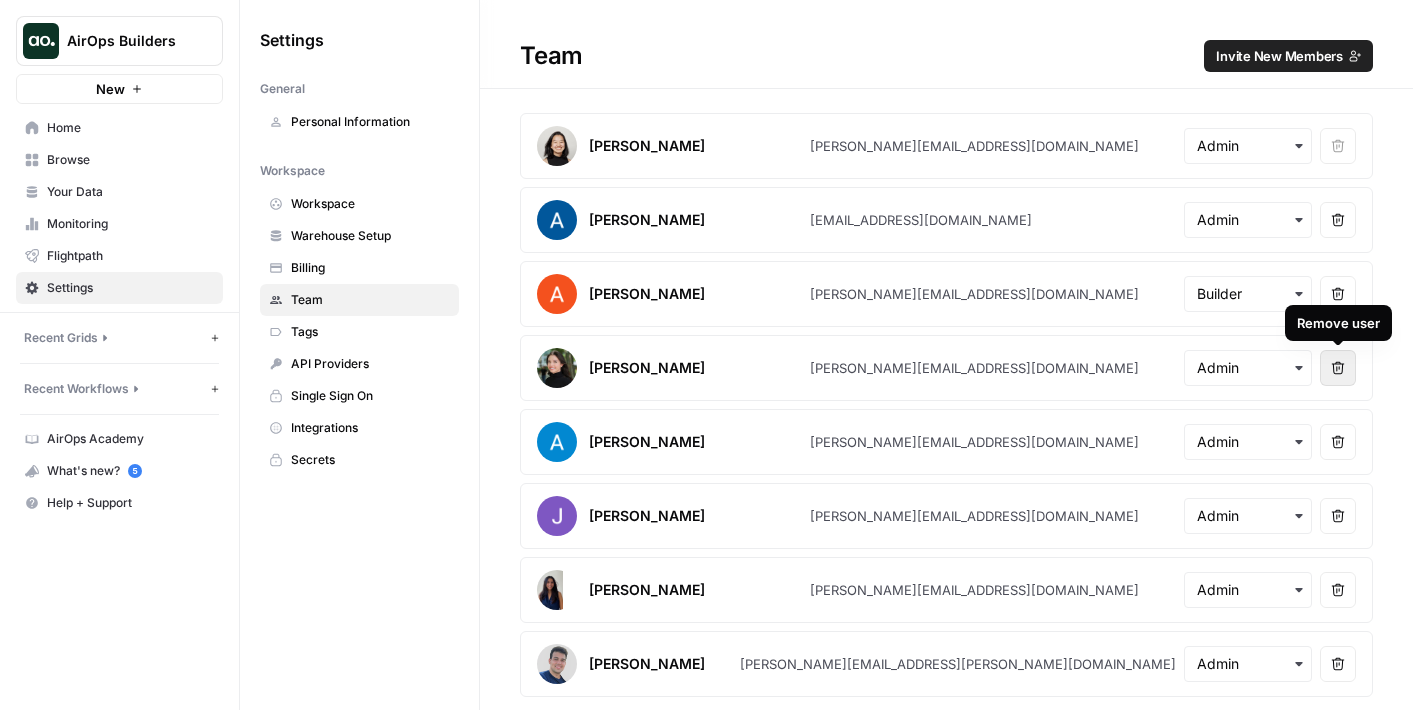 click on "Remove user" at bounding box center [1338, 368] 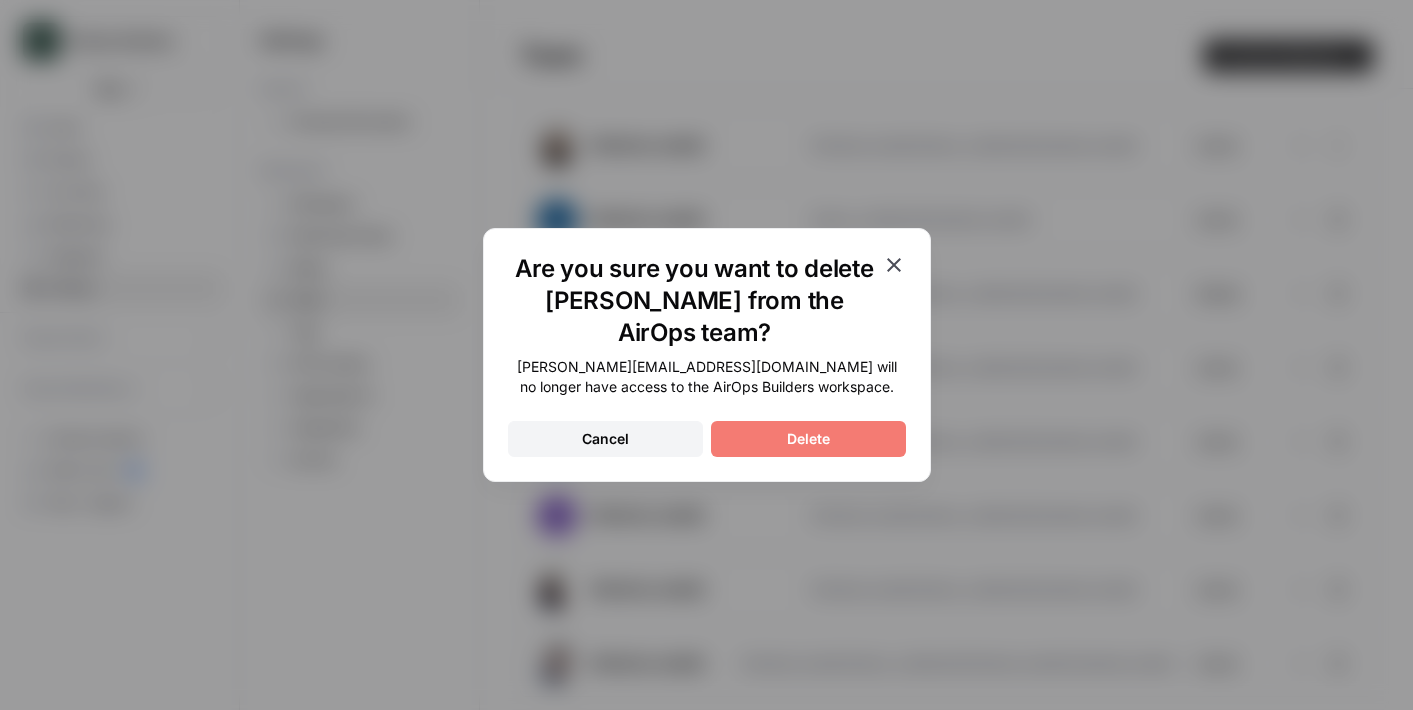 click on "Delete" at bounding box center (808, 439) 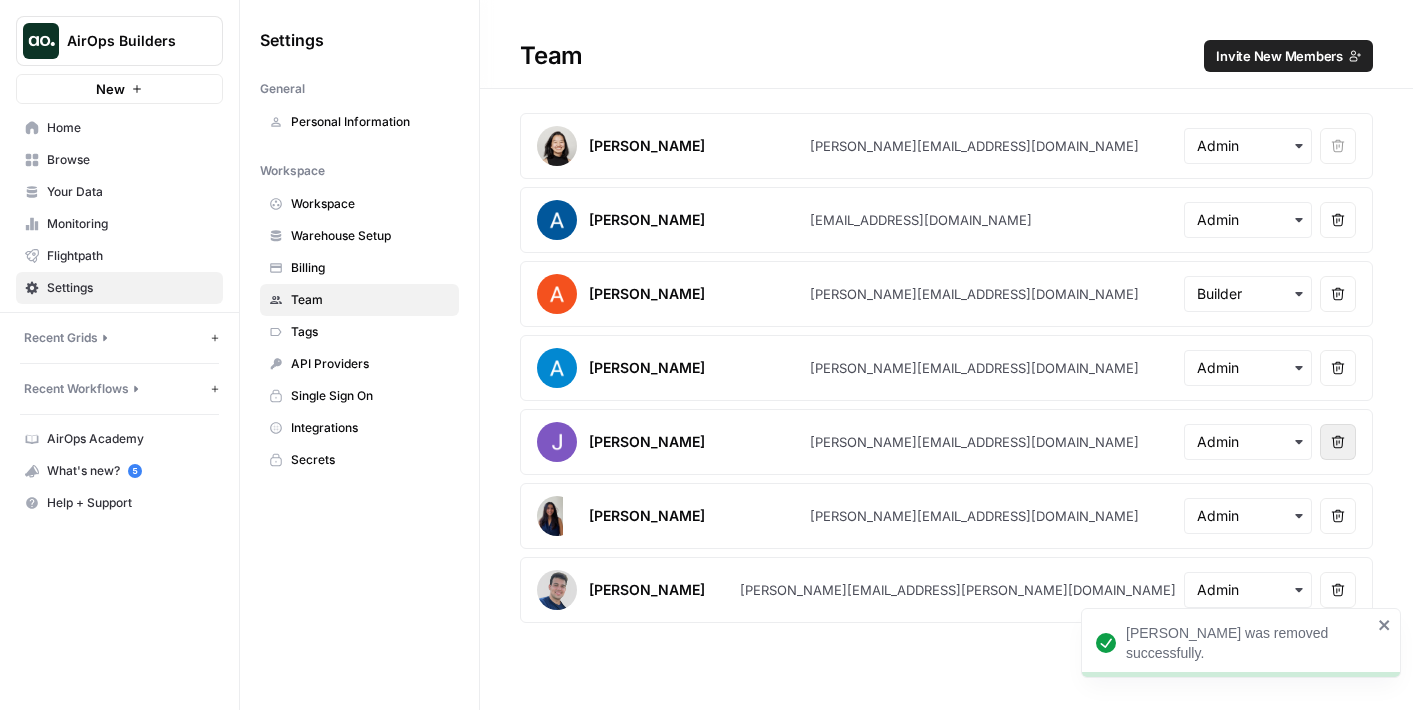 click on "Remove user" at bounding box center (1338, 442) 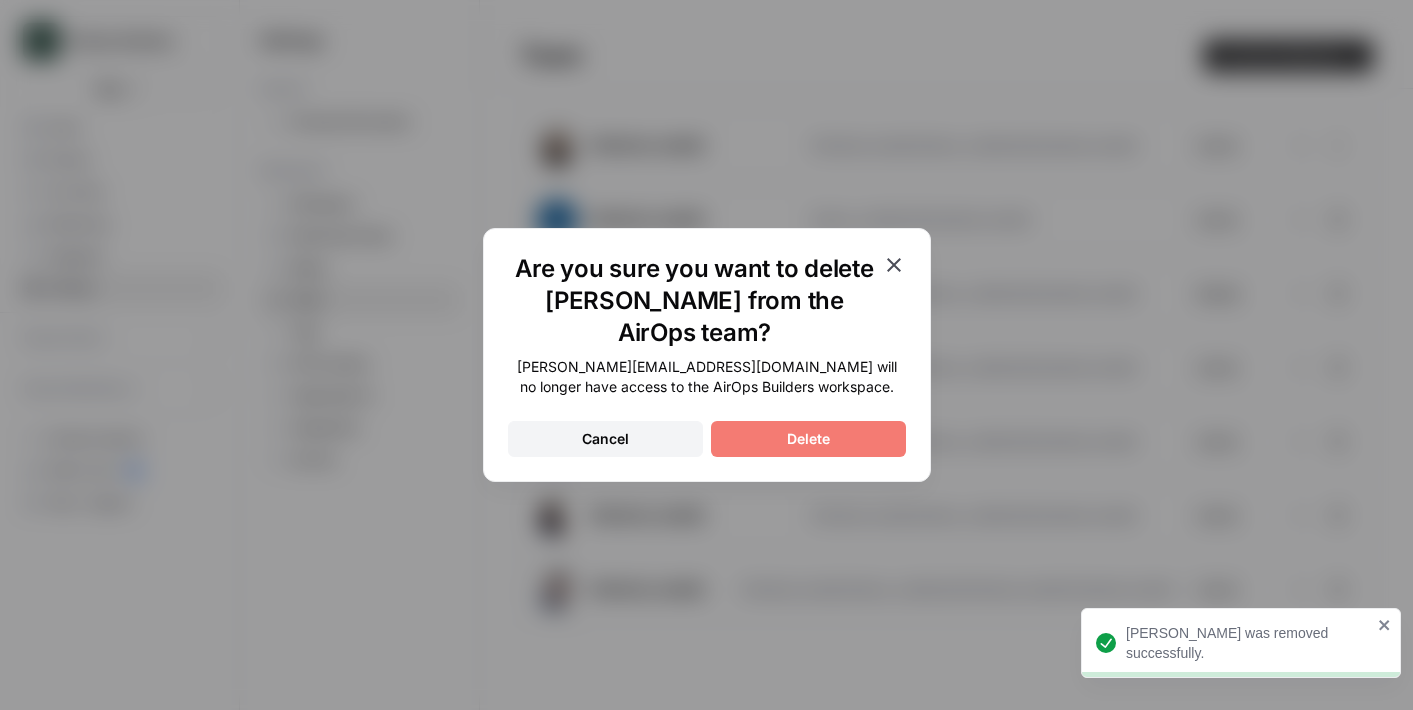 click on "Delete" at bounding box center [808, 439] 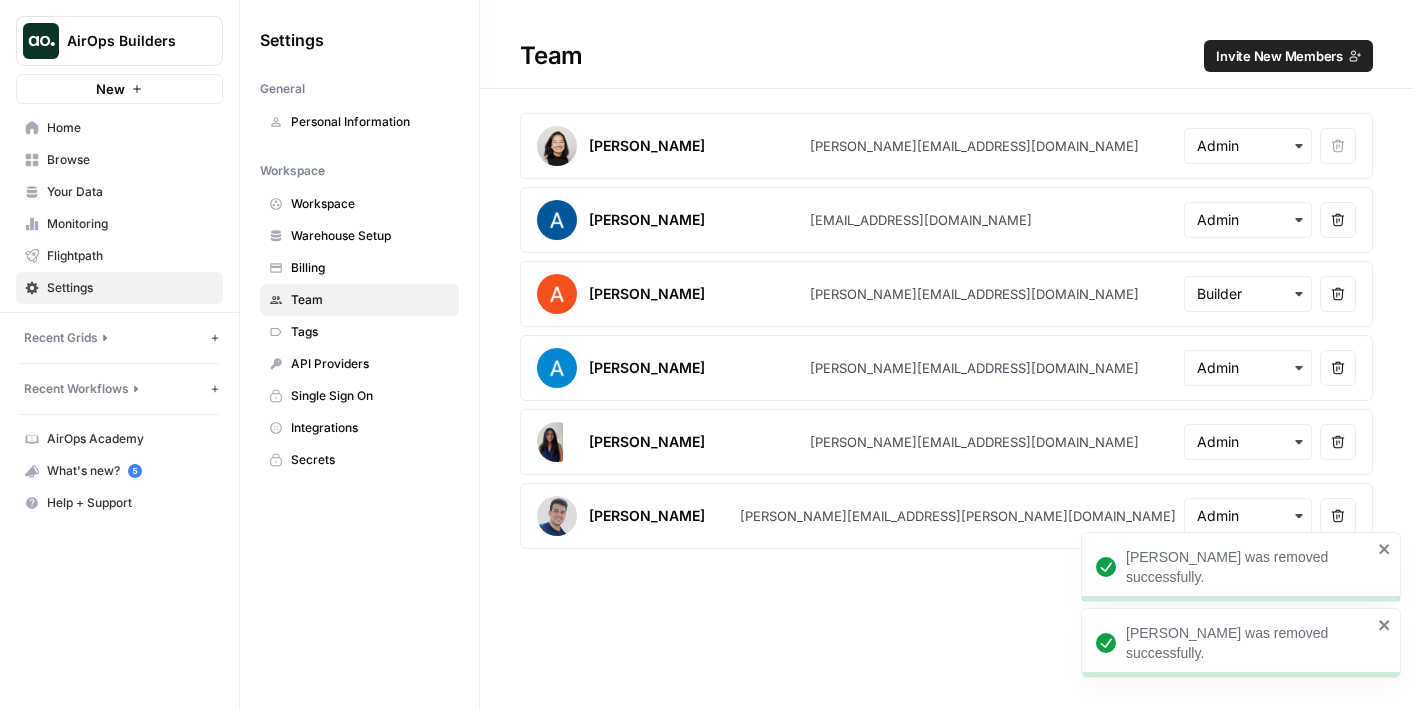 click on "Justina Breen was removed successfully." at bounding box center (1241, 567) 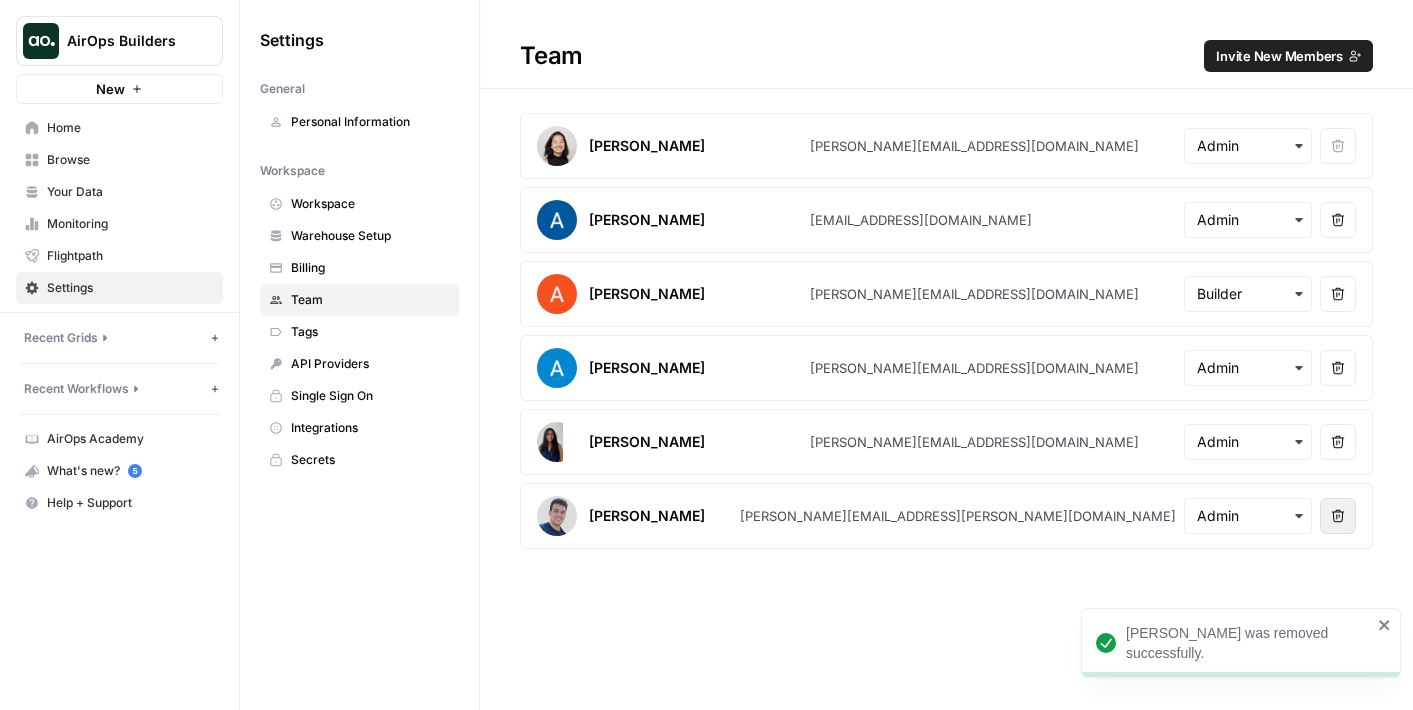 click 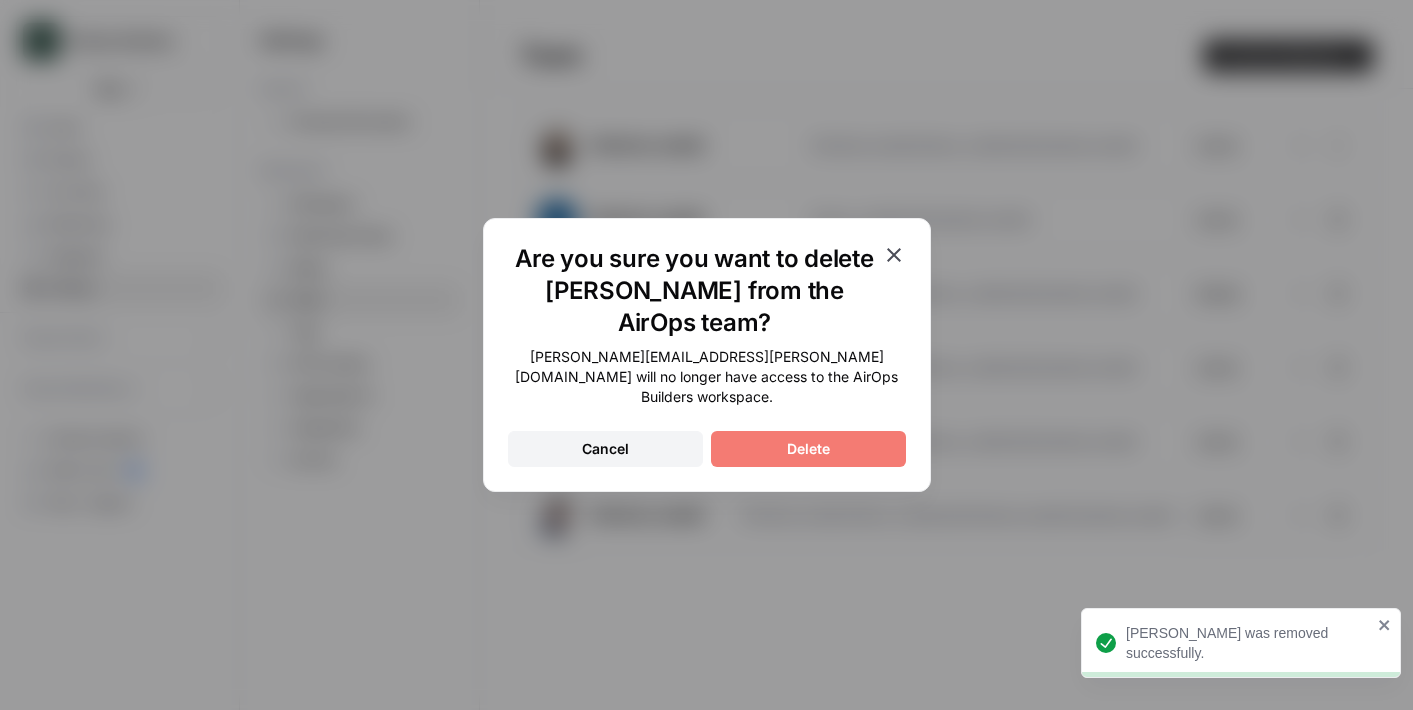 click on "Delete" at bounding box center (808, 449) 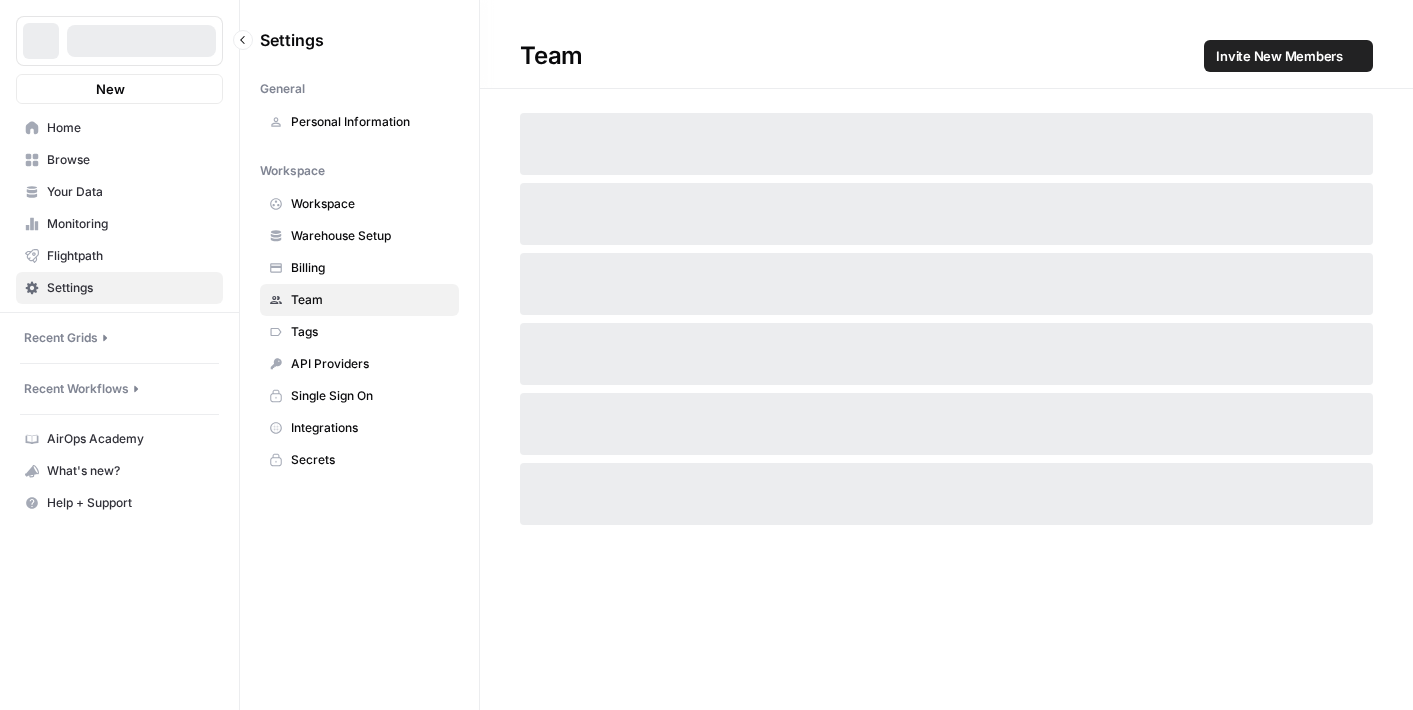 scroll, scrollTop: 0, scrollLeft: 0, axis: both 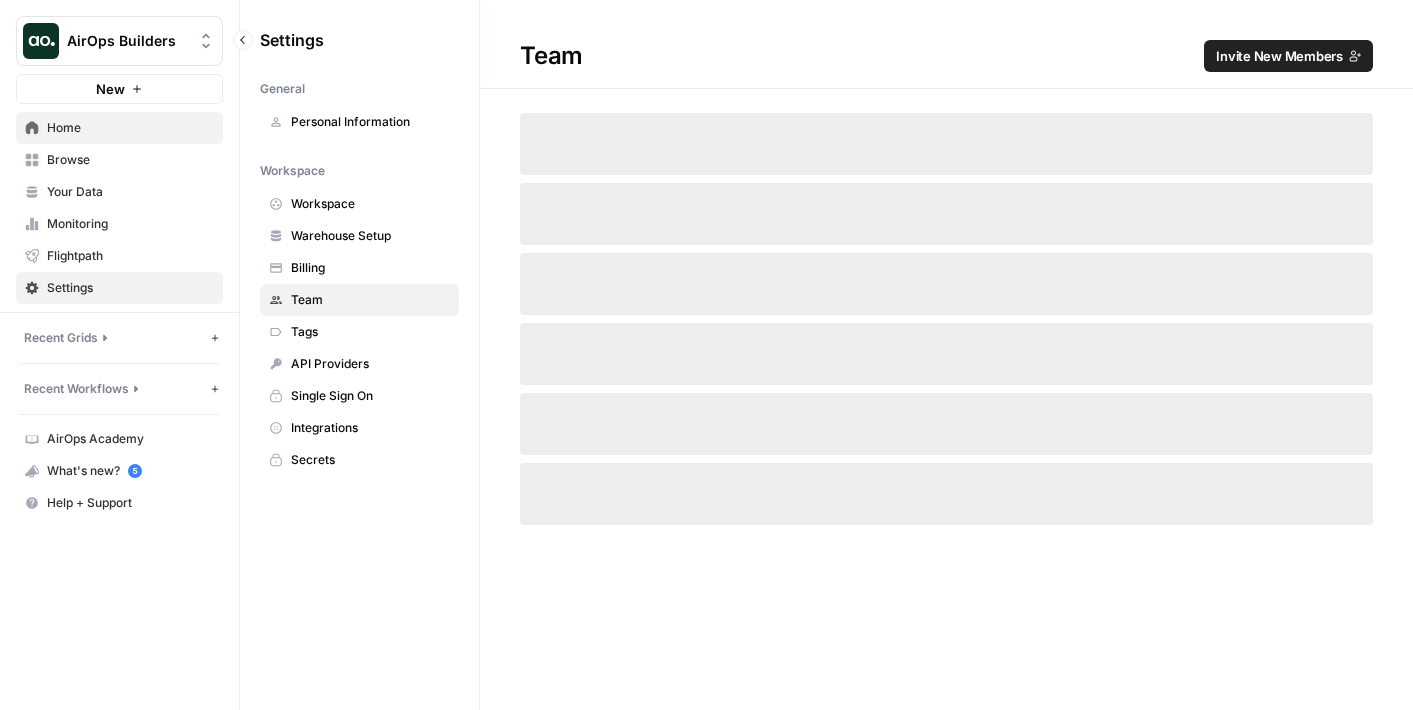 click on "Home" at bounding box center [130, 128] 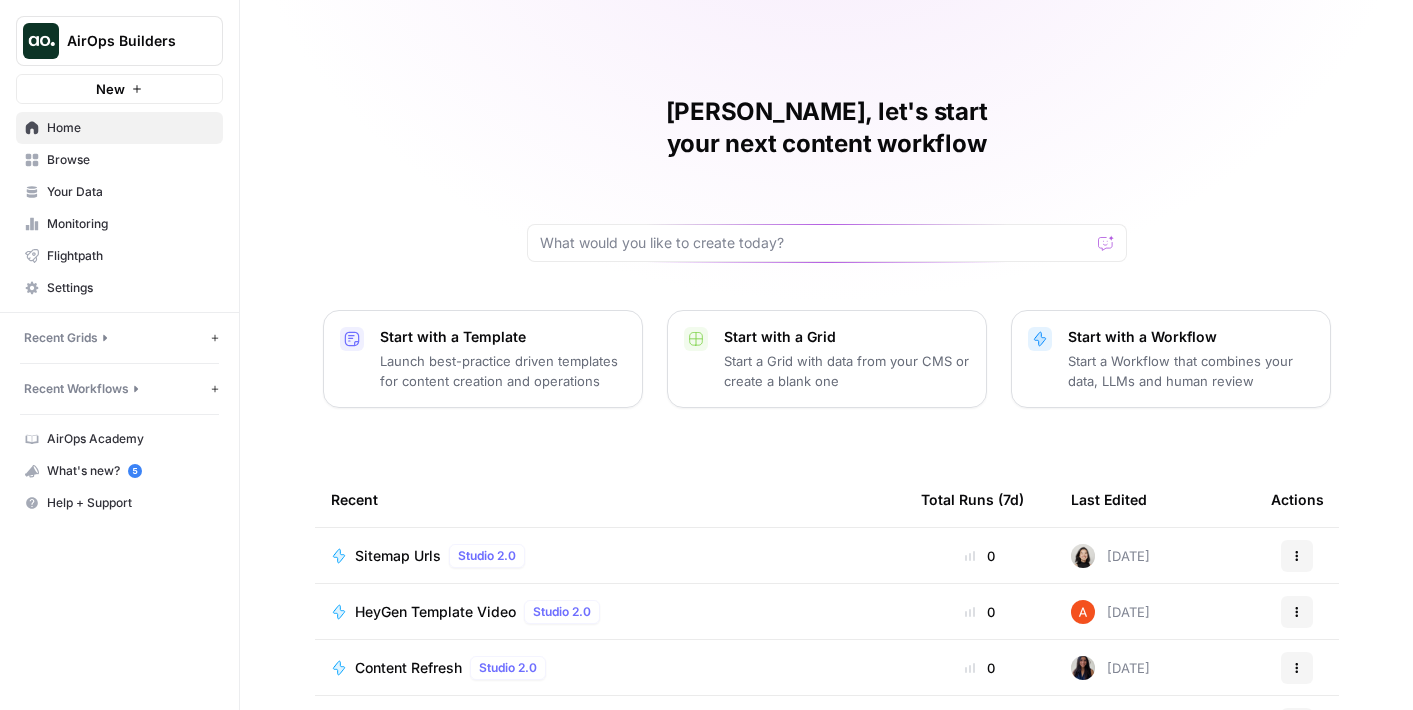 scroll, scrollTop: 210, scrollLeft: 0, axis: vertical 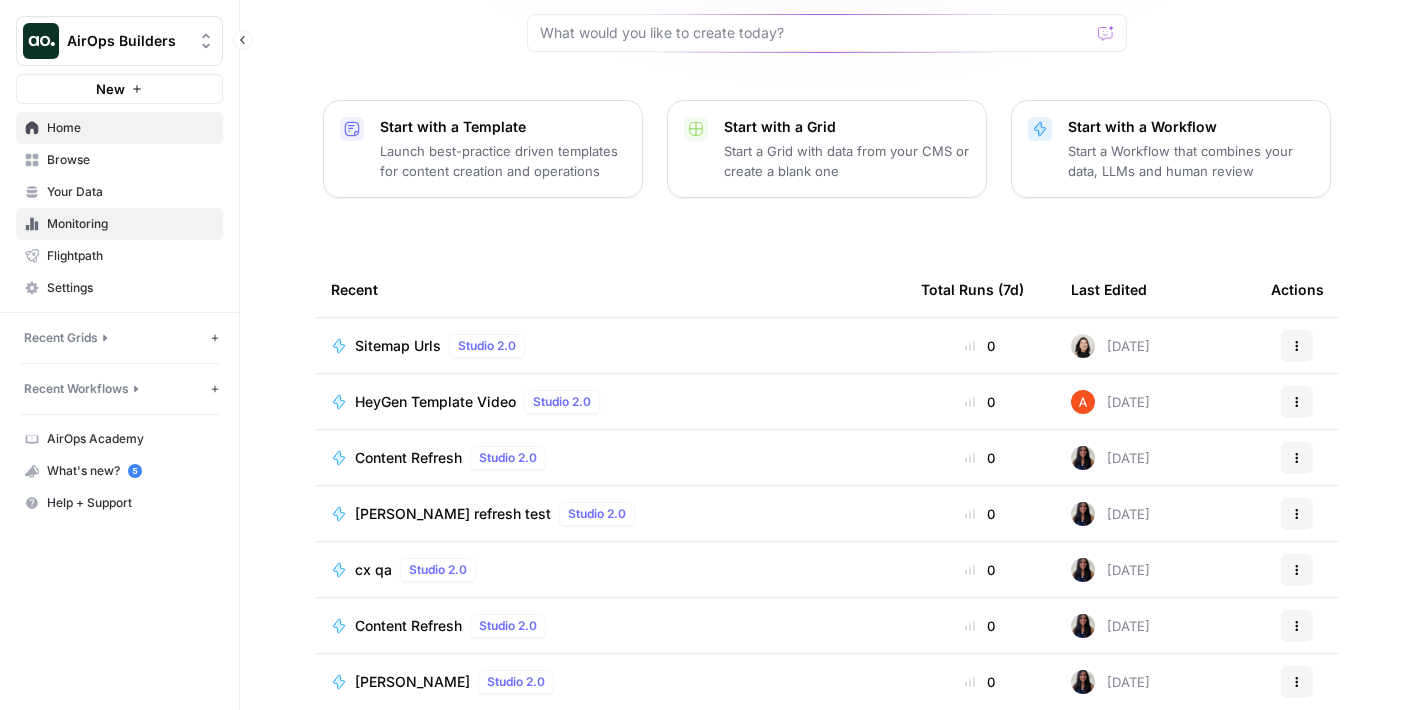 click on "Monitoring" at bounding box center (130, 224) 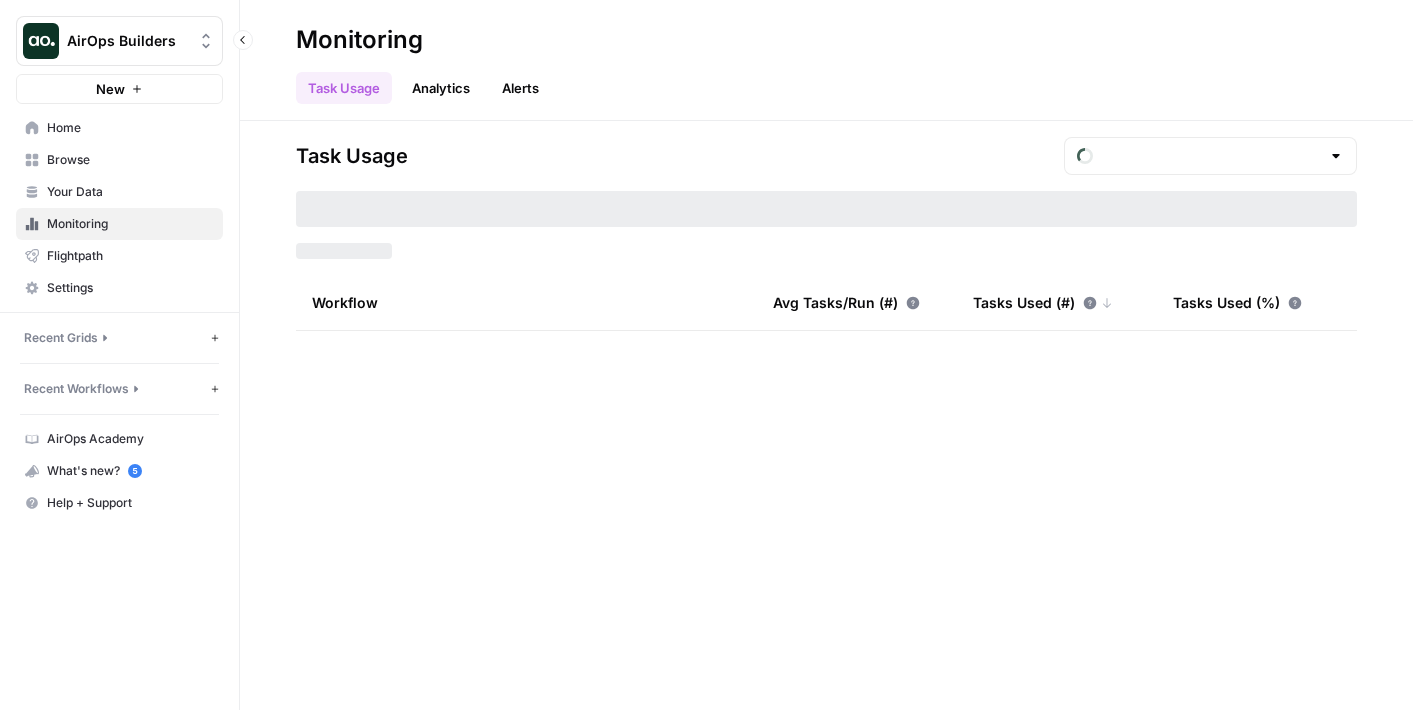 type on "June  Tasks" 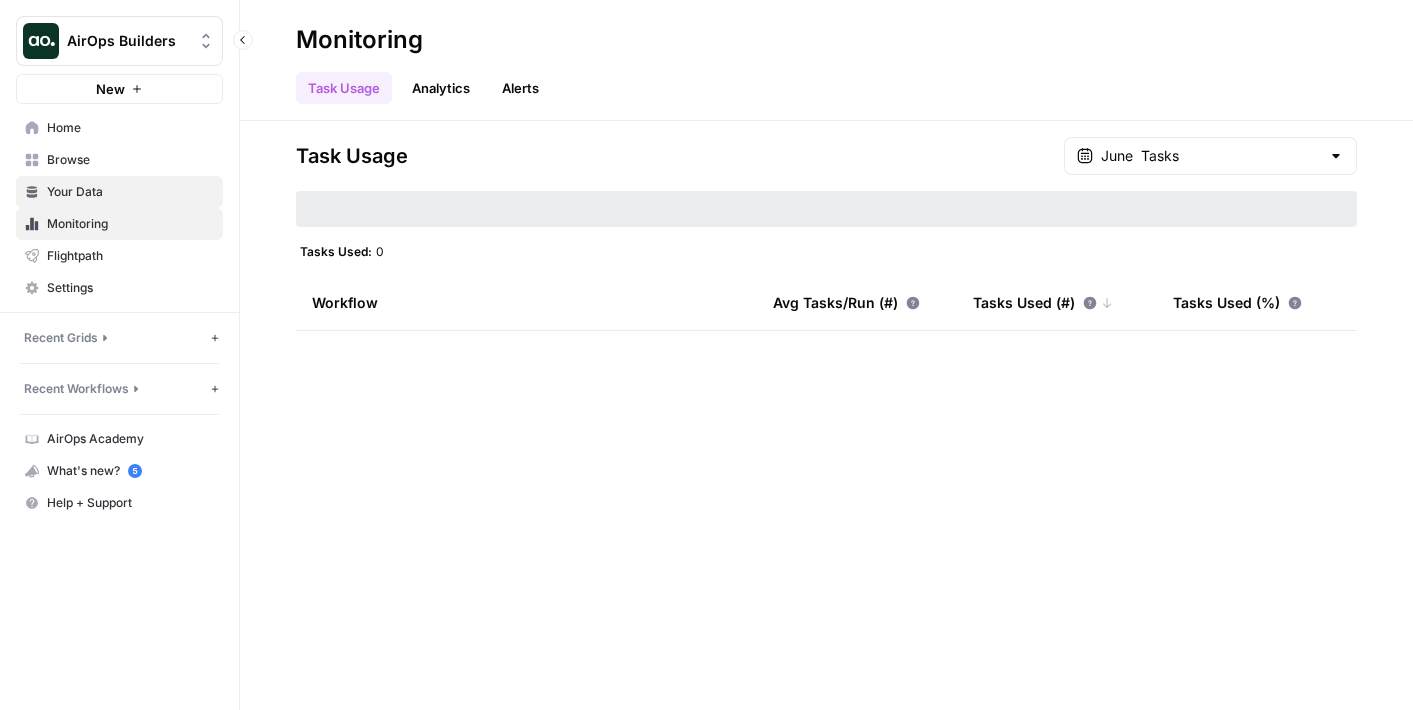 click on "Your Data" at bounding box center (130, 192) 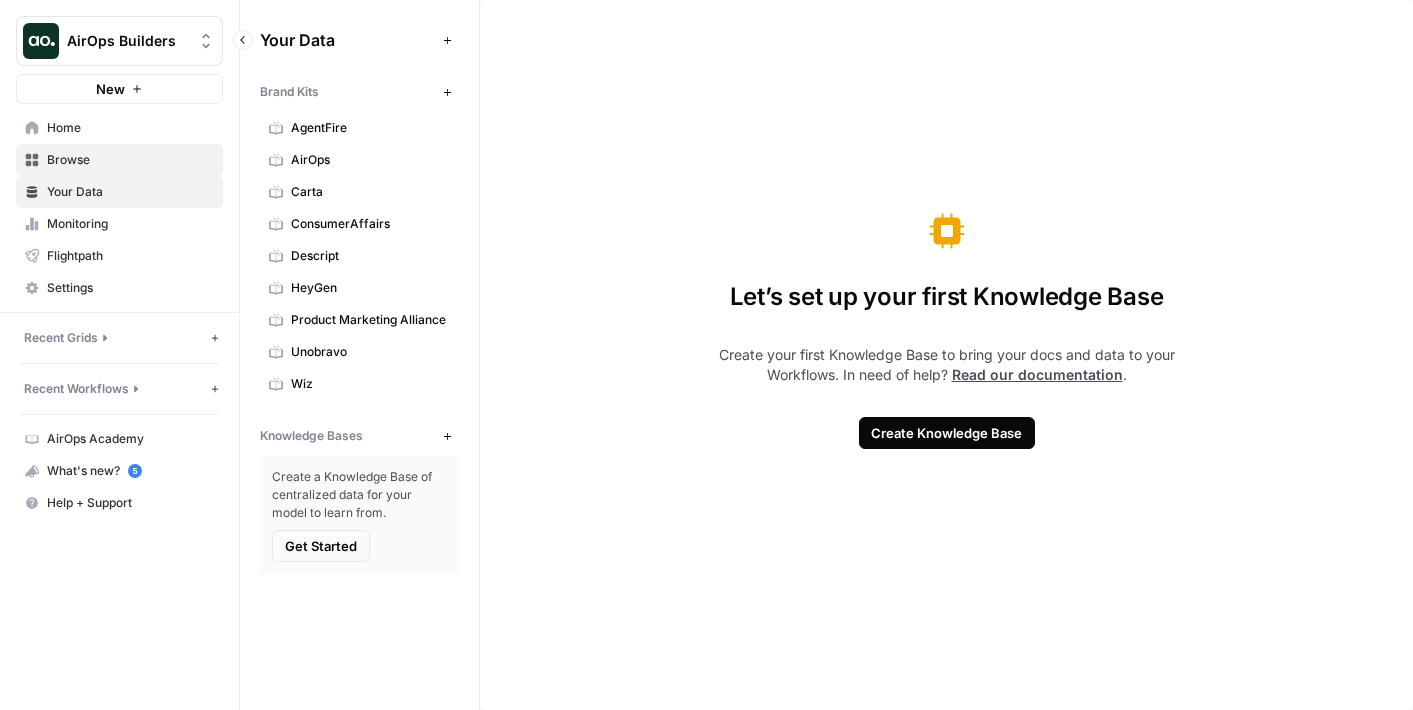 click on "Browse" at bounding box center (130, 160) 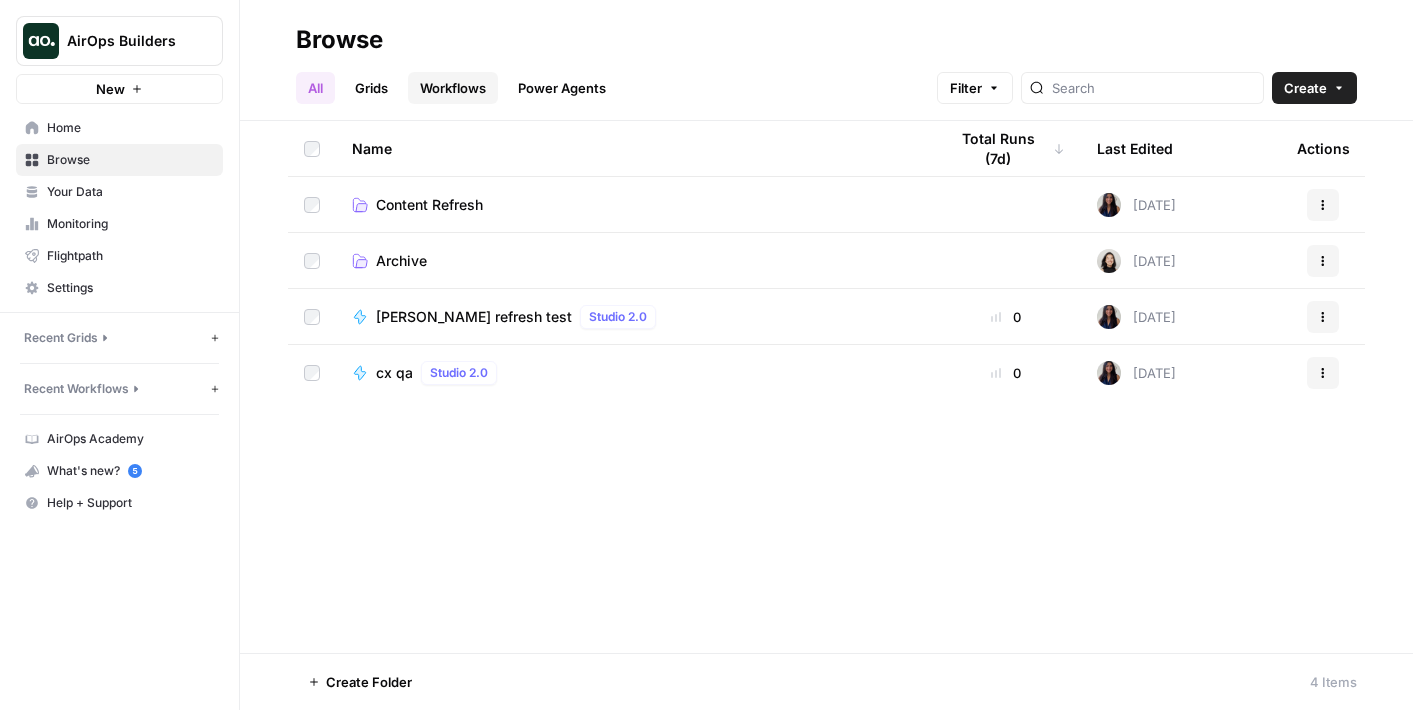 click on "Workflows" at bounding box center [453, 88] 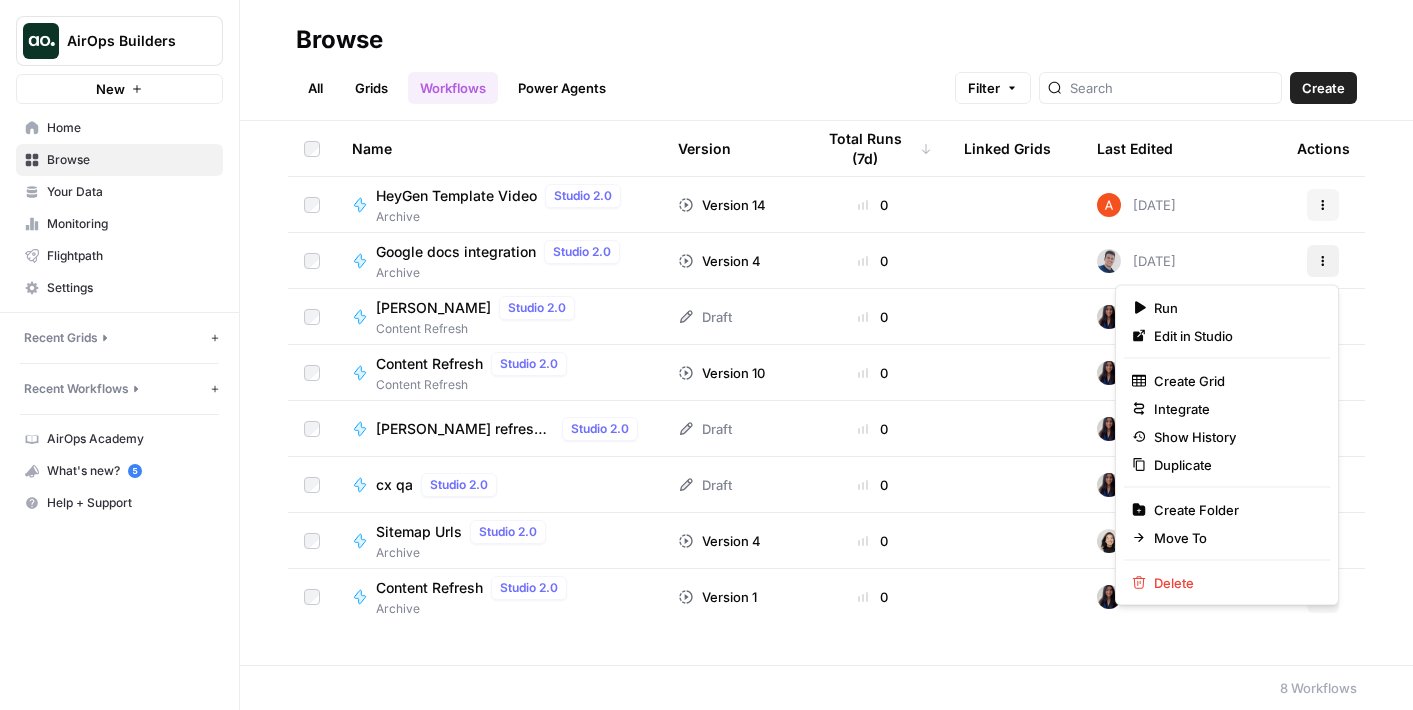 click on "Actions" at bounding box center (1323, 261) 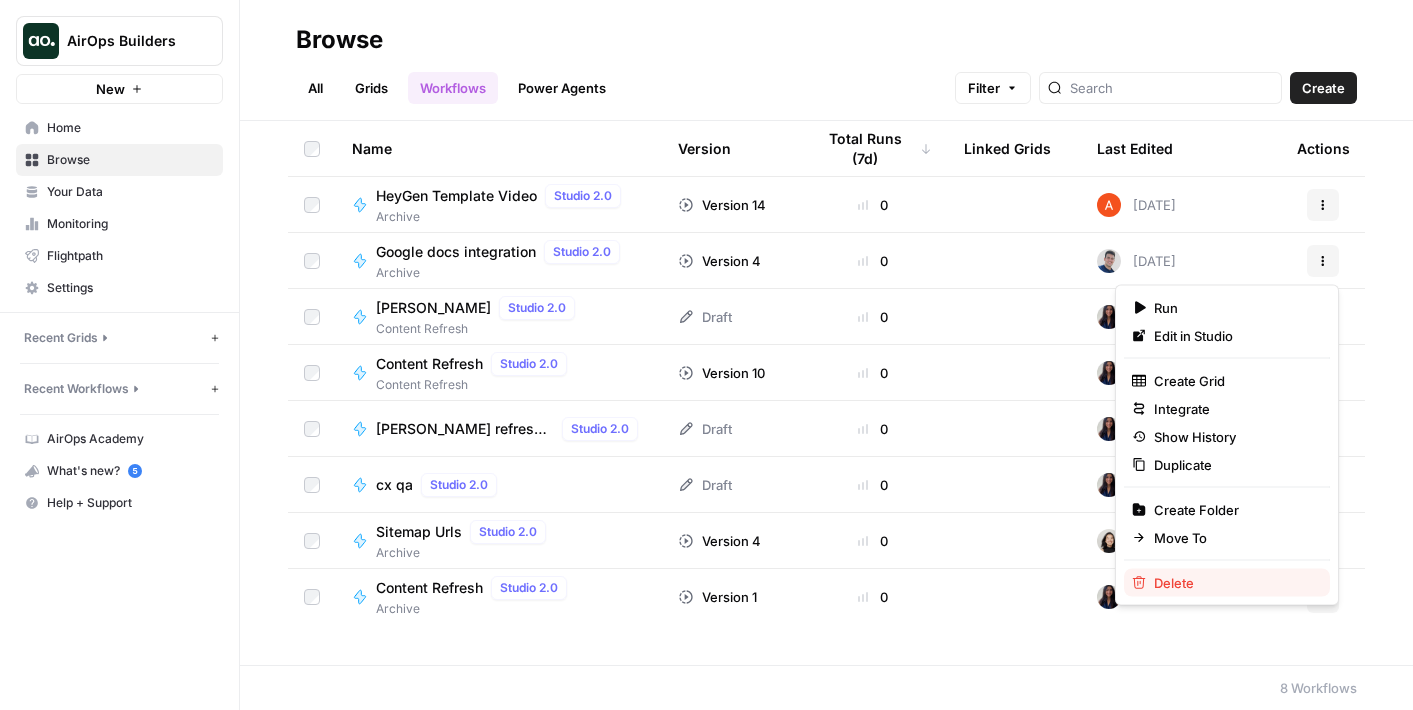 click on "Delete" at bounding box center (1174, 583) 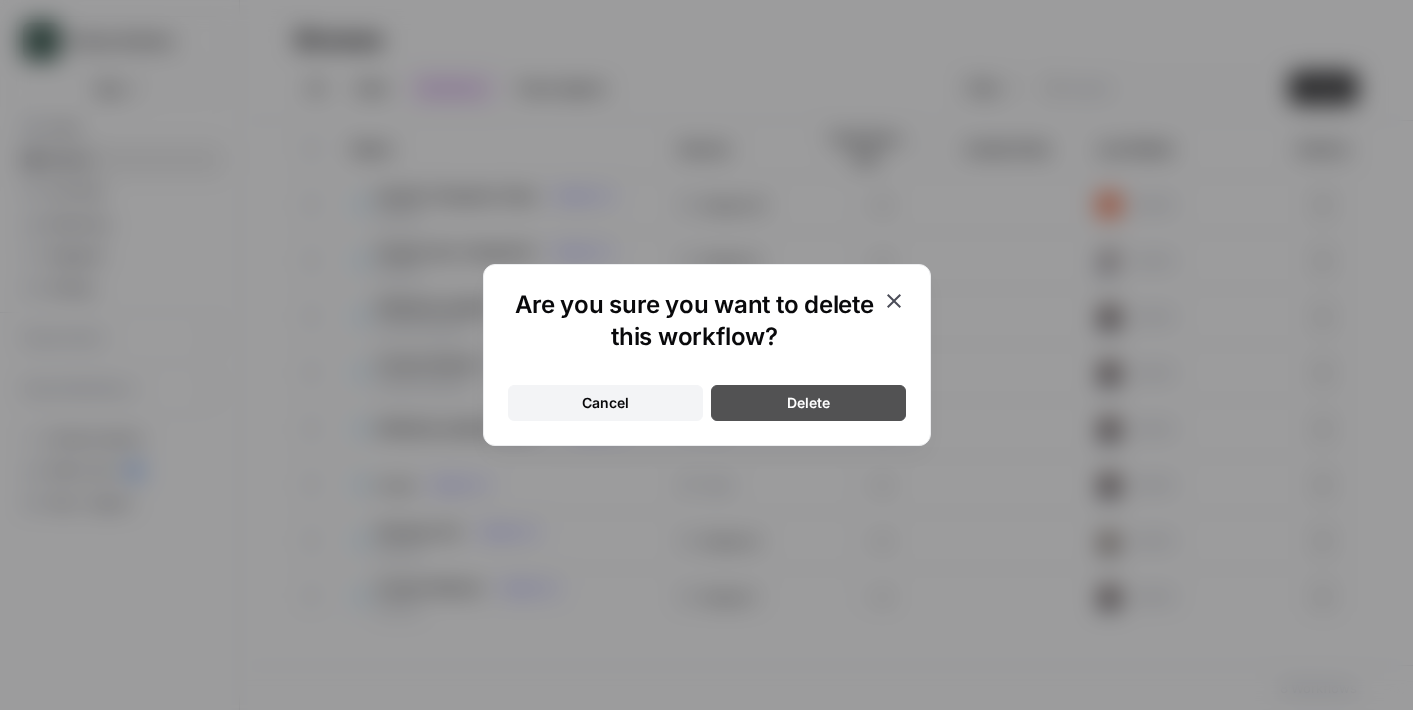 click on "Delete" at bounding box center [808, 403] 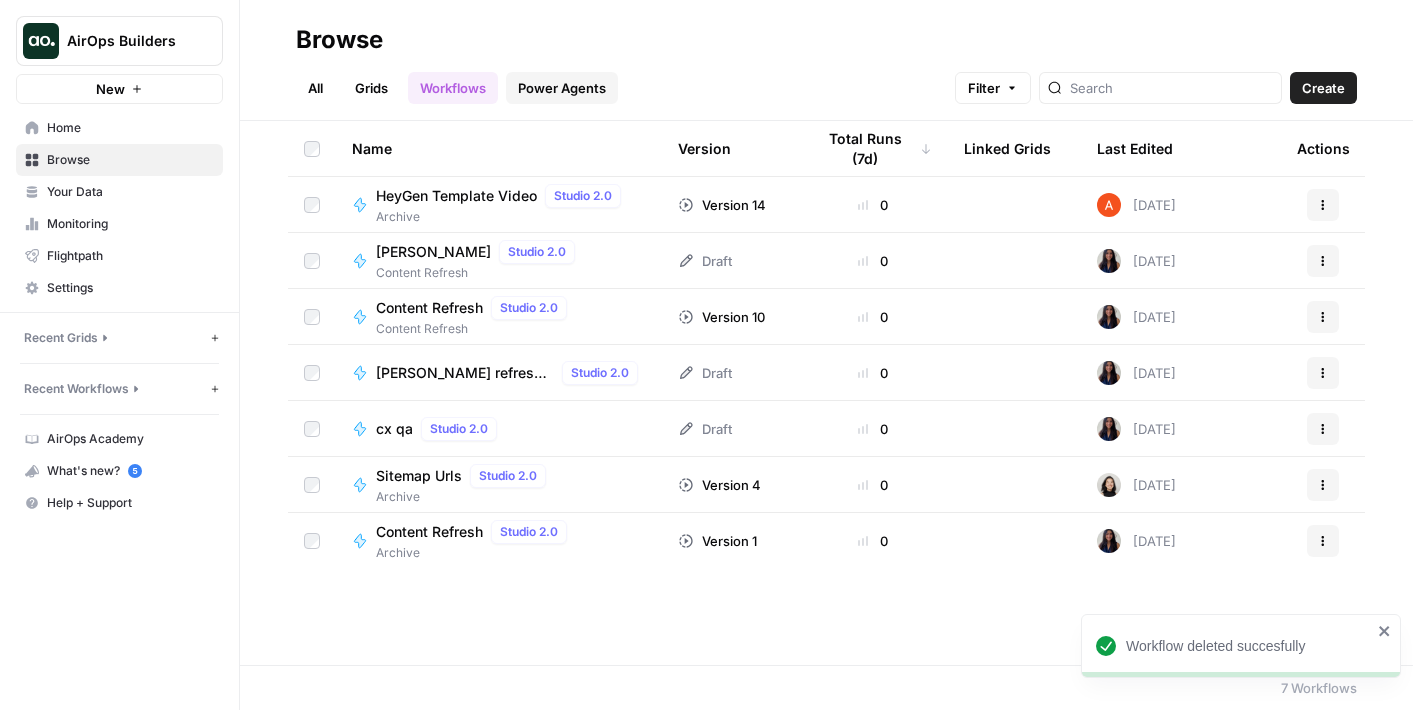 click on "Power Agents" at bounding box center (562, 88) 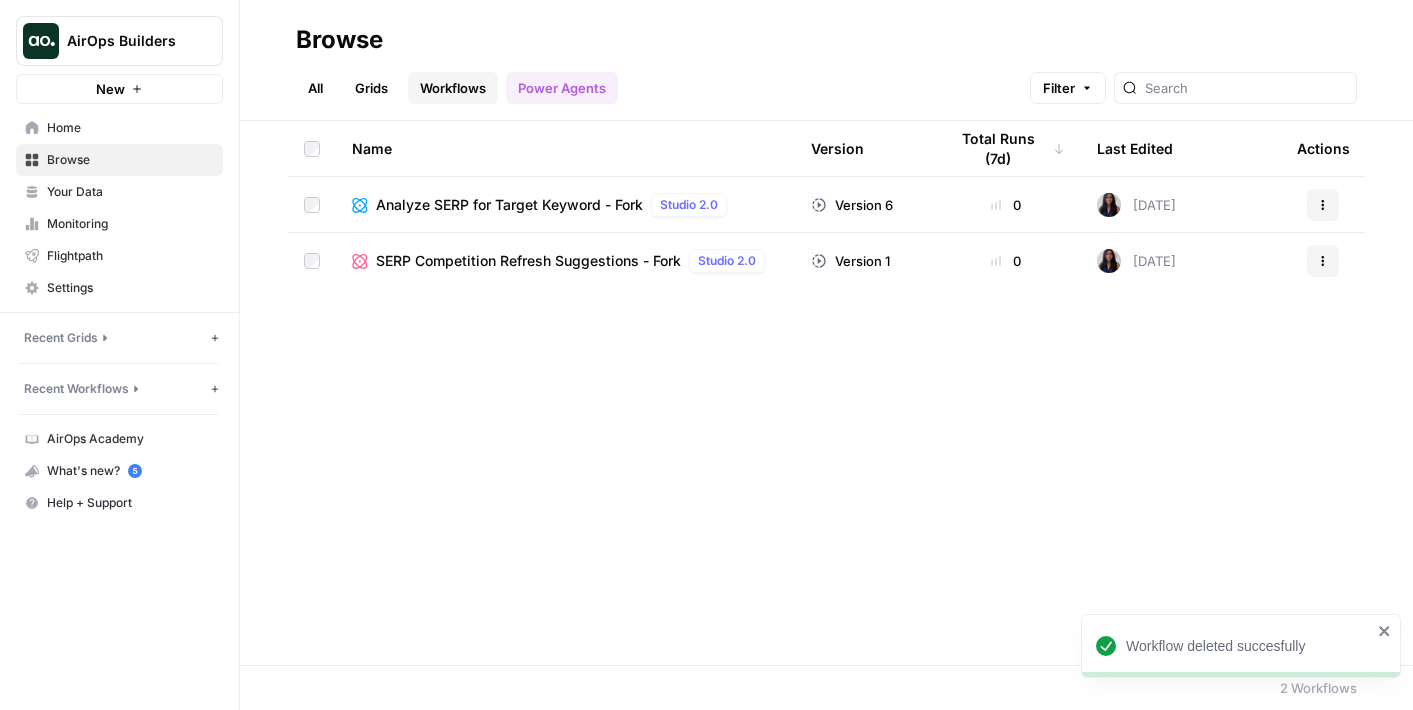 click on "Workflows" at bounding box center [453, 88] 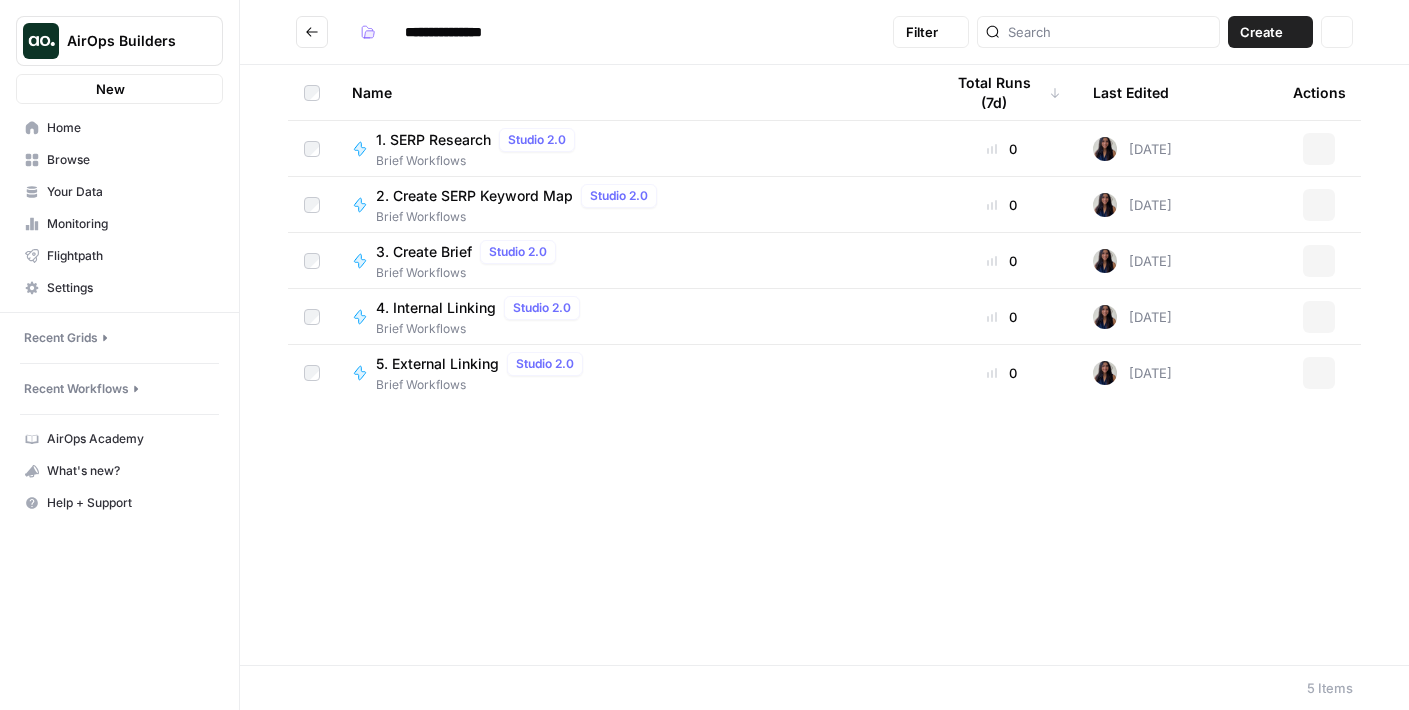 scroll, scrollTop: 0, scrollLeft: 0, axis: both 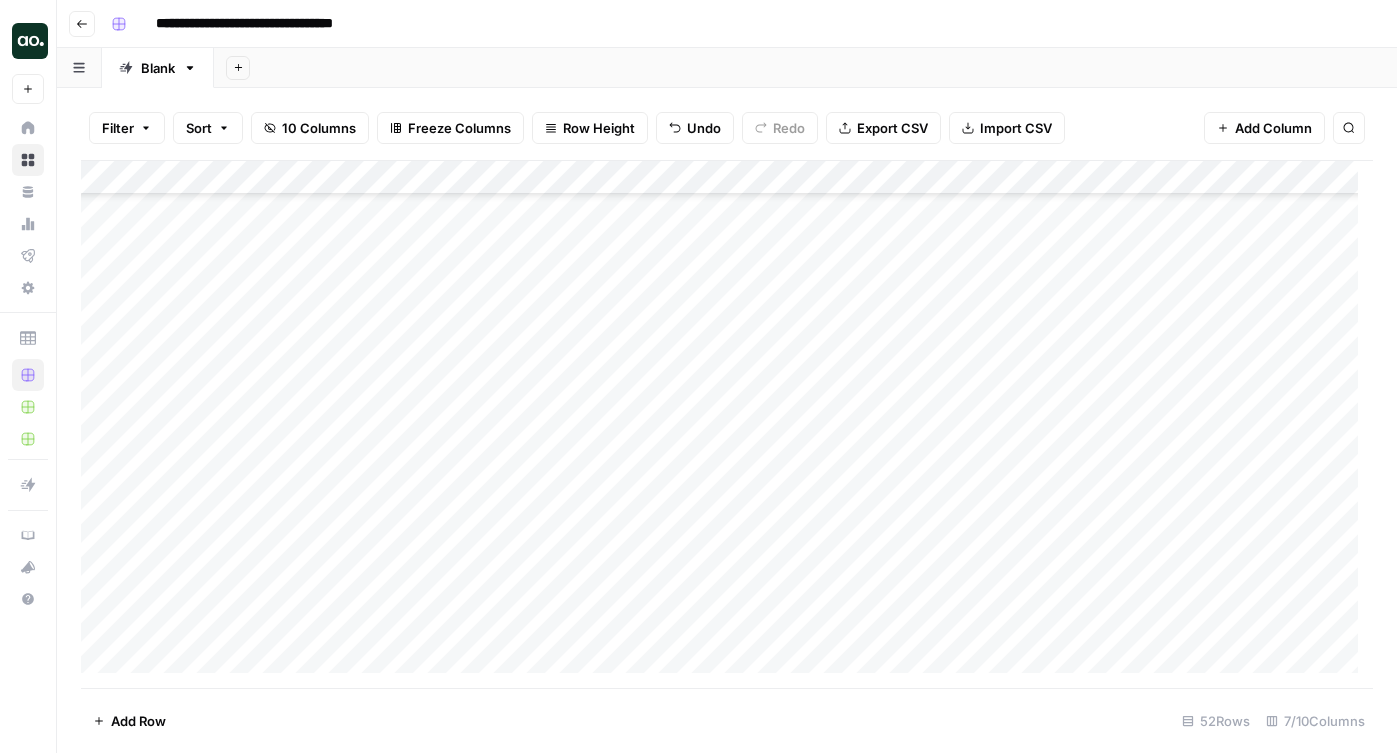 click on "Add Column" at bounding box center [727, 424] 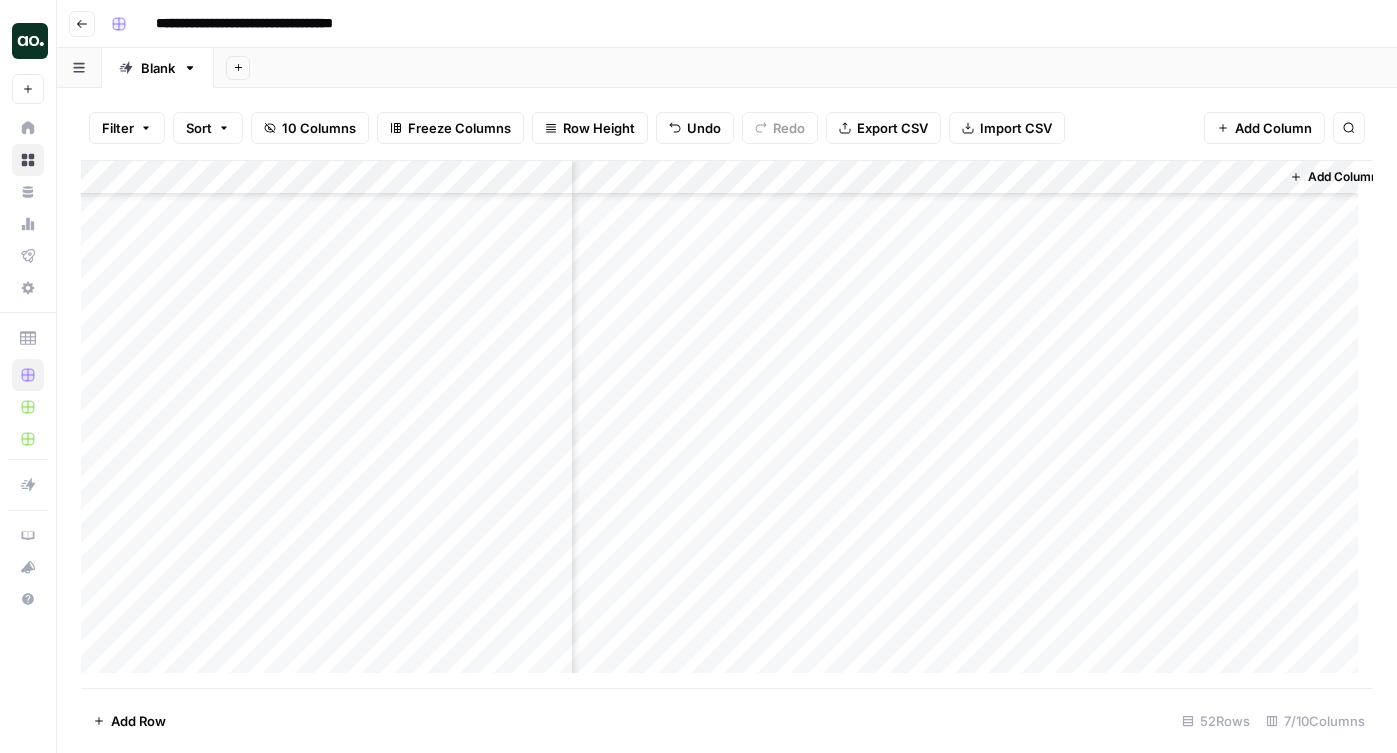 scroll, scrollTop: 1322, scrollLeft: 339, axis: both 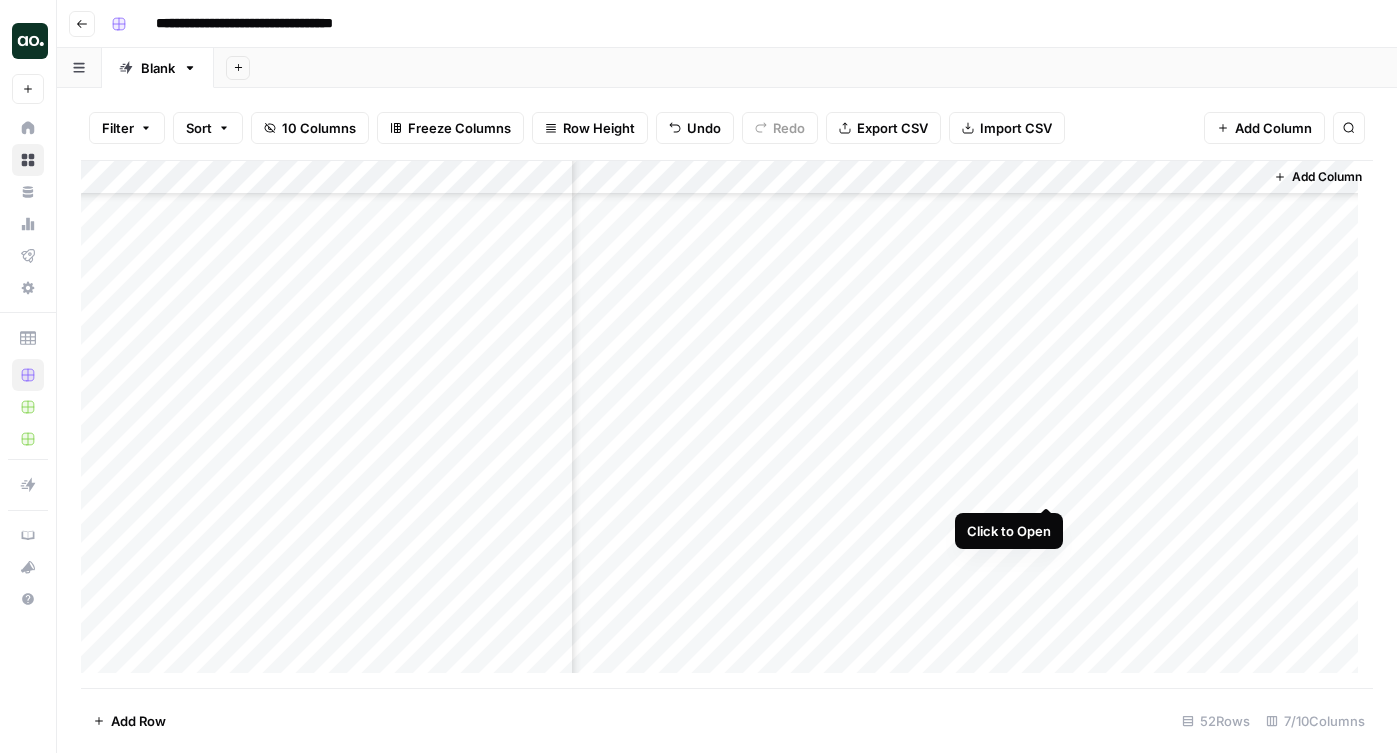click on "Add Column" at bounding box center (727, 424) 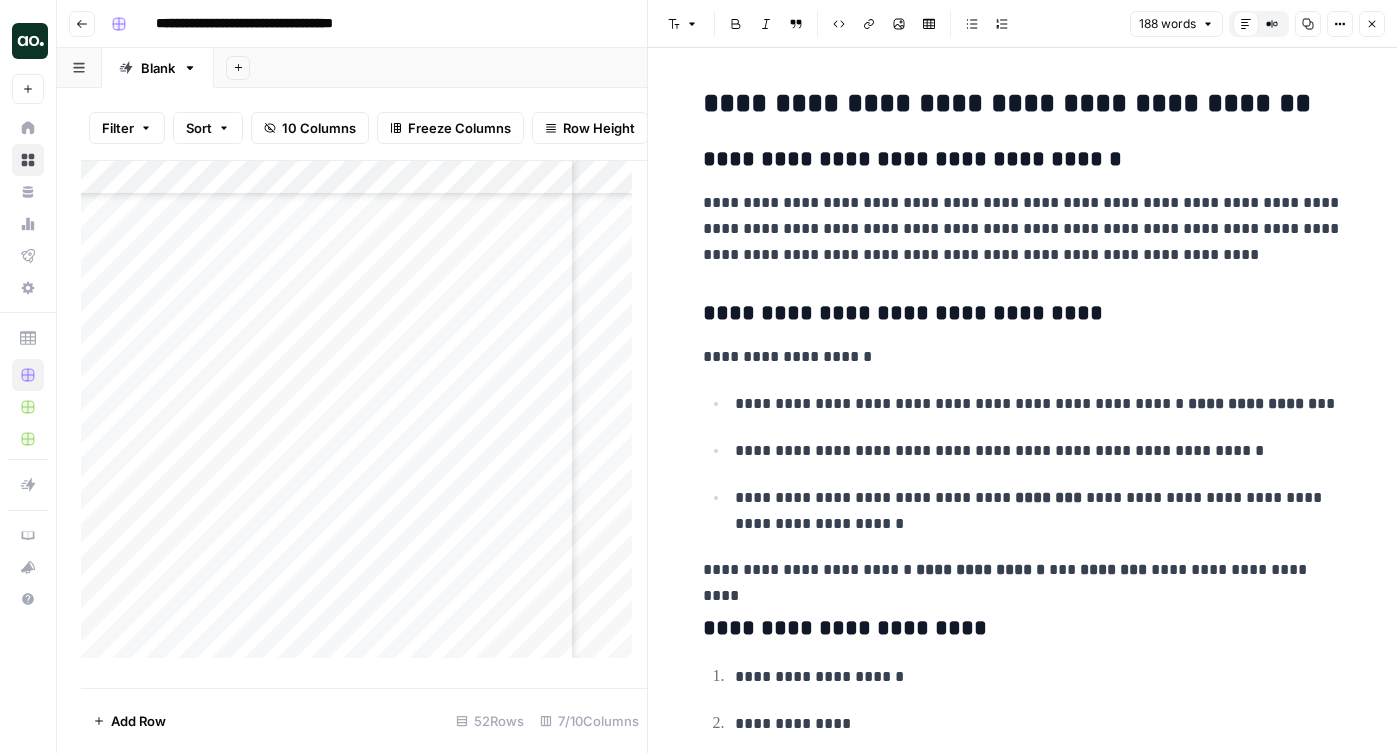 click on "**********" at bounding box center [1023, 314] 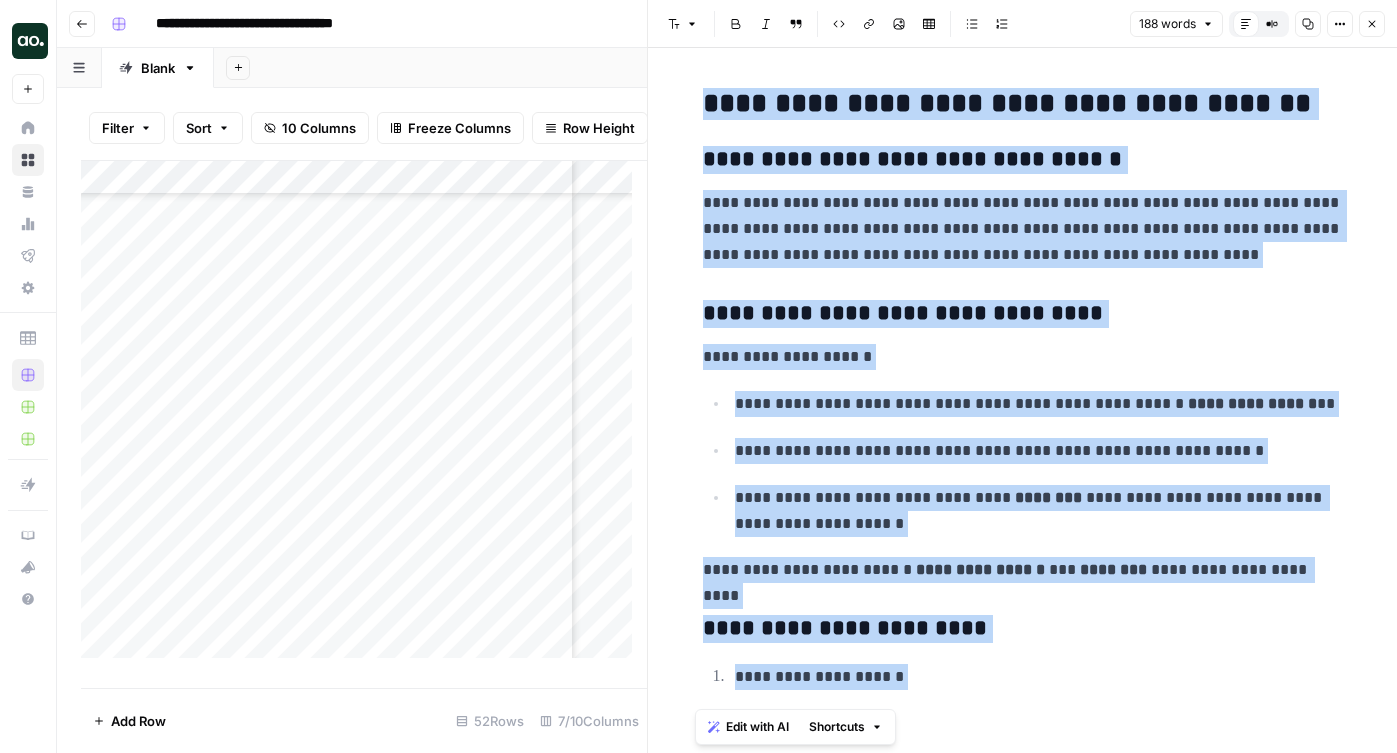 copy on "**********" 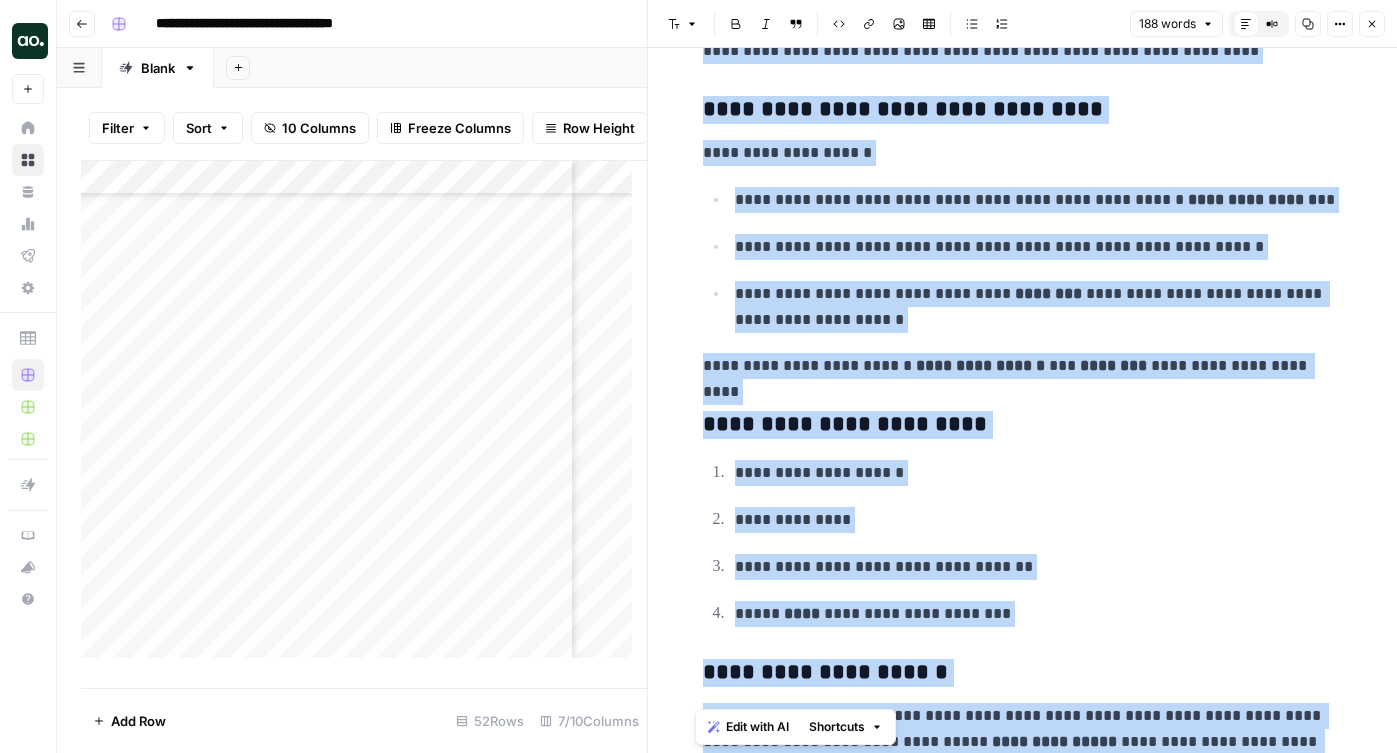 scroll, scrollTop: 282, scrollLeft: 0, axis: vertical 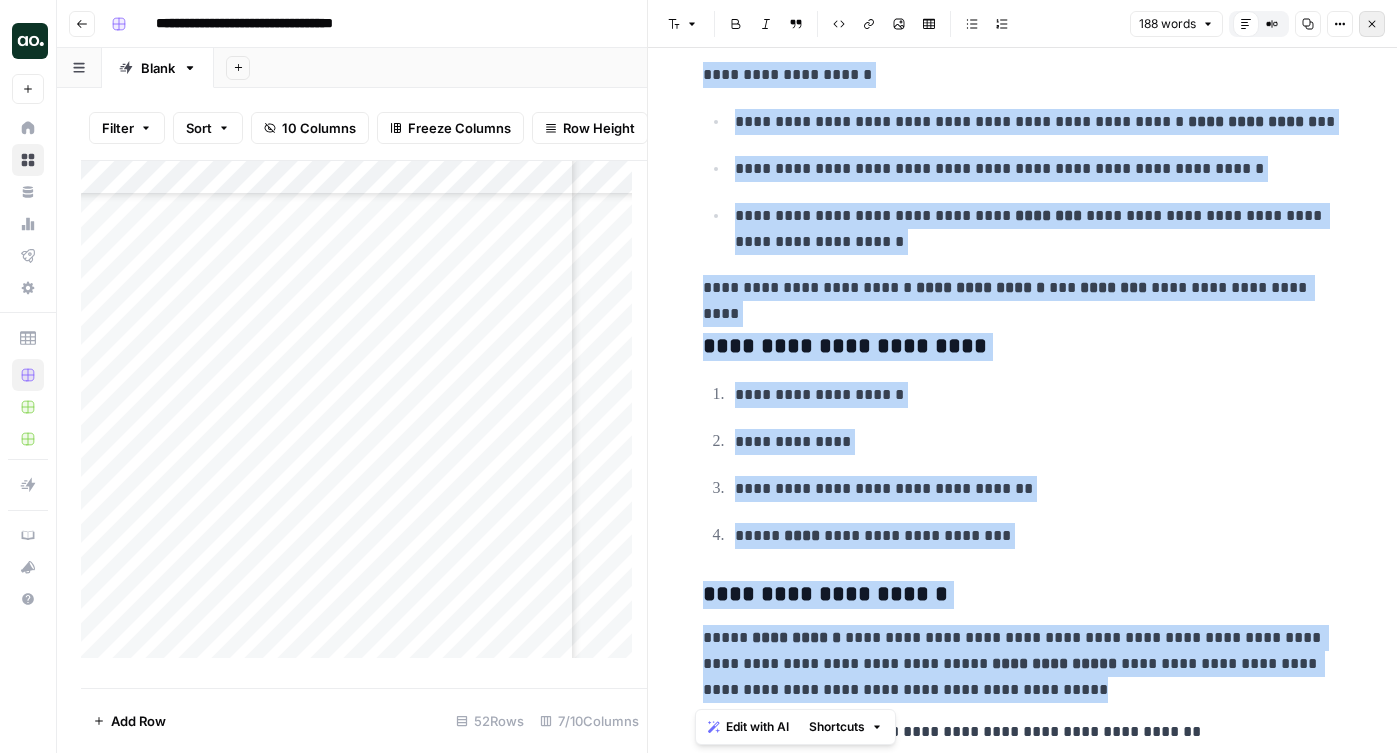 click on "Close" at bounding box center [1372, 24] 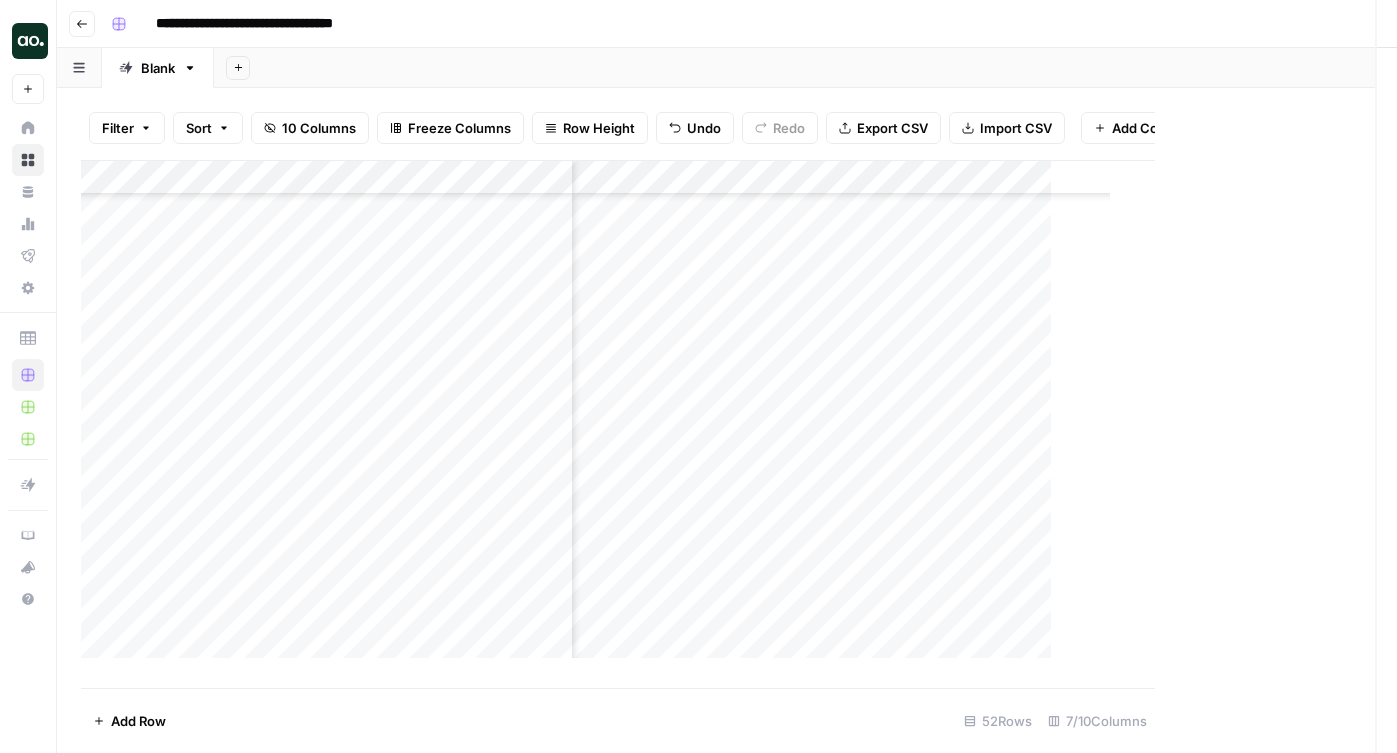 scroll, scrollTop: 1322, scrollLeft: 315, axis: both 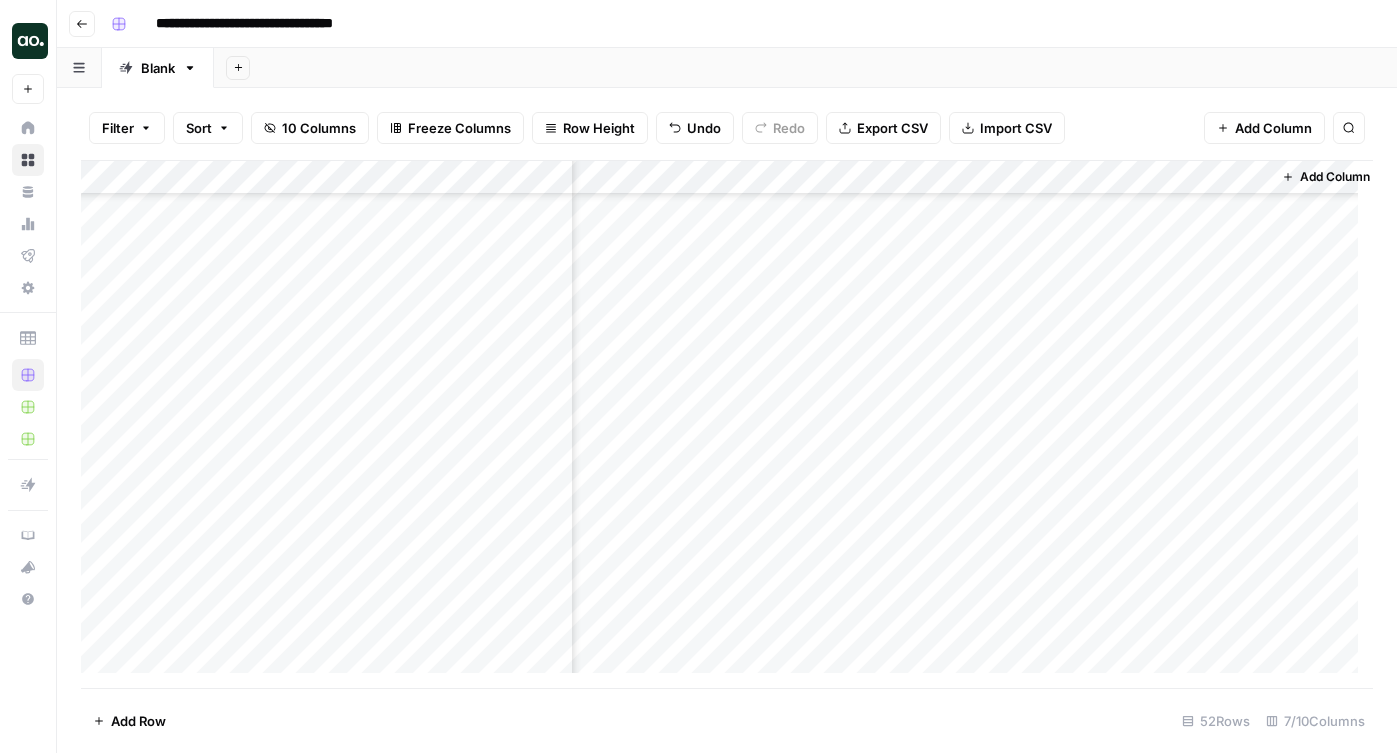 click on "Add Column" at bounding box center [727, 424] 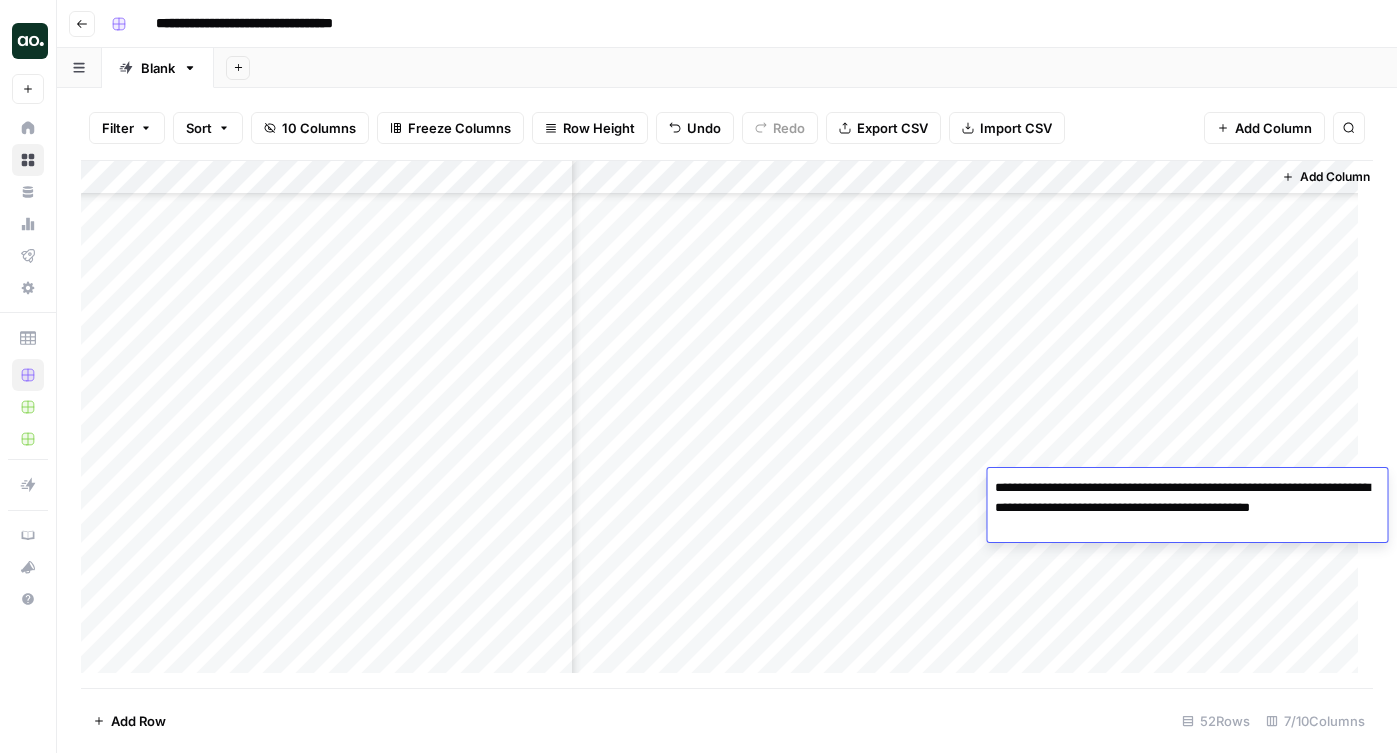 click on "Add Column" at bounding box center (727, 424) 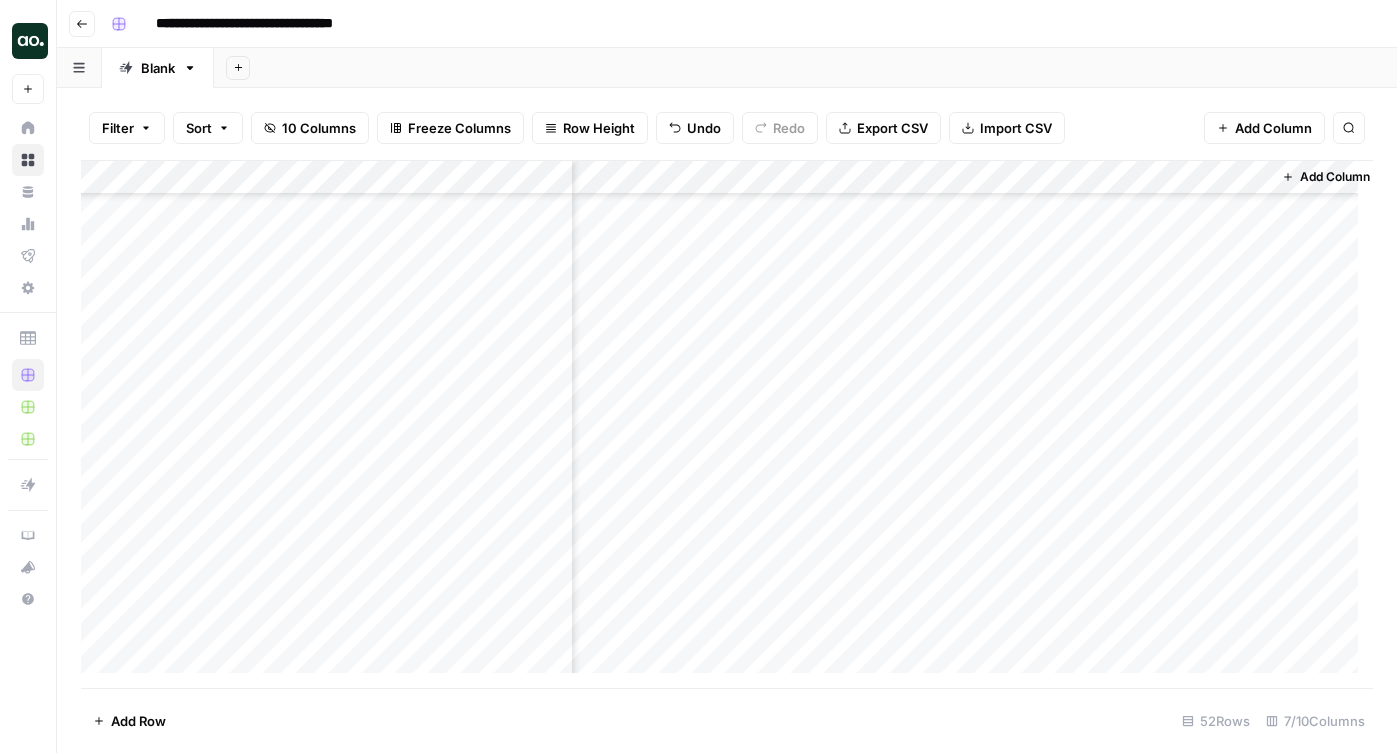 click on "Add Column" at bounding box center [727, 424] 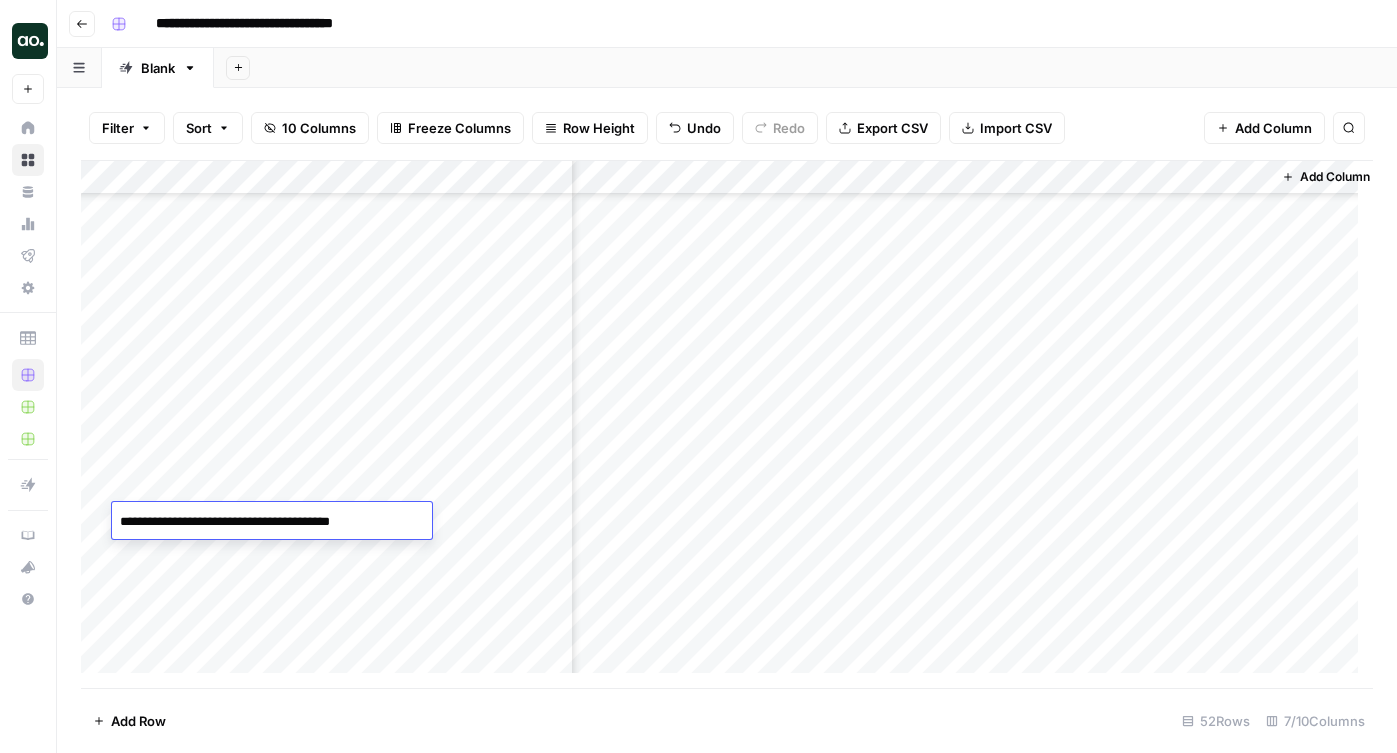 click on "Add Sheet" at bounding box center [805, 68] 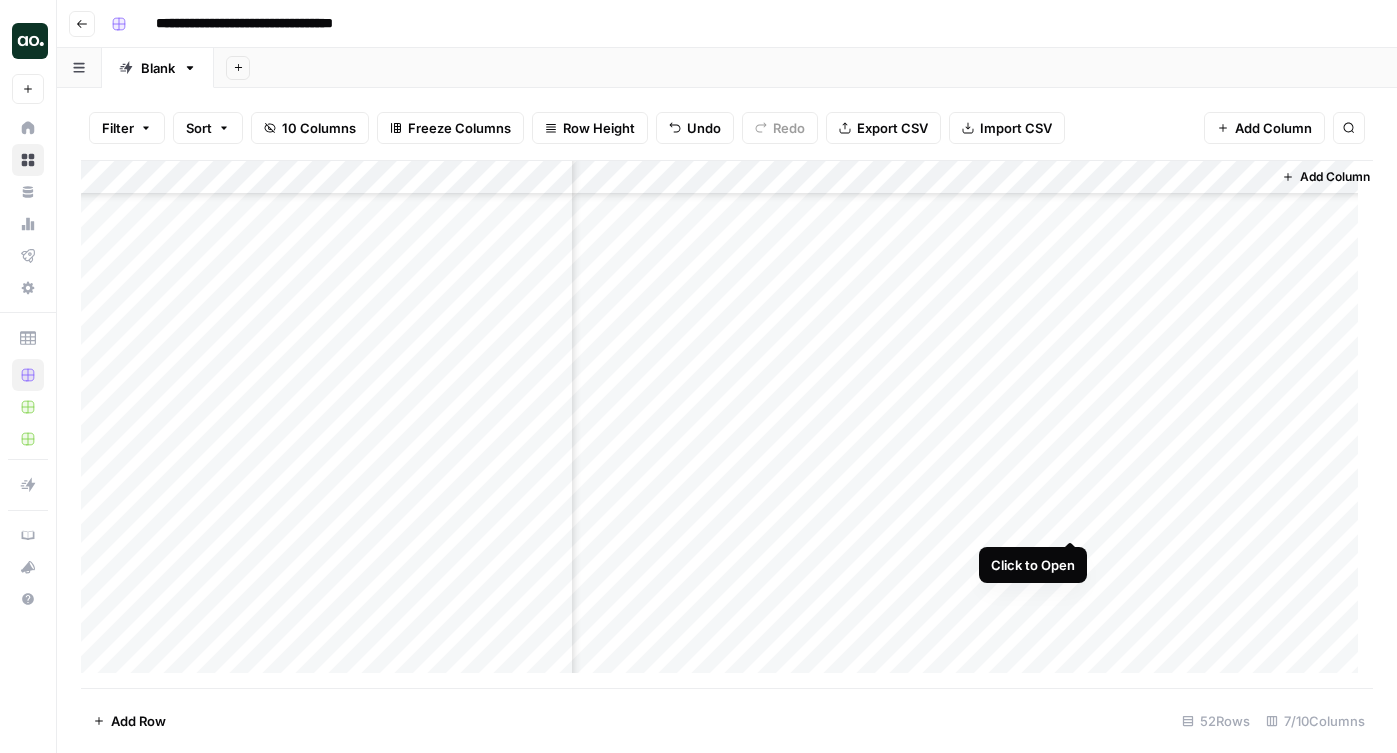 click on "Add Column" at bounding box center (727, 424) 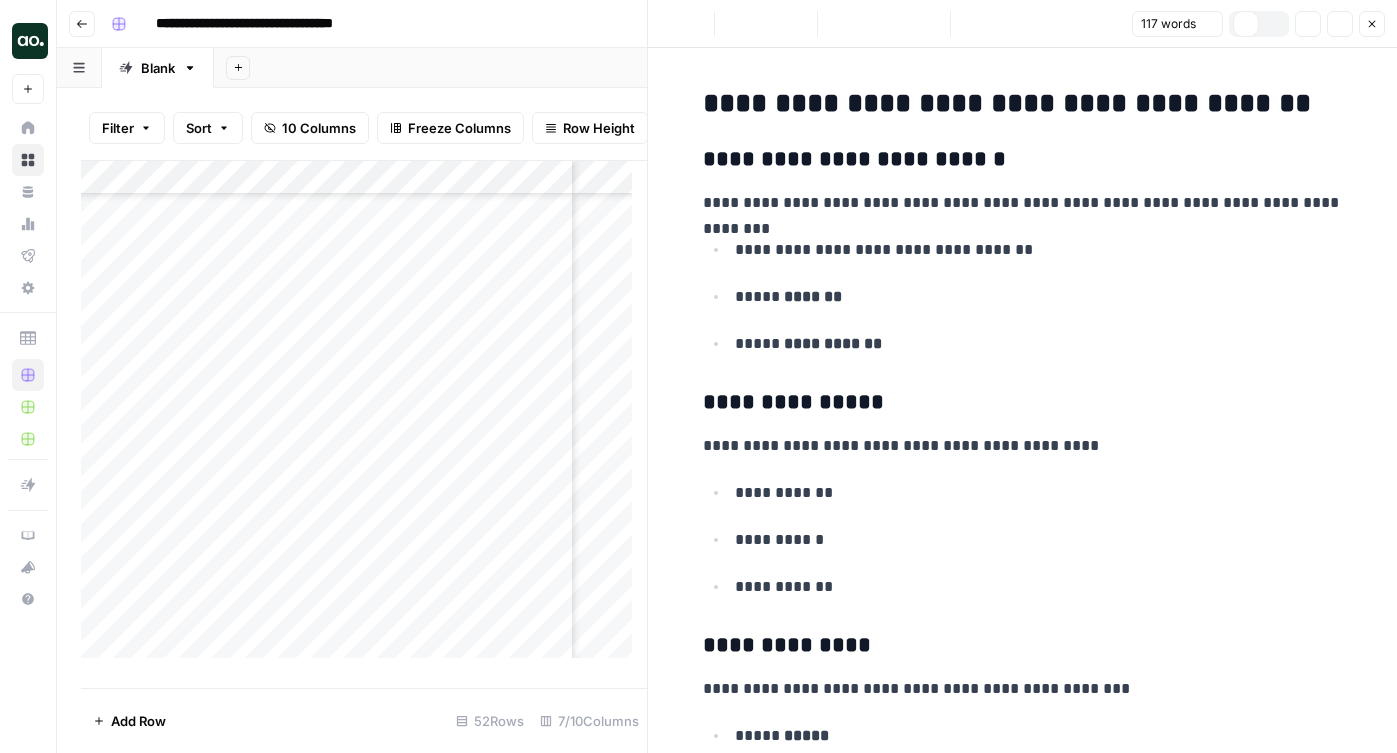 click on "**********" at bounding box center [1023, 491] 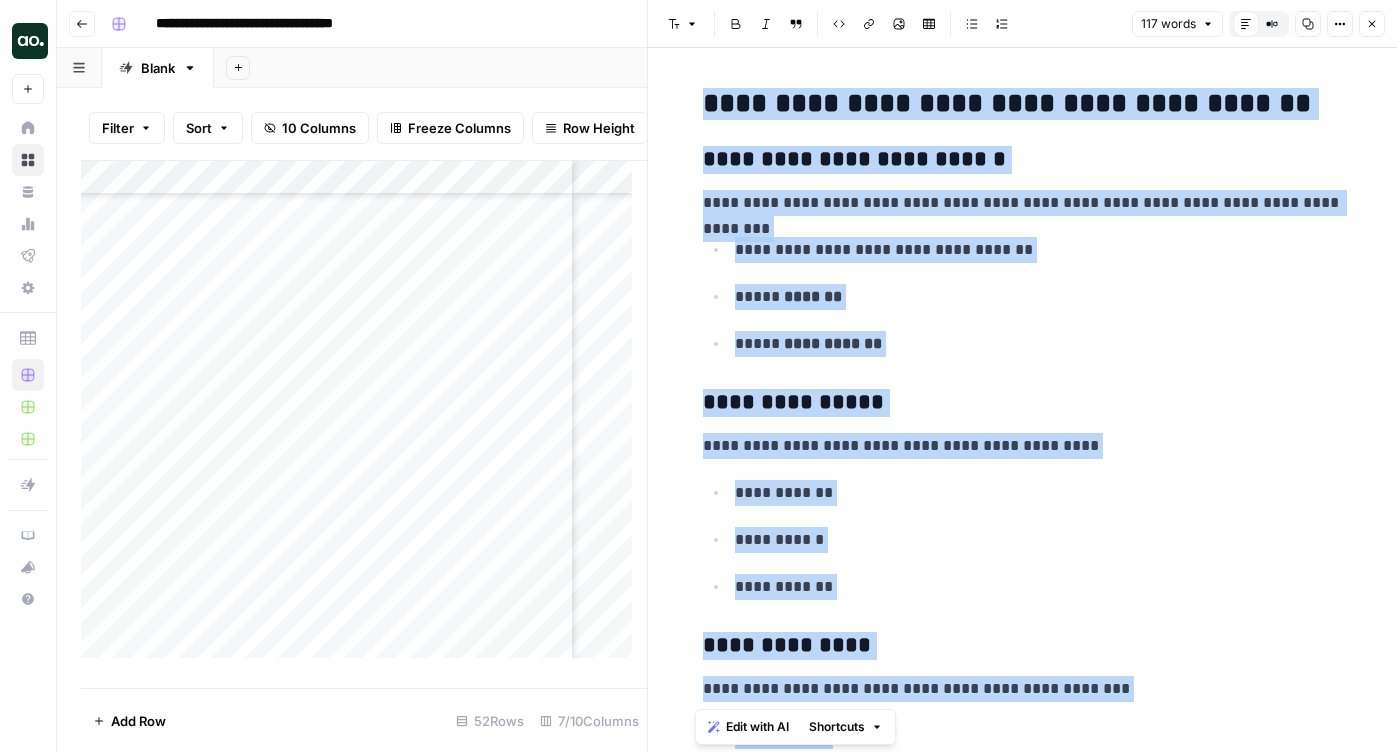 copy on "**********" 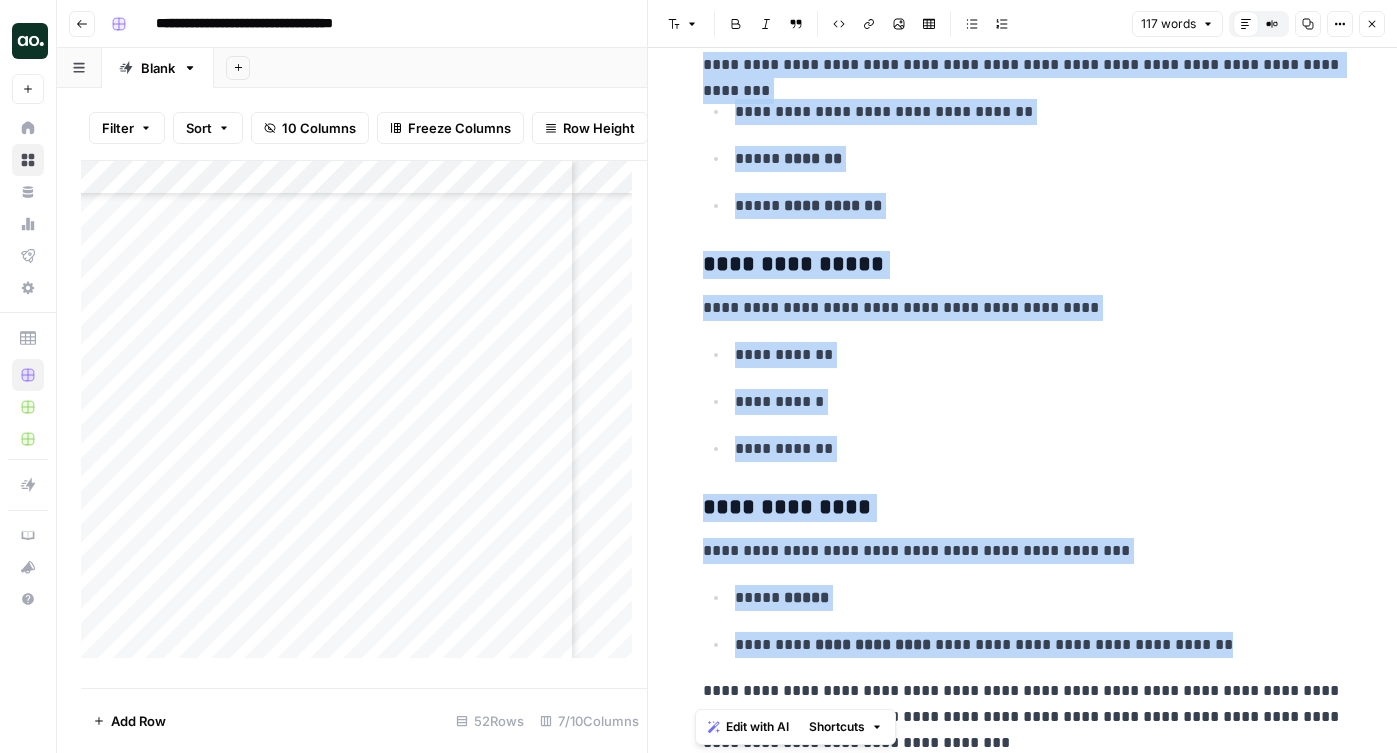 scroll, scrollTop: 149, scrollLeft: 0, axis: vertical 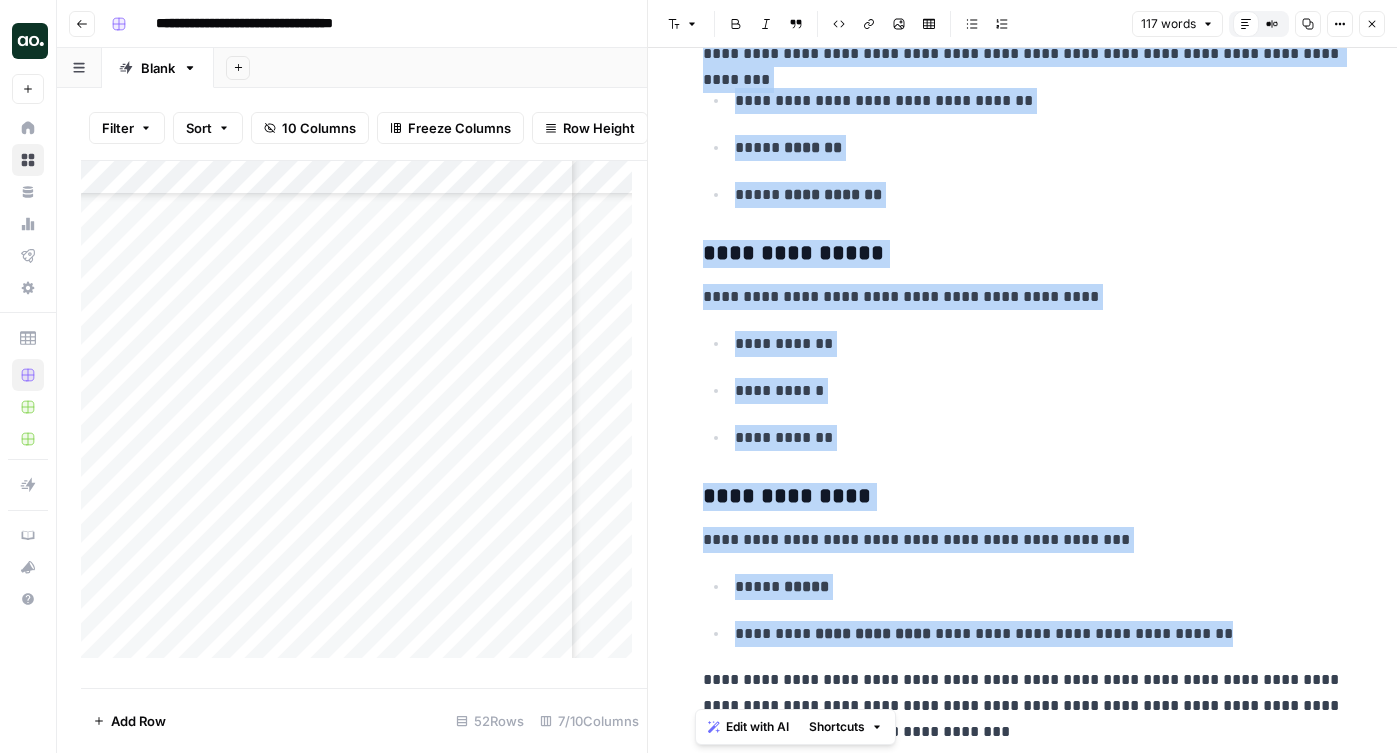 copy on "**********" 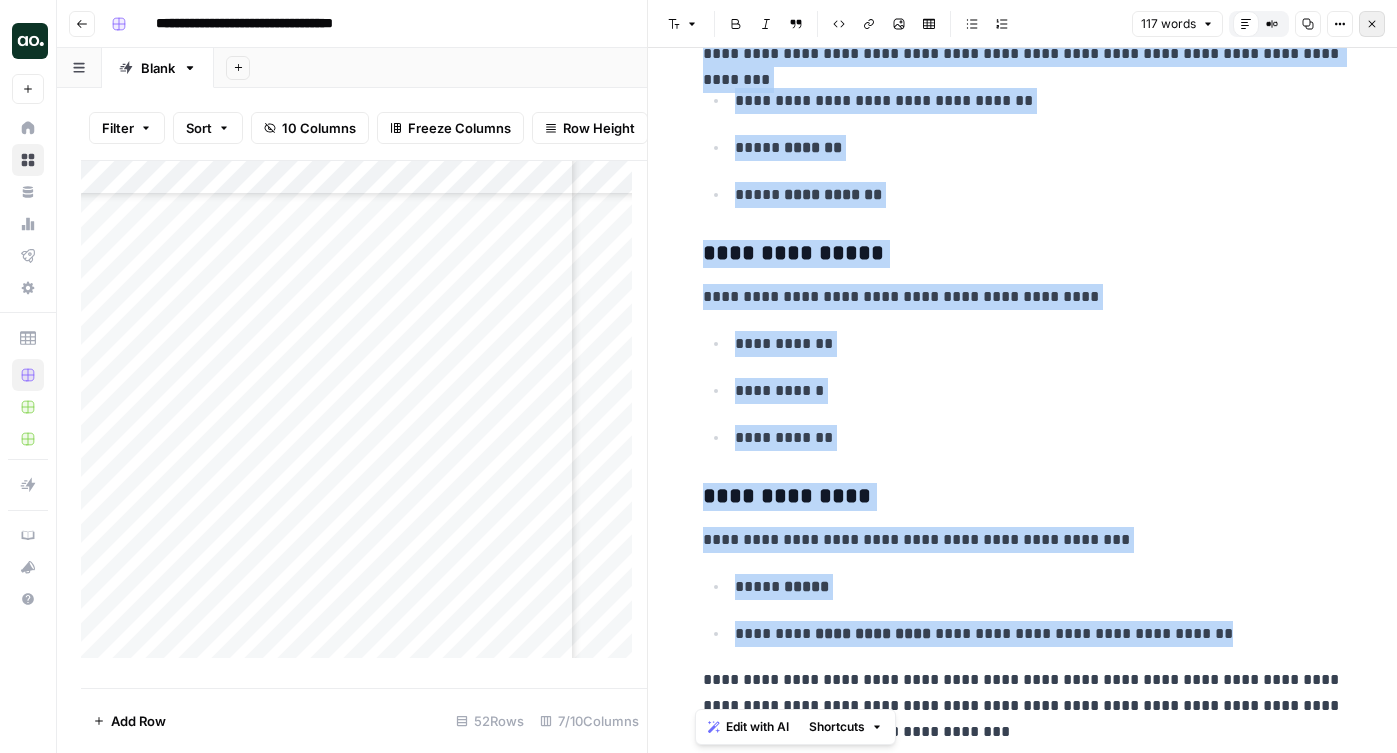 click 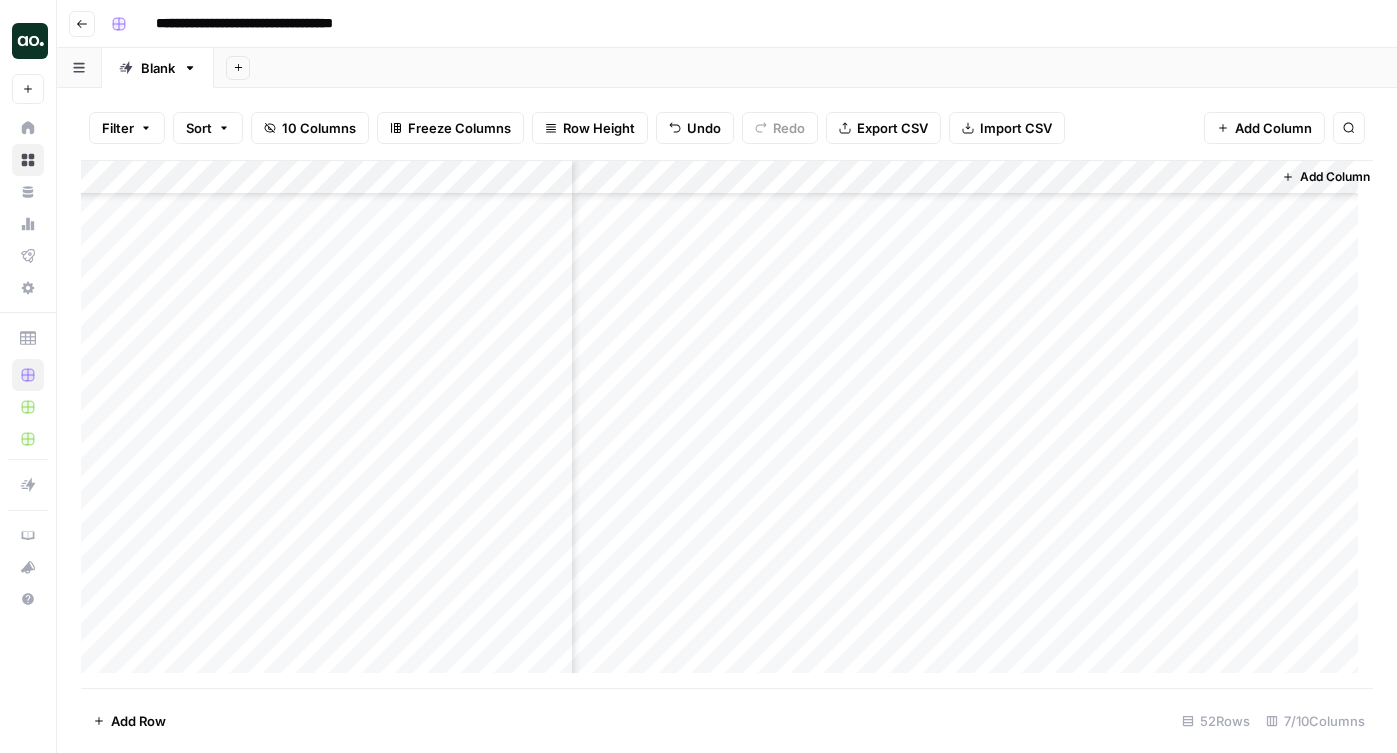 click on "Add Column" at bounding box center (727, 424) 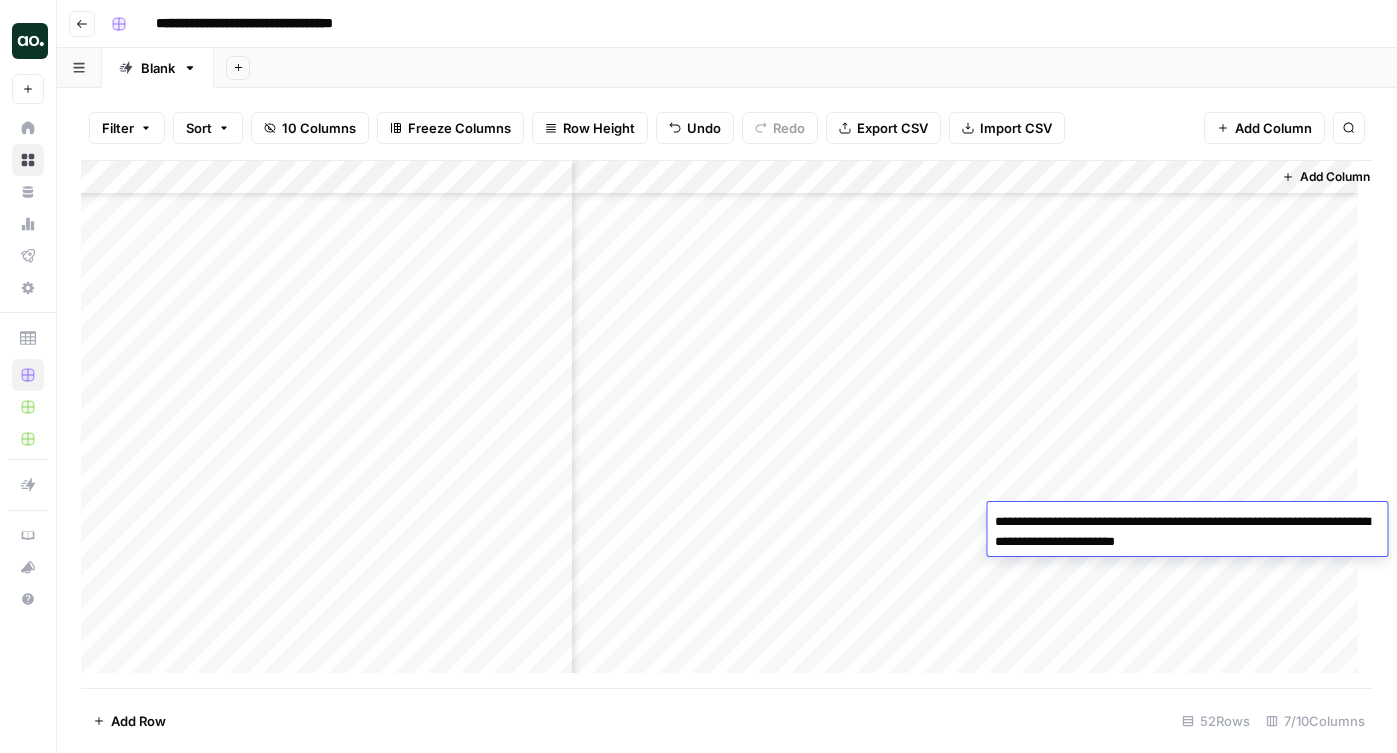 click on "Add Column" at bounding box center [727, 424] 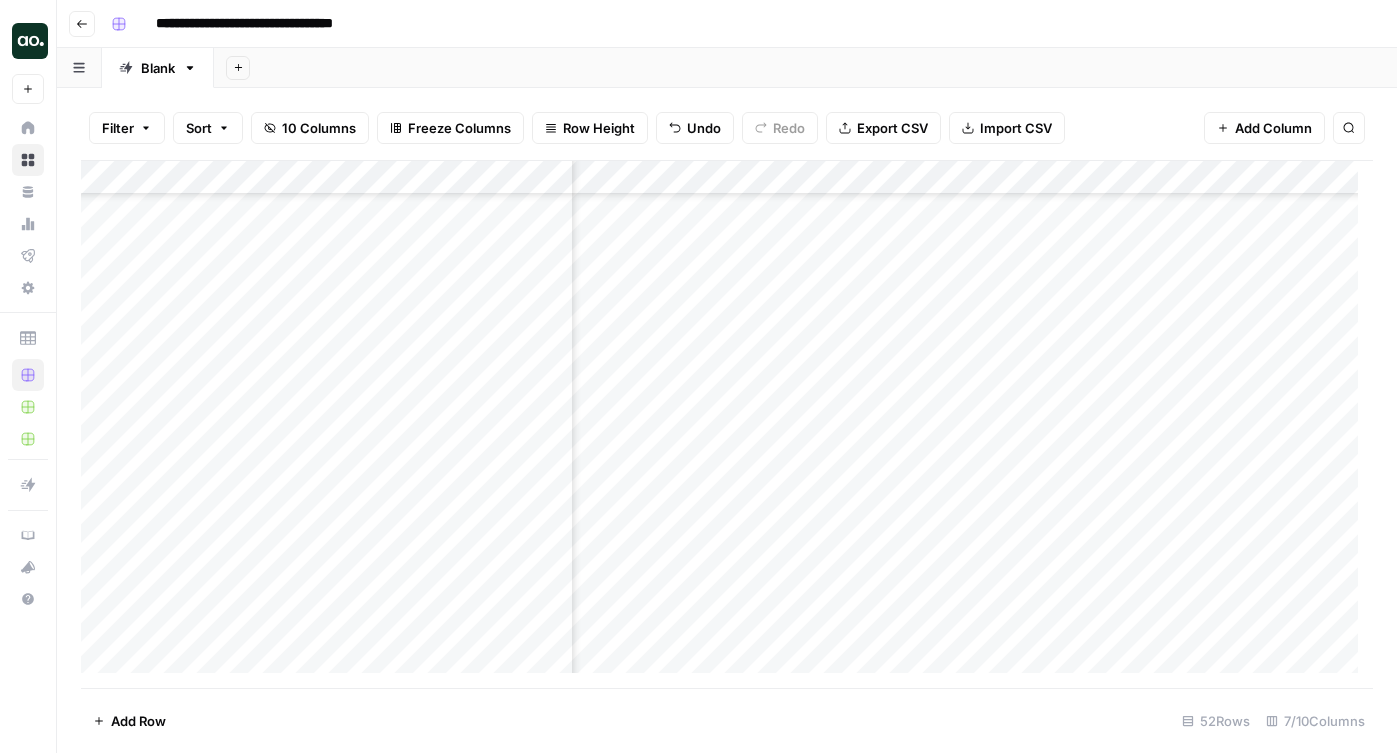 scroll, scrollTop: 1322, scrollLeft: 0, axis: vertical 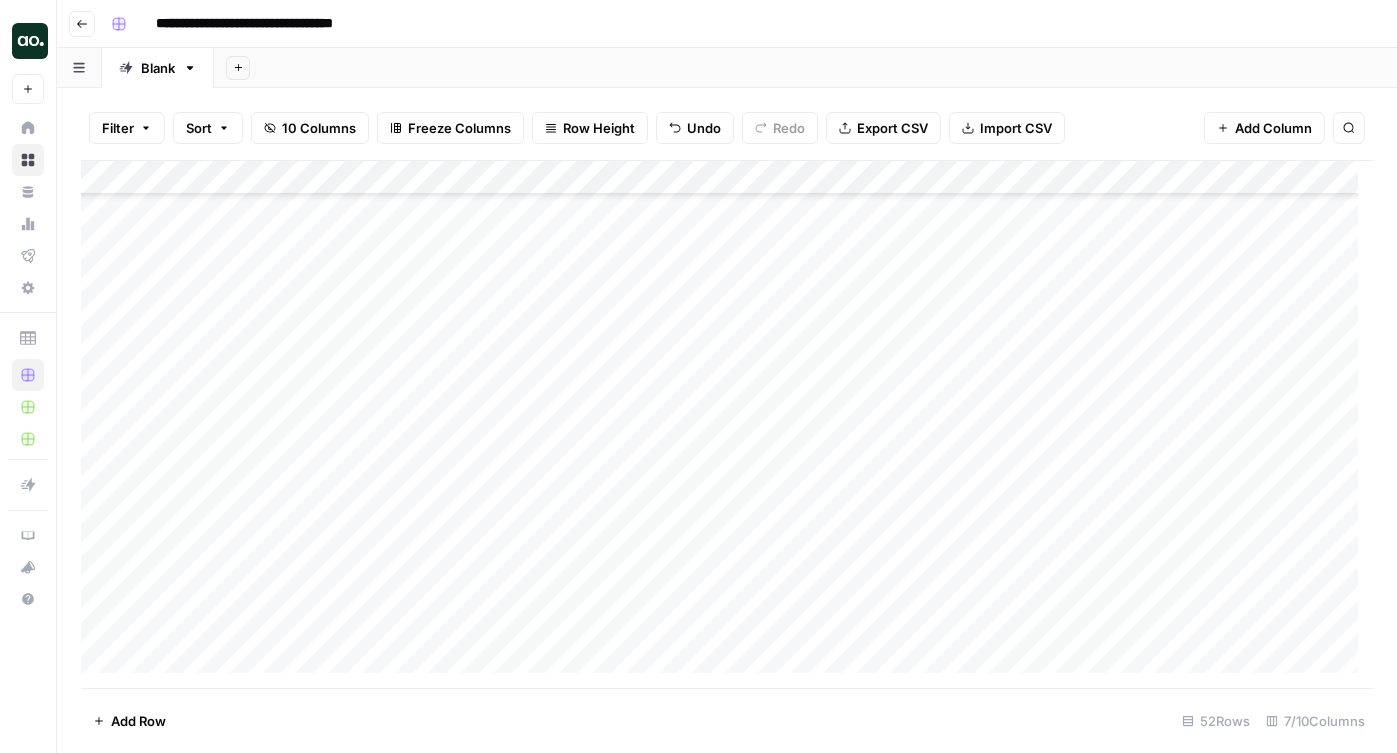 click on "Add Column" at bounding box center [727, 424] 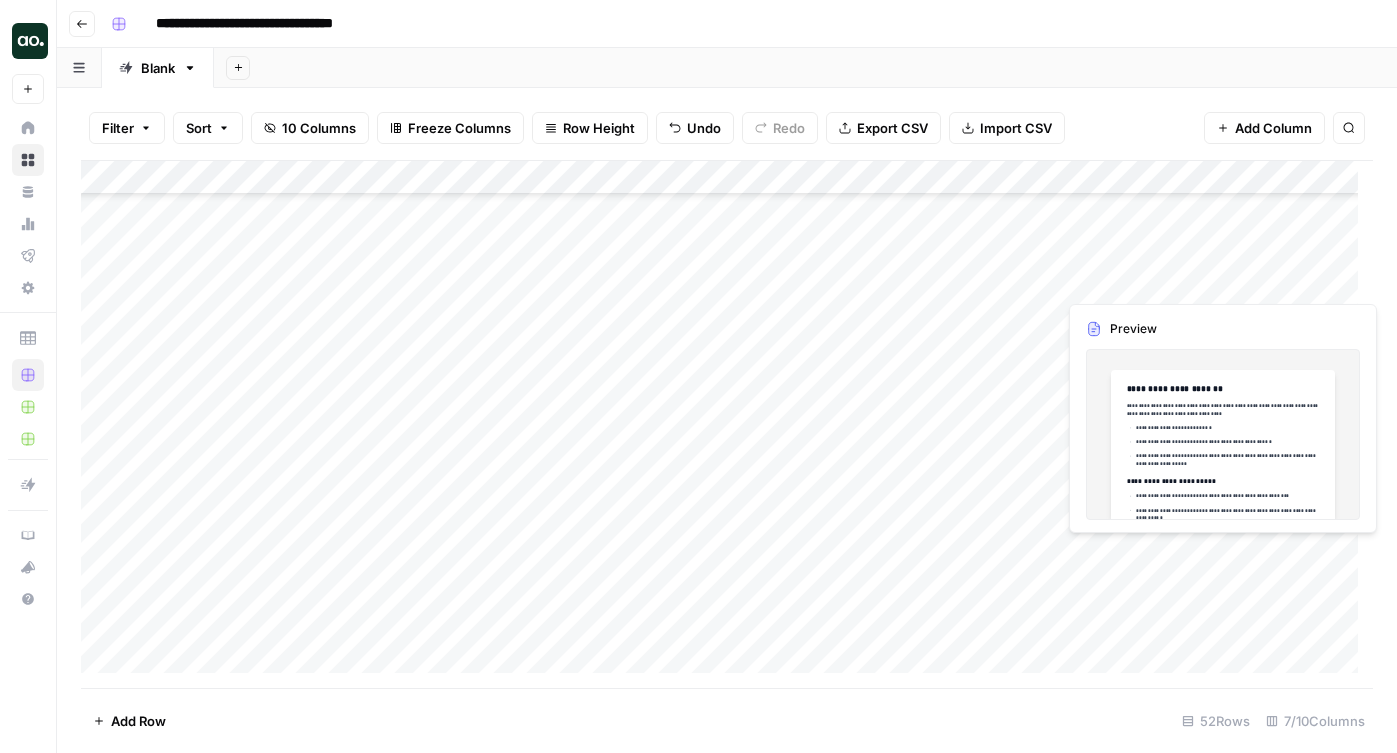 click on "Add Column" at bounding box center [727, 424] 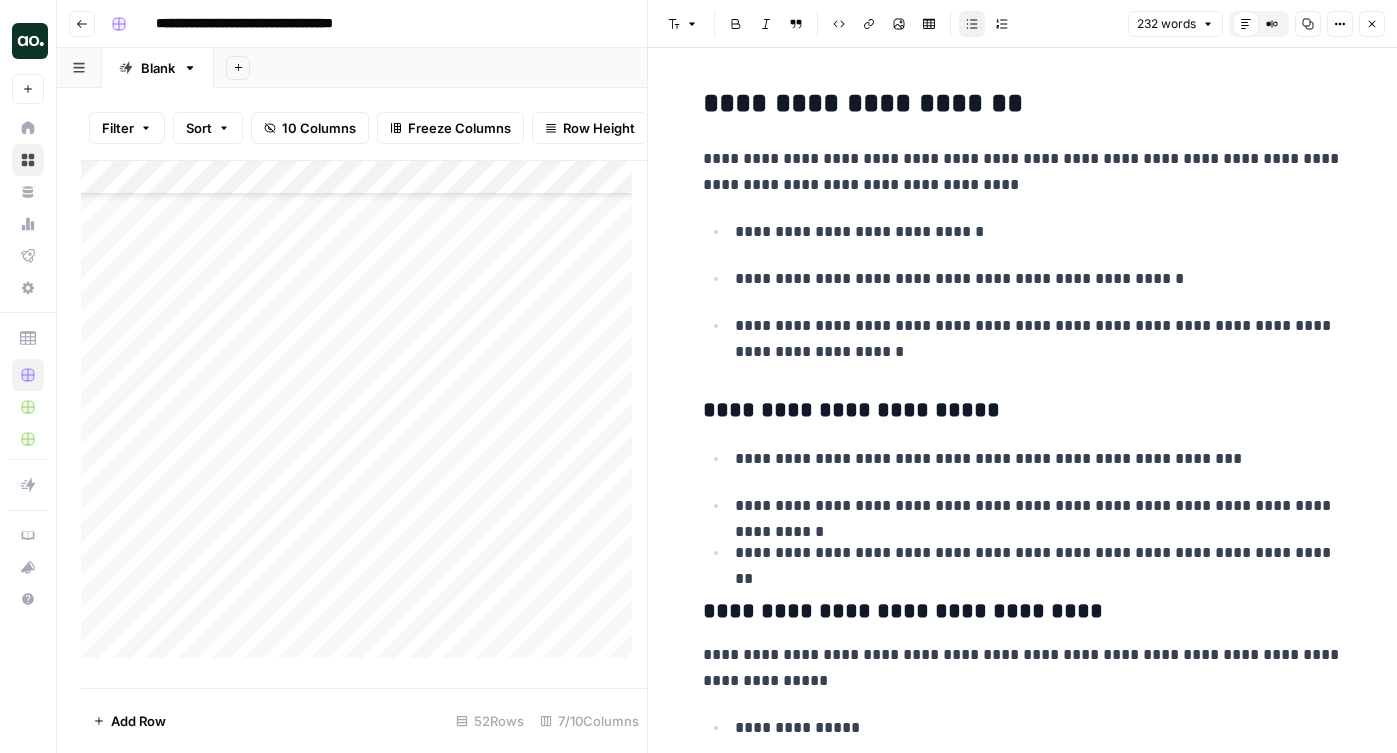 click on "**********" at bounding box center (1039, 506) 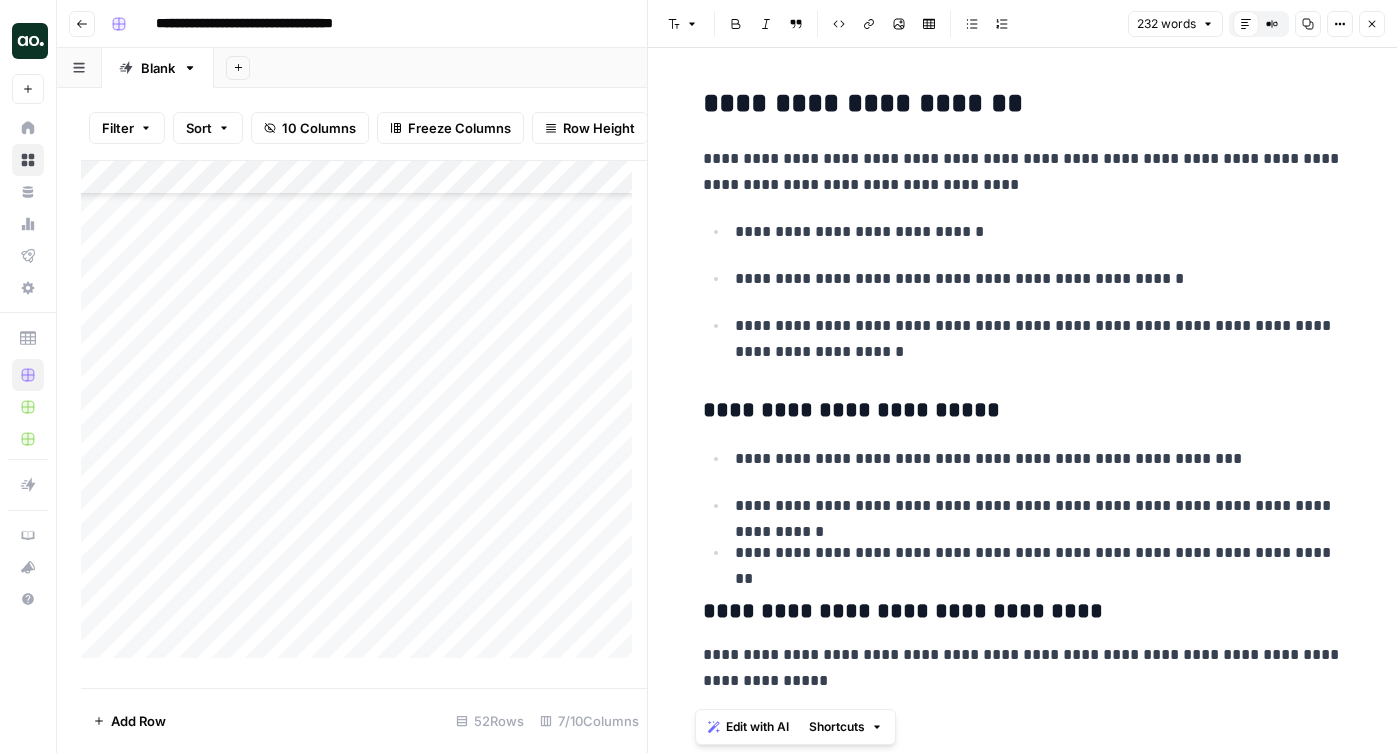 copy on "**********" 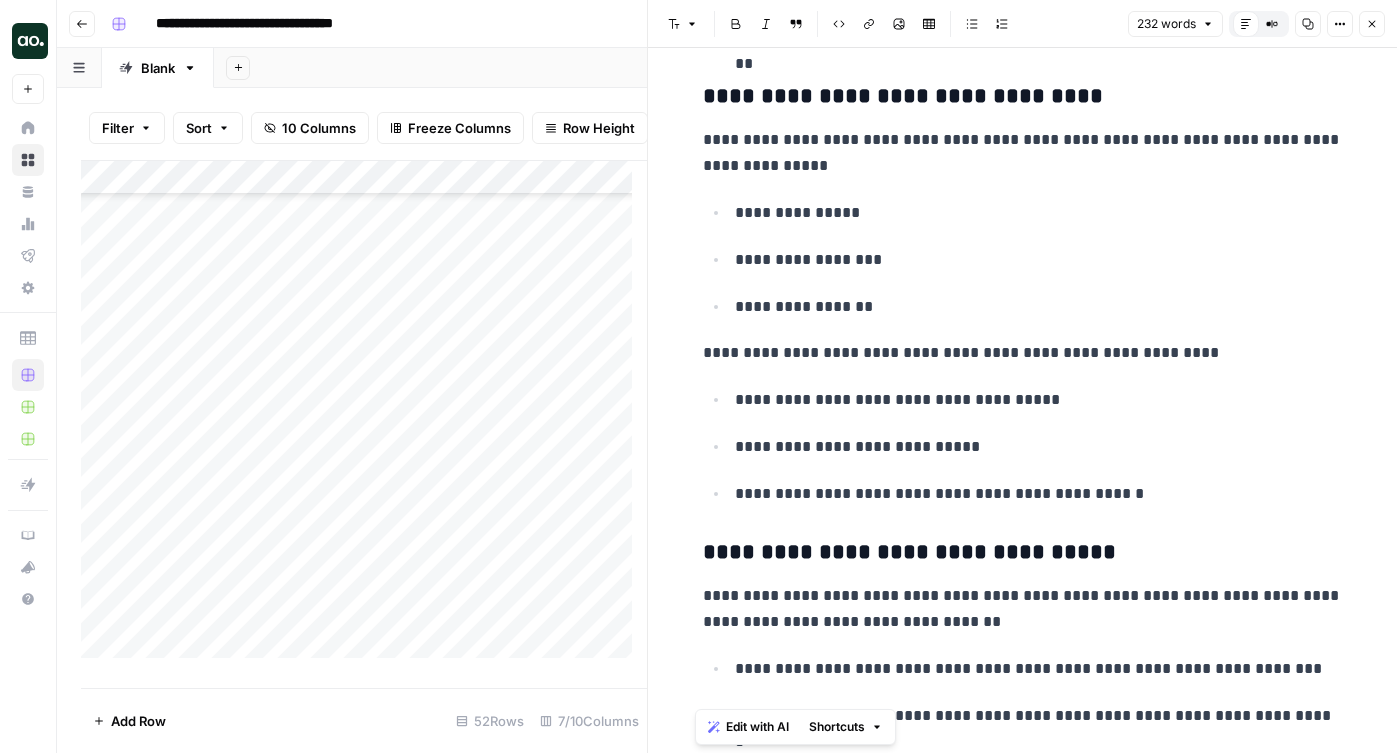scroll, scrollTop: 416, scrollLeft: 0, axis: vertical 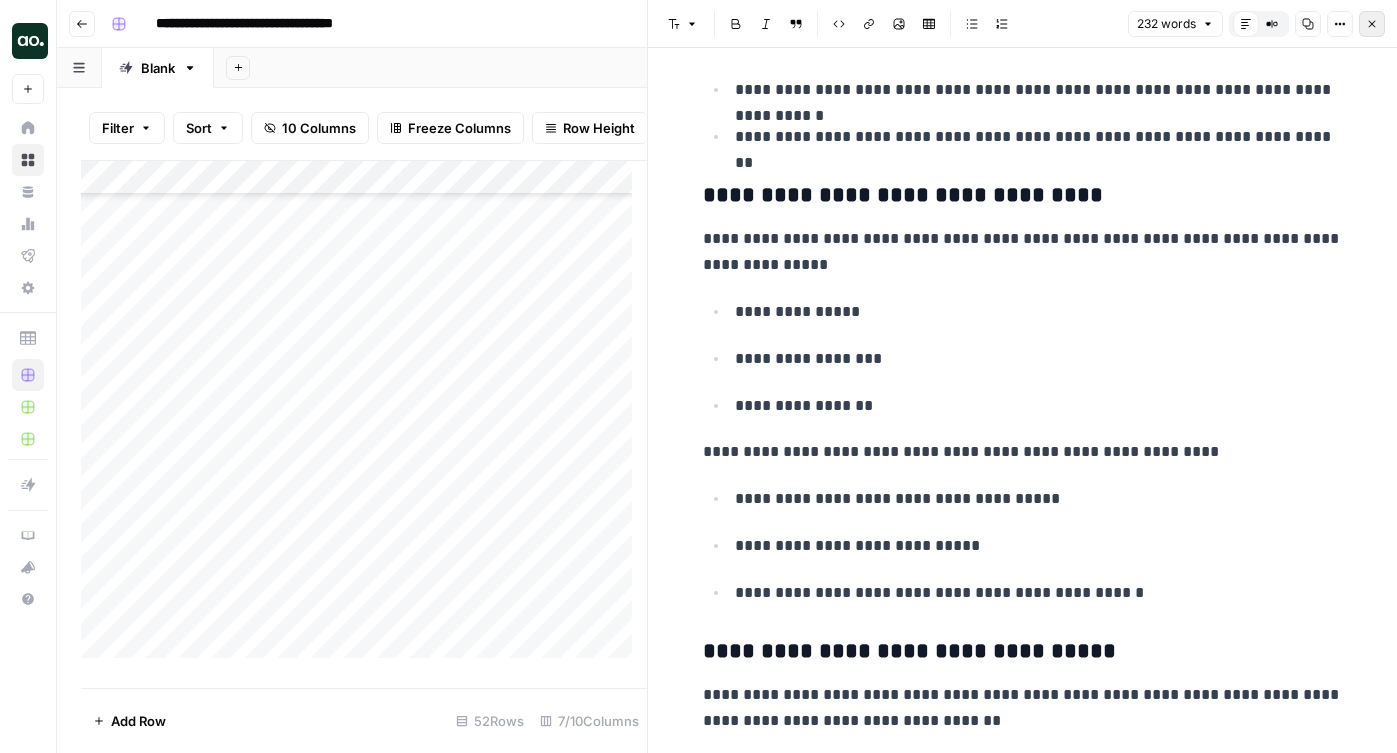 click on "Close" at bounding box center (1372, 24) 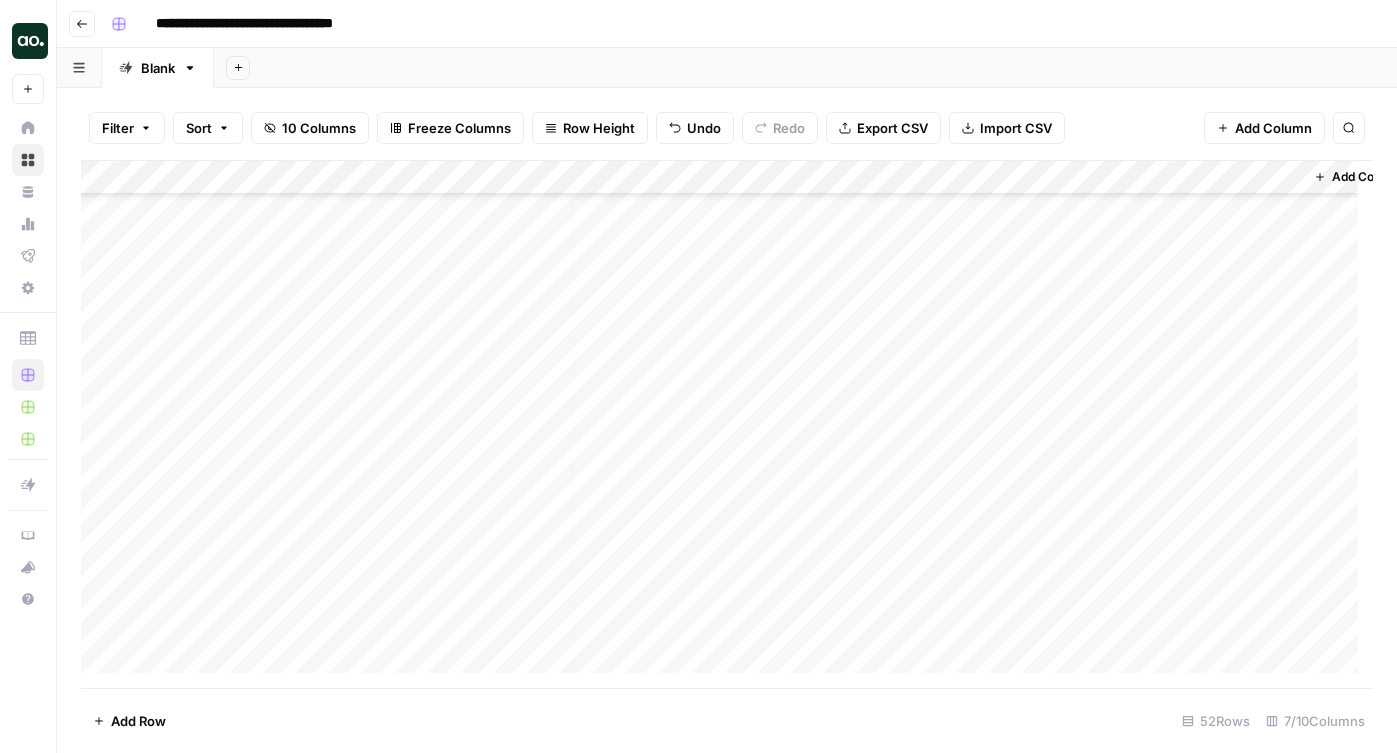 scroll, scrollTop: 1322, scrollLeft: 339, axis: both 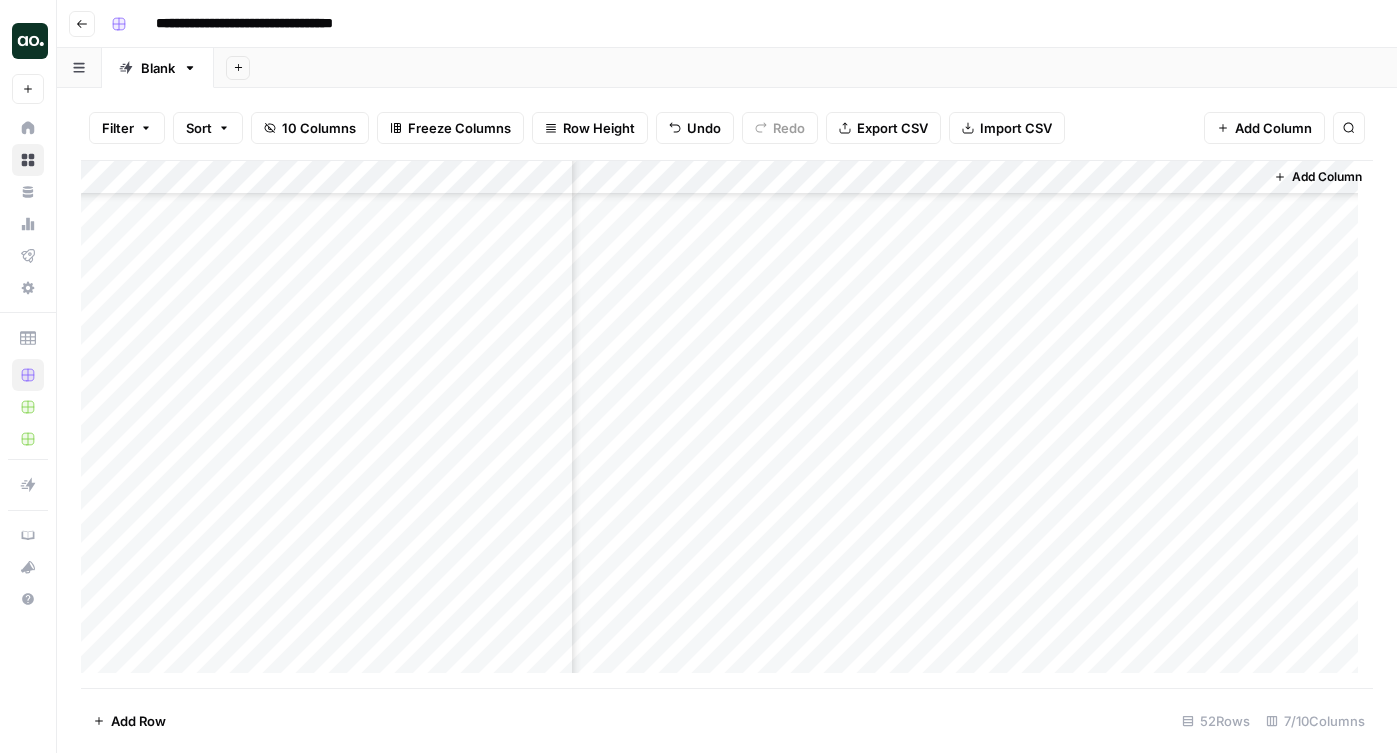 click on "Add Column" at bounding box center [727, 424] 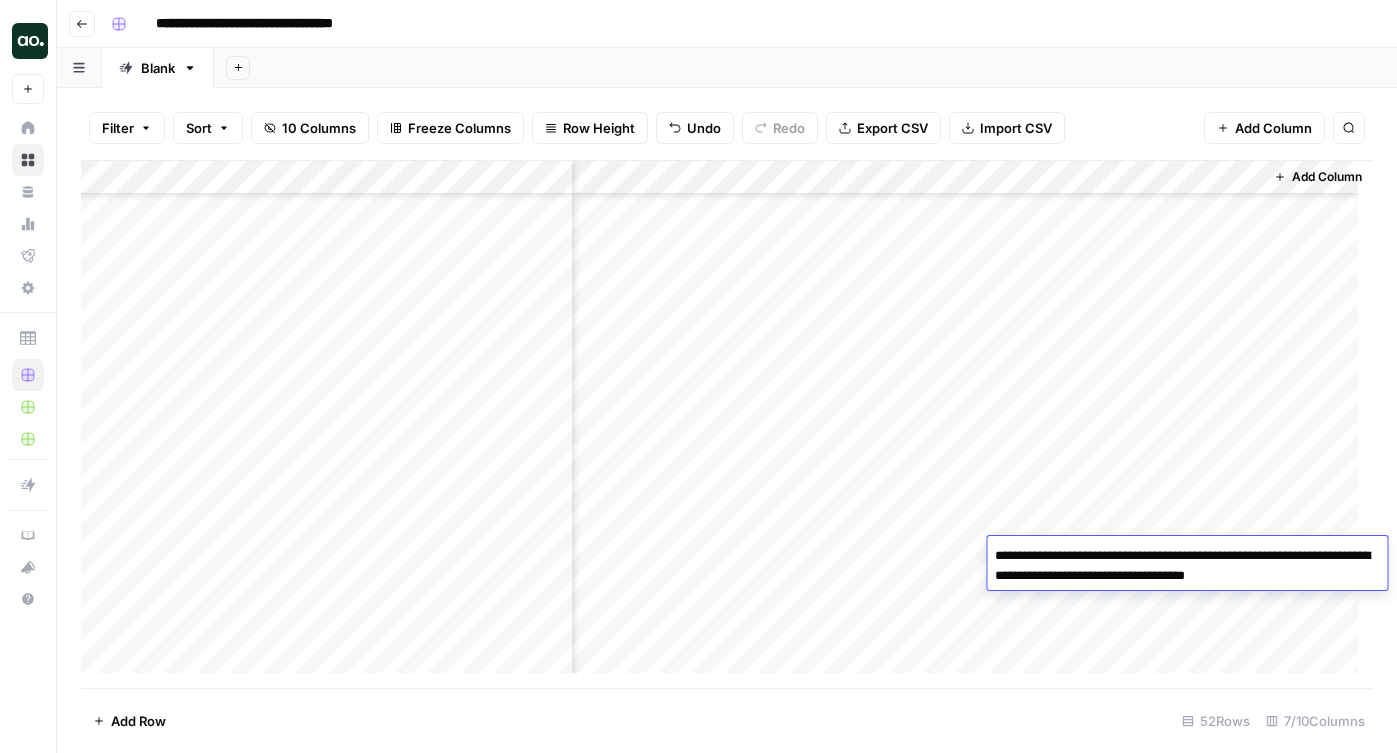 click on "Add Column" at bounding box center [727, 424] 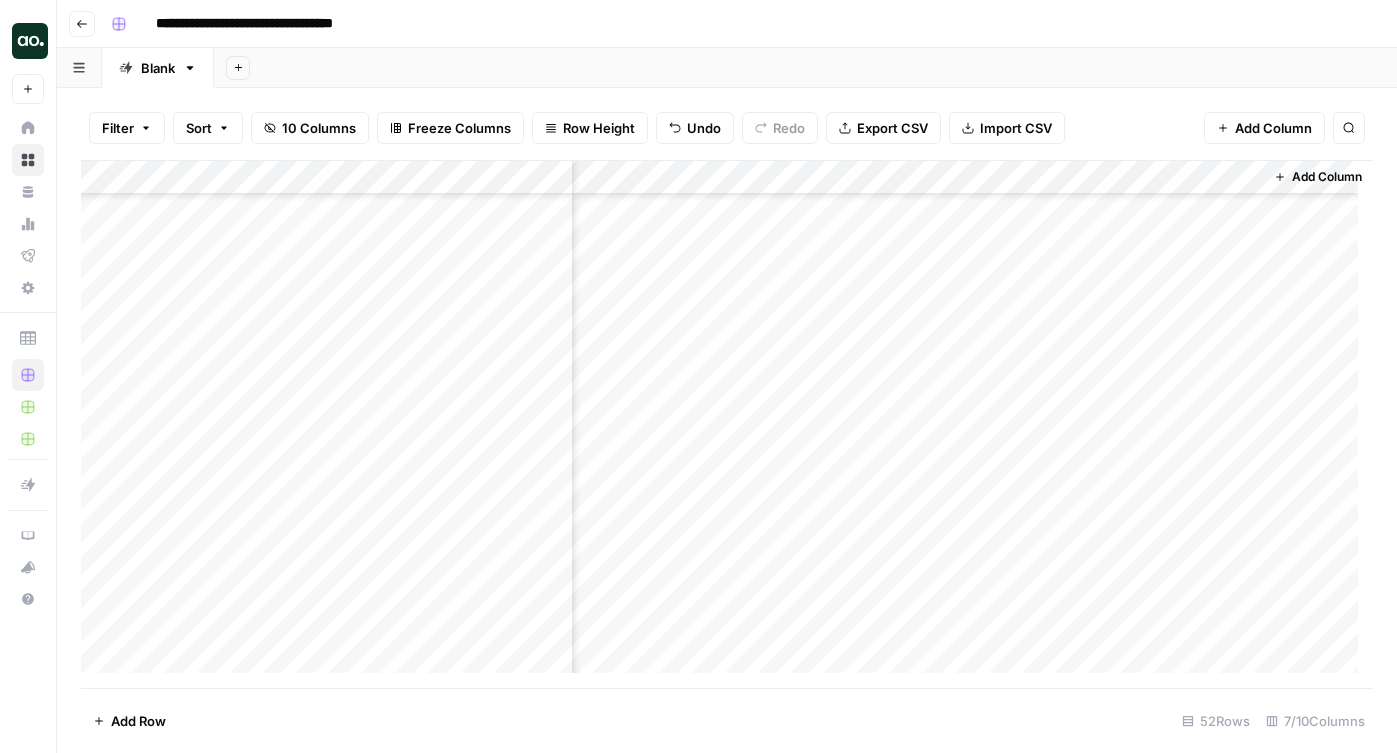 click on "Add Column" at bounding box center (727, 424) 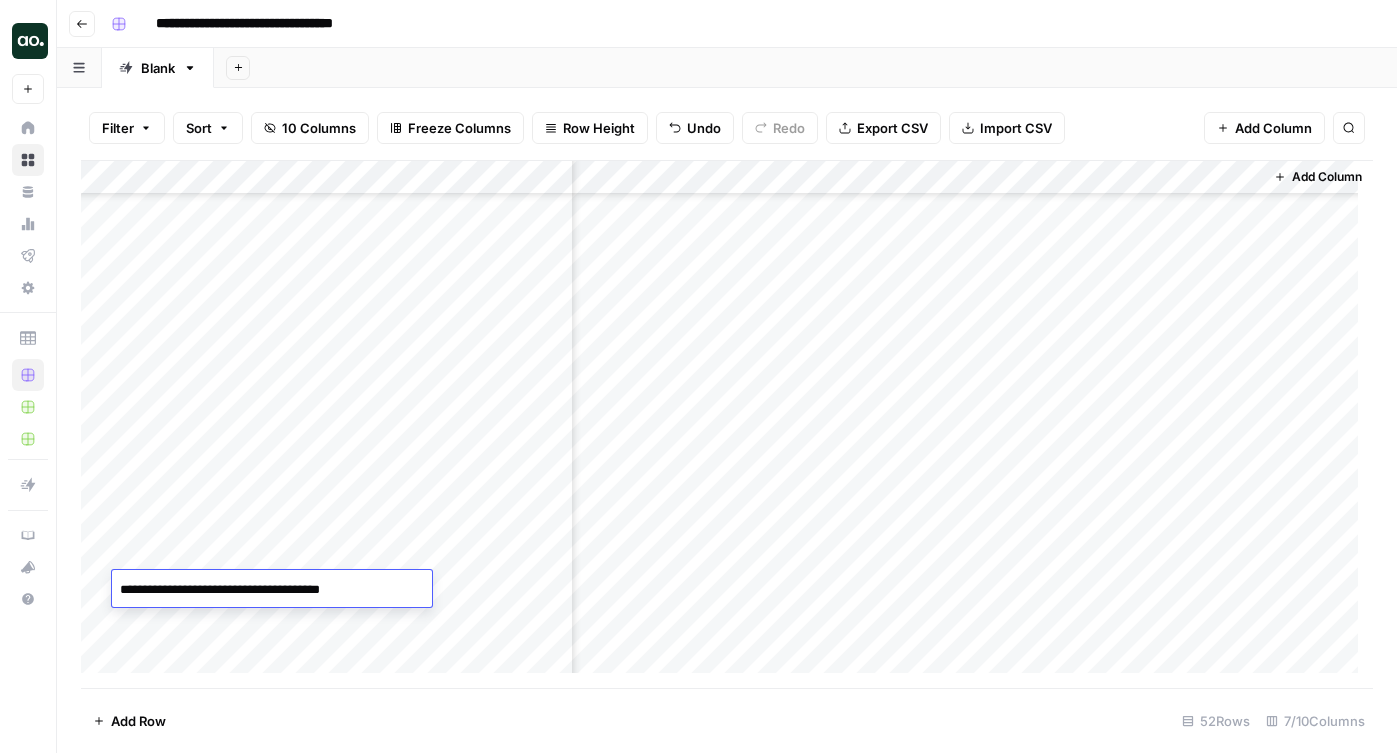 click on "Add Column" at bounding box center (727, 424) 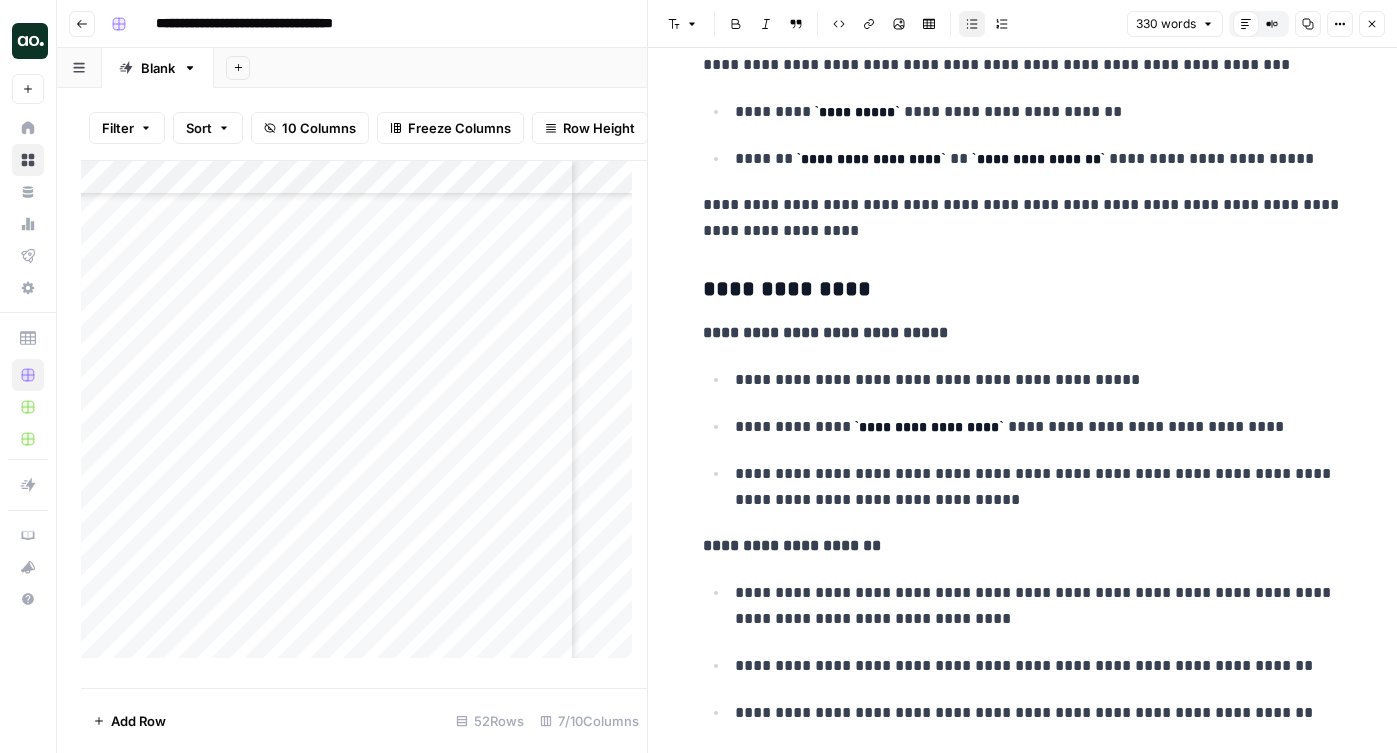 scroll, scrollTop: 935, scrollLeft: 0, axis: vertical 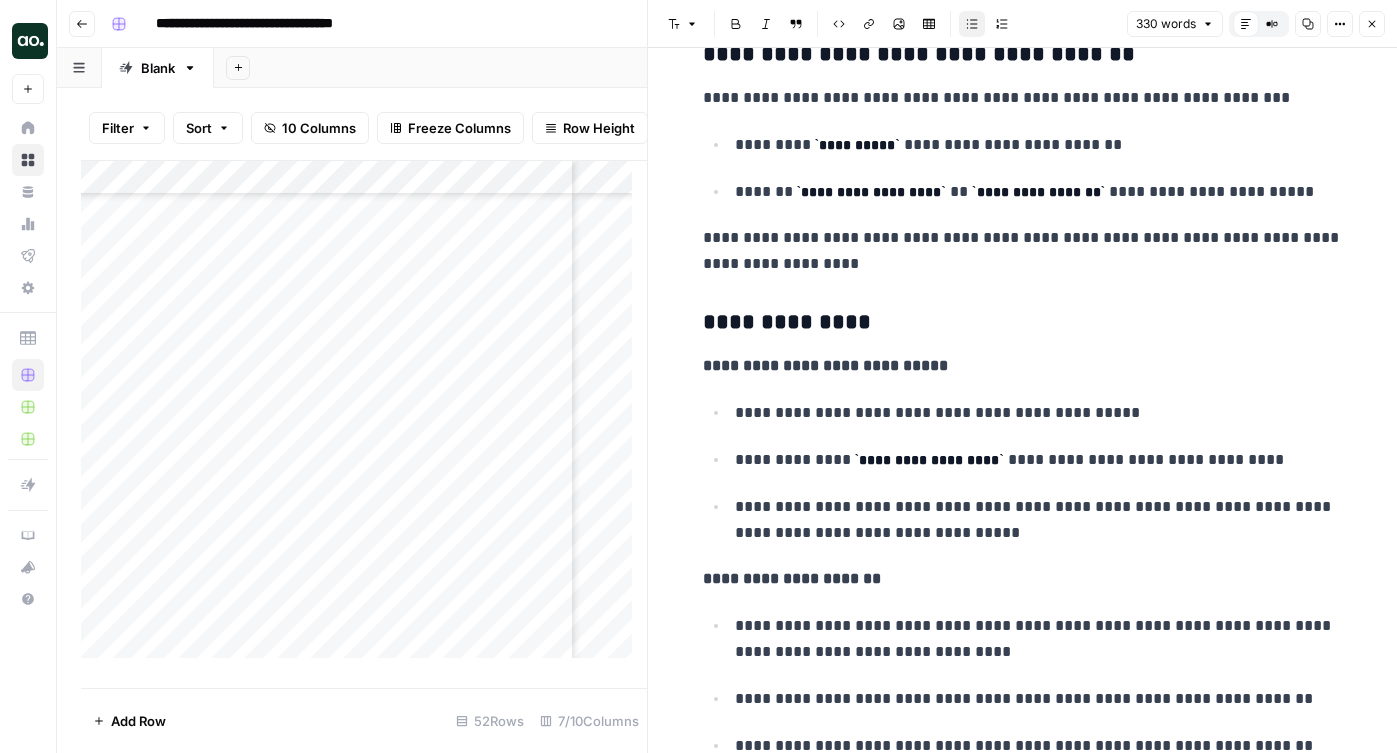 click on "**********" at bounding box center [929, 460] 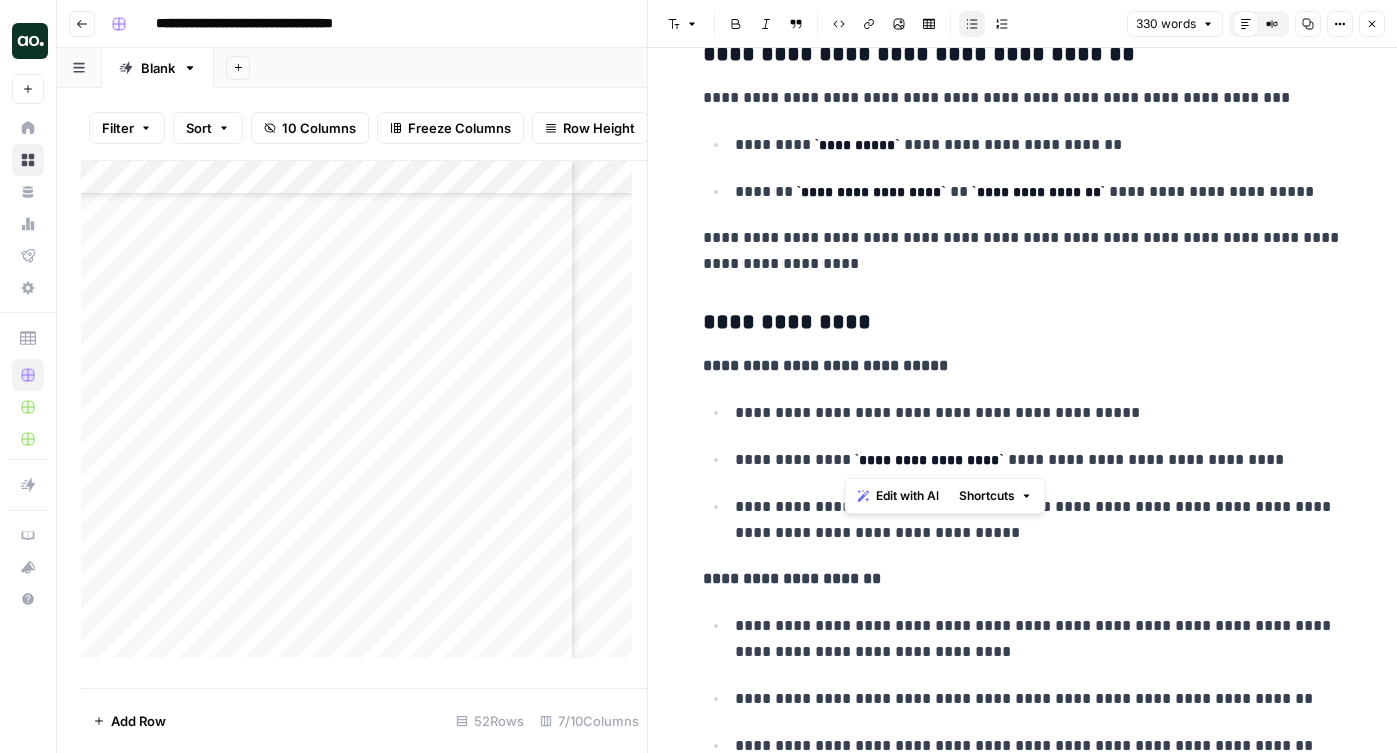 drag, startPoint x: 1007, startPoint y: 455, endPoint x: 838, endPoint y: 452, distance: 169.02663 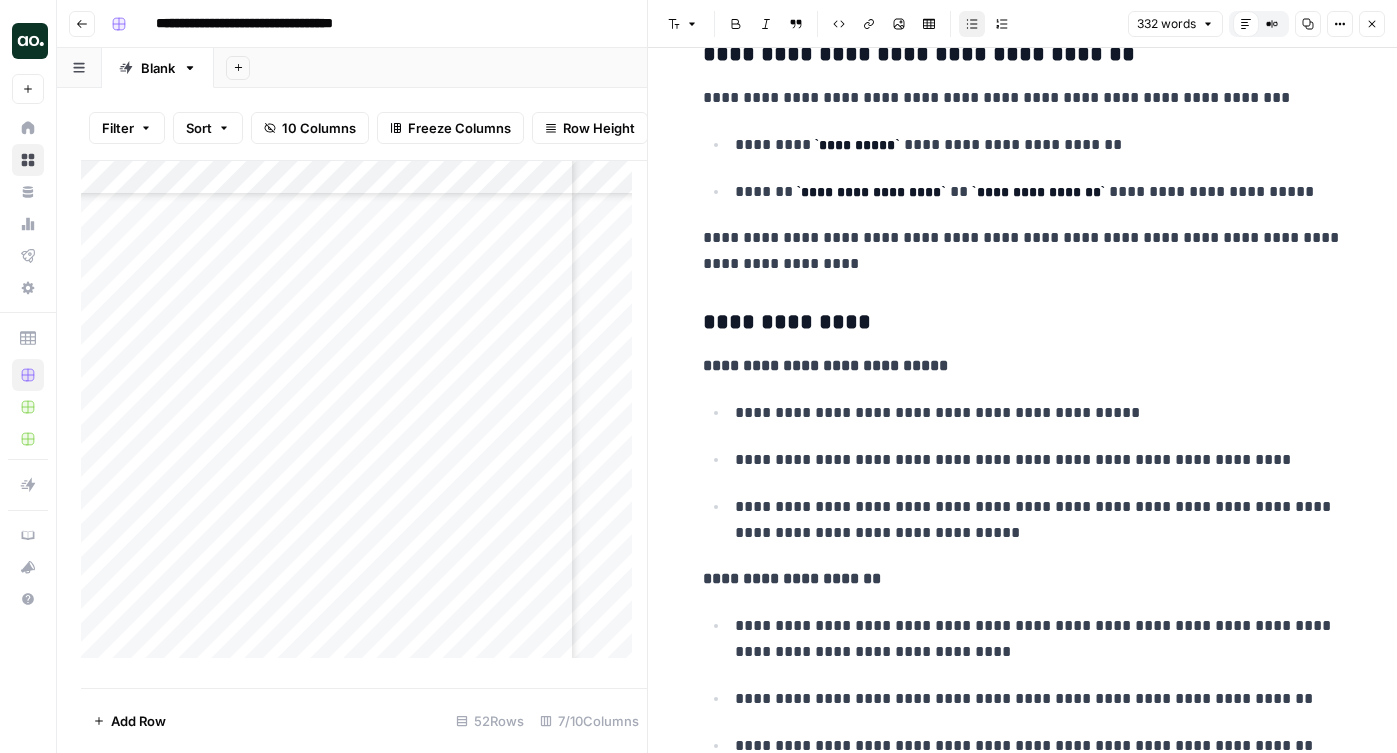 click on "**********" at bounding box center [1039, 520] 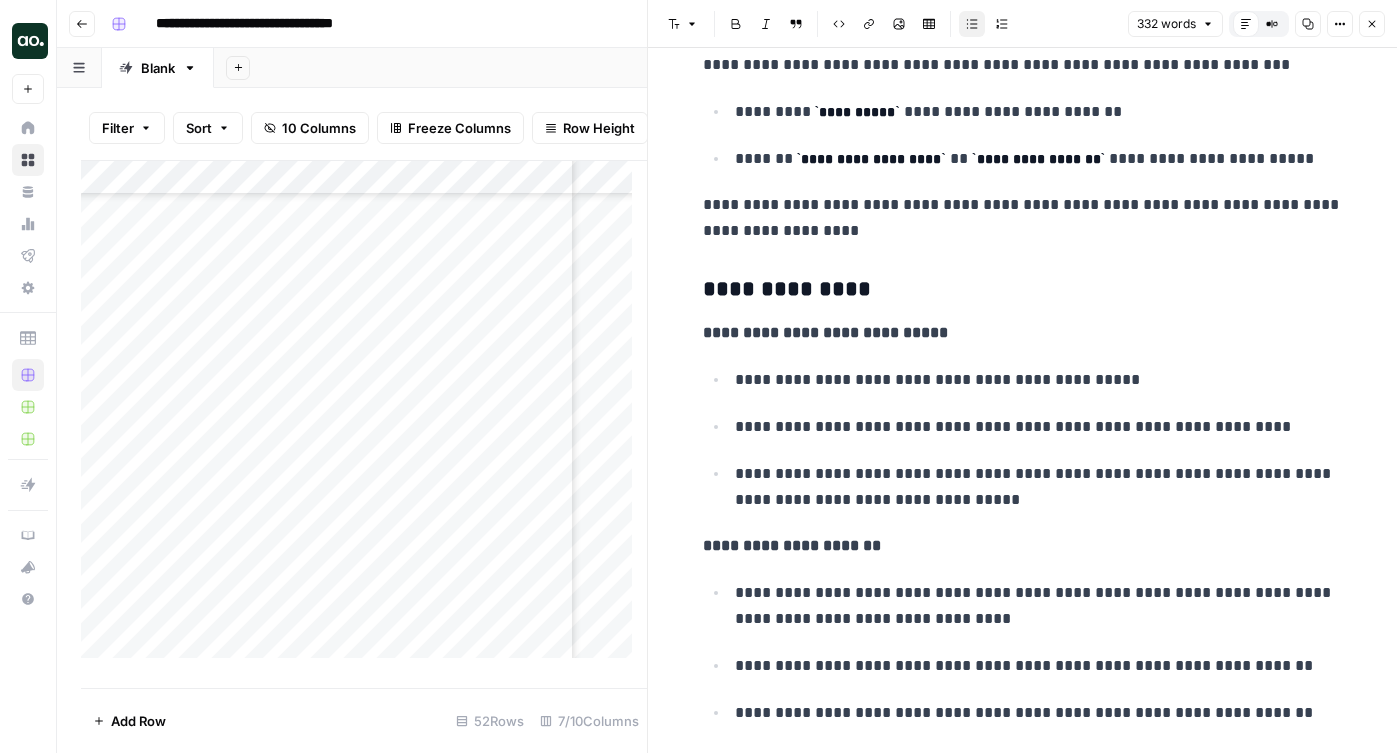 click on "**********" at bounding box center [1039, 427] 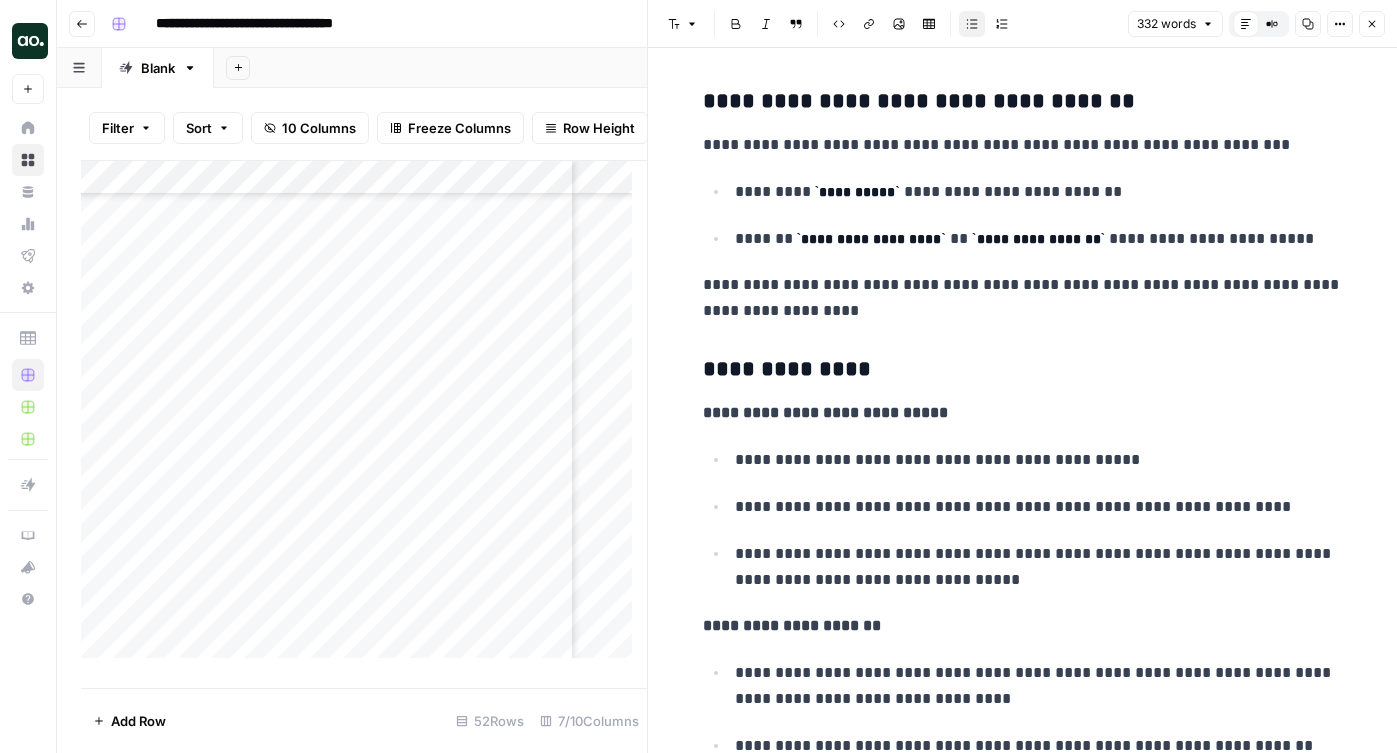 scroll, scrollTop: 862, scrollLeft: 0, axis: vertical 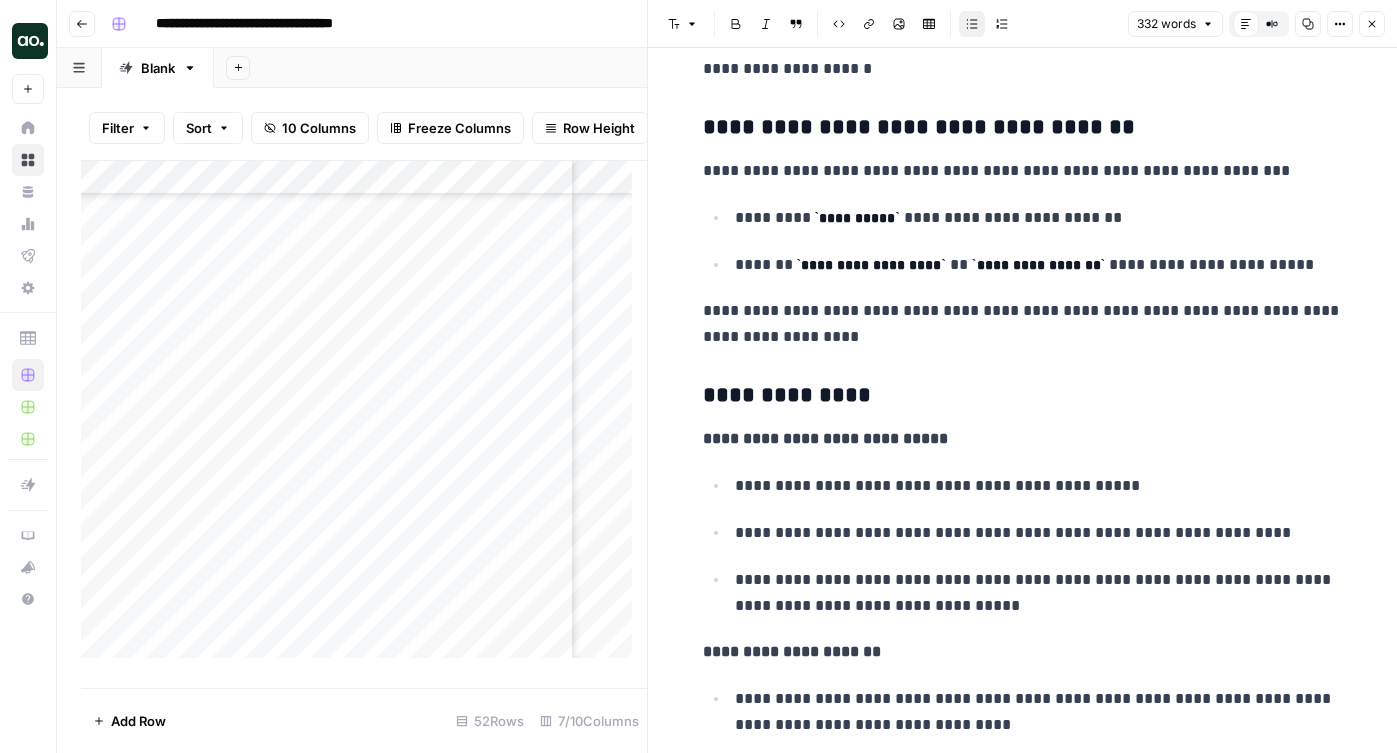 click on "**********" at bounding box center [1038, 265] 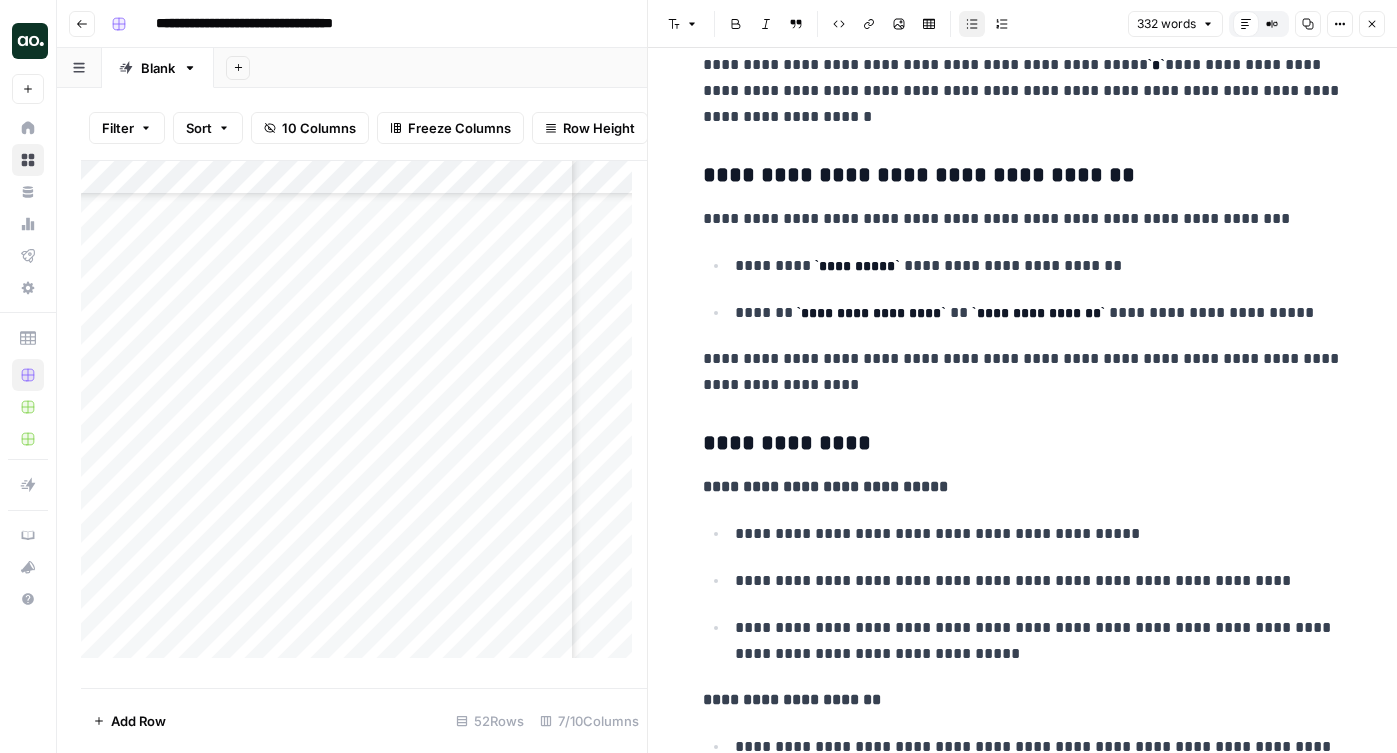 scroll, scrollTop: 786, scrollLeft: 0, axis: vertical 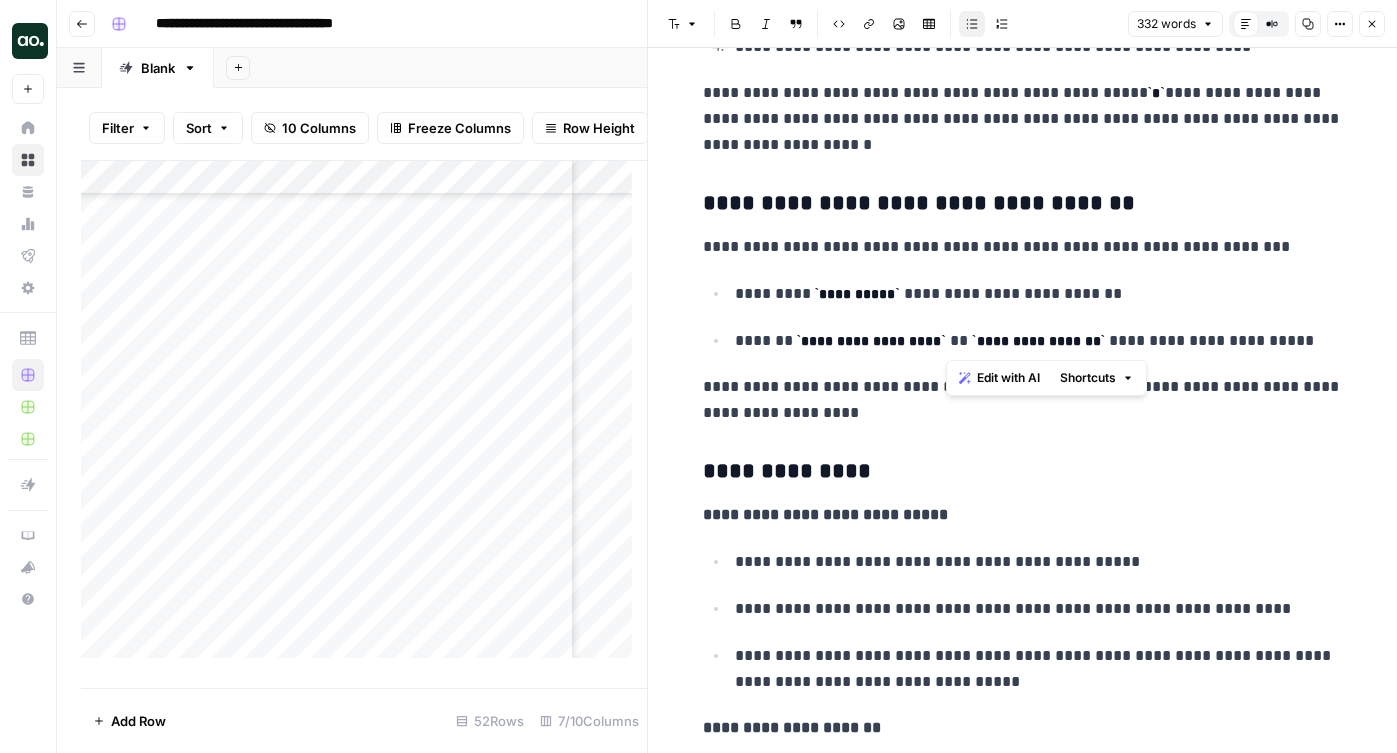drag, startPoint x: 1121, startPoint y: 339, endPoint x: 946, endPoint y: 340, distance: 175.00285 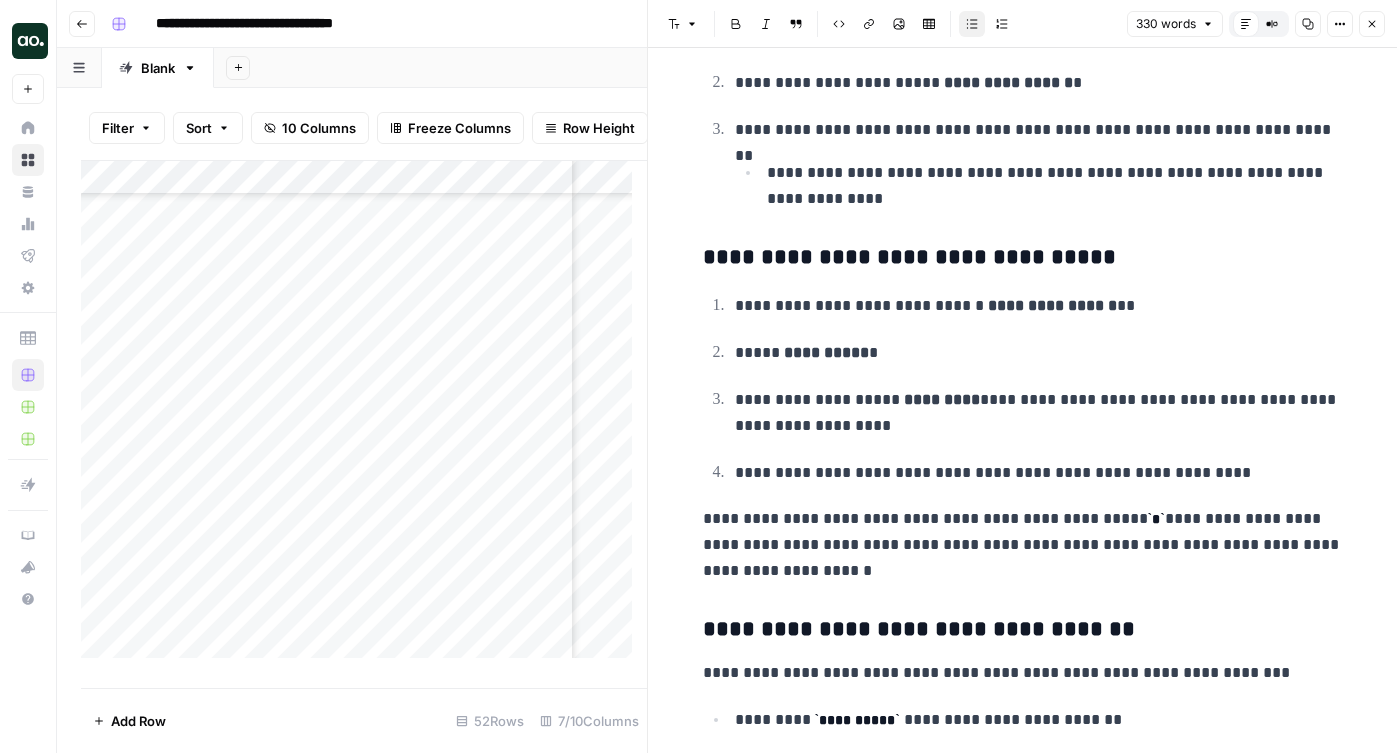 scroll, scrollTop: 184, scrollLeft: 0, axis: vertical 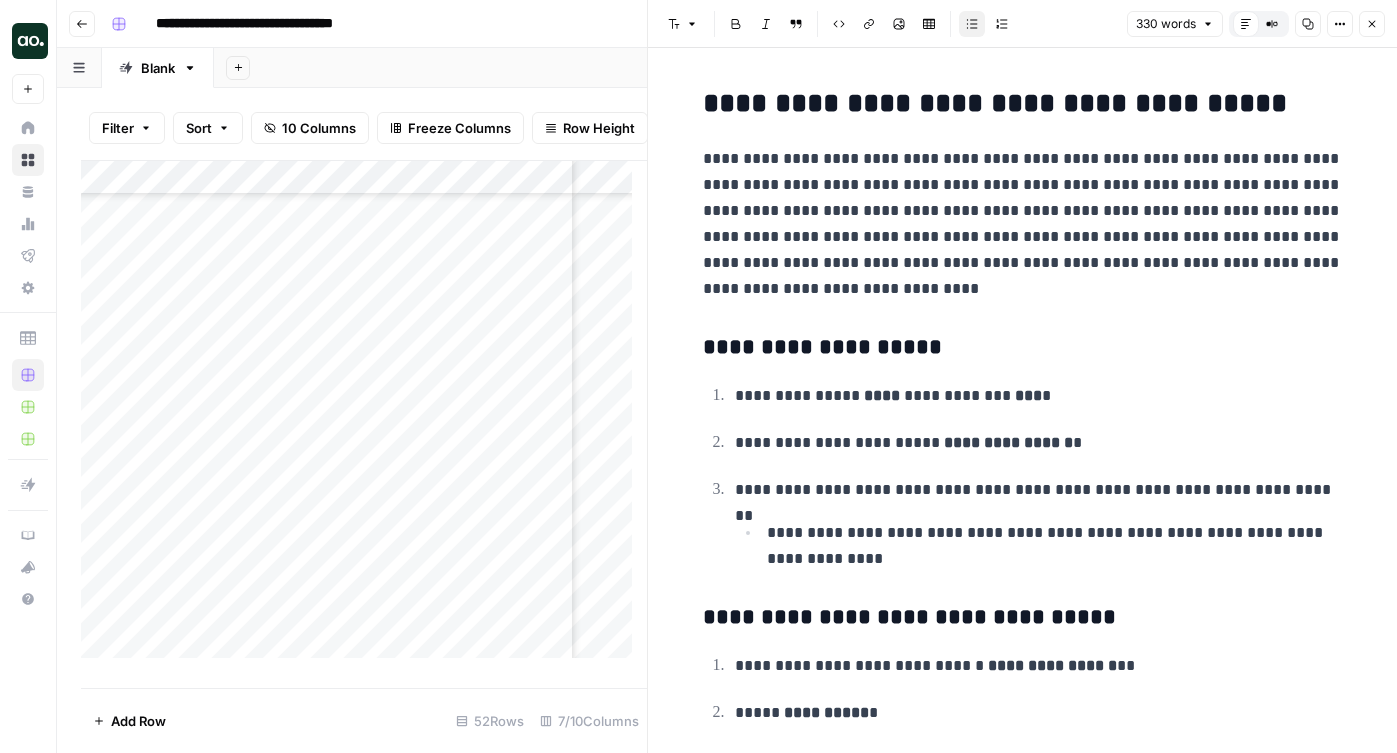 click on "**********" at bounding box center (1023, 104) 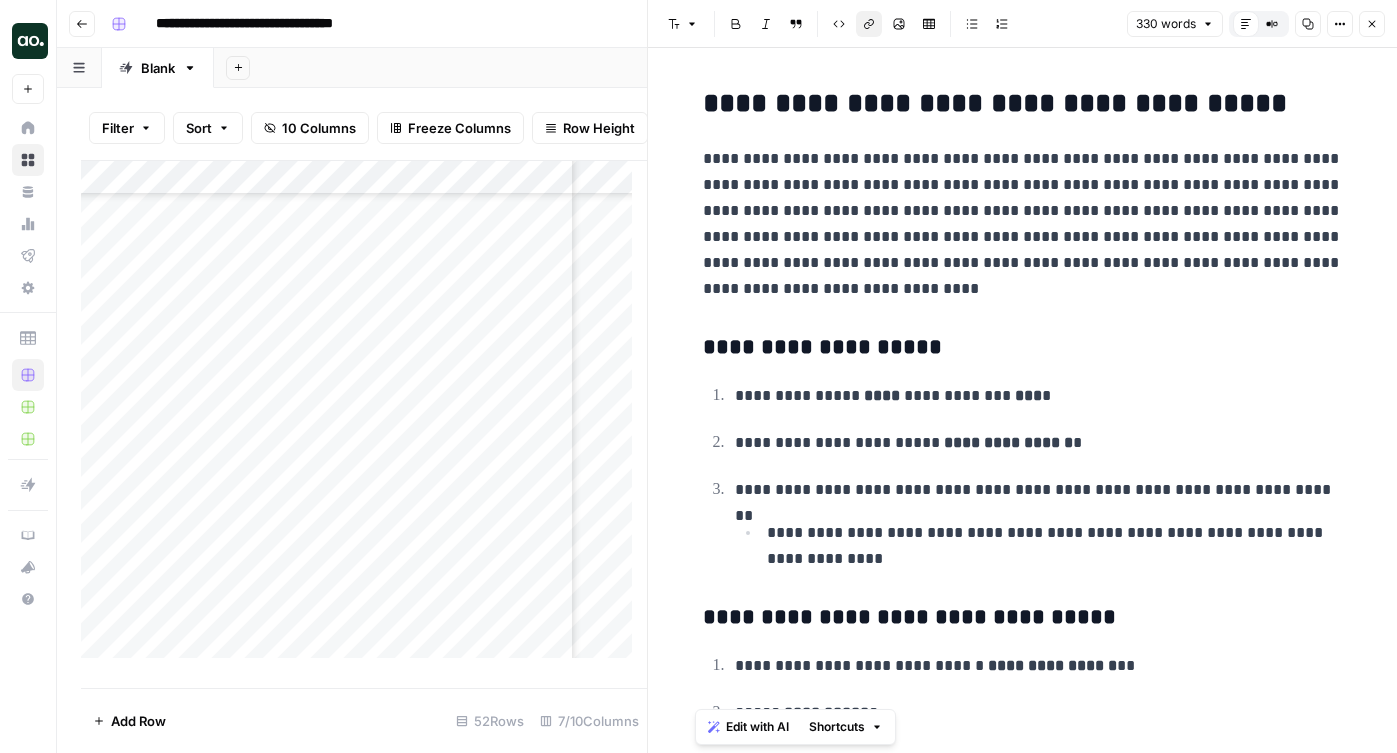 copy on "**********" 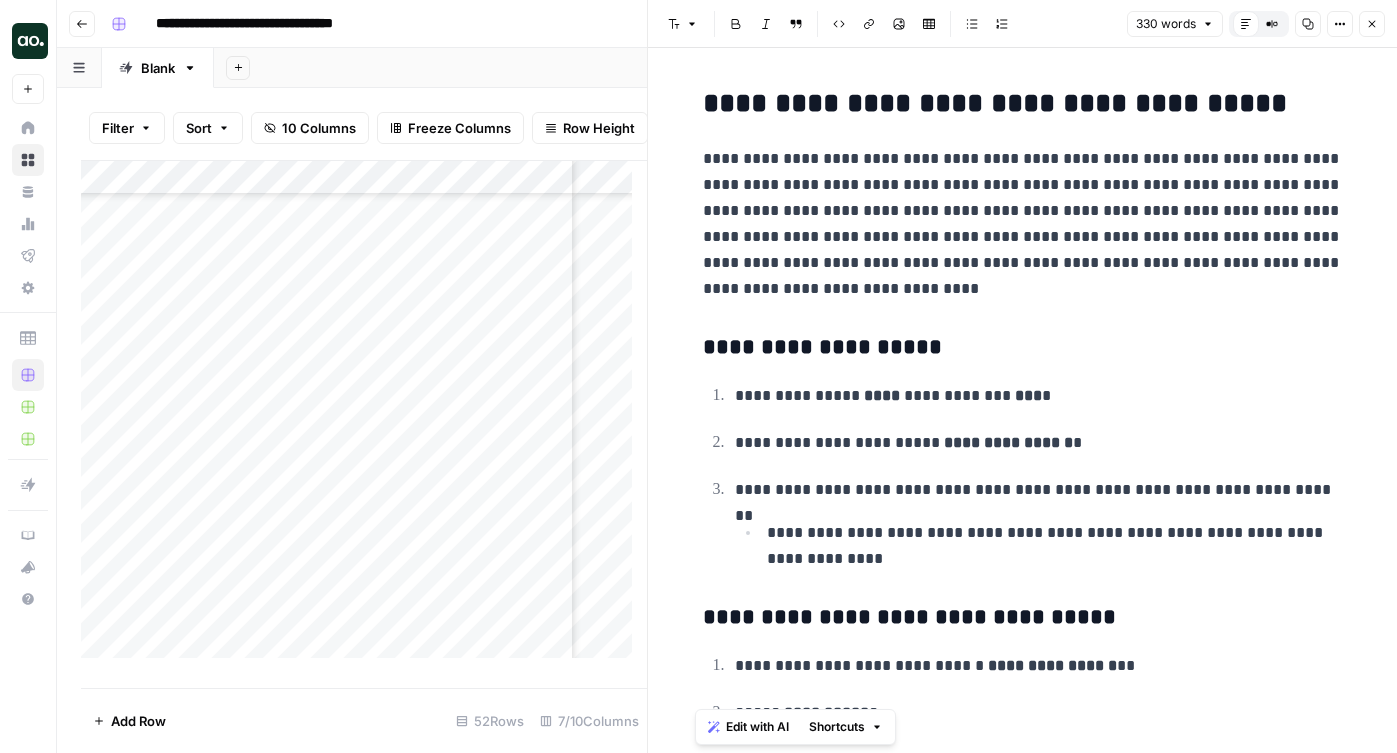 click on "**********" at bounding box center [1023, 885] 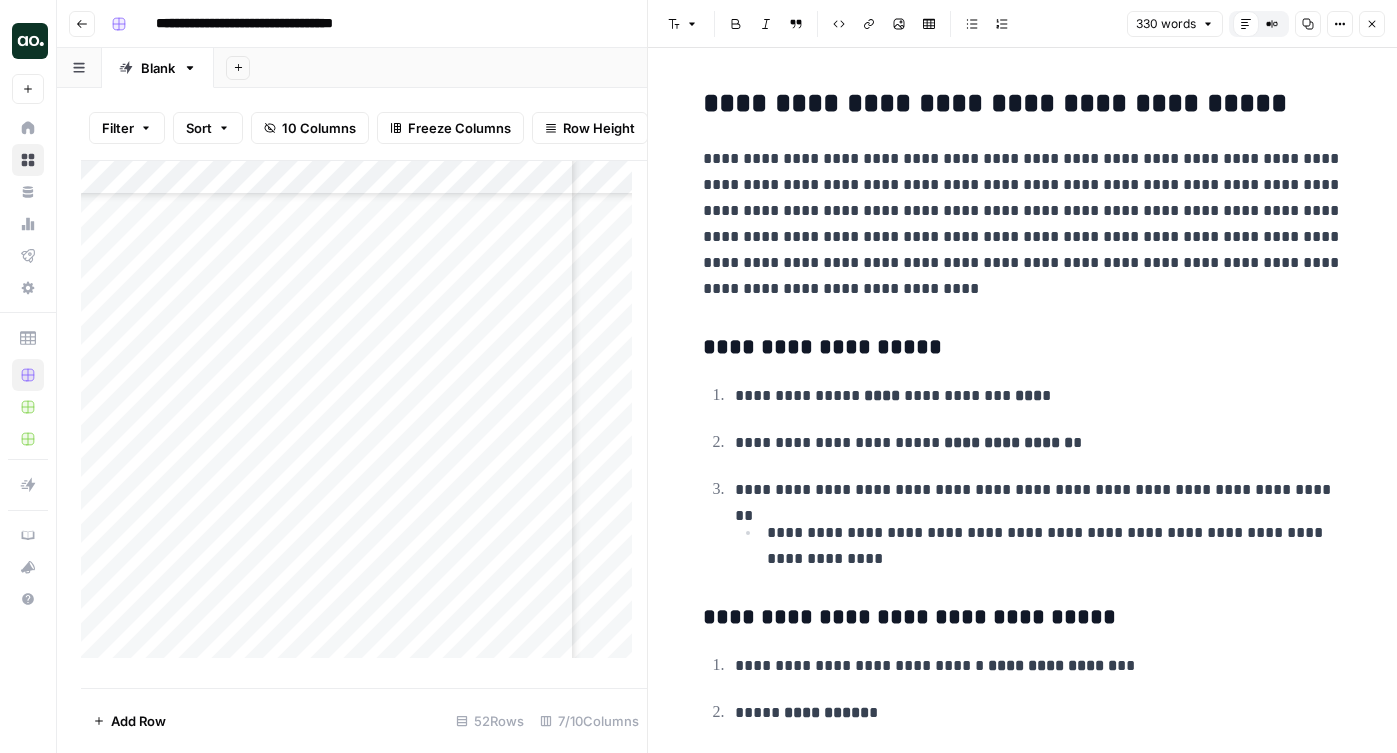 click on "**********" at bounding box center (1023, 104) 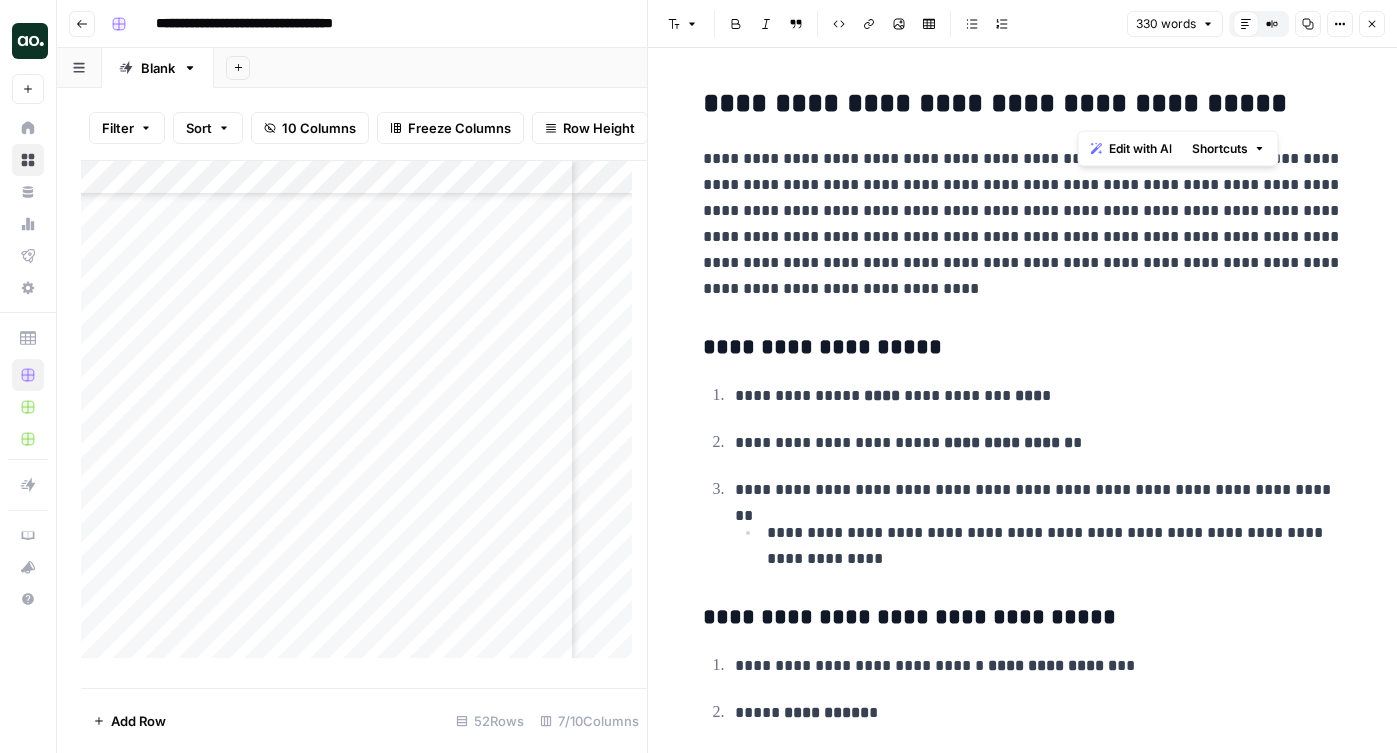 drag, startPoint x: 1083, startPoint y: 97, endPoint x: 1187, endPoint y: 98, distance: 104.00481 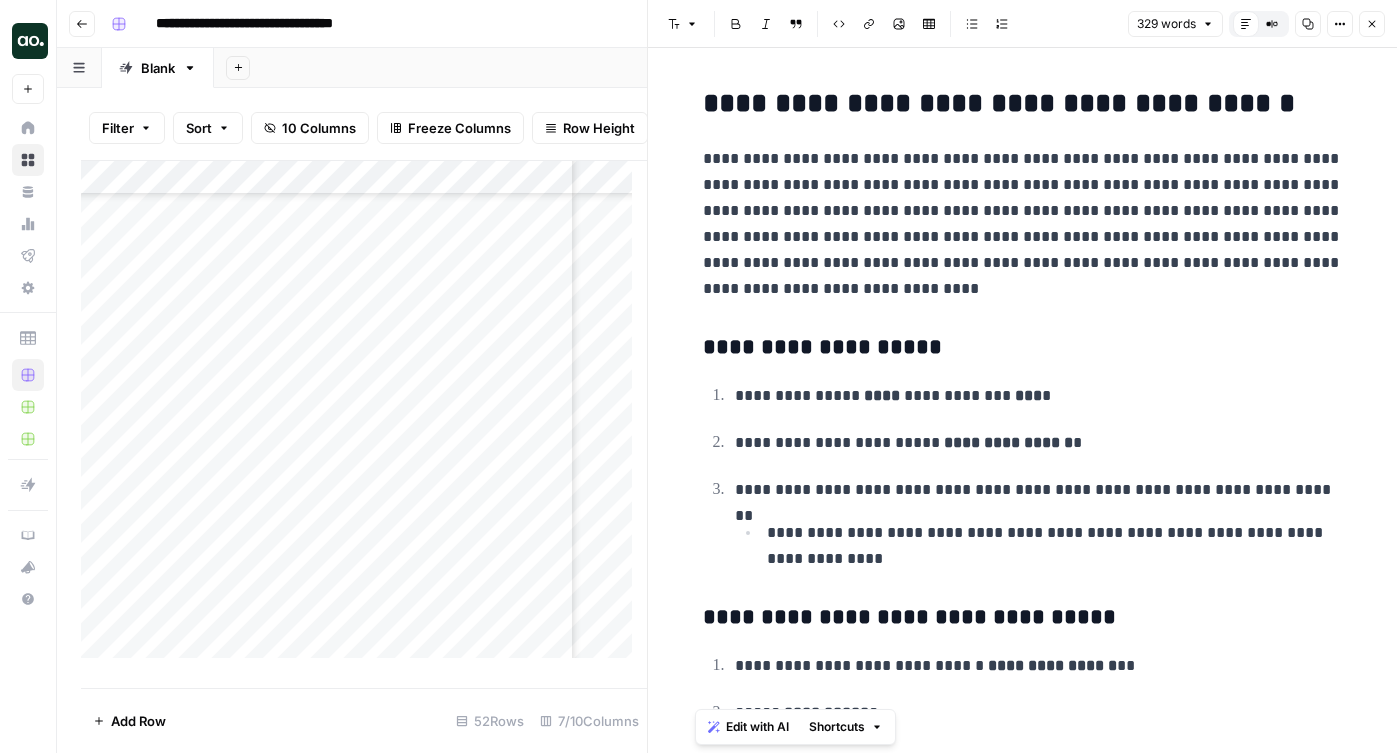 copy on "**********" 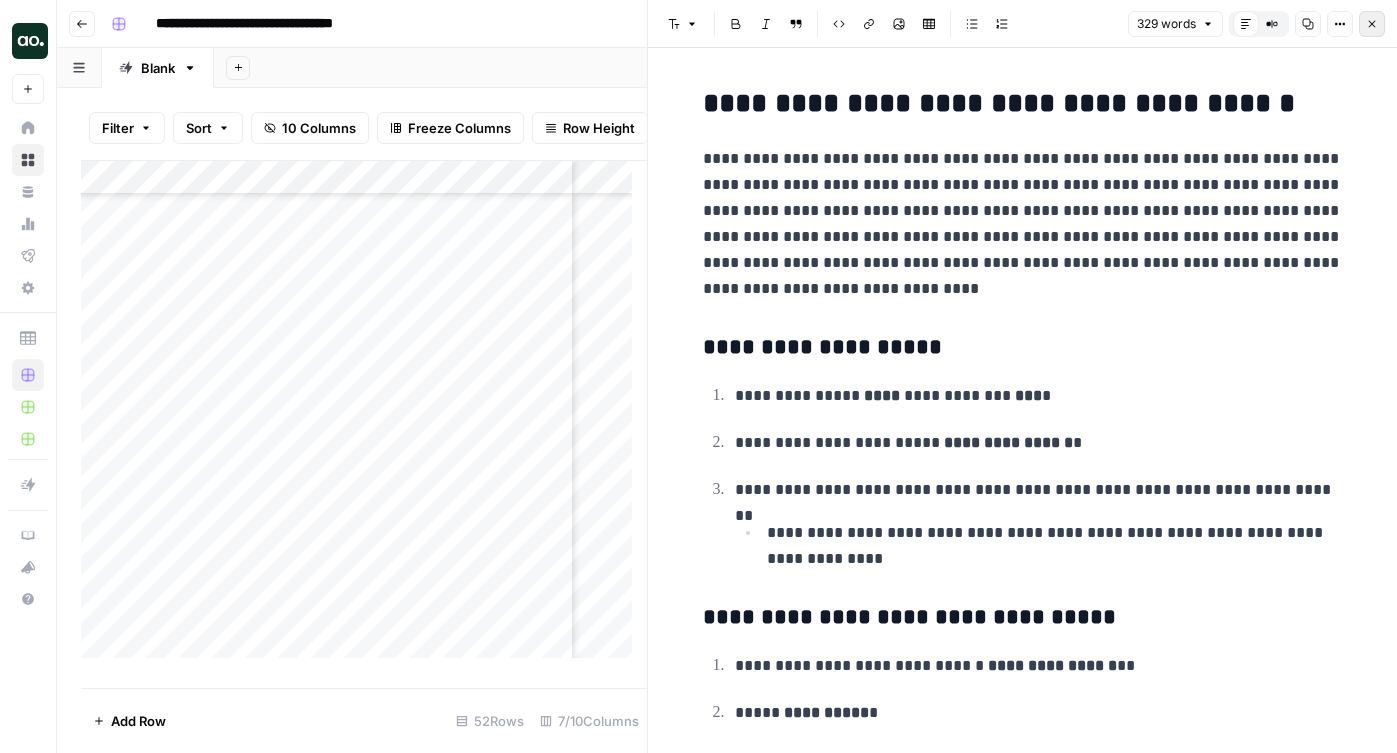 click 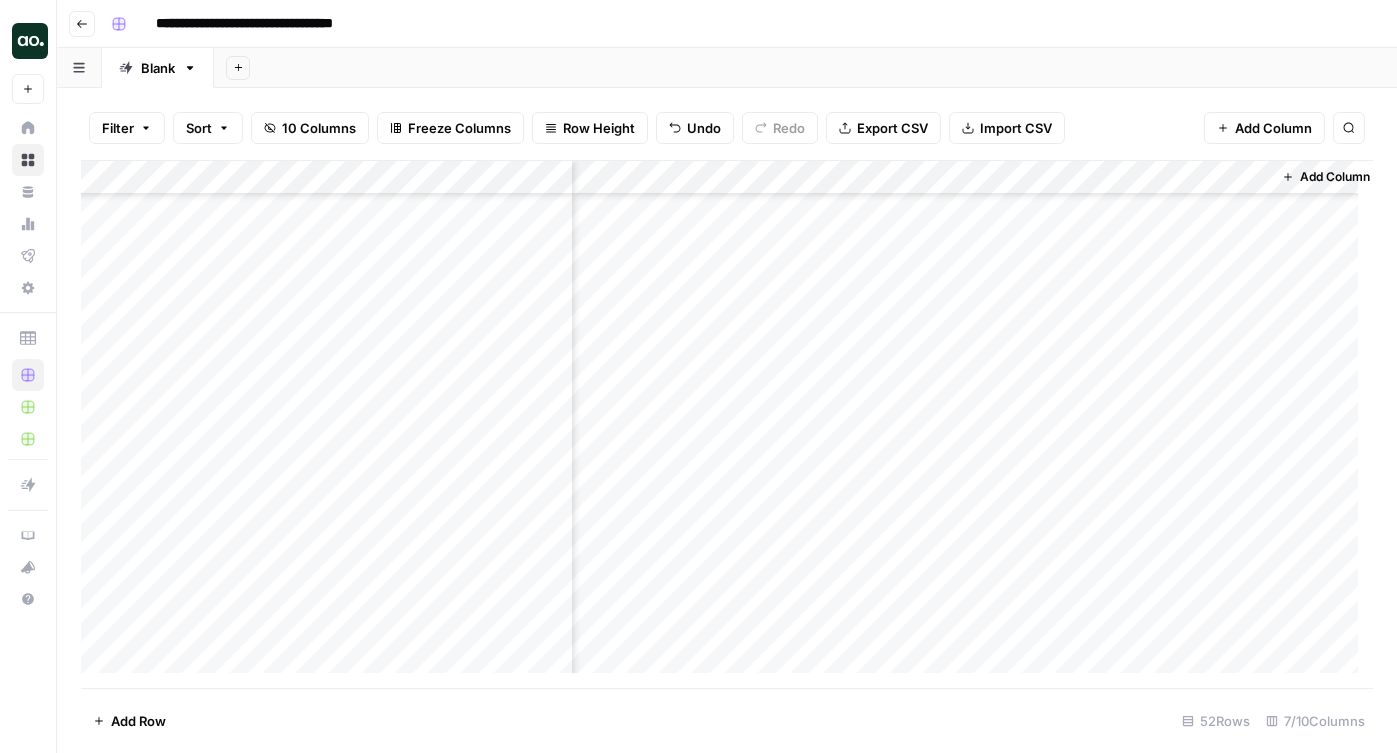scroll, scrollTop: 1322, scrollLeft: 339, axis: both 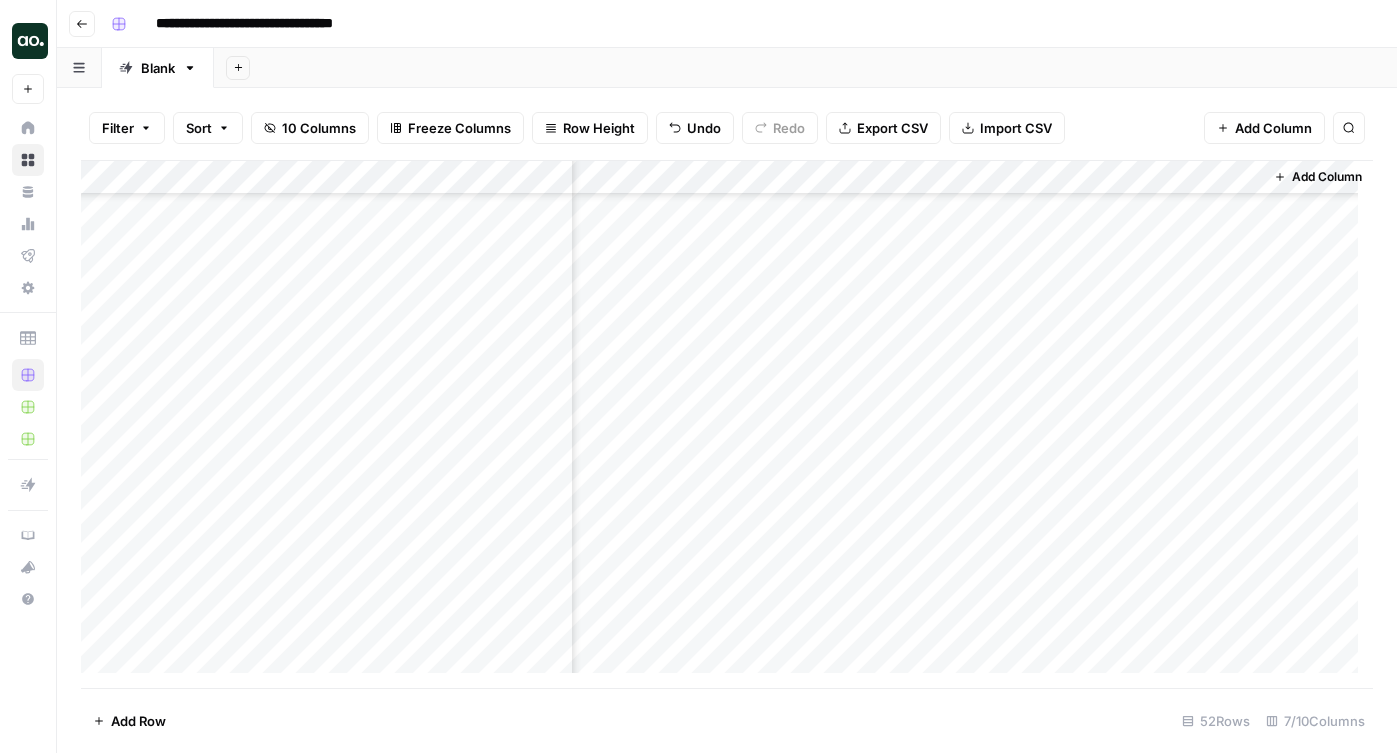 click on "Add Column" at bounding box center [727, 424] 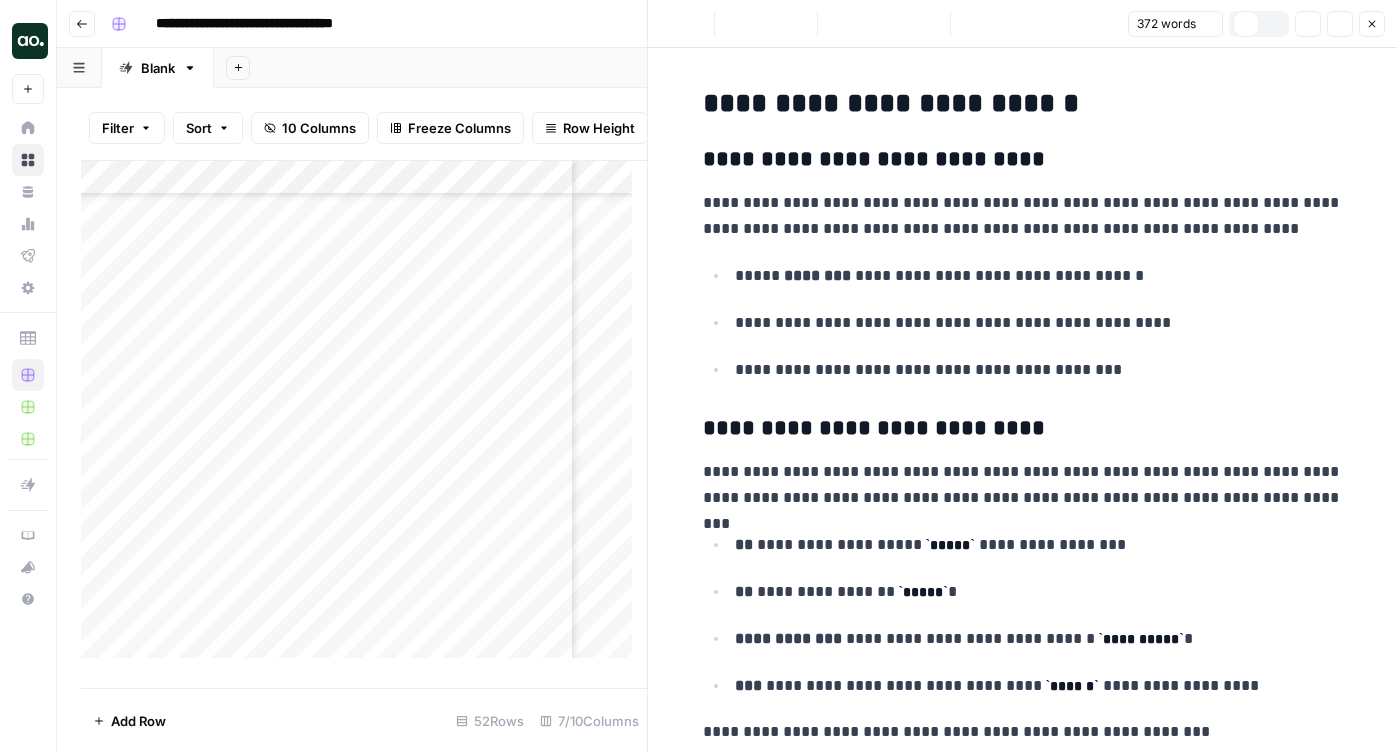 click on "**********" at bounding box center [1023, 429] 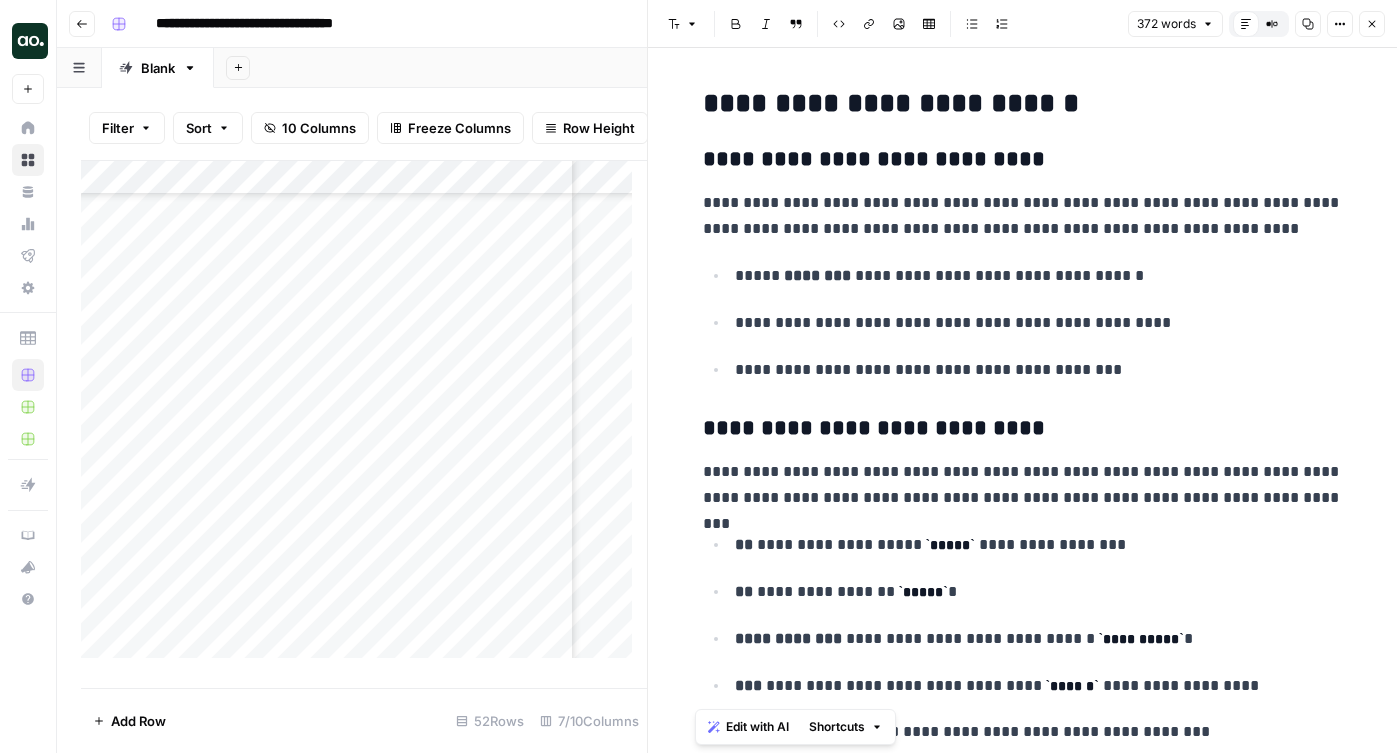 copy on "**********" 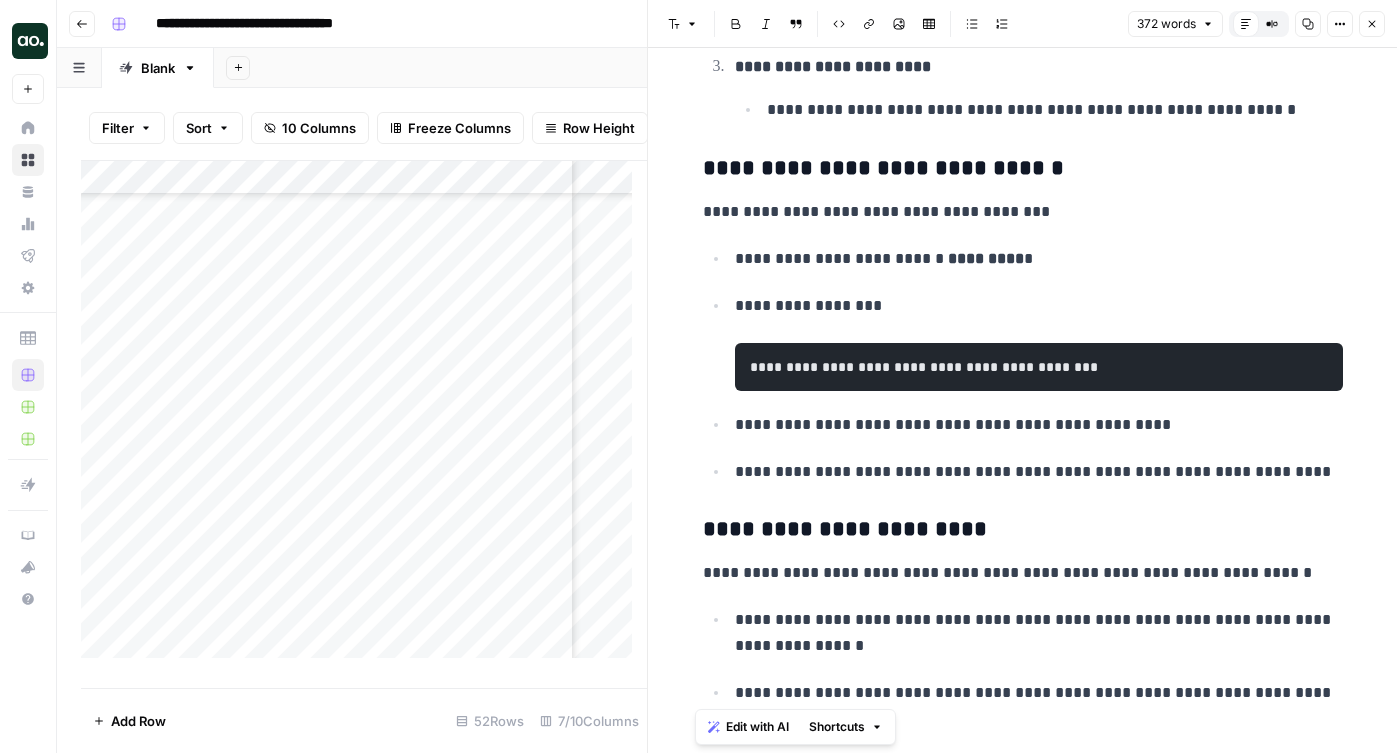 scroll, scrollTop: 1371, scrollLeft: 0, axis: vertical 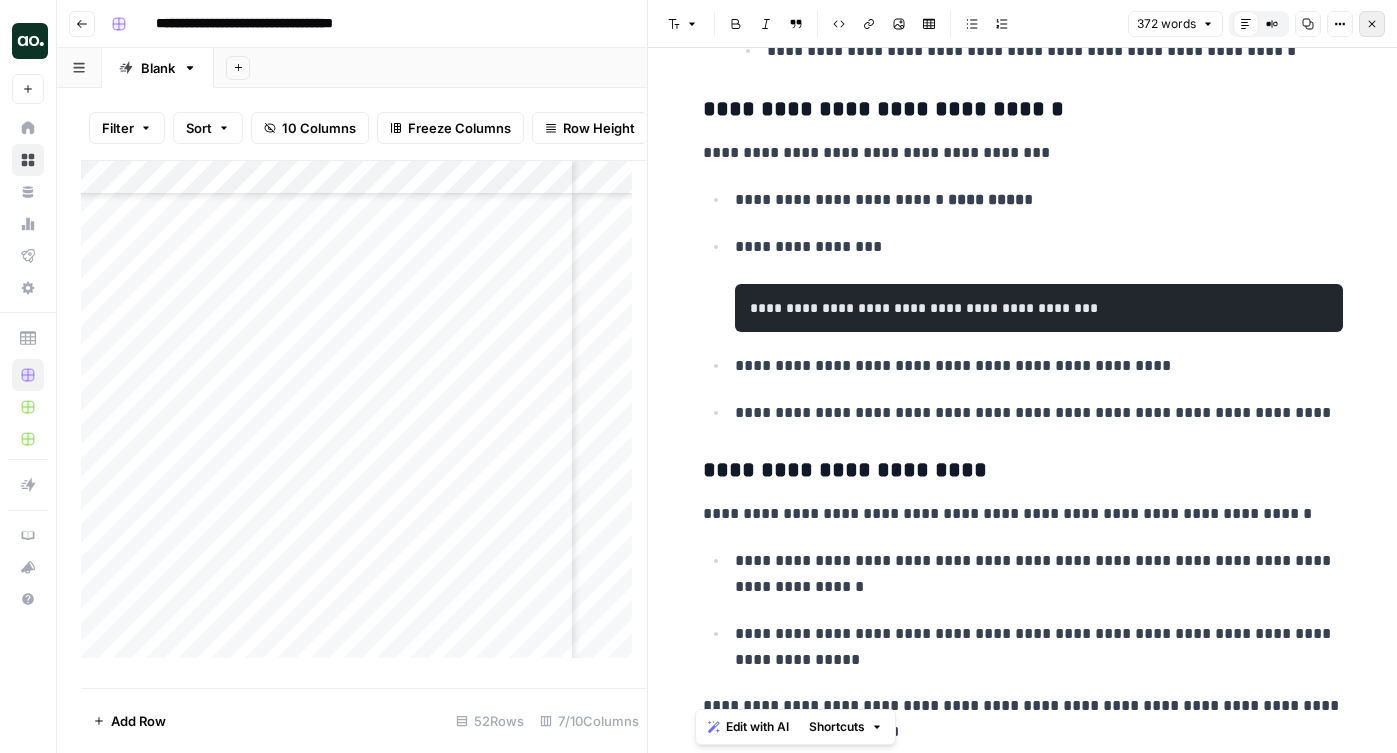 click 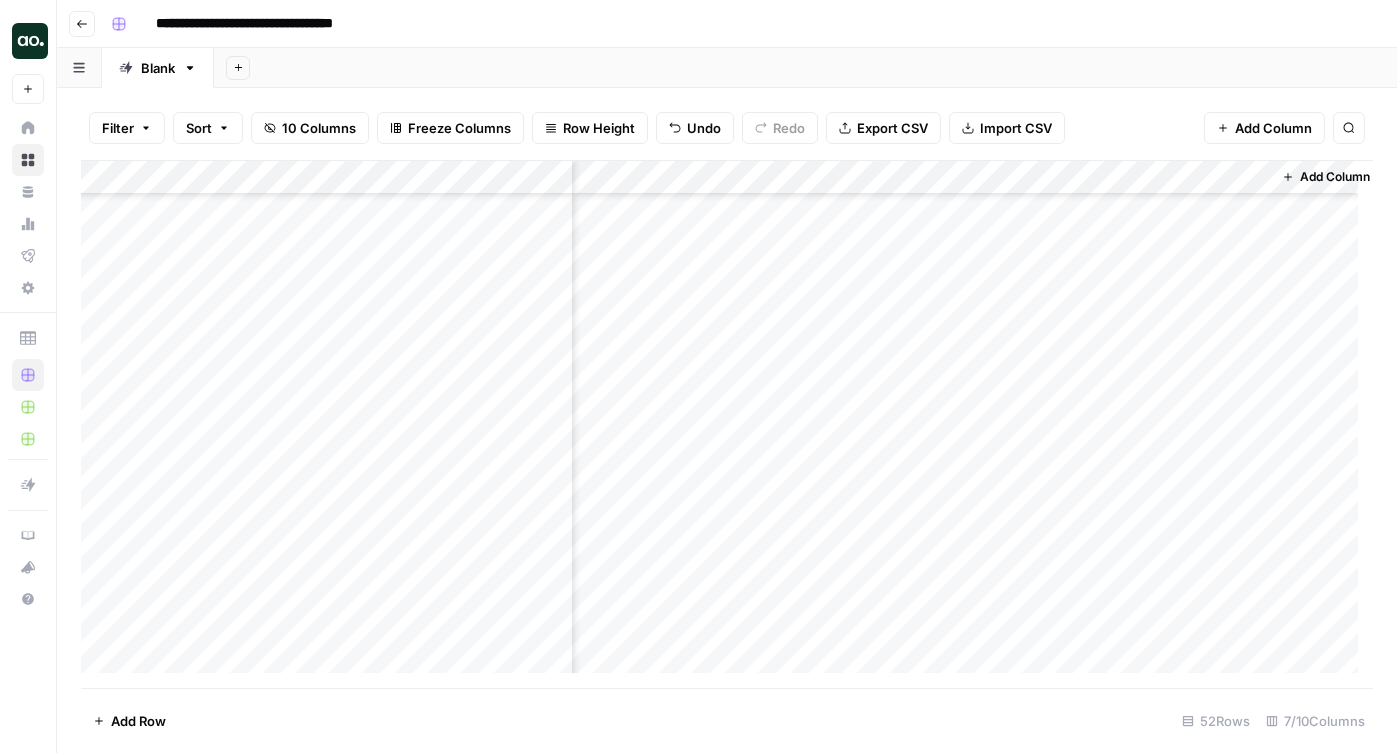 scroll, scrollTop: 1322, scrollLeft: 283, axis: both 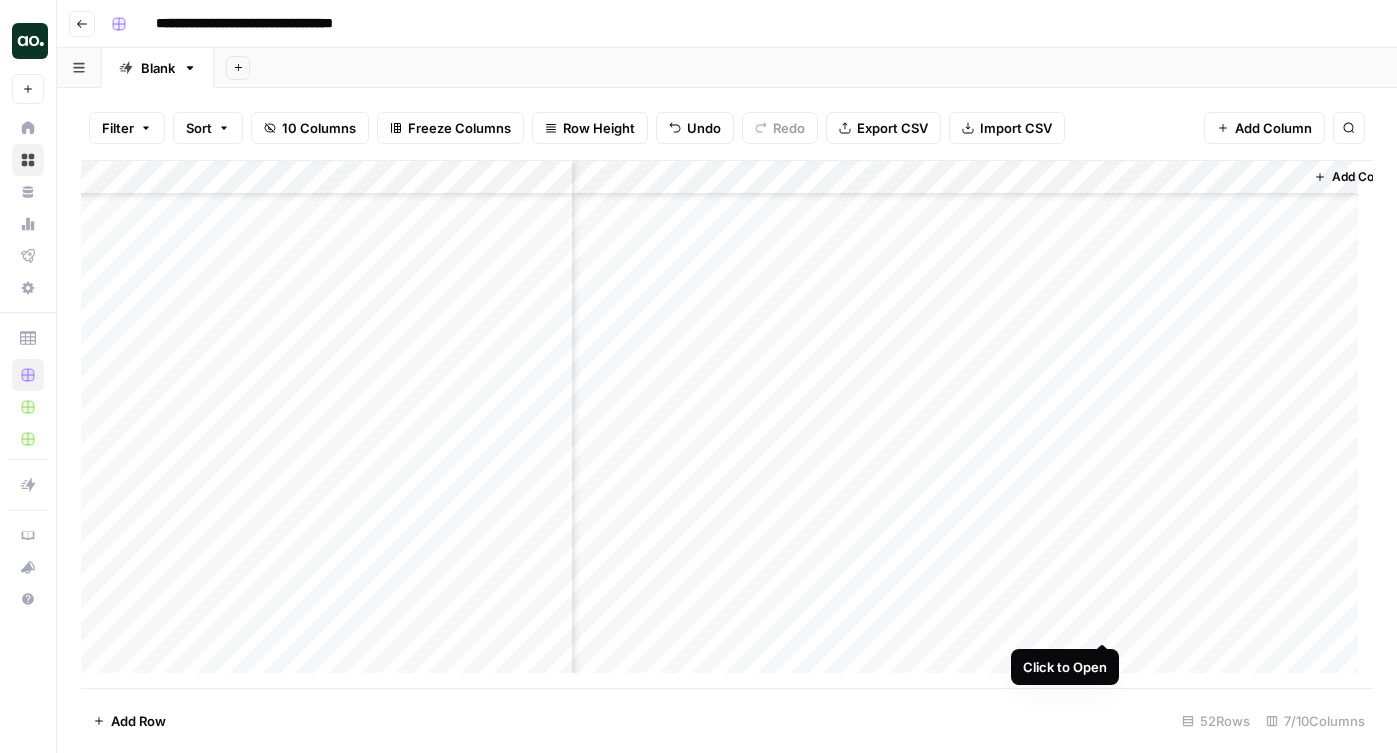 click on "Add Column" at bounding box center [727, 424] 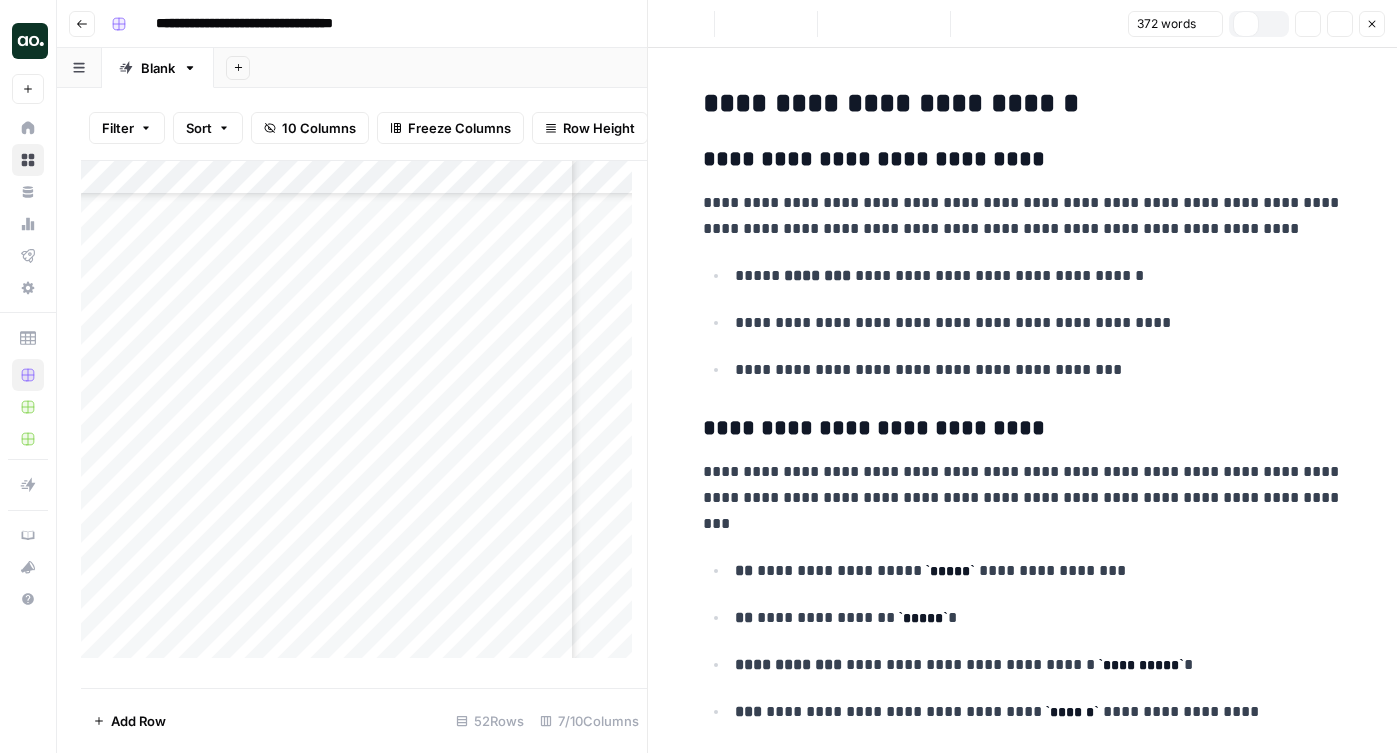 click on "**********" at bounding box center (1023, 216) 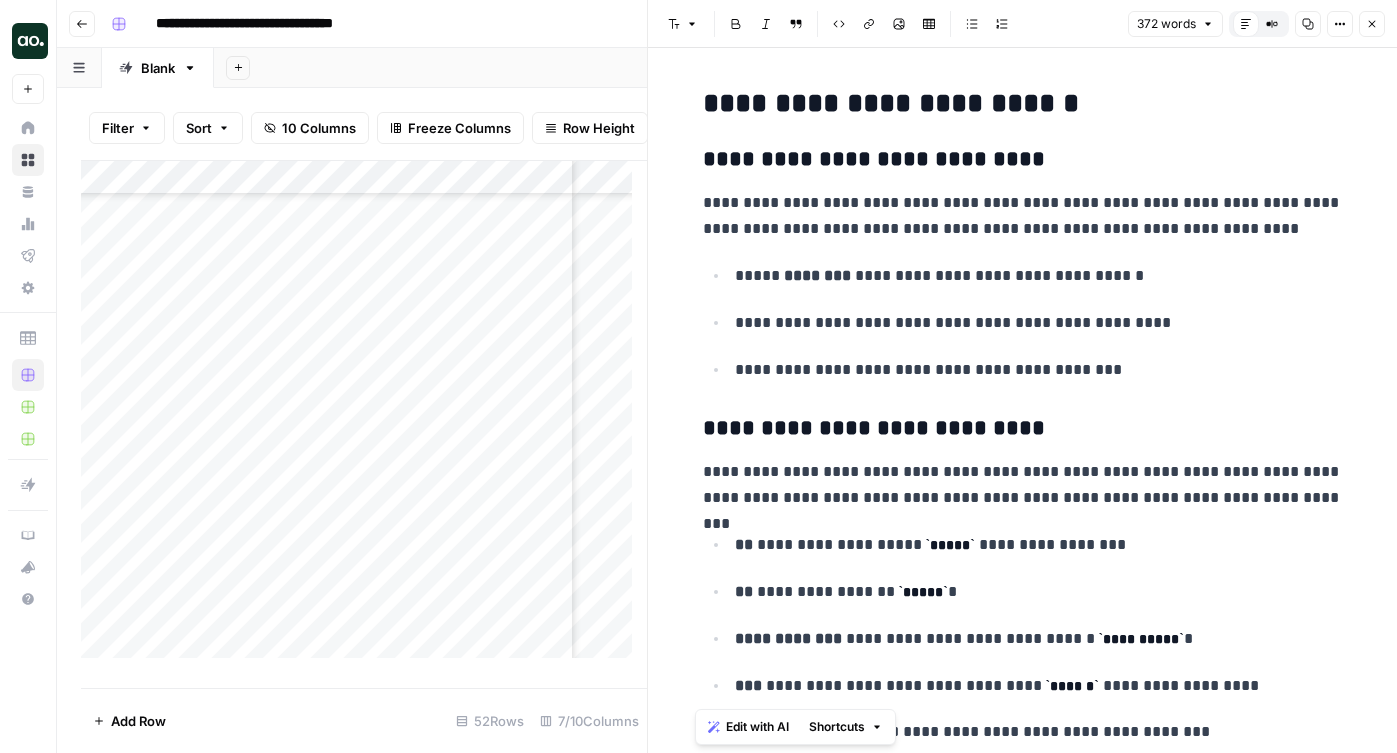 click on "Font style Bold Italic Block quote Code block Link Image Insert Table Bulleted list Numbered list 372 words Default Editor Compare Old vs New Content Copy Options Close" at bounding box center [1022, 24] 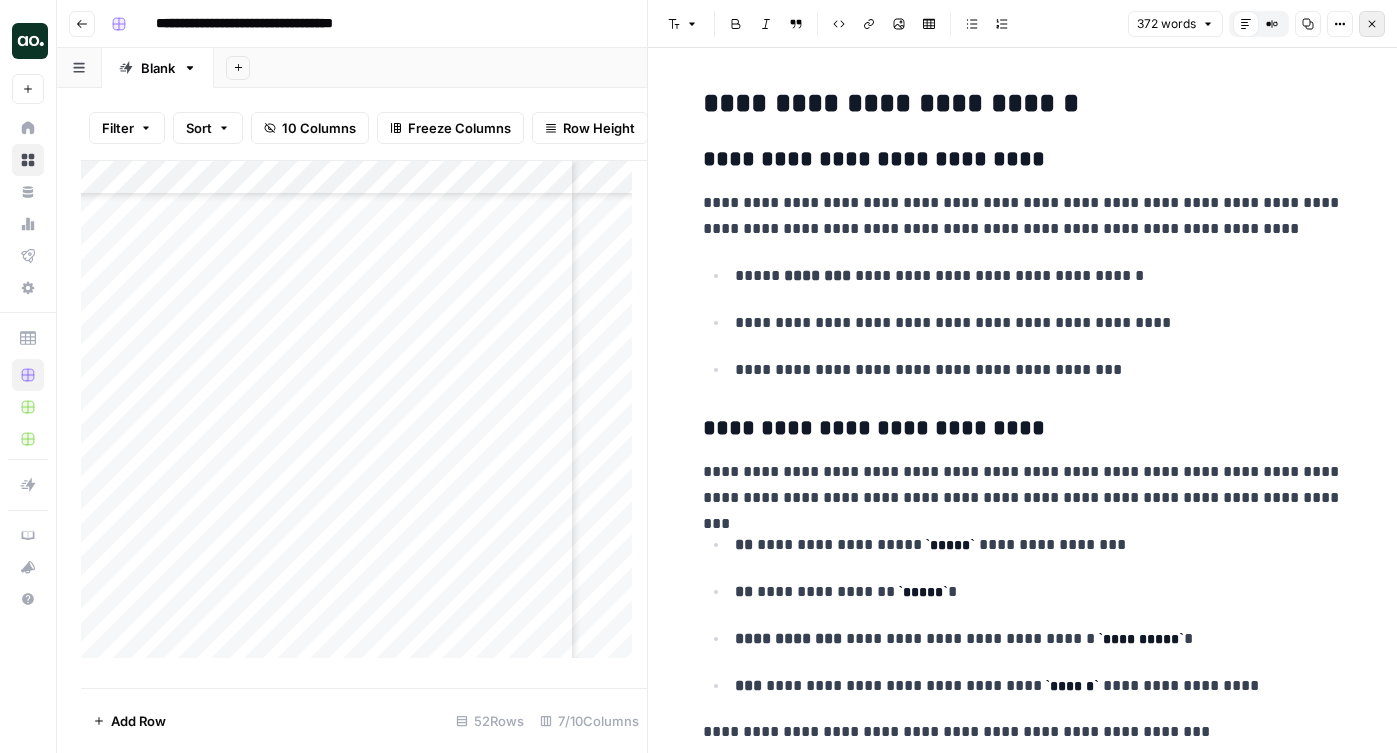 click 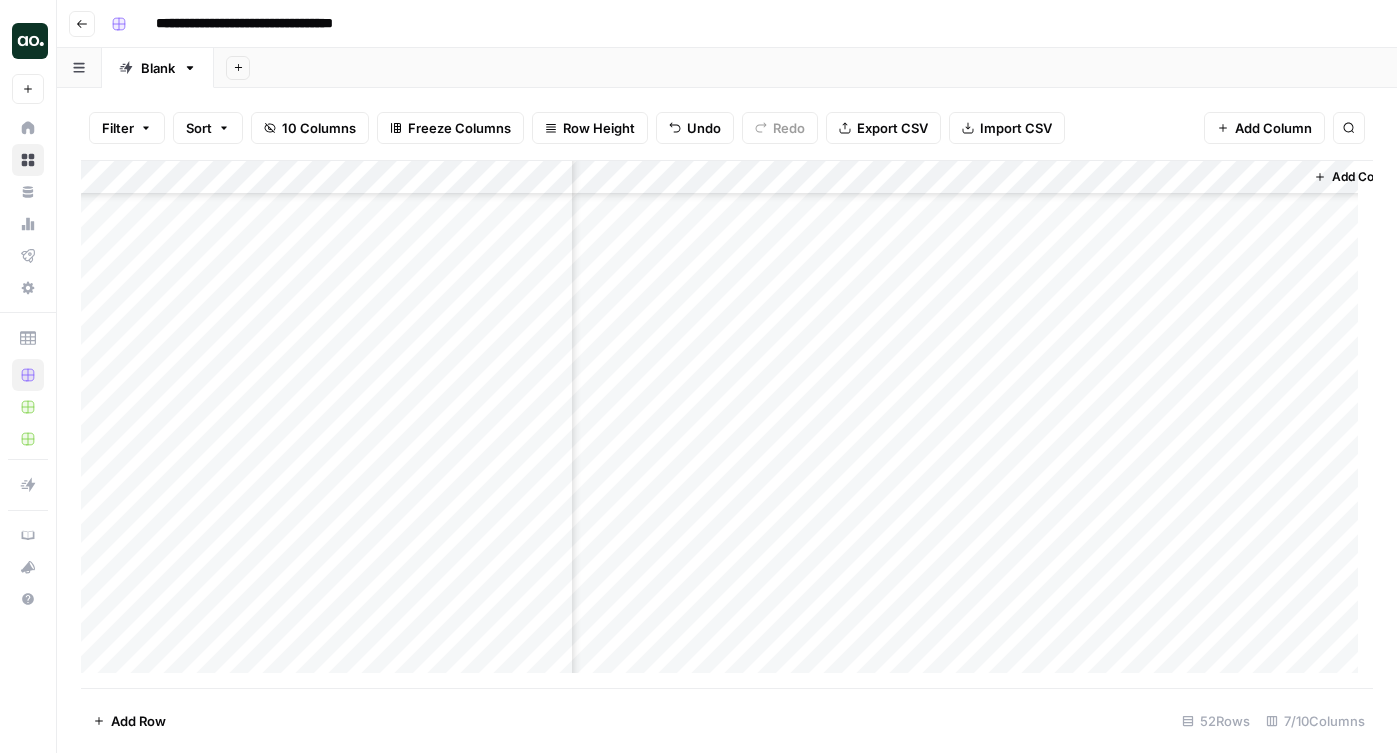 click on "Add Column" at bounding box center (727, 424) 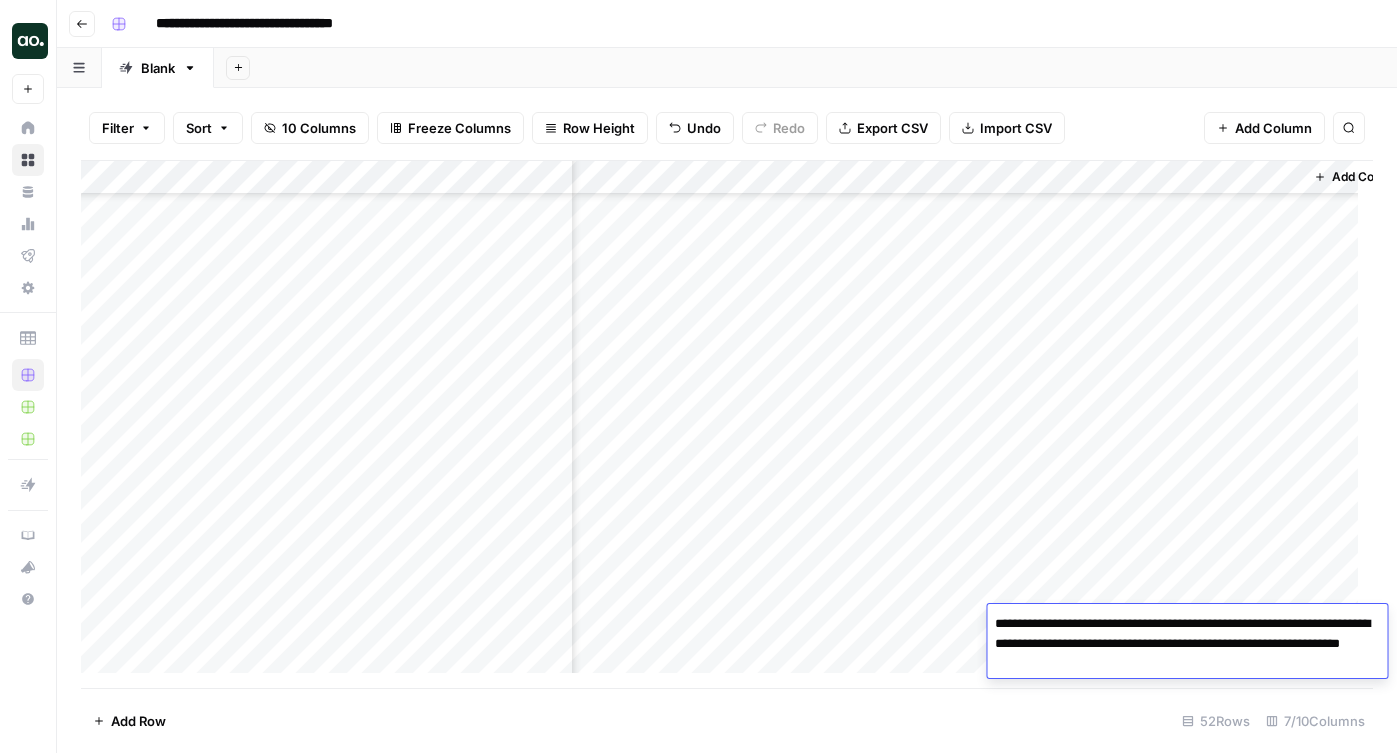 scroll, scrollTop: 1322, scrollLeft: 284, axis: both 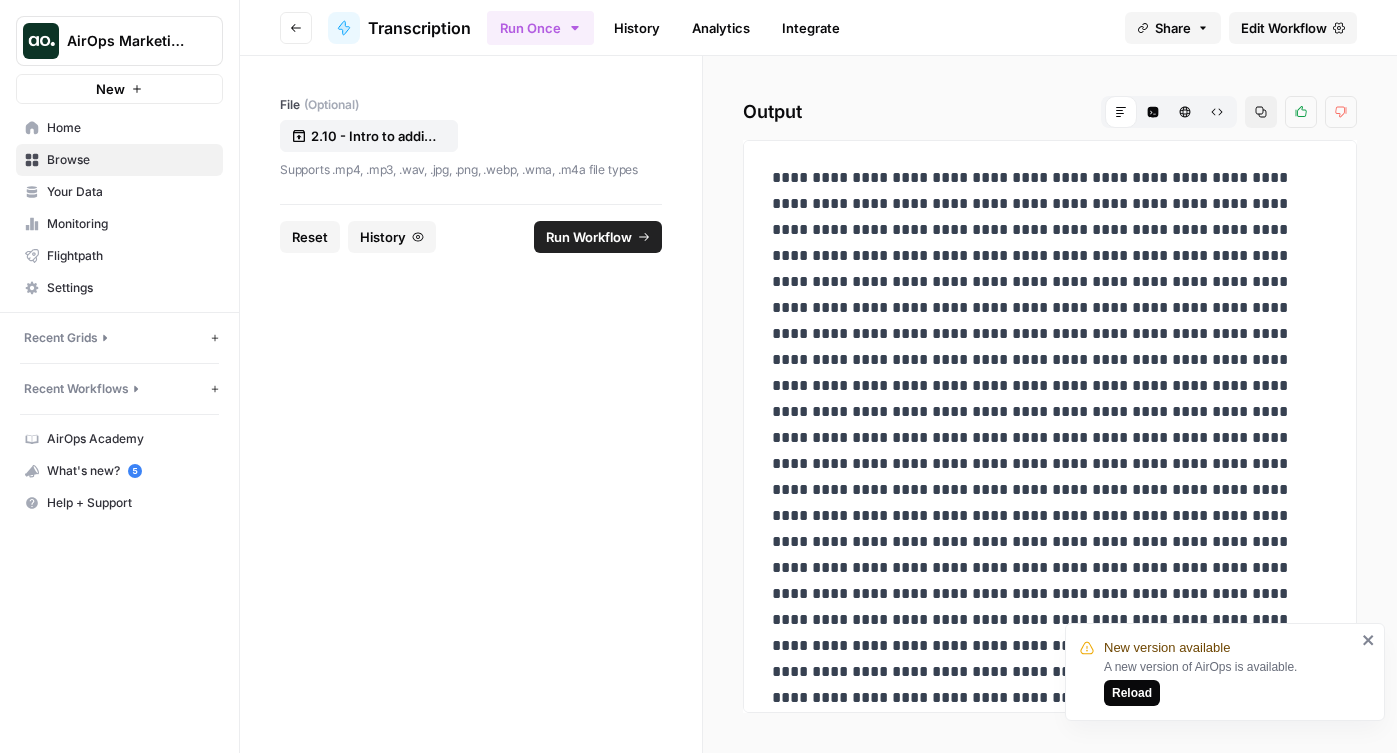 click on "Reload" at bounding box center [1132, 693] 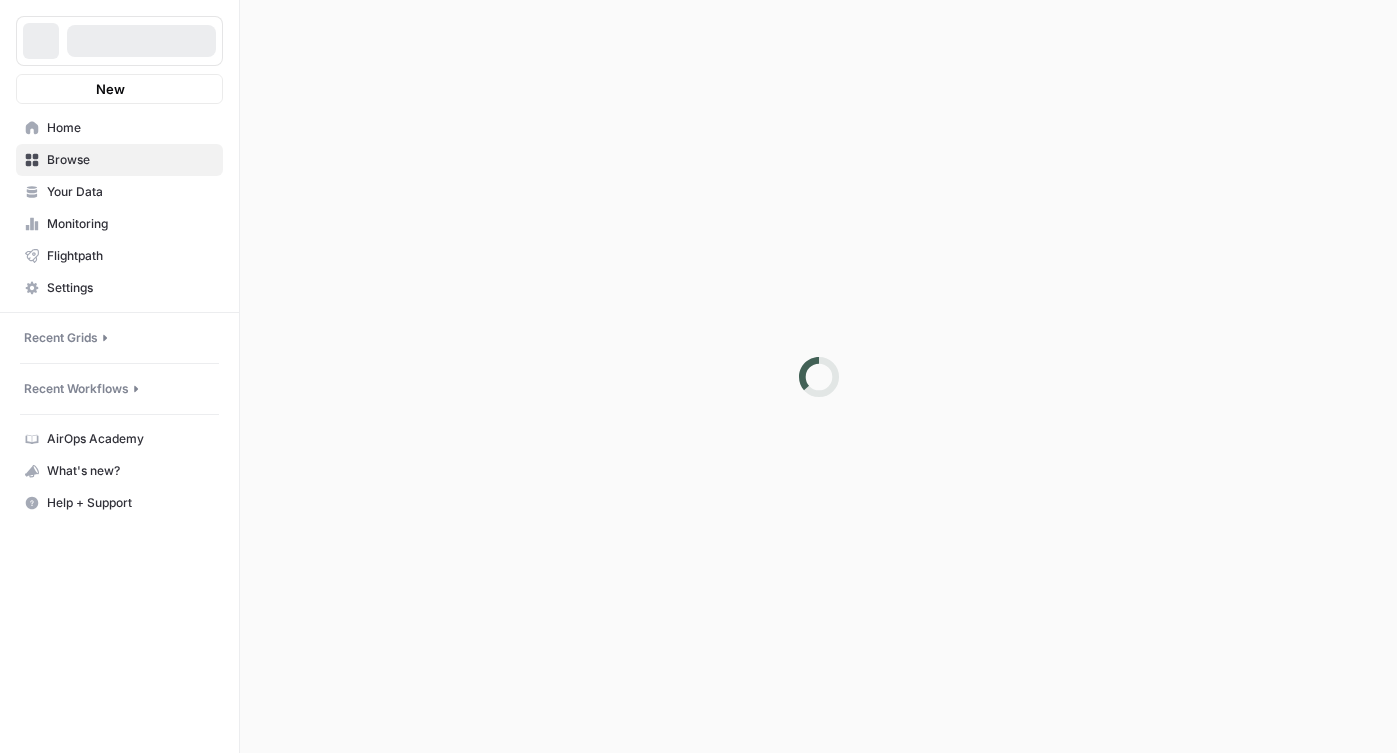 scroll, scrollTop: 0, scrollLeft: 0, axis: both 